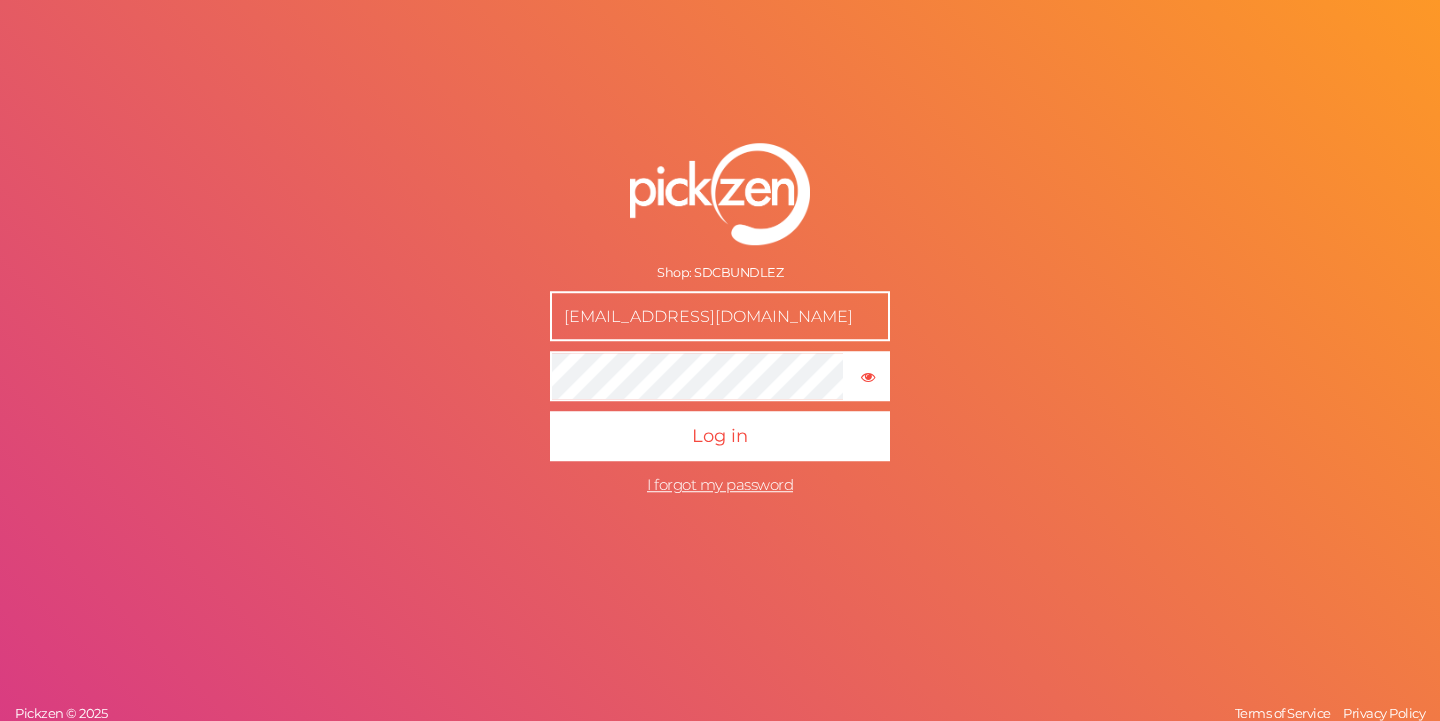 scroll, scrollTop: 0, scrollLeft: 0, axis: both 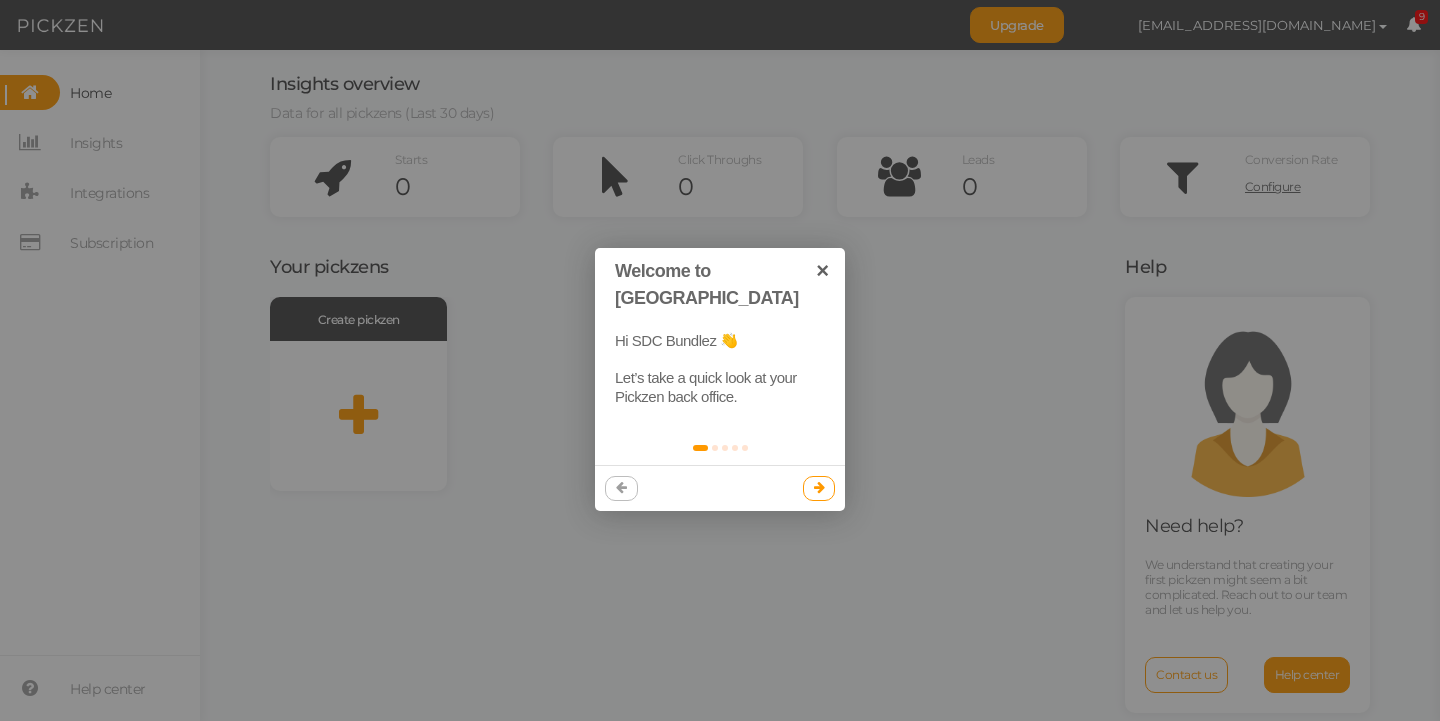 click at bounding box center (819, 487) 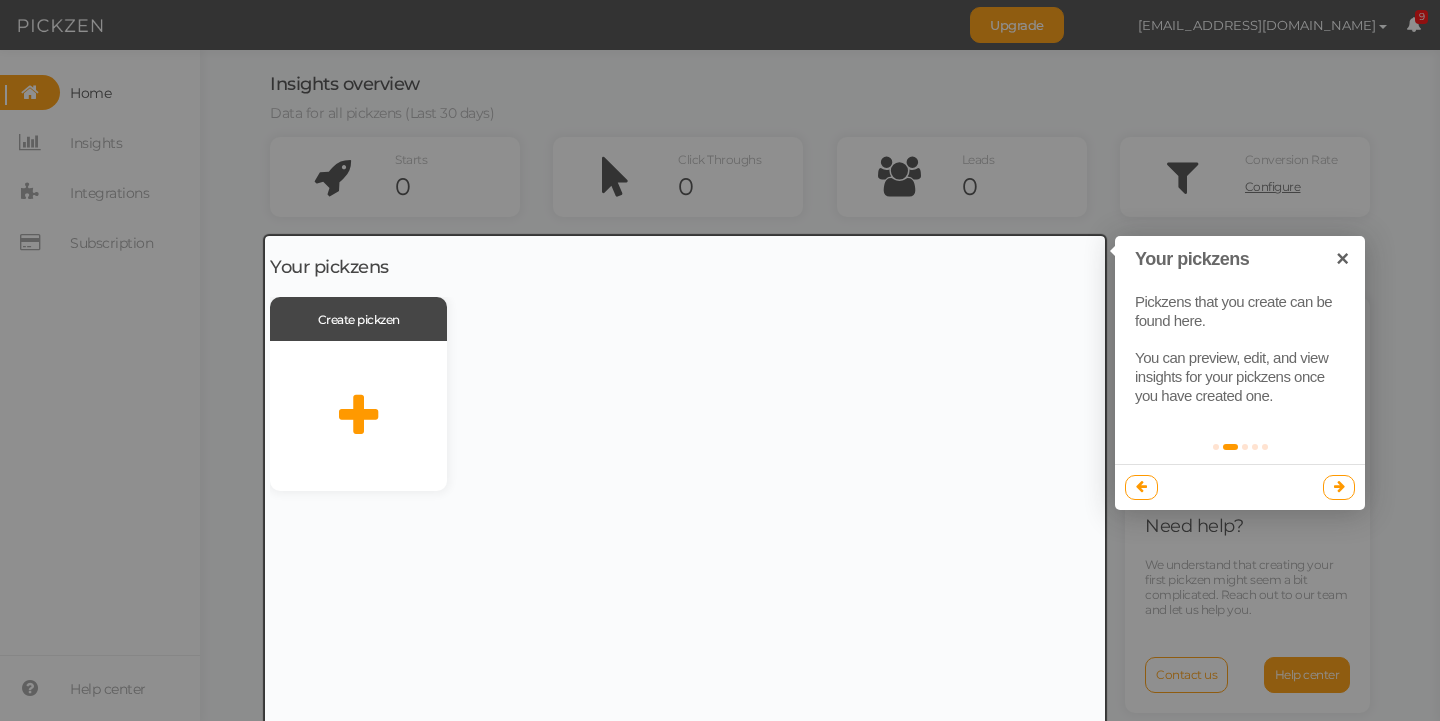 click at bounding box center [685, 483] 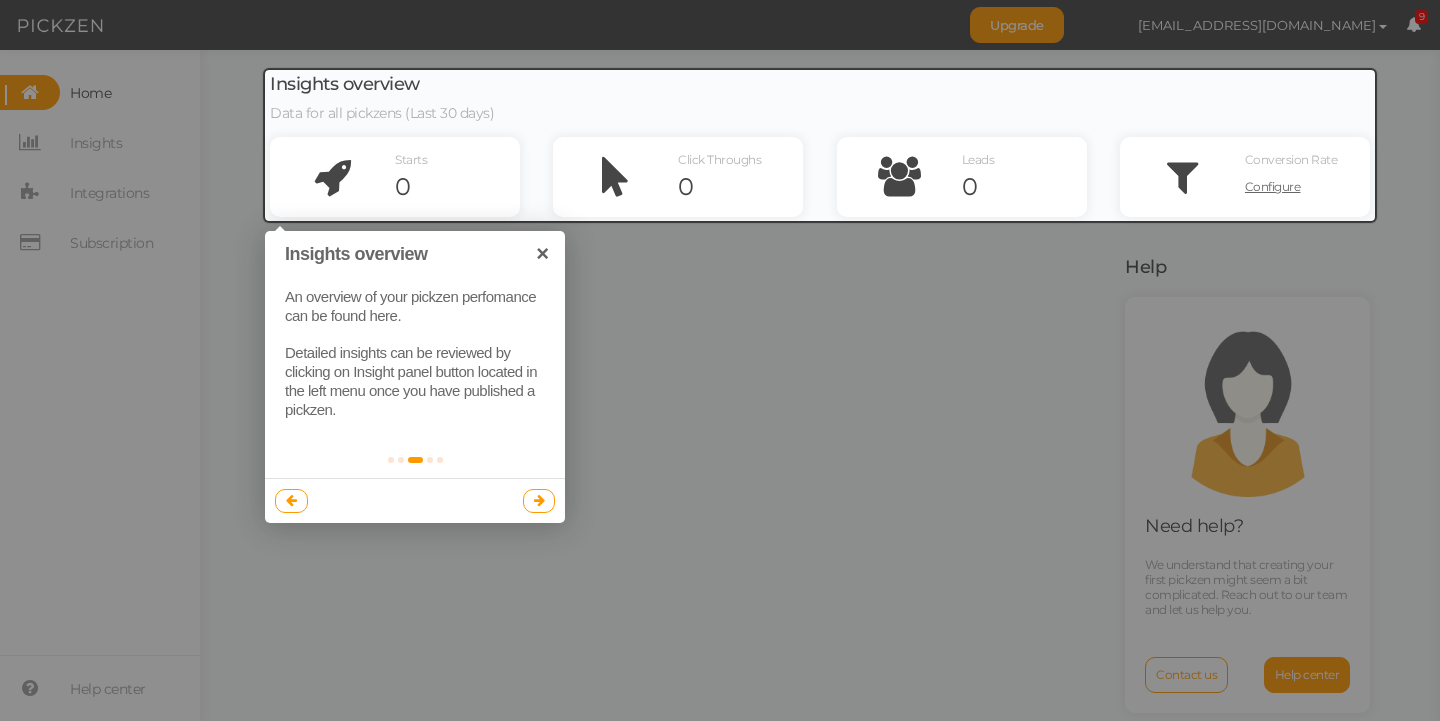 click at bounding box center (539, 500) 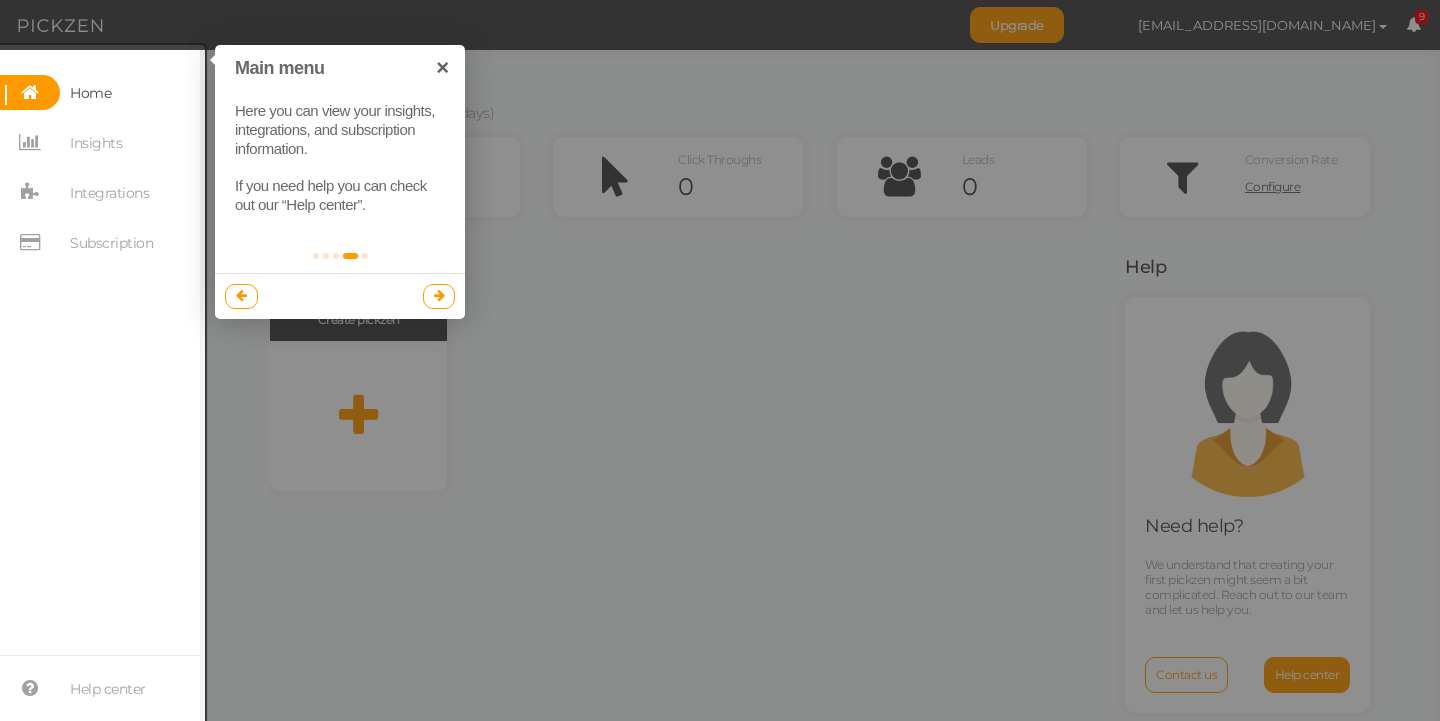 click at bounding box center (439, 295) 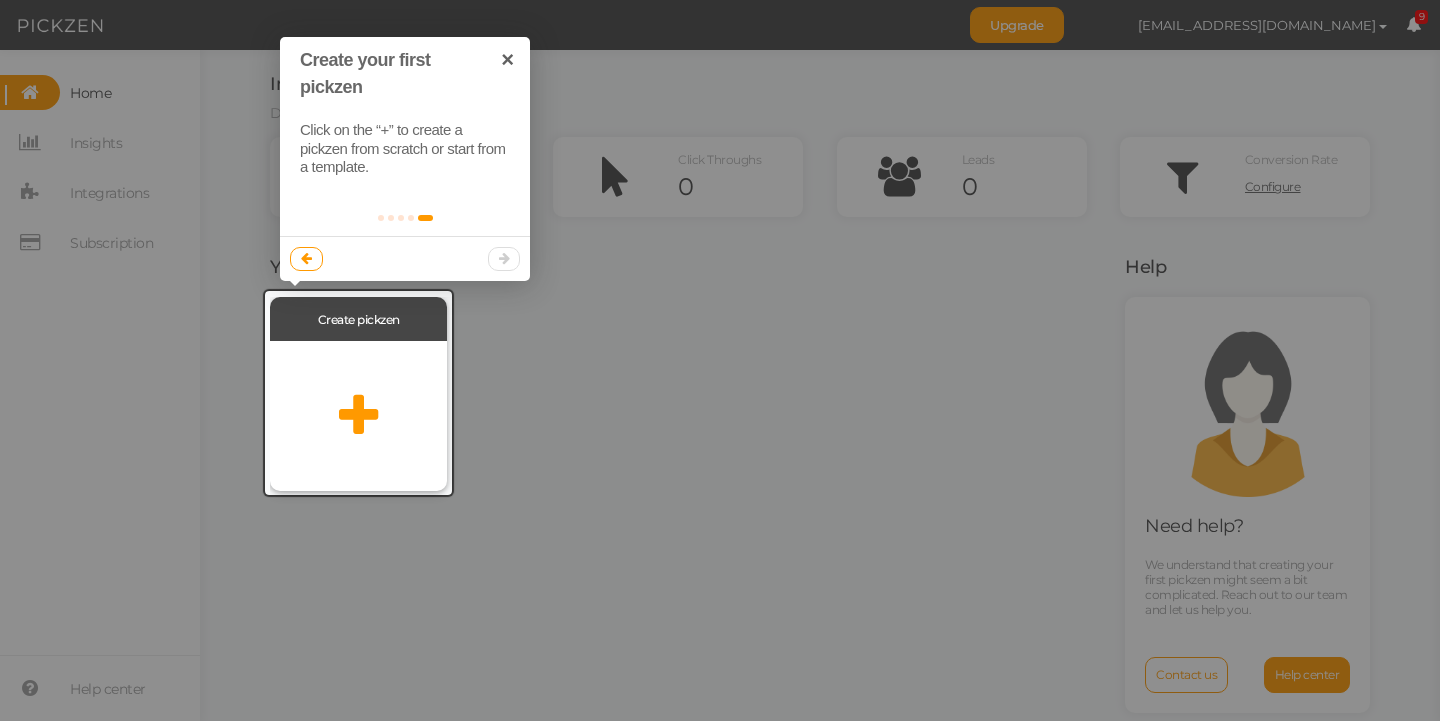 click at bounding box center [358, 416] 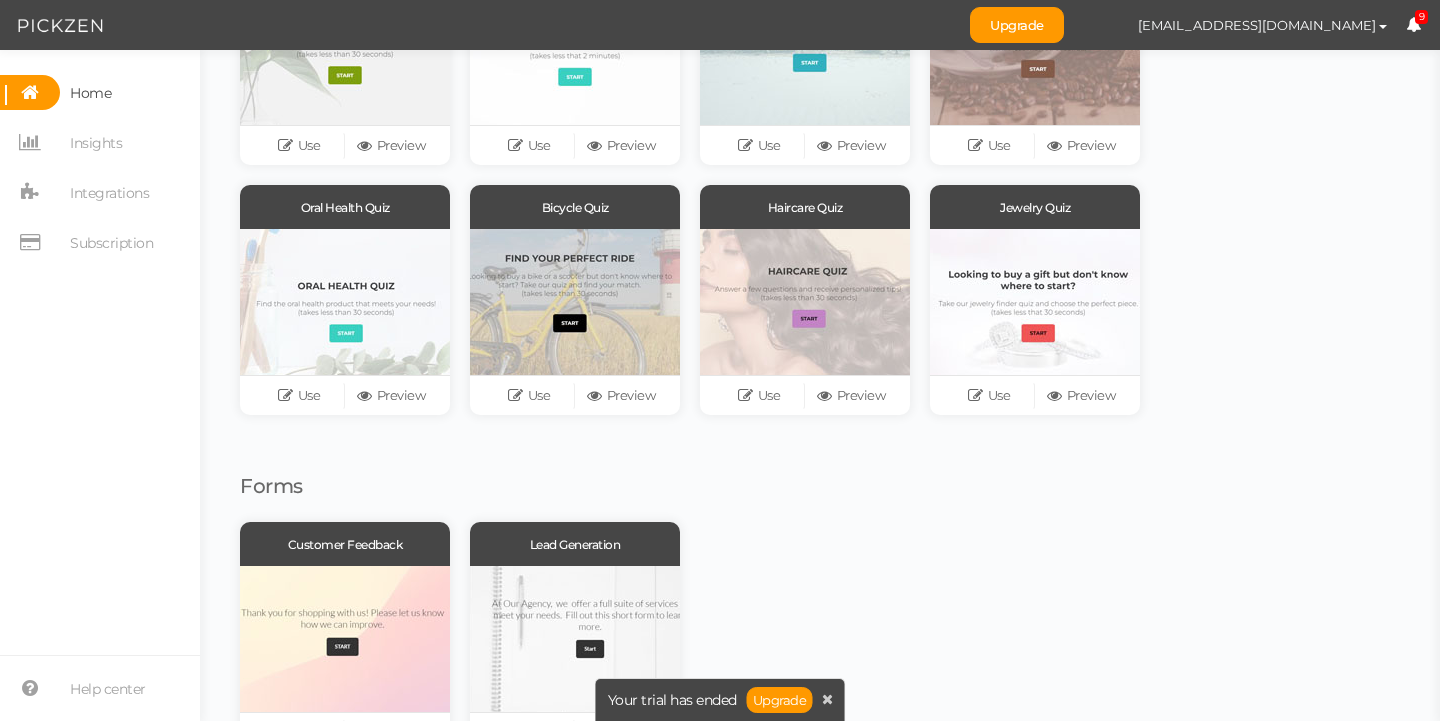 scroll, scrollTop: 331, scrollLeft: 0, axis: vertical 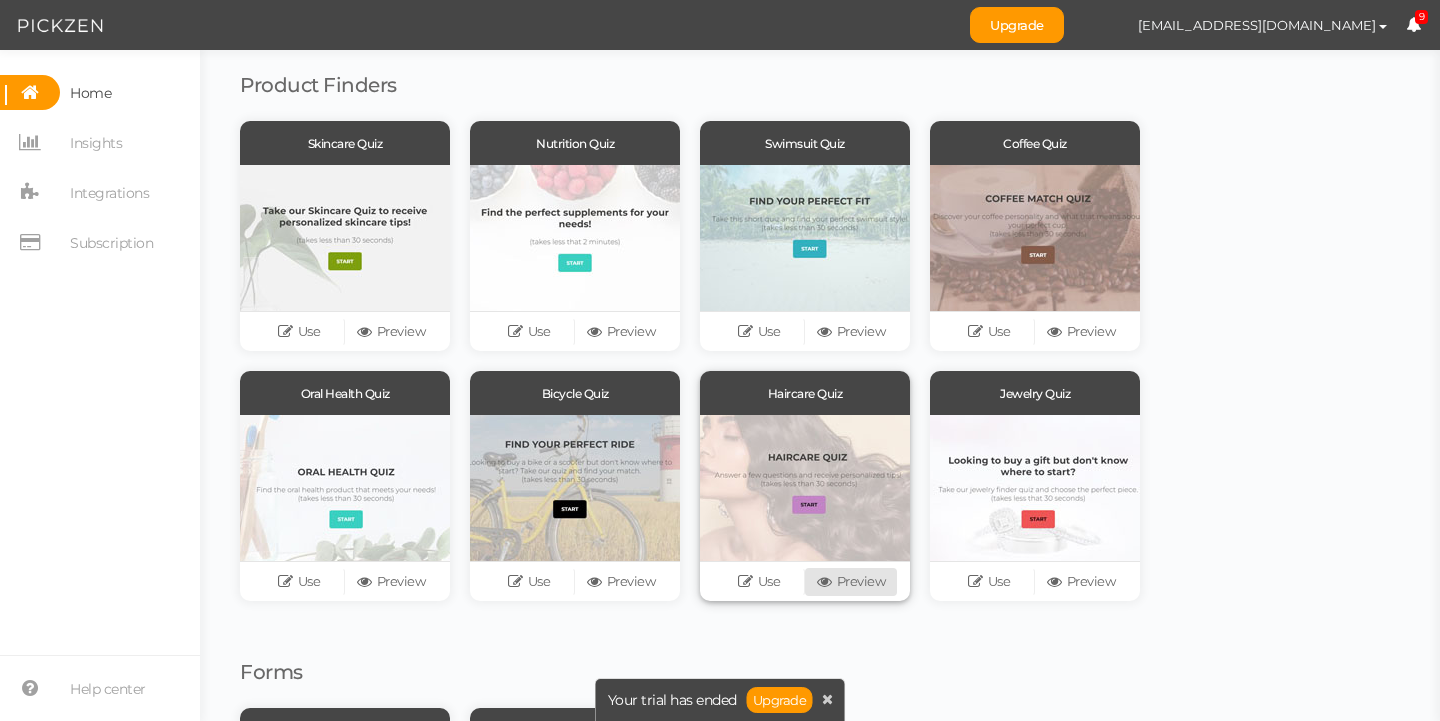 click on "Preview" at bounding box center (851, 582) 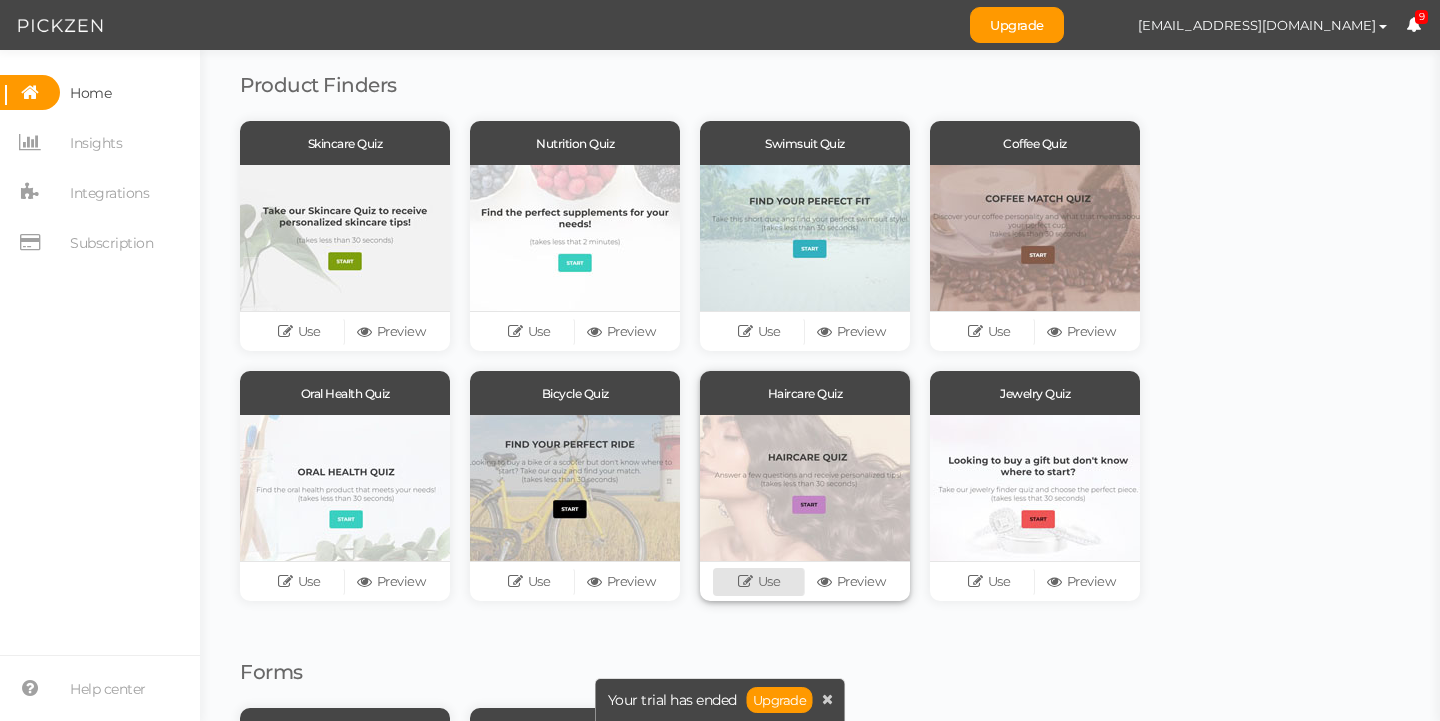 click on "Use" at bounding box center [759, 582] 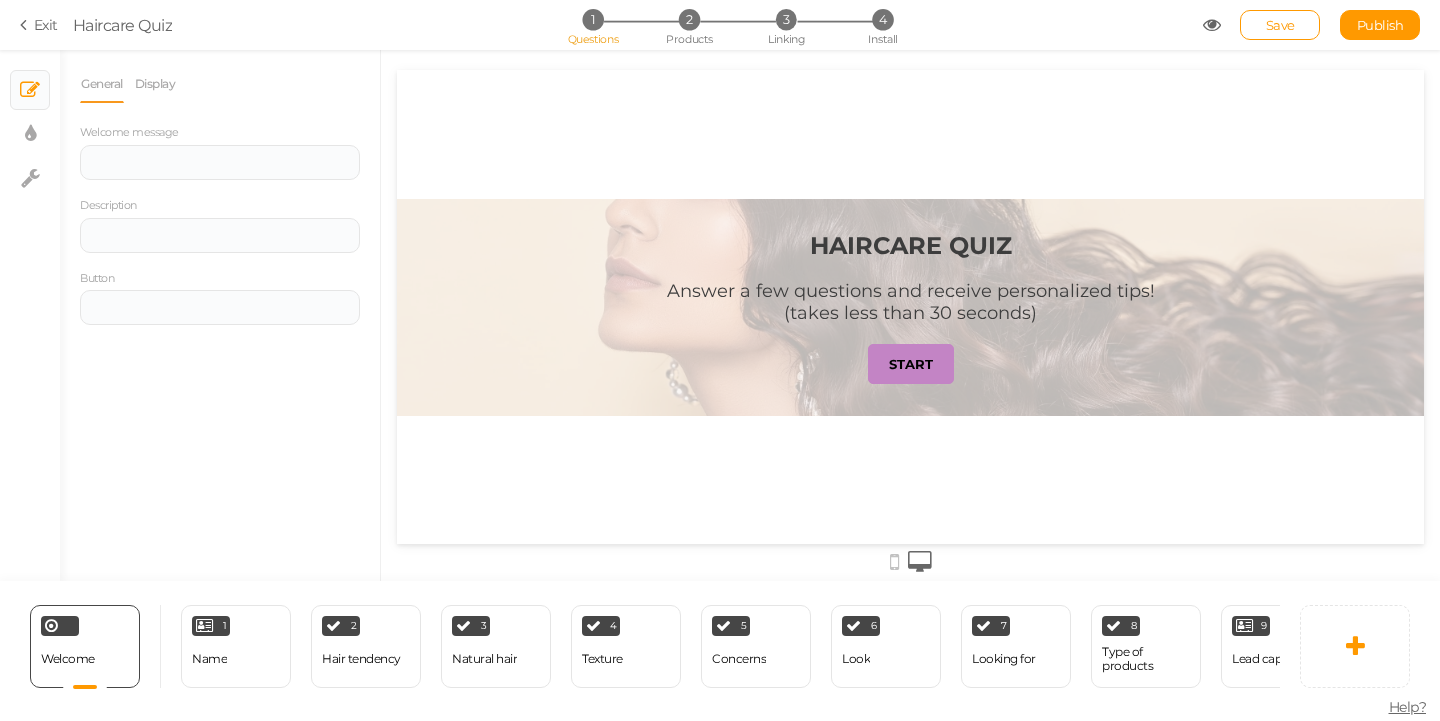 scroll, scrollTop: 0, scrollLeft: 0, axis: both 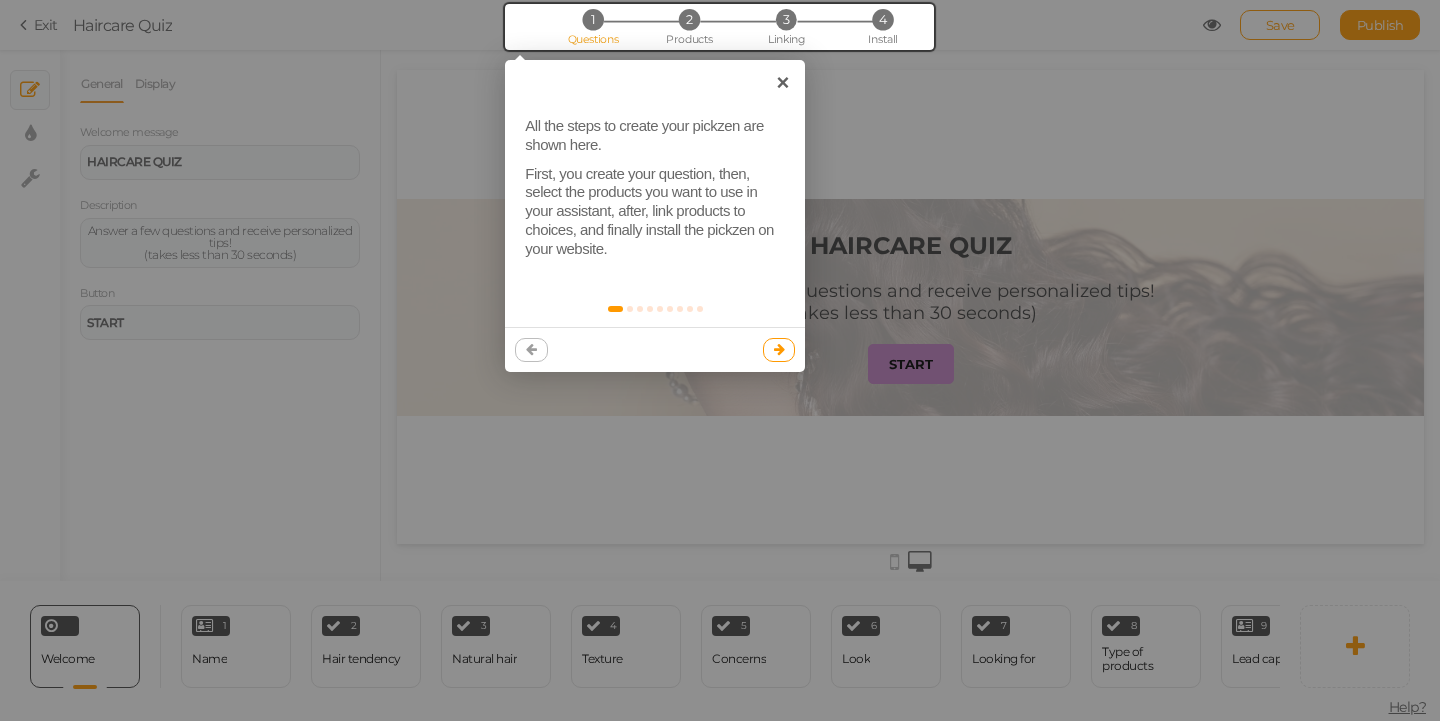 click at bounding box center (779, 349) 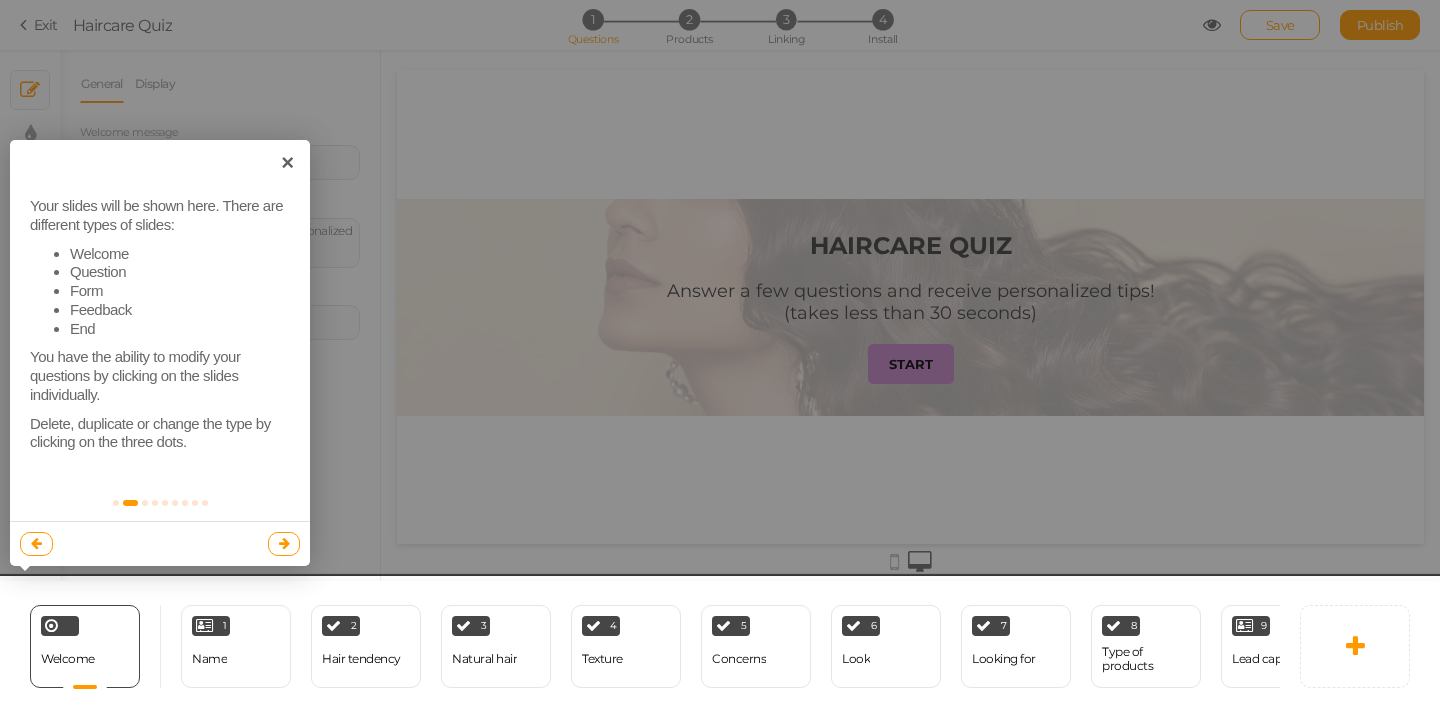 click at bounding box center [284, 543] 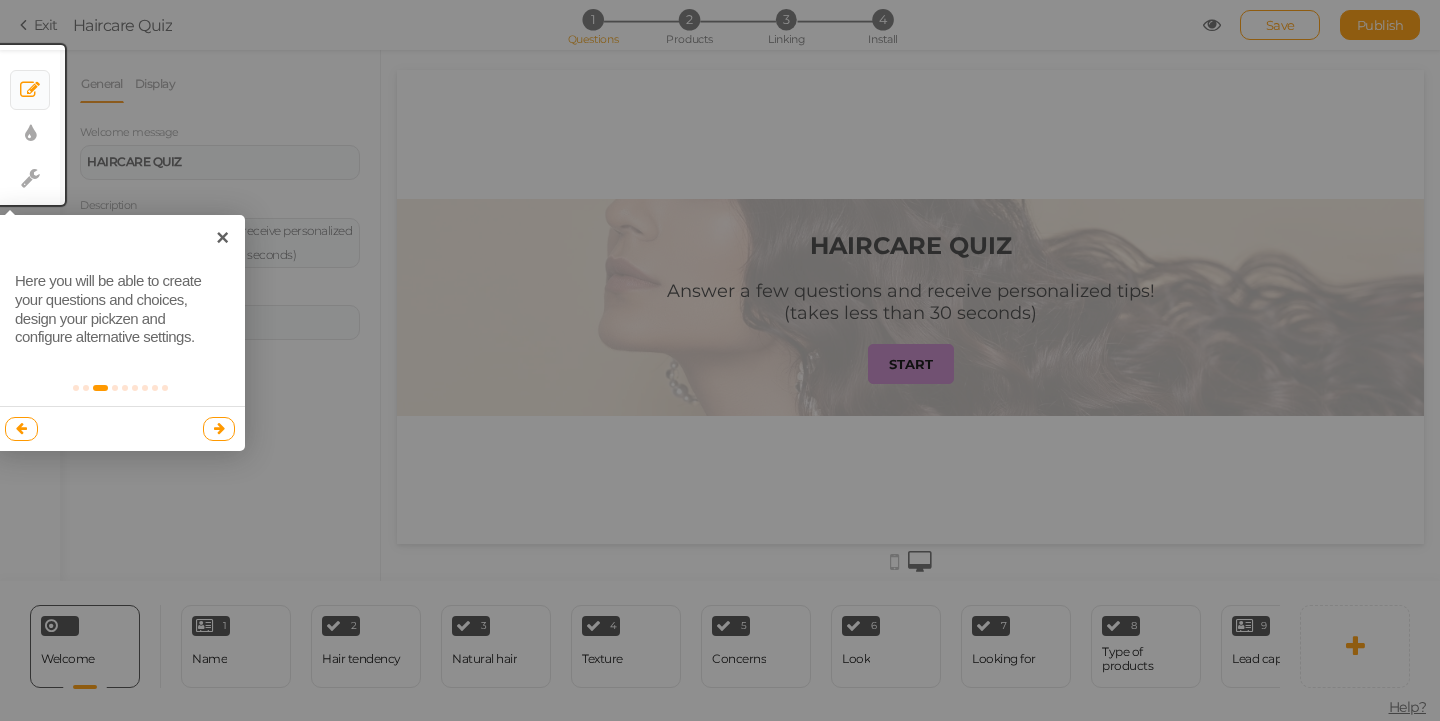 click at bounding box center (219, 428) 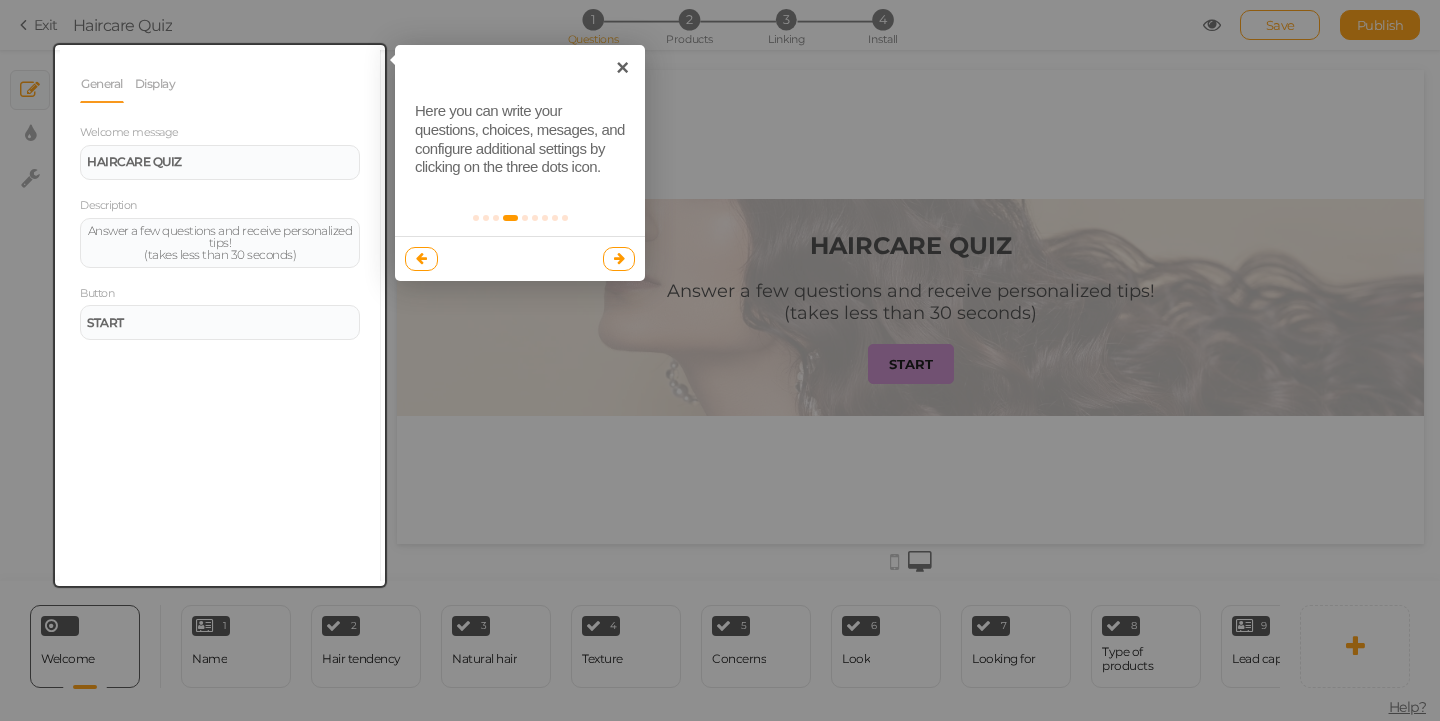 click at bounding box center [619, 259] 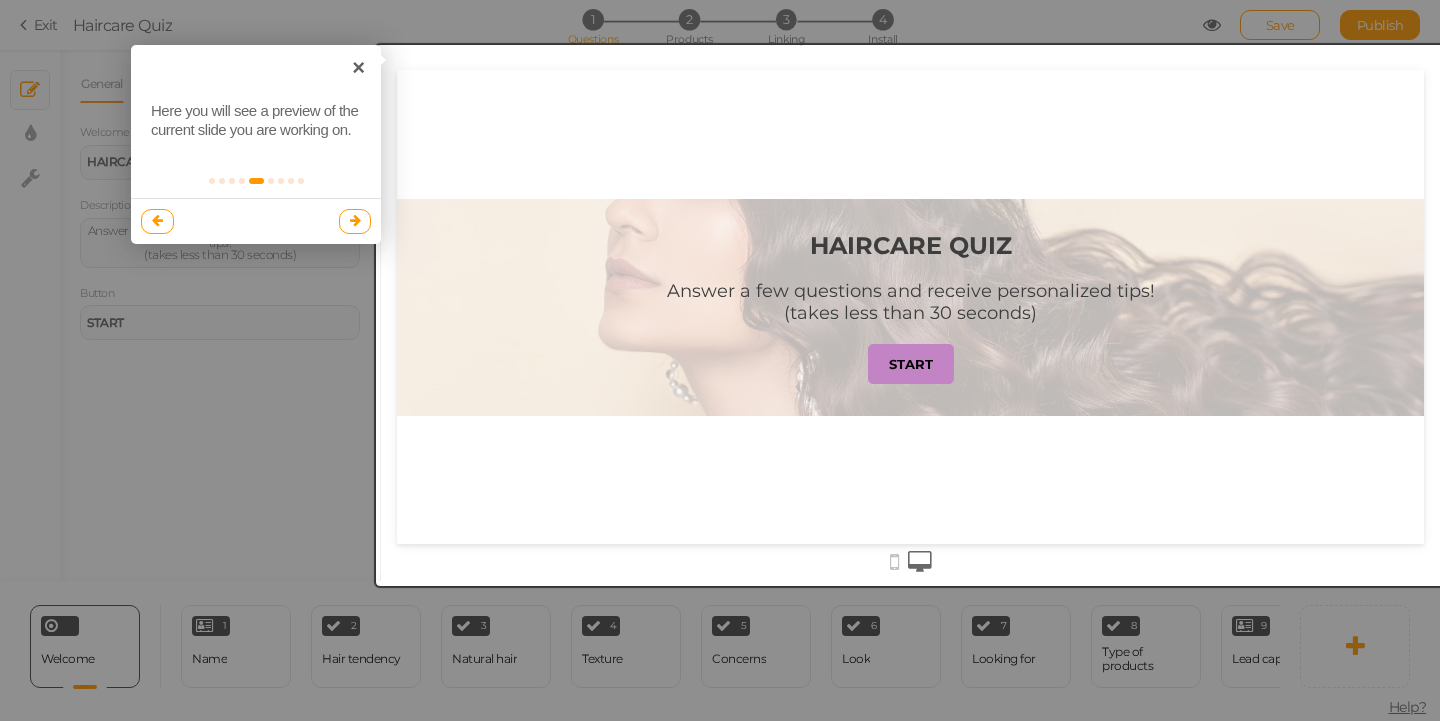 click at bounding box center (355, 221) 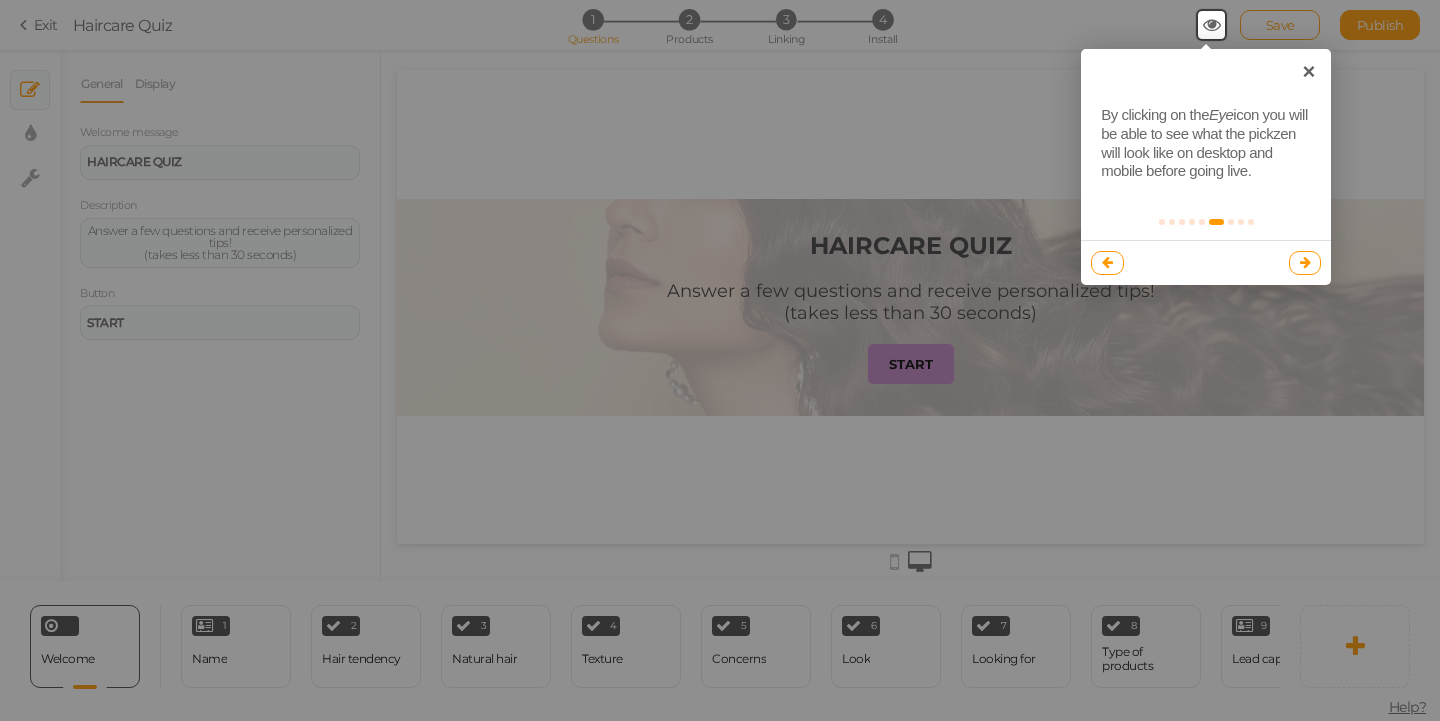 click at bounding box center (1305, 262) 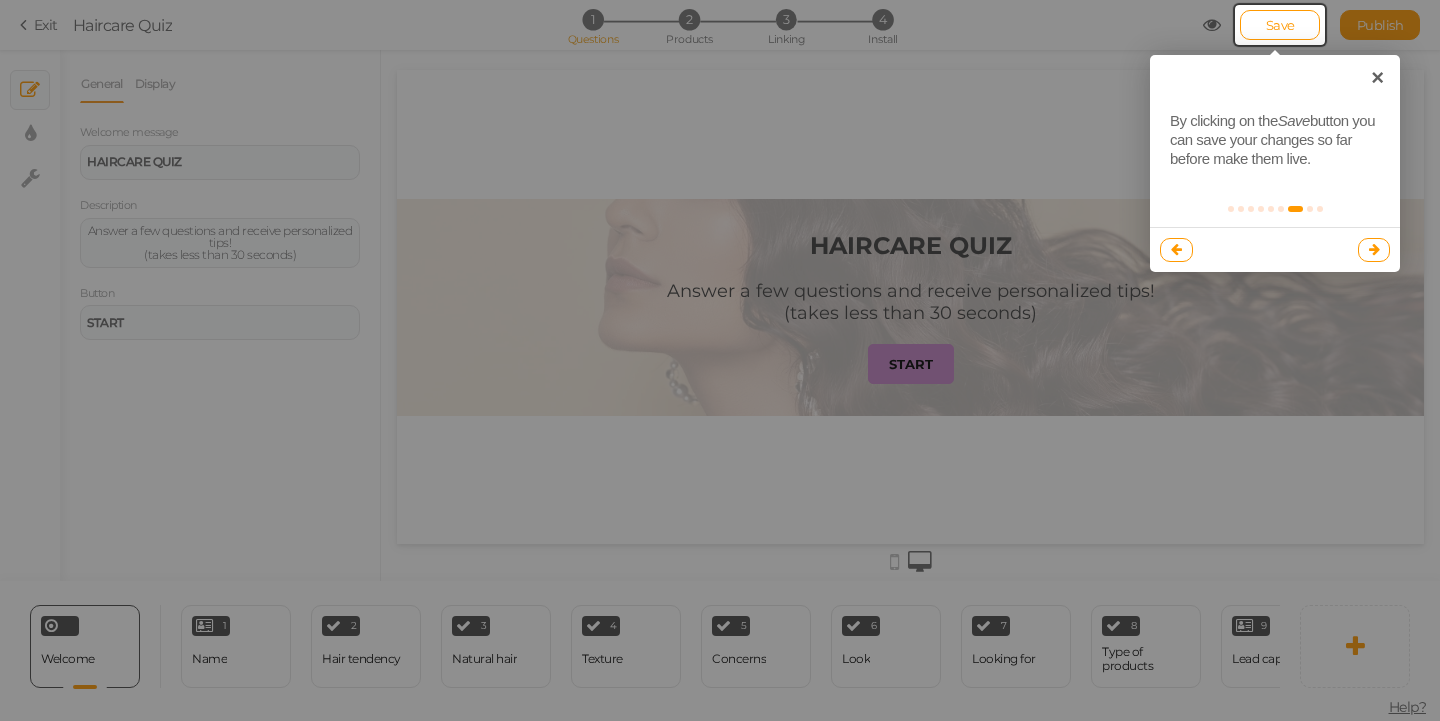 click at bounding box center (1374, 249) 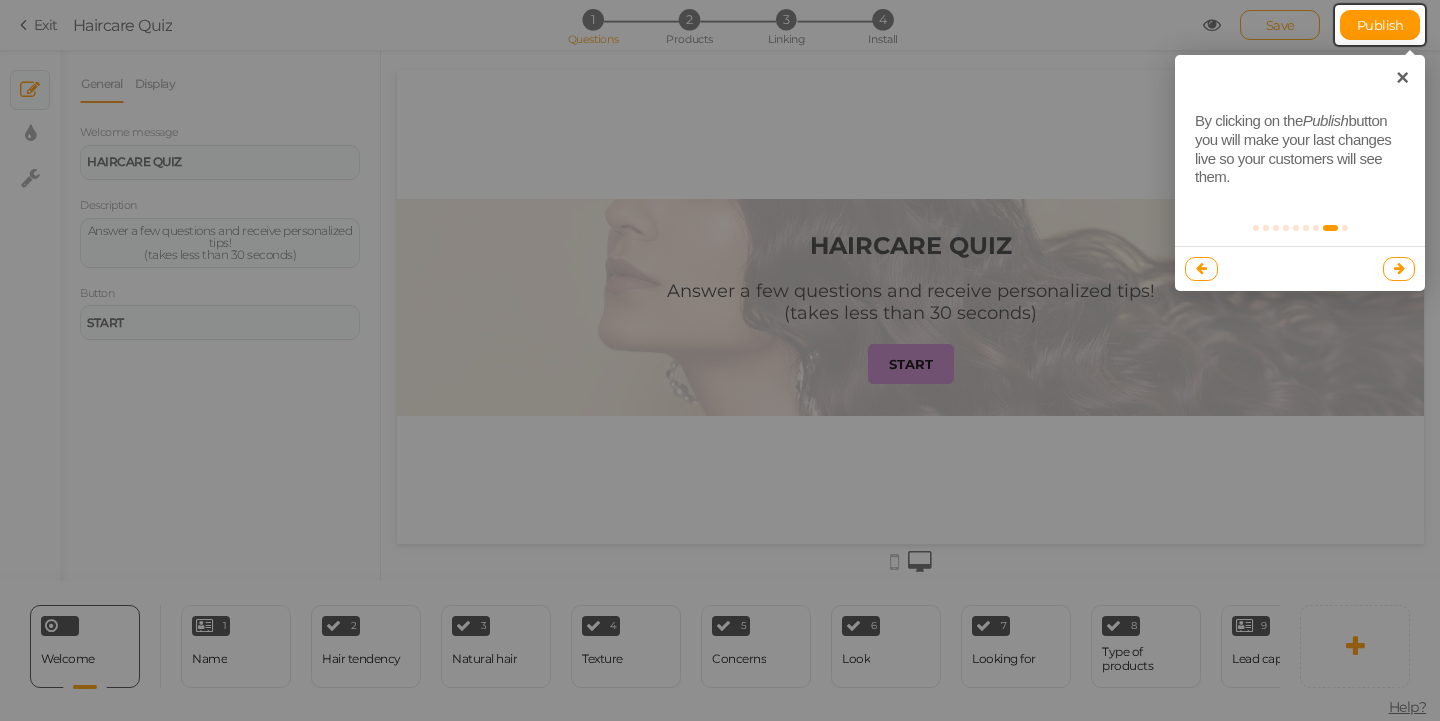 click at bounding box center [1399, 269] 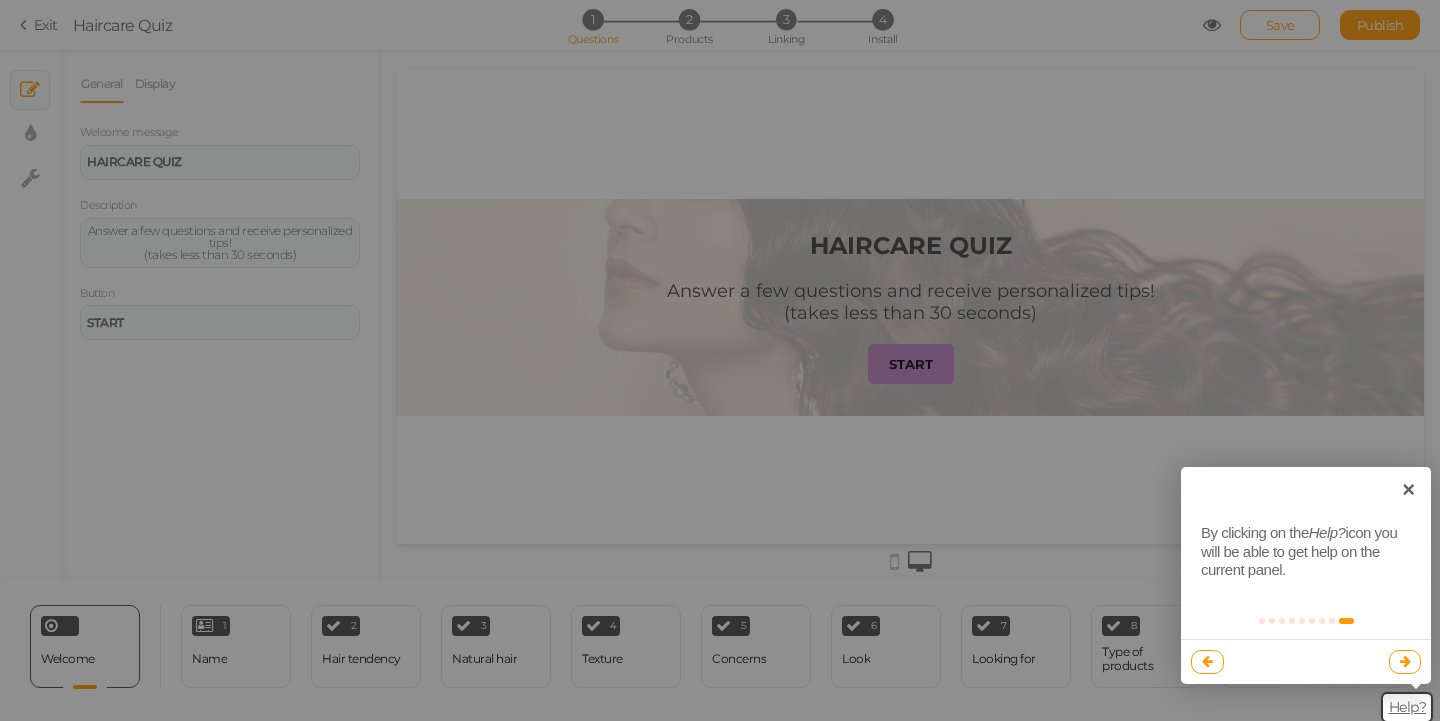 click at bounding box center [1405, 662] 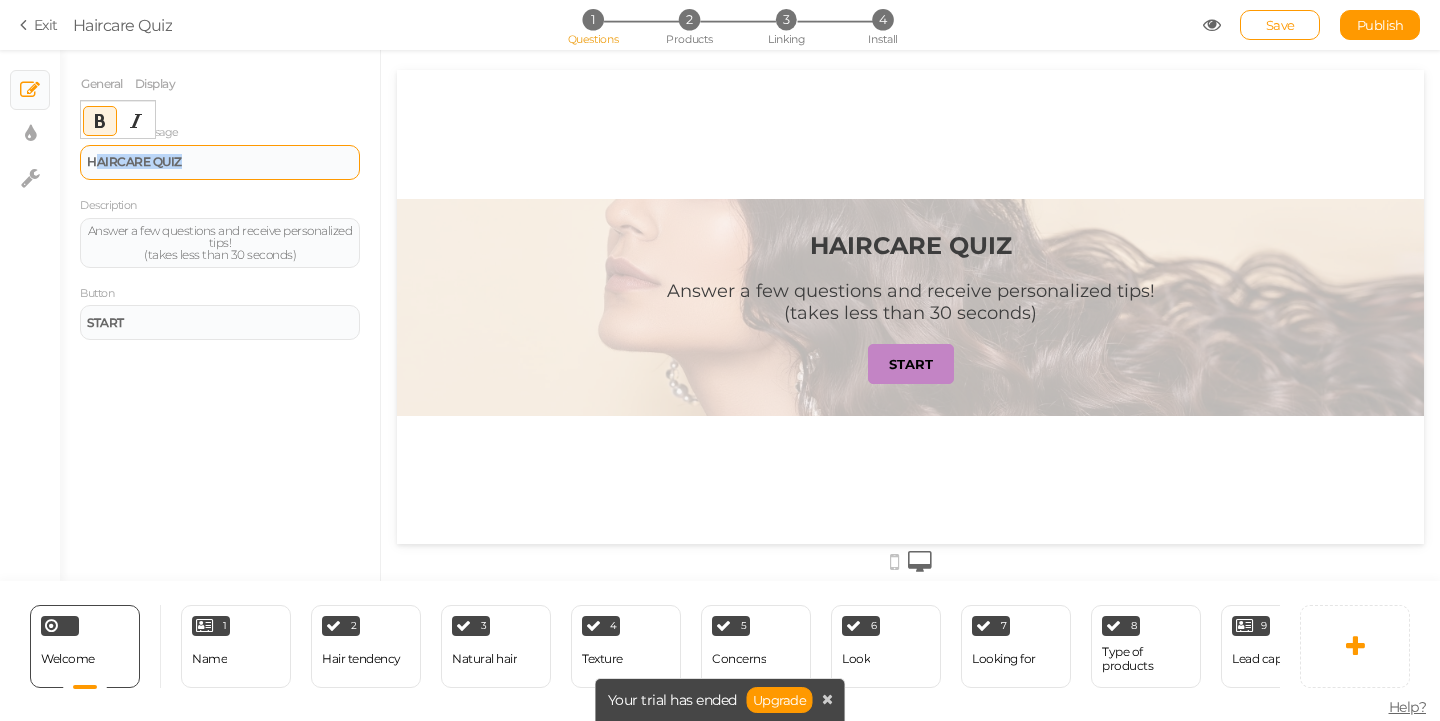 drag, startPoint x: 224, startPoint y: 166, endPoint x: 92, endPoint y: 164, distance: 132.01515 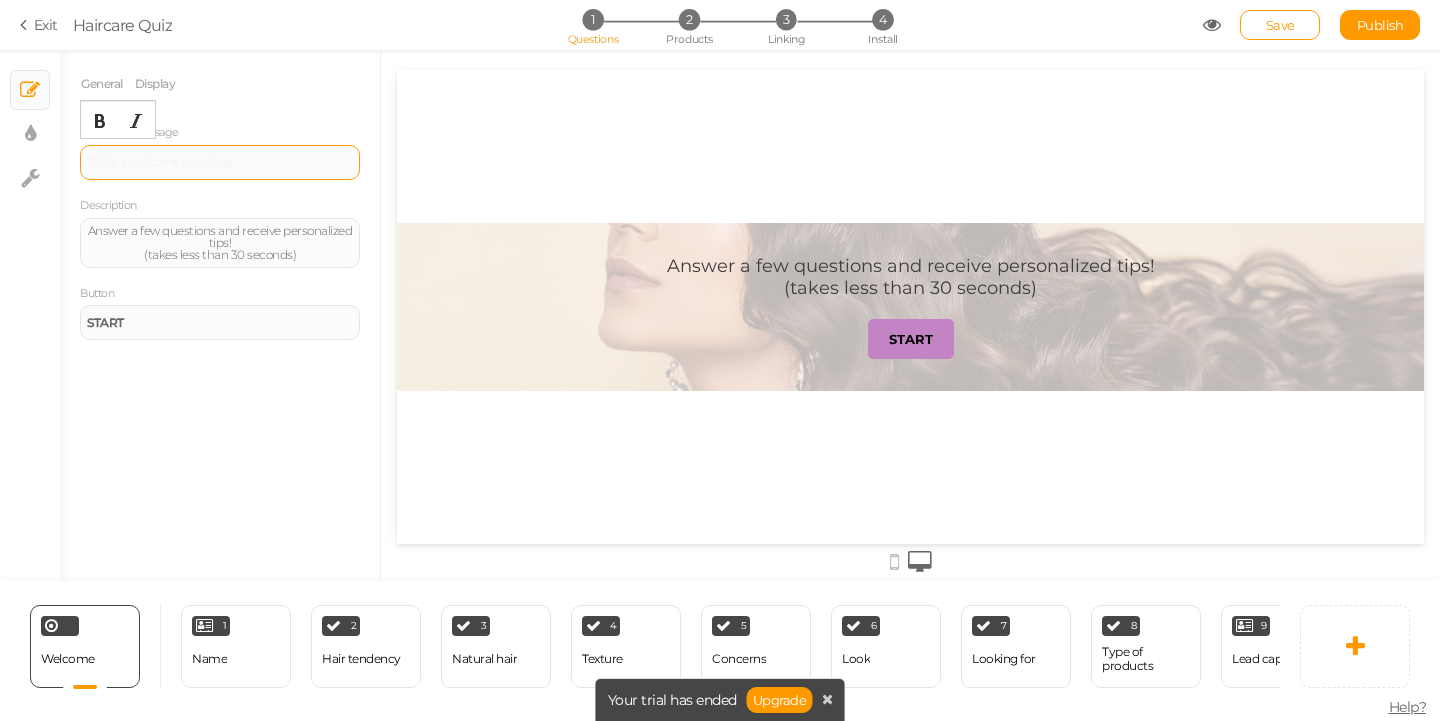 type 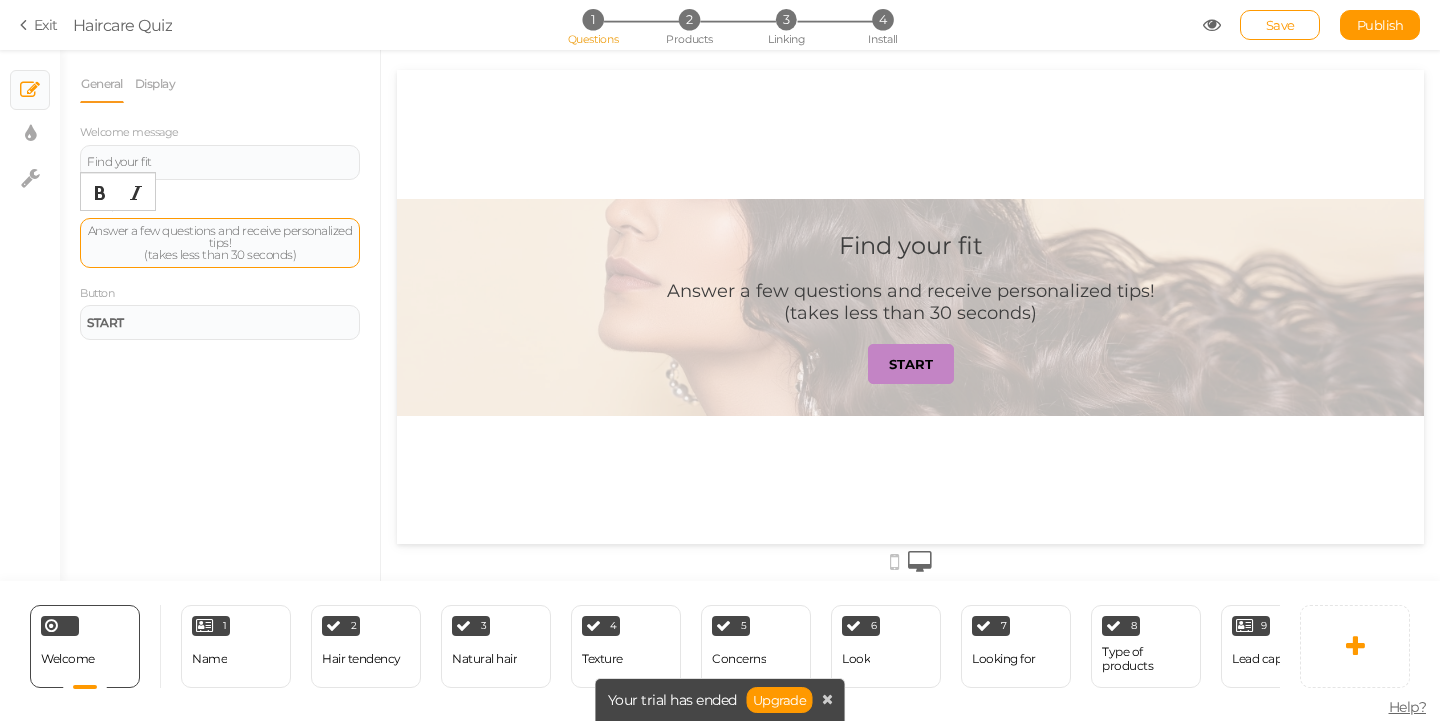 click on "Answer a few questions and receive personalized tips!  (takes less than 30 seconds)" at bounding box center (220, 243) 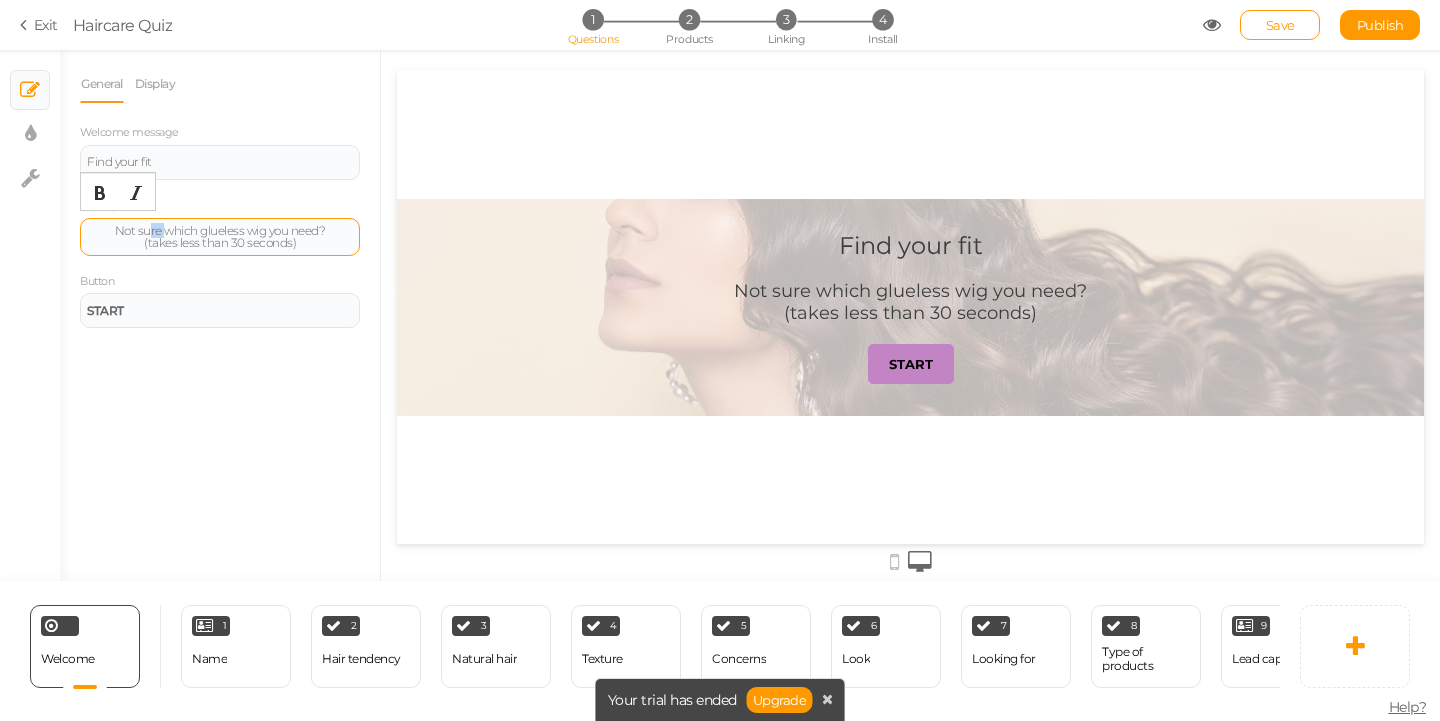 drag, startPoint x: 164, startPoint y: 226, endPoint x: 139, endPoint y: 226, distance: 25 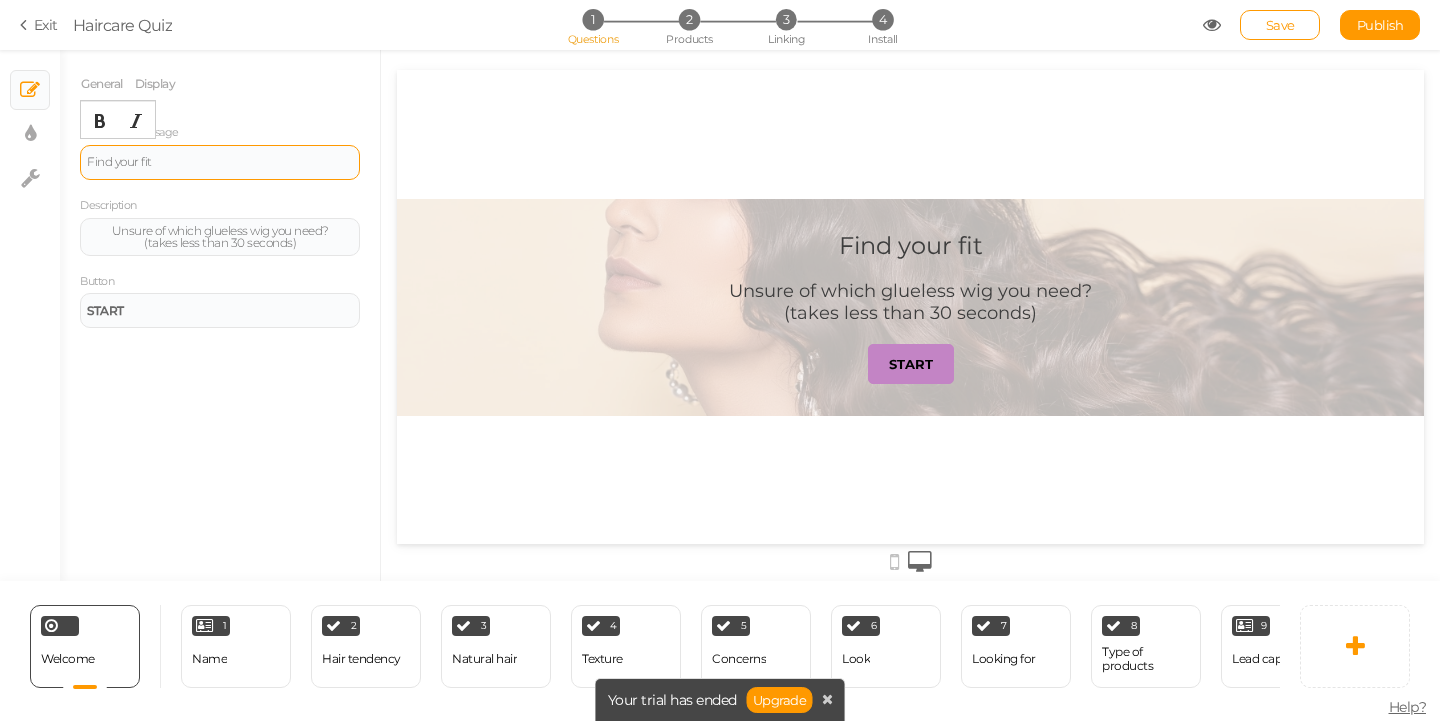 click on "Find your fit" at bounding box center [220, 162] 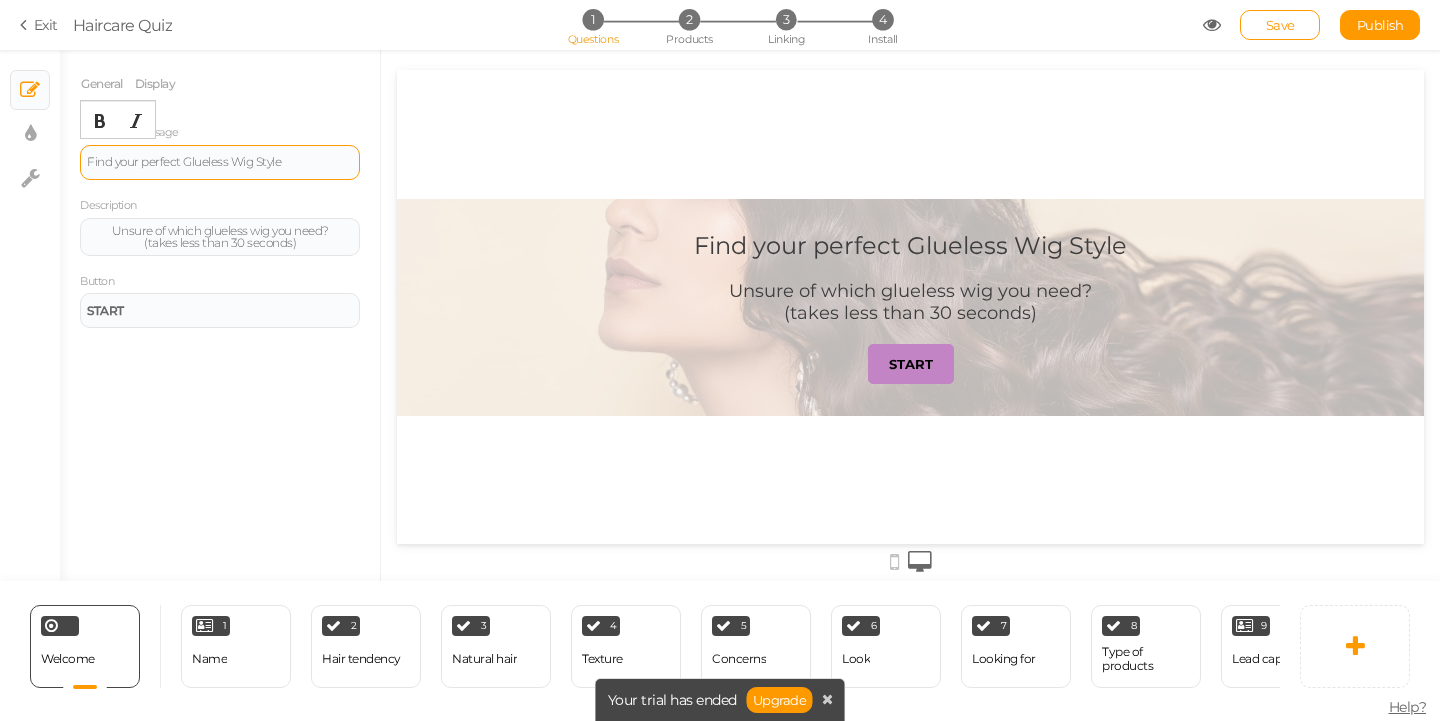 click on "Find your perfect Glueless Wig Style" at bounding box center [220, 162] 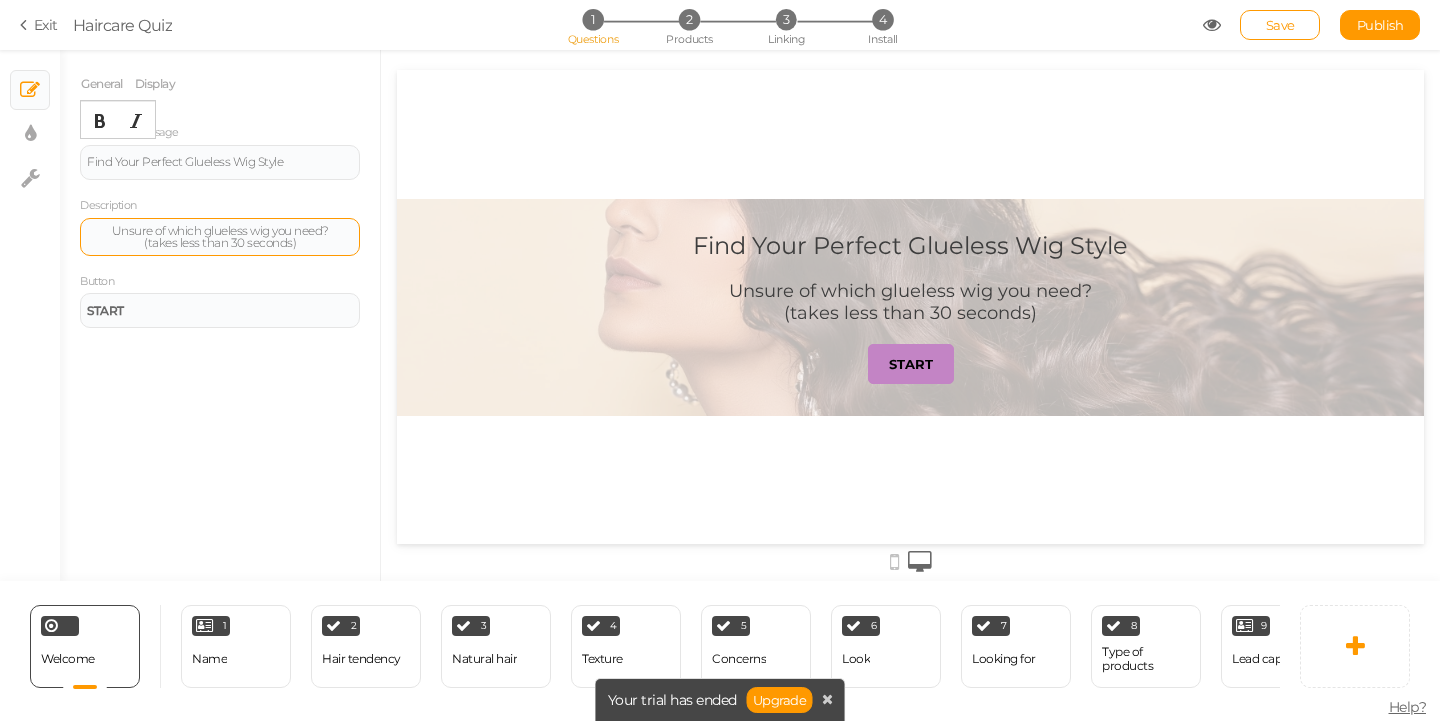 click on "Unsure of which glueless wig you need? (takes less than 30 seconds)" at bounding box center (220, 237) 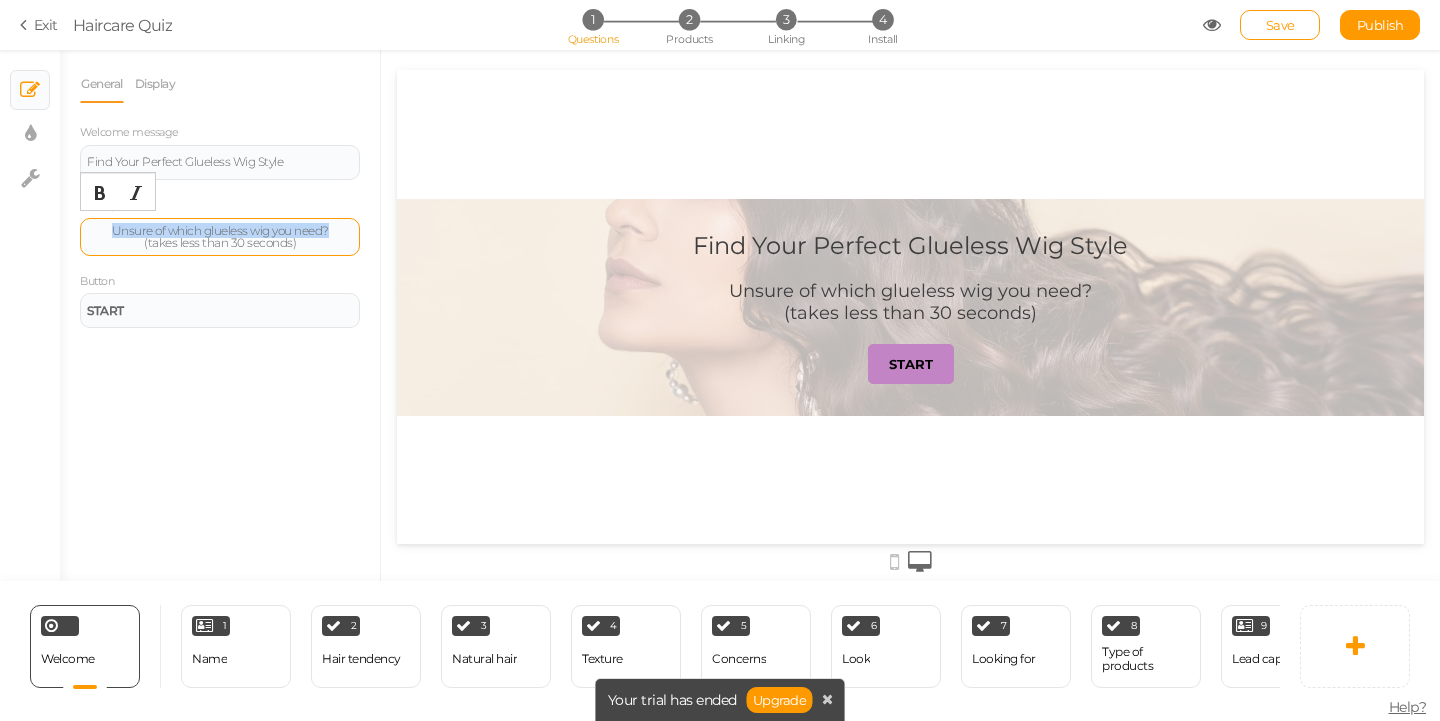 drag, startPoint x: 347, startPoint y: 229, endPoint x: 89, endPoint y: 229, distance: 258 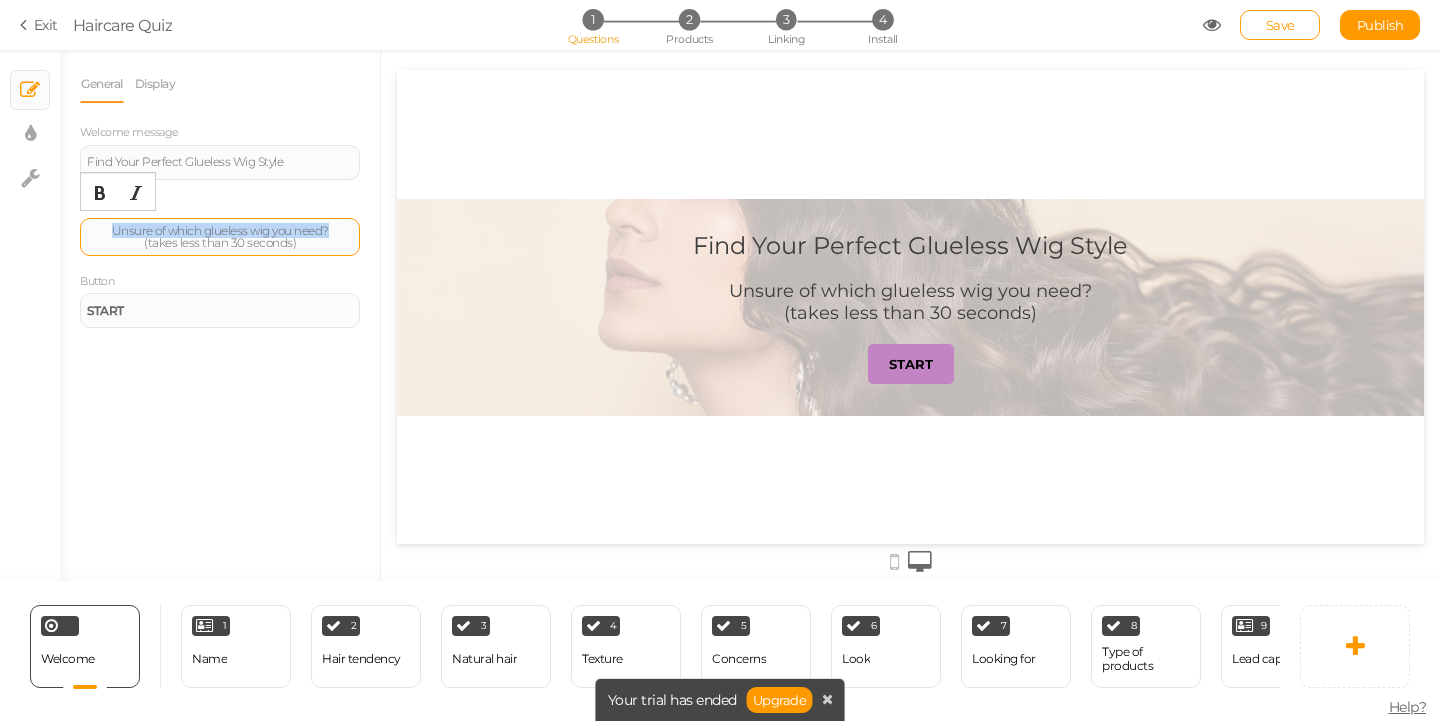 click on "Unsure of which glueless wig you need? (takes less than 30 seconds)" at bounding box center [220, 237] 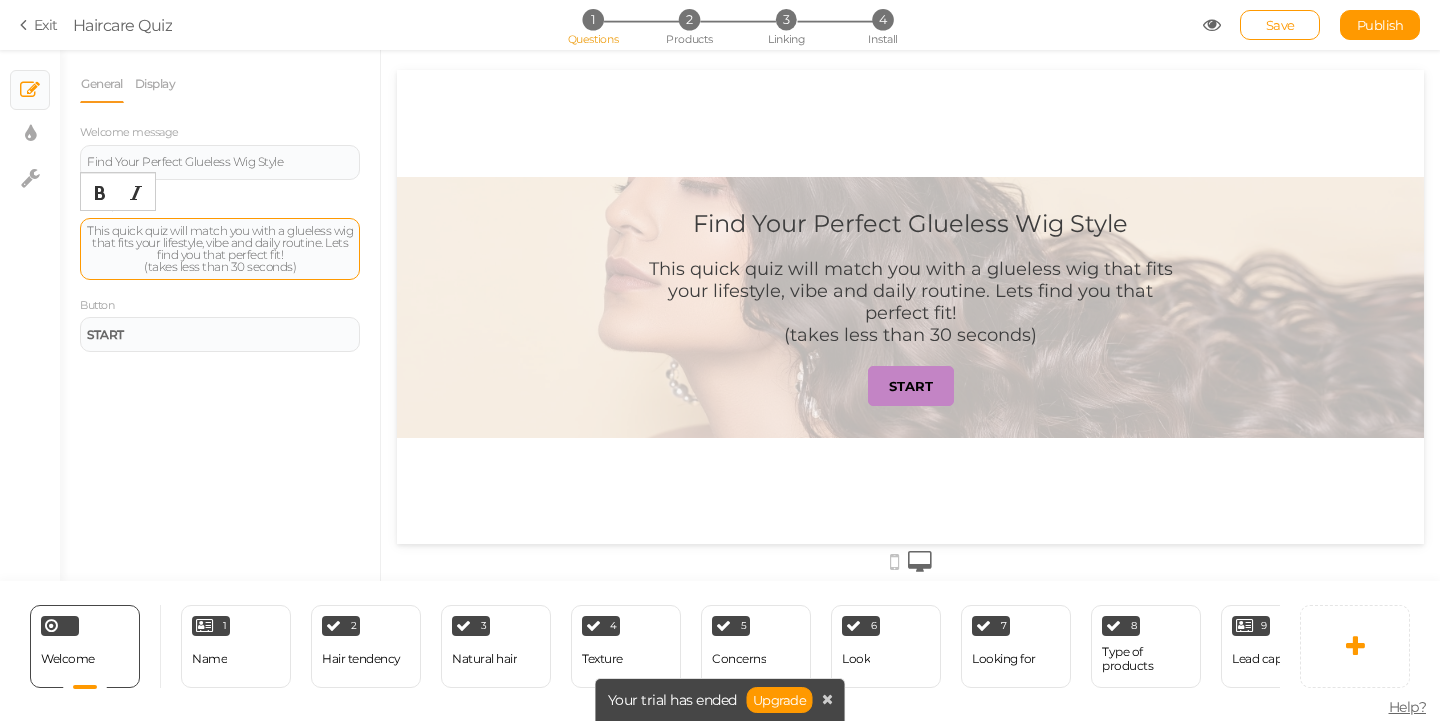 click on "This quick quiz will match you with a glueless wig that fits your lifestyle, vibe and daily routine. Lets find you that perfect fit! (takes less than 30 seconds)" at bounding box center [220, 249] 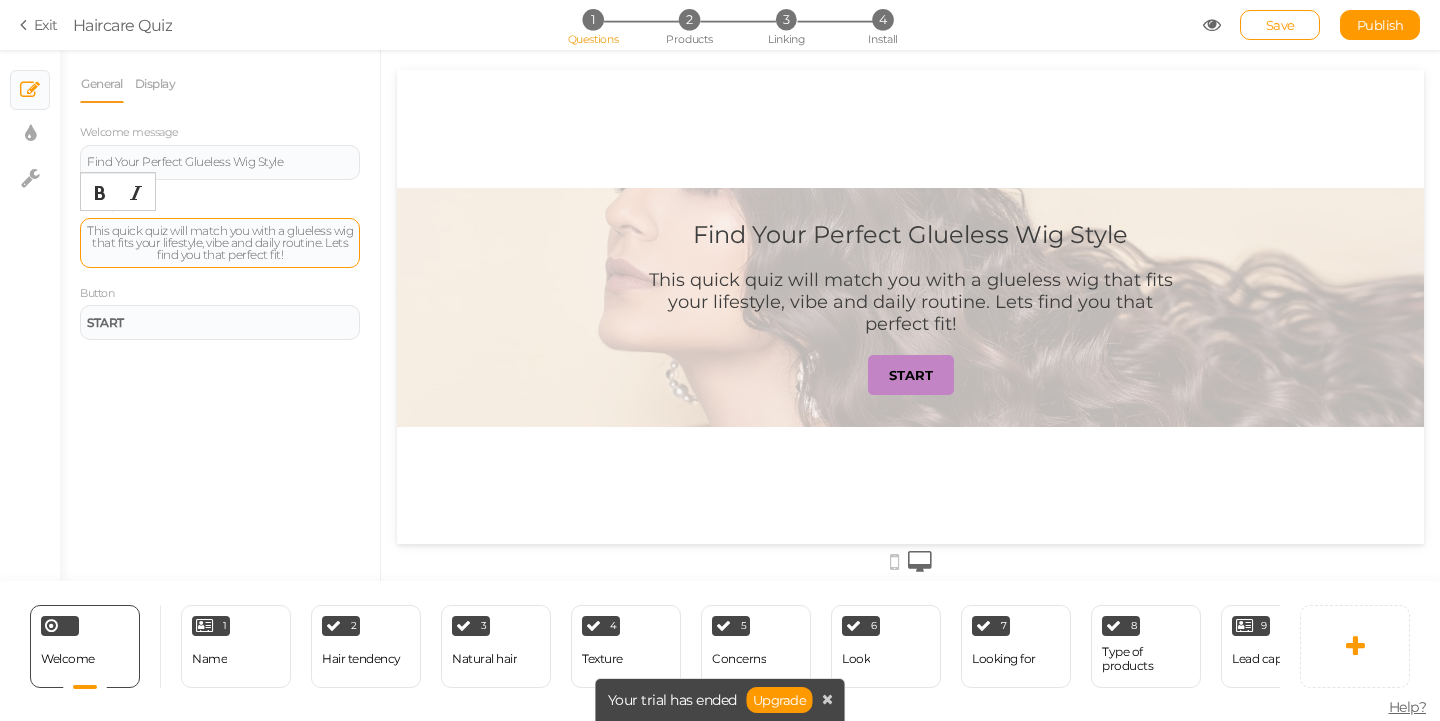 click on "This quick quiz will match you with a glueless wig that fits your lifestyle, vibe and daily routine. Lets find you that perfect fit!" at bounding box center [220, 243] 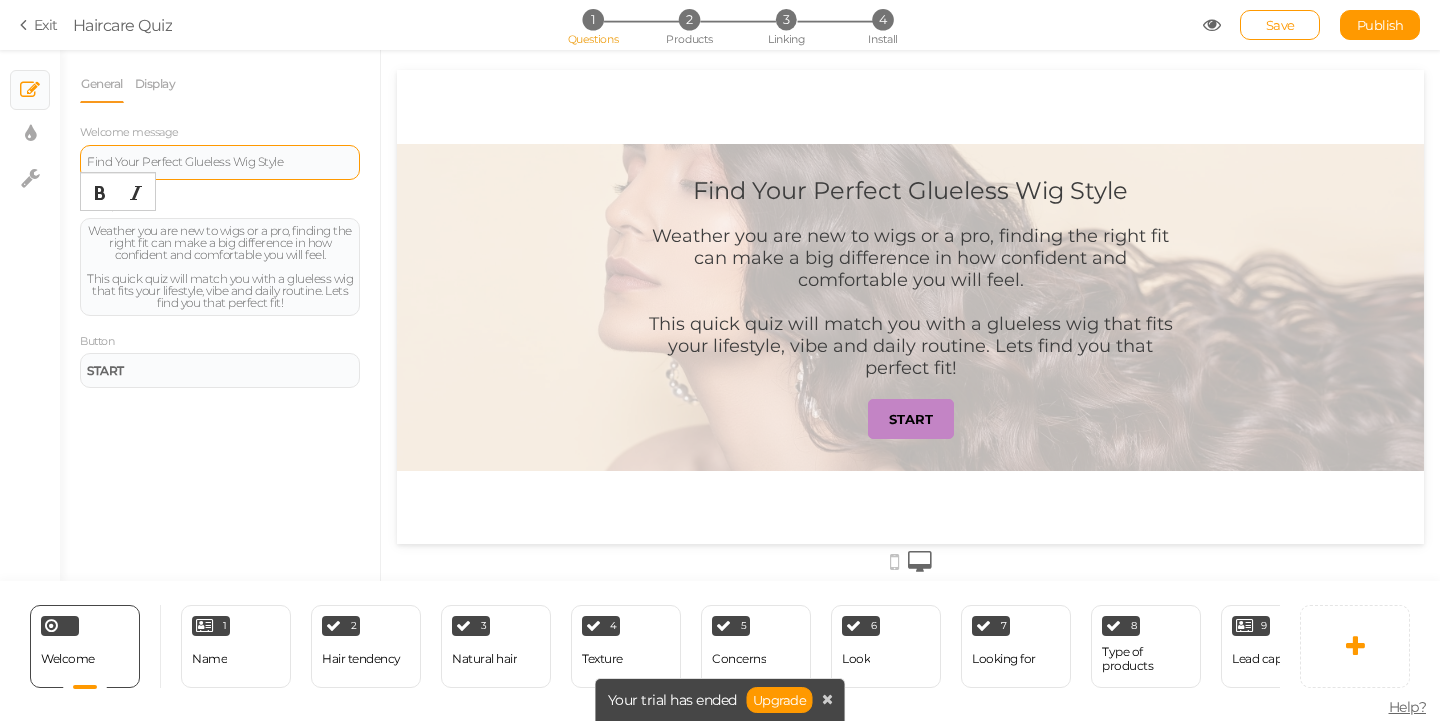 click on "Find Your Perfect Glueless Wig Style" at bounding box center [220, 162] 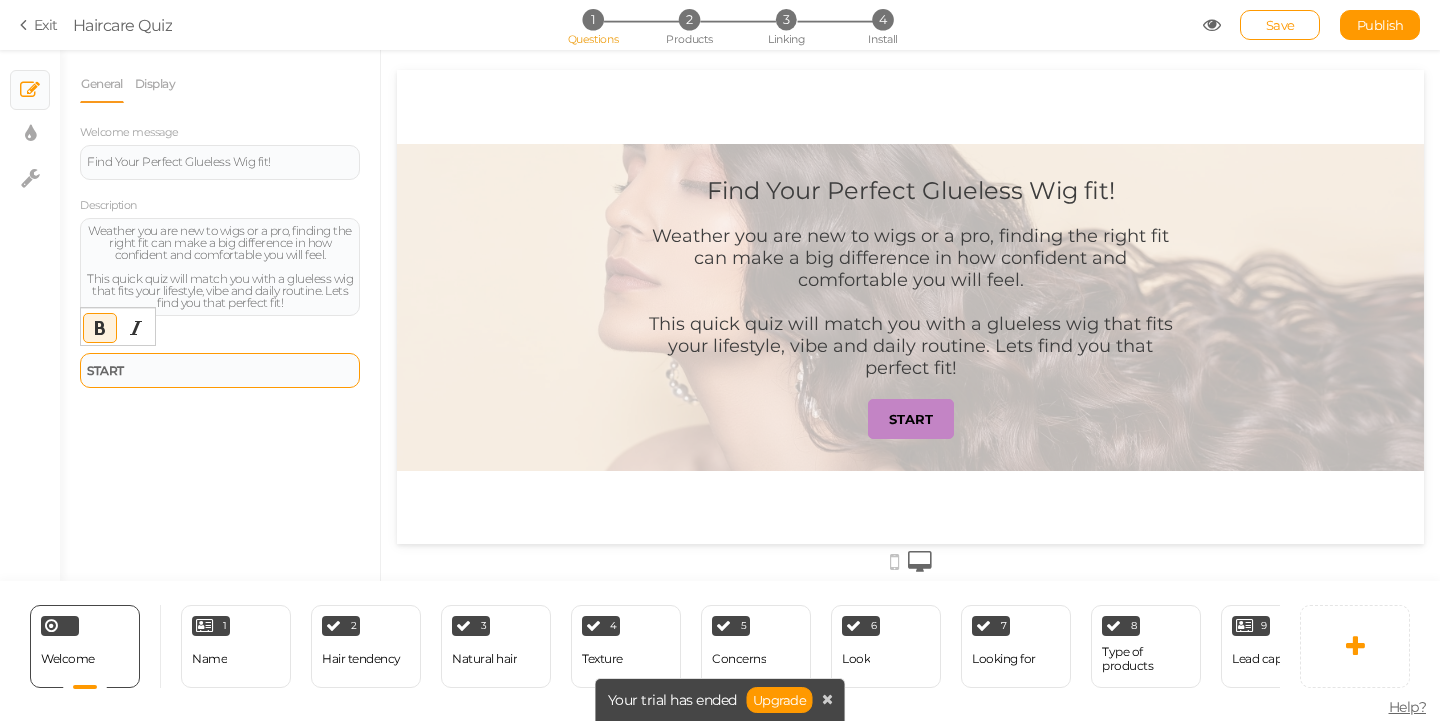 click on "START" at bounding box center (220, 370) 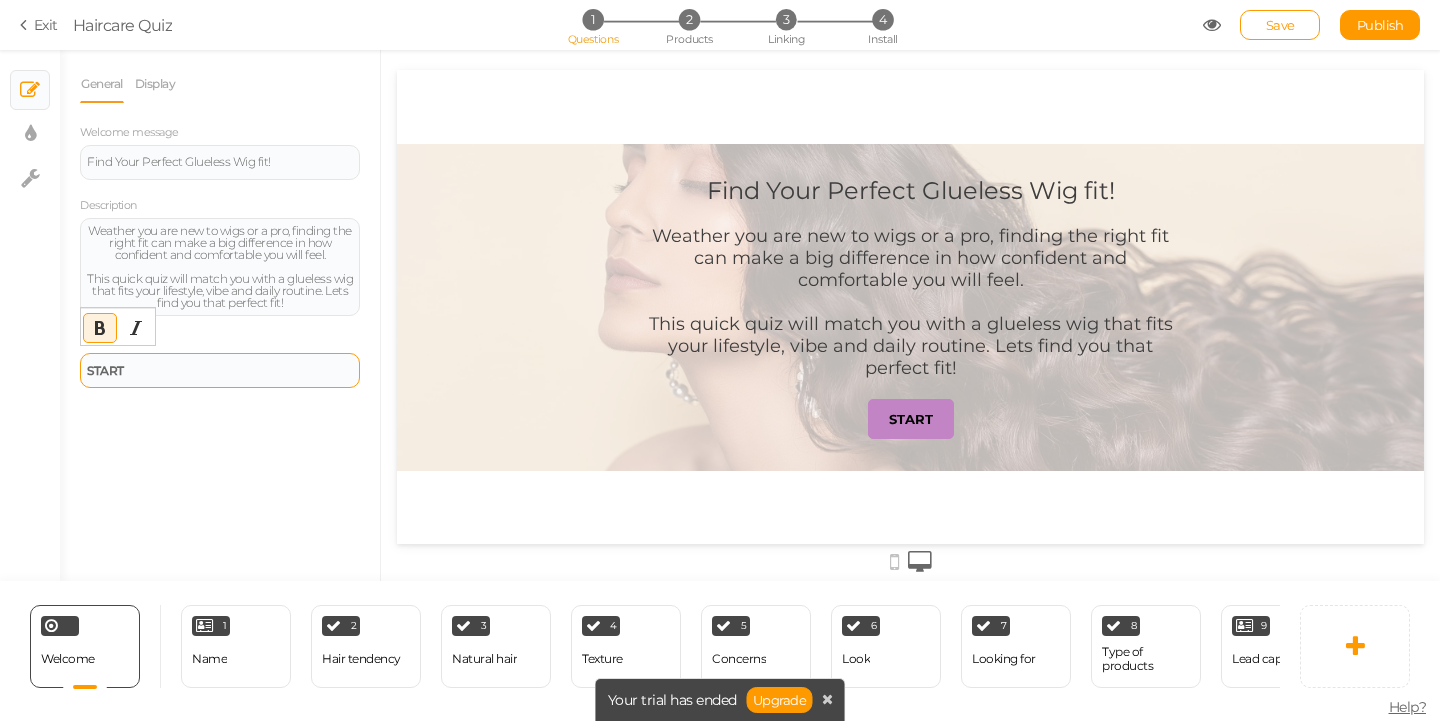 click on "START" at bounding box center (220, 371) 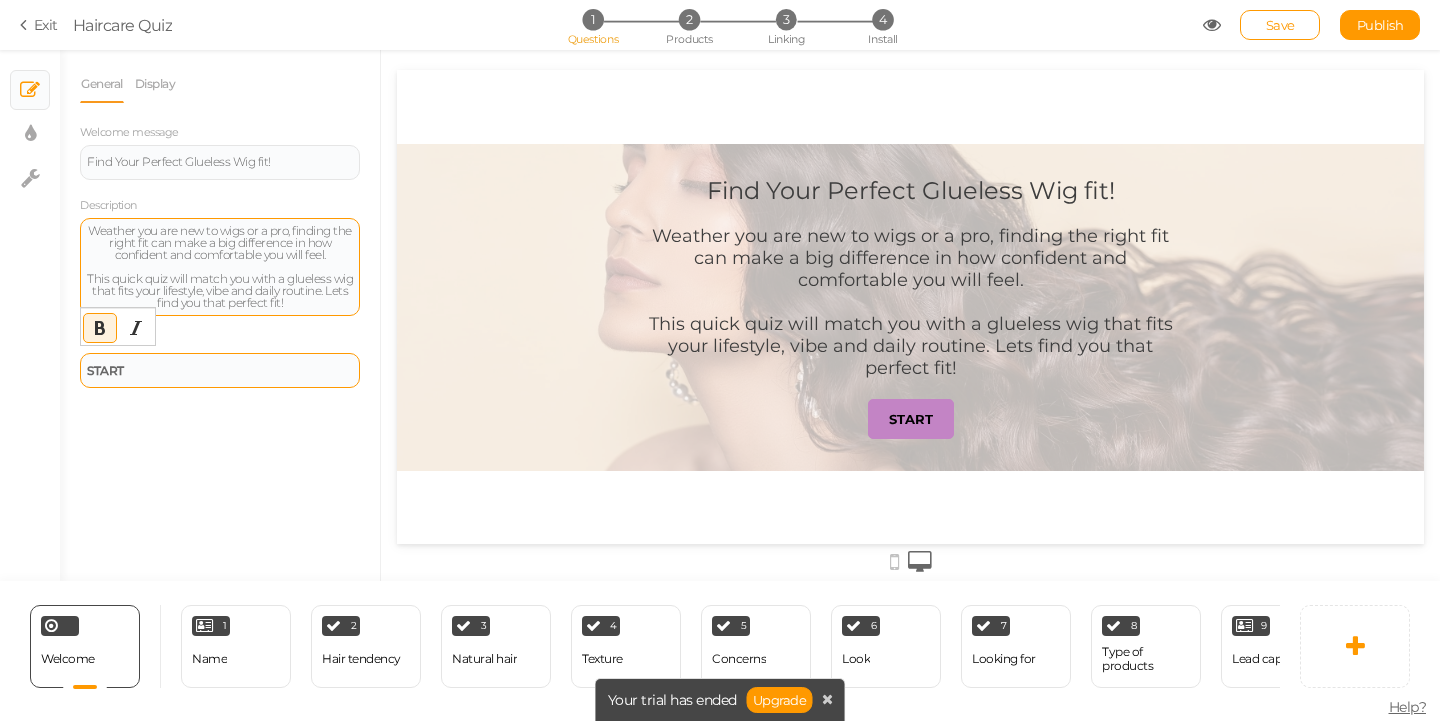 click on "Weather you are new to wigs or a pro, finding the right fit can make a big difference in how confident and comfortable you will feel." at bounding box center [220, 243] 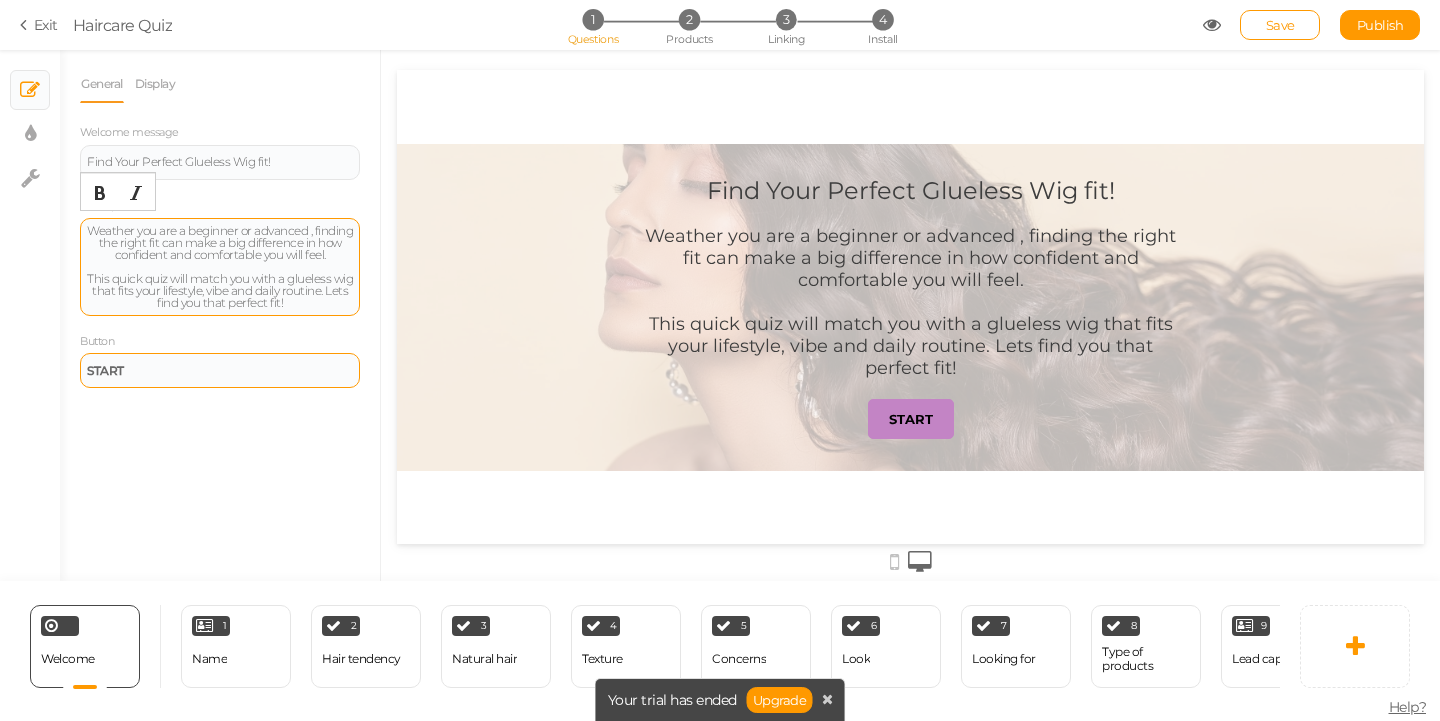 click on "This quick quiz will match you with a glueless wig that fits your lifestyle, vibe and daily routine. Lets find you that perfect fit!" at bounding box center [220, 291] 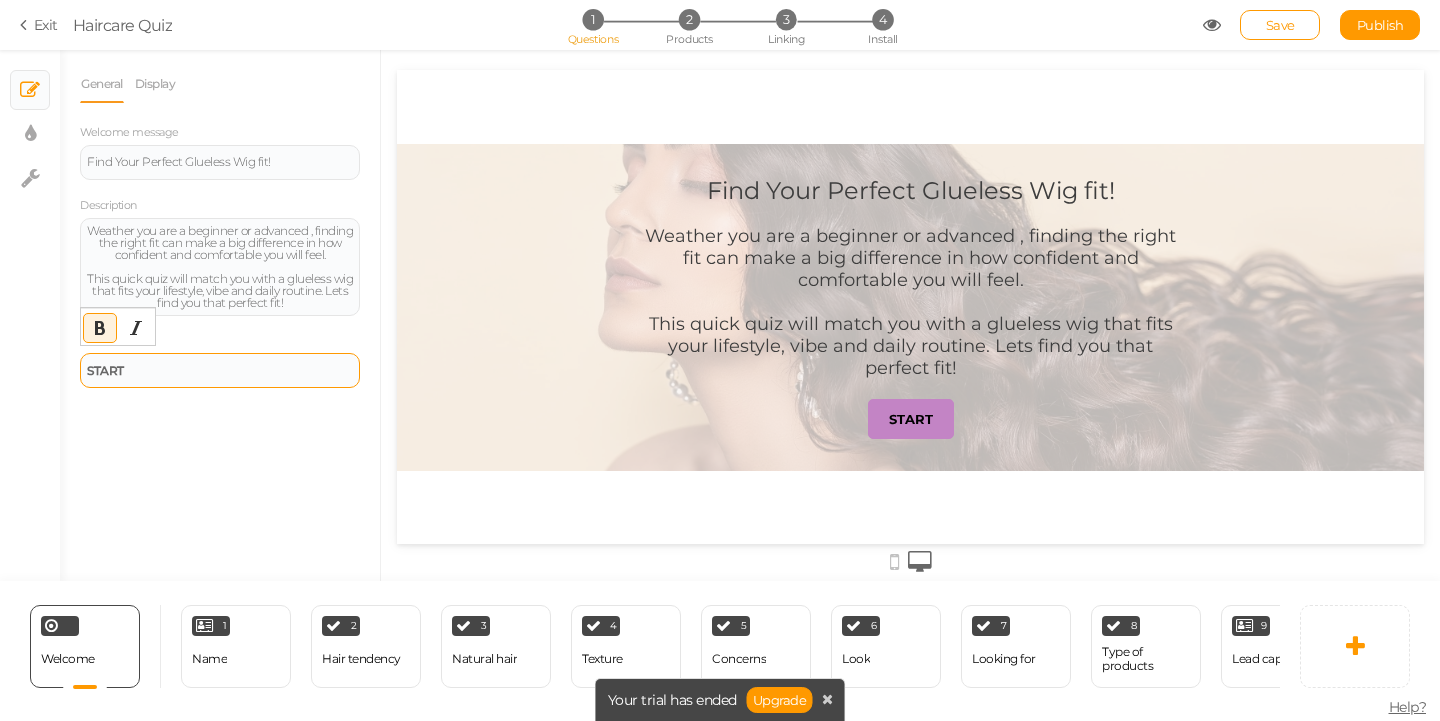 click on "START" at bounding box center (220, 371) 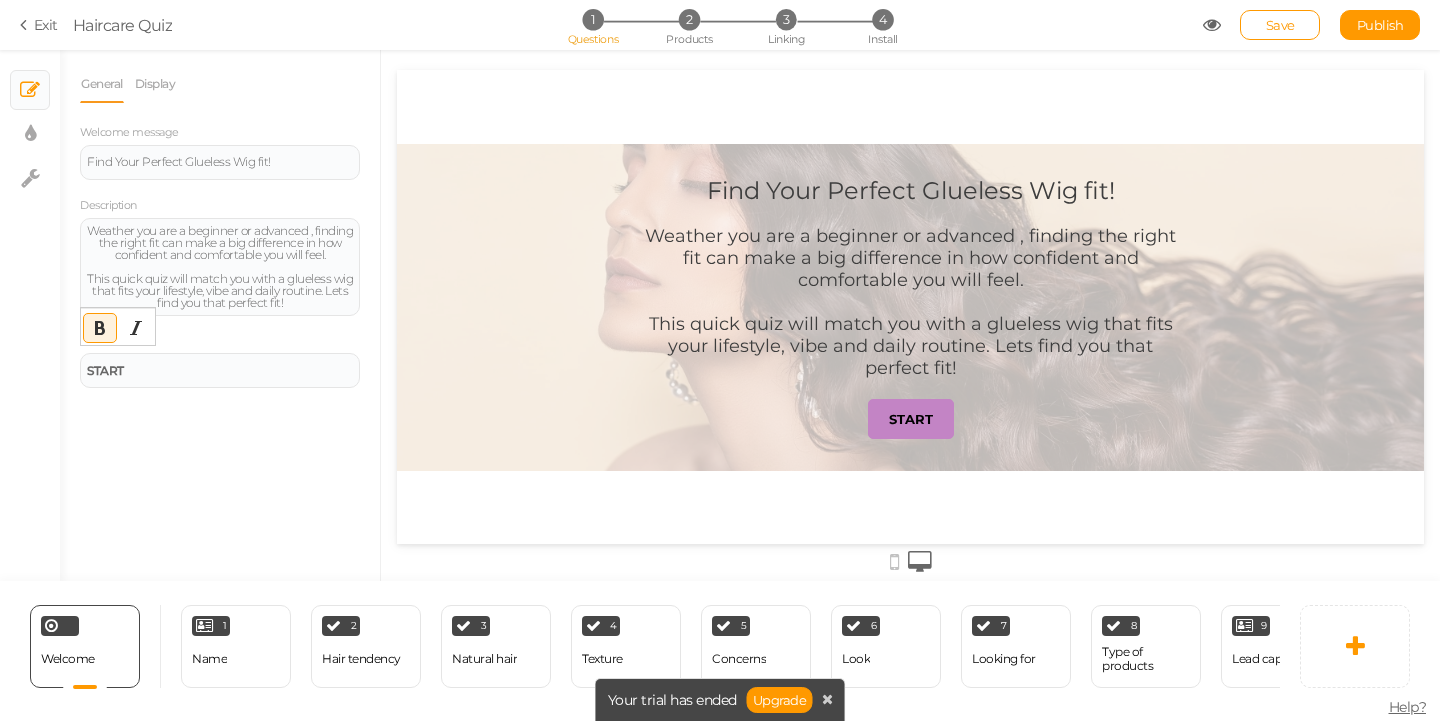 click on "General
Display
Welcome message   Find Your Perfect Glueless Wig fit!                         Description   Weather you are a beginner or advanced , finding the right fit can make a big difference in how confident and comfortable you will feel.  This quick quiz will match you with a glueless wig that fits your lifestyle, vibe and daily routine. Lets find you that perfect fit!                         Button   START
Background color         Set" at bounding box center [220, 323] 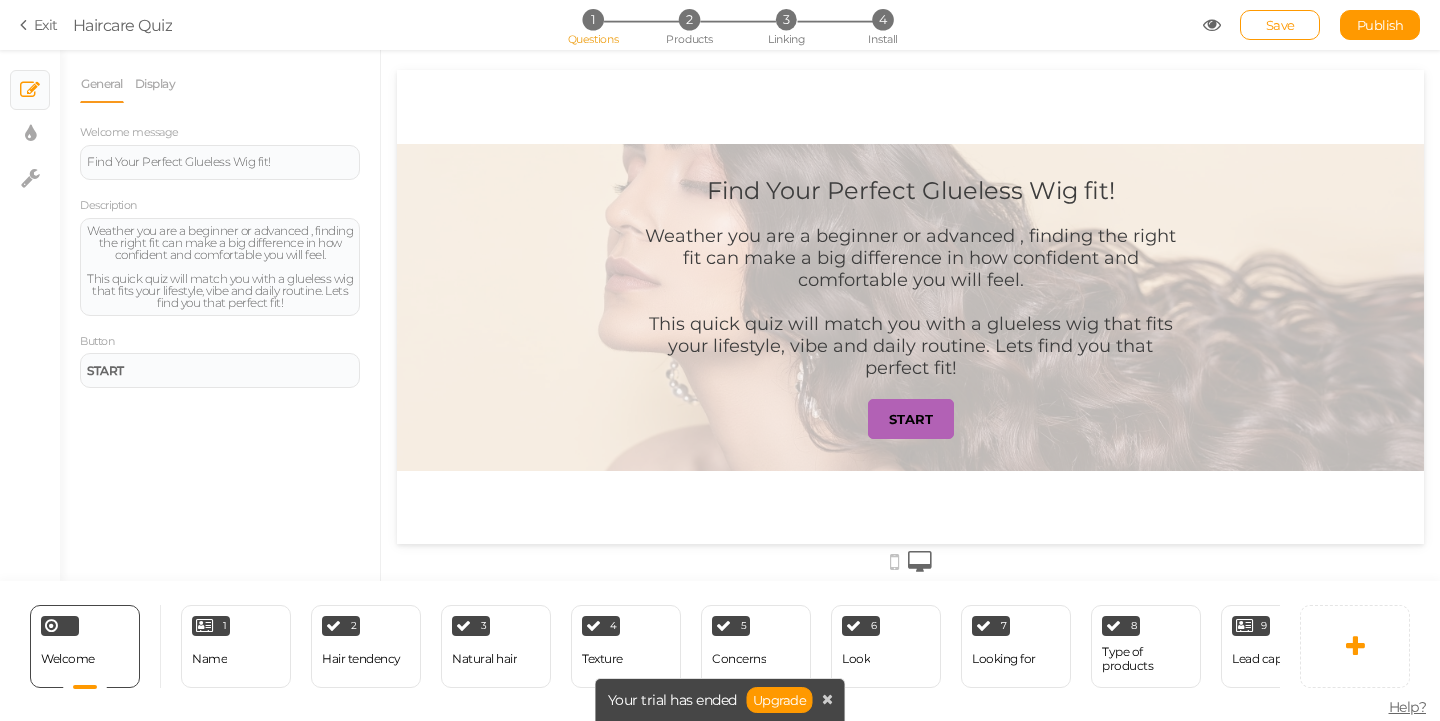 click on "START" at bounding box center [911, 419] 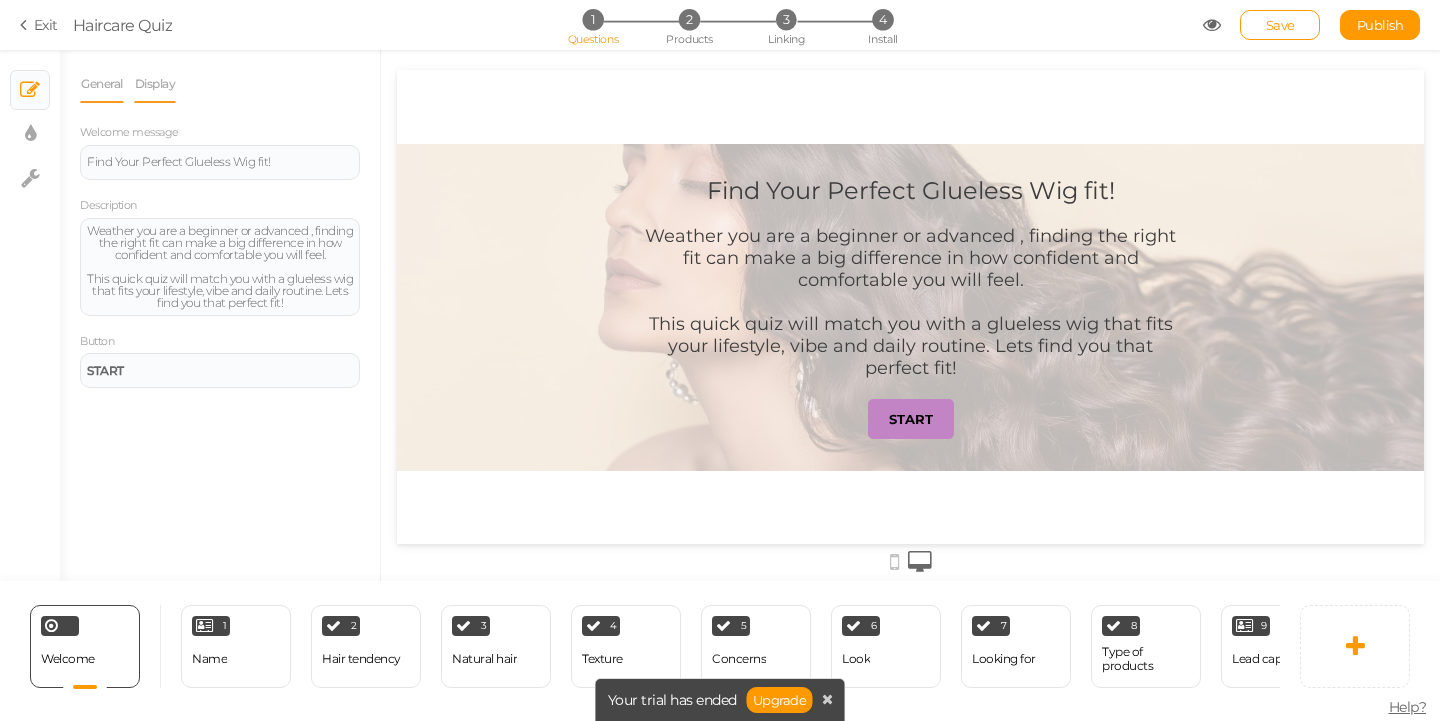 click on "Display" at bounding box center [155, 84] 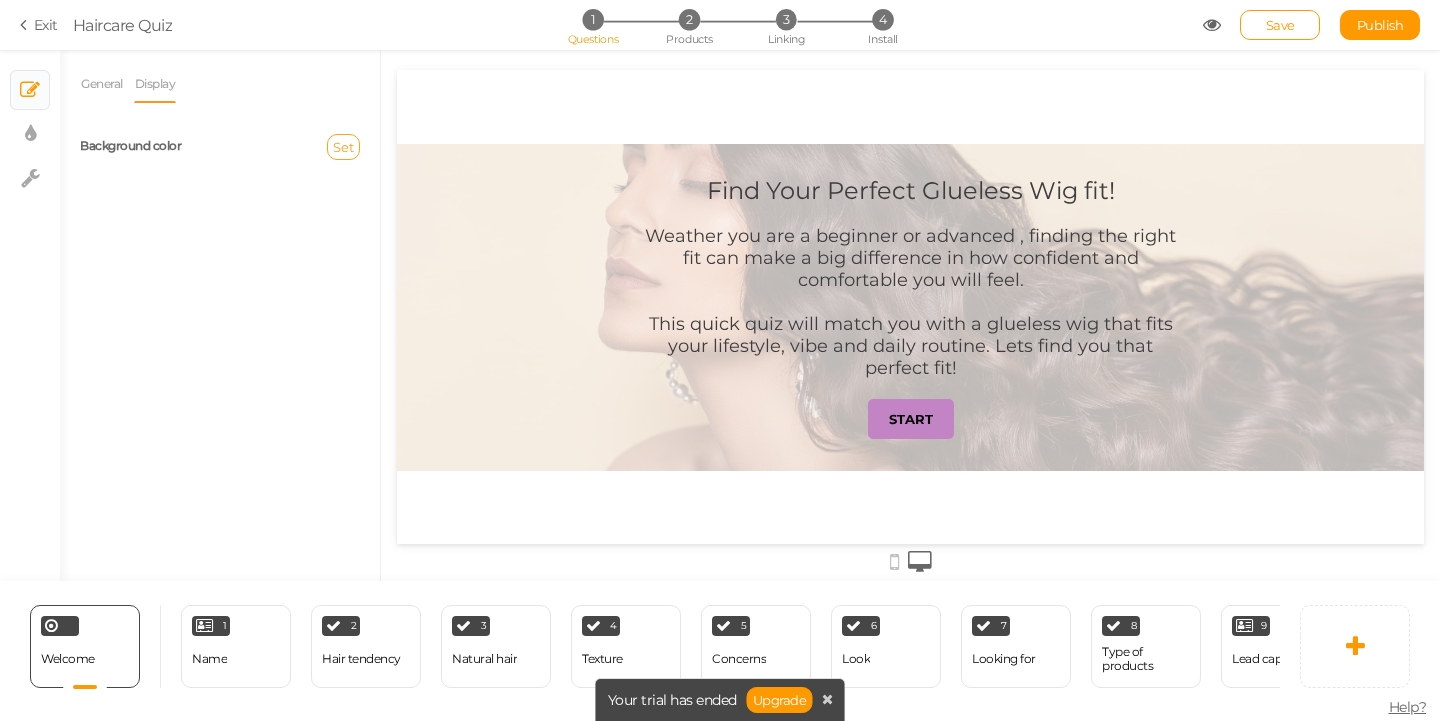 click on "Set" at bounding box center [343, 147] 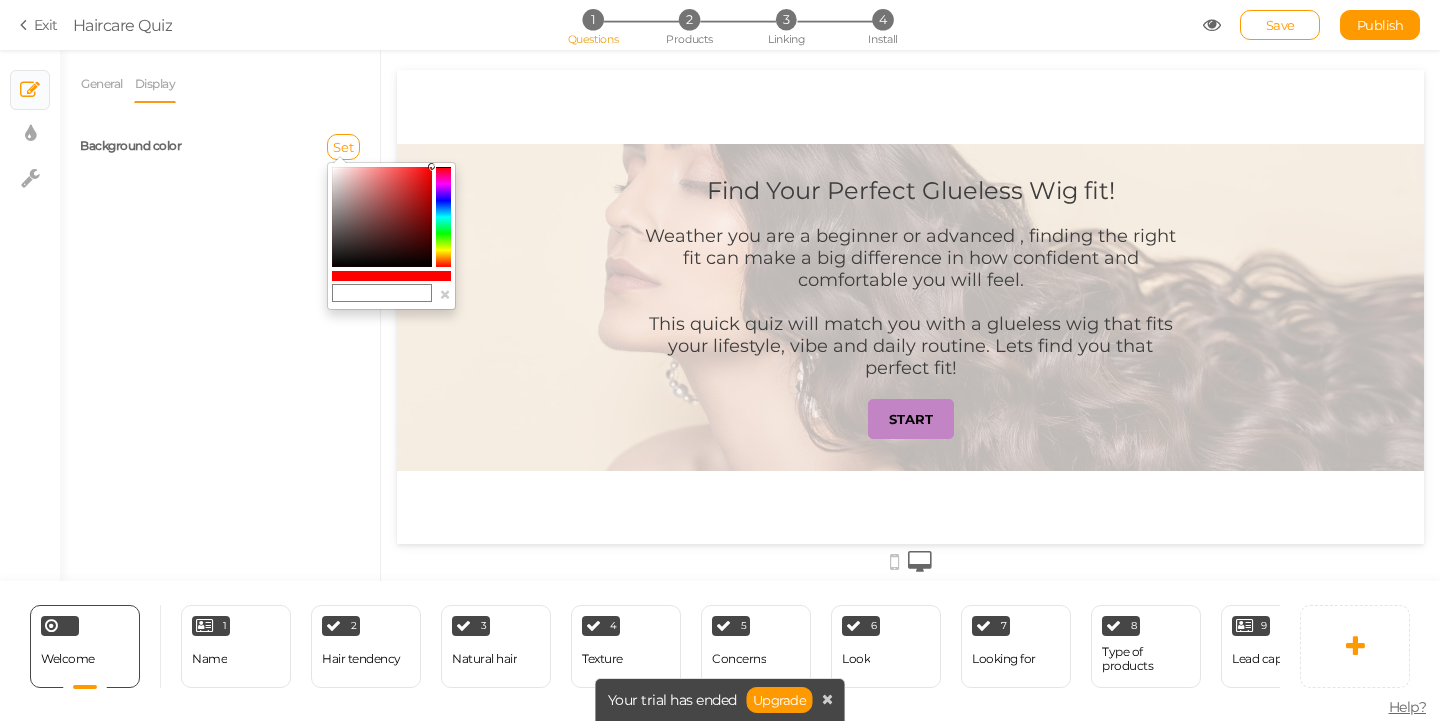 click 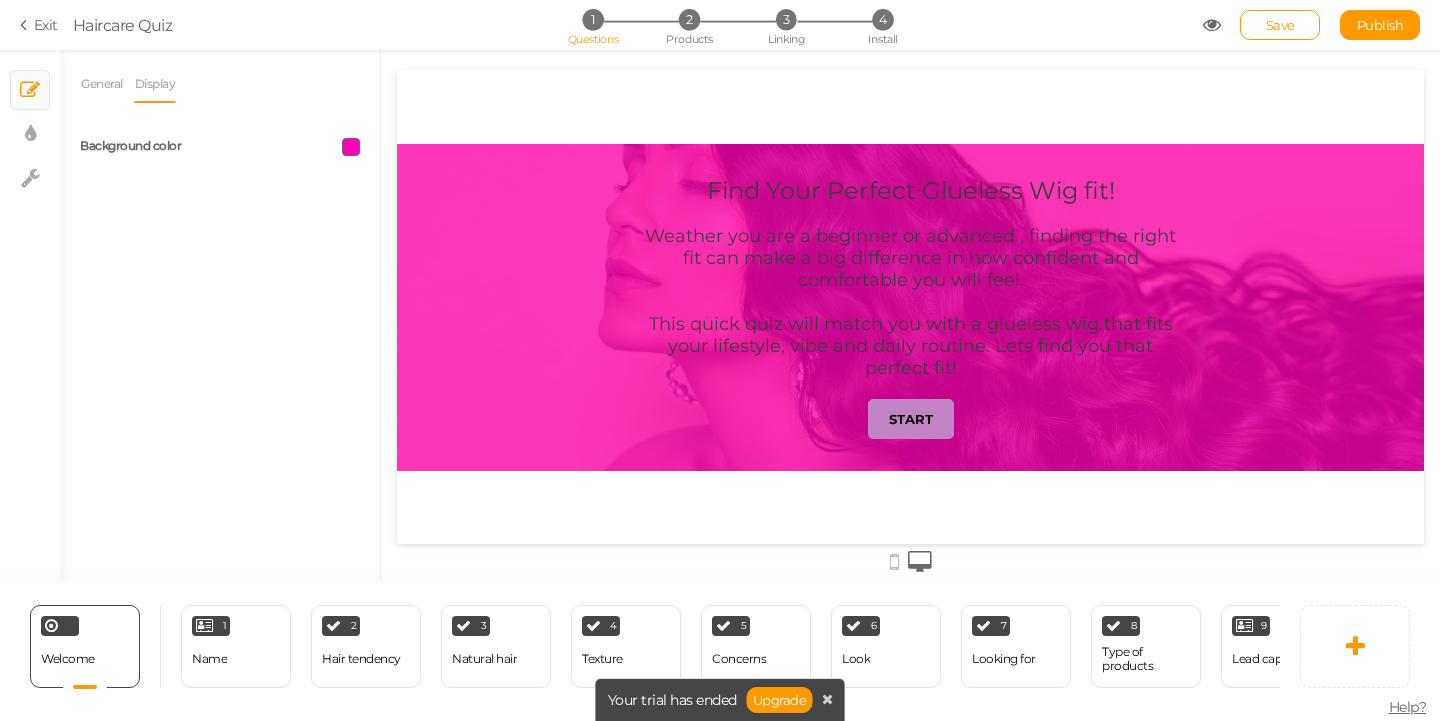 click at bounding box center [351, 147] 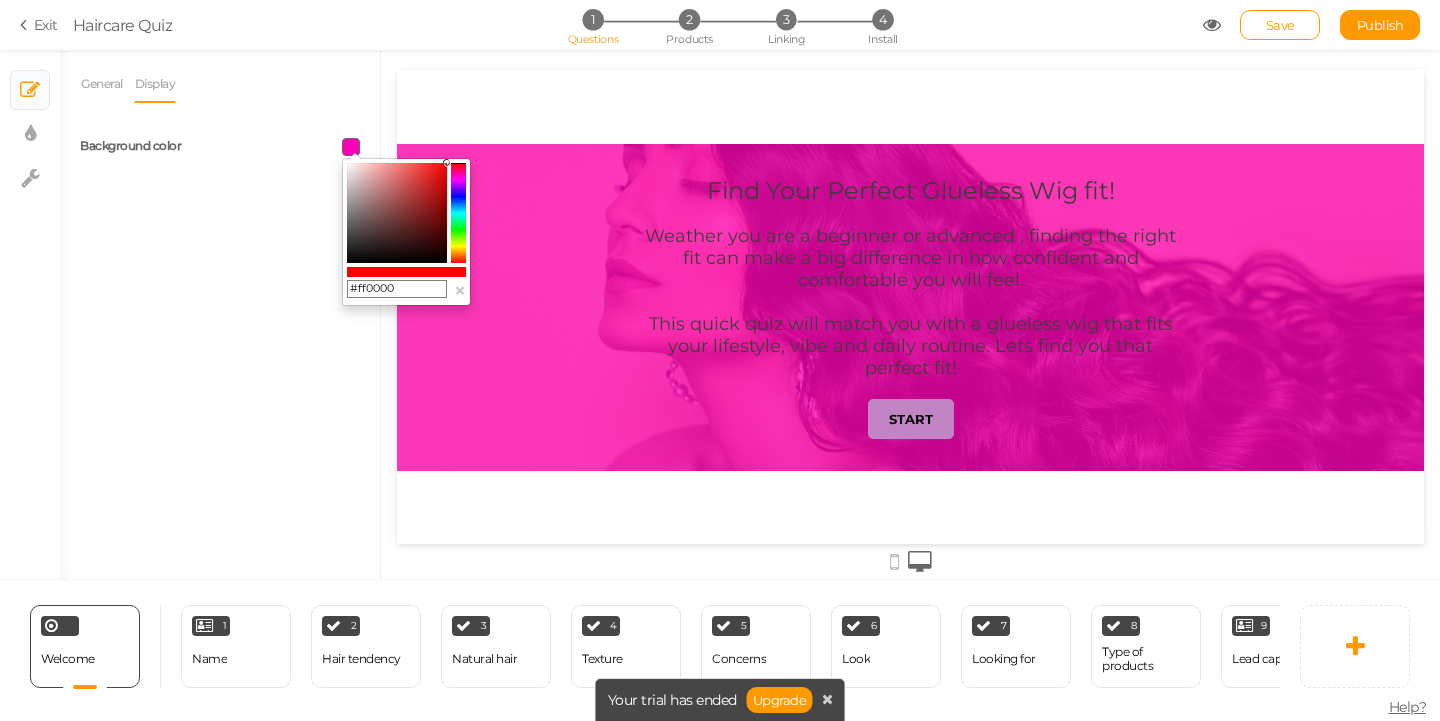 drag, startPoint x: 854, startPoint y: 241, endPoint x: 463, endPoint y: 147, distance: 402.14053 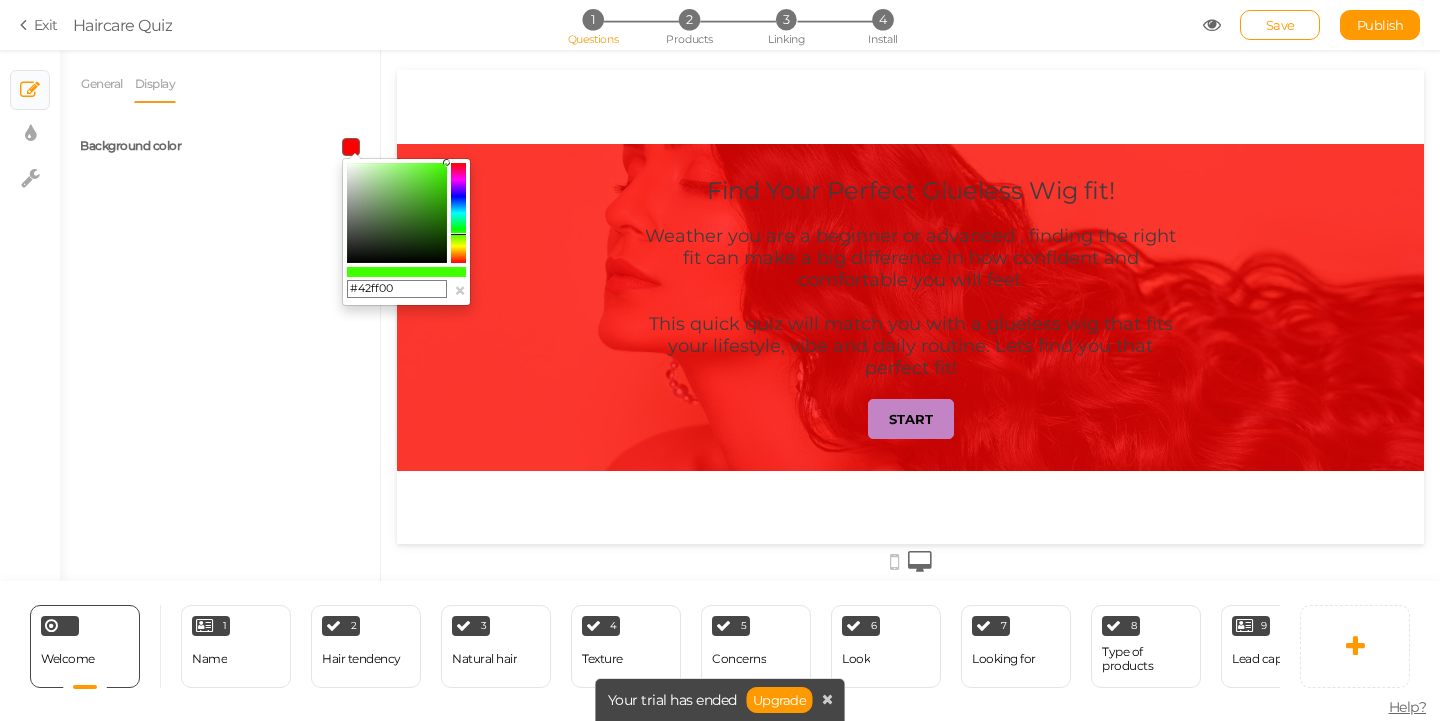 click on "#42ff00 ×" at bounding box center [406, 232] 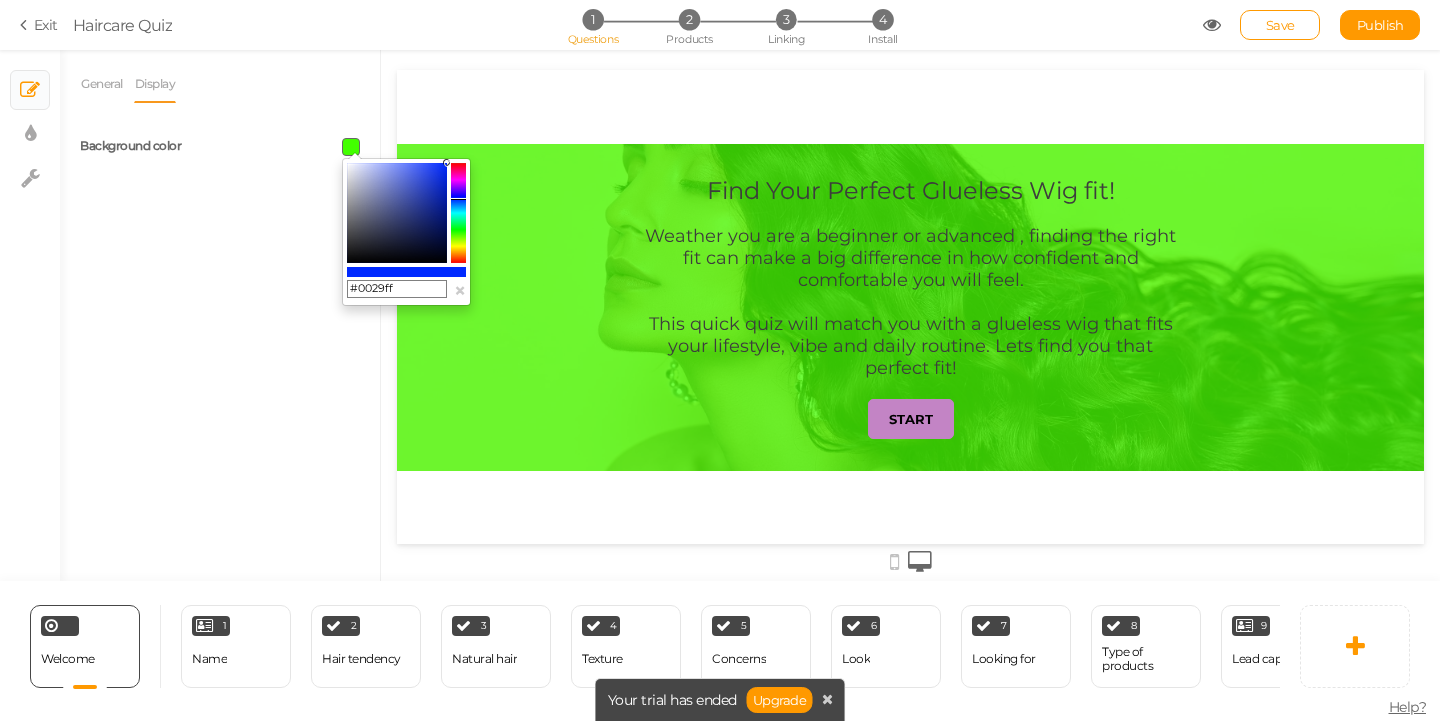 click 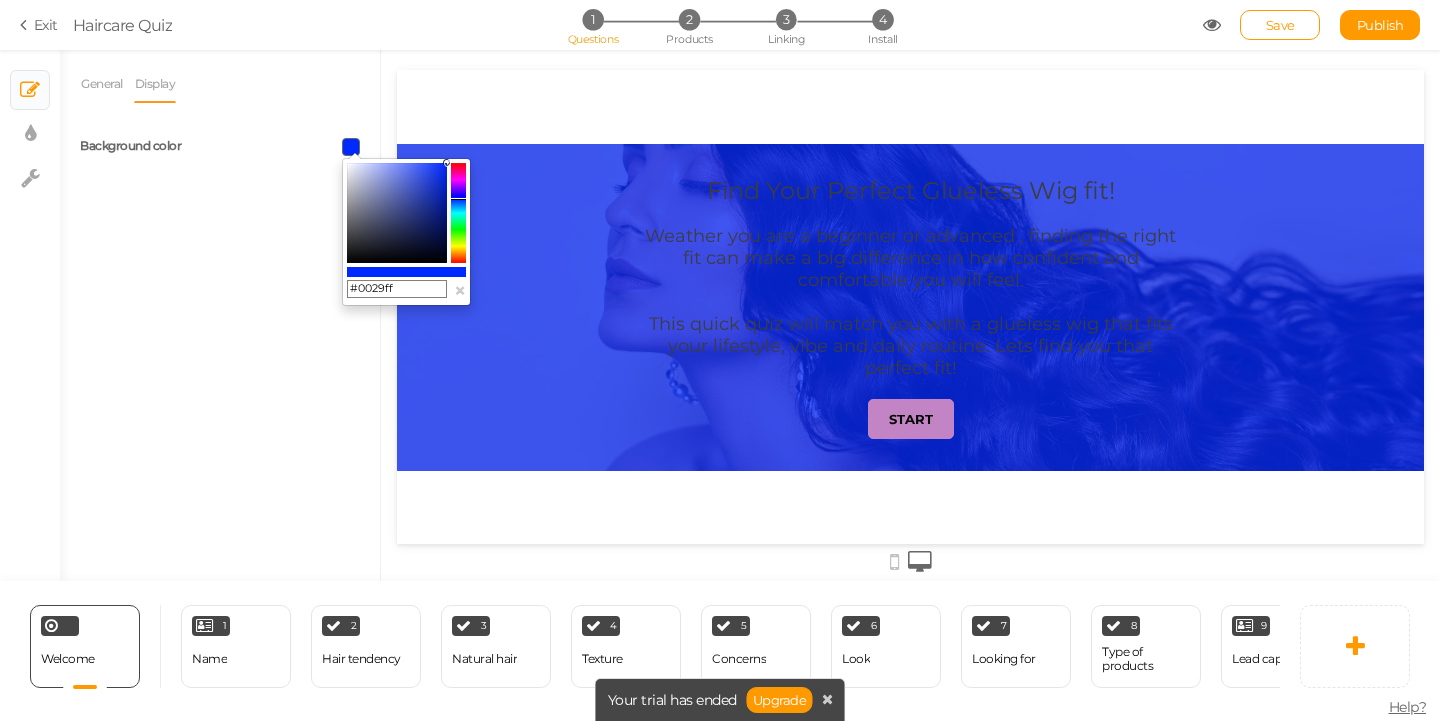 click 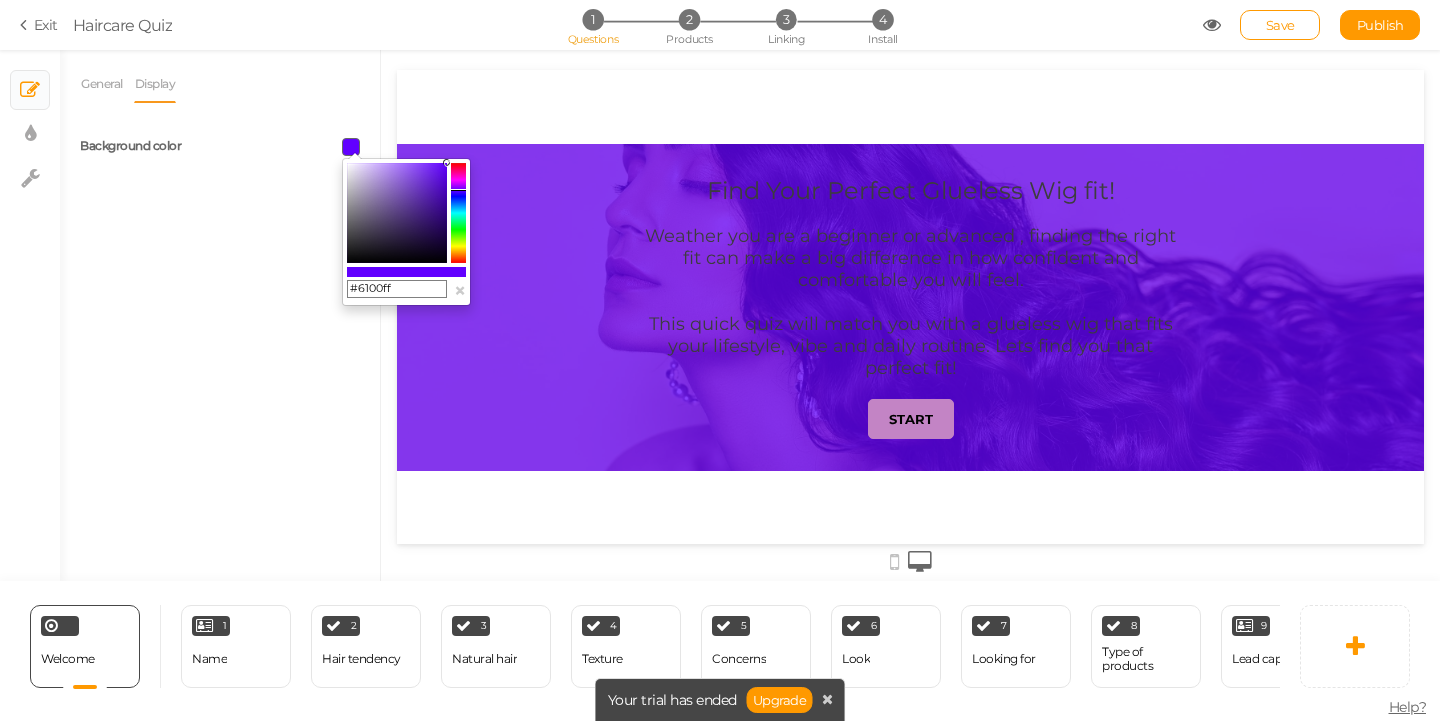 click 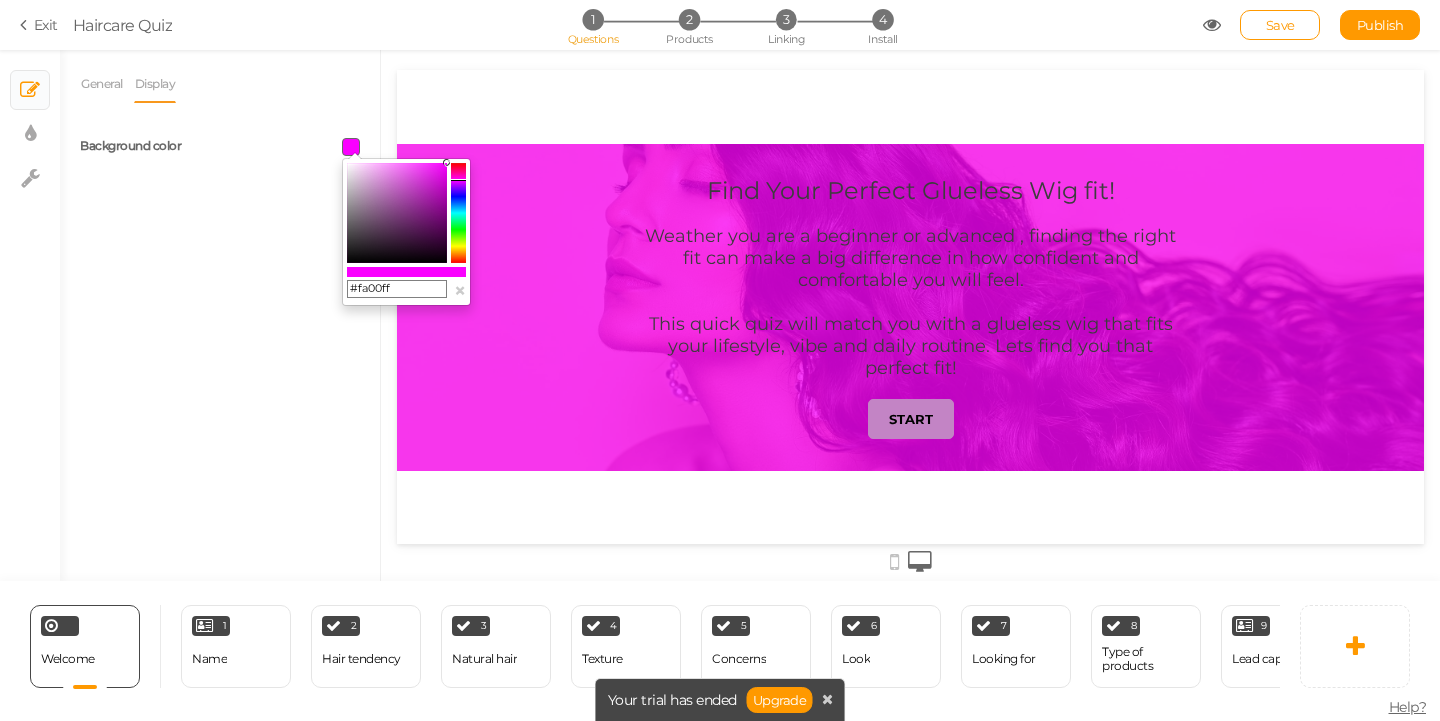 click on "#fa00ff ×" at bounding box center [406, 232] 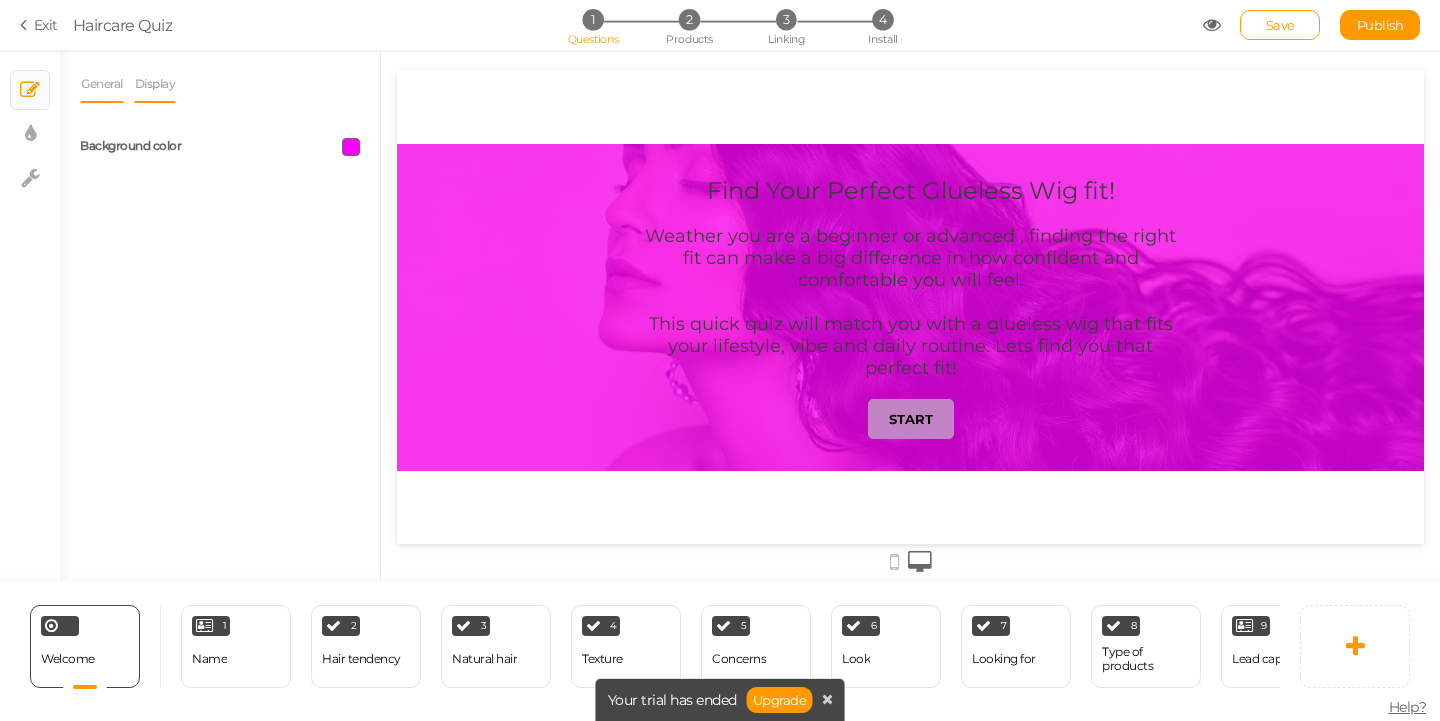 click on "General" at bounding box center [102, 84] 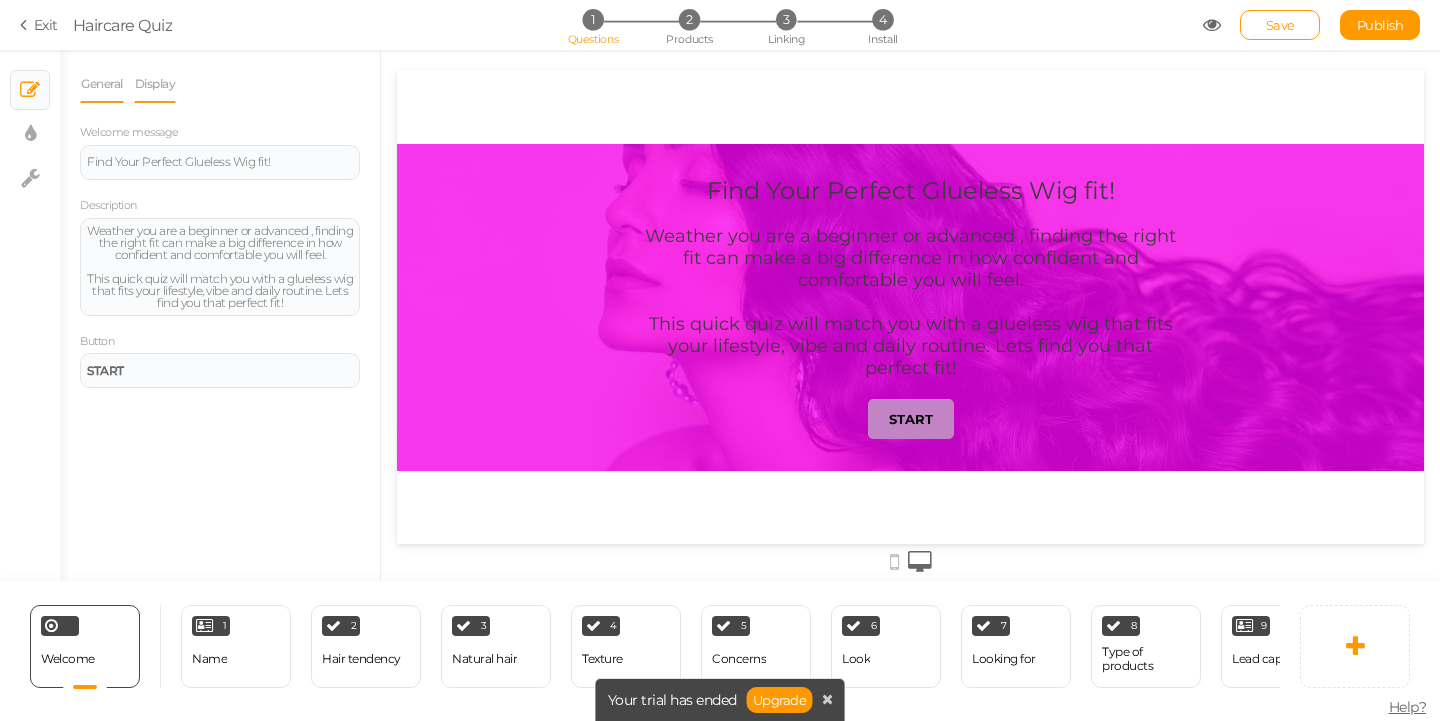 click on "Display" at bounding box center (155, 84) 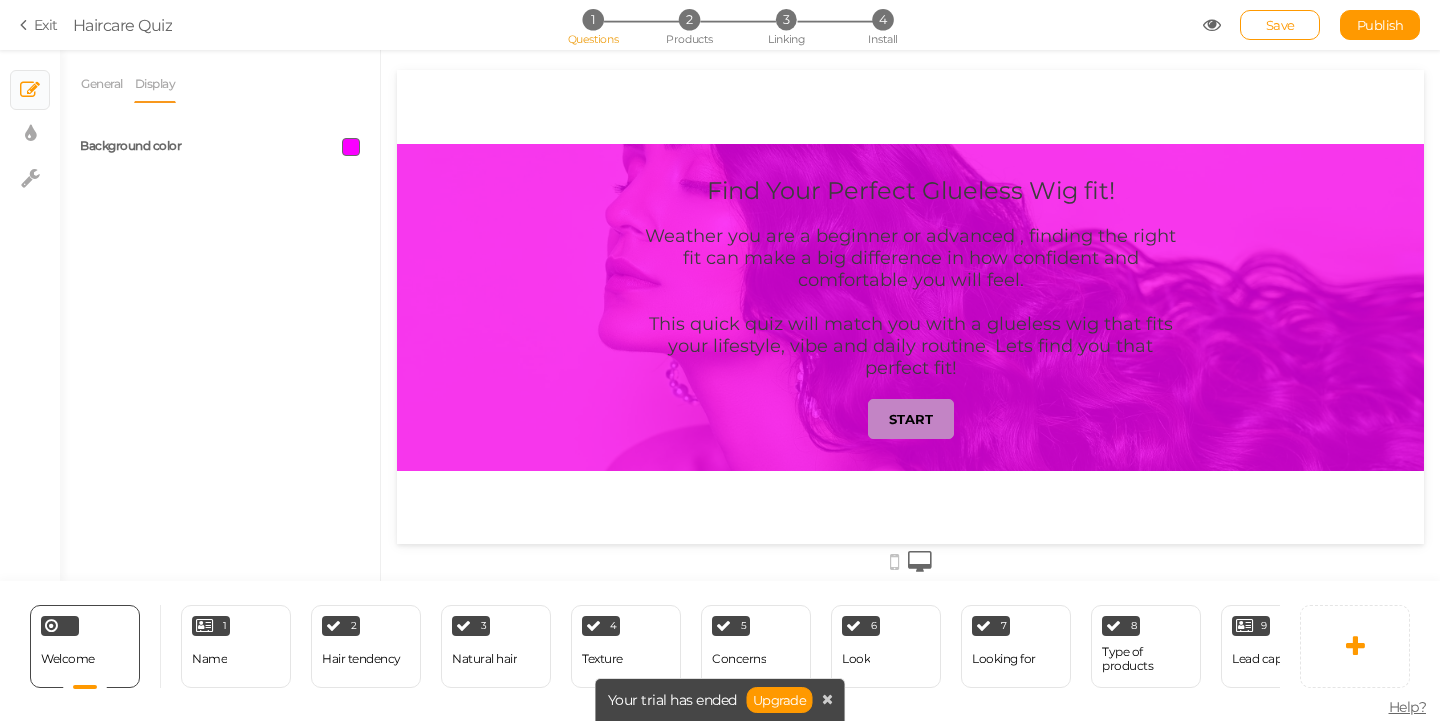 click on "Background color" at bounding box center (130, 145) 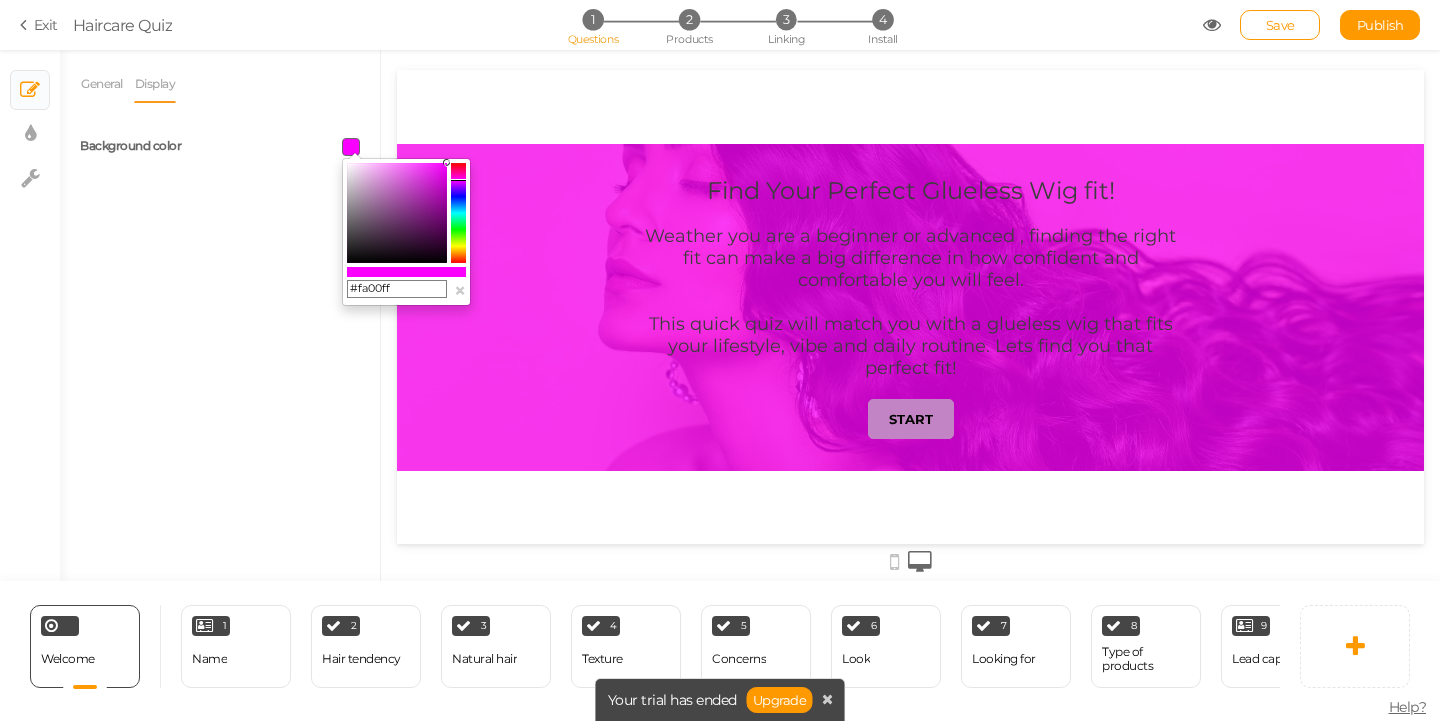 click 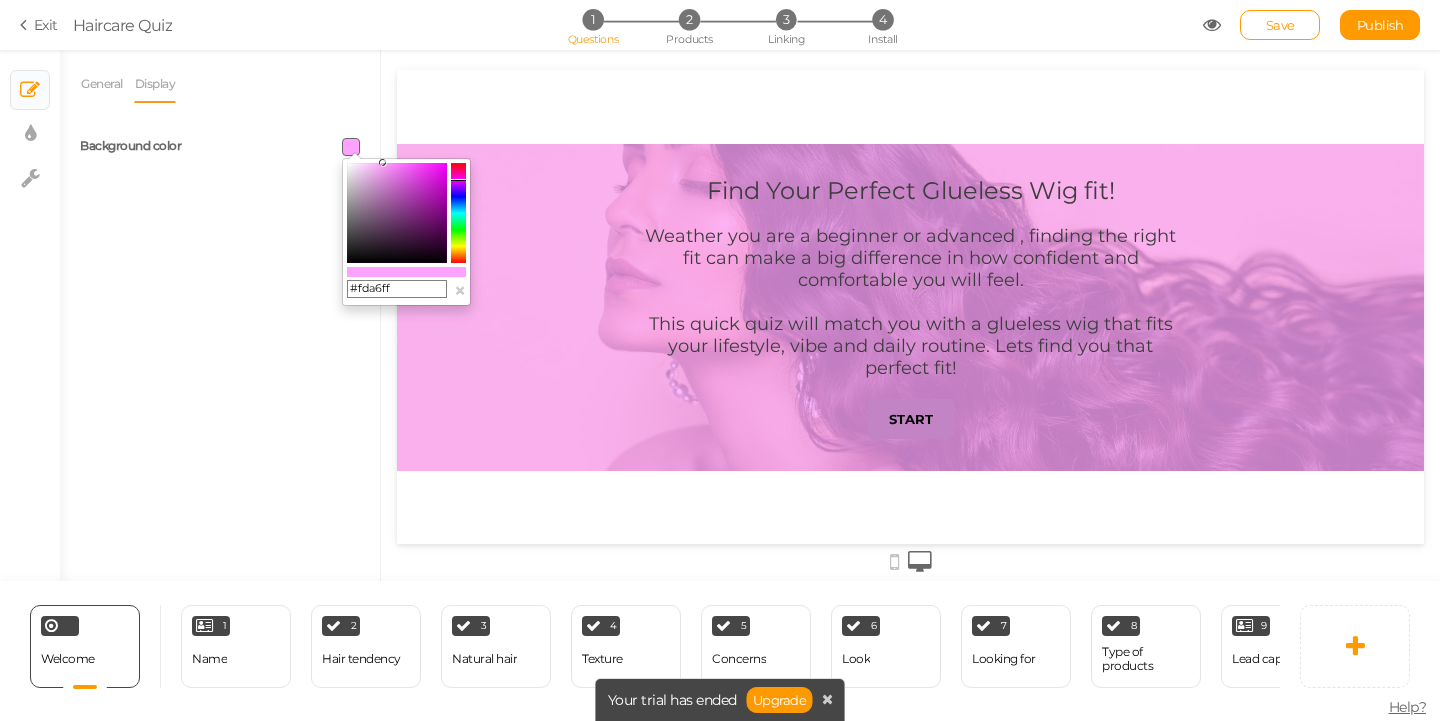 type on "#fda8ff" 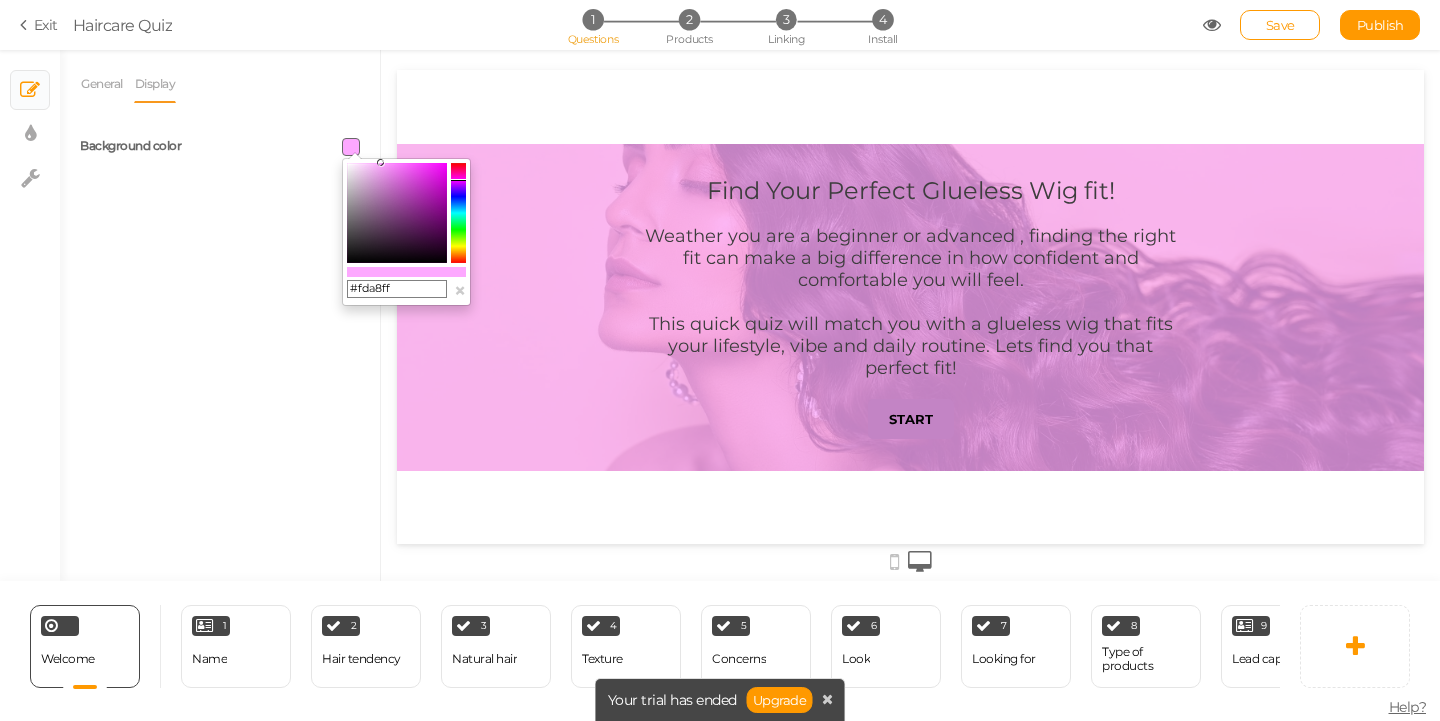drag, startPoint x: 402, startPoint y: 172, endPoint x: 381, endPoint y: 160, distance: 24.186773 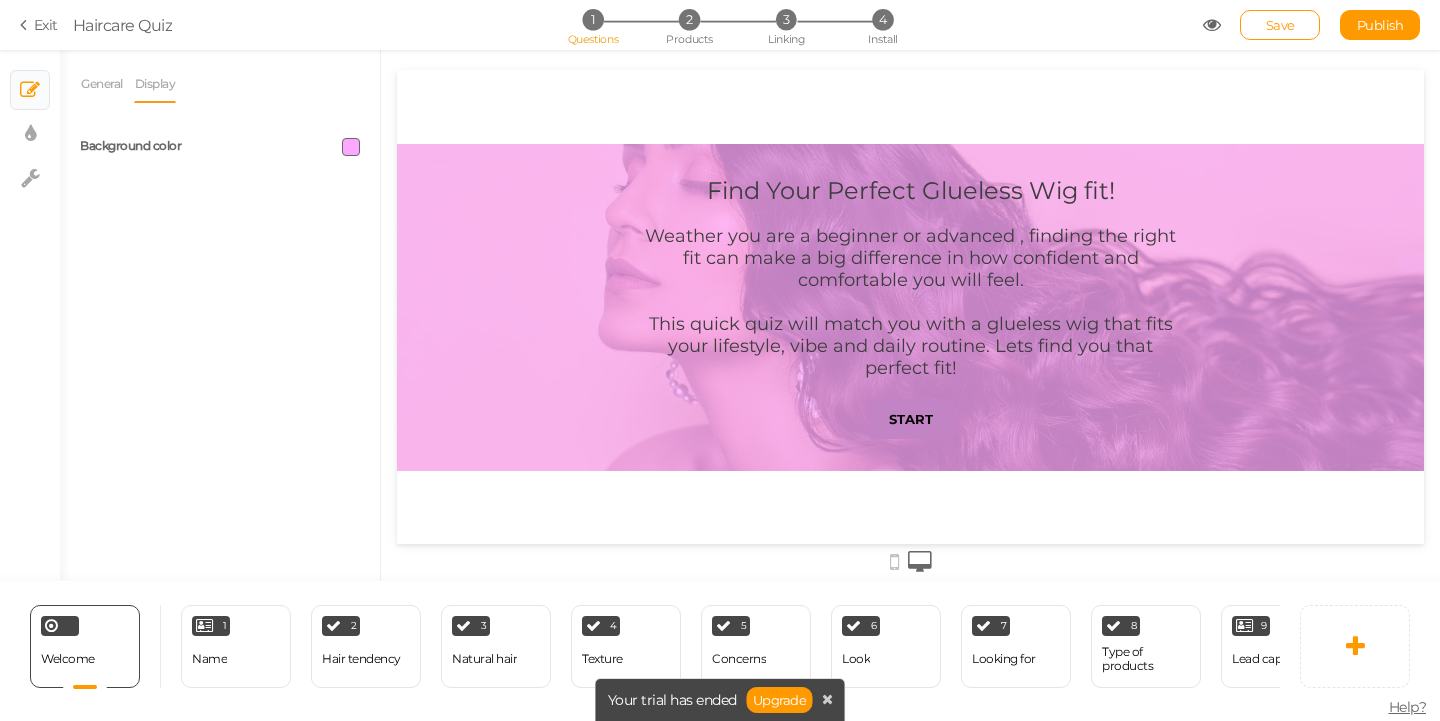 click on "General
Display
Welcome message   Find Your Perfect Glueless Wig fit!                         Description   Weather you are a beginner or advanced , finding the right fit can make a big difference in how confident and comfortable you will feel.  This quick quiz will match you with a glueless wig that fits your lifestyle, vibe and daily routine. Lets find you that perfect fit!                         Button   START
Background color" at bounding box center [220, 323] 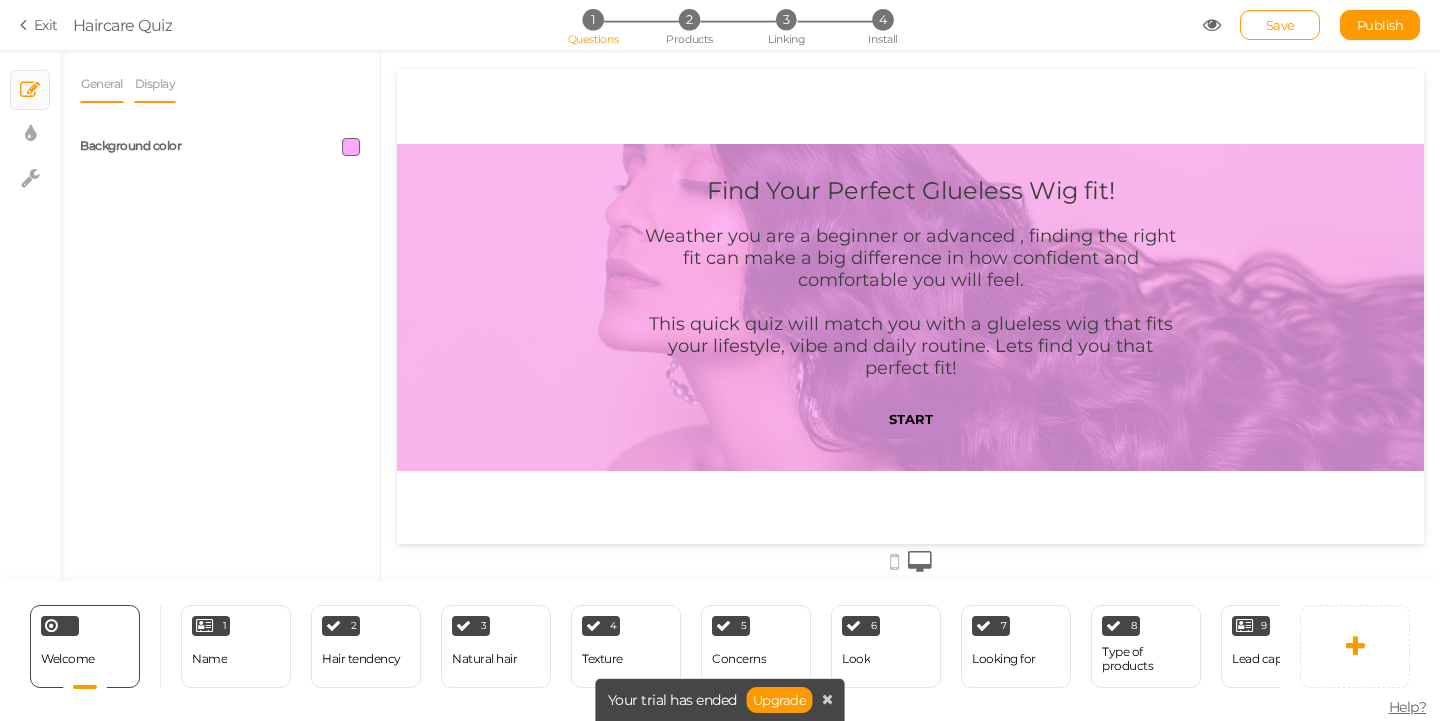 click on "General" at bounding box center [102, 84] 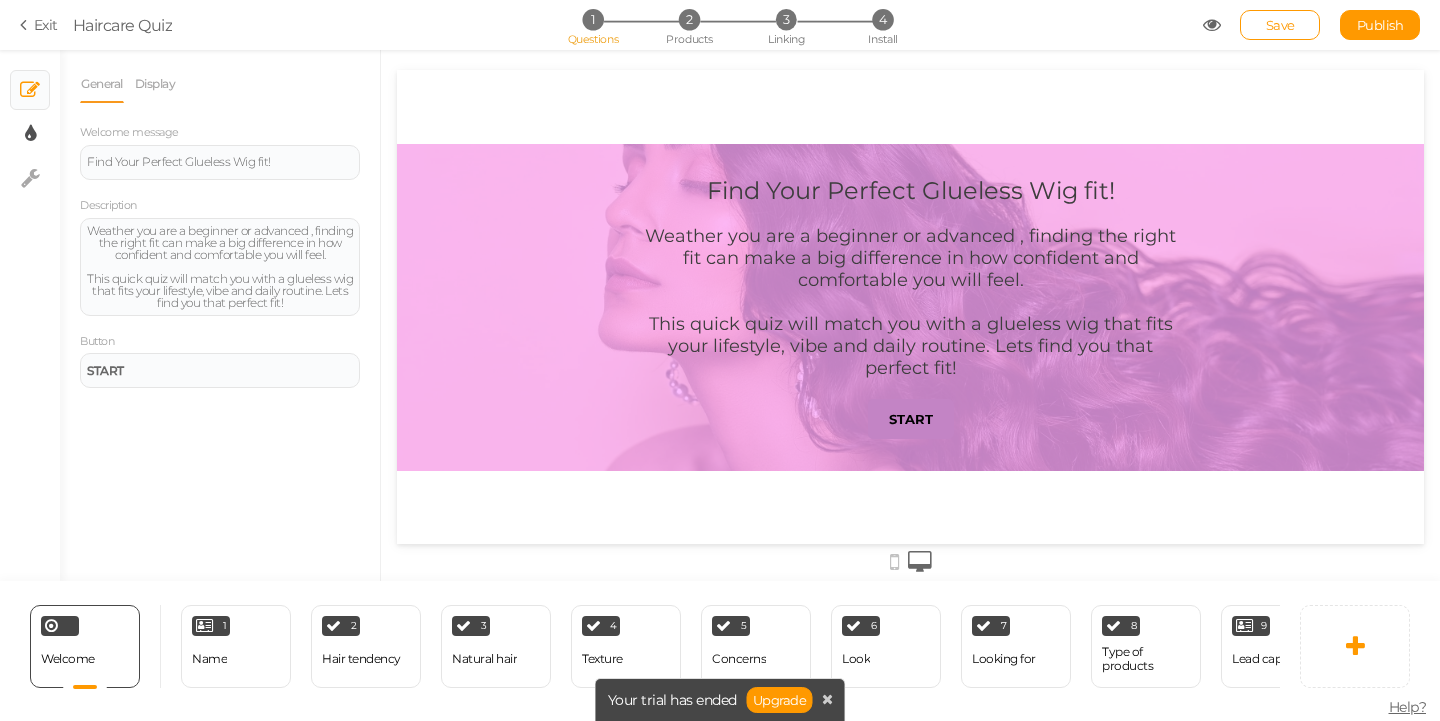 click on "× Display settings" at bounding box center (30, 134) 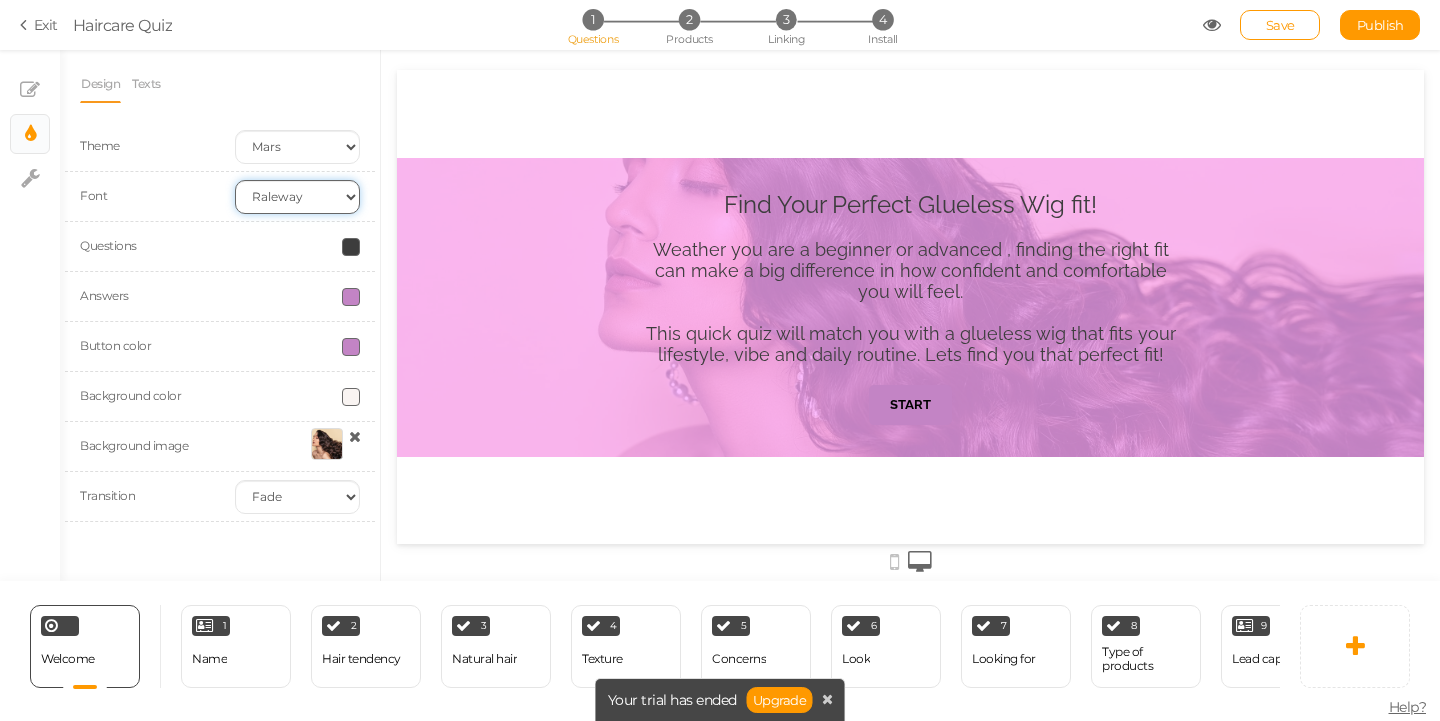 select on "ptsans" 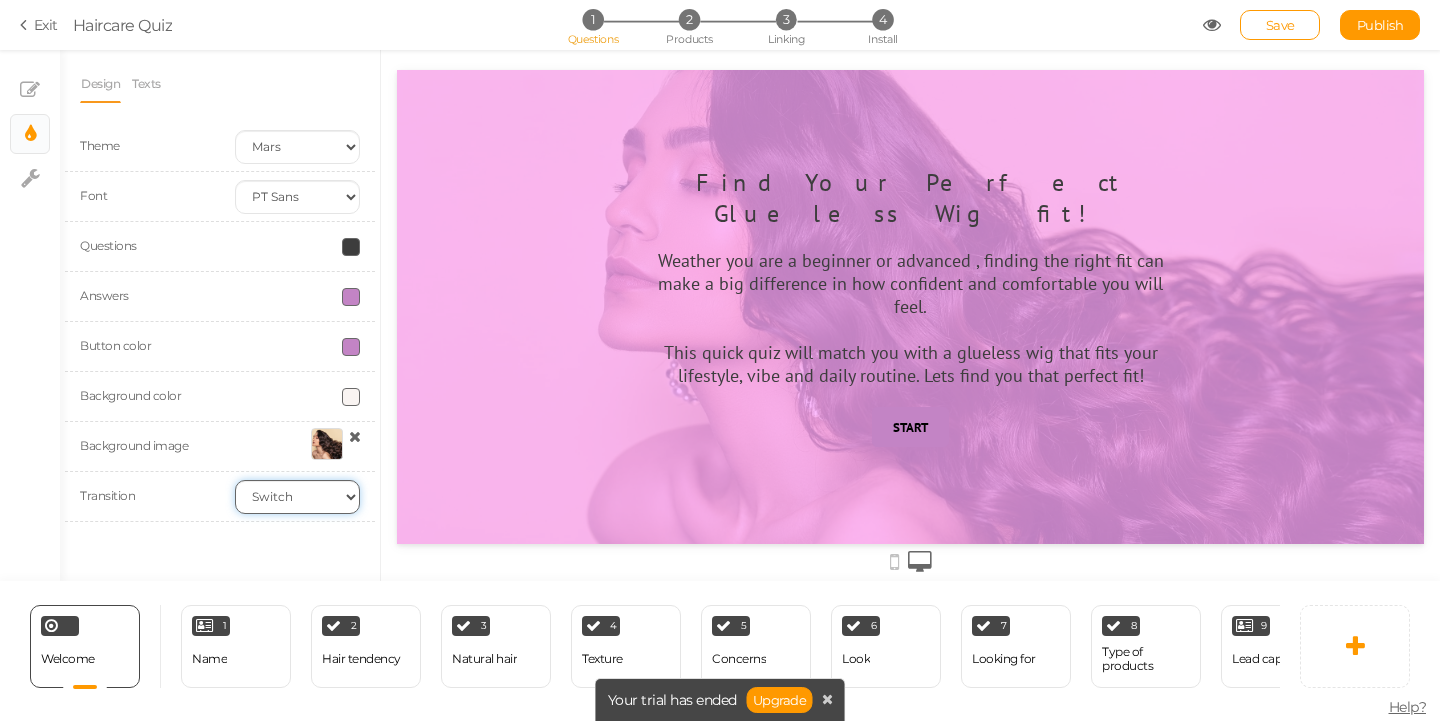 select on "fade" 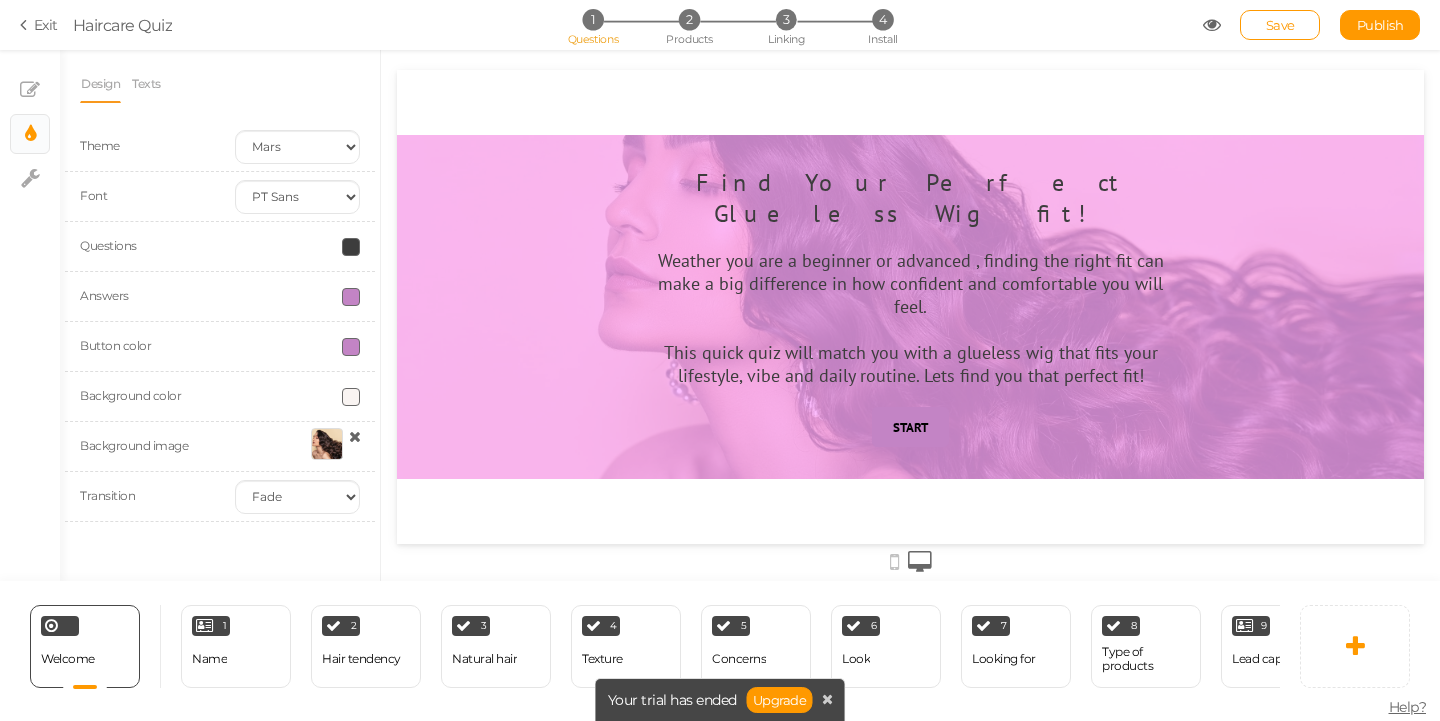click on "Button color" at bounding box center (220, 347) 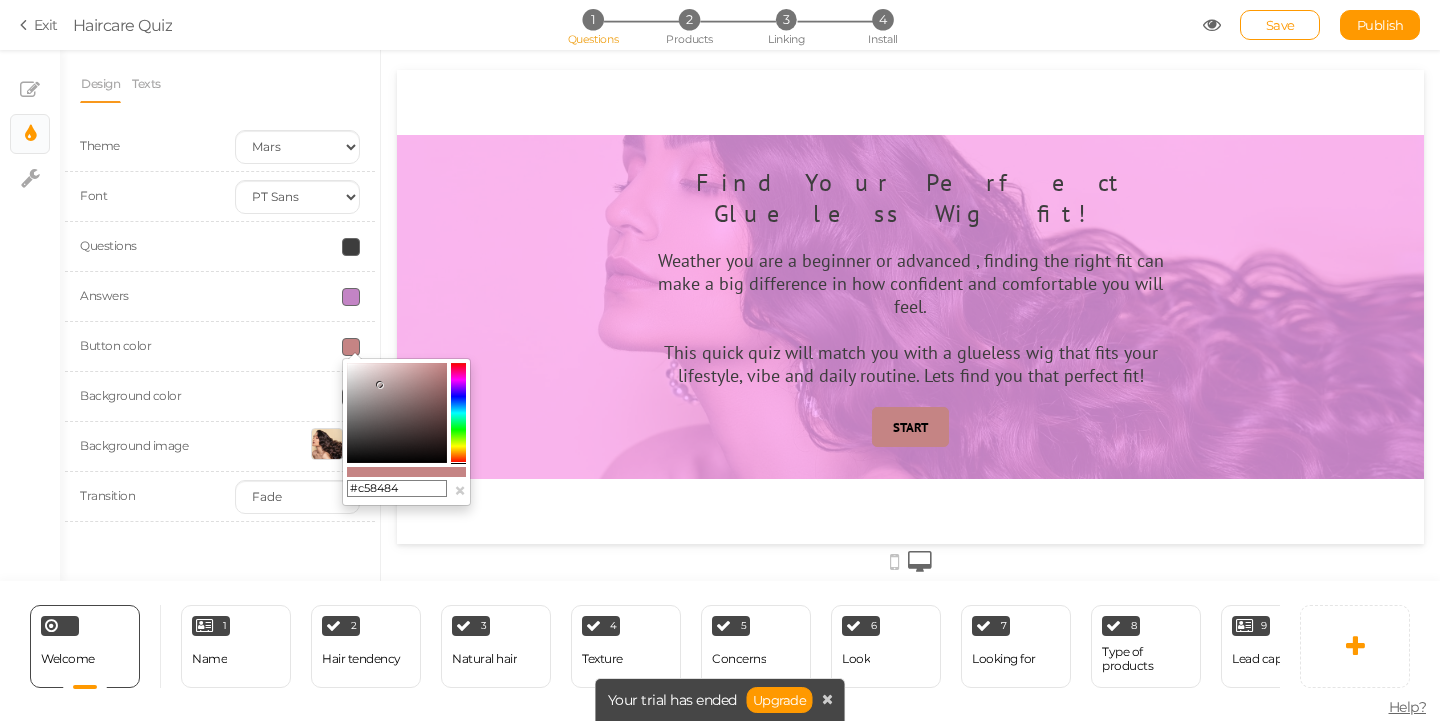 drag, startPoint x: 457, startPoint y: 405, endPoint x: 453, endPoint y: 464, distance: 59.135437 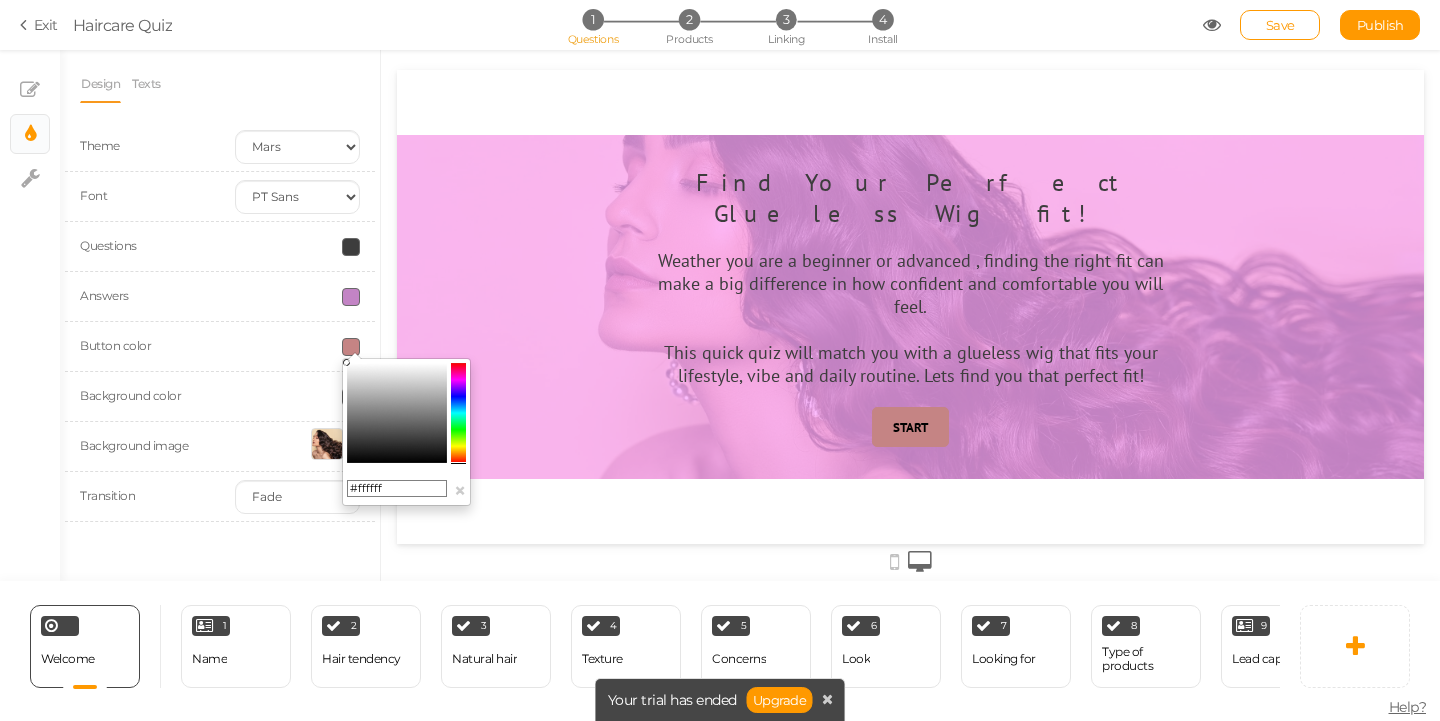 drag, startPoint x: 378, startPoint y: 383, endPoint x: 333, endPoint y: 354, distance: 53.535034 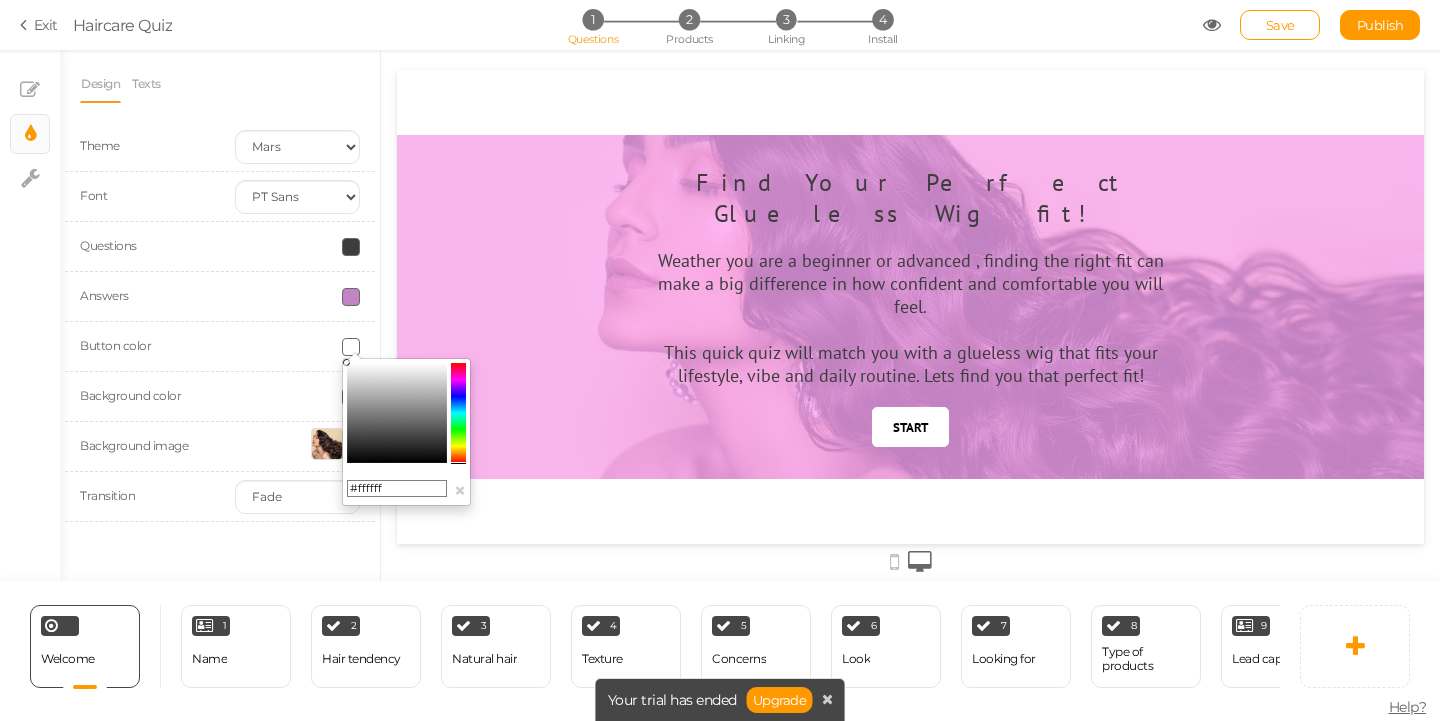 click at bounding box center (397, 413) 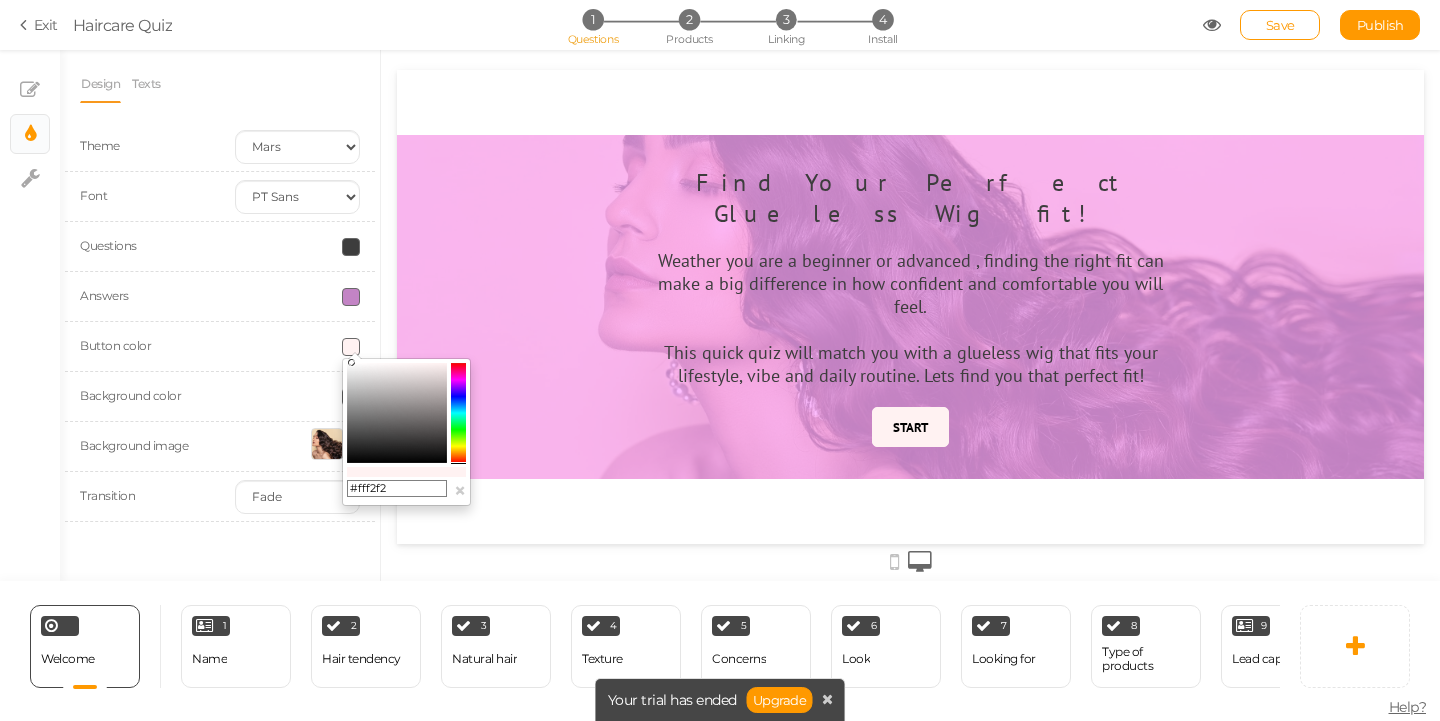 click on "Button color" at bounding box center (220, 347) 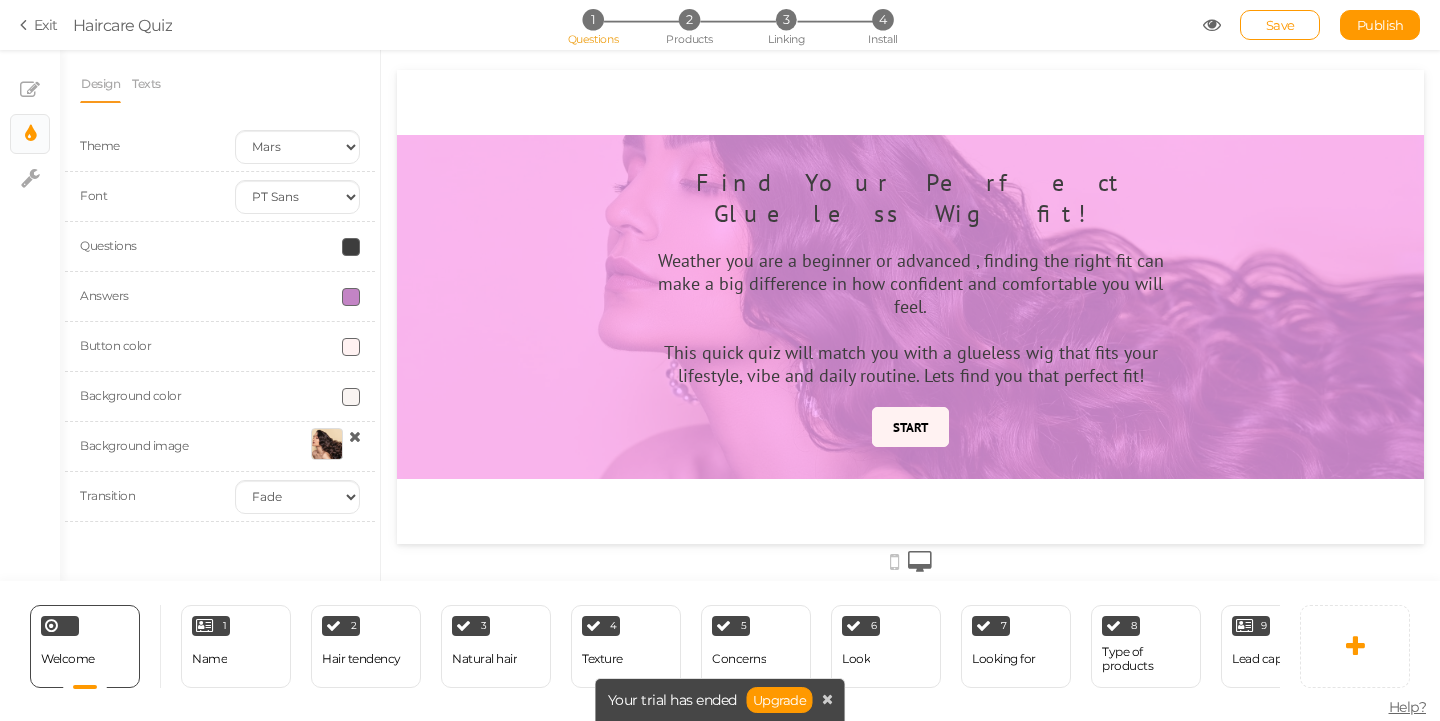 click at bounding box center [351, 297] 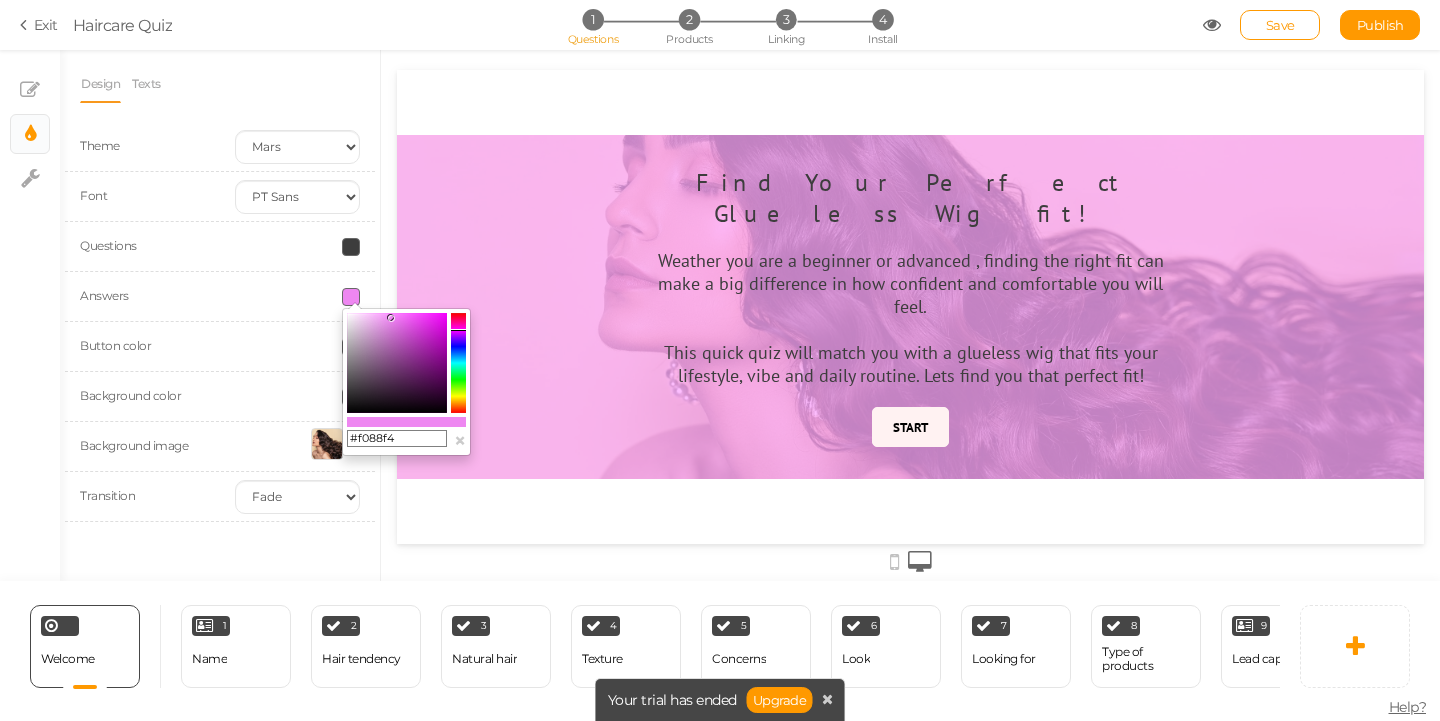 type on "#f38af6" 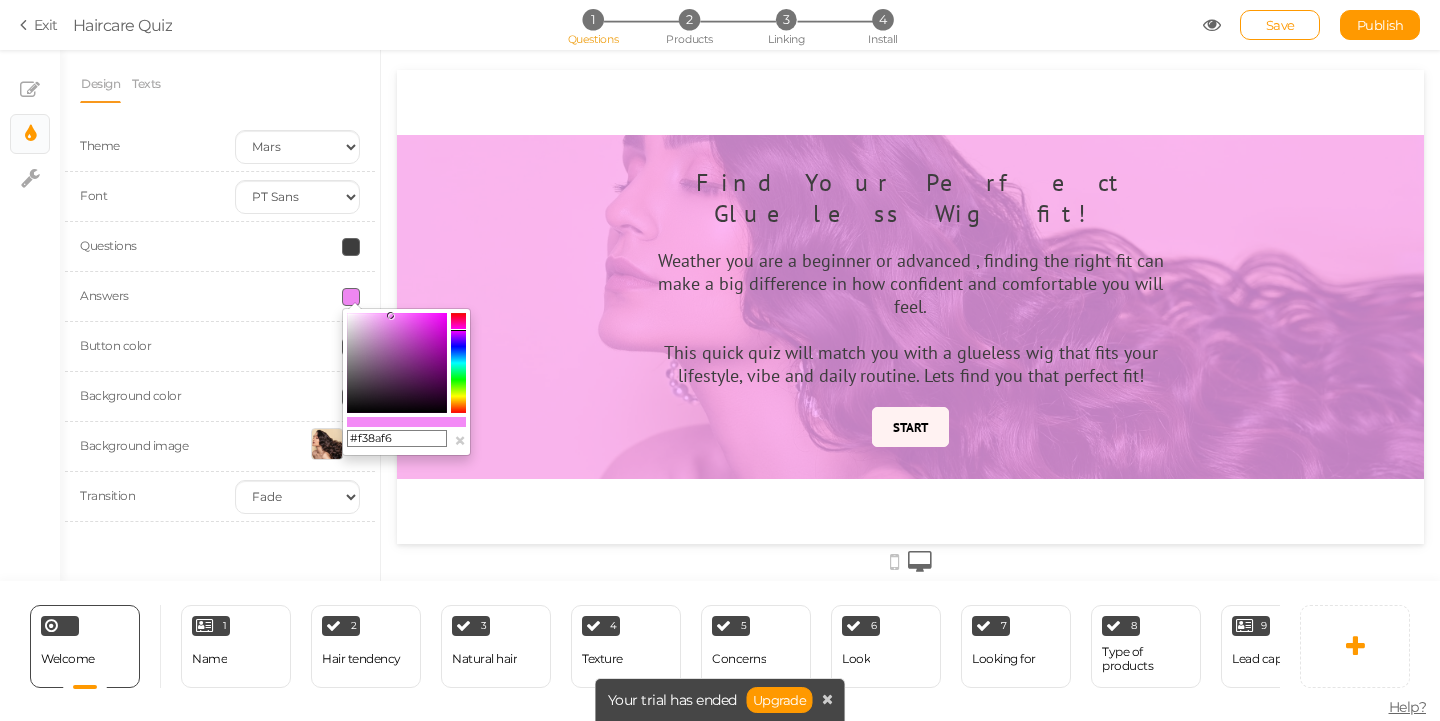 drag, startPoint x: 382, startPoint y: 339, endPoint x: 391, endPoint y: 316, distance: 24.698177 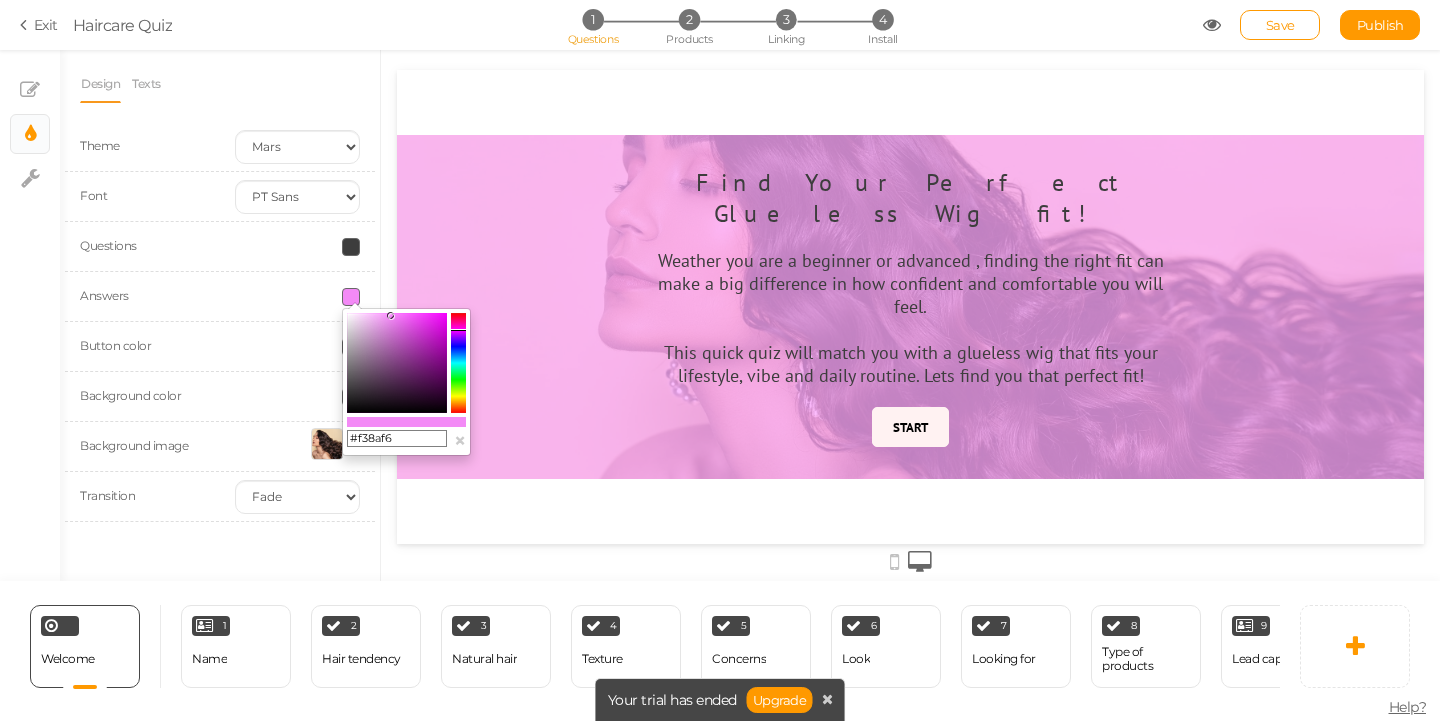 click on "Answers" at bounding box center (220, 297) 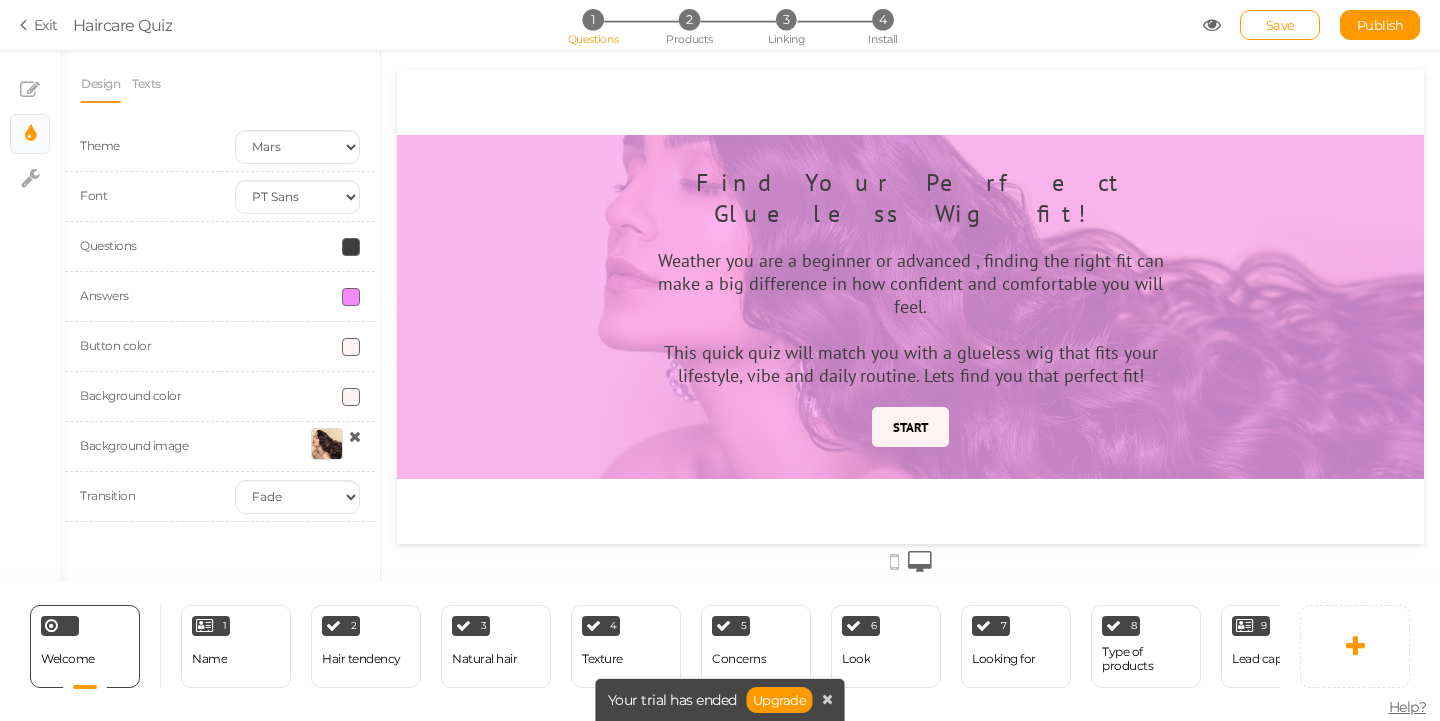 click at bounding box center [351, 247] 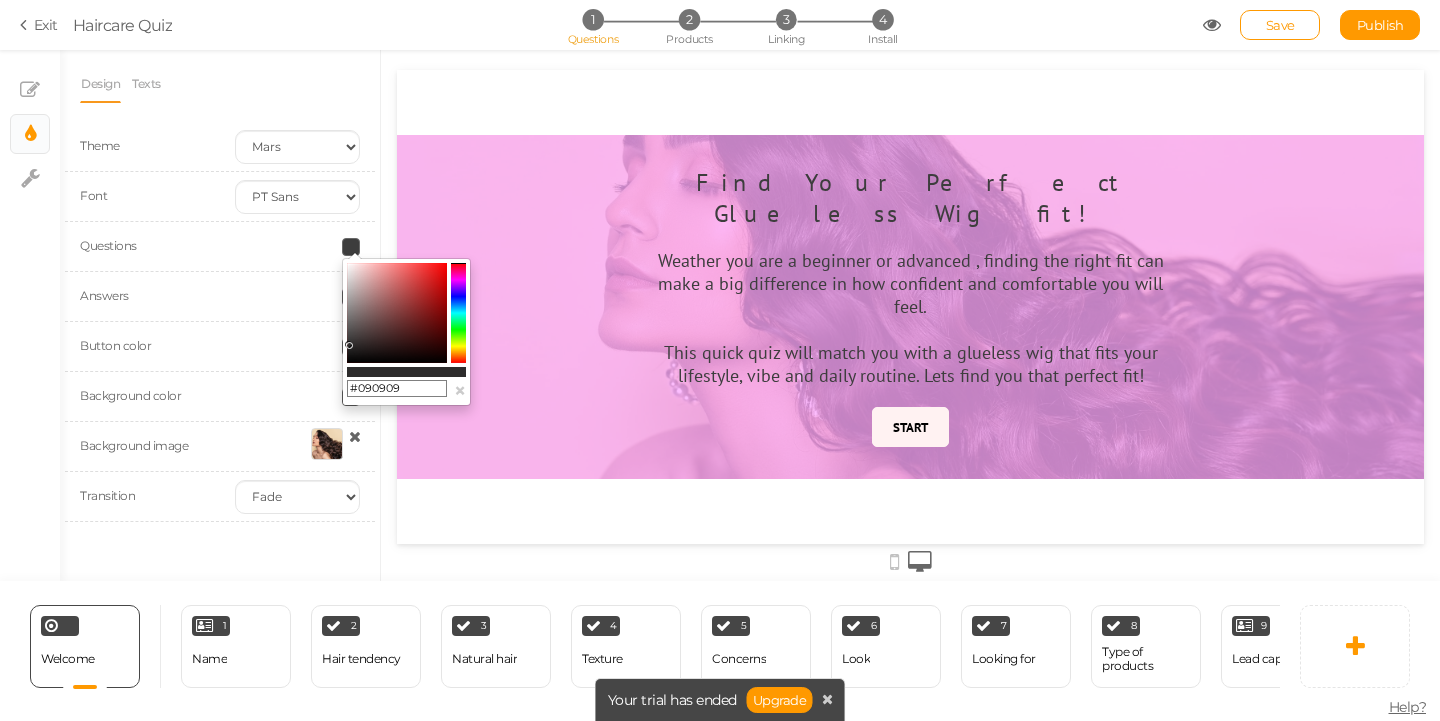 type on "#000000" 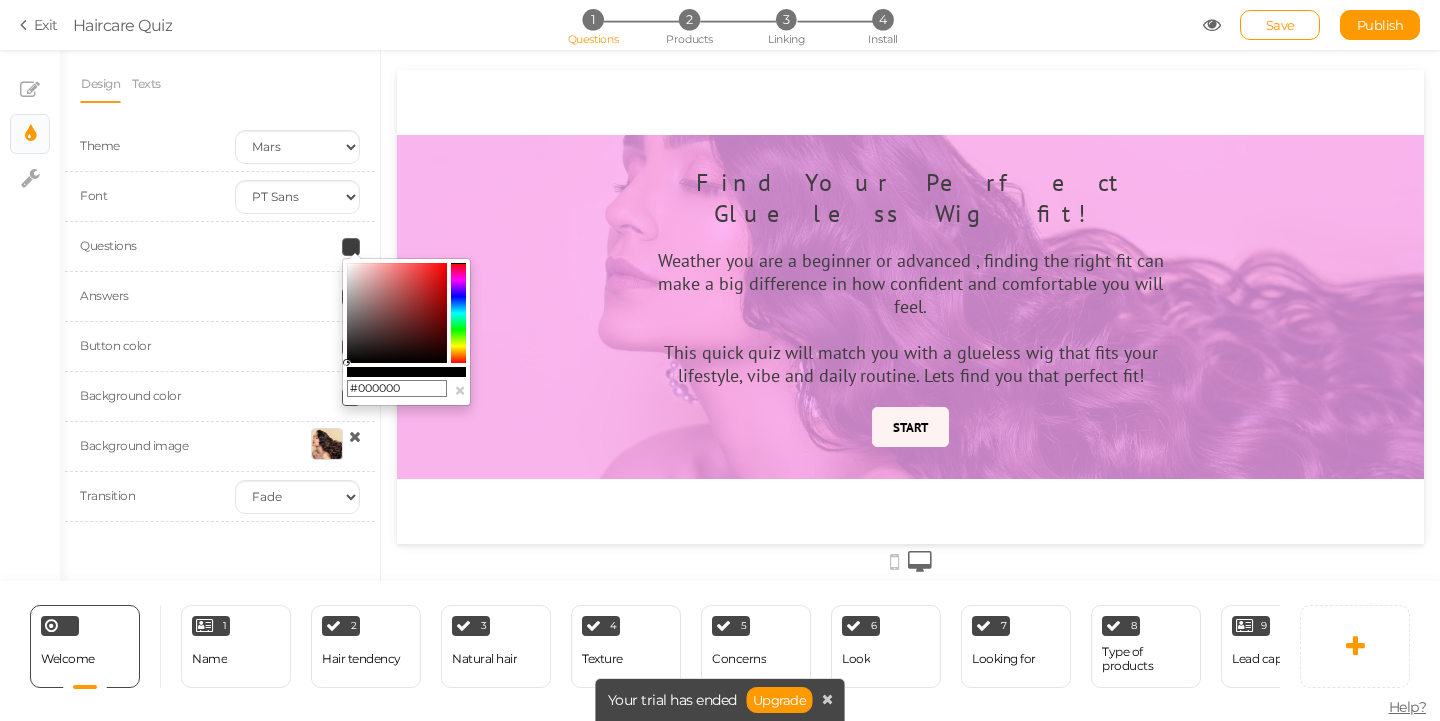 drag, startPoint x: 349, startPoint y: 339, endPoint x: 347, endPoint y: 378, distance: 39.051247 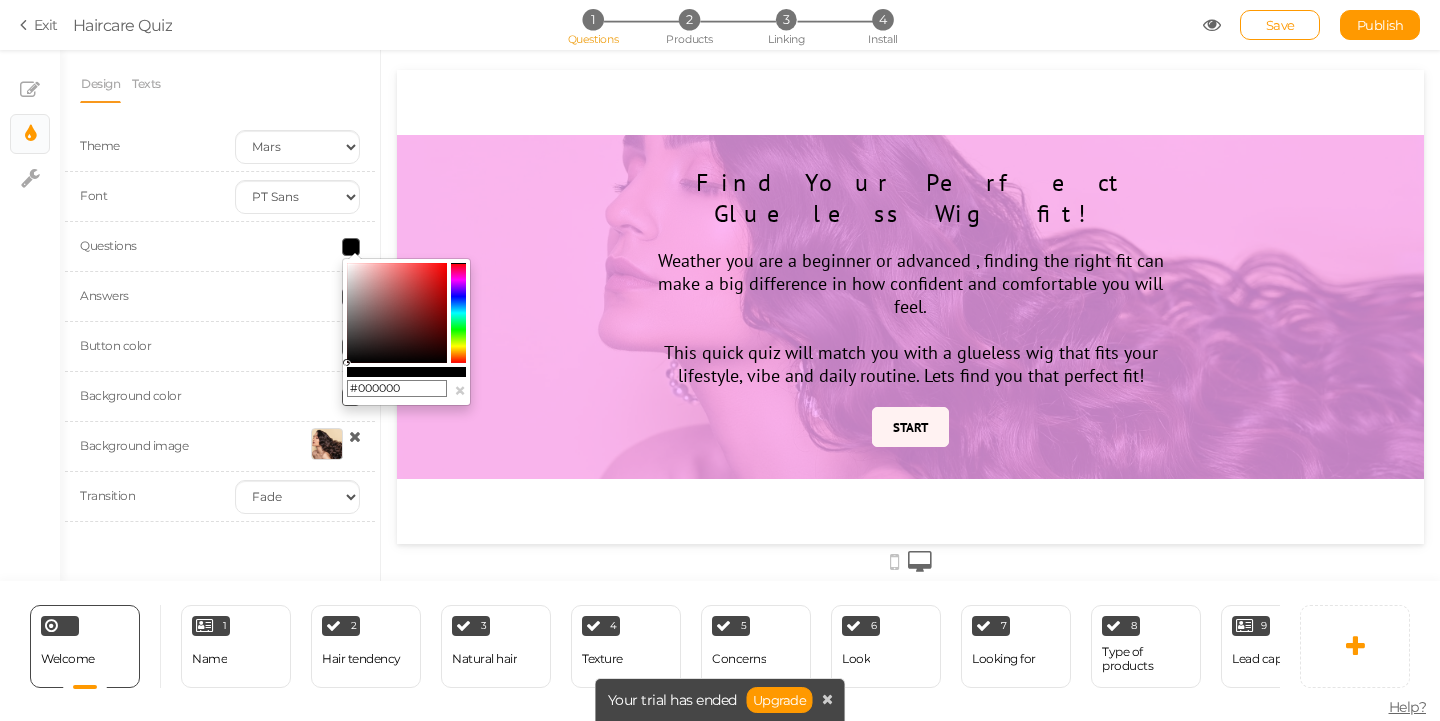 click at bounding box center (297, 297) 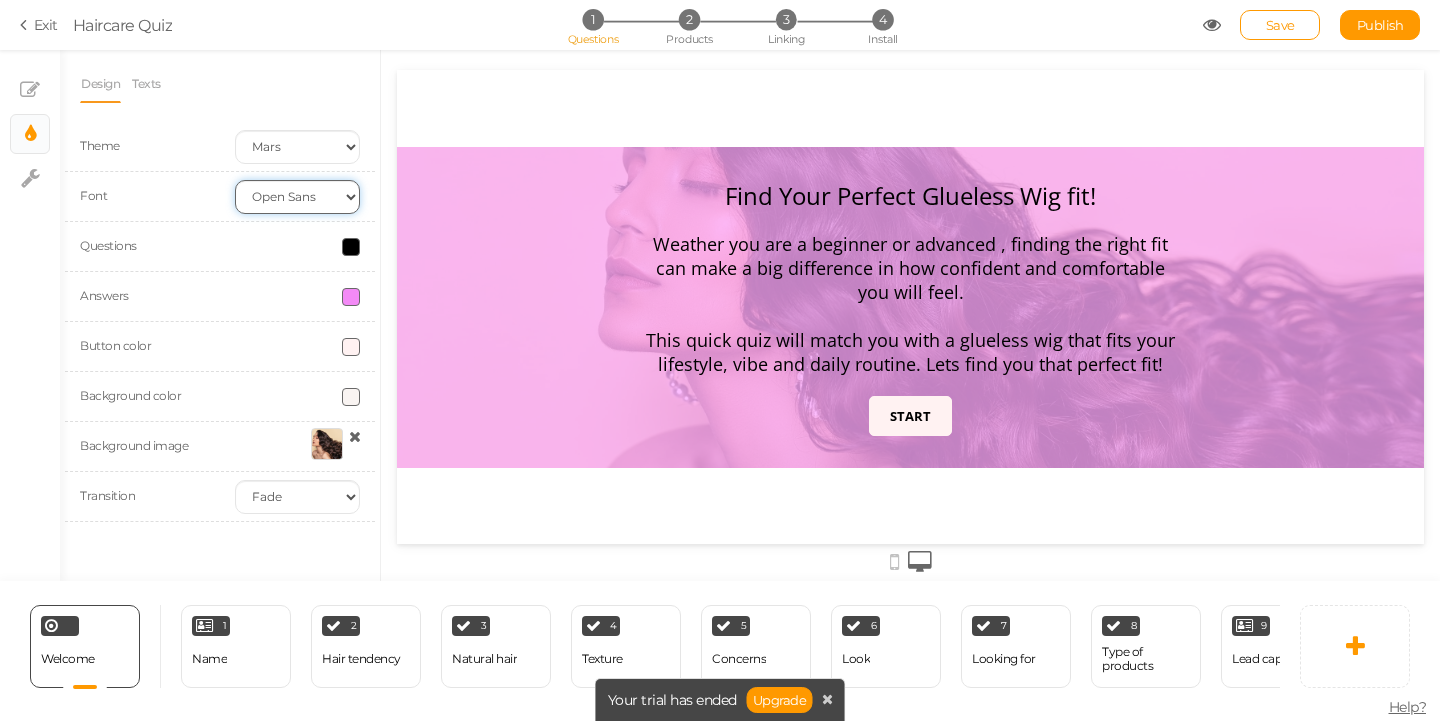select on "montserrat" 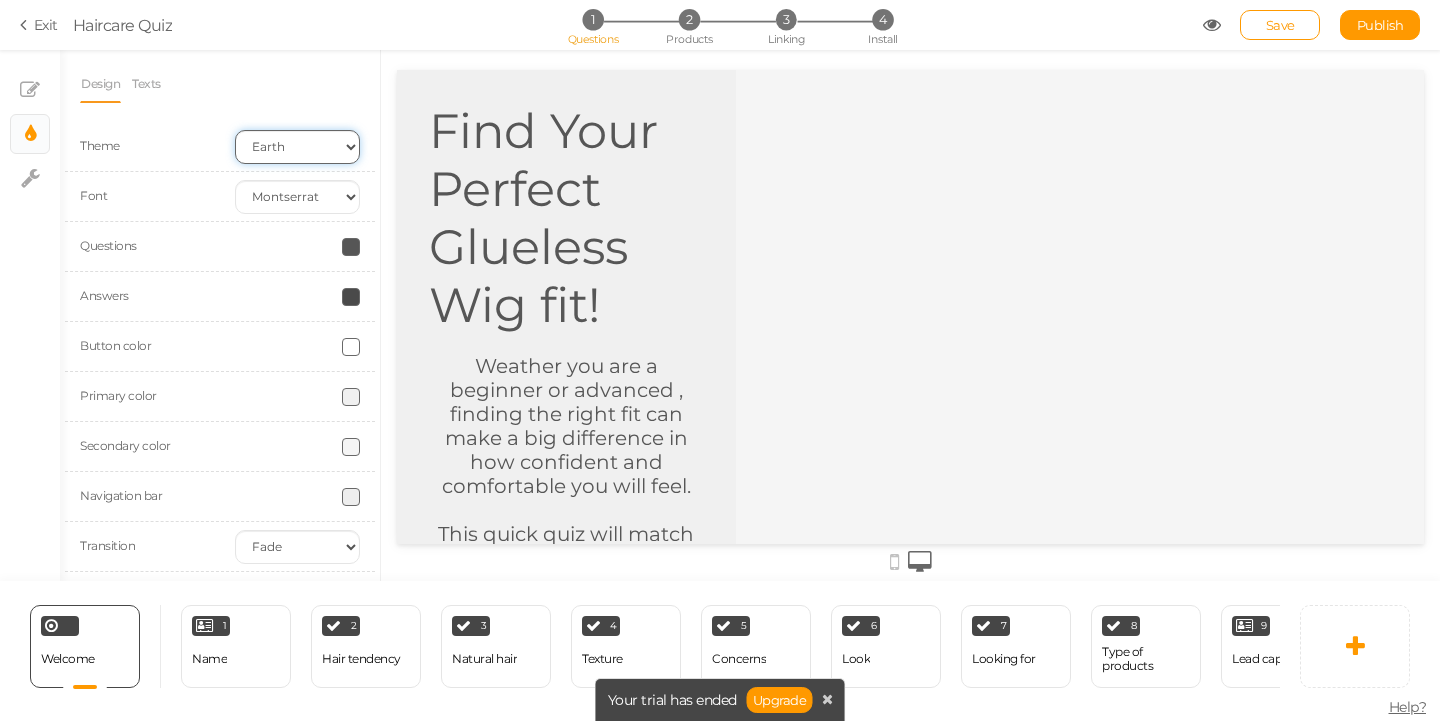scroll, scrollTop: 0, scrollLeft: 0, axis: both 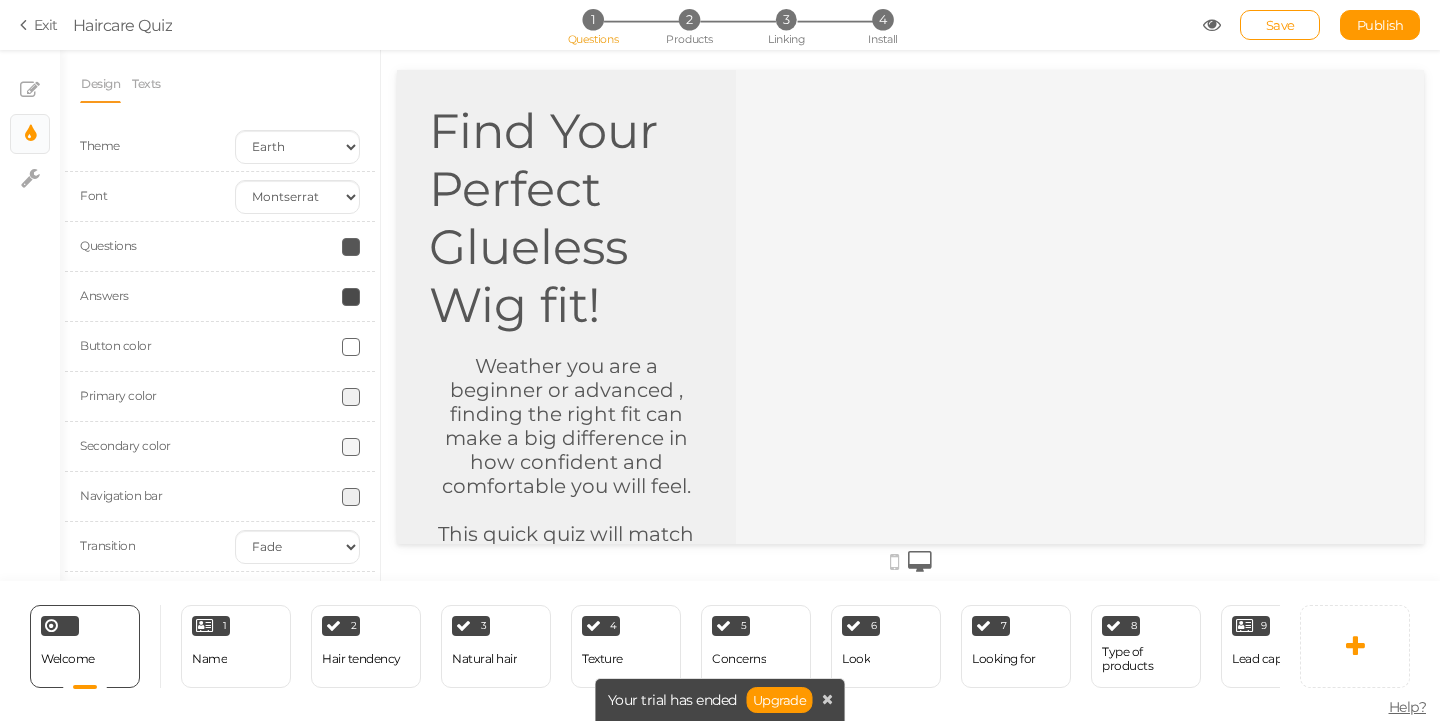 drag, startPoint x: 728, startPoint y: 150, endPoint x: 1122, endPoint y: 134, distance: 394.32474 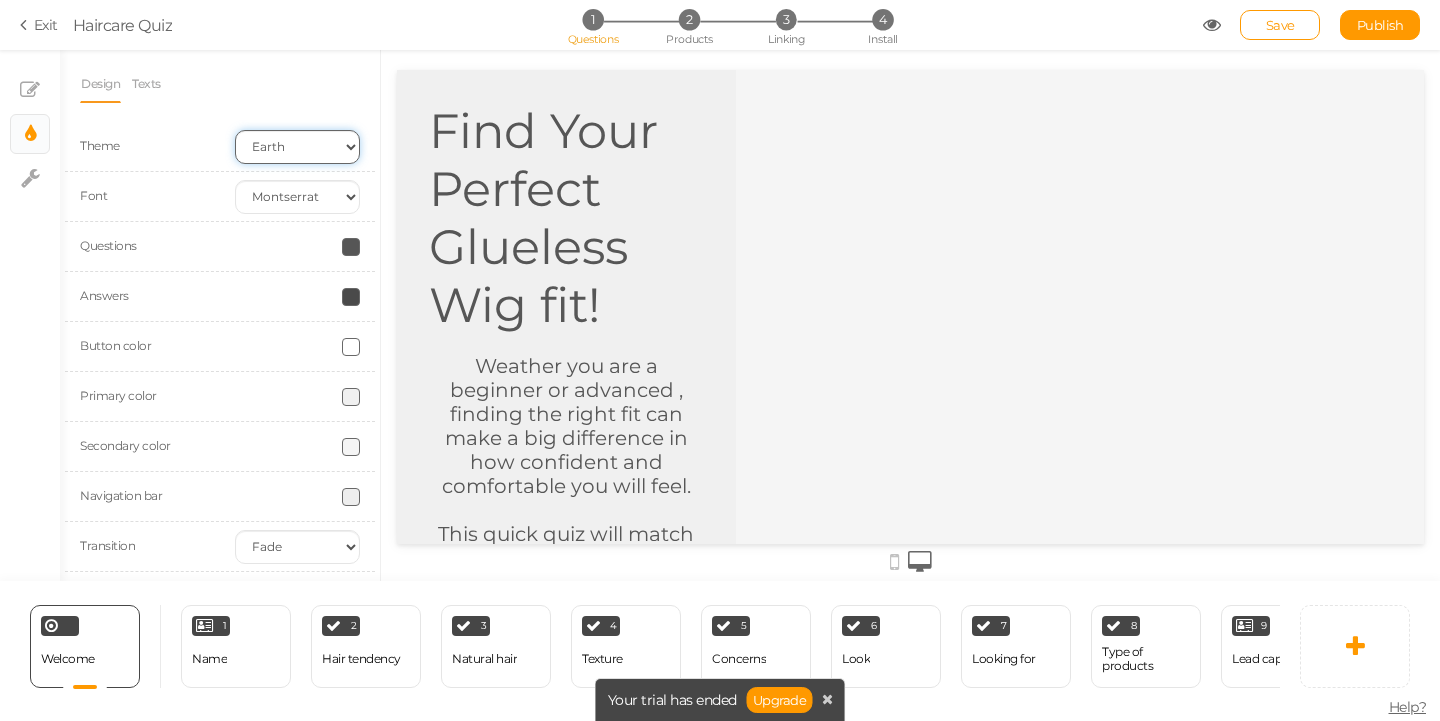 select on "2" 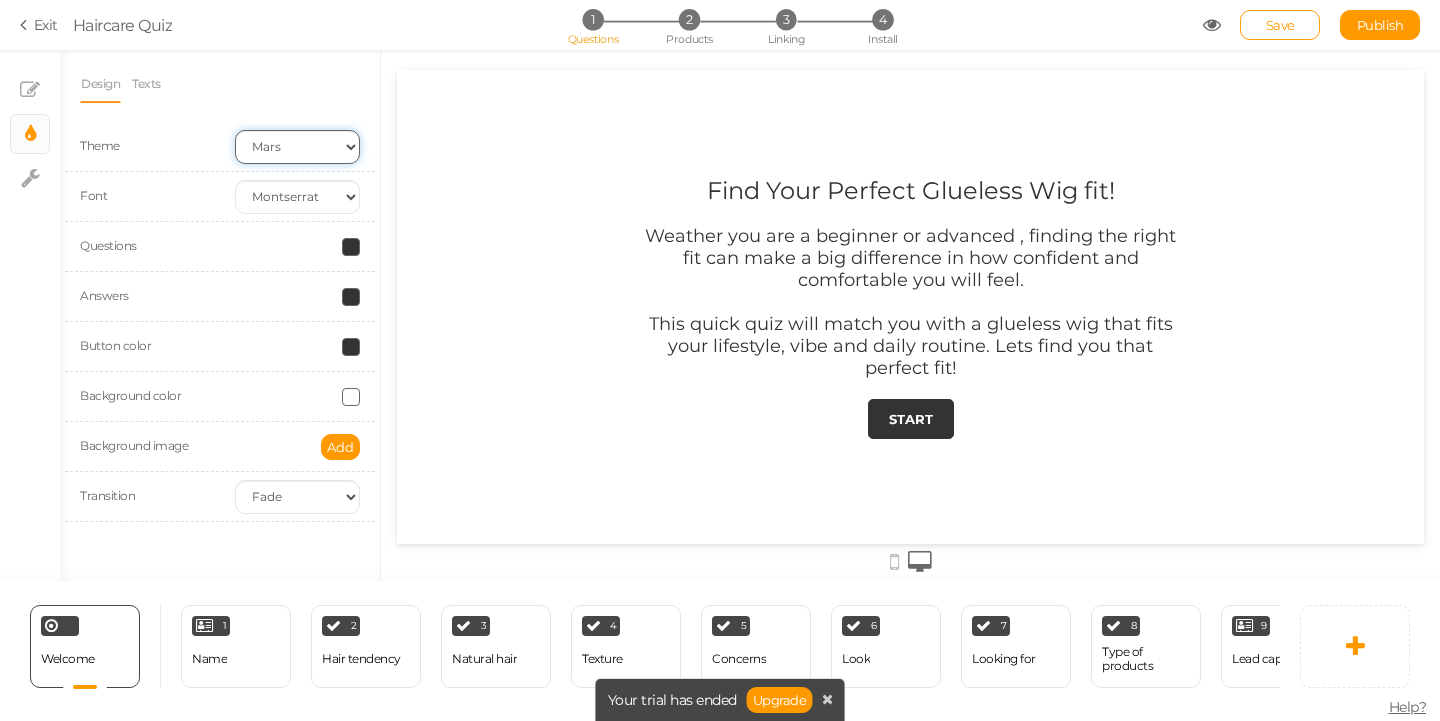 scroll, scrollTop: 0, scrollLeft: 0, axis: both 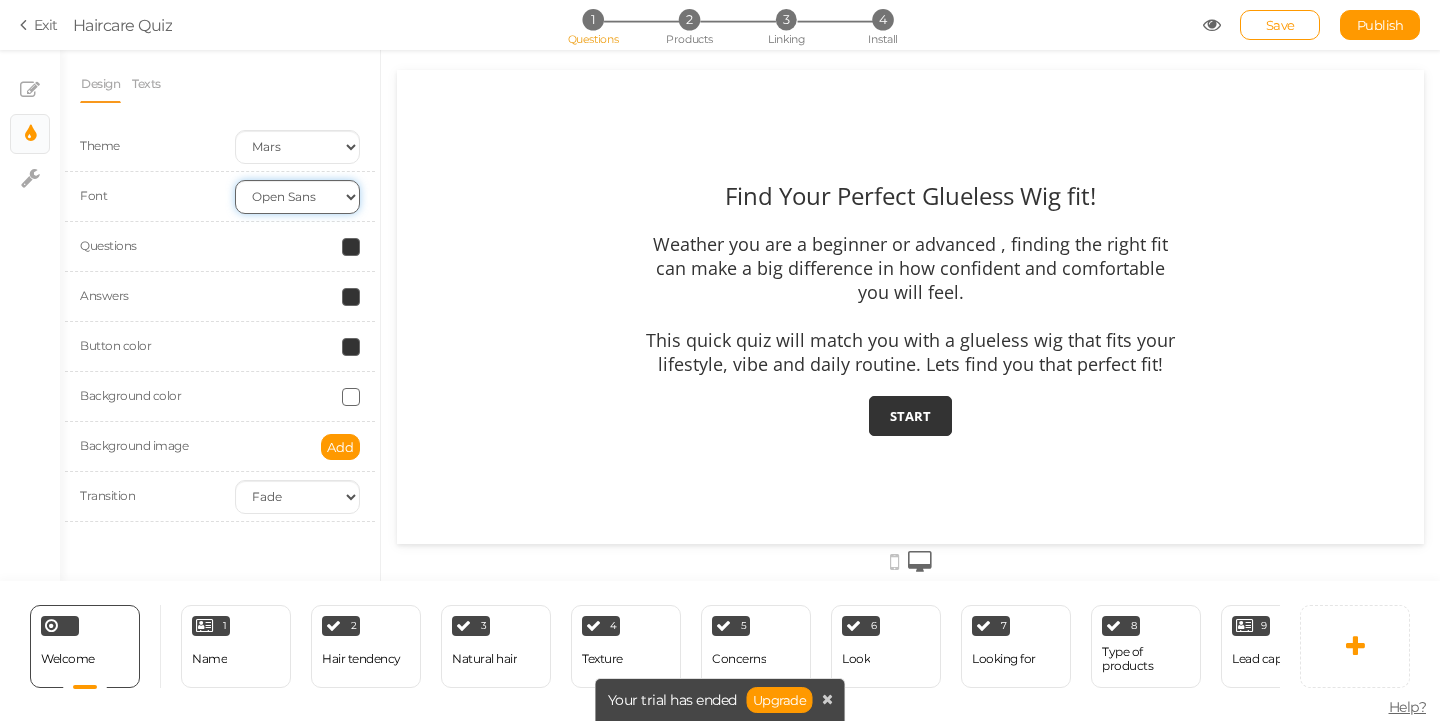 select on "montserrat" 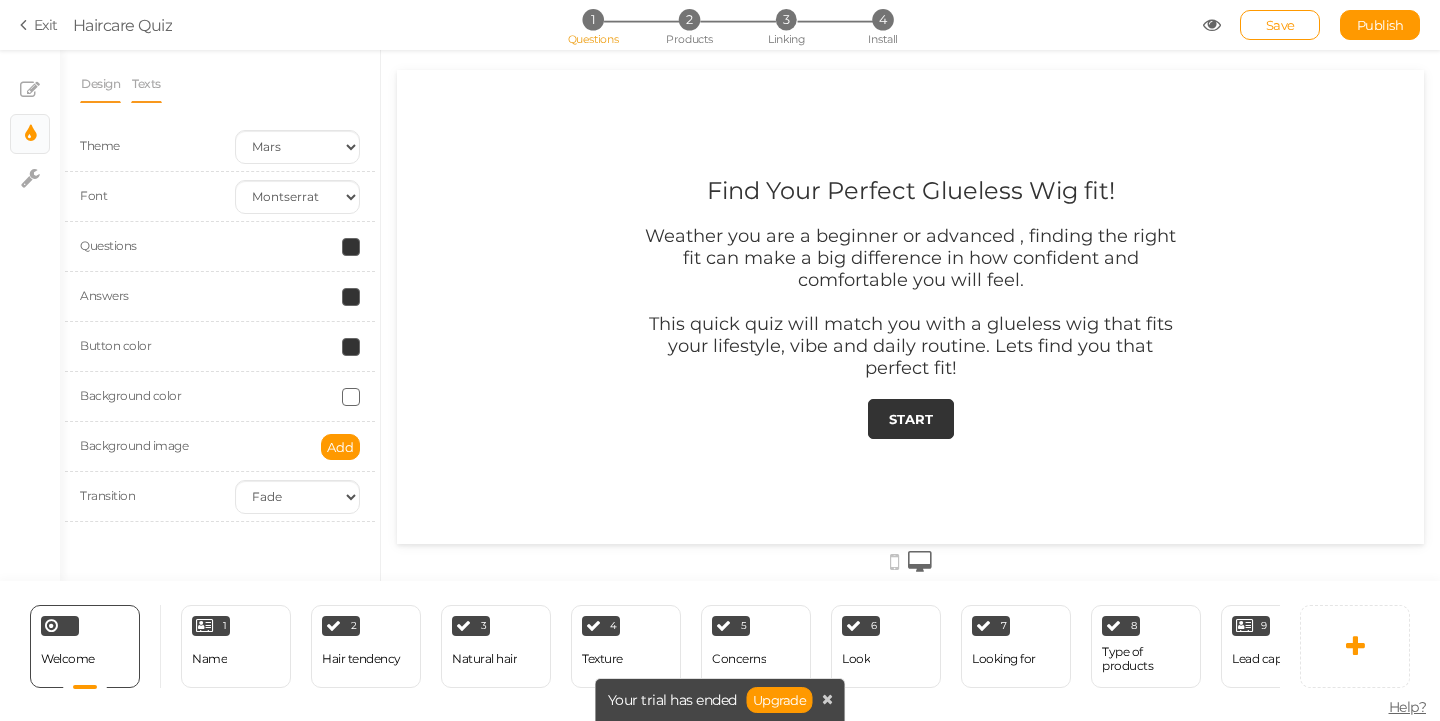 click on "Texts" at bounding box center (146, 84) 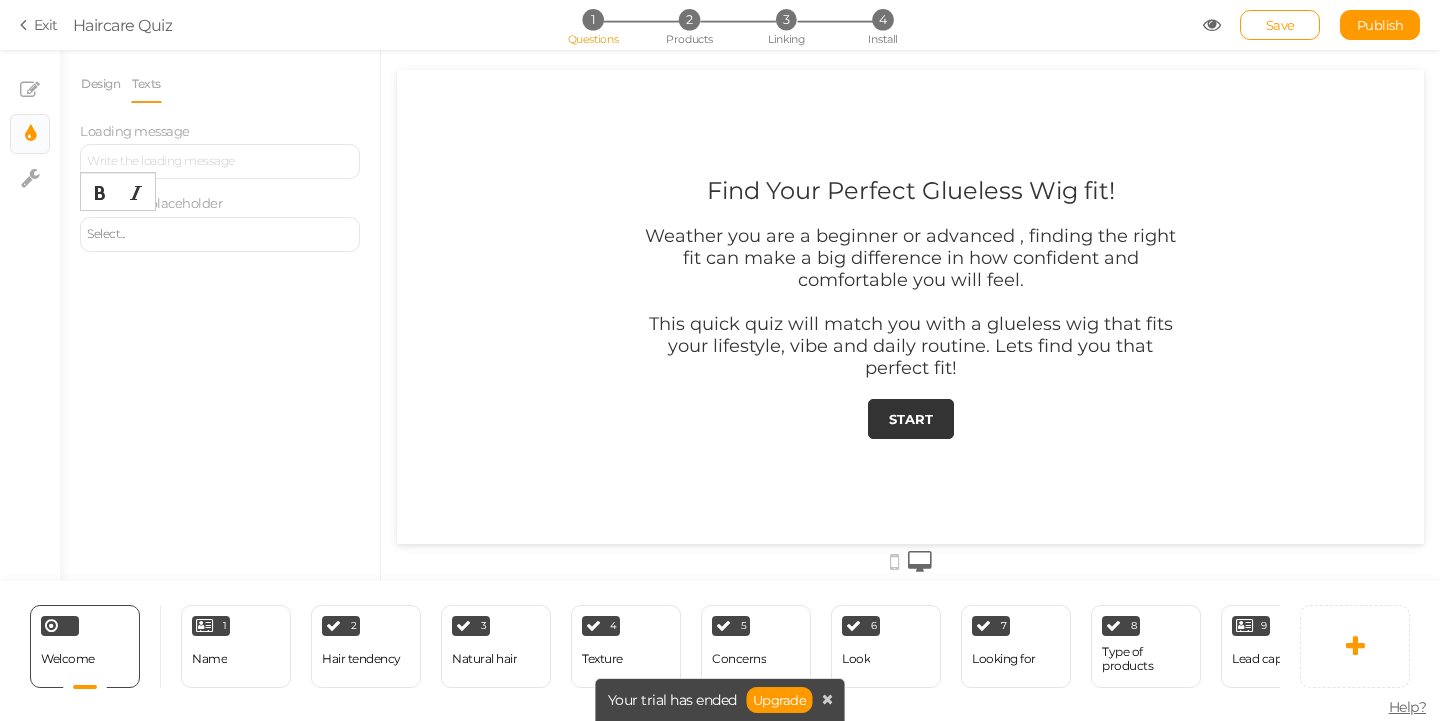 click on "Select..." at bounding box center [220, 234] 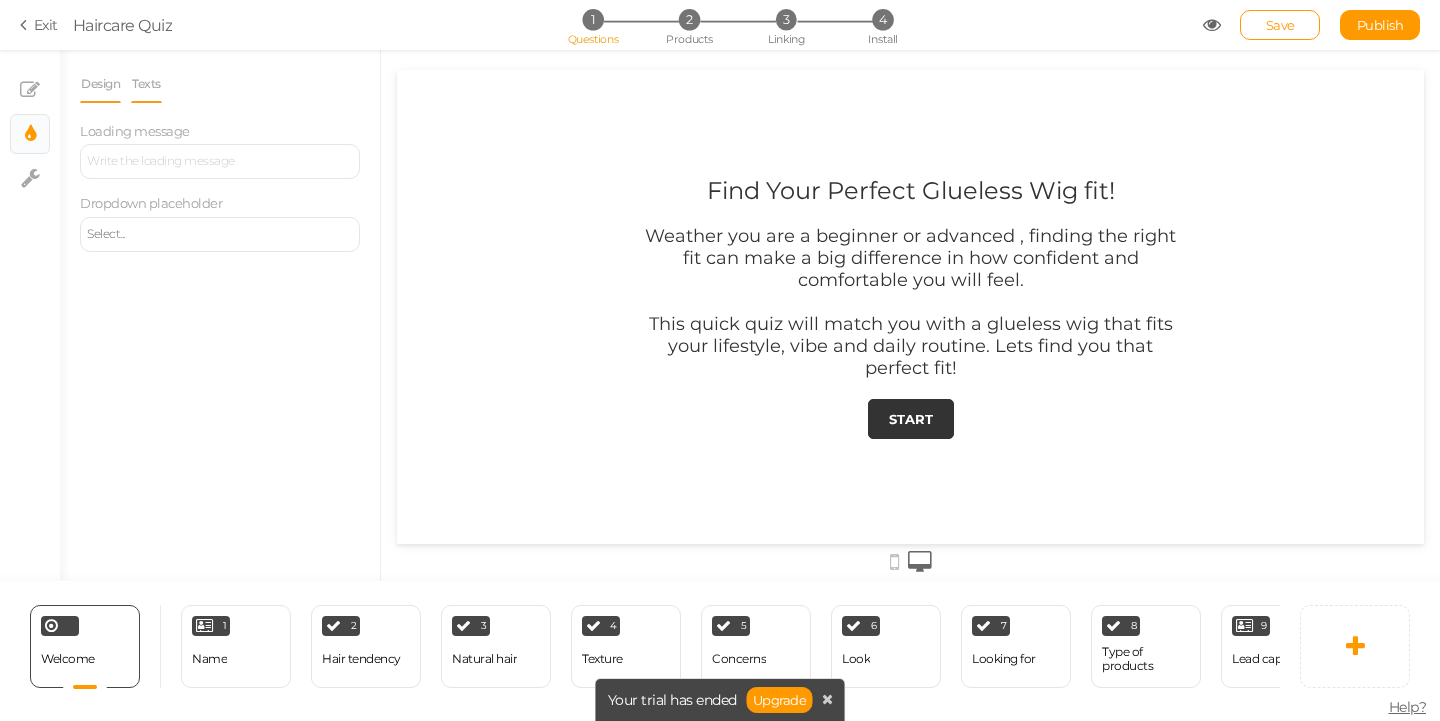 click on "Design" at bounding box center [100, 84] 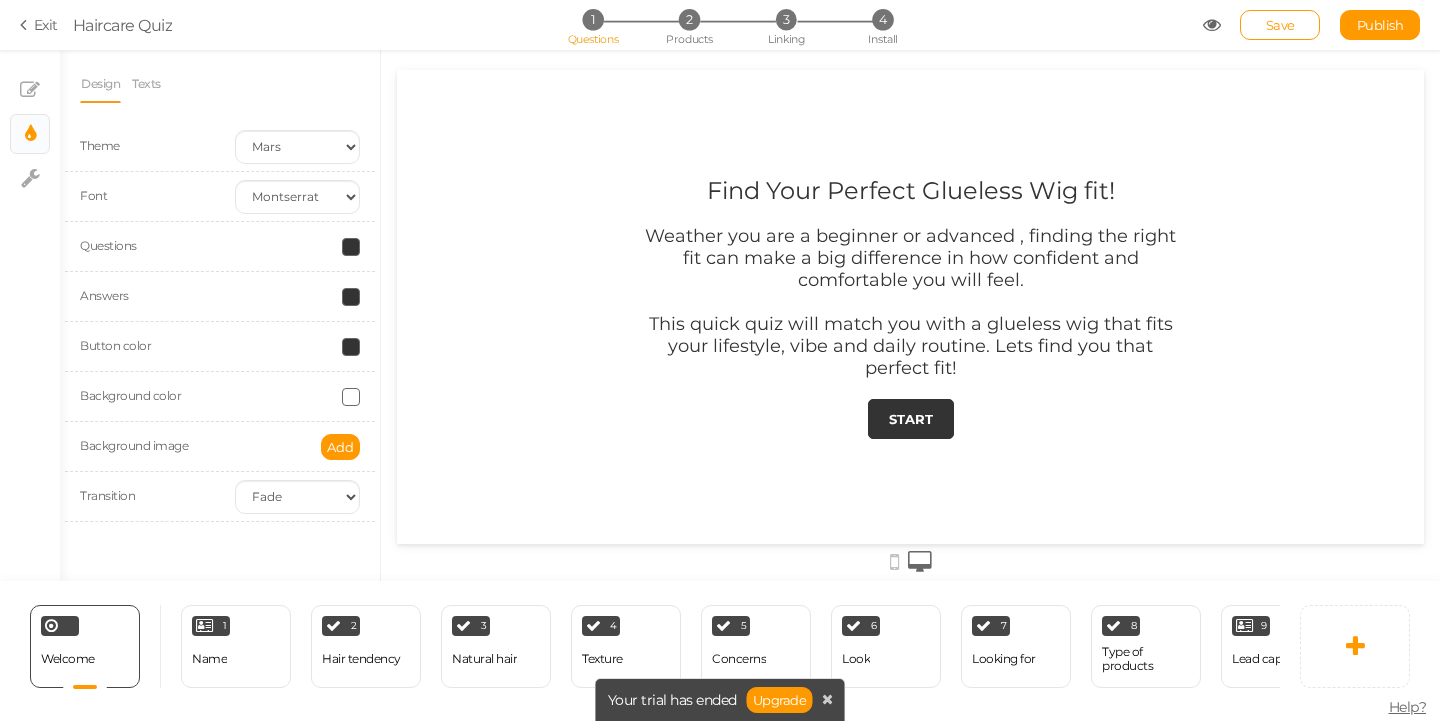 click at bounding box center (351, 397) 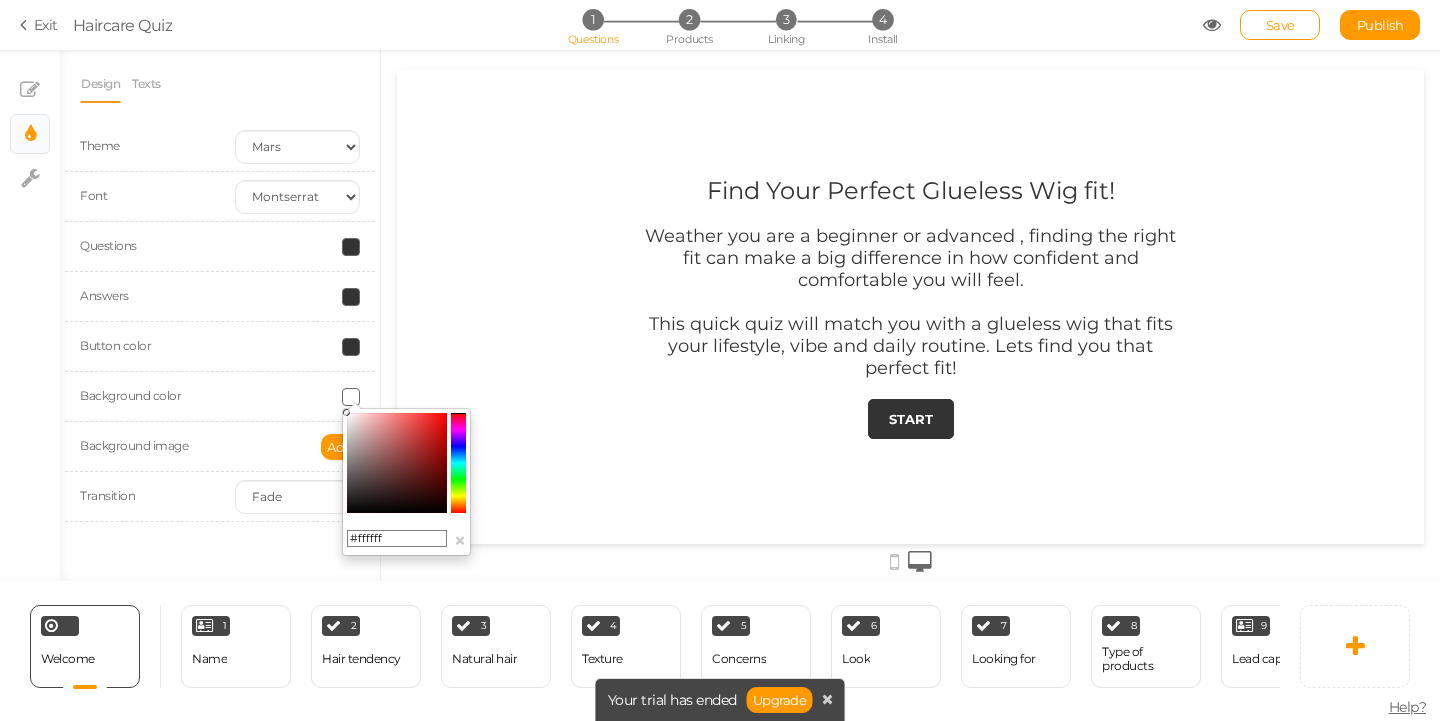 click on "Add" at bounding box center [297, 447] 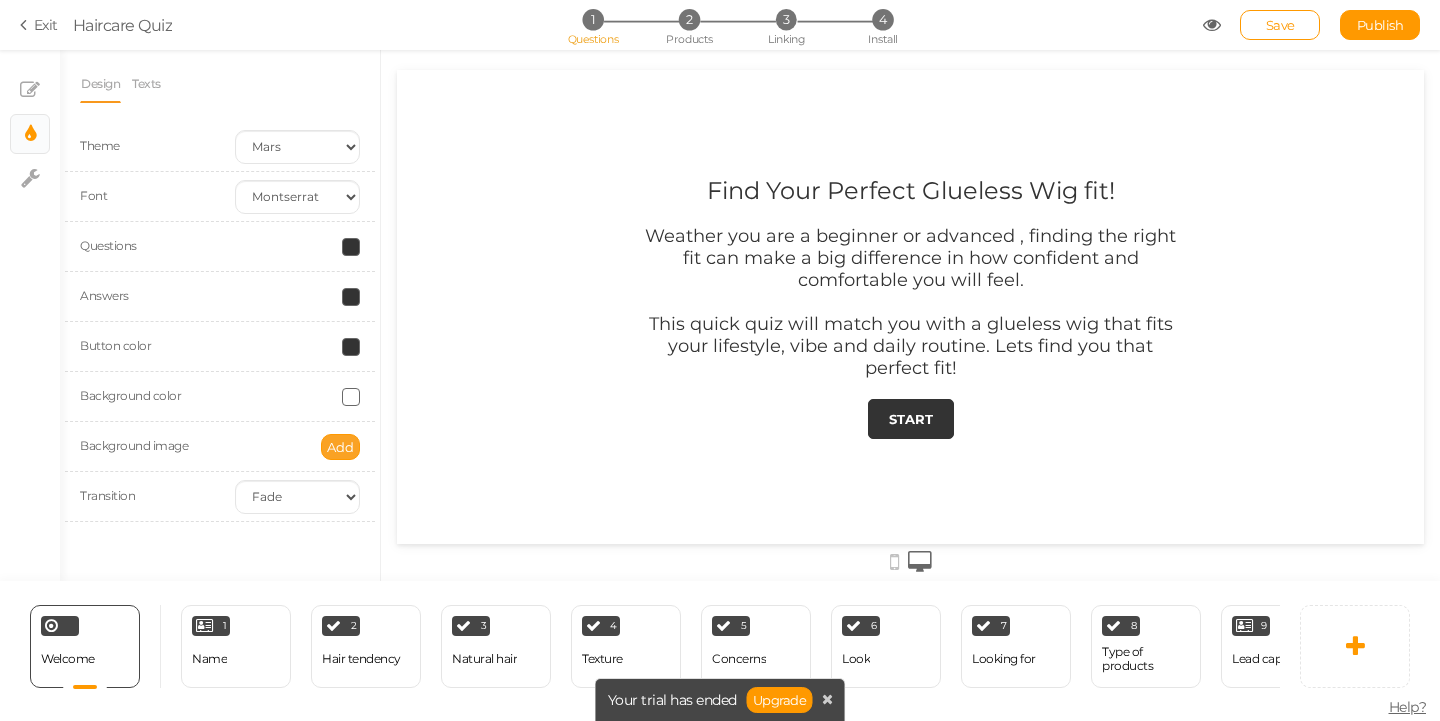 click on "Add" at bounding box center [340, 447] 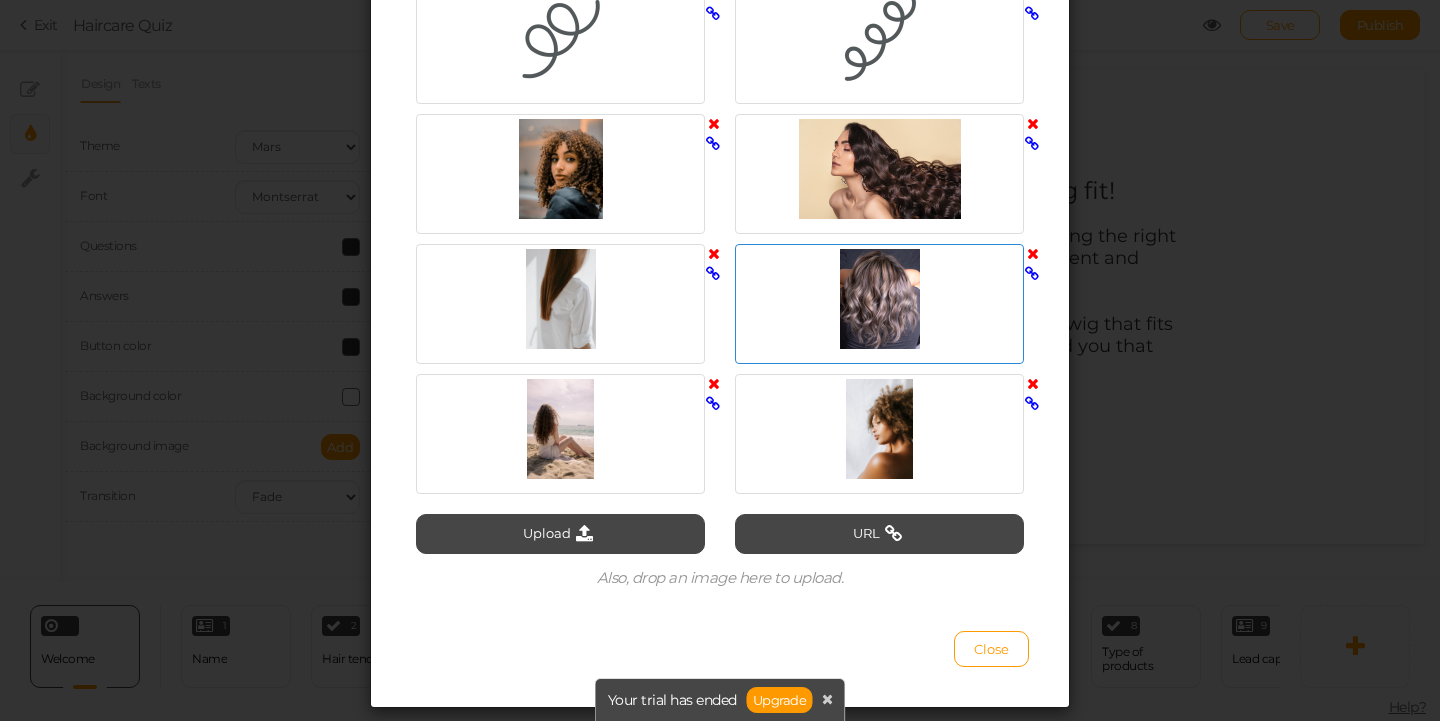 scroll, scrollTop: 315, scrollLeft: 0, axis: vertical 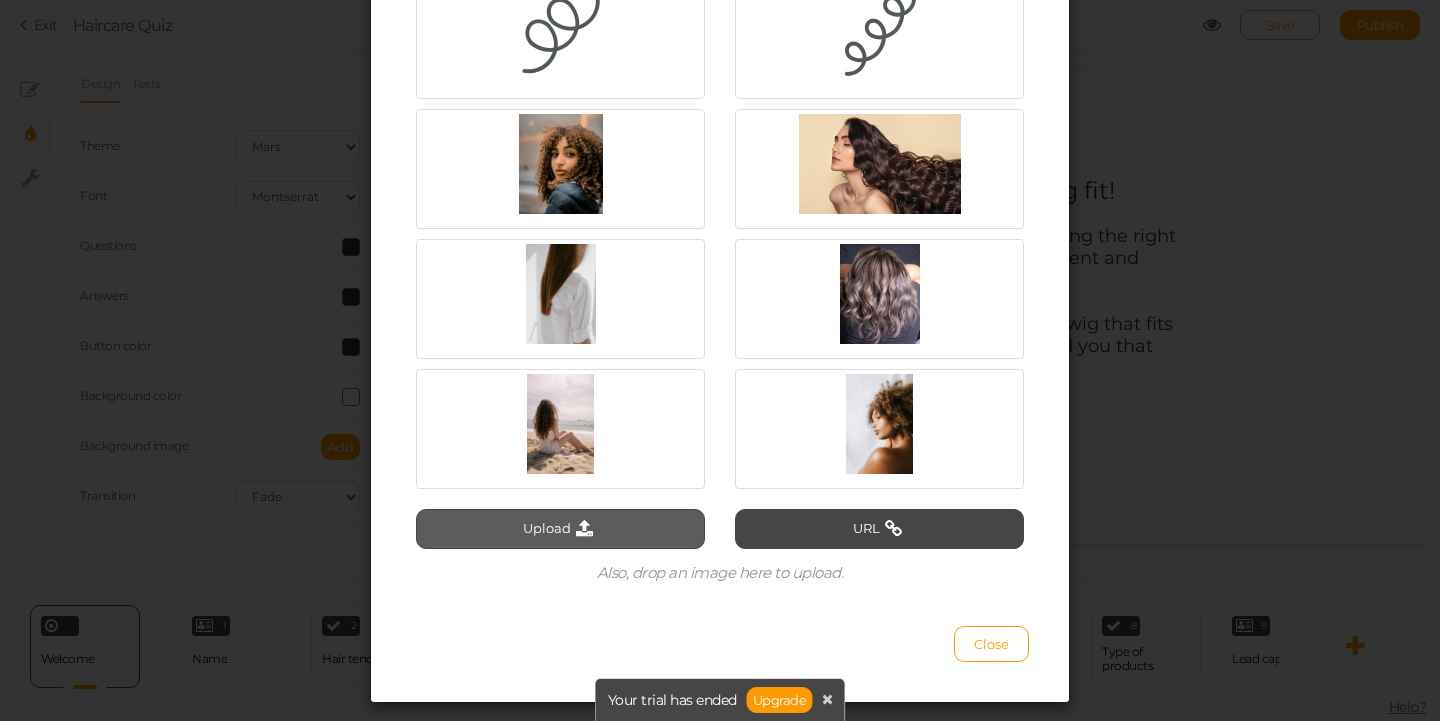 click on "Upload" at bounding box center (560, 529) 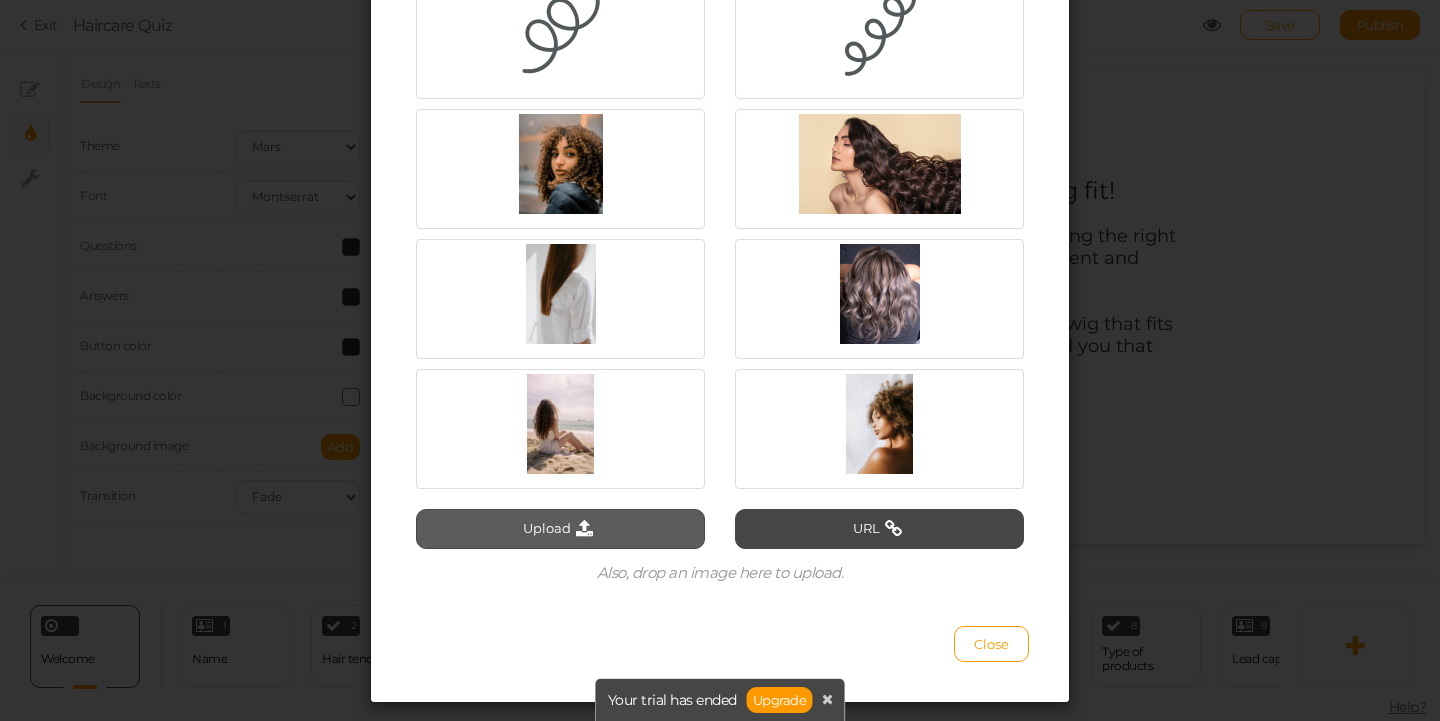 click on "Upload" at bounding box center (560, 529) 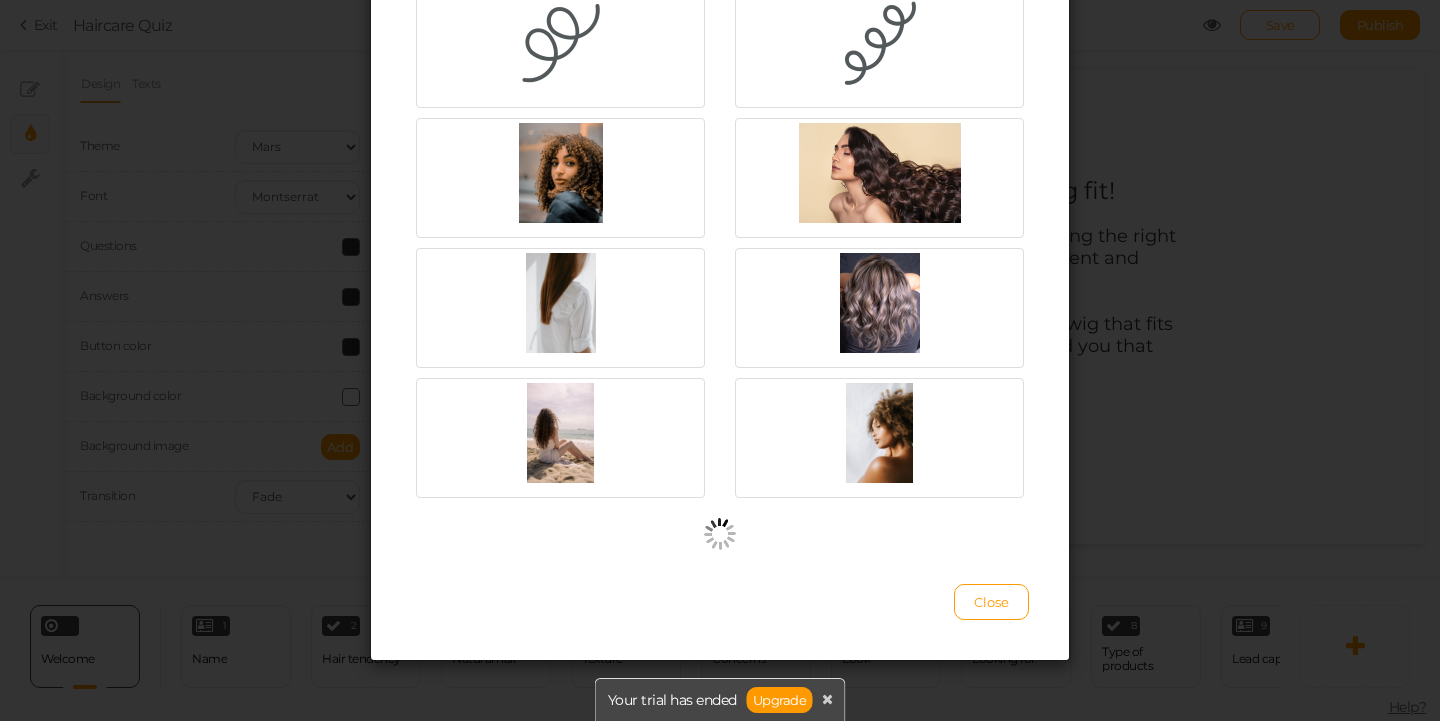 scroll, scrollTop: 305, scrollLeft: 0, axis: vertical 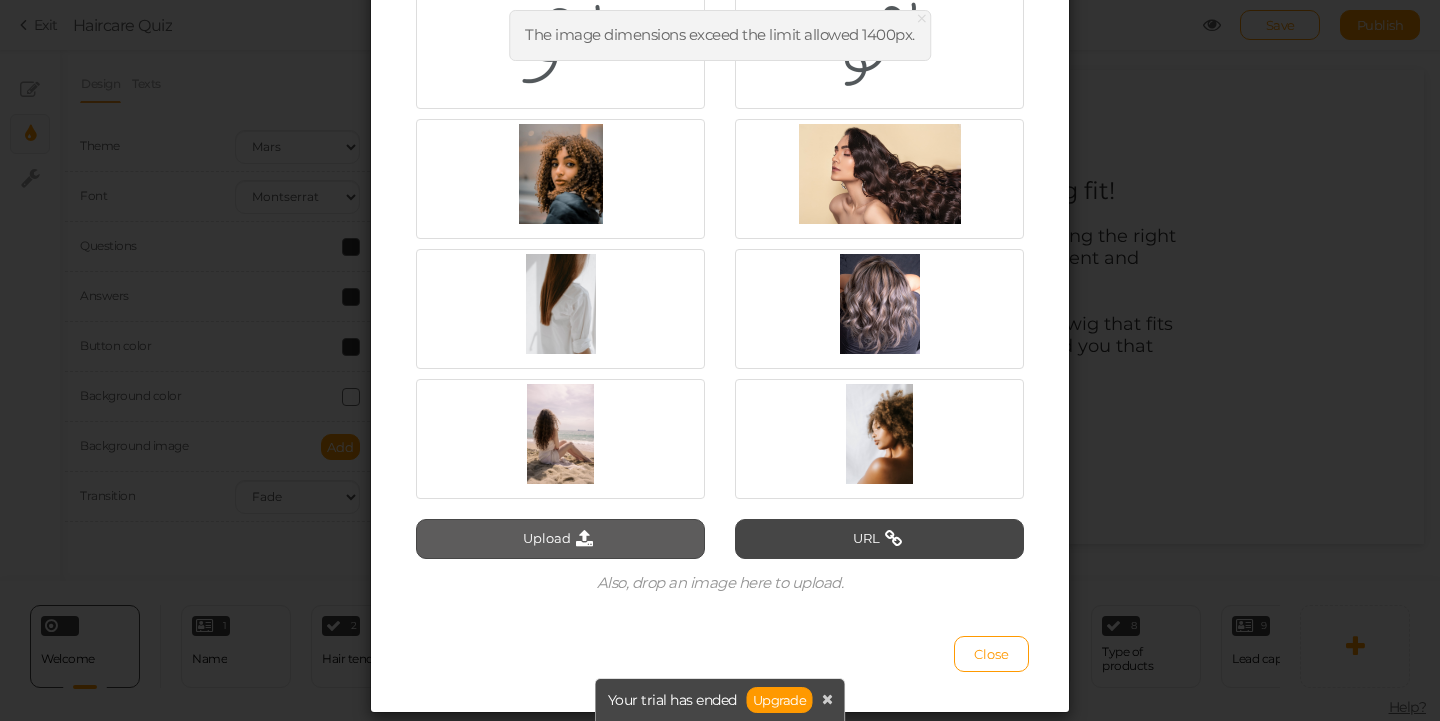 click on "Upload" at bounding box center (560, 539) 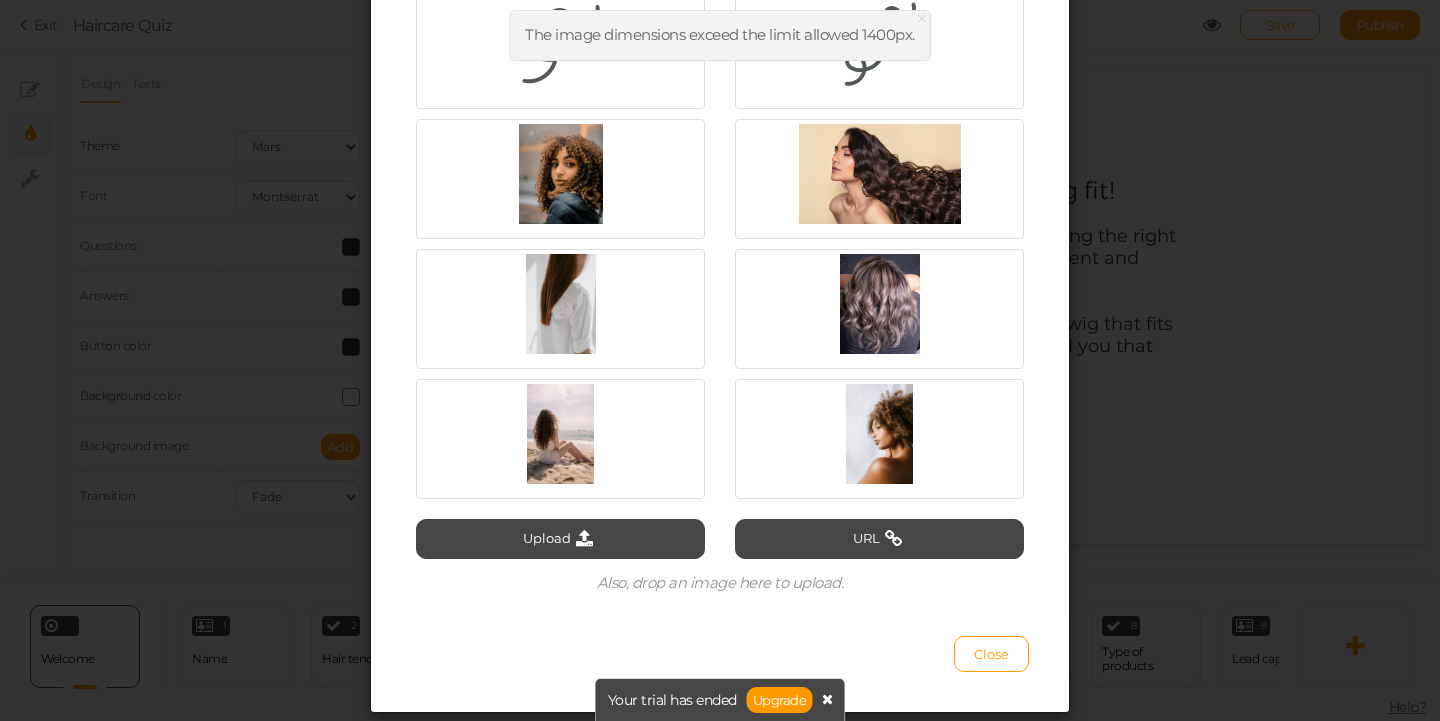 click at bounding box center [827, 699] 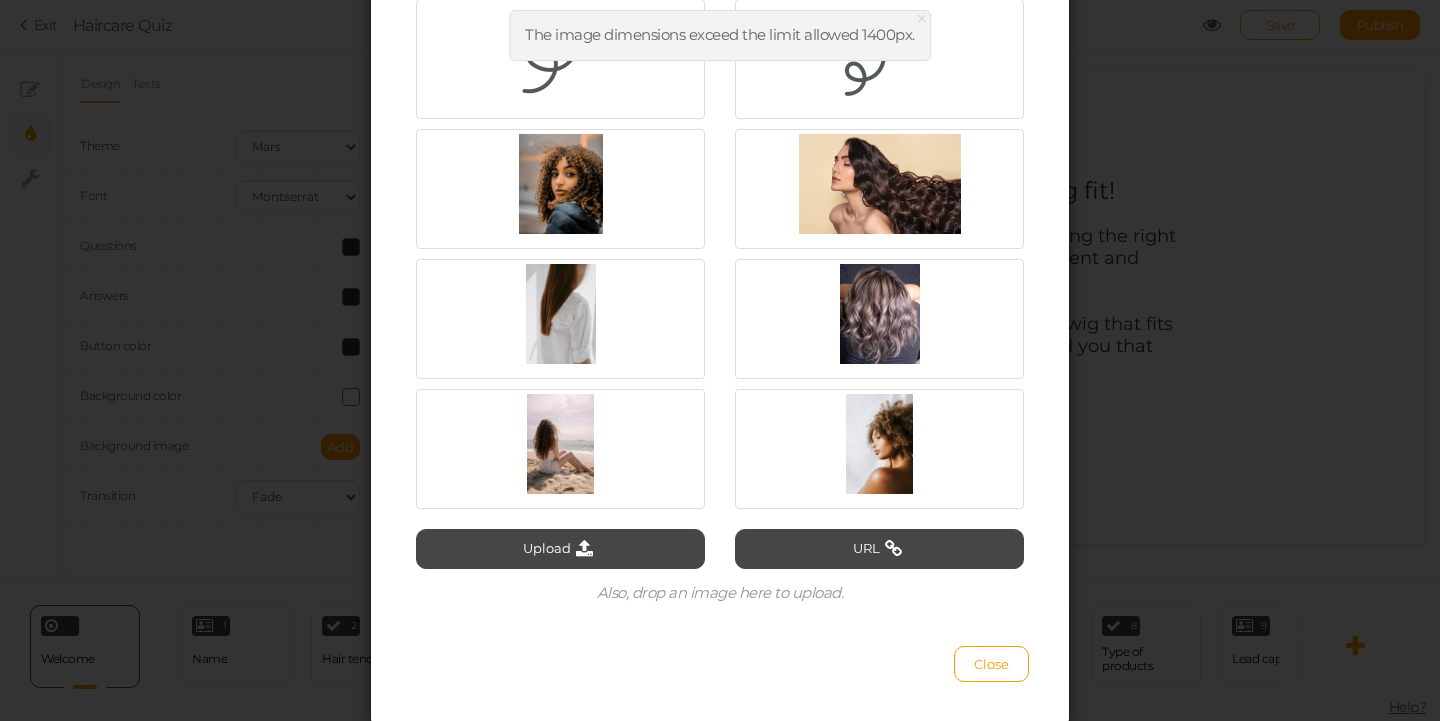 scroll, scrollTop: 331, scrollLeft: 0, axis: vertical 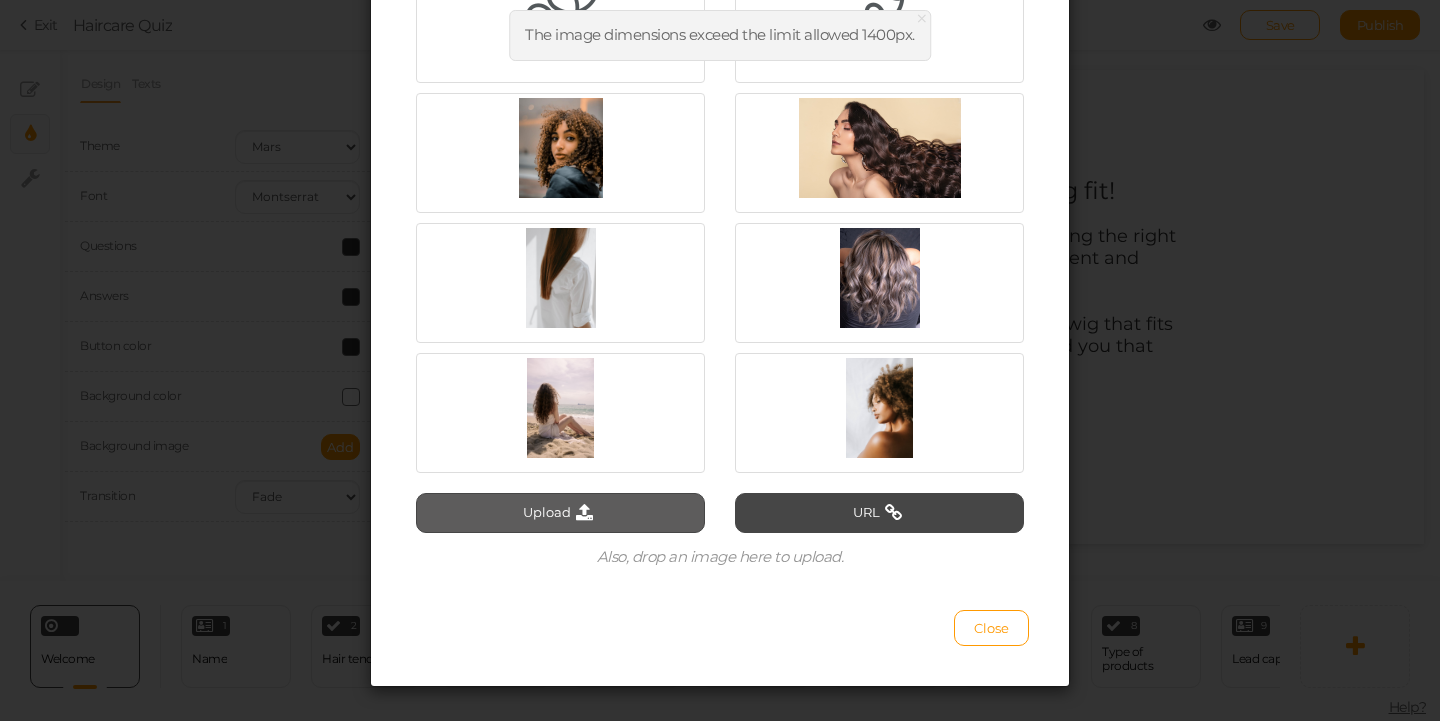 click on "Upload" at bounding box center [560, 513] 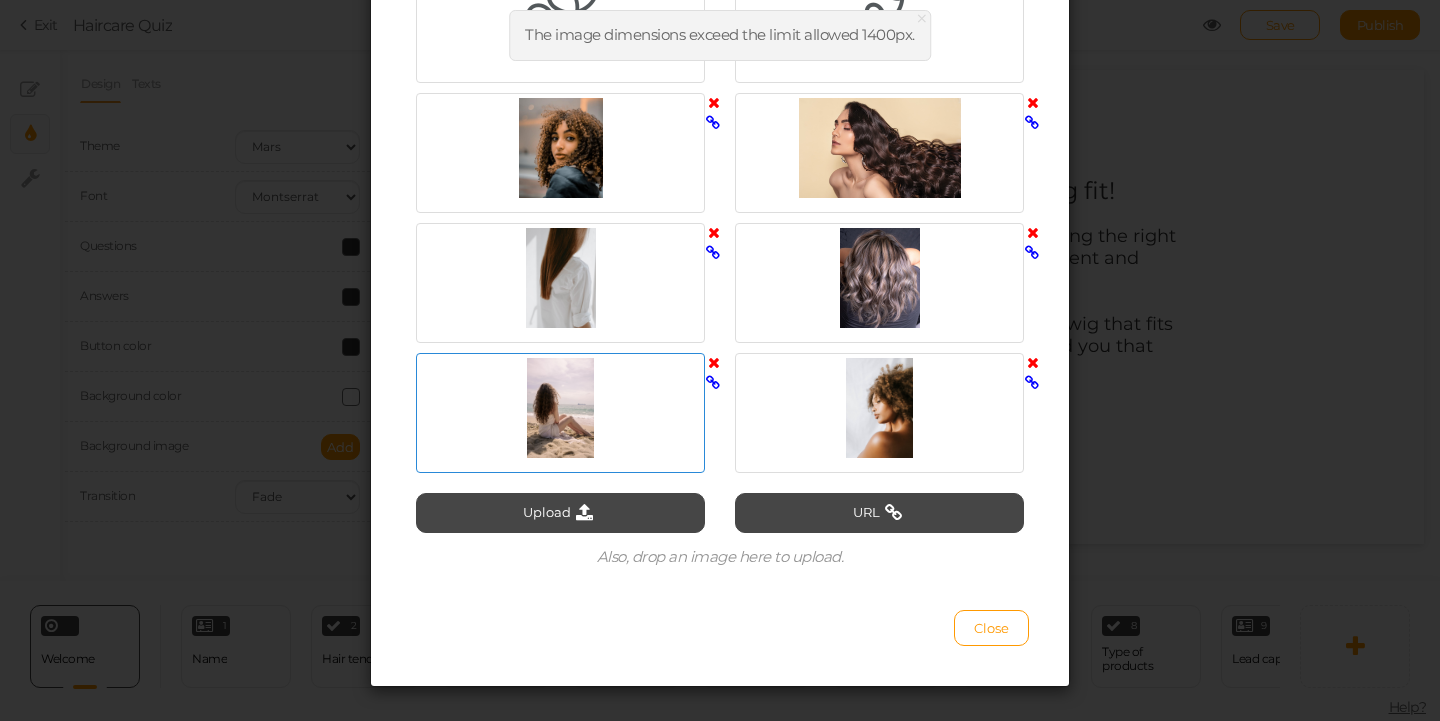 scroll, scrollTop: 305, scrollLeft: 0, axis: vertical 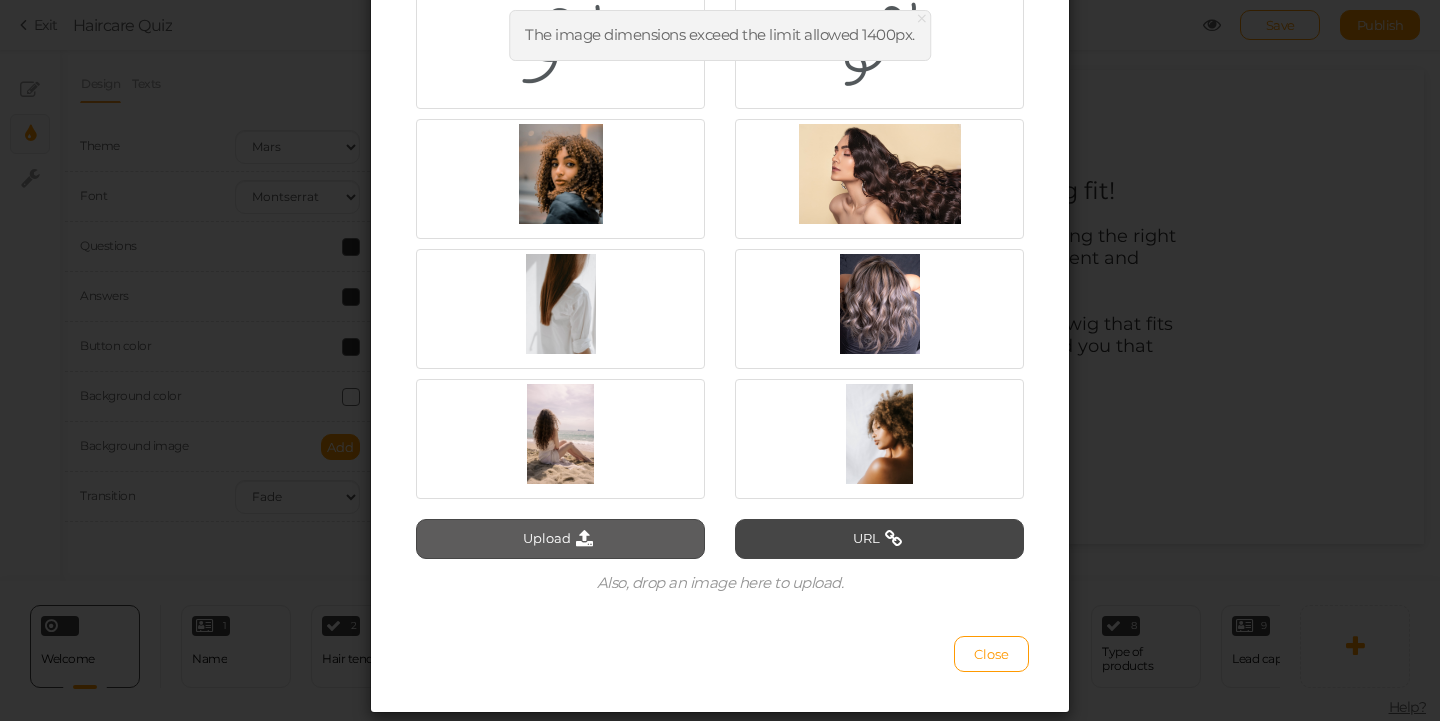 click at bounding box center [584, 539] 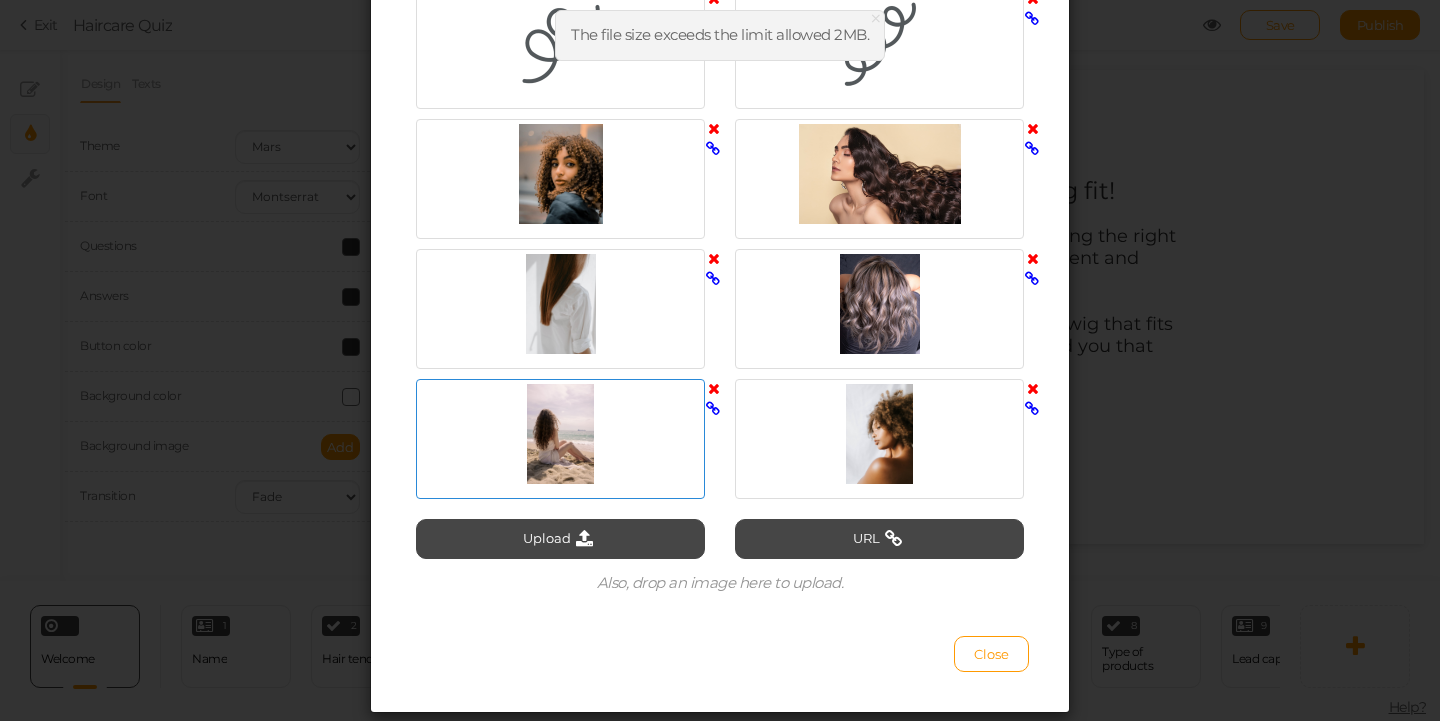 click at bounding box center (714, 388) 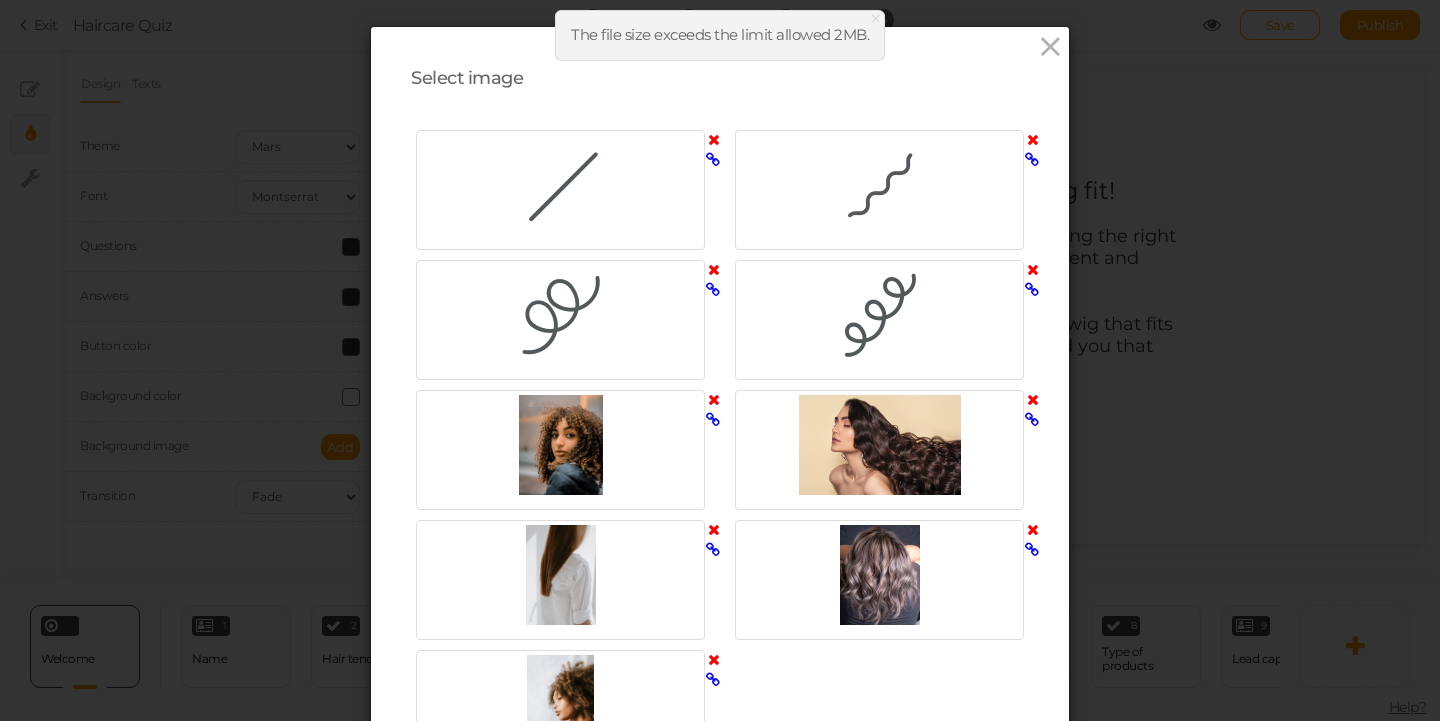 scroll, scrollTop: 0, scrollLeft: 0, axis: both 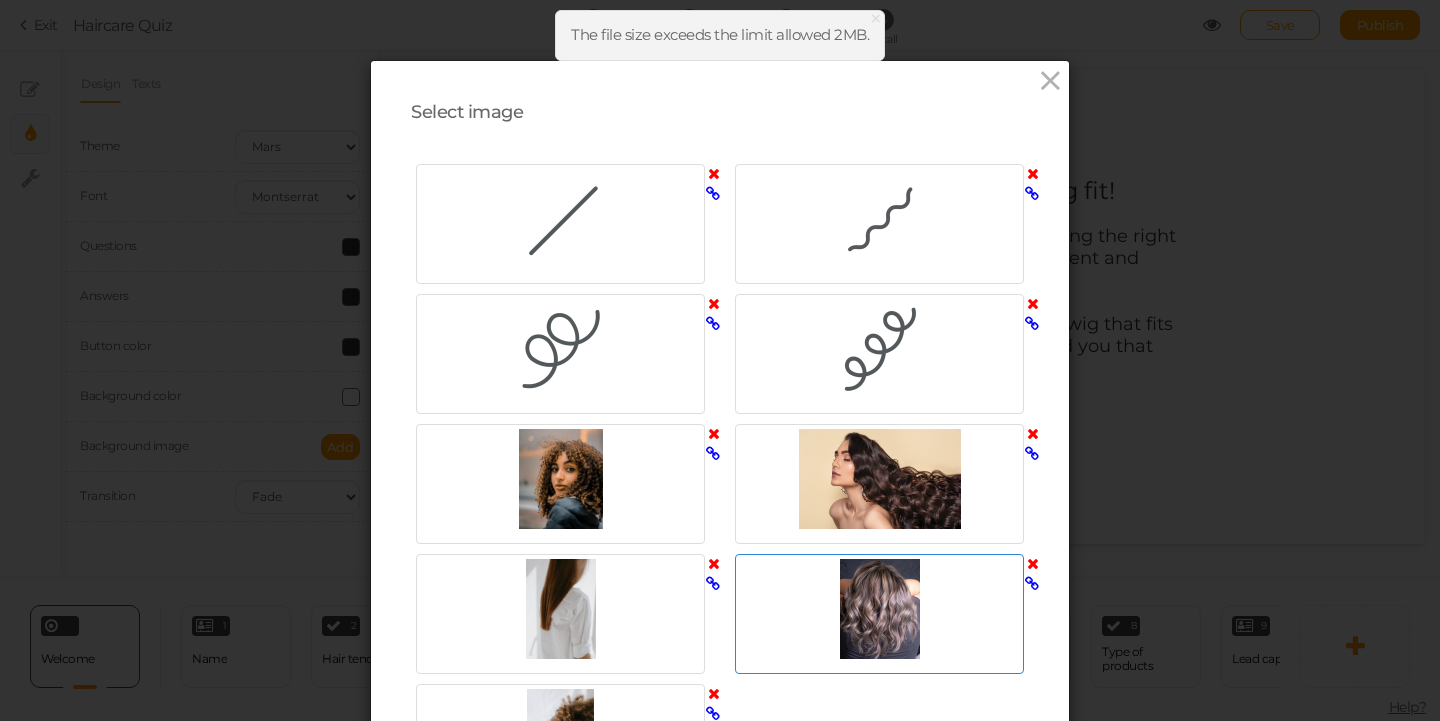 click at bounding box center [1033, 563] 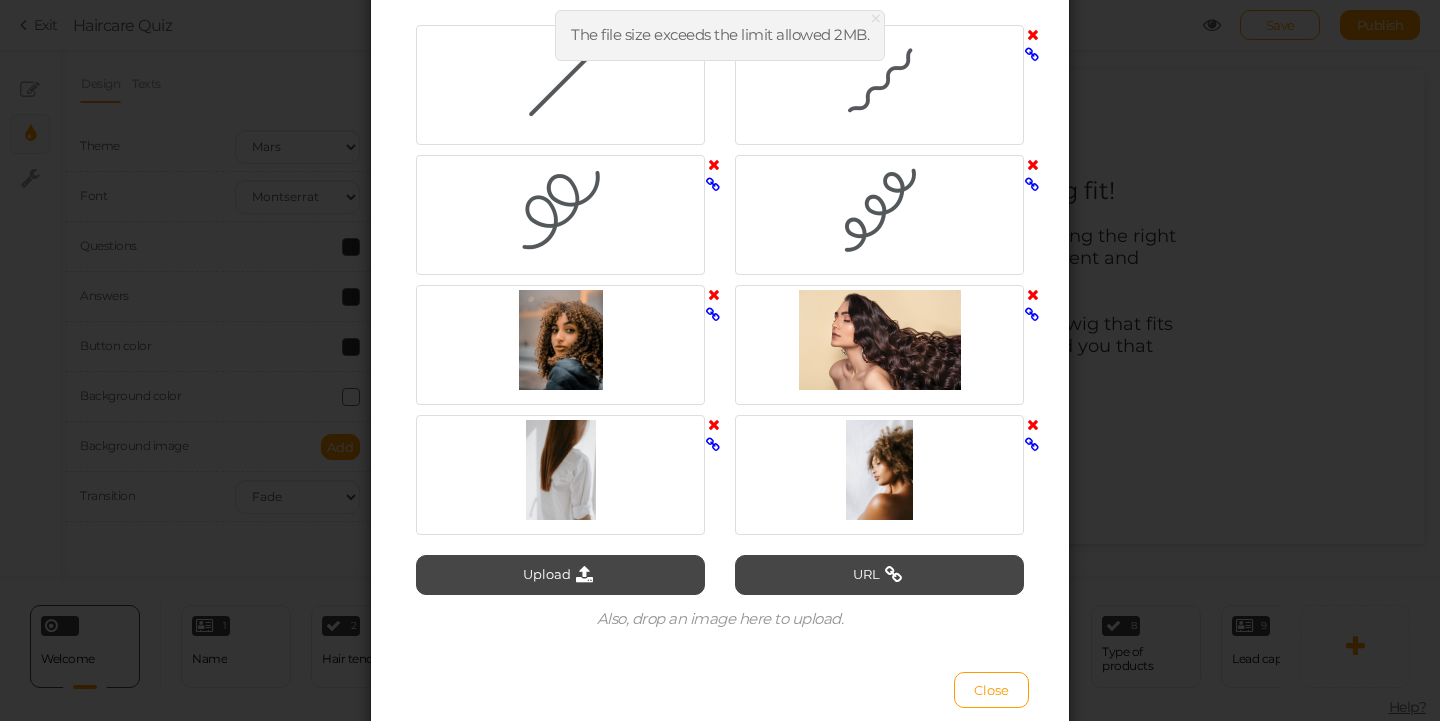 scroll, scrollTop: 150, scrollLeft: 0, axis: vertical 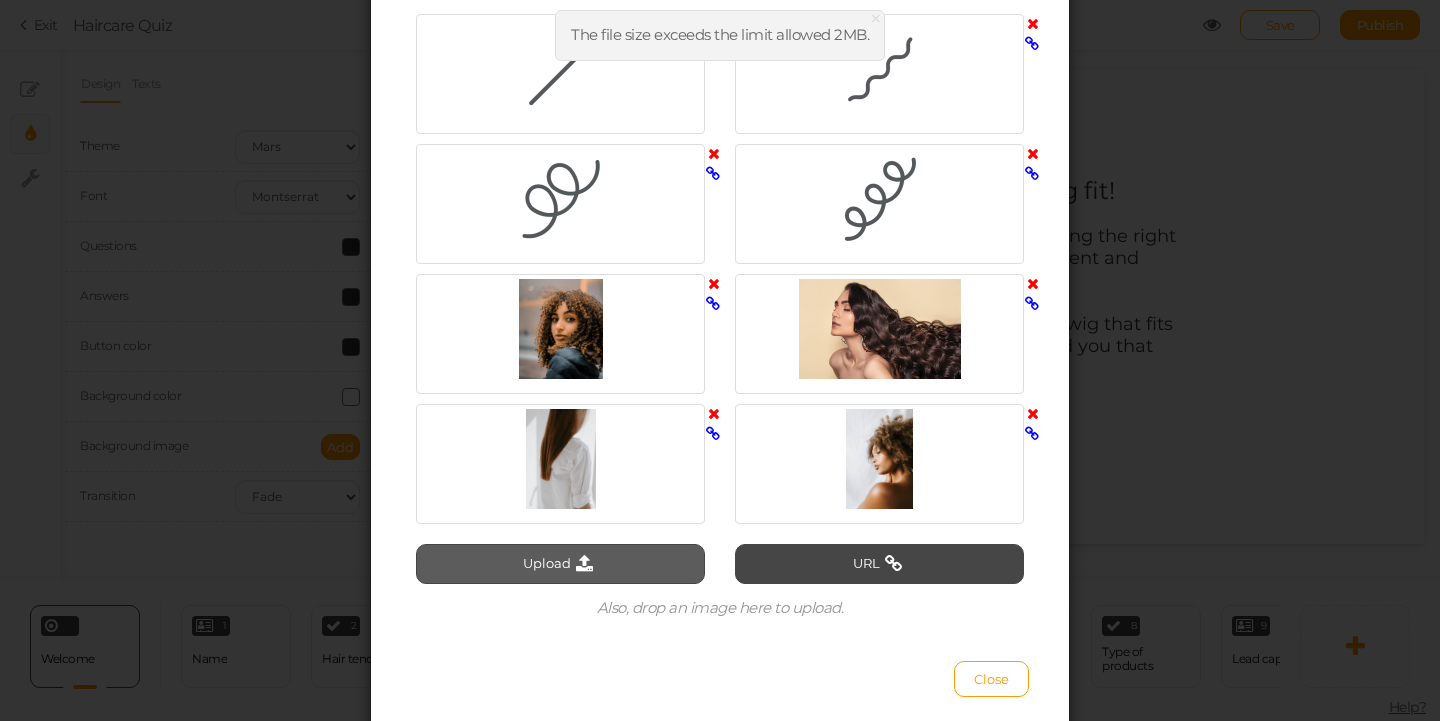 click on "Upload" at bounding box center [560, 564] 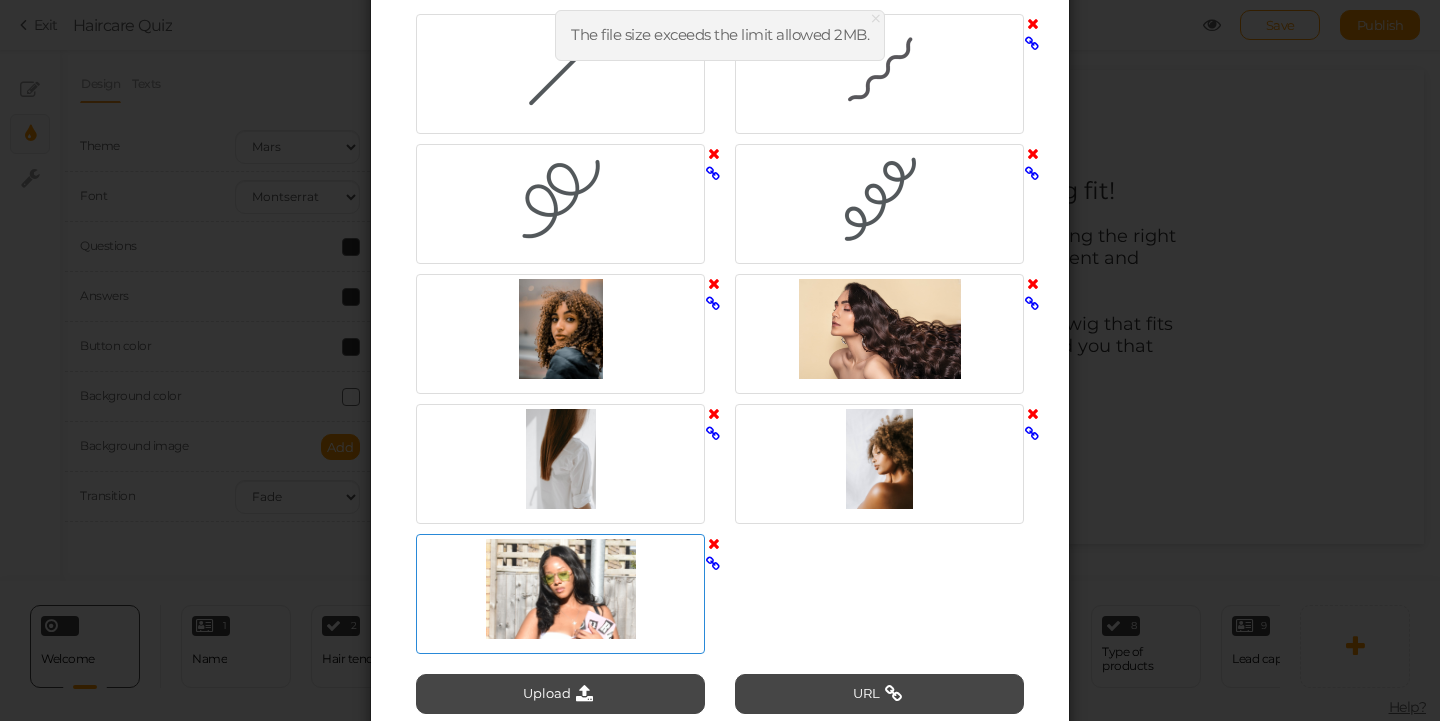 click at bounding box center [560, 589] 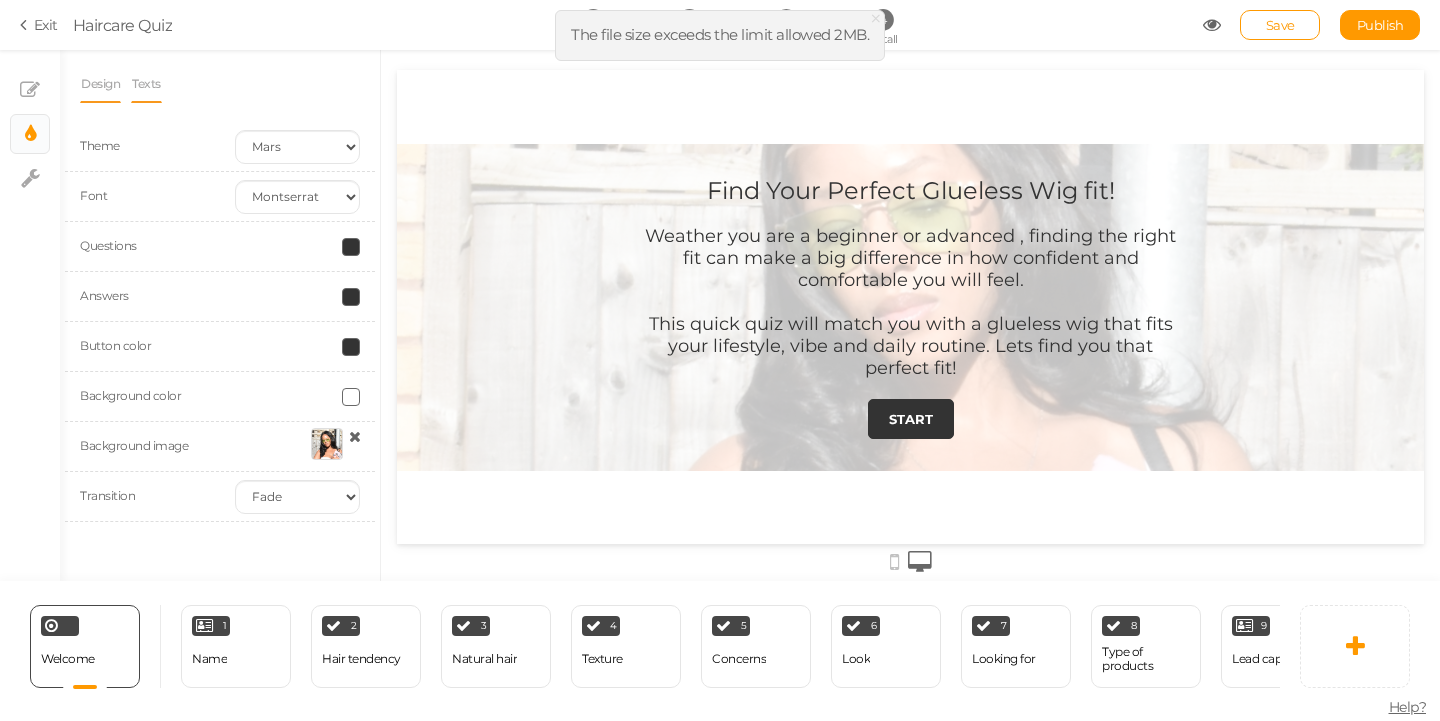 click on "Texts" at bounding box center (146, 84) 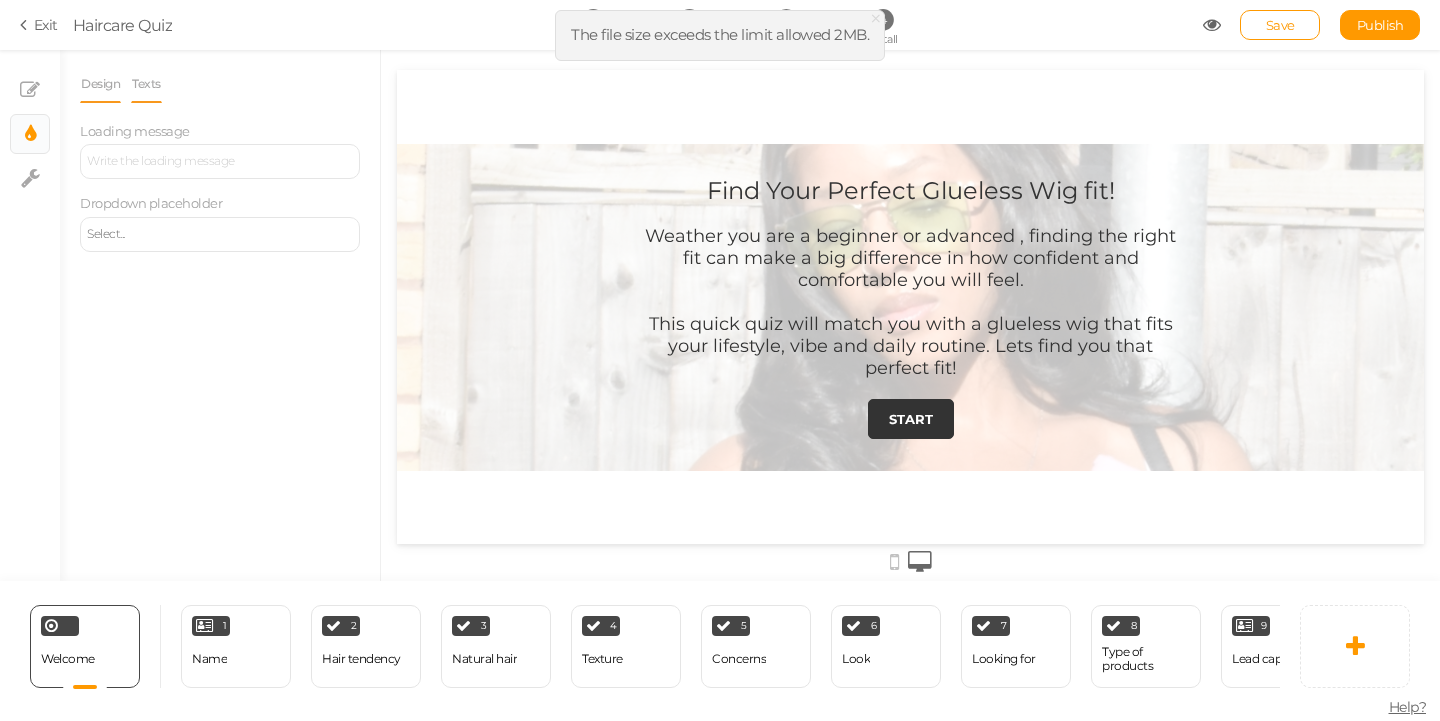 click on "Design" at bounding box center [100, 84] 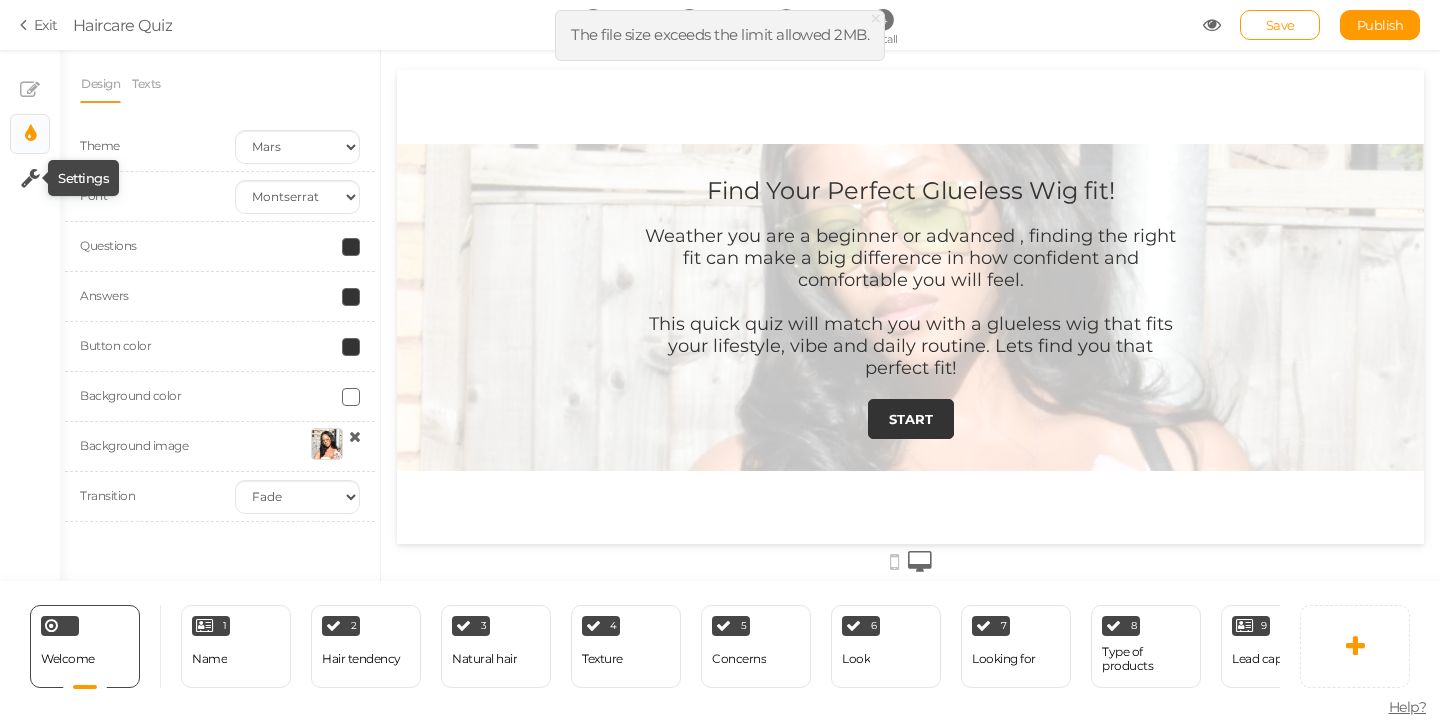 click at bounding box center [30, 178] 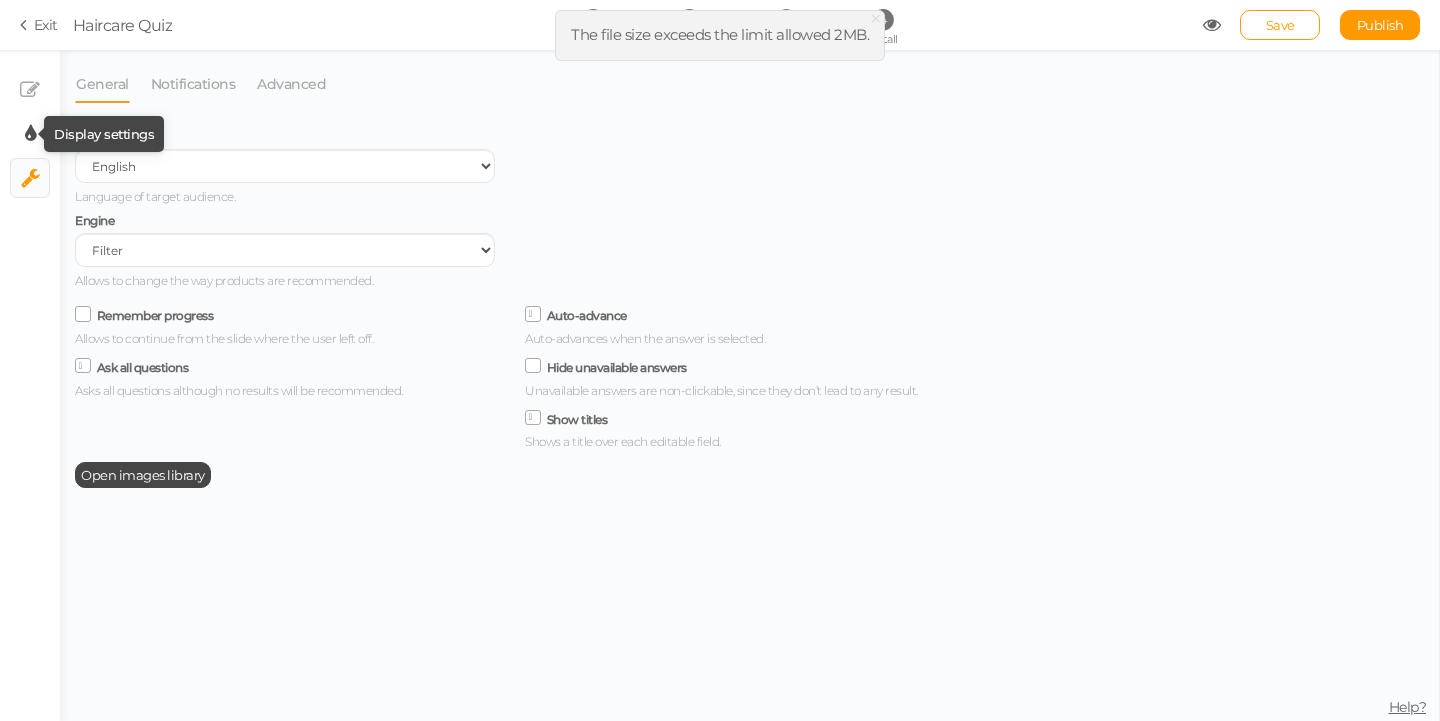click at bounding box center [30, 134] 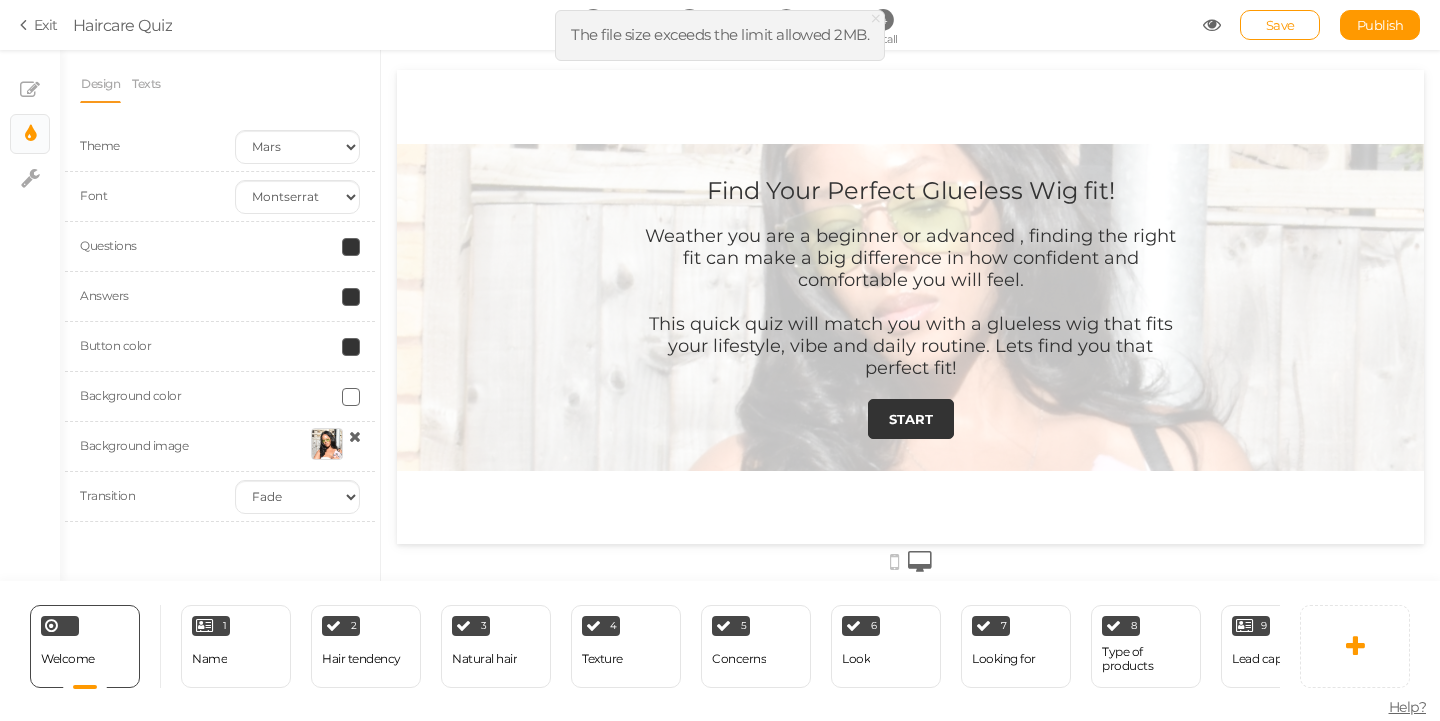 scroll, scrollTop: 0, scrollLeft: 0, axis: both 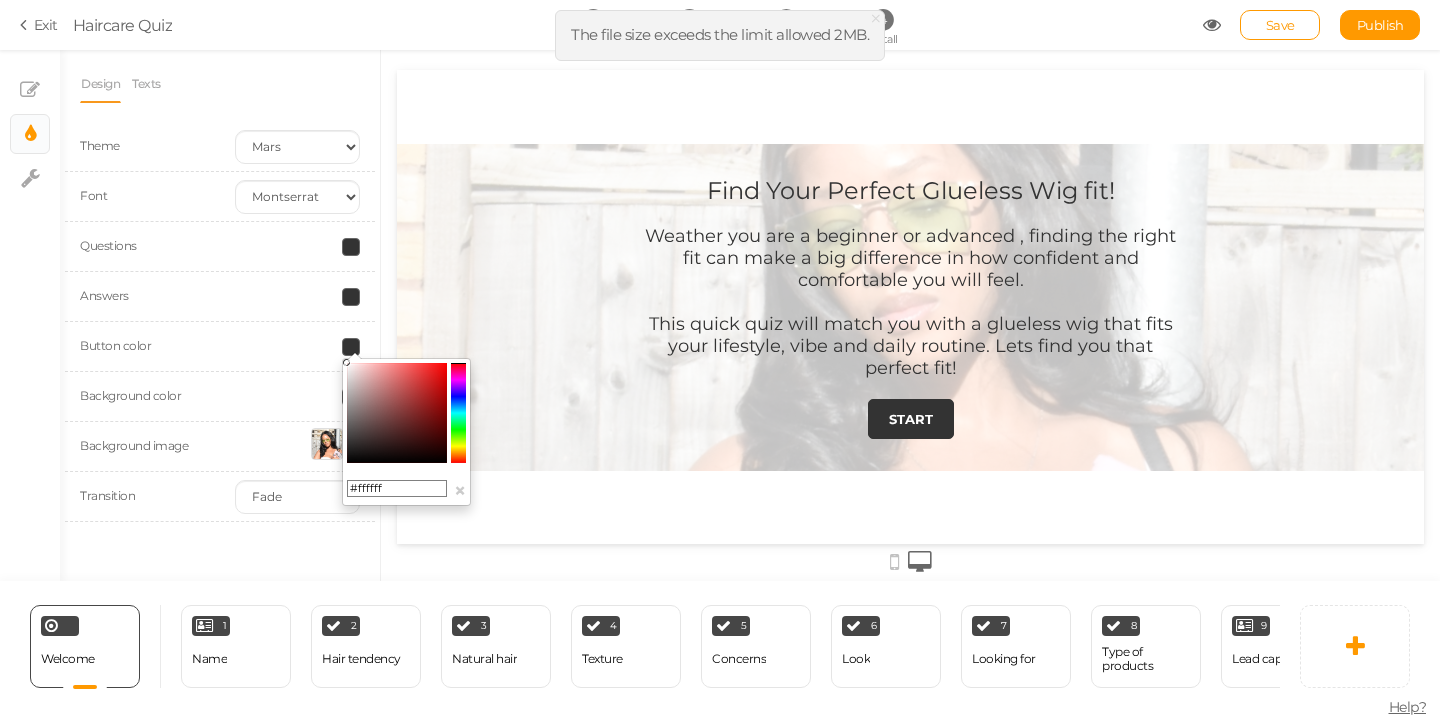 drag, startPoint x: 348, startPoint y: 440, endPoint x: 348, endPoint y: 348, distance: 92 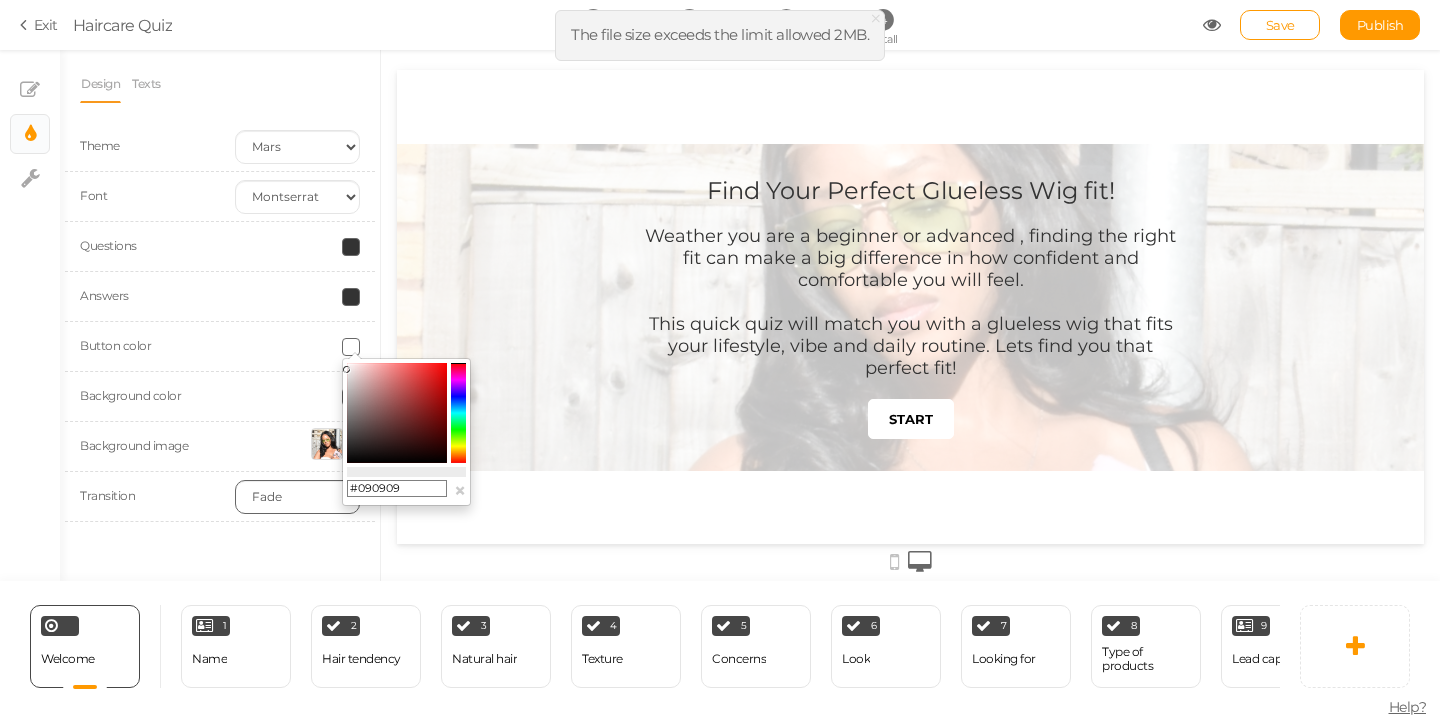 type on "#000000" 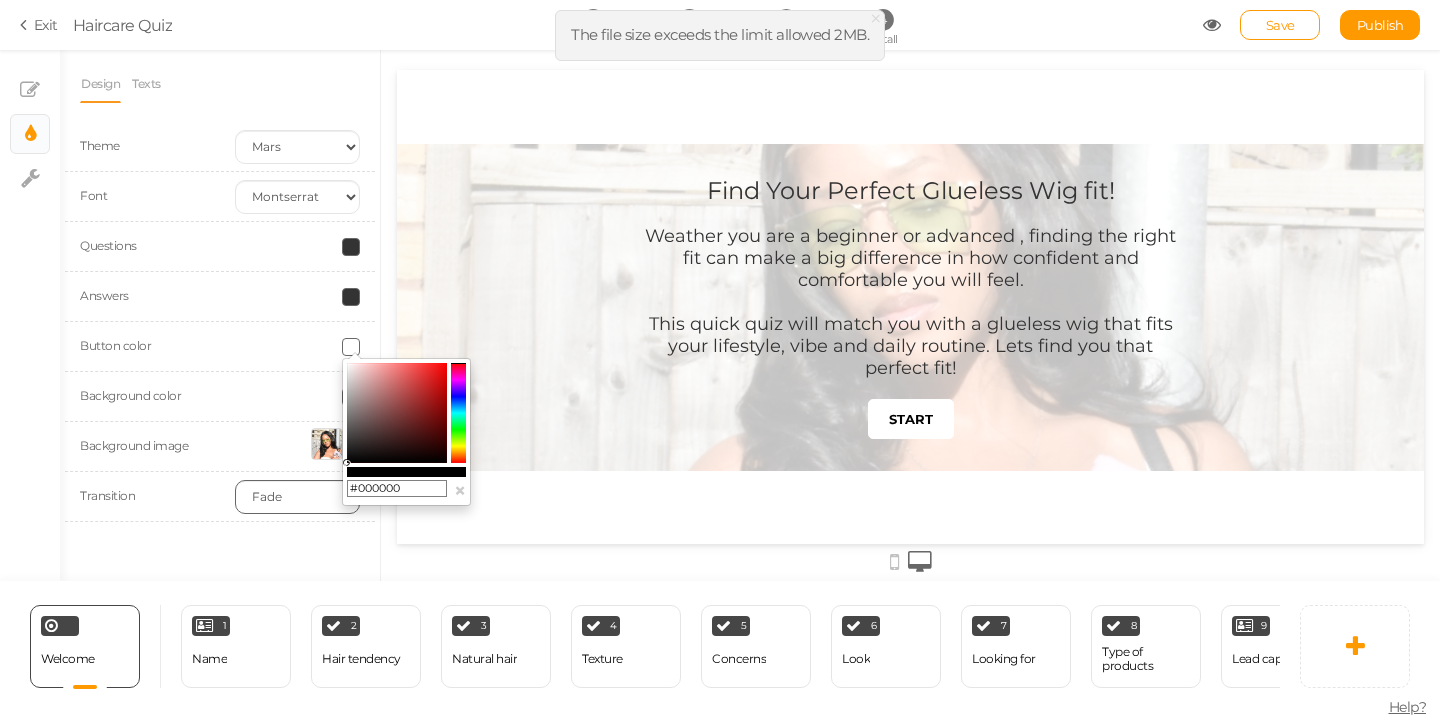 drag, startPoint x: 345, startPoint y: 364, endPoint x: 329, endPoint y: 494, distance: 130.98091 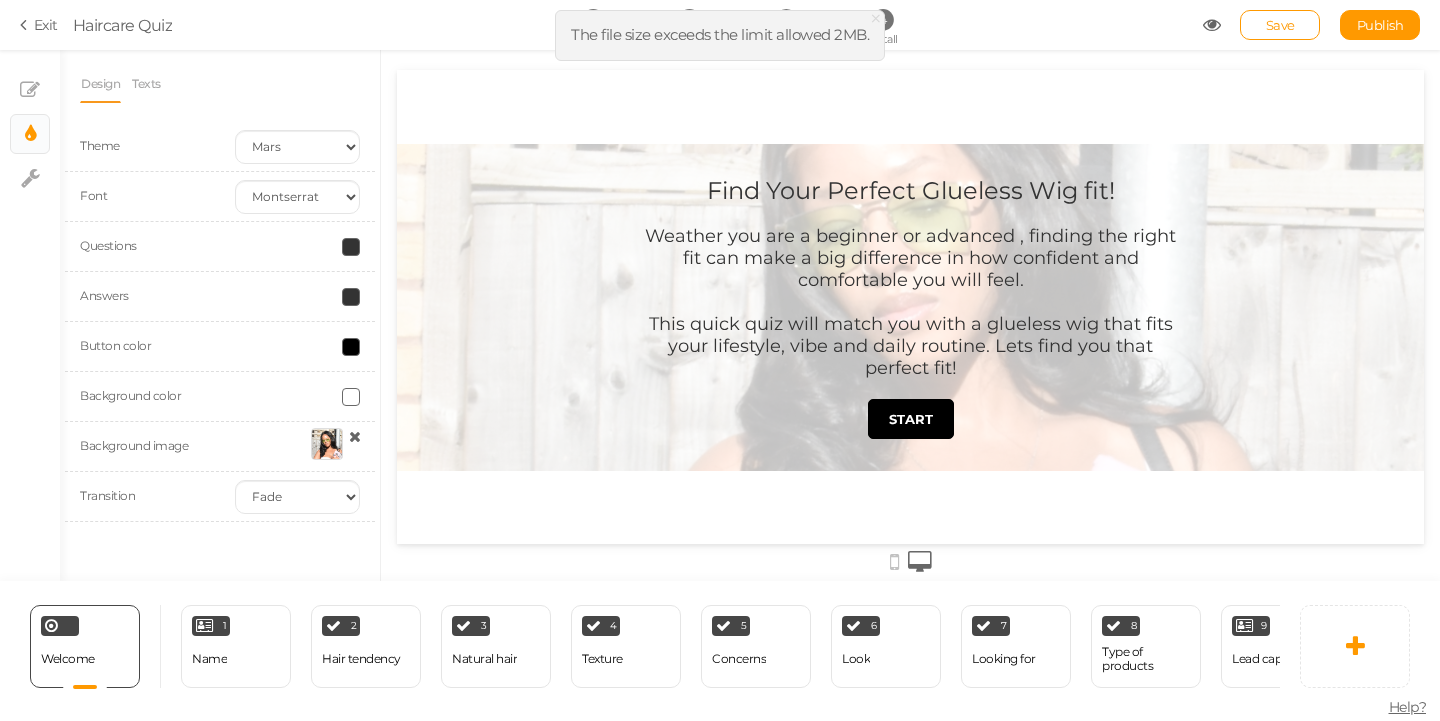 click at bounding box center [297, 446] 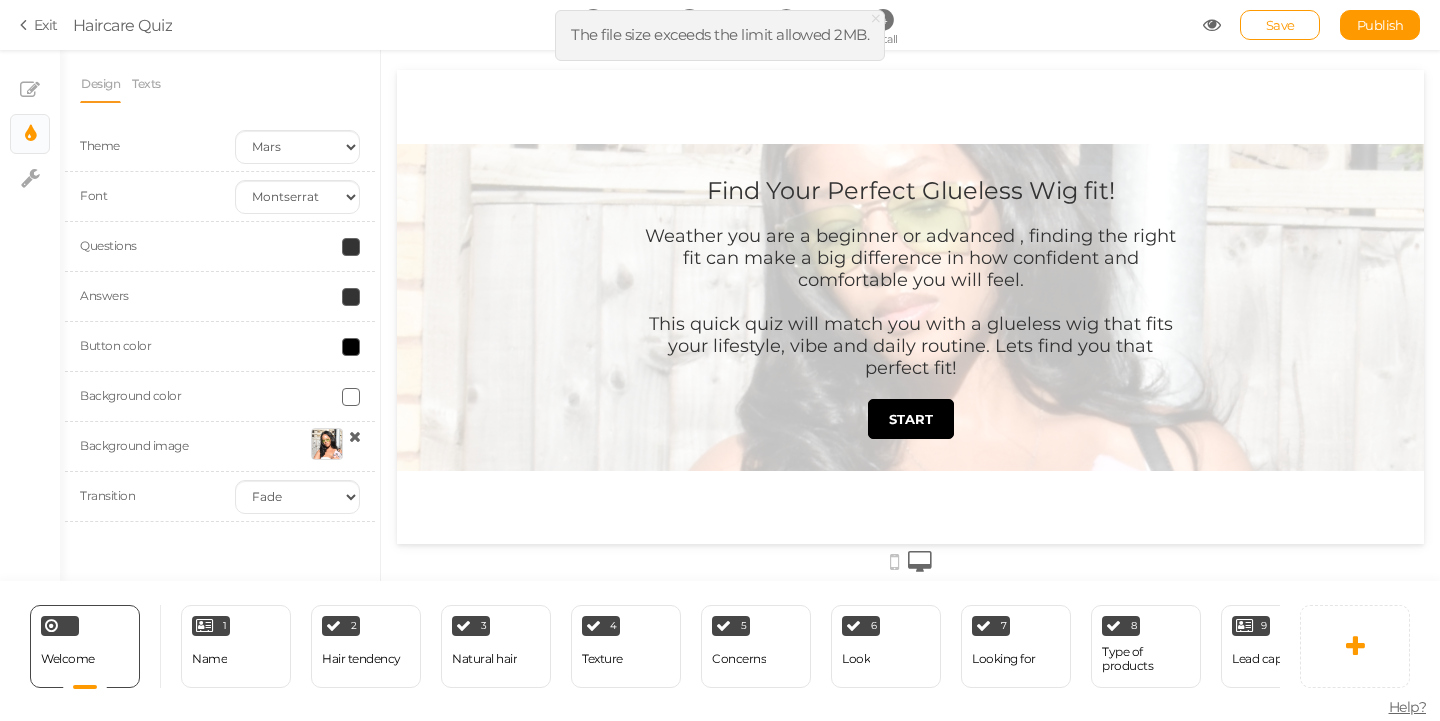 click at bounding box center (351, 397) 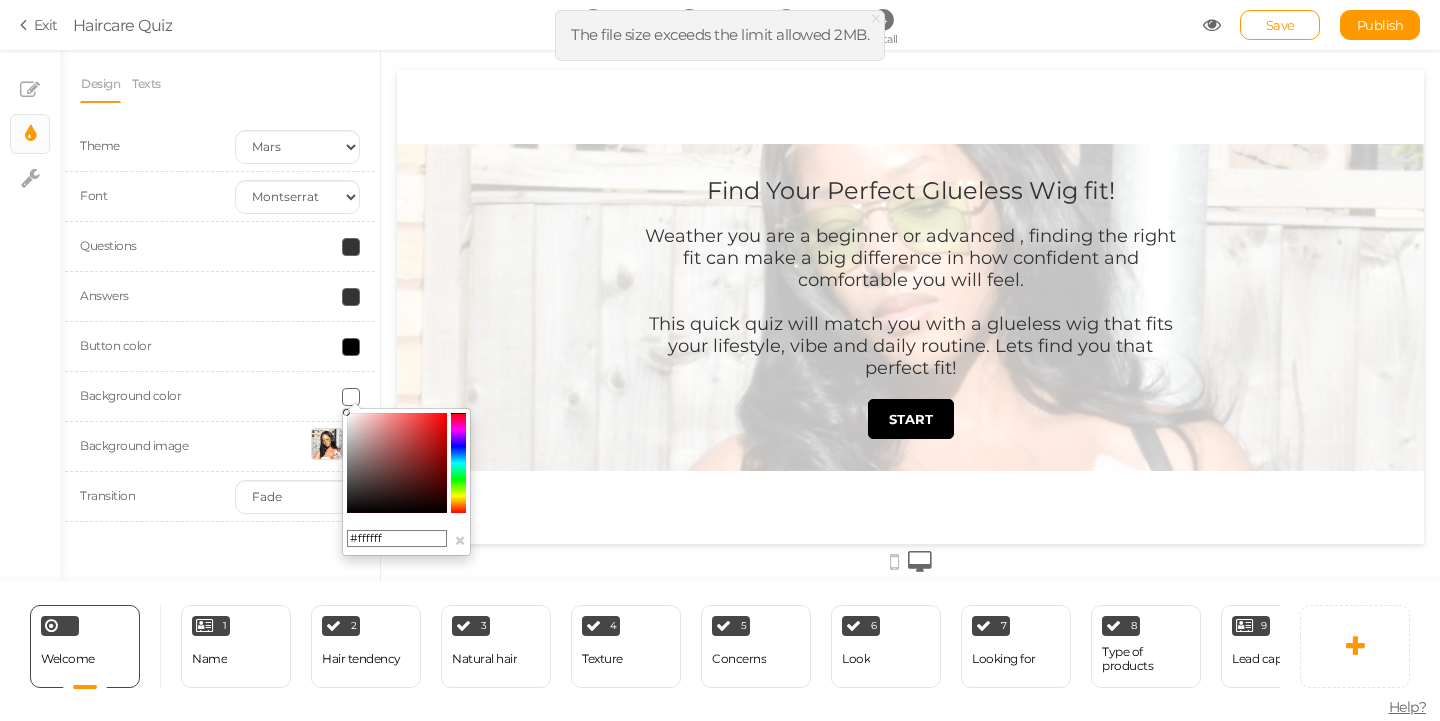 click 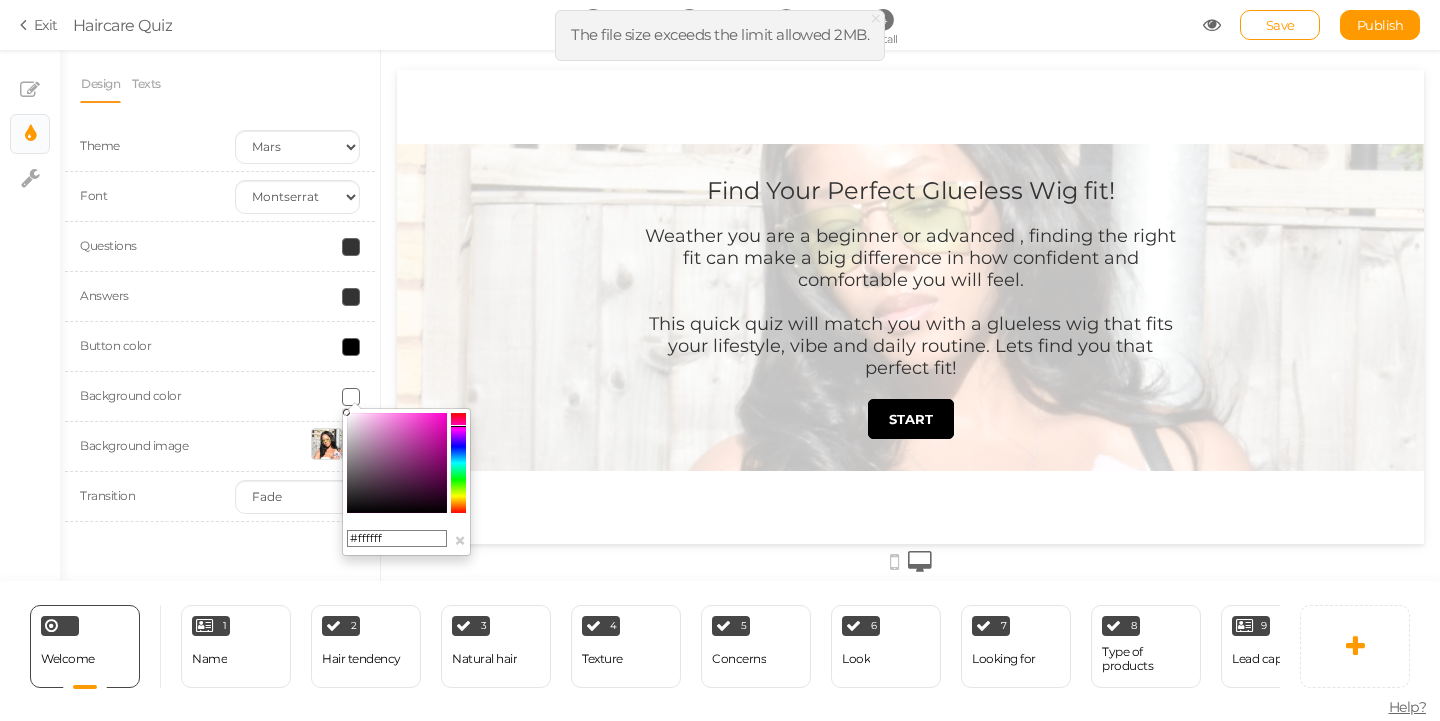 click 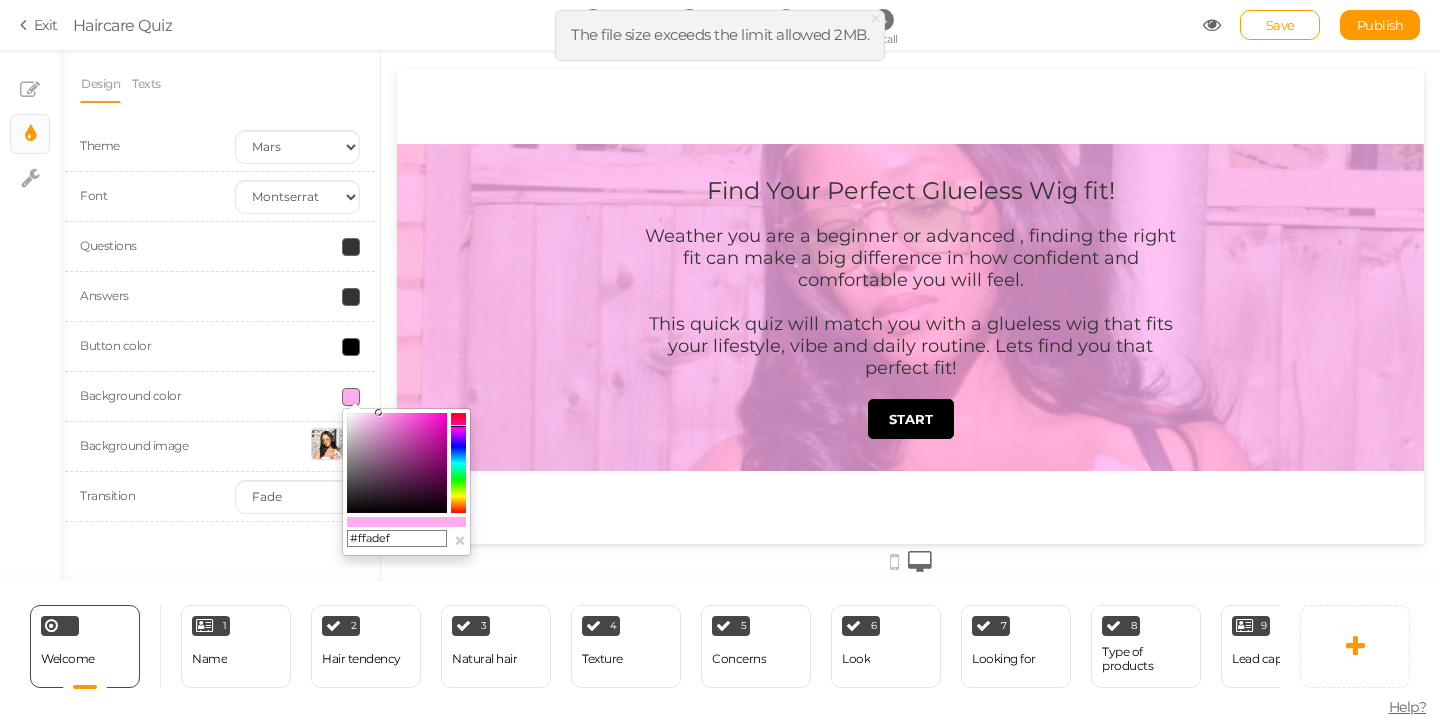 drag, startPoint x: 347, startPoint y: 410, endPoint x: 379, endPoint y: 412, distance: 32.06244 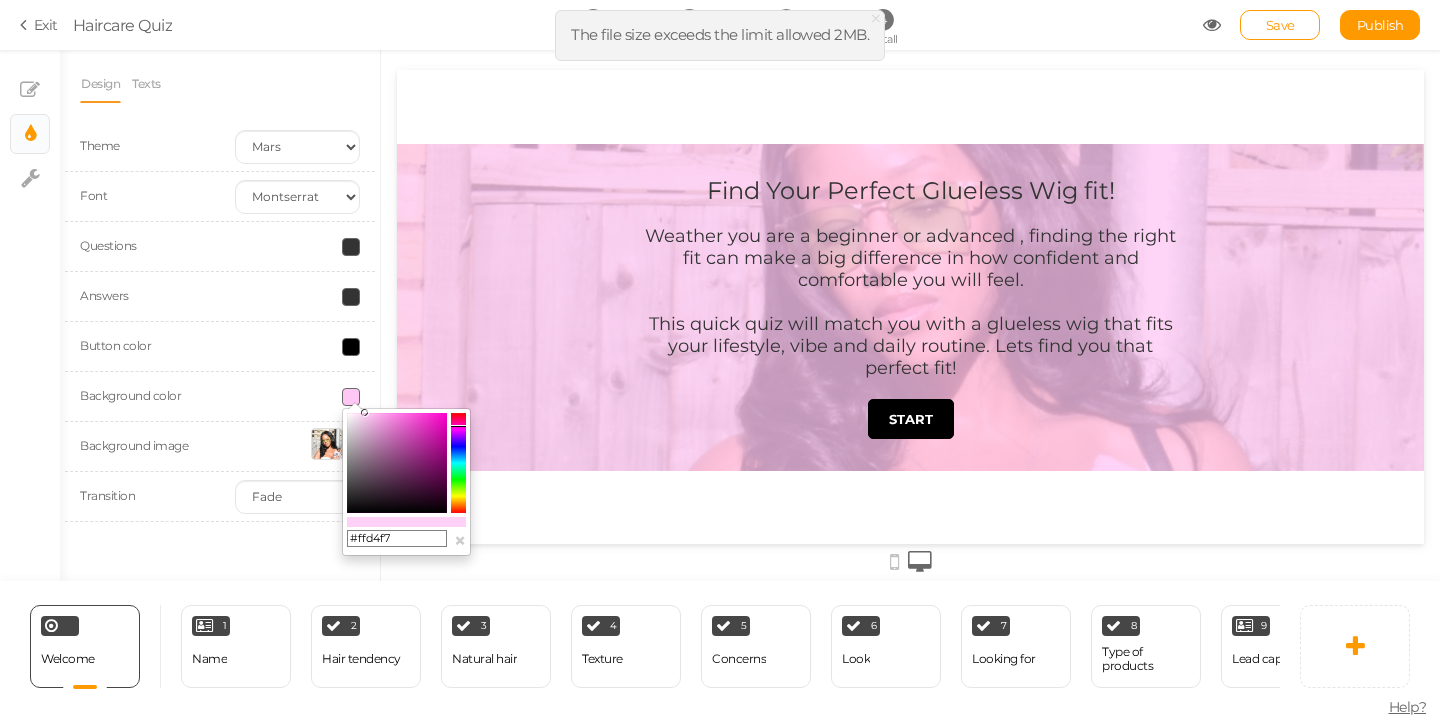 drag, startPoint x: 379, startPoint y: 409, endPoint x: 364, endPoint y: 408, distance: 15.033297 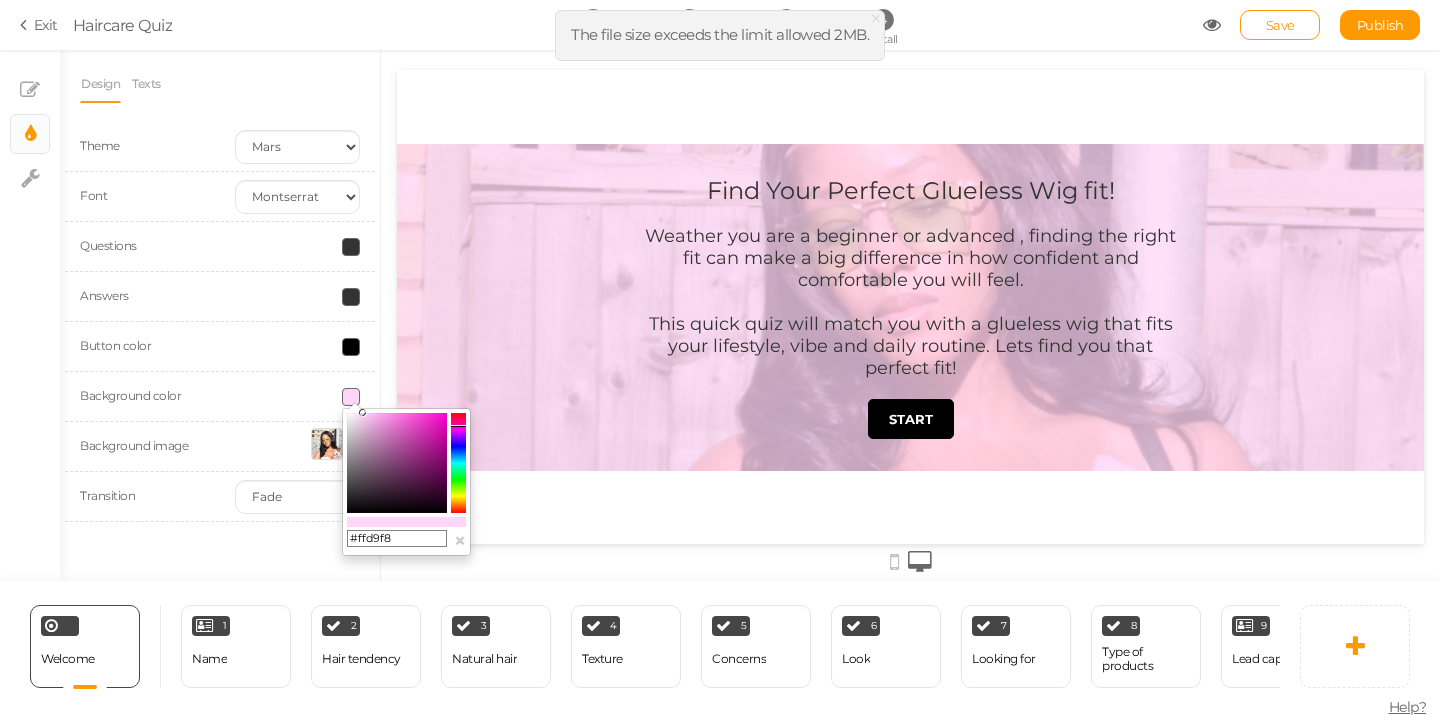 type on "#fedaf7" 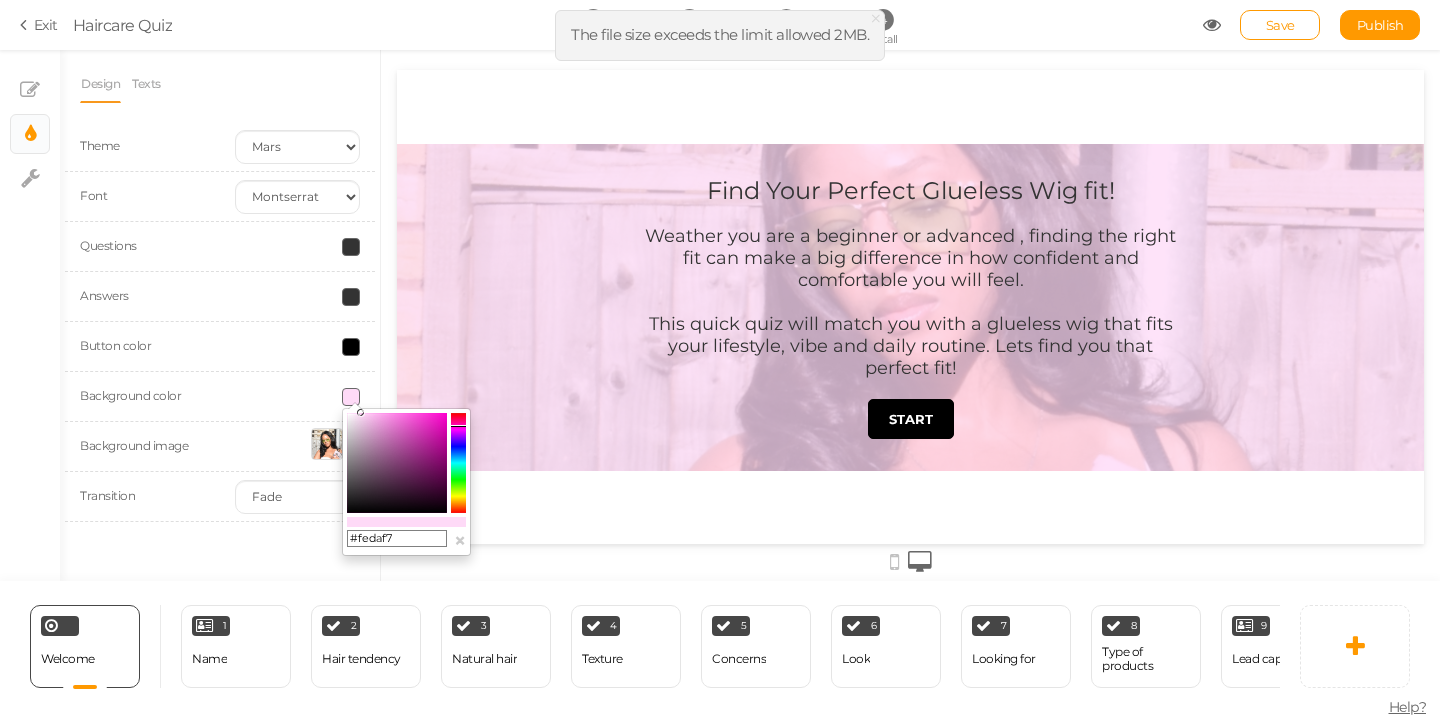 click at bounding box center (360, 412) 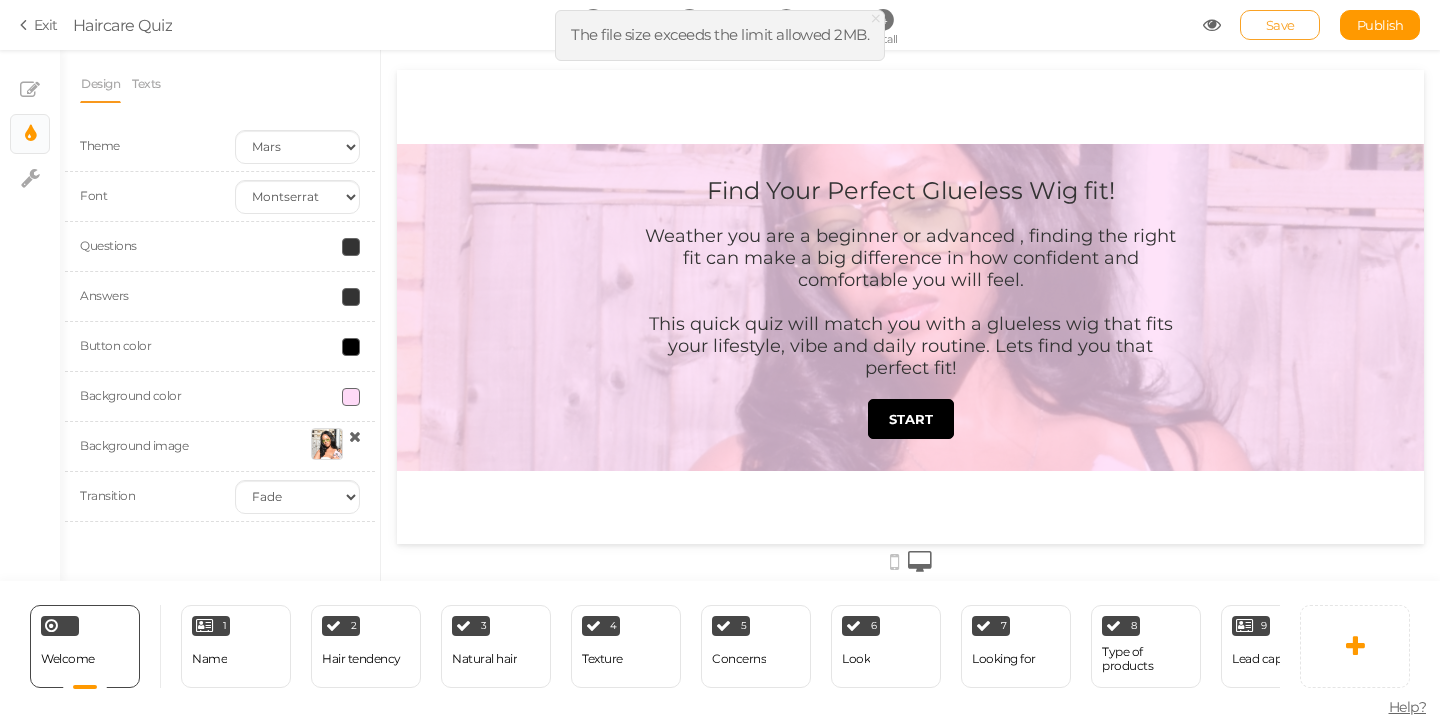click on "Save" at bounding box center [1280, 25] 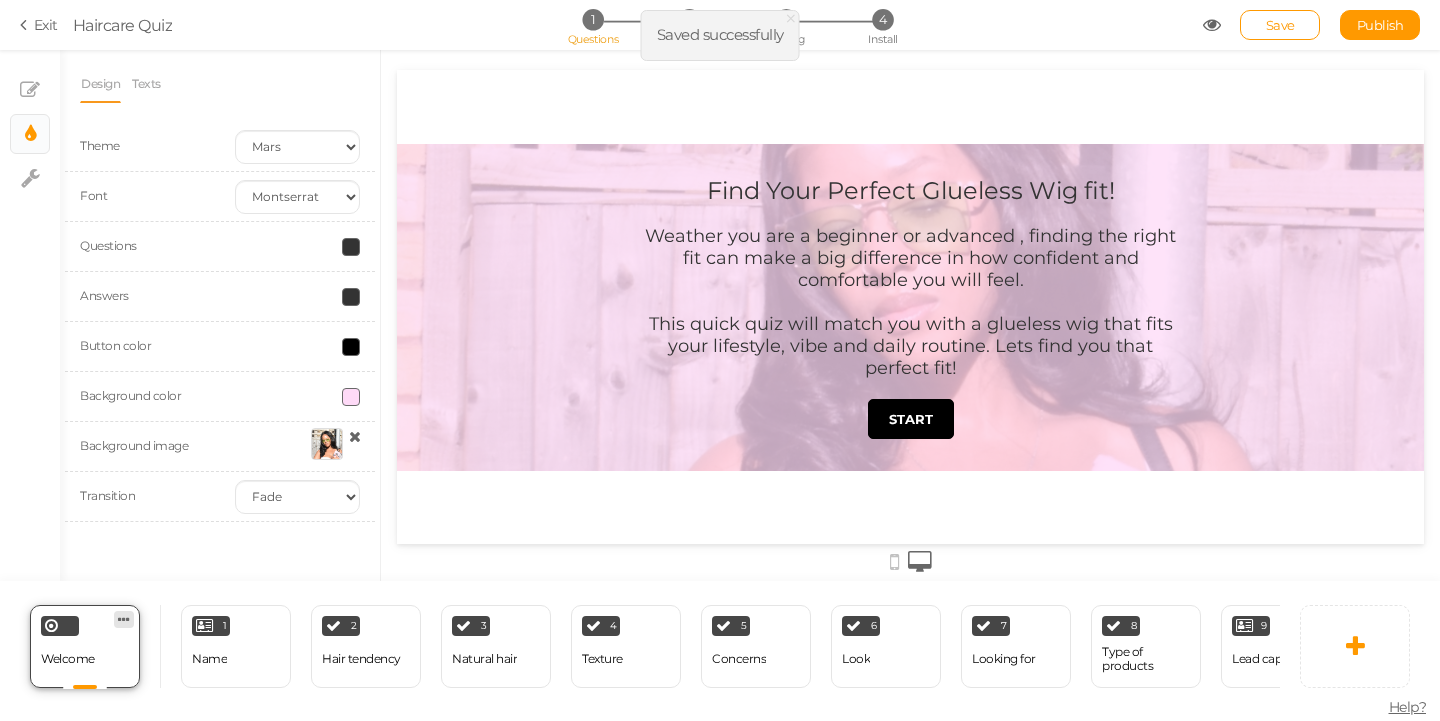 click at bounding box center (124, 619) 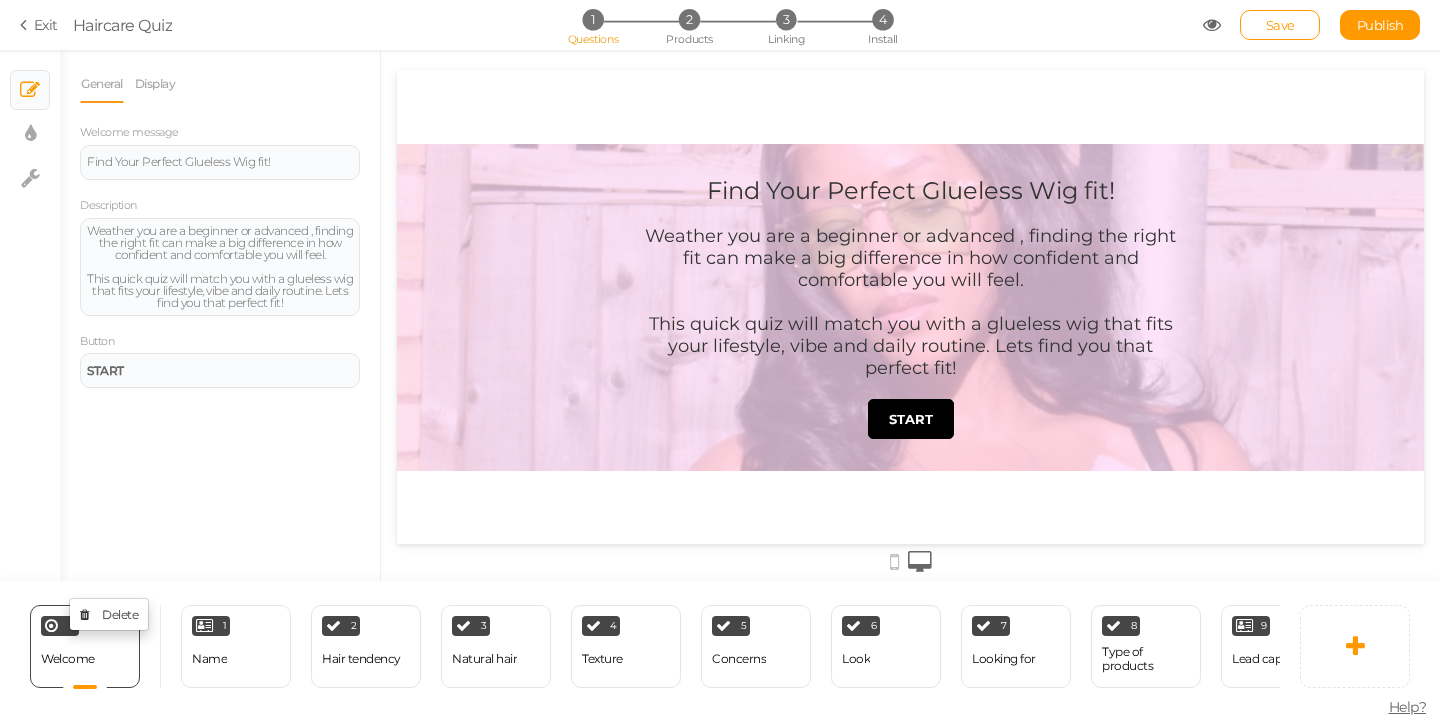 click on "General
Display
Welcome message   Find Your Perfect Glueless Wig fit!                         Description   Weather you are a beginner or advanced , finding the right fit can make a big difference in how confident and comfortable you will feel.   This quick quiz will match you with a glueless wig that fits your lifestyle, vibe and daily routine. Lets find you that perfect fit!                         Button   START
Background color         Set" at bounding box center (220, 323) 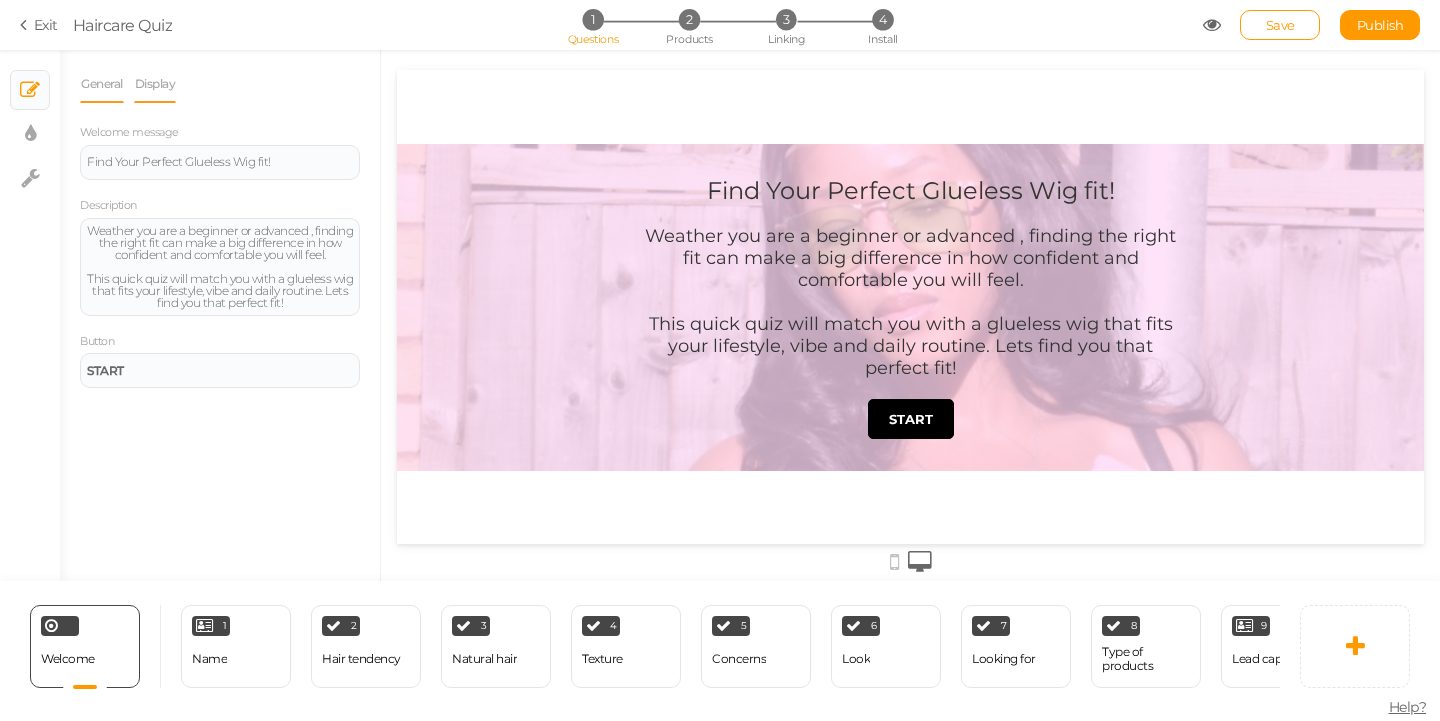 click on "Display" at bounding box center [155, 84] 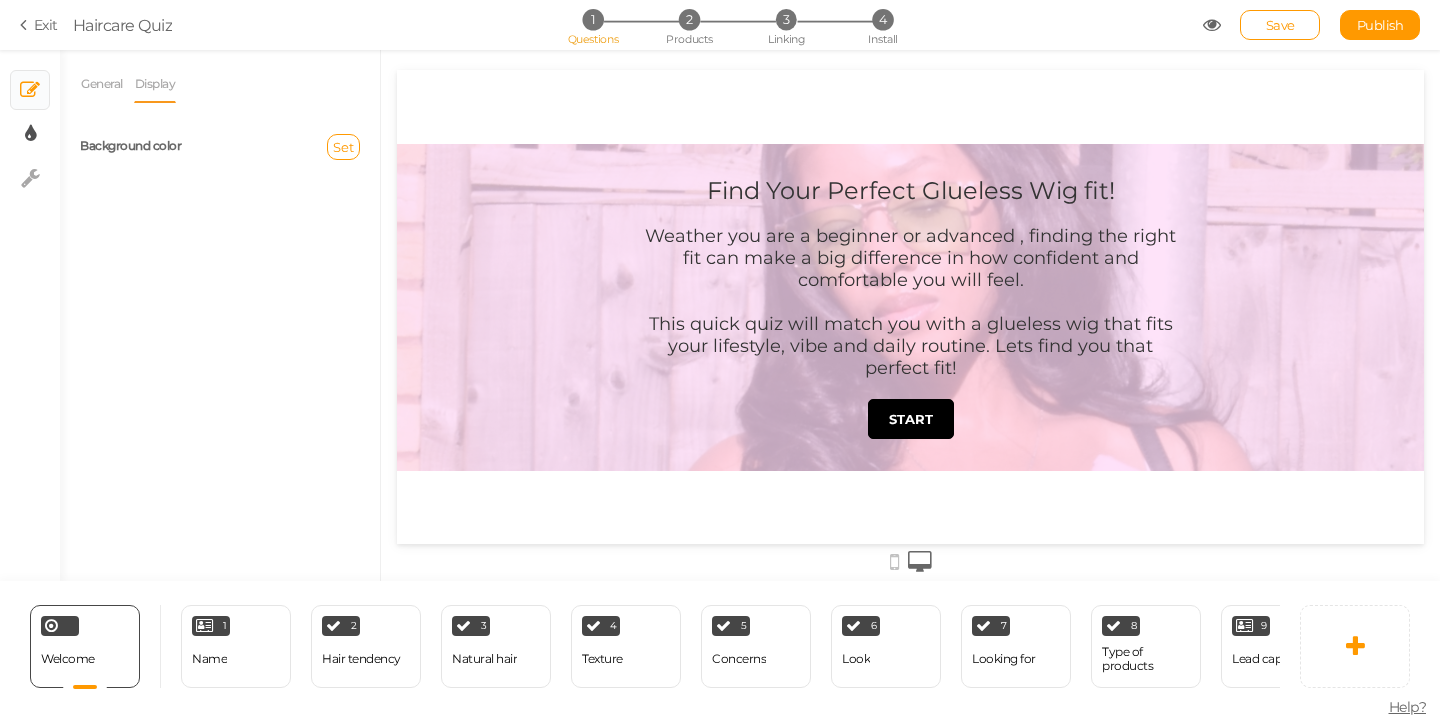 click on "× Display settings" at bounding box center (30, 134) 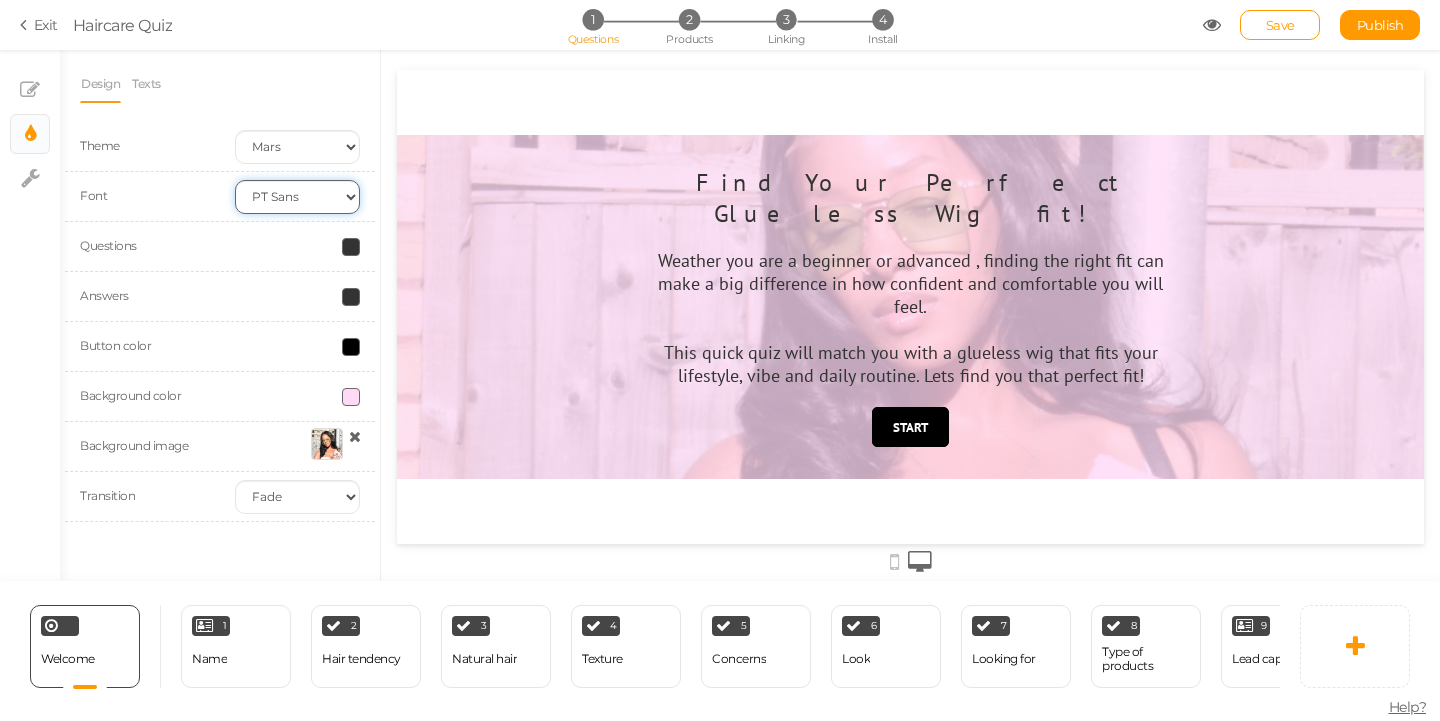 select on "montserrat" 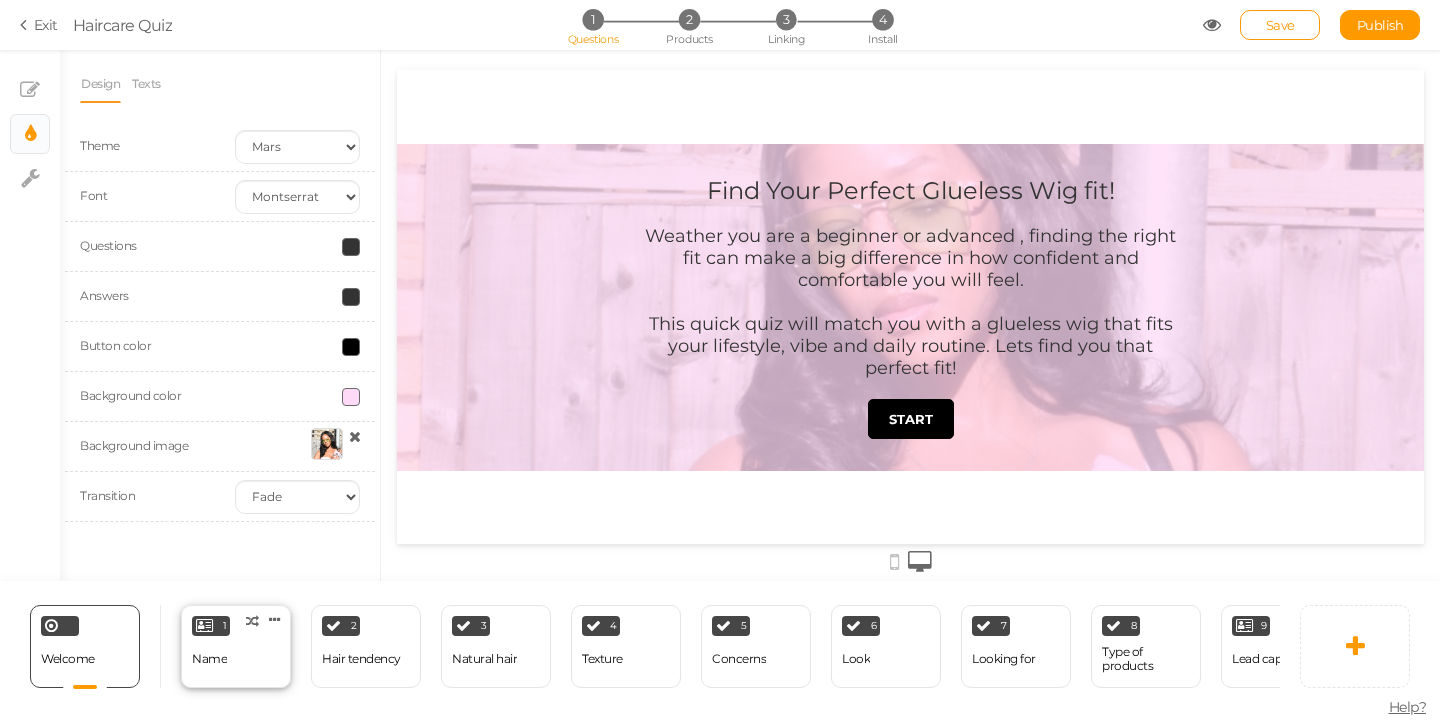 click on "1         Name         × Define the conditions to show this slide.                     Clone             Change type             Delete" at bounding box center (236, 646) 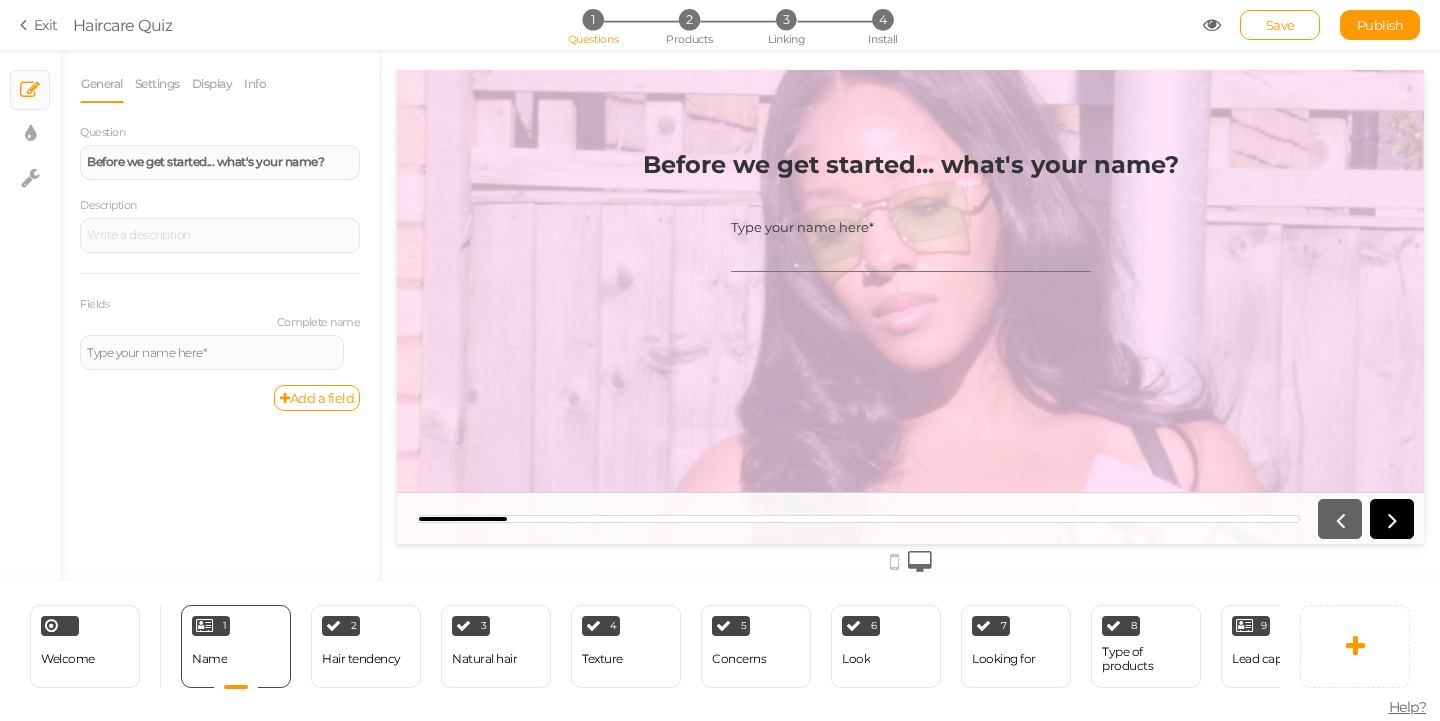 scroll, scrollTop: 0, scrollLeft: 0, axis: both 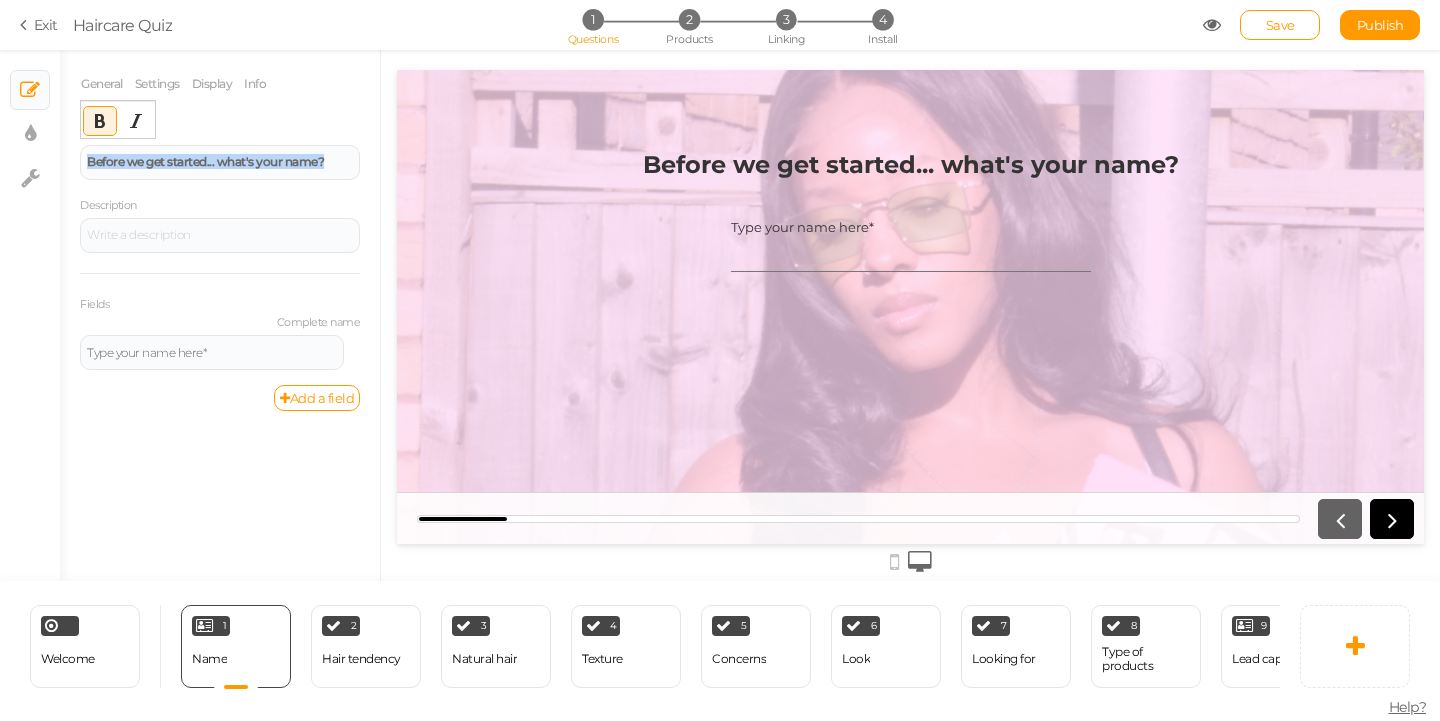 drag, startPoint x: 172, startPoint y: 172, endPoint x: 72, endPoint y: 148, distance: 102.83968 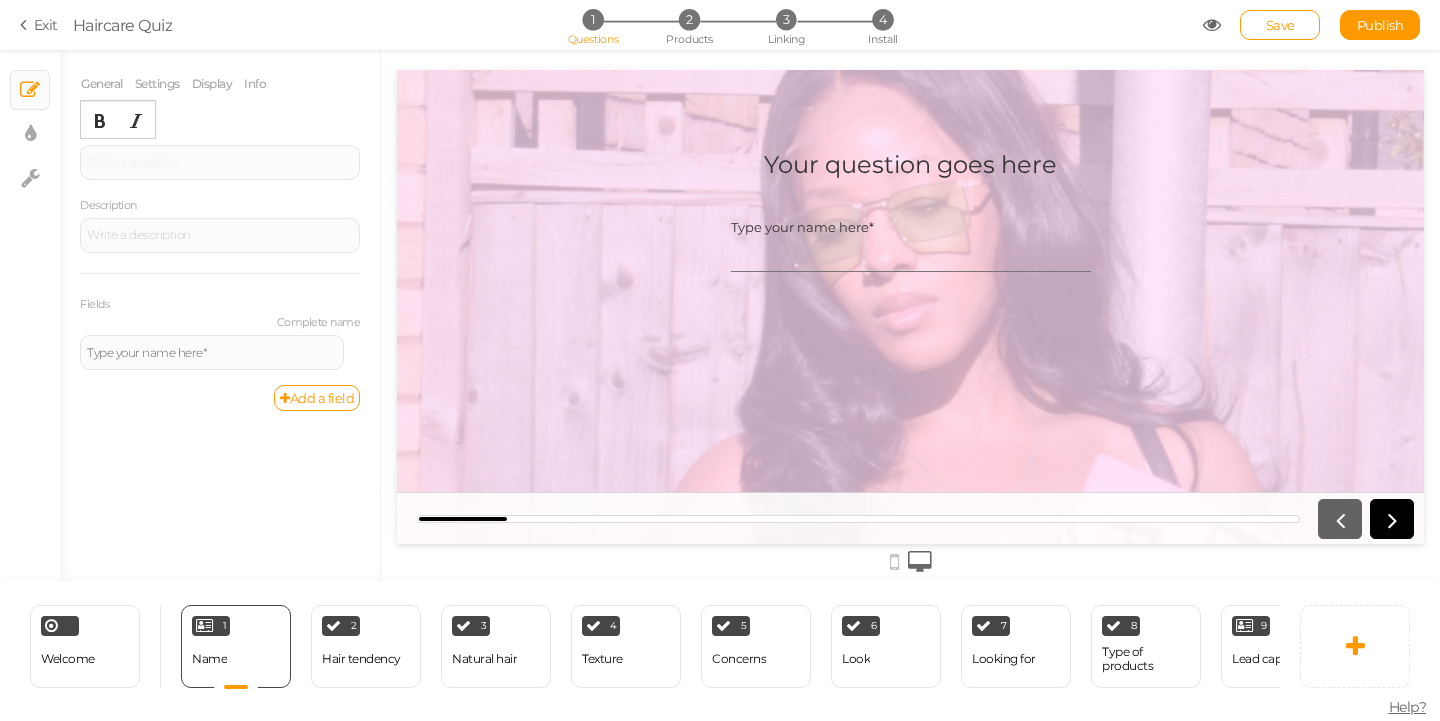 type 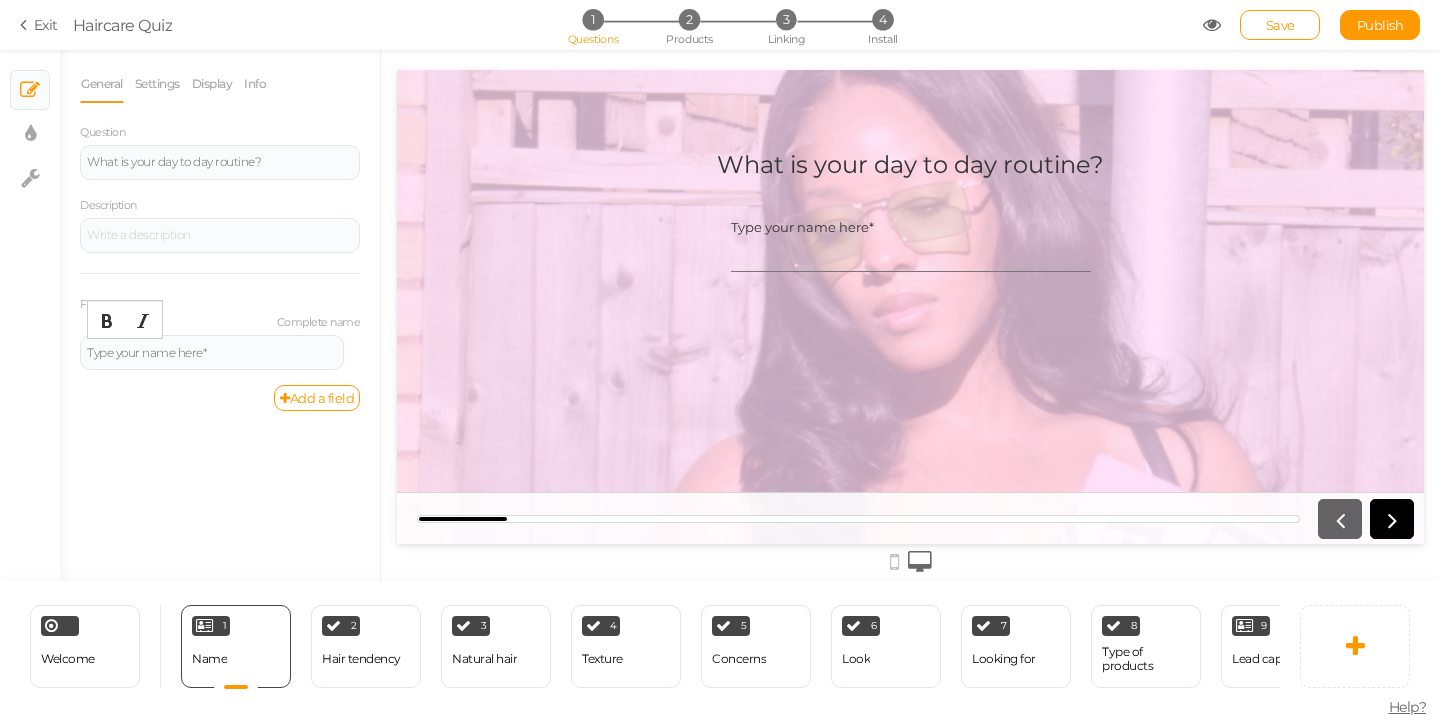 drag, startPoint x: 222, startPoint y: 350, endPoint x: 54, endPoint y: 361, distance: 168.35974 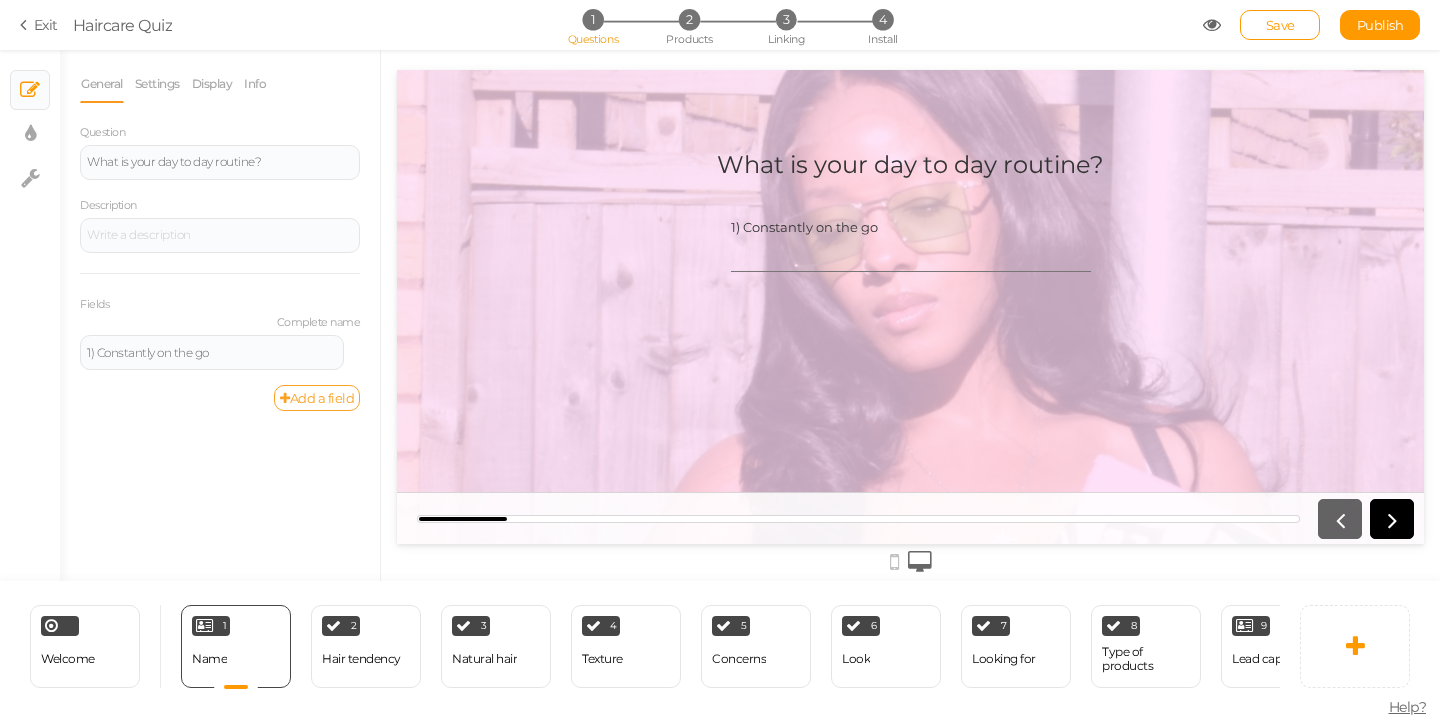 click on "Add a field" at bounding box center [317, 398] 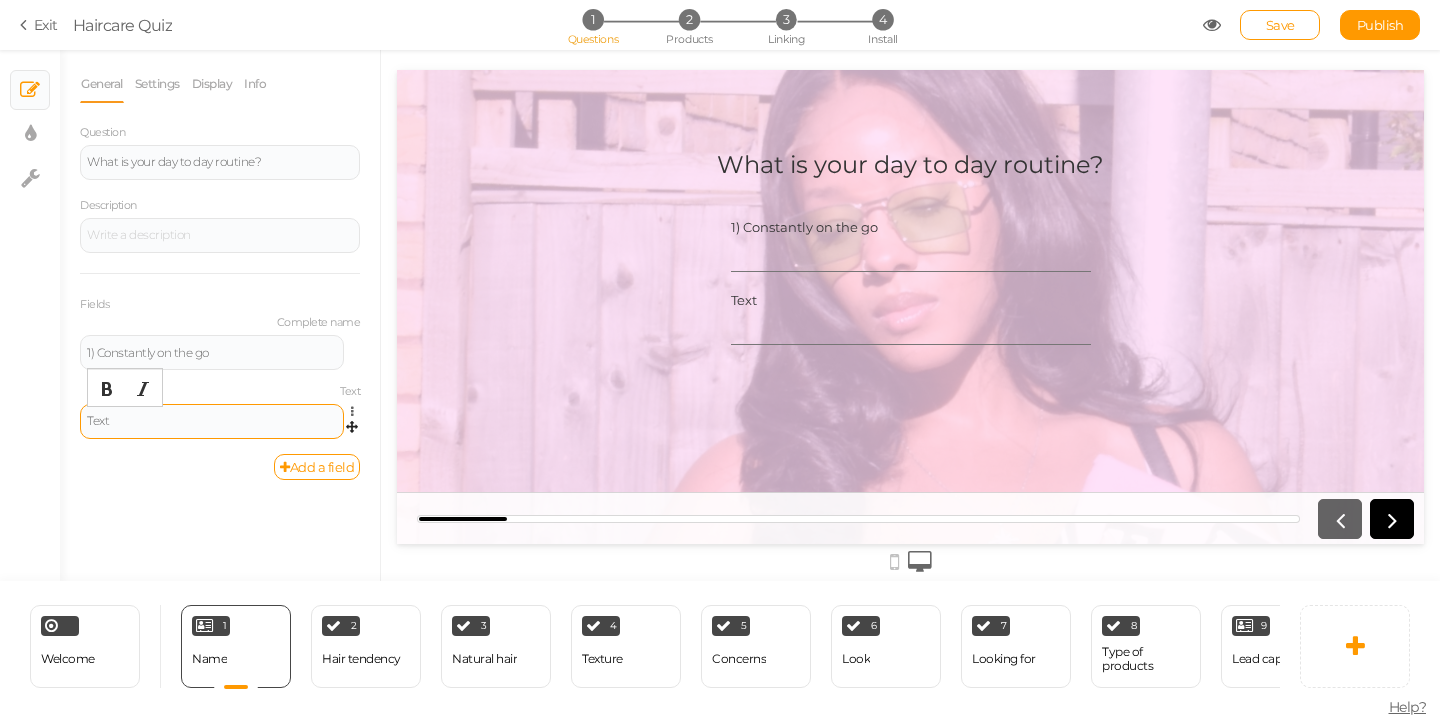 click on "Text" at bounding box center [212, 421] 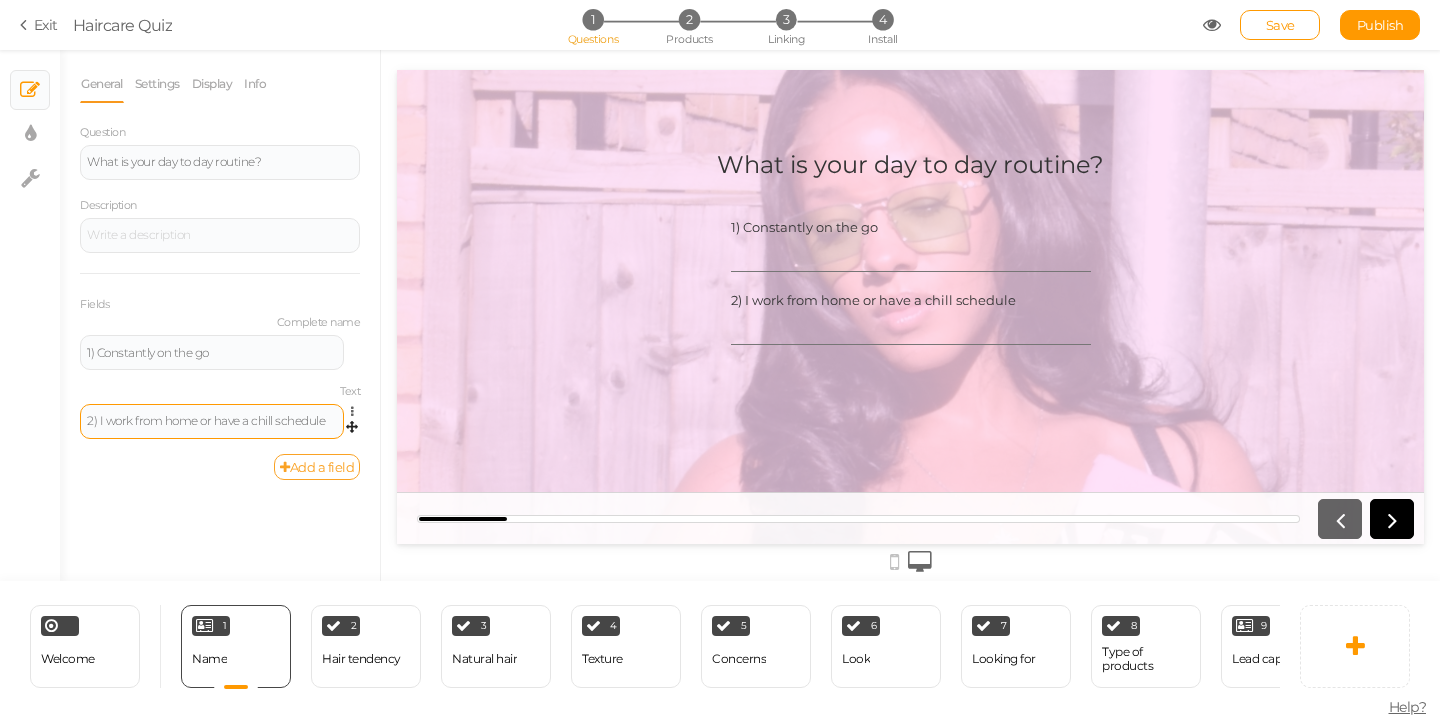 click on "Add a field" at bounding box center [317, 467] 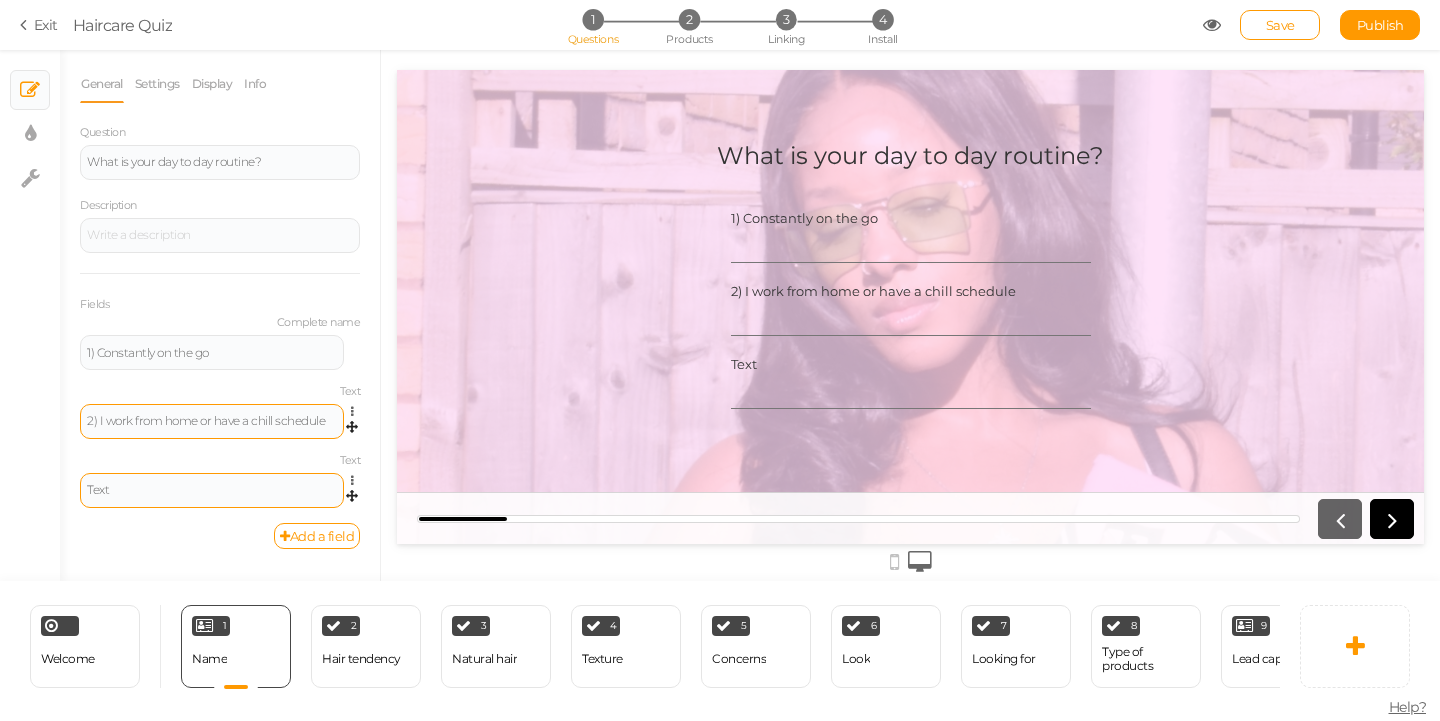 click on "Text" at bounding box center (212, 490) 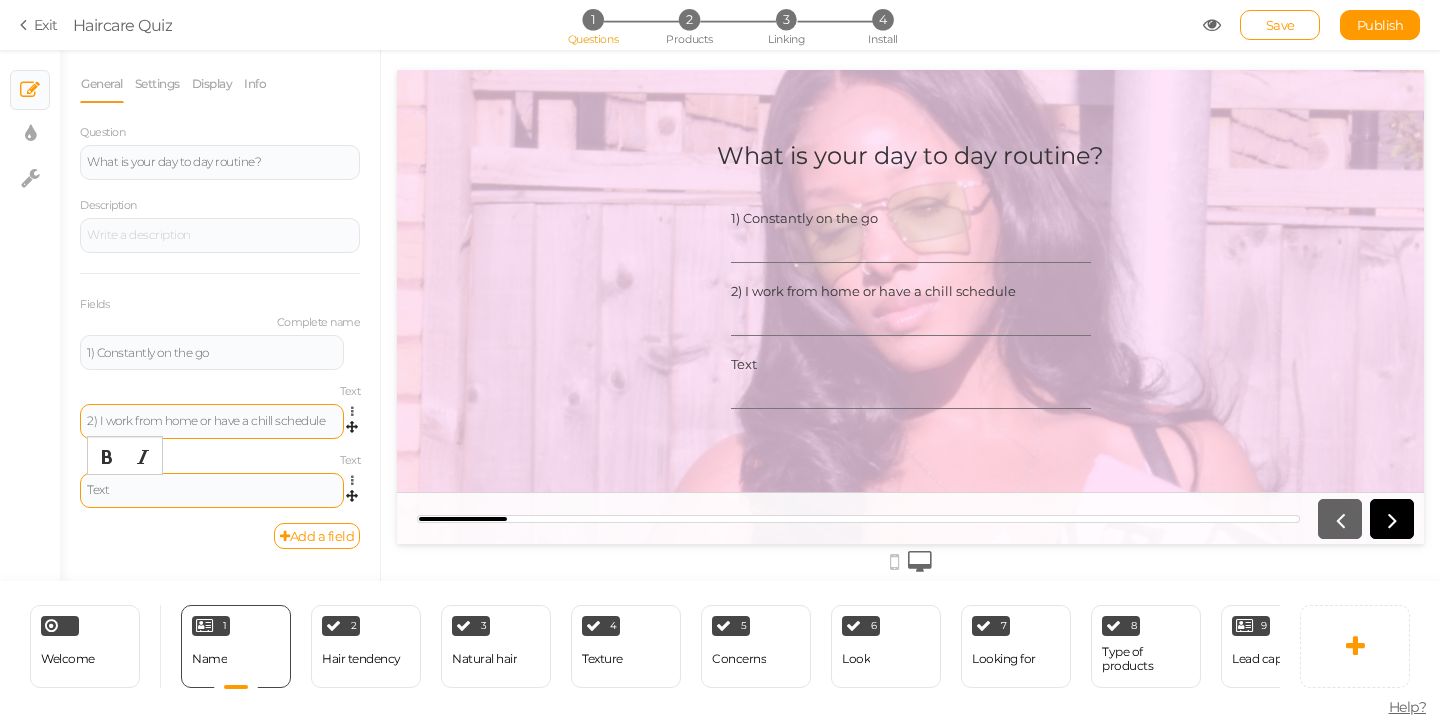 type 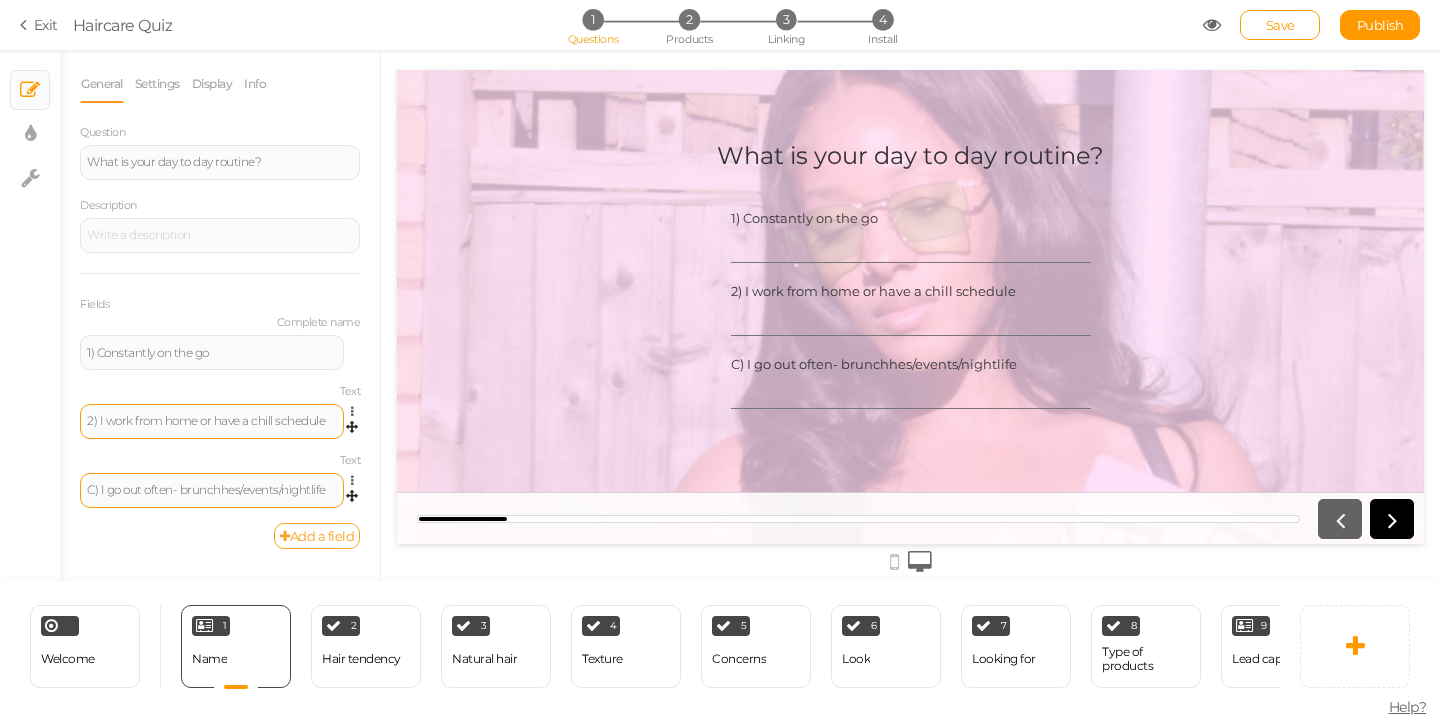 click on "Add a field" at bounding box center (317, 536) 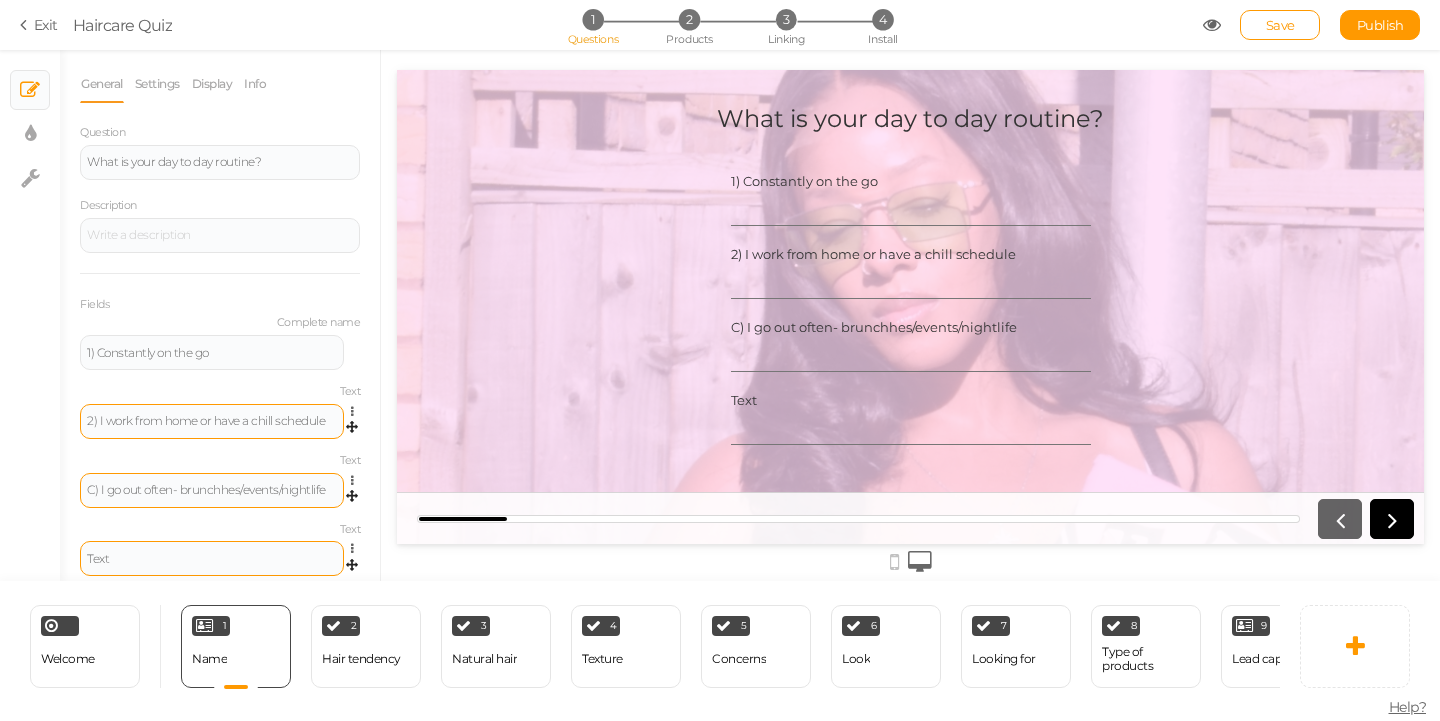 click on "Text" at bounding box center [212, 558] 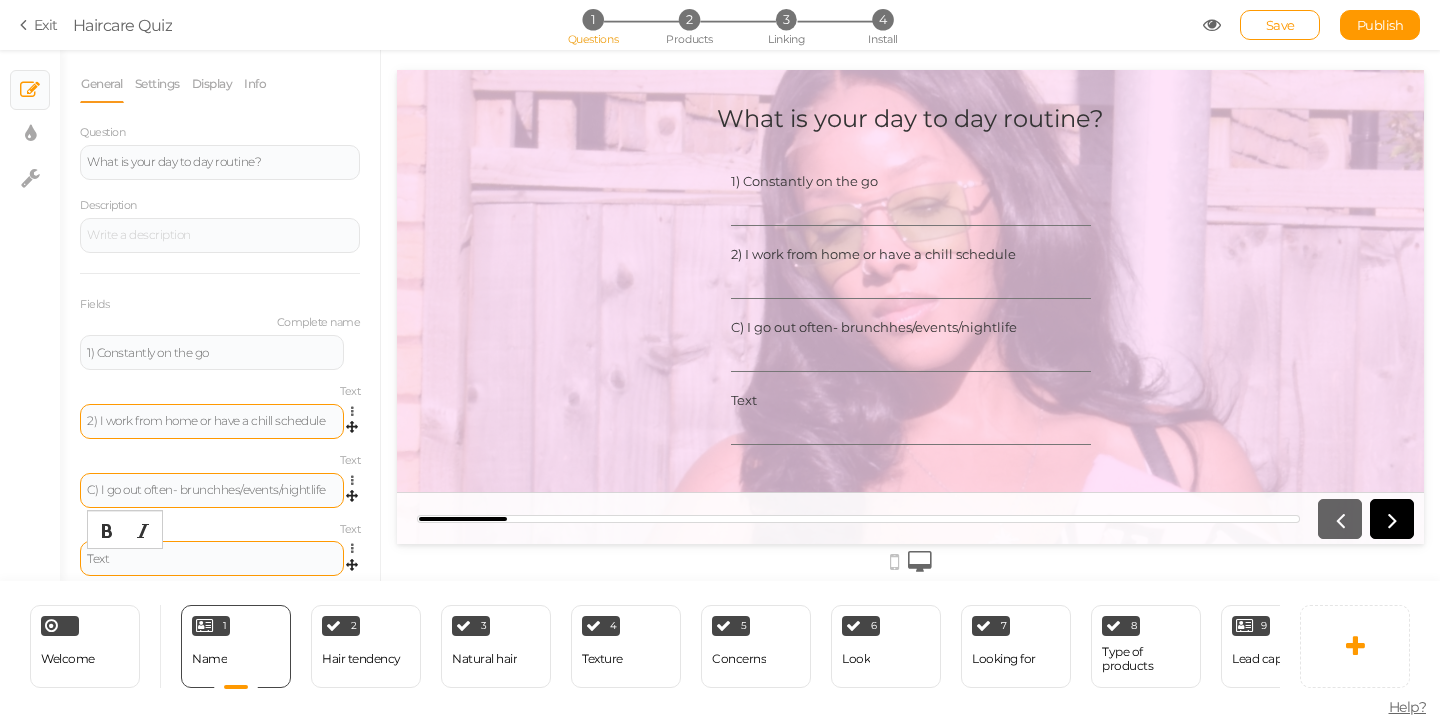 type 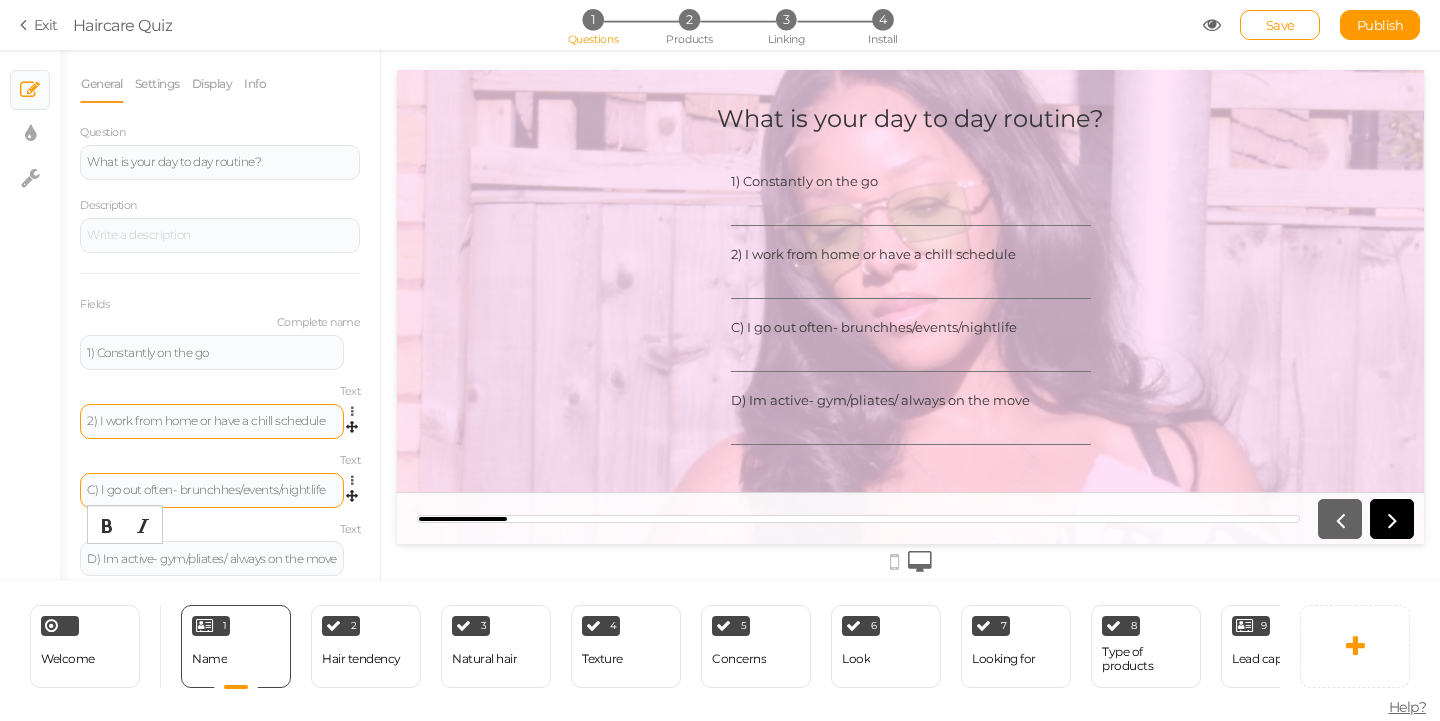 click on "2) I work from home or have a chill schedule" at bounding box center [212, 421] 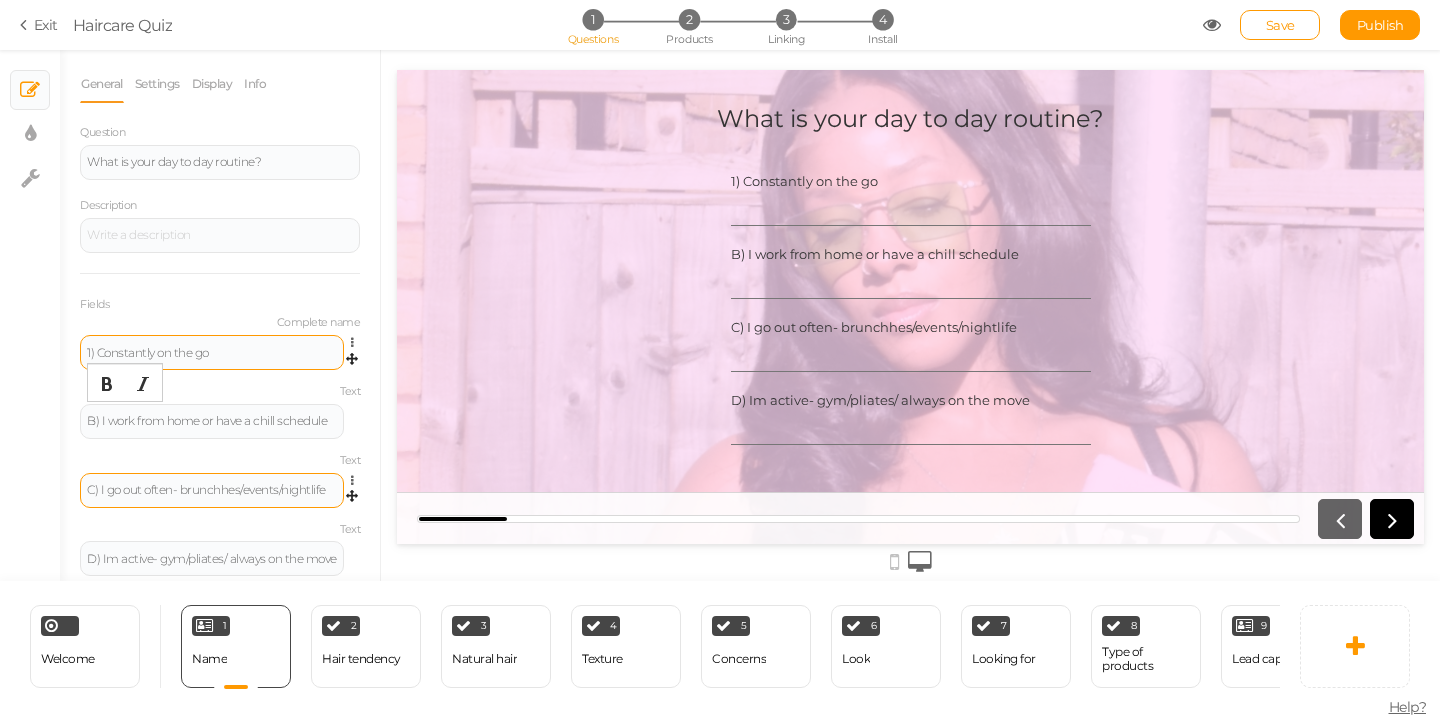 click on "1) Constantly on the go" at bounding box center (212, 353) 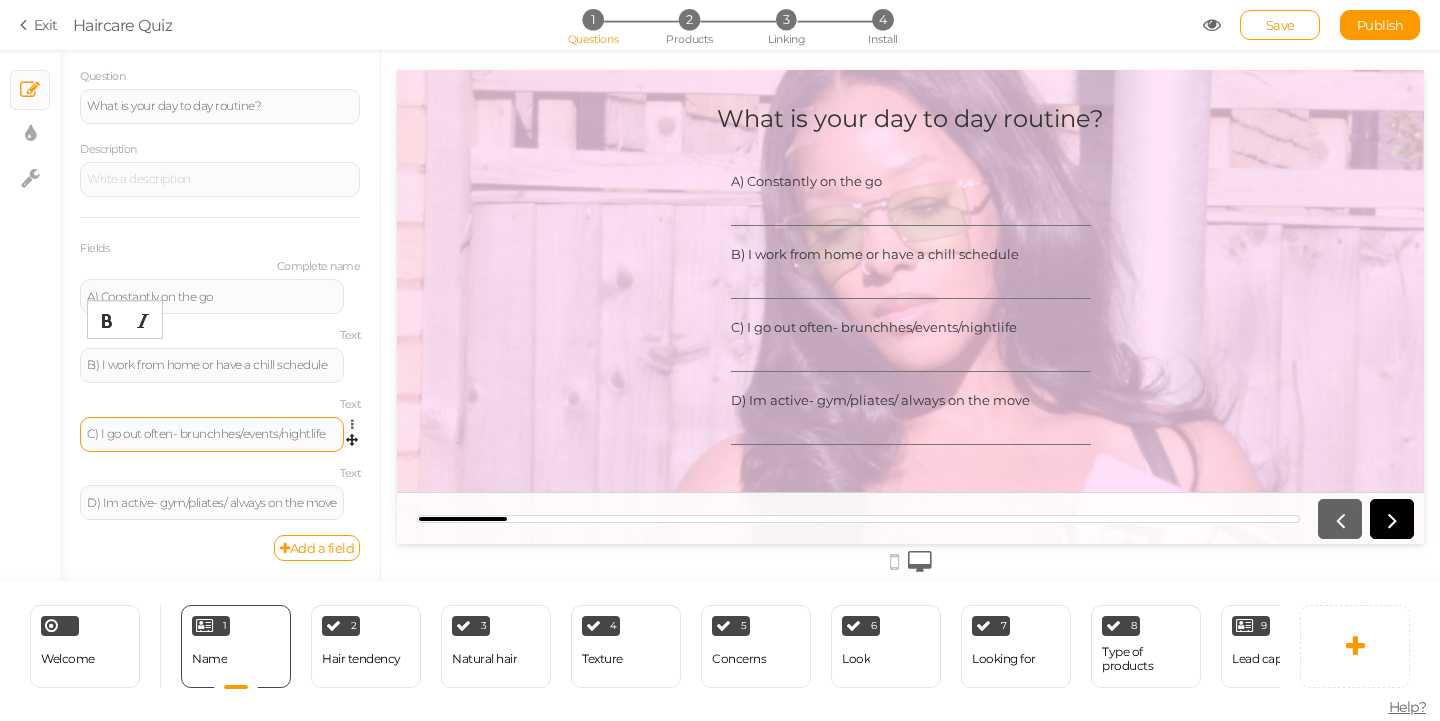 scroll, scrollTop: 0, scrollLeft: 0, axis: both 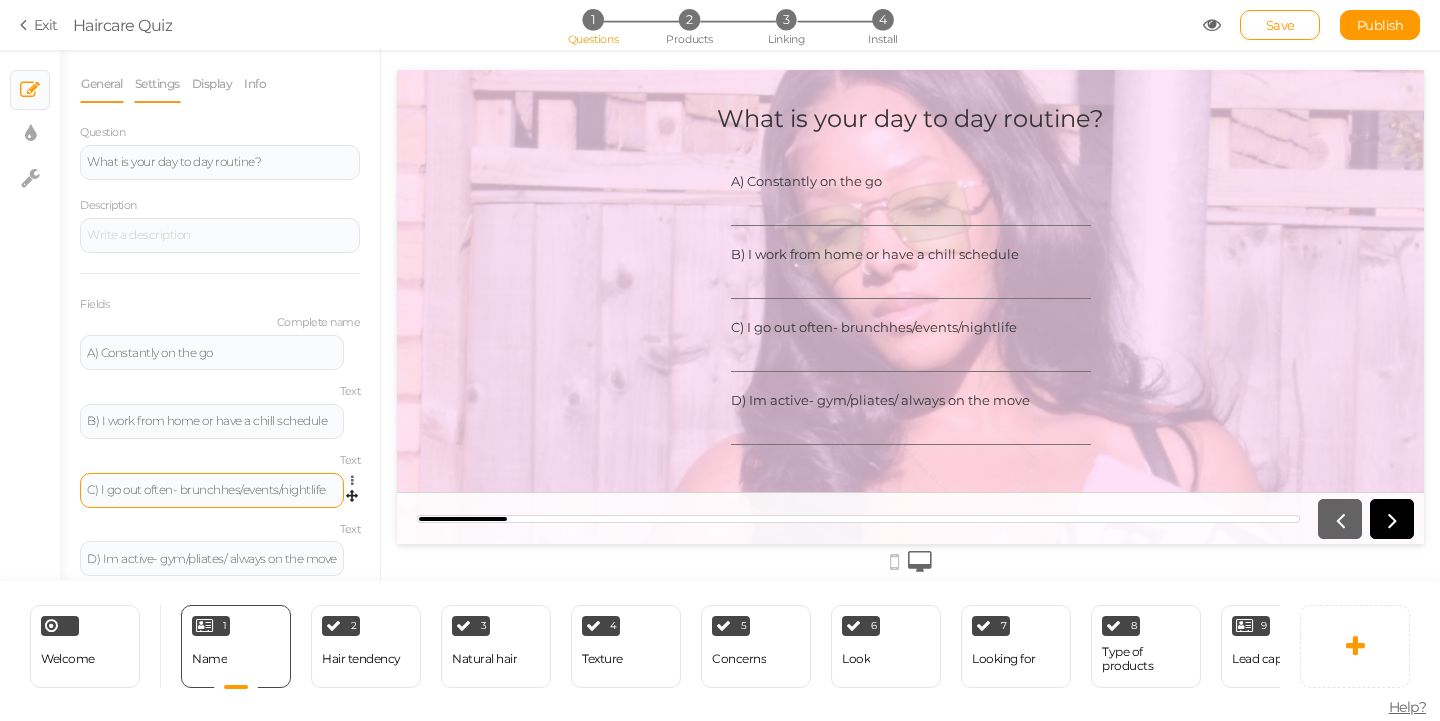 click on "Settings" at bounding box center [157, 84] 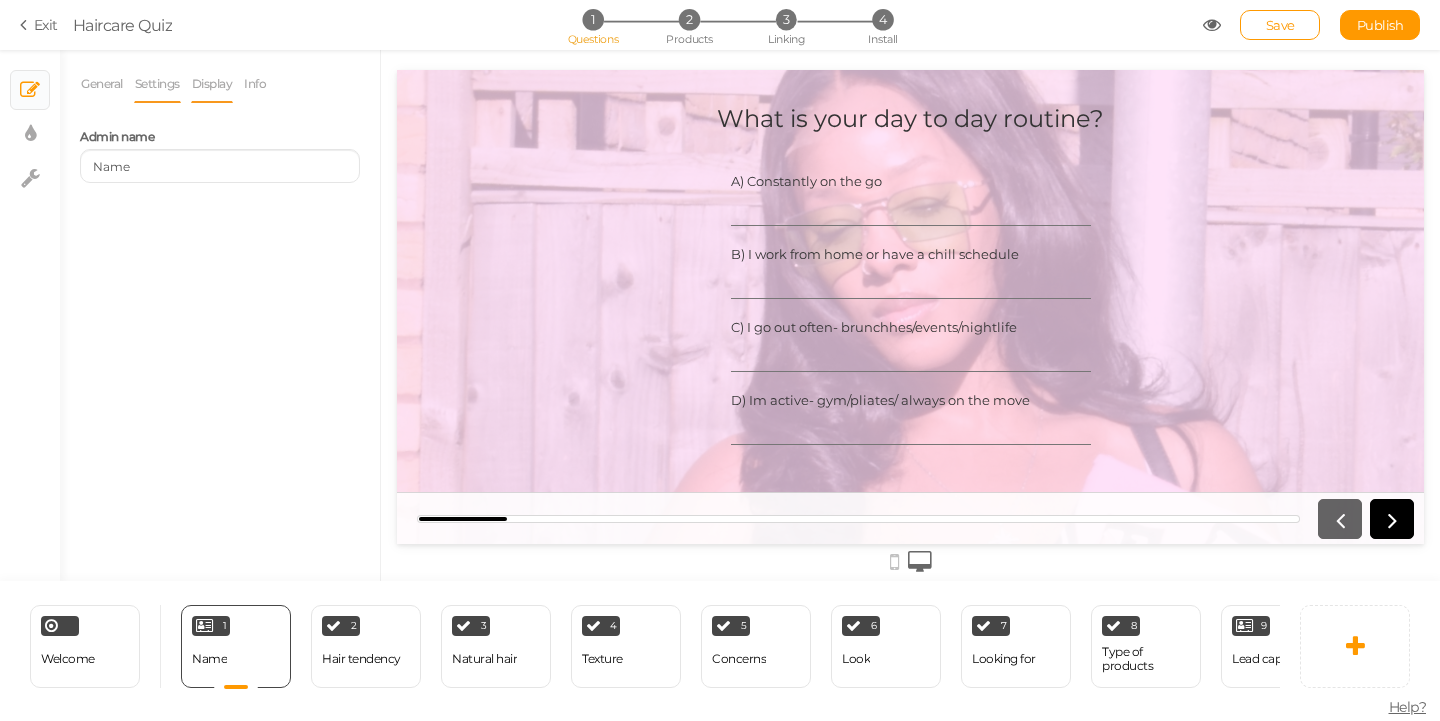 click on "Display" at bounding box center (212, 84) 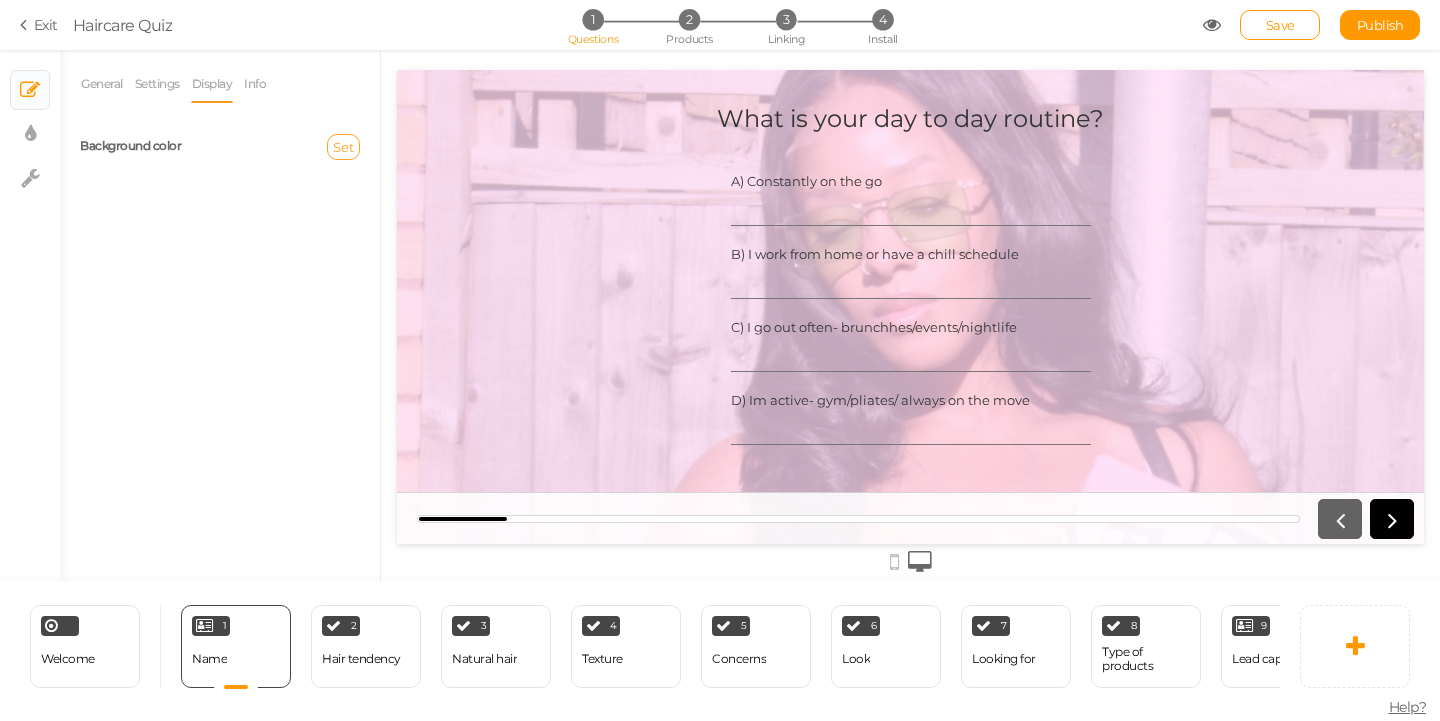 click on "Set" at bounding box center [343, 147] 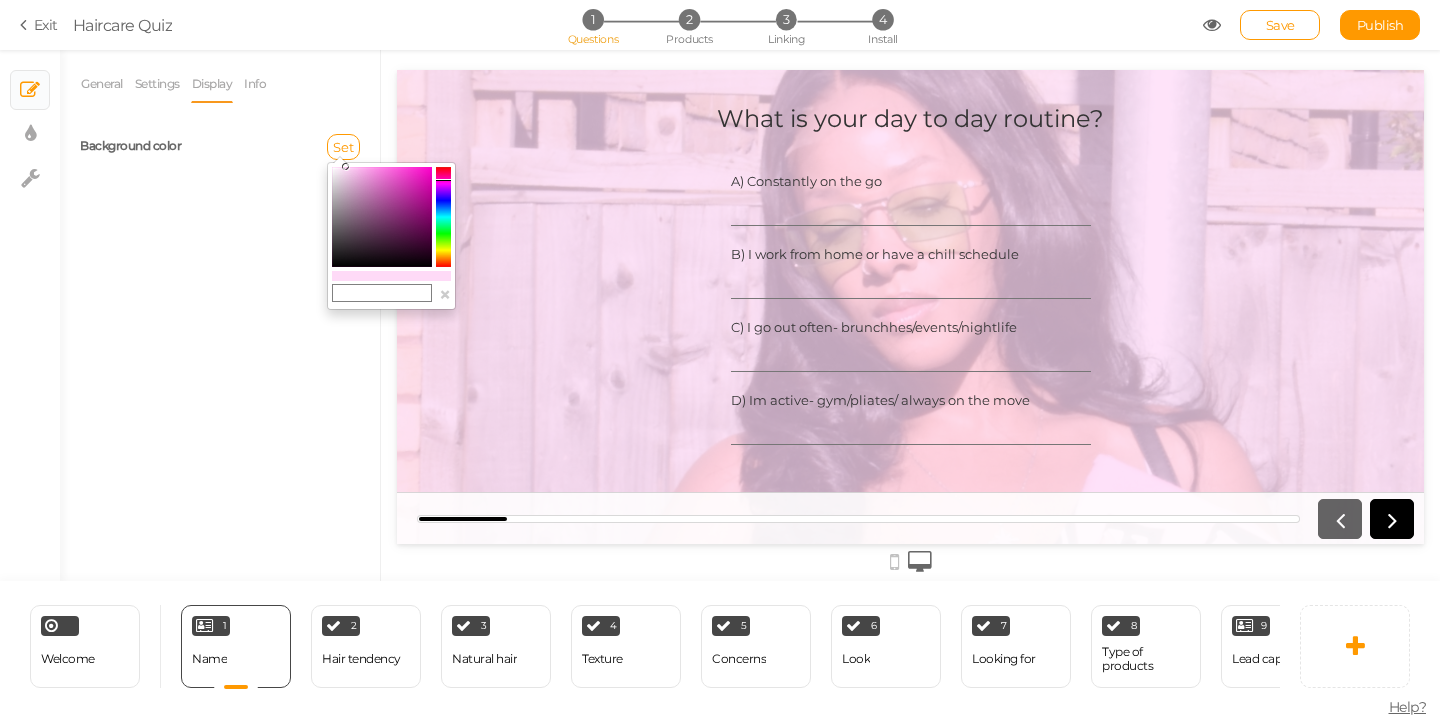 click 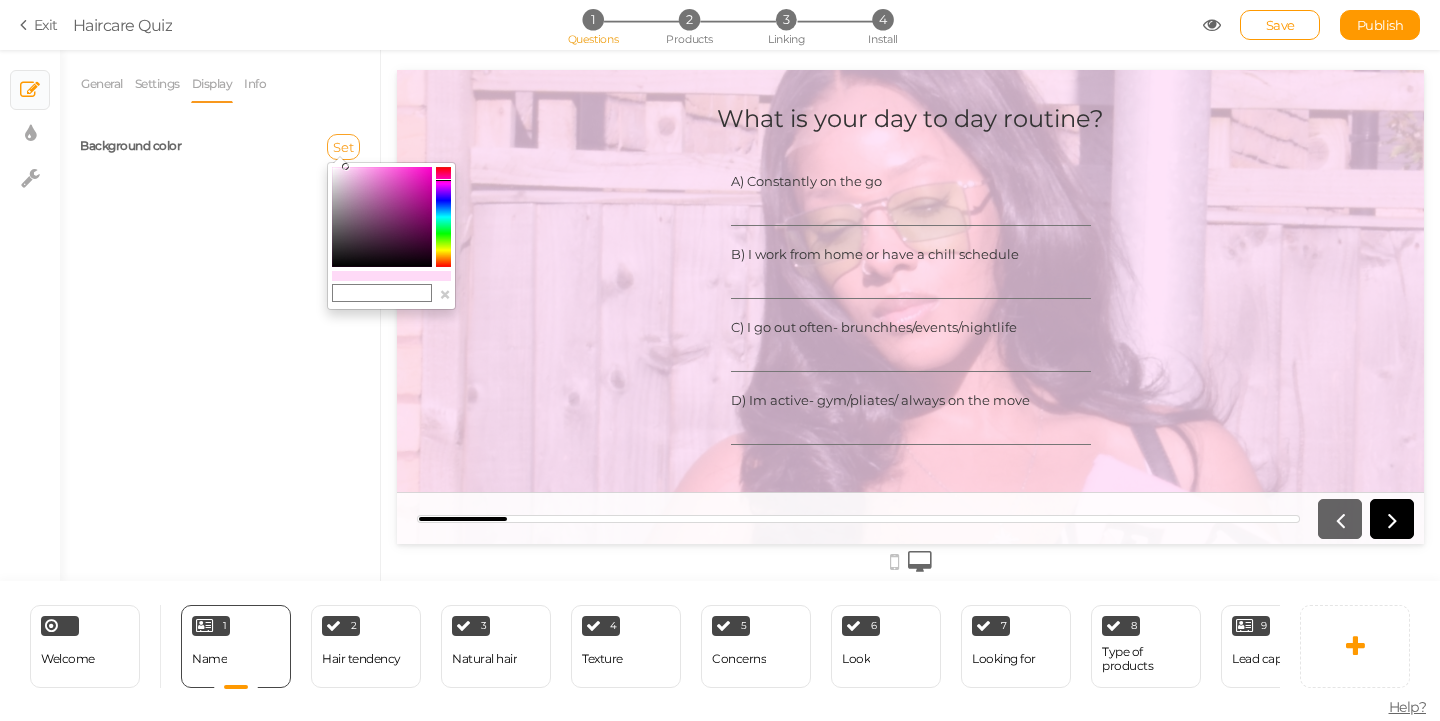 click on "Set" at bounding box center [343, 147] 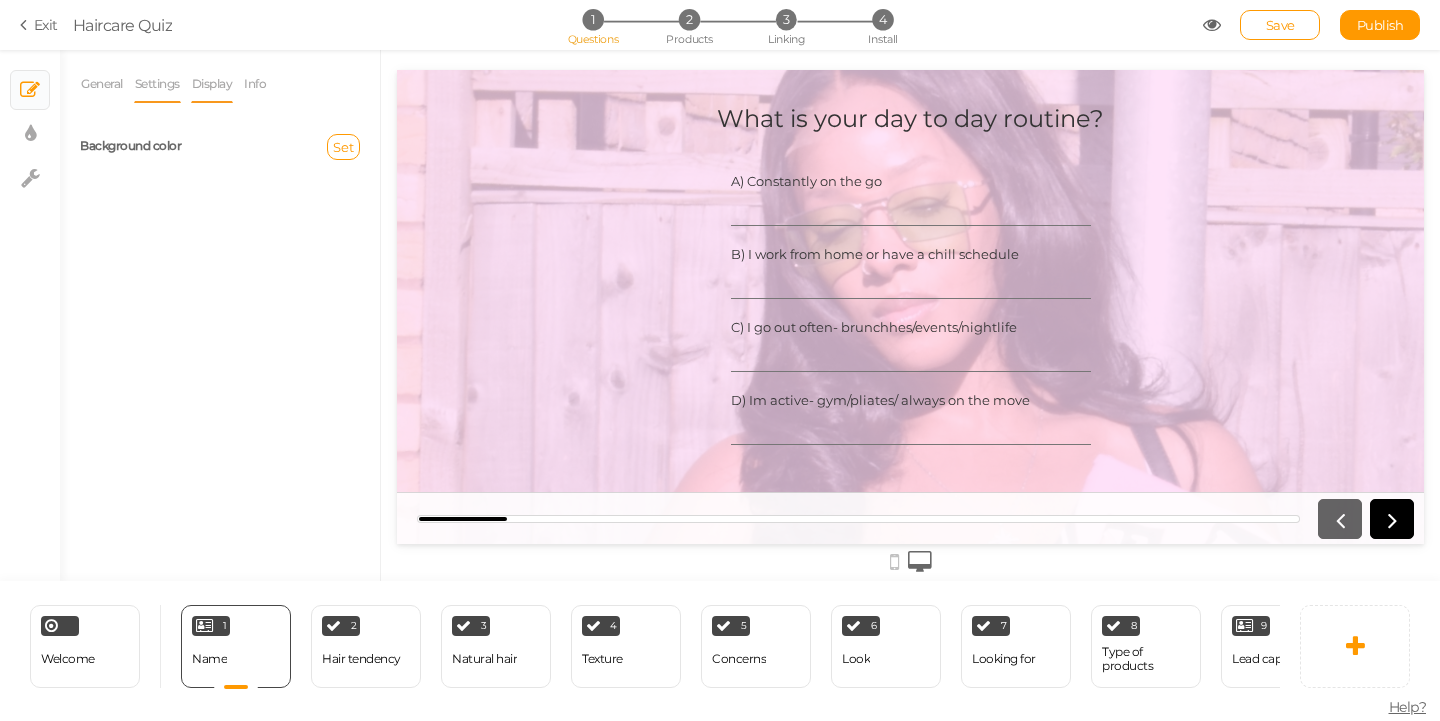 click on "Settings" at bounding box center (157, 84) 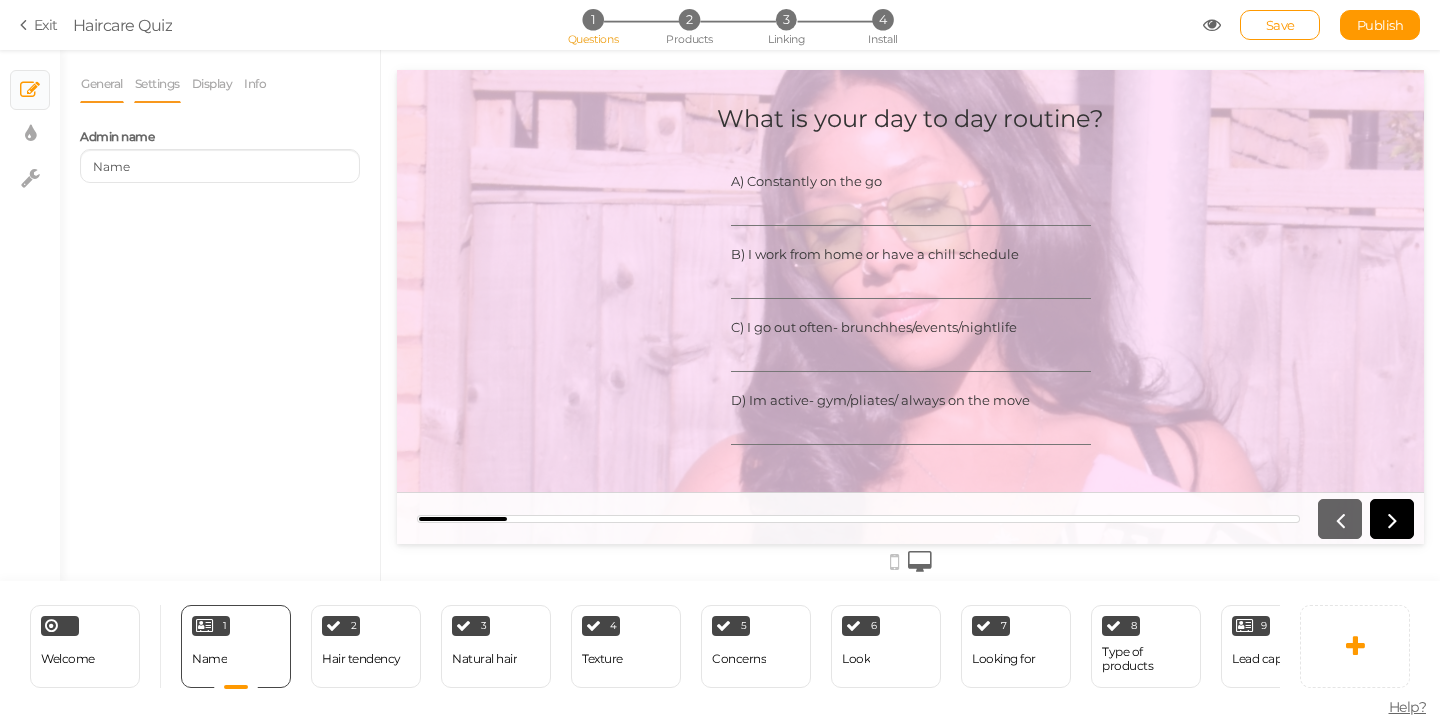 click on "General" at bounding box center [102, 84] 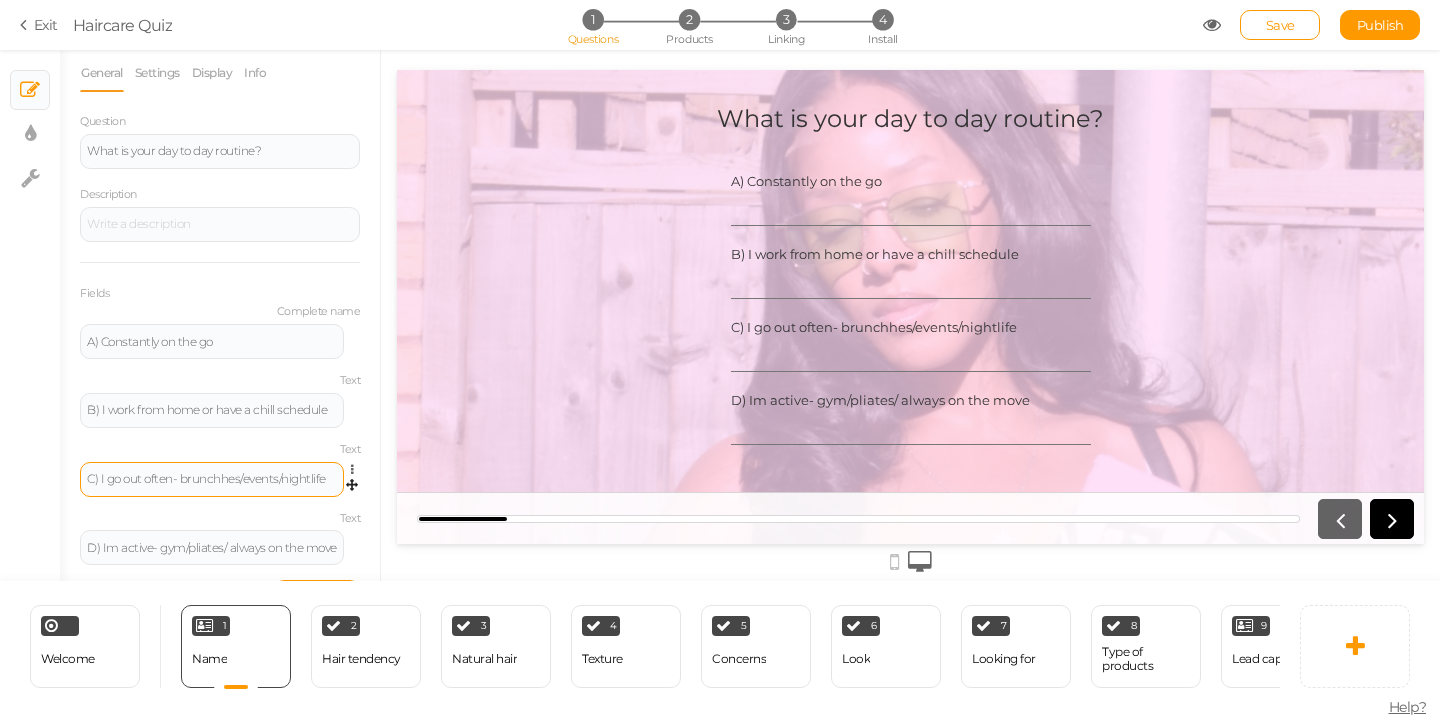 scroll, scrollTop: 0, scrollLeft: 0, axis: both 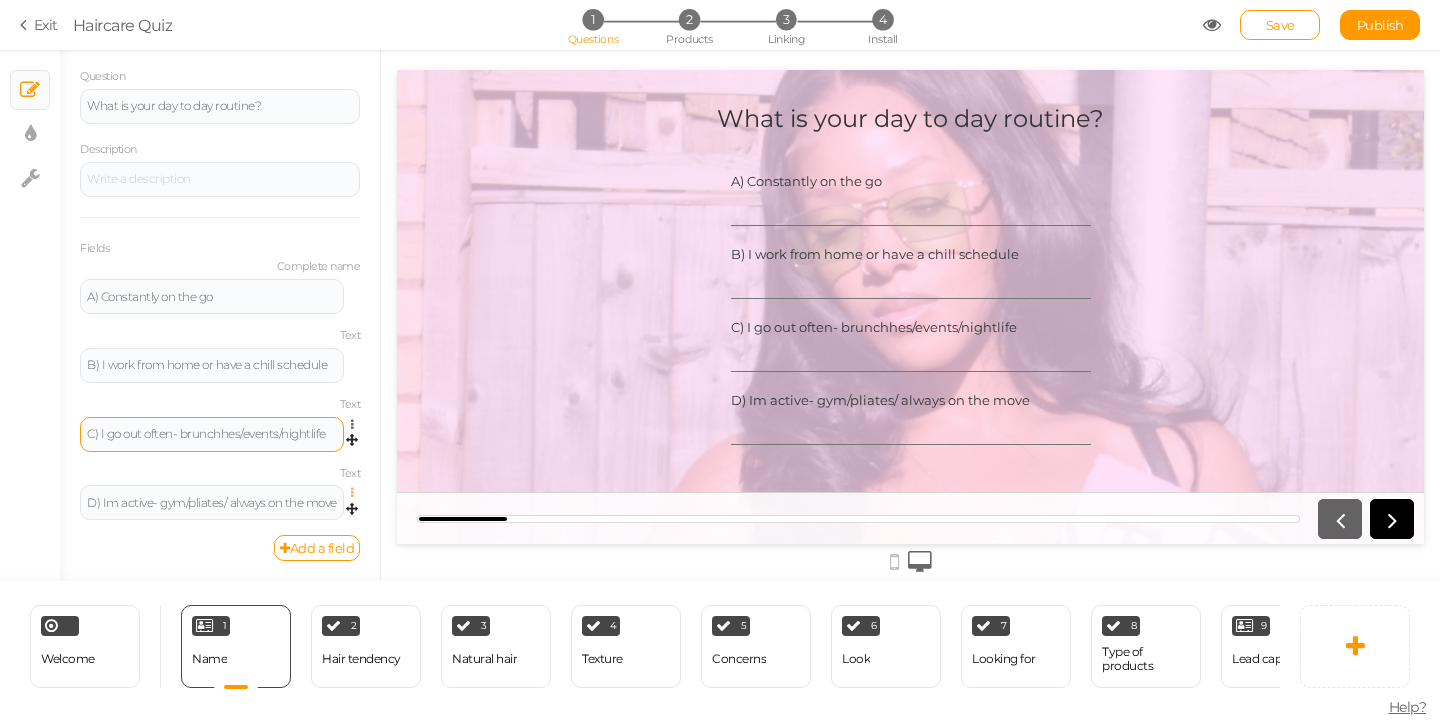 click at bounding box center (357, 493) 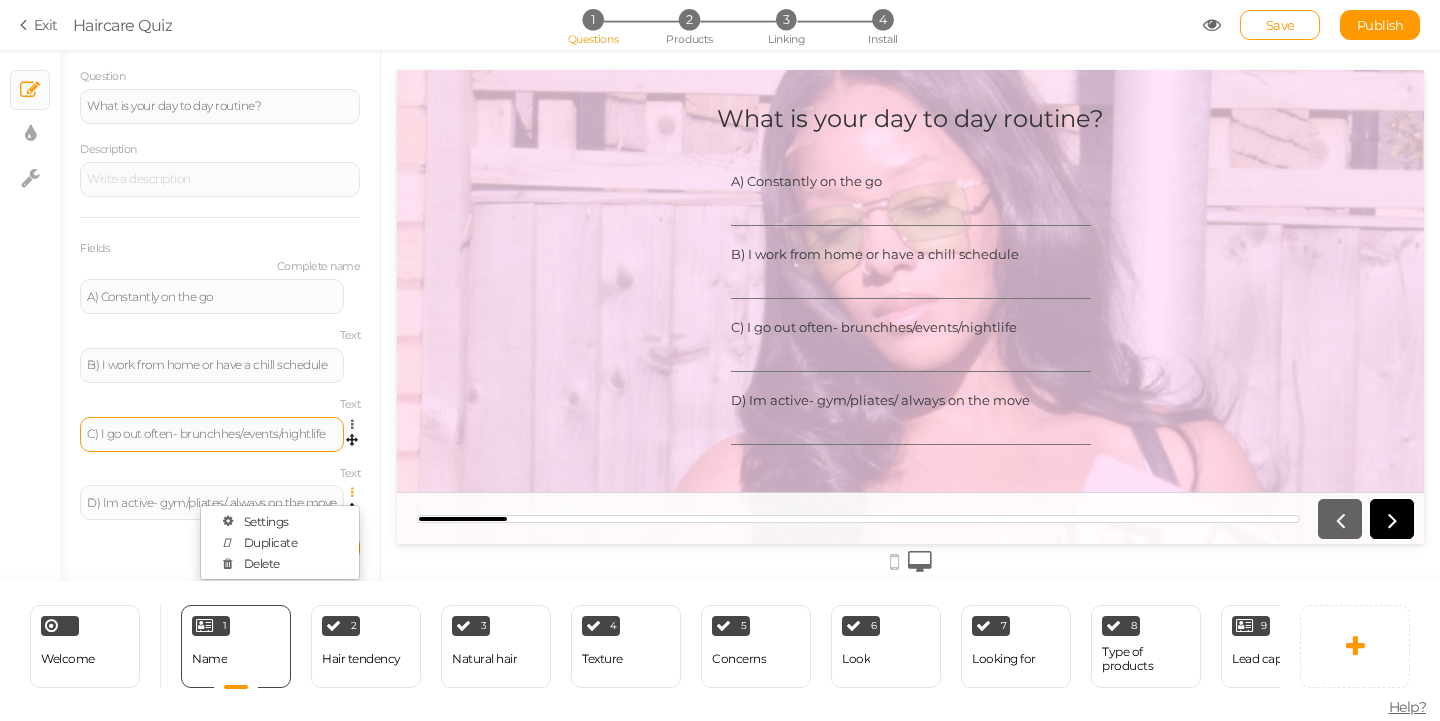 click at bounding box center (357, 493) 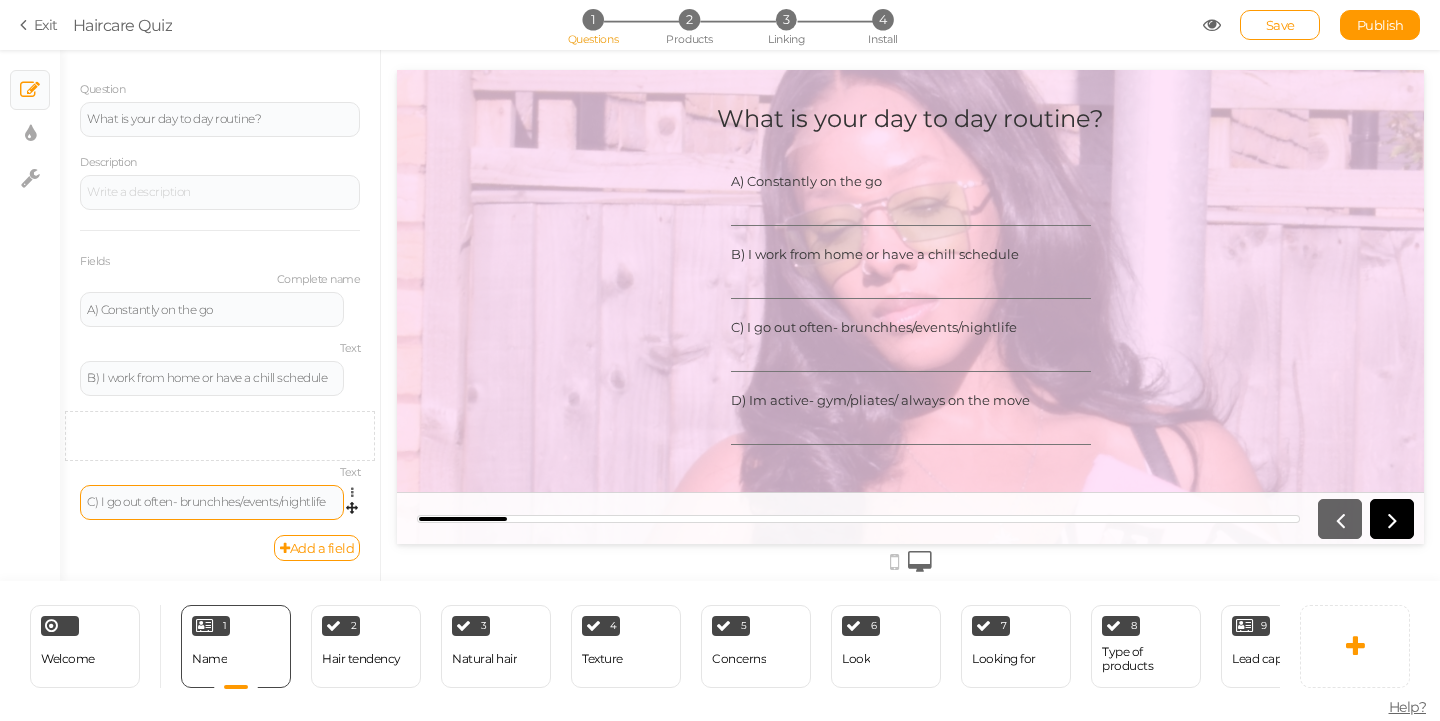 scroll, scrollTop: 0, scrollLeft: 0, axis: both 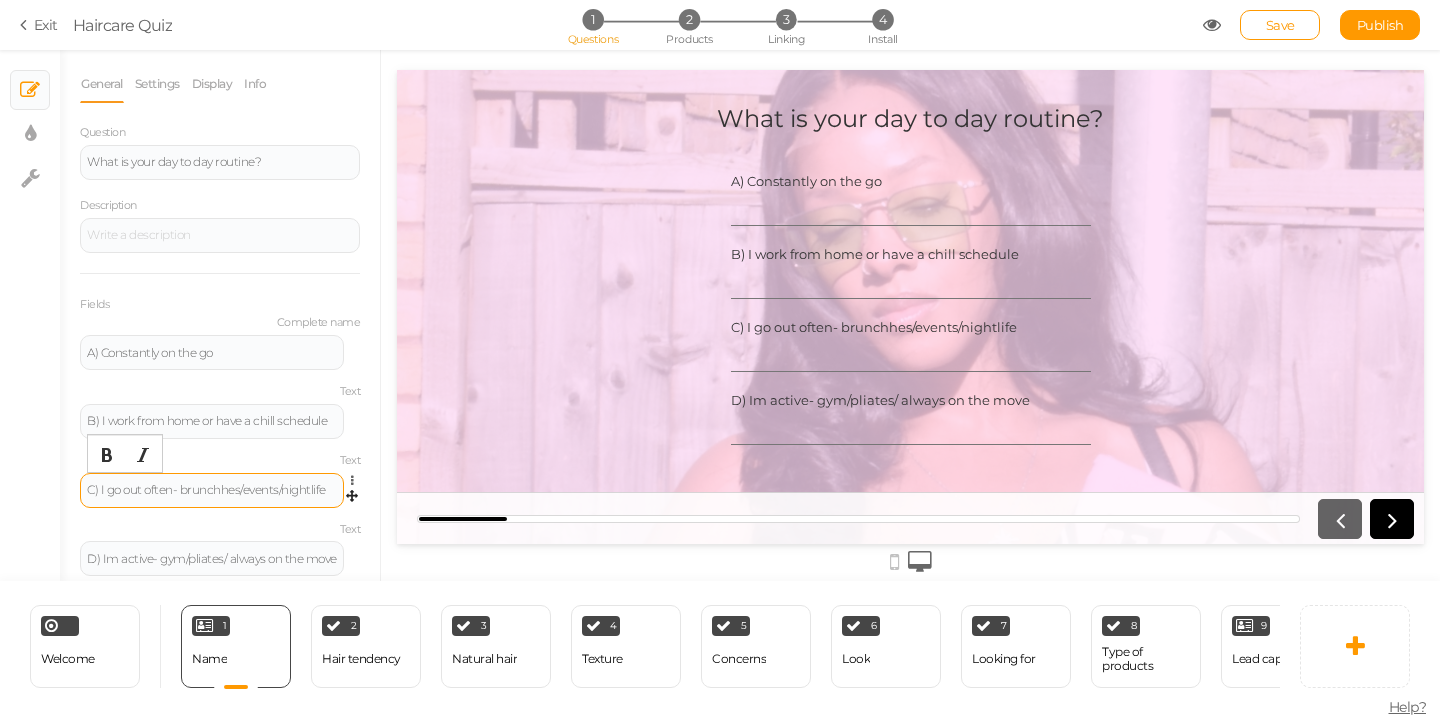 click on "C) I go out often- brunchhes/events/nightlife" at bounding box center (212, 490) 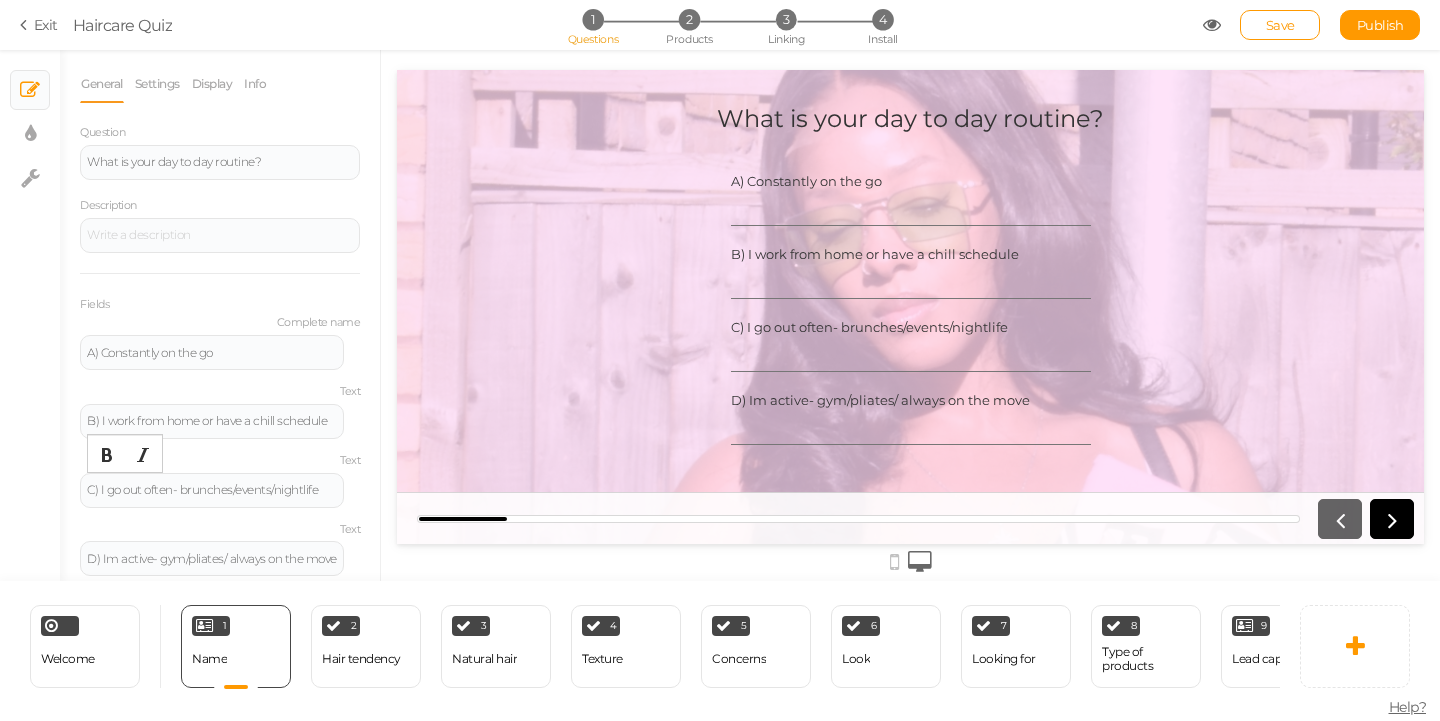 click on "D) Im active- gym/pliates/ always on the move" at bounding box center (911, 426) 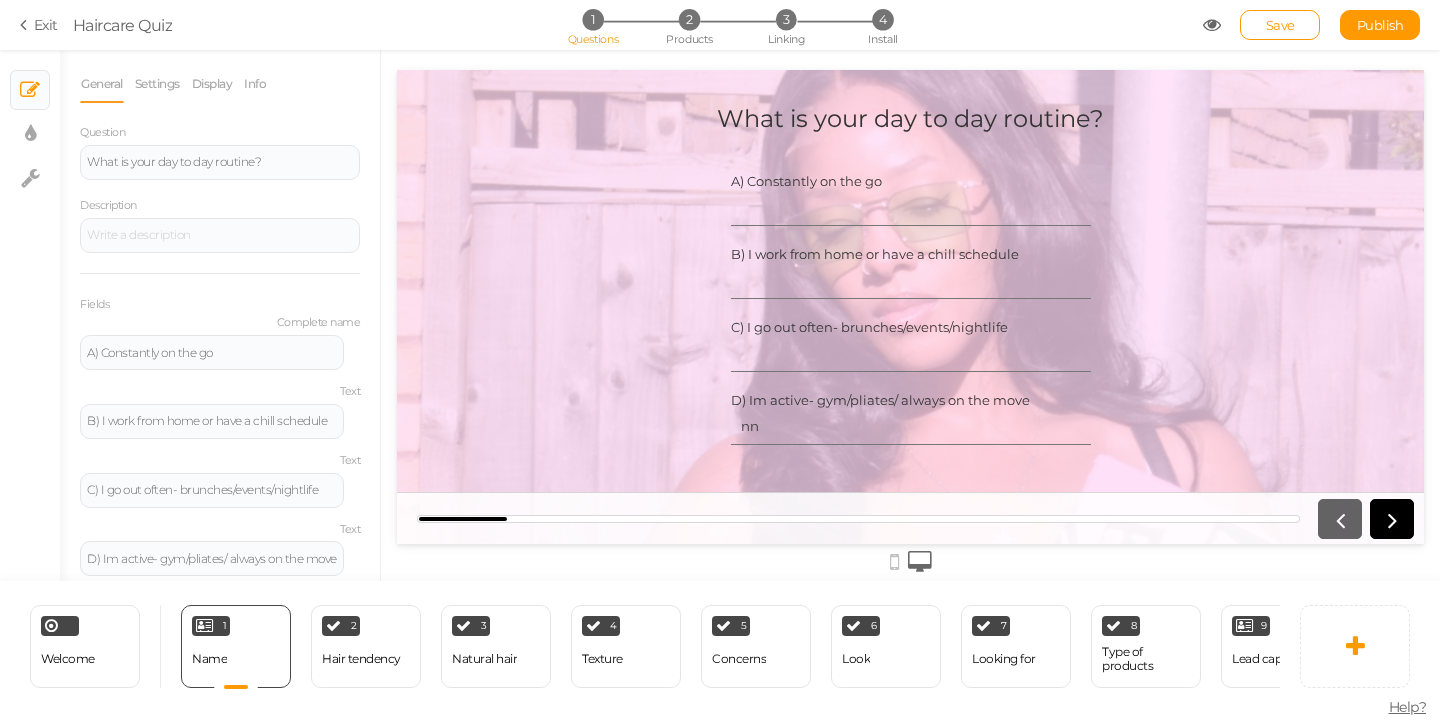 type on "n" 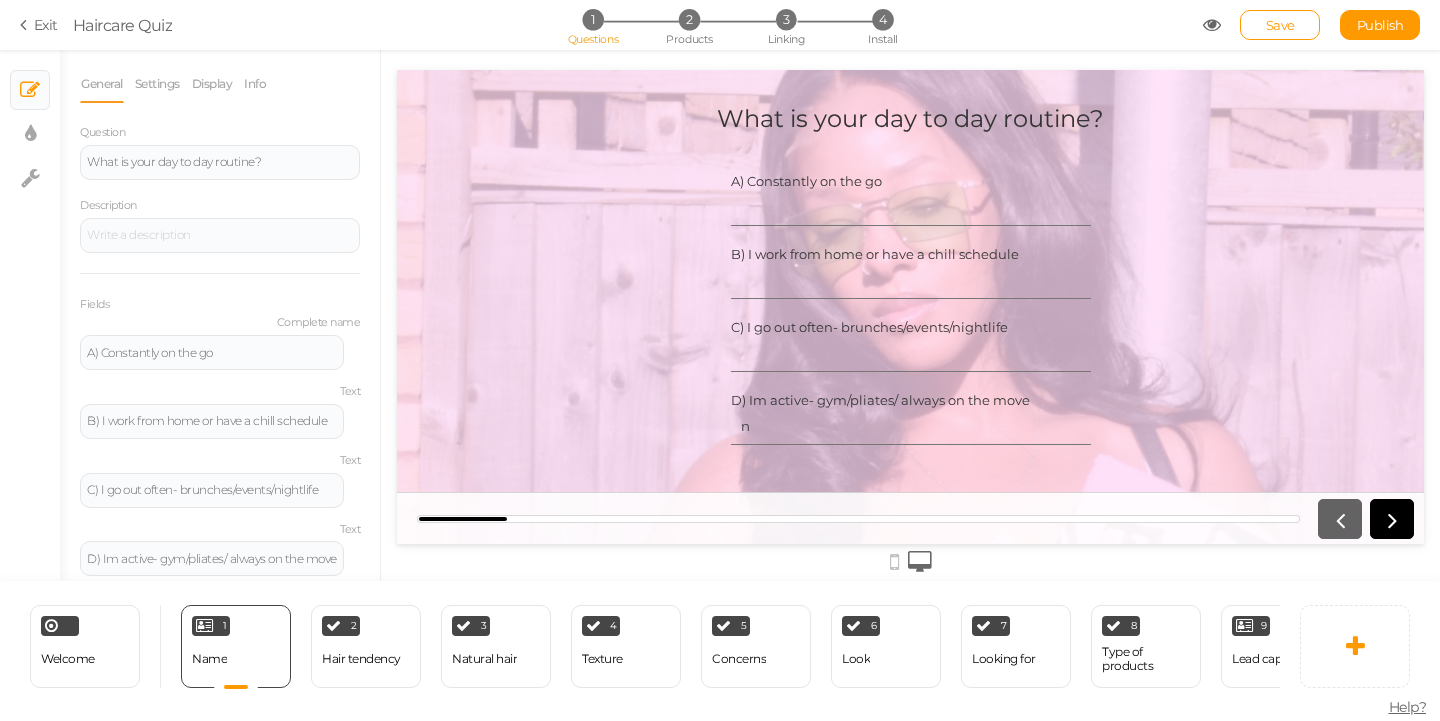 type 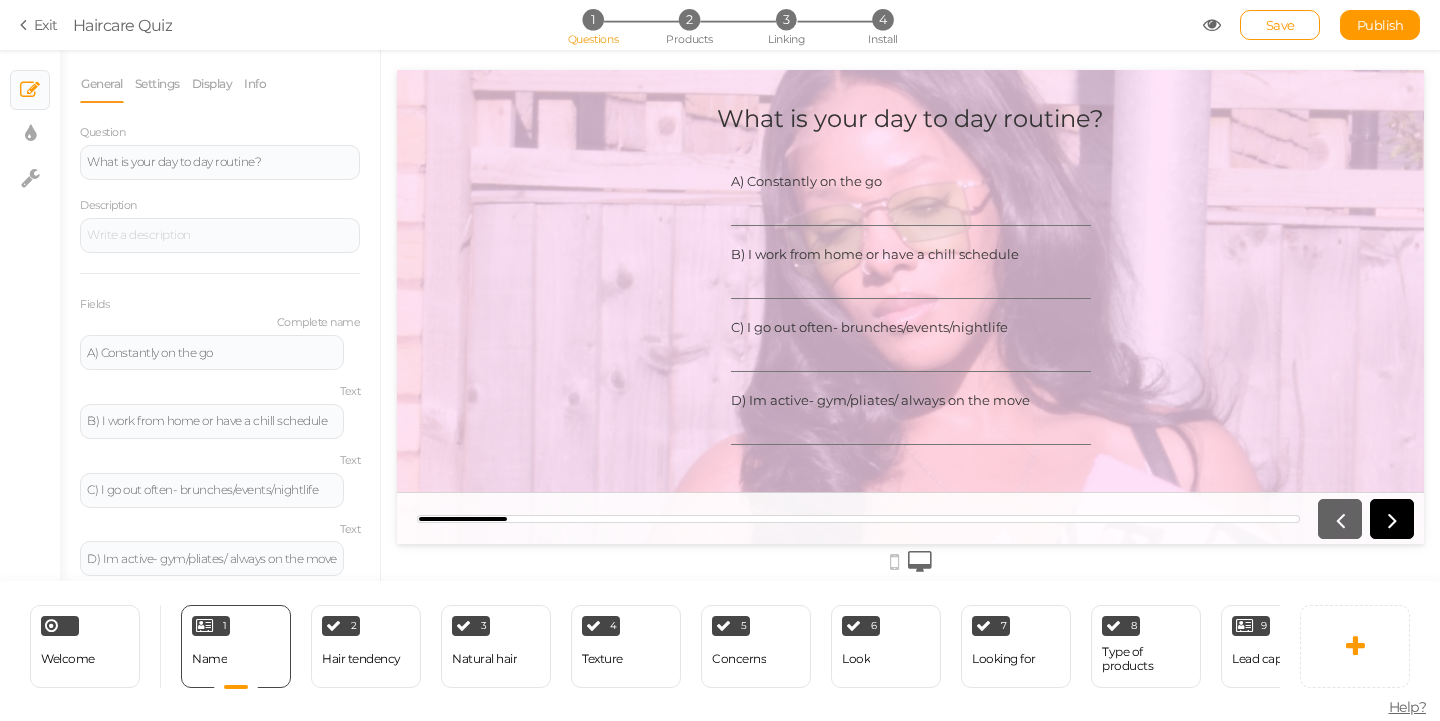 click on "A) Constantly on the go" at bounding box center [911, 181] 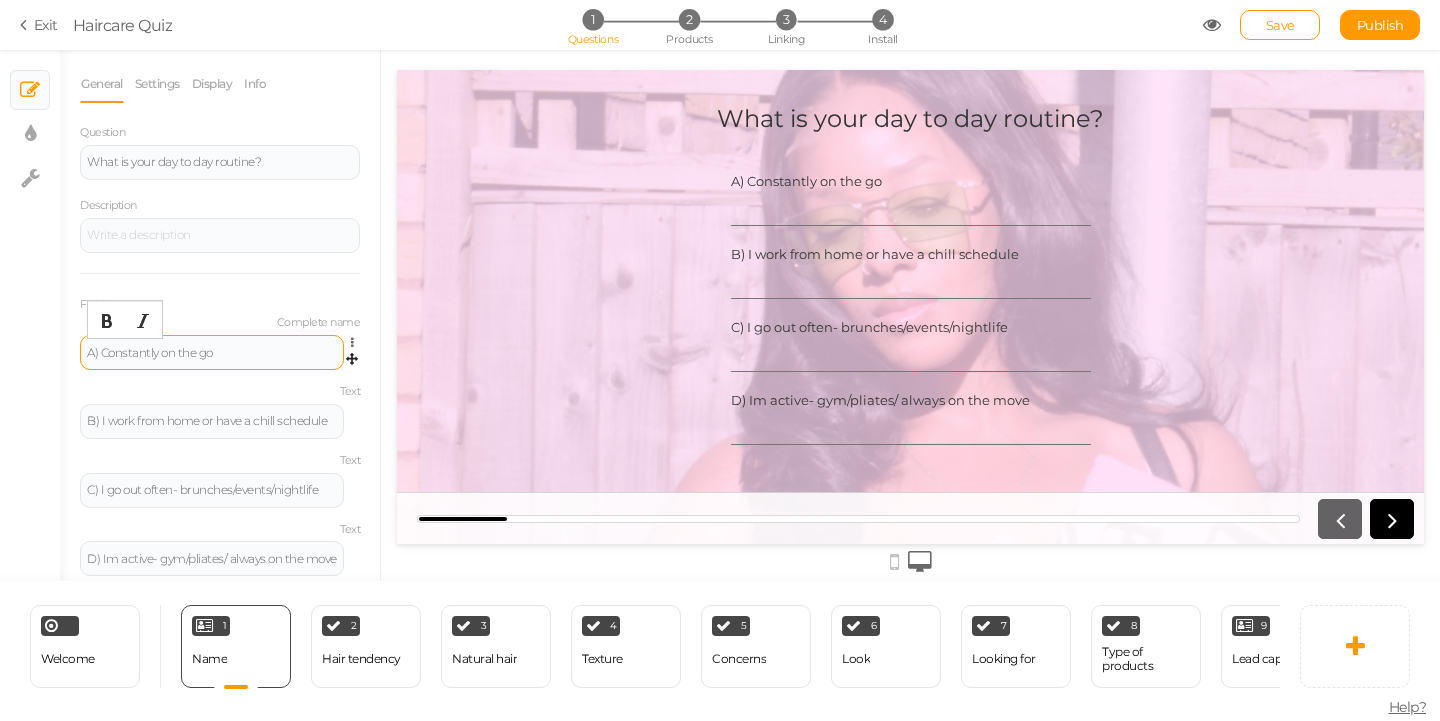 click on "A) Constantly on the go" at bounding box center (212, 353) 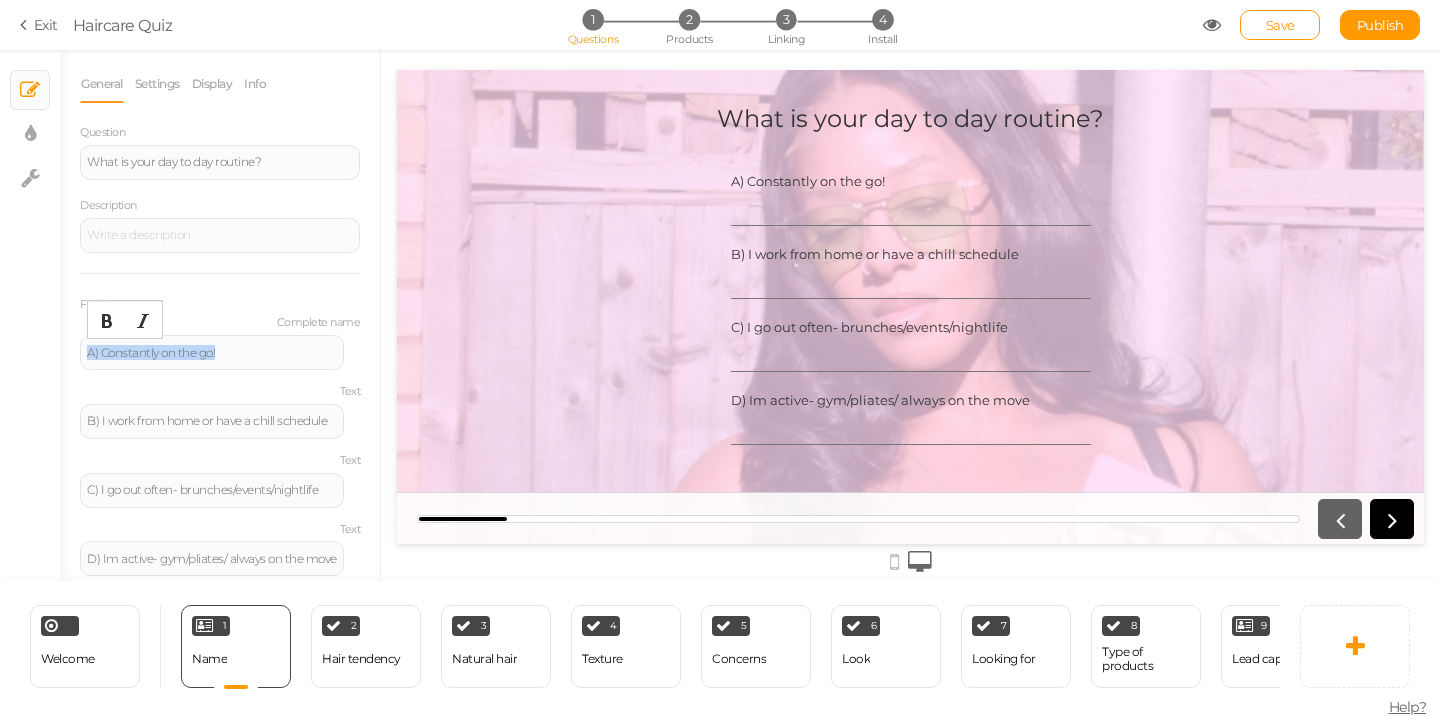 drag, startPoint x: 237, startPoint y: 347, endPoint x: 75, endPoint y: 340, distance: 162.15117 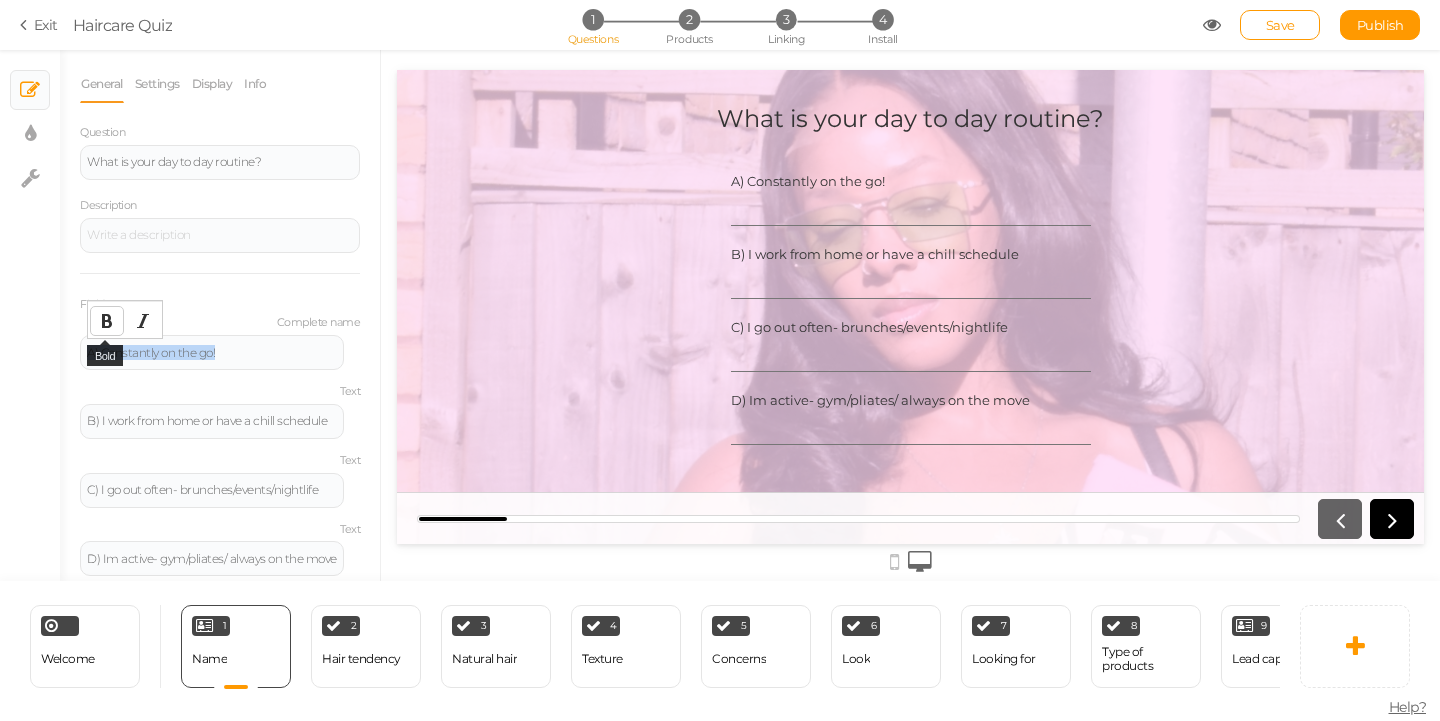 click at bounding box center [107, 321] 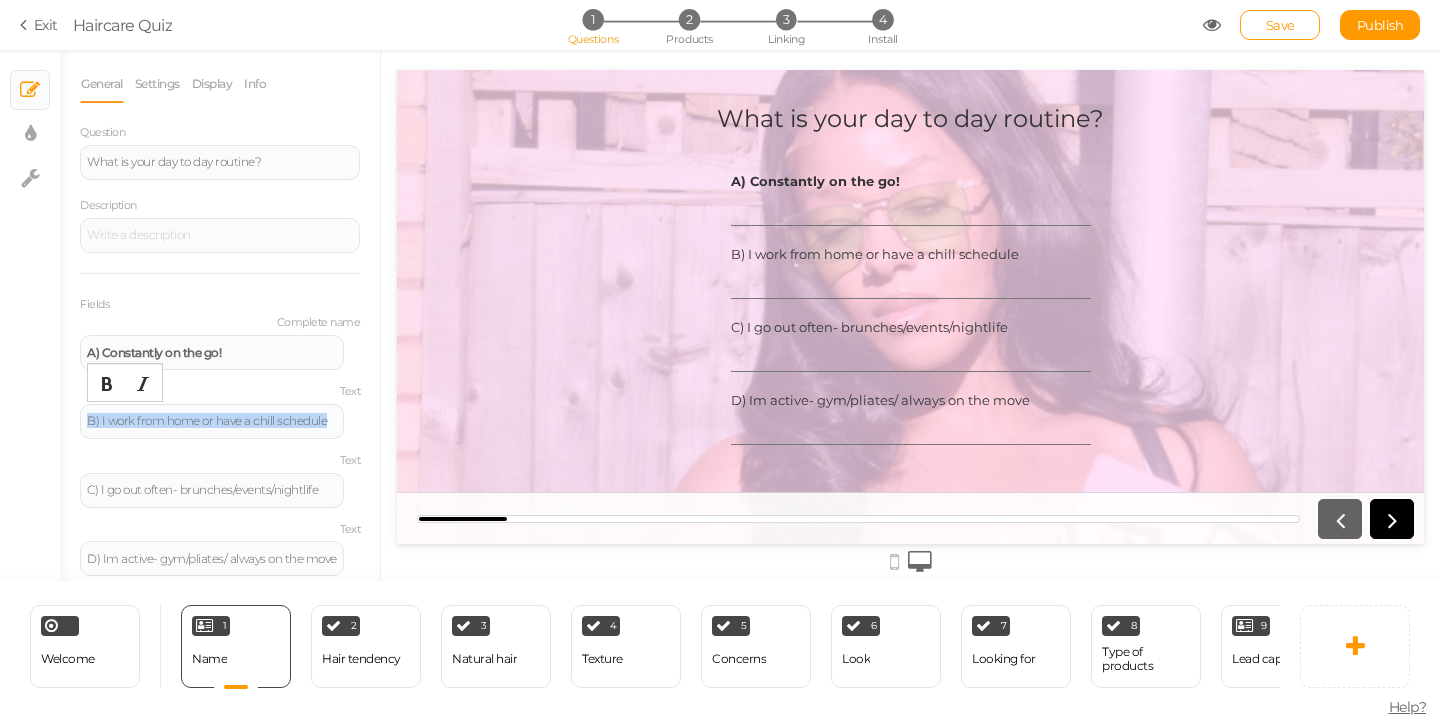 drag, startPoint x: 181, startPoint y: 429, endPoint x: 72, endPoint y: 409, distance: 110.81967 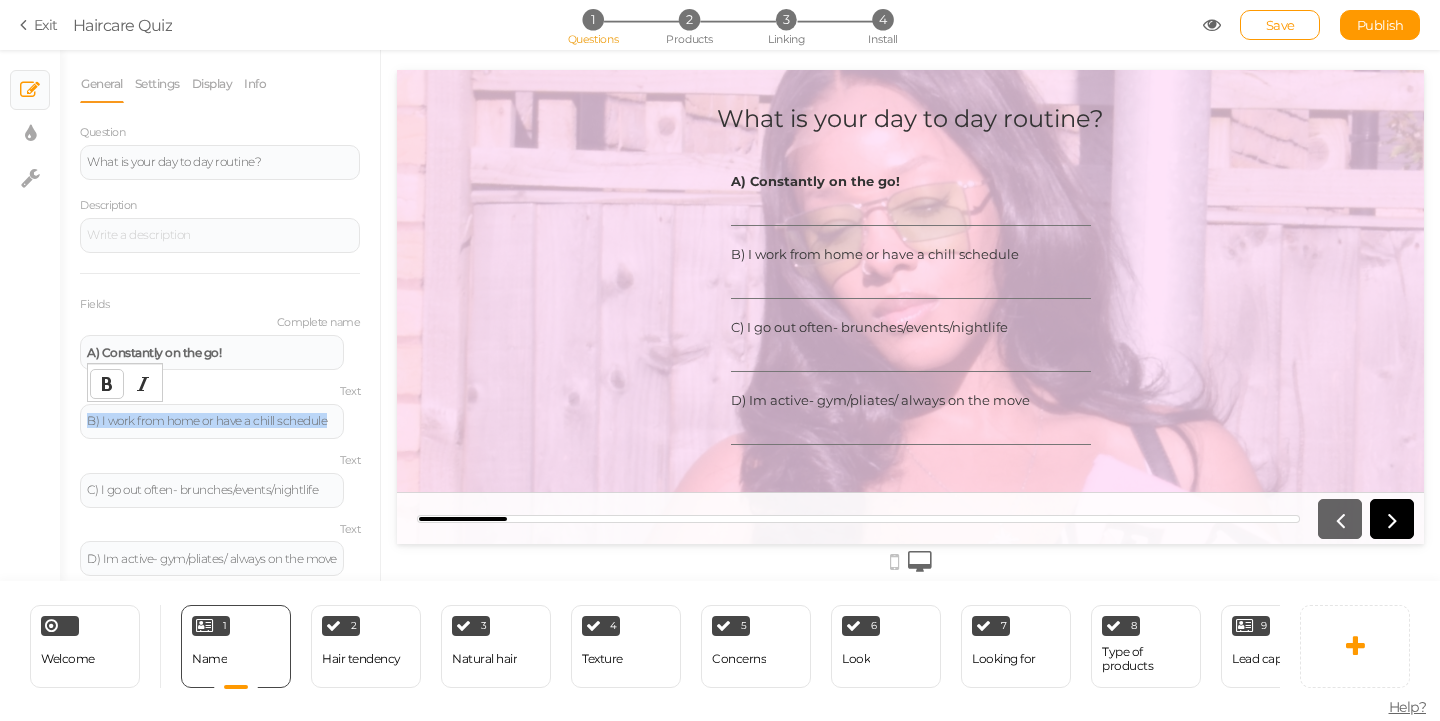 click at bounding box center [107, 384] 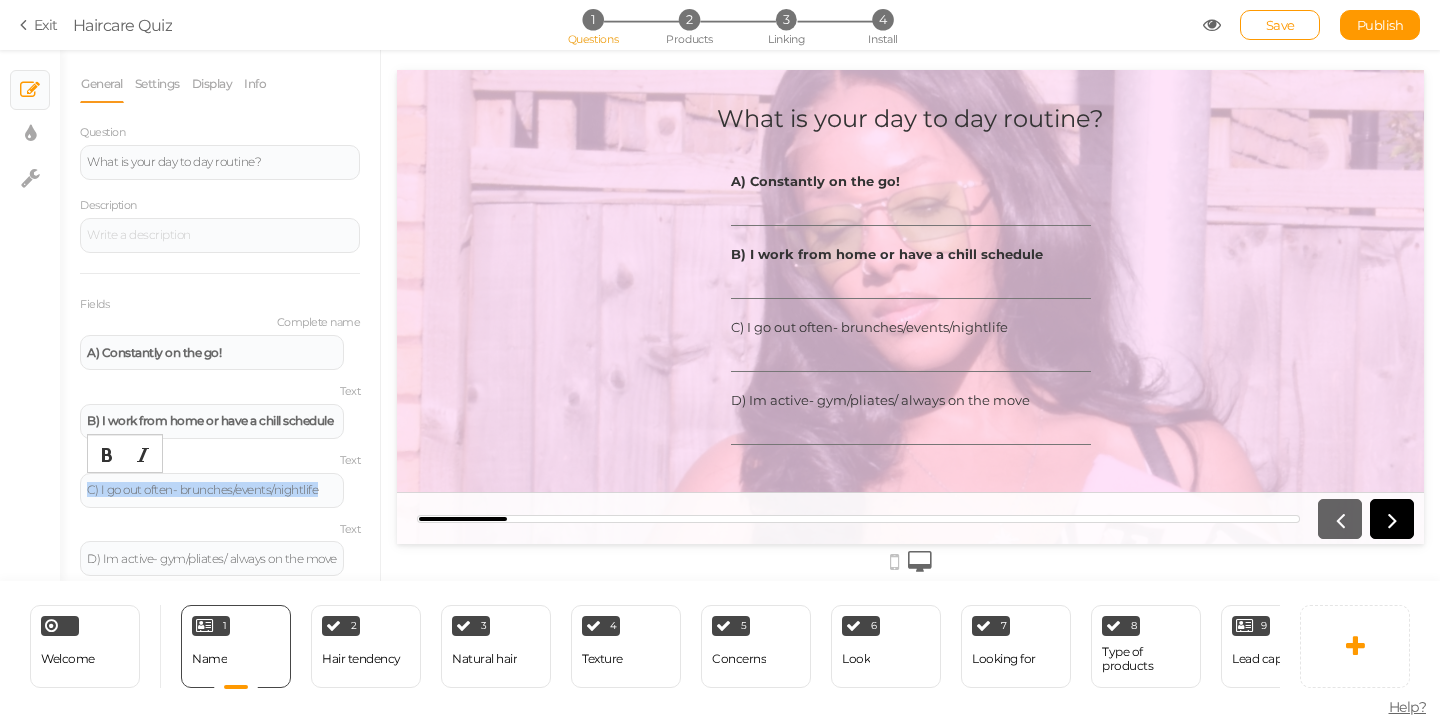 drag, startPoint x: 235, startPoint y: 500, endPoint x: 69, endPoint y: 465, distance: 169.64964 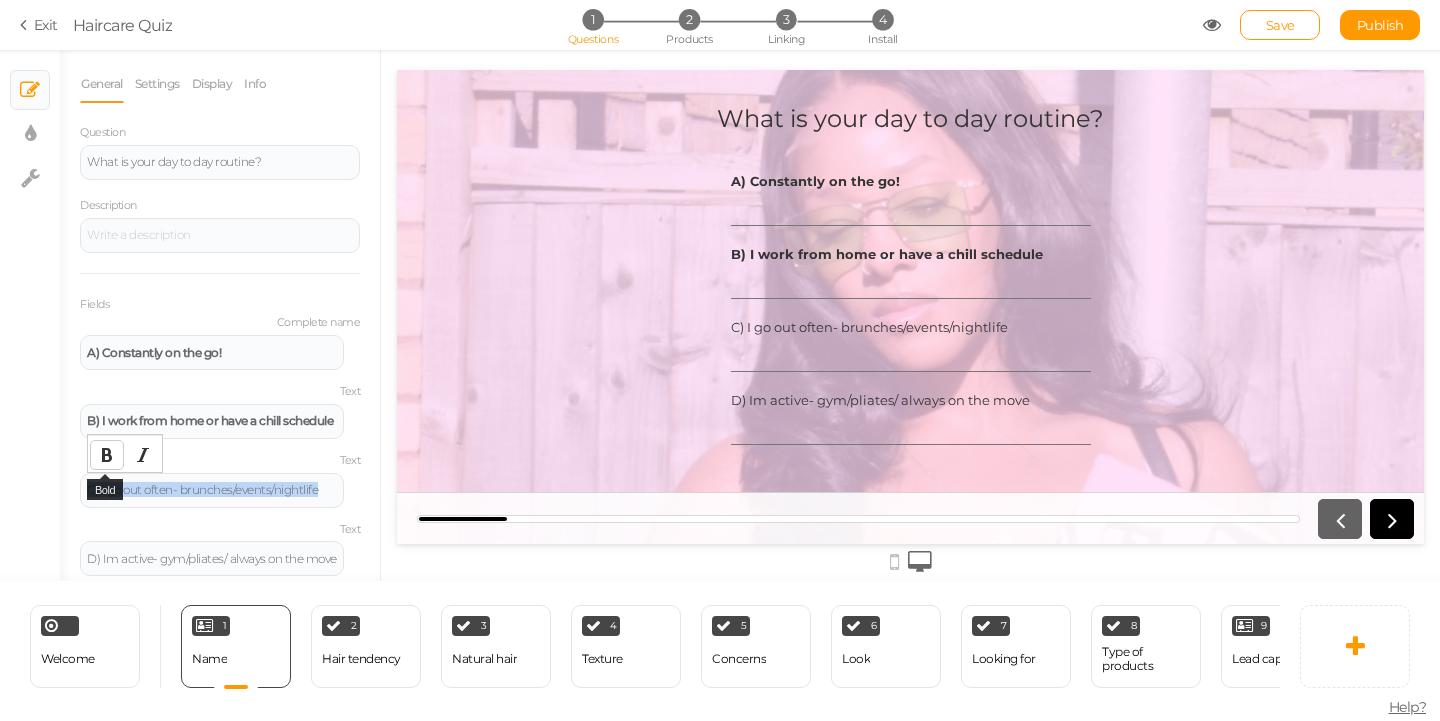 click at bounding box center (107, 455) 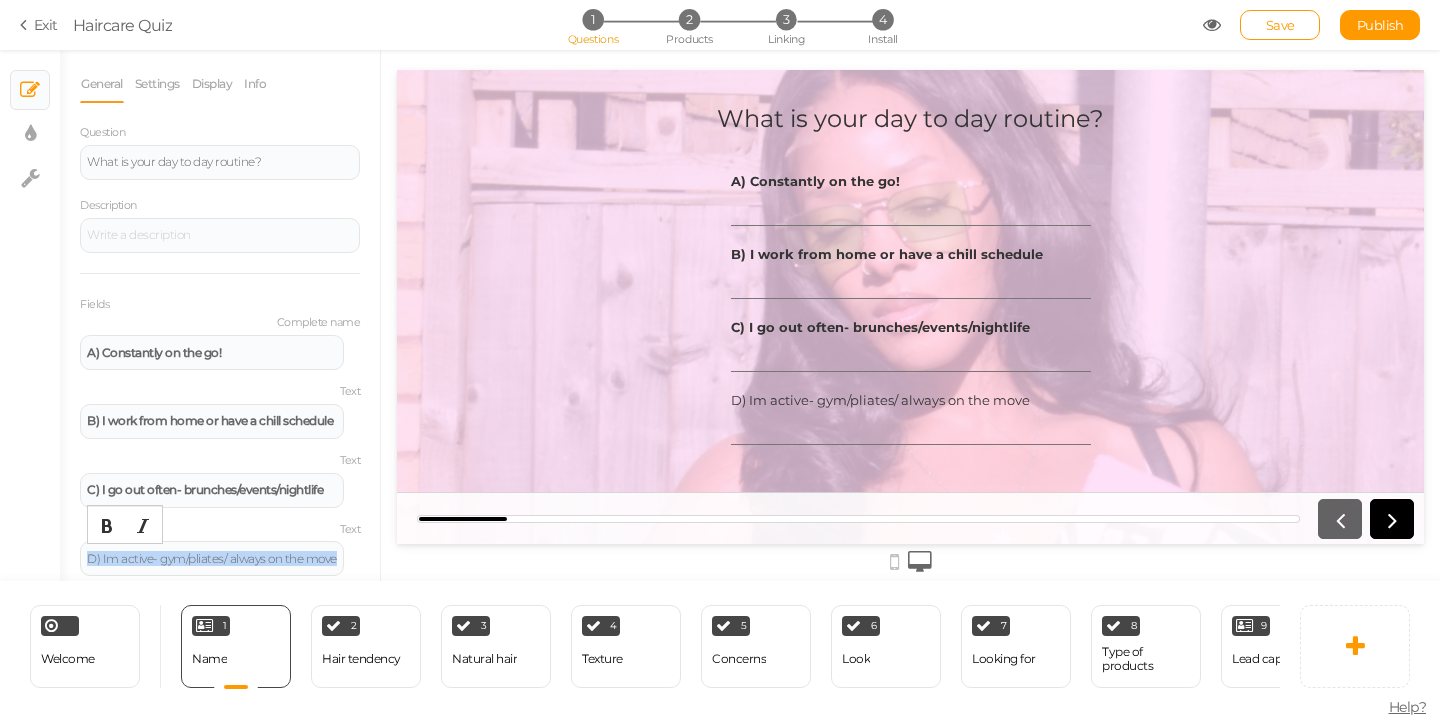 drag, startPoint x: 147, startPoint y: 568, endPoint x: 69, endPoint y: 554, distance: 79.24645 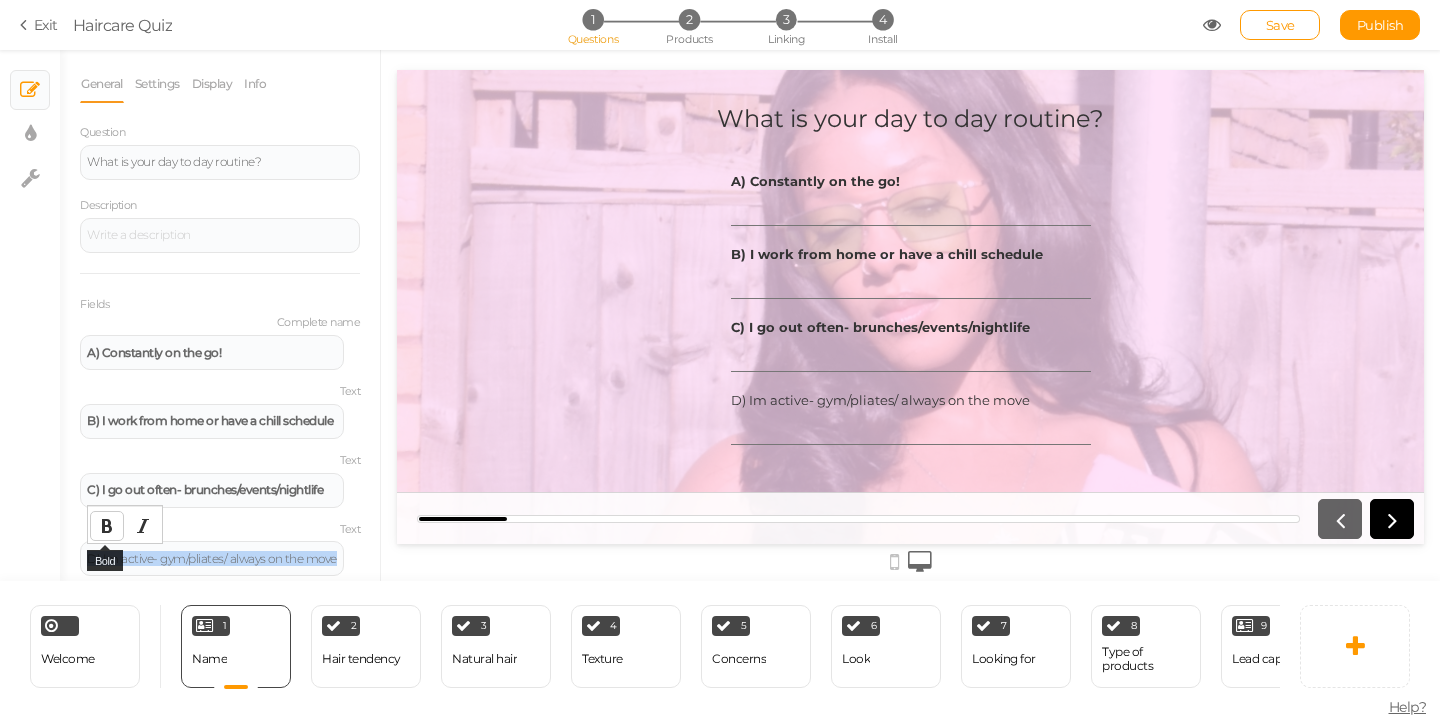 click at bounding box center (107, 526) 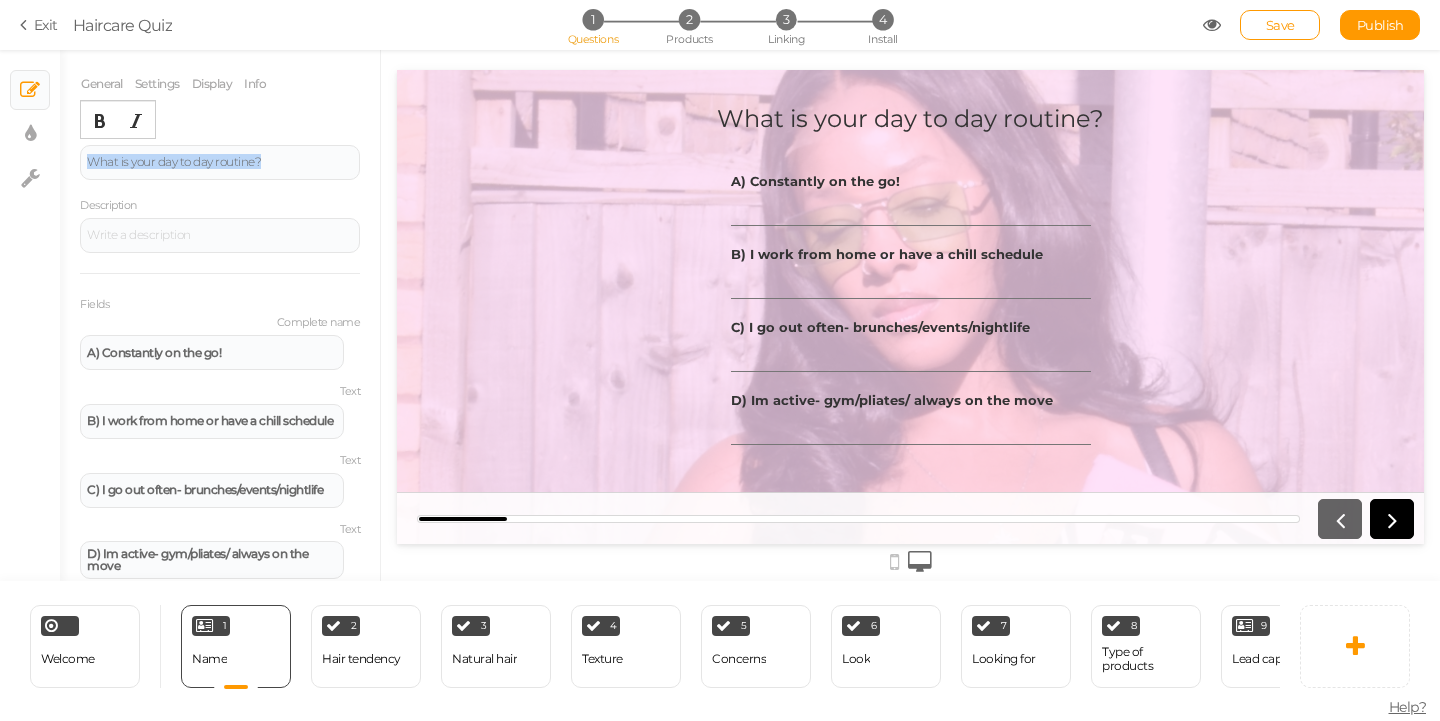 drag, startPoint x: 277, startPoint y: 160, endPoint x: 73, endPoint y: 158, distance: 204.0098 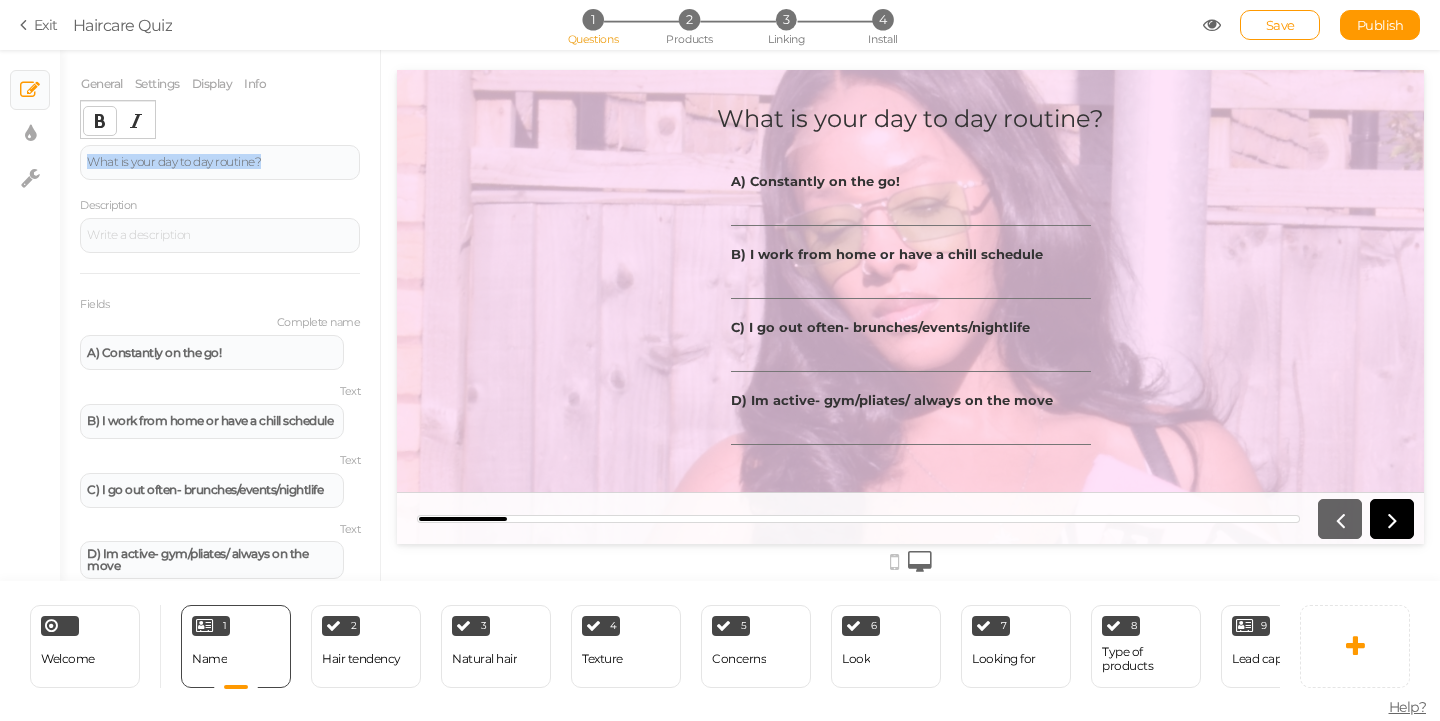 click at bounding box center (100, 121) 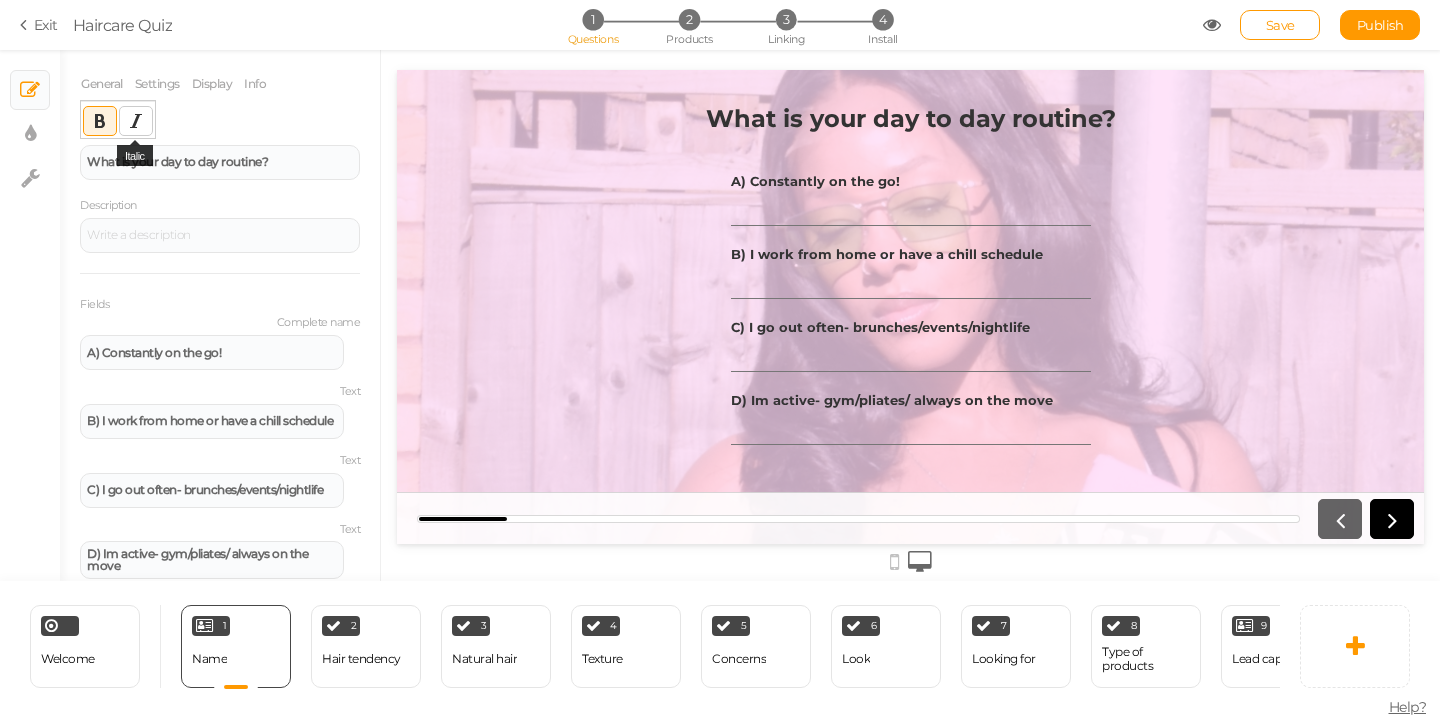 click at bounding box center [136, 121] 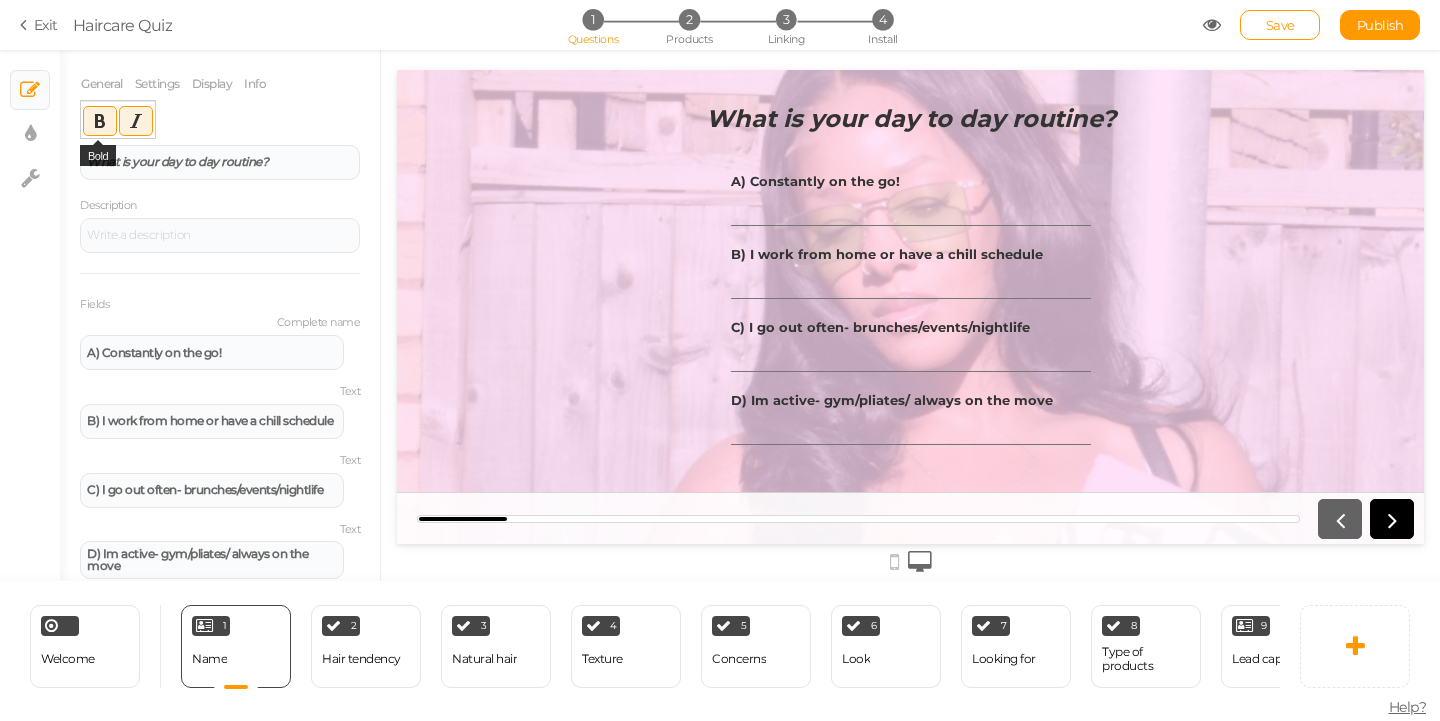 click at bounding box center [100, 121] 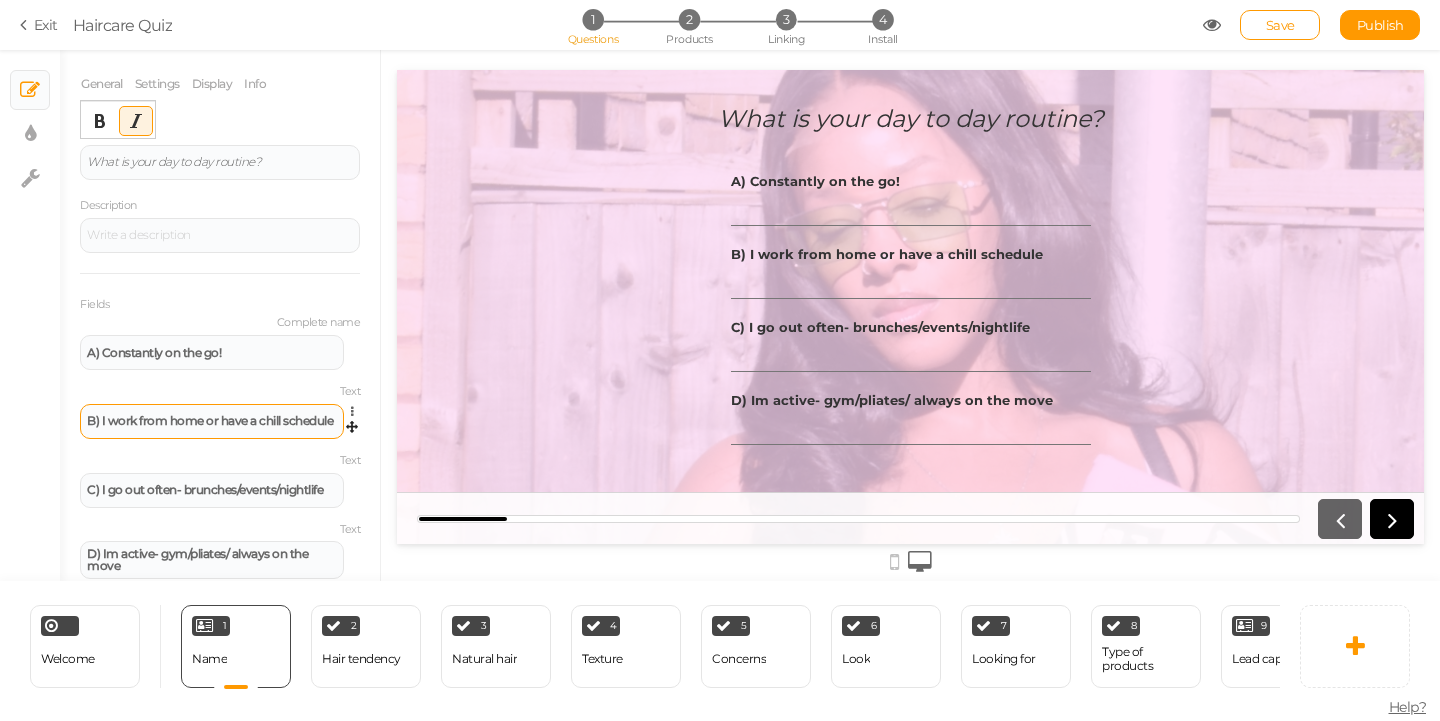 click on "B) I work from home or have a chill schedule" at bounding box center [212, 421] 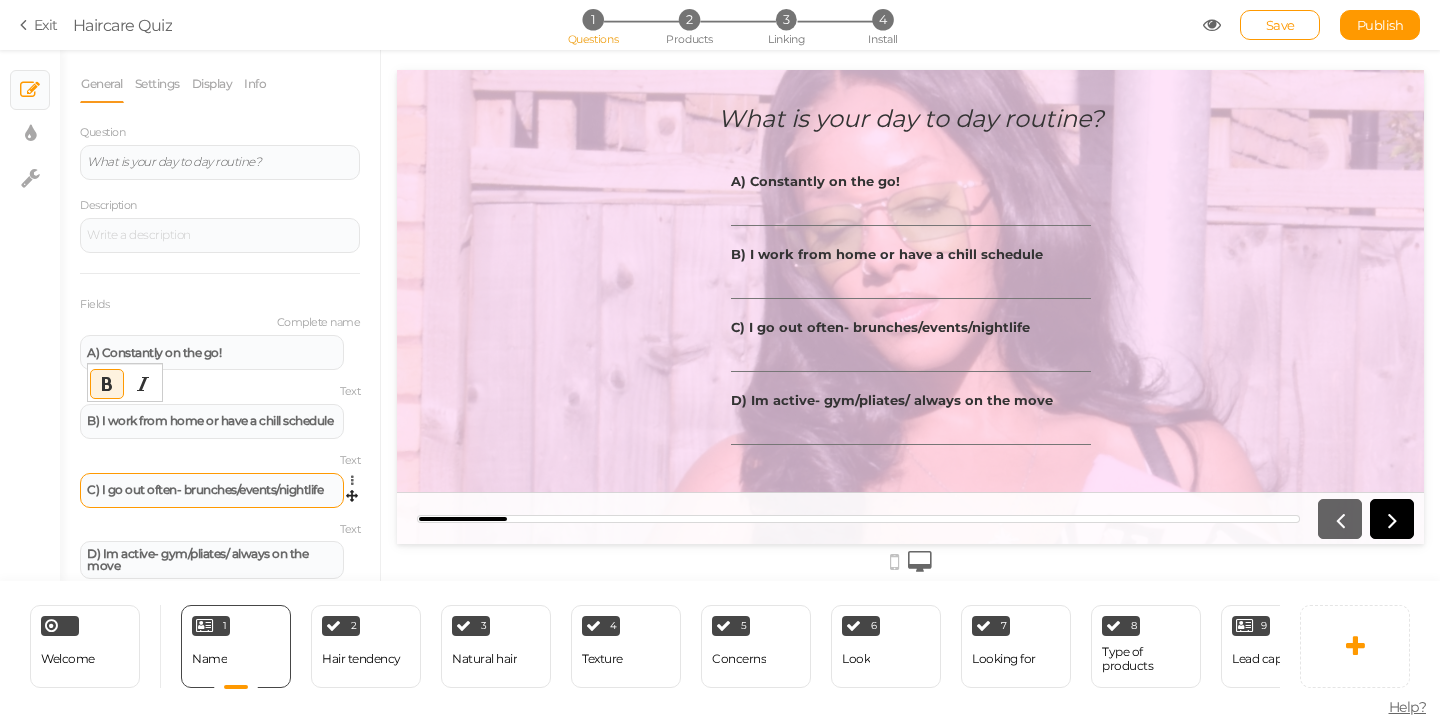 click on "C) I go out often- brunches/events/nightlife" at bounding box center [212, 490] 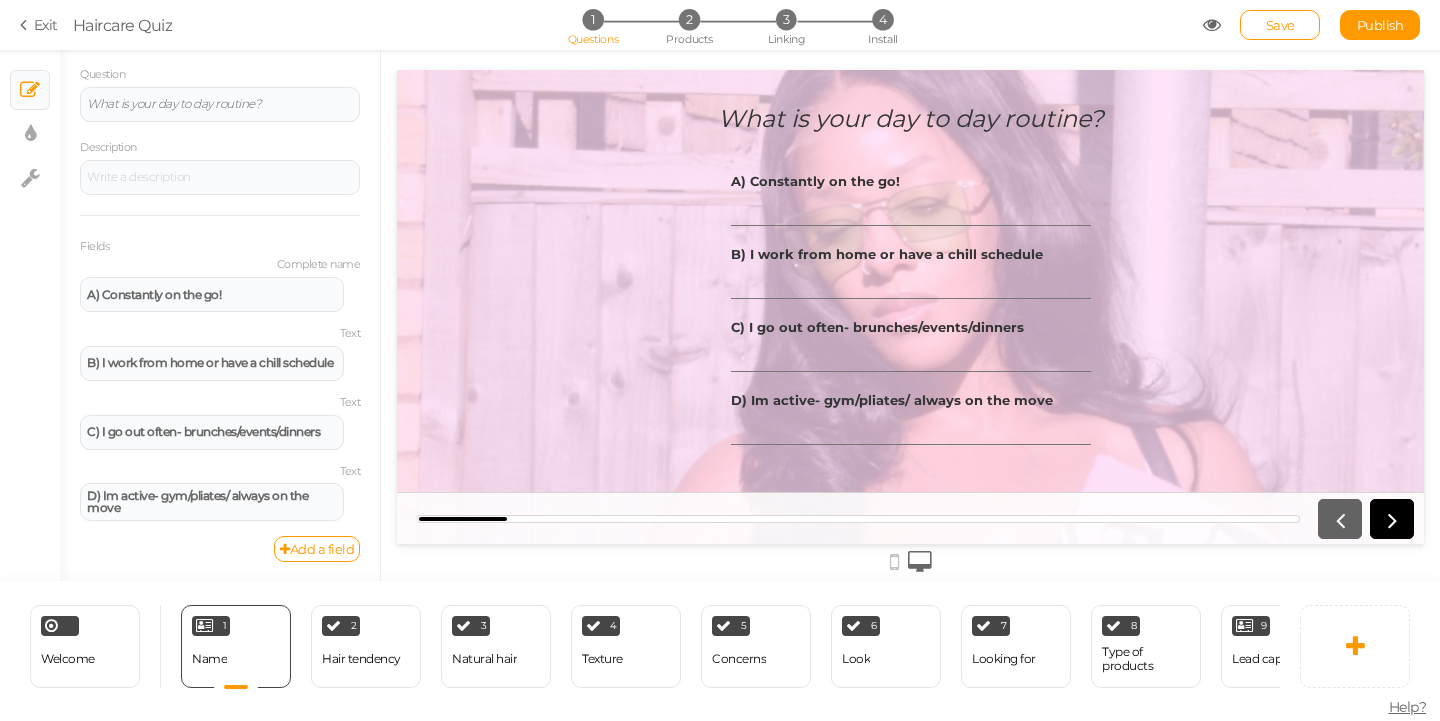 scroll, scrollTop: 60, scrollLeft: 0, axis: vertical 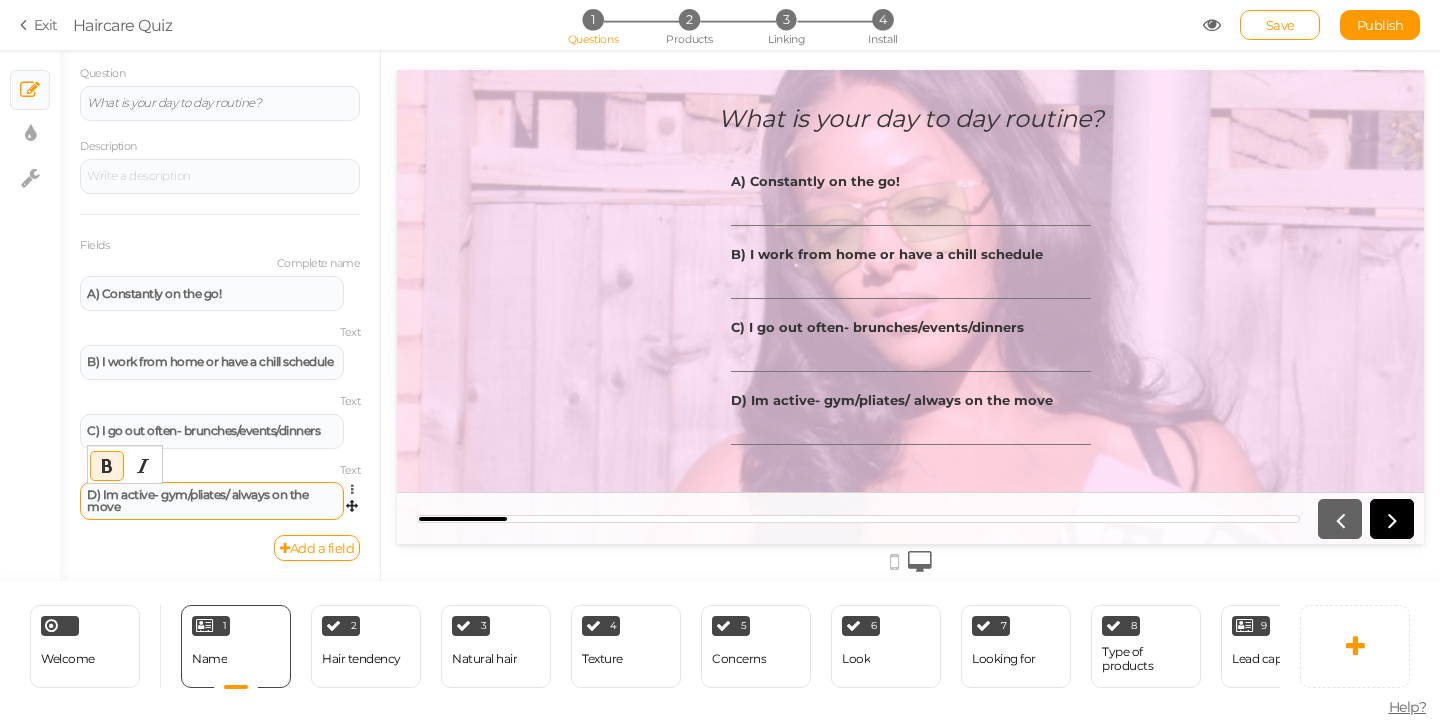 click on "D) Im active- gym/pliates/ always on the move" at bounding box center (197, 500) 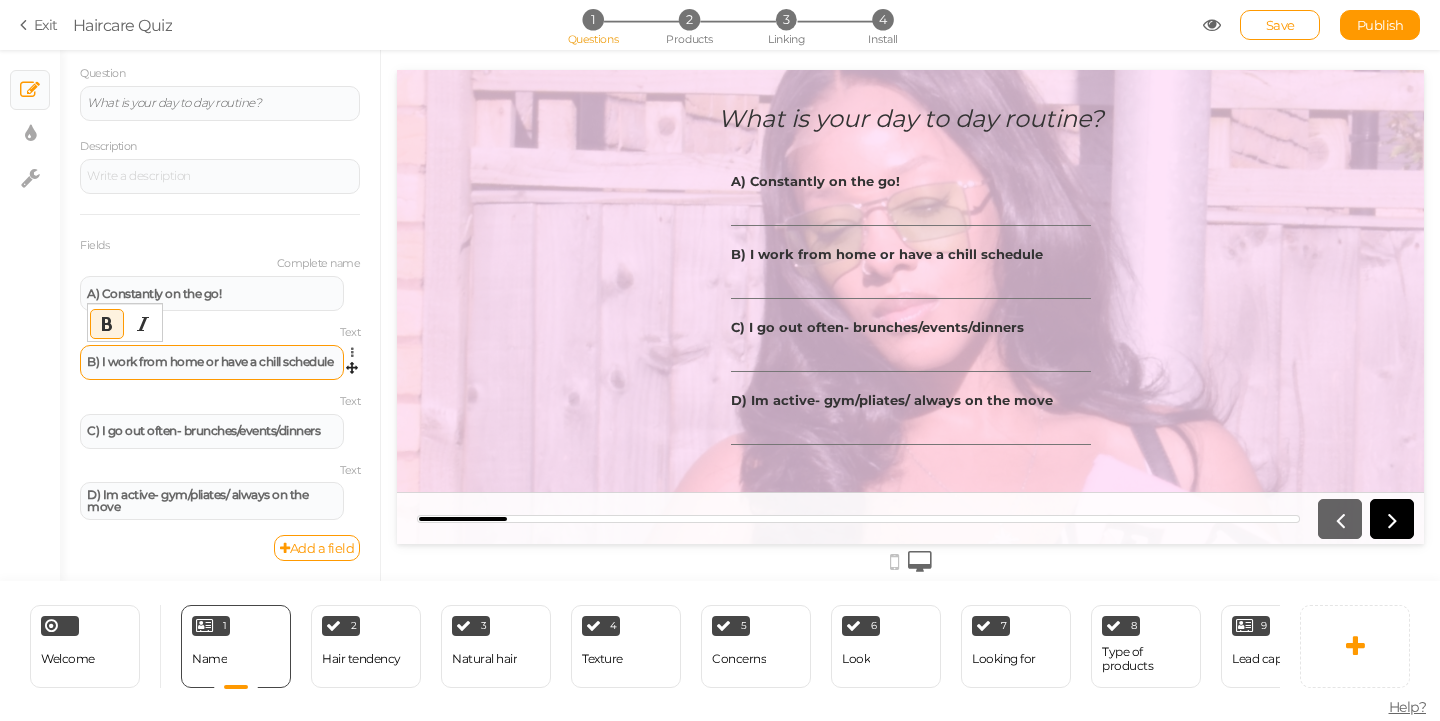 click on "B) I work from home or have a chill schedule" at bounding box center (210, 361) 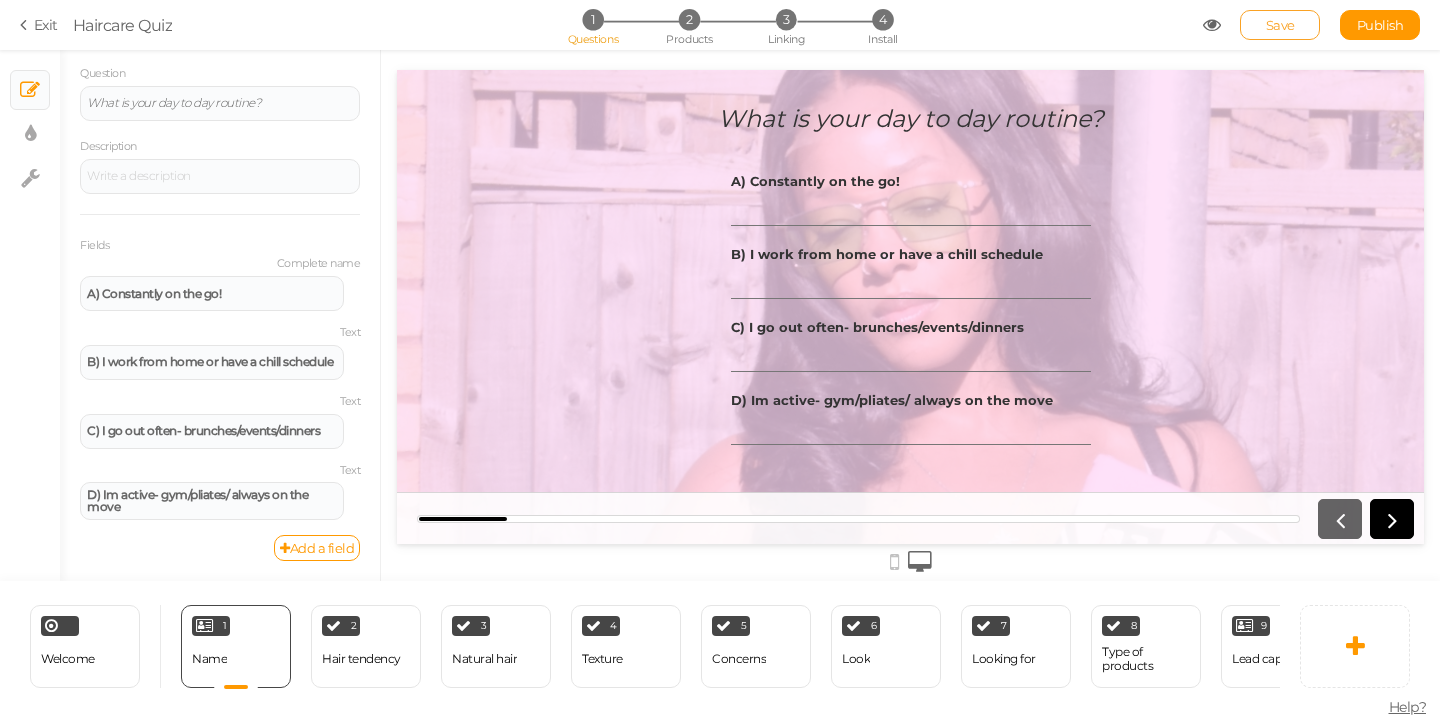 click on "Save" at bounding box center [1280, 25] 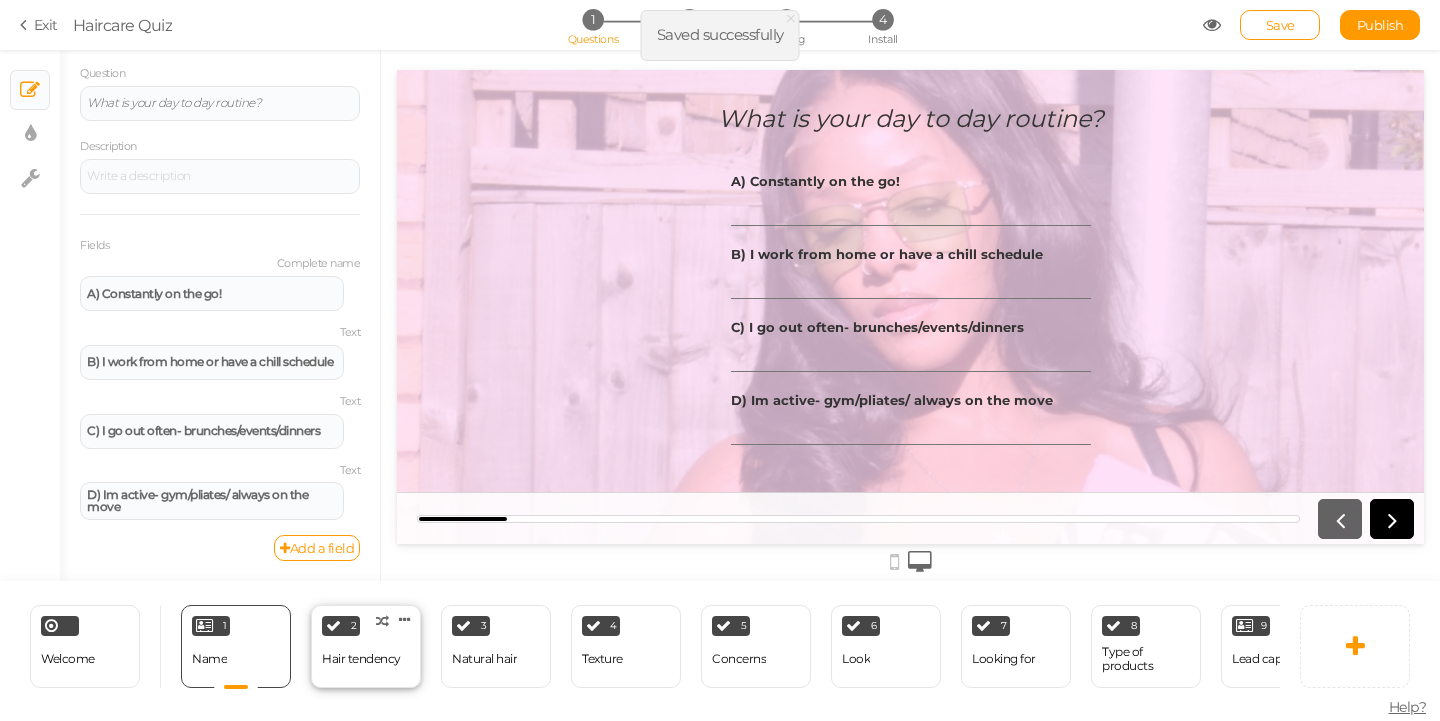 click on "Hair tendency" at bounding box center (361, 659) 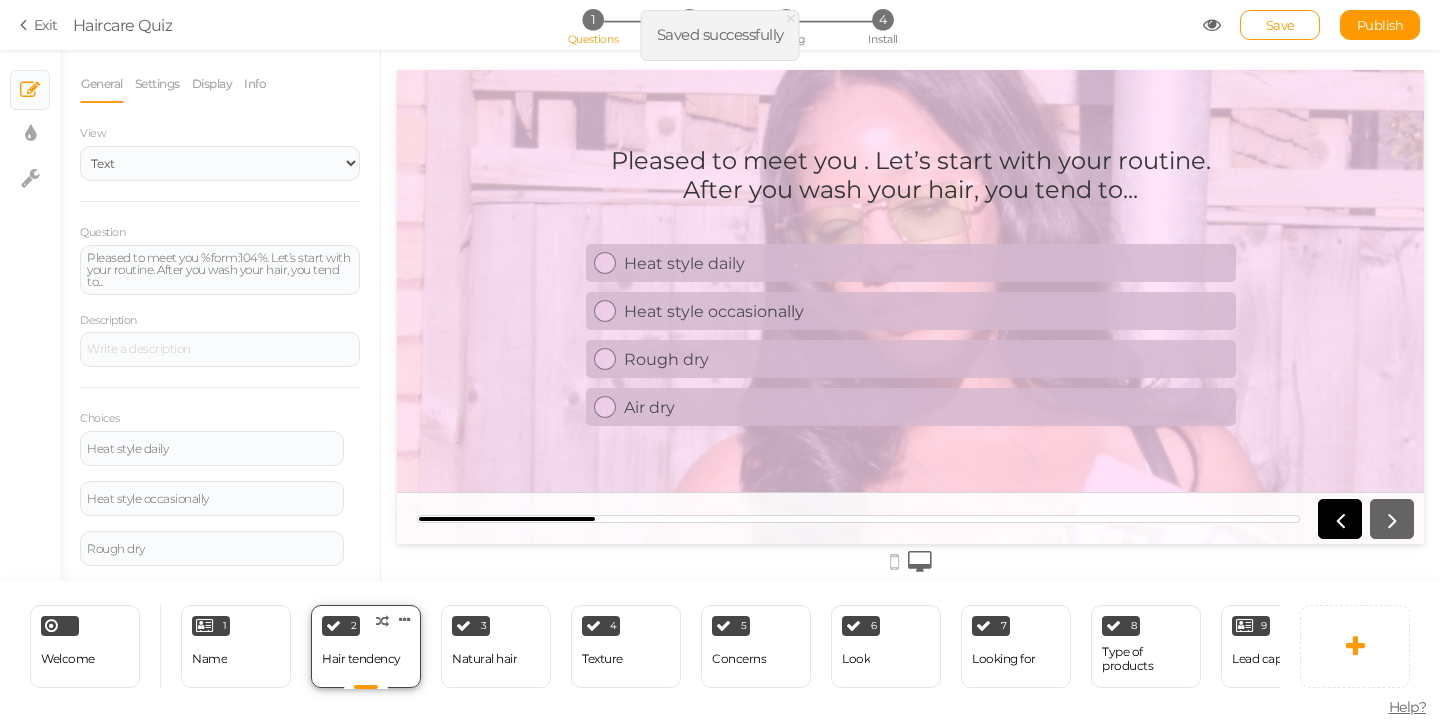 scroll, scrollTop: 0, scrollLeft: 0, axis: both 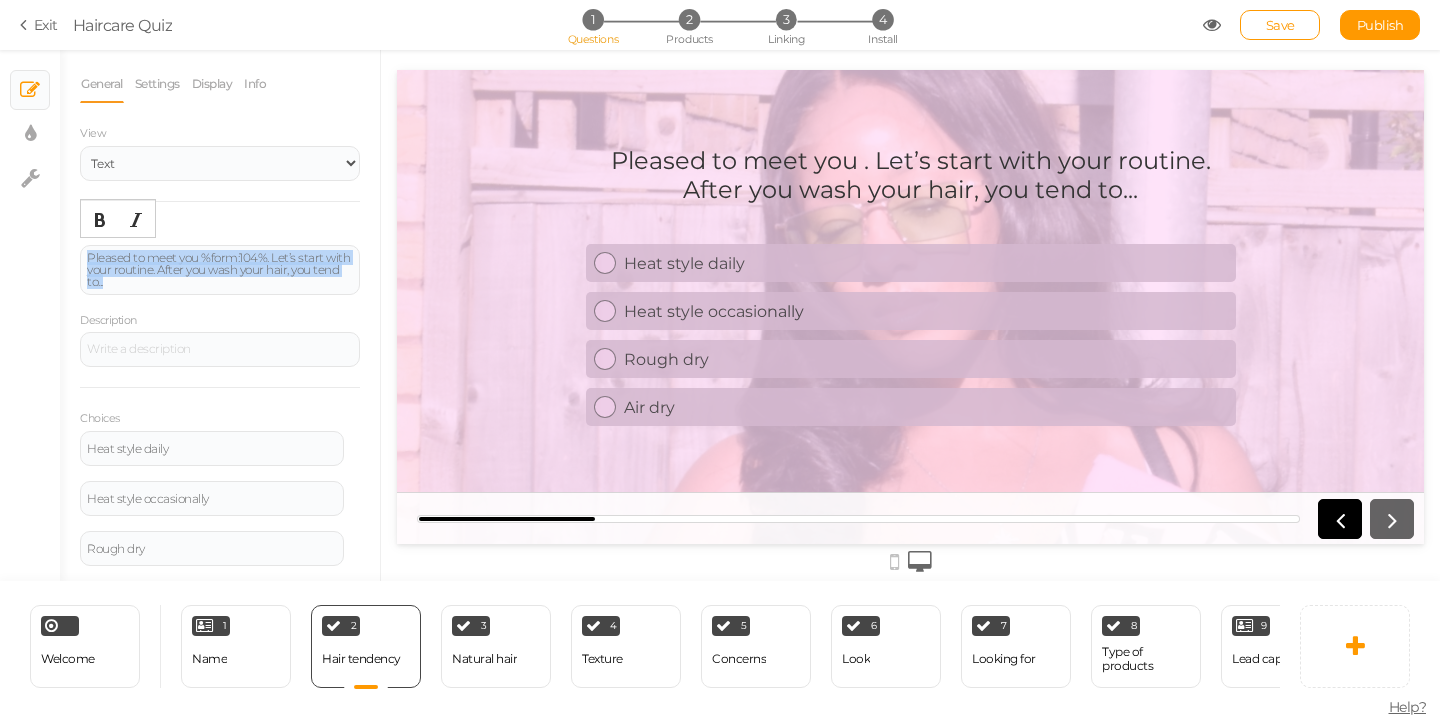 drag, startPoint x: 201, startPoint y: 285, endPoint x: 59, endPoint y: 244, distance: 147.80054 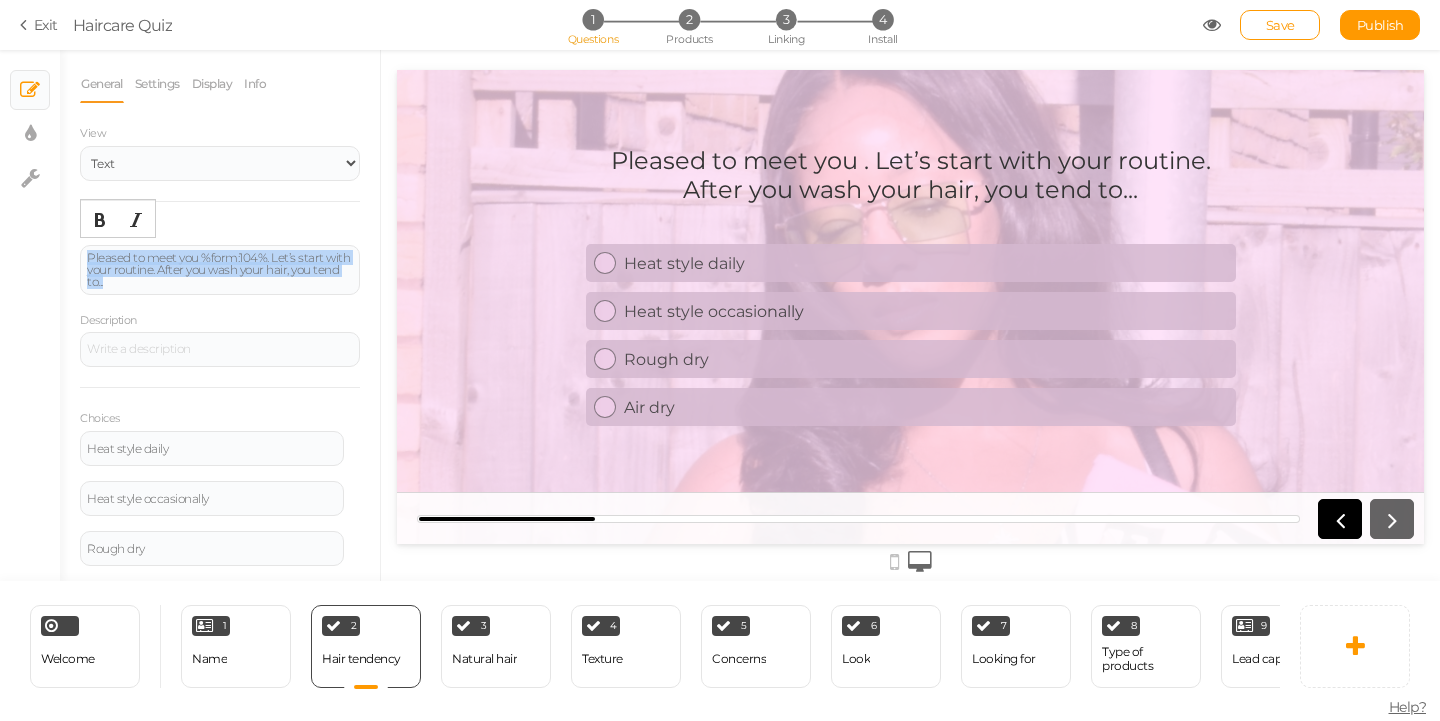 click on "× Slides
× Display settings
× Settings
General
Settings
Display
Info
View     Text Images Slider Dropdown                                 Question   Pleased to meet you %form:104%. Let’s start with your routine. After you wash your hair, you tend to...                         Description                                                       Choices                 Heat style daily                         Settings             Delete                             Heat style occasionally                         Settings             Delete                             Rough dry                         Settings             Delete                             Air dry                         Settings             Delete                                        Add a choice" at bounding box center [720, 315] 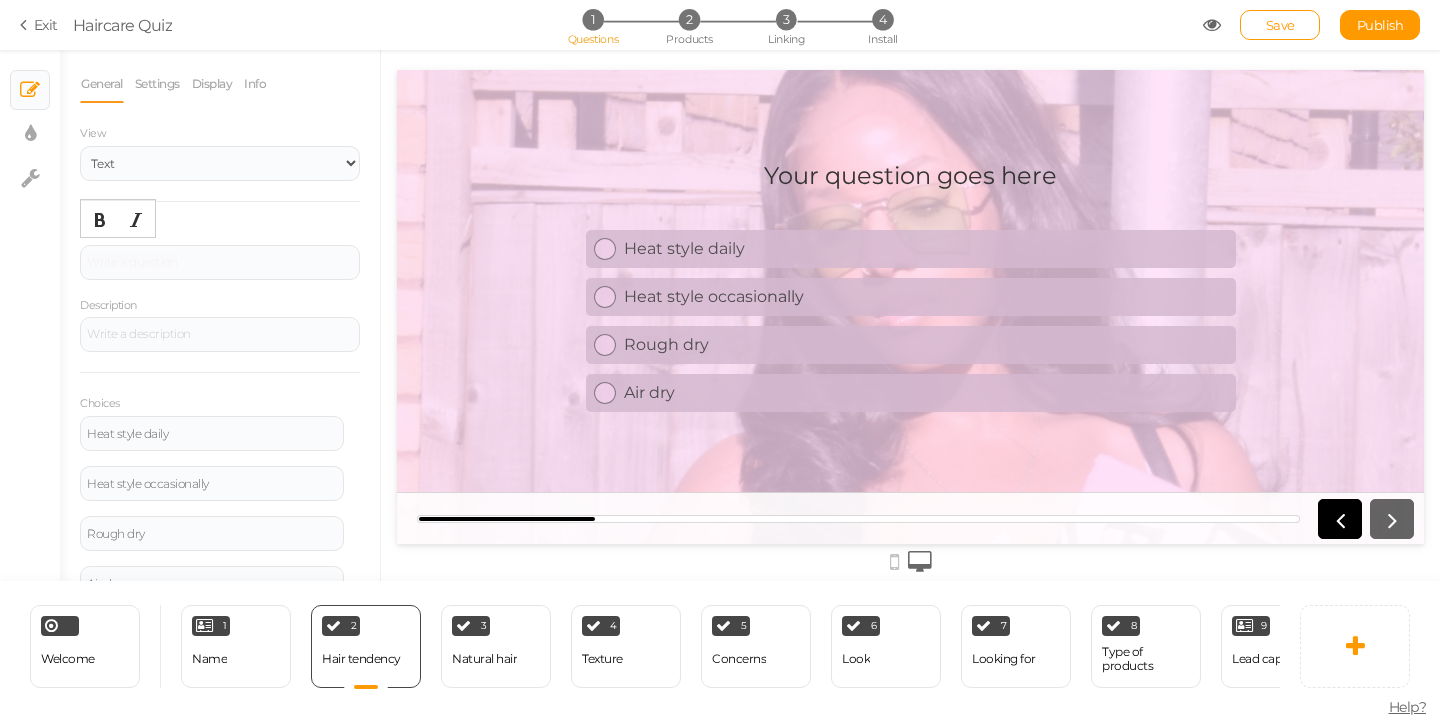 type 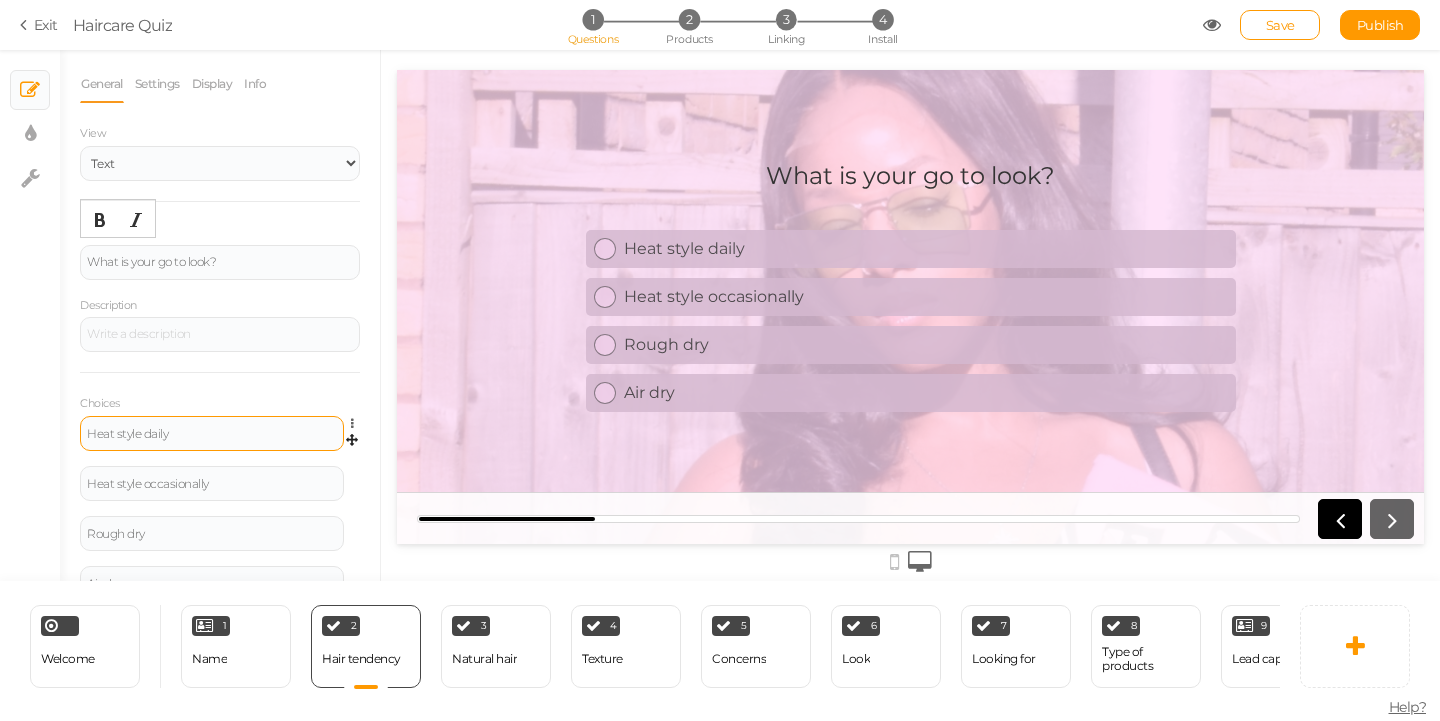 click on "Heat style daily" at bounding box center (212, 434) 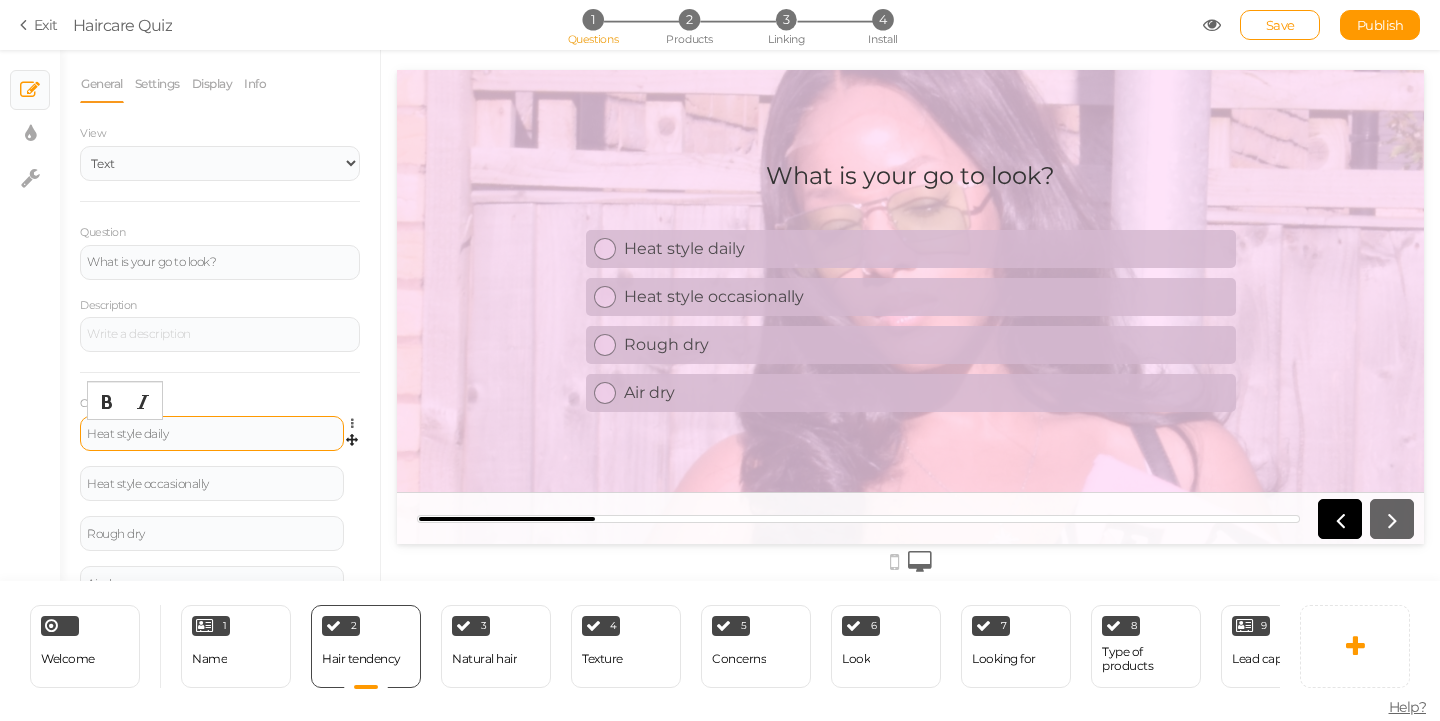 type 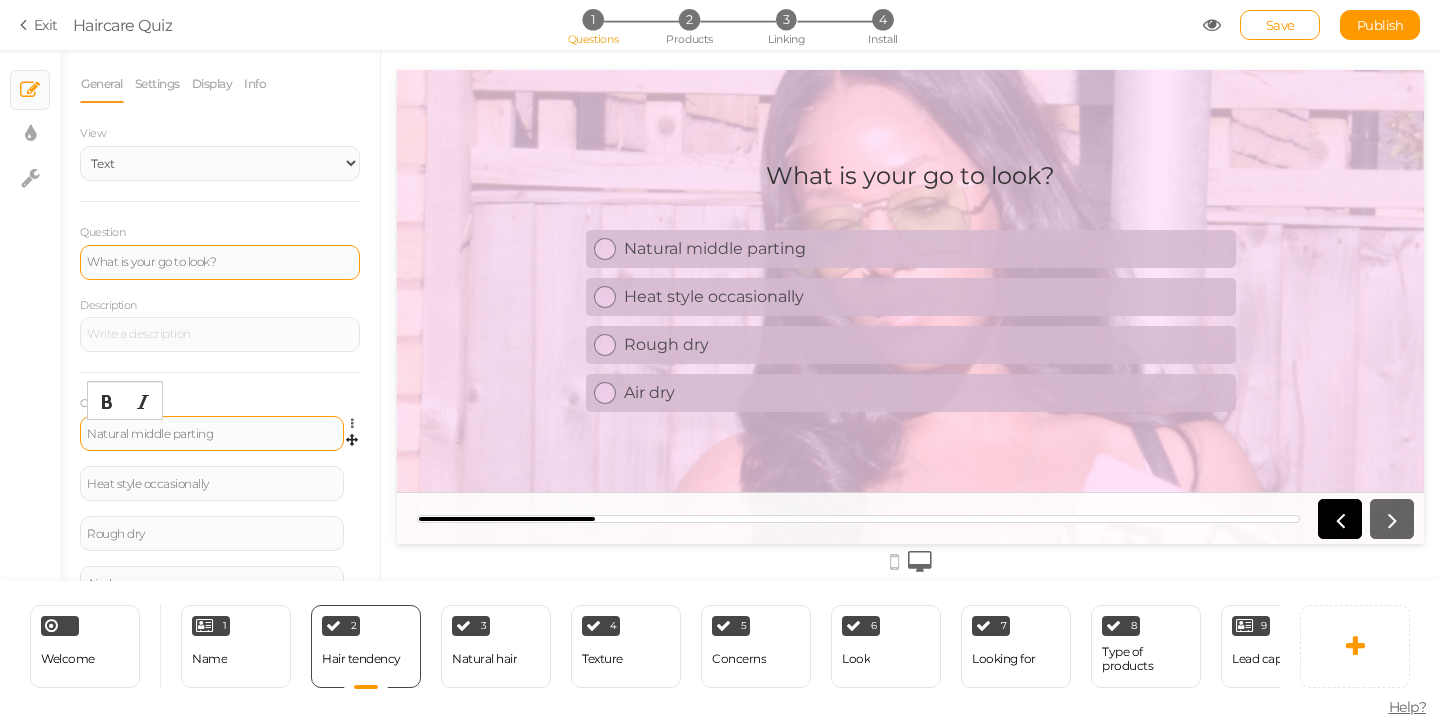 click on "What is your go to look?" at bounding box center (220, 262) 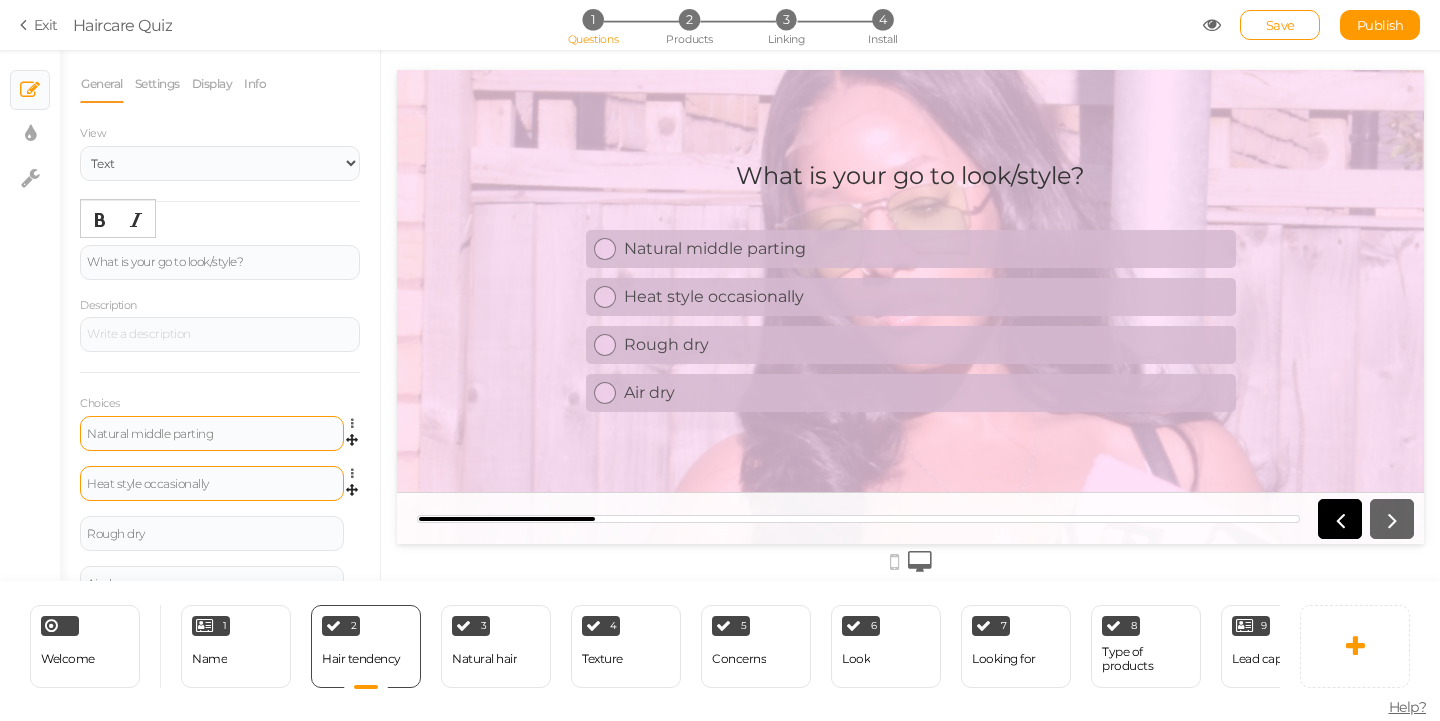 click on "Heat style occasionally" at bounding box center (212, 484) 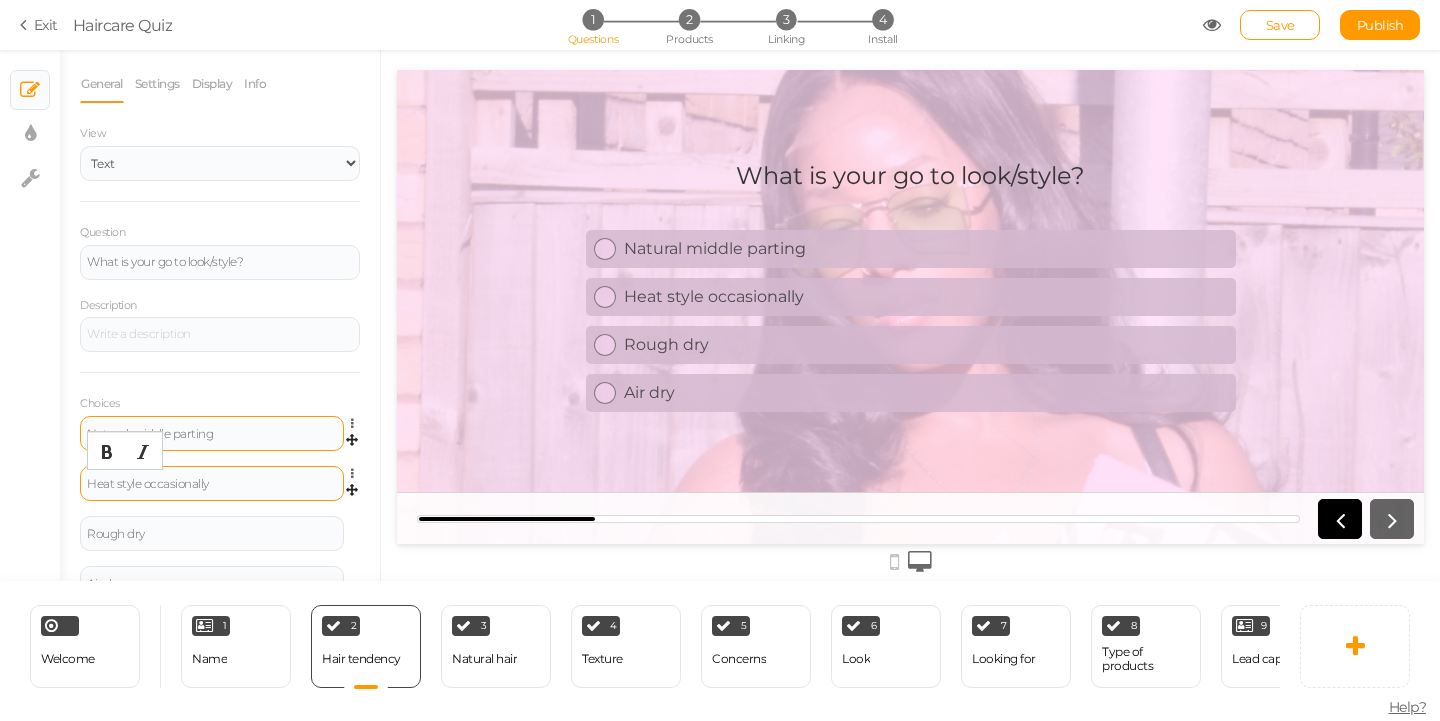 type 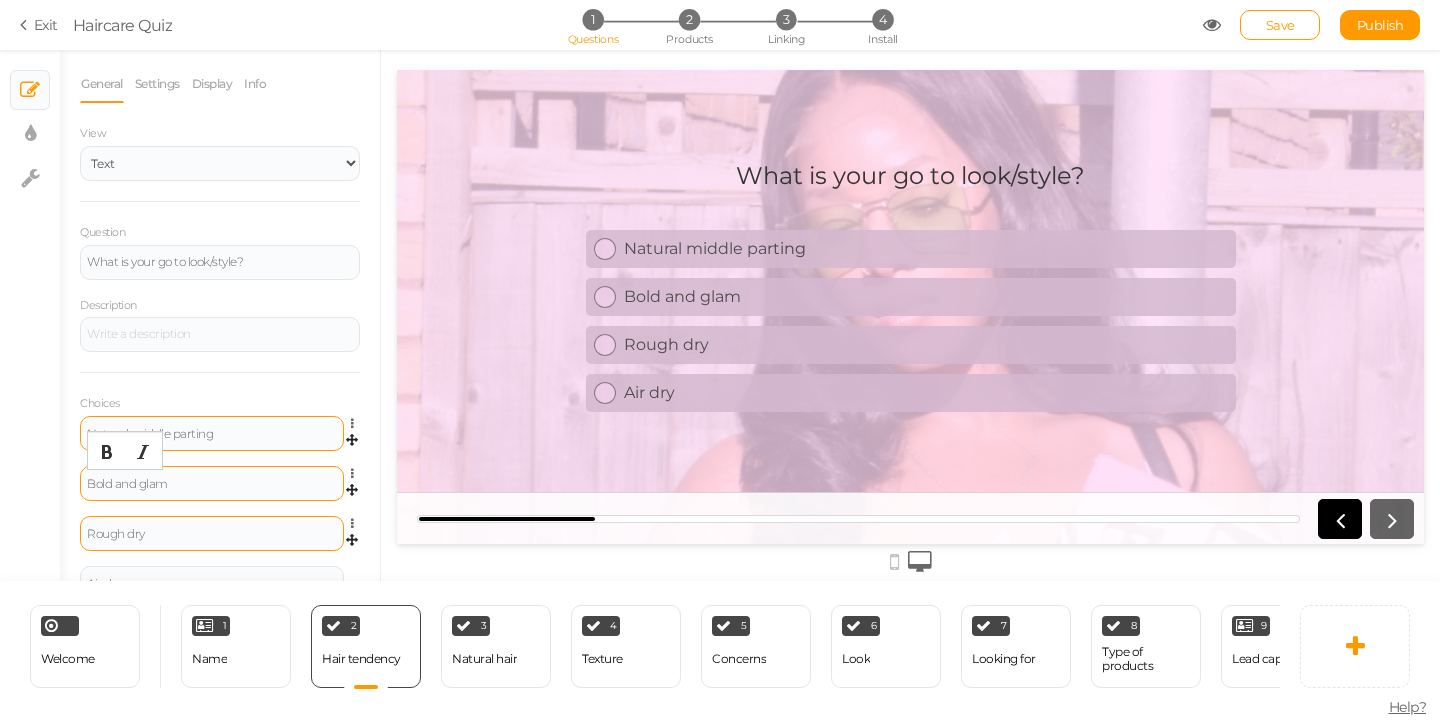click on "Rough dry" at bounding box center (212, 534) 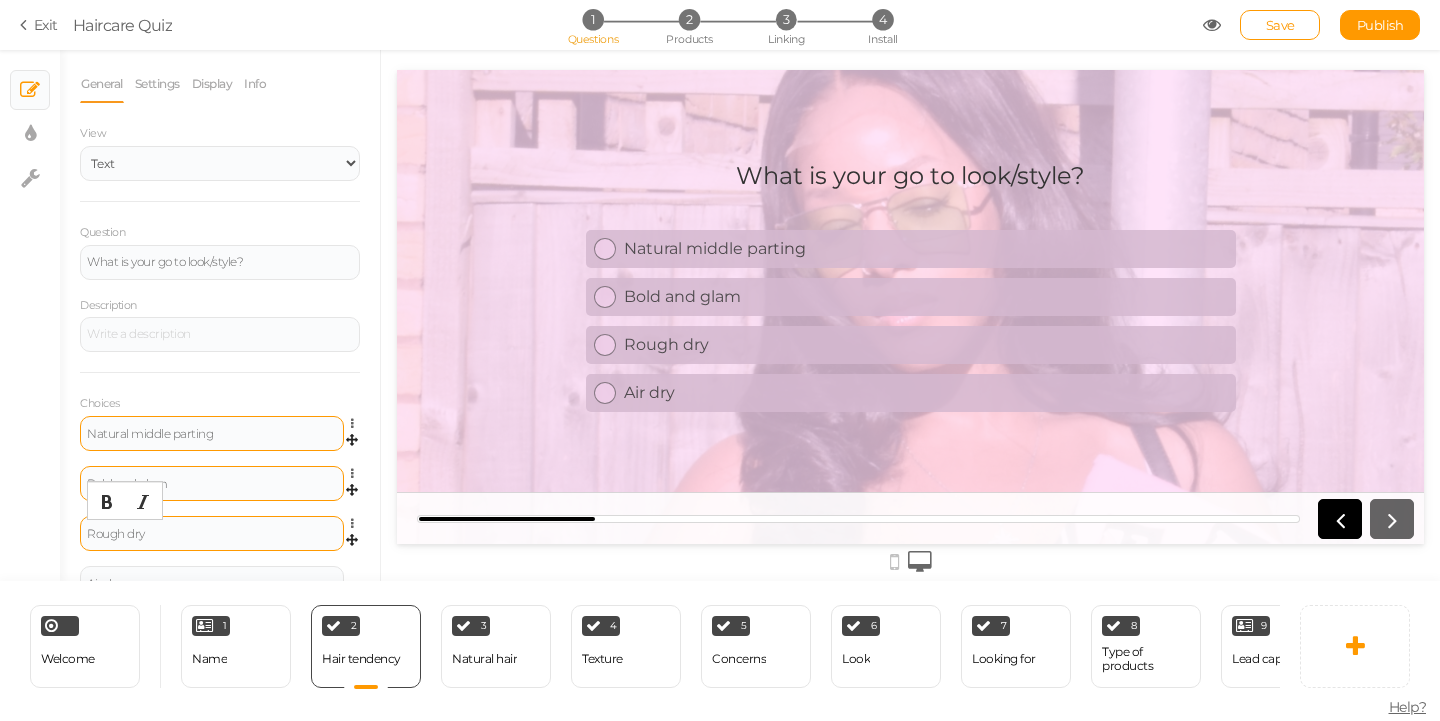 type 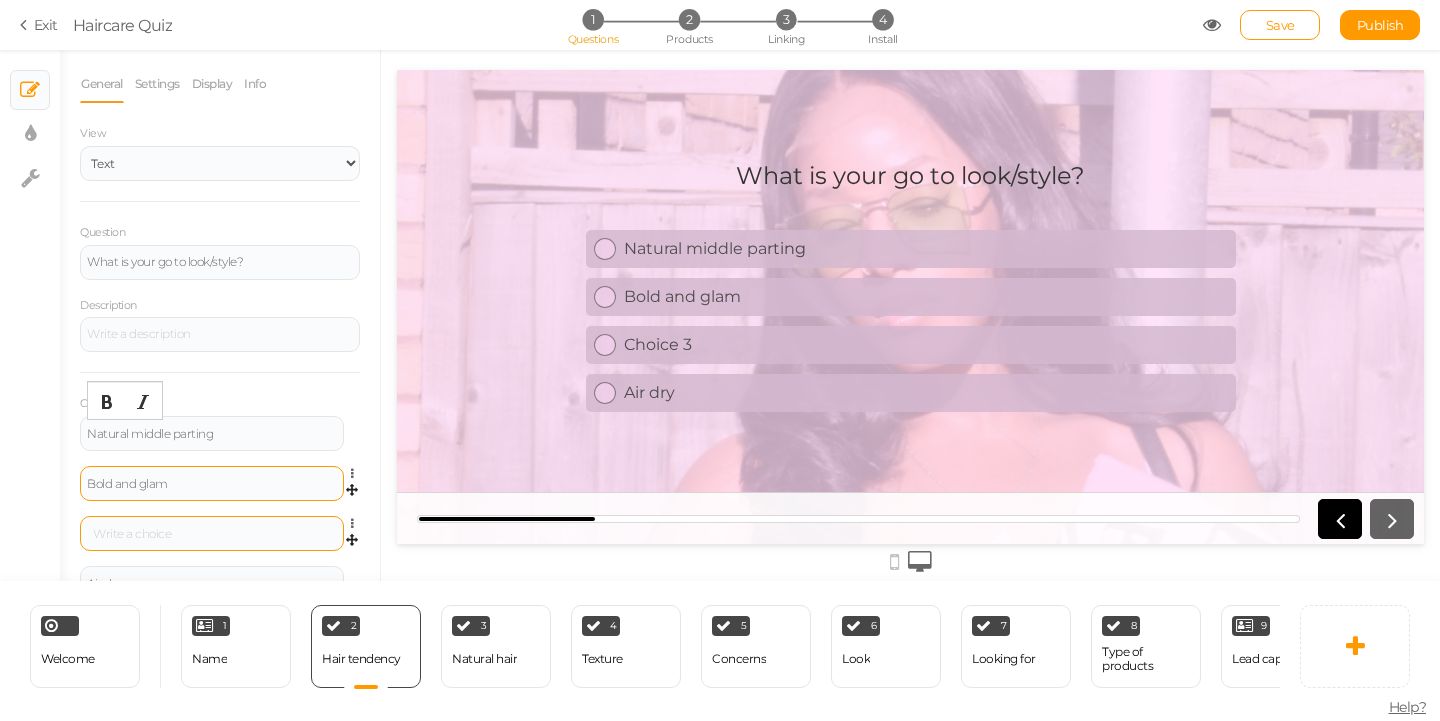 drag, startPoint x: 231, startPoint y: 426, endPoint x: 54, endPoint y: 438, distance: 177.40631 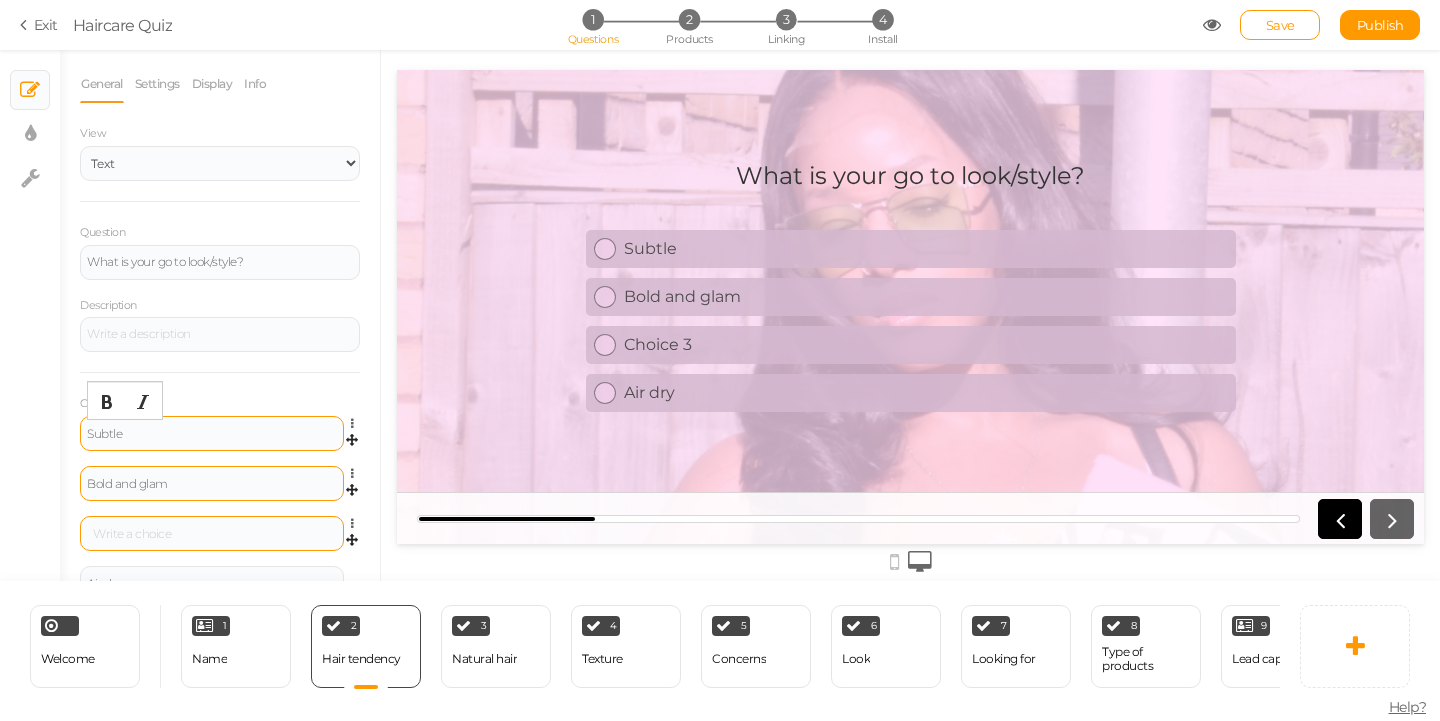 click on "Subtle" at bounding box center (212, 433) 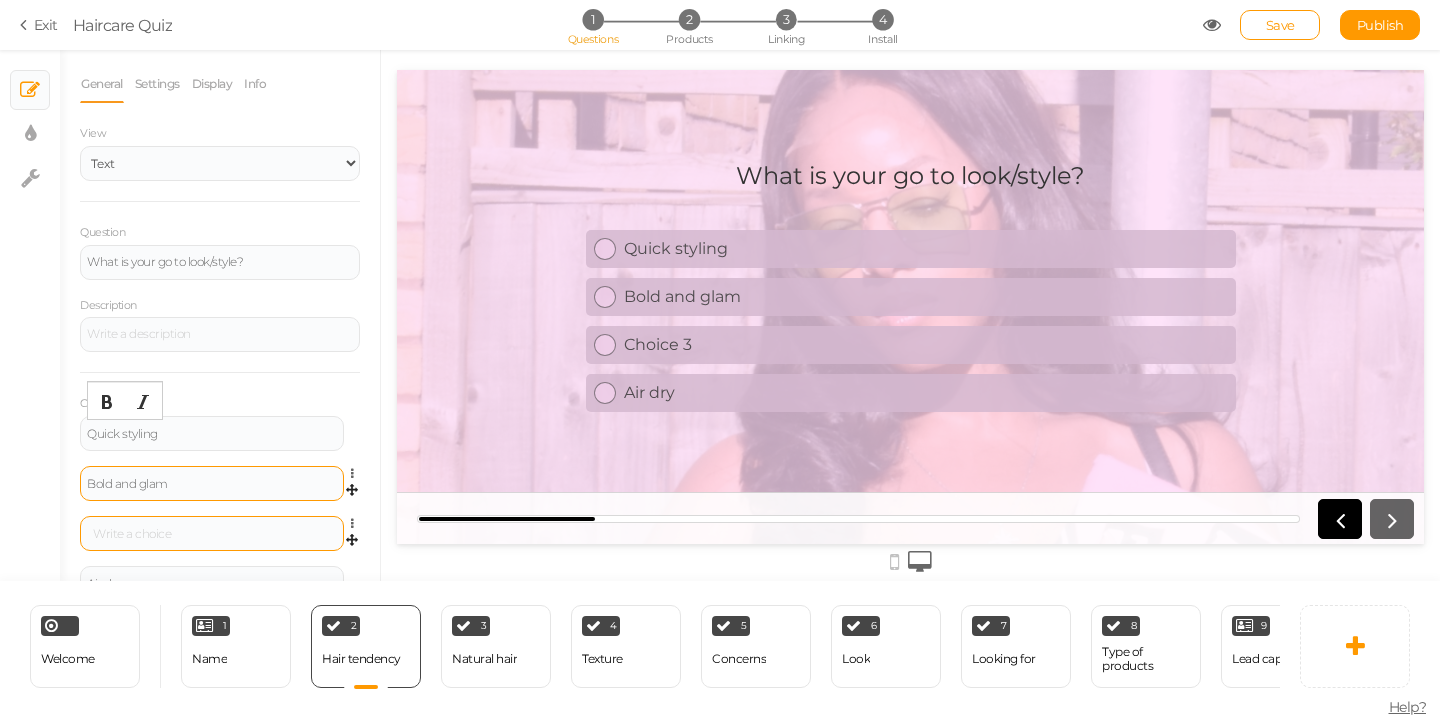 click at bounding box center (212, 533) 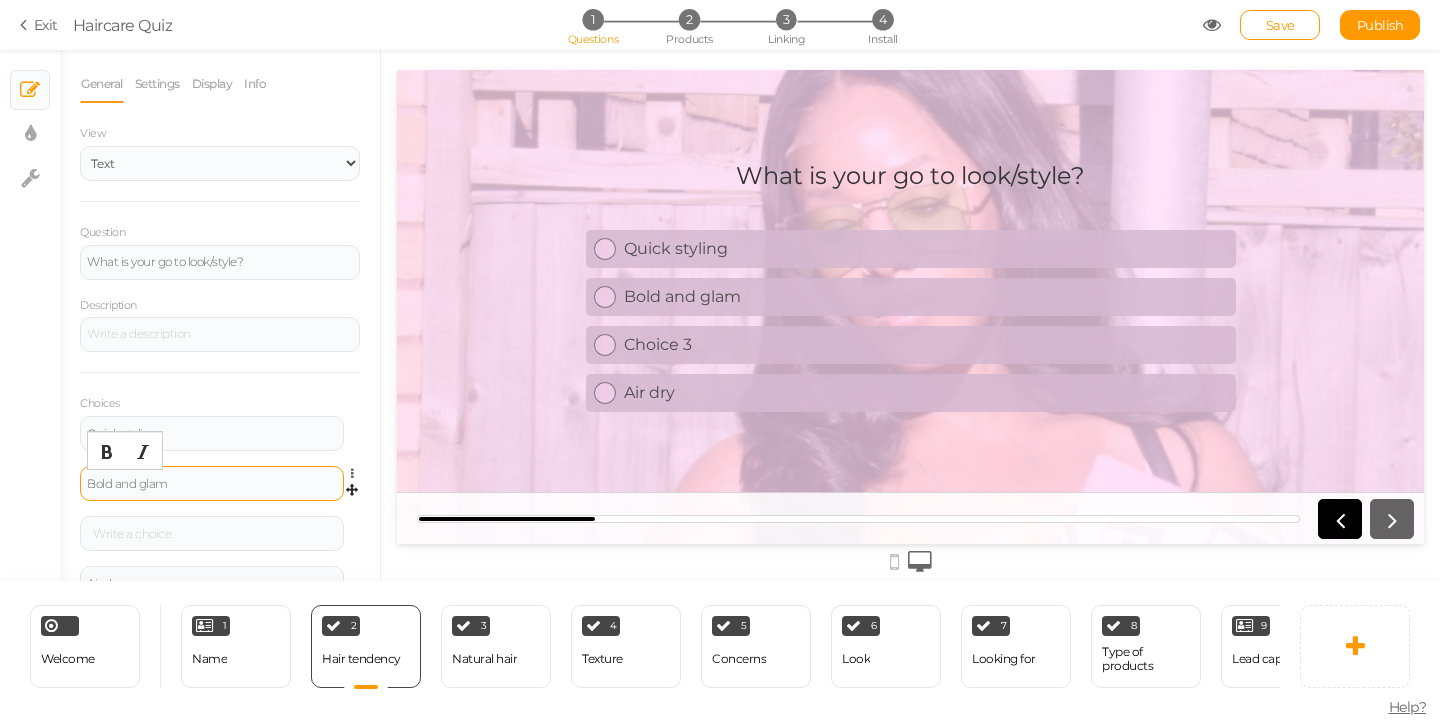 click on "Bold and glam" at bounding box center [212, 484] 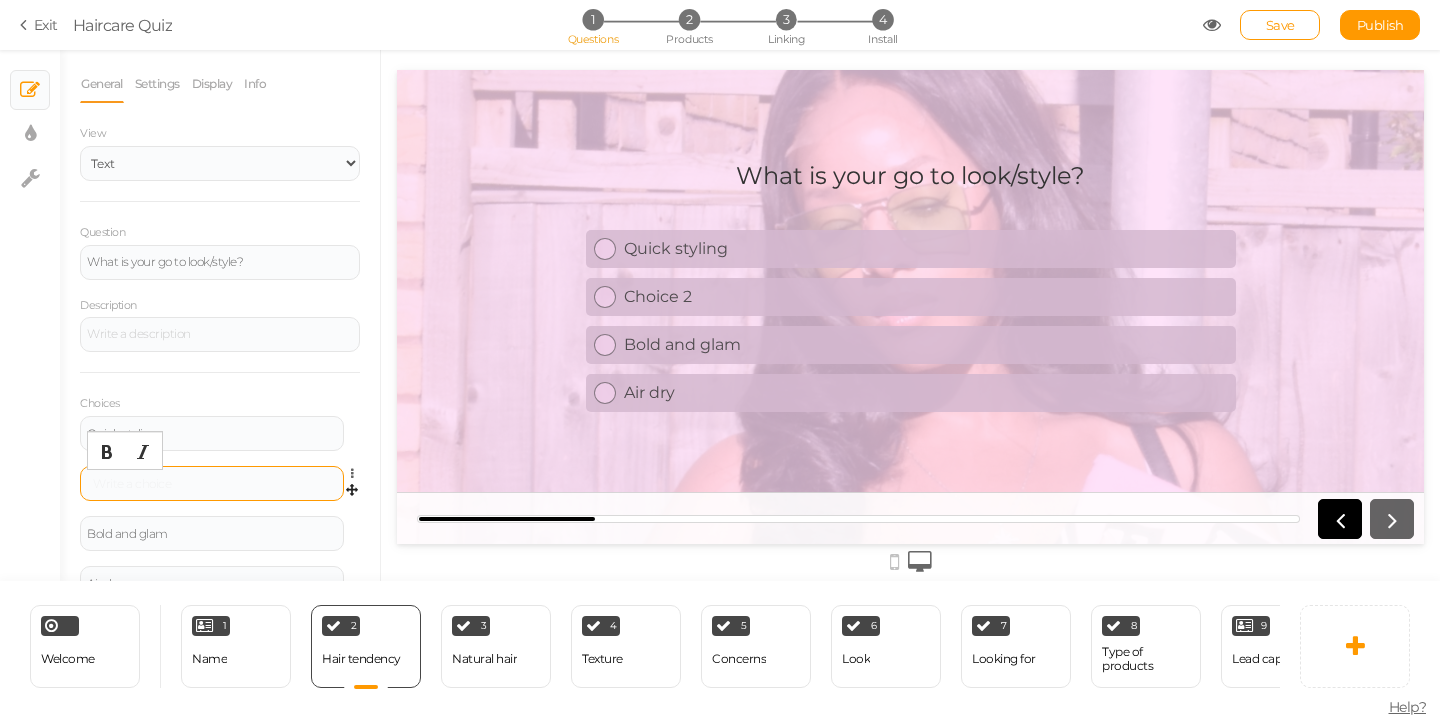 click at bounding box center [212, 484] 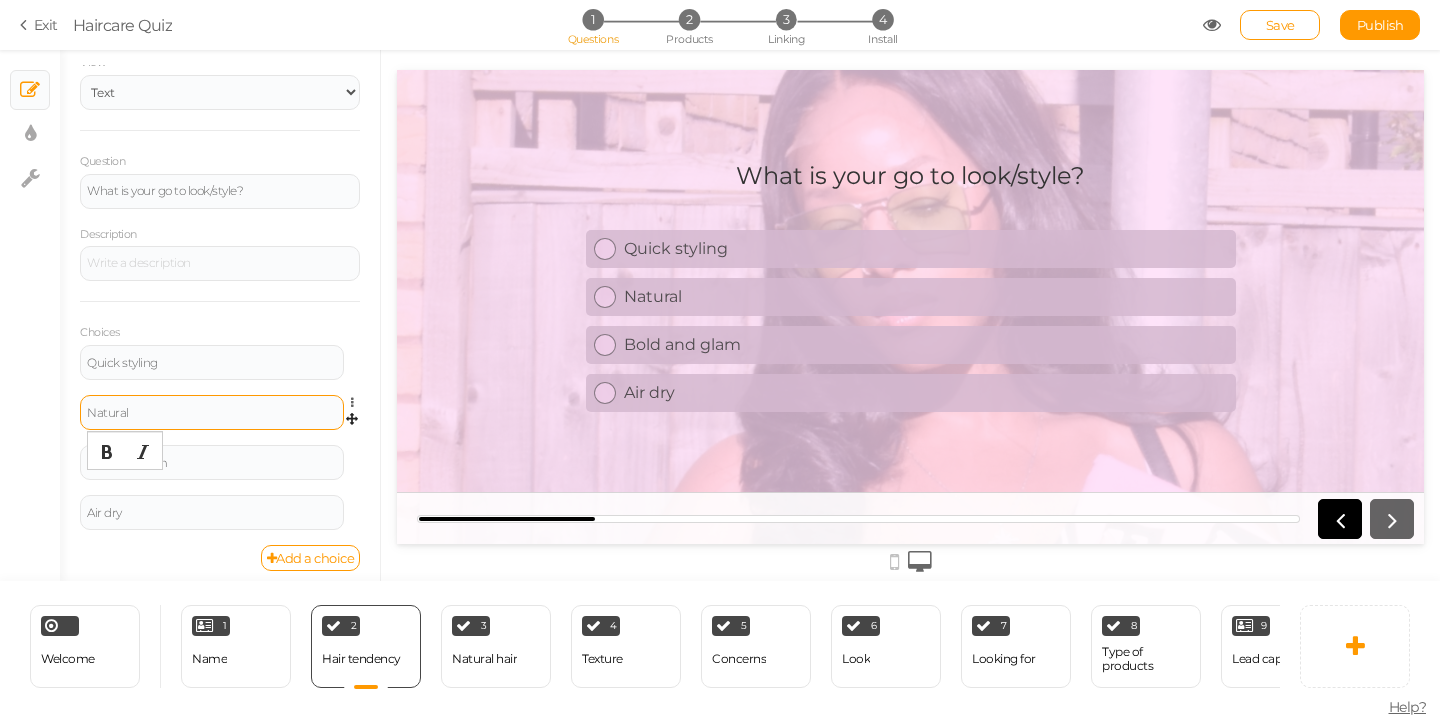 scroll, scrollTop: 72, scrollLeft: 0, axis: vertical 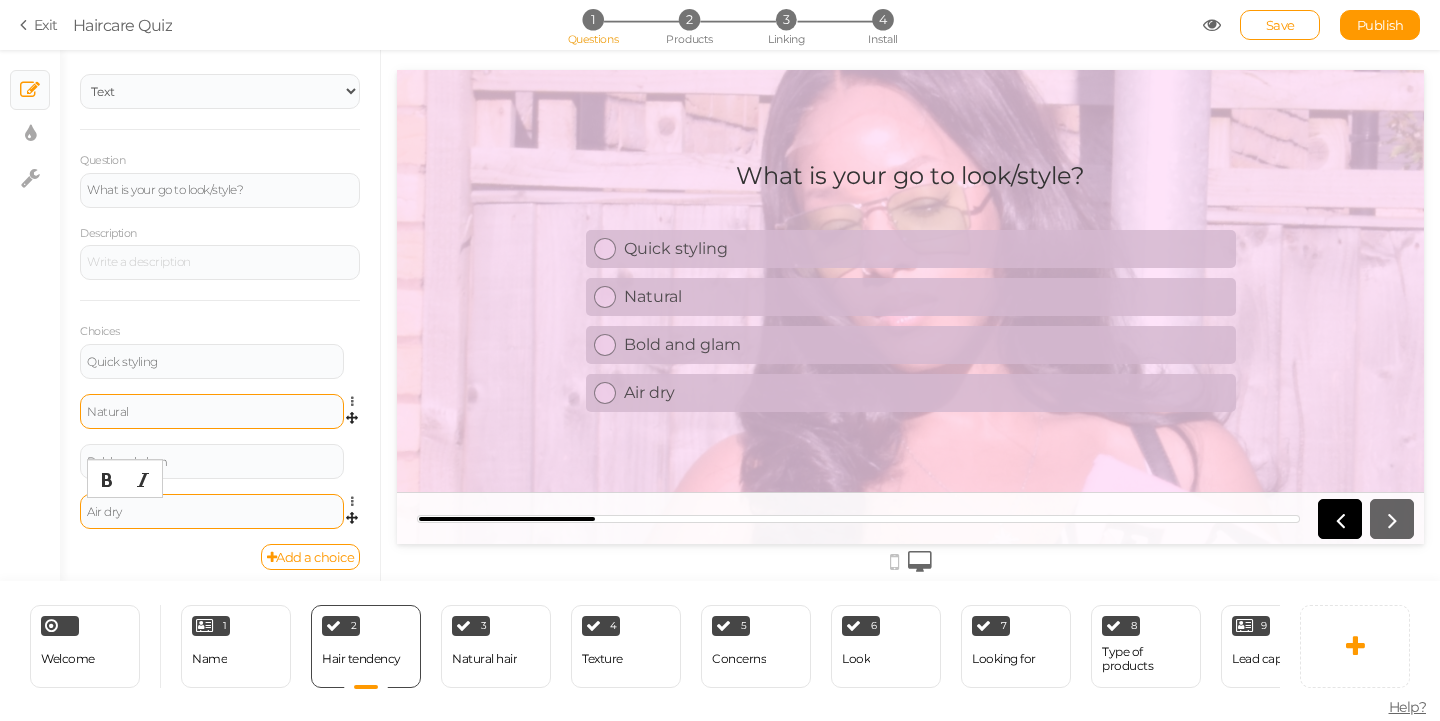 click on "Air dry" at bounding box center [212, 511] 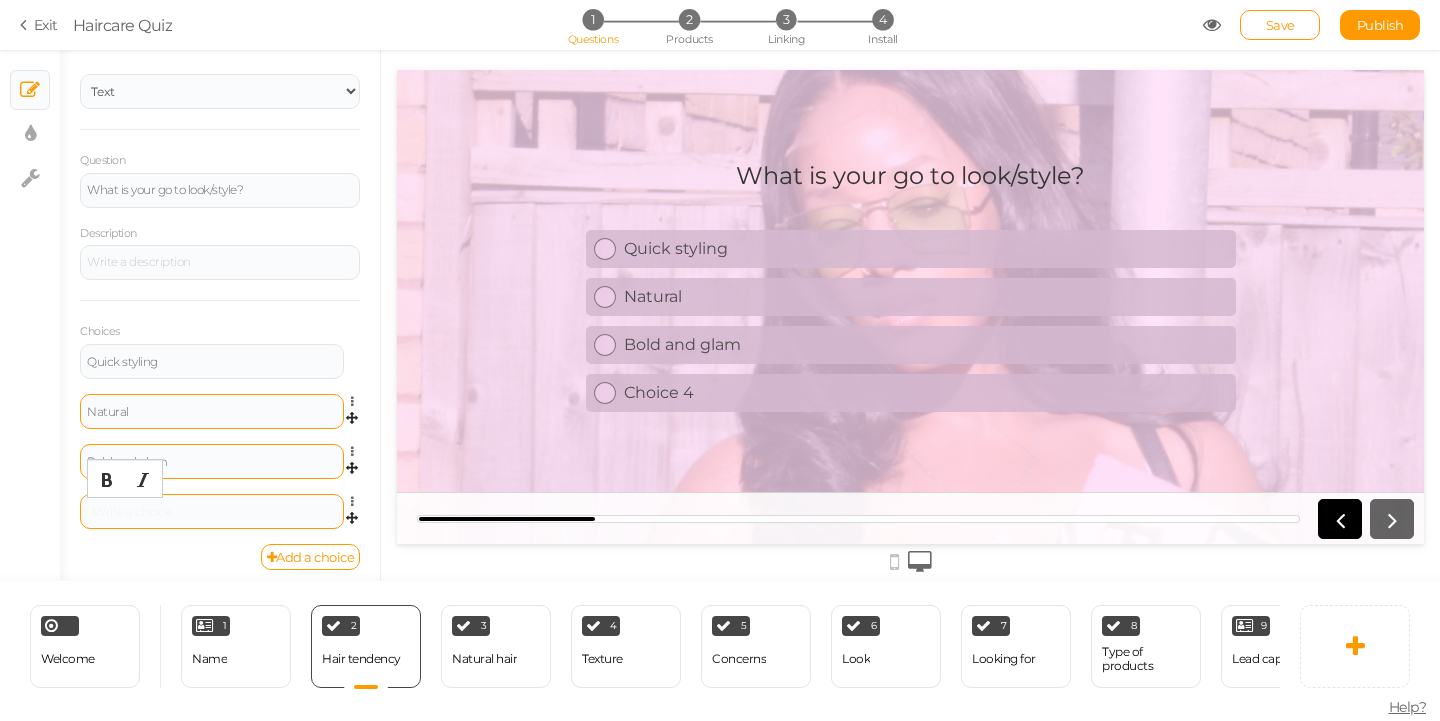 click on "Bold and glam" at bounding box center (212, 462) 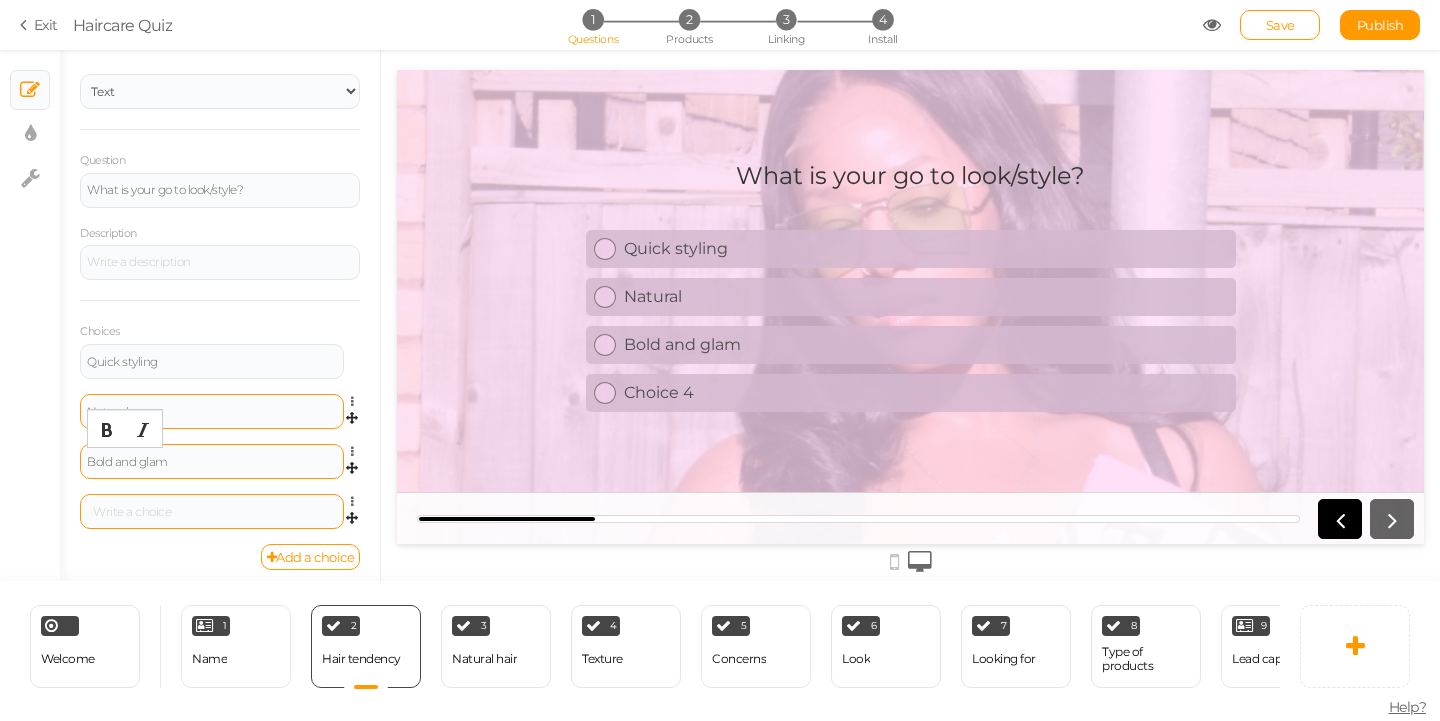 type 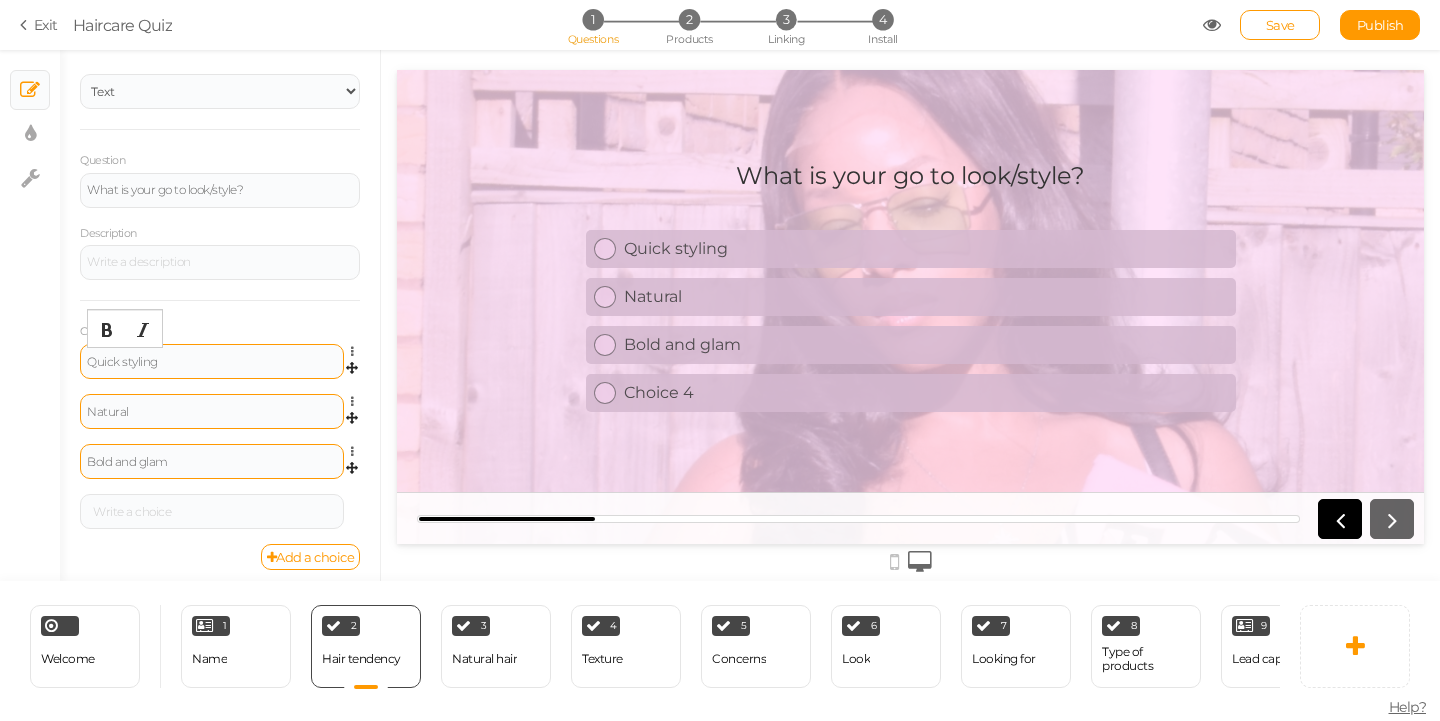 click on "Quick styling" at bounding box center (212, 361) 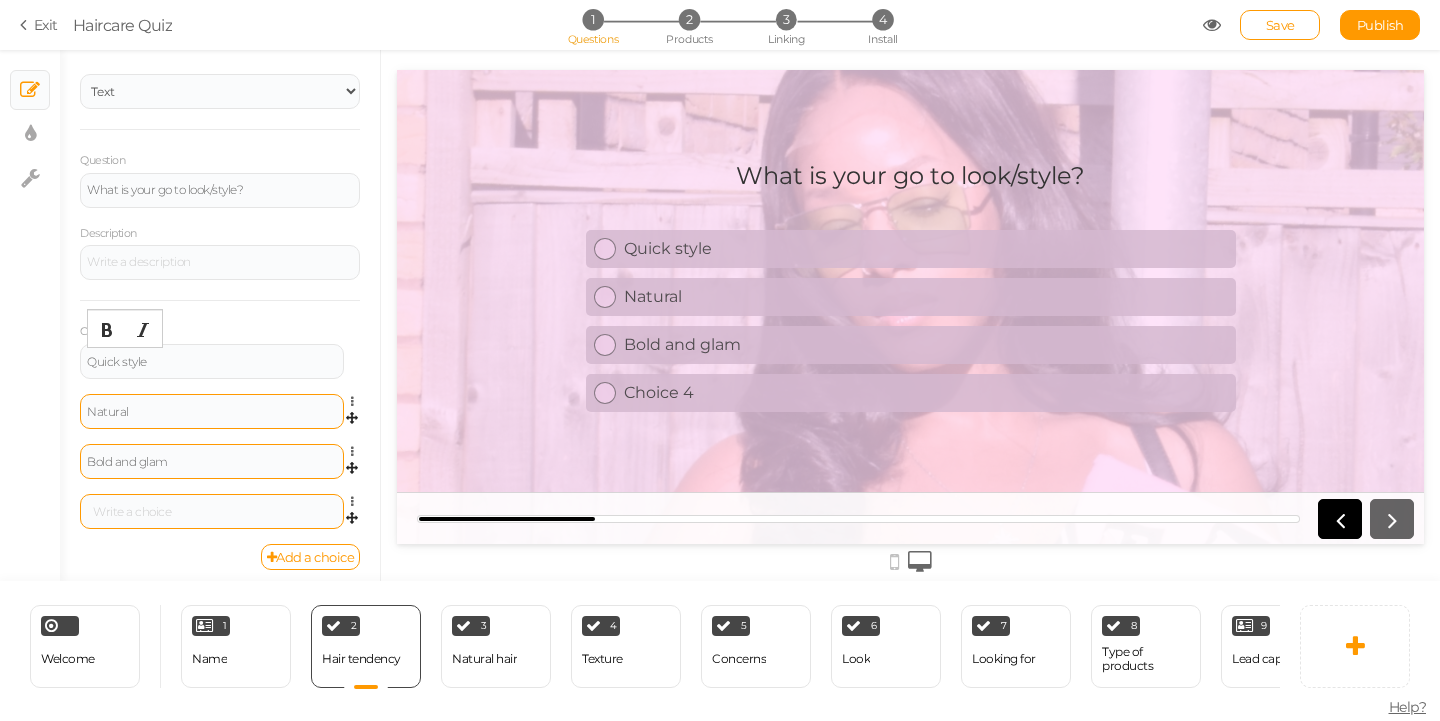 click at bounding box center (212, 512) 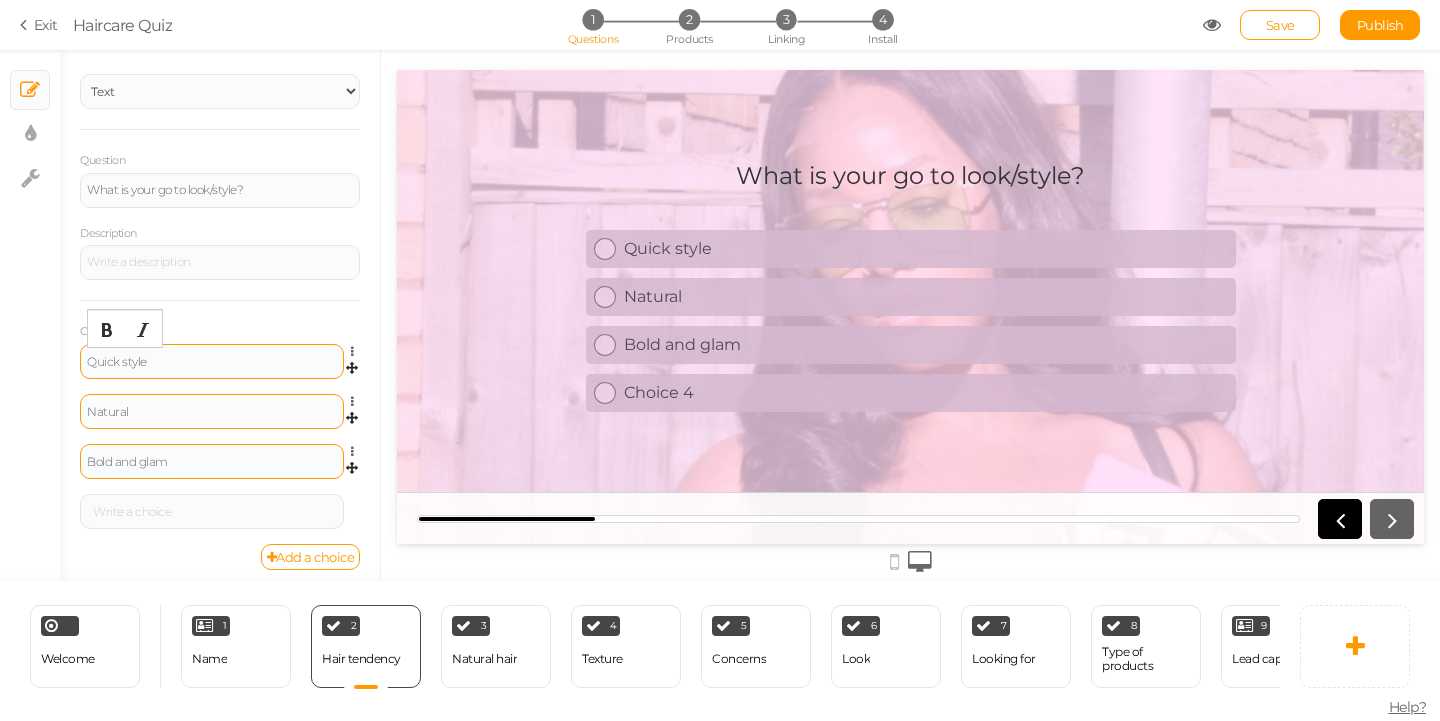 click on "Quick style" at bounding box center [212, 362] 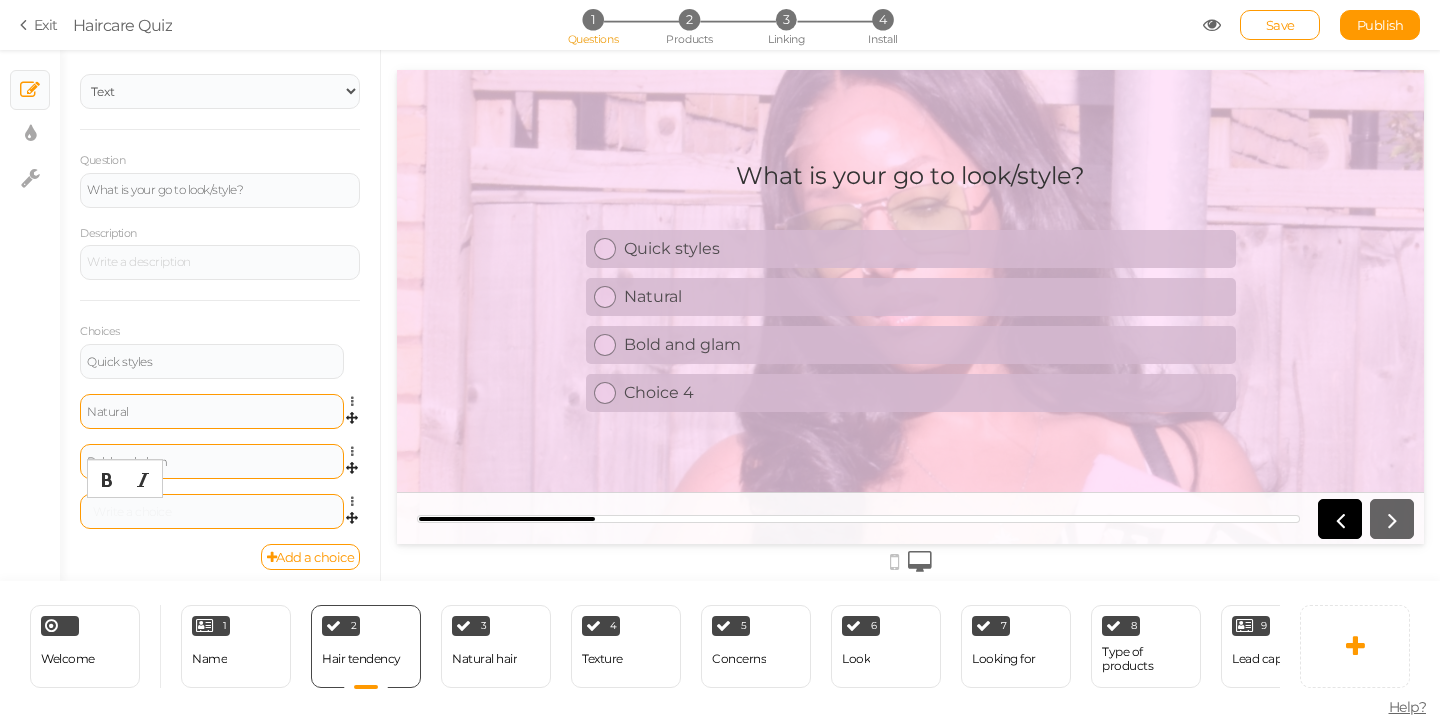 click at bounding box center (212, 512) 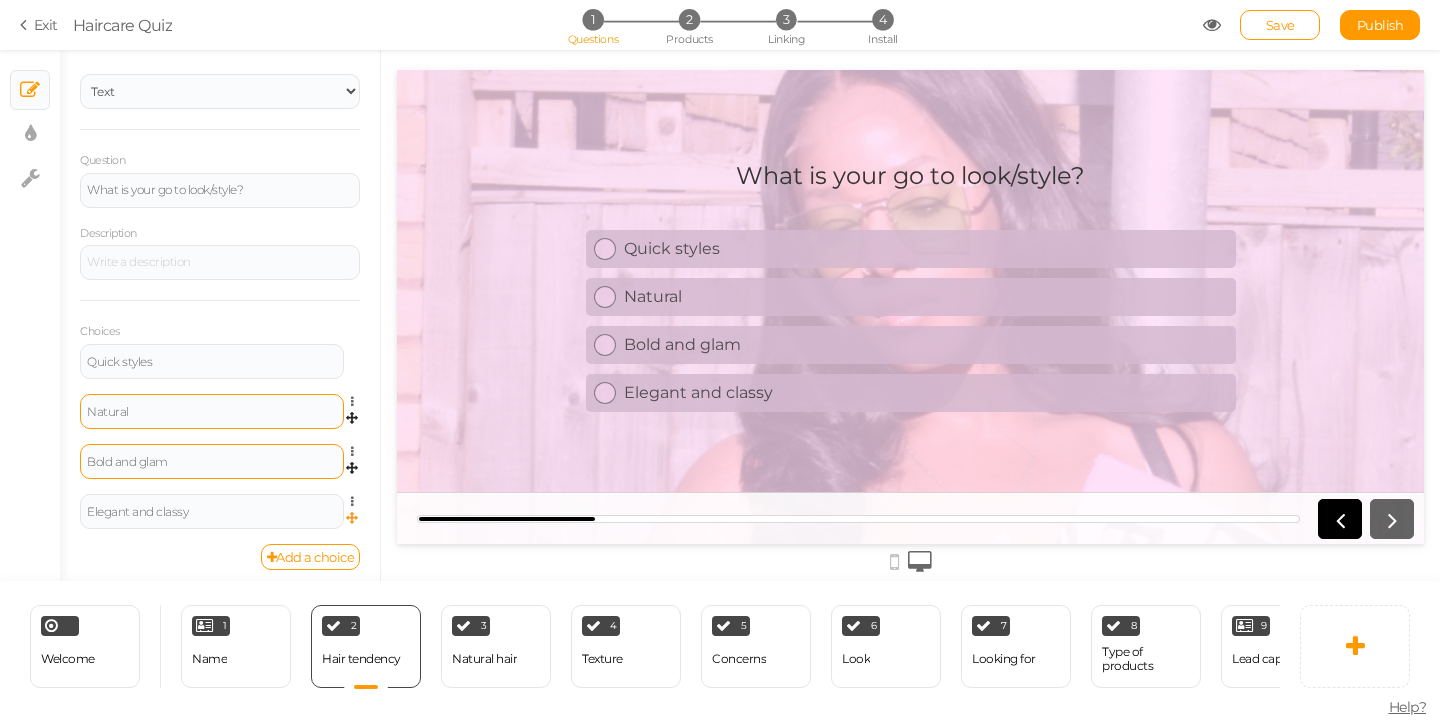 scroll, scrollTop: 28, scrollLeft: 0, axis: vertical 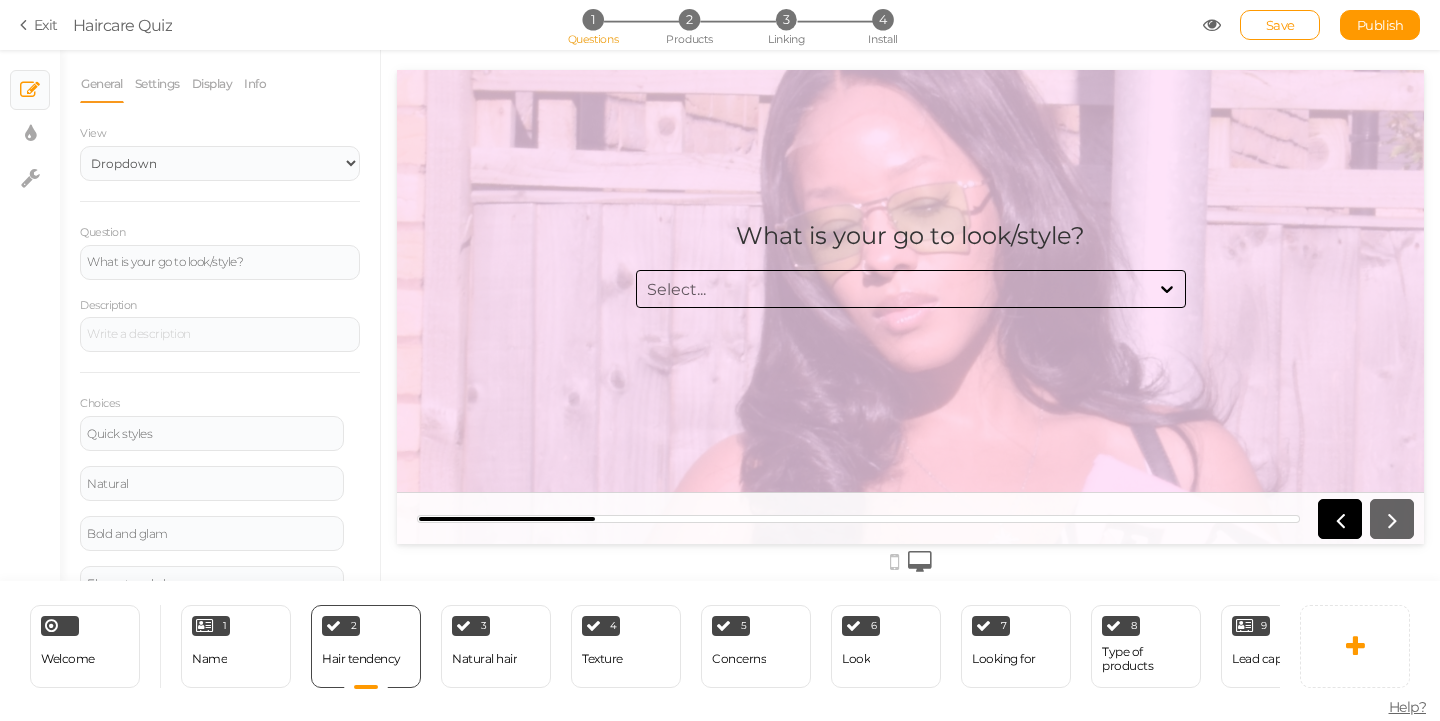 click 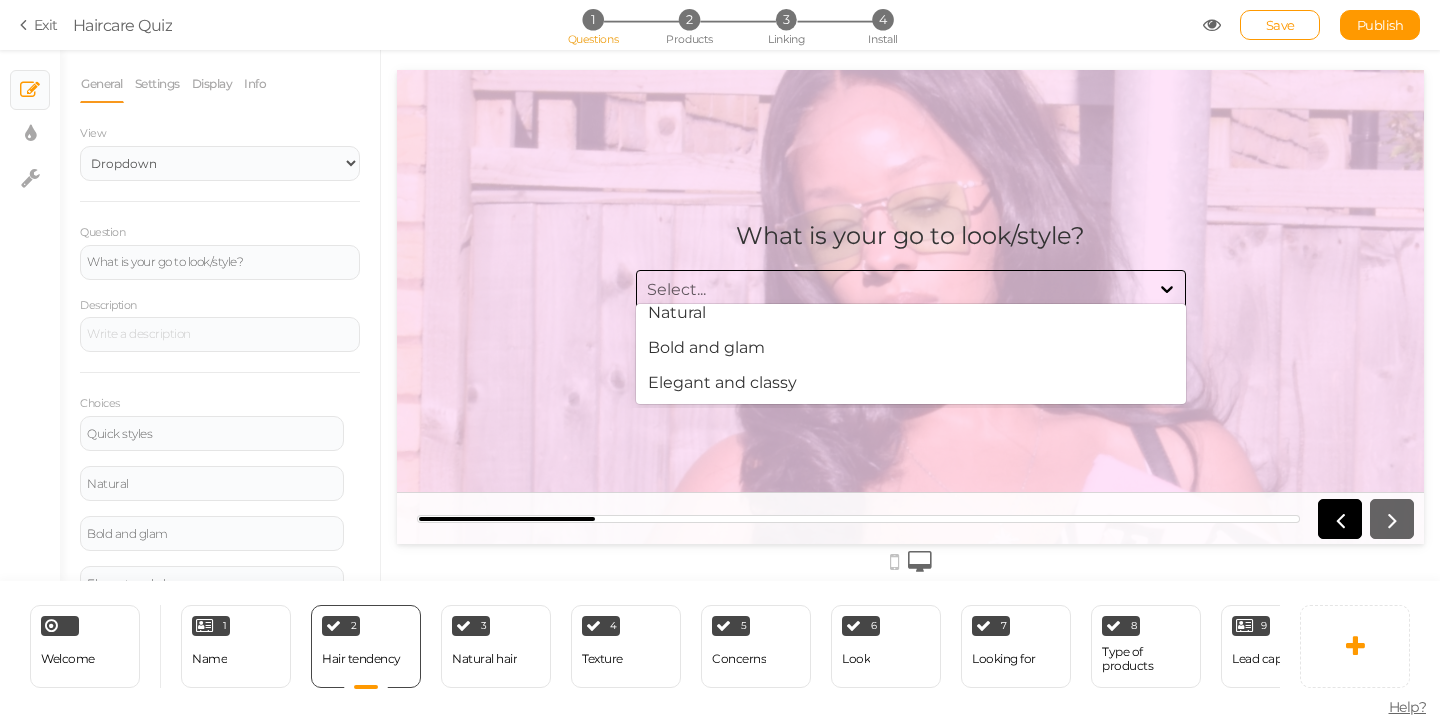 scroll, scrollTop: 0, scrollLeft: 0, axis: both 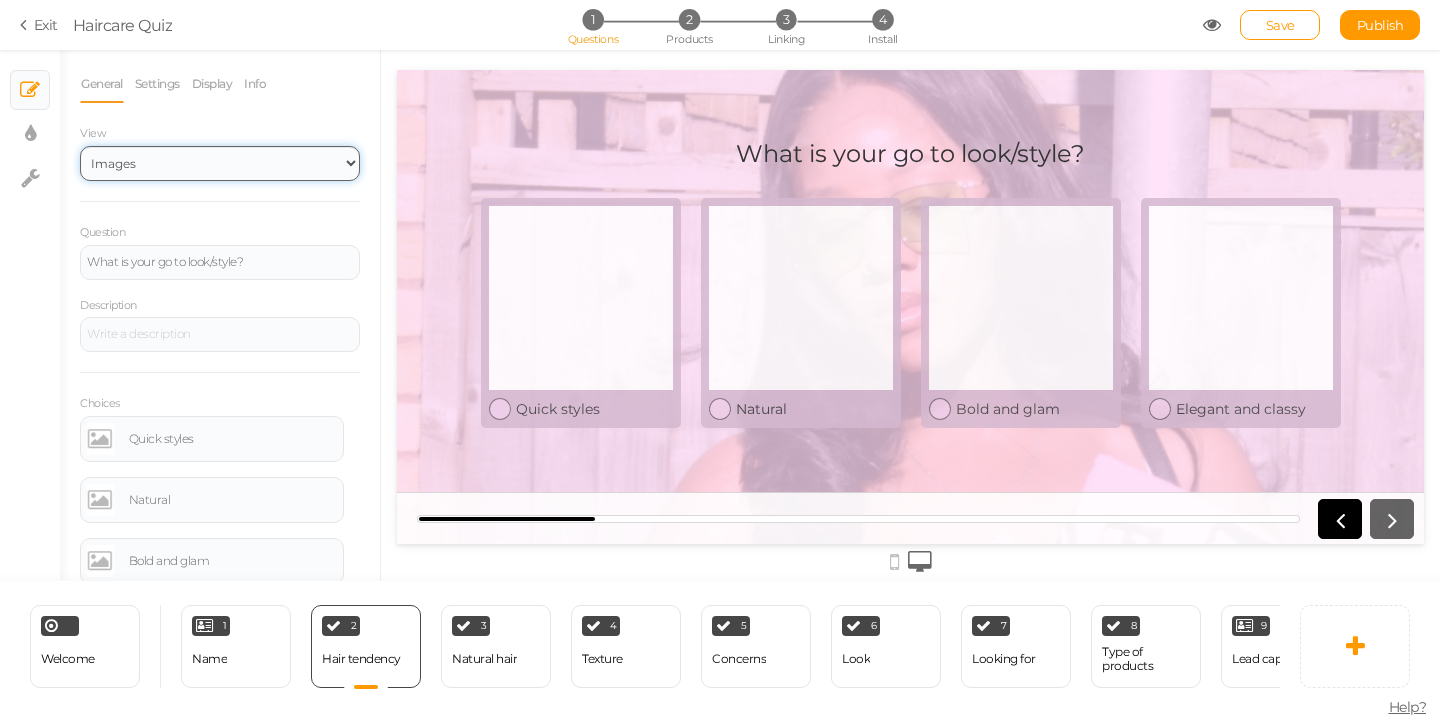 select on "1" 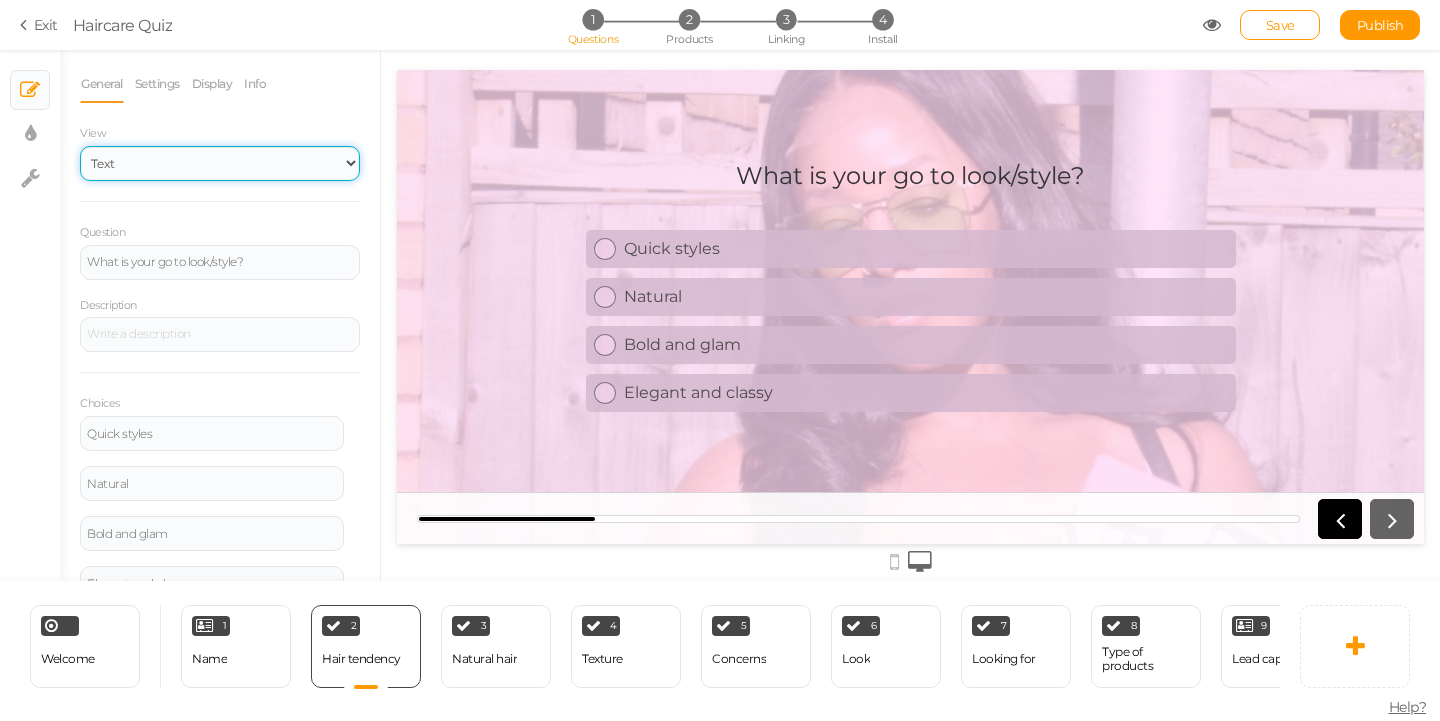scroll, scrollTop: 78, scrollLeft: 0, axis: vertical 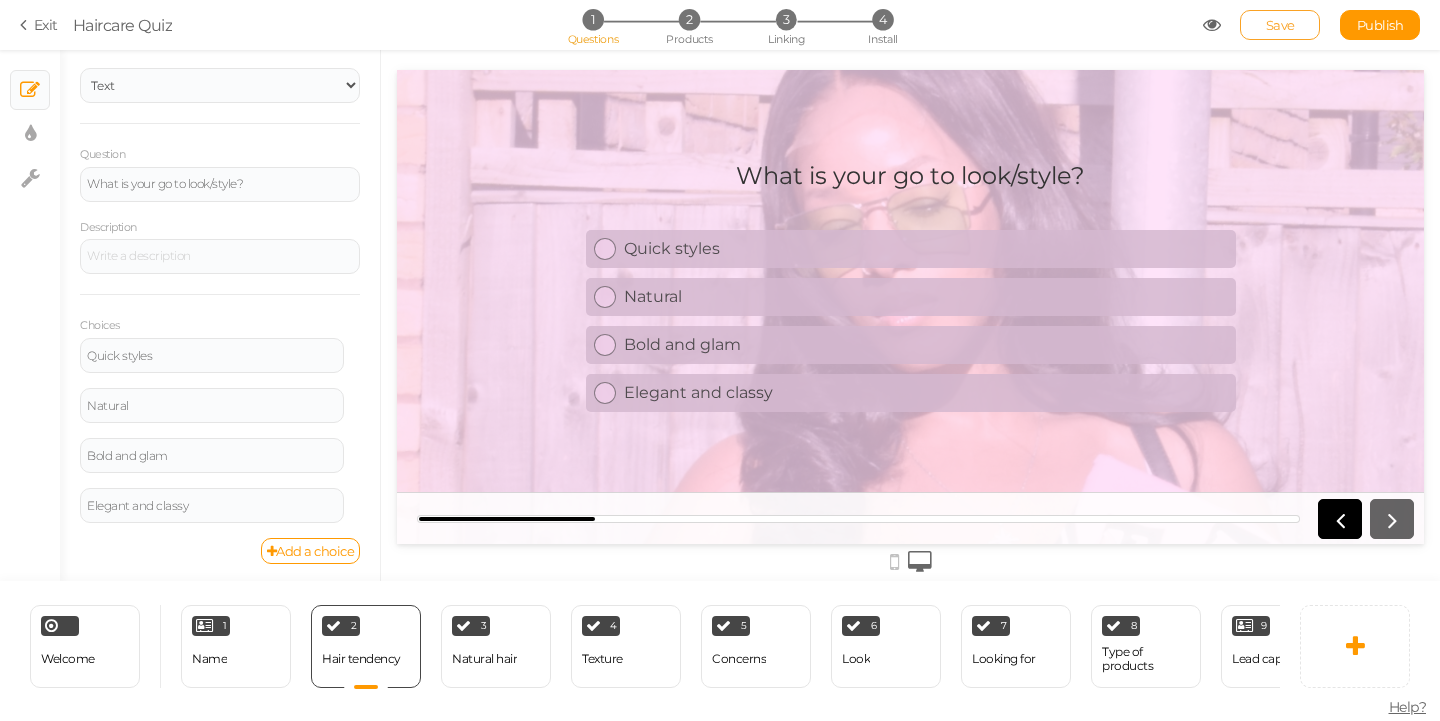 click on "Save" at bounding box center (1280, 25) 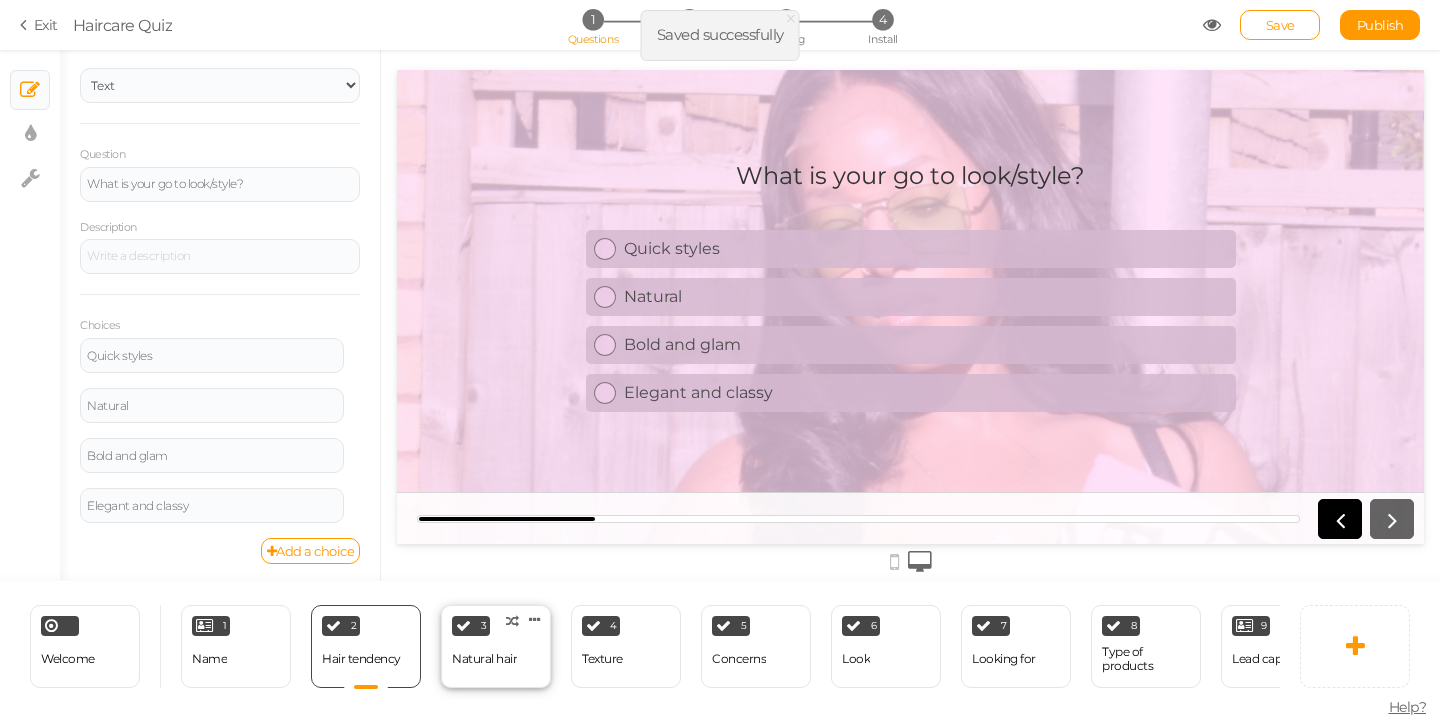 click on "3         Natural hair         × Define the conditions to show this slide.                     Clone             Change type             Delete" at bounding box center [496, 646] 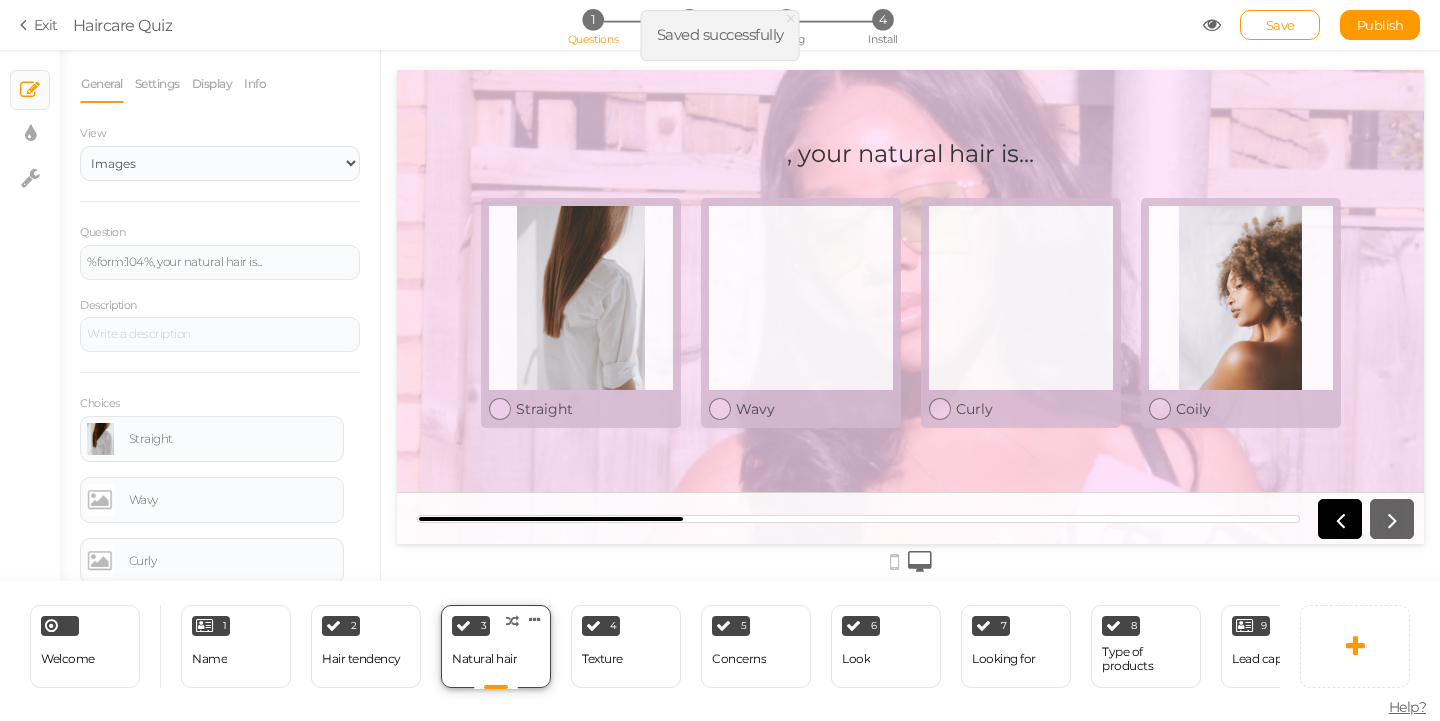 scroll, scrollTop: 0, scrollLeft: 0, axis: both 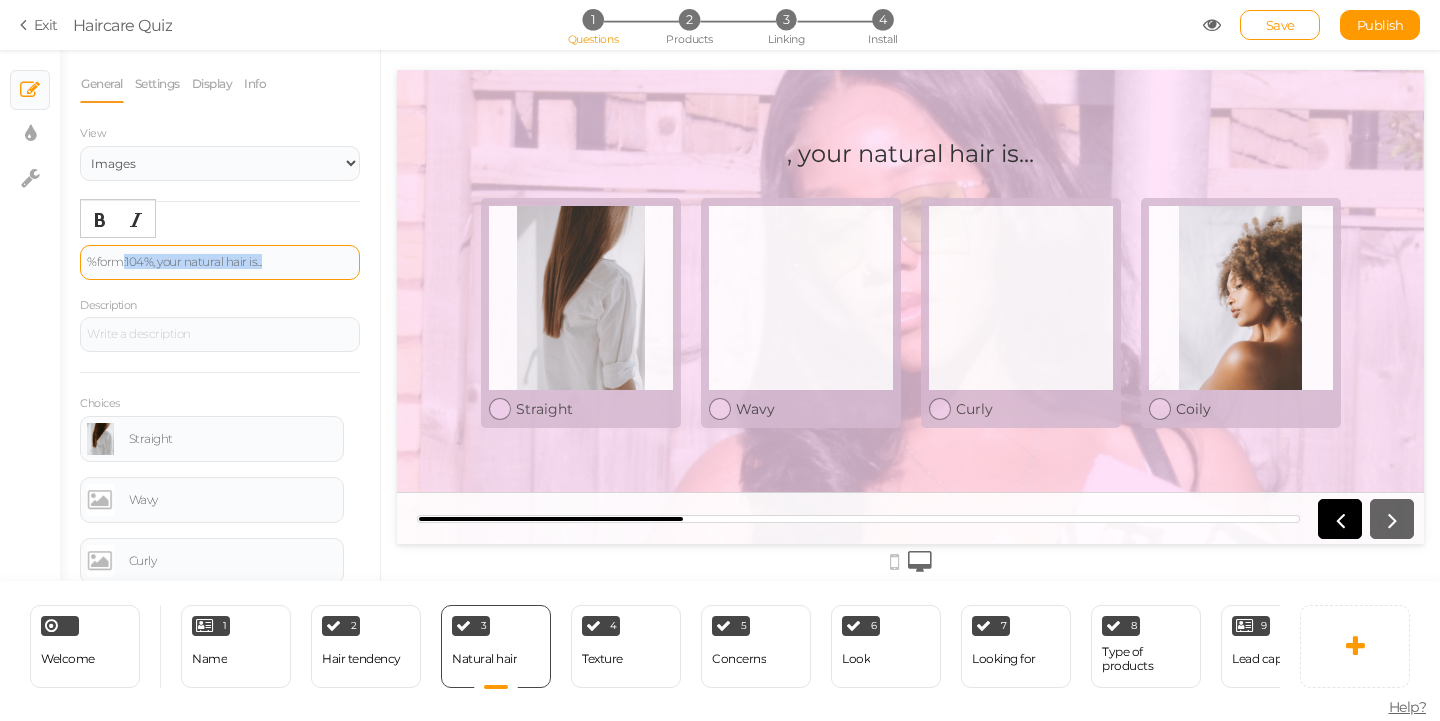 drag, startPoint x: 305, startPoint y: 262, endPoint x: 115, endPoint y: 262, distance: 190 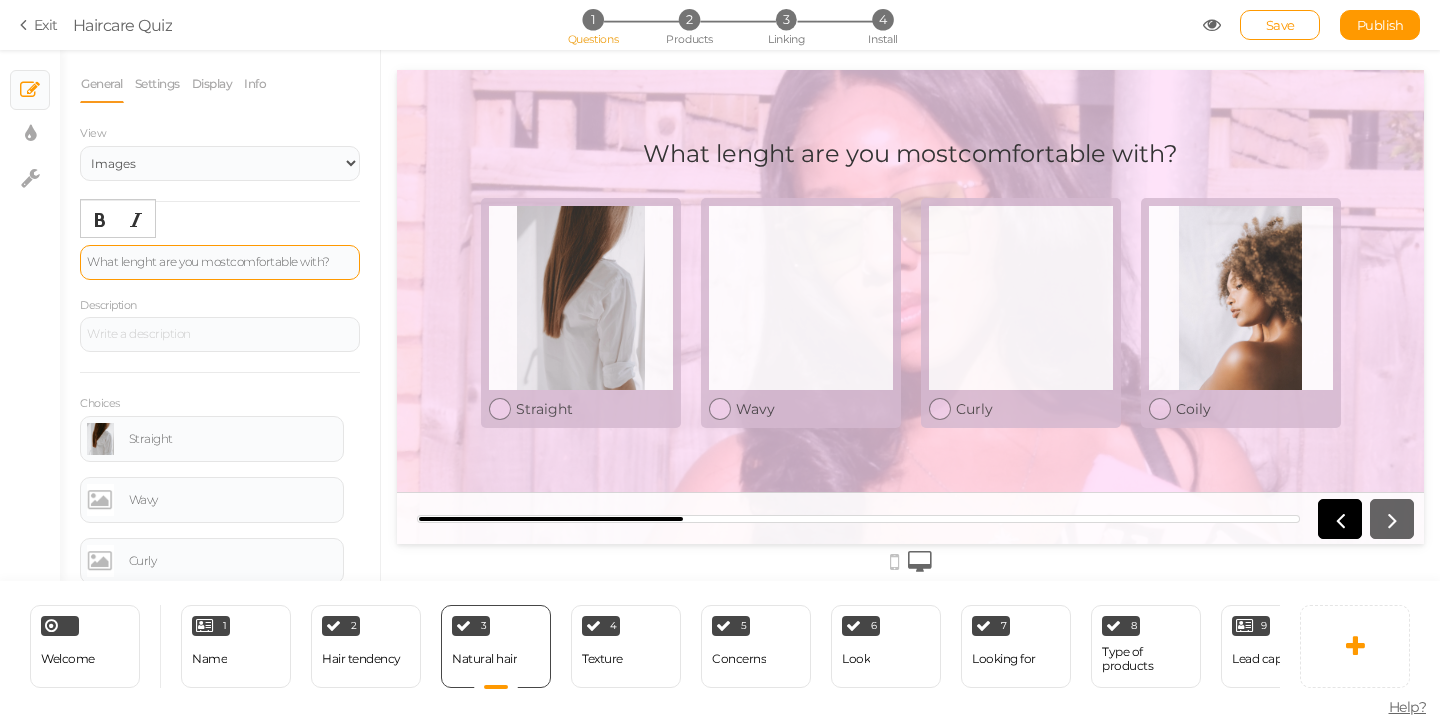 click on "What lenght are you mostcomfortable with?" at bounding box center [220, 262] 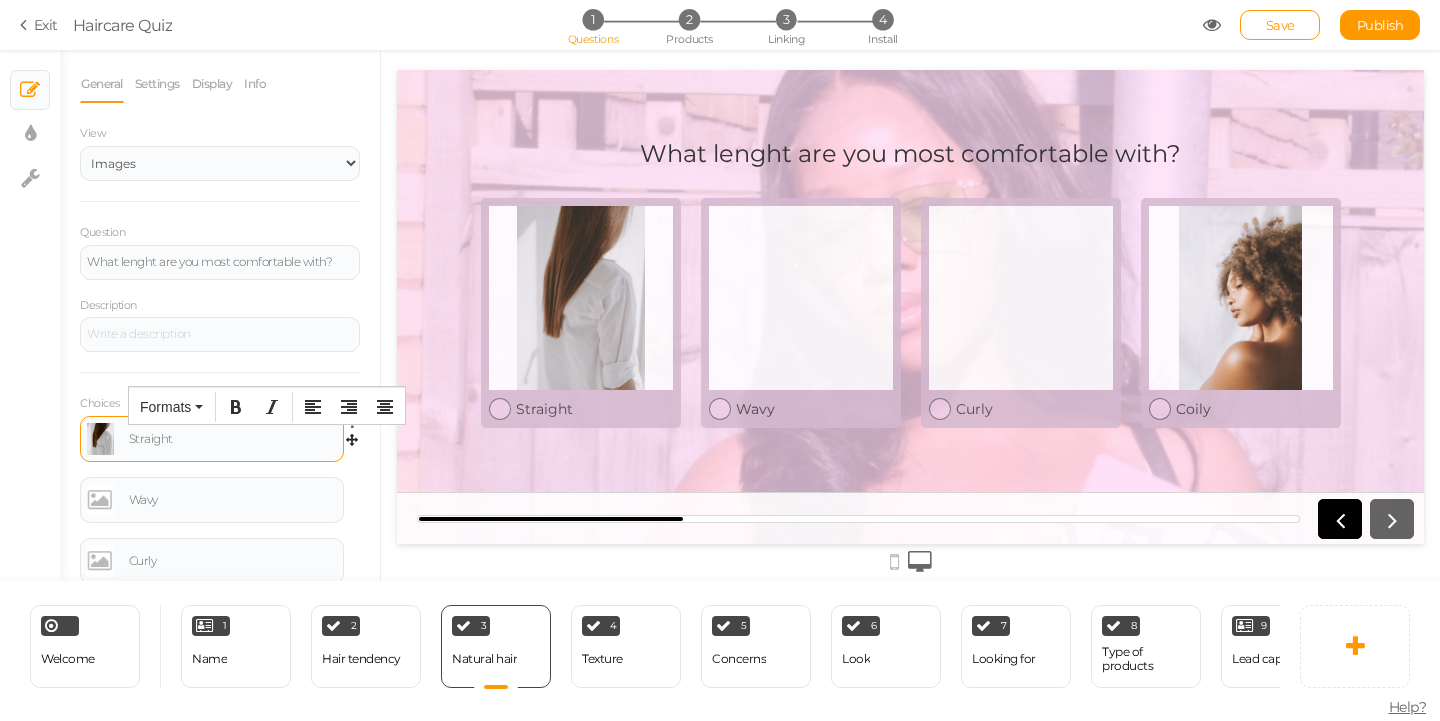click on "Straight" at bounding box center [233, 439] 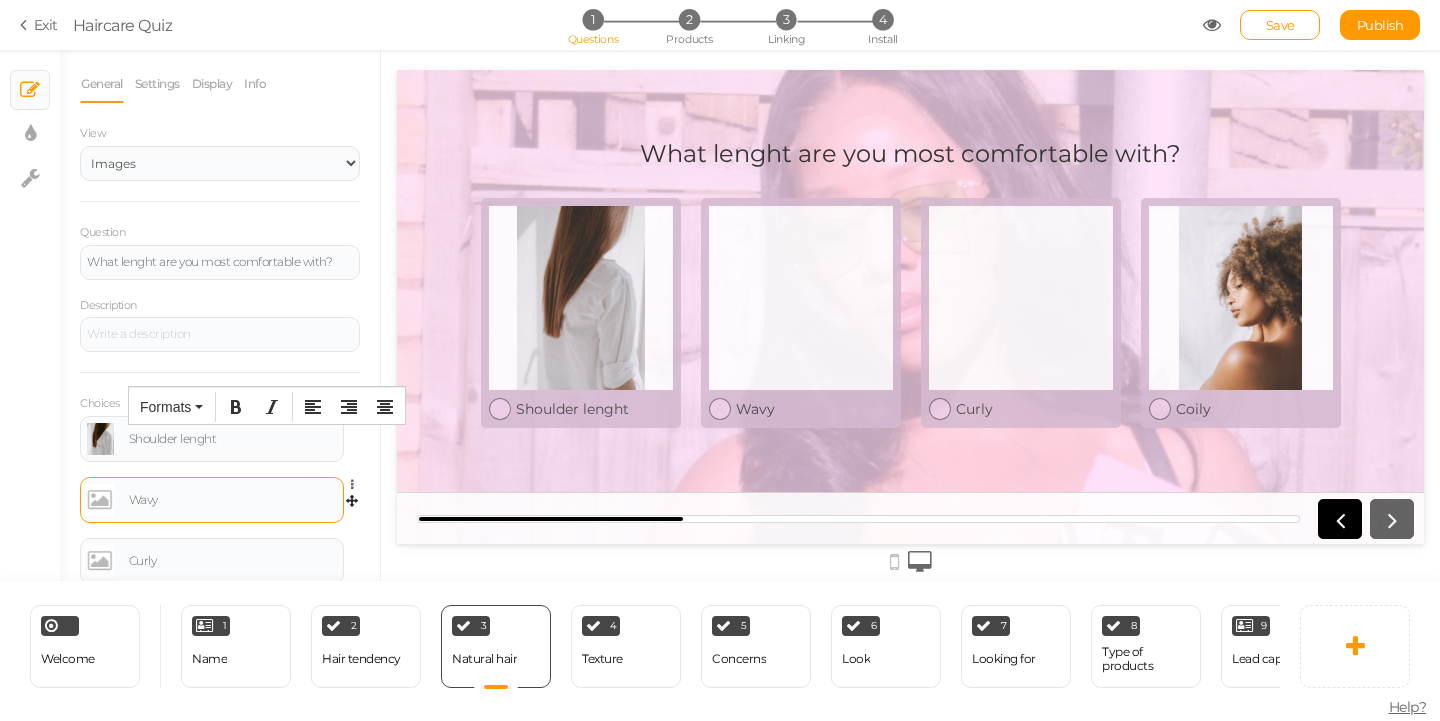 click on "Wavy" at bounding box center (212, 500) 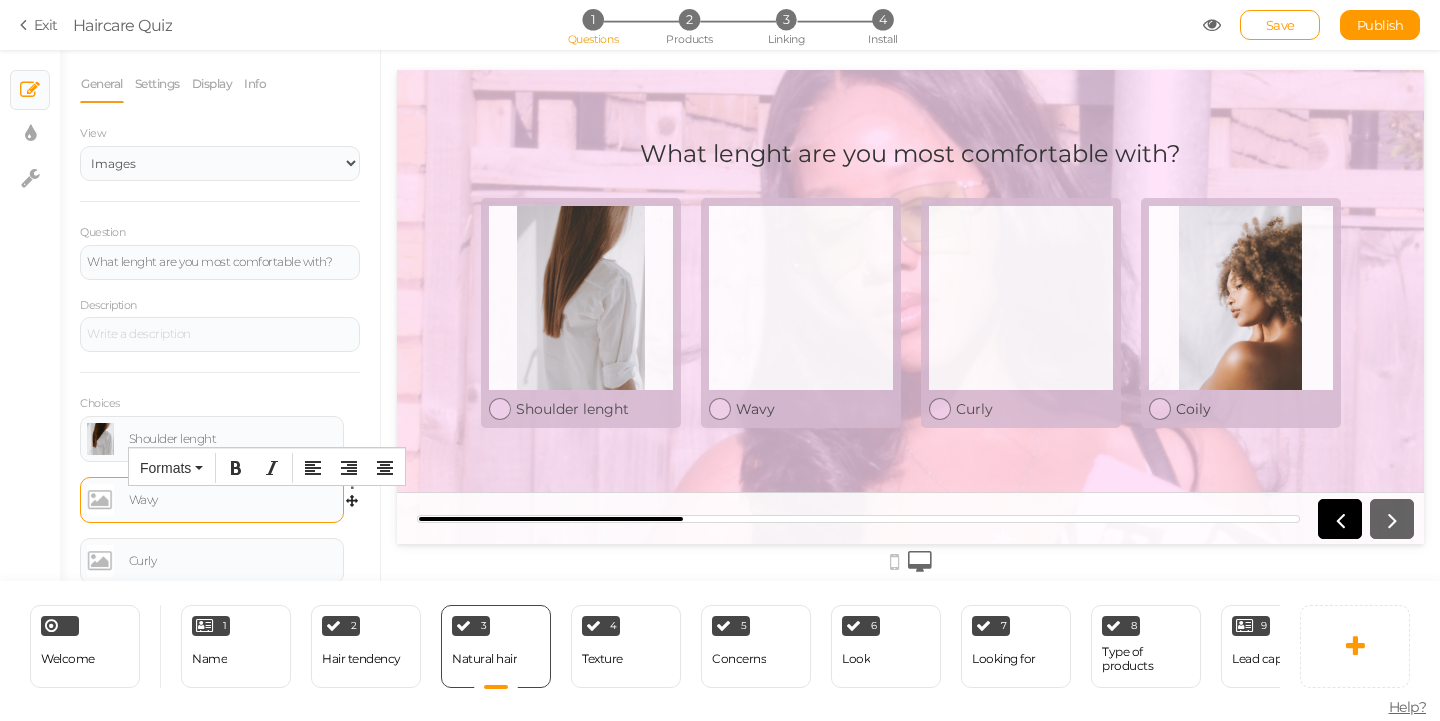 type 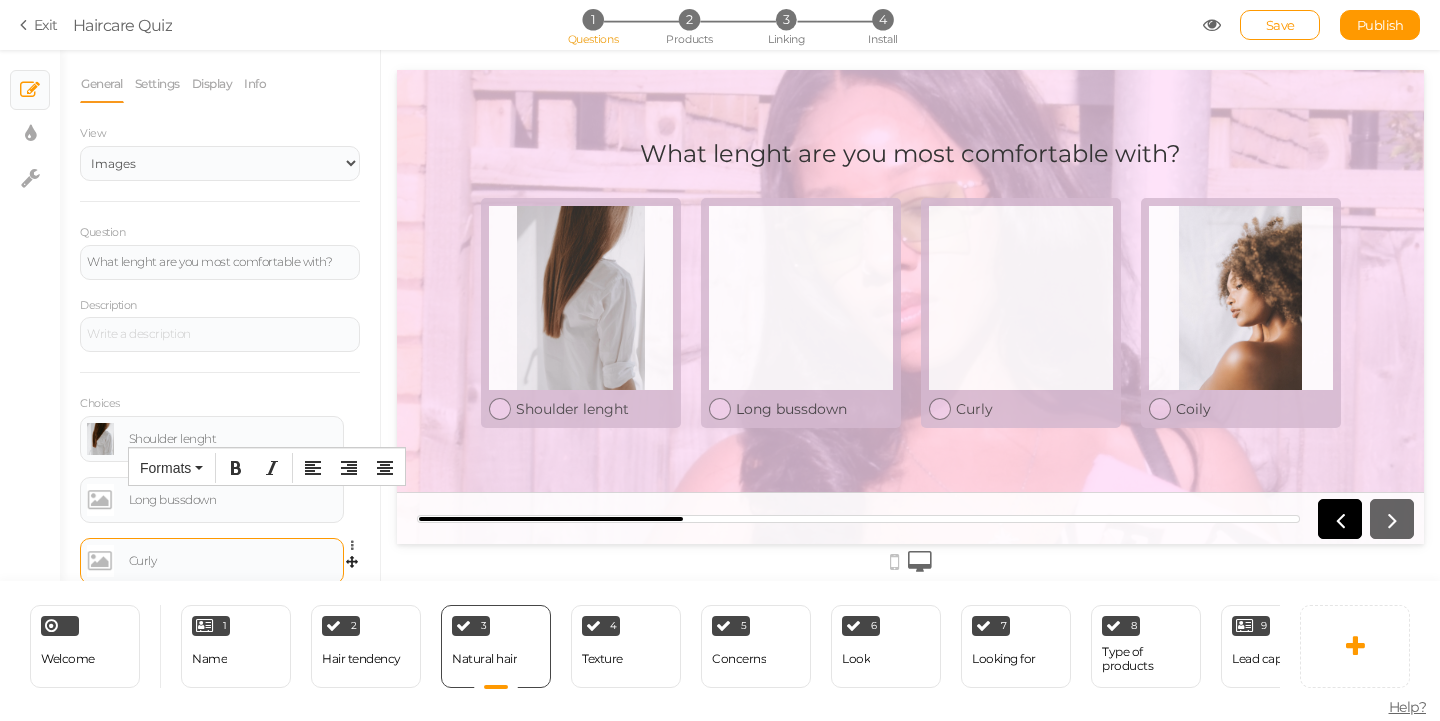 click on "Curly" at bounding box center [212, 561] 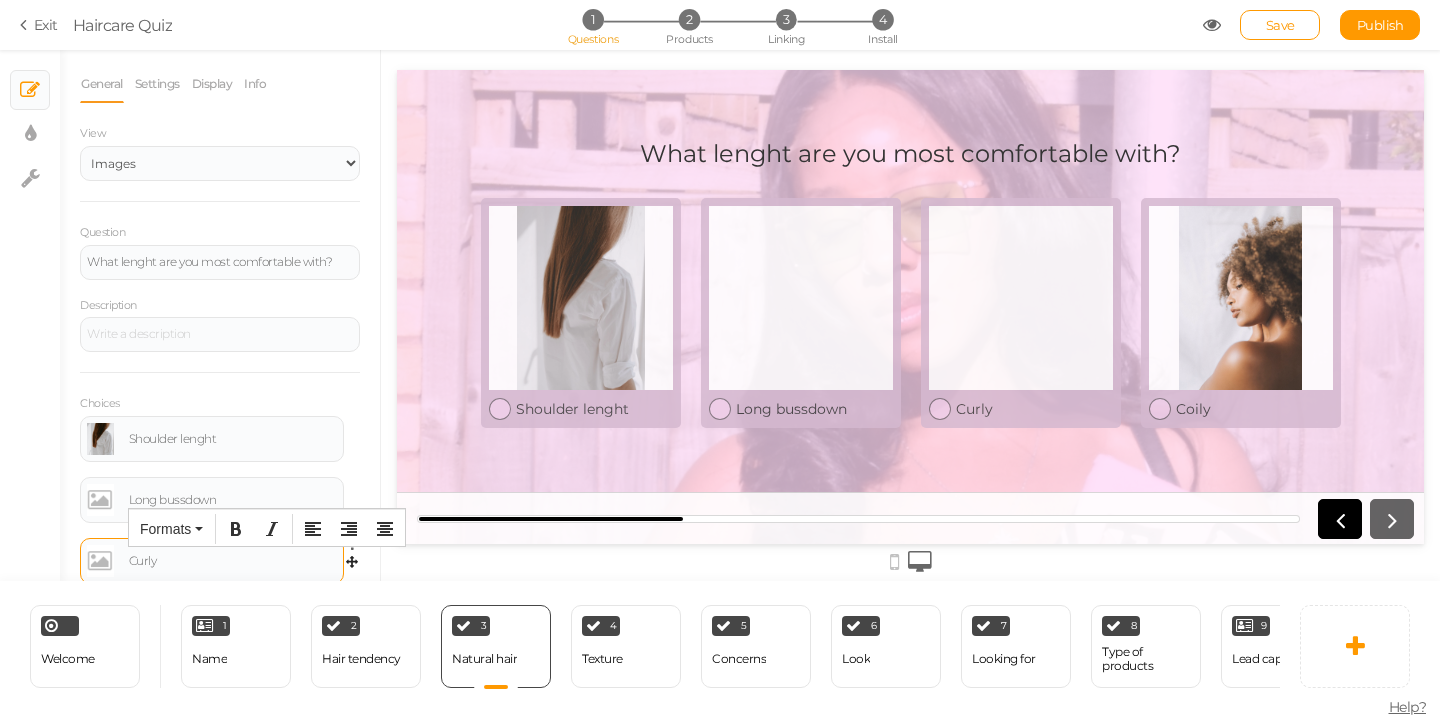 type 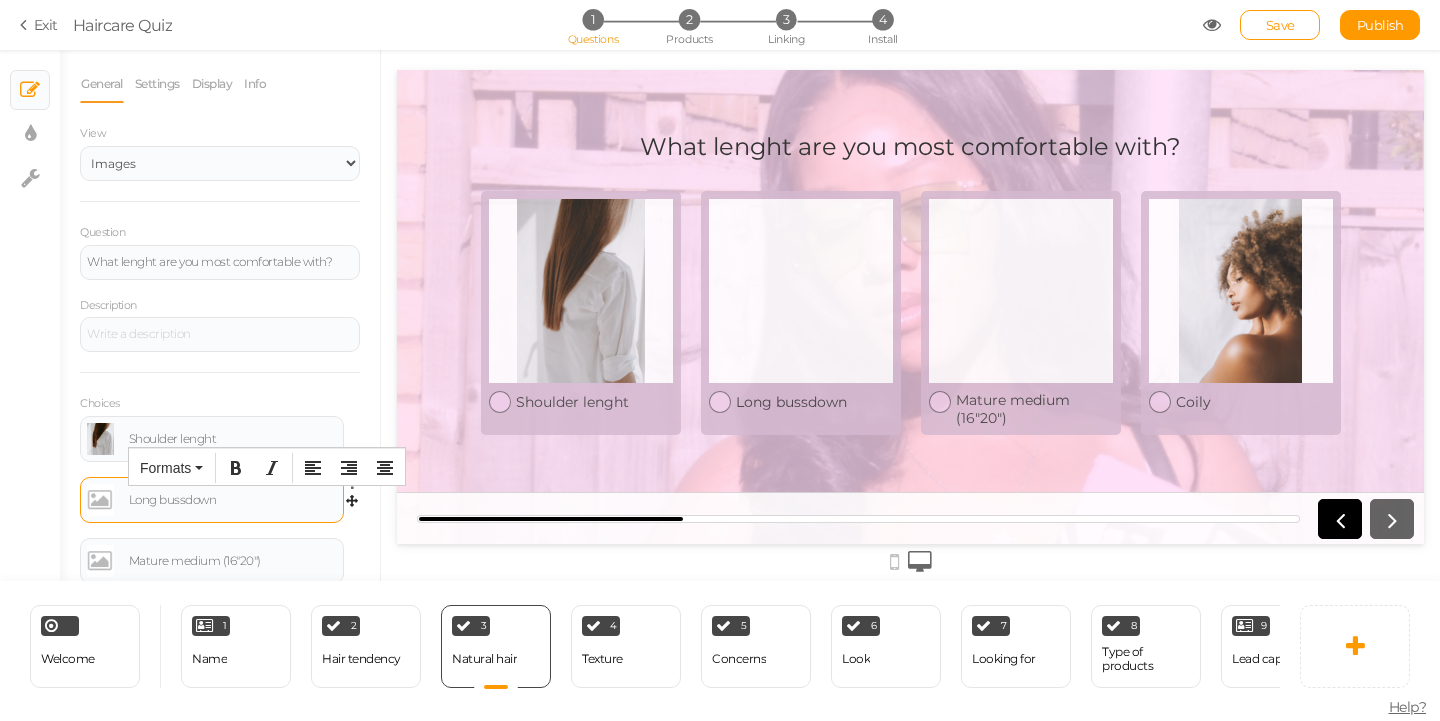 click on "Long bussdown" at bounding box center [212, 500] 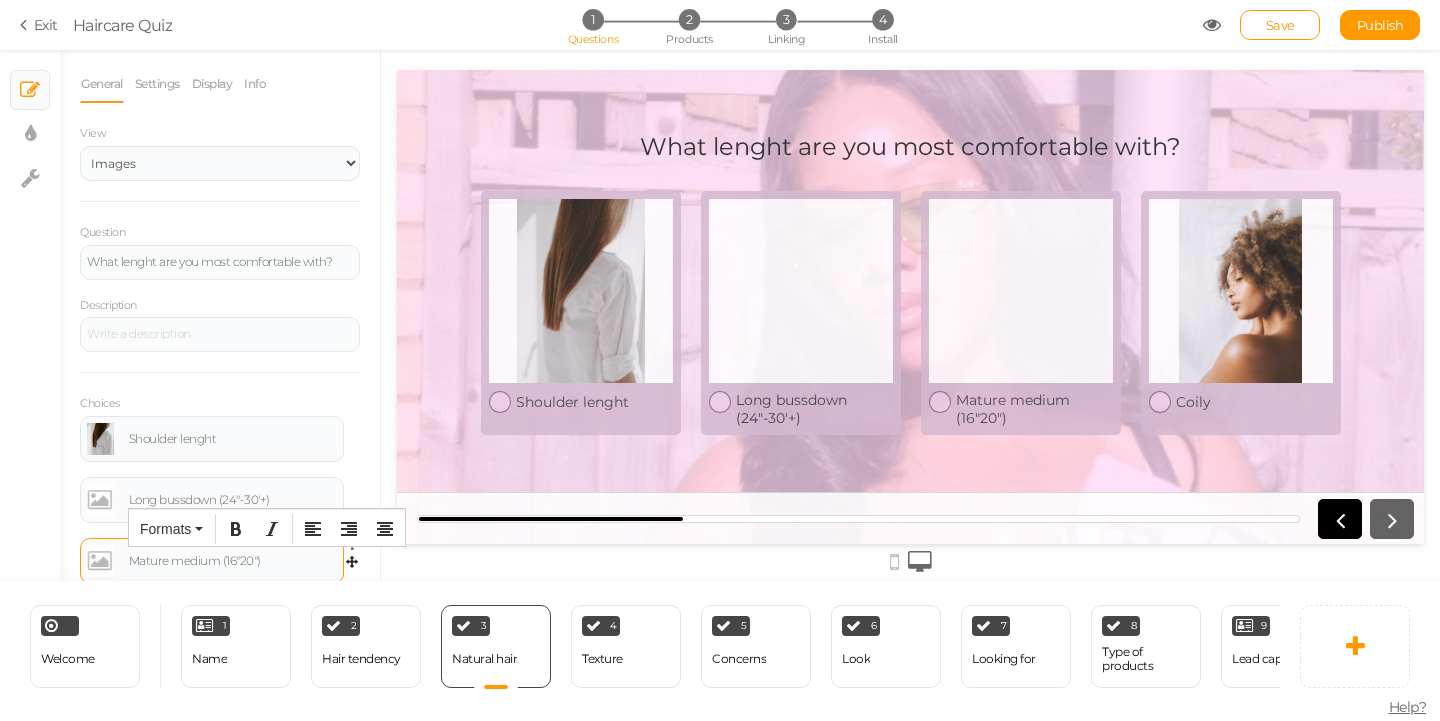click on "Mature medium (16"20")" at bounding box center (233, 561) 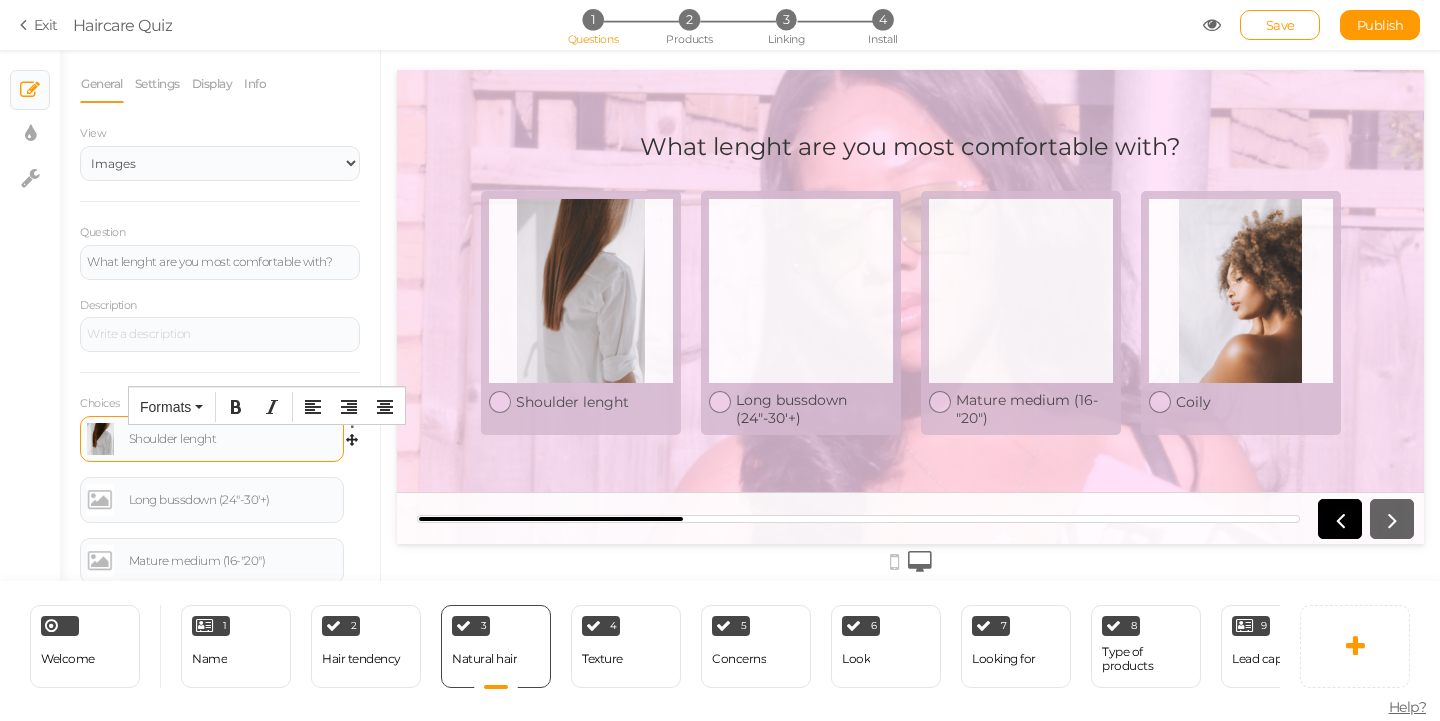 click on "Shoulder lenght" at bounding box center [233, 439] 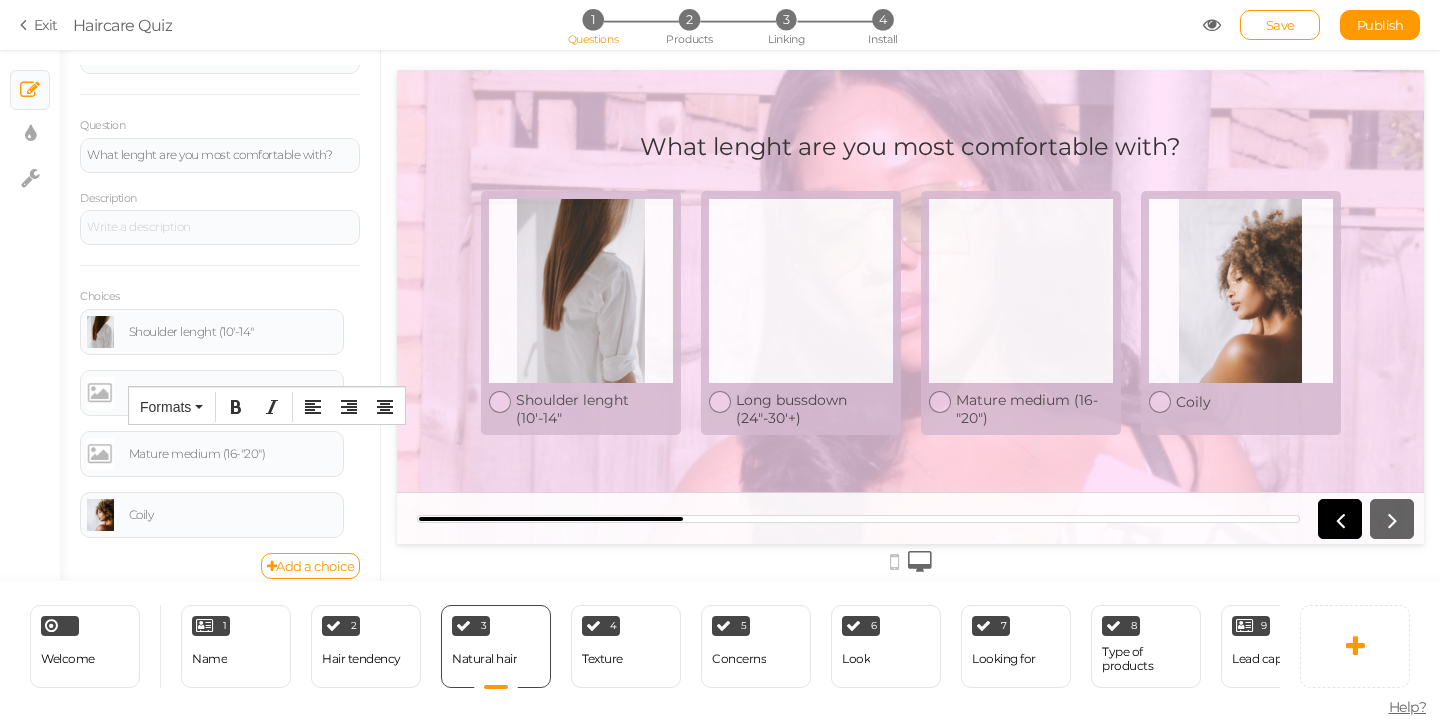 scroll, scrollTop: 111, scrollLeft: 0, axis: vertical 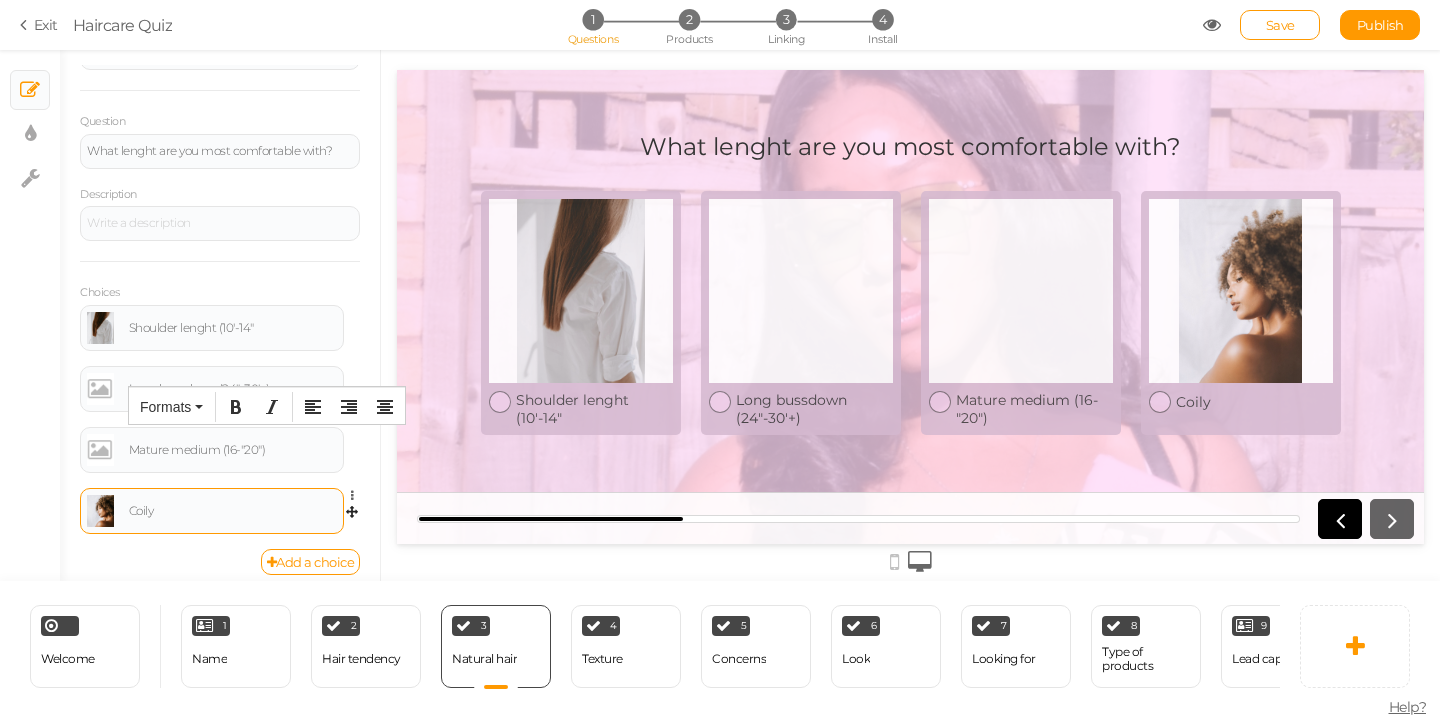 click on "Coily" at bounding box center (212, 511) 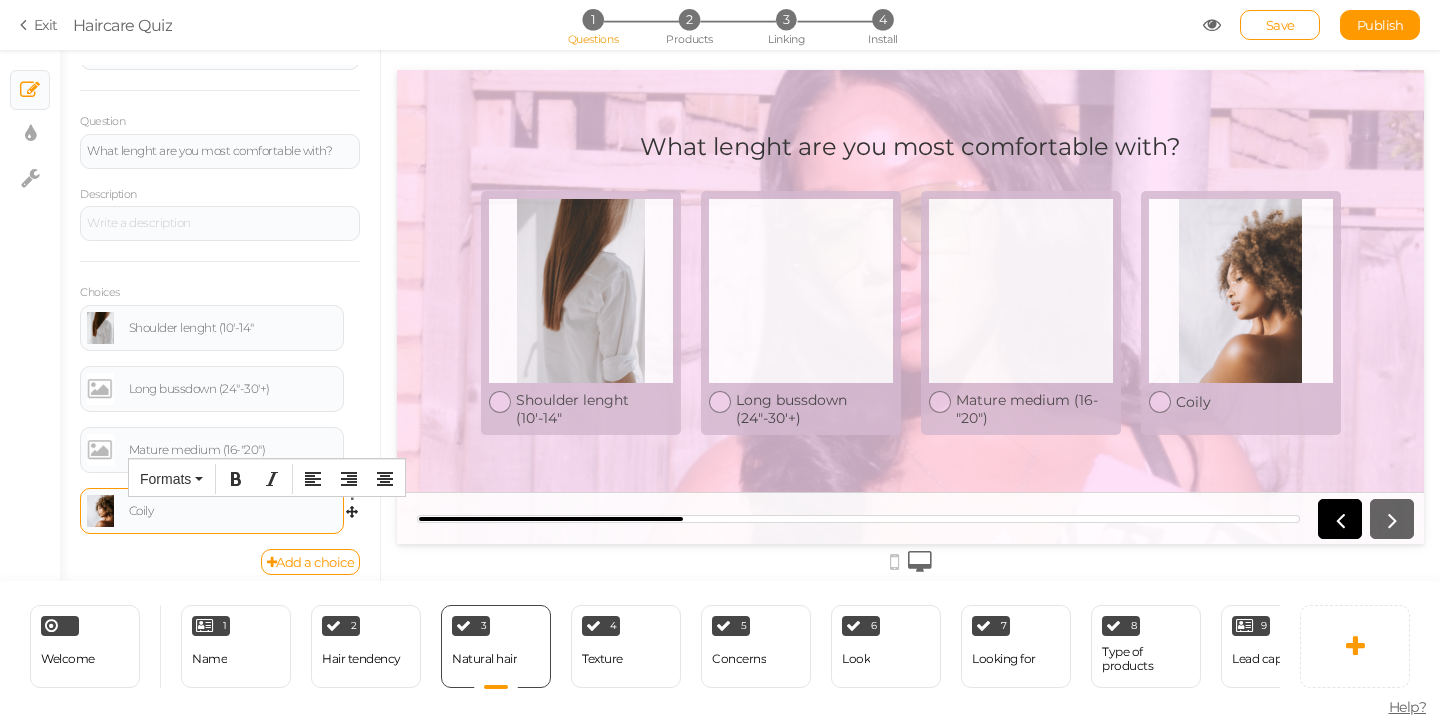 type 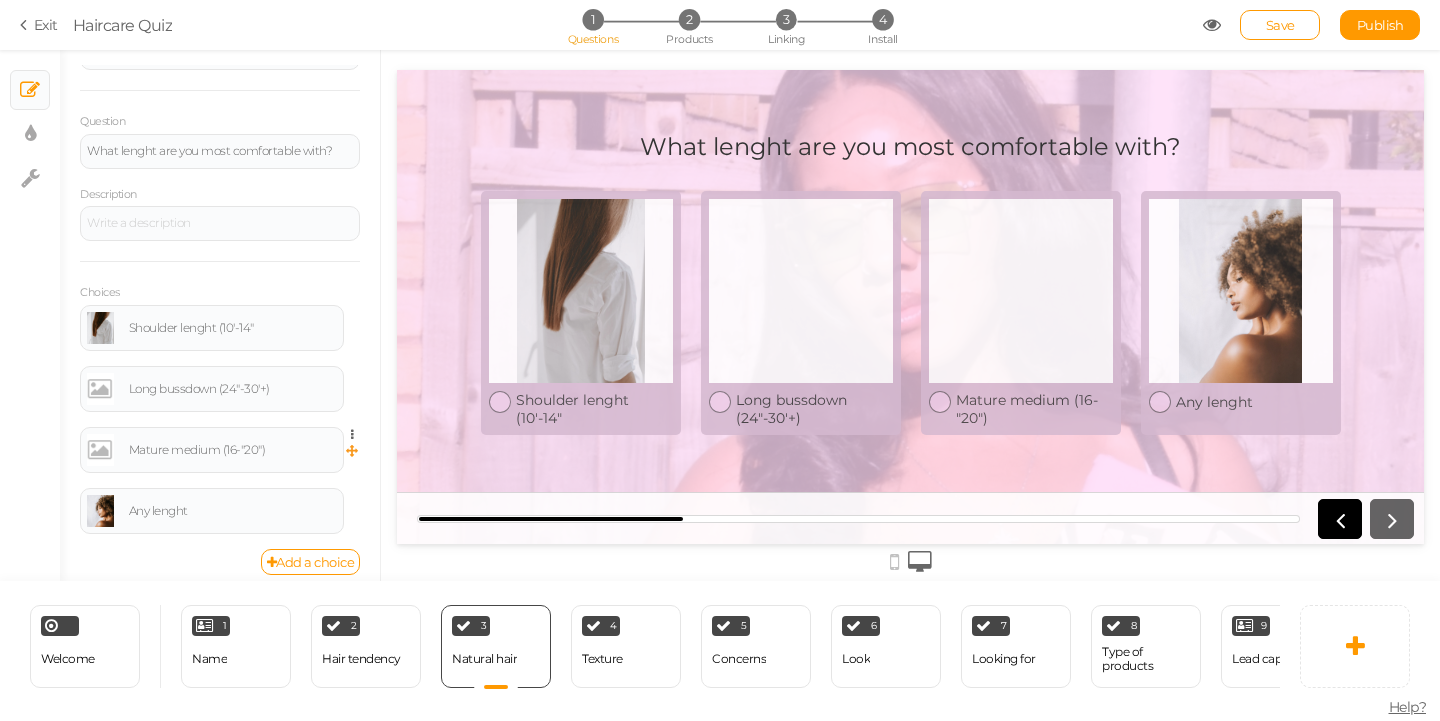 scroll, scrollTop: 61, scrollLeft: 0, axis: vertical 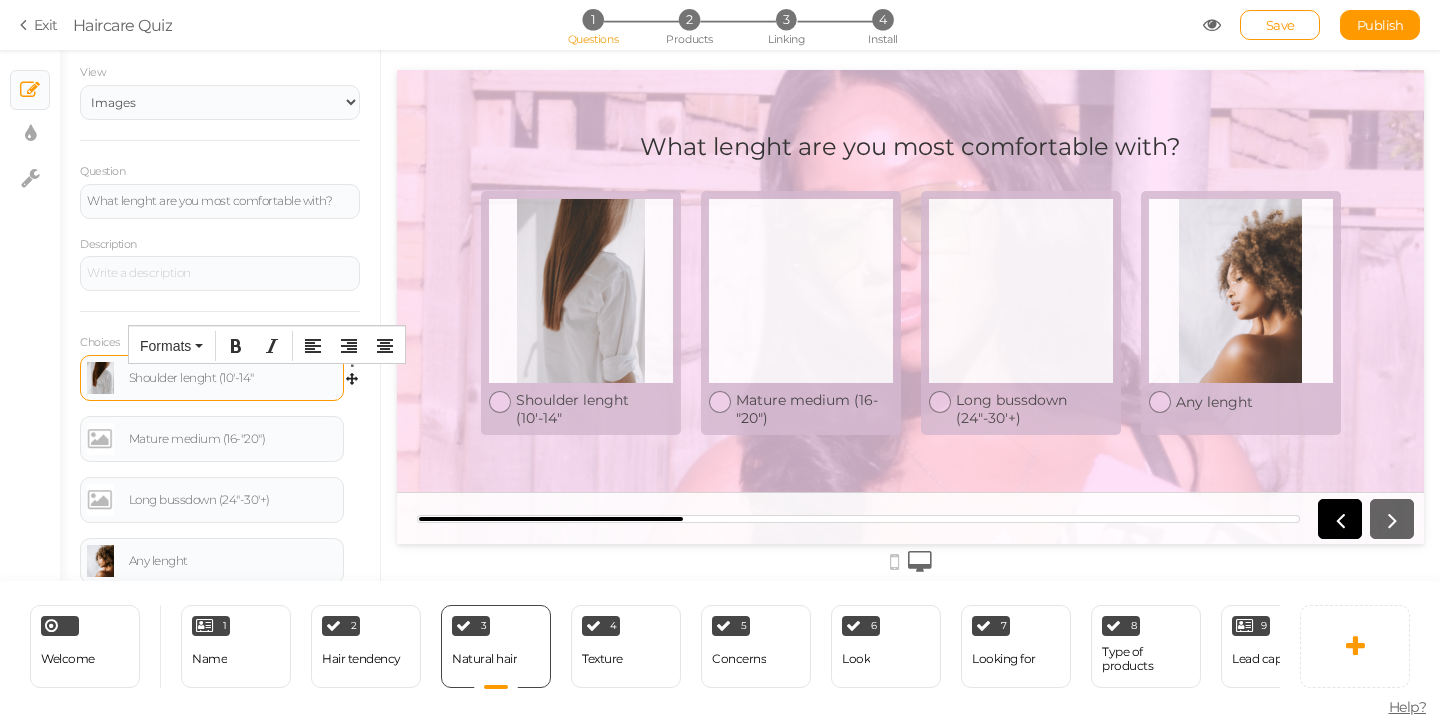 click on "Shoulder lenght (10'-14"" at bounding box center [233, 378] 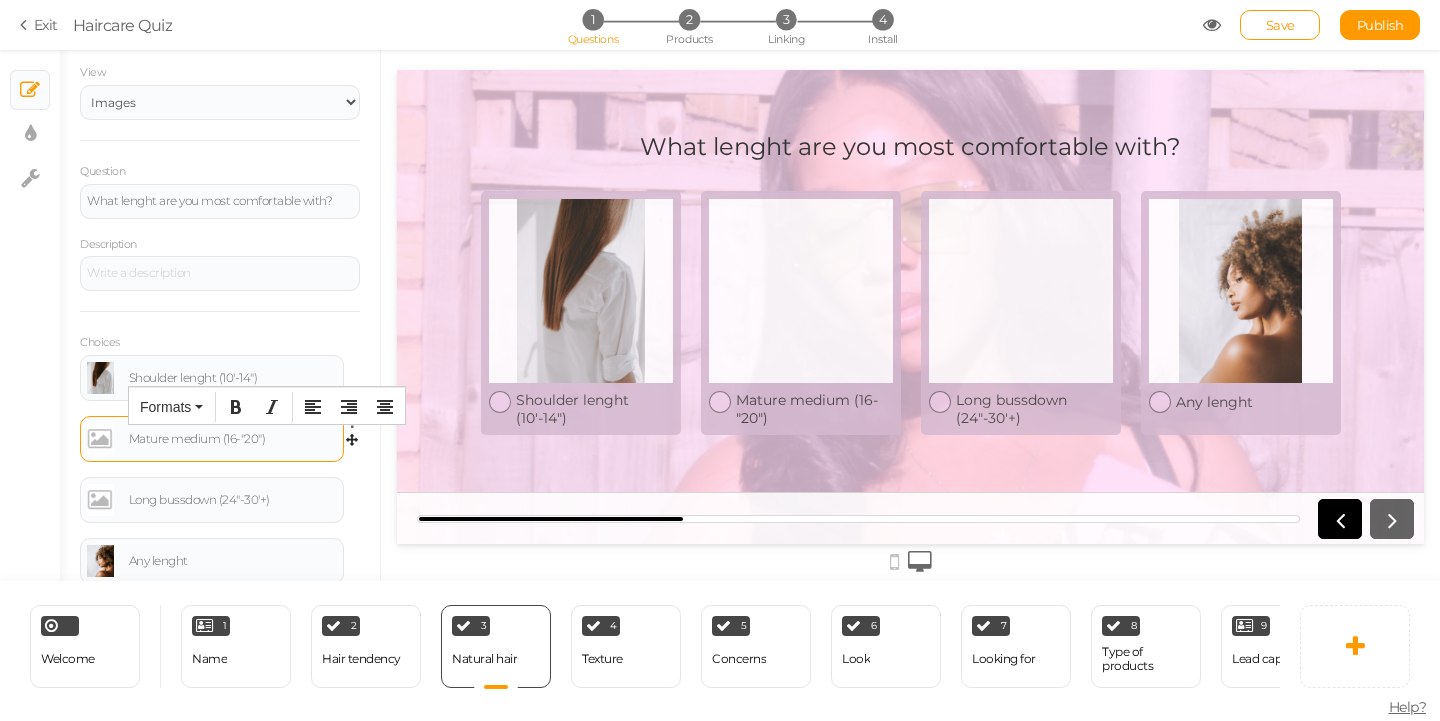 click on "Mature medium (16-"20")" at bounding box center [233, 439] 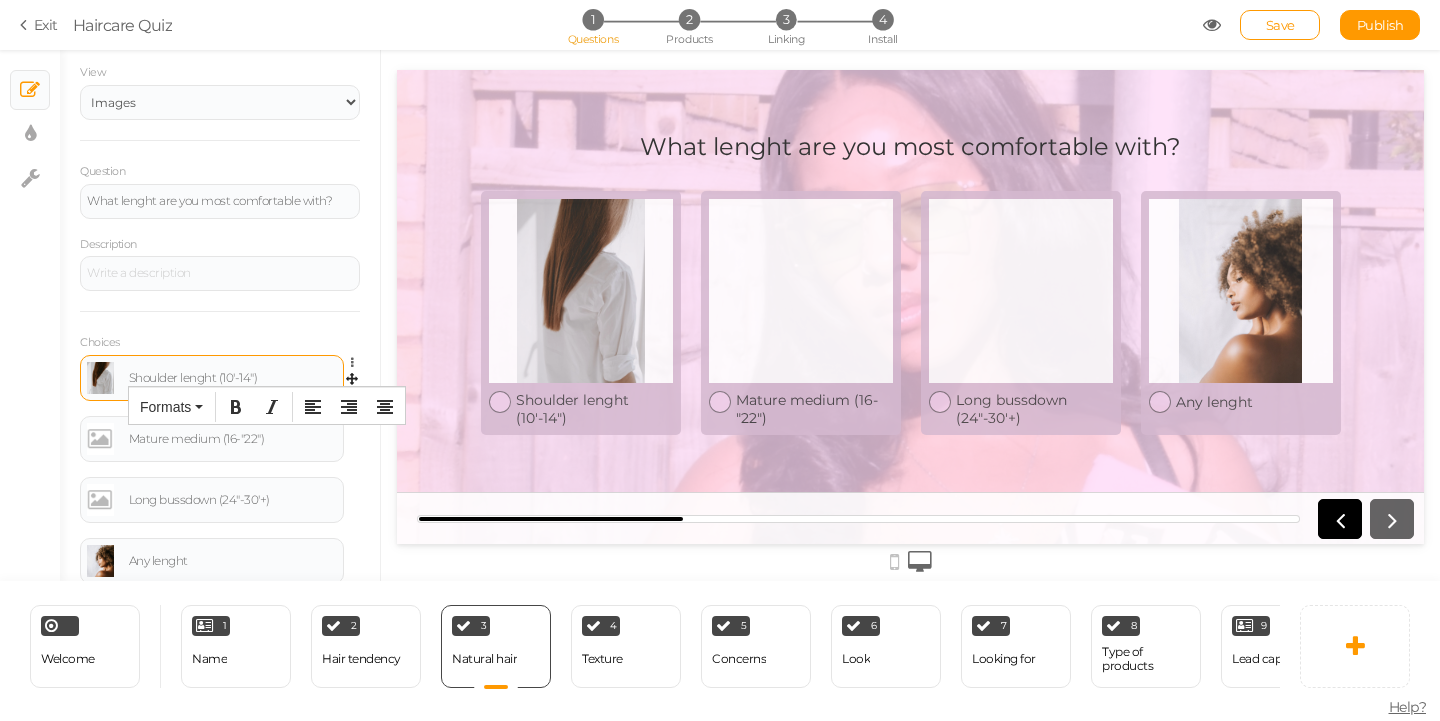 click on "Shoulder lenght (10'-14")" at bounding box center [233, 378] 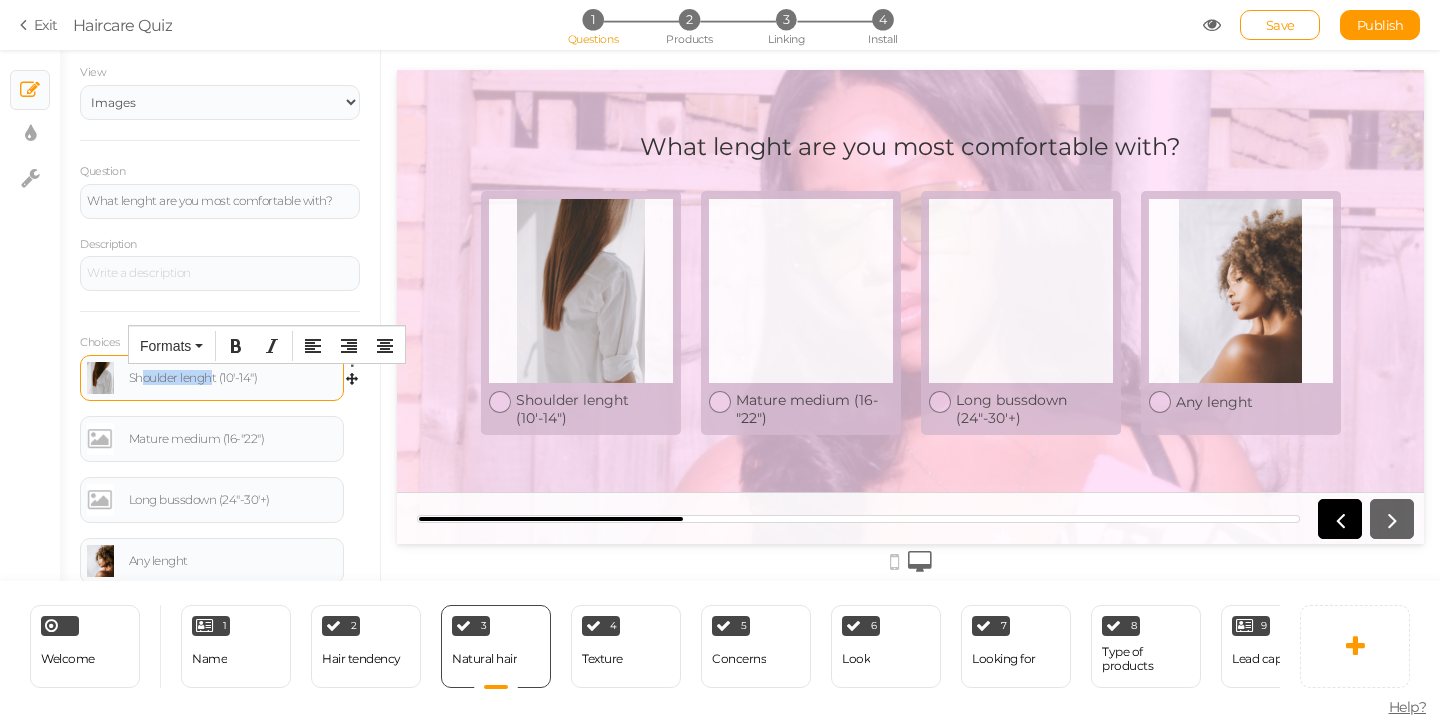 drag, startPoint x: 215, startPoint y: 375, endPoint x: 142, endPoint y: 378, distance: 73.061615 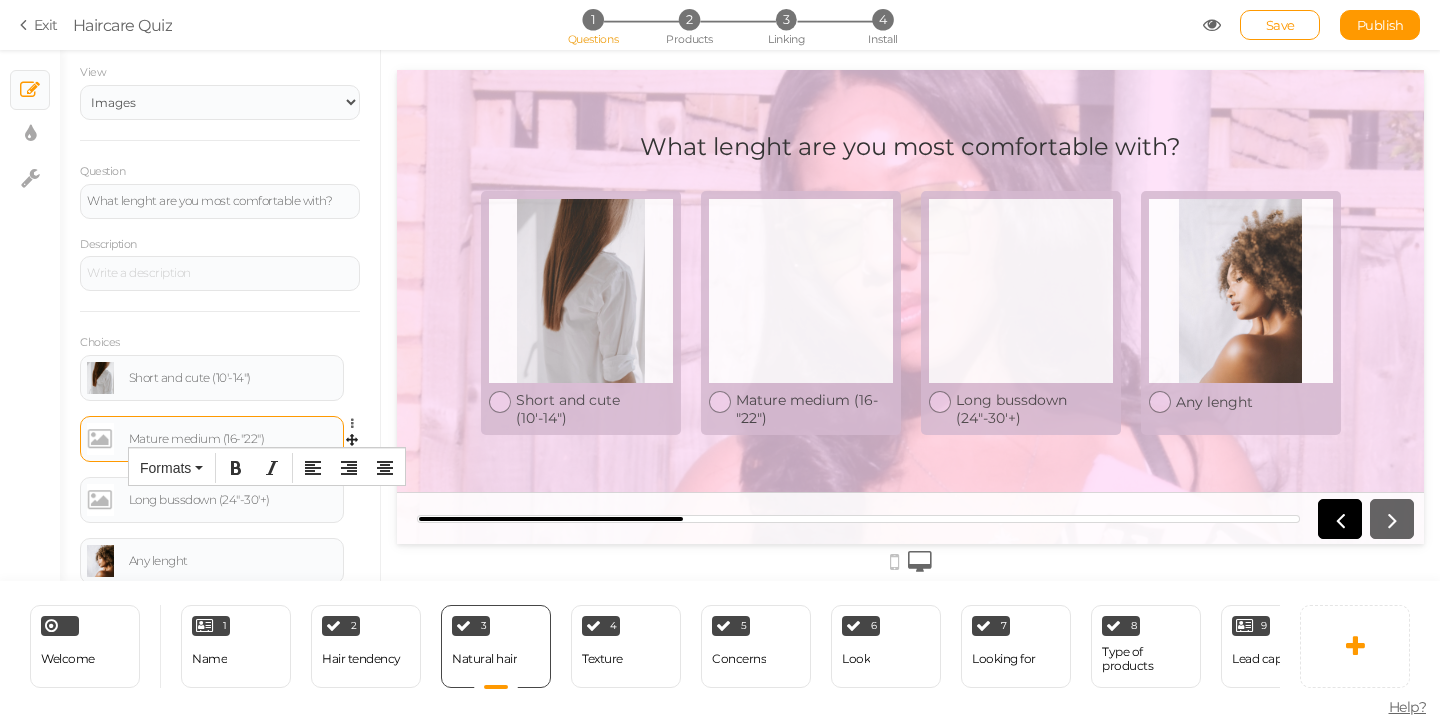 type 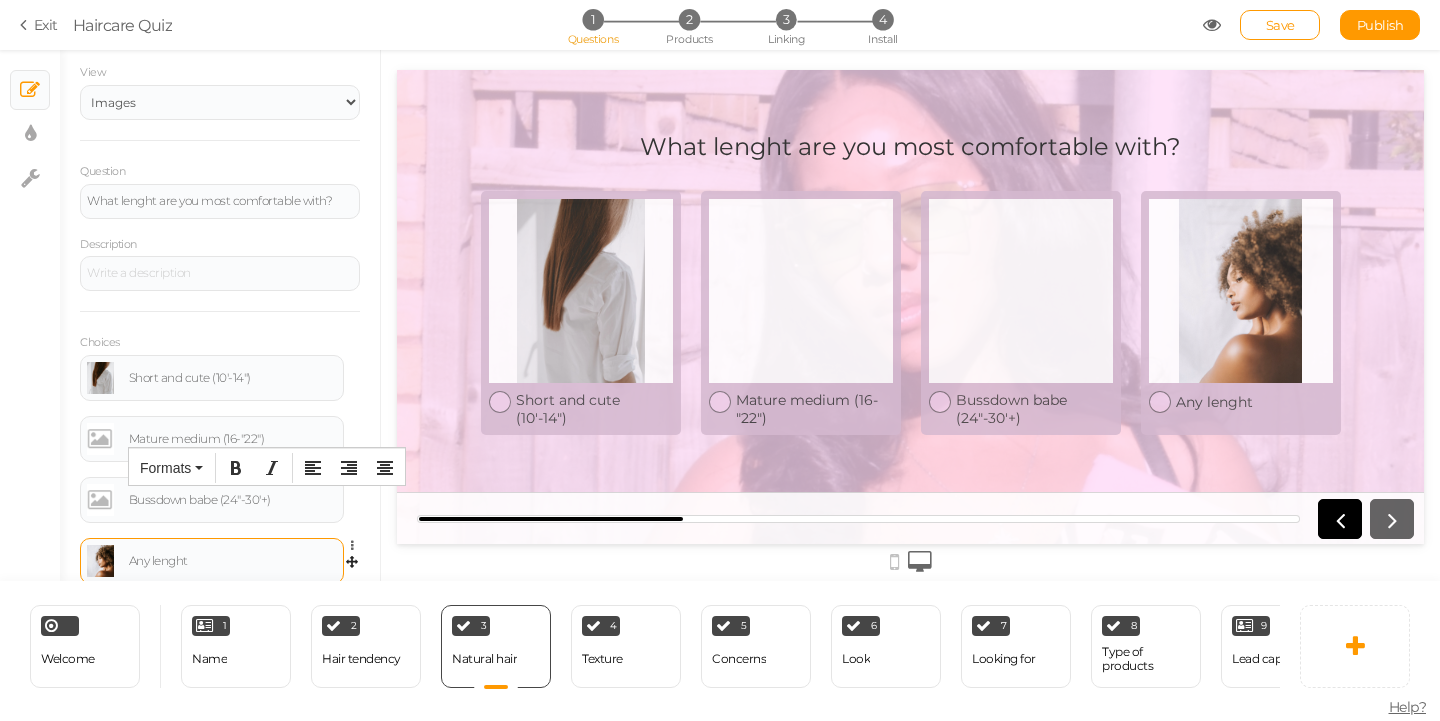 click on "Any lenght" at bounding box center [233, 561] 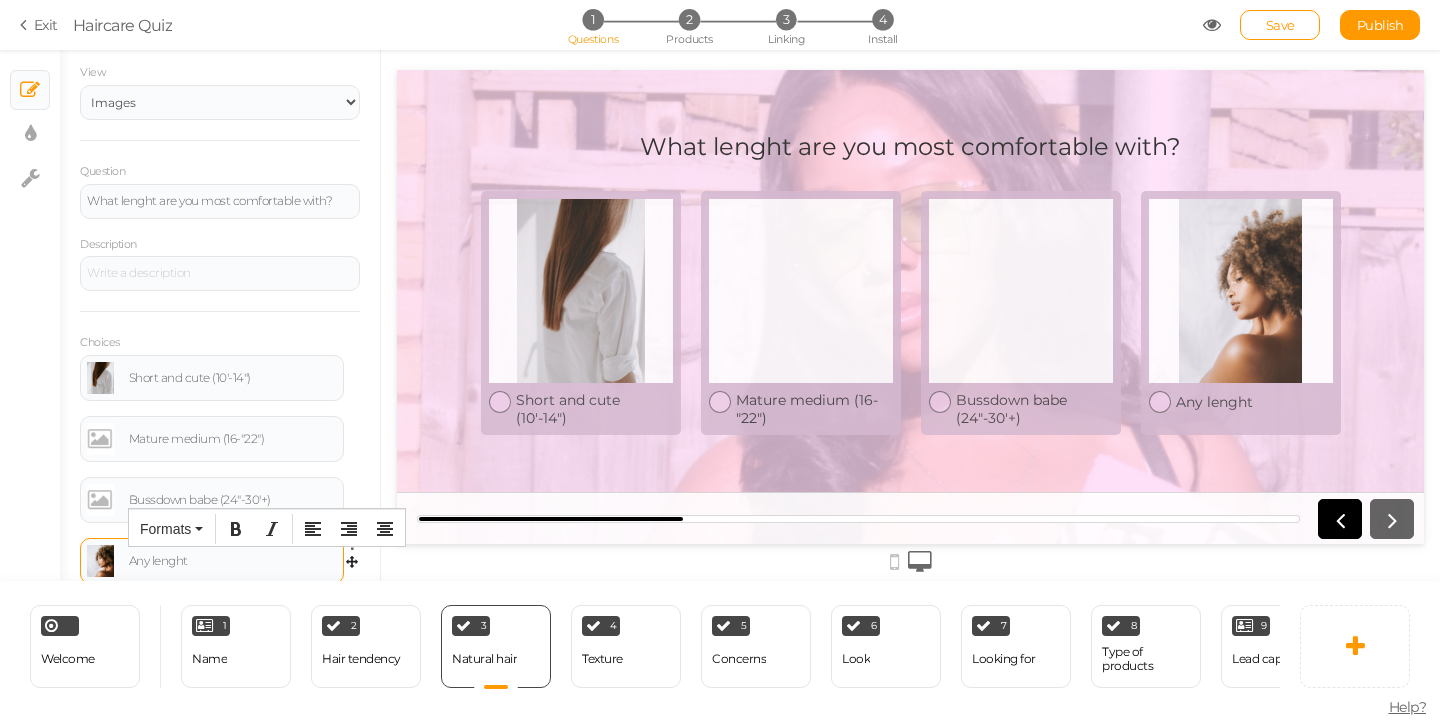 type 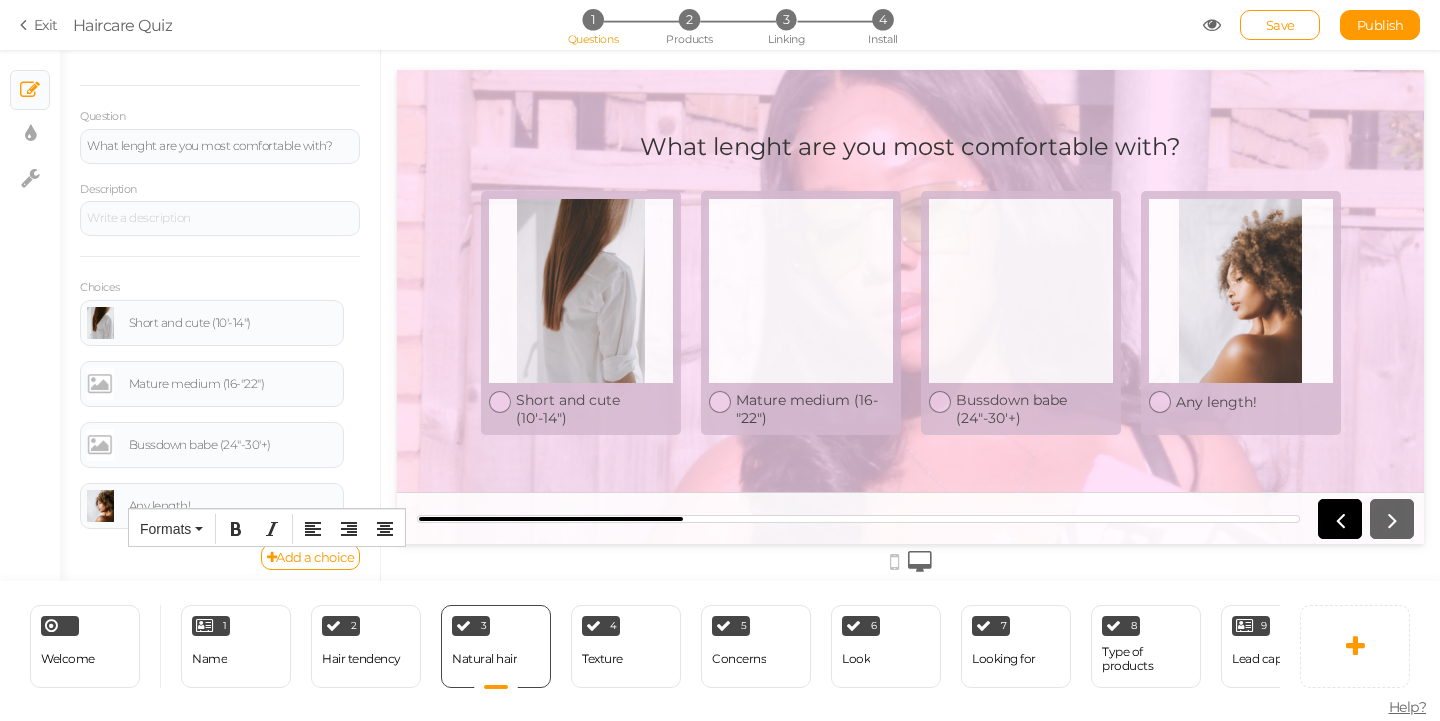 scroll, scrollTop: 122, scrollLeft: 0, axis: vertical 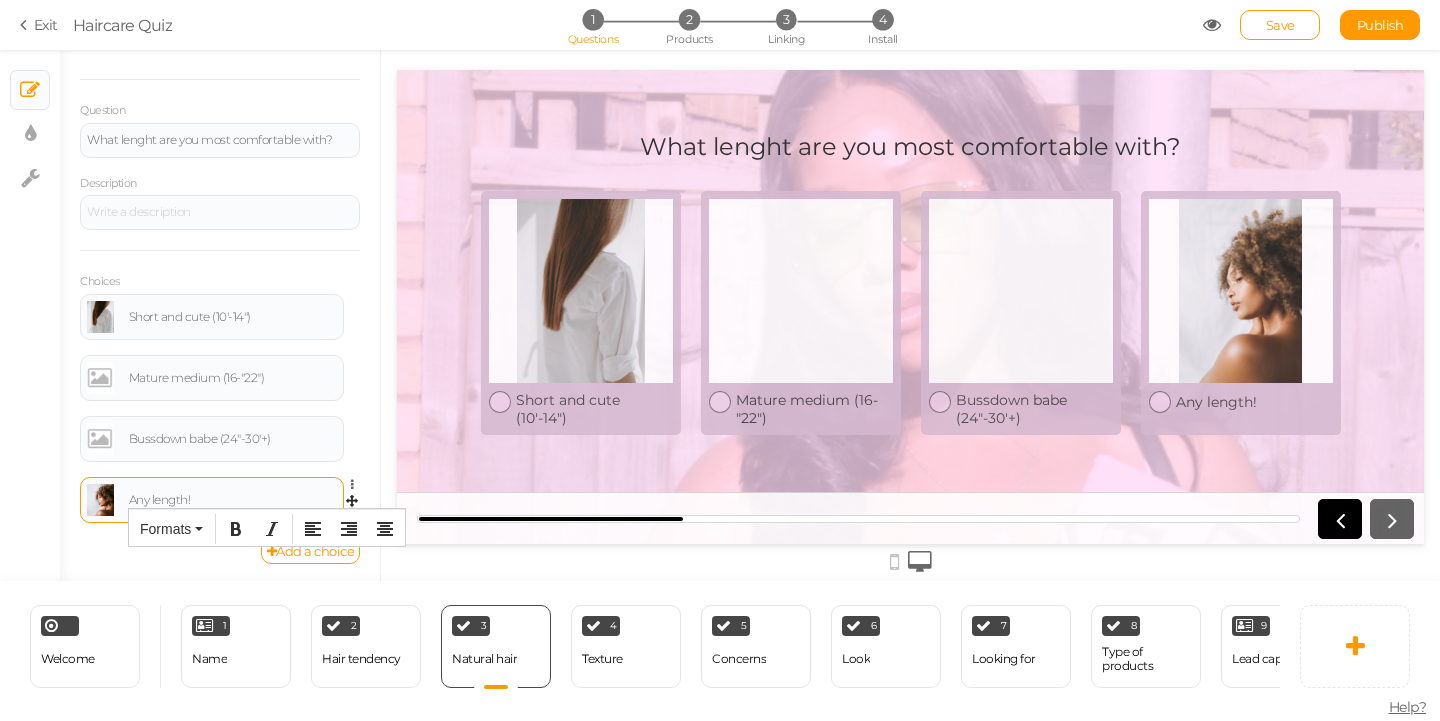 click at bounding box center (100, 500) 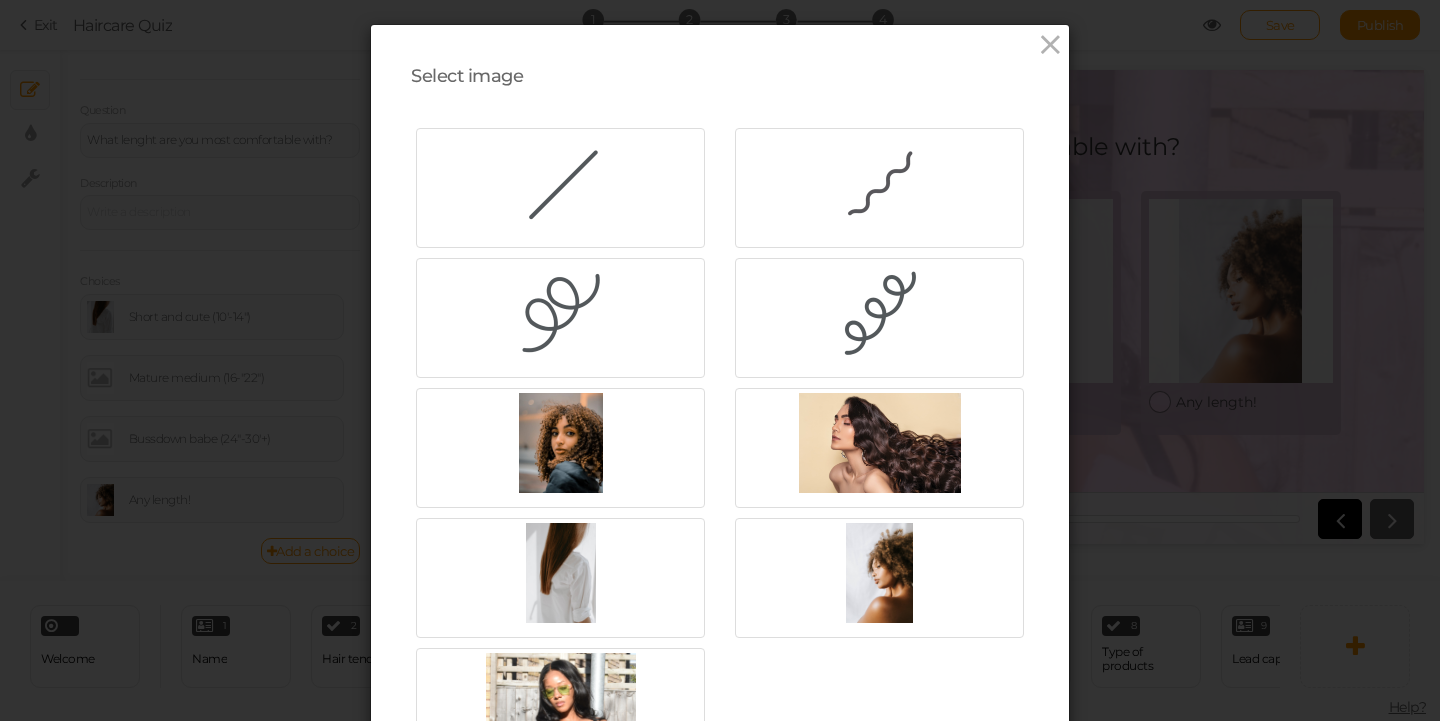 scroll, scrollTop: 0, scrollLeft: 0, axis: both 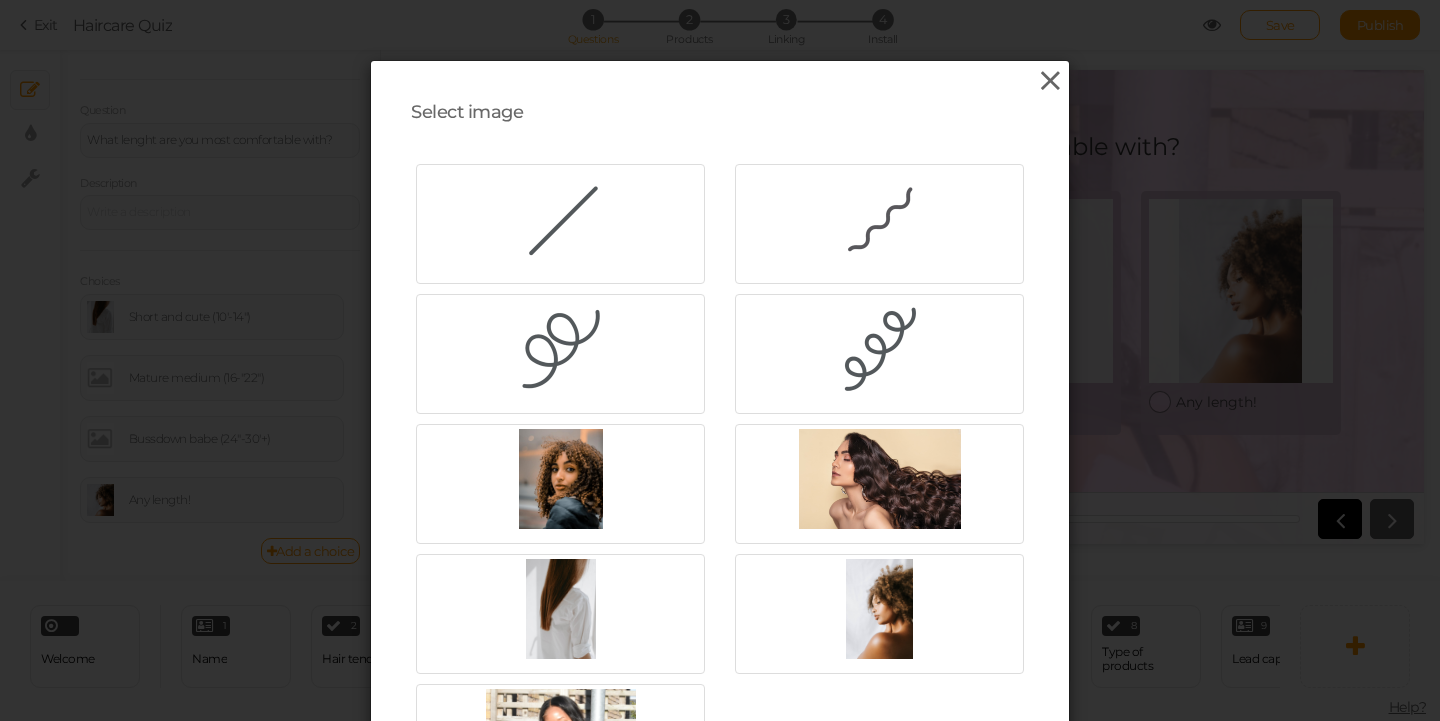 click at bounding box center [1050, 81] 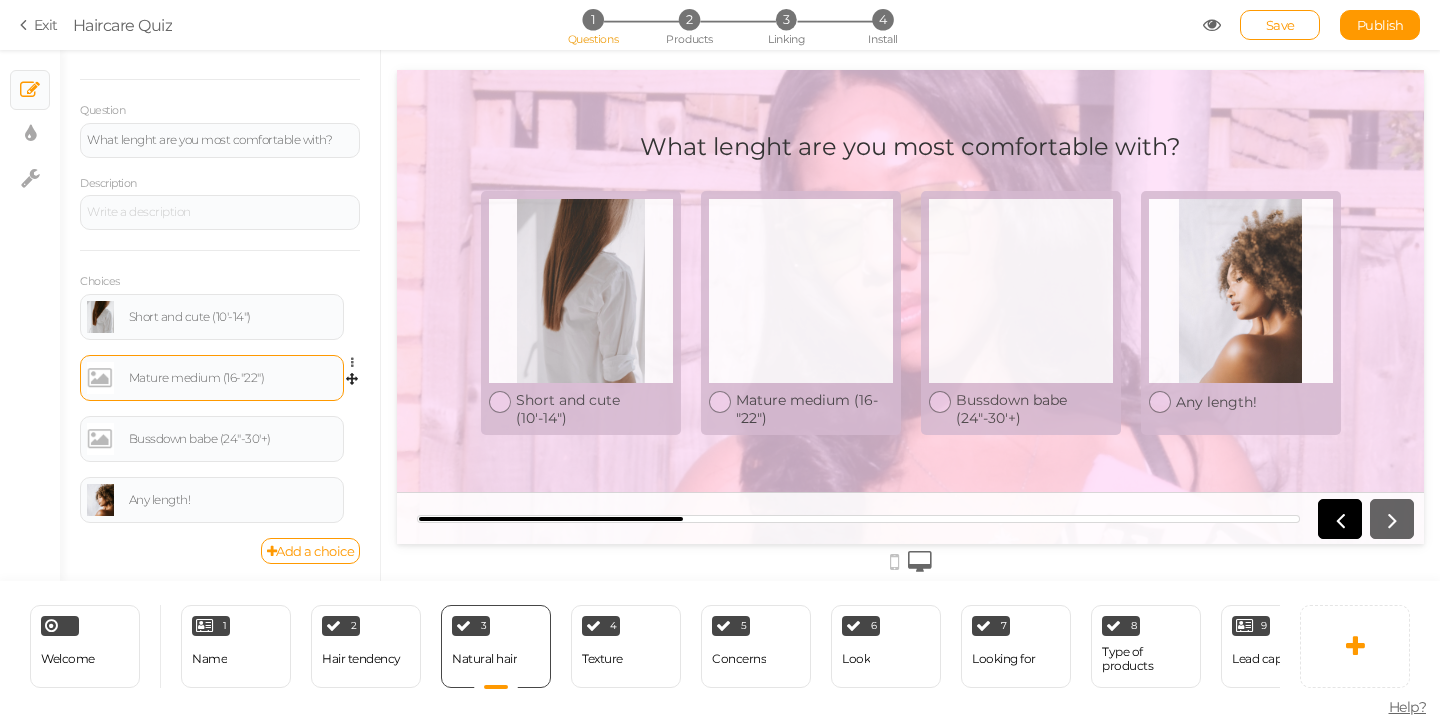 click at bounding box center [100, 378] 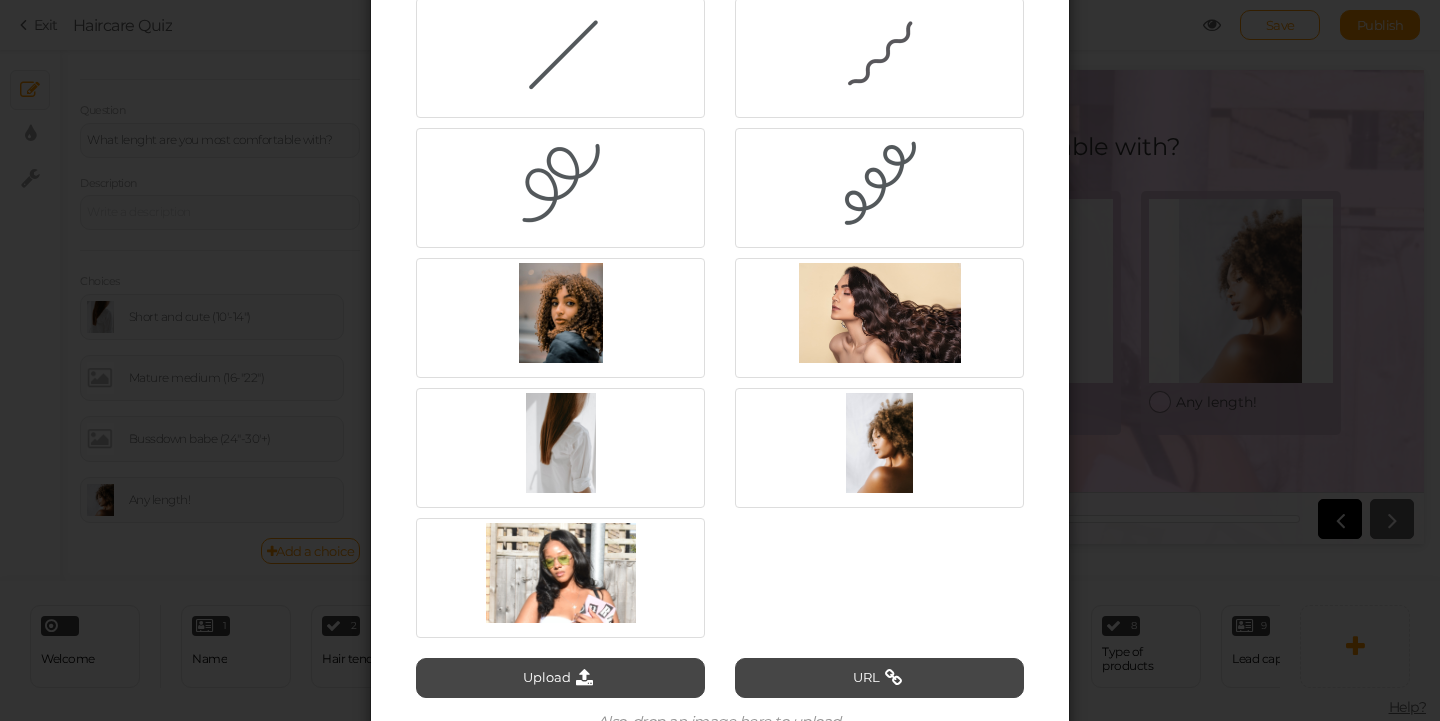 scroll, scrollTop: 241, scrollLeft: 0, axis: vertical 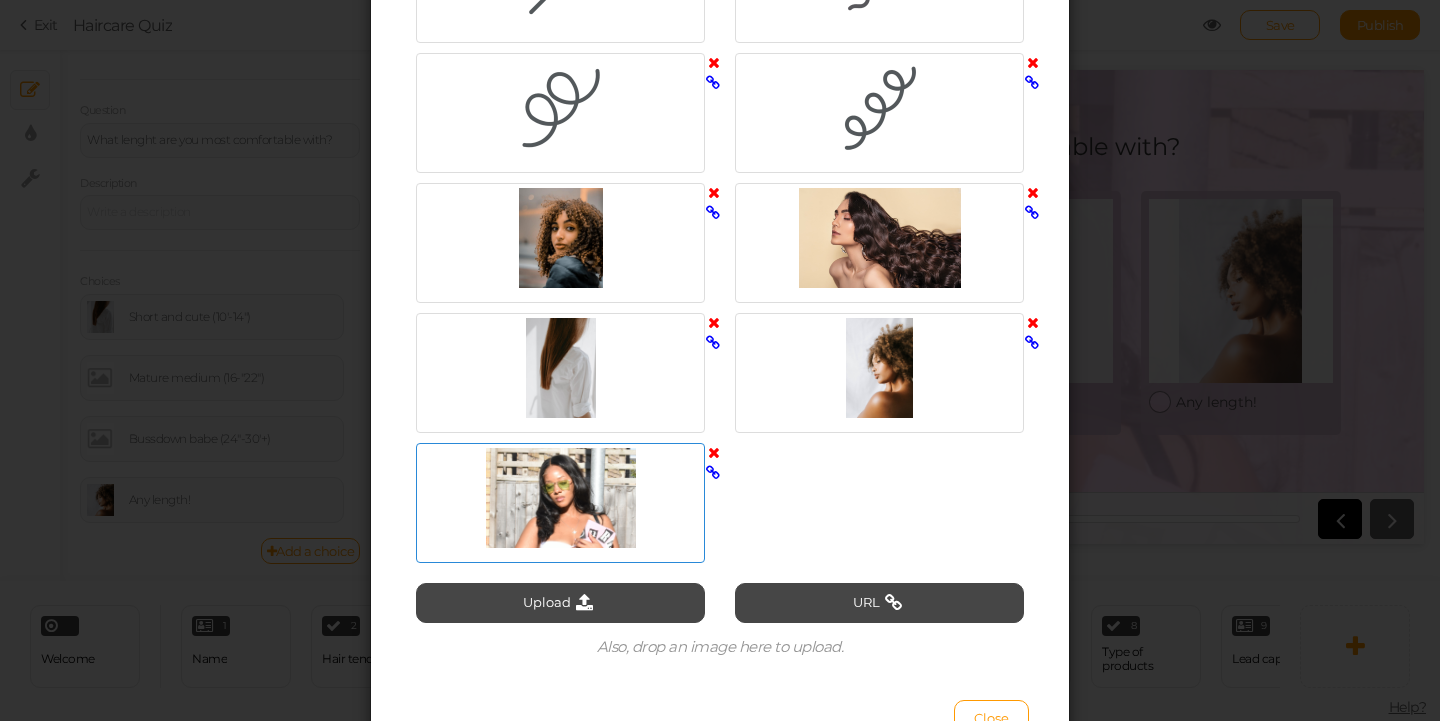 click at bounding box center [560, 498] 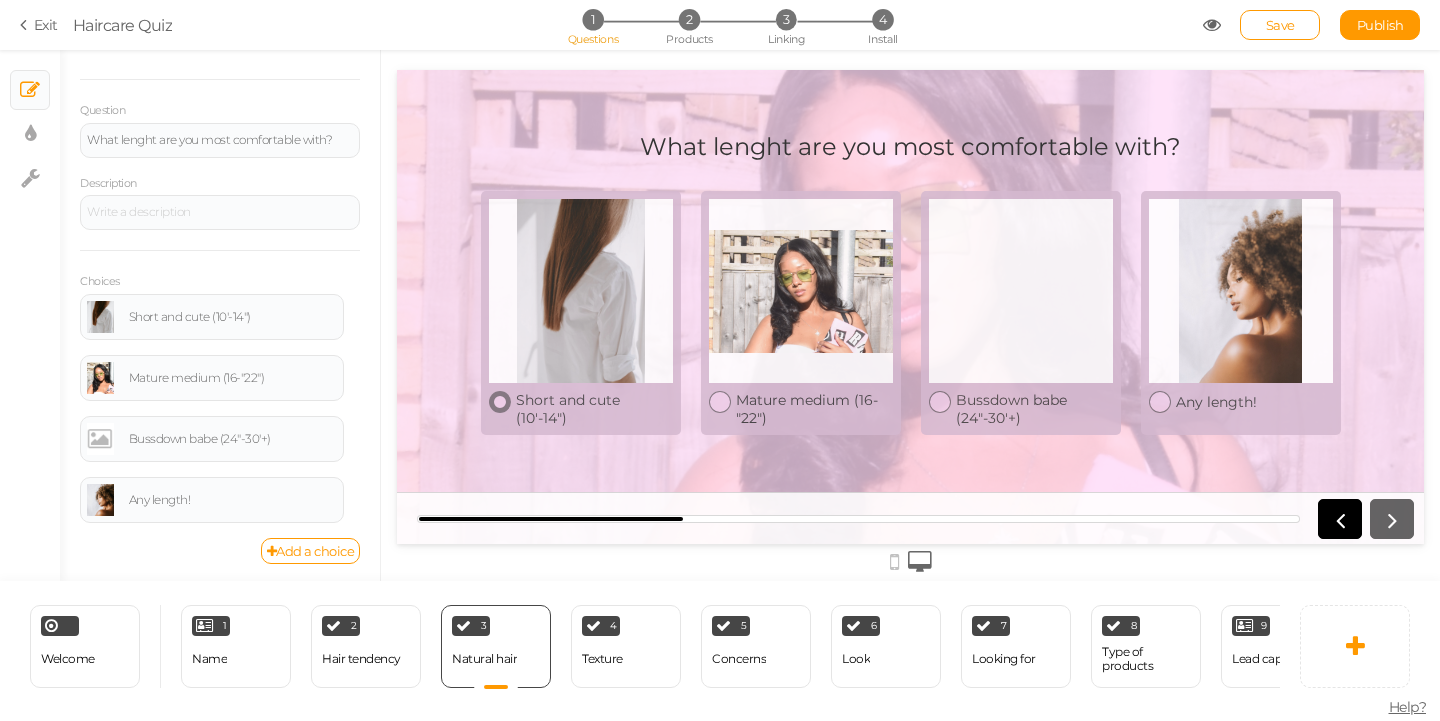 click at bounding box center [581, 291] 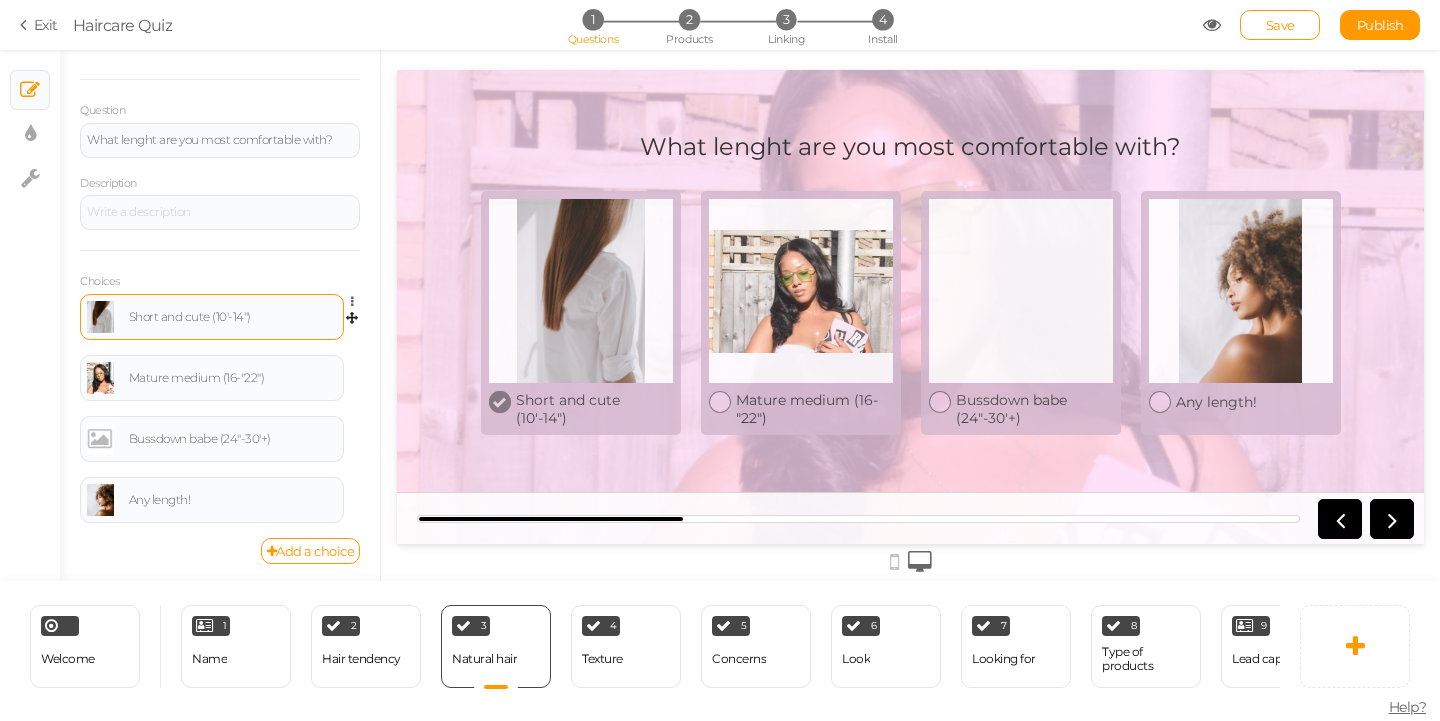 click at bounding box center [100, 317] 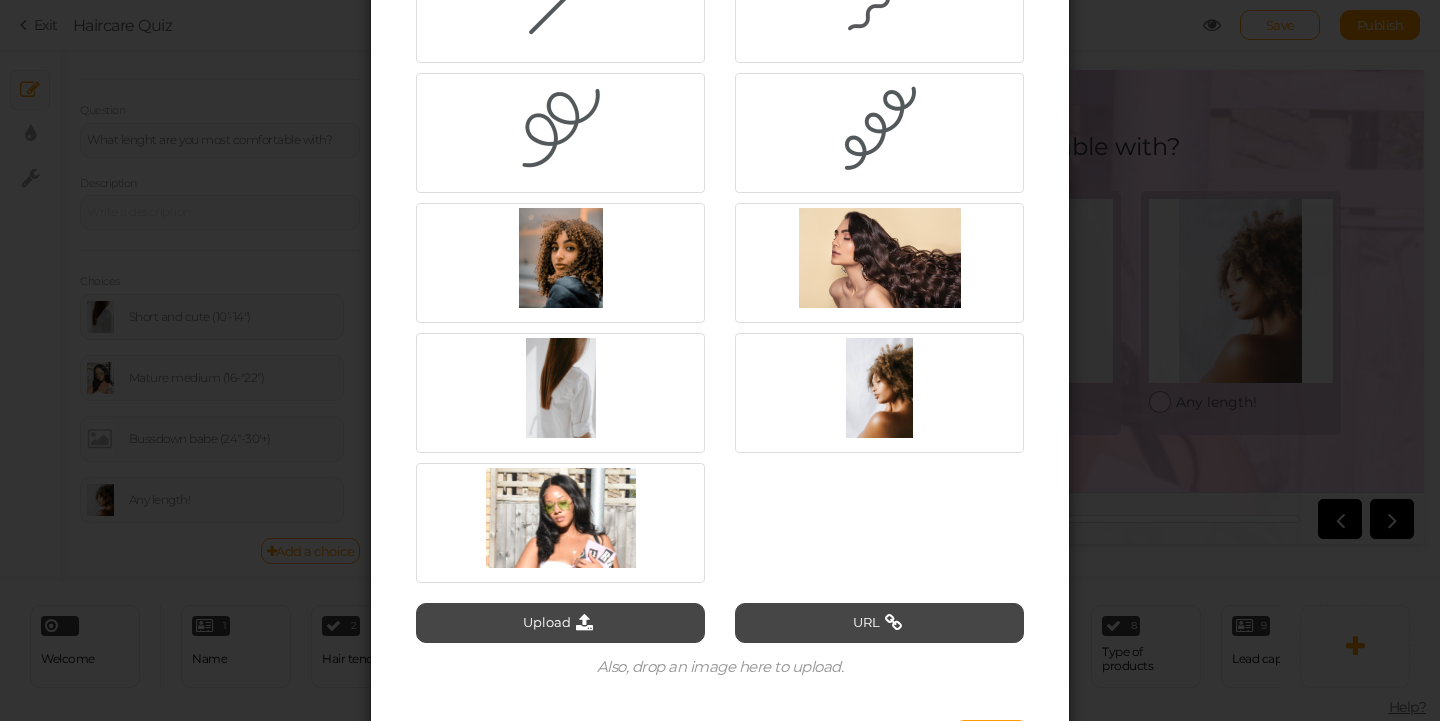 scroll, scrollTop: 251, scrollLeft: 0, axis: vertical 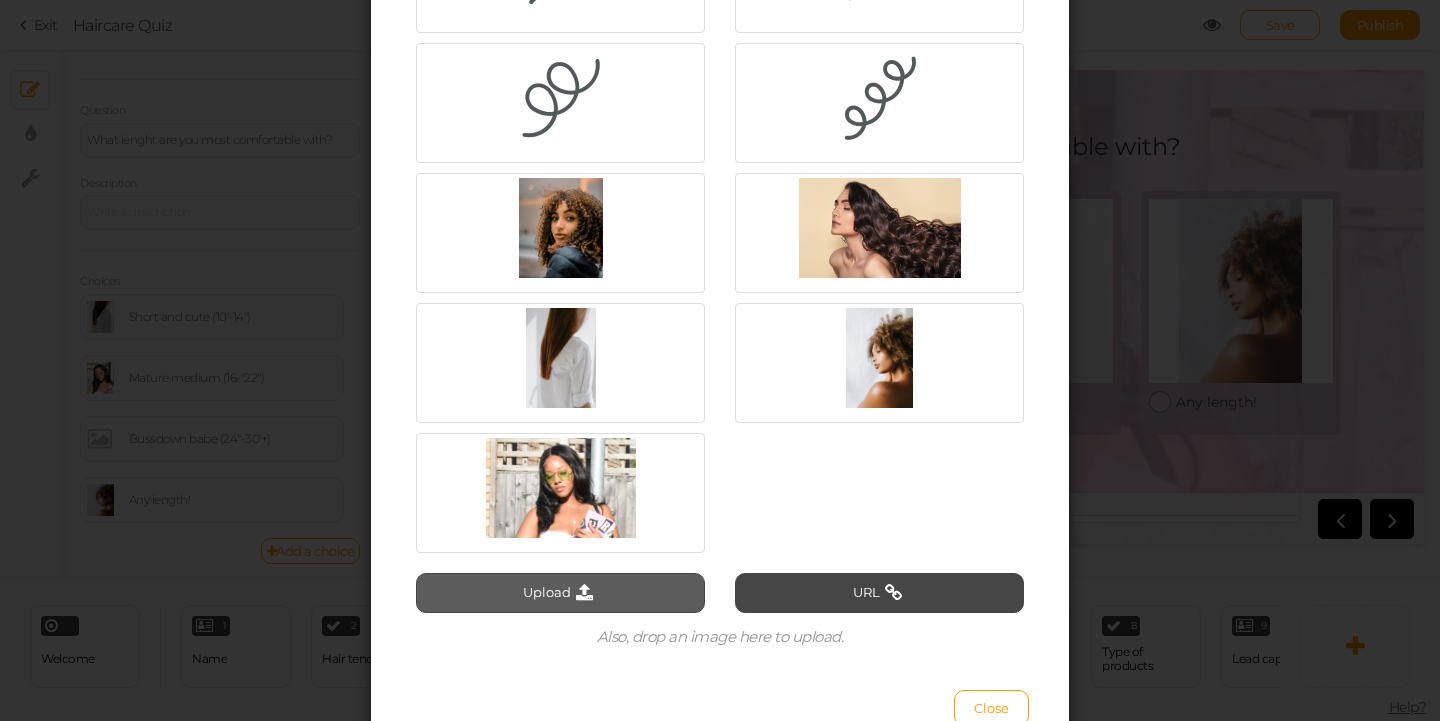 click on "Upload" at bounding box center [560, 593] 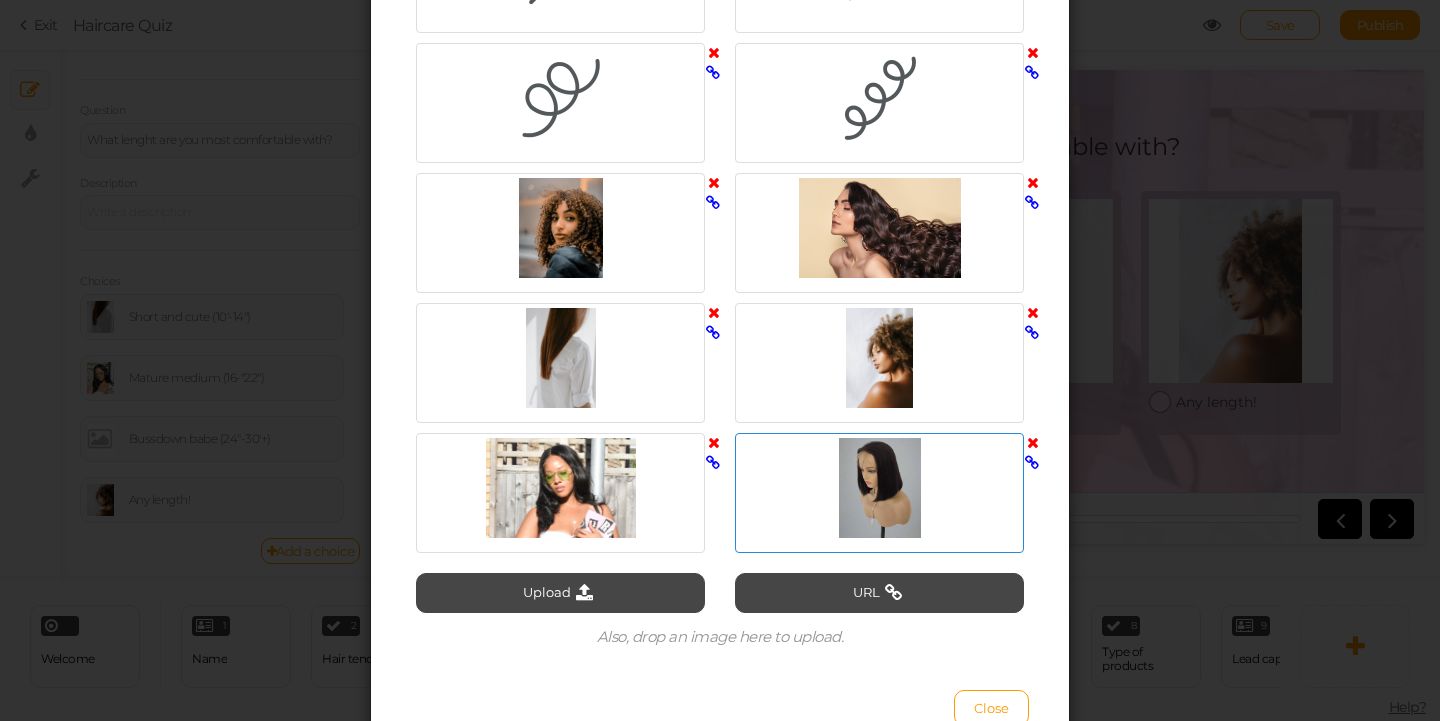 click at bounding box center [879, 488] 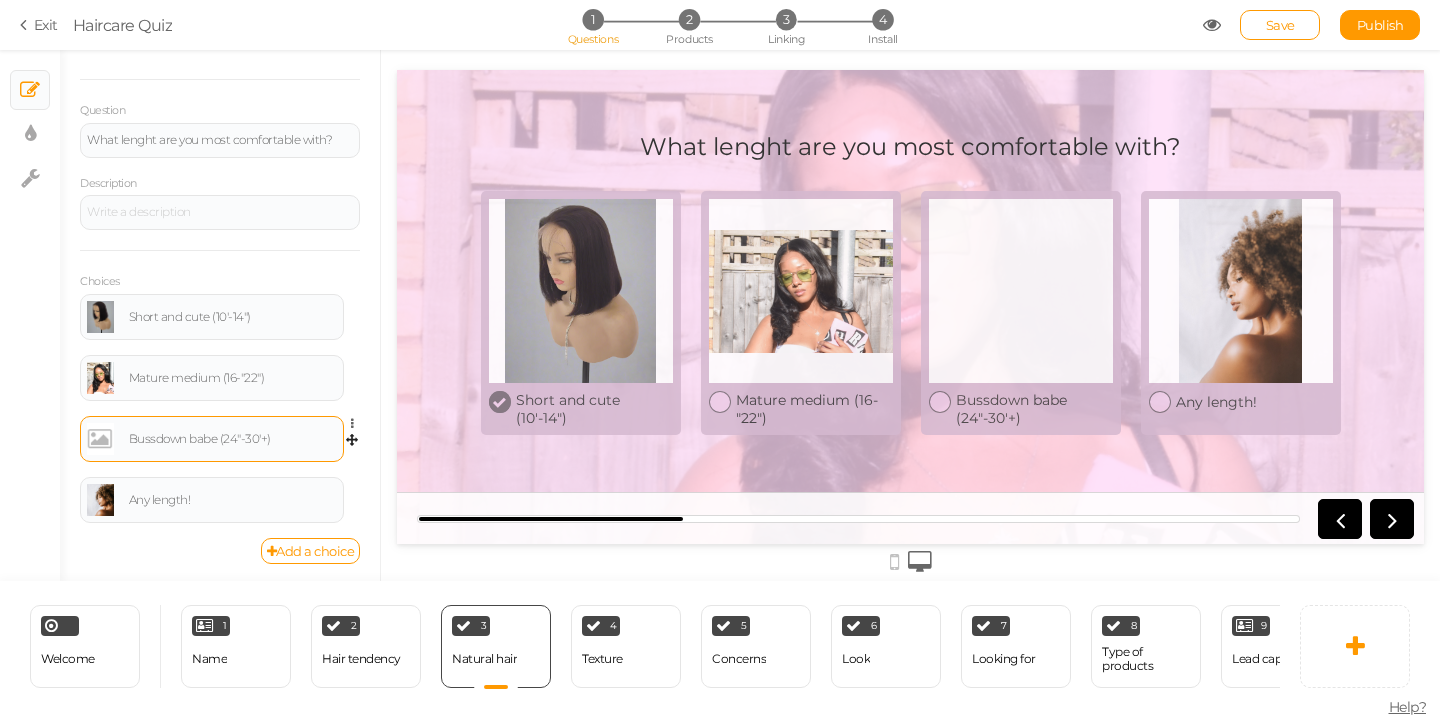click at bounding box center [100, 439] 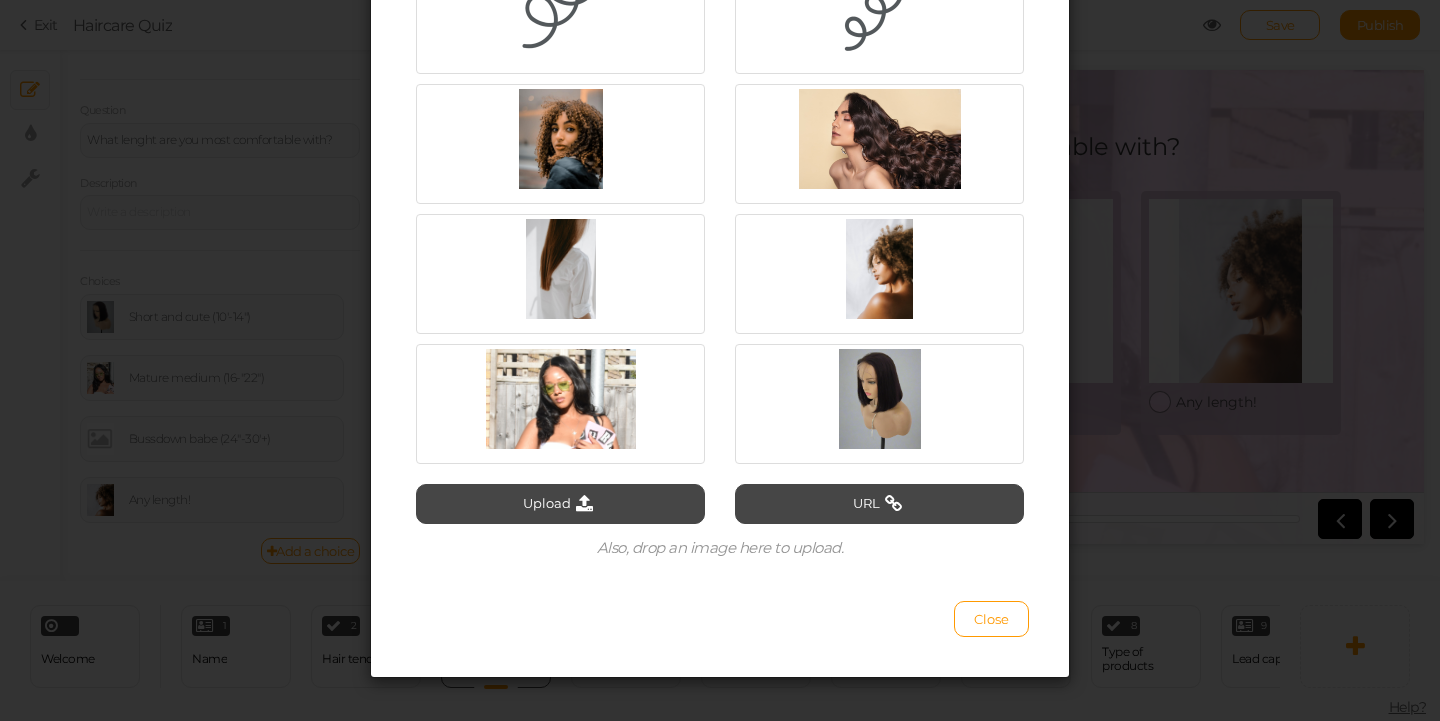 scroll, scrollTop: 346, scrollLeft: 0, axis: vertical 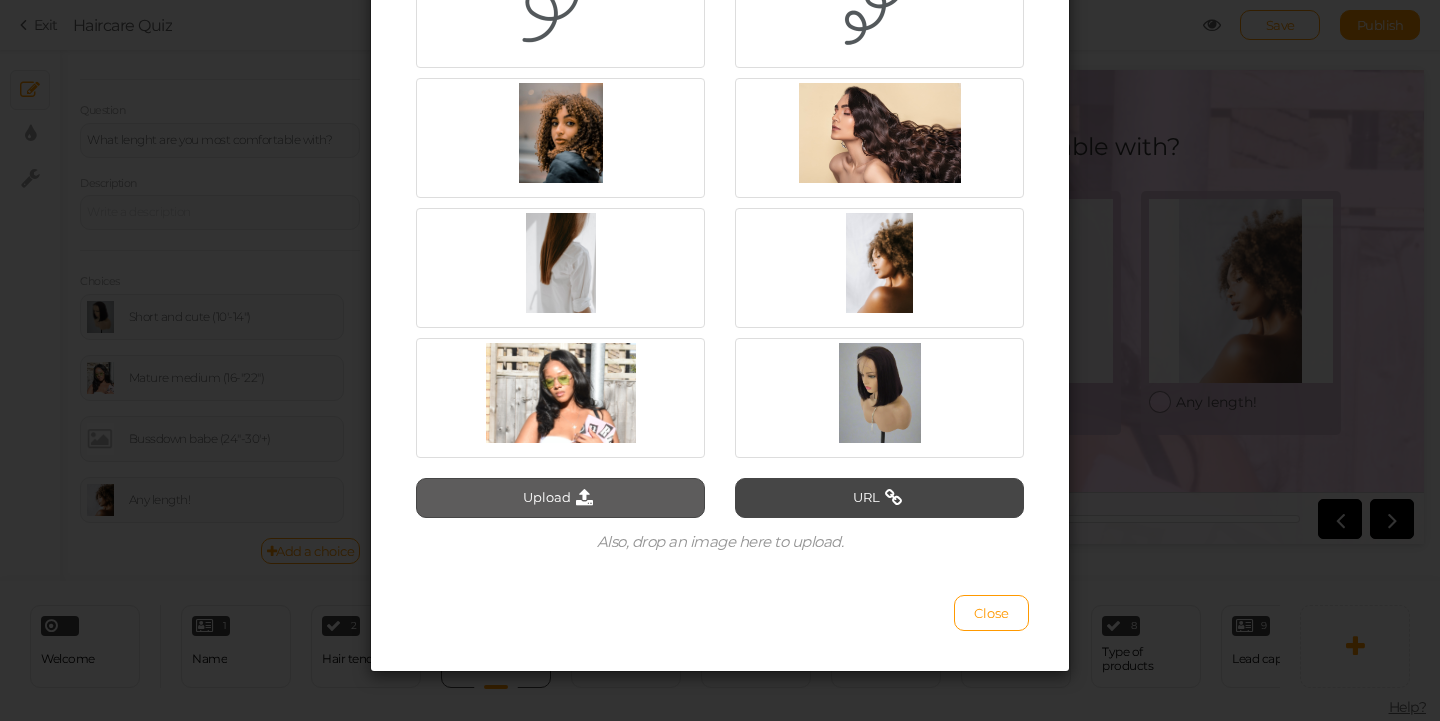 click on "Upload" at bounding box center [560, 498] 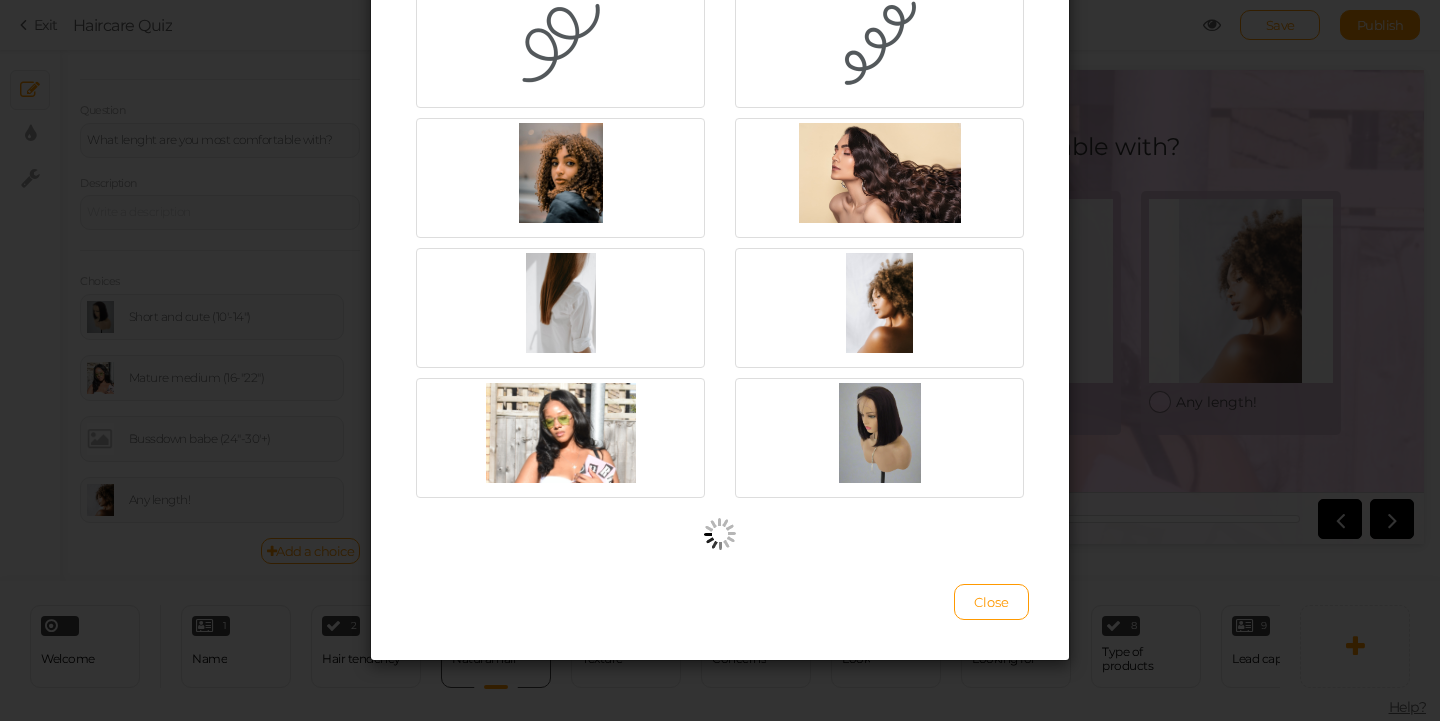 scroll, scrollTop: 305, scrollLeft: 0, axis: vertical 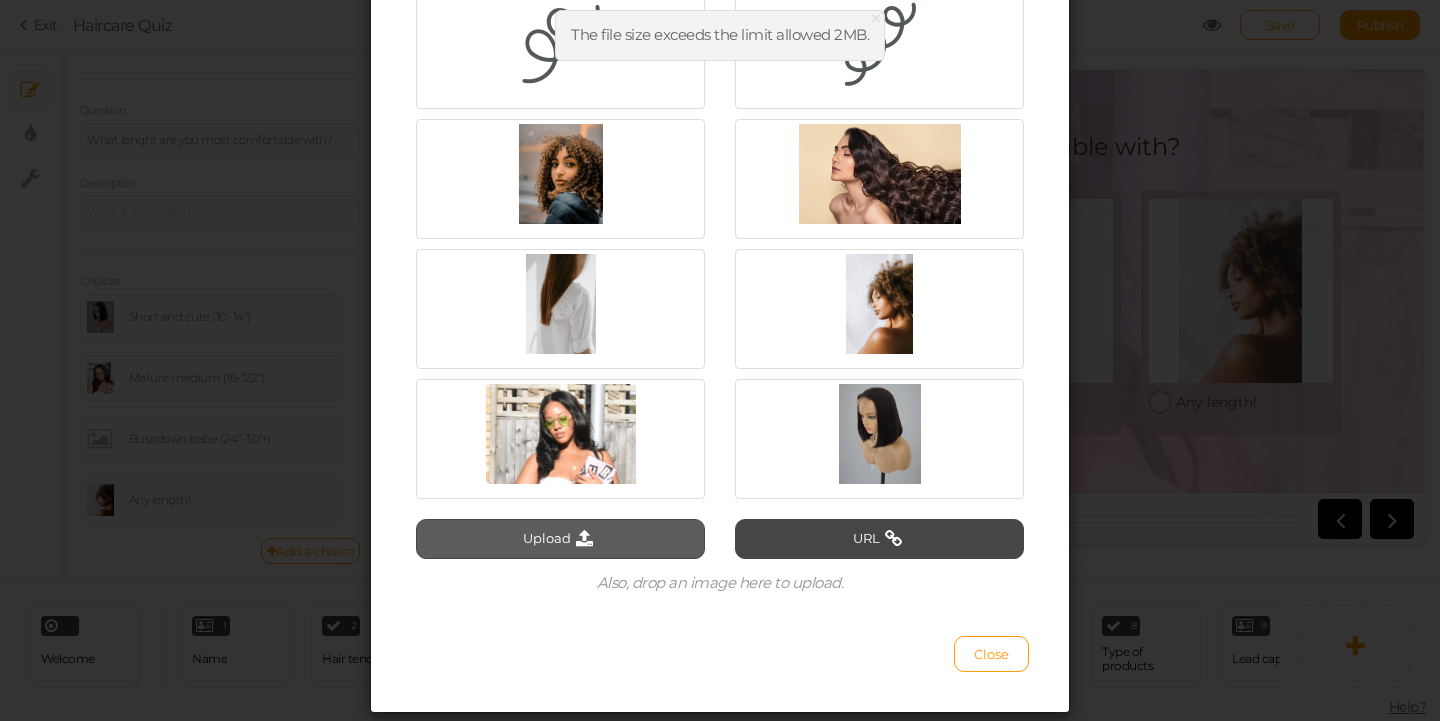 click on "Upload" at bounding box center (560, 539) 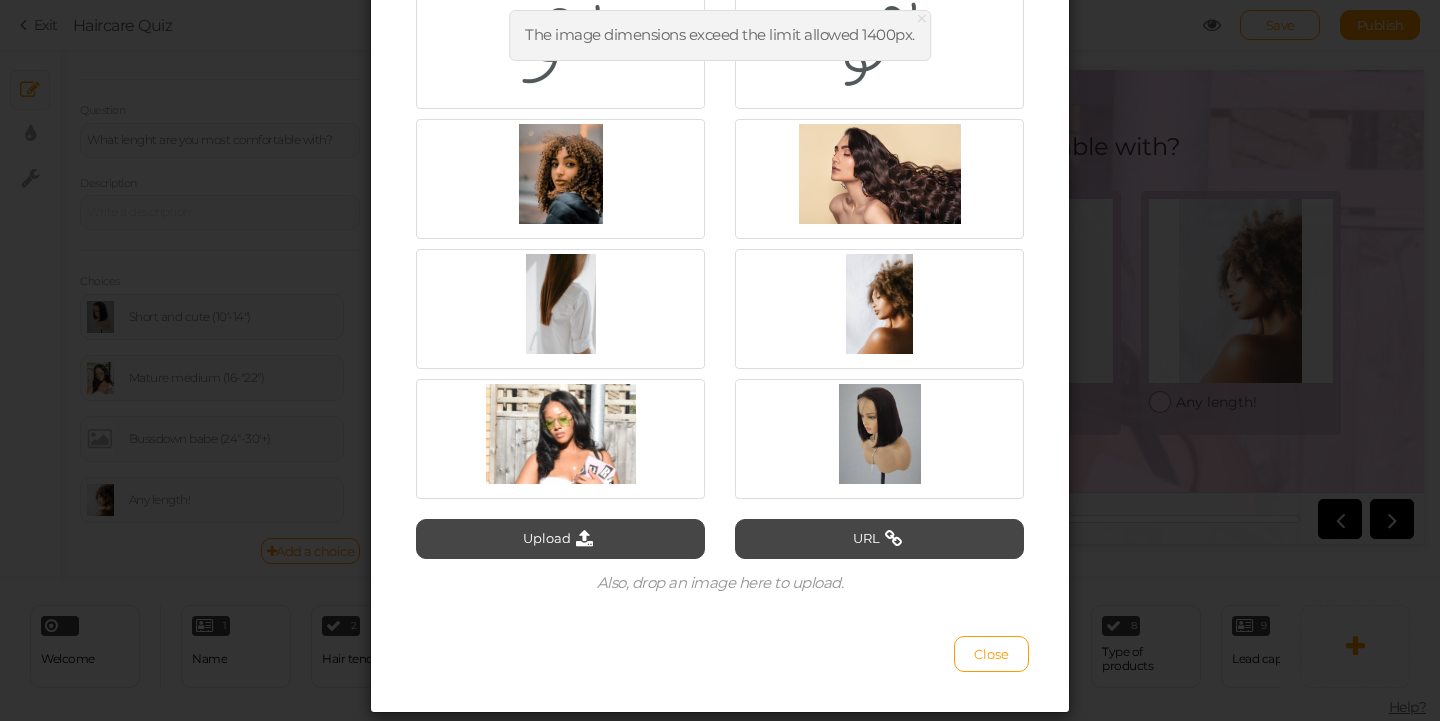 click on "Upload       URL         Also, drop an image here to upload." at bounding box center (720, 221) 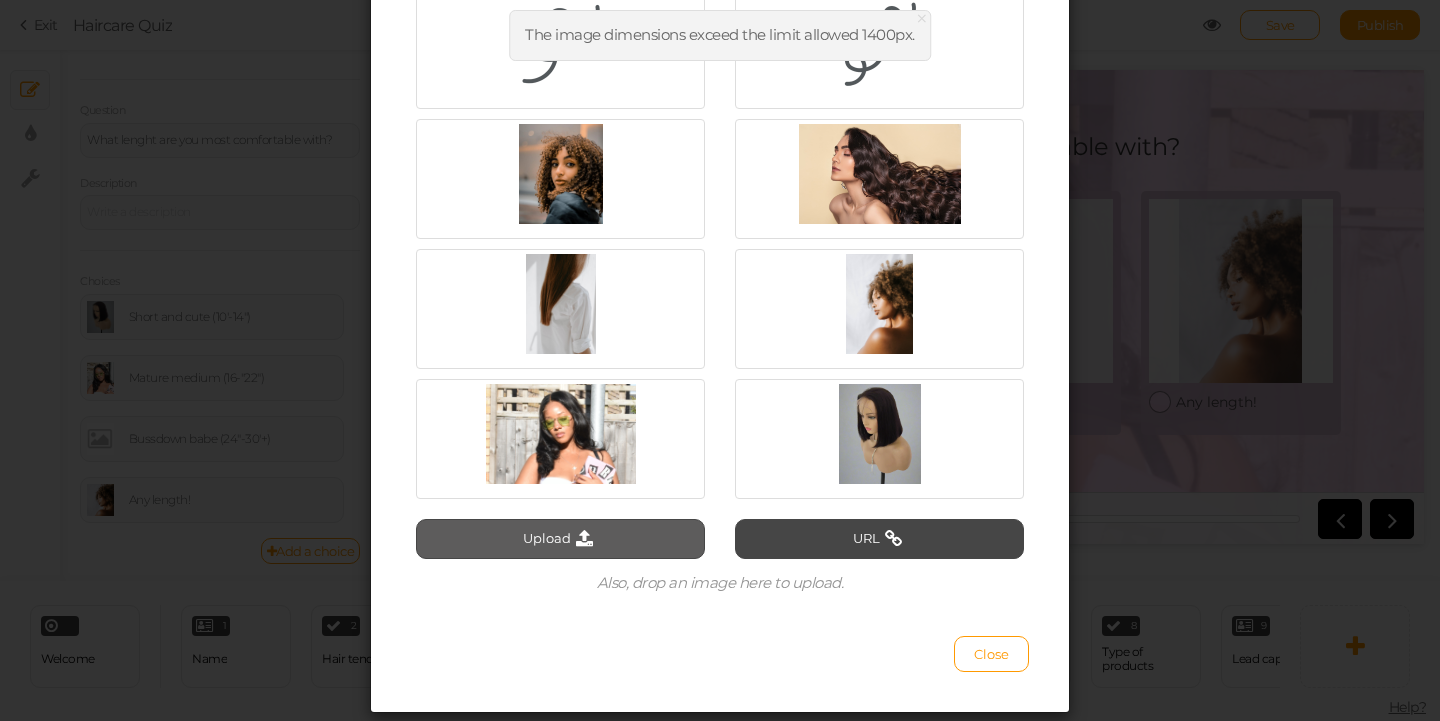 click at bounding box center [584, 539] 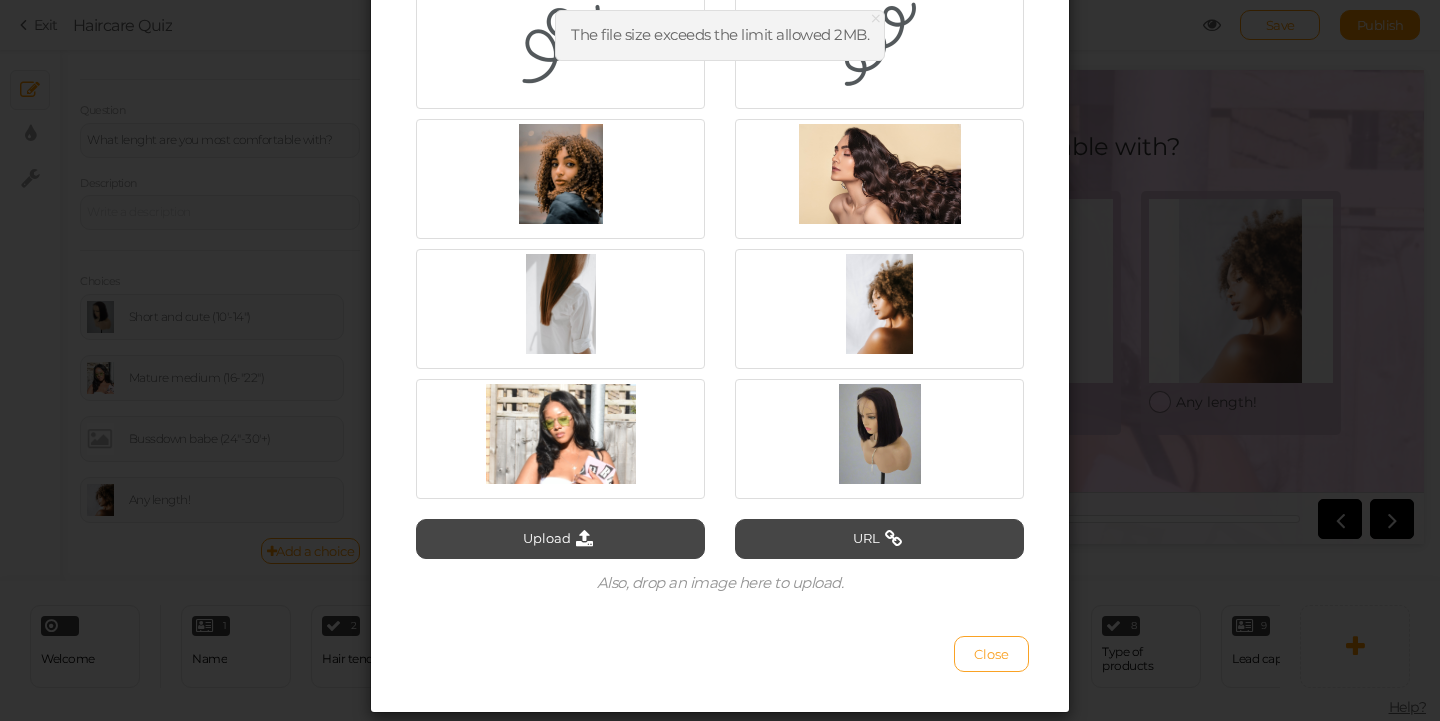 click on "Close" at bounding box center (991, 654) 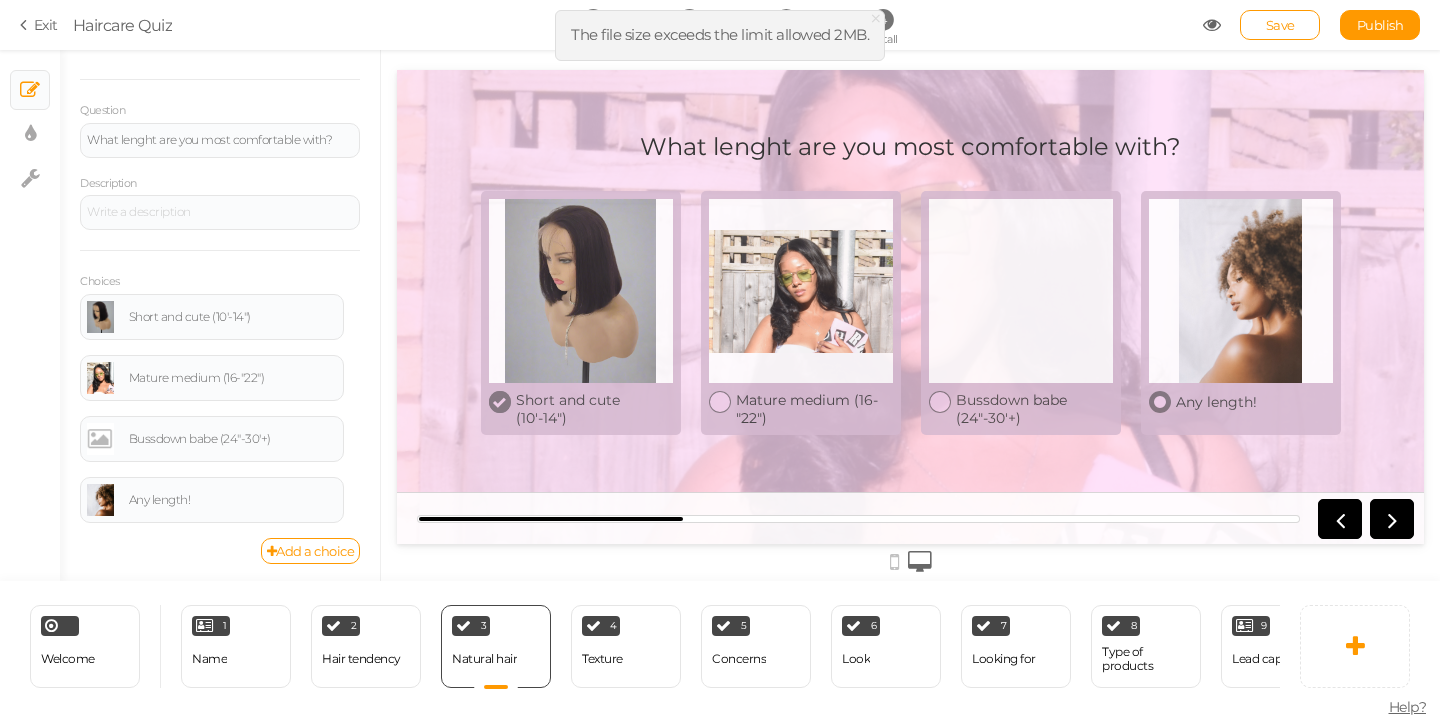 click at bounding box center [1241, 291] 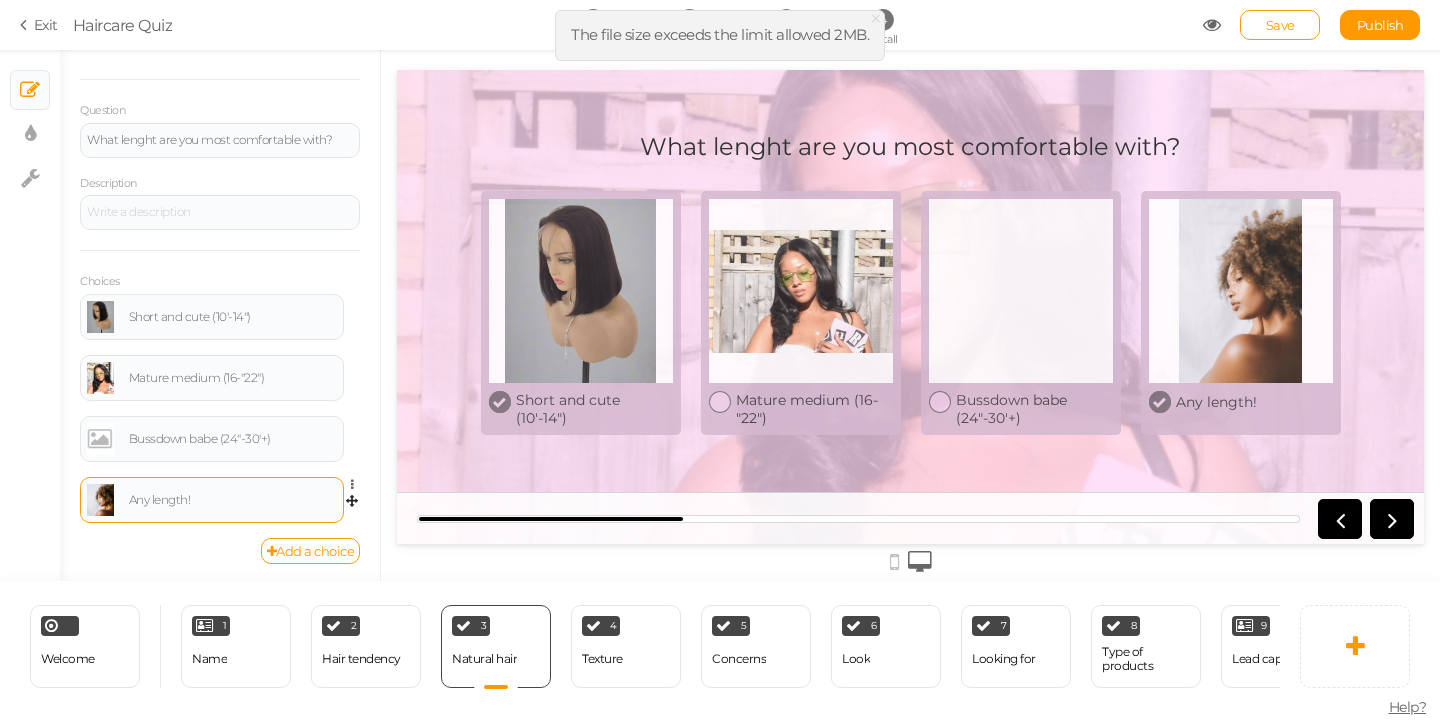 click at bounding box center [100, 500] 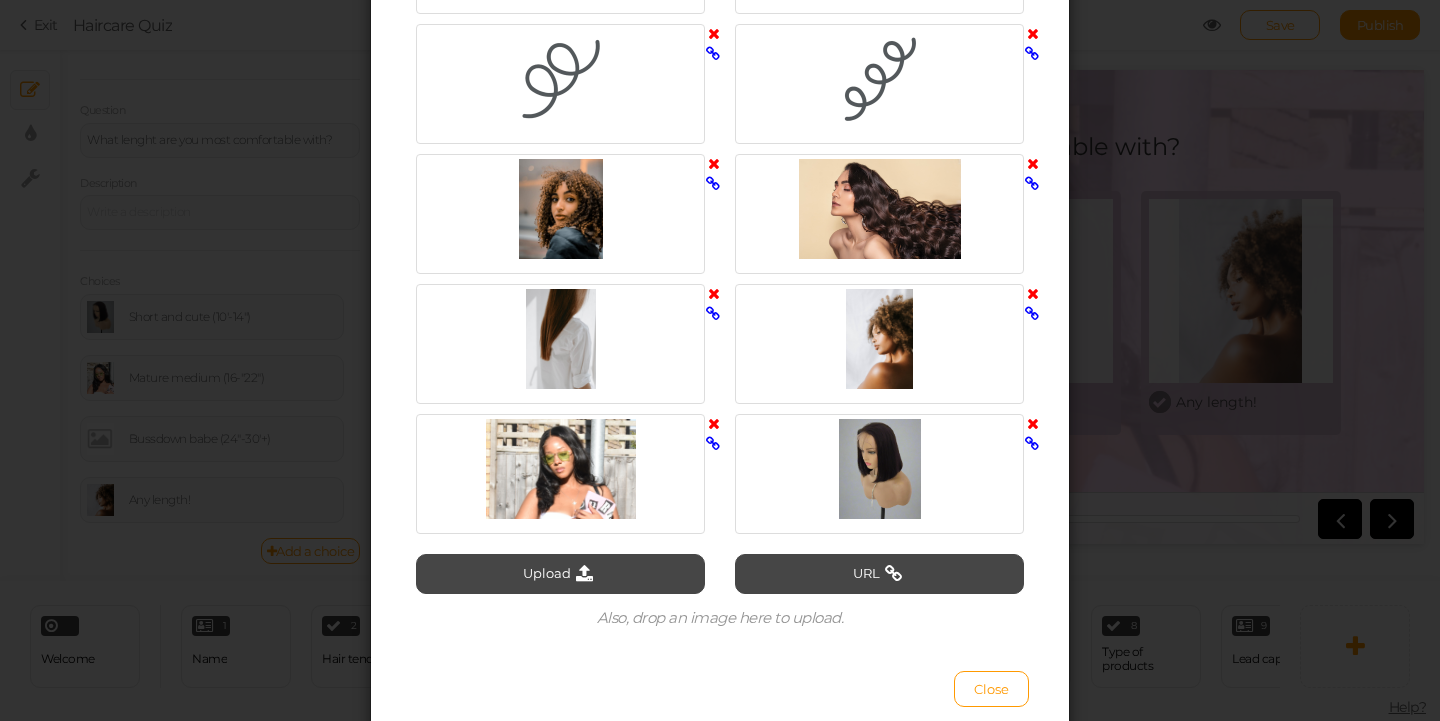 scroll, scrollTop: 277, scrollLeft: 0, axis: vertical 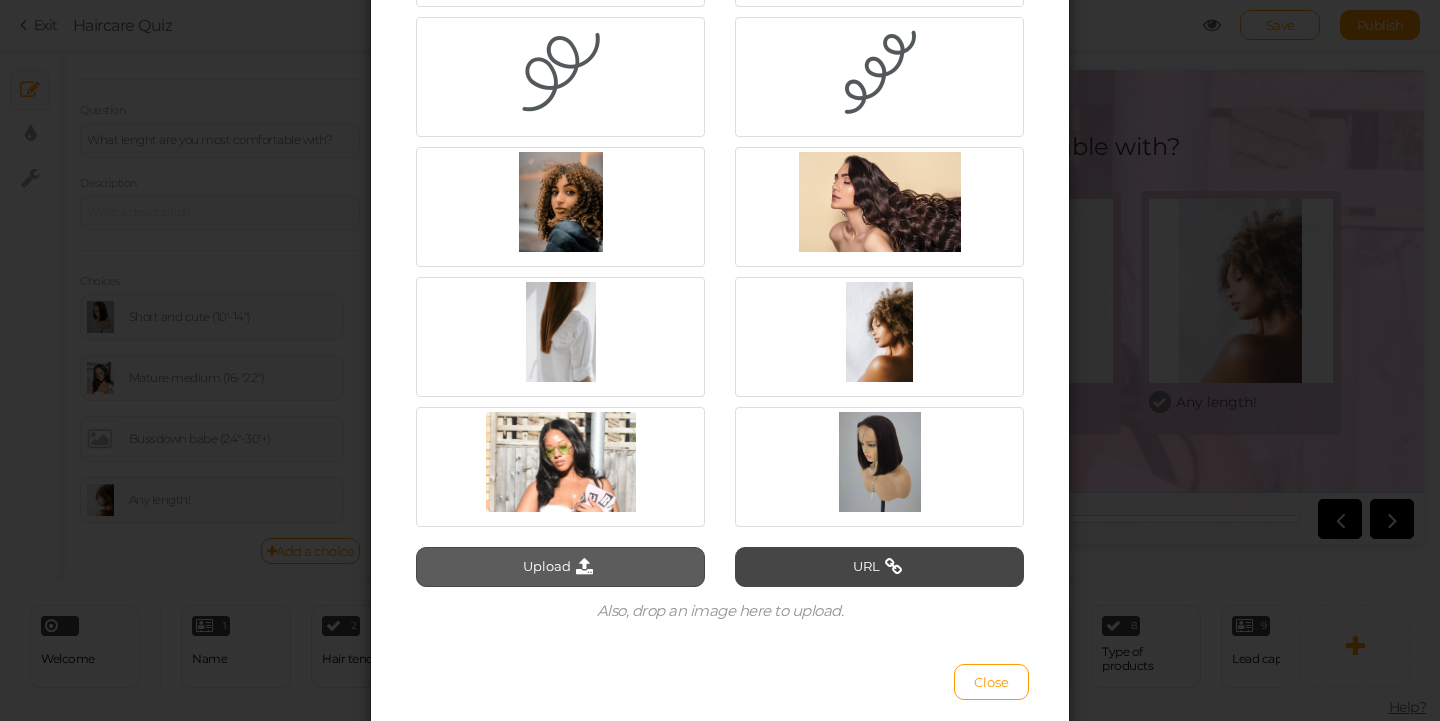 click on "Upload" at bounding box center (560, 567) 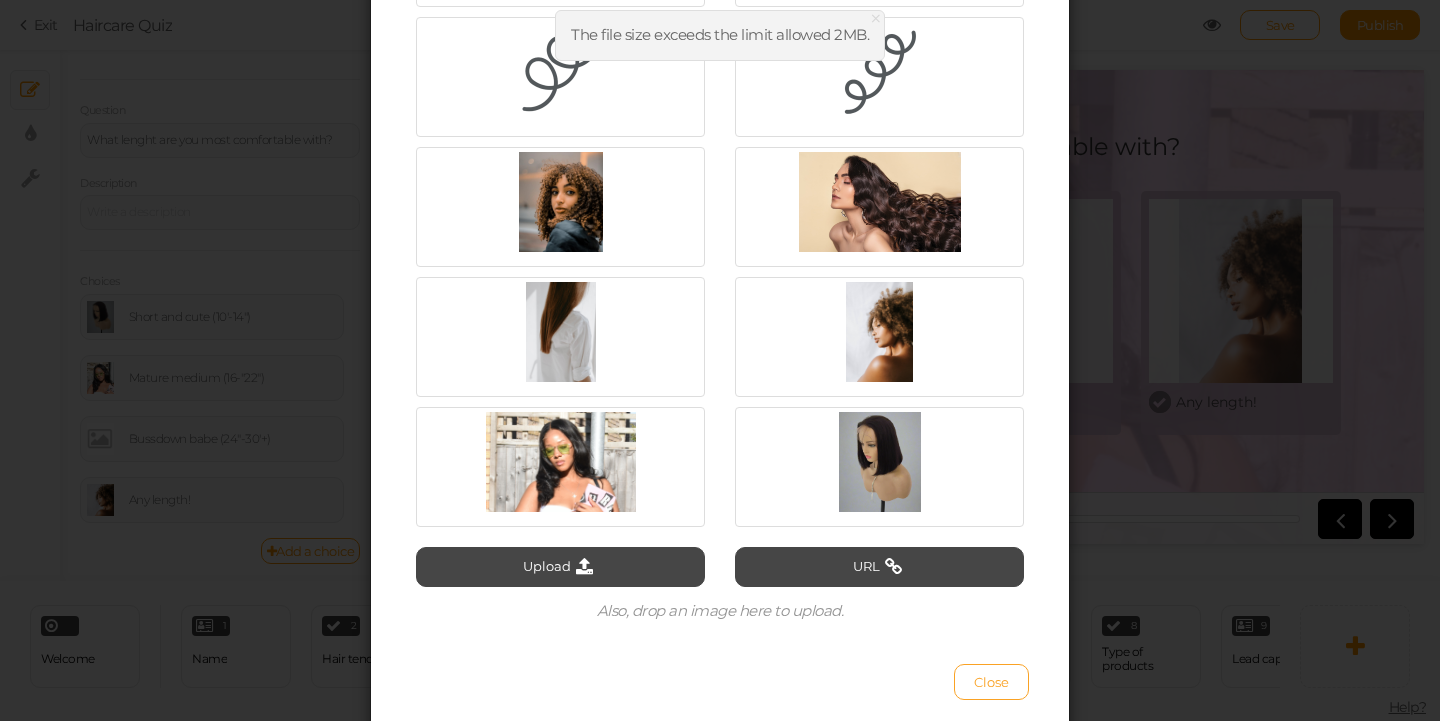 click on "Close" at bounding box center (991, 682) 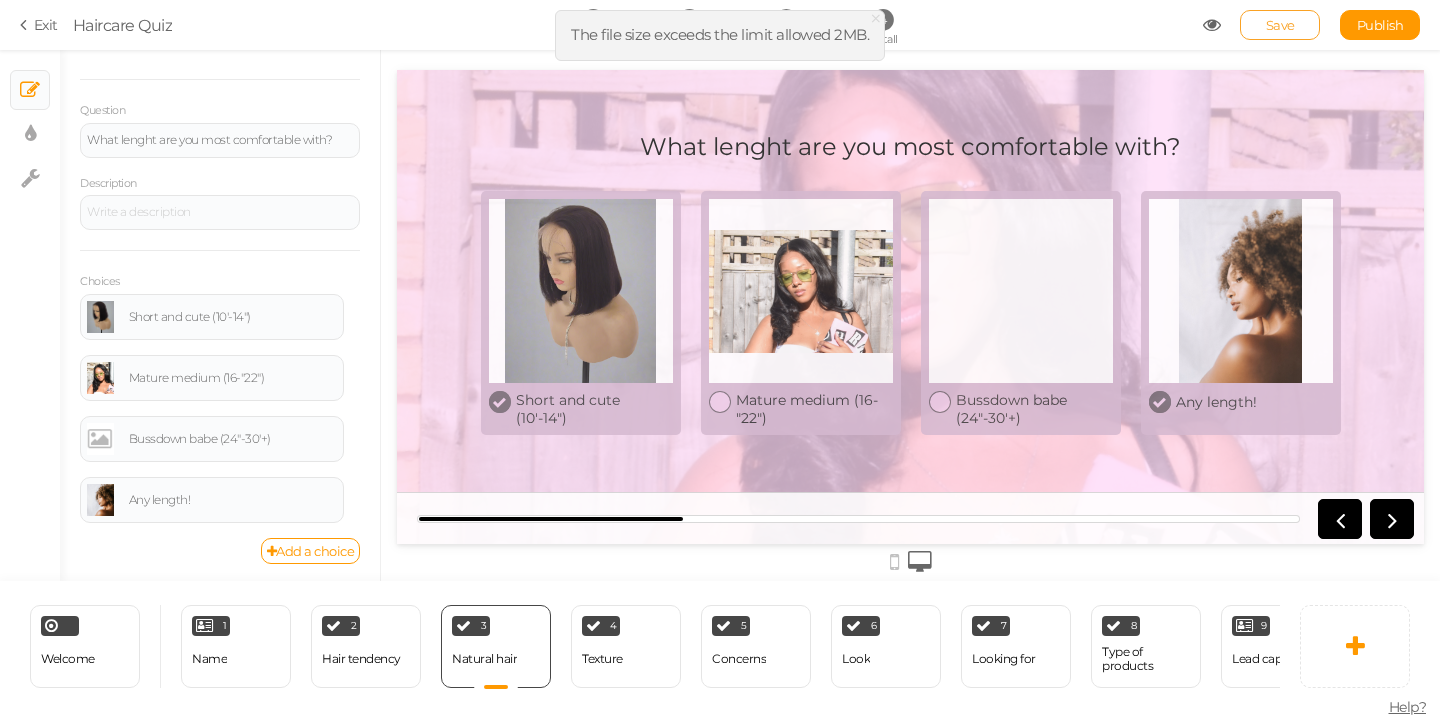 click on "Save" at bounding box center [1280, 25] 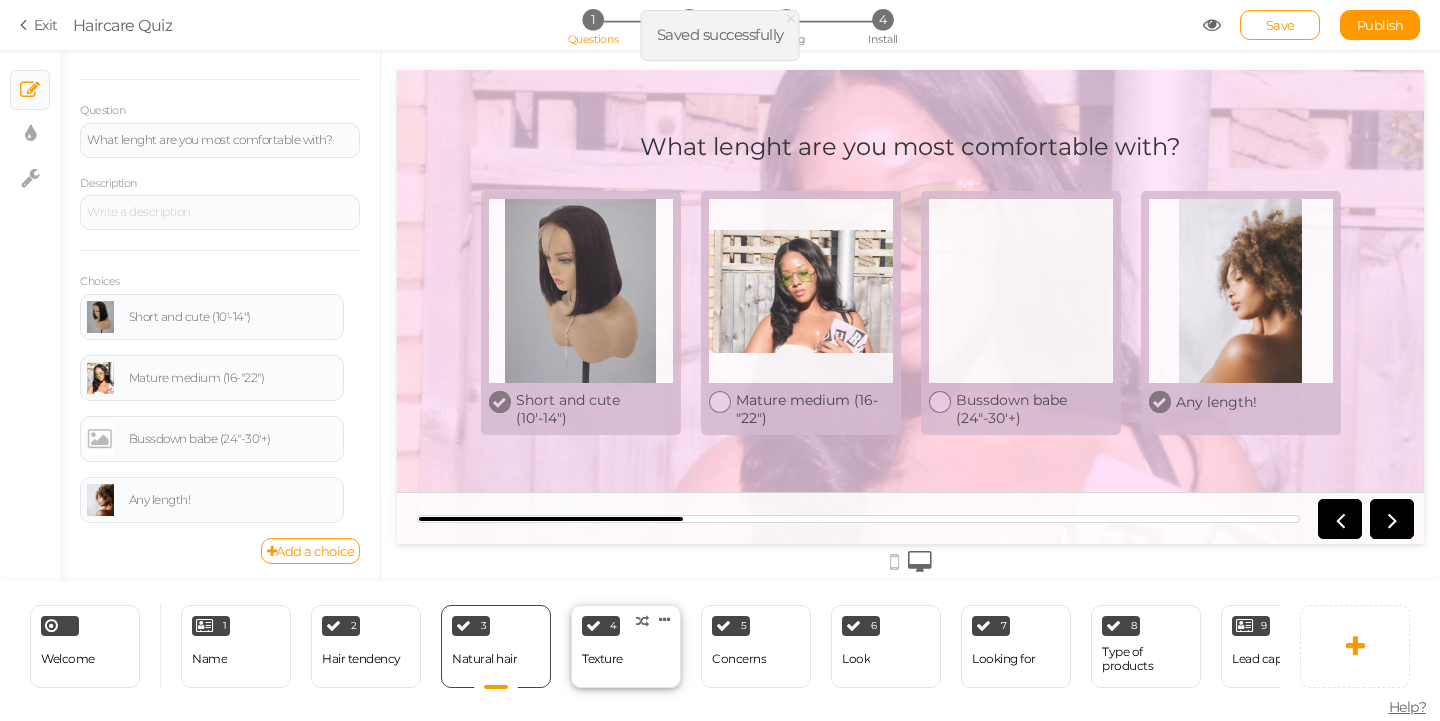 click on "Texture" at bounding box center [602, 659] 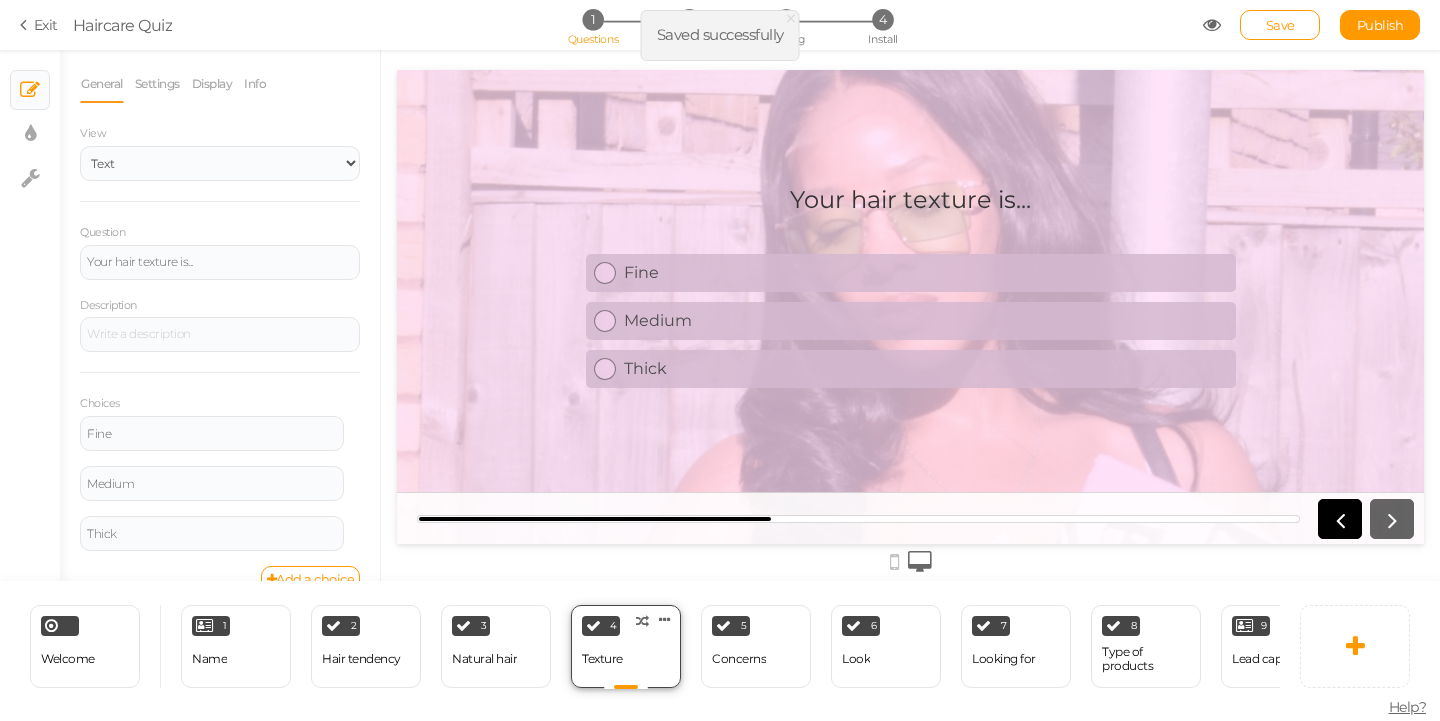 scroll, scrollTop: 0, scrollLeft: 0, axis: both 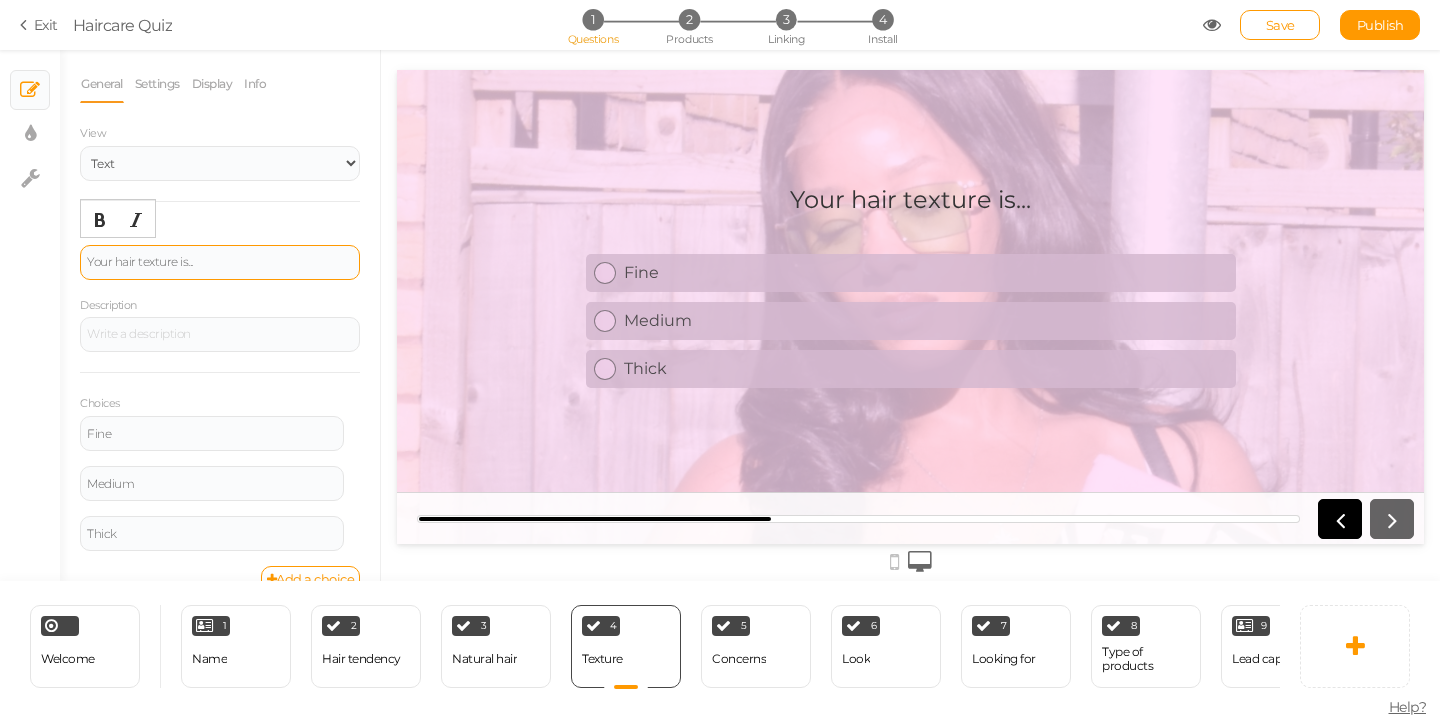 click on "Your hair texture is..." at bounding box center [220, 262] 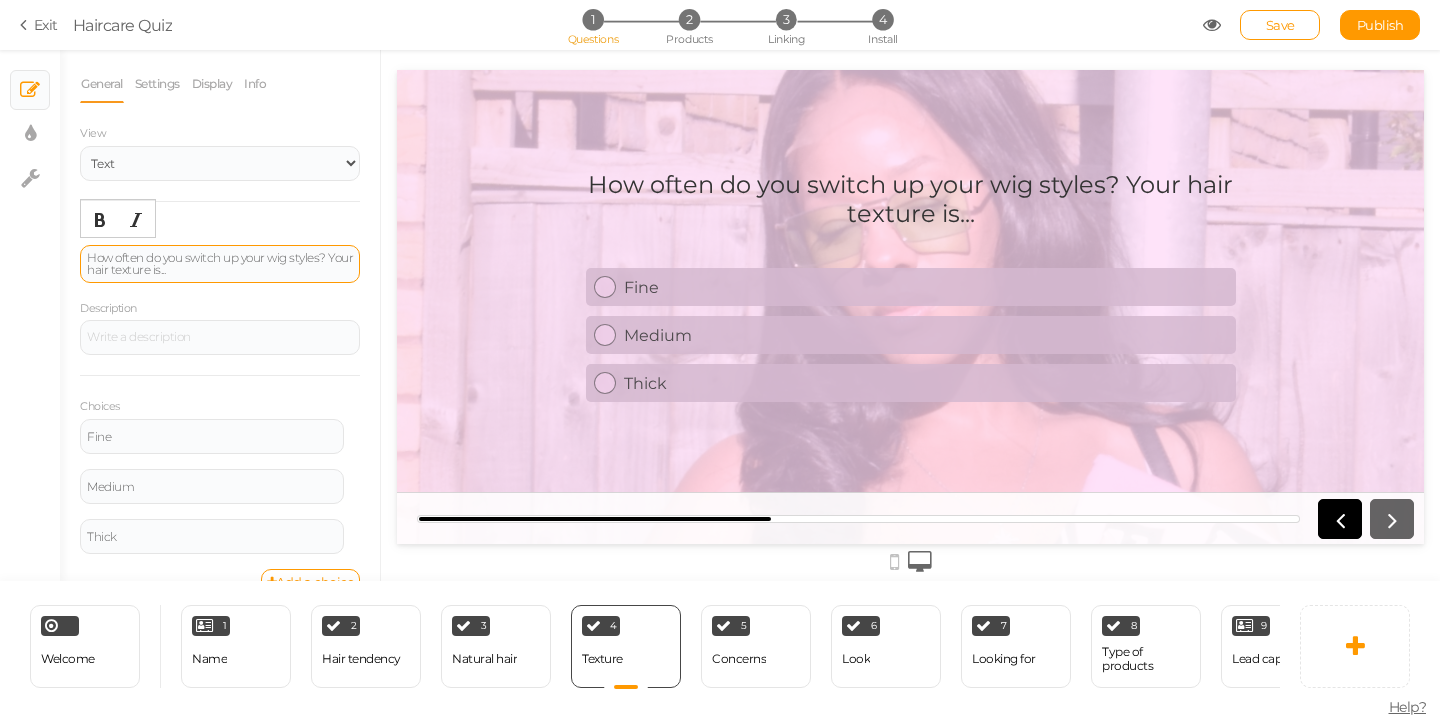 drag, startPoint x: 268, startPoint y: 272, endPoint x: 143, endPoint y: 275, distance: 125.035995 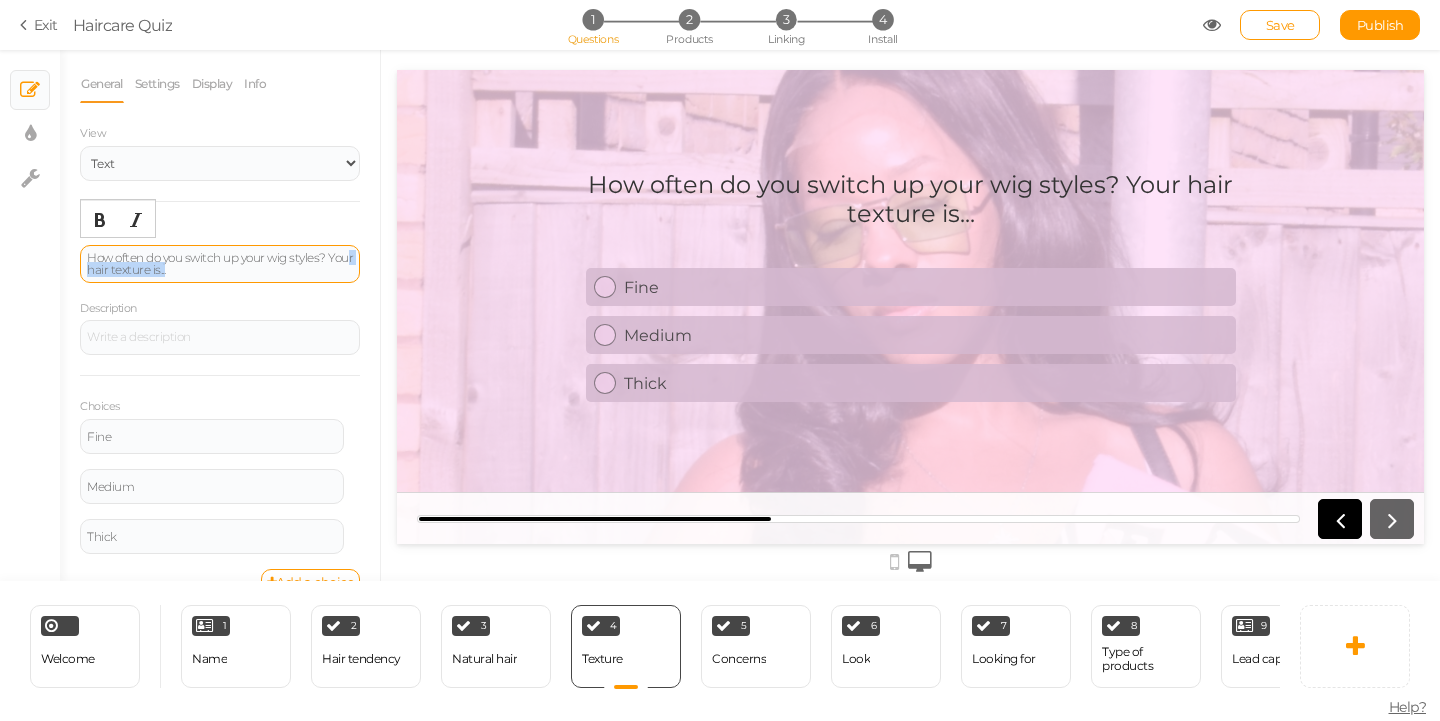 drag, startPoint x: 234, startPoint y: 269, endPoint x: 144, endPoint y: 269, distance: 90 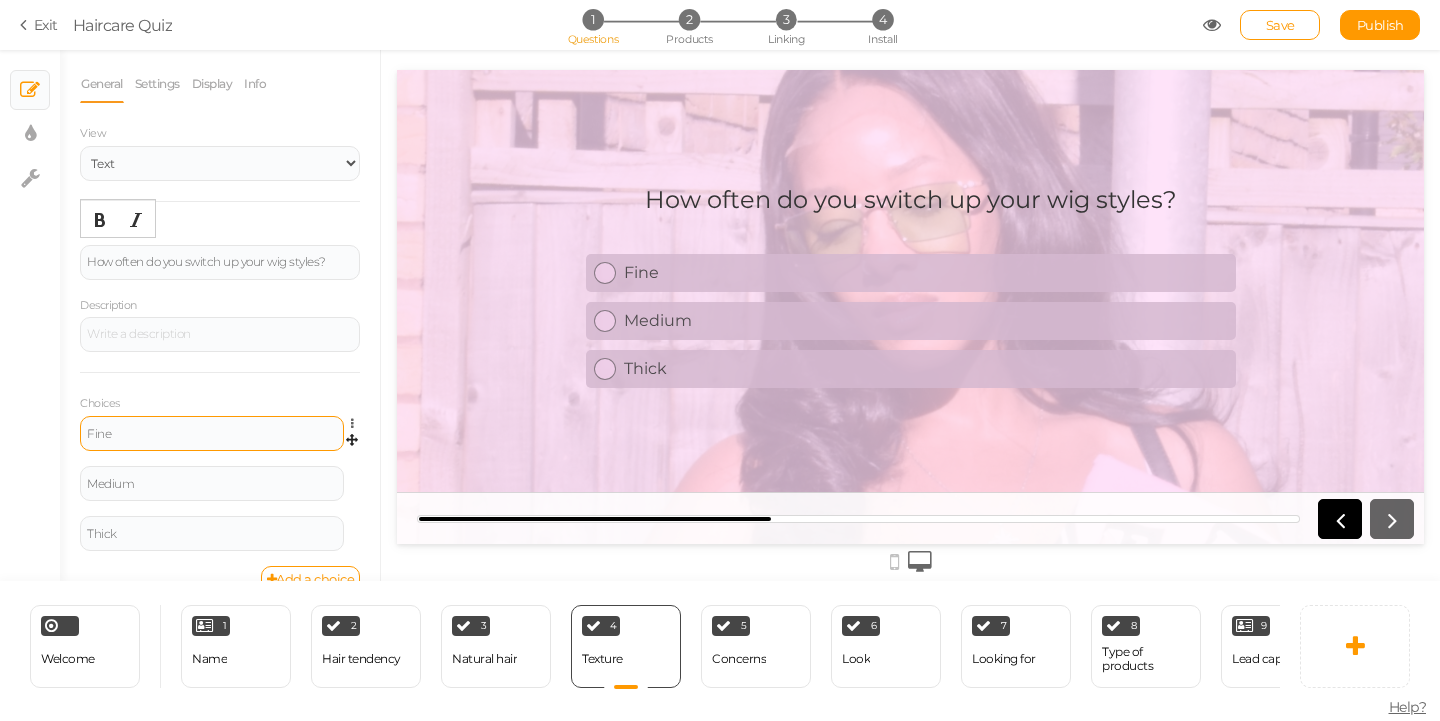click on "Fine" at bounding box center (212, 434) 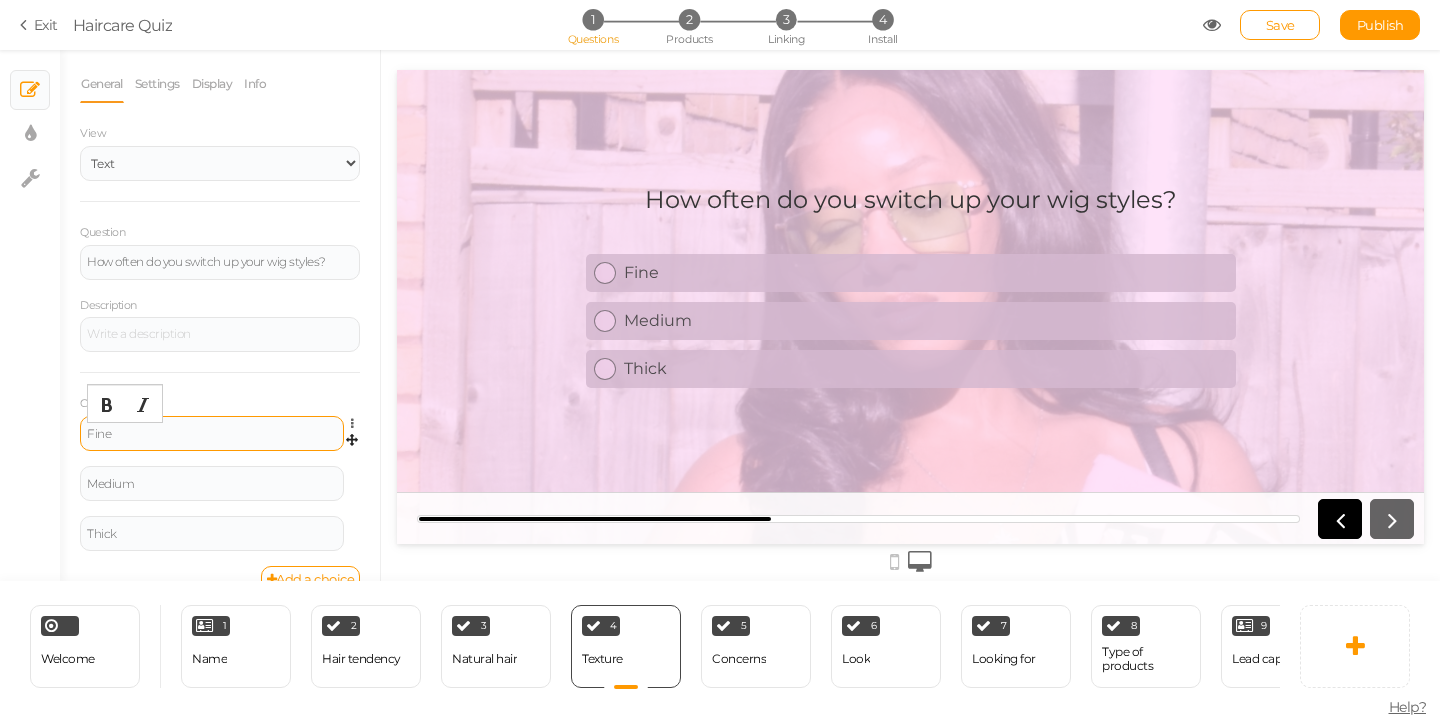 type 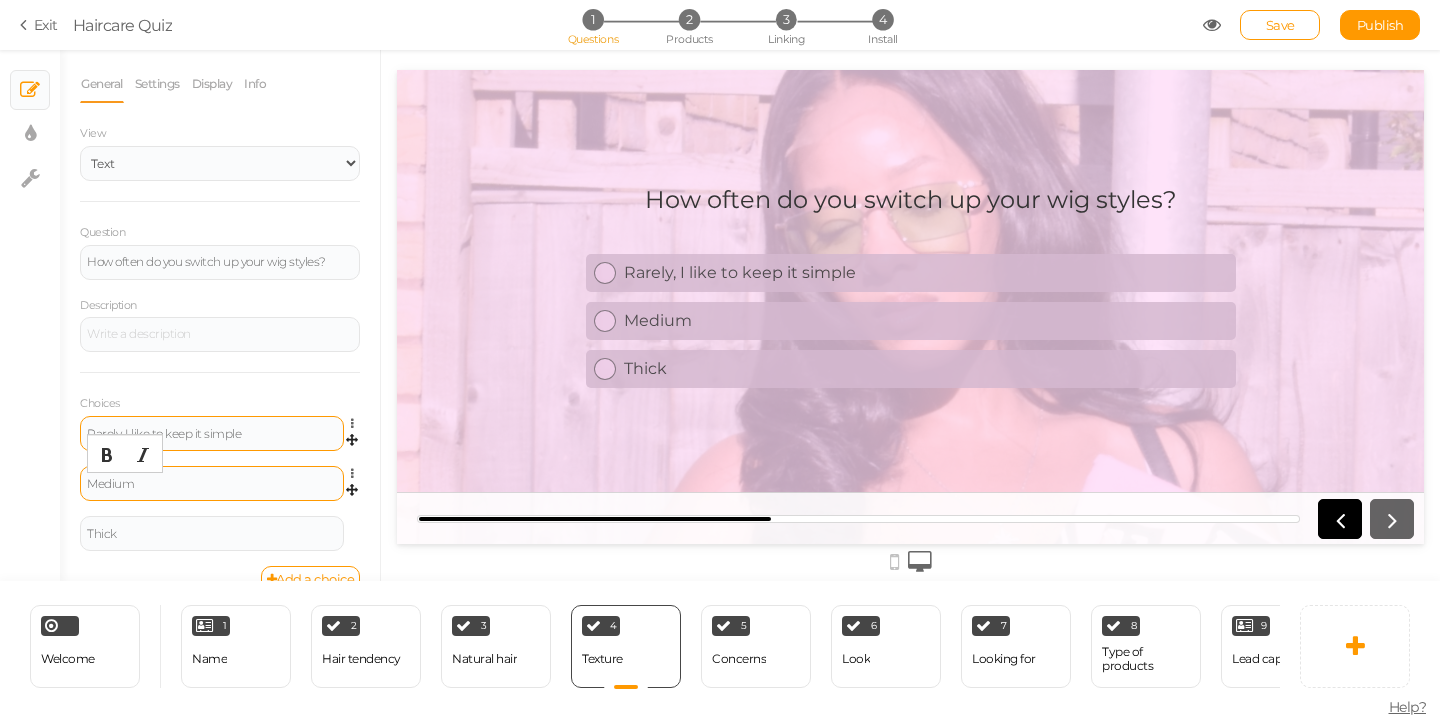 click on "Medium" at bounding box center [212, 484] 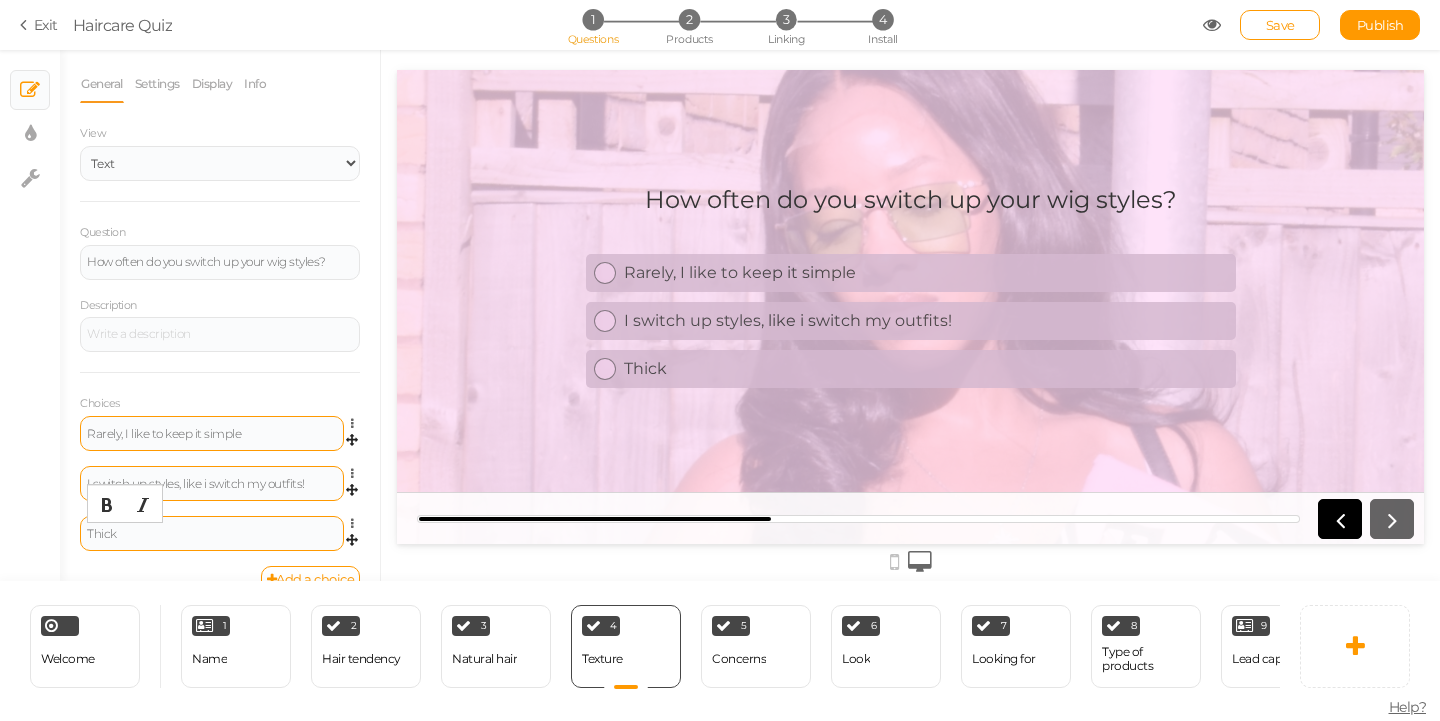 click on "Thick" at bounding box center [212, 534] 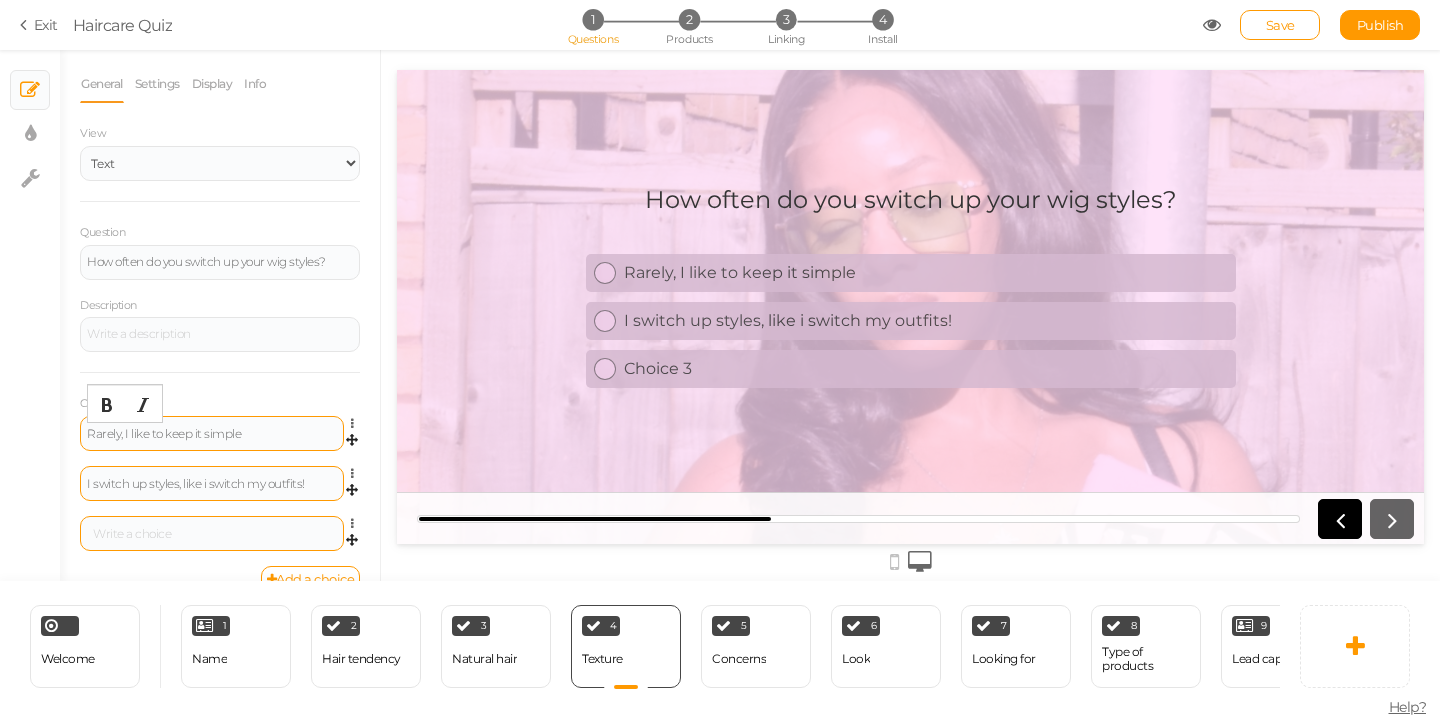 click on "Rarely, I like to keep it simple" at bounding box center (212, 434) 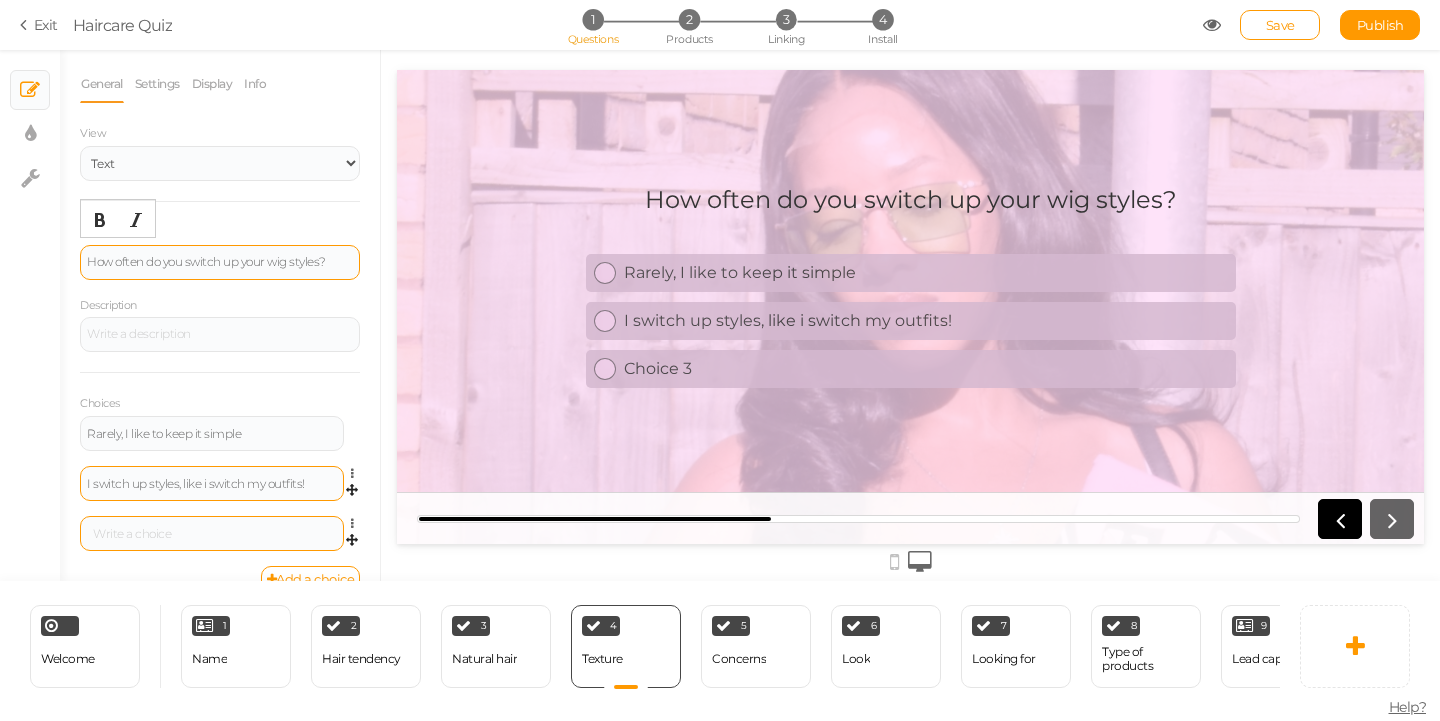 click on "How often do you switch up your wig styles?" at bounding box center [220, 262] 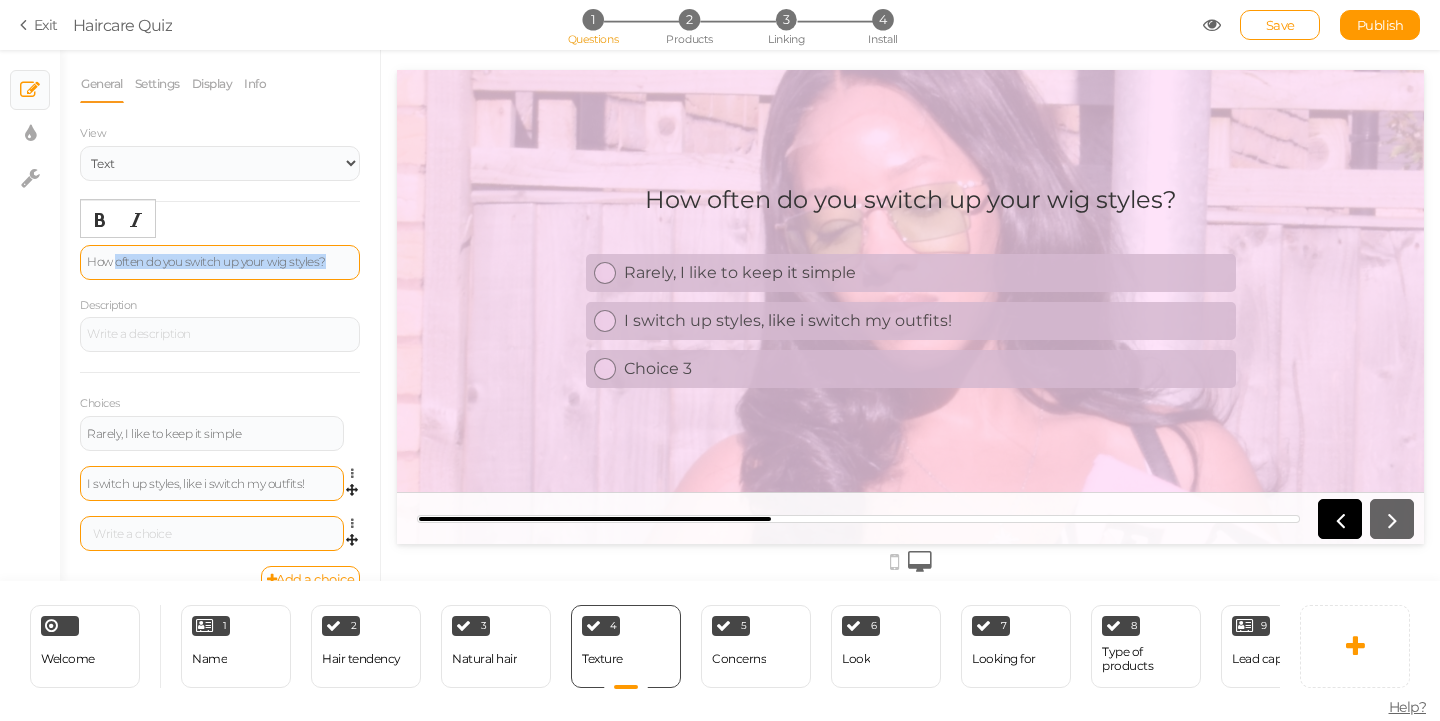 drag, startPoint x: 144, startPoint y: 273, endPoint x: 118, endPoint y: 257, distance: 30.528675 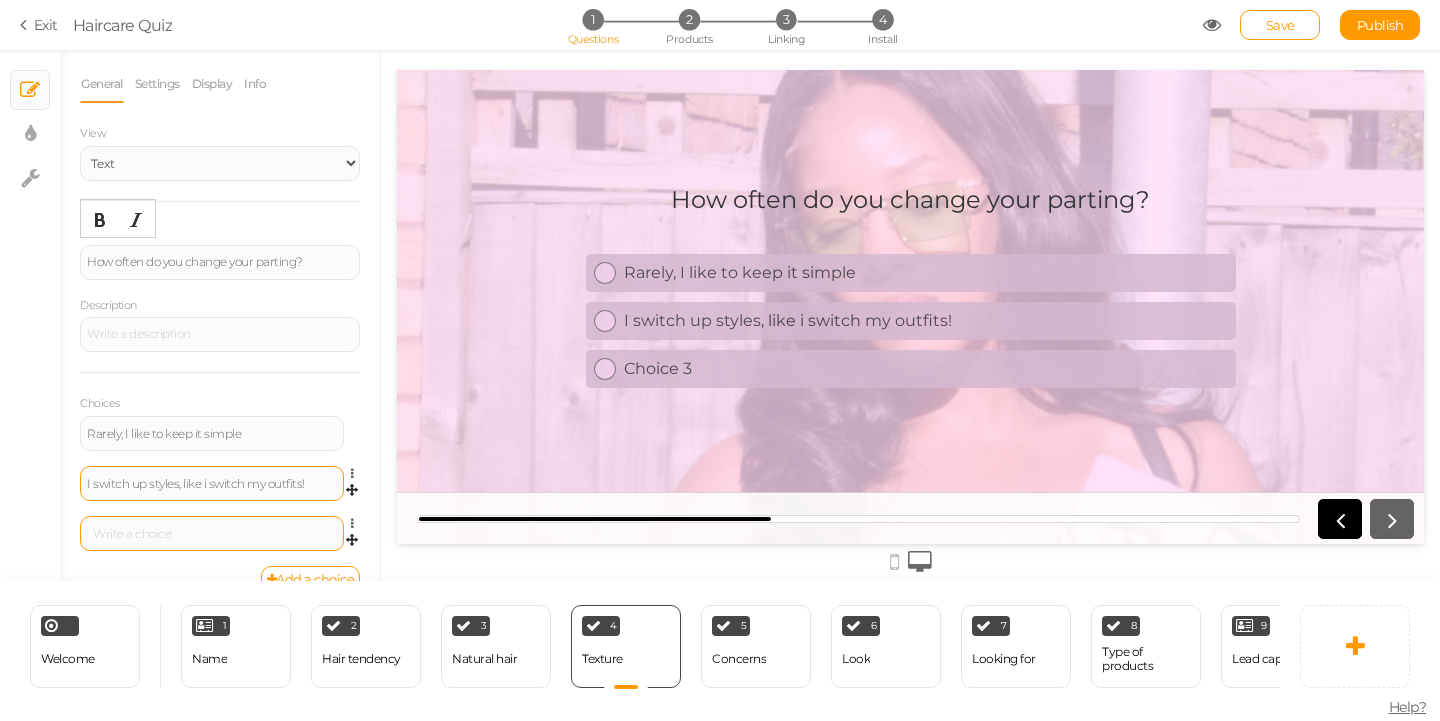 click on "I switch up styles, like i switch my outfits!" at bounding box center (212, 484) 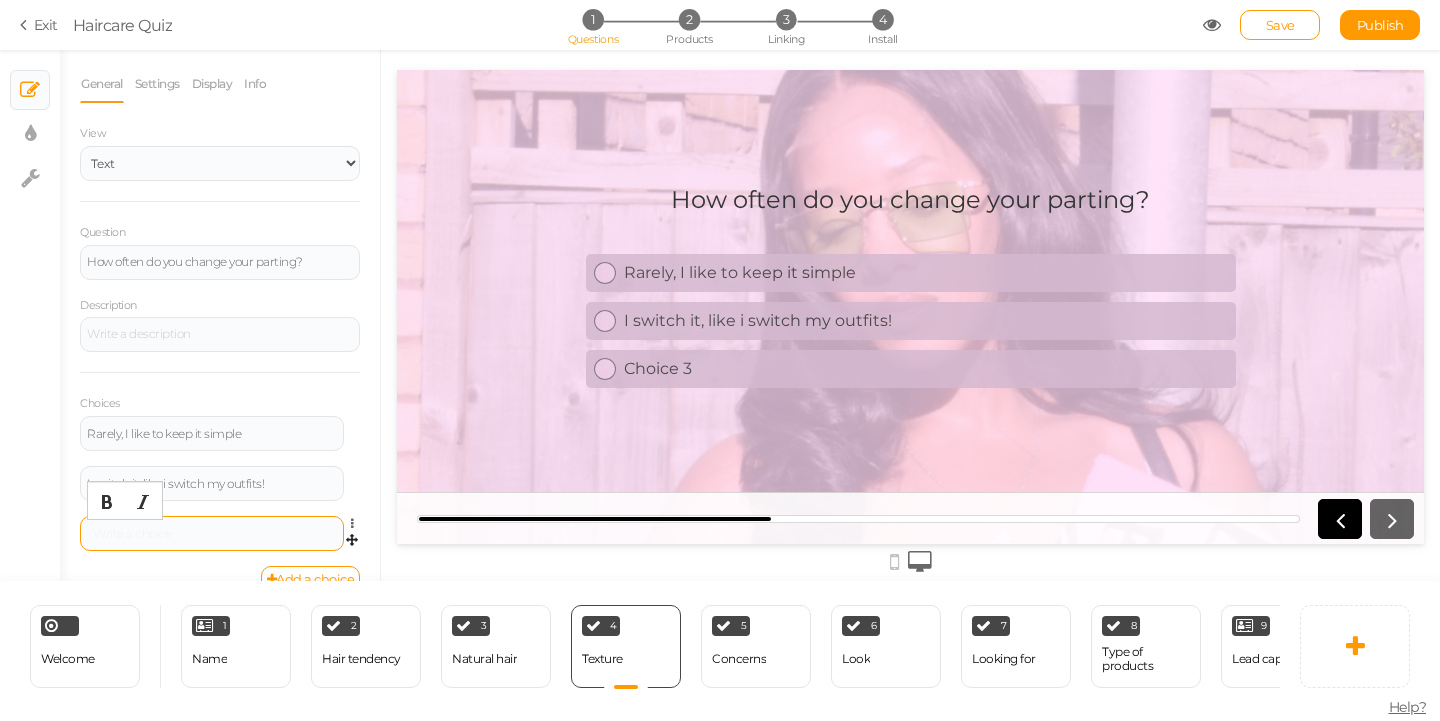click at bounding box center [212, 533] 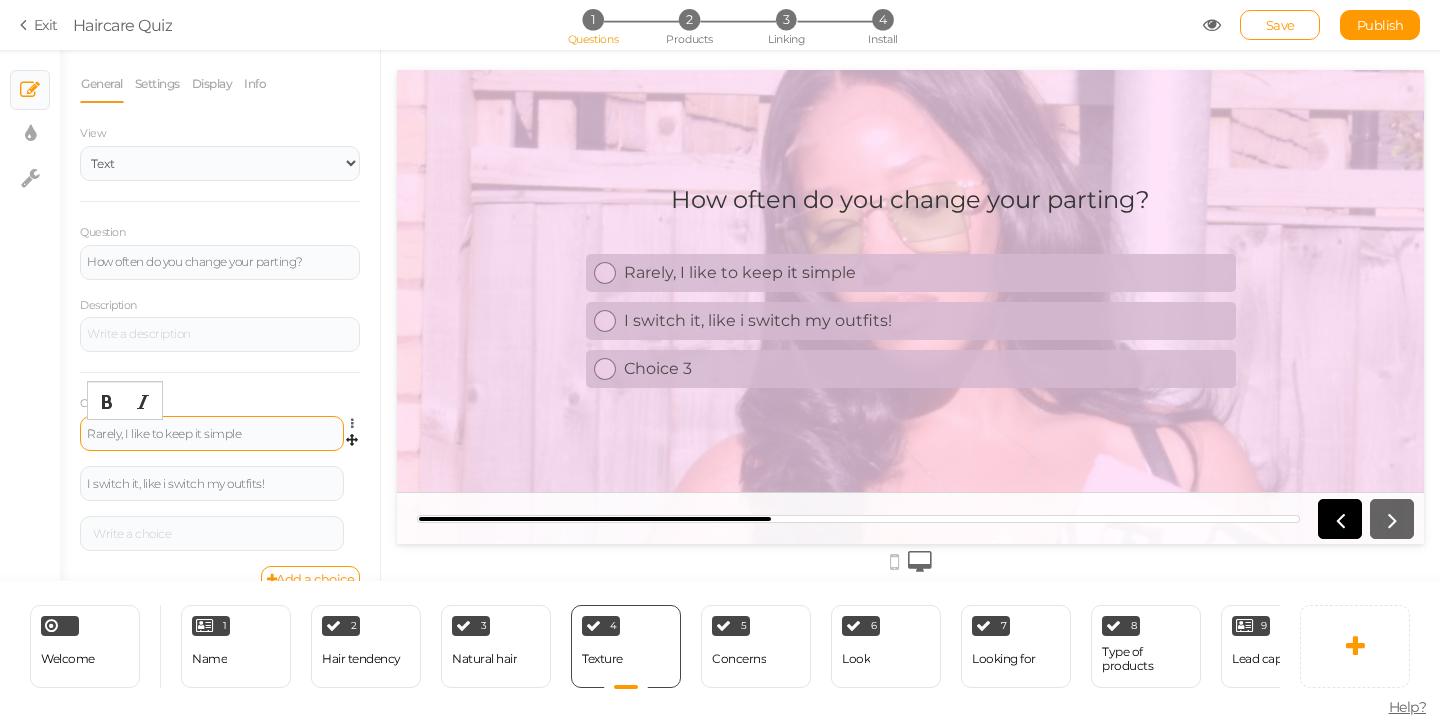click on "Rarely, I like to keep it simple" at bounding box center (212, 434) 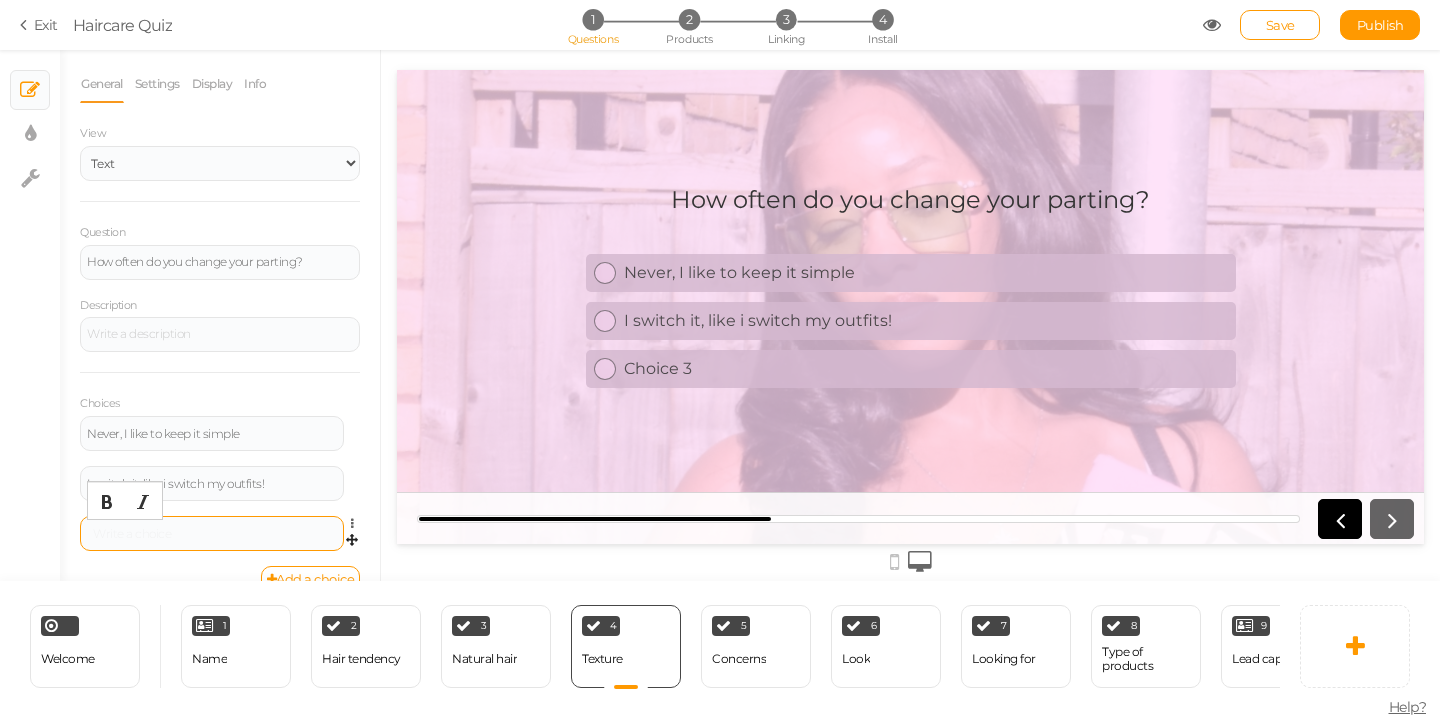 click at bounding box center (212, 533) 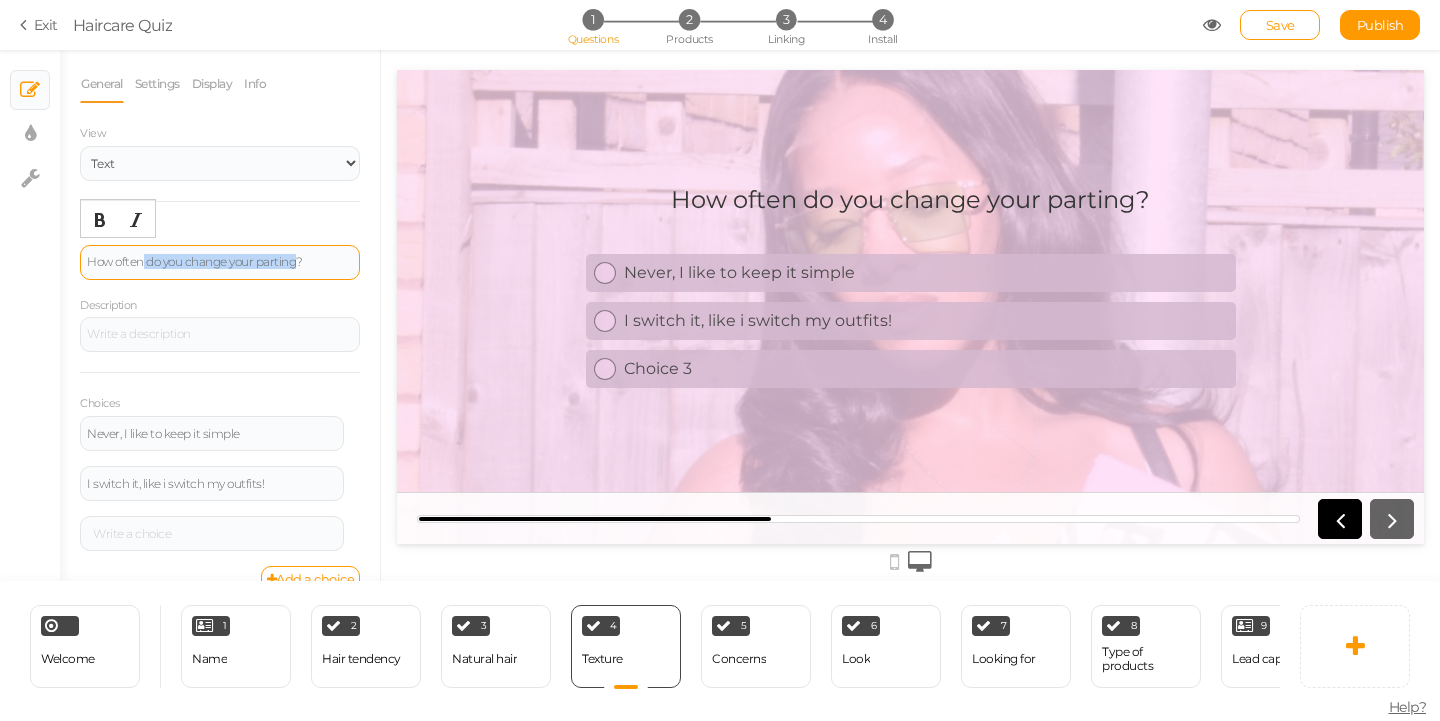 drag, startPoint x: 300, startPoint y: 263, endPoint x: 141, endPoint y: 266, distance: 159.0283 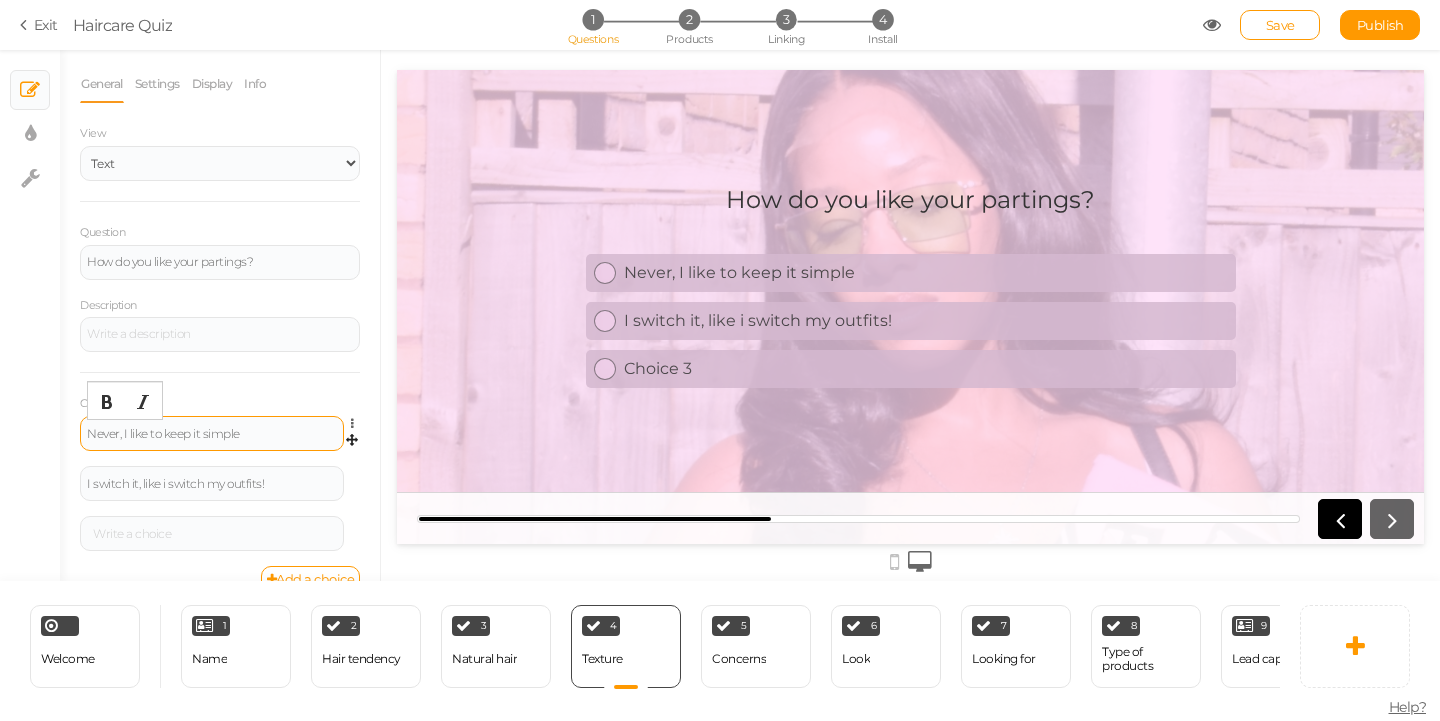 click on "Never, I like to keep it simple" at bounding box center (212, 433) 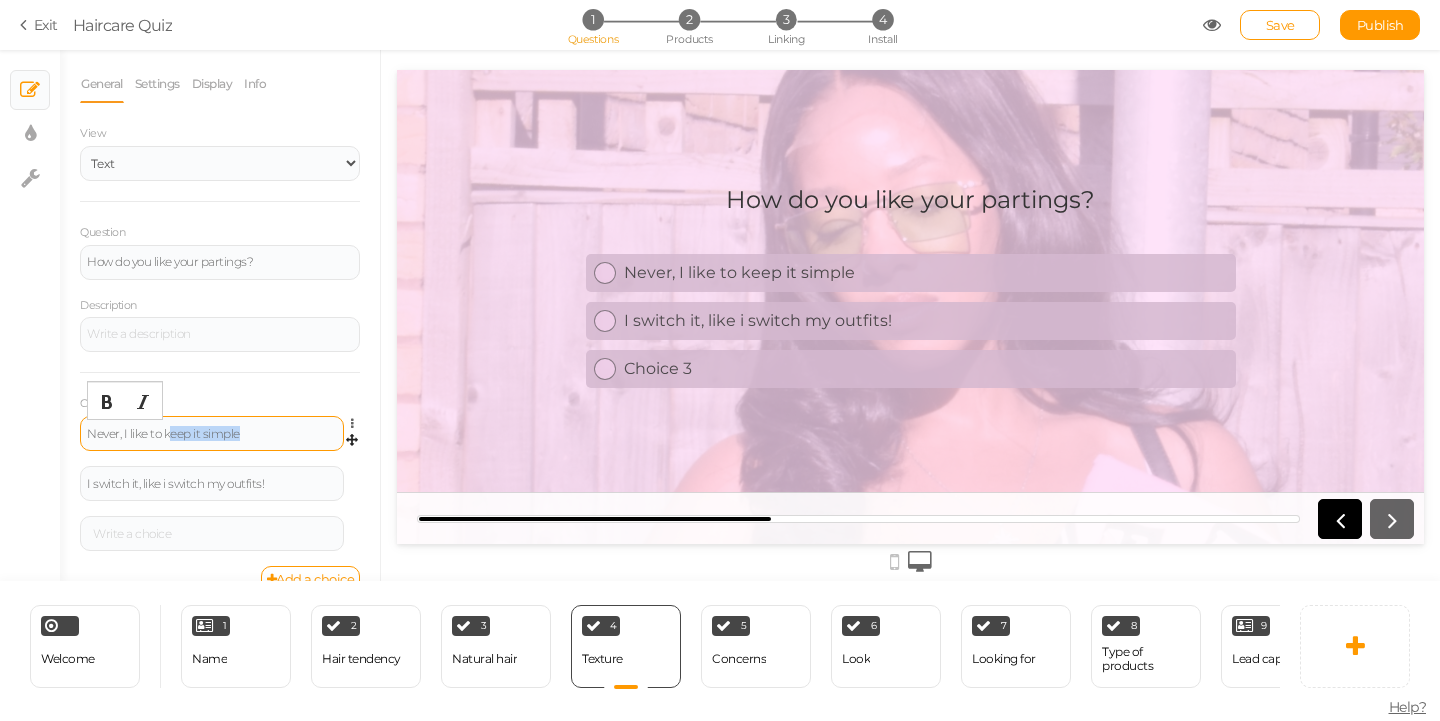 drag, startPoint x: 271, startPoint y: 434, endPoint x: 160, endPoint y: 434, distance: 111 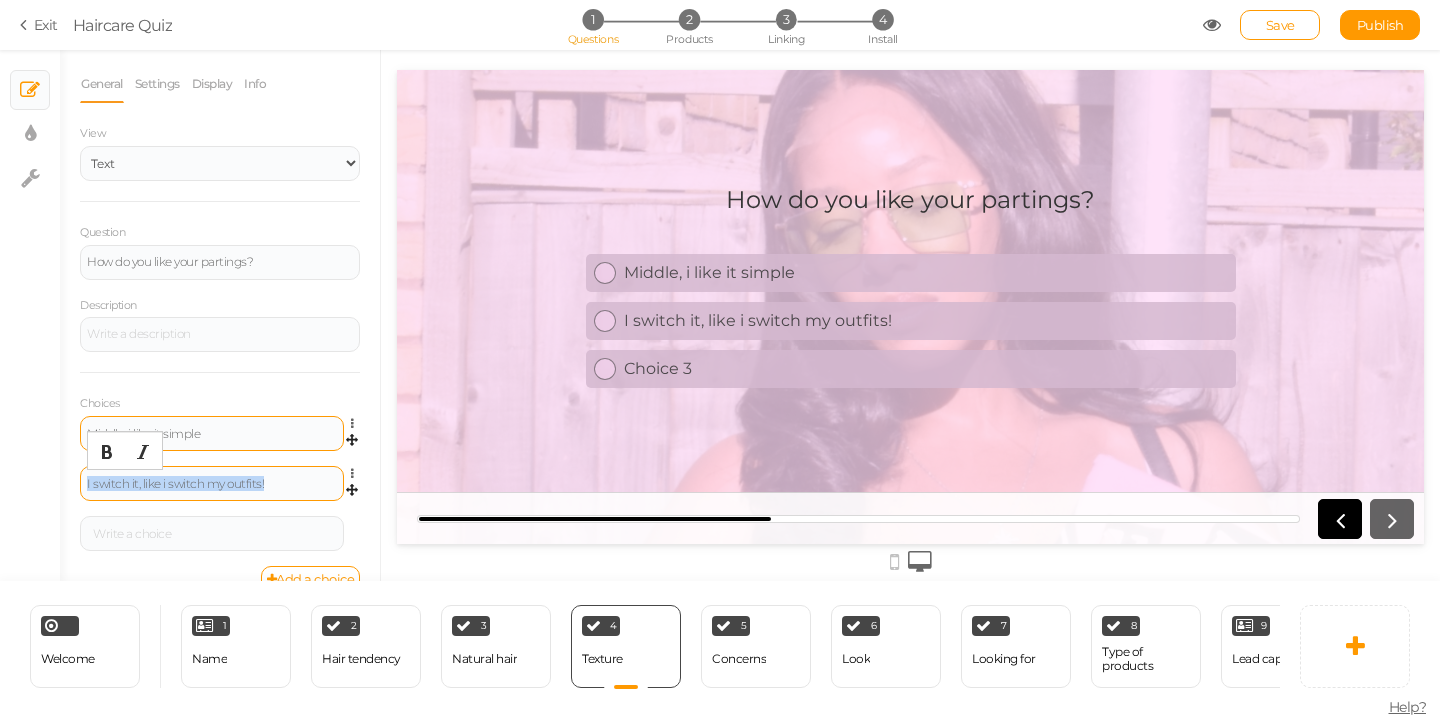 drag, startPoint x: 294, startPoint y: 482, endPoint x: 89, endPoint y: 481, distance: 205.00244 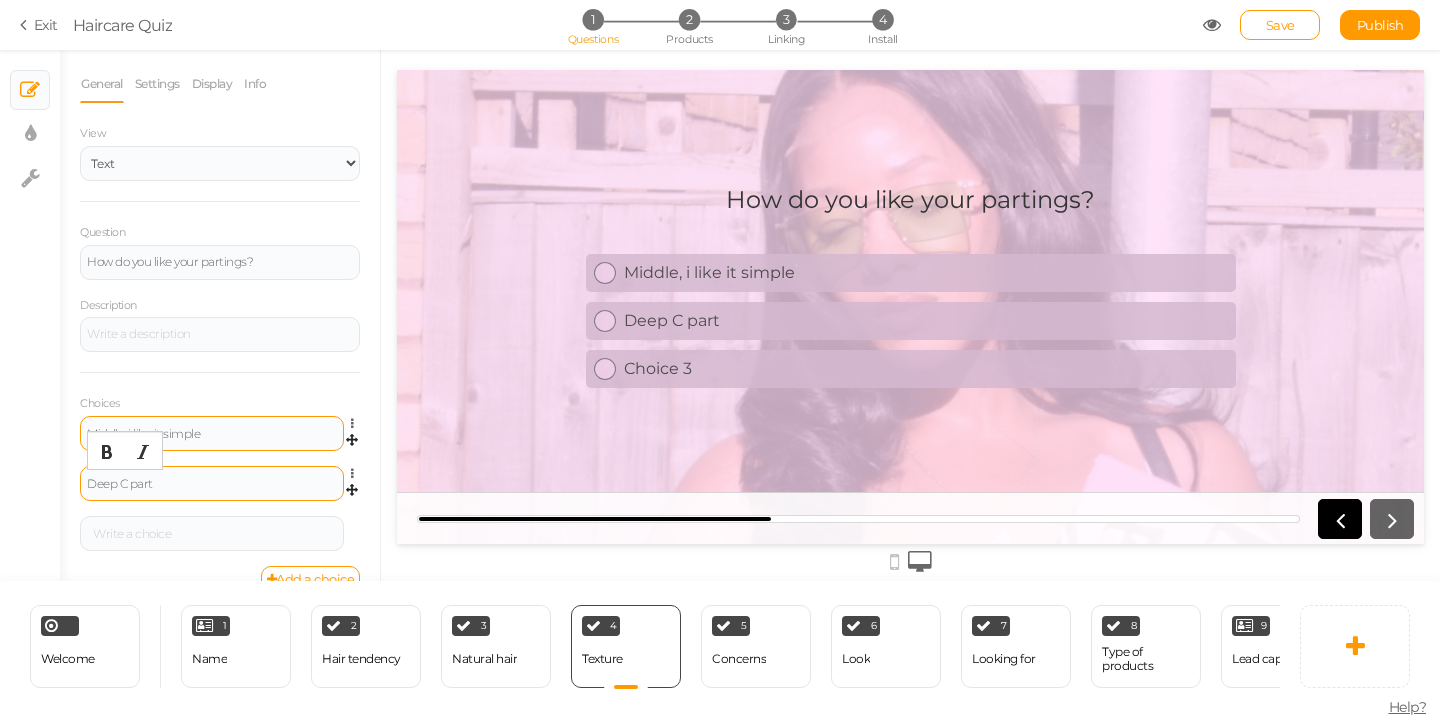 click on "Deep C part" at bounding box center [212, 484] 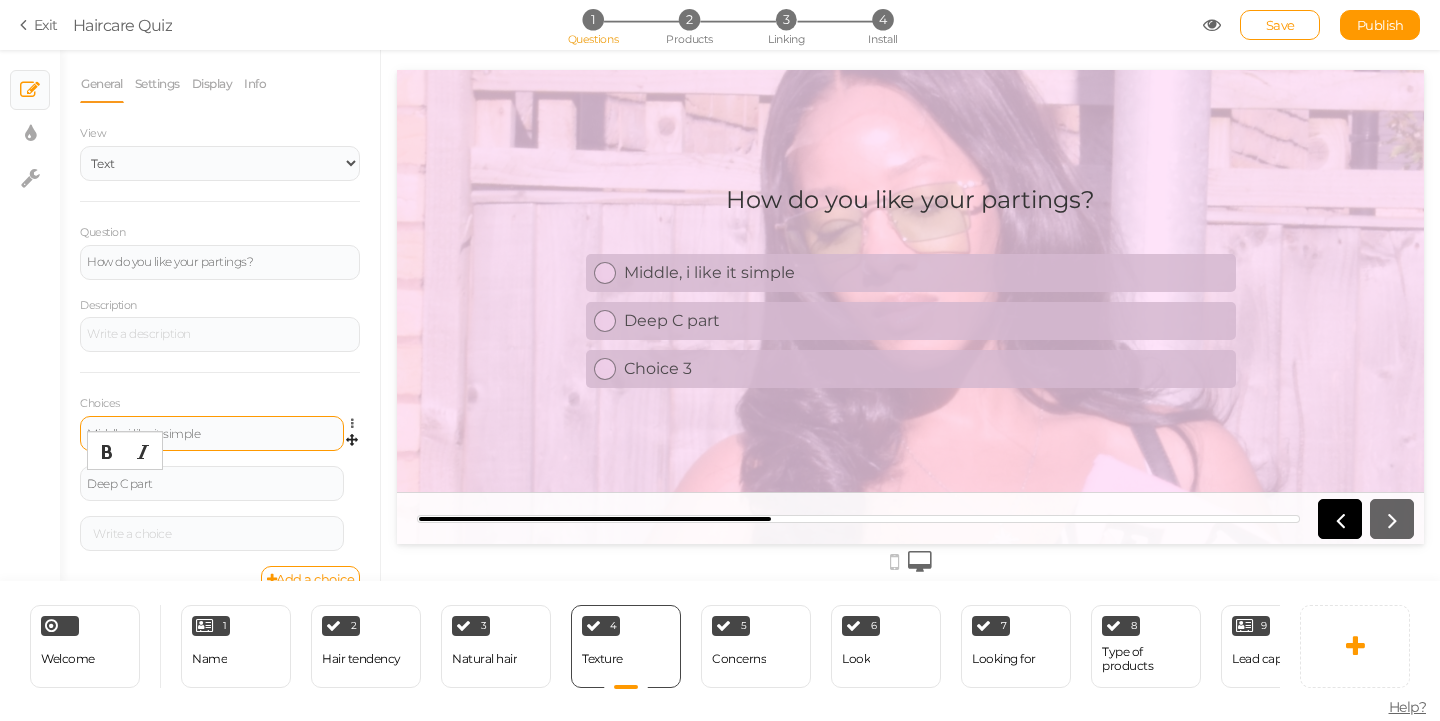 click at bounding box center [212, 534] 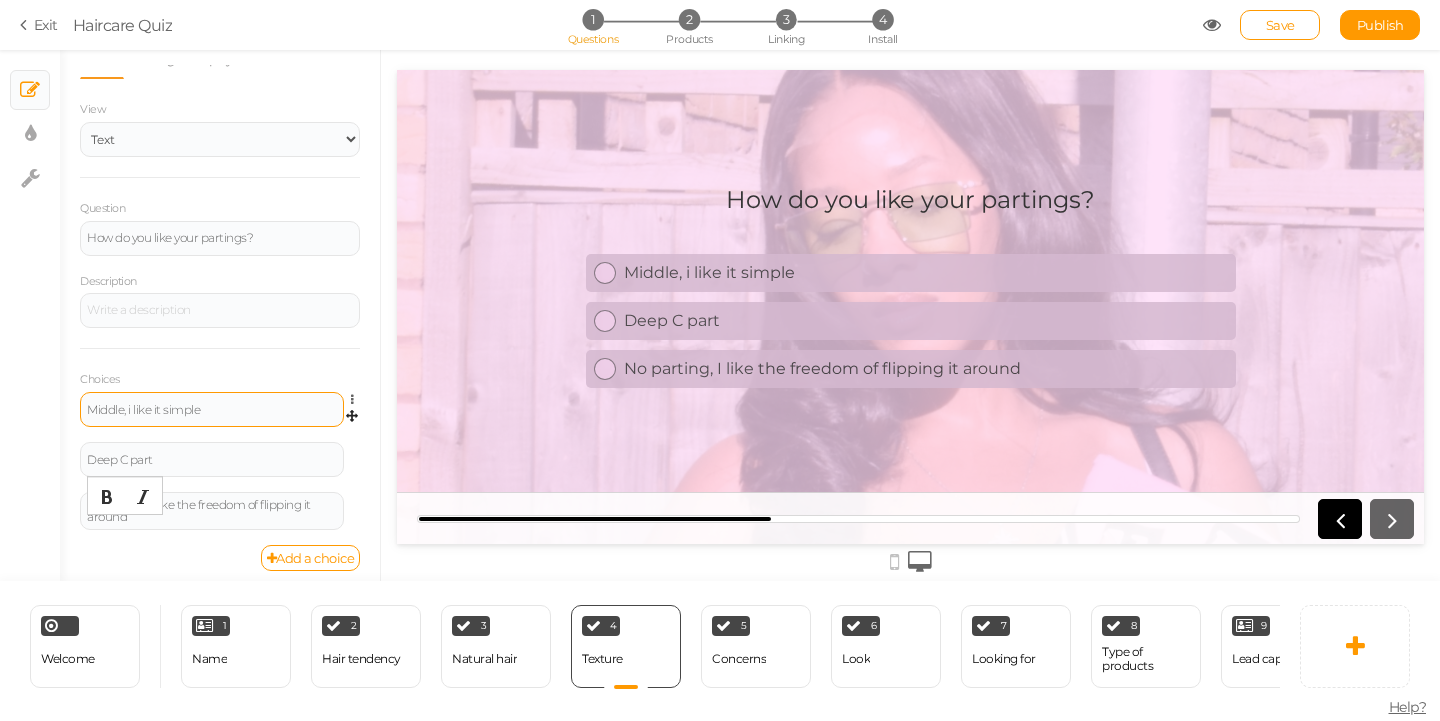 scroll, scrollTop: 31, scrollLeft: 0, axis: vertical 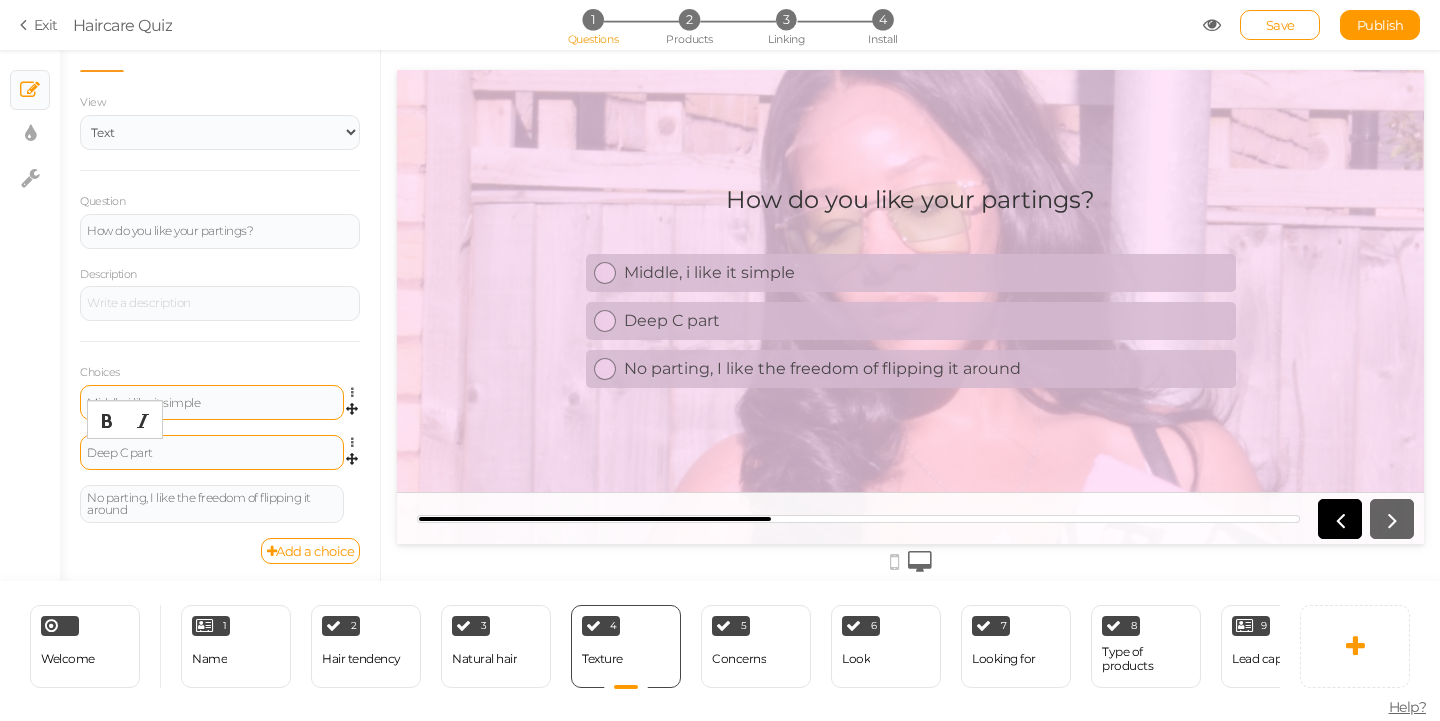 click on "Deep C part" at bounding box center (212, 453) 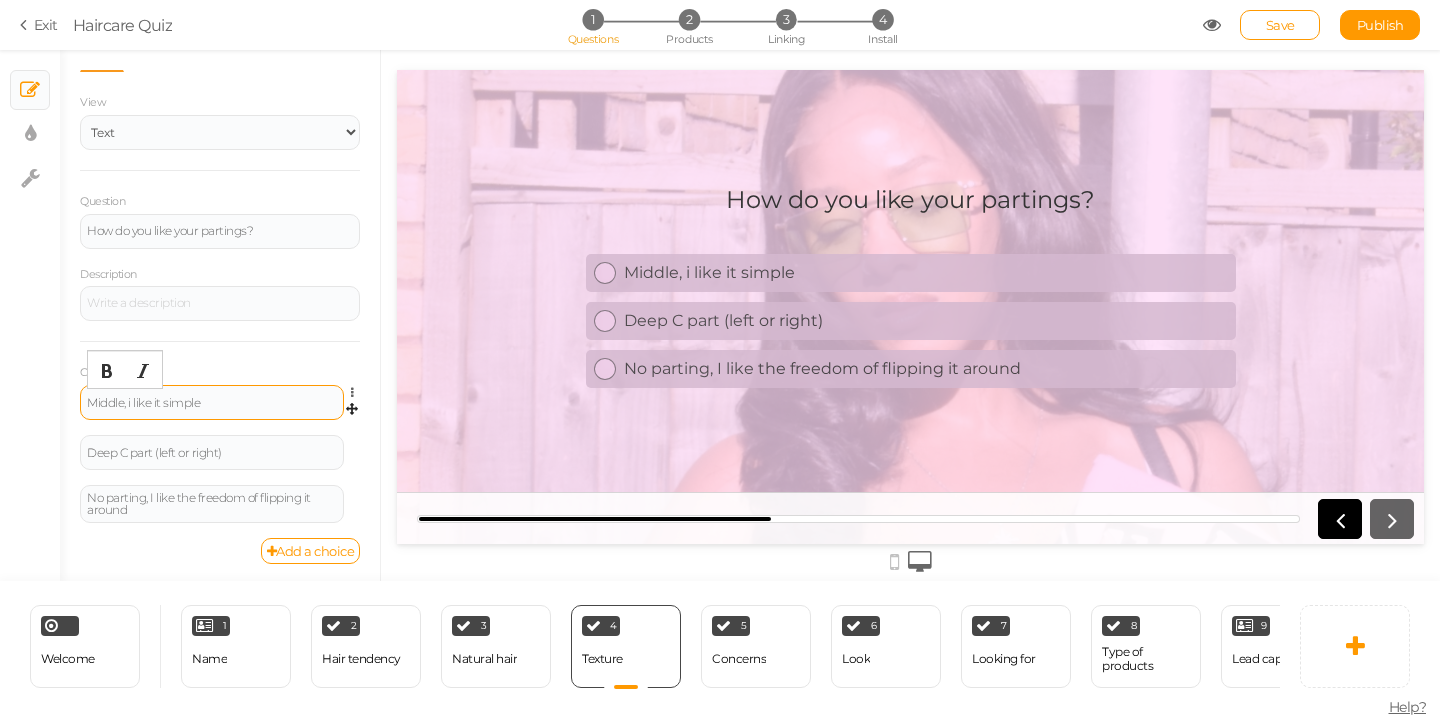 click on "Middle, i like it simple" at bounding box center [212, 403] 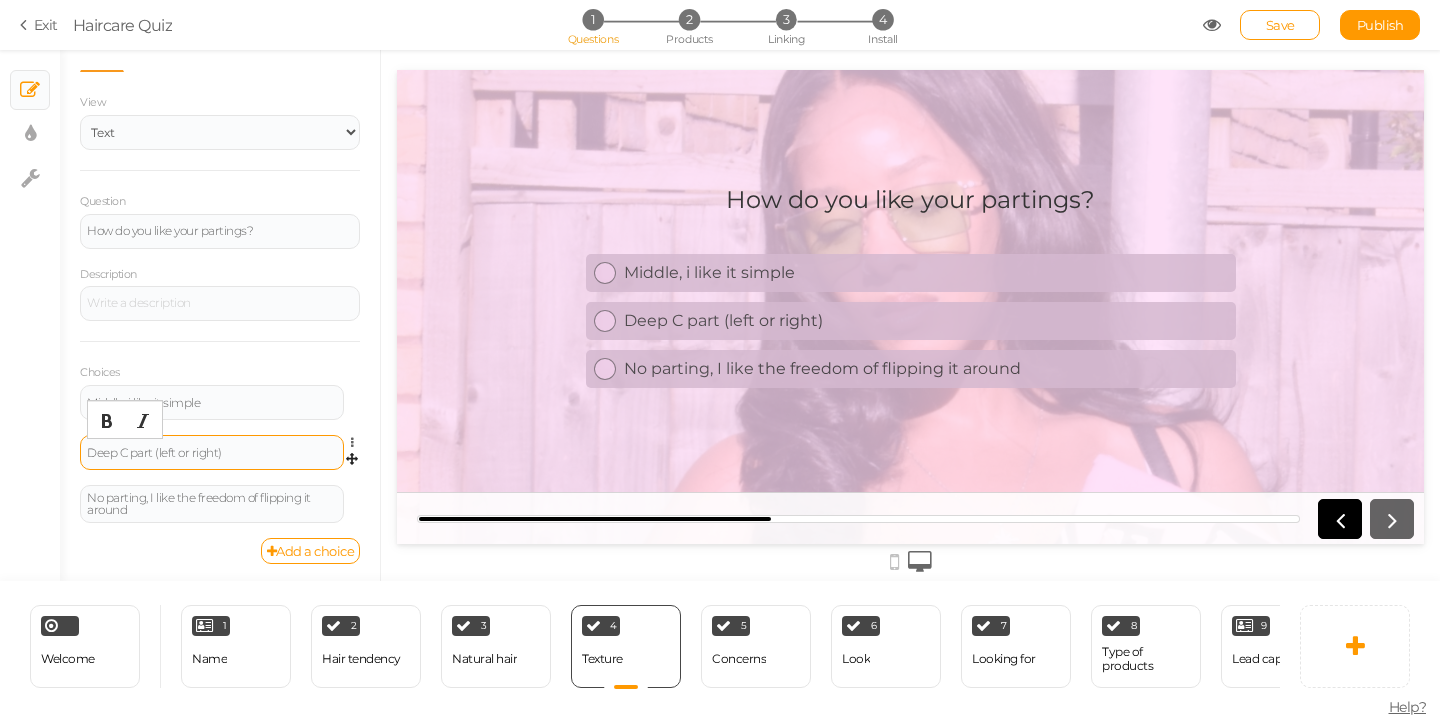 click on "Deep C part (left or right)" at bounding box center (212, 453) 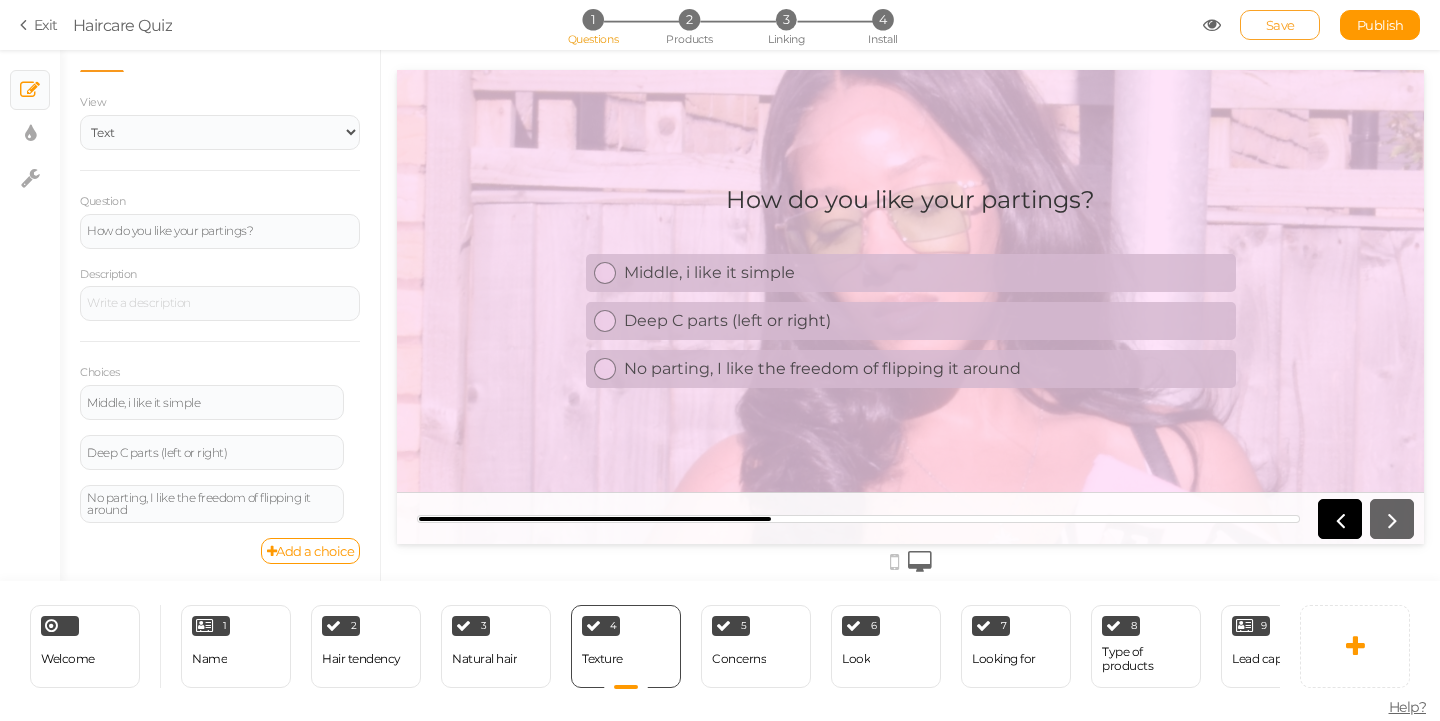 click on "Save" at bounding box center (1280, 25) 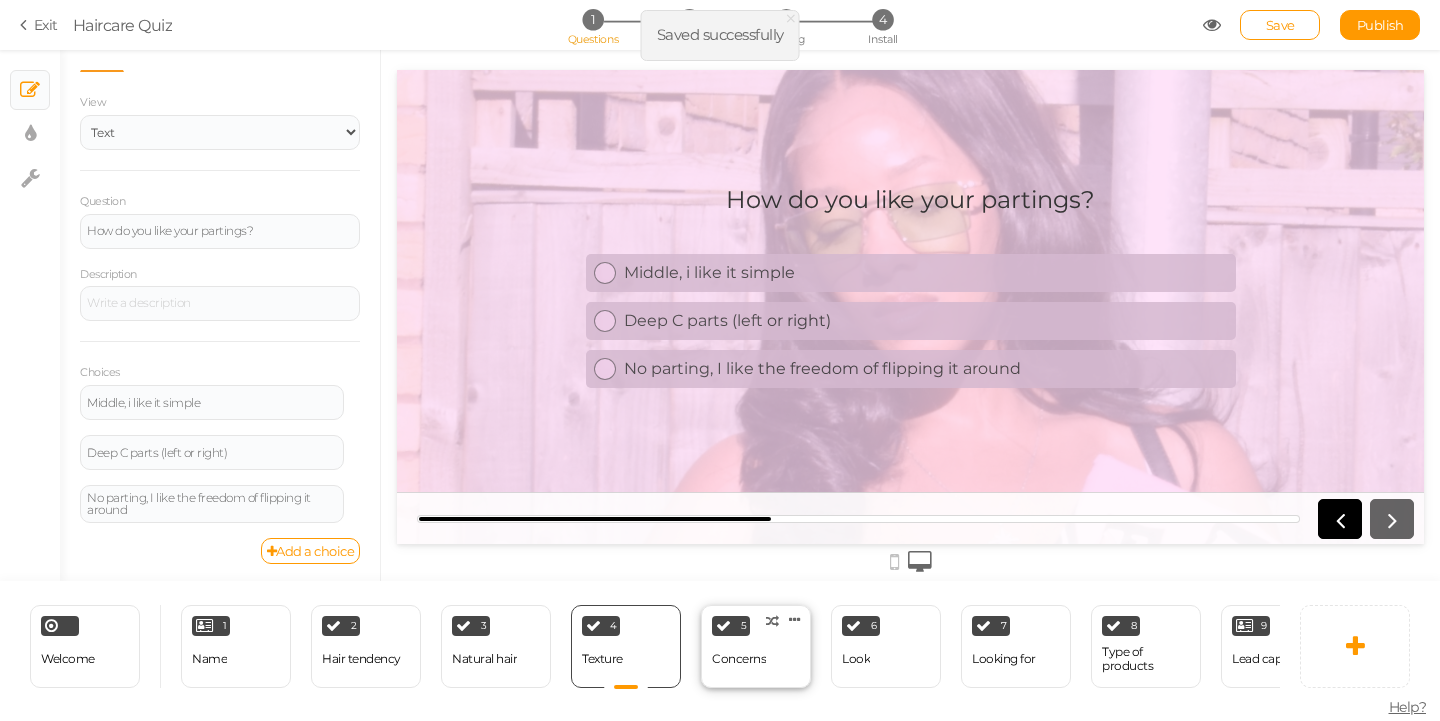 click on "5         Concerns         × Define the conditions to show this slide.                     Clone             Change type             Delete" at bounding box center (756, 646) 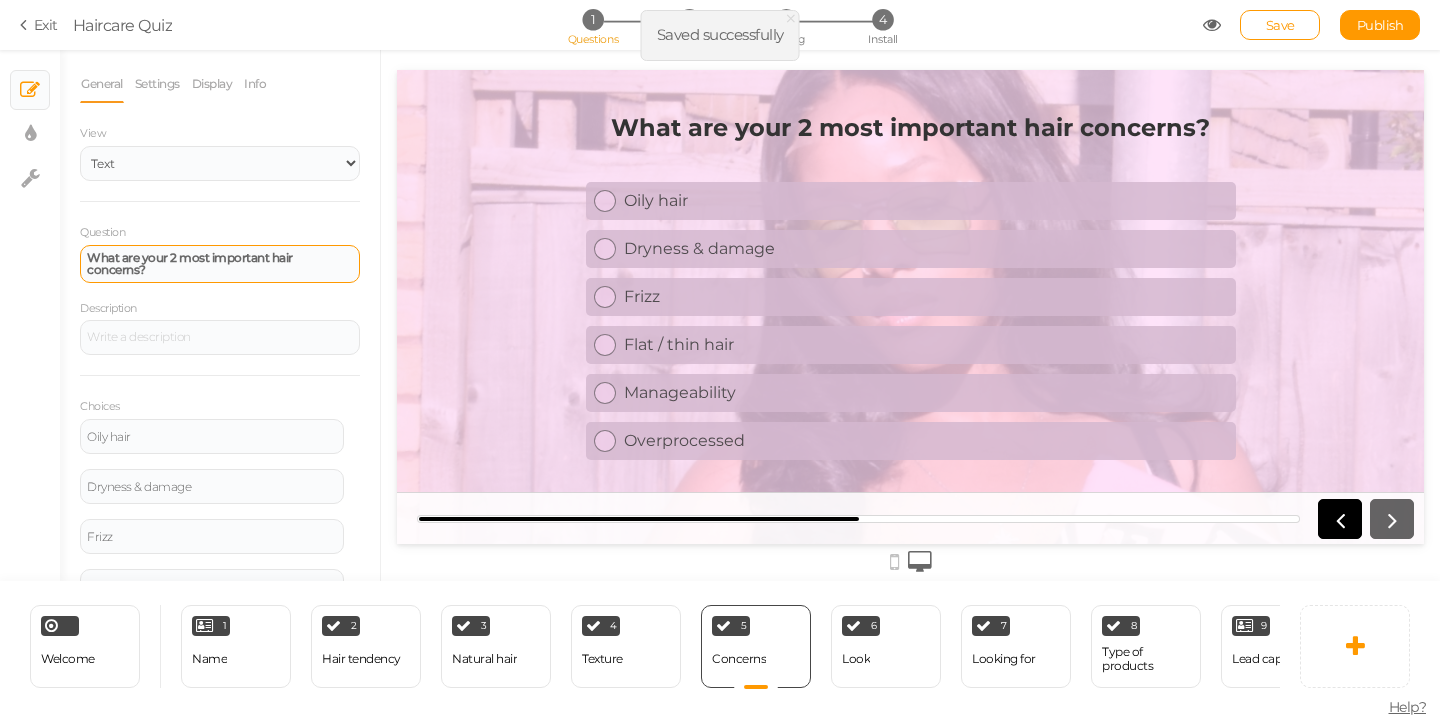scroll, scrollTop: 0, scrollLeft: 0, axis: both 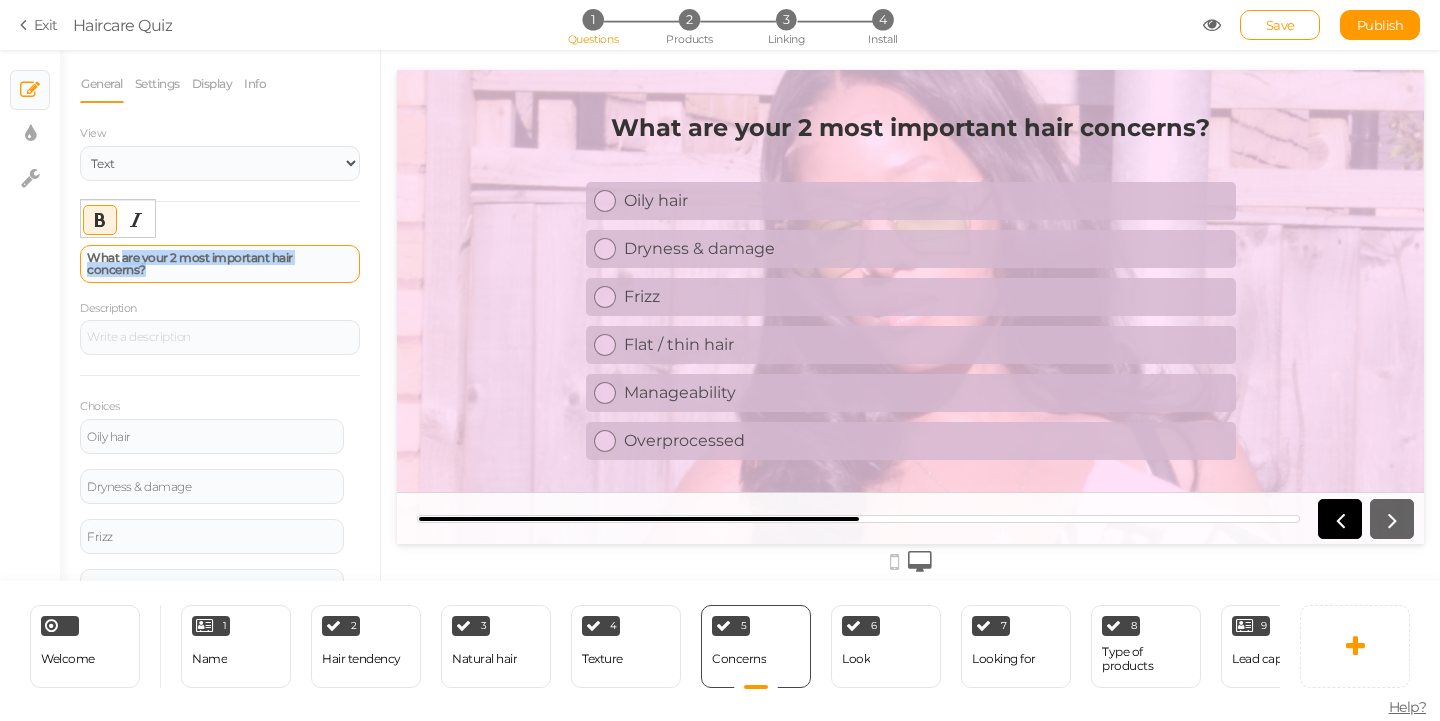 drag, startPoint x: 179, startPoint y: 274, endPoint x: 127, endPoint y: 254, distance: 55.713554 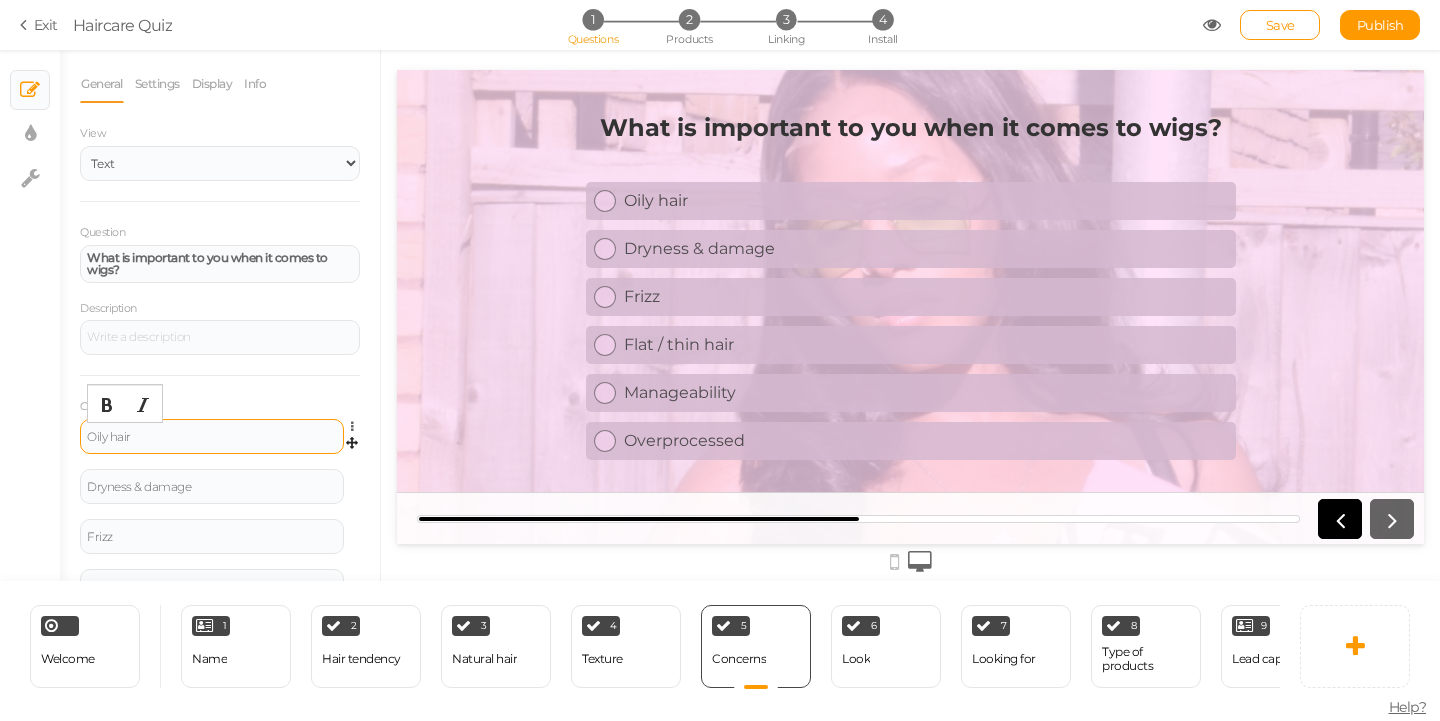 click on "Oily hair" at bounding box center [212, 437] 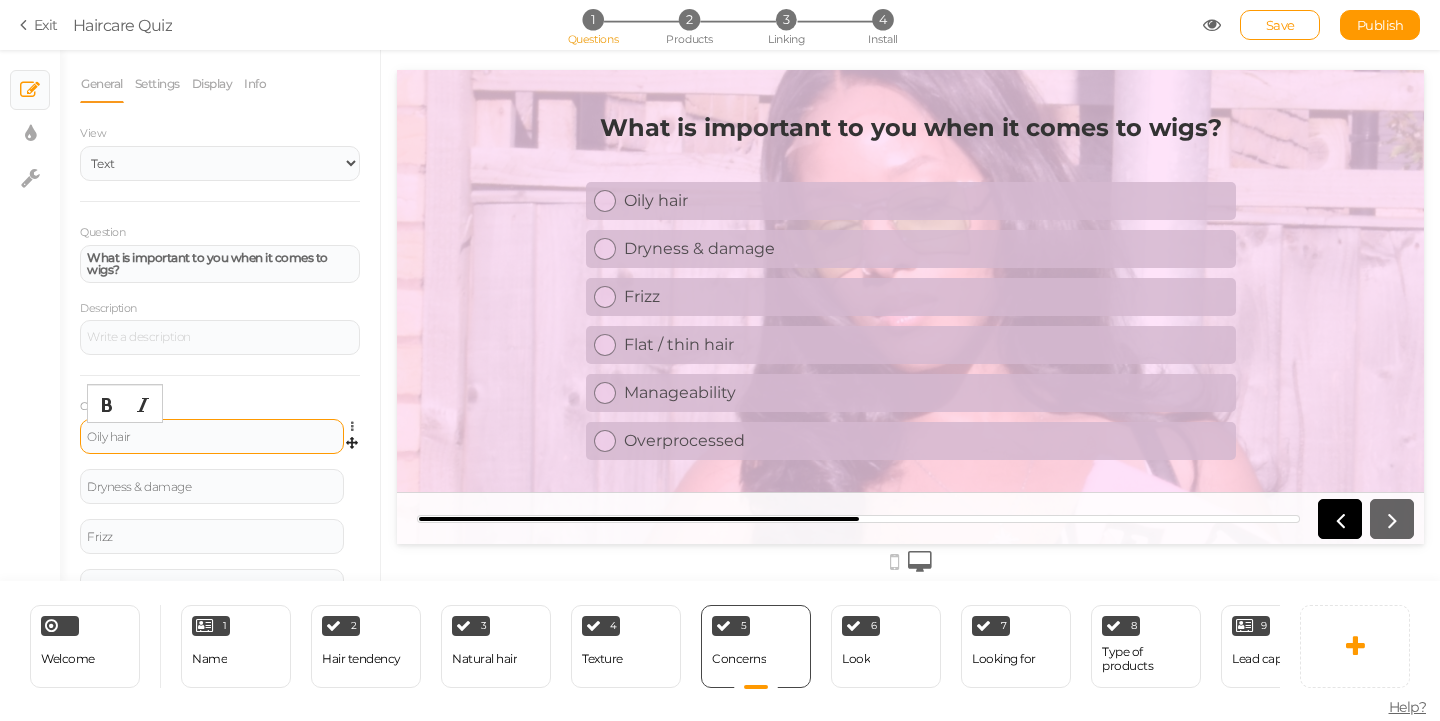 type 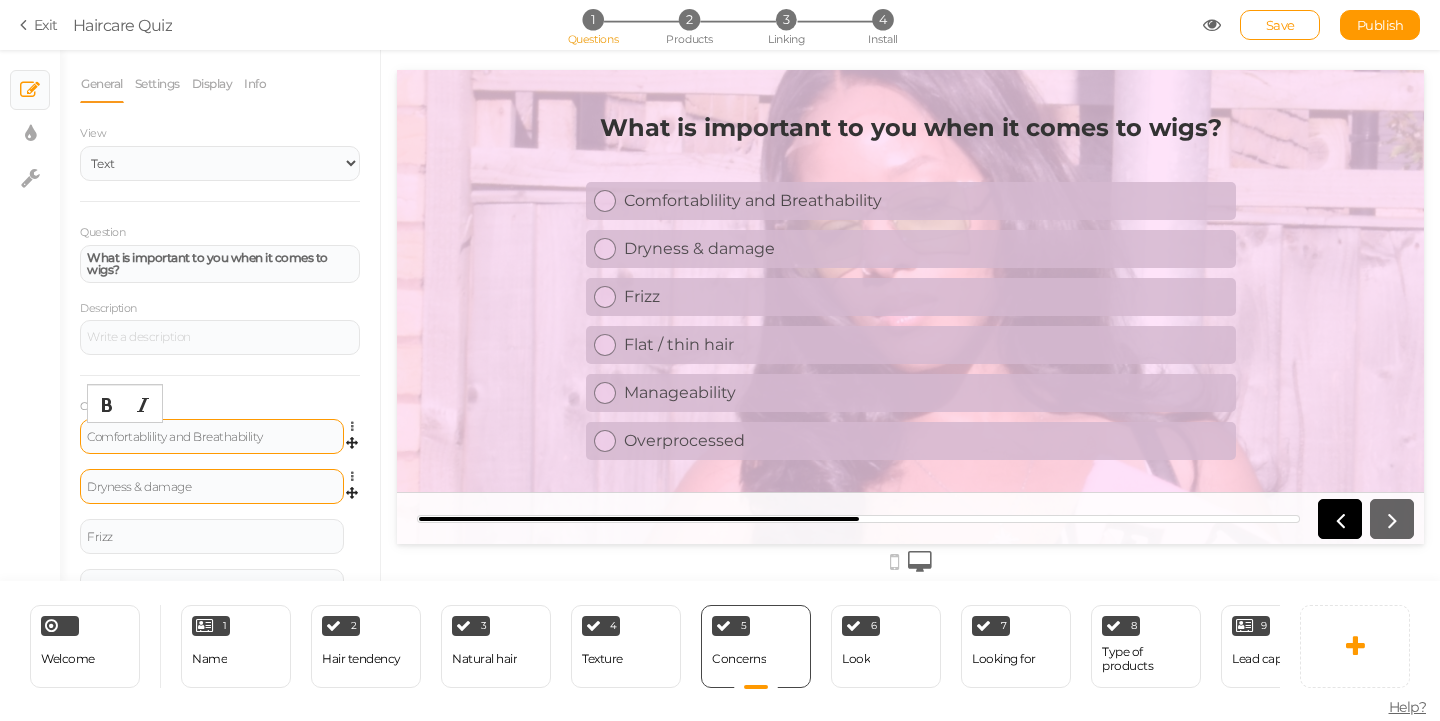 click on "Dryness & damage" at bounding box center [212, 487] 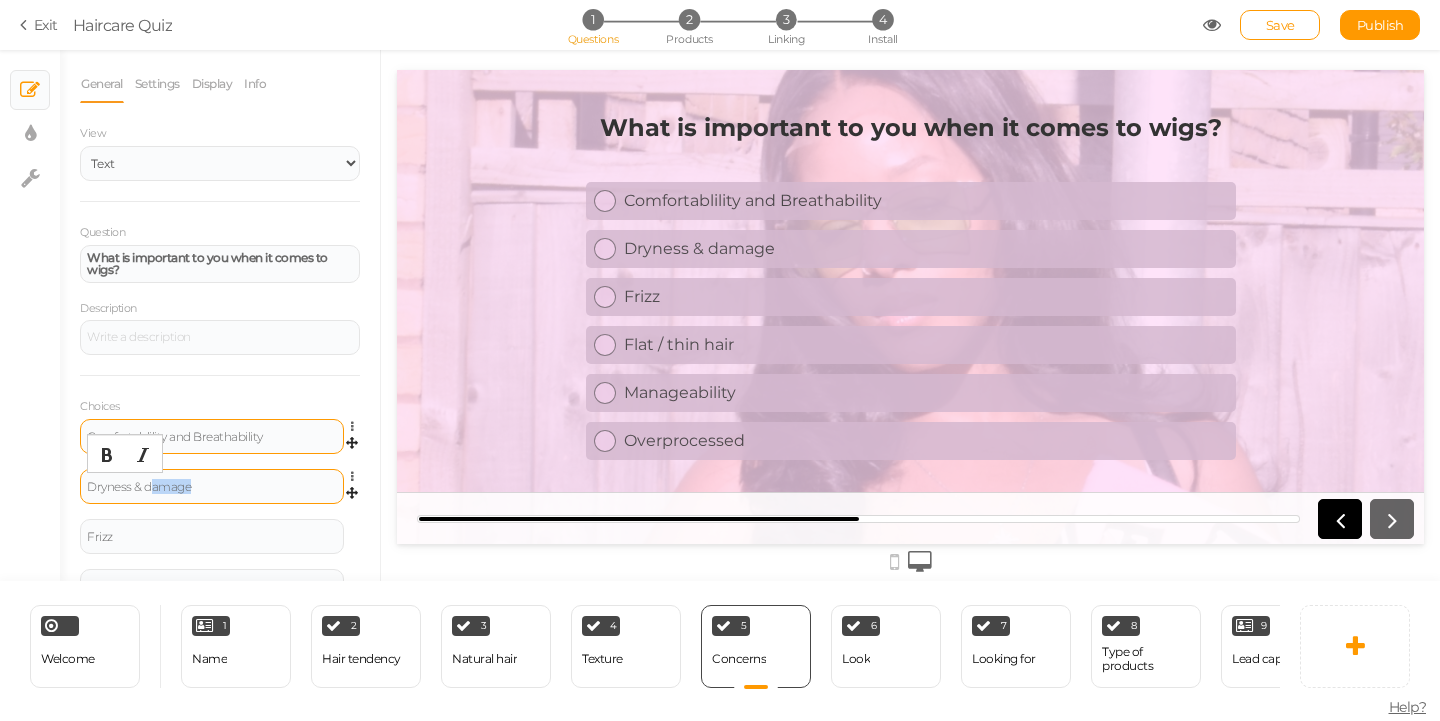 drag, startPoint x: 206, startPoint y: 484, endPoint x: 146, endPoint y: 484, distance: 60 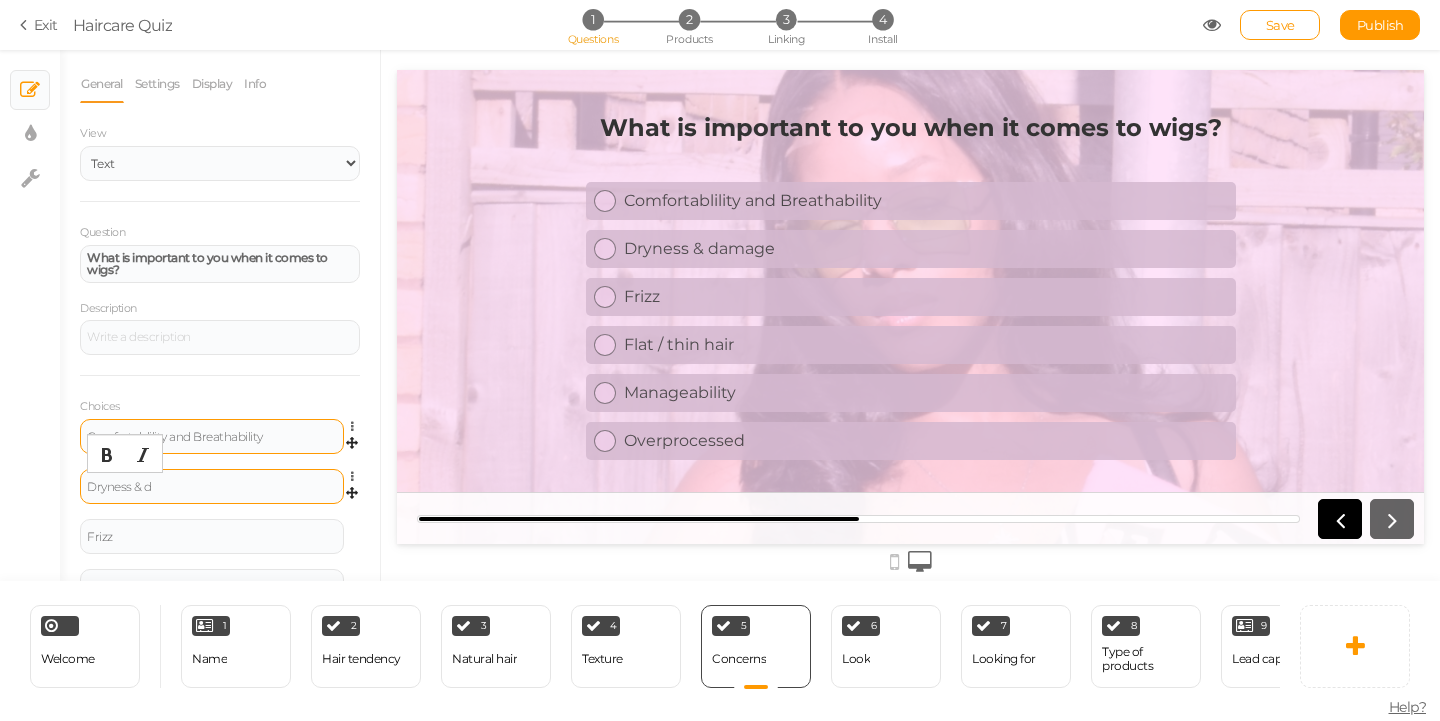 type 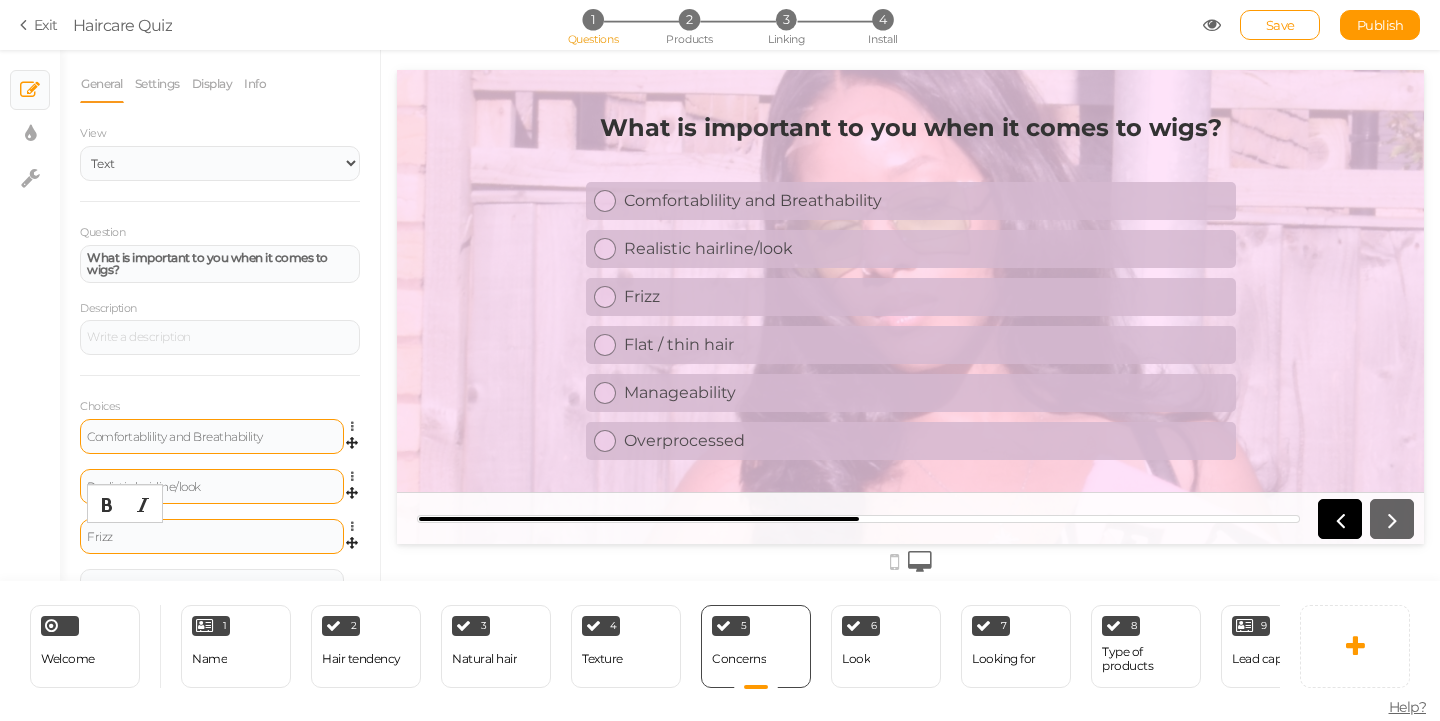 click on "Frizz" at bounding box center (212, 537) 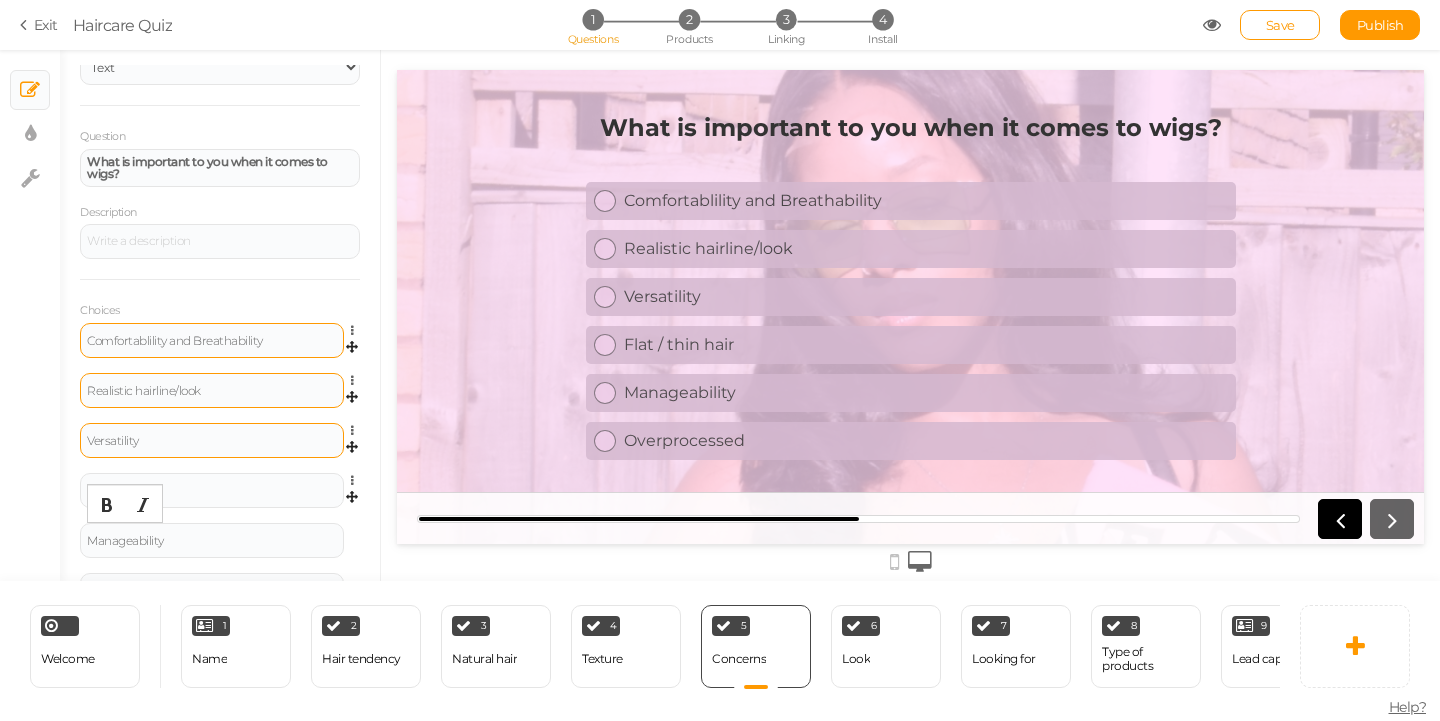 scroll, scrollTop: 103, scrollLeft: 0, axis: vertical 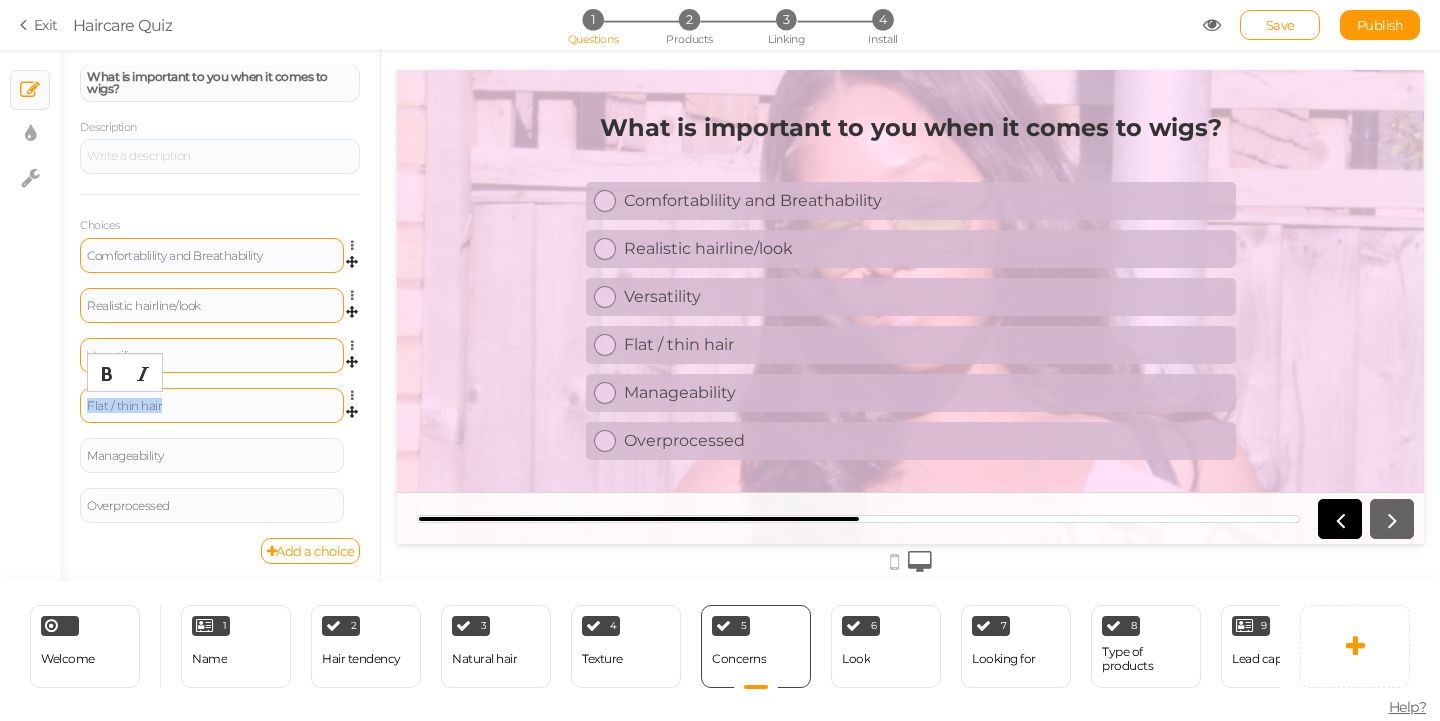 drag, startPoint x: 228, startPoint y: 404, endPoint x: 85, endPoint y: 409, distance: 143.08739 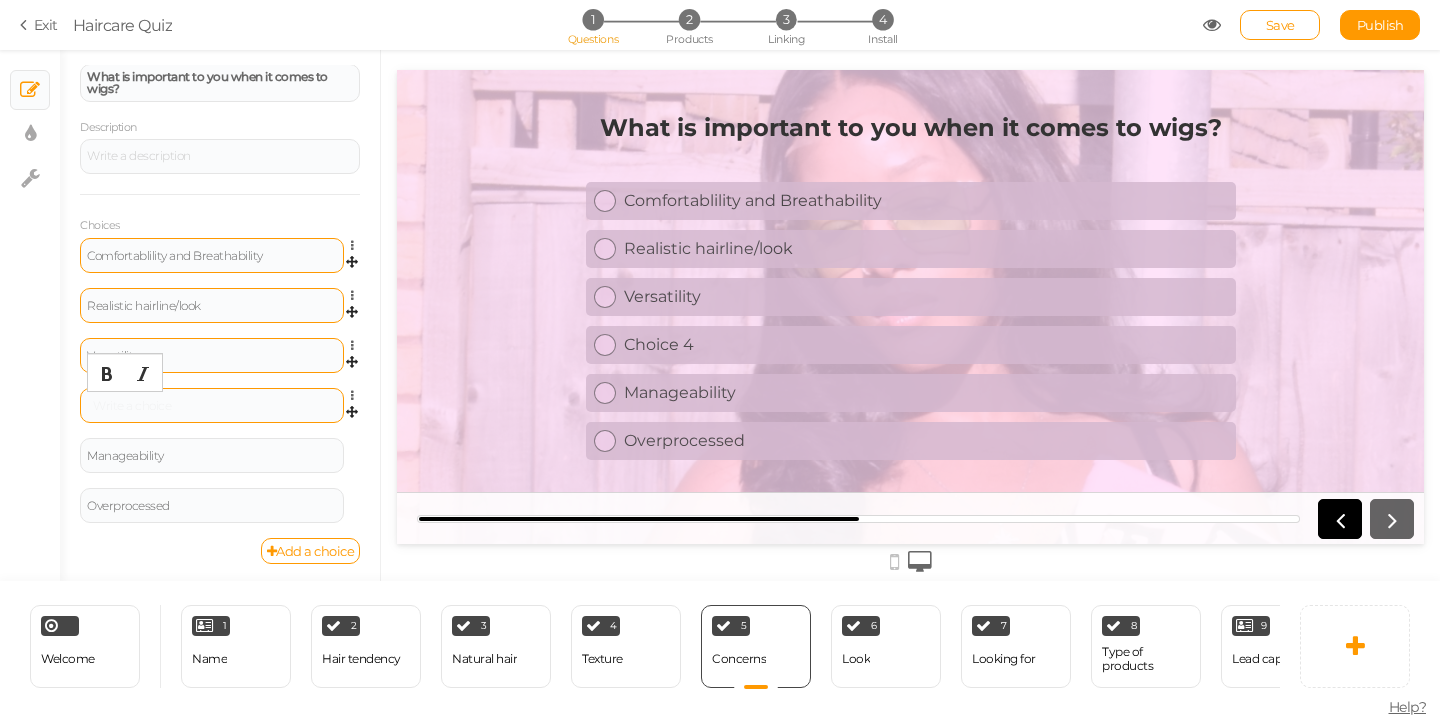 type 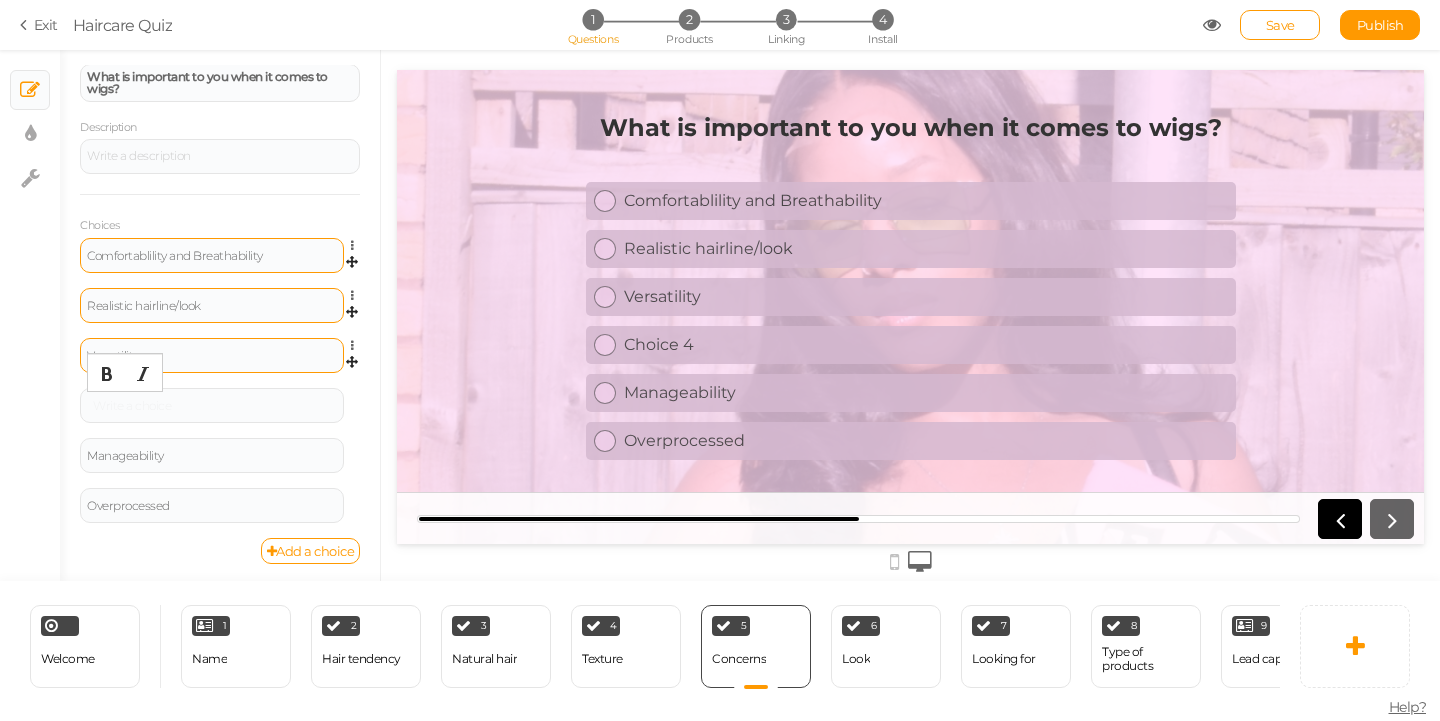 click on "Versatility" at bounding box center (212, 356) 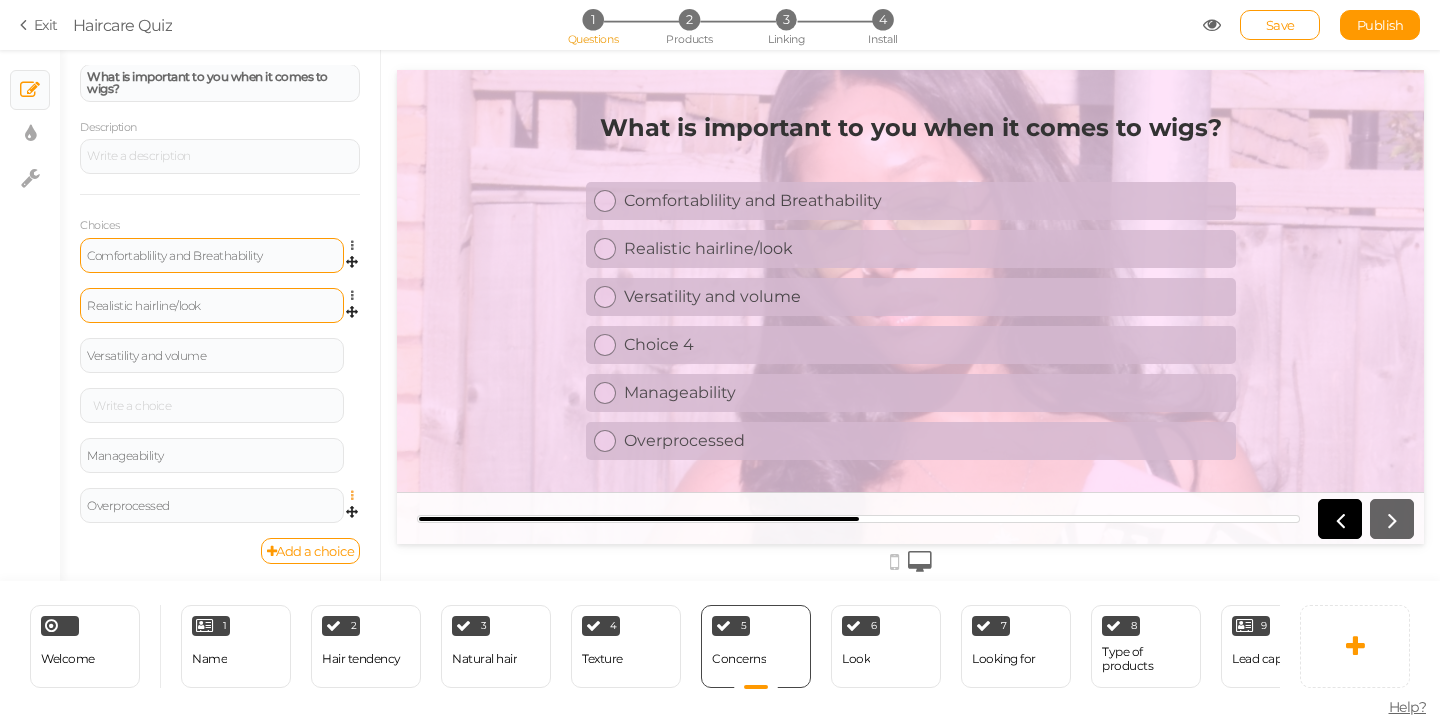 click at bounding box center [357, 496] 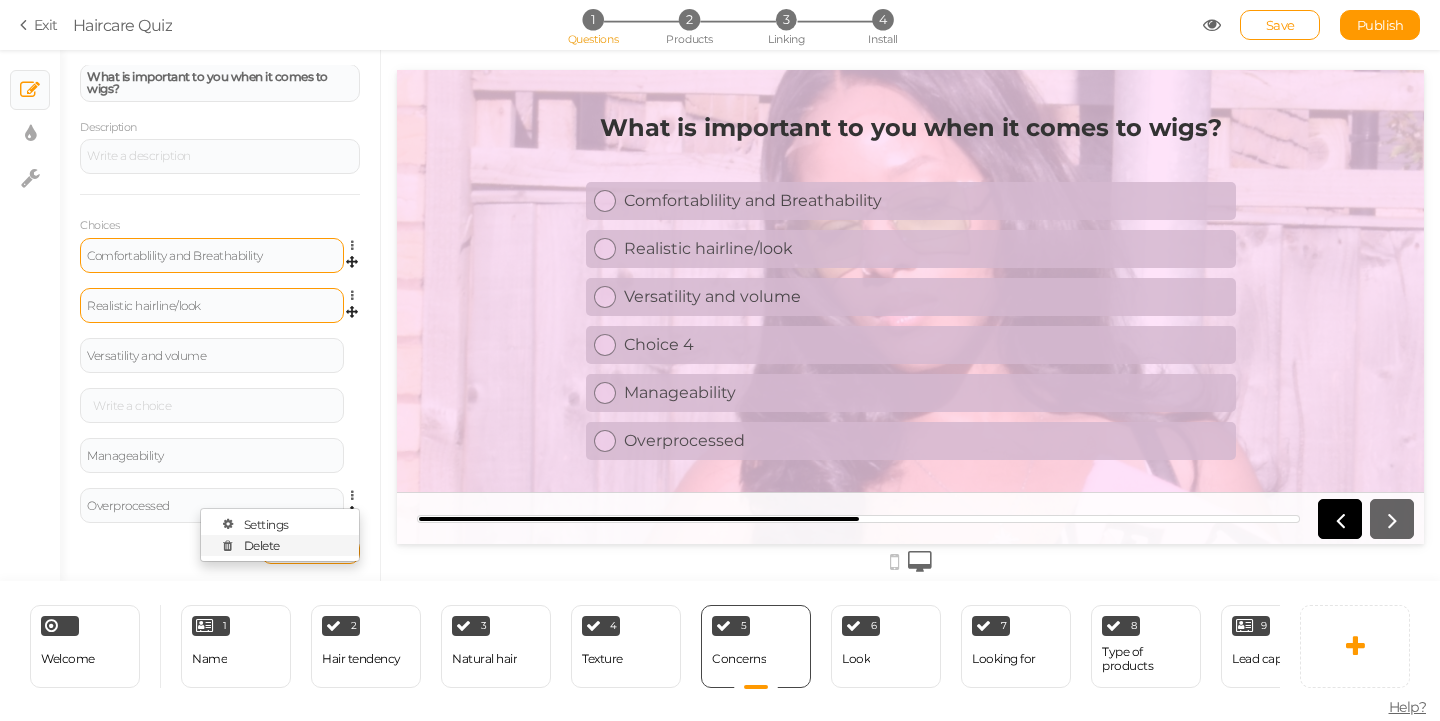 click on "Delete" at bounding box center (280, 545) 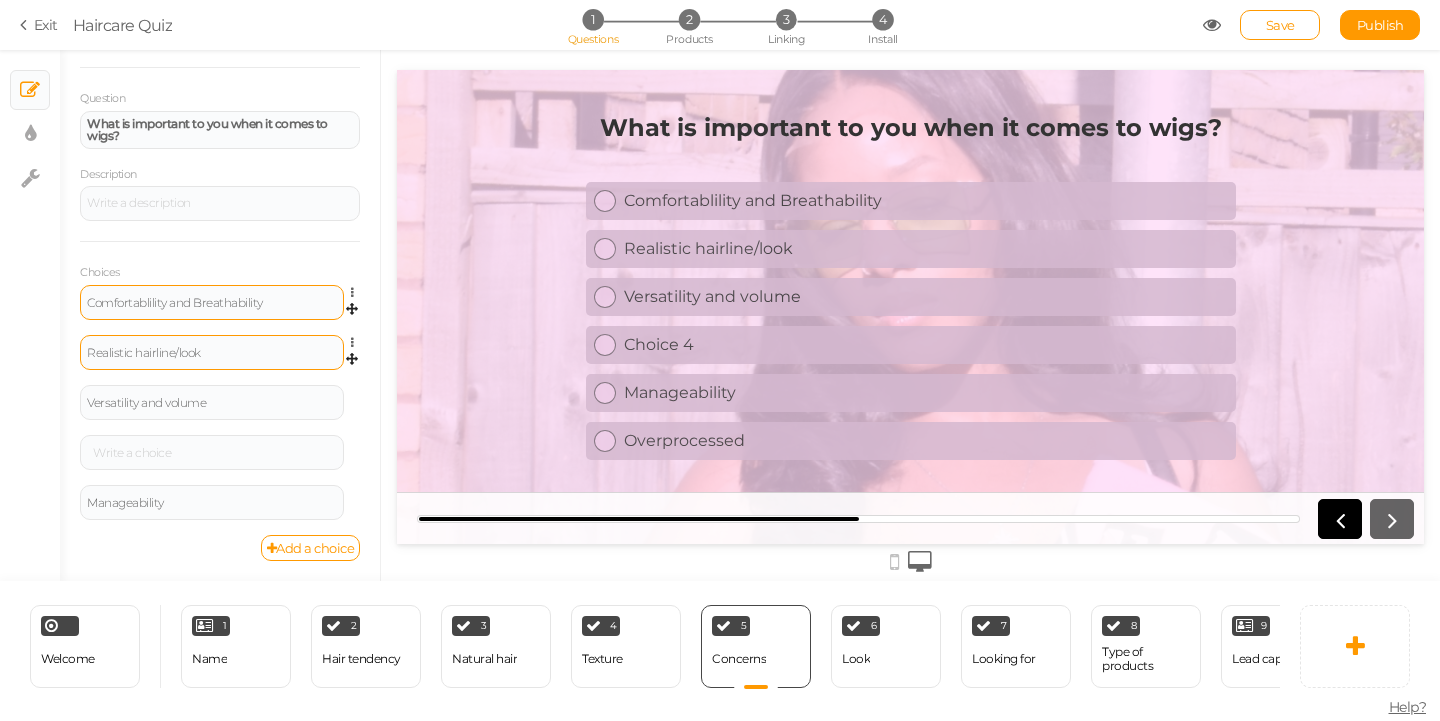 scroll, scrollTop: 131, scrollLeft: 0, axis: vertical 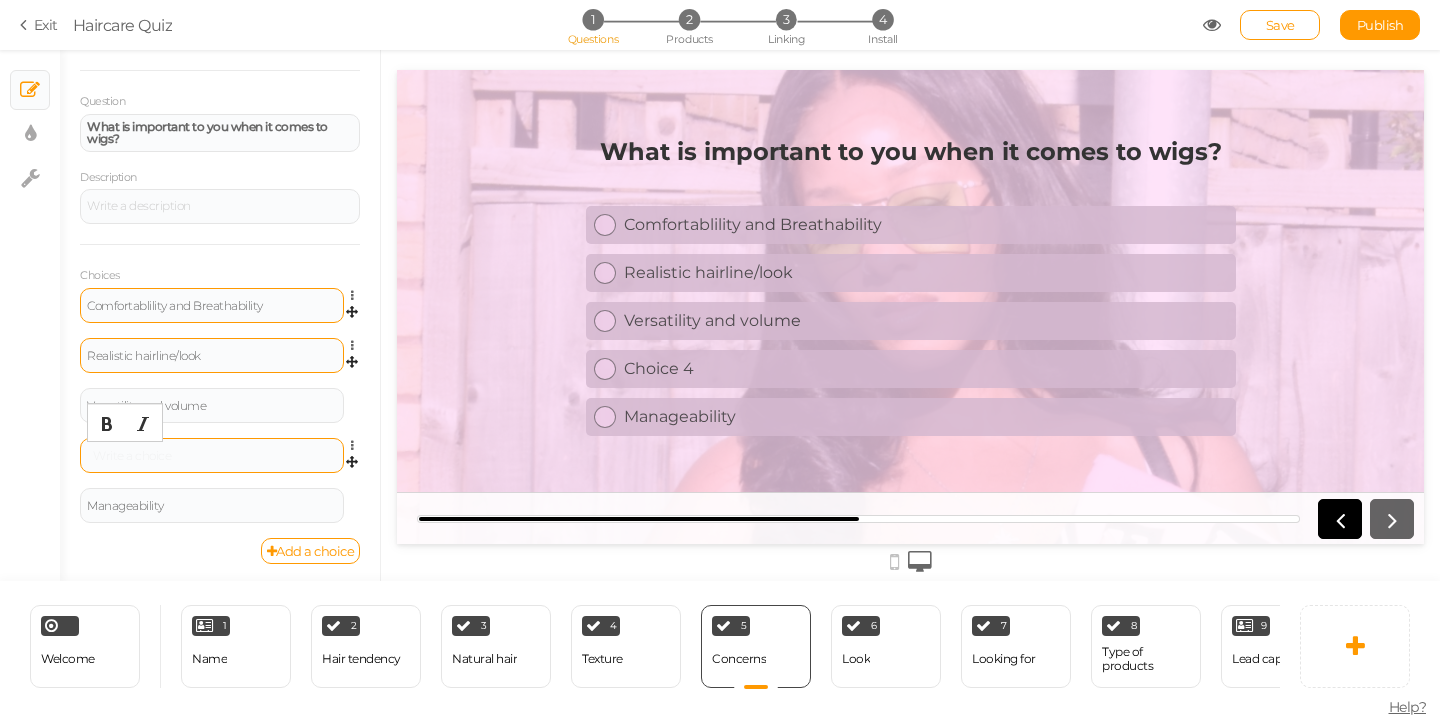 click at bounding box center [212, 456] 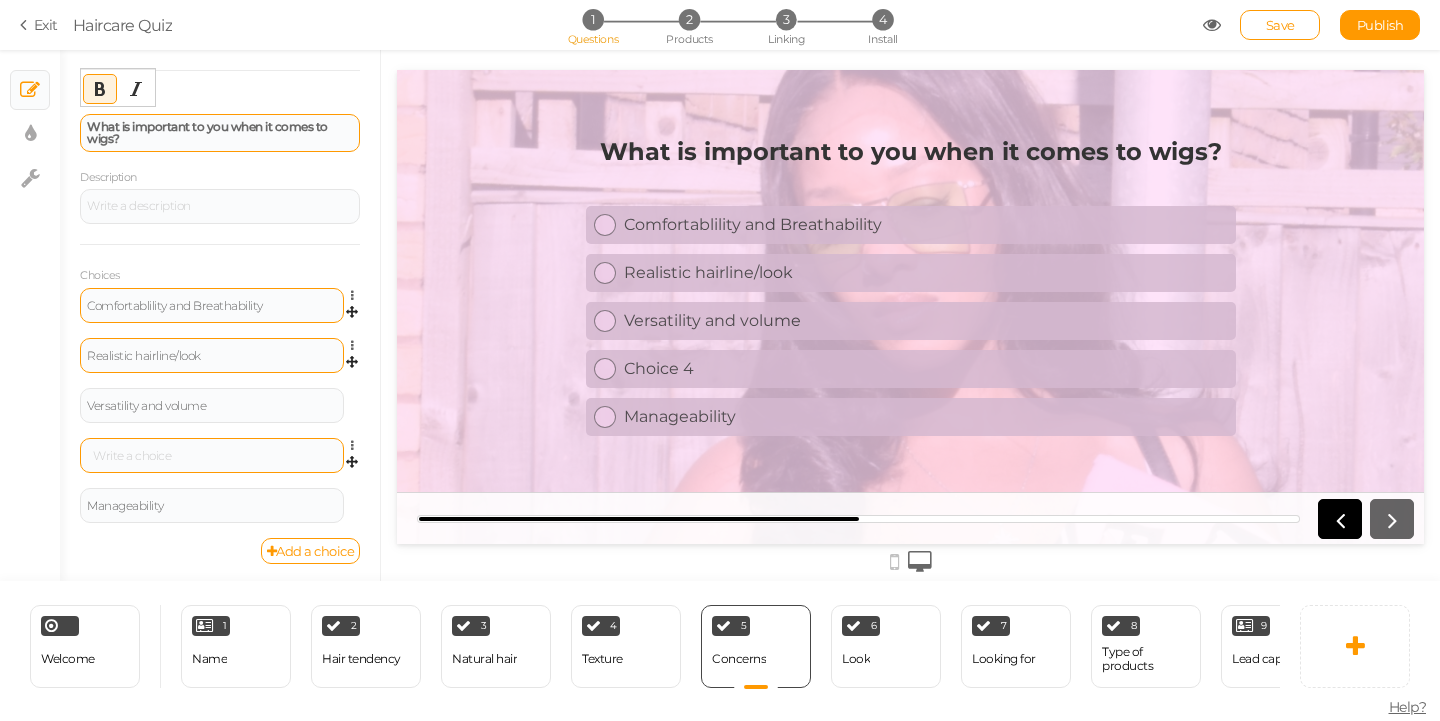 click on "What is important to you when it comes to wigs?" at bounding box center (207, 132) 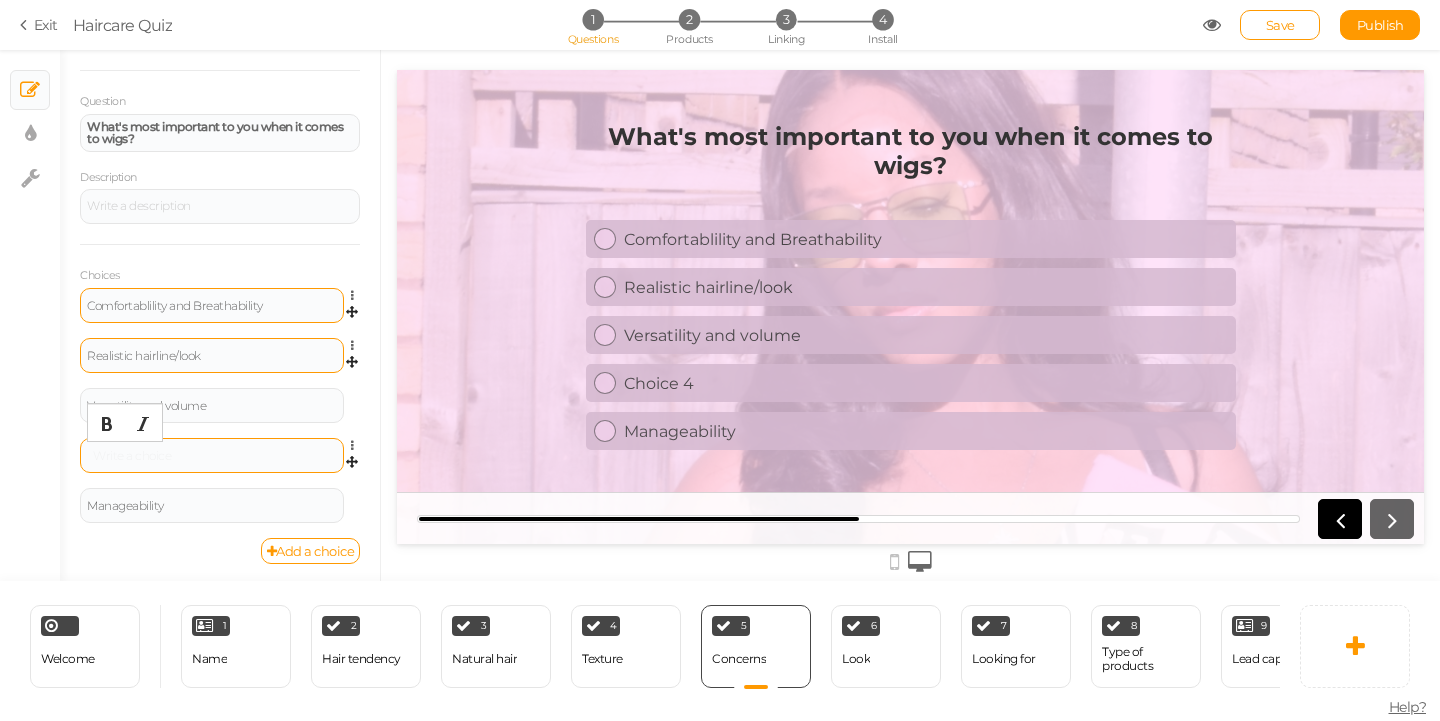 click at bounding box center (212, 455) 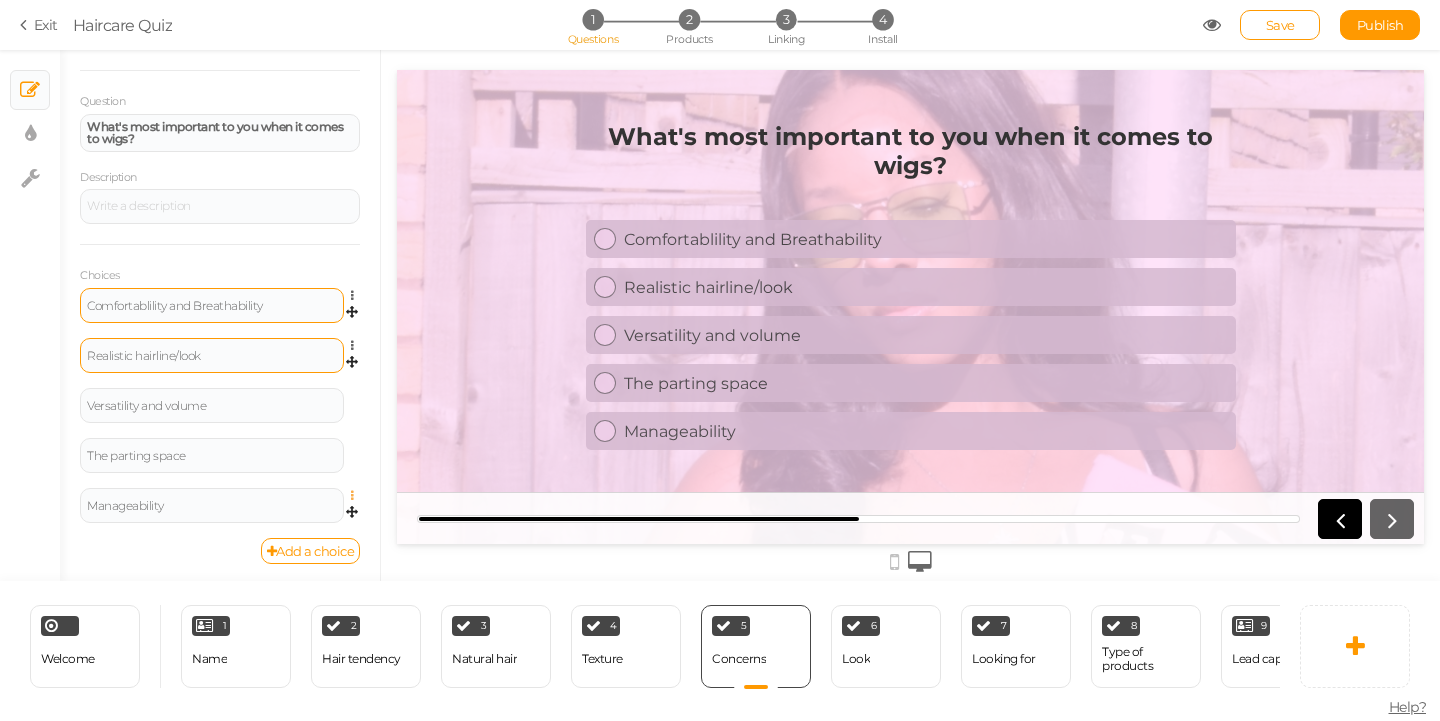 click at bounding box center (357, 496) 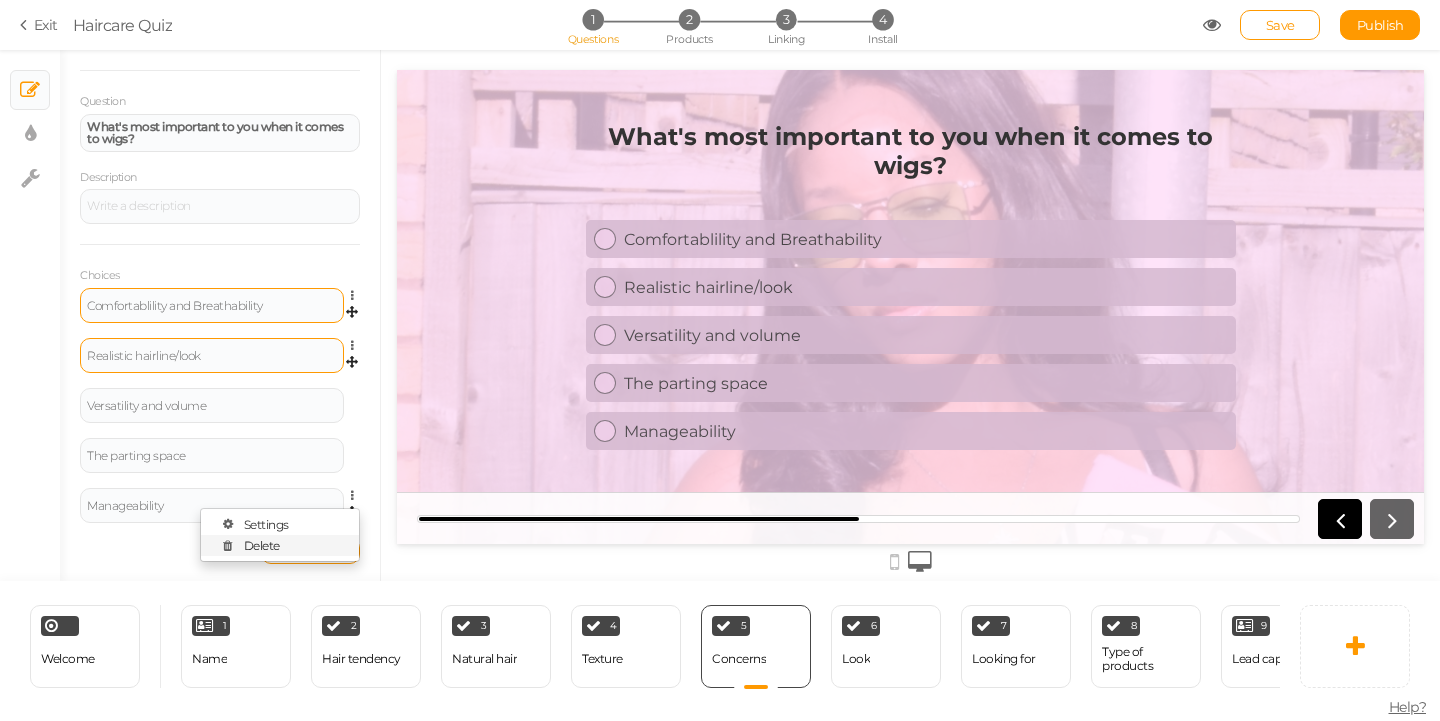 click on "Delete" at bounding box center [280, 545] 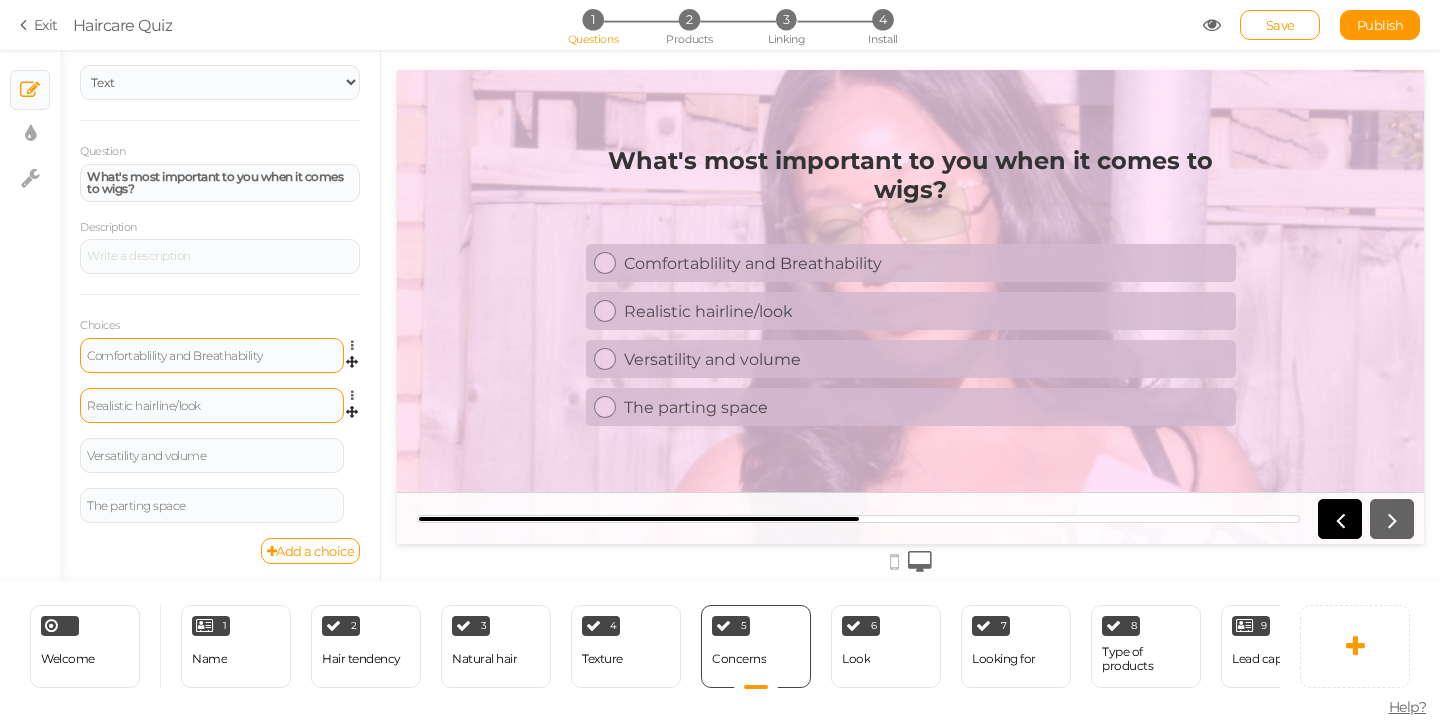 scroll, scrollTop: 0, scrollLeft: 0, axis: both 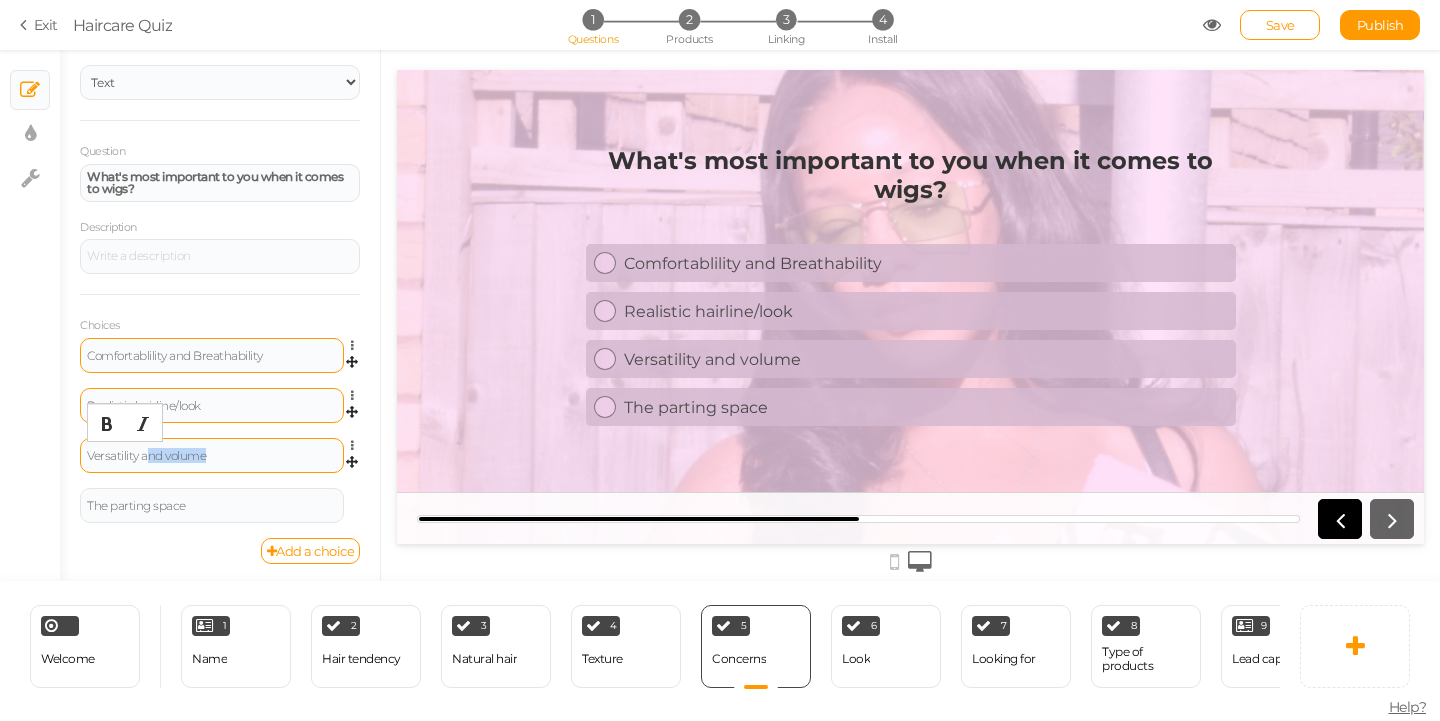 drag, startPoint x: 236, startPoint y: 451, endPoint x: 149, endPoint y: 453, distance: 87.02299 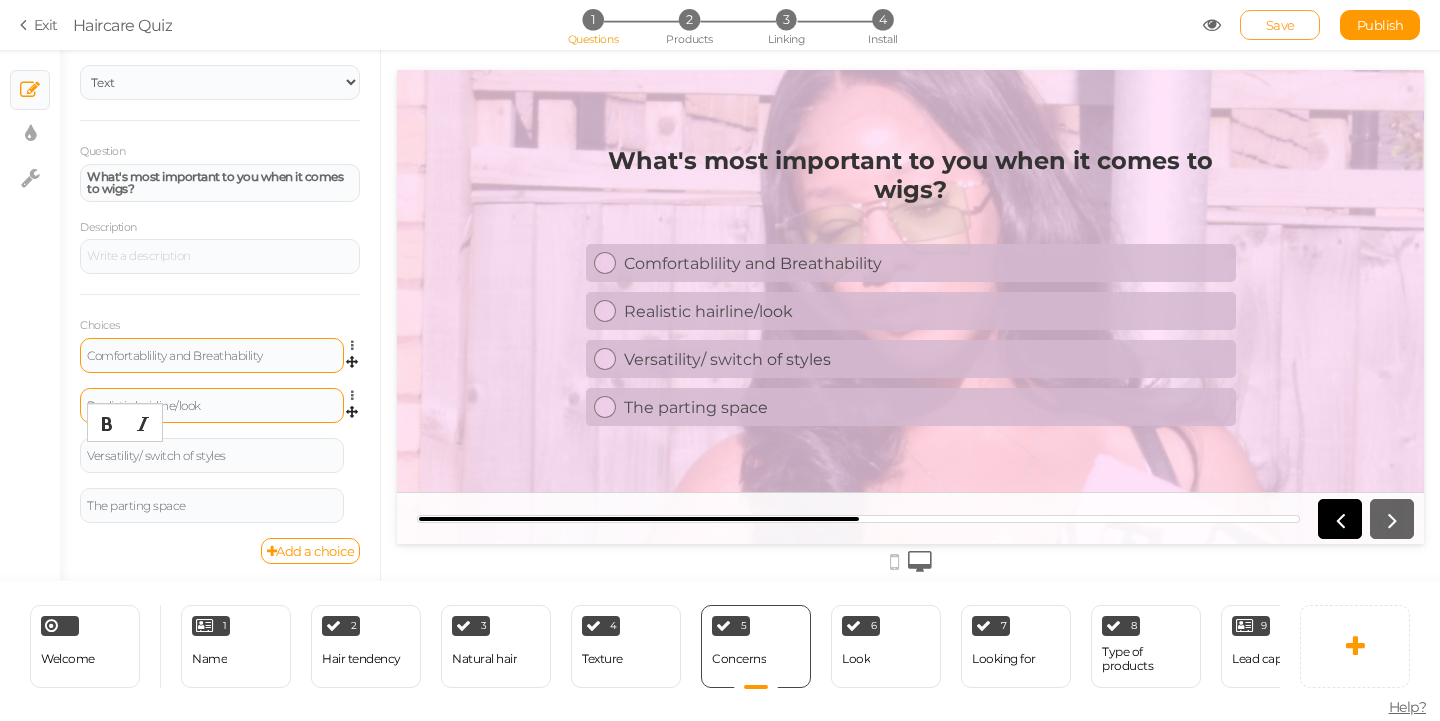click on "Save" at bounding box center (1280, 25) 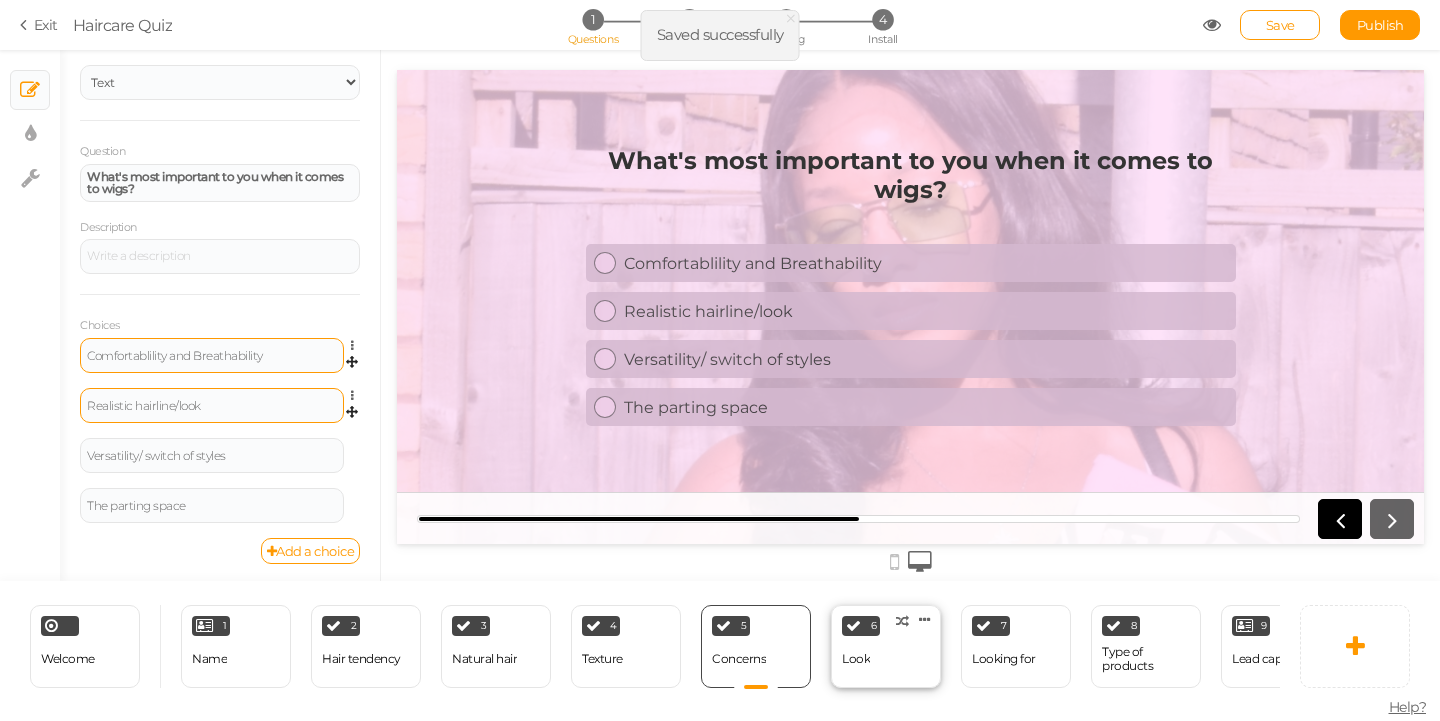 click on "6         Look         × Define the conditions to show this slide.                     Clone             Change type             Delete" at bounding box center (886, 646) 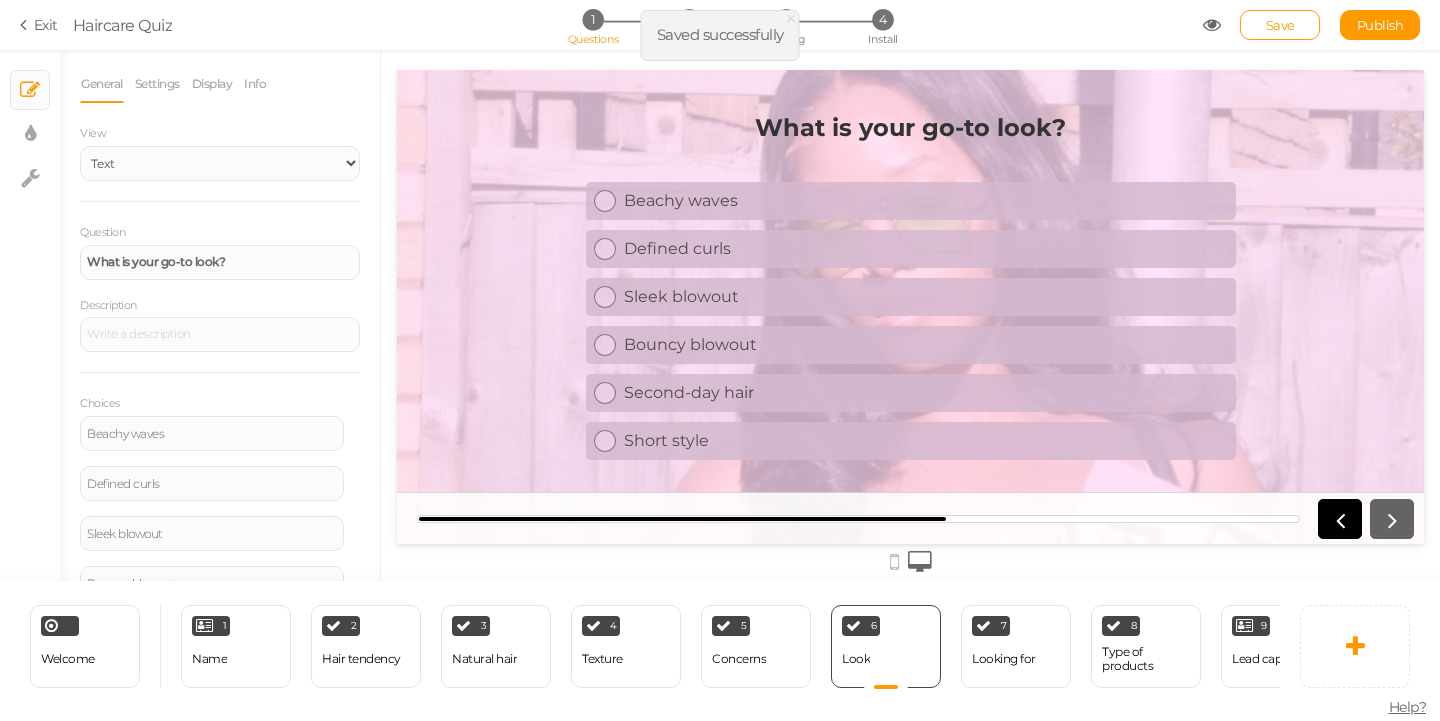 scroll, scrollTop: 0, scrollLeft: 0, axis: both 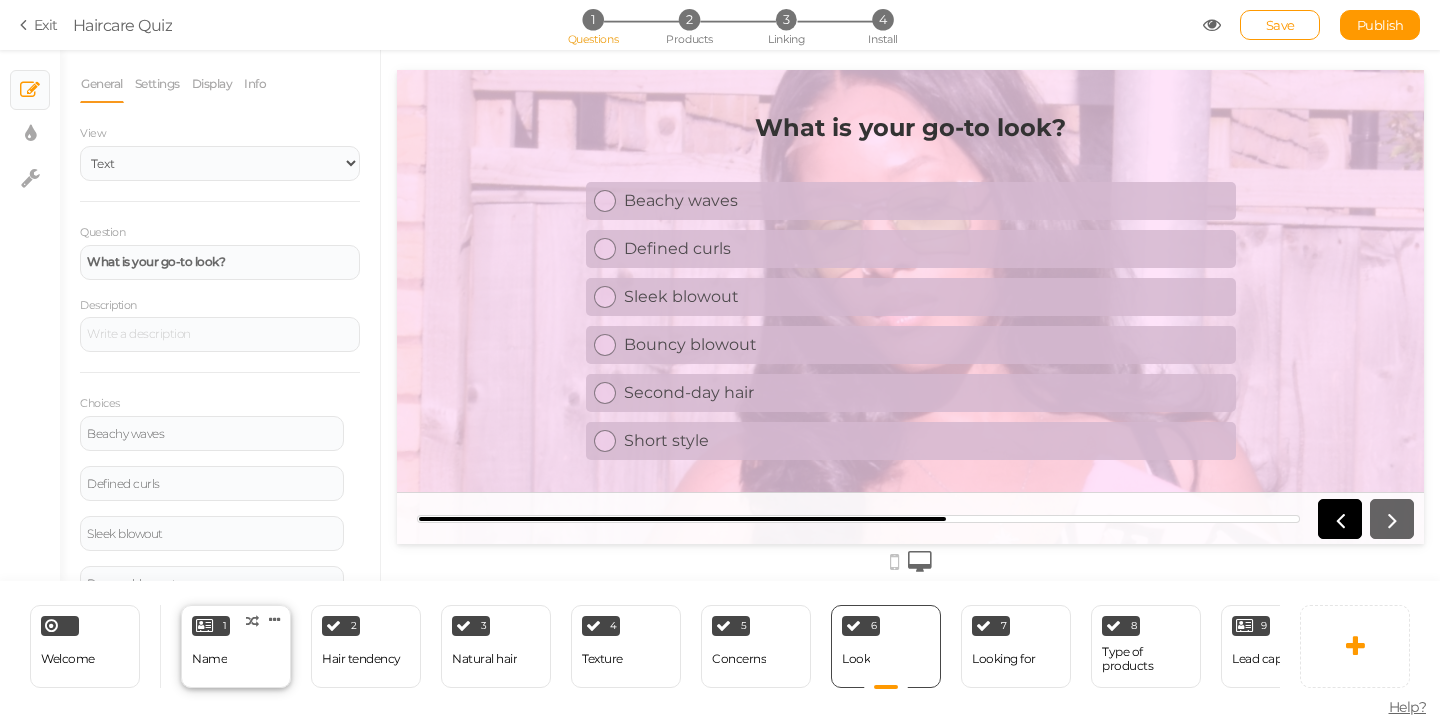 click on "Name" at bounding box center [209, 659] 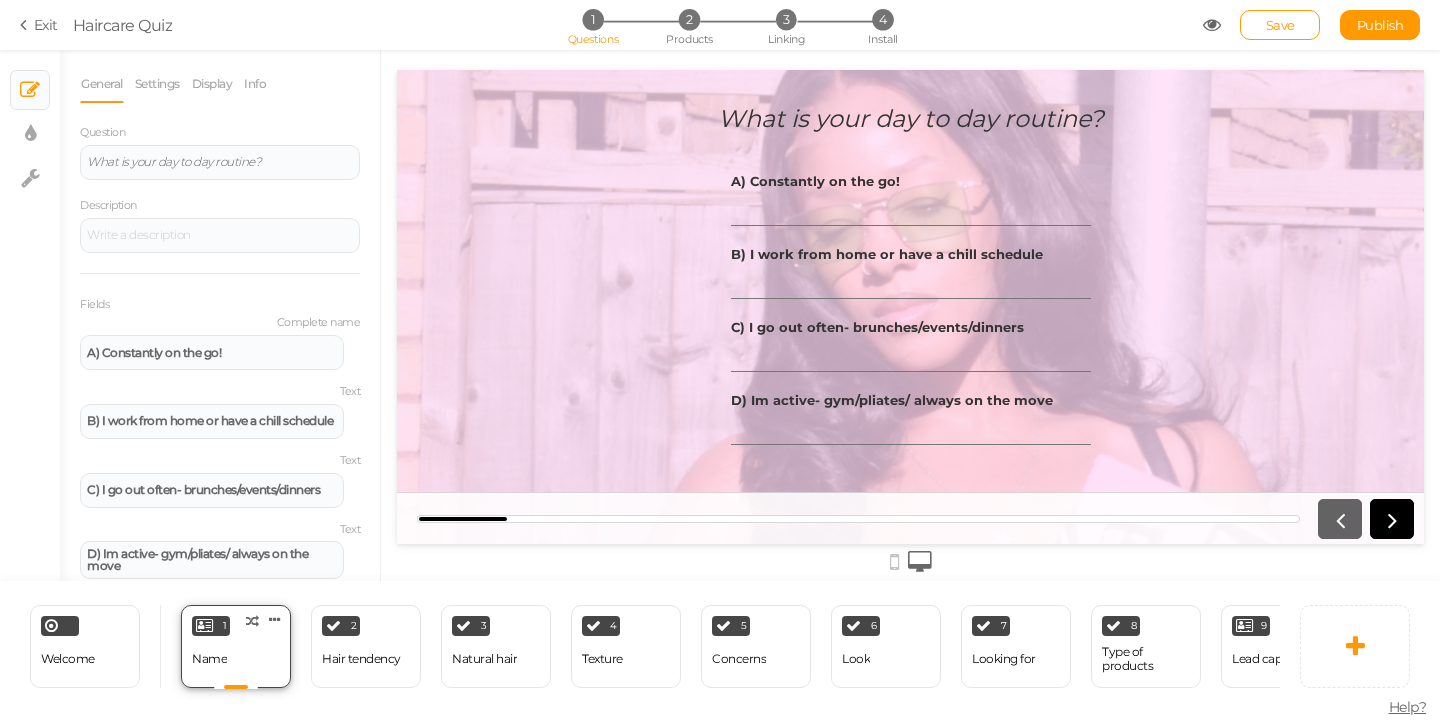 scroll, scrollTop: 0, scrollLeft: 0, axis: both 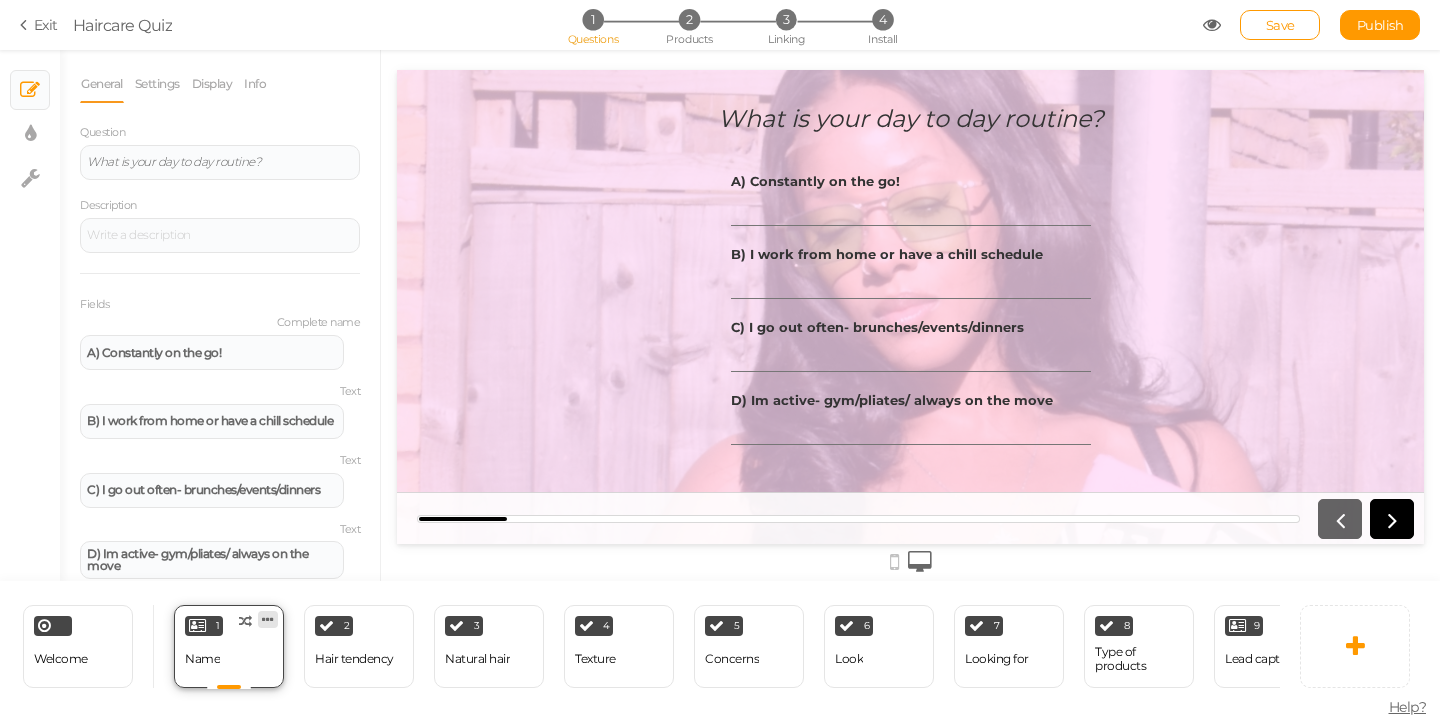 click at bounding box center (268, 619) 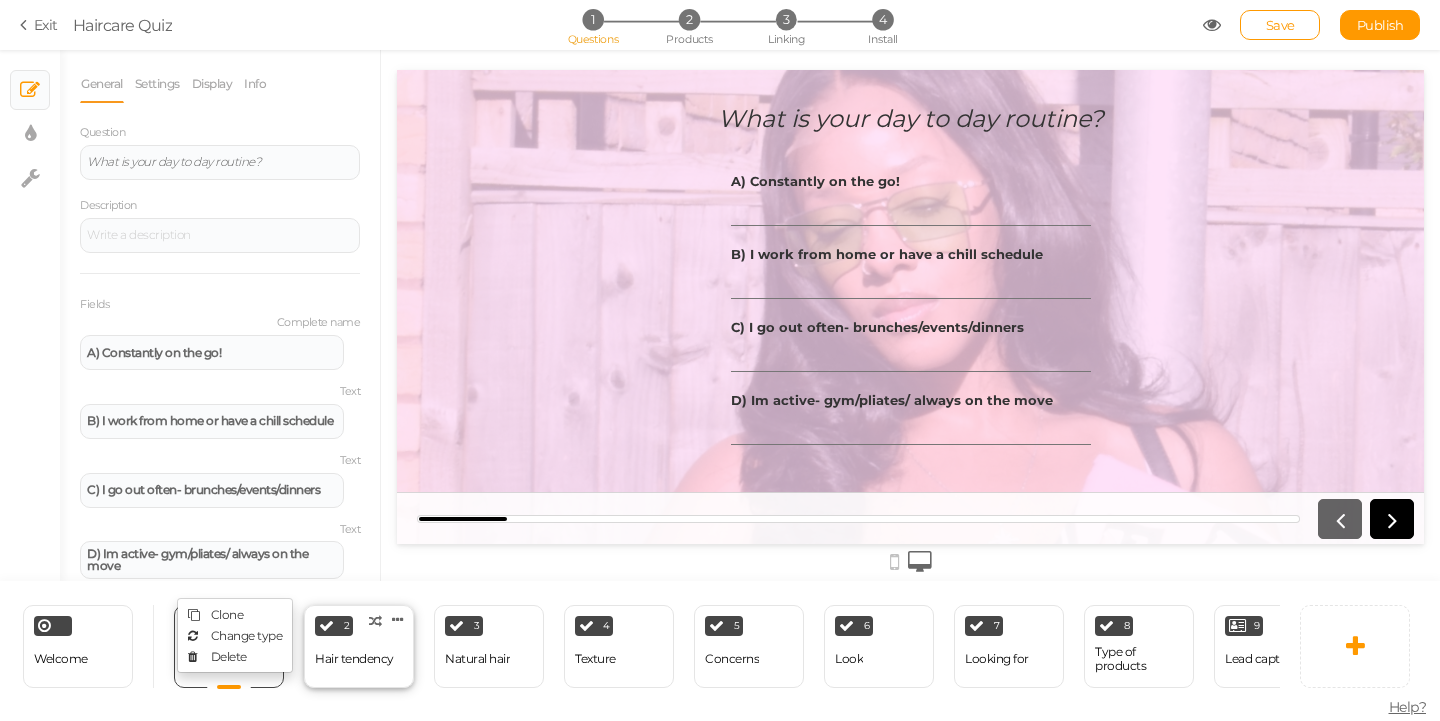 click on "Hair tendency" at bounding box center [354, 659] 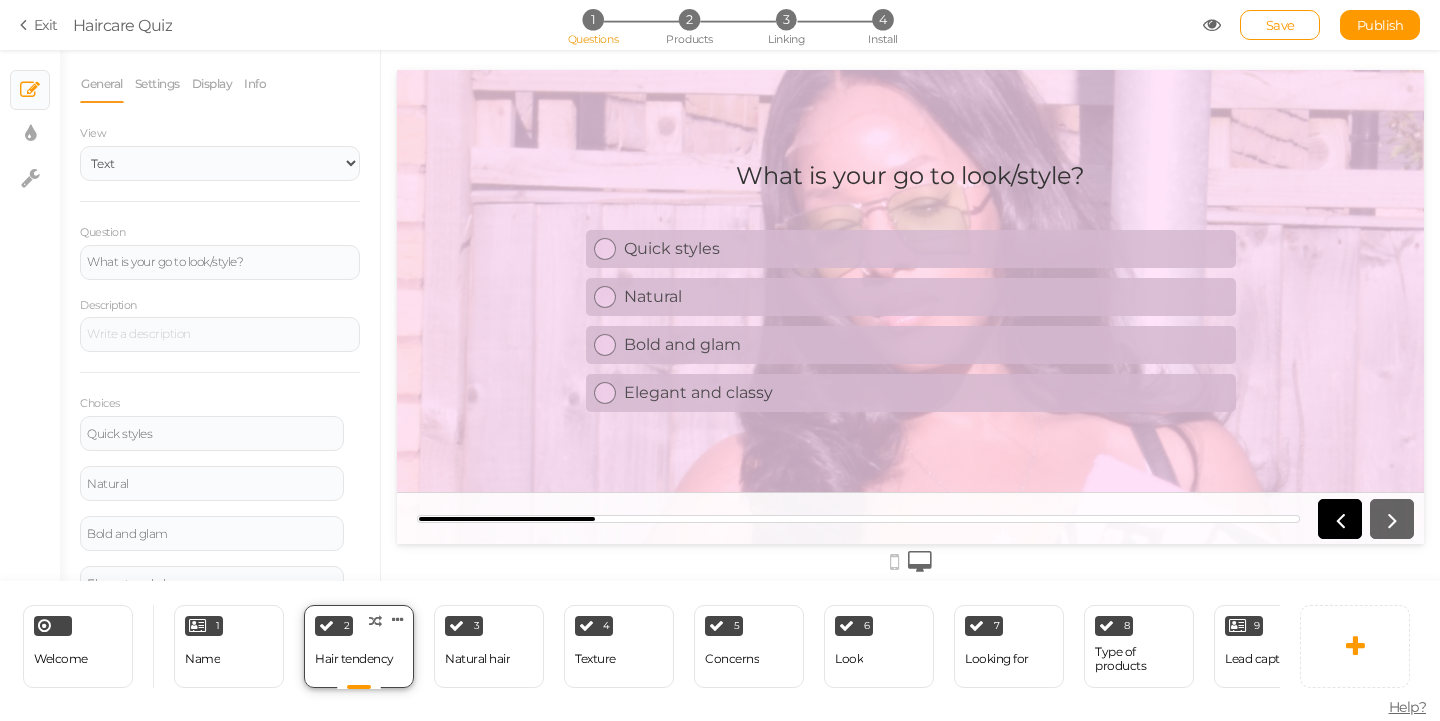 scroll, scrollTop: 0, scrollLeft: 0, axis: both 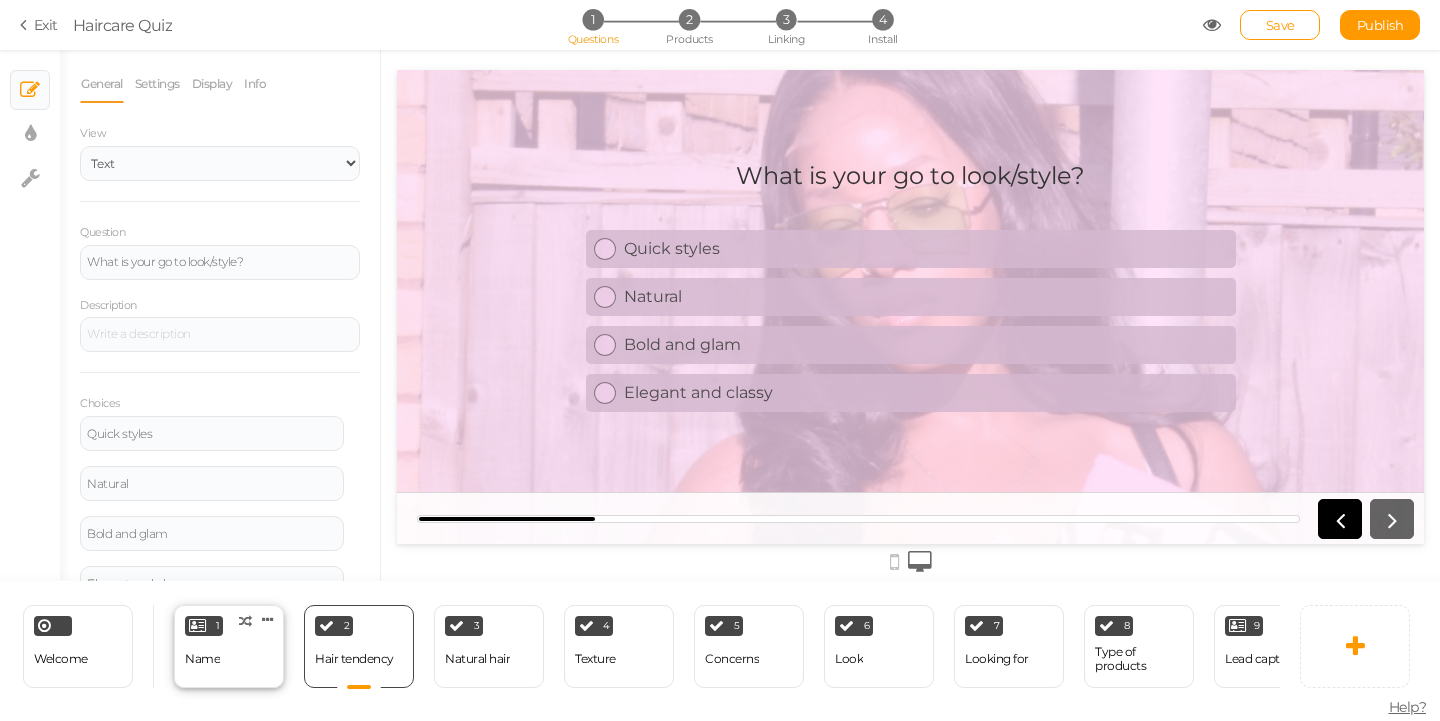click on "1         Name         × Define the conditions to show this slide.                     Clone             Change type             Delete" at bounding box center [229, 646] 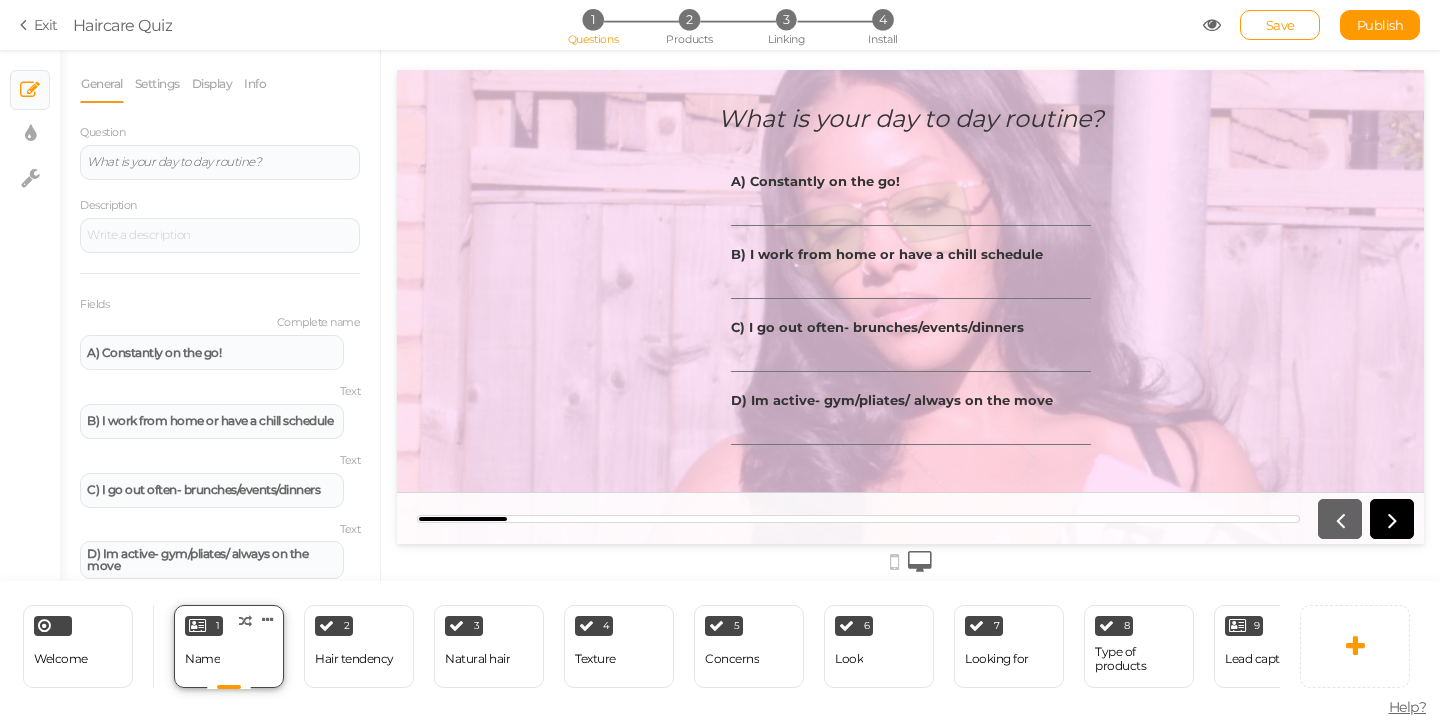 scroll, scrollTop: 0, scrollLeft: 0, axis: both 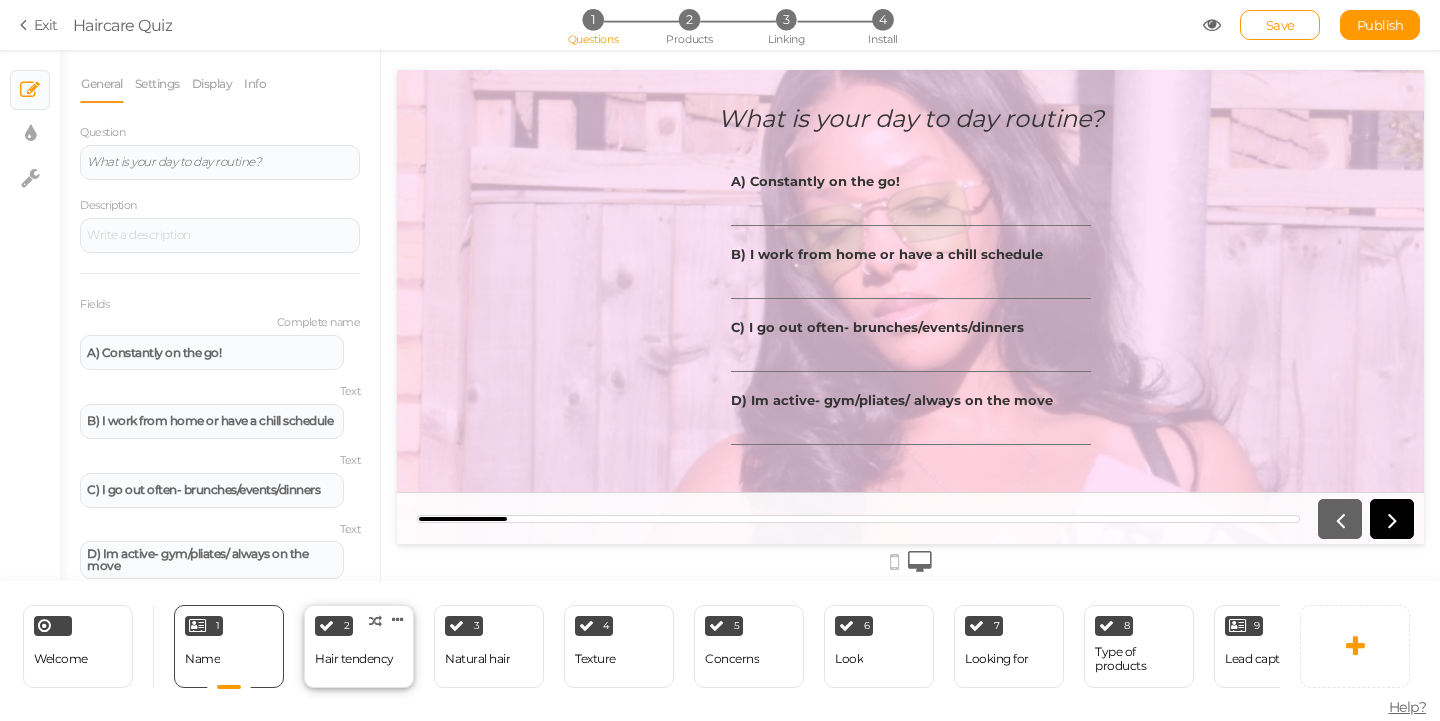 click on "Hair tendency" at bounding box center (354, 659) 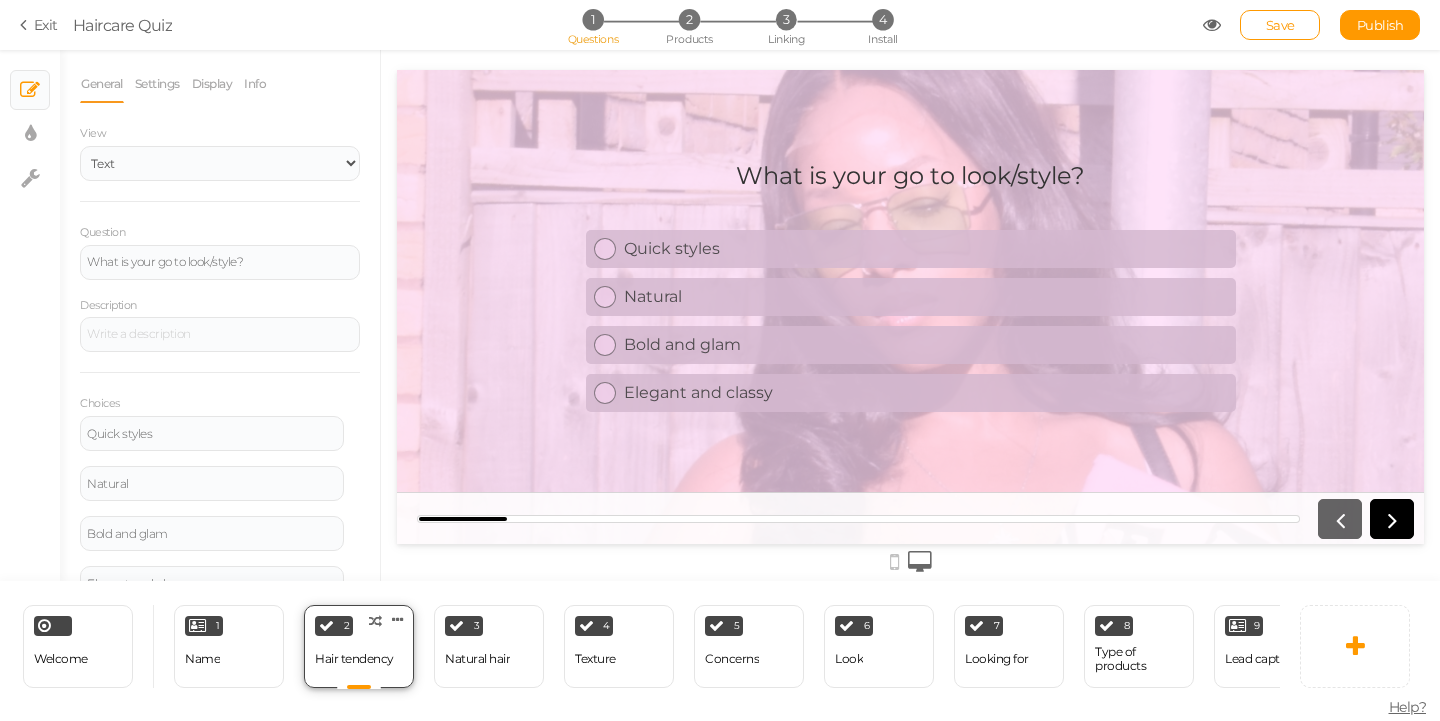 scroll, scrollTop: 0, scrollLeft: 0, axis: both 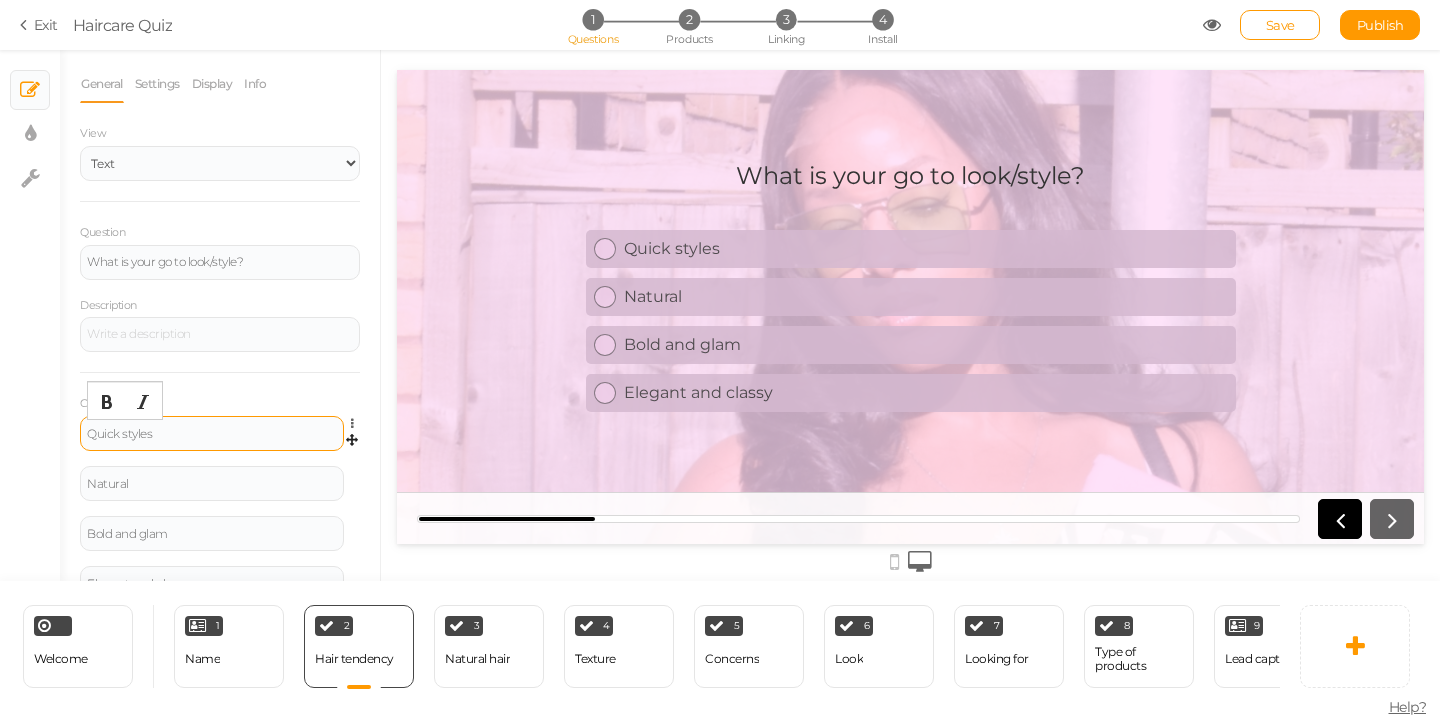 click on "Quick styles" at bounding box center (212, 434) 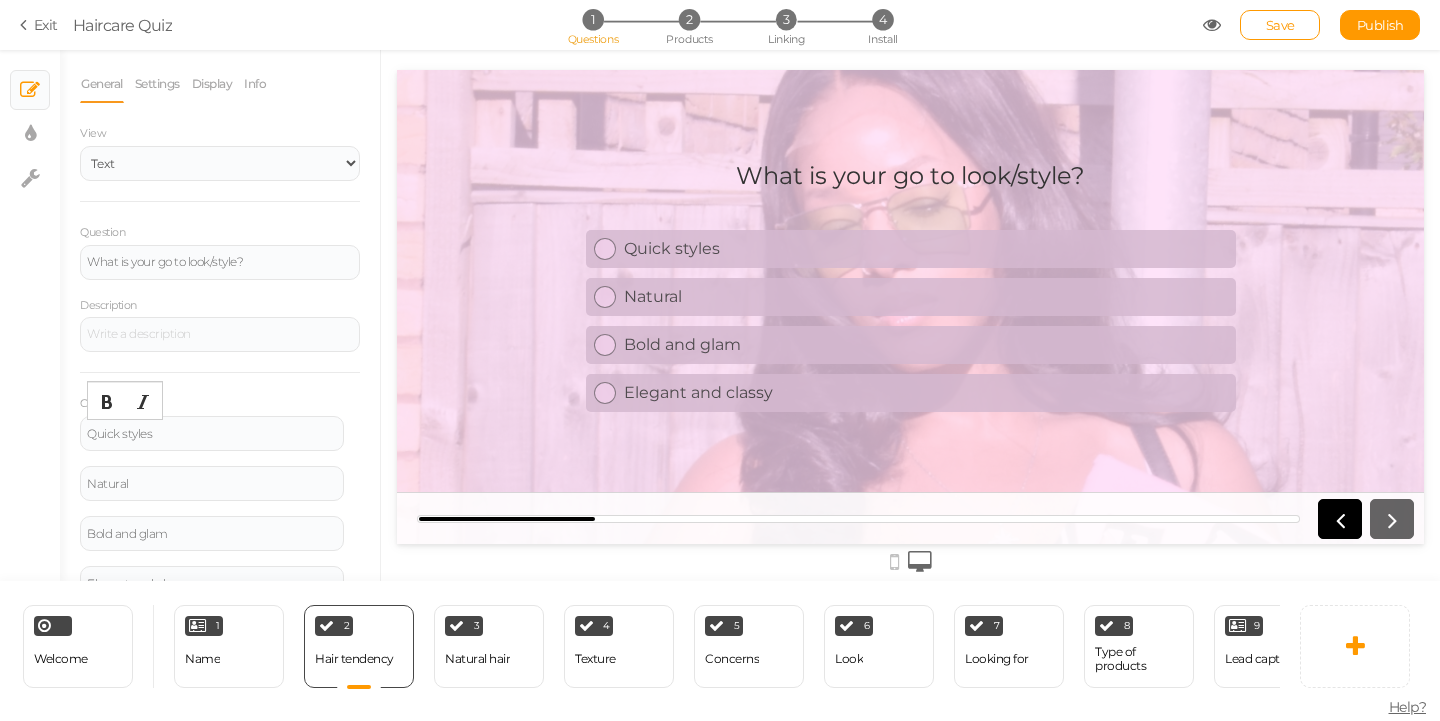 type 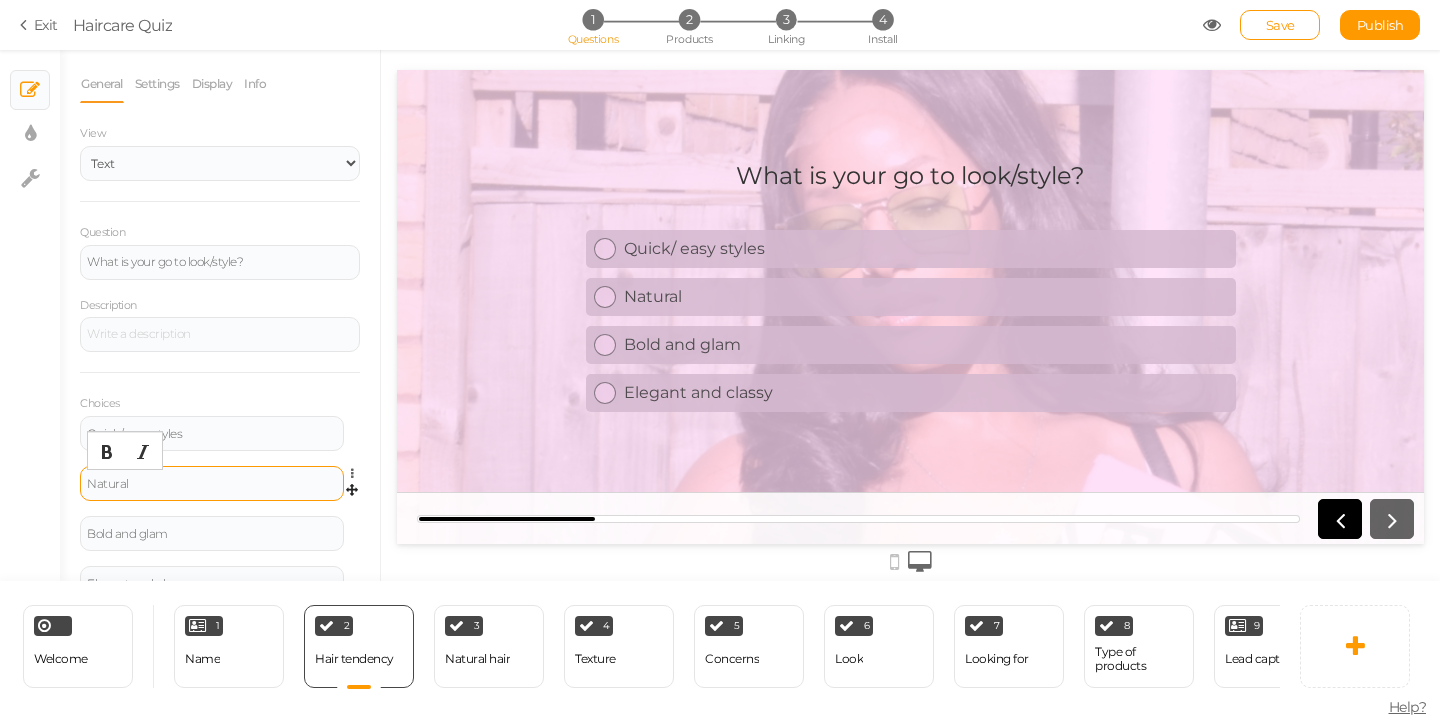 click on "Natural" at bounding box center (212, 484) 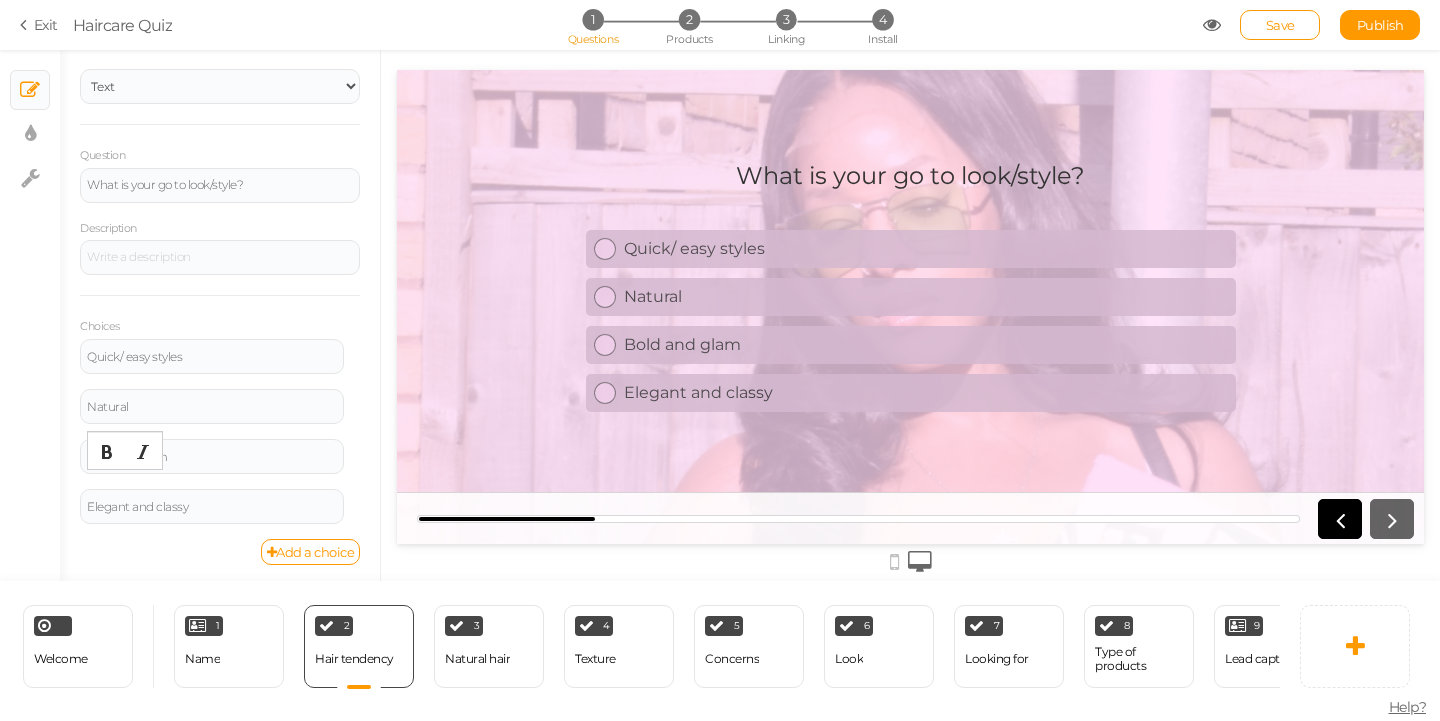 scroll, scrollTop: 78, scrollLeft: 0, axis: vertical 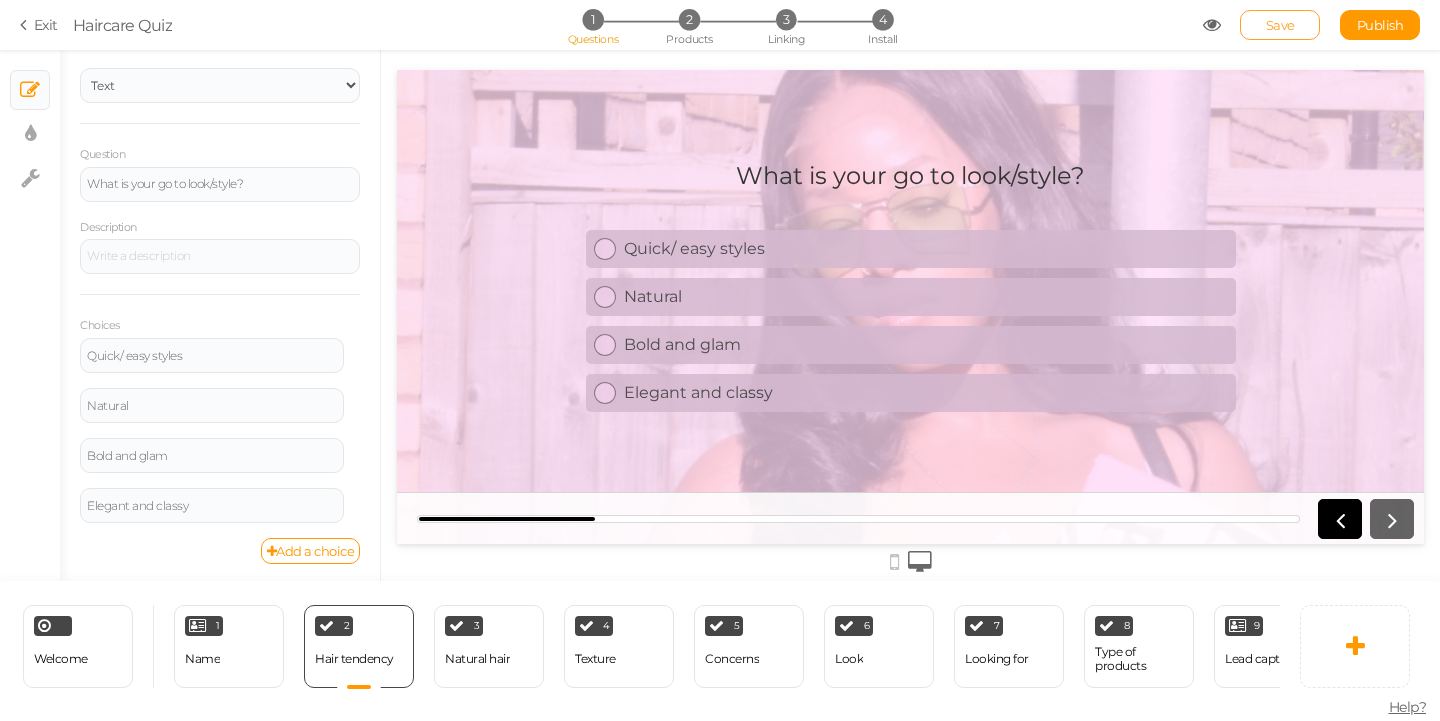 click on "Save" at bounding box center [1280, 25] 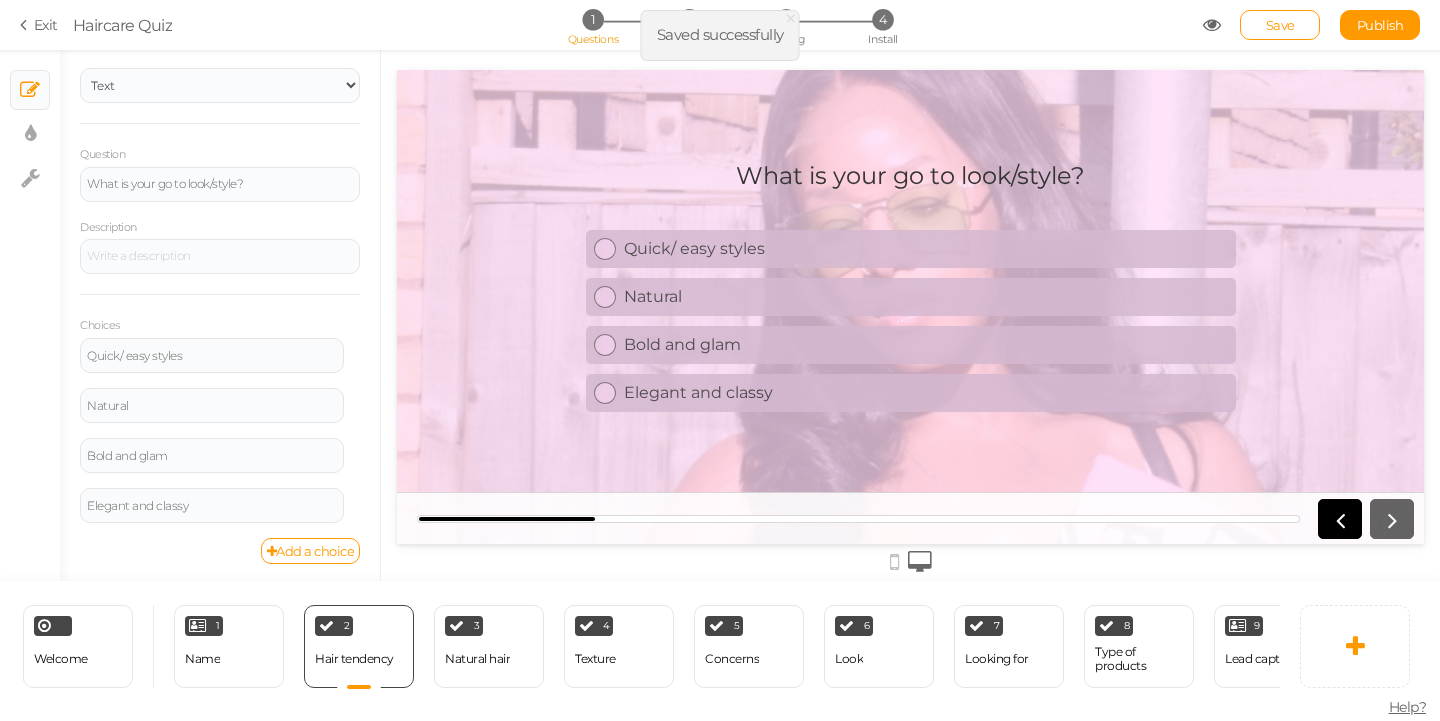 click on "What is your go to look/style?" at bounding box center (910, 175) 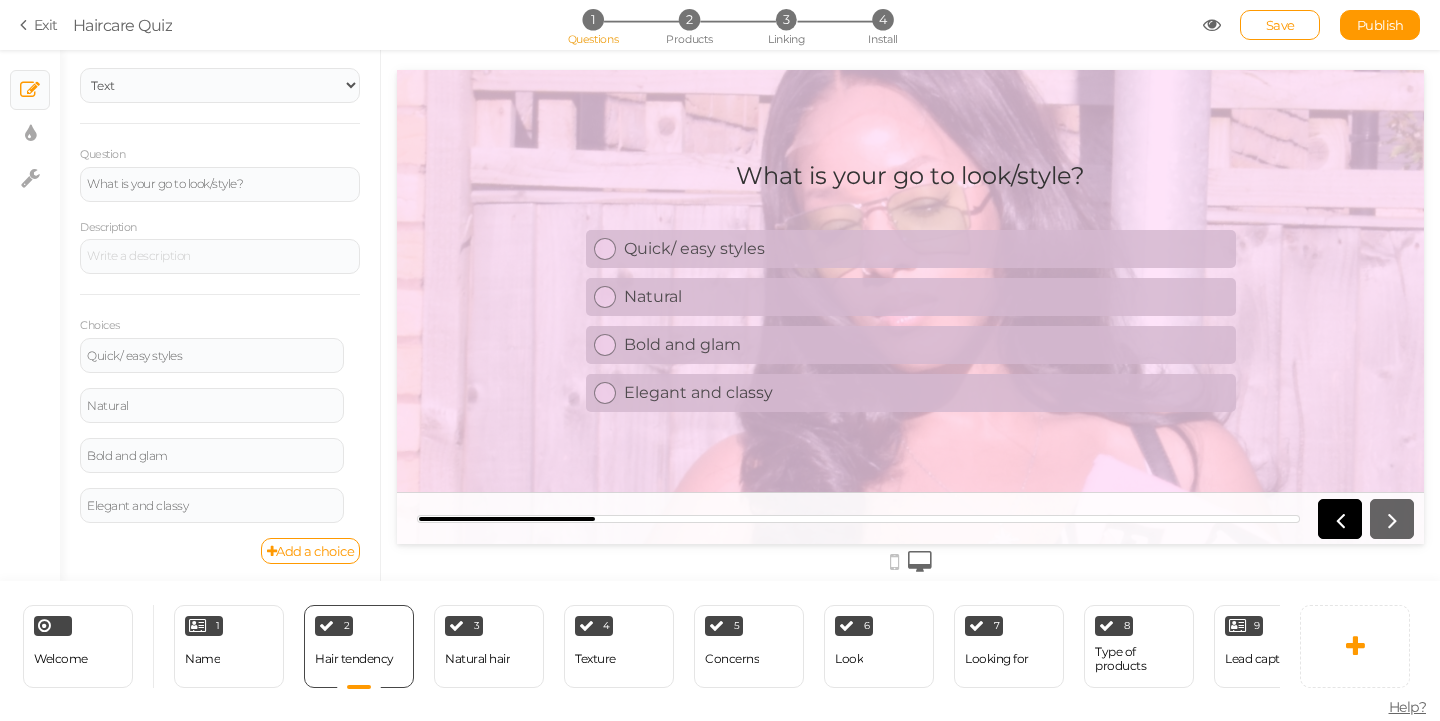 click on "General
Settings
Display
Info
View     Text Images Slider Dropdown                                 Question   What is your go to look/style?                         Description                                                       Choices                 Quick/ easy styles                         Settings             Delete                             Natural                         Settings             Delete                             Bold and glam                         Settings             Delete                             Elegant and classy                         Settings             Delete                                        Add a choice
Optional    Allows skipping this slide.           Select a maximum number of choices     No limit   1   2   3   4   5   6   7   8   9   10                  Disable autoadvance    Disables auto-advance for this slide.           Admin name   Hair tendency" at bounding box center [220, 323] 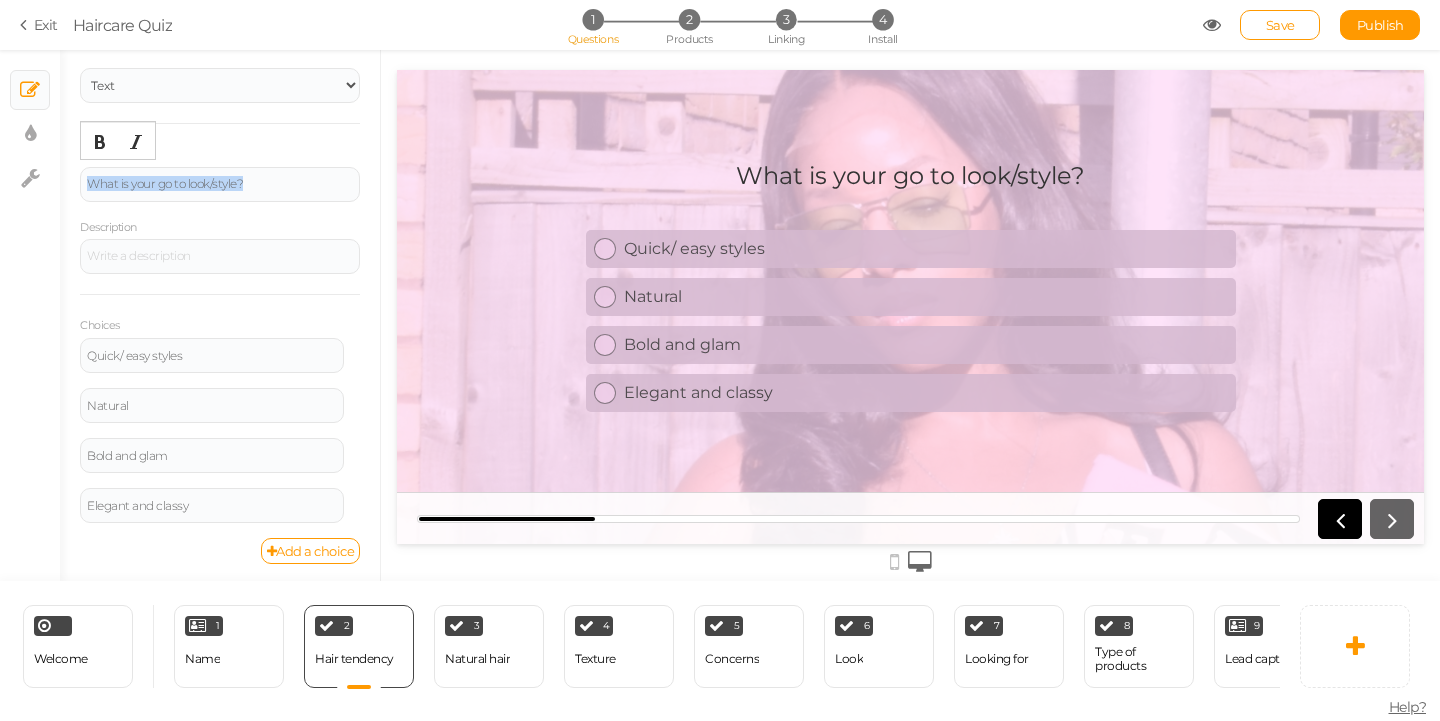drag, startPoint x: 273, startPoint y: 183, endPoint x: 76, endPoint y: 188, distance: 197.06345 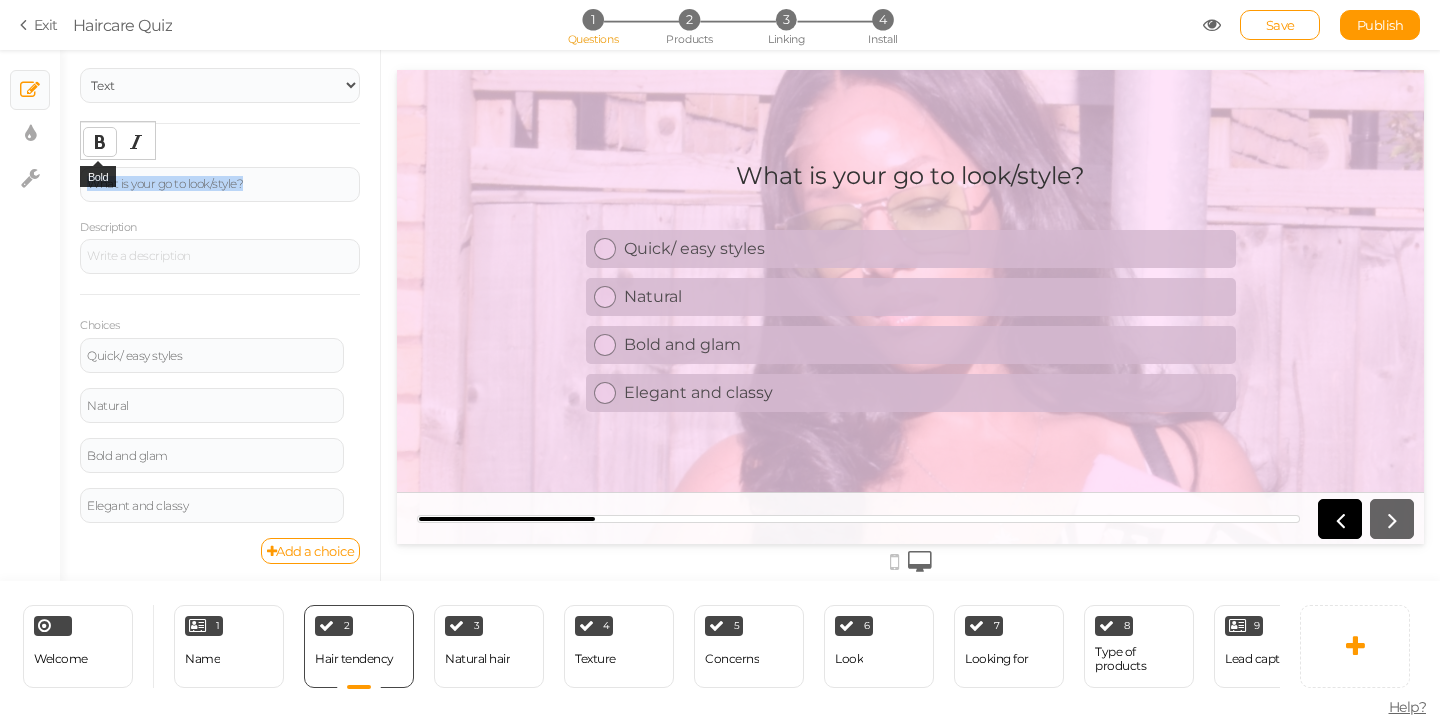 click at bounding box center [100, 142] 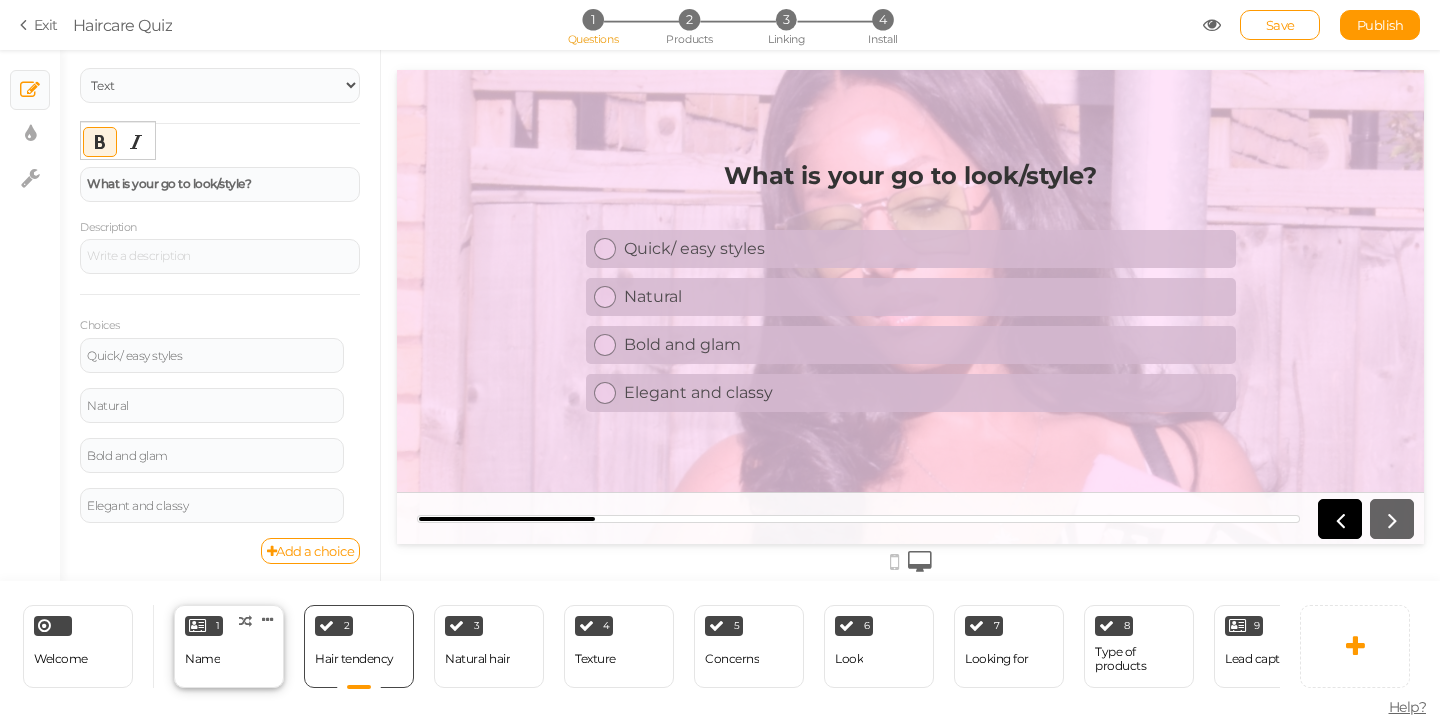 click on "1         Name         × Define the conditions to show this slide.                     Clone             Change type             Delete" at bounding box center [229, 646] 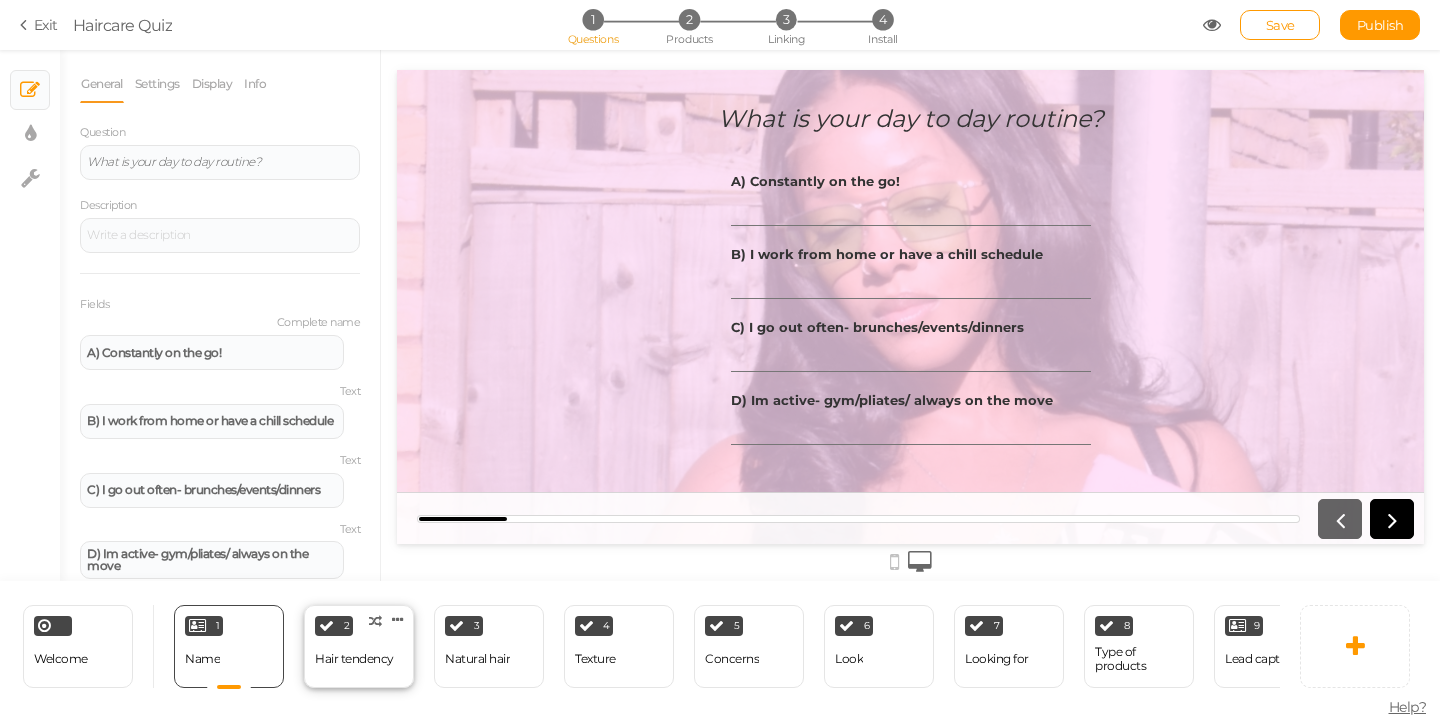 scroll, scrollTop: 0, scrollLeft: 0, axis: both 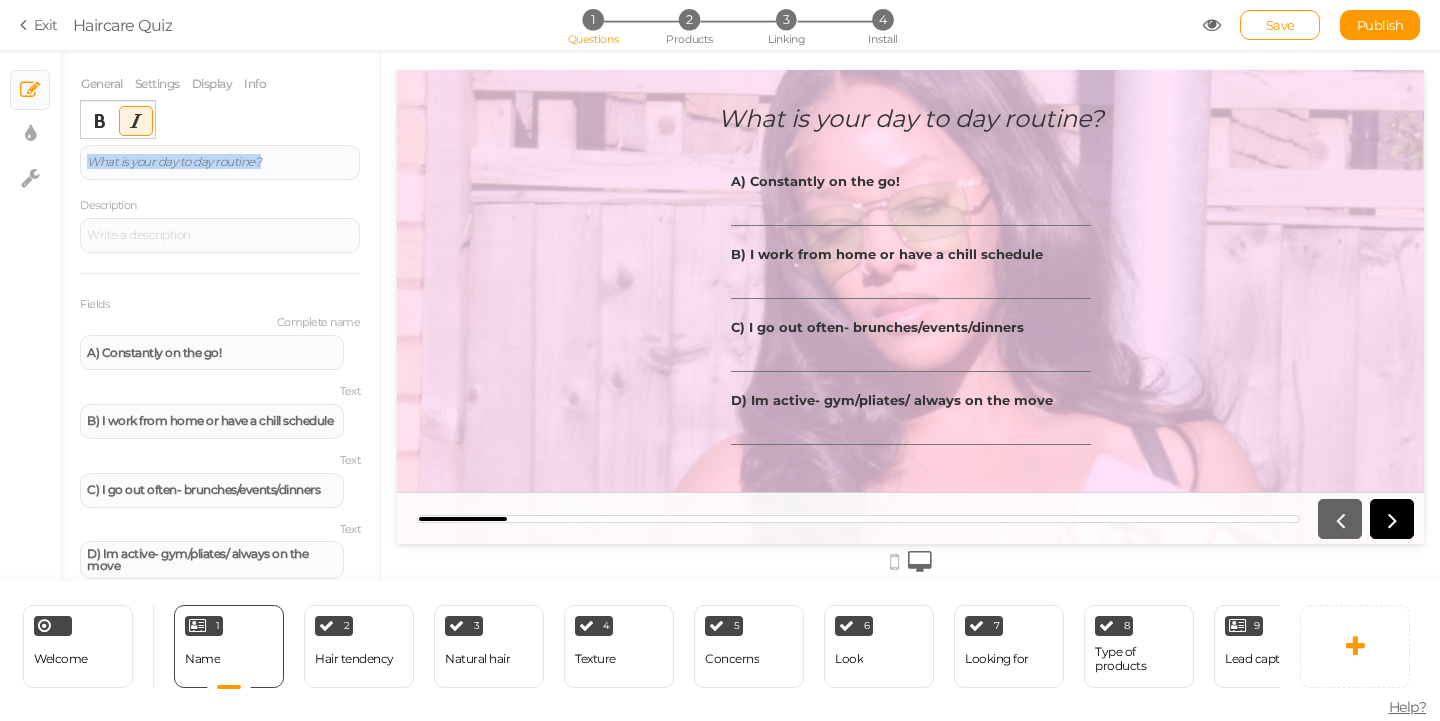 drag, startPoint x: 281, startPoint y: 164, endPoint x: 79, endPoint y: 165, distance: 202.00247 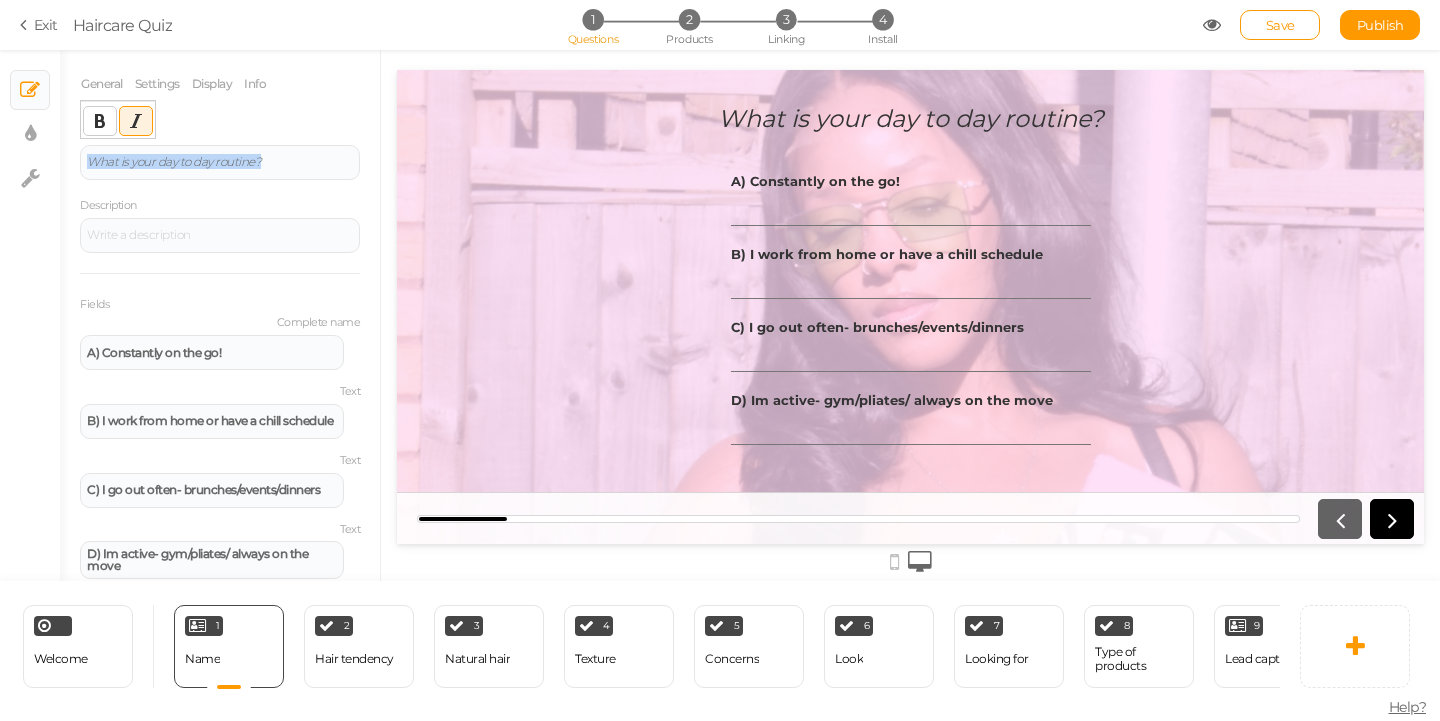 click at bounding box center [100, 121] 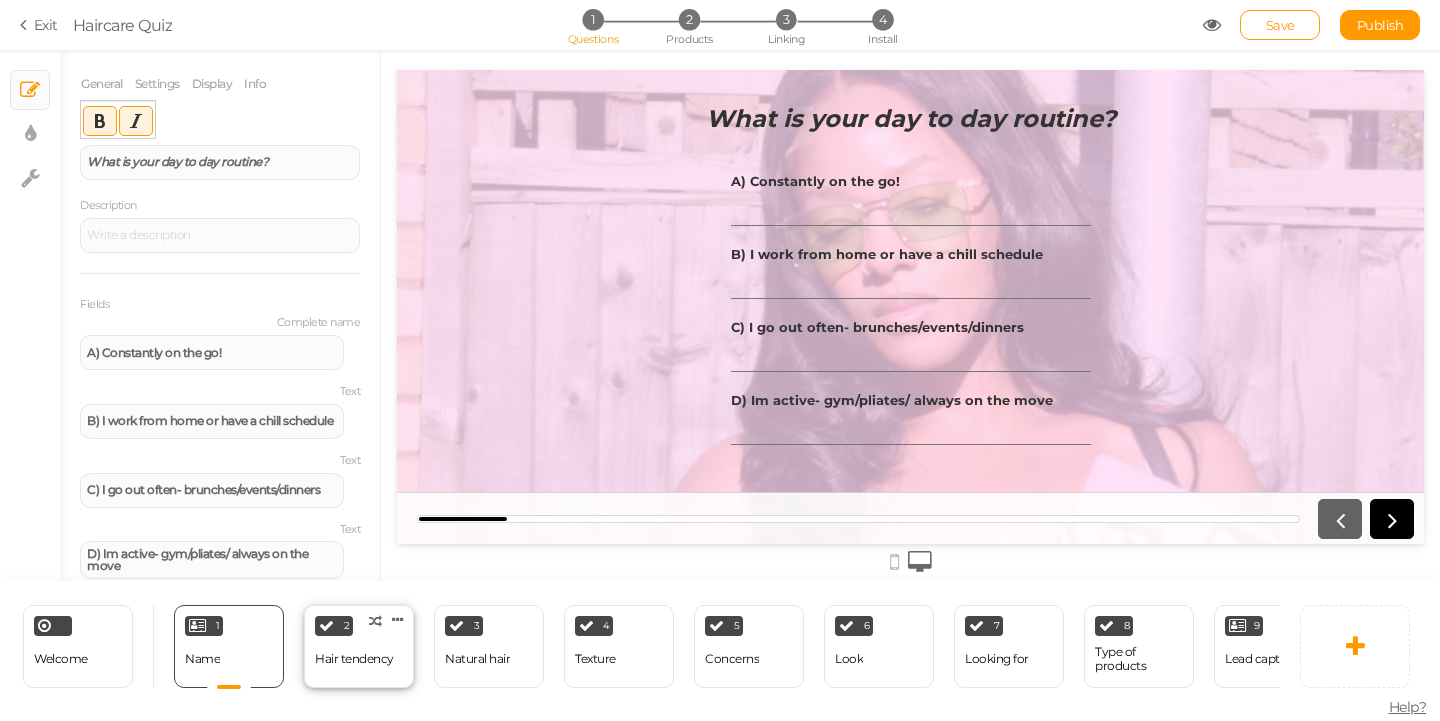 click on "Hair tendency" at bounding box center [354, 659] 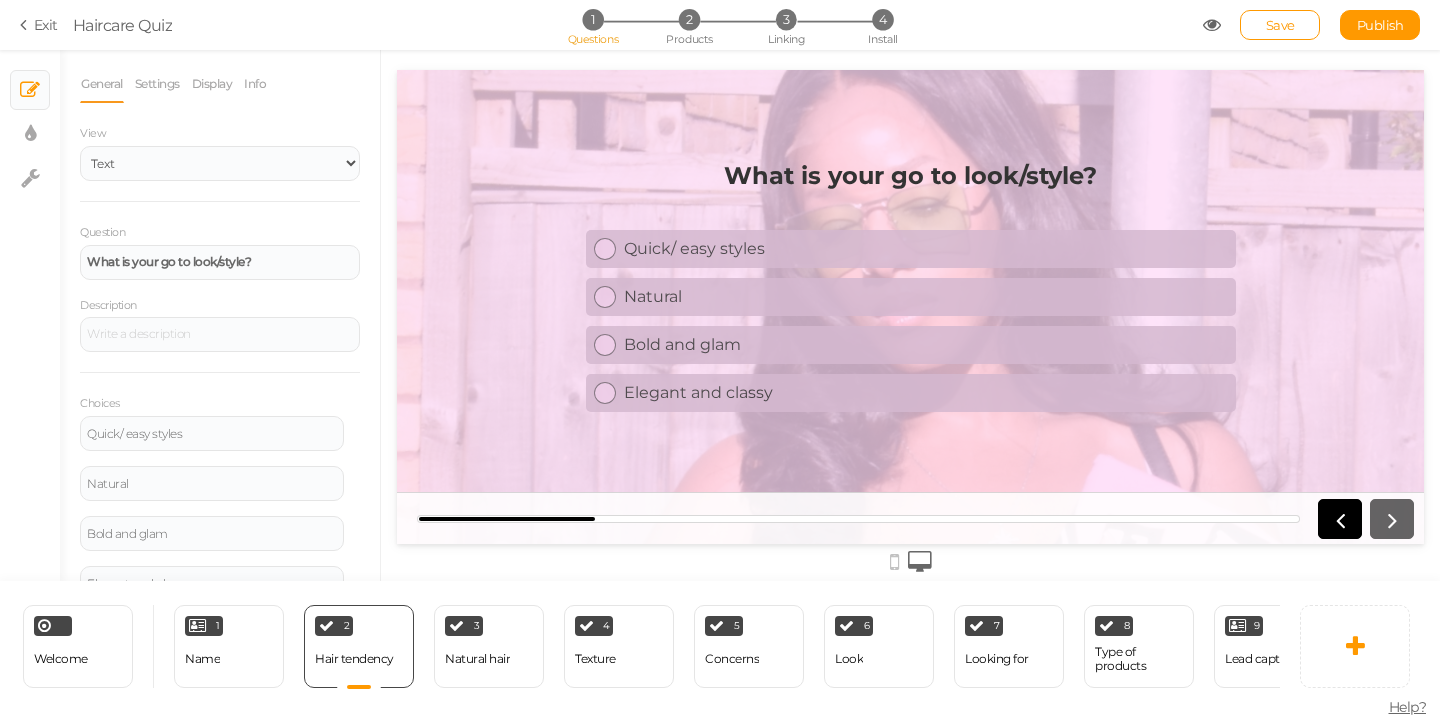 scroll, scrollTop: 0, scrollLeft: 0, axis: both 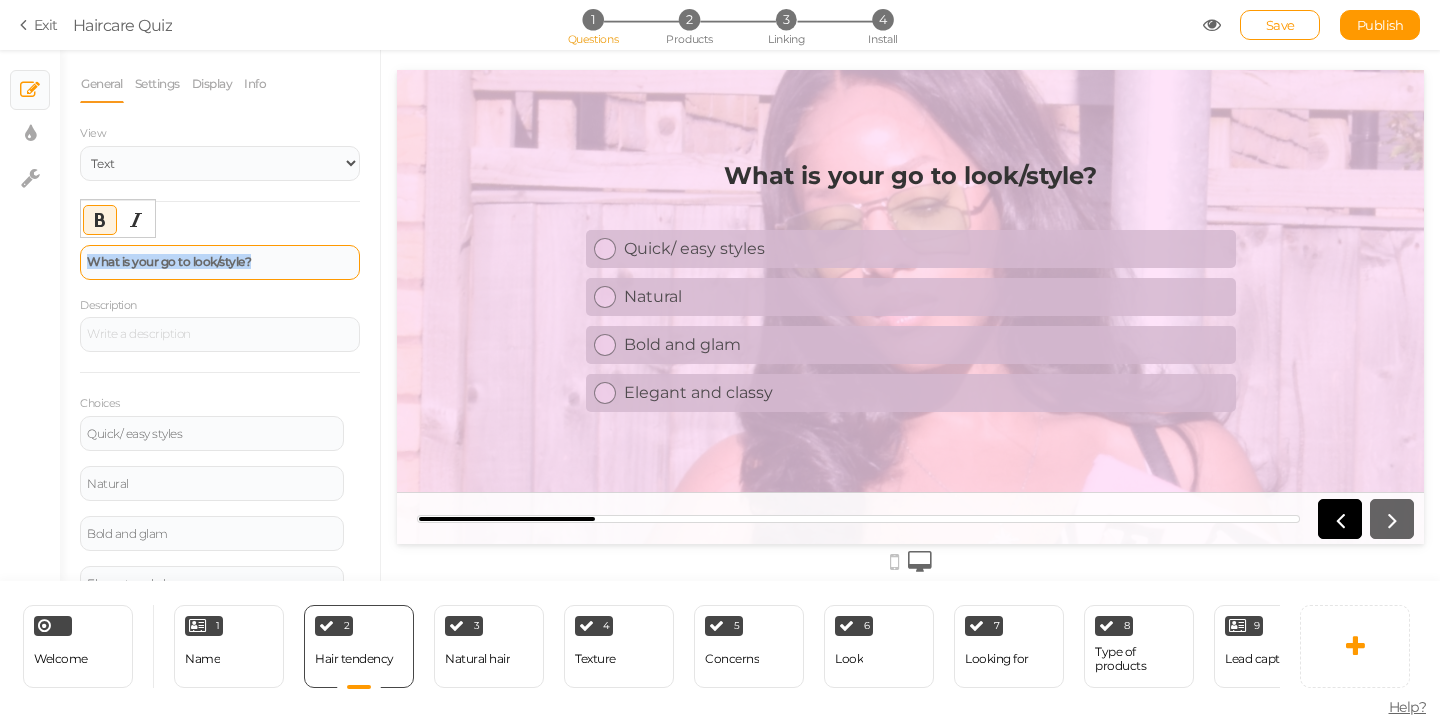 drag, startPoint x: 289, startPoint y: 251, endPoint x: 329, endPoint y: 267, distance: 43.081318 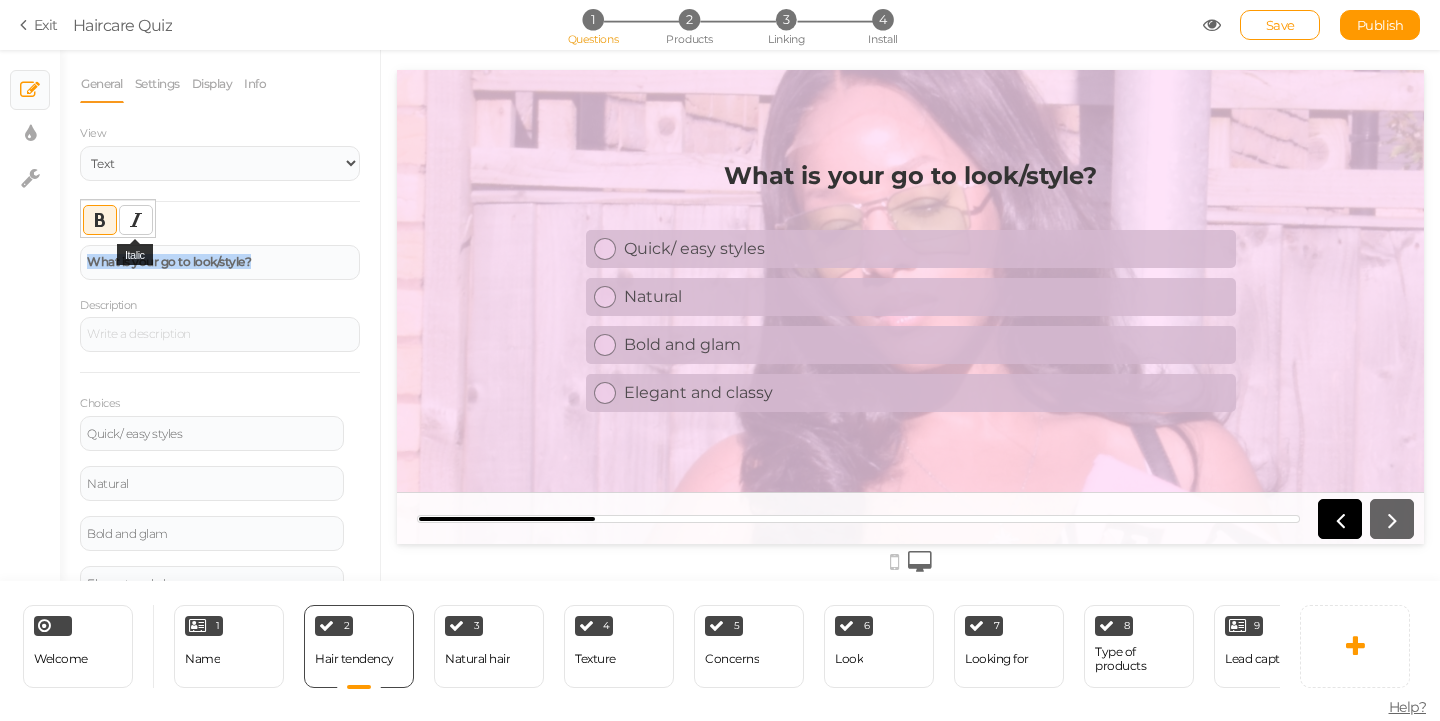 click at bounding box center [136, 220] 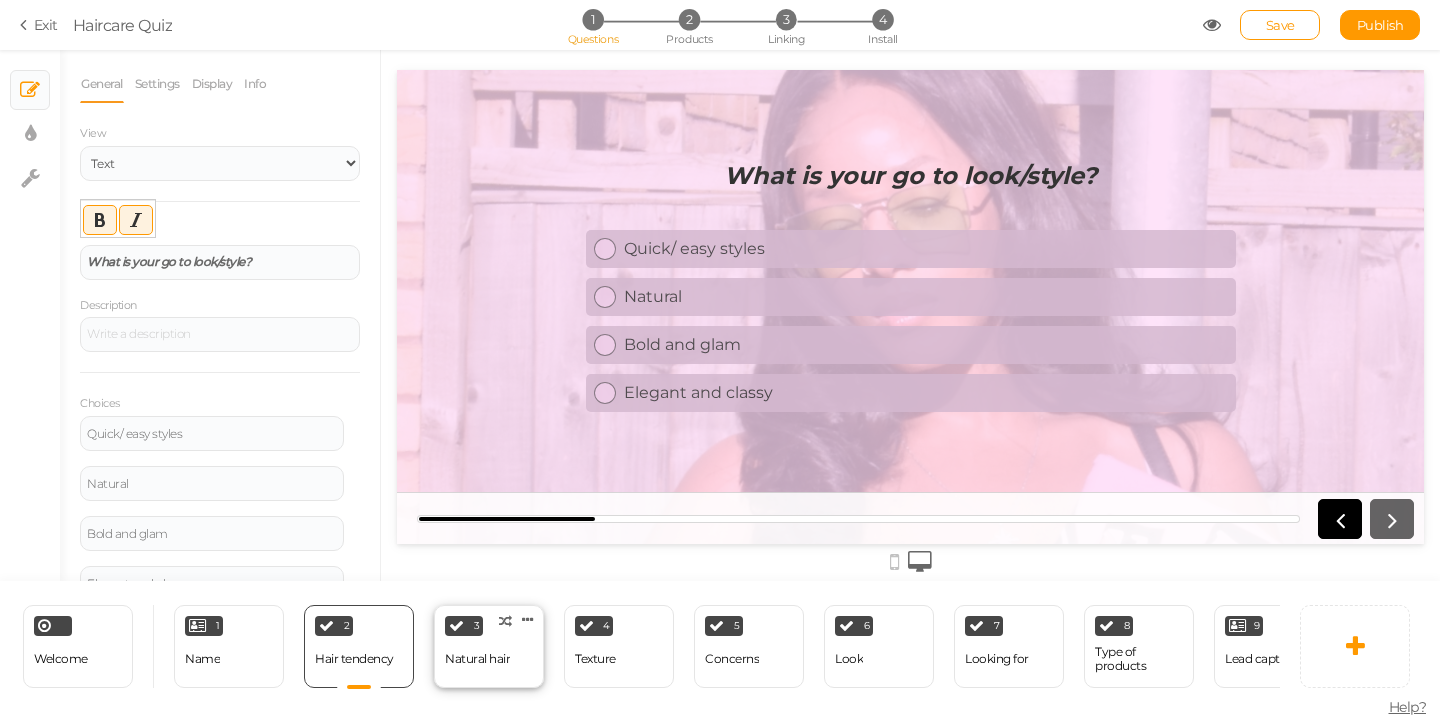click on "Natural hair" at bounding box center [477, 659] 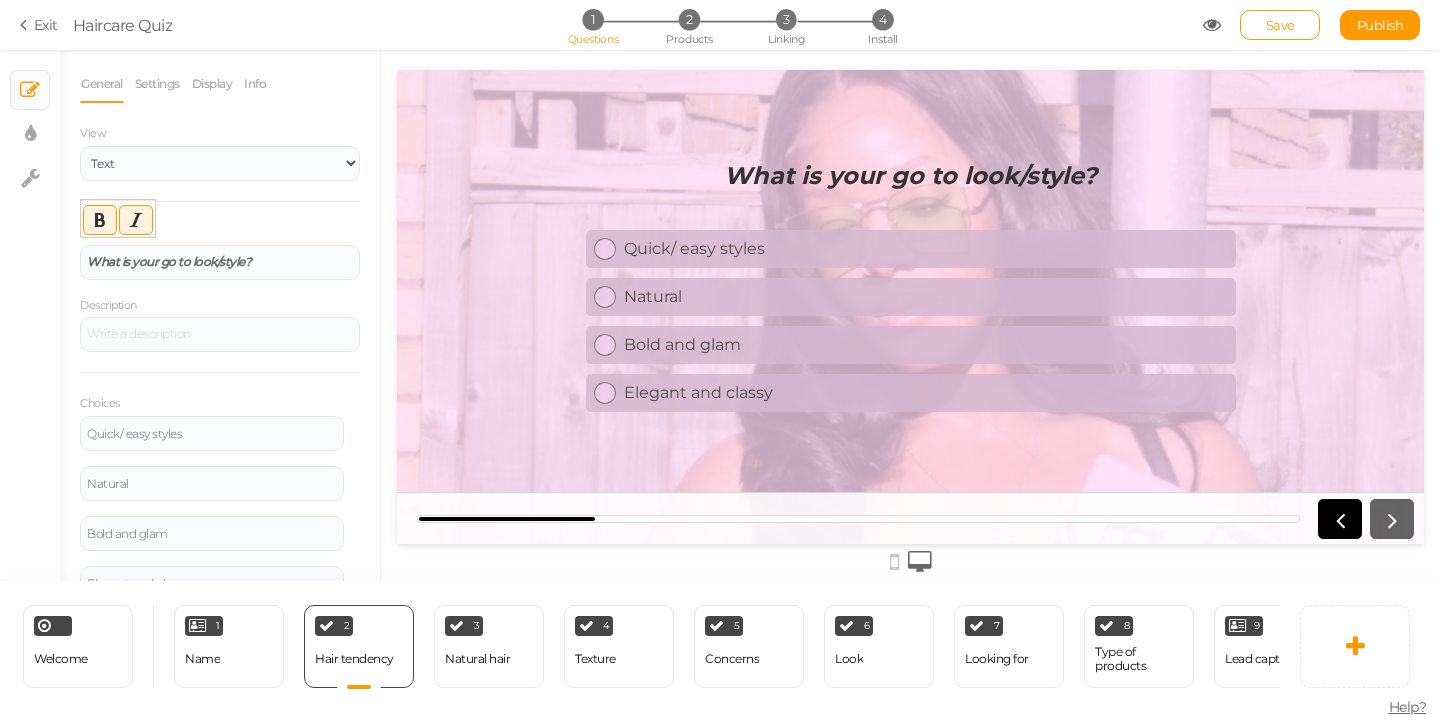 select on "2" 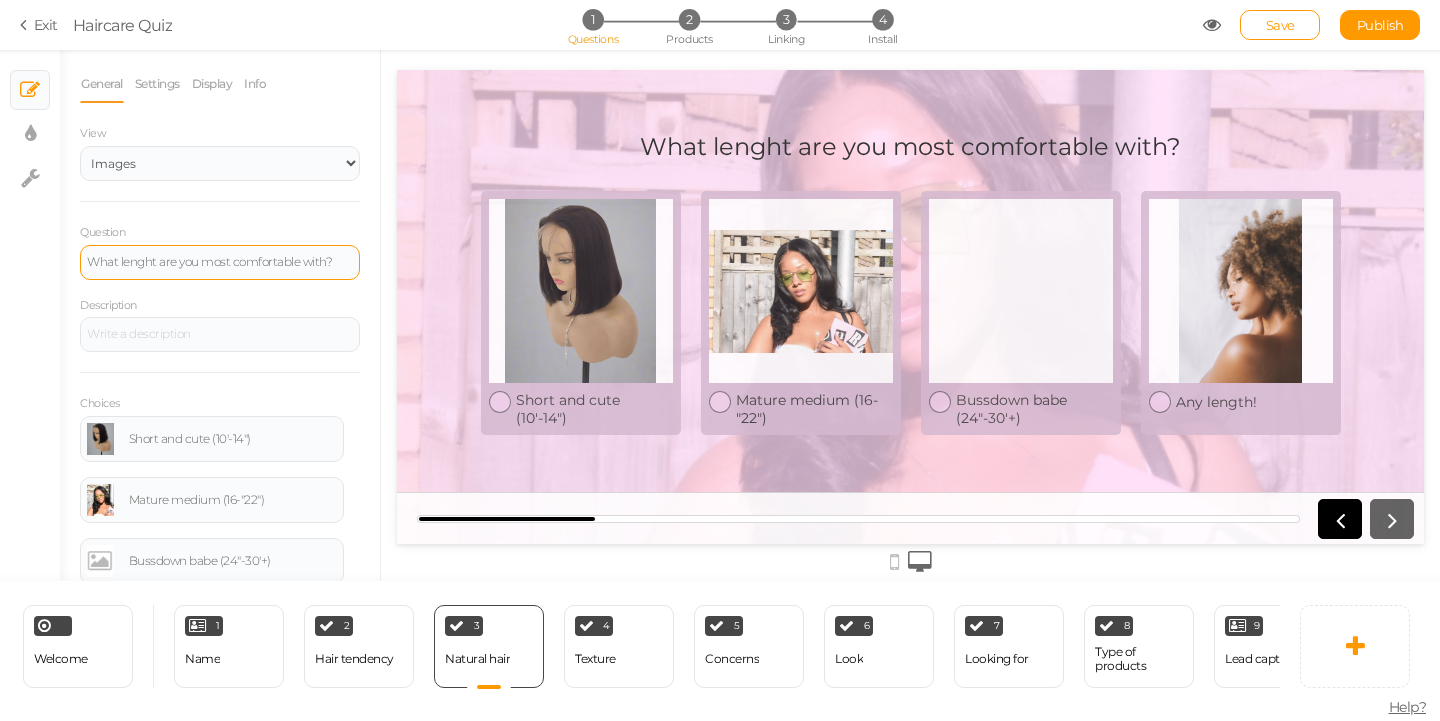 scroll, scrollTop: 0, scrollLeft: 0, axis: both 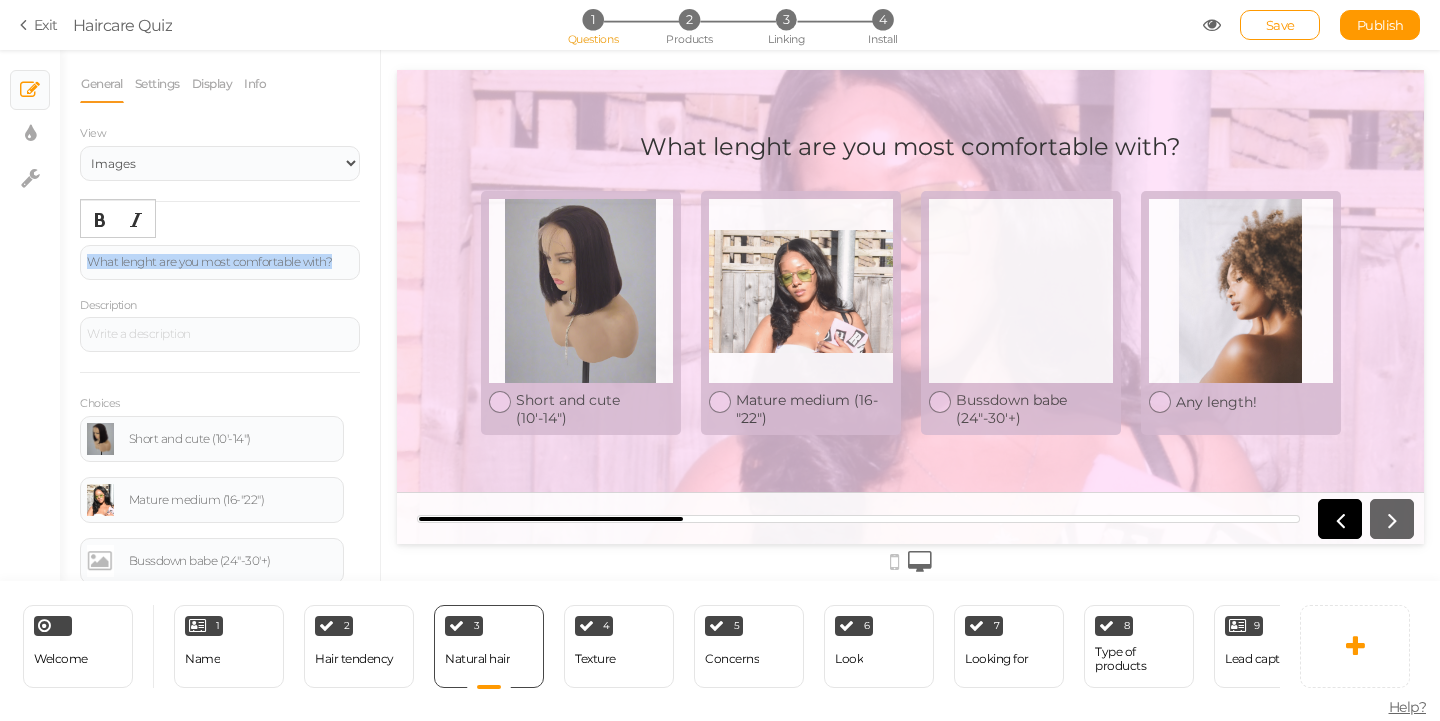 drag, startPoint x: 339, startPoint y: 262, endPoint x: 72, endPoint y: 262, distance: 267 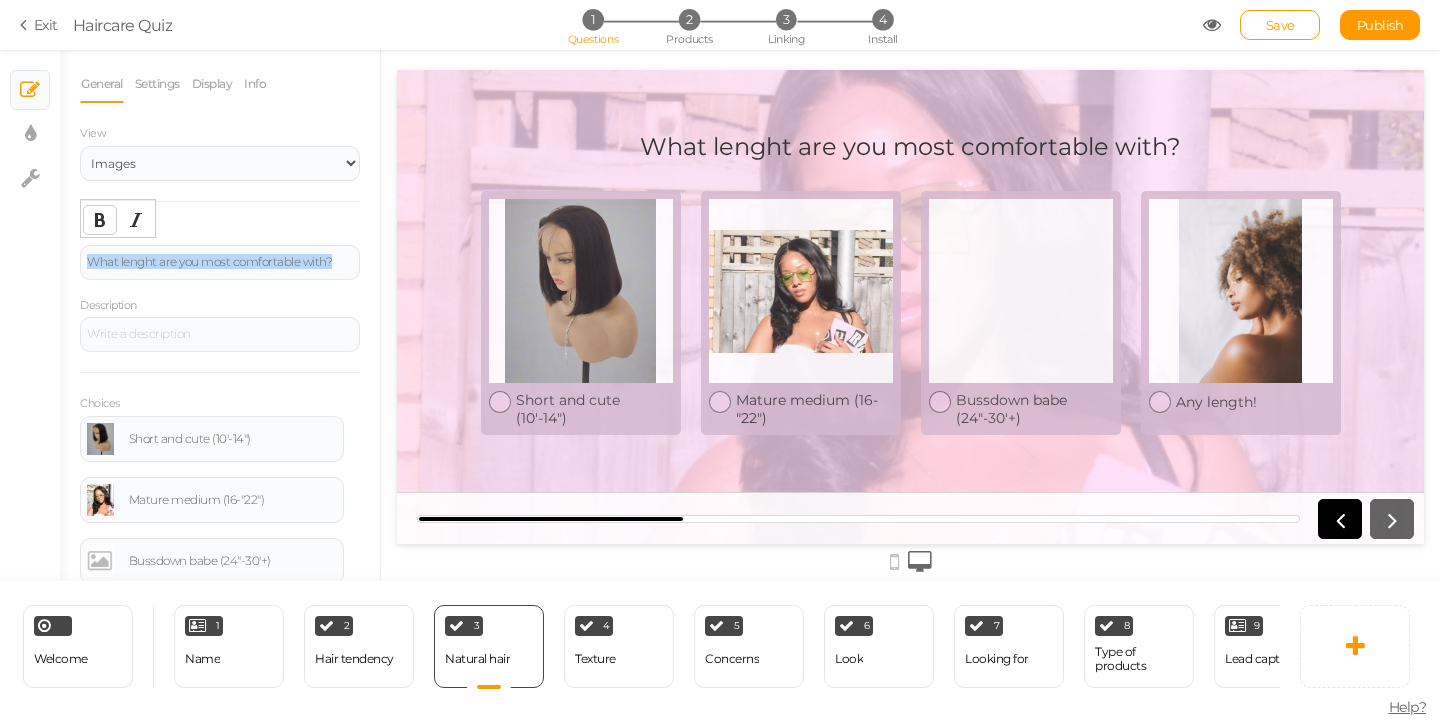 click at bounding box center (100, 220) 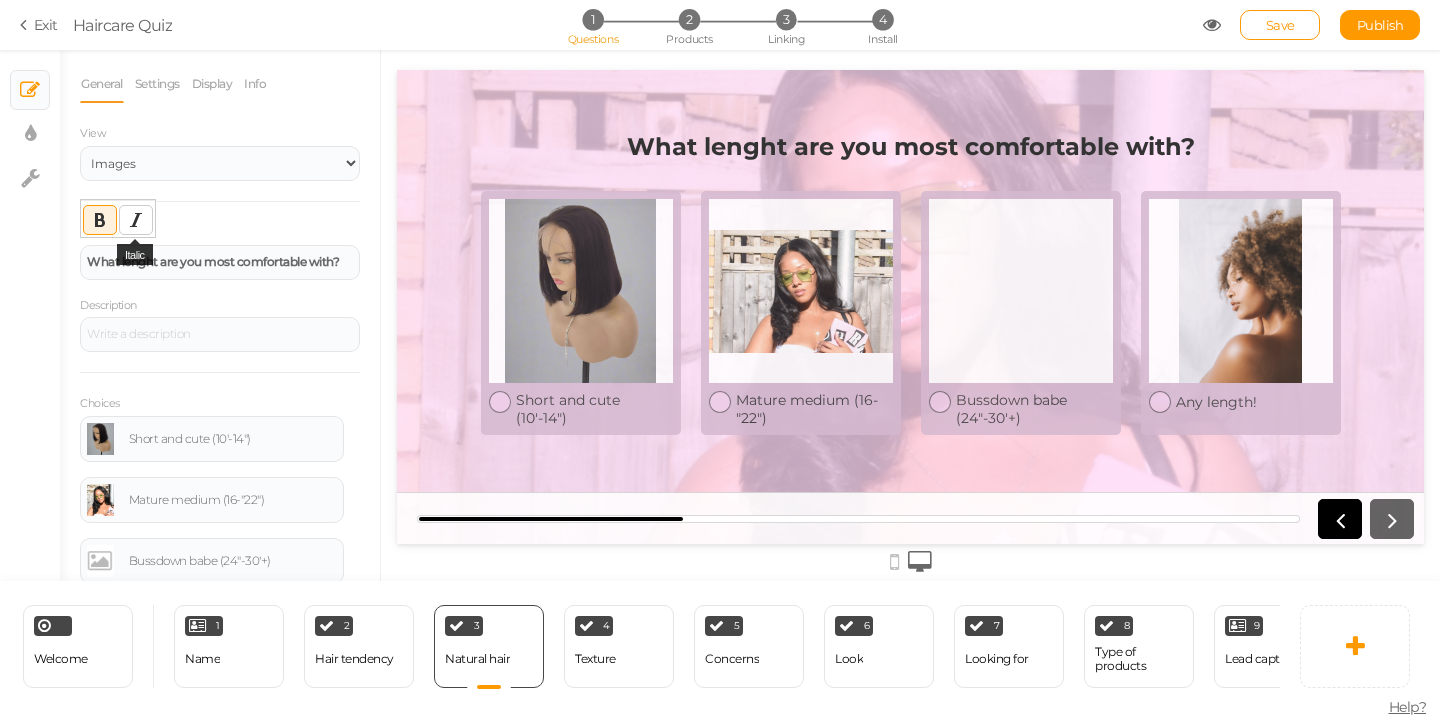click at bounding box center (136, 220) 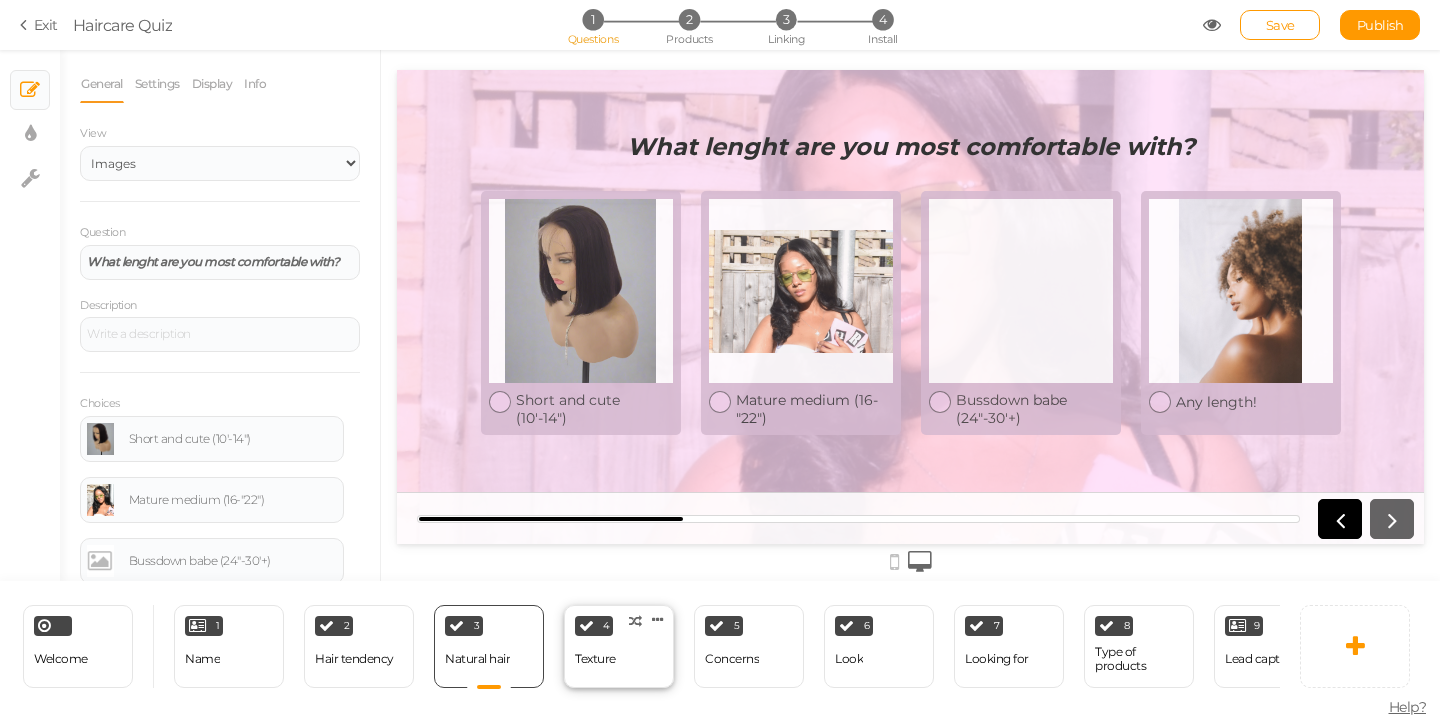 click on "4         Texture         × Define the conditions to show this slide.                     Clone             Change type             Delete" at bounding box center (619, 646) 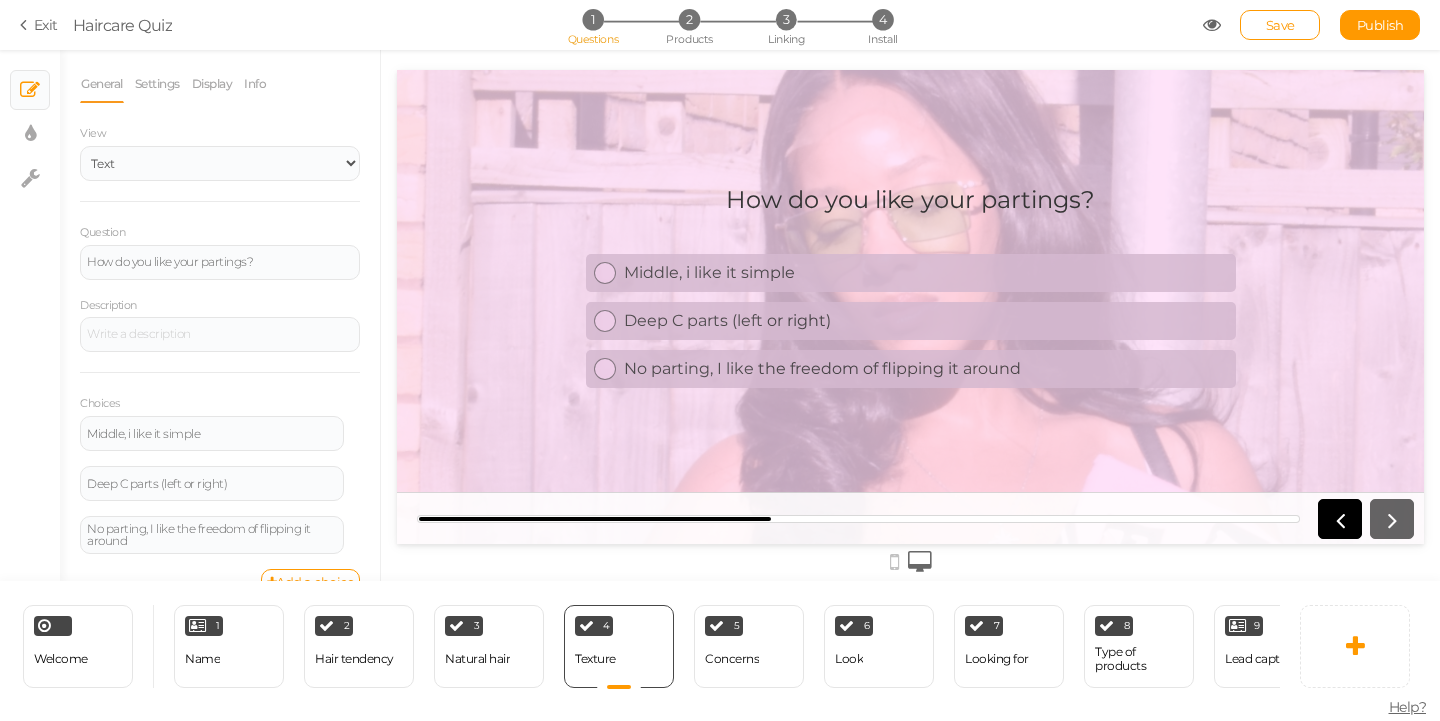 scroll, scrollTop: 0, scrollLeft: 0, axis: both 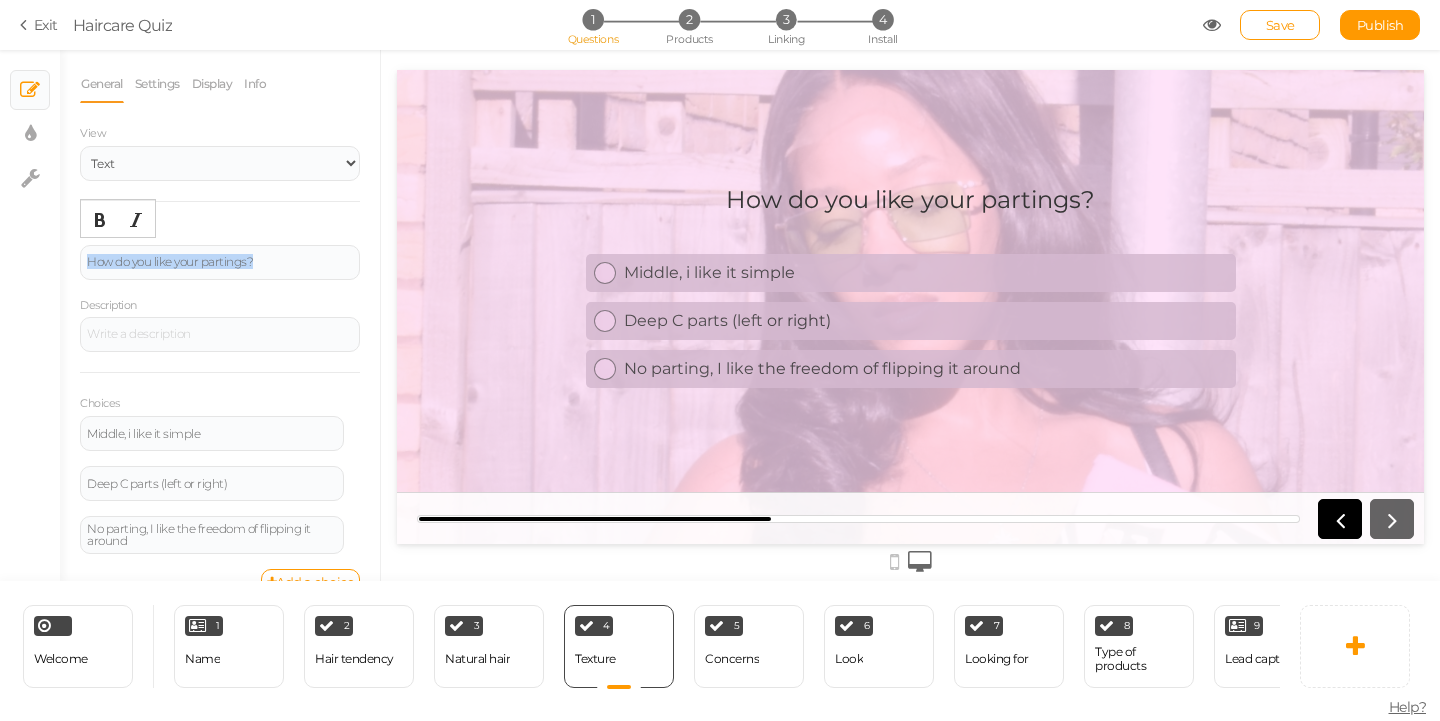 drag, startPoint x: 275, startPoint y: 261, endPoint x: 79, endPoint y: 261, distance: 196 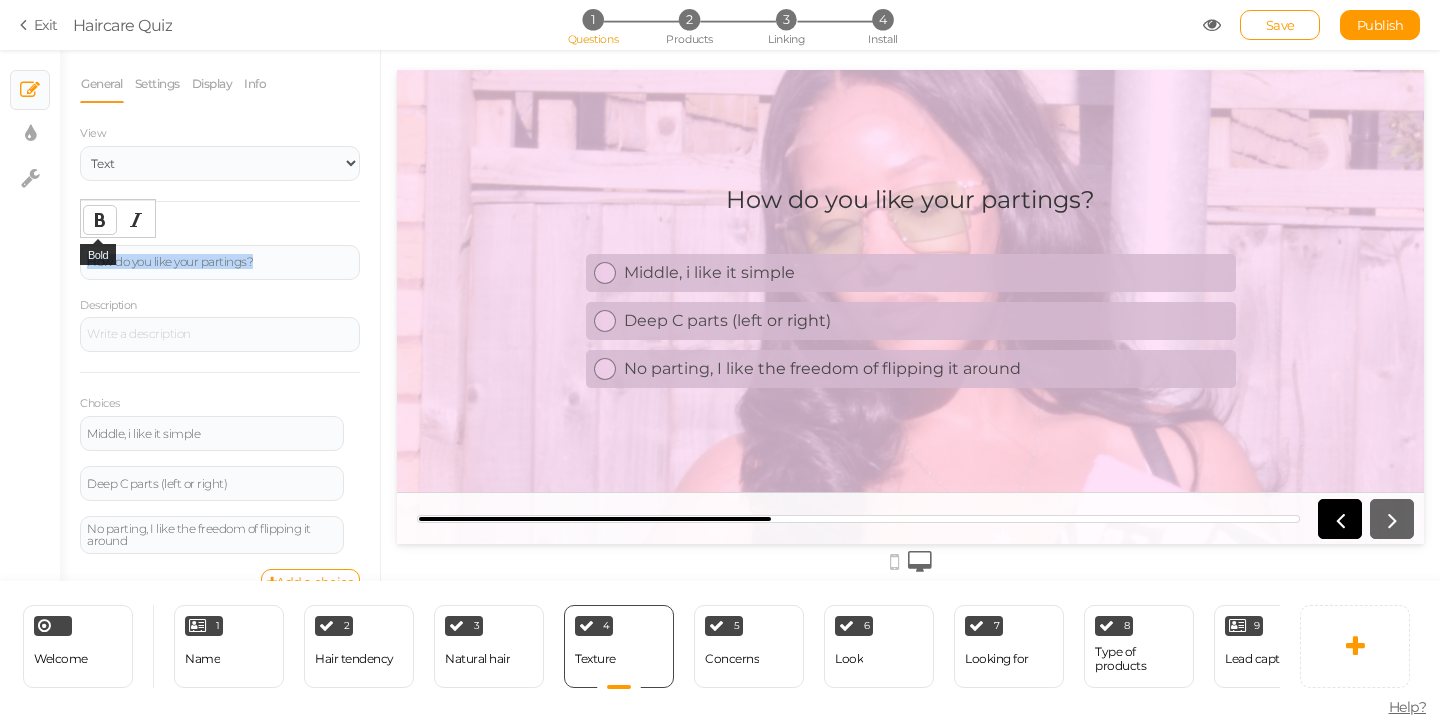 click at bounding box center (100, 220) 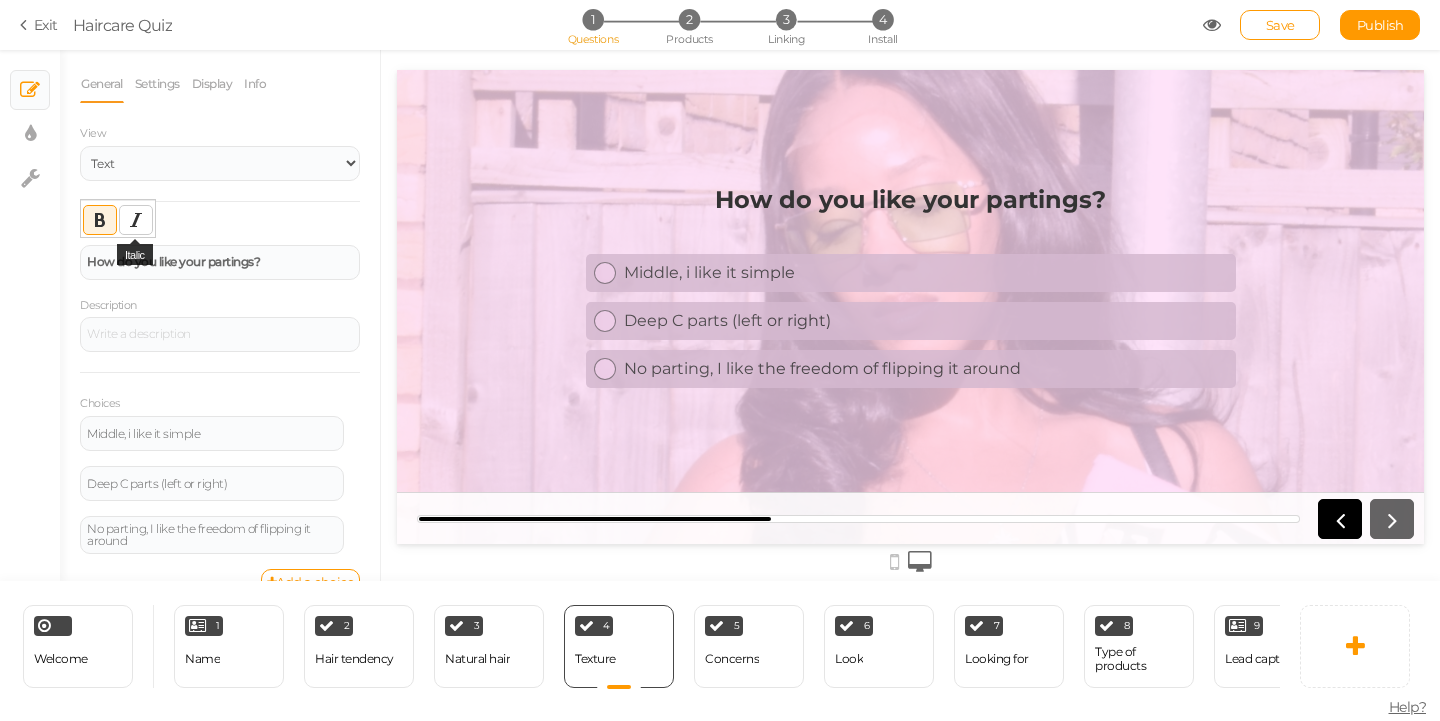 click at bounding box center [136, 220] 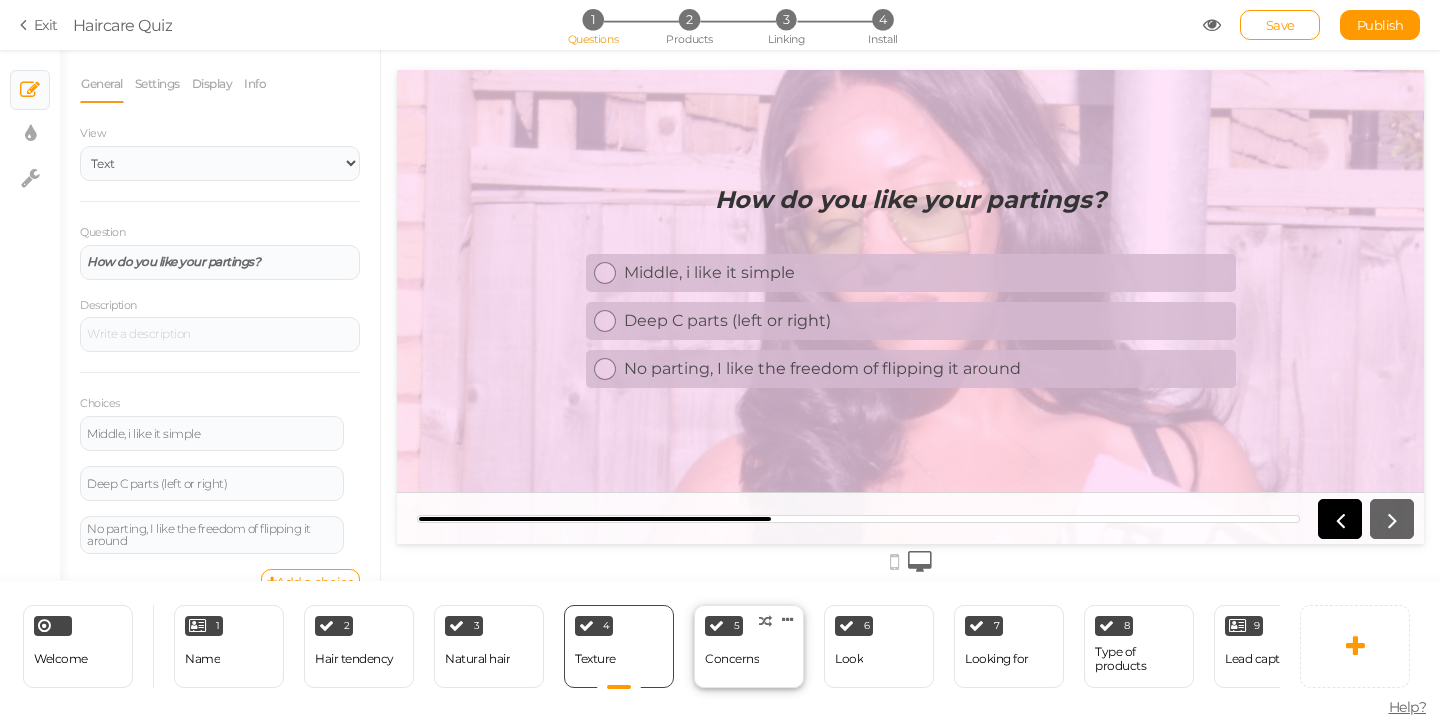 click on "5         Concerns         × Define the conditions to show this slide.                     Clone             Change type             Delete" at bounding box center (749, 646) 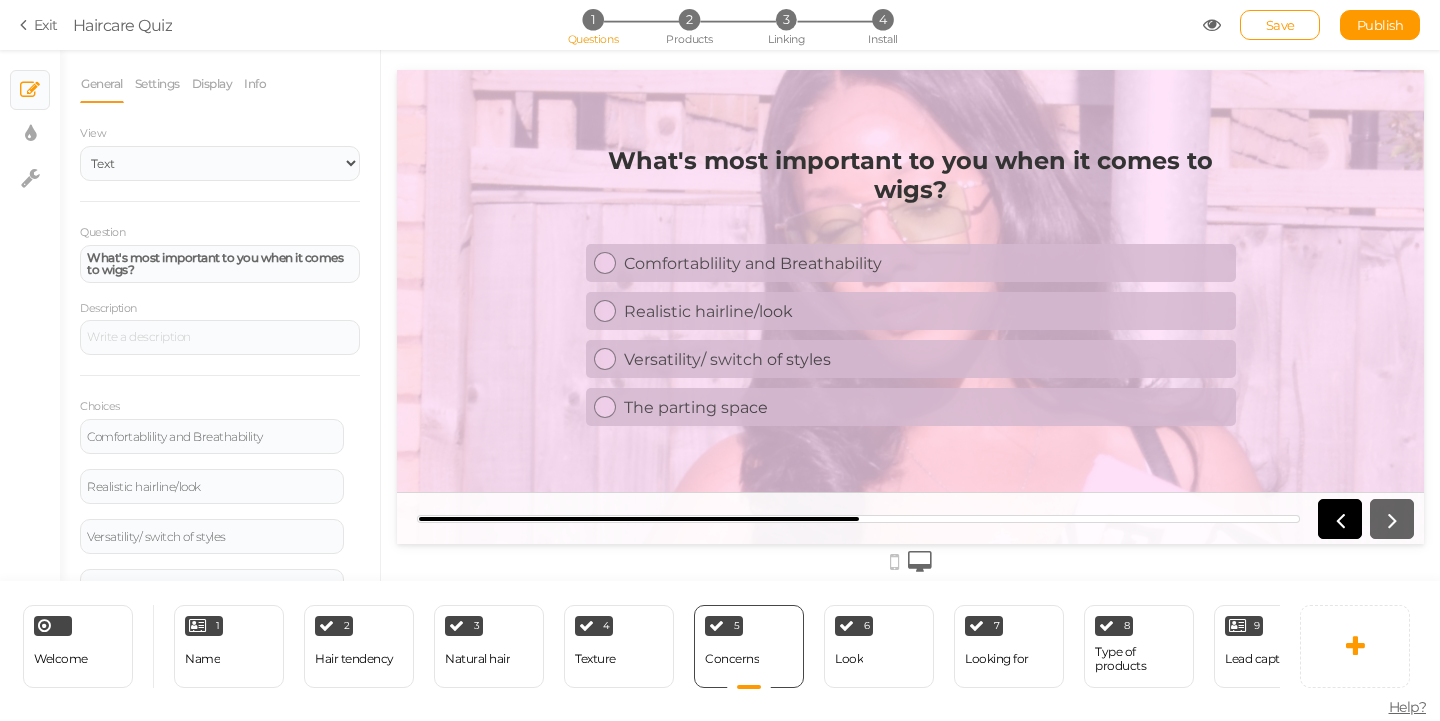 scroll, scrollTop: 0, scrollLeft: 0, axis: both 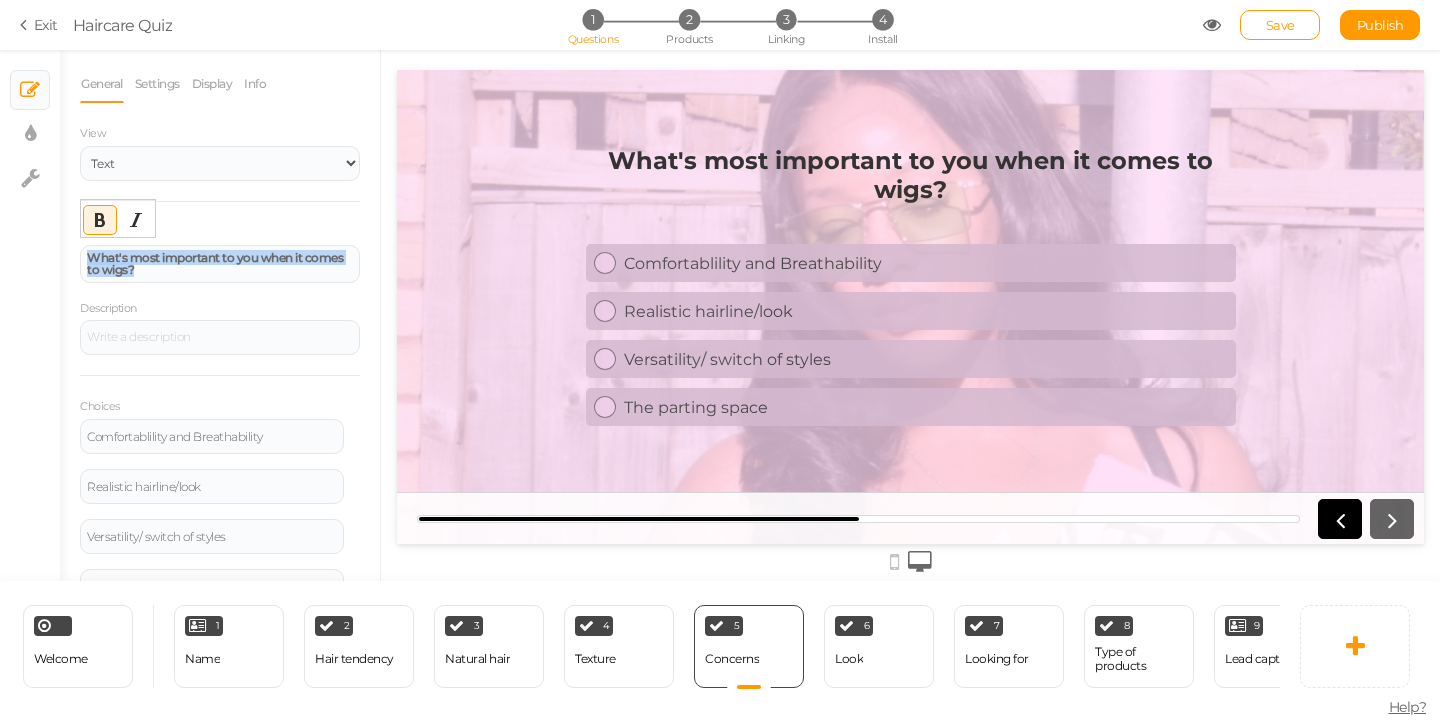 drag, startPoint x: 200, startPoint y: 268, endPoint x: 90, endPoint y: 221, distance: 119.62023 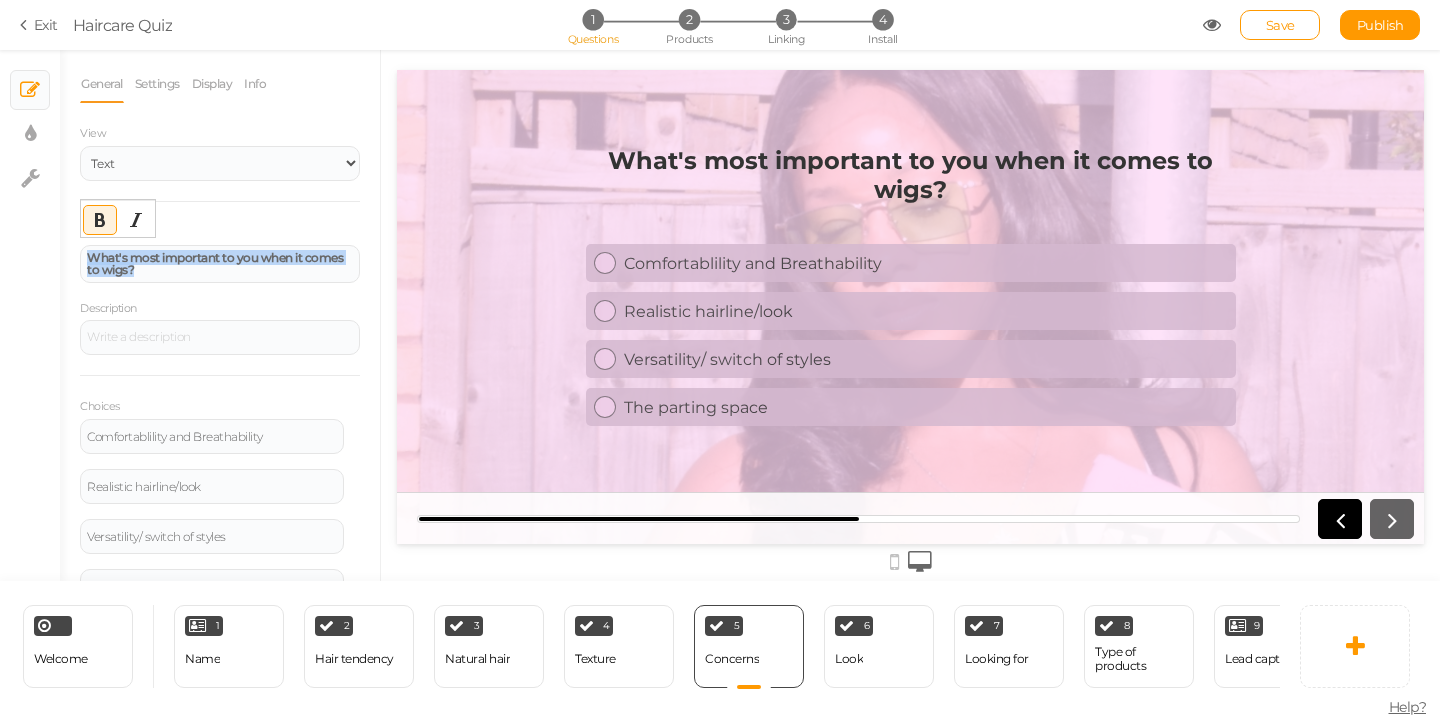 click on "× Slides
× Display settings
× Settings
General
Settings
Display
Info
View     Text Images Slider Dropdown                                 Question   What's most important to you when it comes to wigs?                         Description                                                       Choices                 Comfortablility and Breathability                         Settings             Delete                             Realistic hairline/look                         Settings             Delete                             Versatility/ switch of styles                         Settings             Delete                             The parting space                         Settings             Delete                                        Add a choice
Optional" at bounding box center (720, 315) 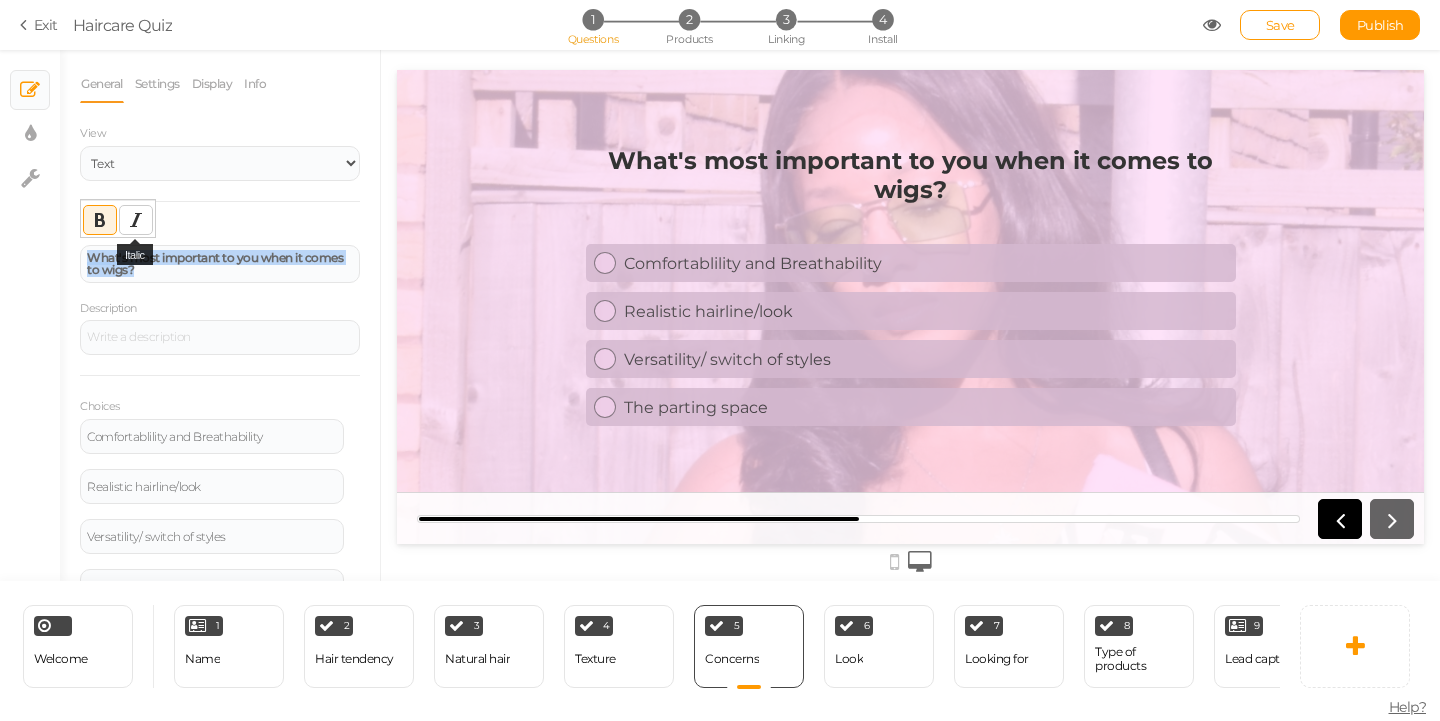 click at bounding box center [136, 220] 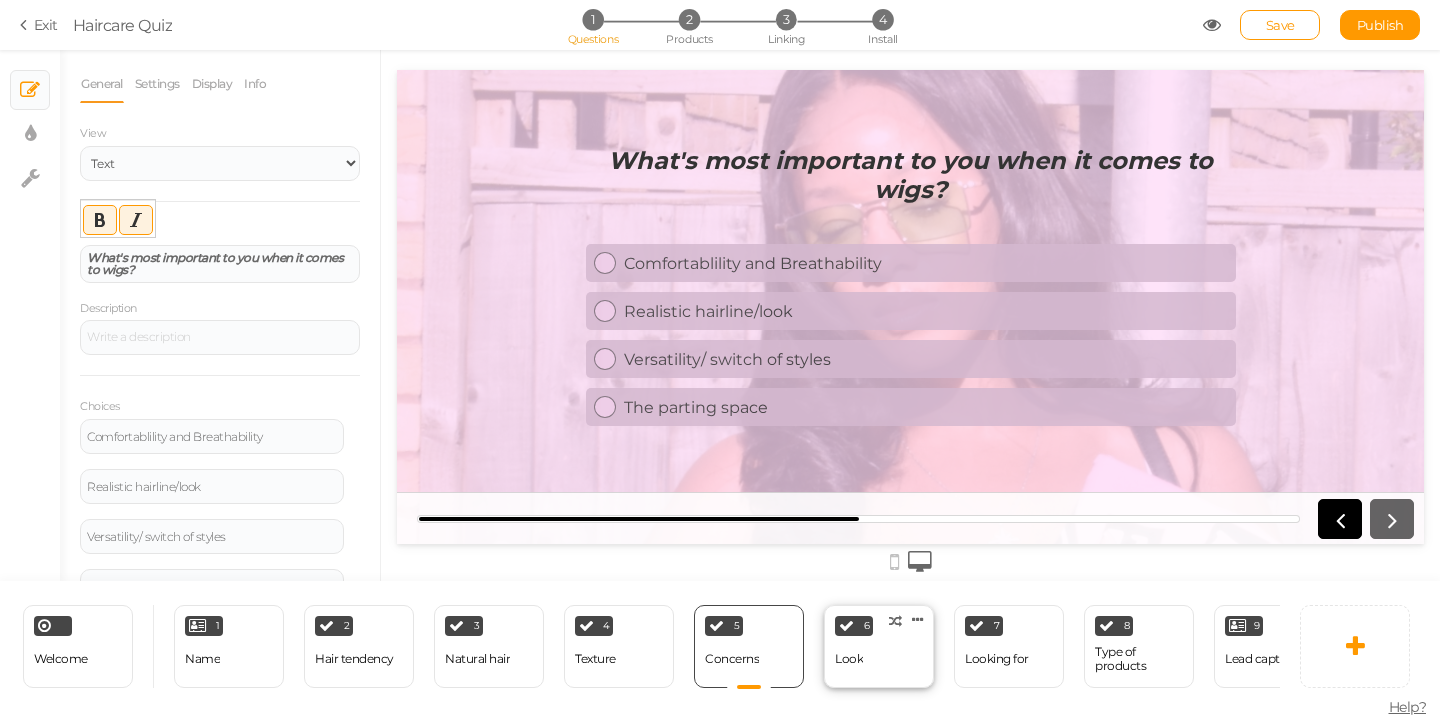 click on "6         Look         × Define the conditions to show this slide.                     Clone             Change type             Delete" at bounding box center [879, 646] 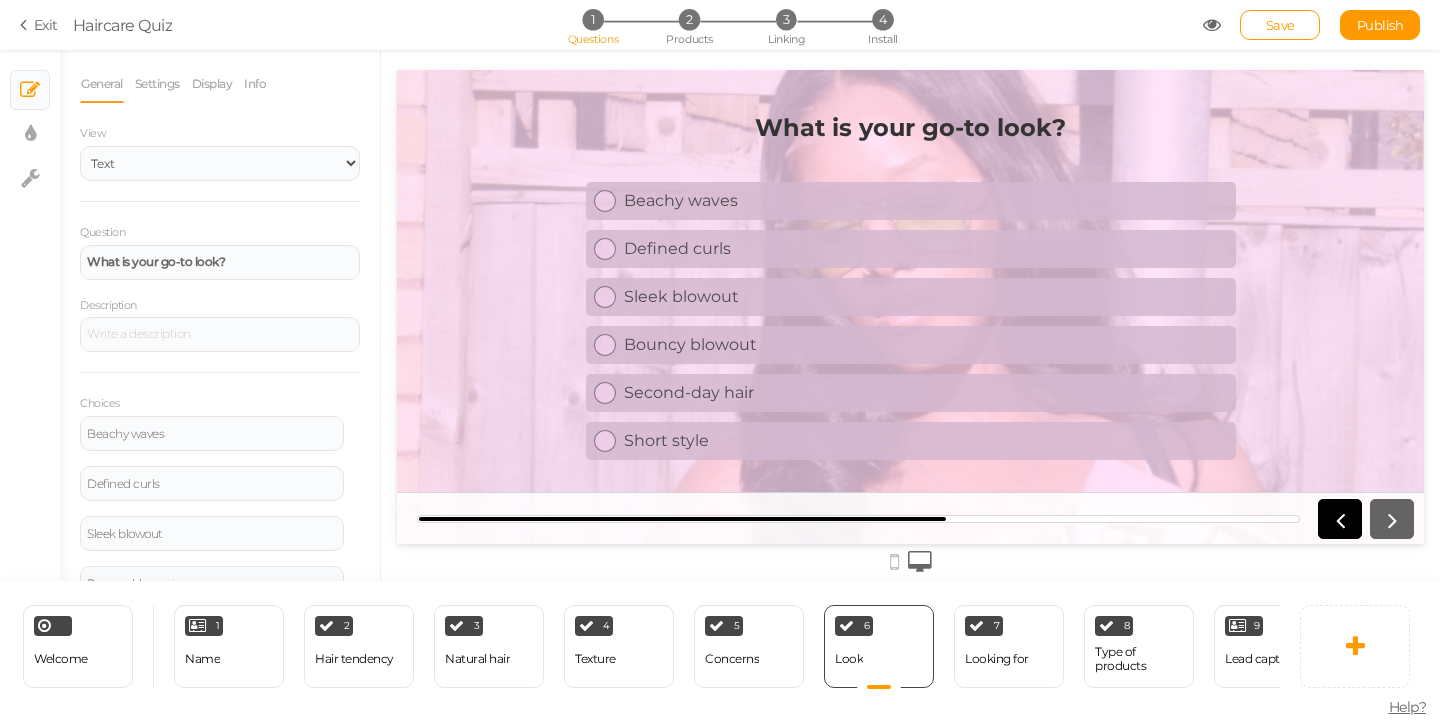 scroll, scrollTop: 0, scrollLeft: 0, axis: both 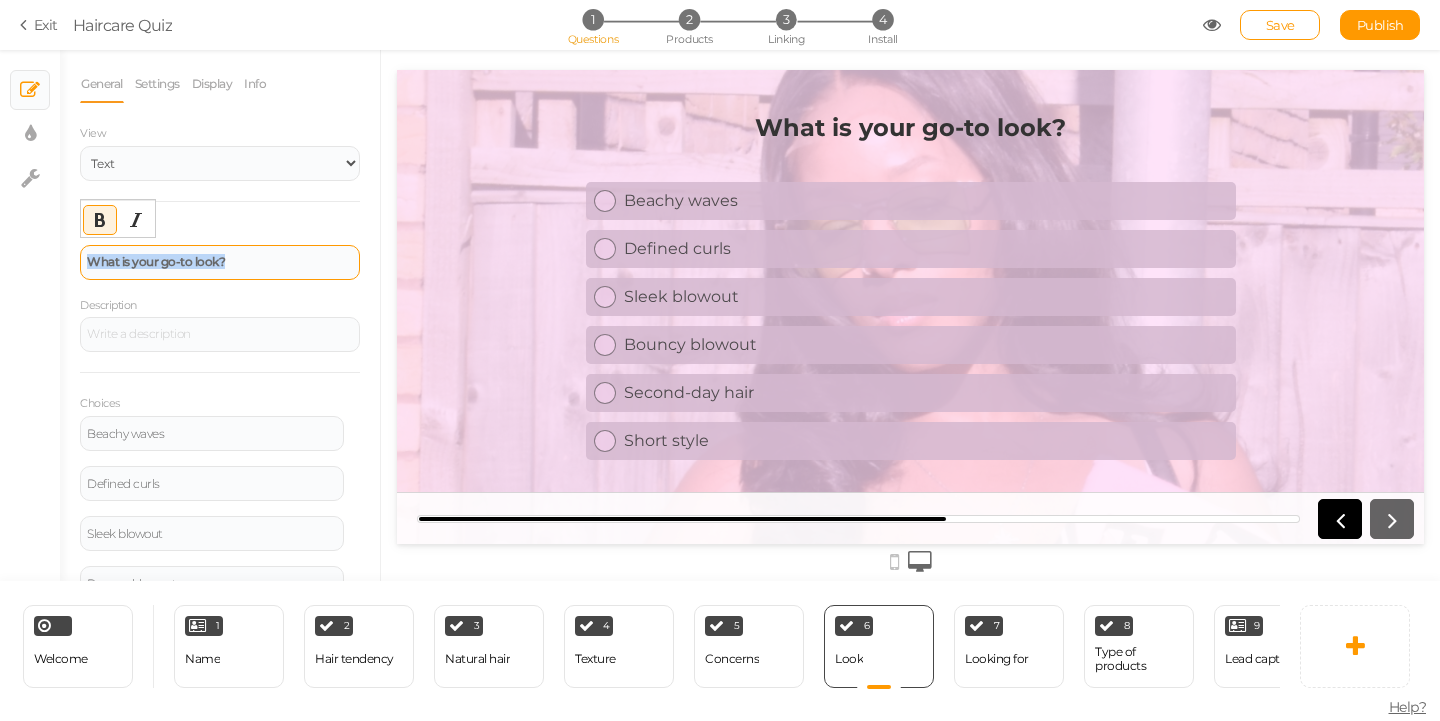 drag, startPoint x: 270, startPoint y: 265, endPoint x: 81, endPoint y: 252, distance: 189.44656 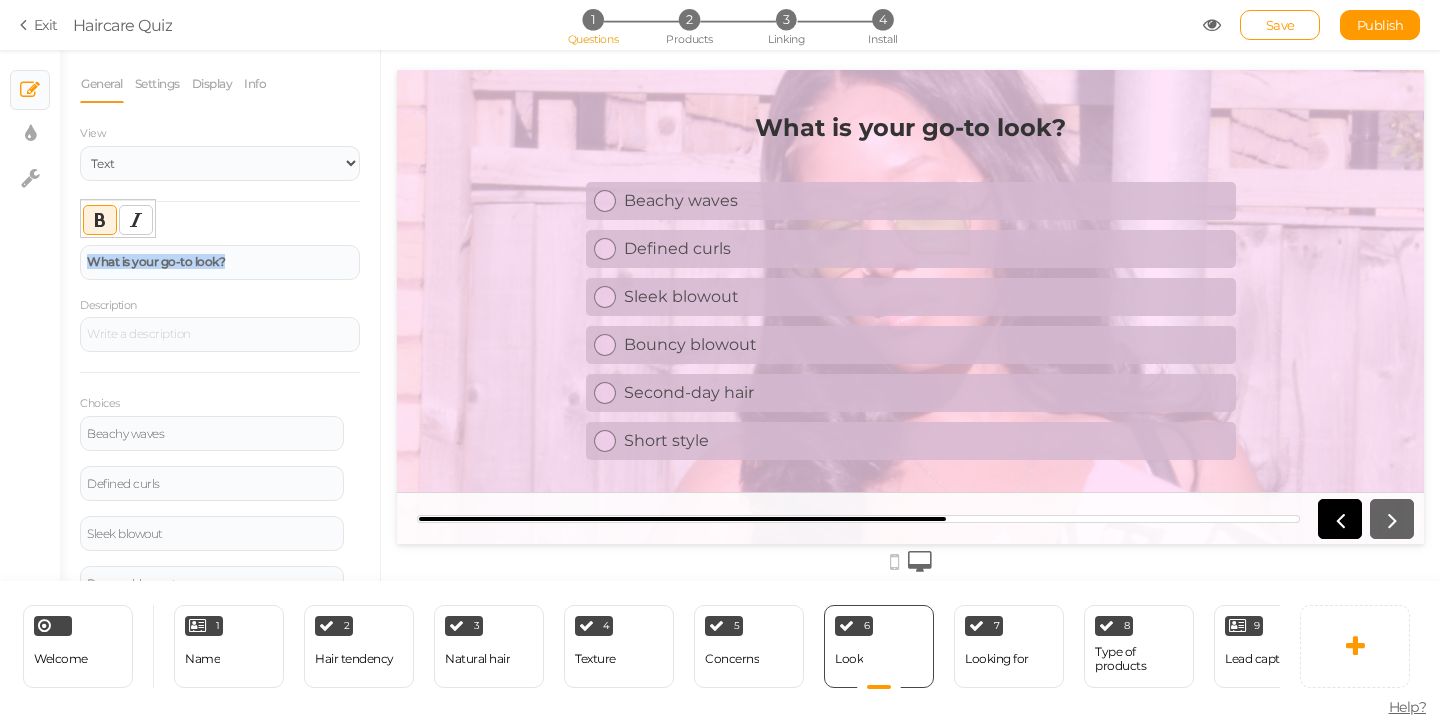 click at bounding box center [136, 220] 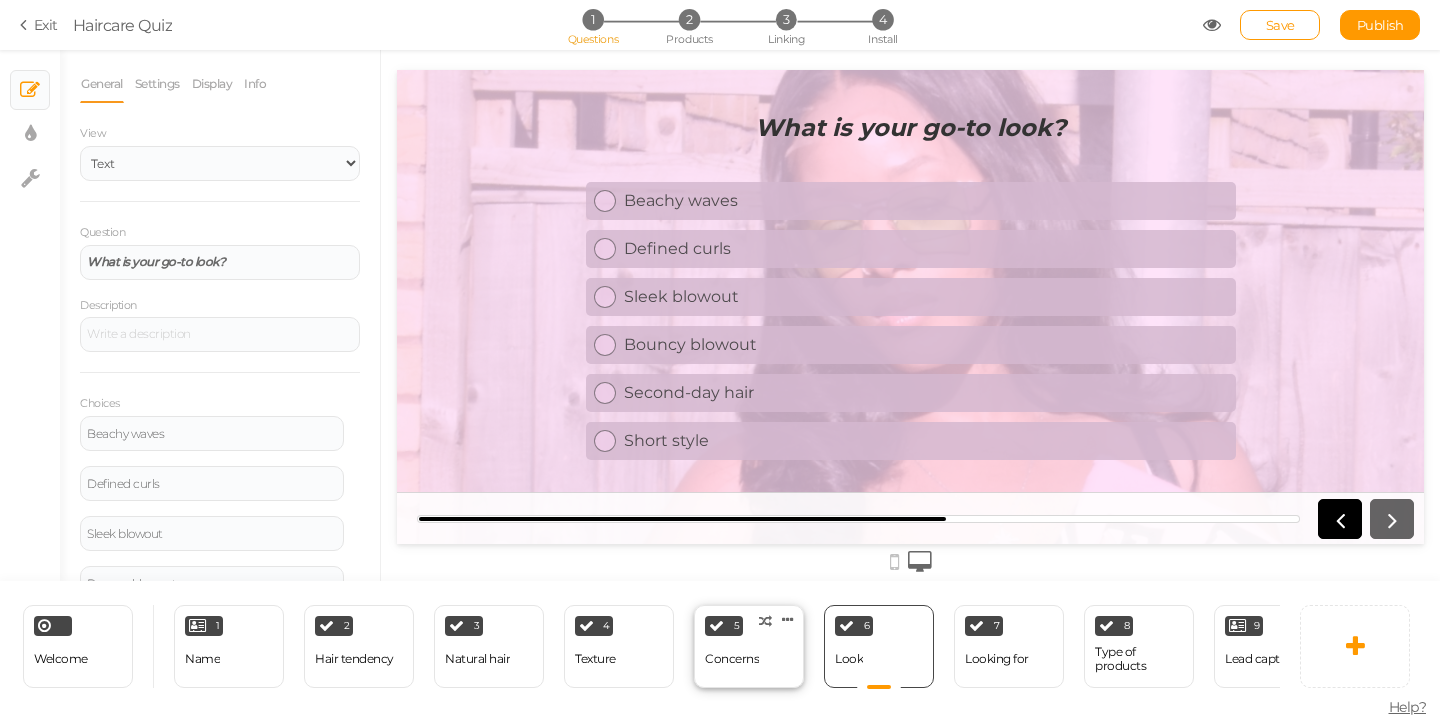 click on "5         Concerns         × Define the conditions to show this slide.                     Clone             Change type             Delete" at bounding box center (749, 646) 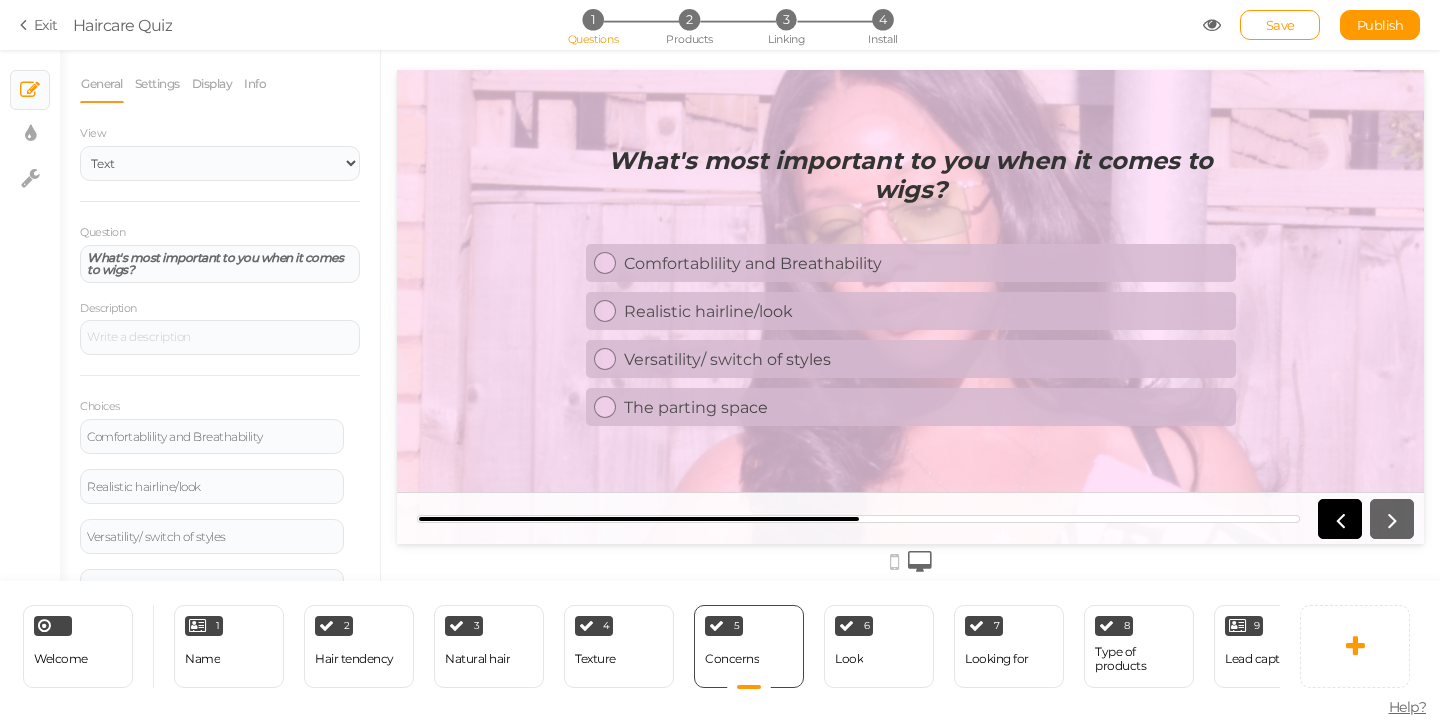 scroll, scrollTop: 0, scrollLeft: 0, axis: both 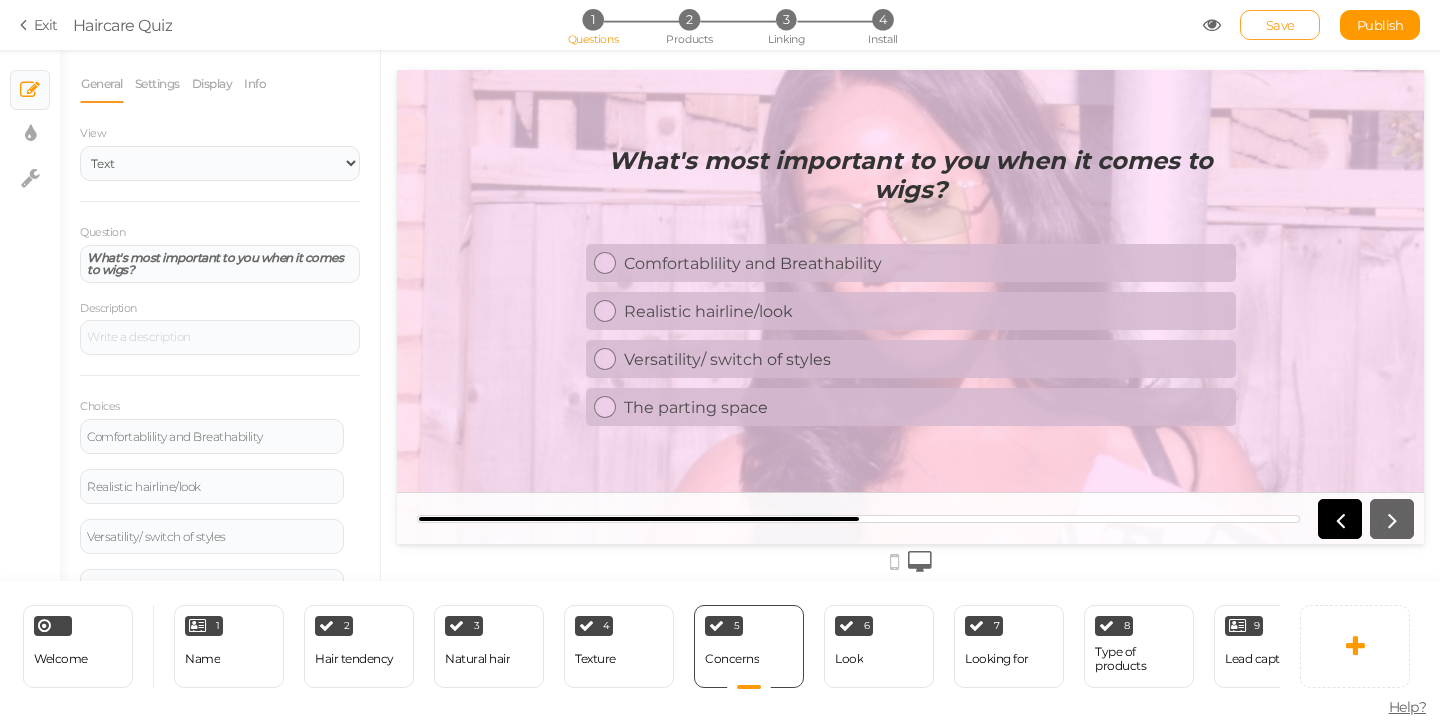 click on "Save" at bounding box center [1280, 25] 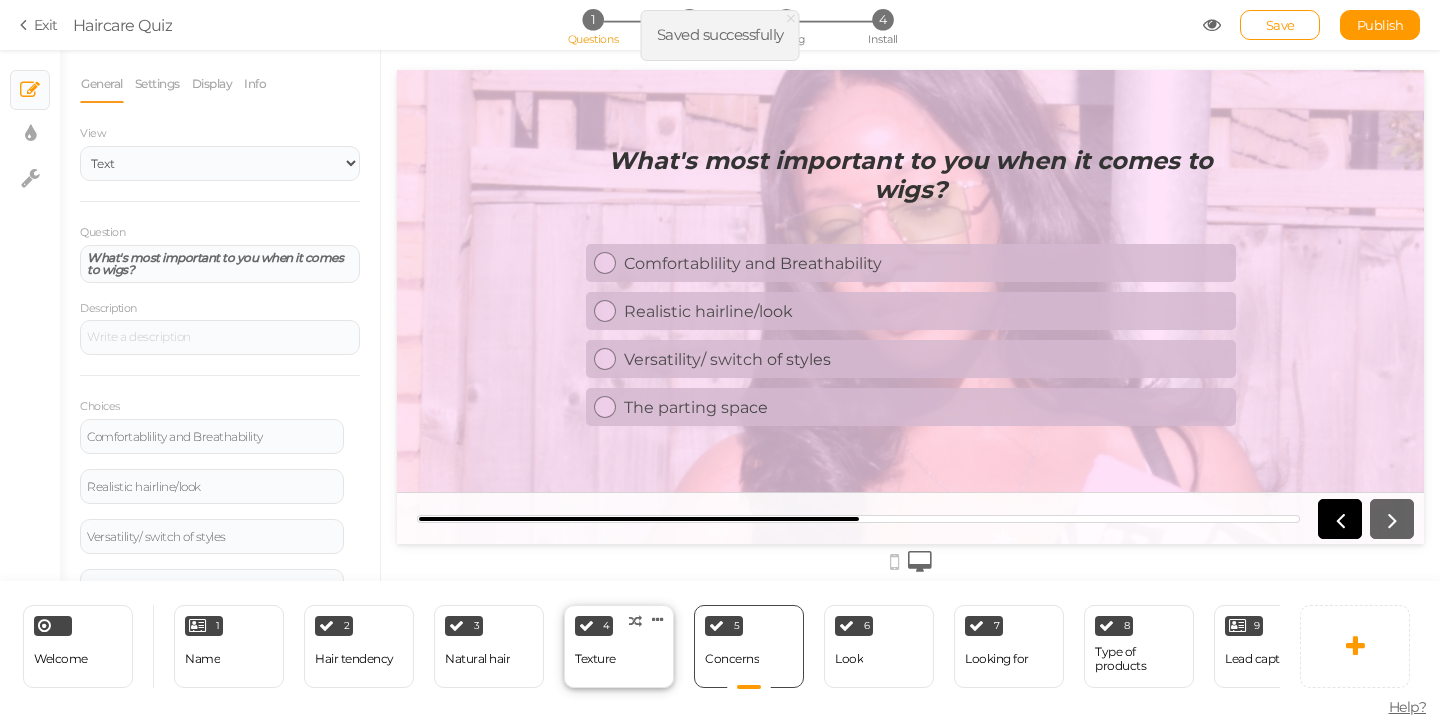 click on "4         Texture         × Define the conditions to show this slide.                     Clone             Change type             Delete" at bounding box center [619, 646] 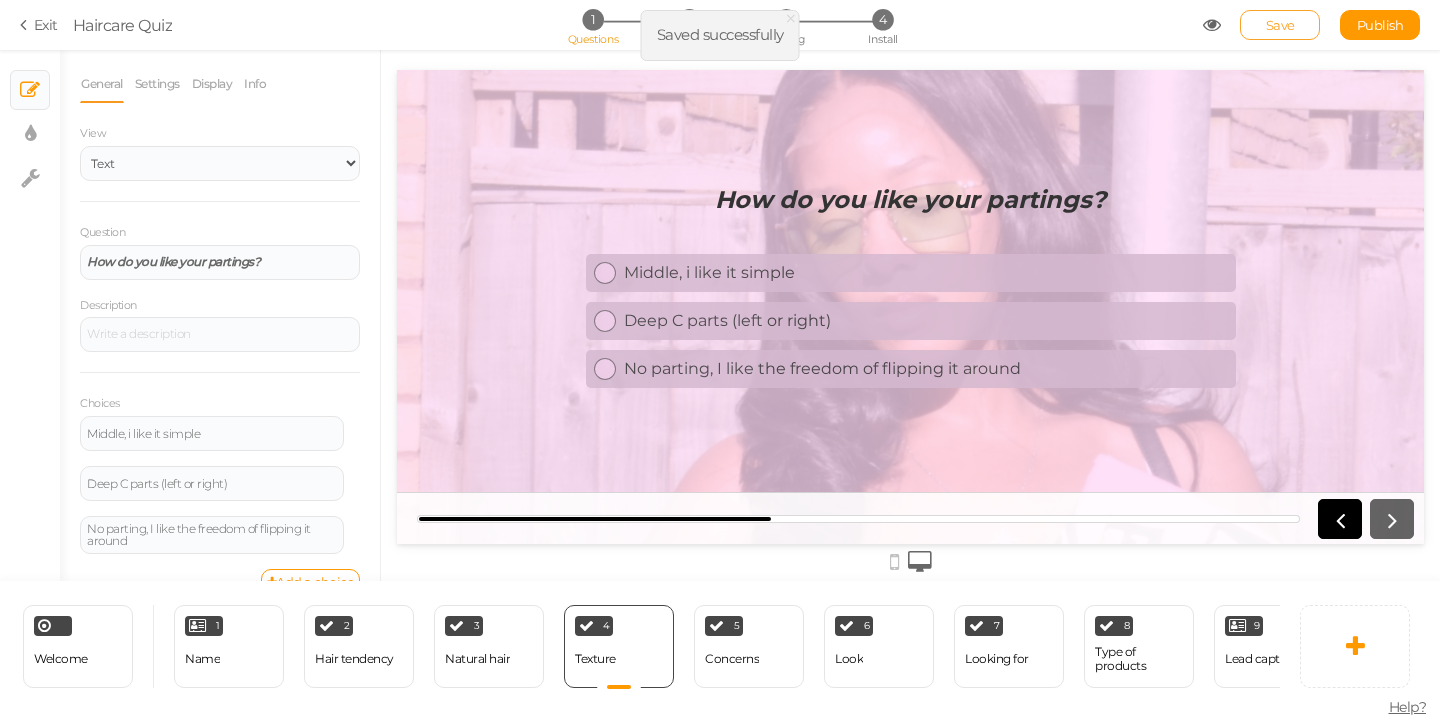 scroll, scrollTop: 0, scrollLeft: 0, axis: both 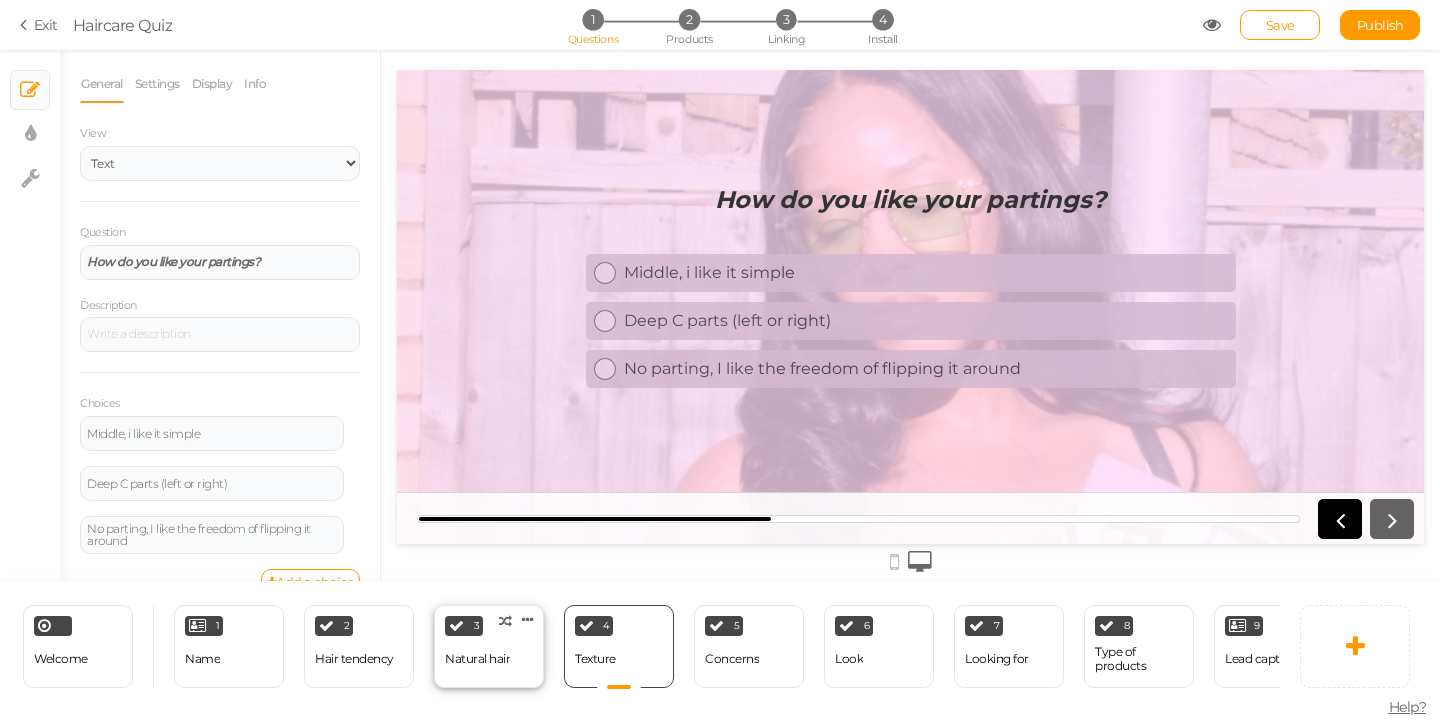 click on "Natural hair" at bounding box center [477, 659] 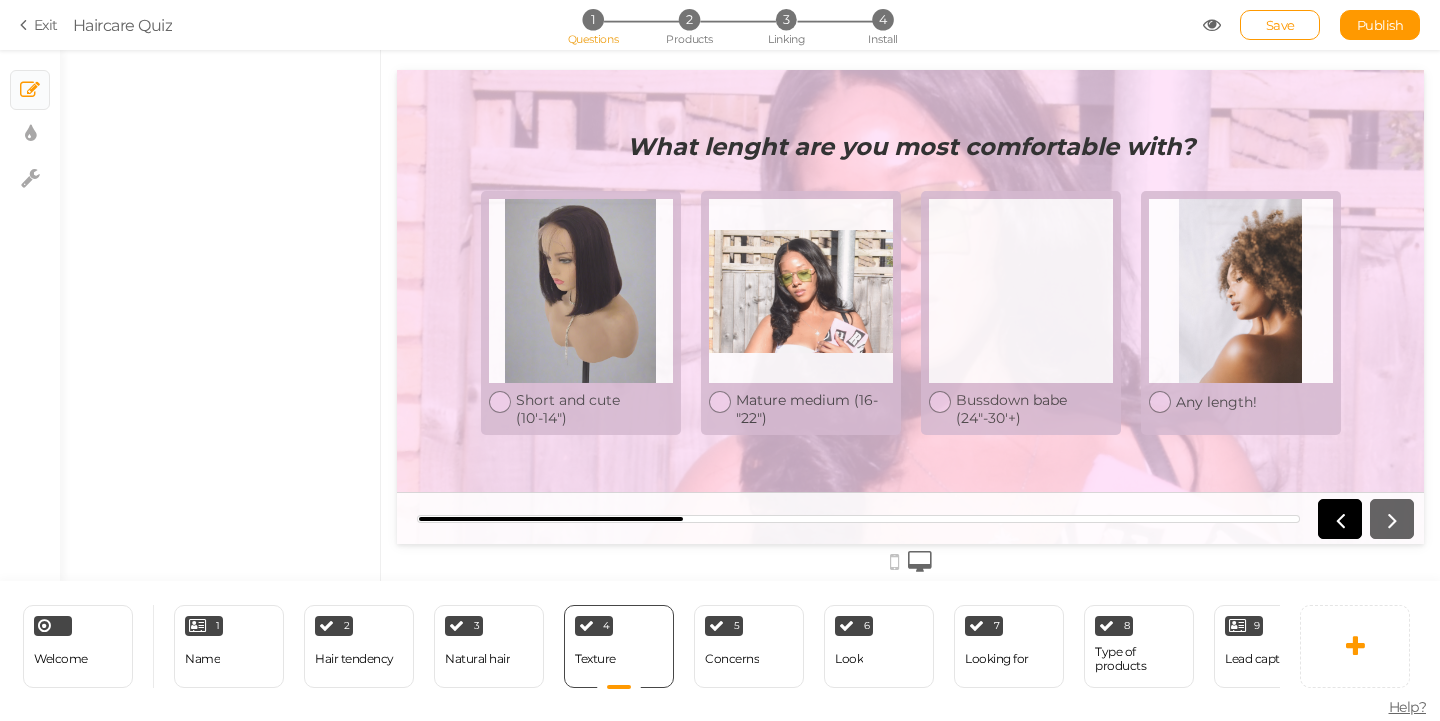 select on "2" 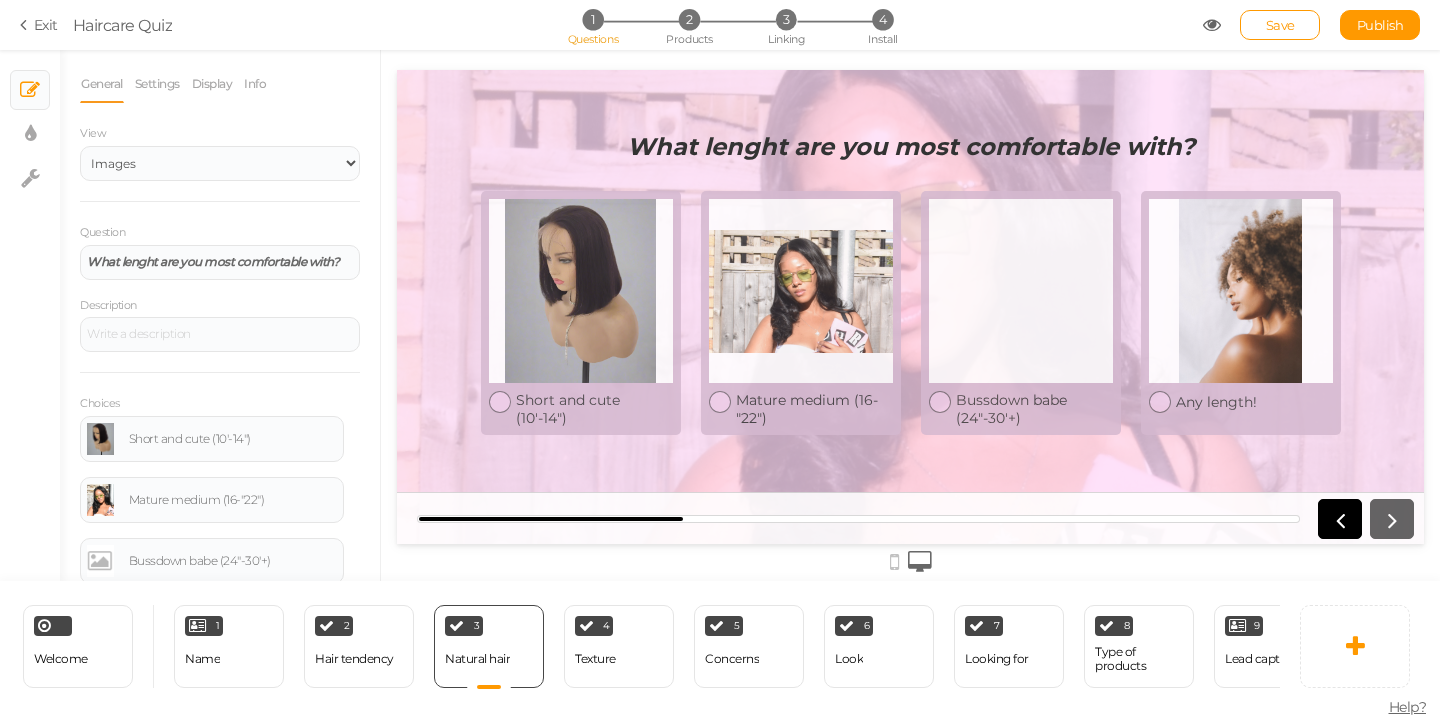 scroll, scrollTop: 0, scrollLeft: 0, axis: both 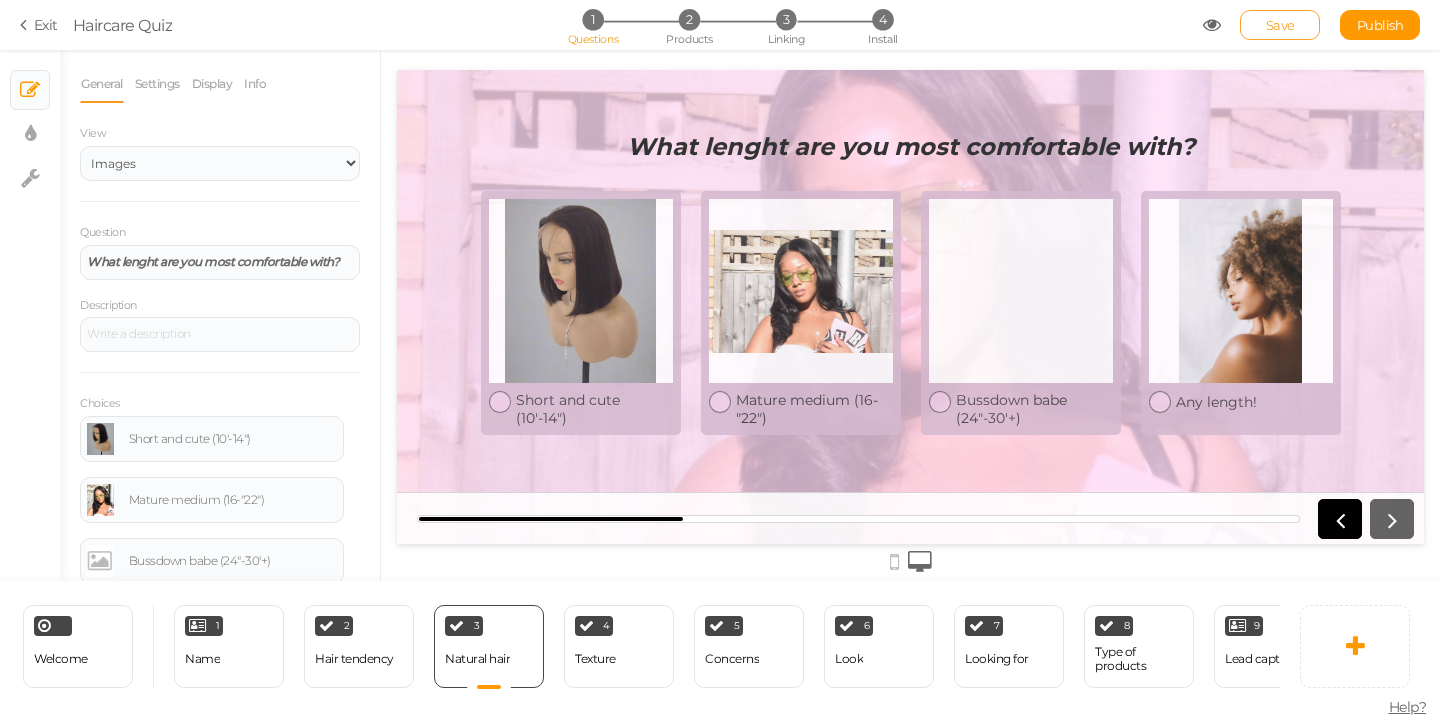 click on "Save" at bounding box center [1280, 25] 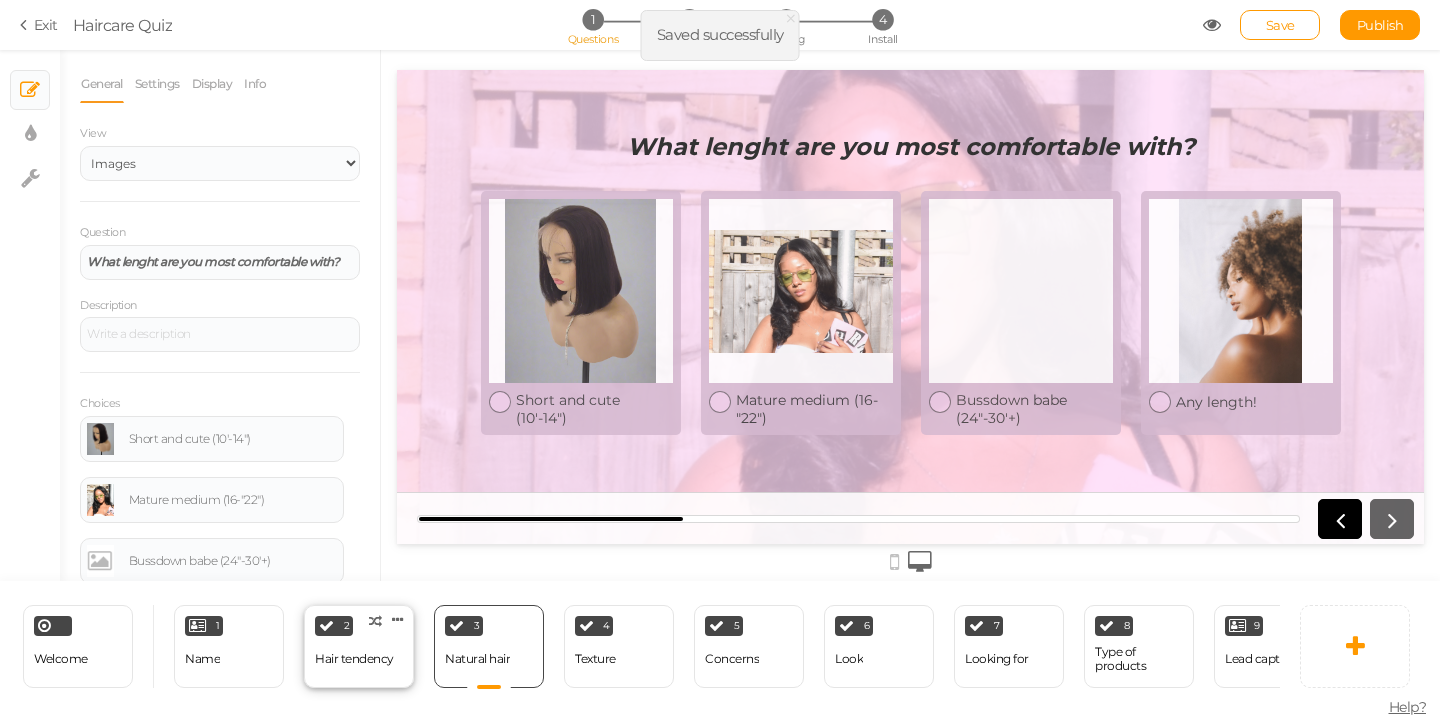 drag, startPoint x: 341, startPoint y: 668, endPoint x: 679, endPoint y: 109, distance: 653.24194 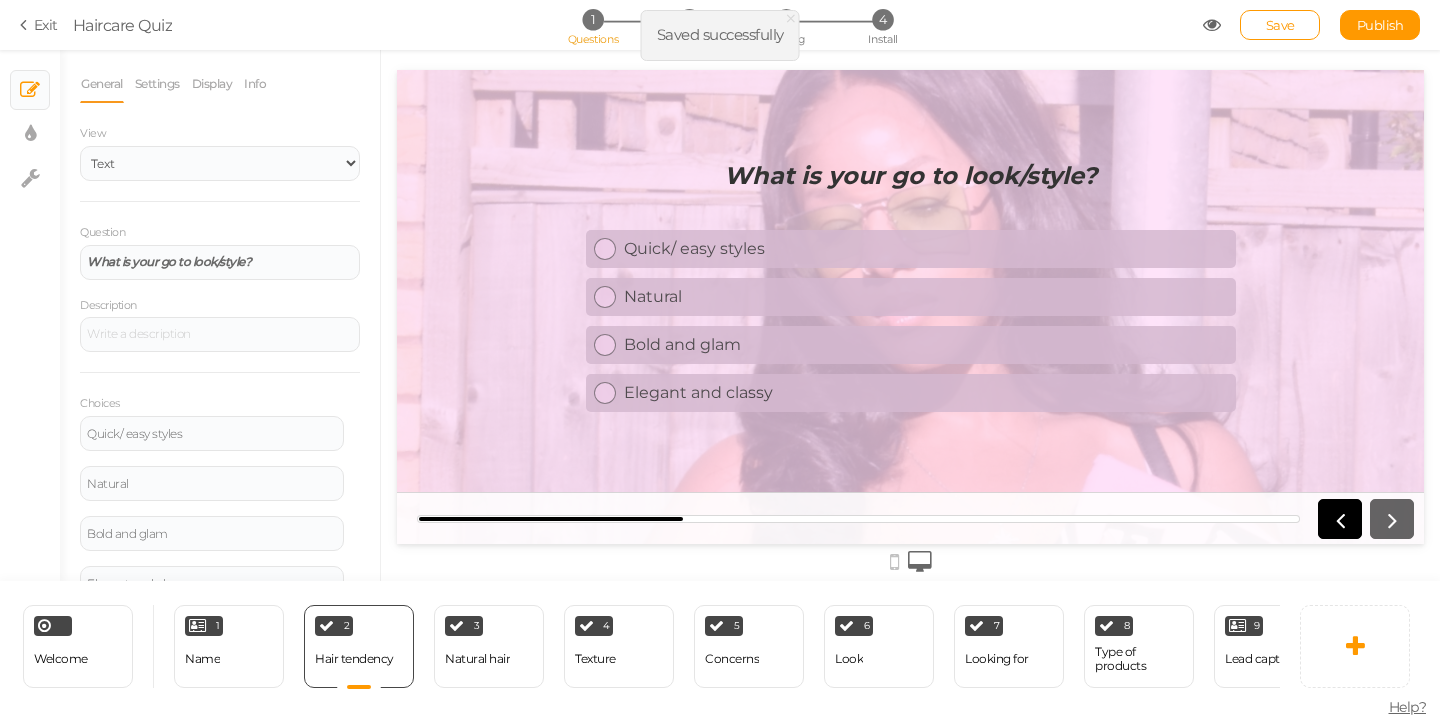 scroll, scrollTop: 0, scrollLeft: 0, axis: both 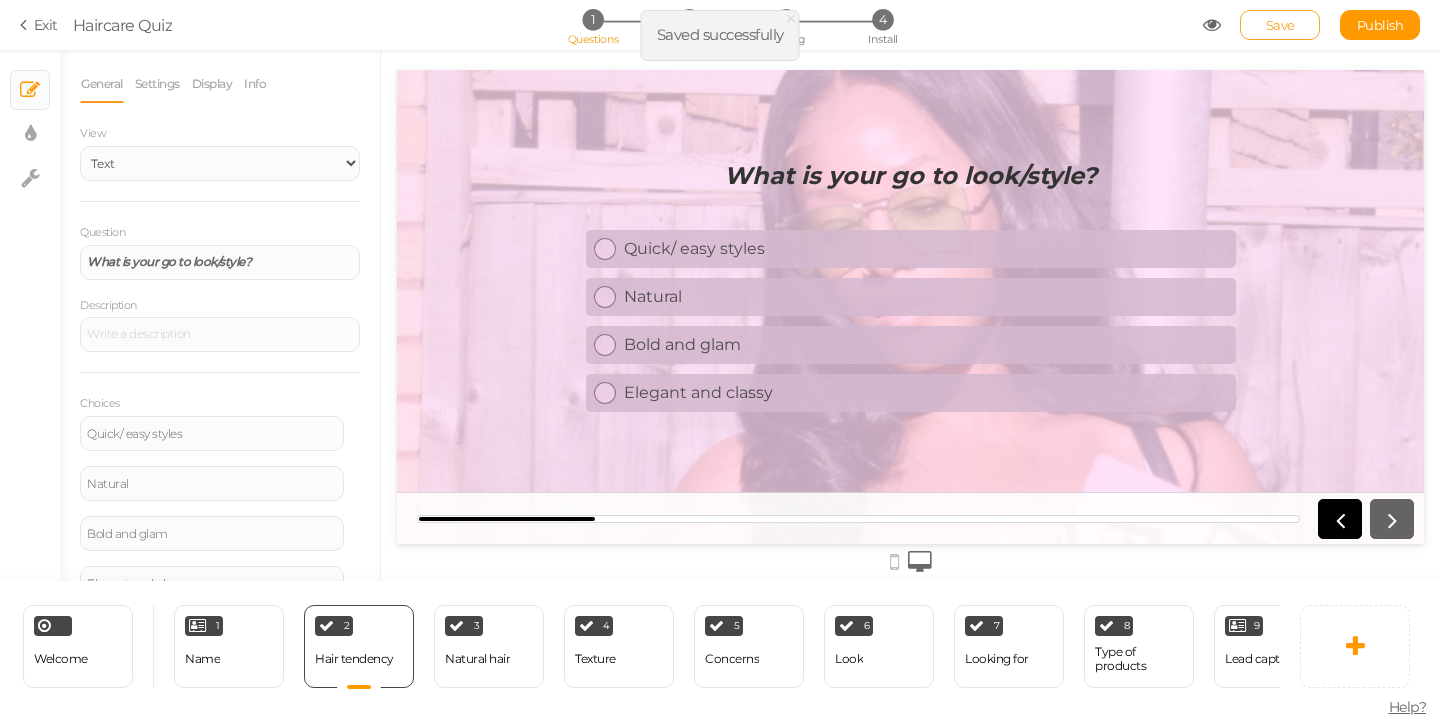 click on "Save" at bounding box center (1280, 25) 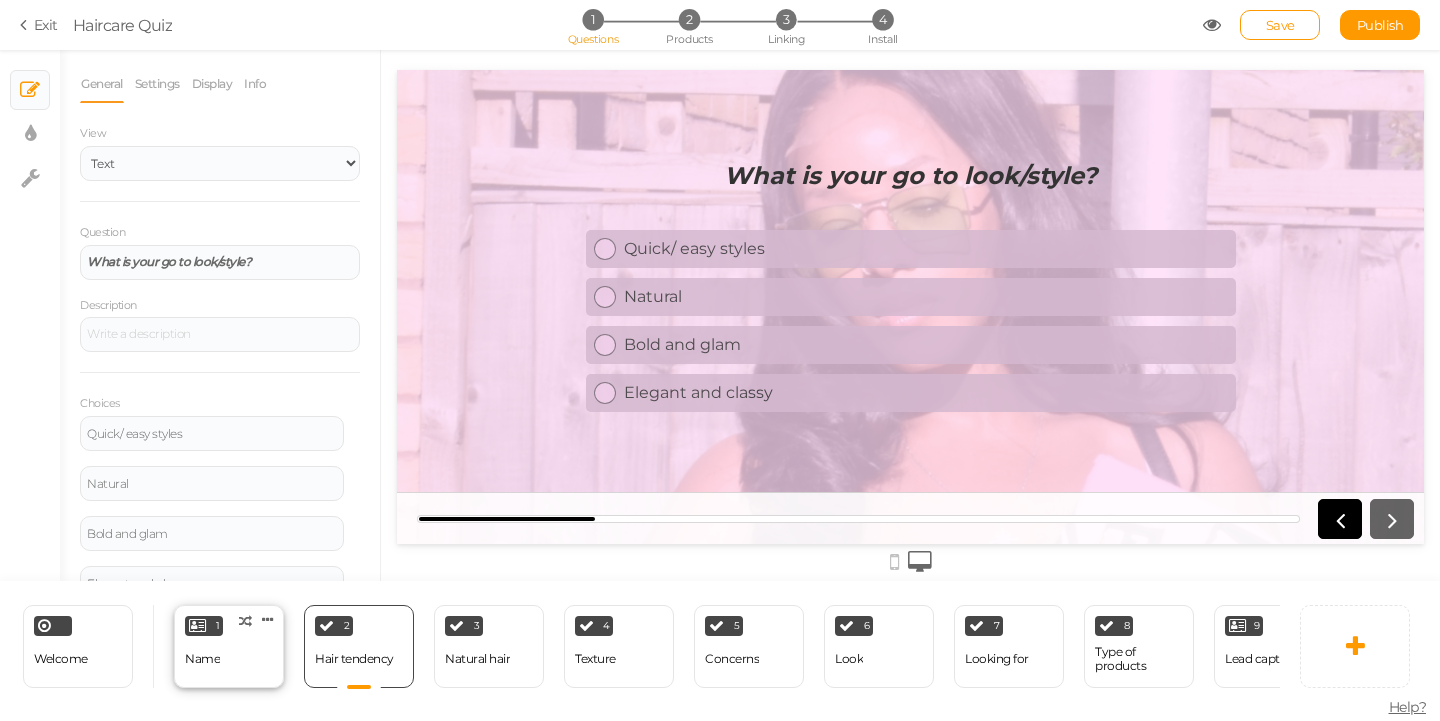 click on "1         Name         × Define the conditions to show this slide.                     Clone             Change type             Delete" at bounding box center (229, 646) 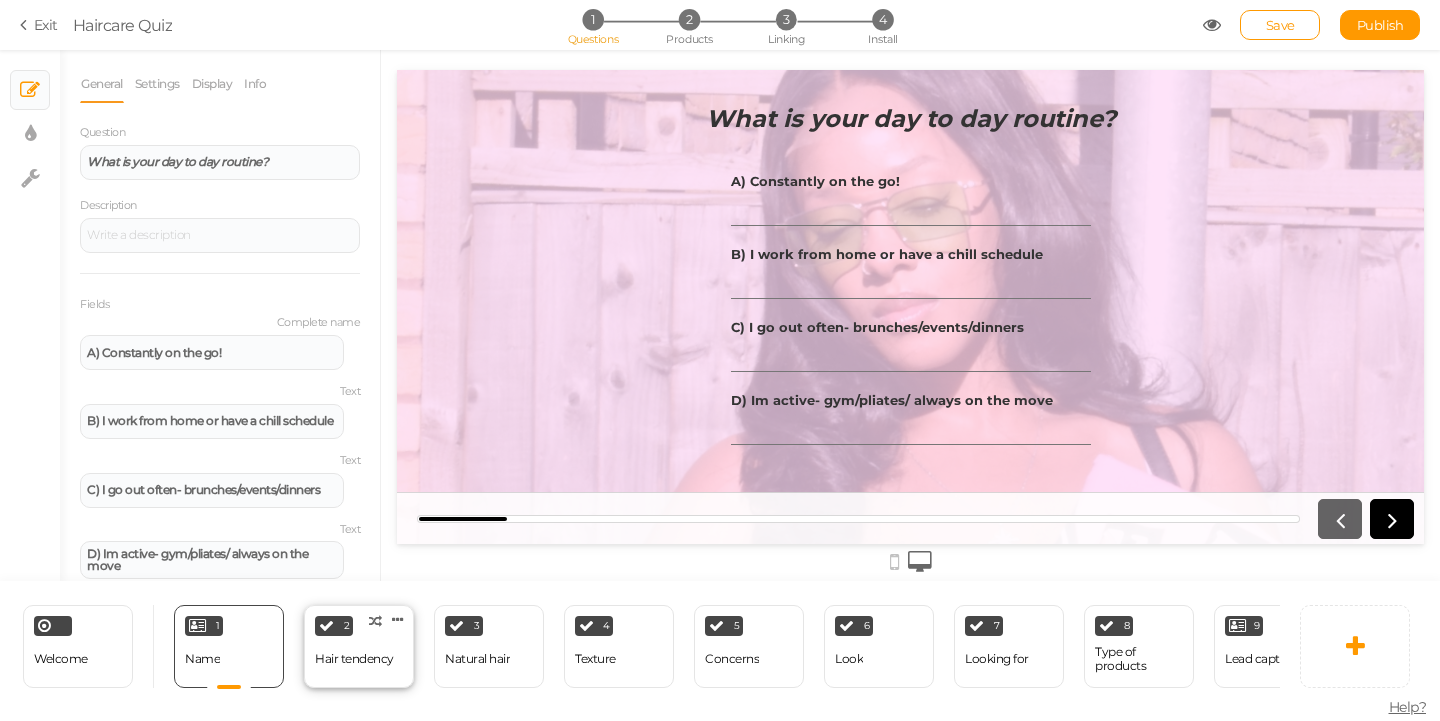 scroll, scrollTop: 0, scrollLeft: 0, axis: both 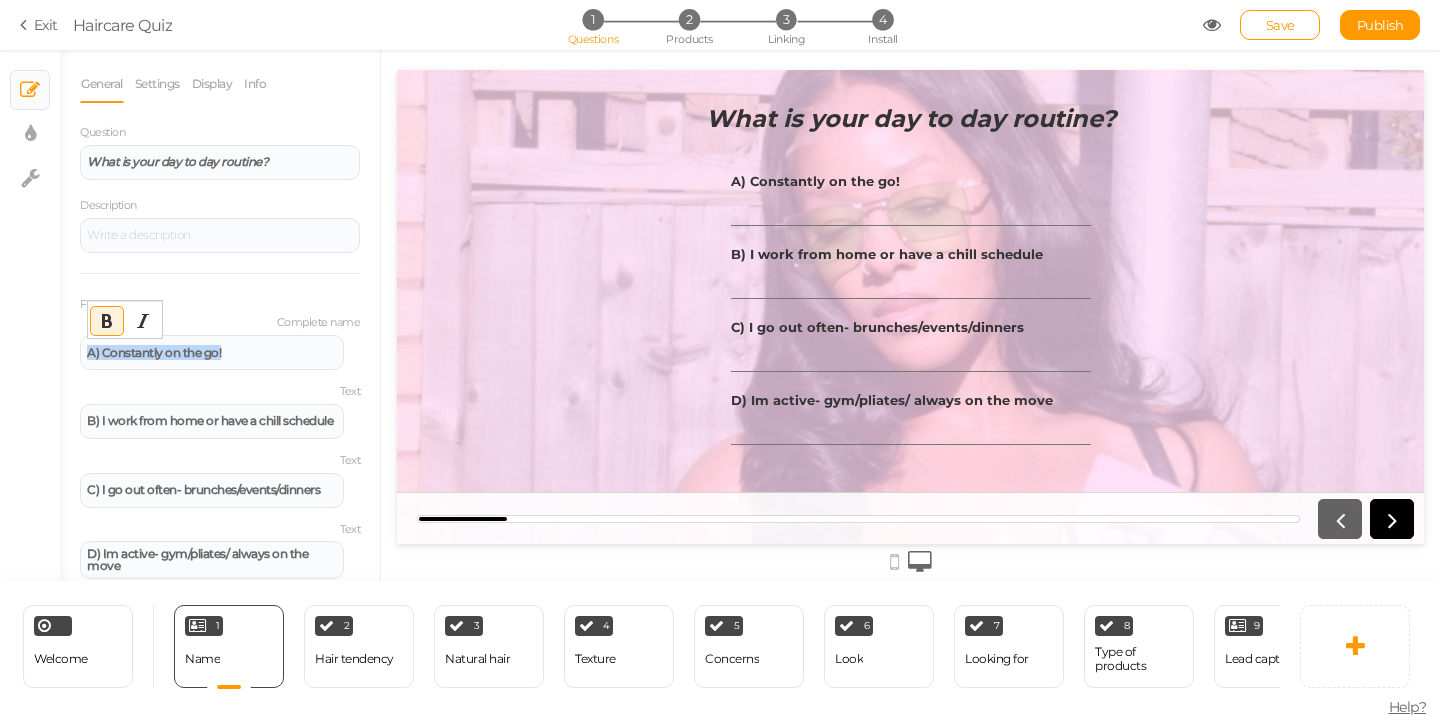 drag, startPoint x: 277, startPoint y: 346, endPoint x: 73, endPoint y: 356, distance: 204.24495 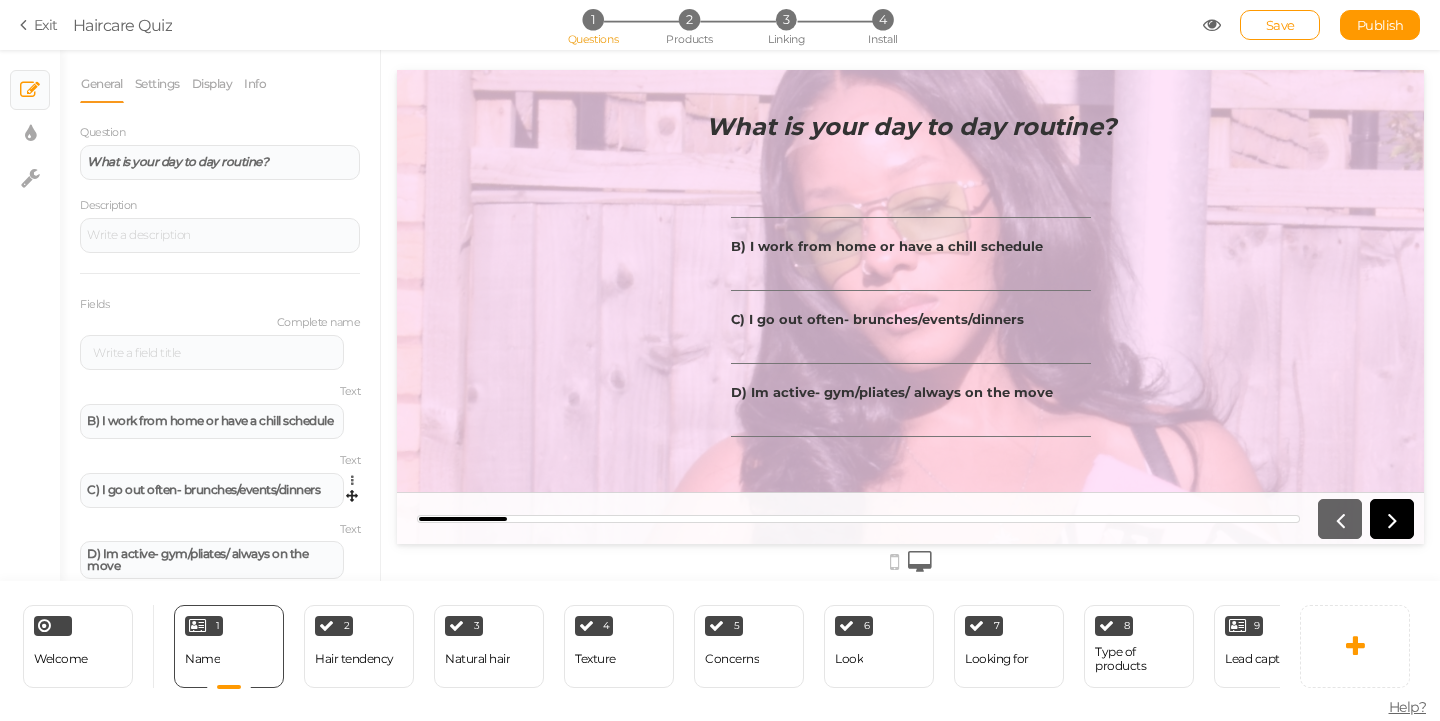 click on "Settings             Duplicate             Delete" at bounding box center [352, 482] 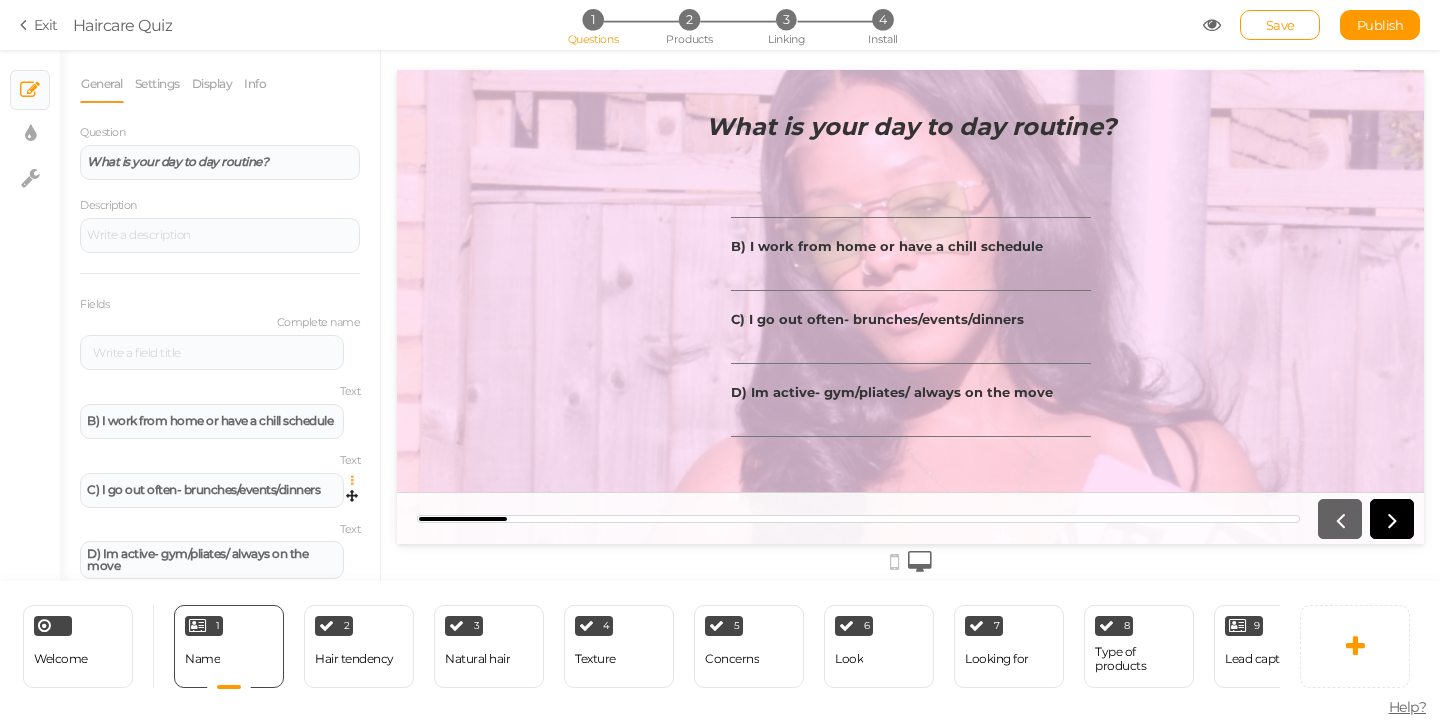 click at bounding box center (357, 481) 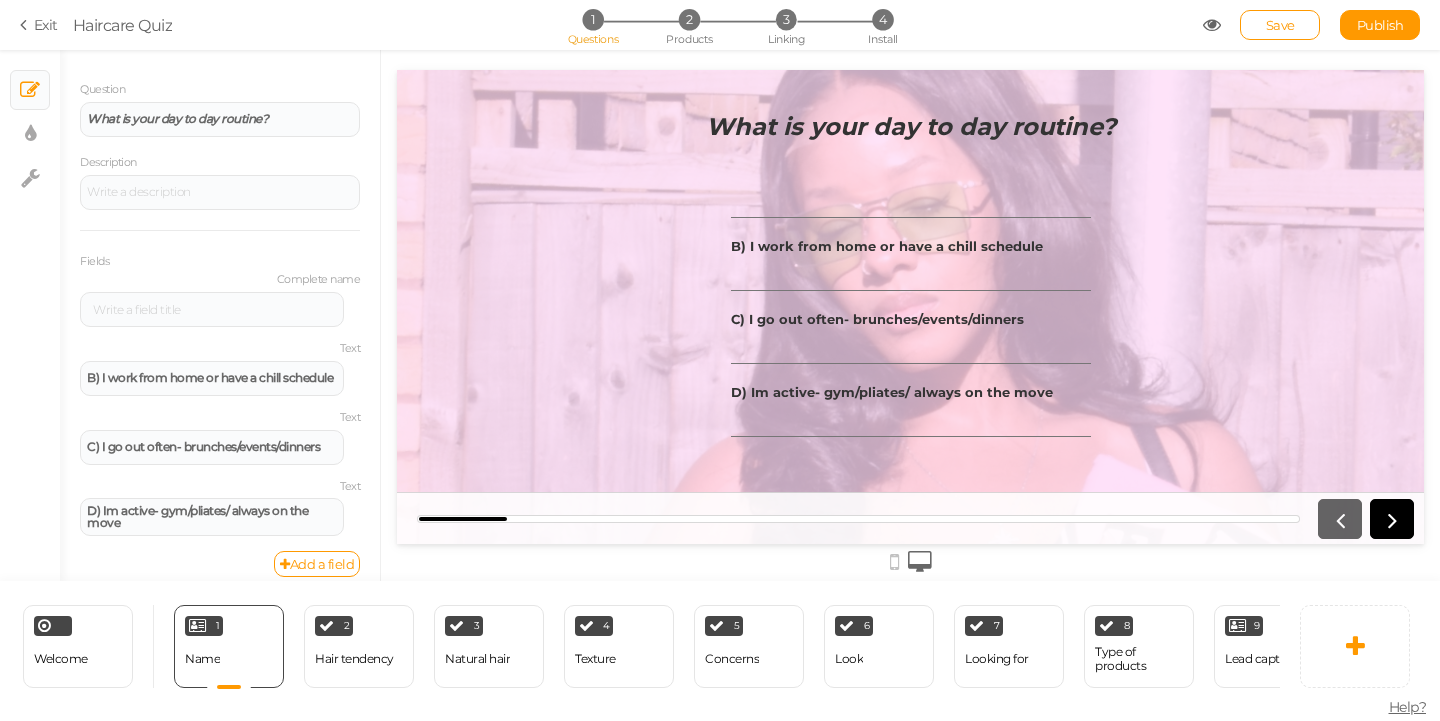 scroll, scrollTop: 60, scrollLeft: 0, axis: vertical 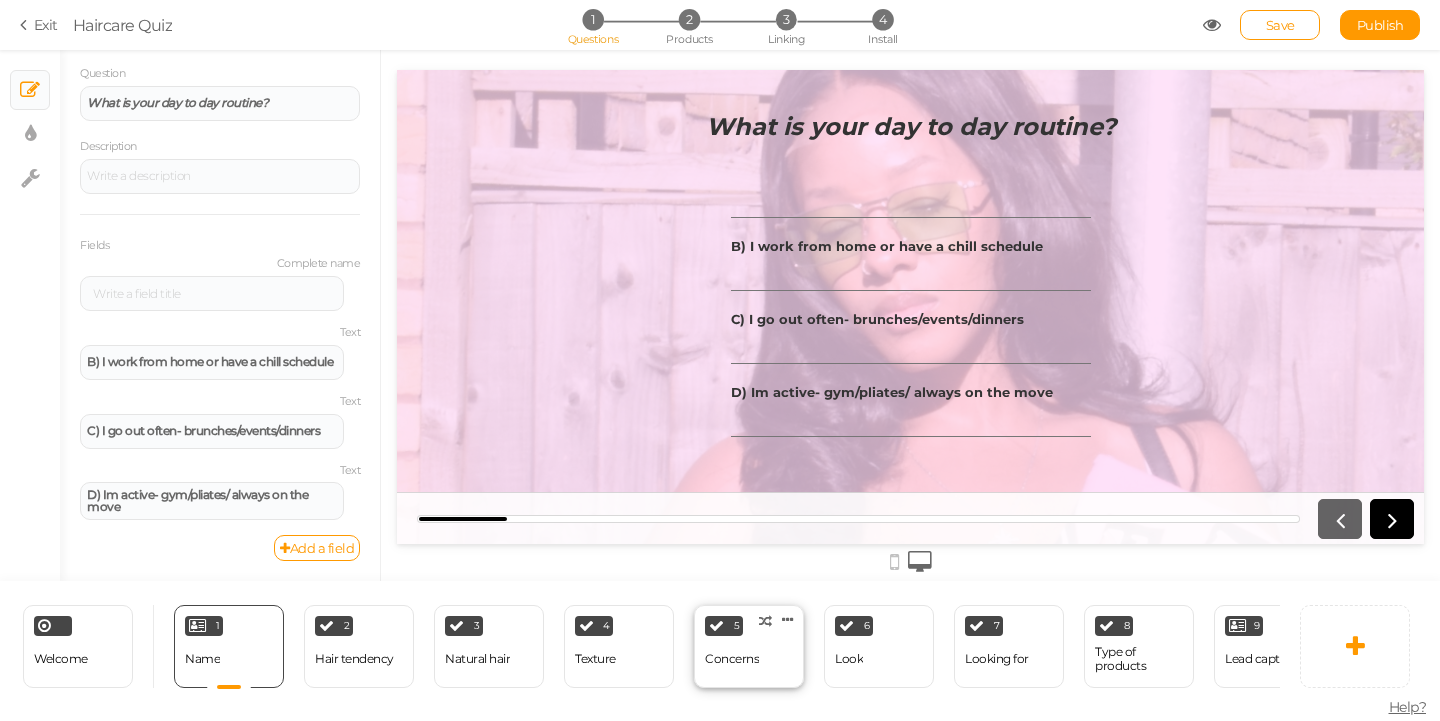 click on "Concerns" at bounding box center (732, 659) 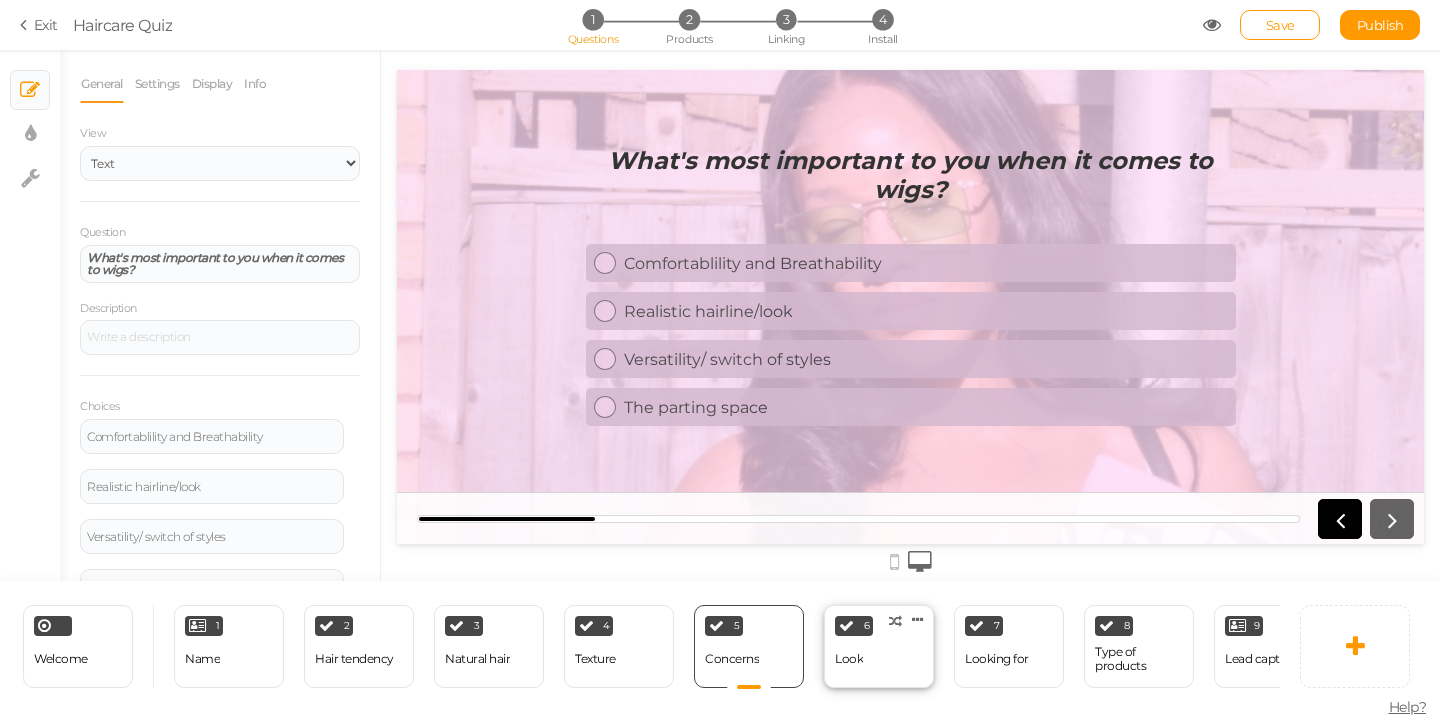 scroll, scrollTop: 0, scrollLeft: 0, axis: both 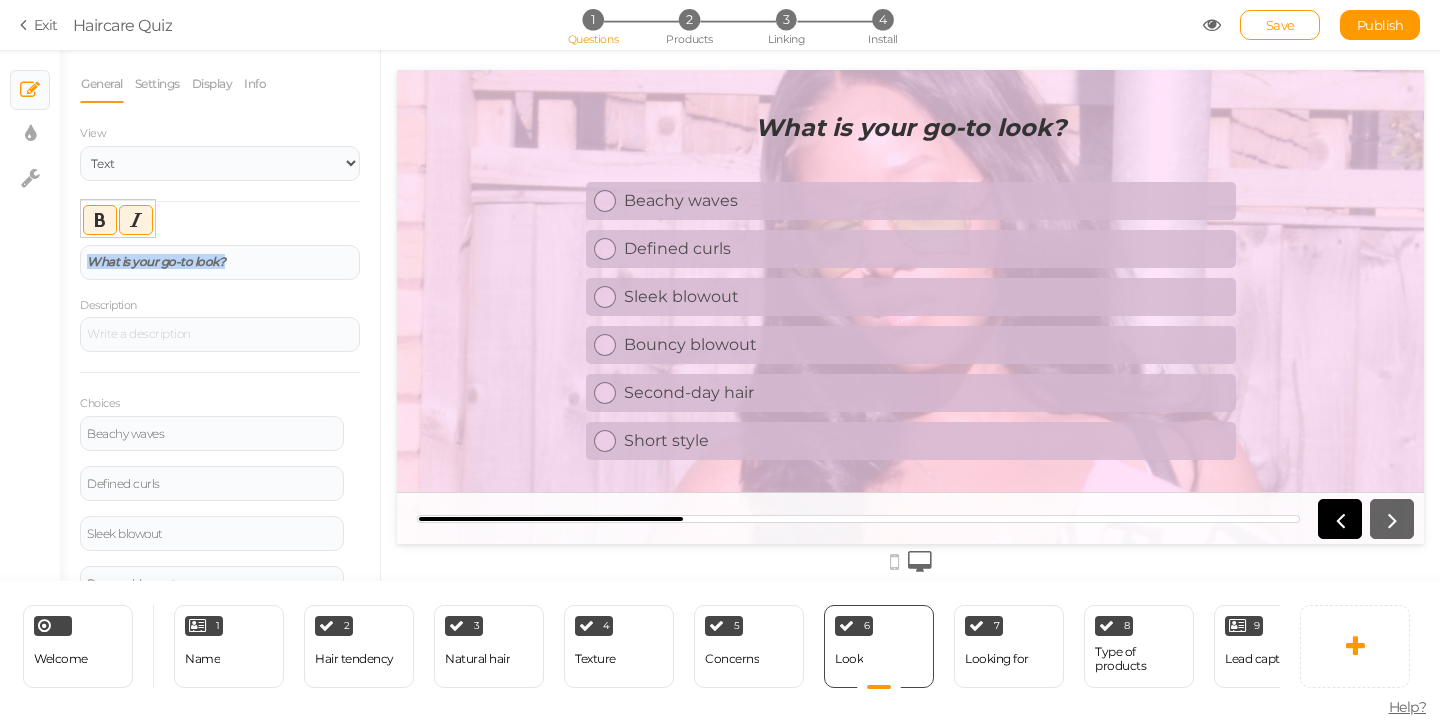 drag, startPoint x: 277, startPoint y: 258, endPoint x: 16, endPoint y: 240, distance: 261.61996 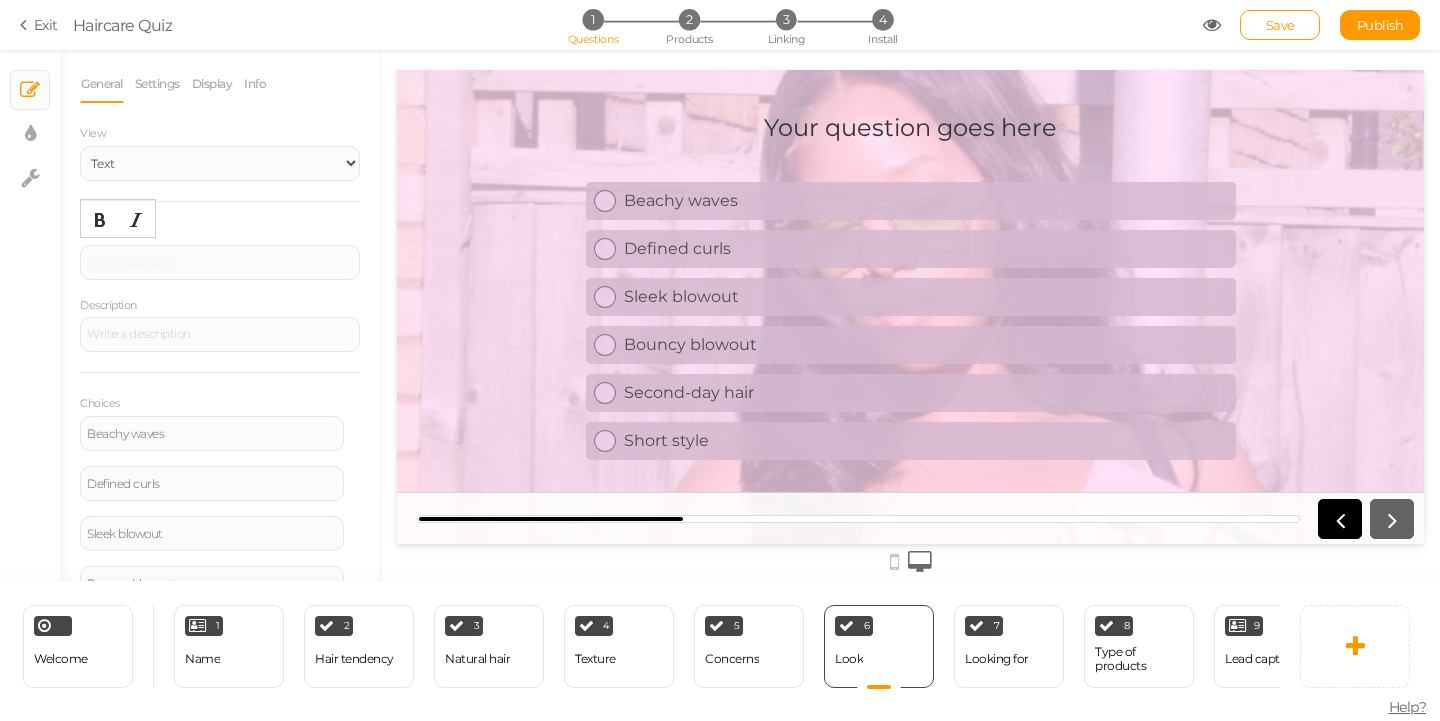 type 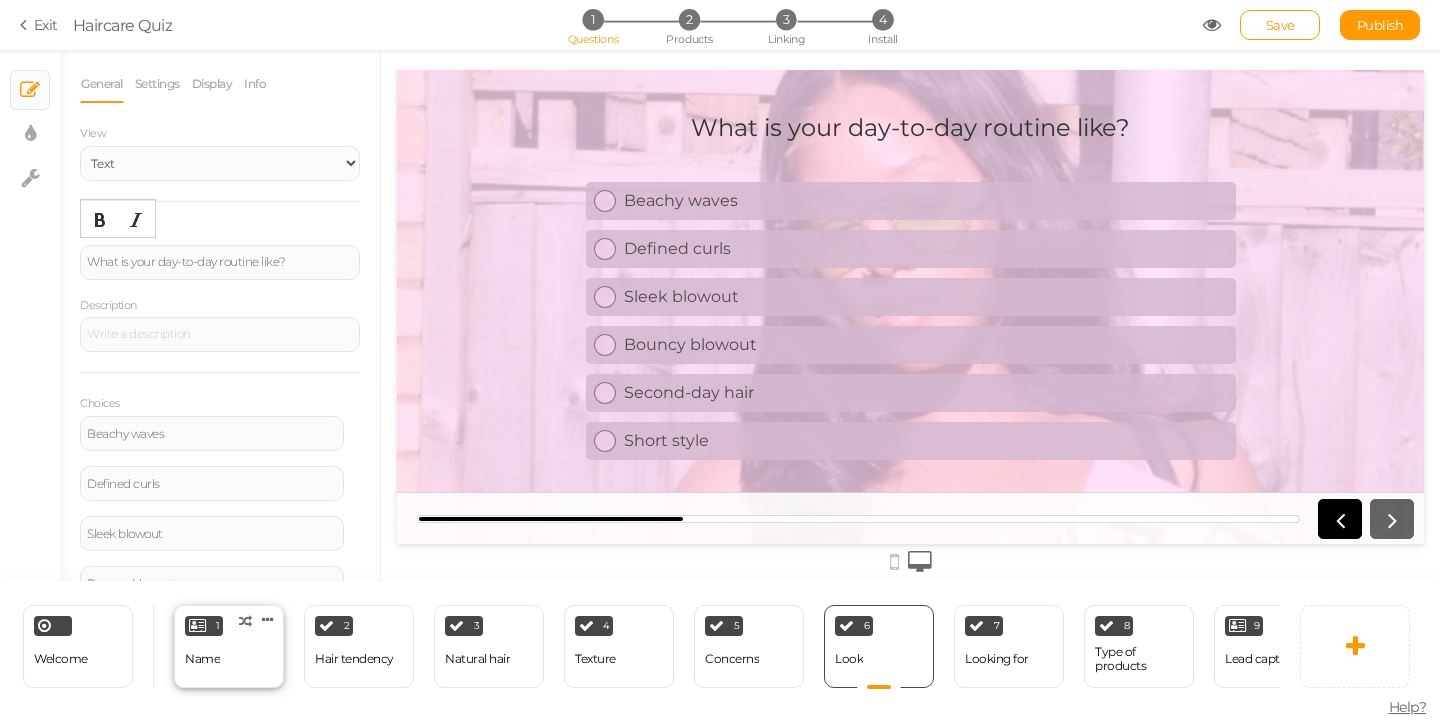 click on "1         Name         × Define the conditions to show this slide.                     Clone             Change type             Delete" at bounding box center (229, 646) 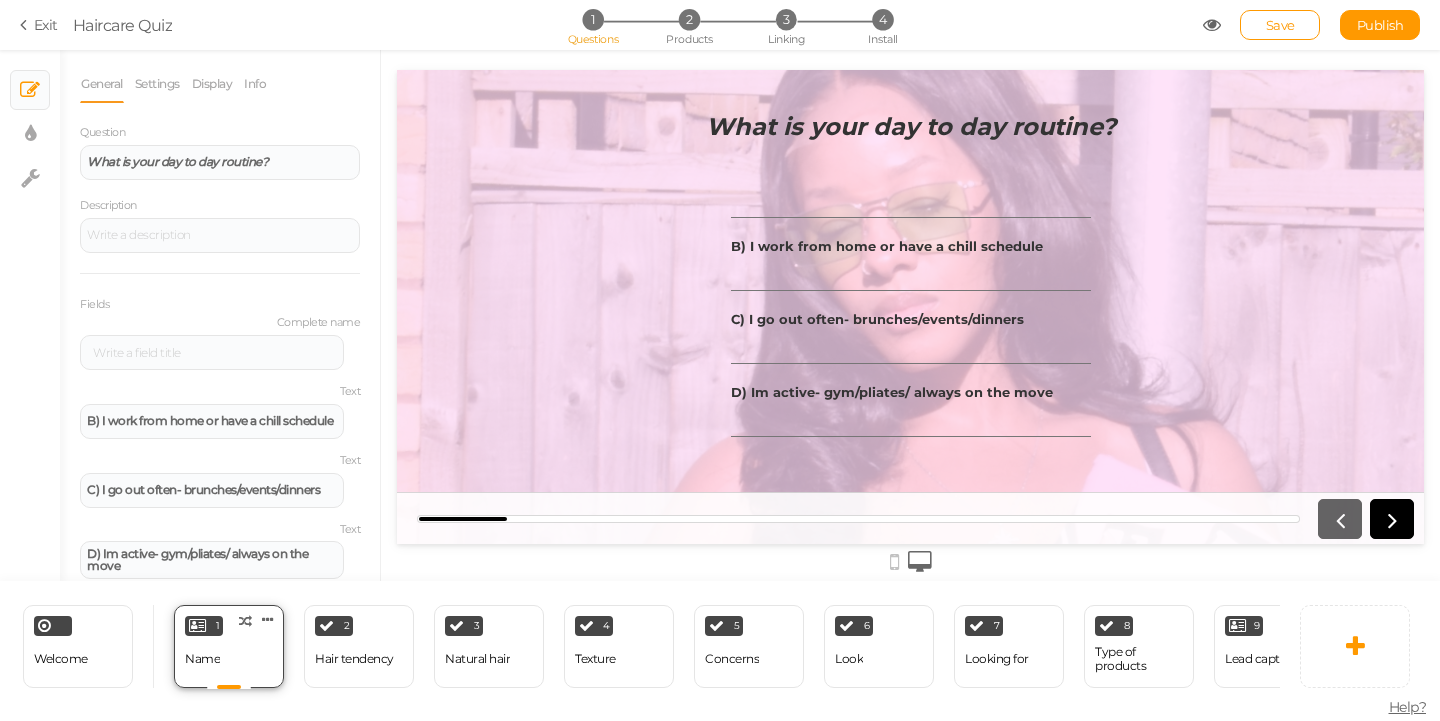 scroll, scrollTop: 0, scrollLeft: 0, axis: both 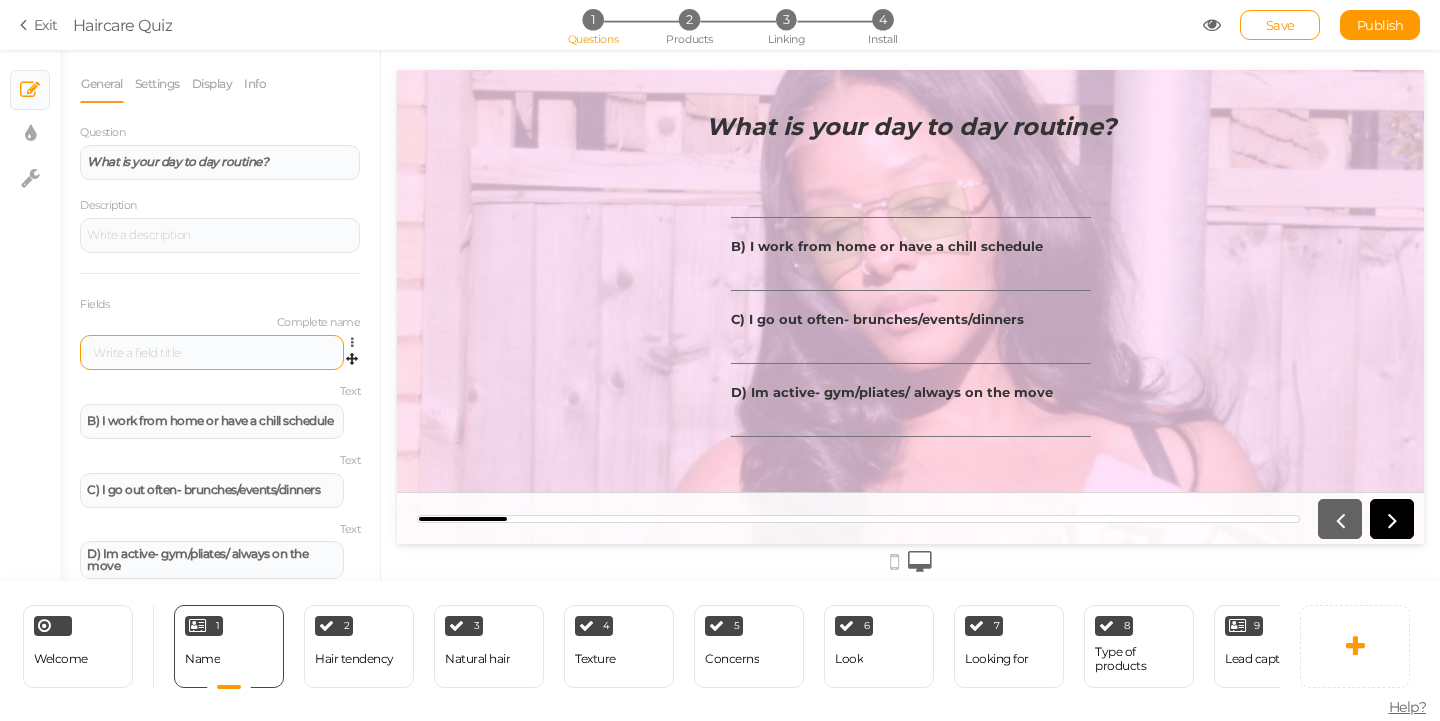 click at bounding box center (212, 353) 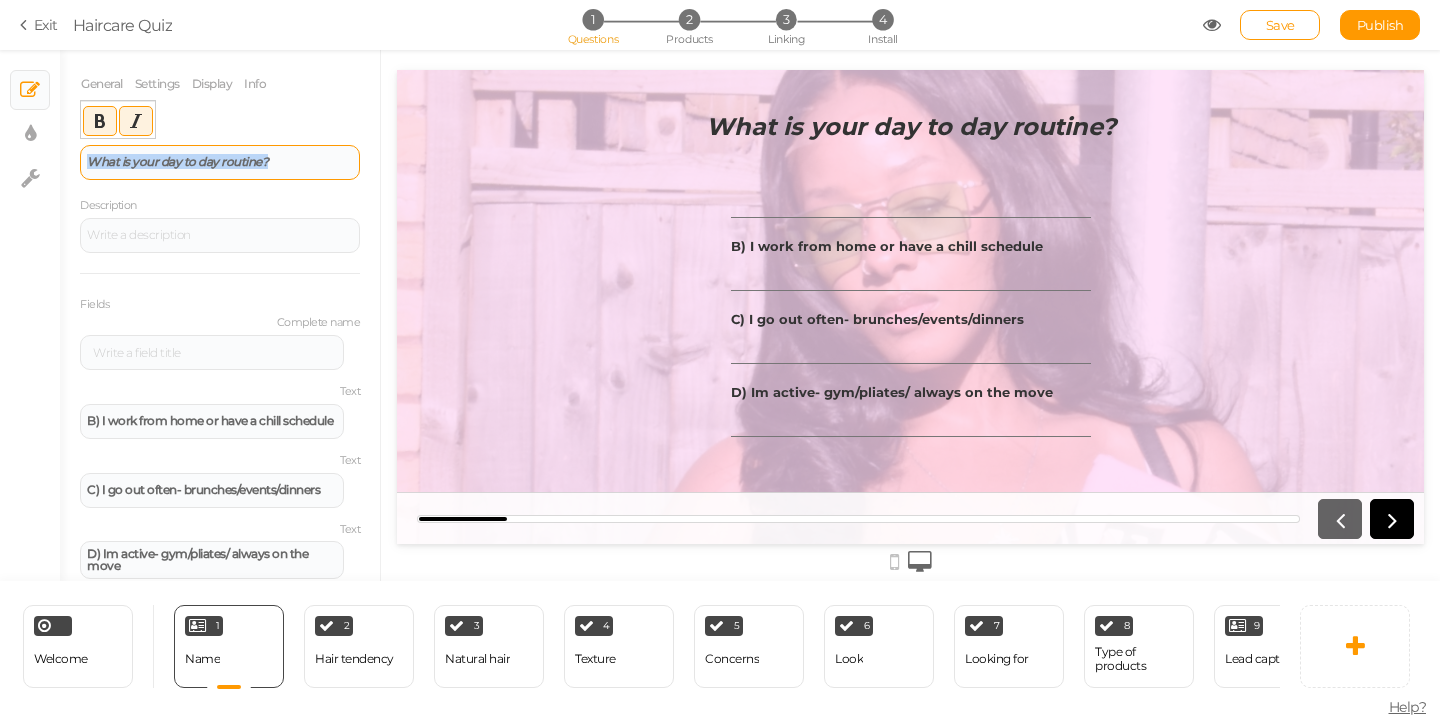 drag, startPoint x: 324, startPoint y: 159, endPoint x: 82, endPoint y: 160, distance: 242.00206 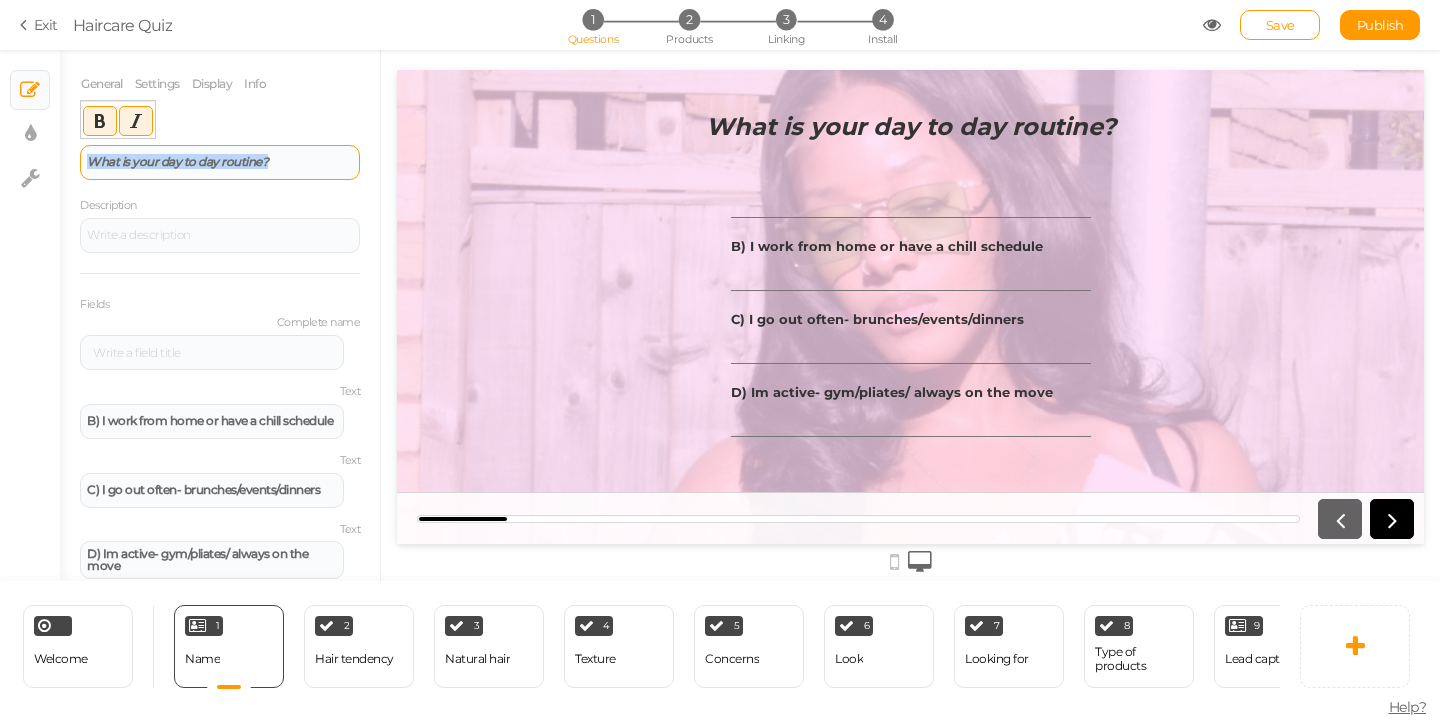 click on "What is your day to day routine?" at bounding box center (220, 162) 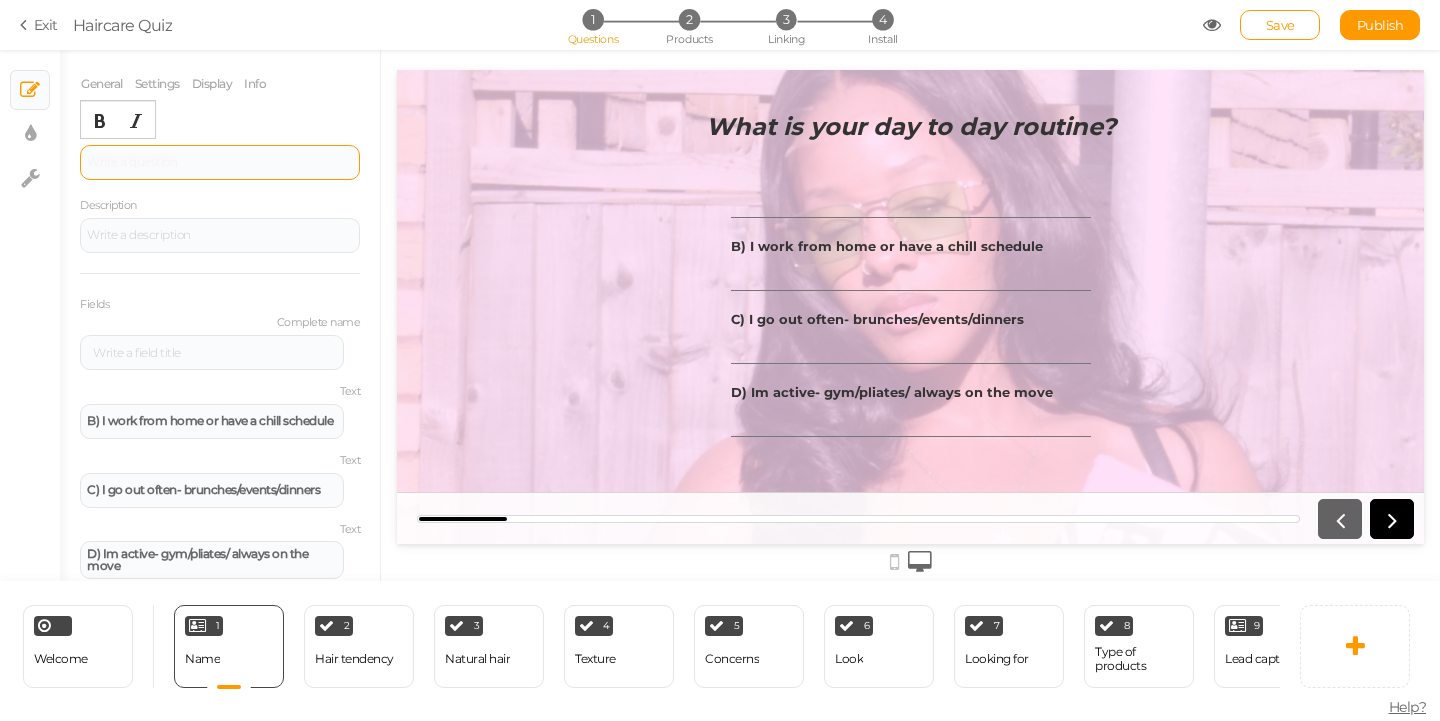 type 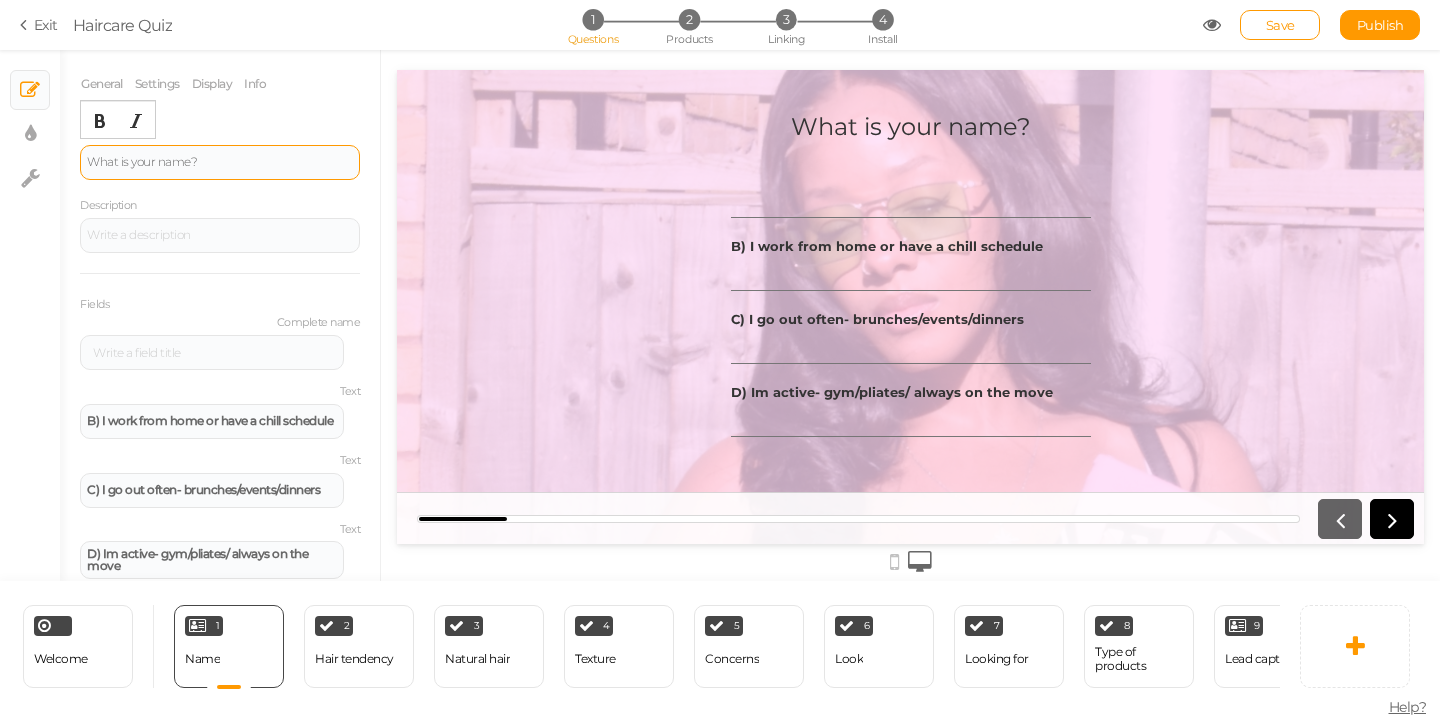 click on "What is your name?" at bounding box center [220, 162] 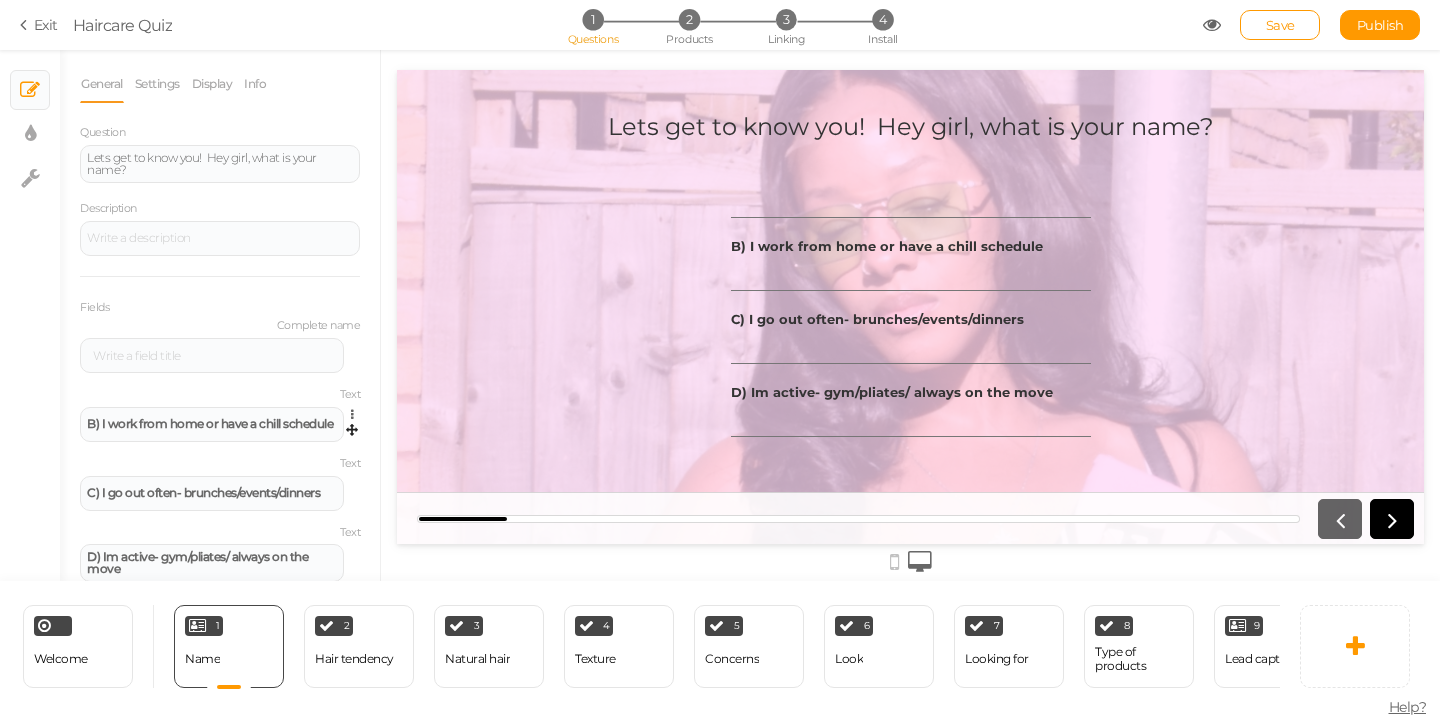click at bounding box center [357, 414] 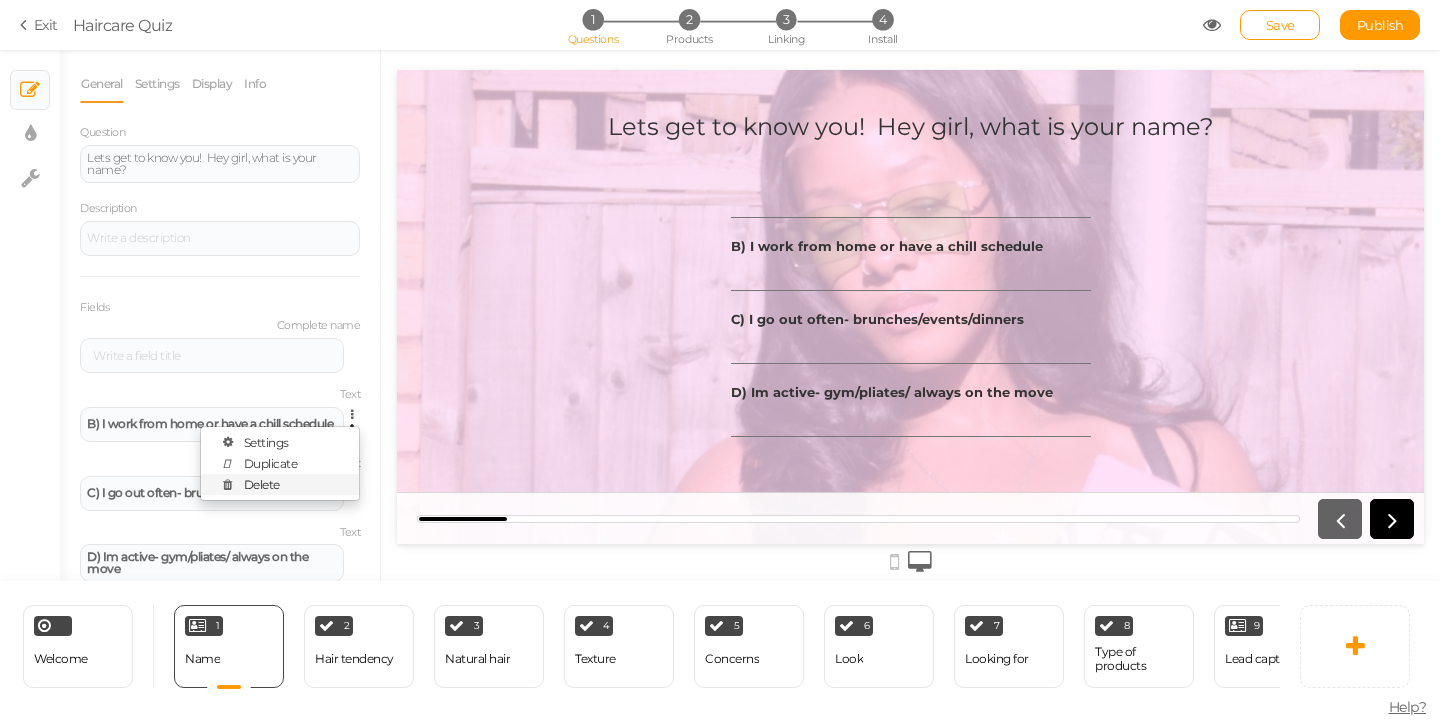 click on "Delete" at bounding box center (280, 484) 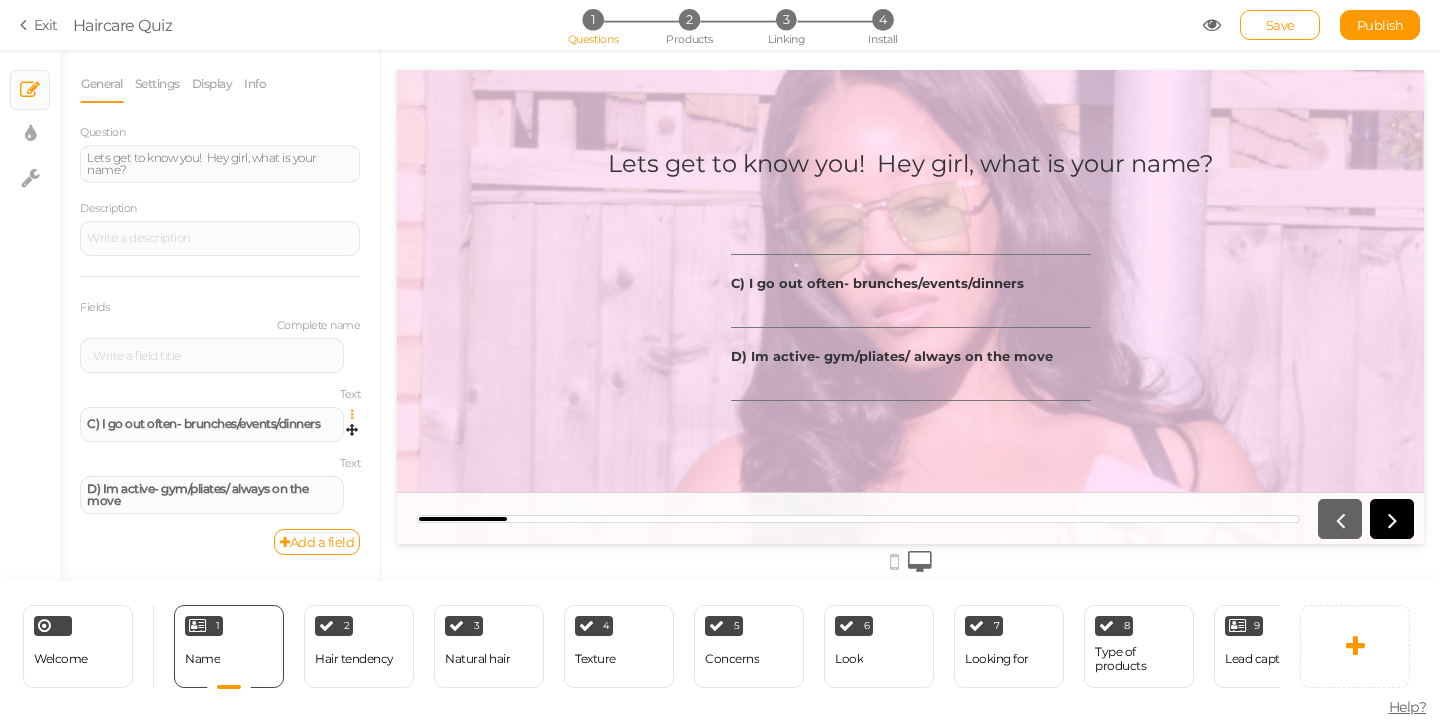 click at bounding box center [357, 415] 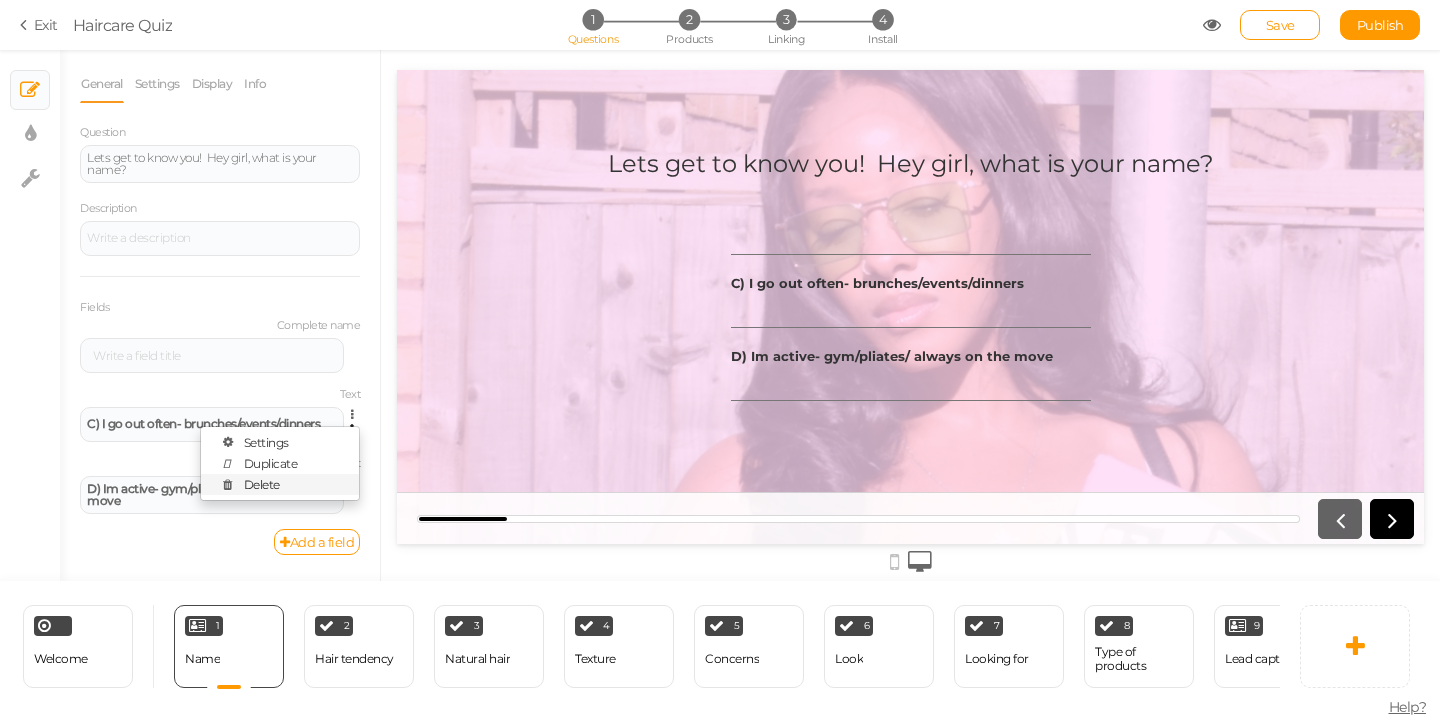 click on "Delete" at bounding box center (280, 484) 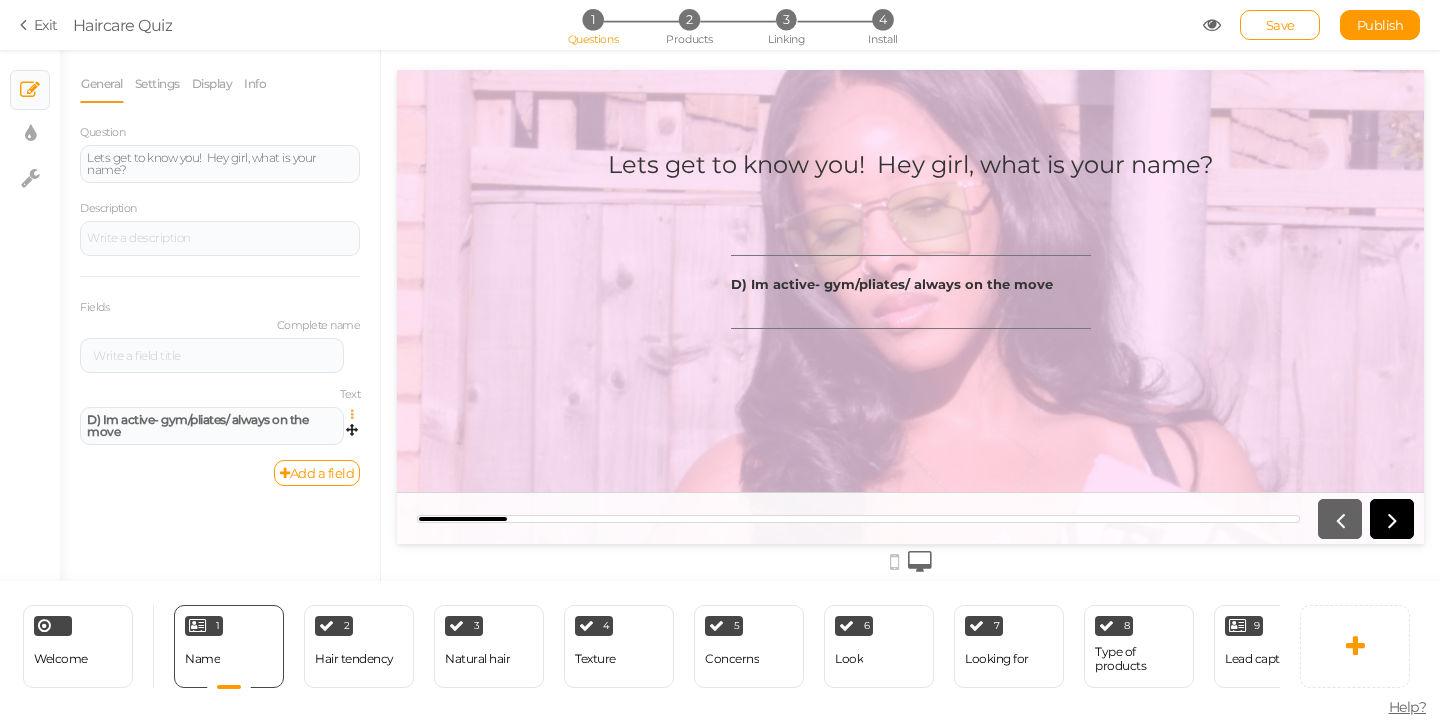 click at bounding box center [357, 415] 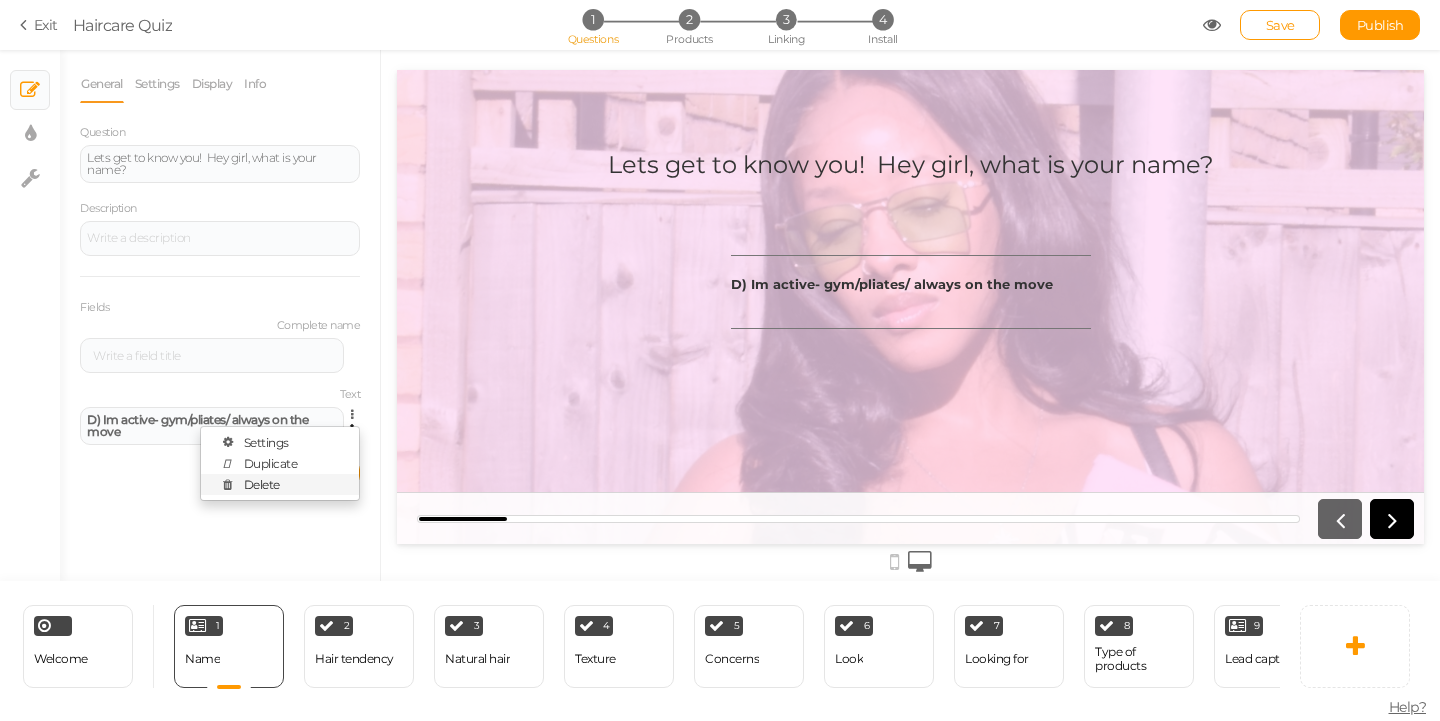 click on "Delete" at bounding box center [280, 484] 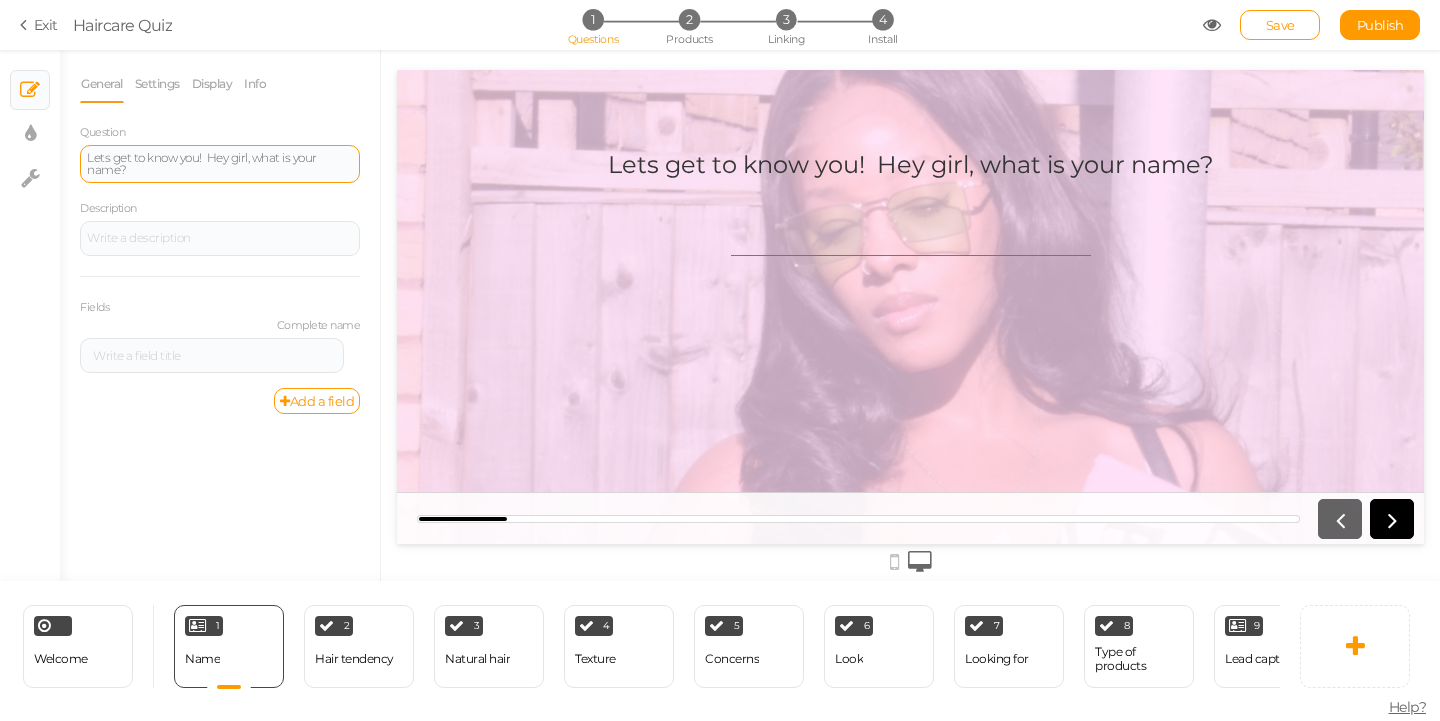 click on "Lets get to know you!  Hey girl, what is your name?" at bounding box center [220, 164] 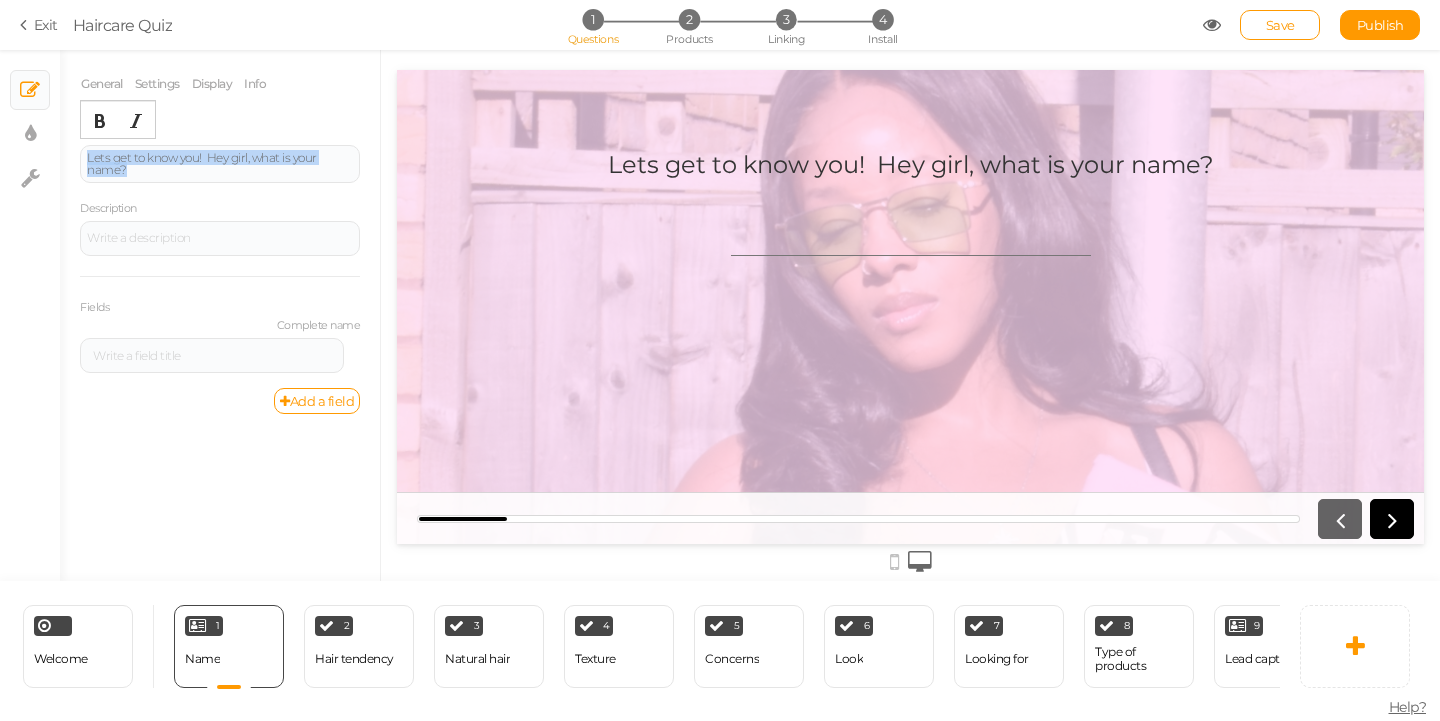 drag, startPoint x: 149, startPoint y: 177, endPoint x: 78, endPoint y: 151, distance: 75.61085 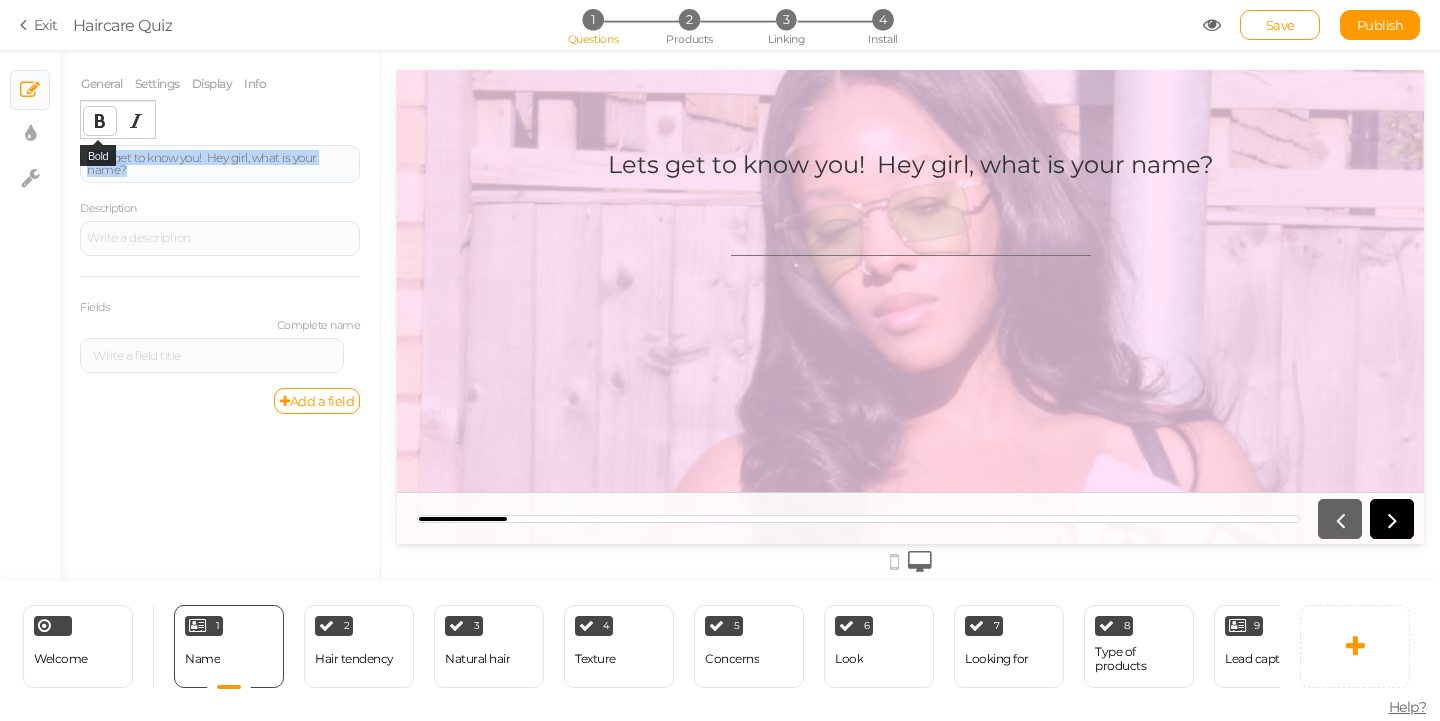 click at bounding box center [100, 121] 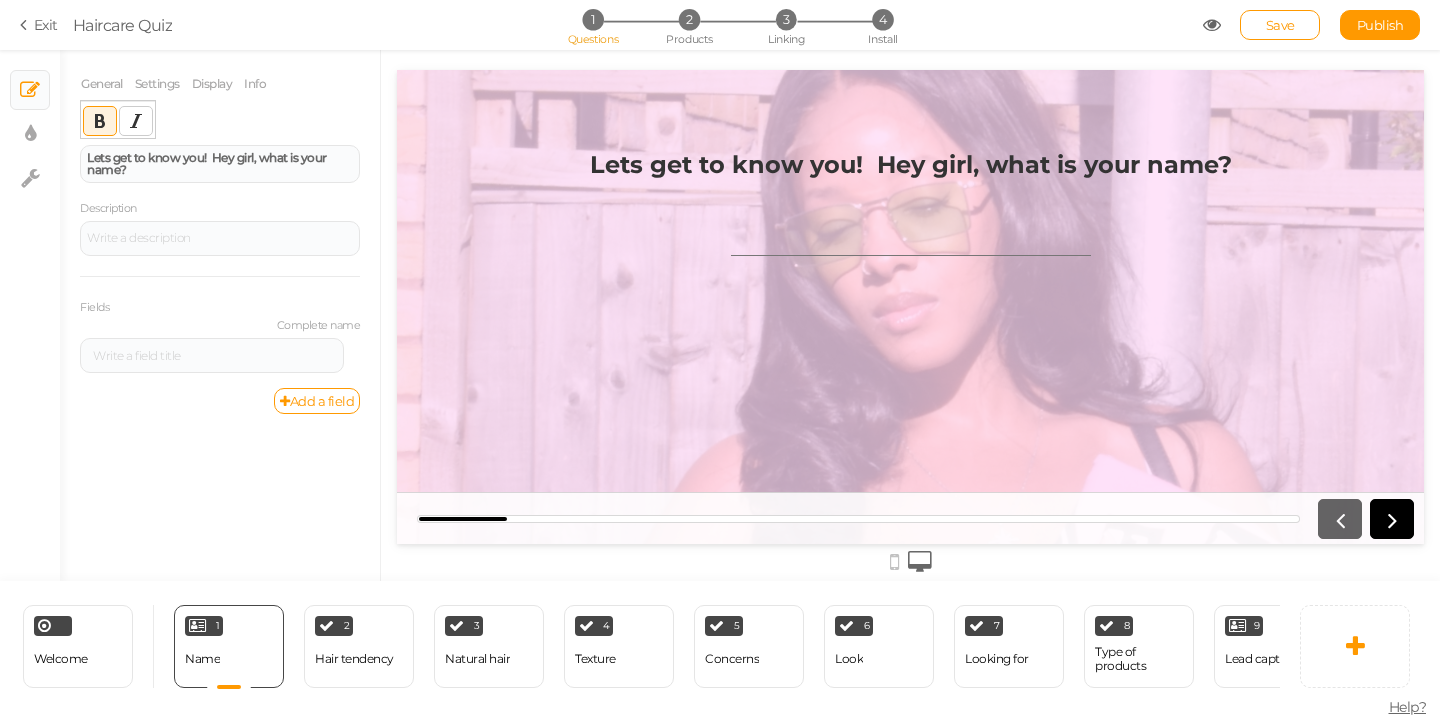 click at bounding box center [136, 121] 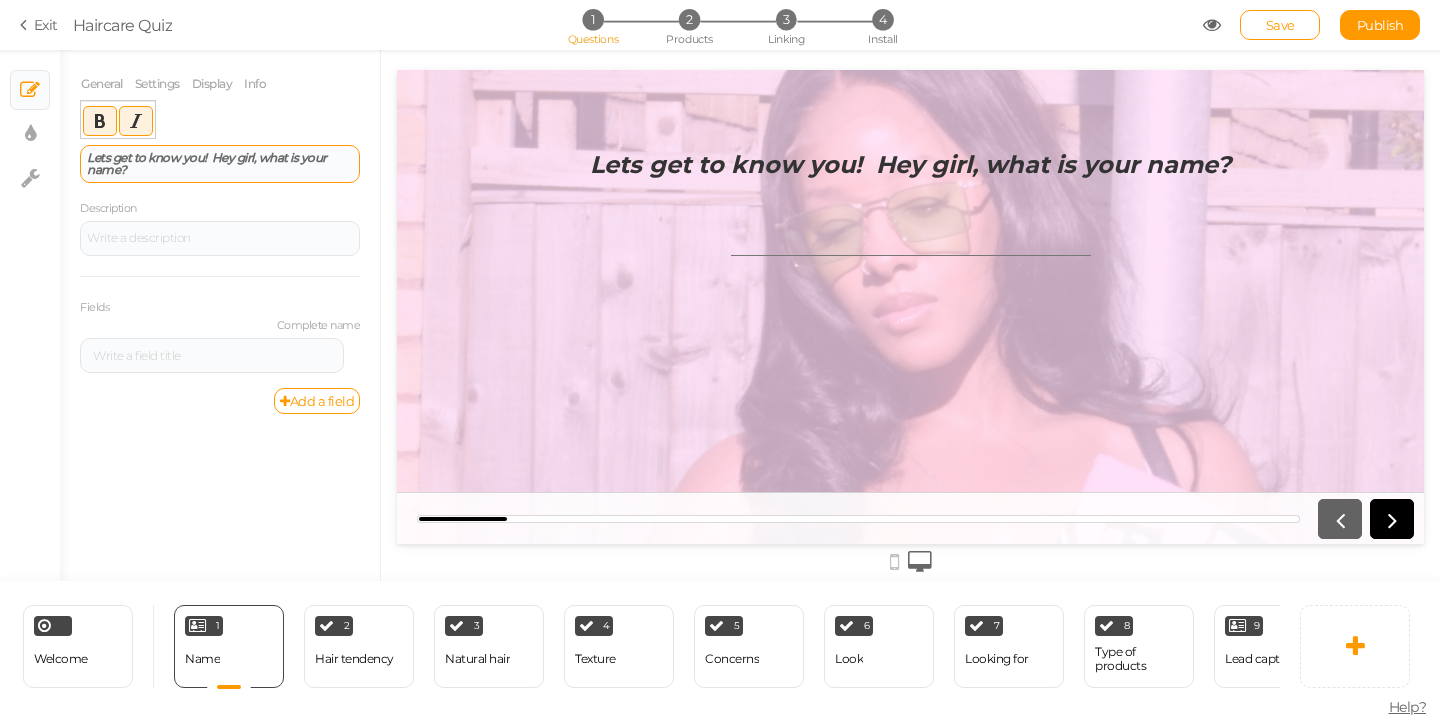 click on "Lets get to know you!  Hey girl, what is your name?" at bounding box center [220, 164] 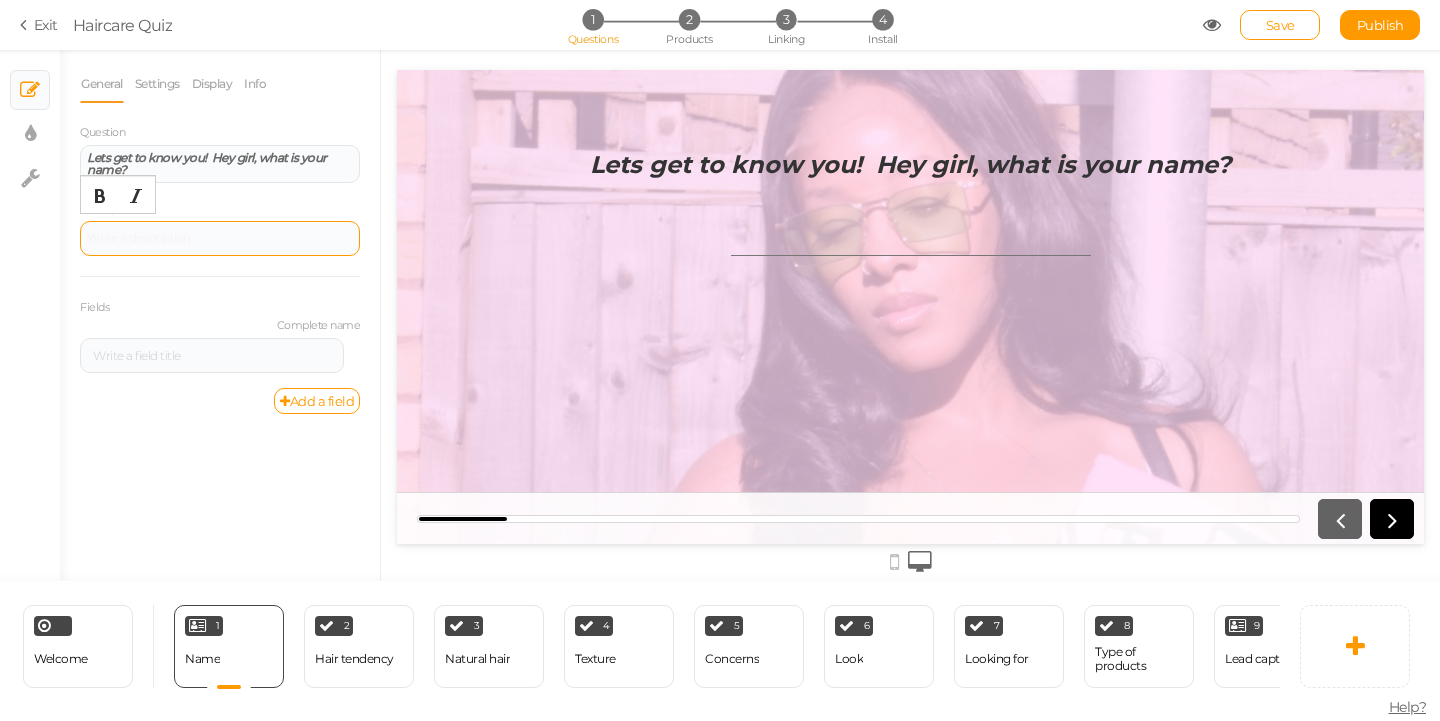 click at bounding box center [220, 238] 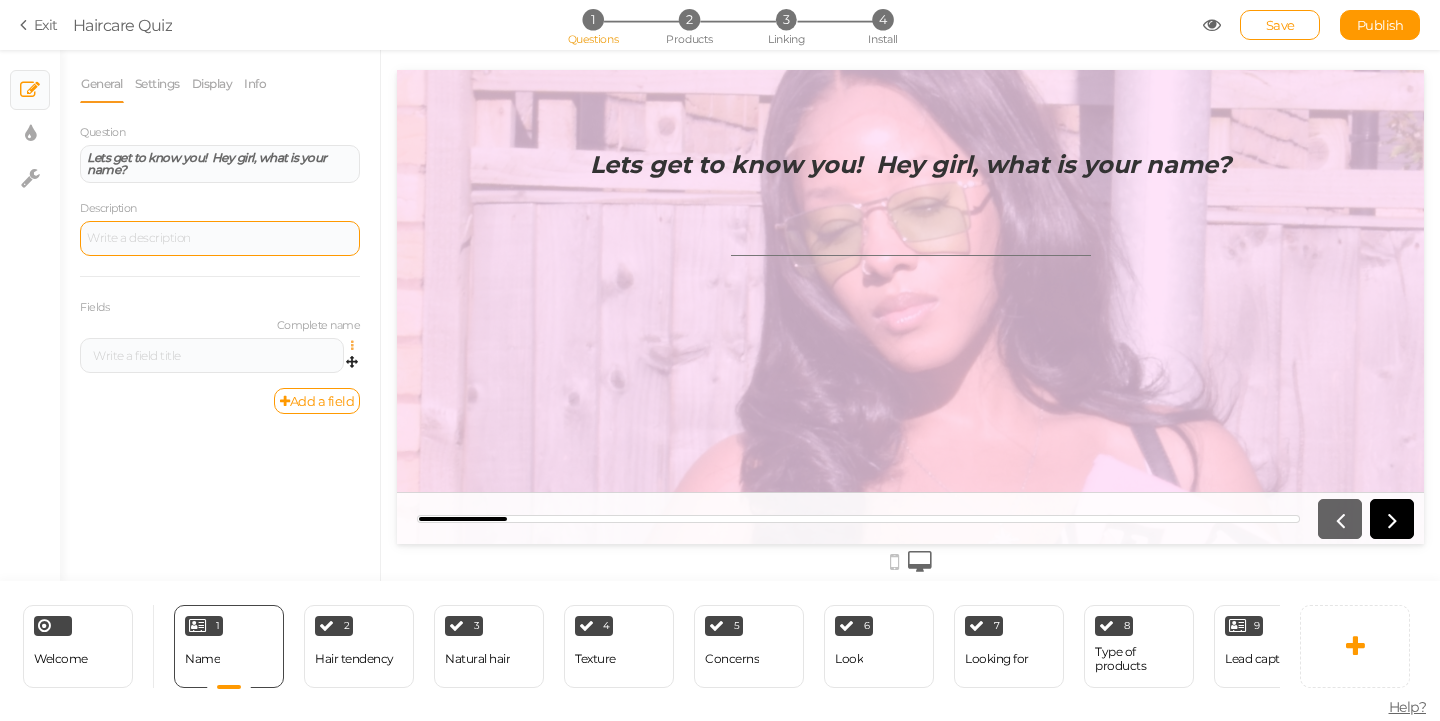 click at bounding box center (357, 346) 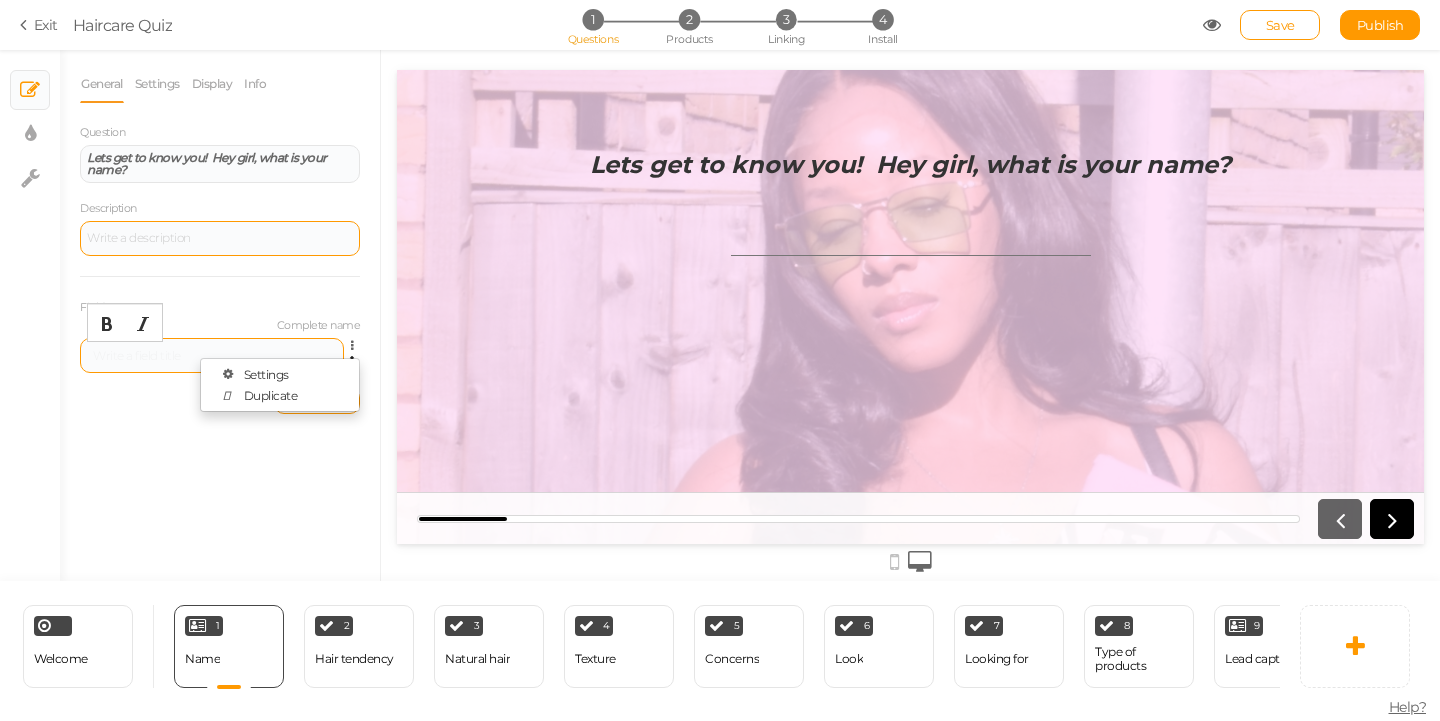 click at bounding box center (212, 356) 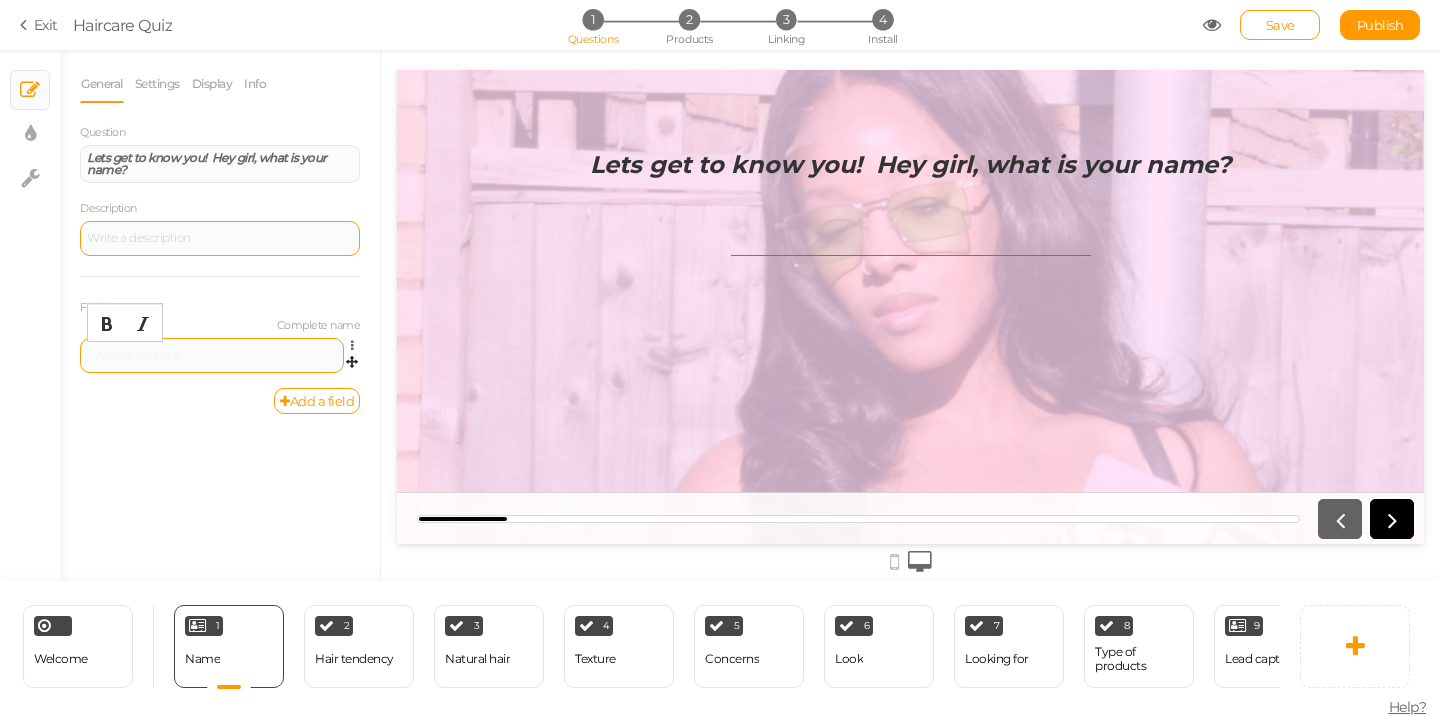 type 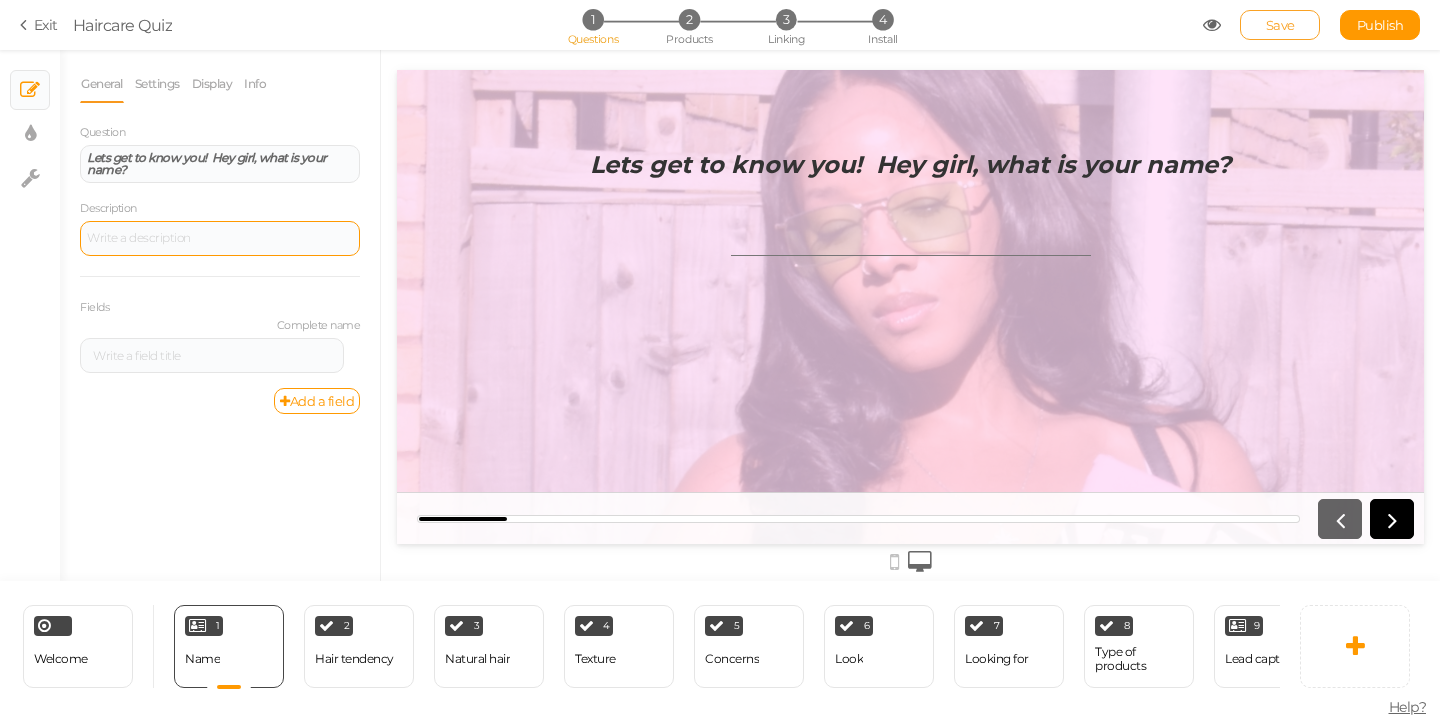 click on "Save" at bounding box center [1280, 25] 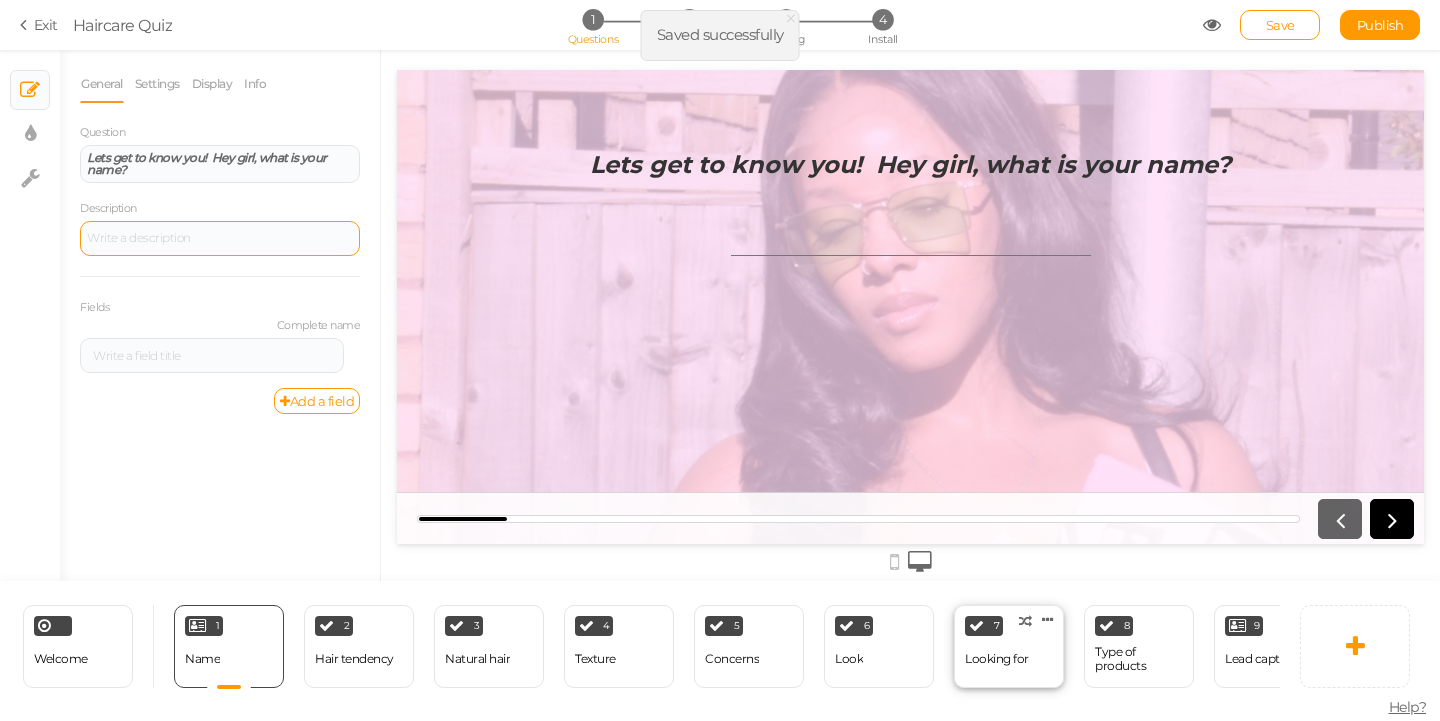click on "Looking for" at bounding box center [997, 659] 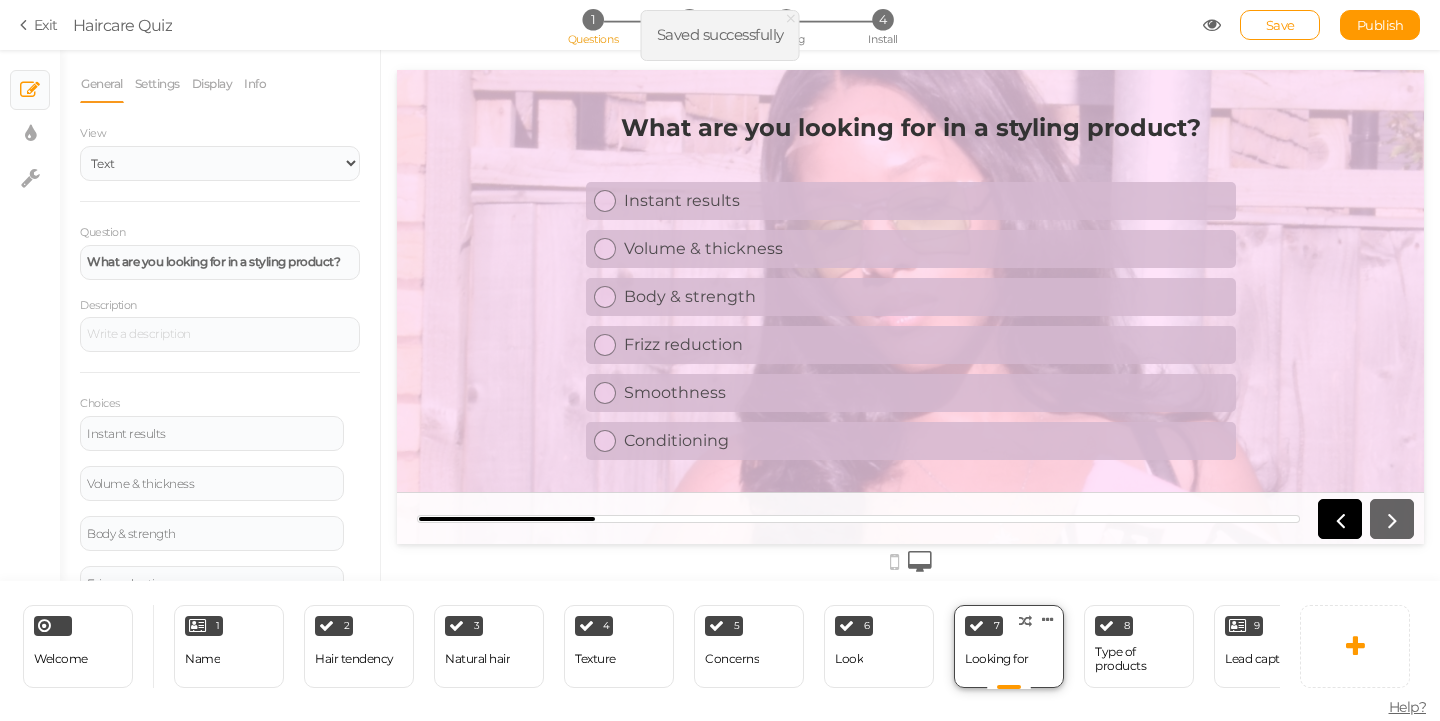 scroll, scrollTop: 0, scrollLeft: 0, axis: both 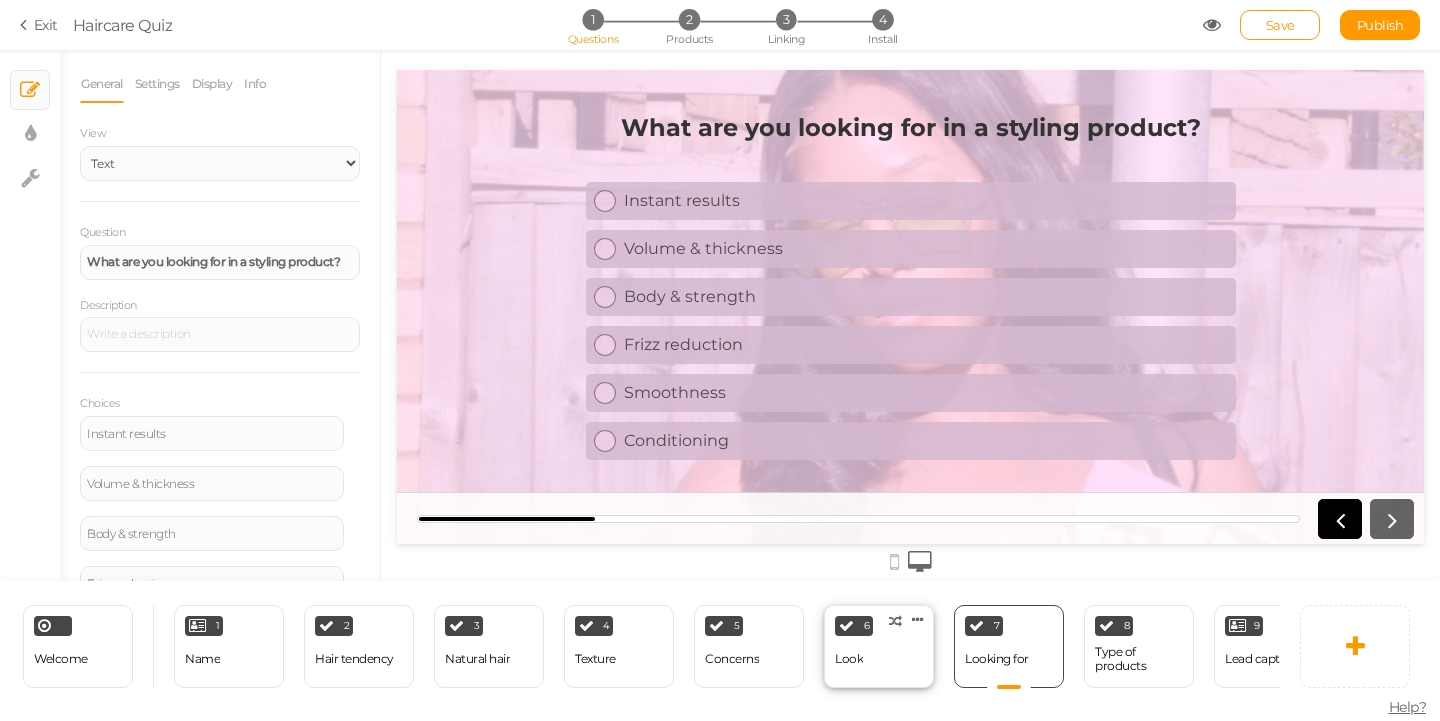 click on "6         Look         × Define the conditions to show this slide.                     Clone             Change type             Delete" at bounding box center [879, 646] 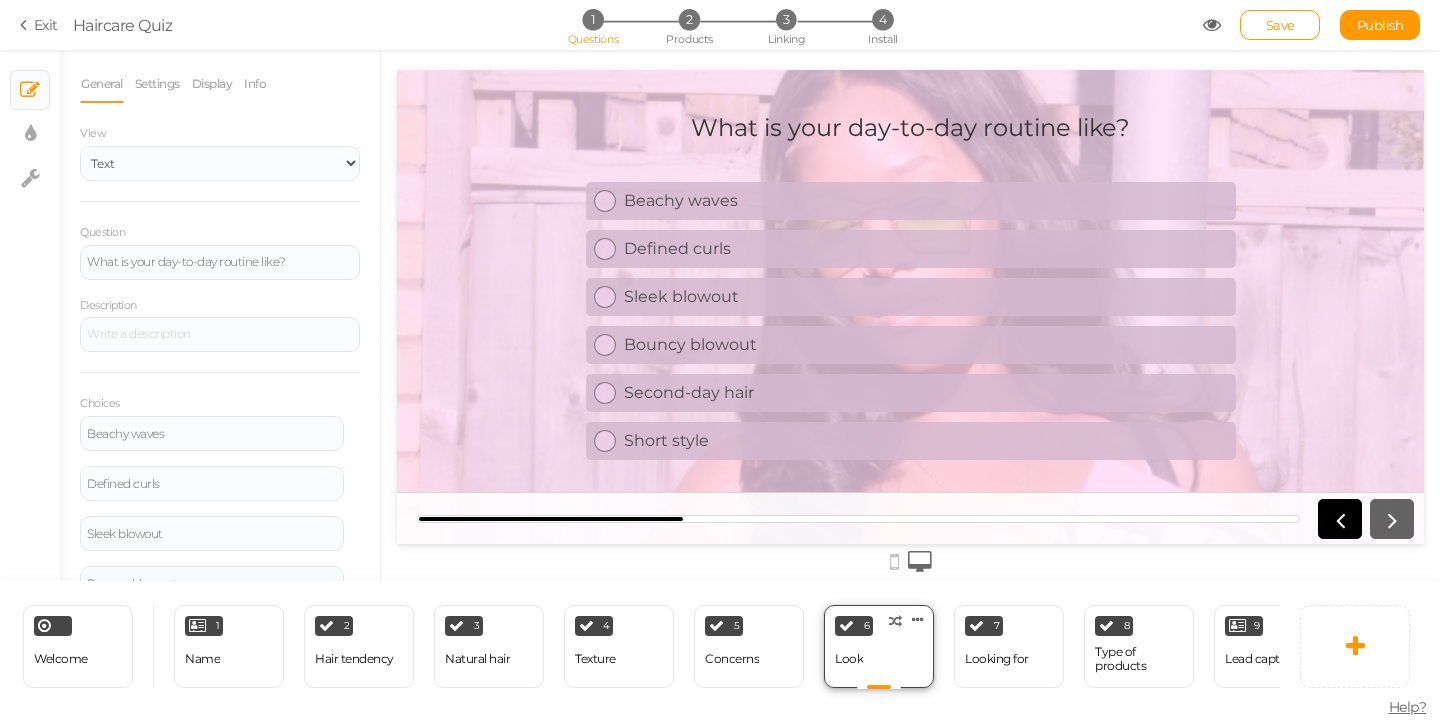 scroll, scrollTop: 0, scrollLeft: 0, axis: both 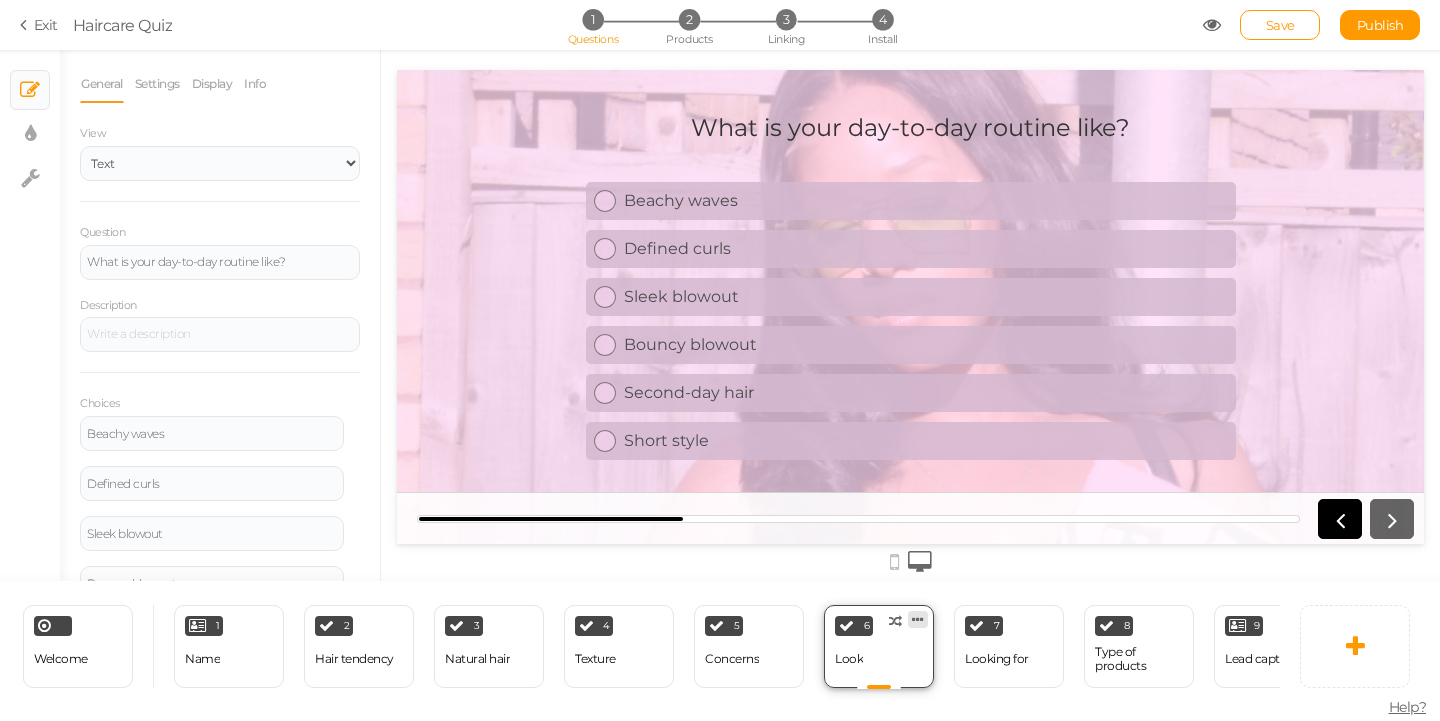 click at bounding box center (918, 619) 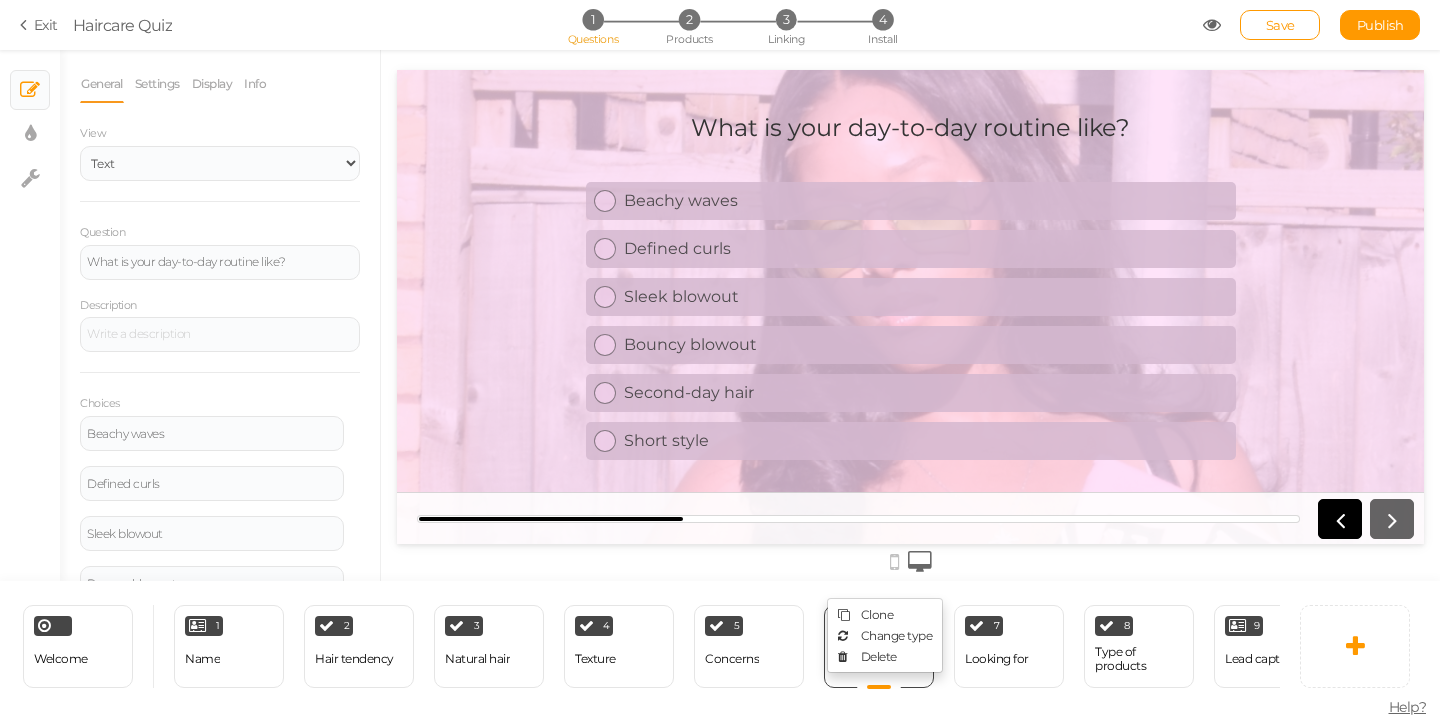 click at bounding box center [910, 560] 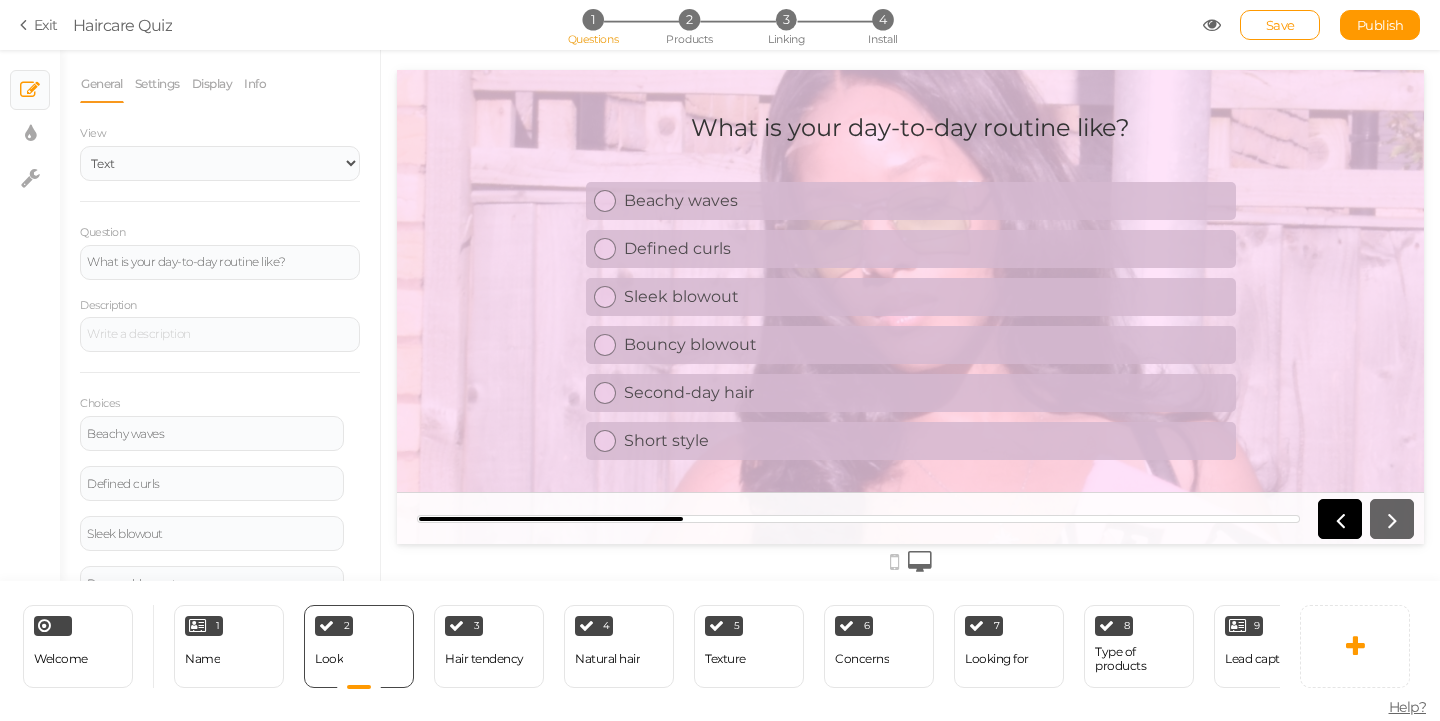 scroll, scrollTop: 0, scrollLeft: 0, axis: both 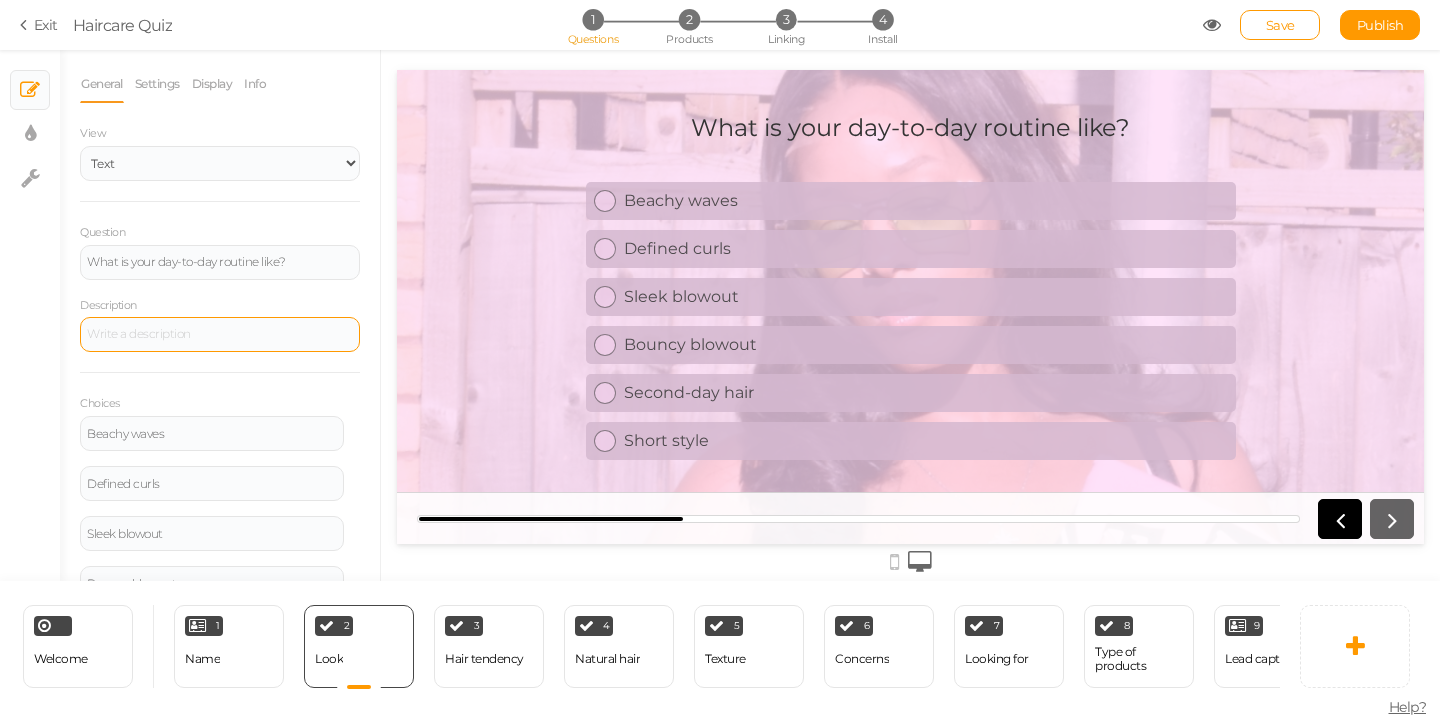click at bounding box center [220, 335] 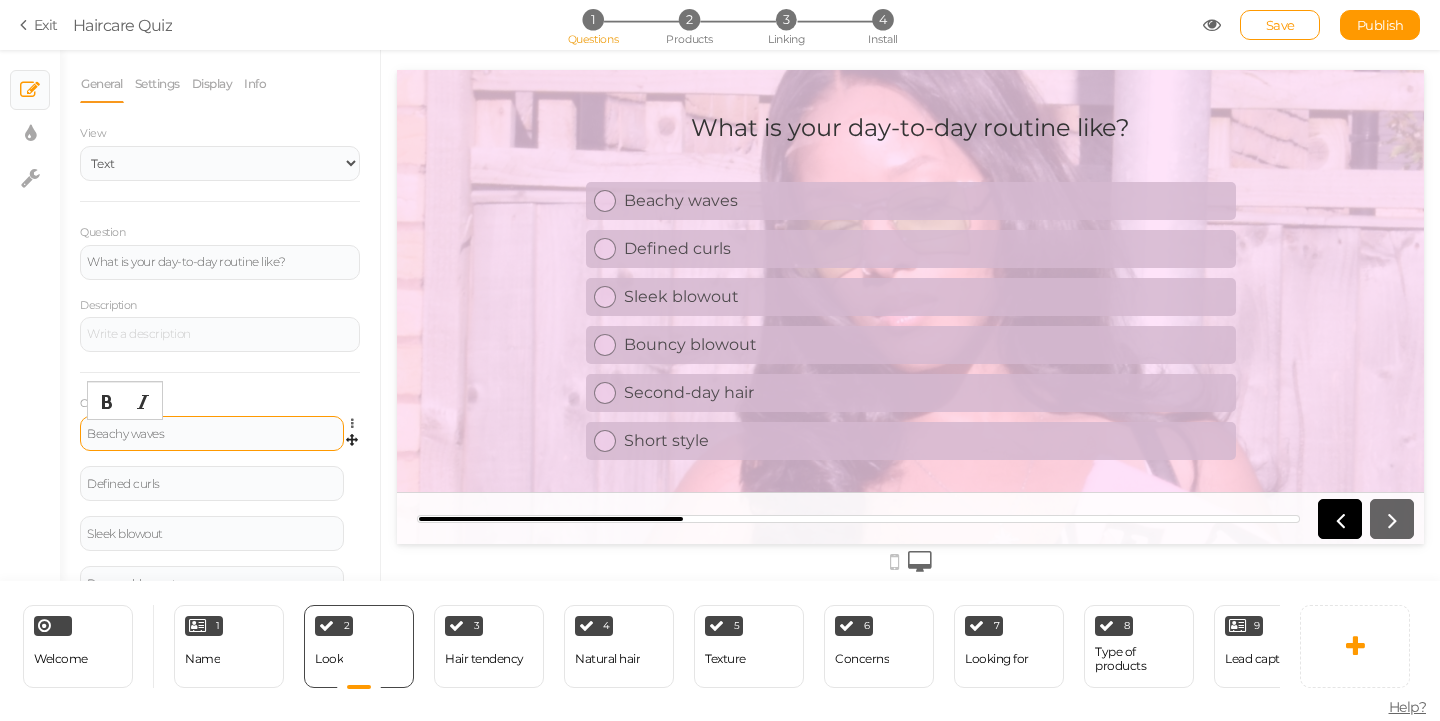 click on "Beachy waves" at bounding box center [212, 434] 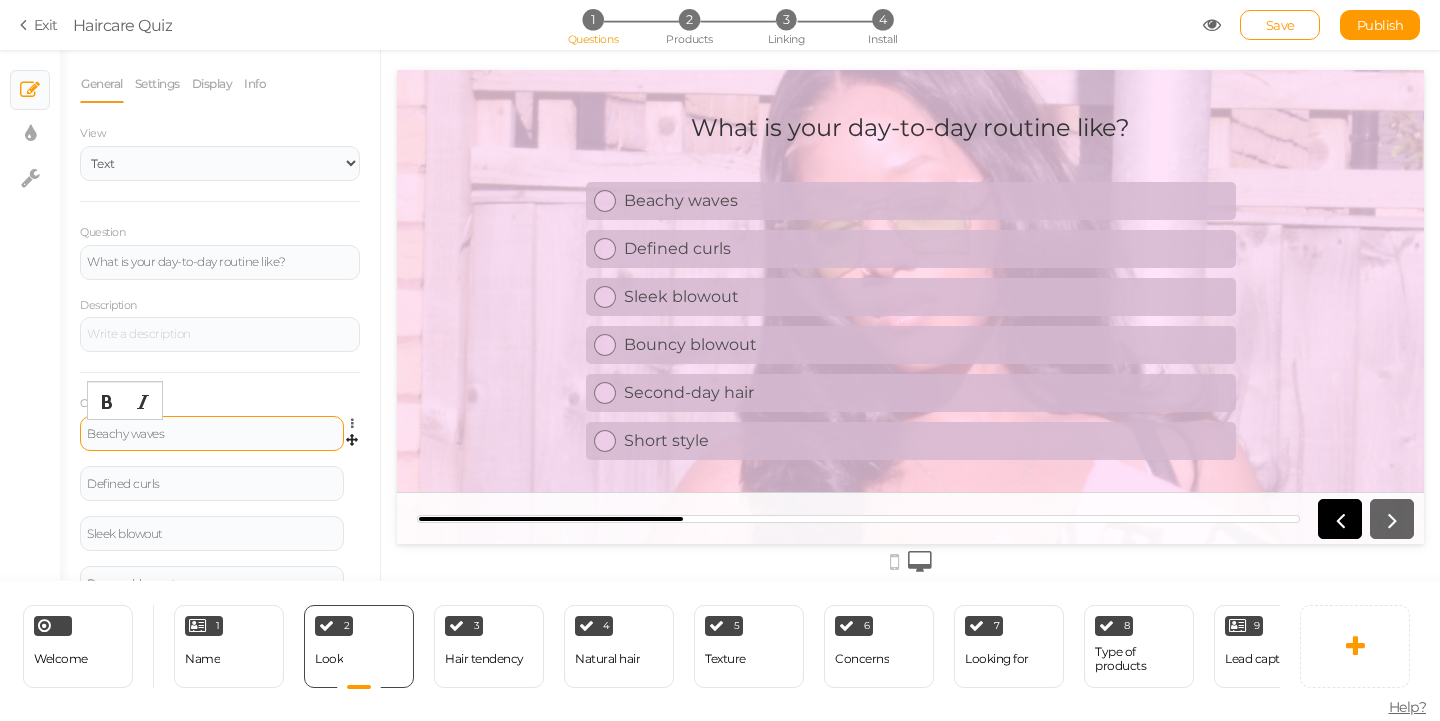 type 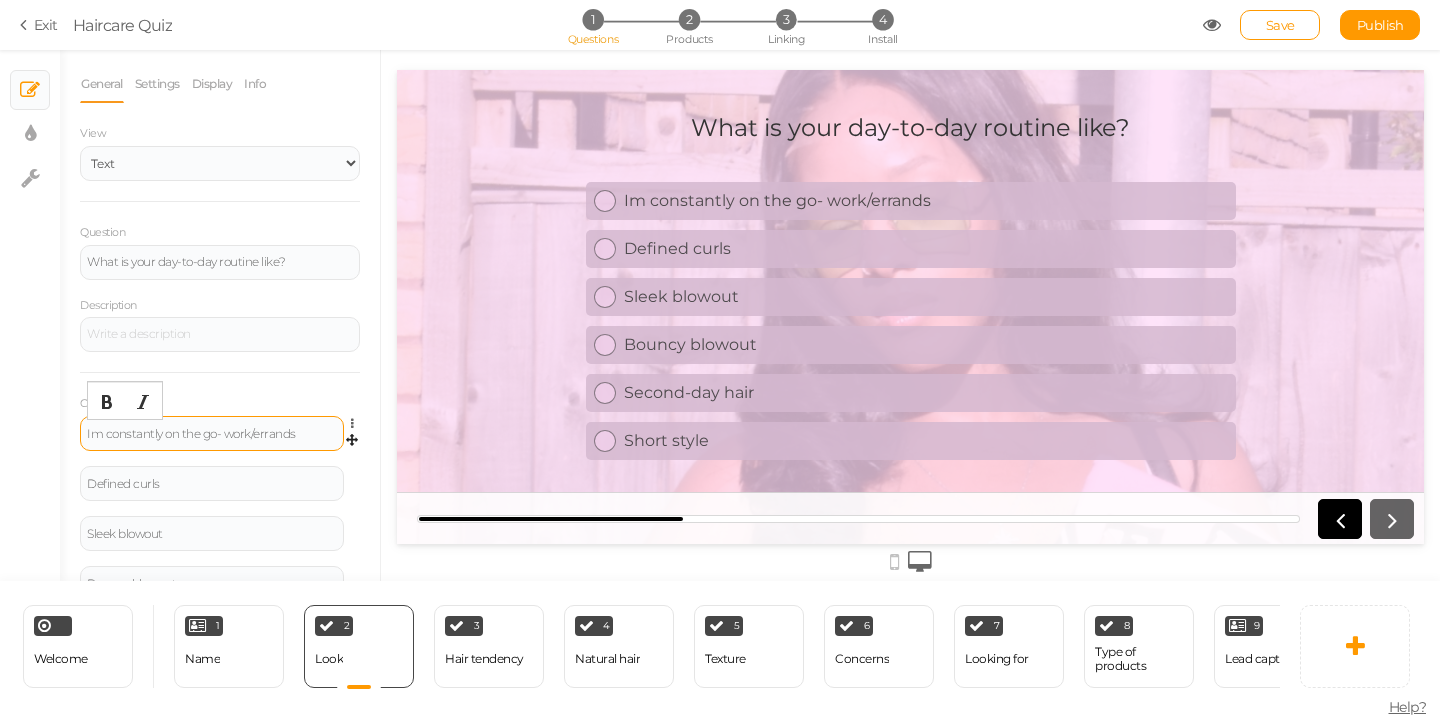 click on "Im constantly on the go- work/errands" at bounding box center [212, 434] 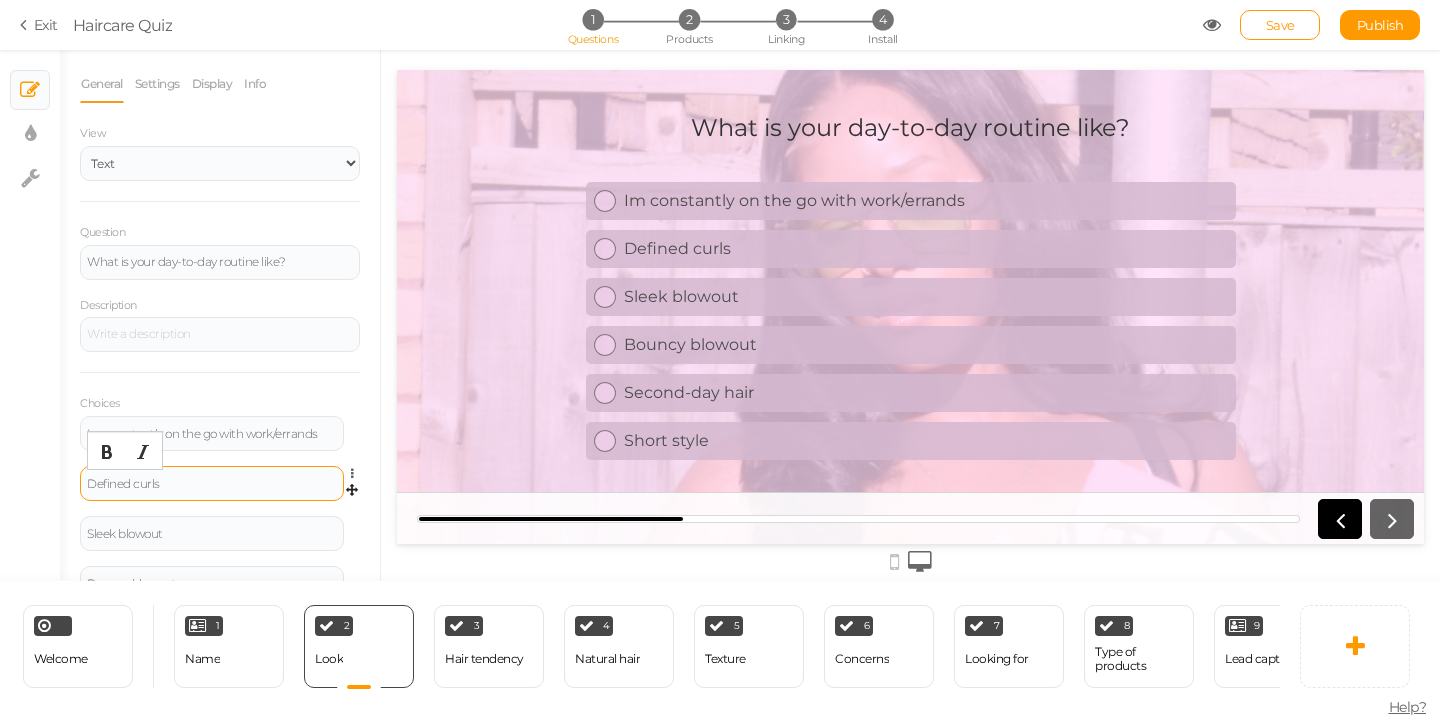 click on "Defined curls" at bounding box center (212, 484) 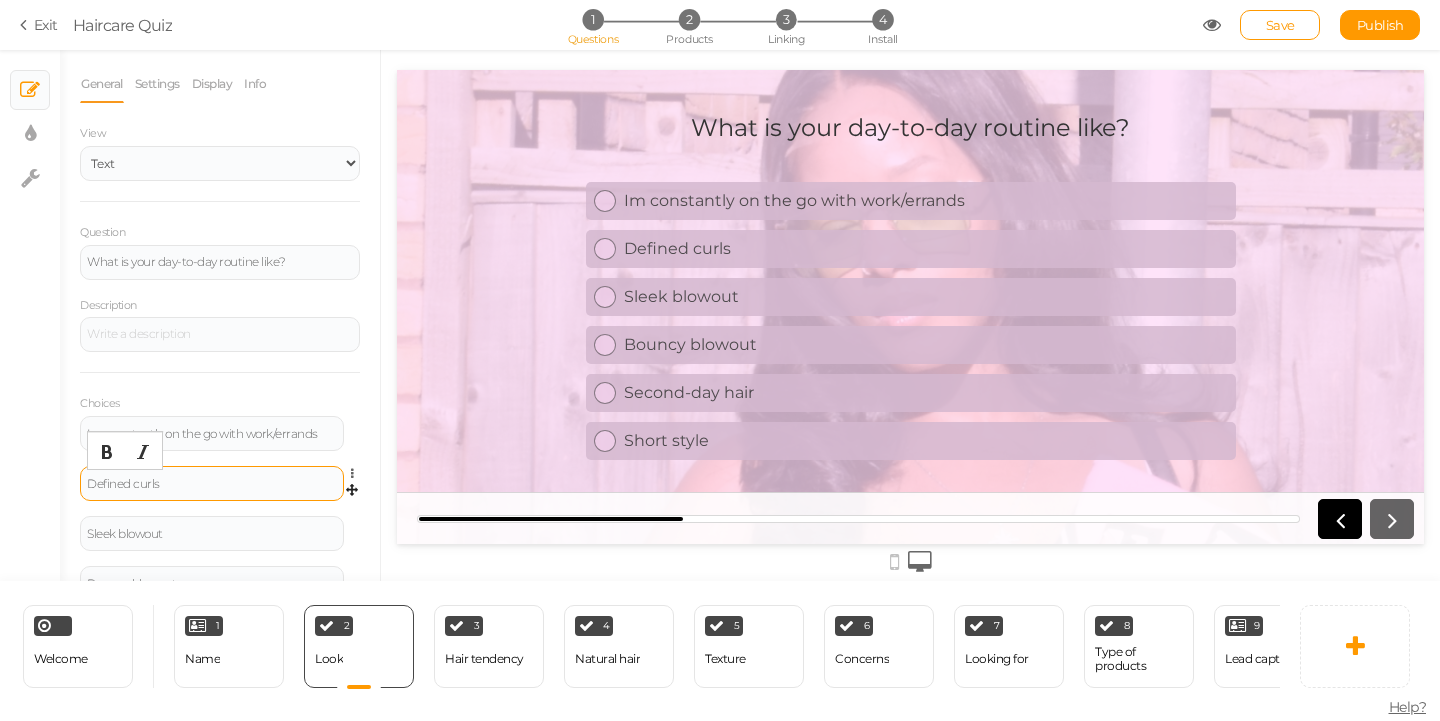 type 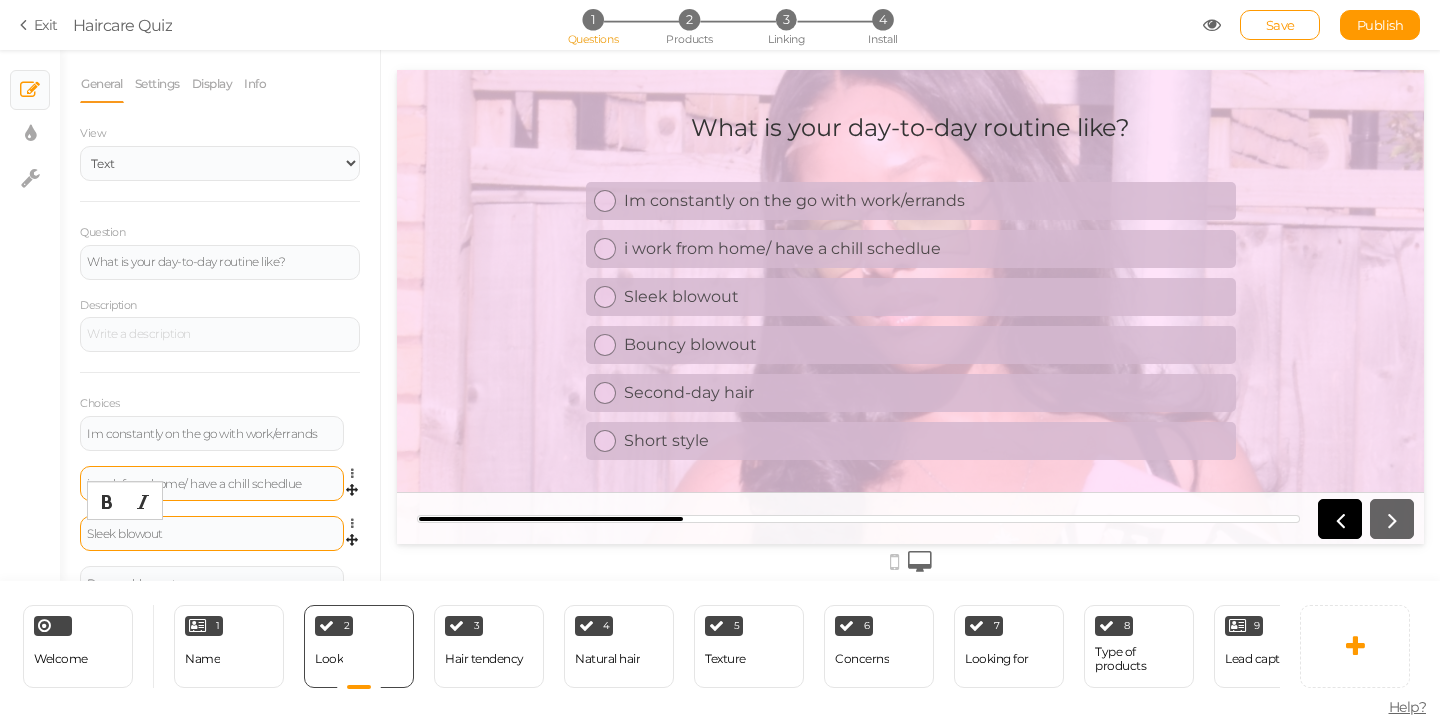click on "Sleek blowout" at bounding box center (212, 533) 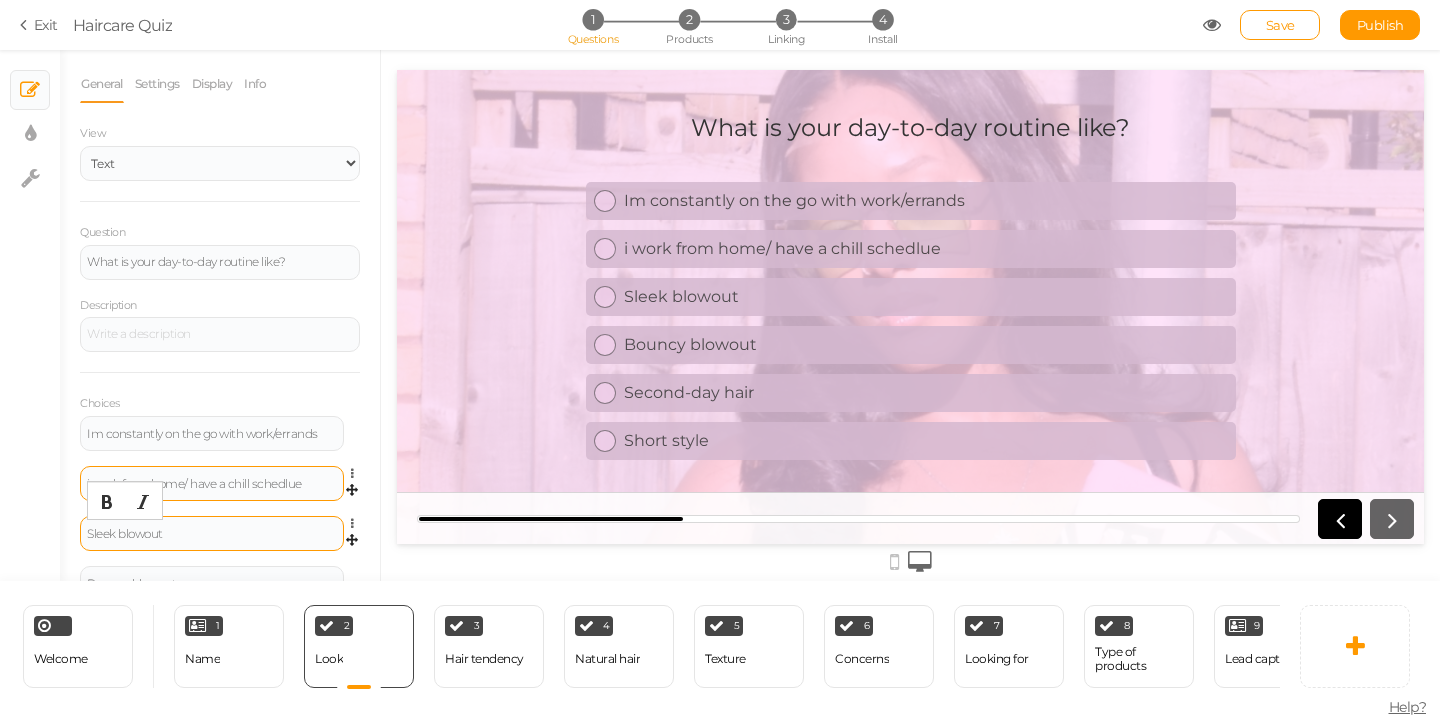 click on "Sleek blowout" at bounding box center (212, 534) 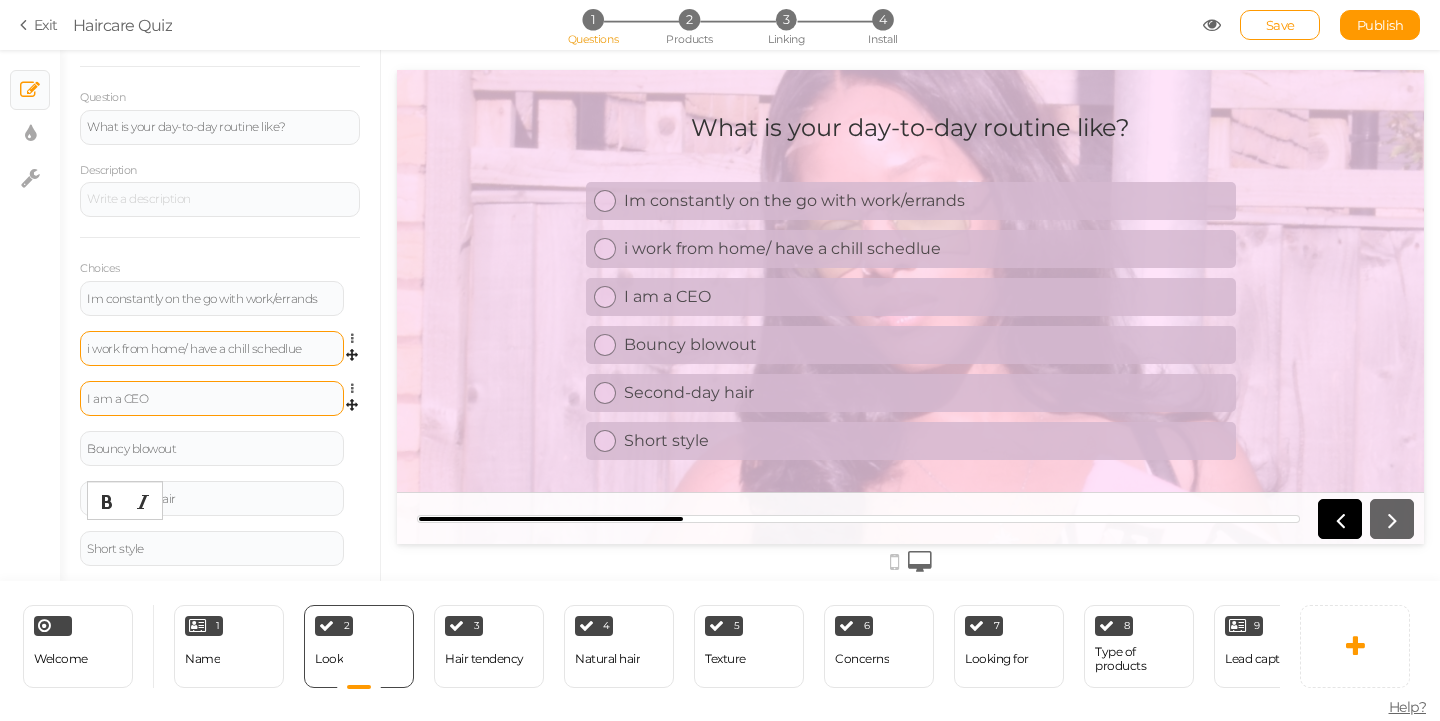 scroll, scrollTop: 144, scrollLeft: 0, axis: vertical 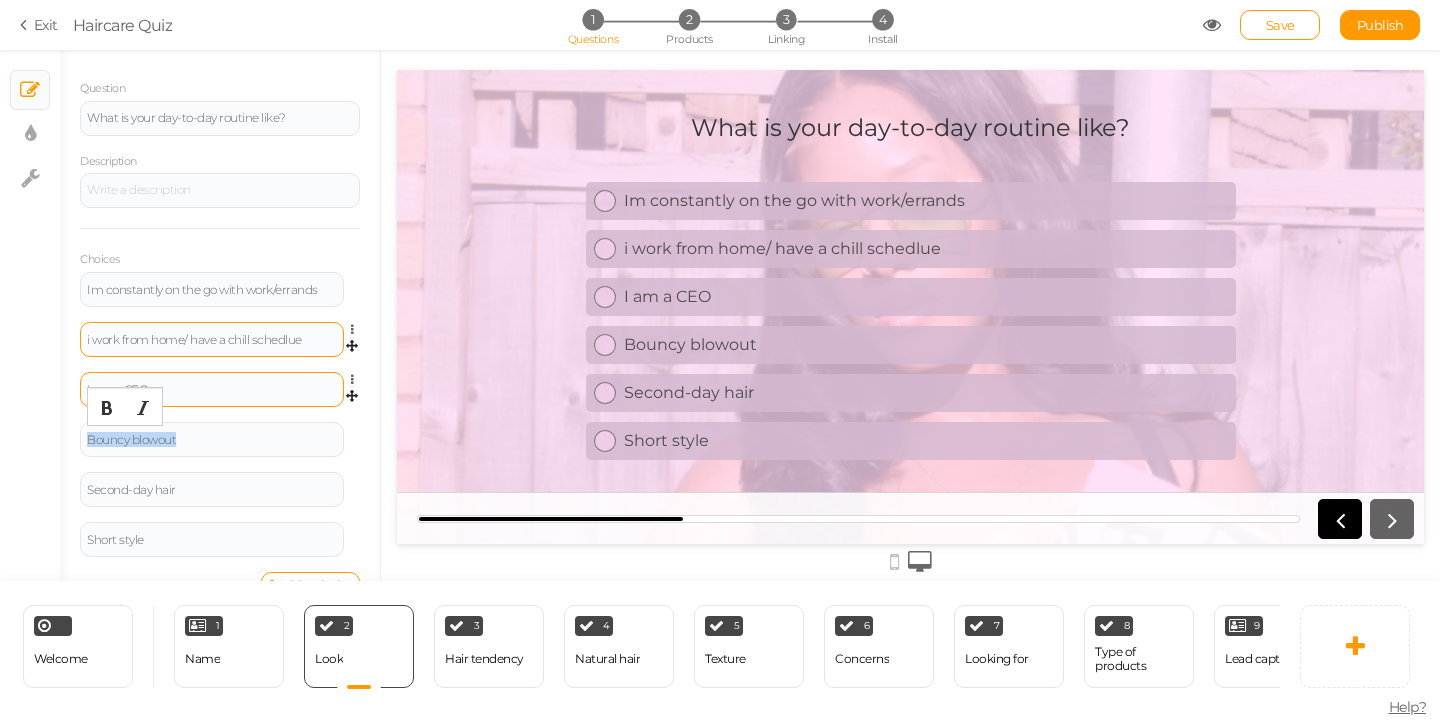 drag, startPoint x: 261, startPoint y: 442, endPoint x: 74, endPoint y: 443, distance: 187.00267 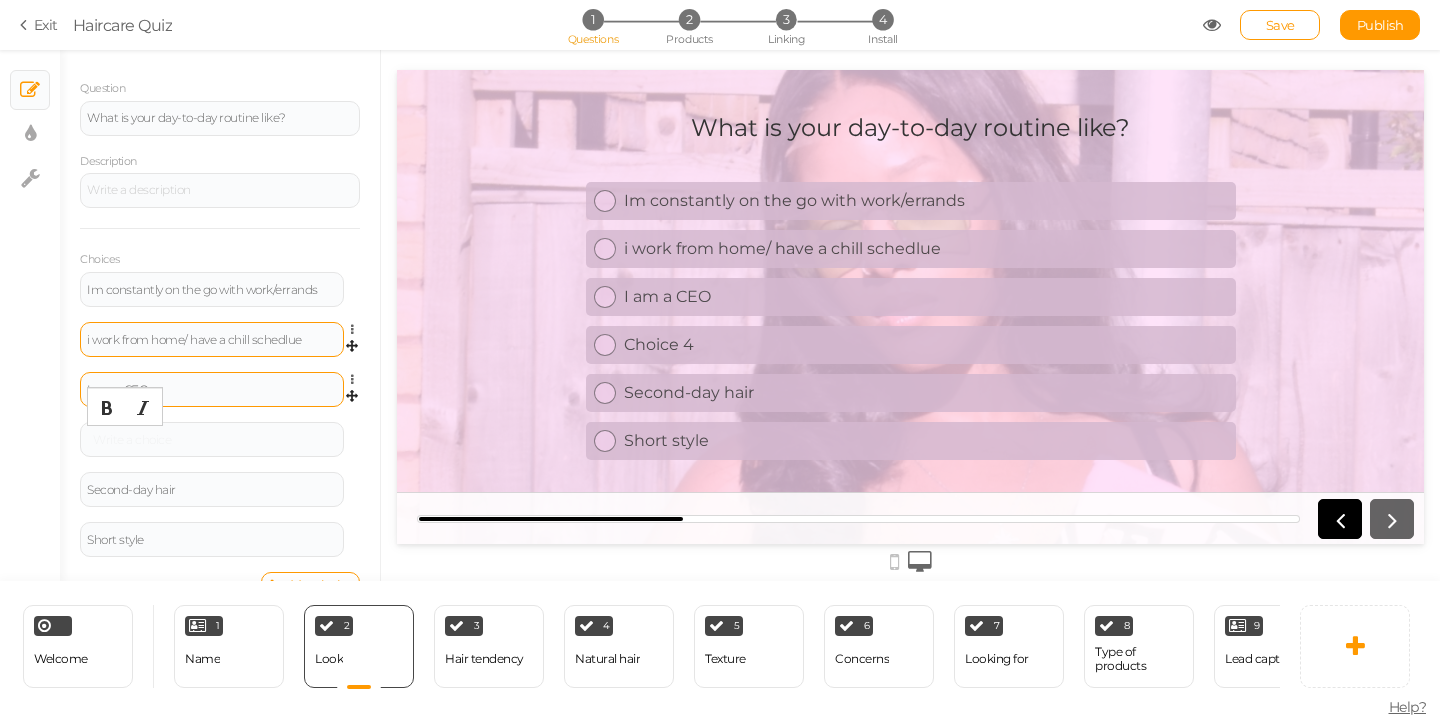 type 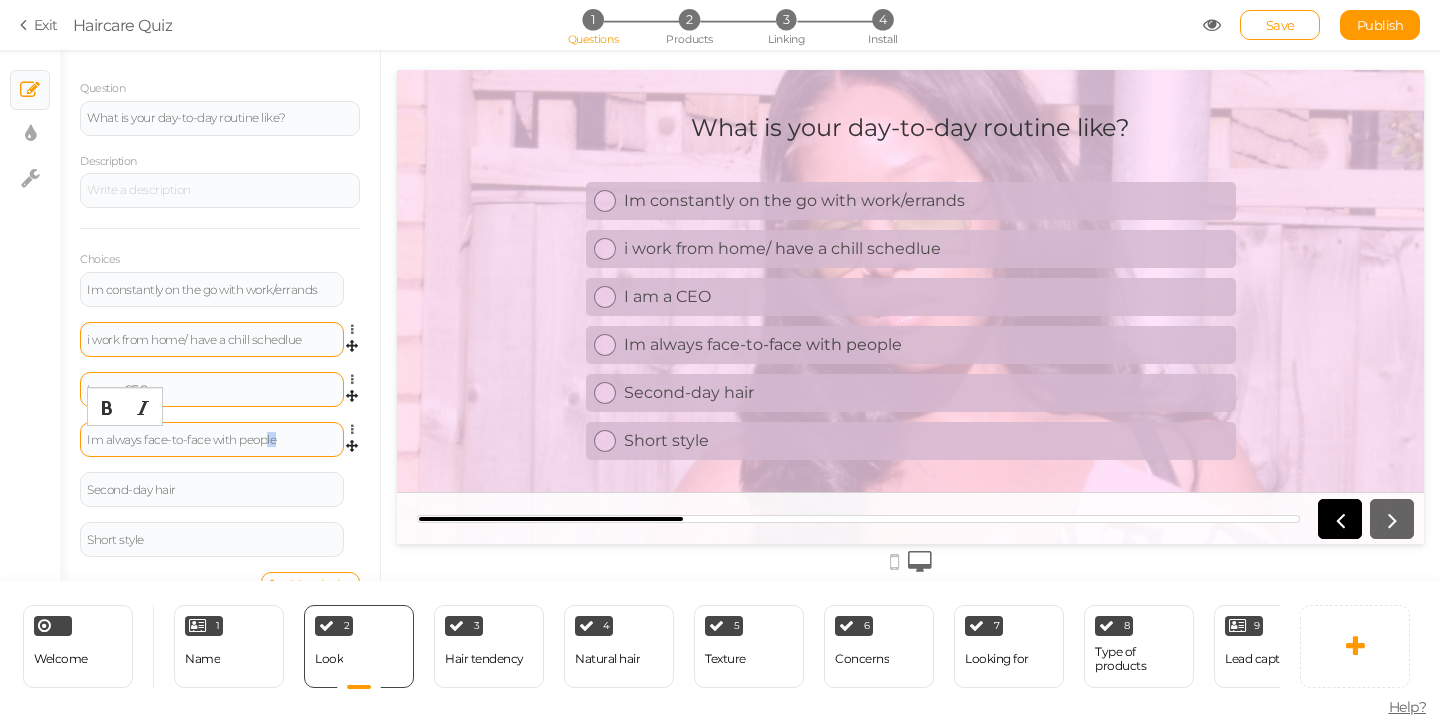 drag, startPoint x: 293, startPoint y: 436, endPoint x: 263, endPoint y: 435, distance: 30.016663 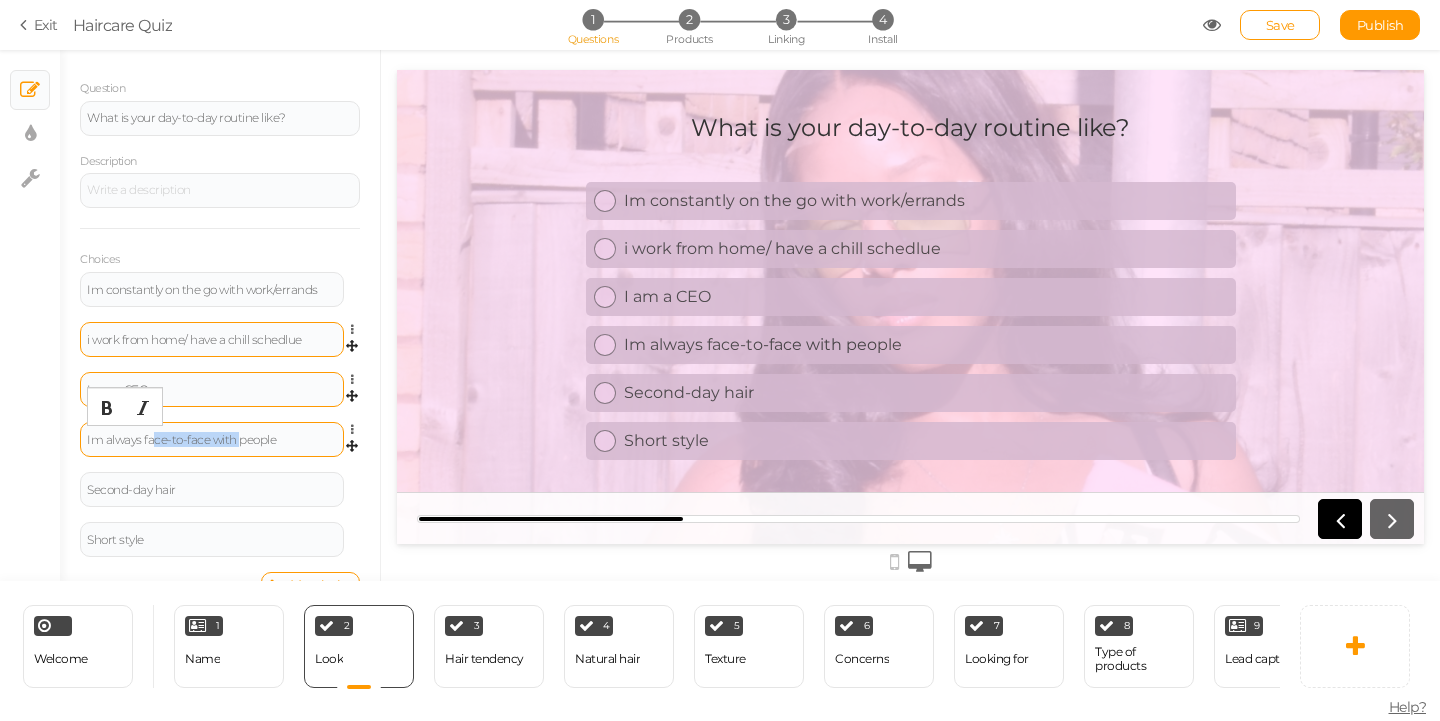 drag, startPoint x: 240, startPoint y: 439, endPoint x: 151, endPoint y: 440, distance: 89.005615 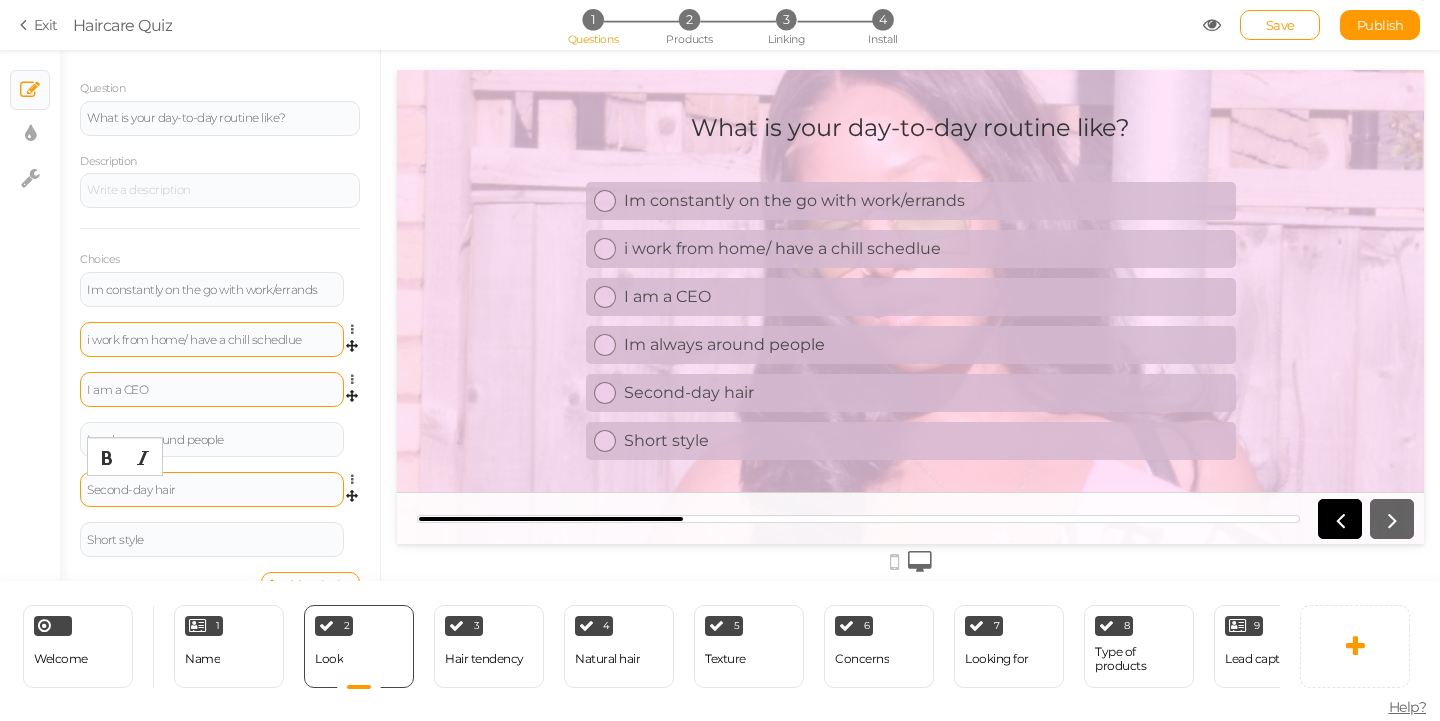 click on "Second-day hair" at bounding box center [212, 490] 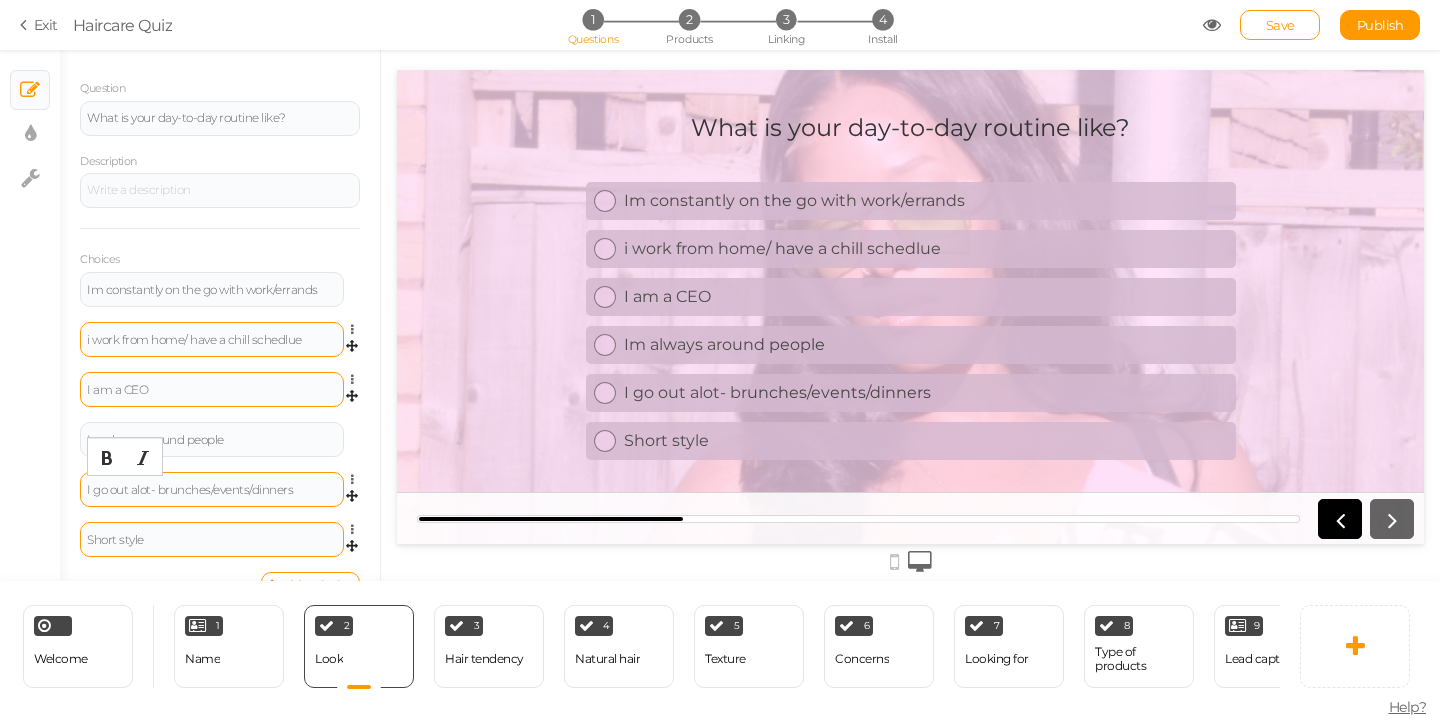 click on "Short style" at bounding box center [212, 540] 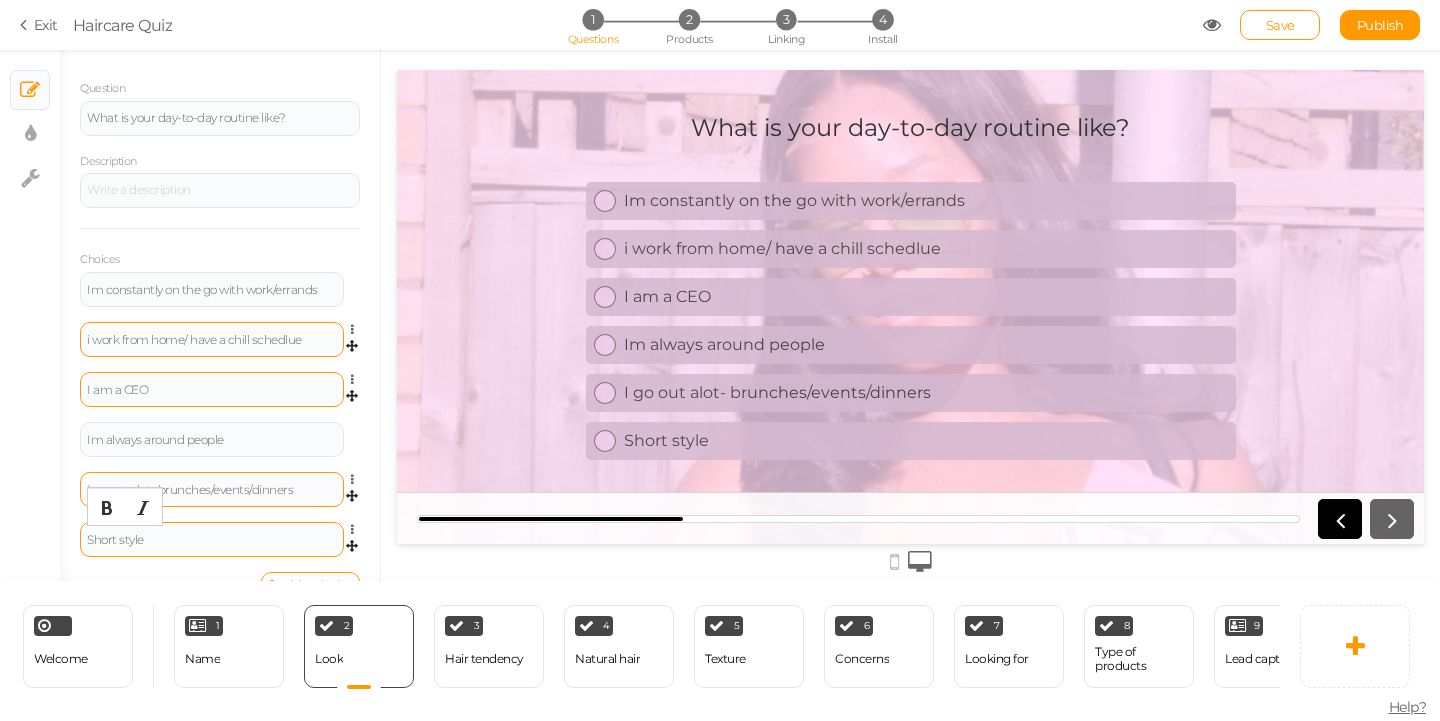 type 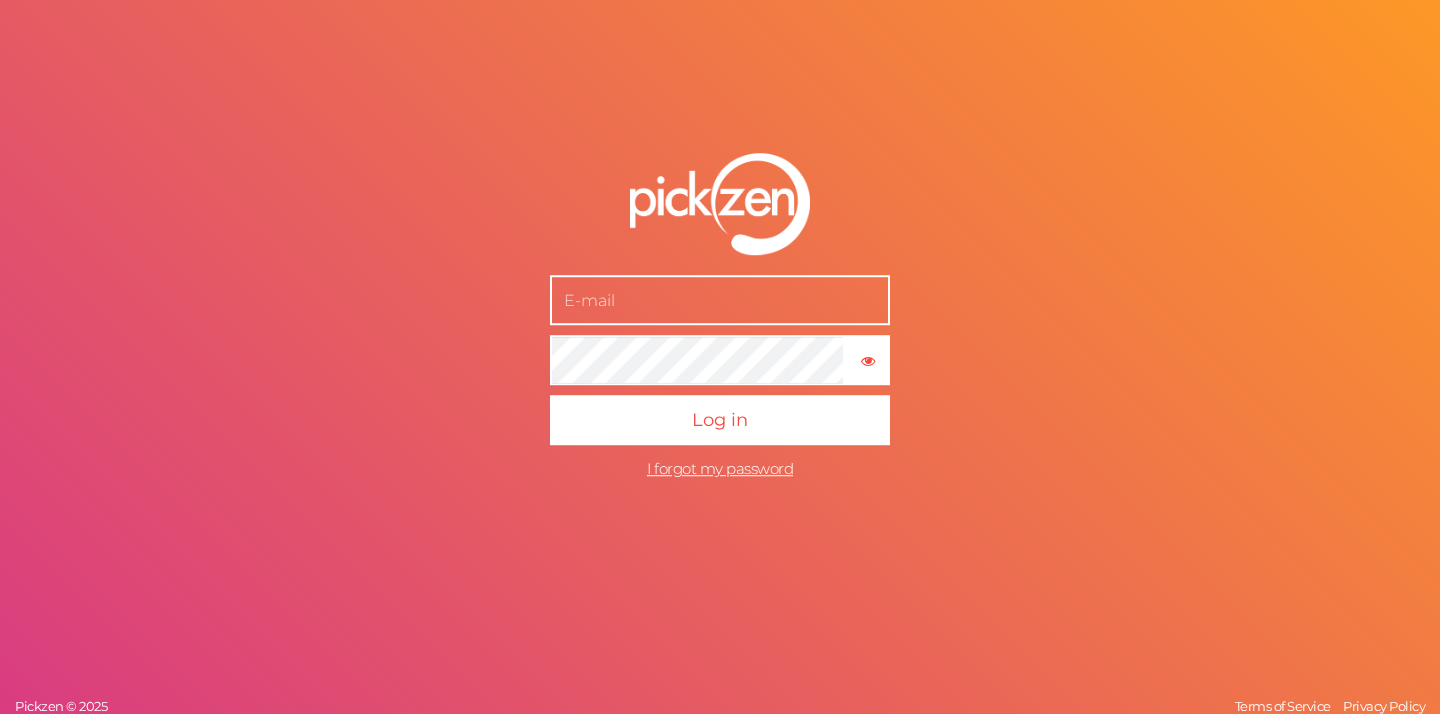 scroll, scrollTop: 0, scrollLeft: 0, axis: both 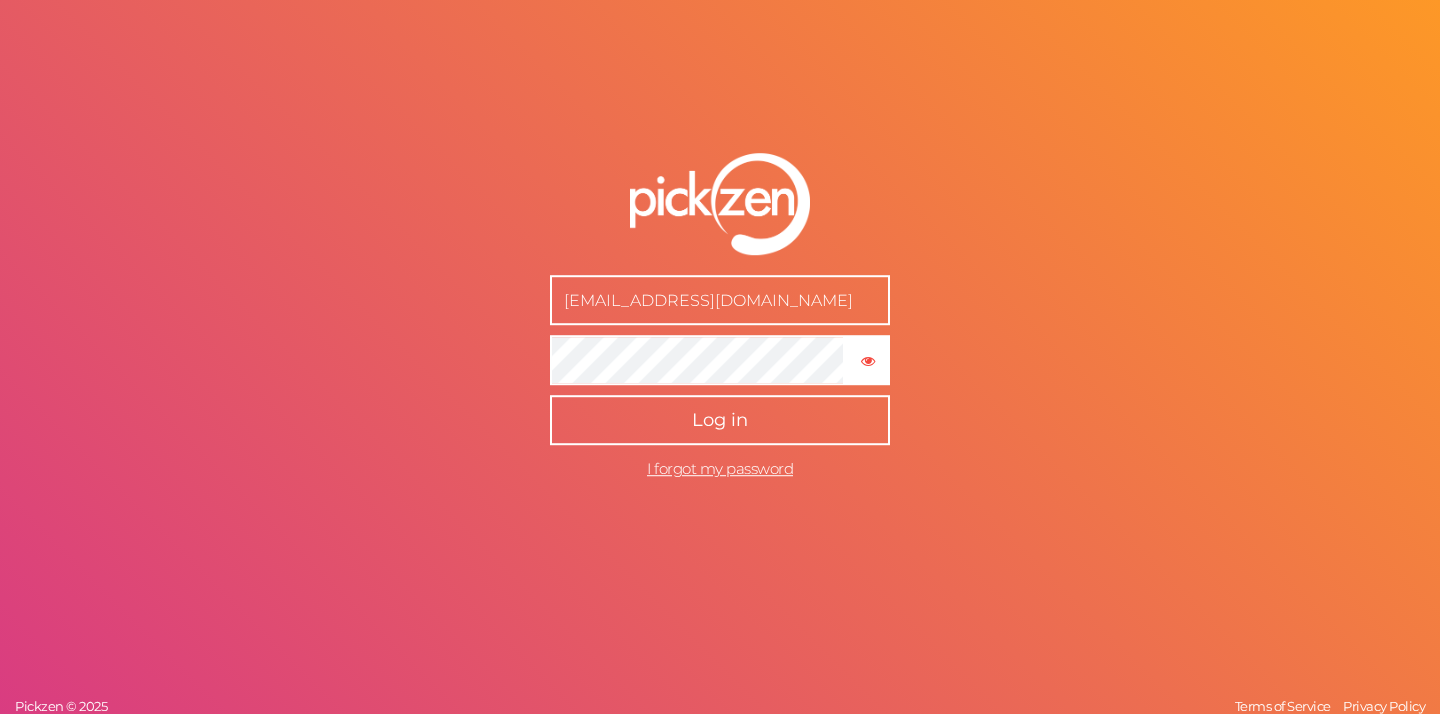 click on "Log in" at bounding box center (720, 420) 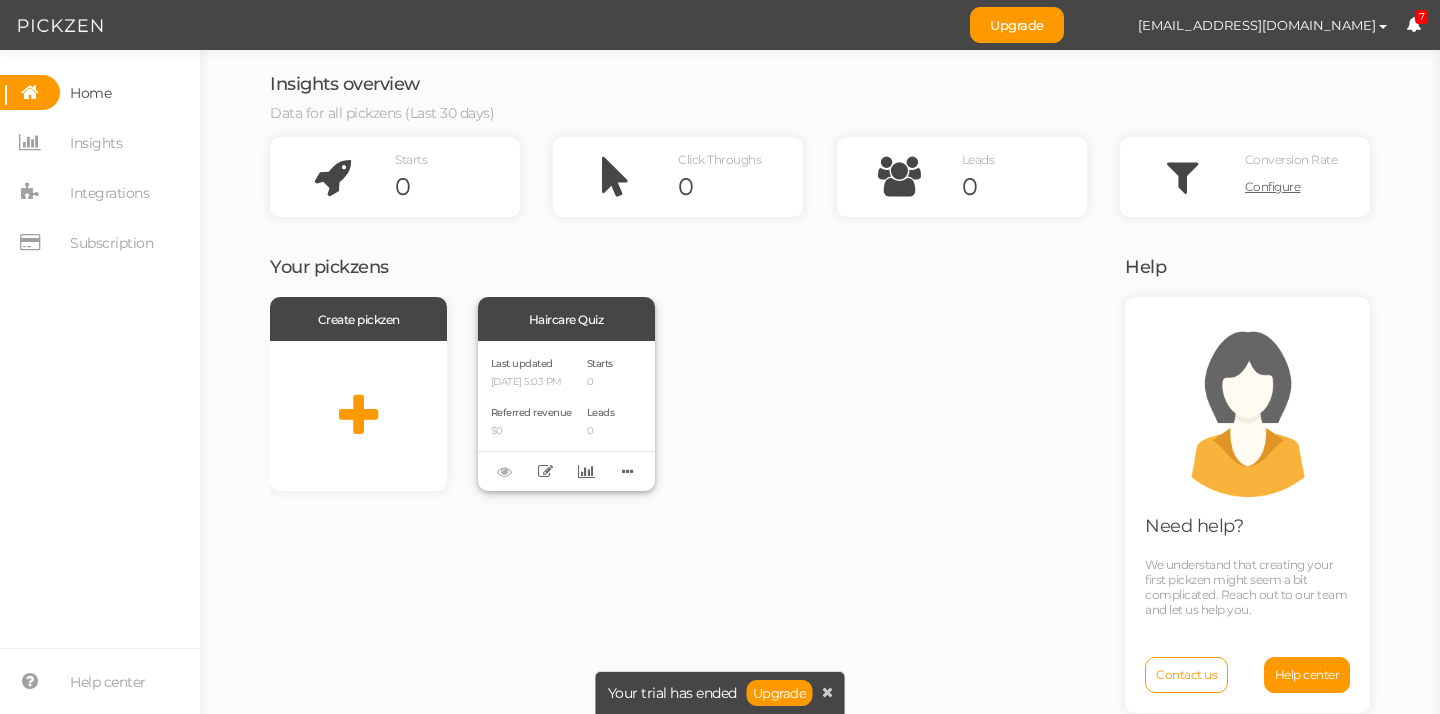 click on "Last updated   [DATE] 5:03 PM       Referred revenue   $0" at bounding box center (531, 416) 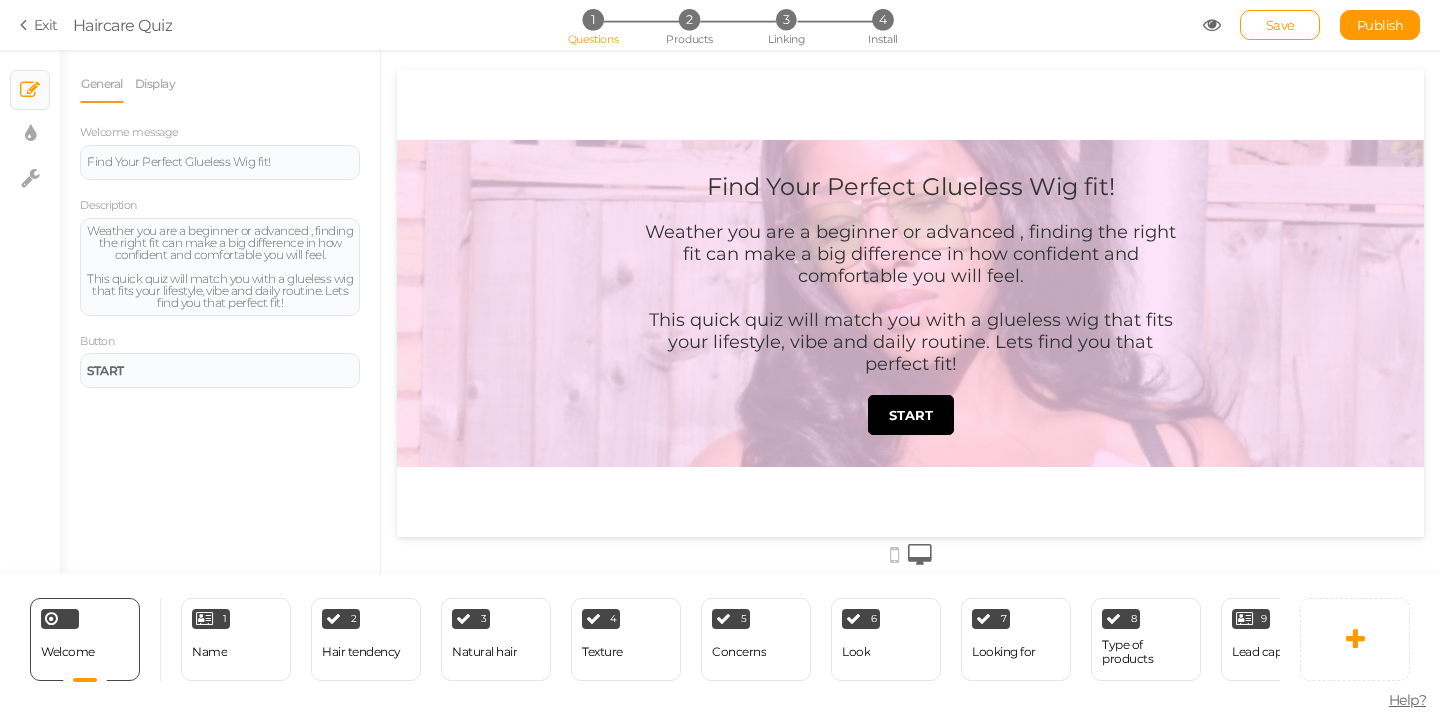 scroll, scrollTop: 0, scrollLeft: 0, axis: both 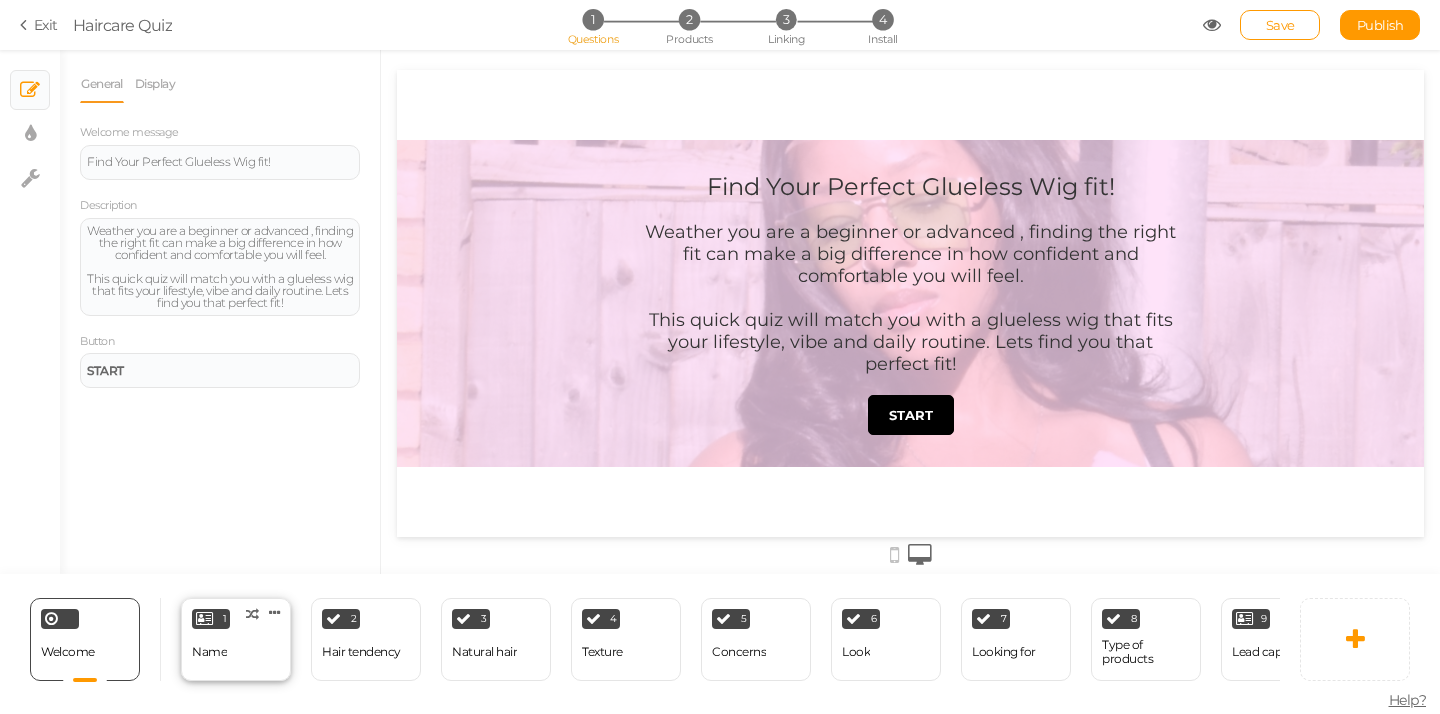 click on "1         Name         × Define the conditions to show this slide.                     Clone             Change type             Delete" at bounding box center (236, 639) 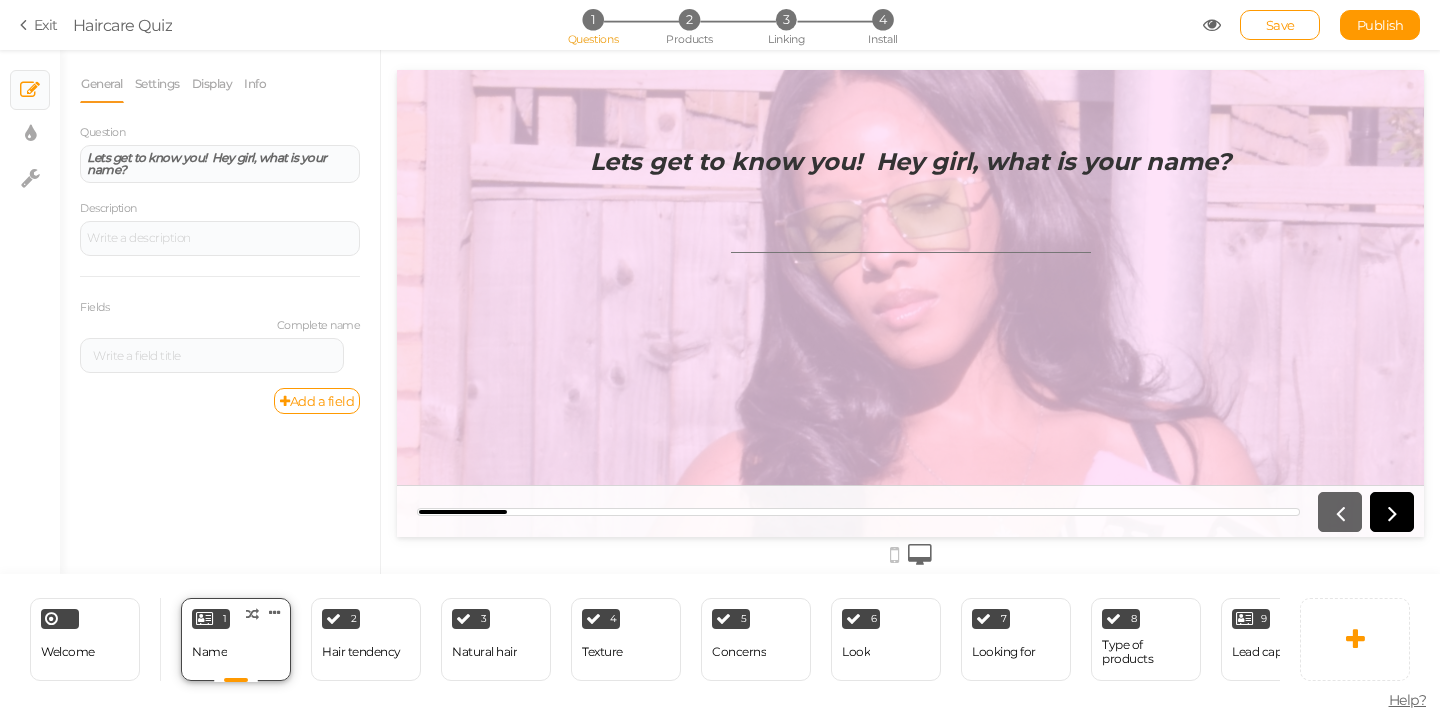 scroll, scrollTop: 0, scrollLeft: 0, axis: both 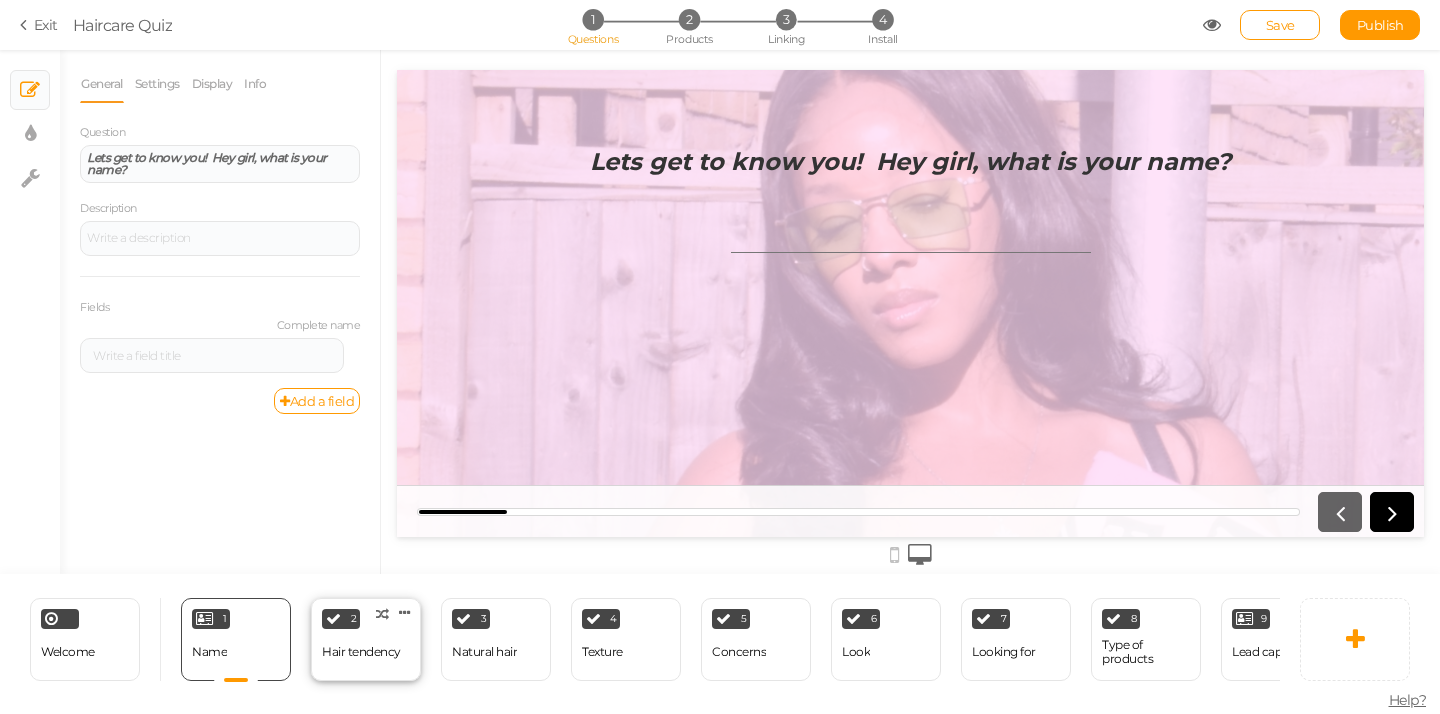 click on "Hair tendency" at bounding box center [361, 652] 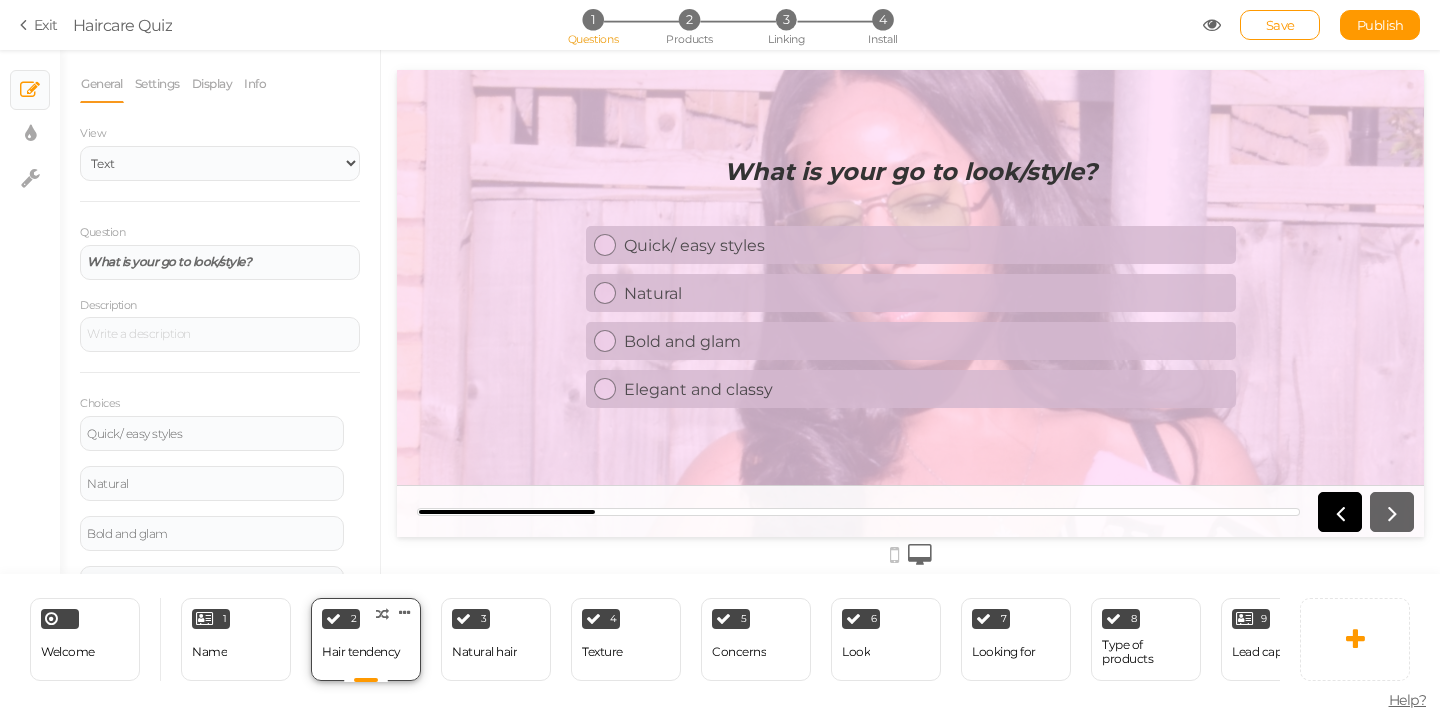 scroll, scrollTop: 0, scrollLeft: 0, axis: both 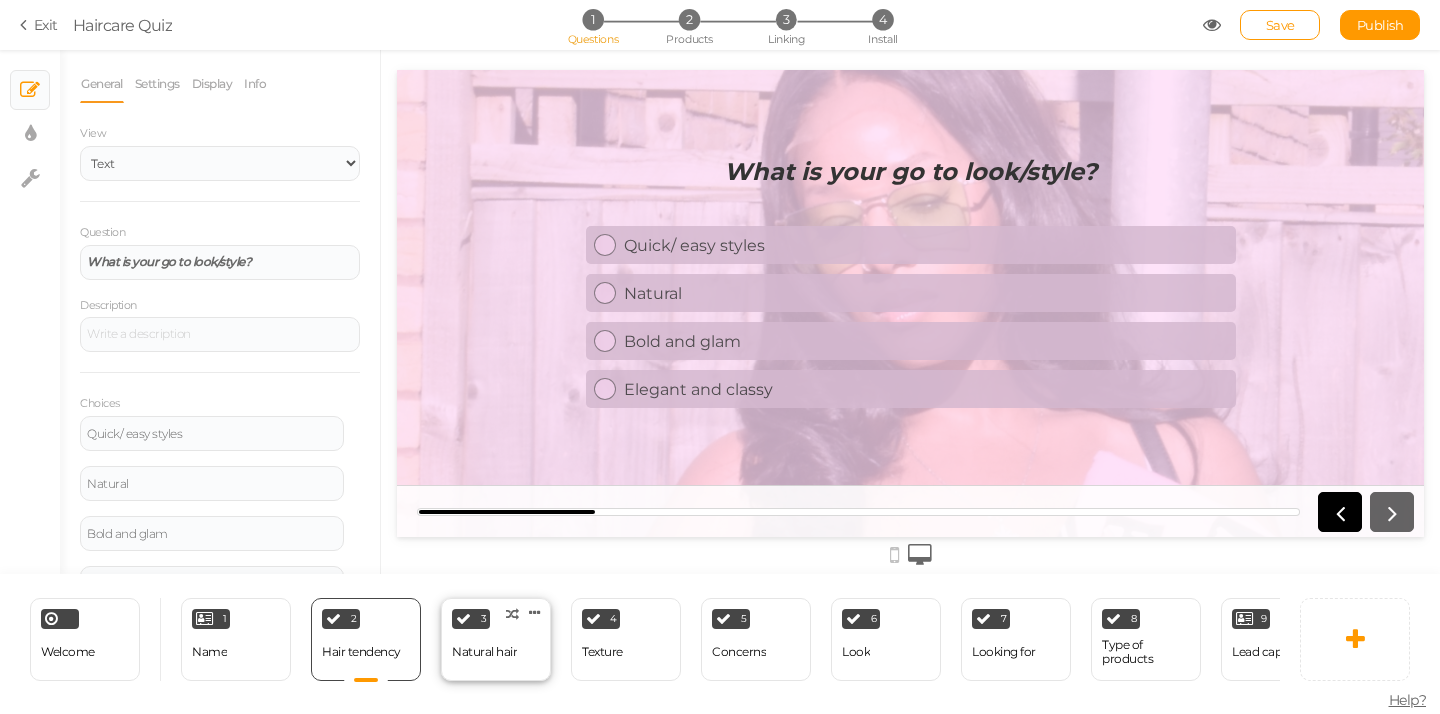 click on "Natural hair" at bounding box center [484, 652] 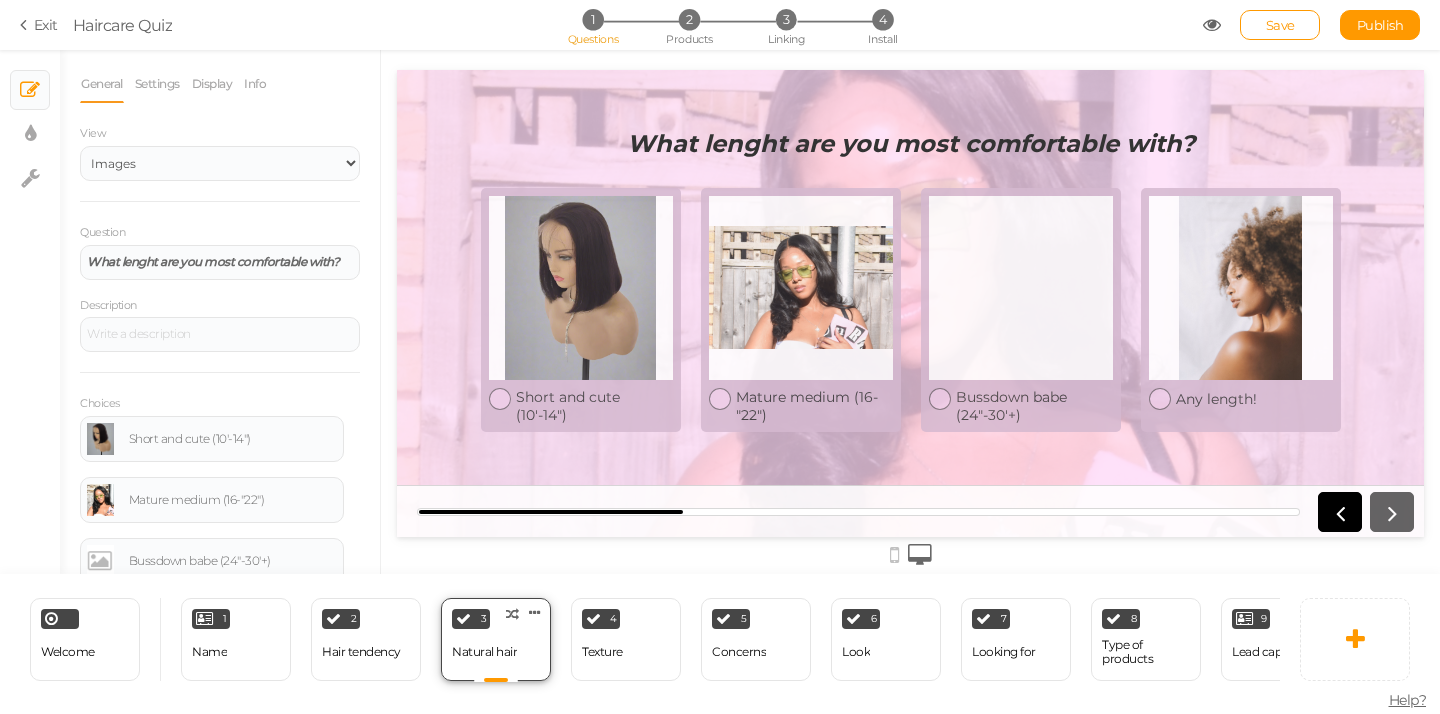 scroll, scrollTop: 0, scrollLeft: 0, axis: both 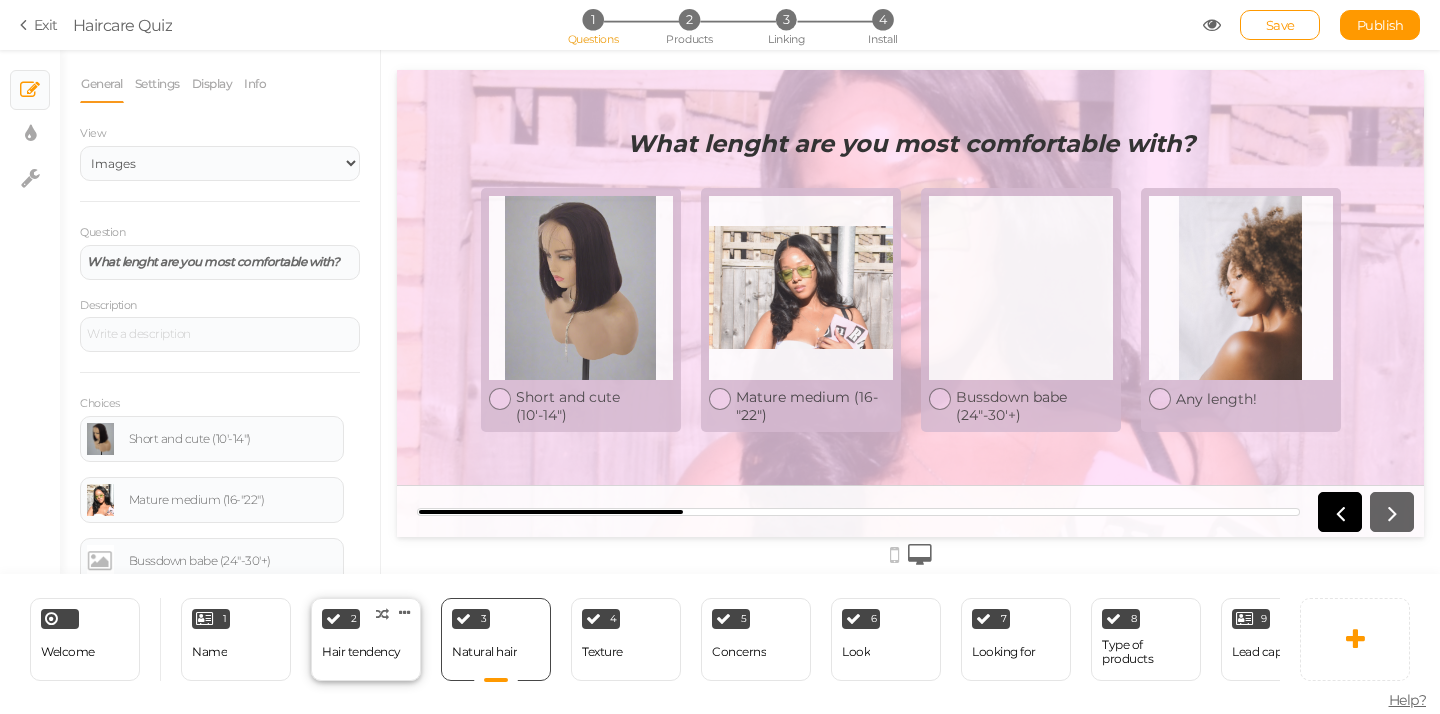 click on "Hair tendency" at bounding box center (361, 652) 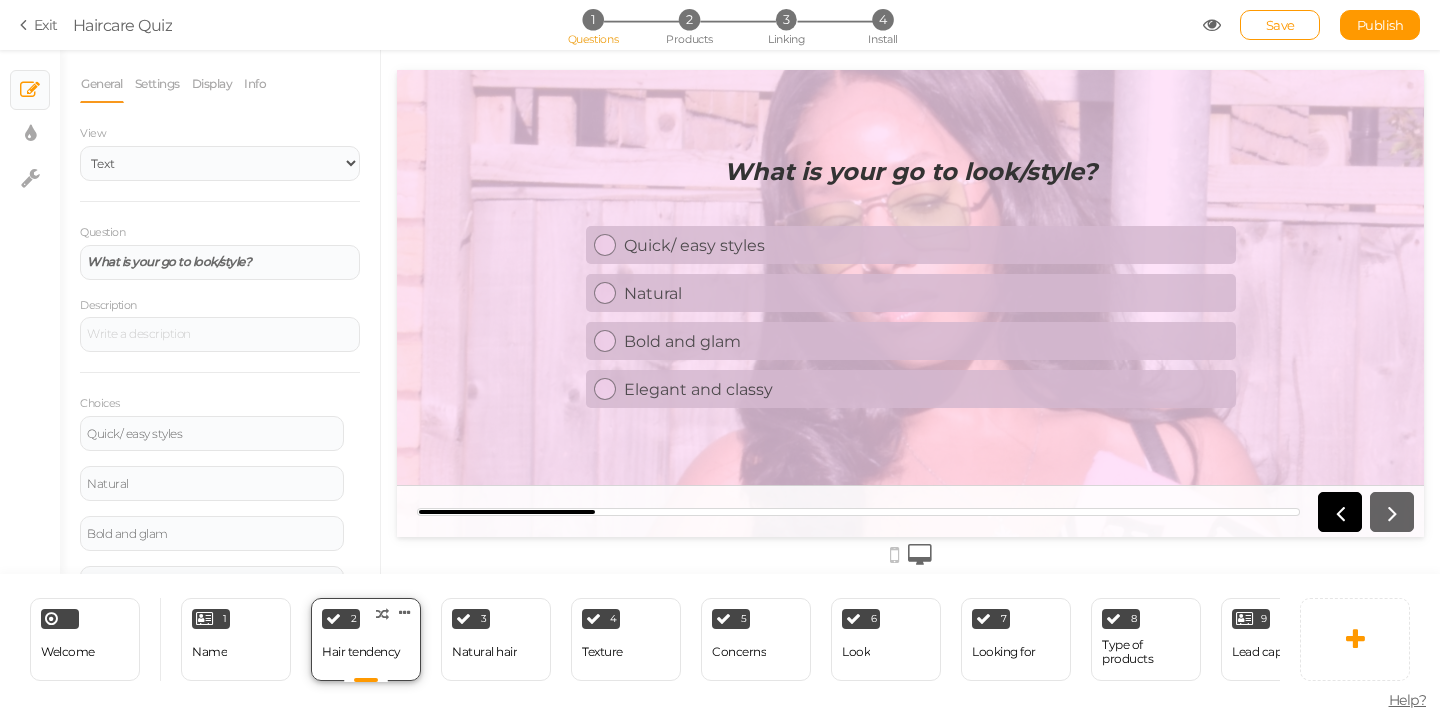 scroll, scrollTop: 0, scrollLeft: 0, axis: both 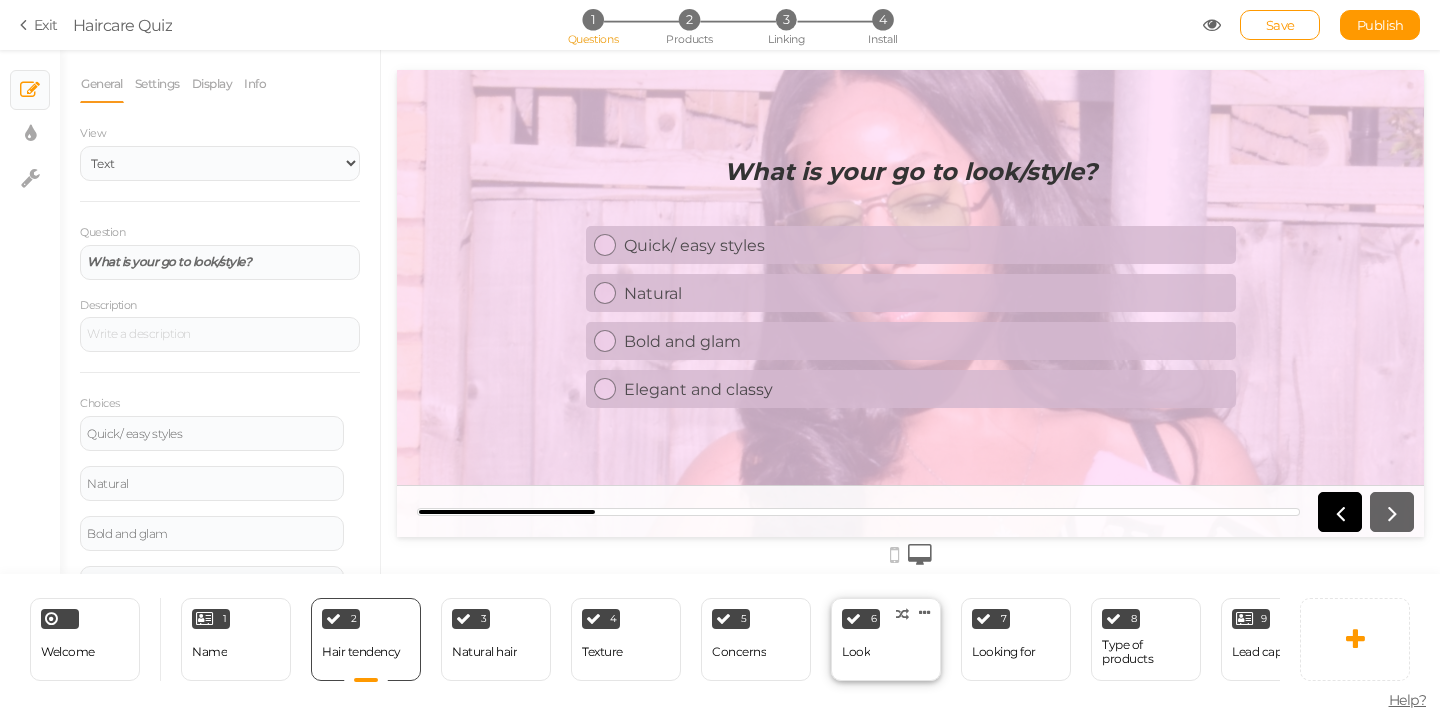 click on "6         Look         × Define the conditions to show this slide.                     Clone             Change type             Delete" at bounding box center [886, 639] 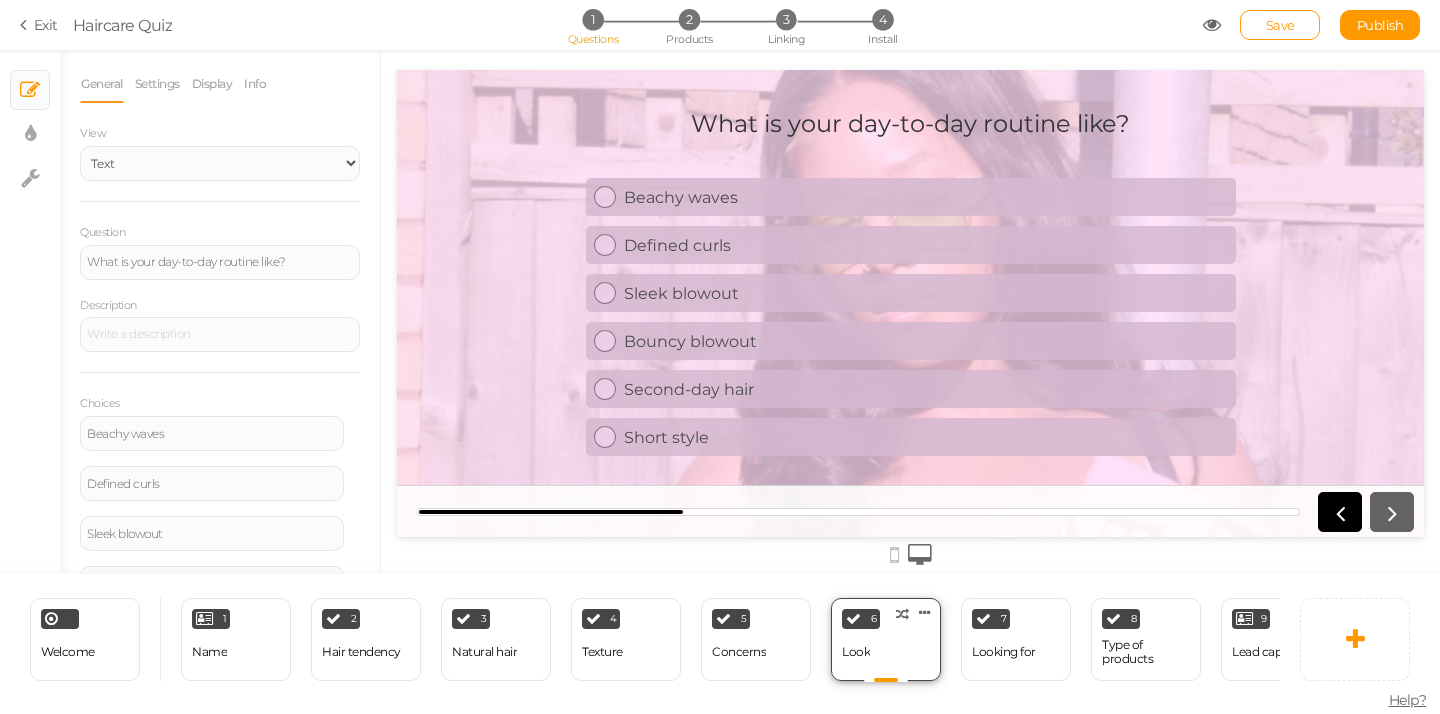 scroll, scrollTop: 0, scrollLeft: 0, axis: both 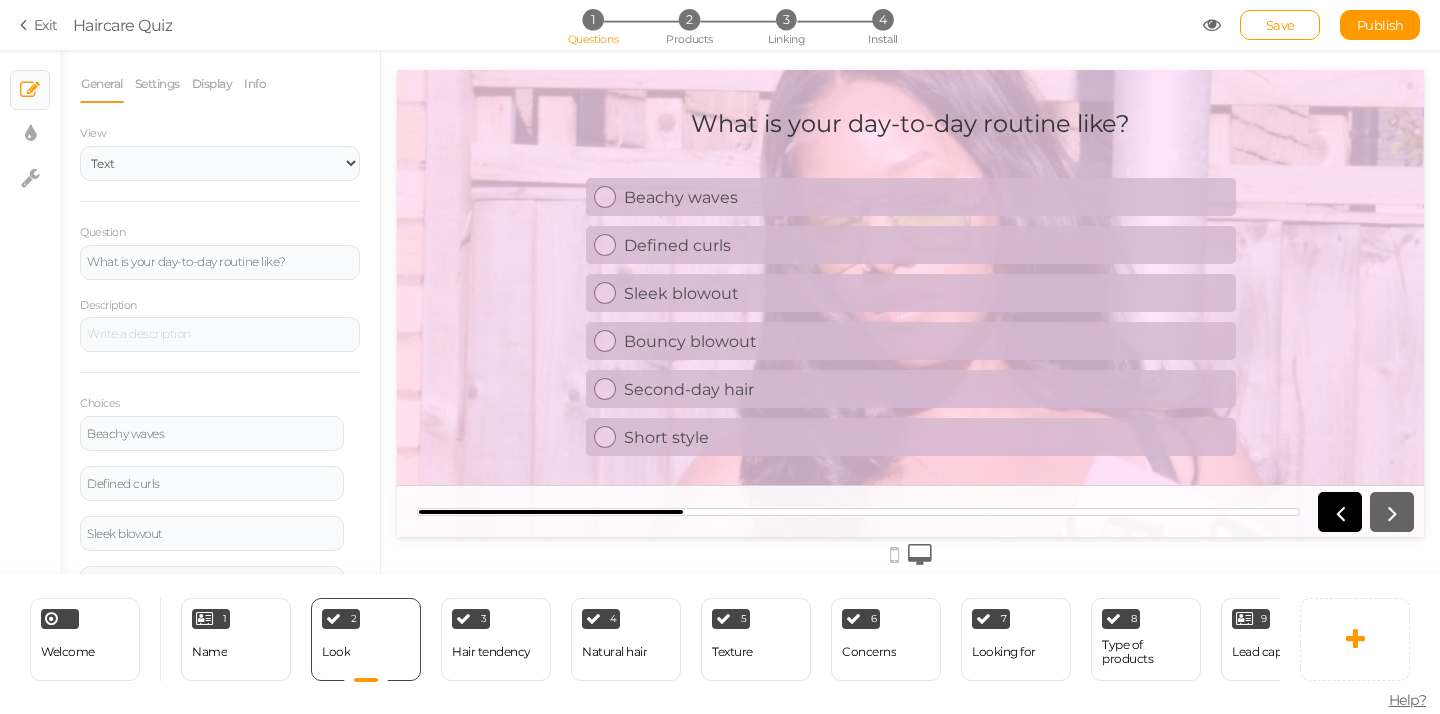 click on "General
Settings
Display
Info
View     Text Images Slider Dropdown                                 Question   What is your day-to-day routine like?                         Description                                                       Choices                 [PERSON_NAME] waves                         Settings             Delete                             Defined curls                         Settings             Delete                             Sleek blowout                         Settings             Delete                             Bouncy blowout                         Settings             Delete                             Second-day hair                         Settings             Delete                             Short style                         Settings             Delete                                        Add a choice
Optional    Allows skipping this slide.               No limit   1" at bounding box center [220, 319] 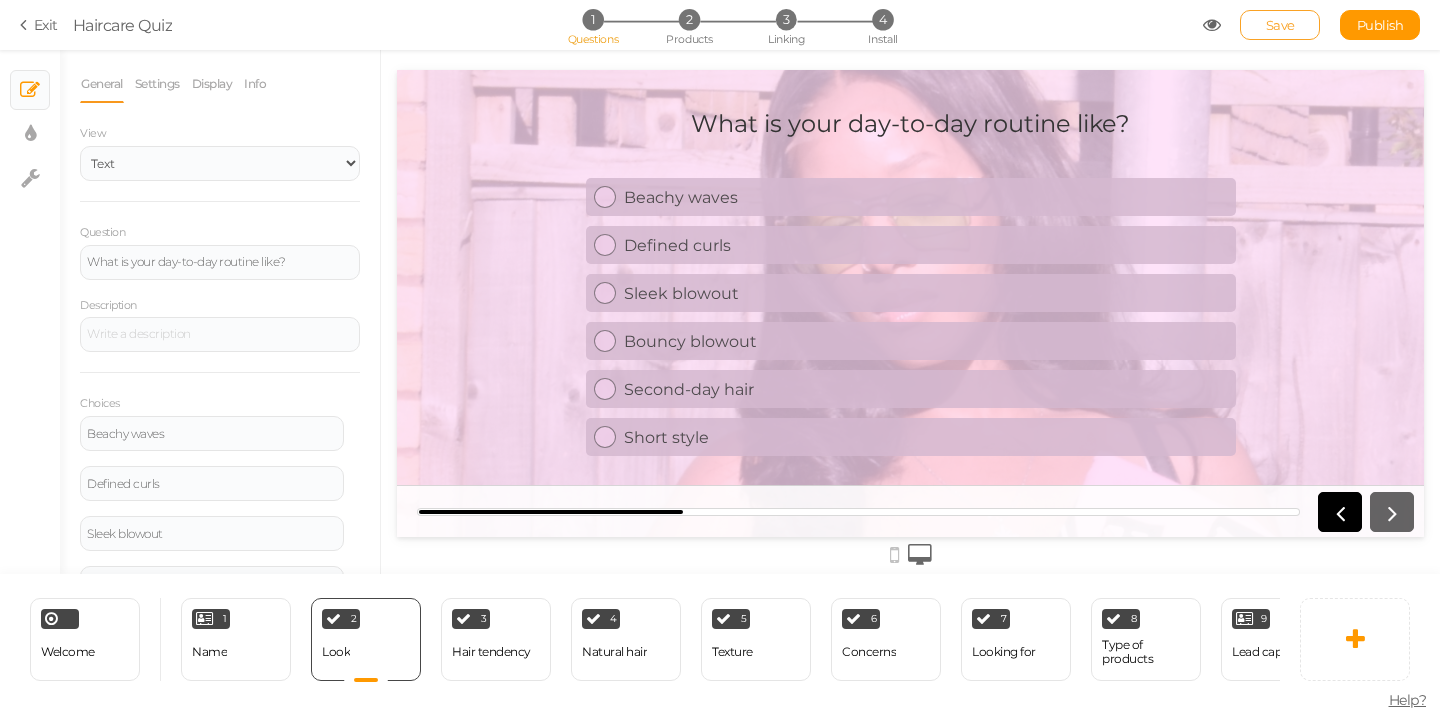 click on "Save" at bounding box center (1280, 25) 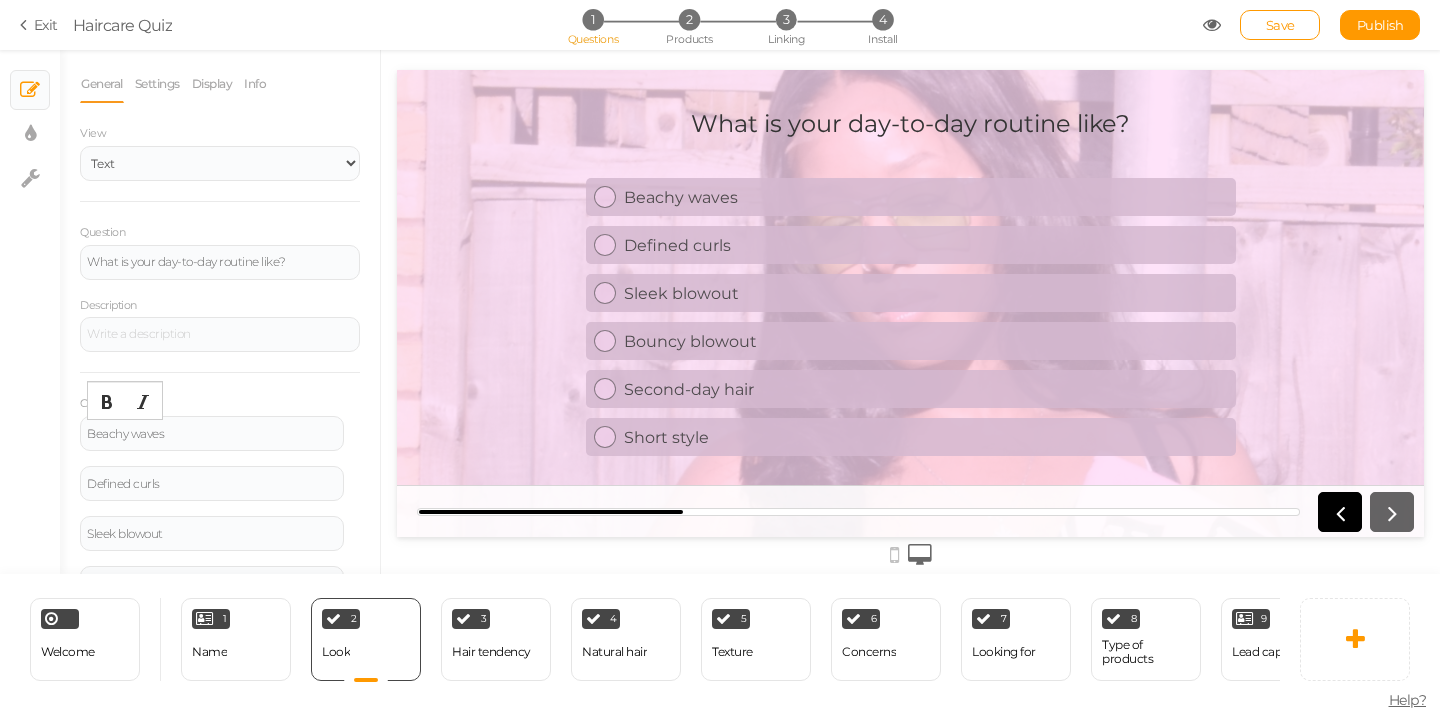 drag, startPoint x: 169, startPoint y: 432, endPoint x: 15, endPoint y: 439, distance: 154.15901 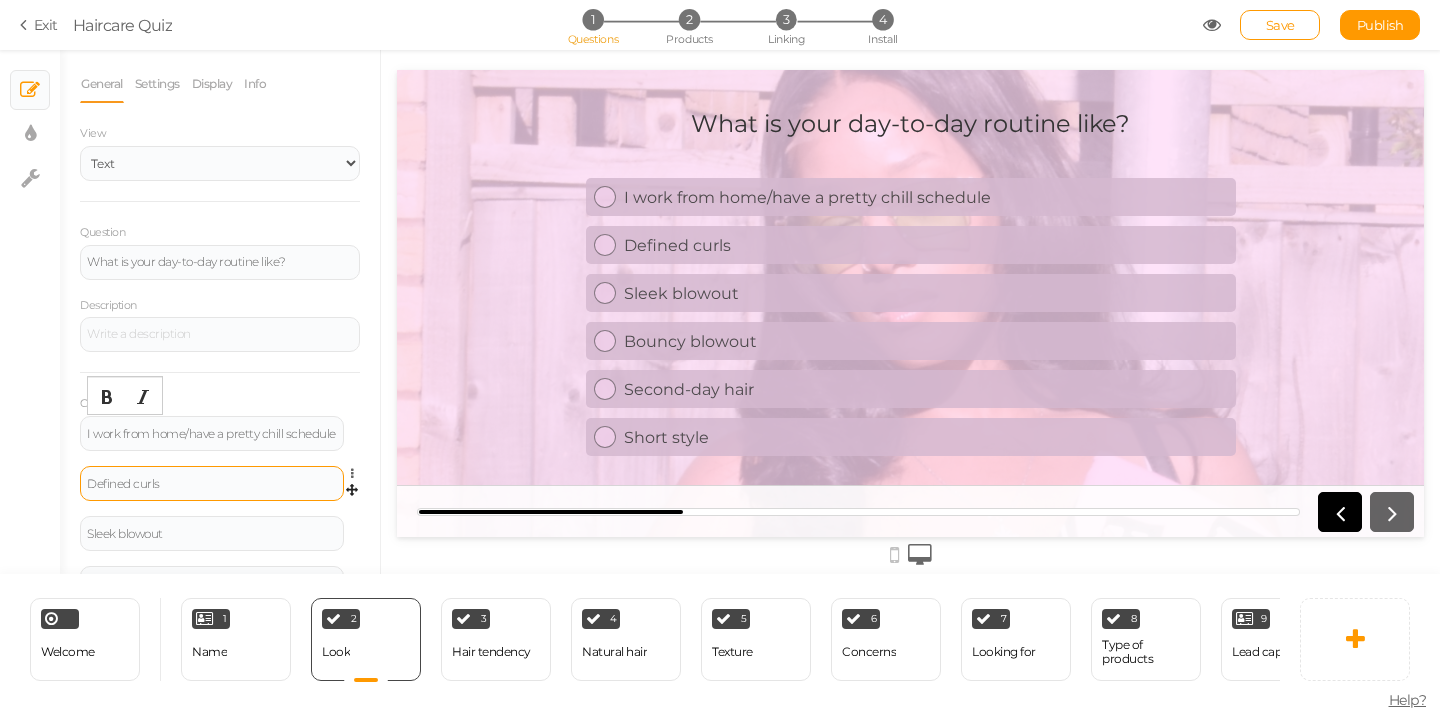 click on "Defined curls" at bounding box center (212, 484) 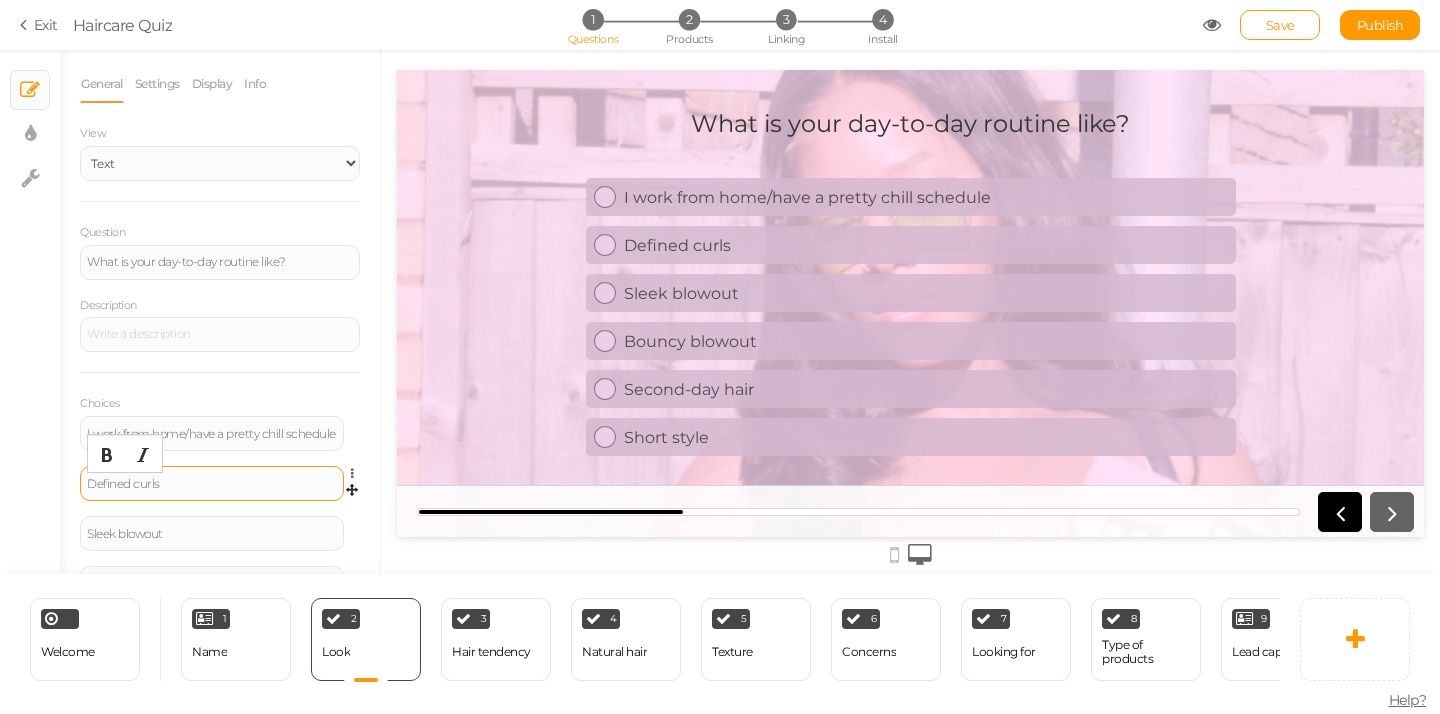 type 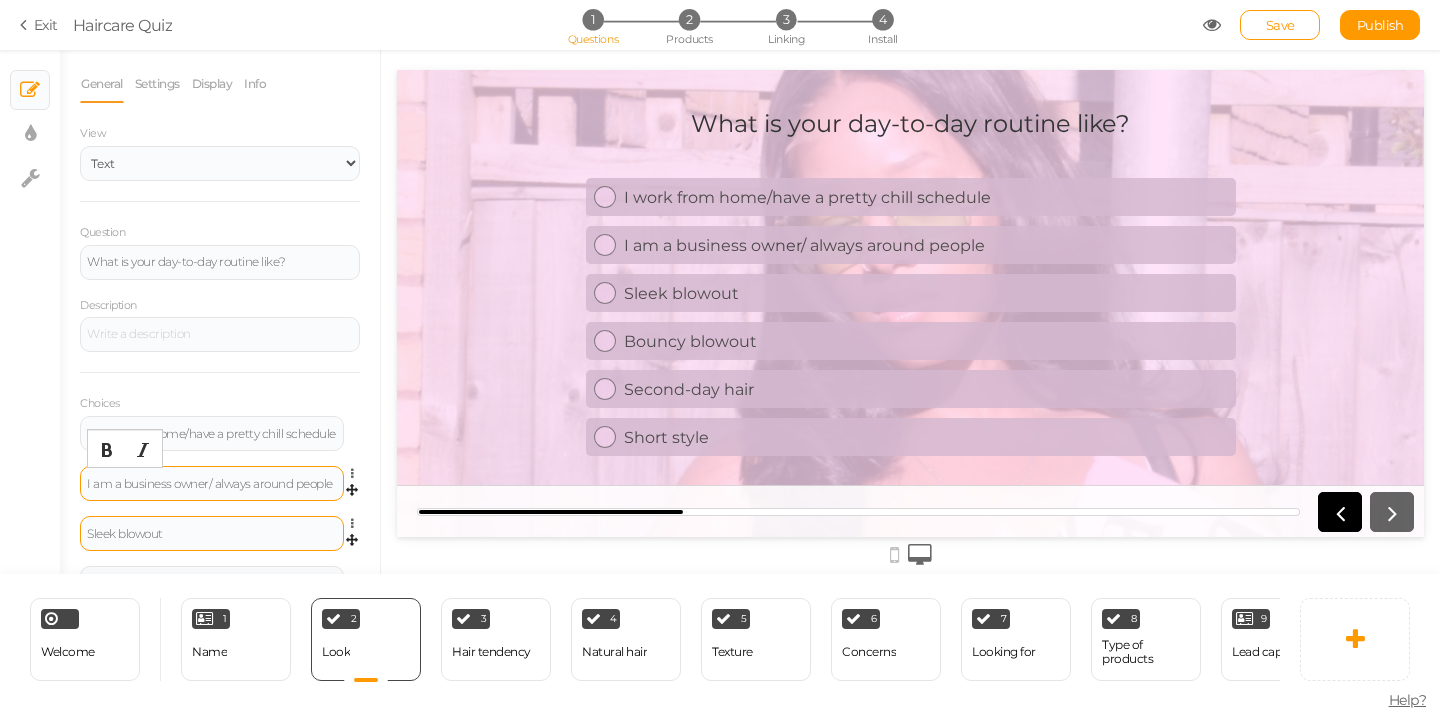 click on "Sleek blowout" at bounding box center (212, 534) 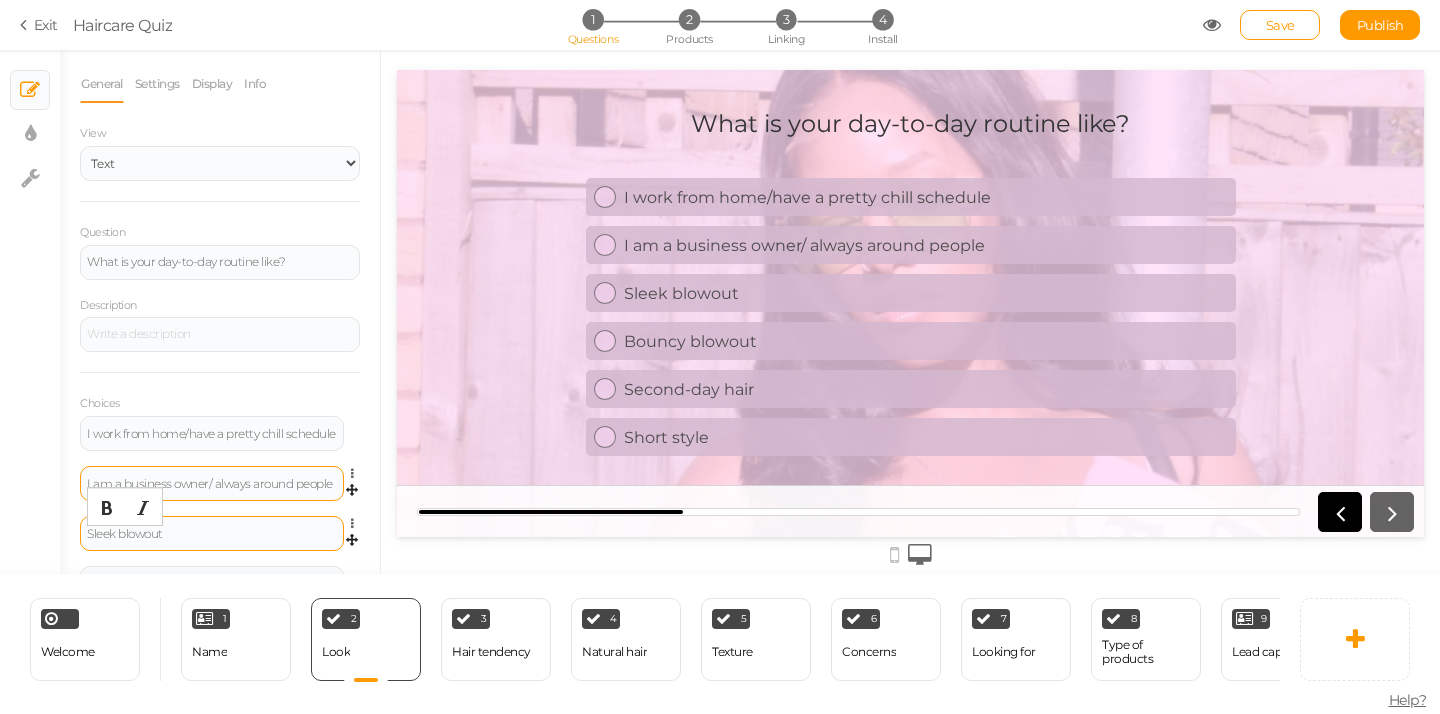 type 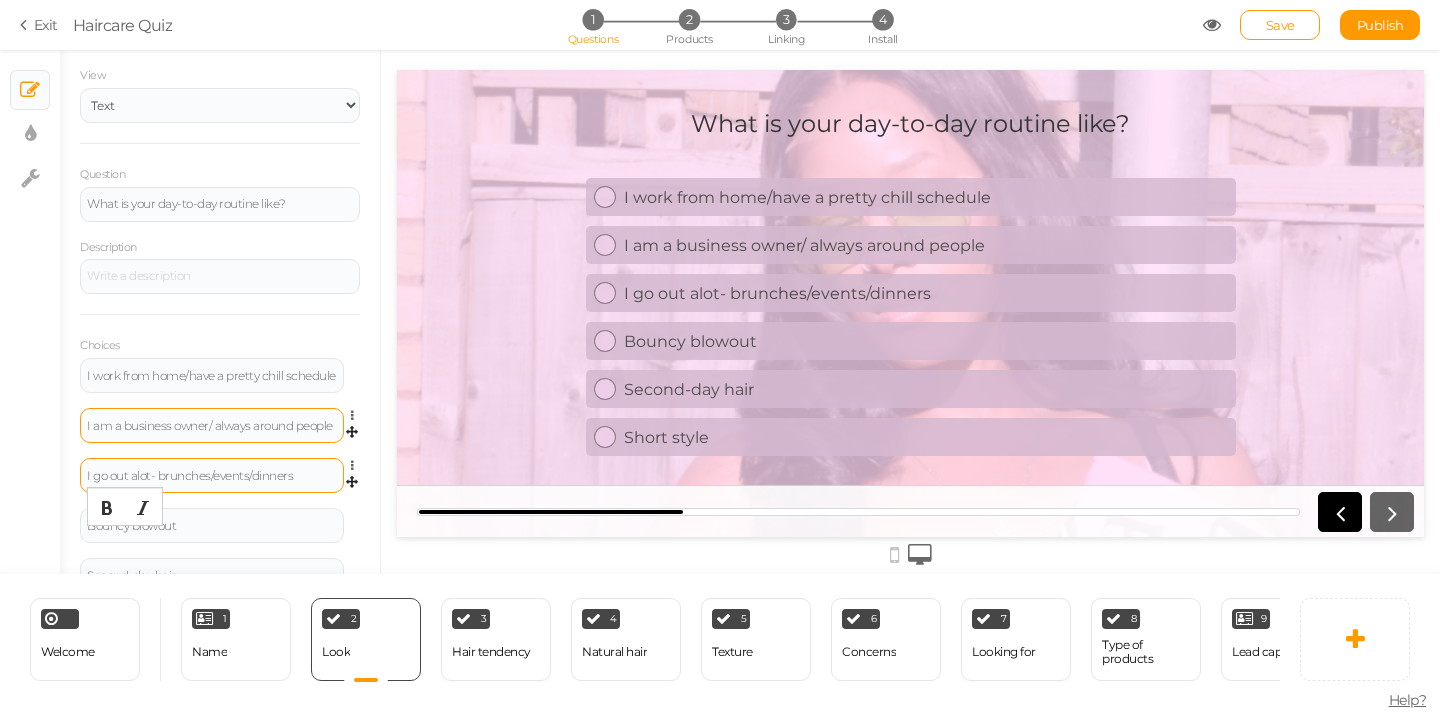 scroll, scrollTop: 63, scrollLeft: 0, axis: vertical 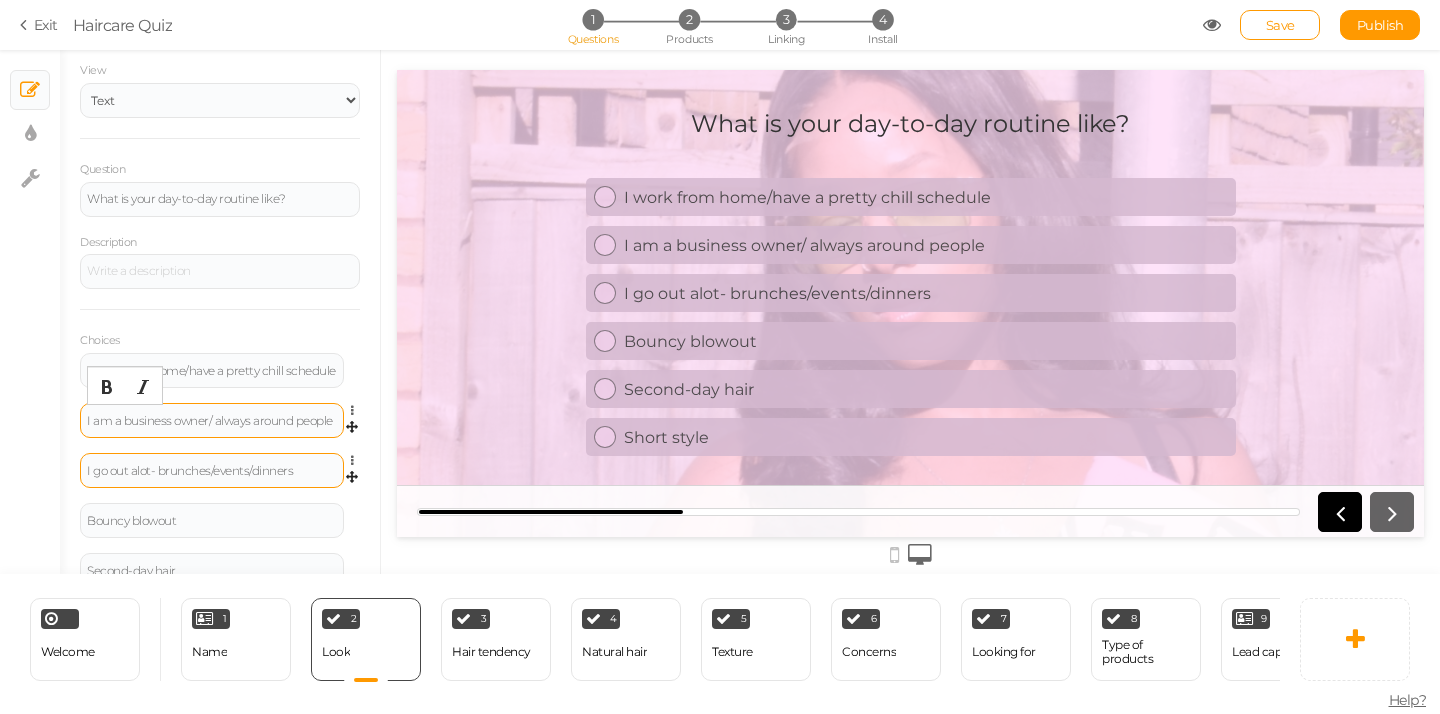 click on "I am a business owner/ always around people" at bounding box center (212, 420) 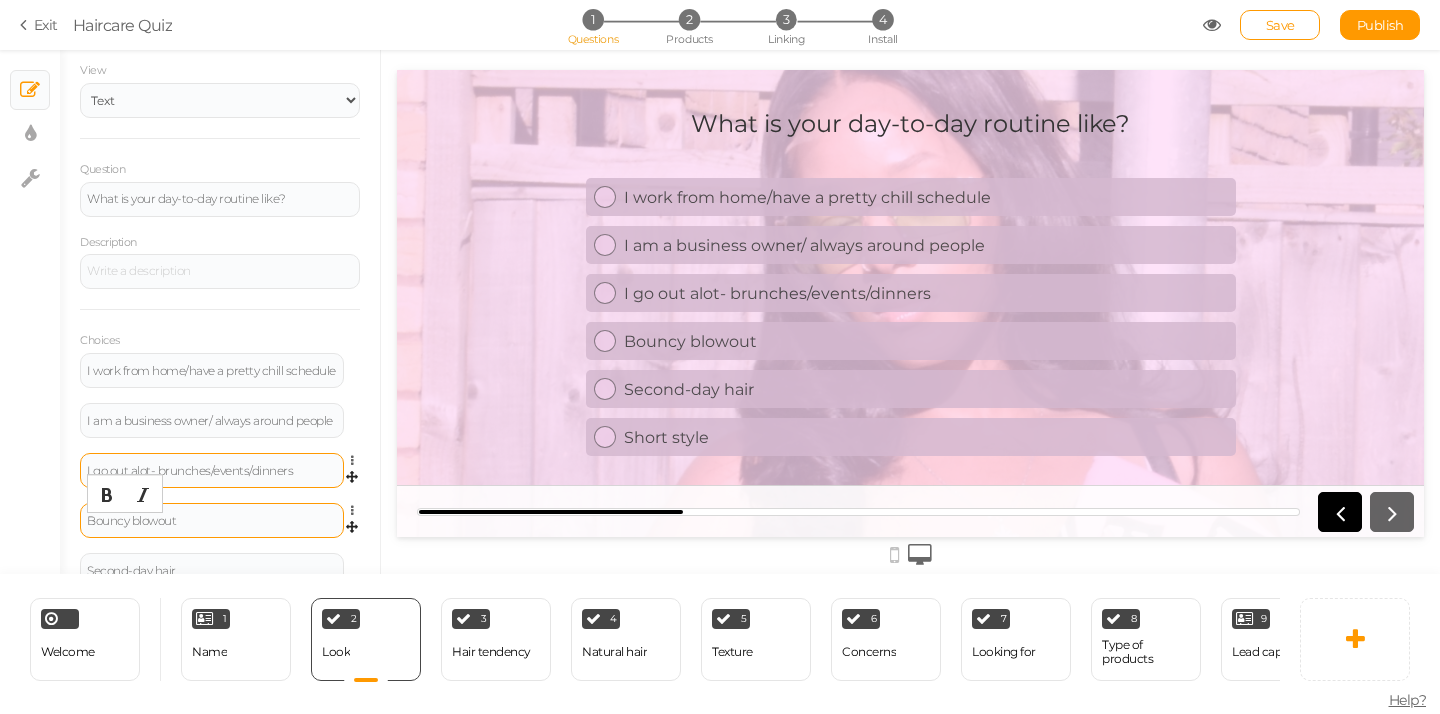 click on "Bouncy blowout" at bounding box center [212, 520] 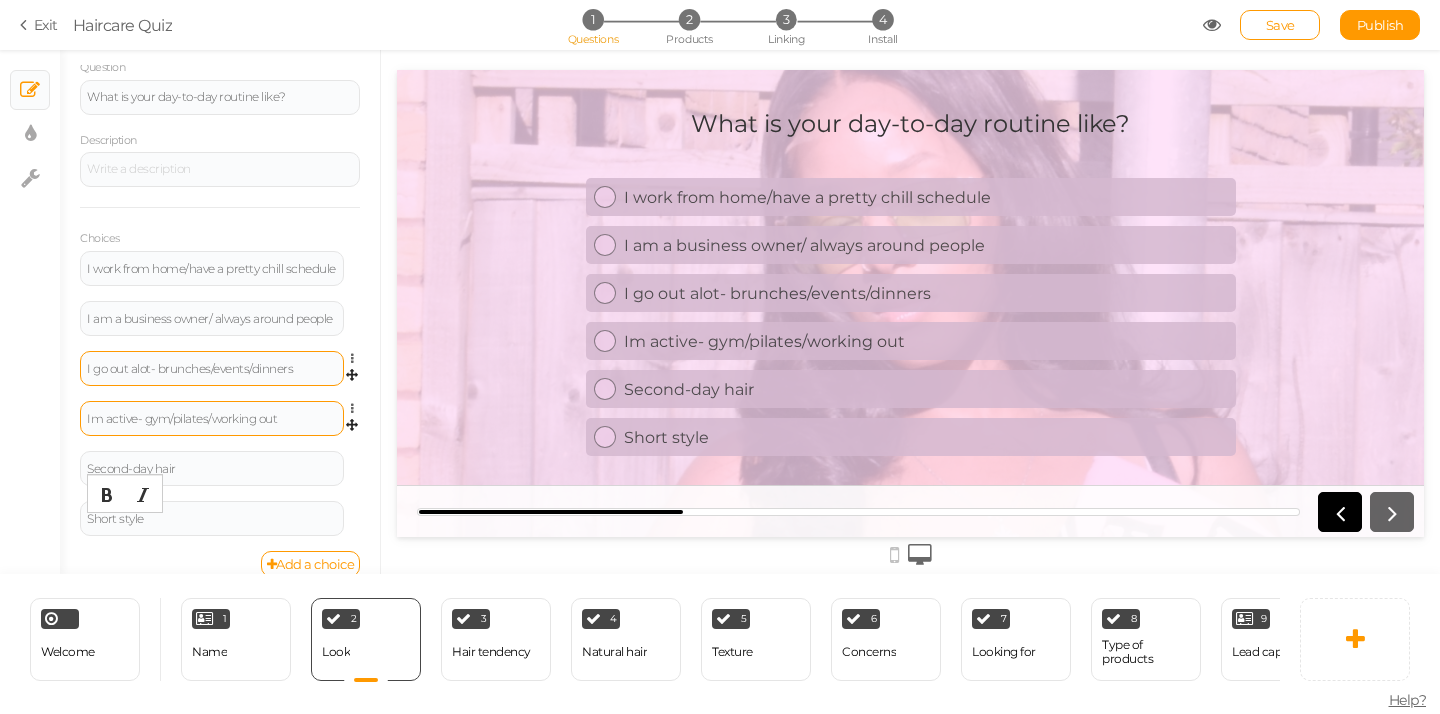 scroll, scrollTop: 176, scrollLeft: 0, axis: vertical 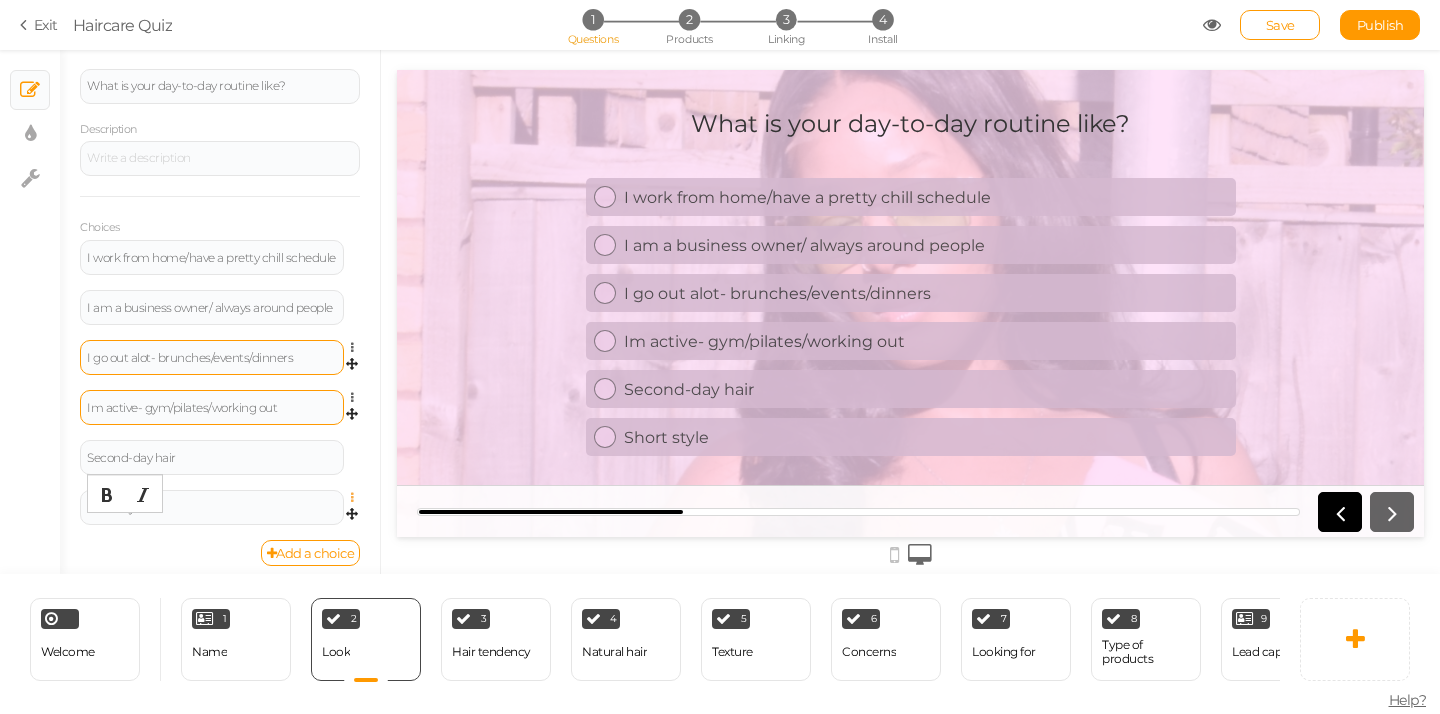 click at bounding box center [357, 498] 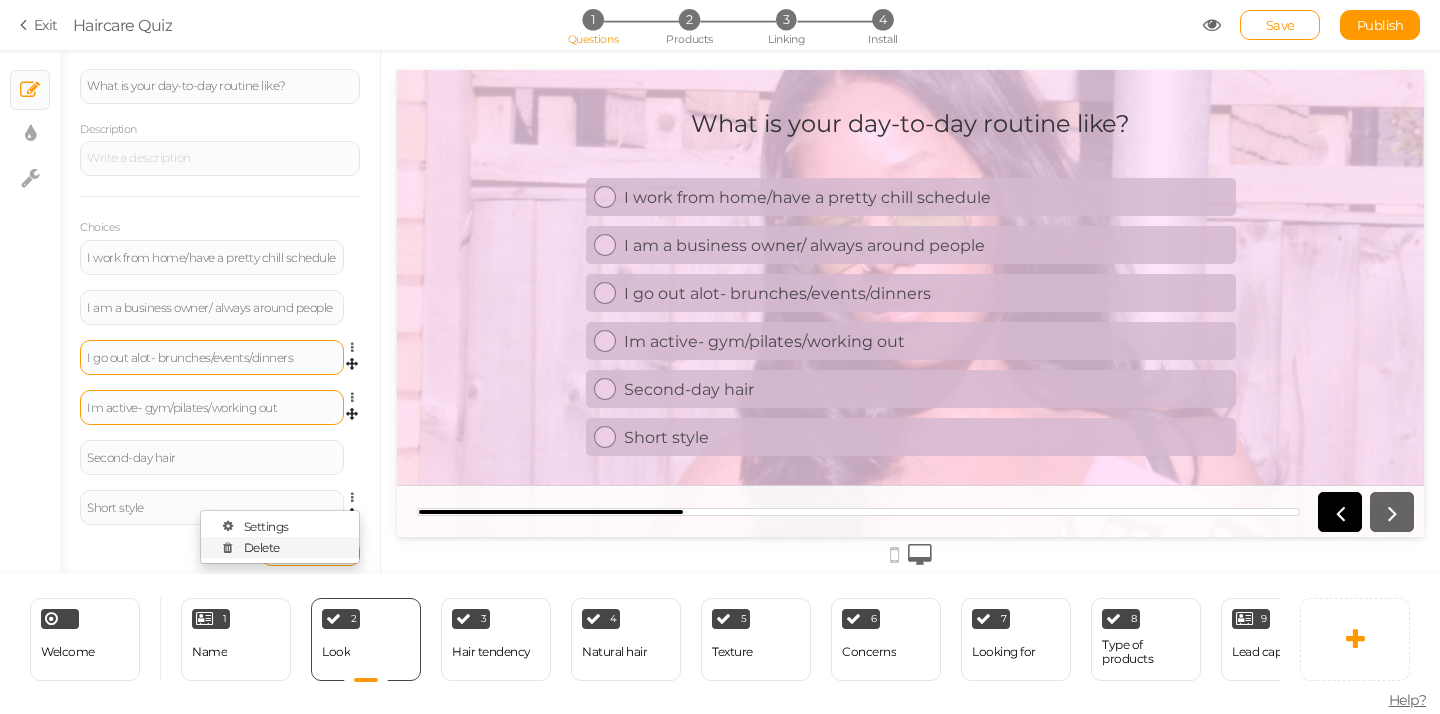 click on "Delete" at bounding box center [280, 547] 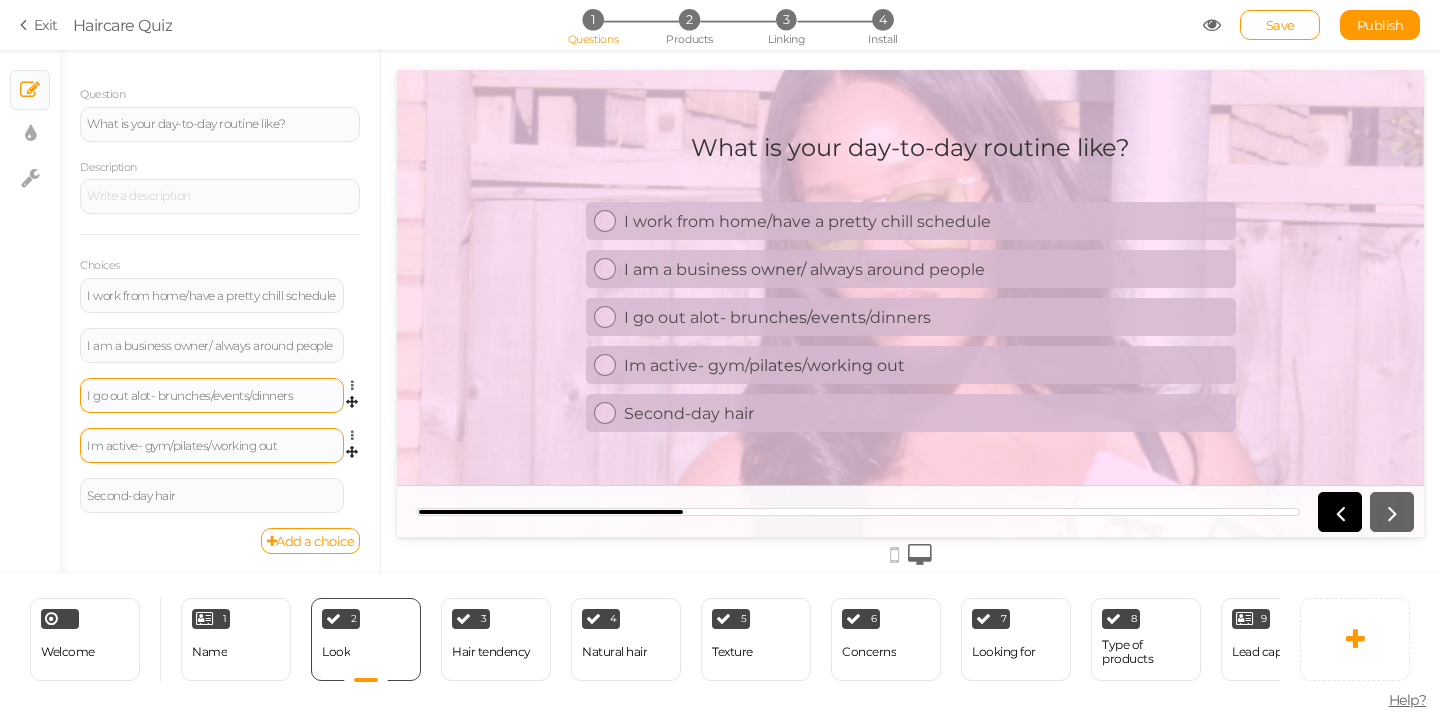 scroll, scrollTop: 141, scrollLeft: 0, axis: vertical 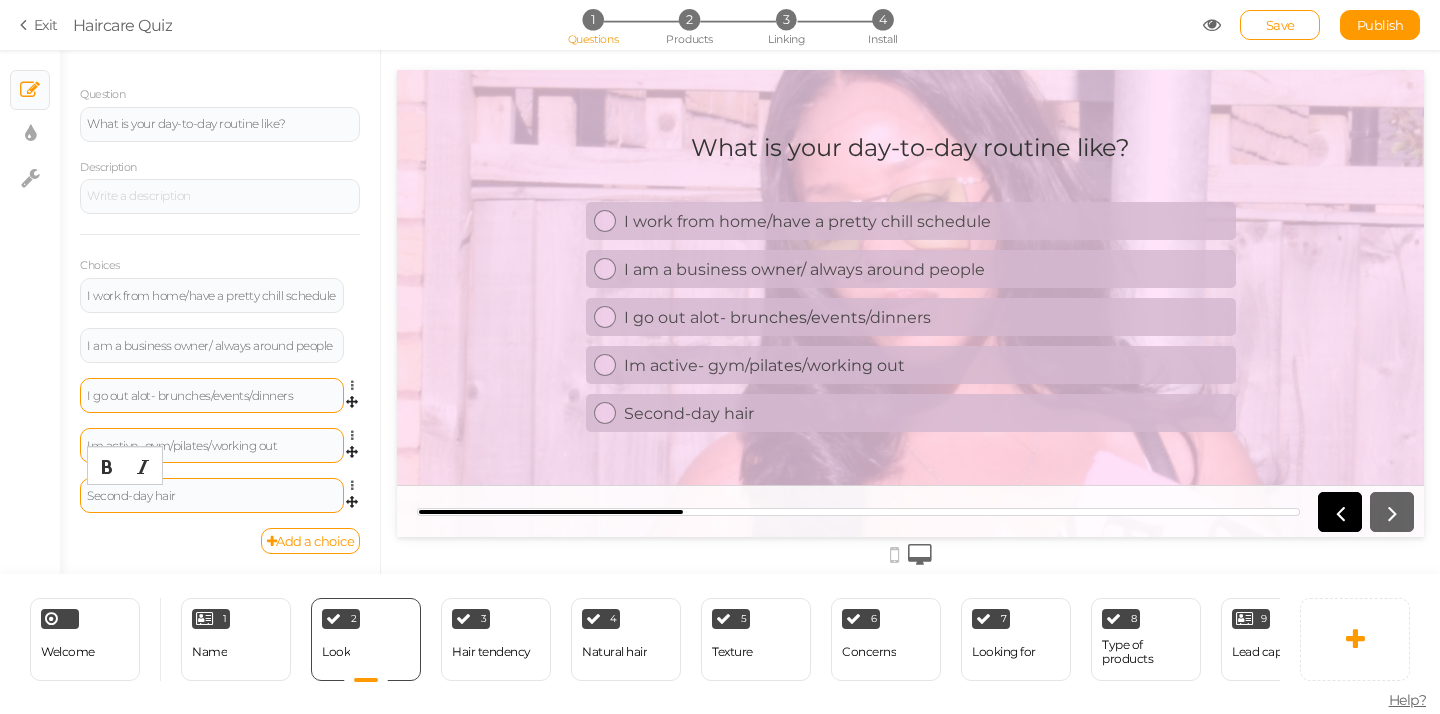 click on "Second-day hair" at bounding box center (212, 495) 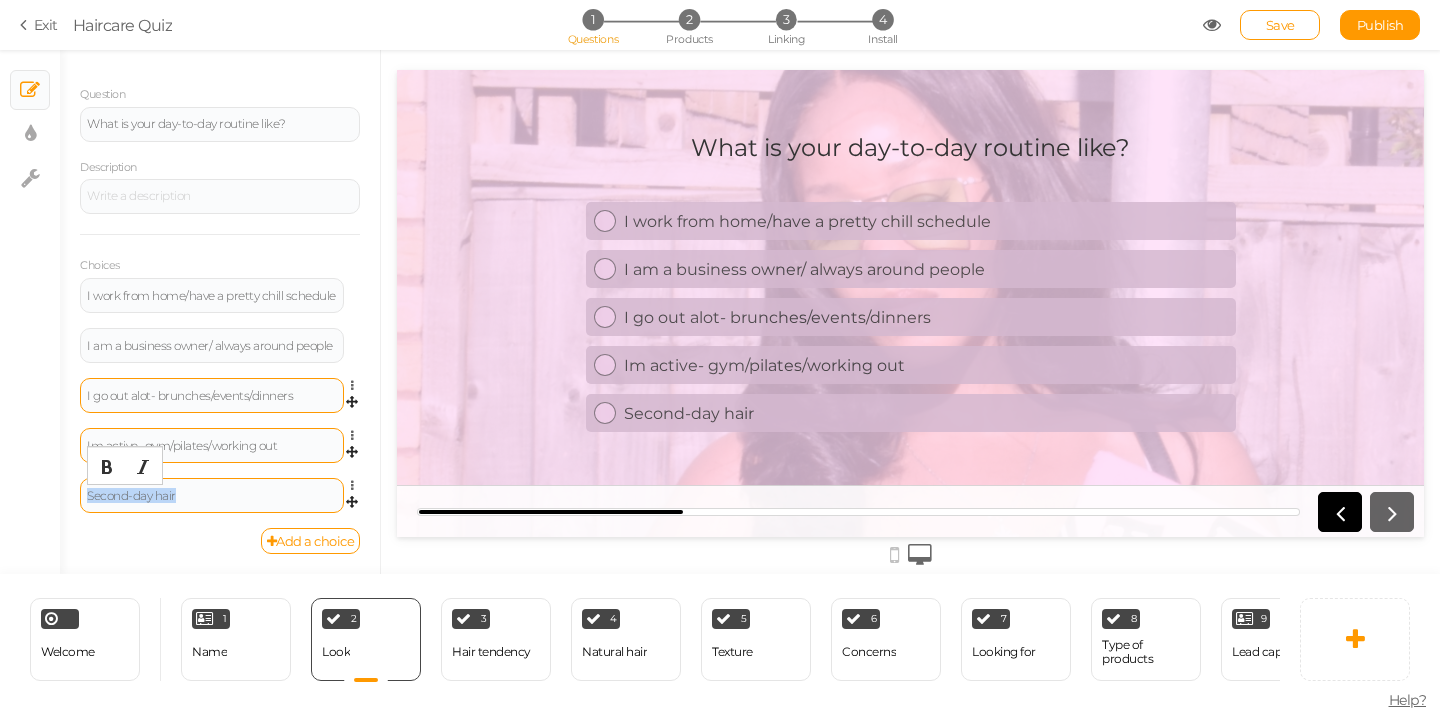 drag, startPoint x: 205, startPoint y: 495, endPoint x: 87, endPoint y: 495, distance: 118 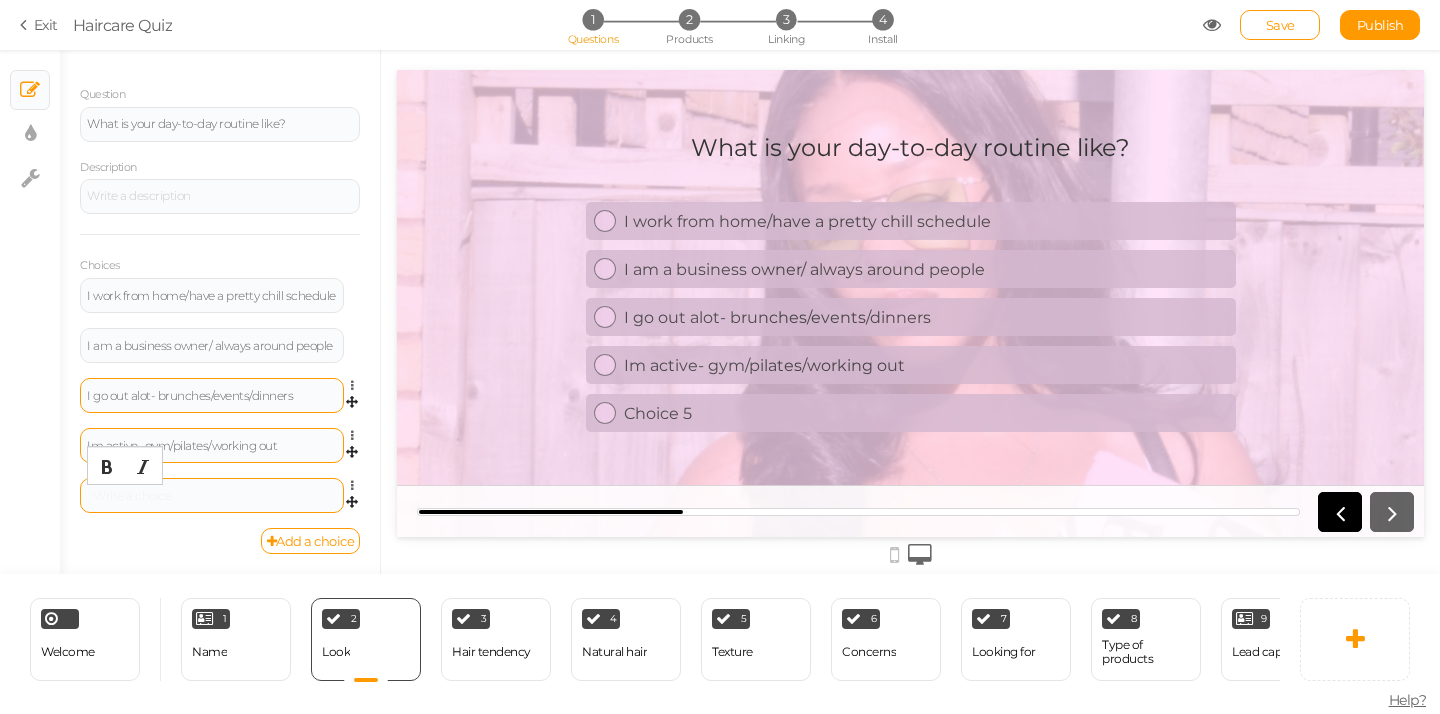 type 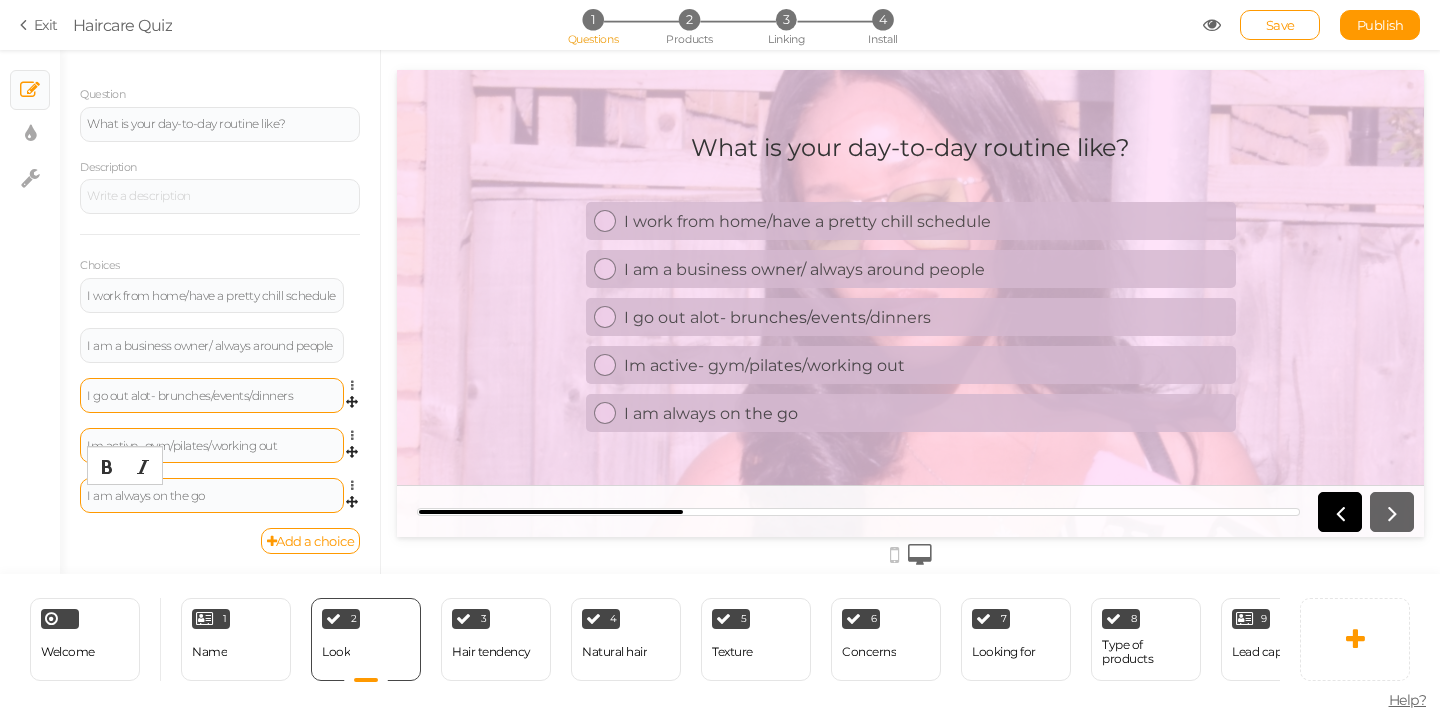 click on "I am always on the go" at bounding box center (212, 496) 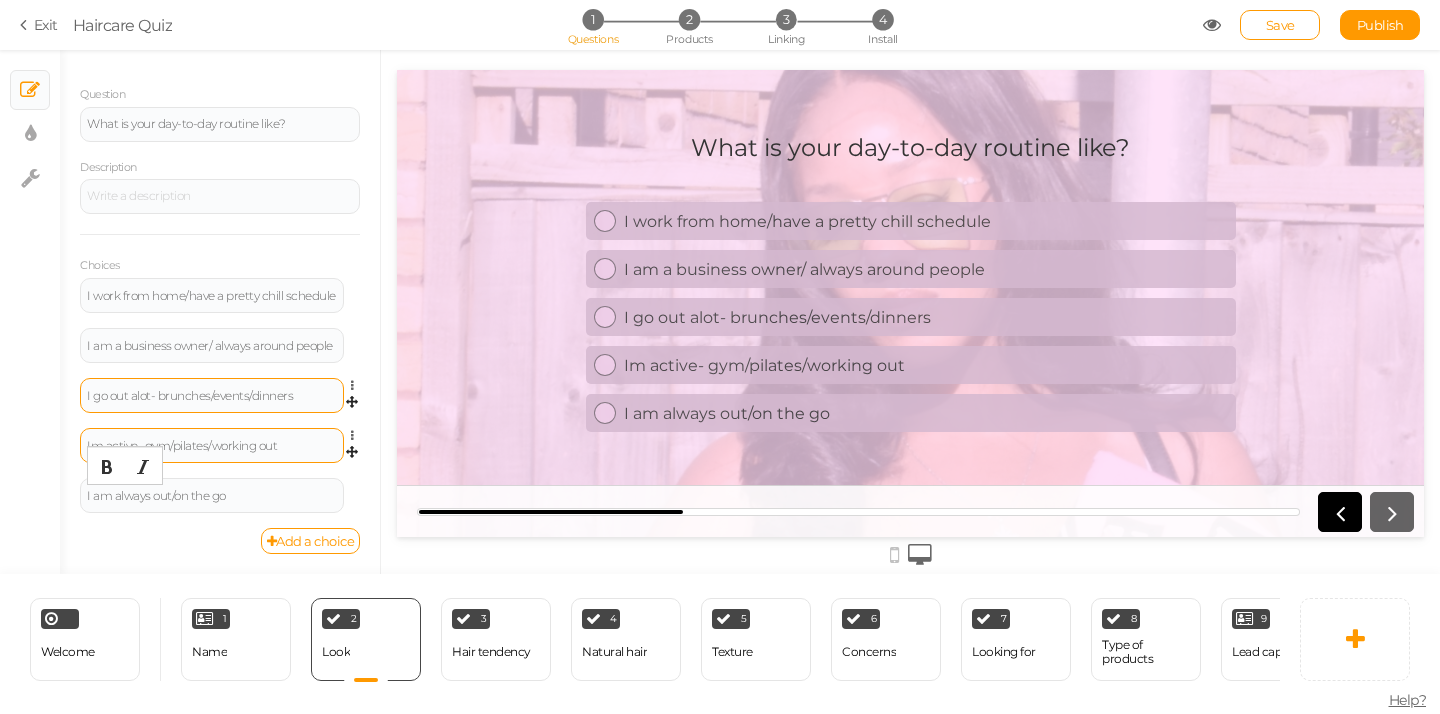 click on "I am a business owner/ always around people" at bounding box center [212, 346] 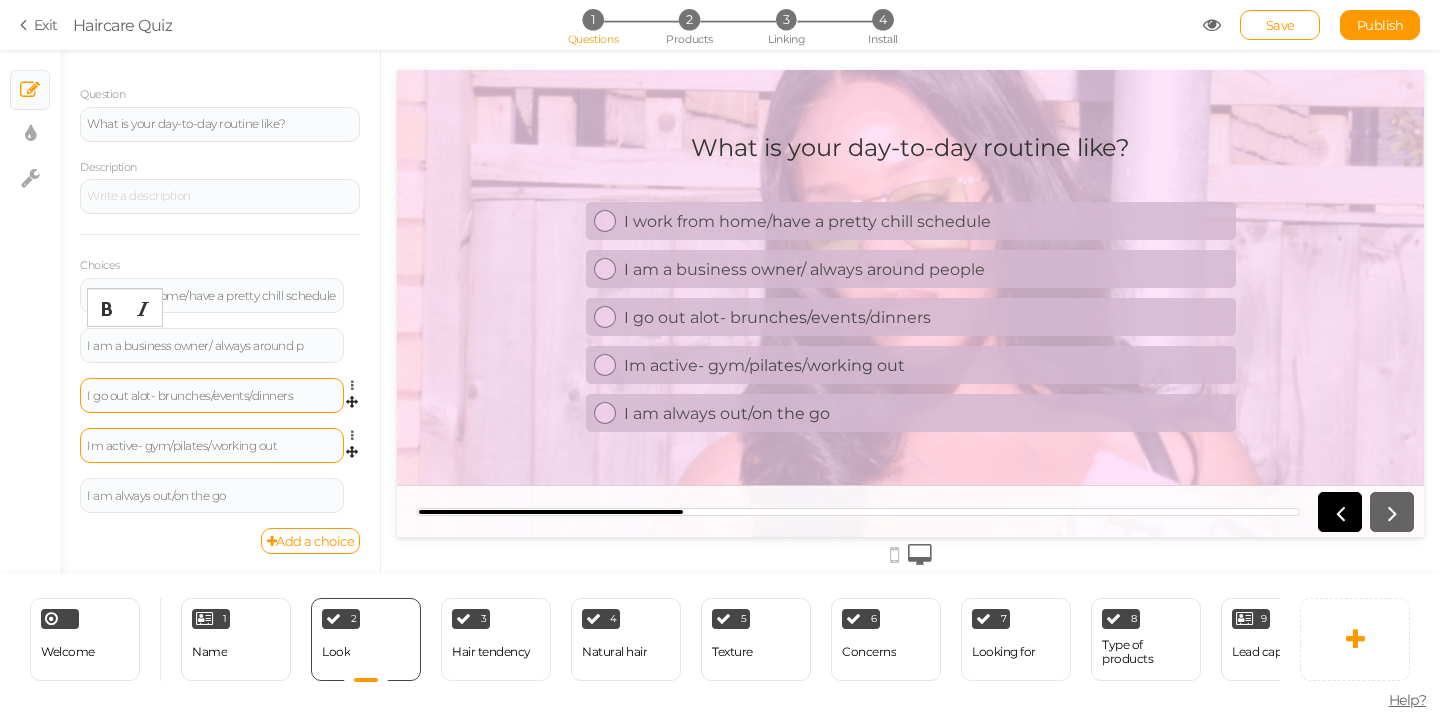 scroll, scrollTop: 138, scrollLeft: 0, axis: vertical 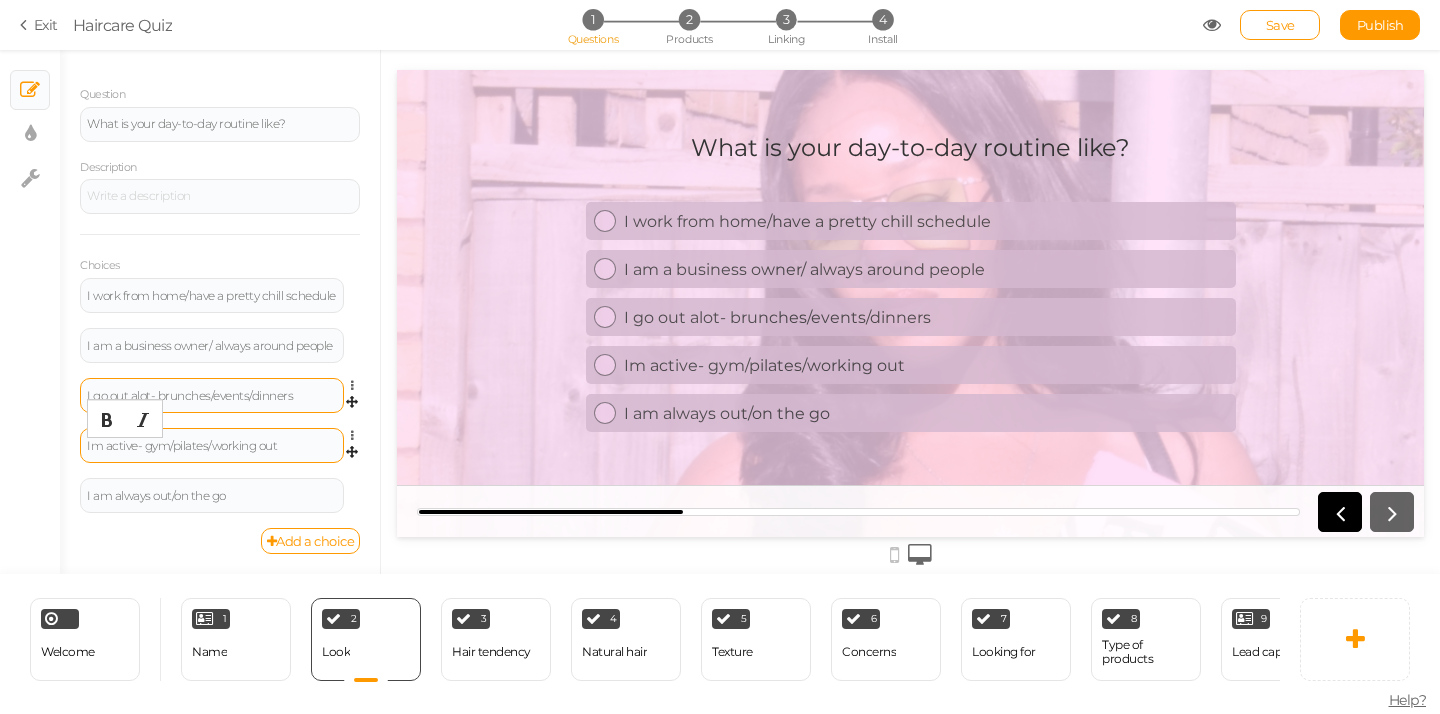 click on "Im active- gym/pilates/working out" at bounding box center (212, 446) 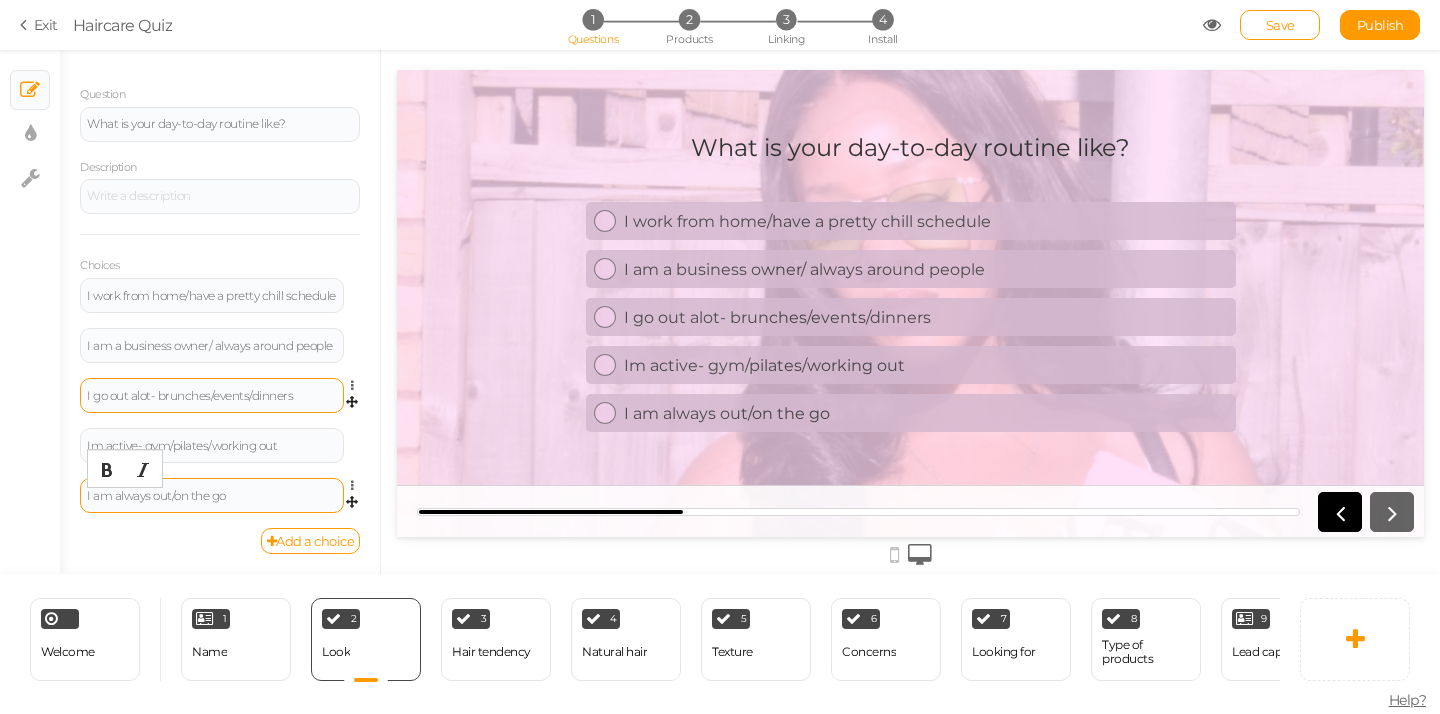 click on "I am always out/on the go" at bounding box center (212, 496) 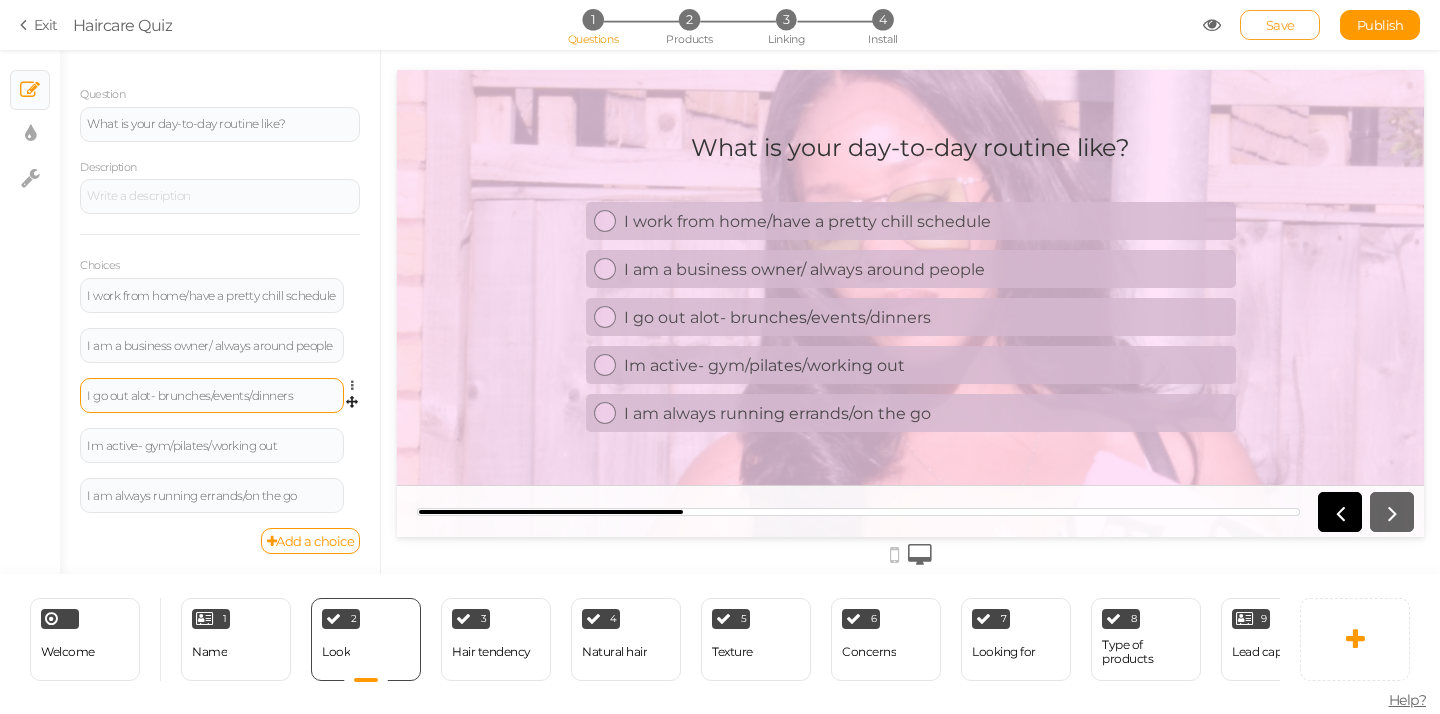 click on "Save" at bounding box center [1280, 25] 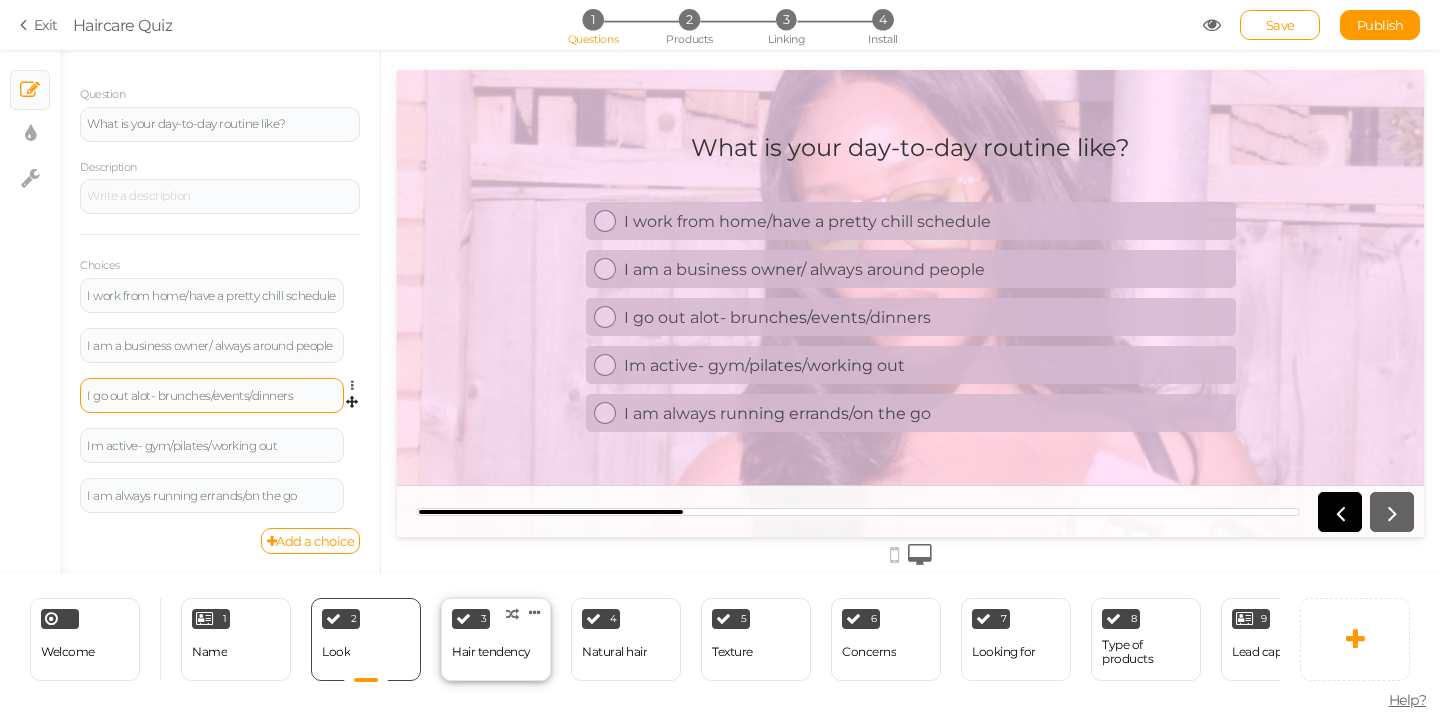 click on "3         Hair tendency         × Define the conditions to show this slide.                     Clone             Change type             Delete" at bounding box center [496, 639] 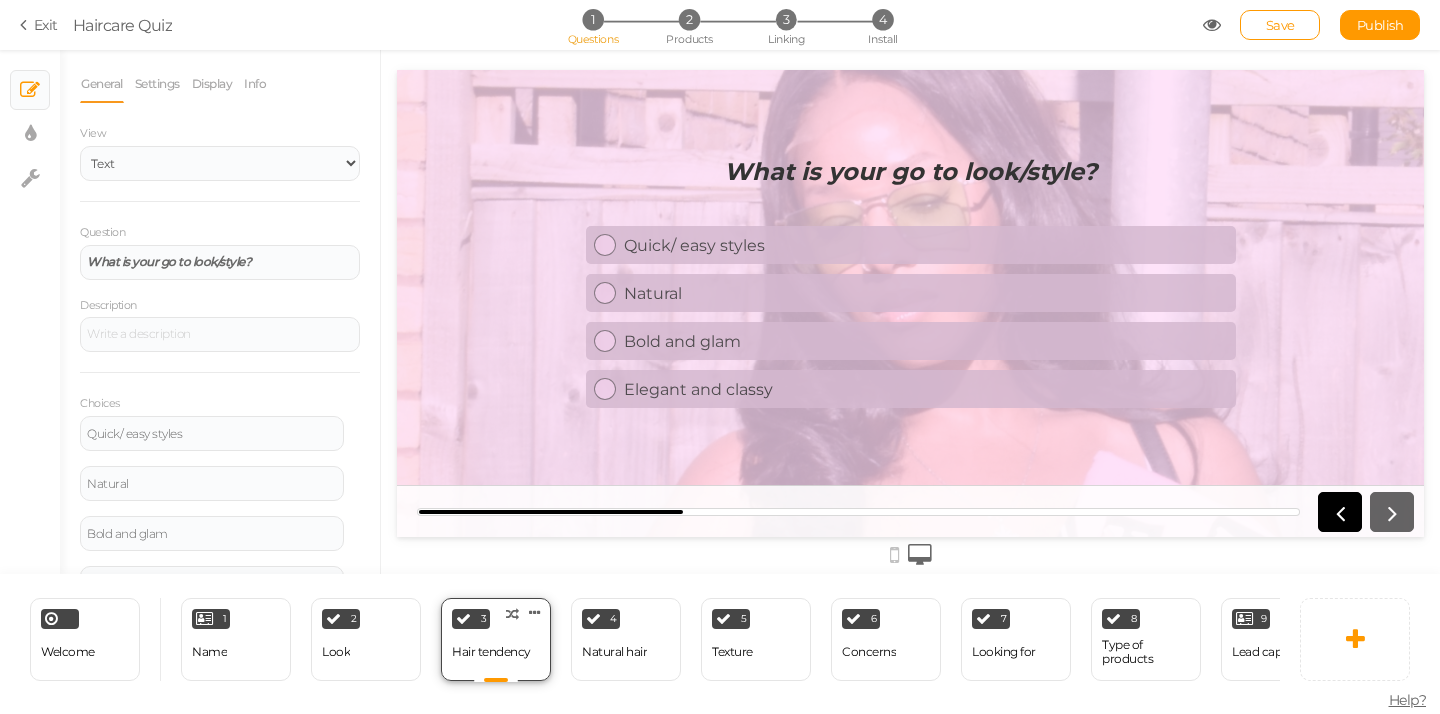 scroll, scrollTop: 0, scrollLeft: 0, axis: both 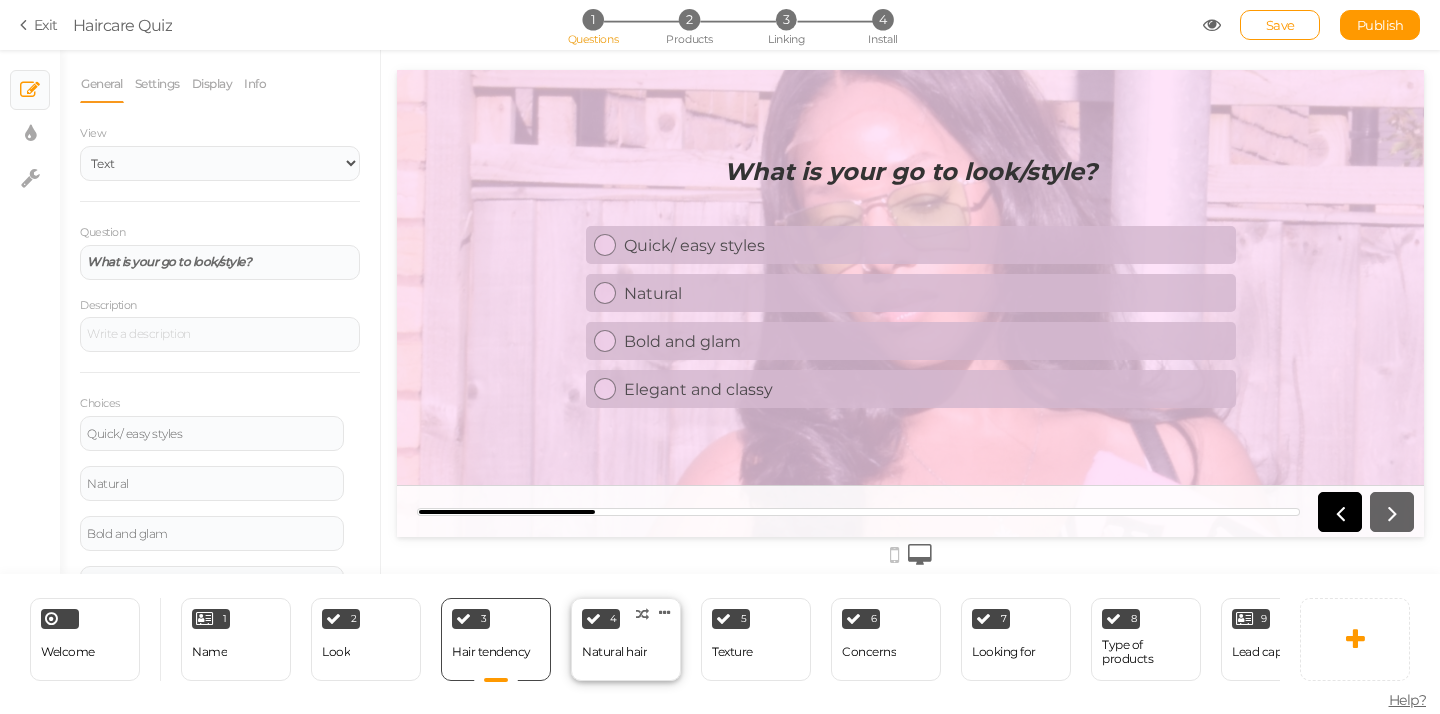 click on "Natural hair" at bounding box center [614, 652] 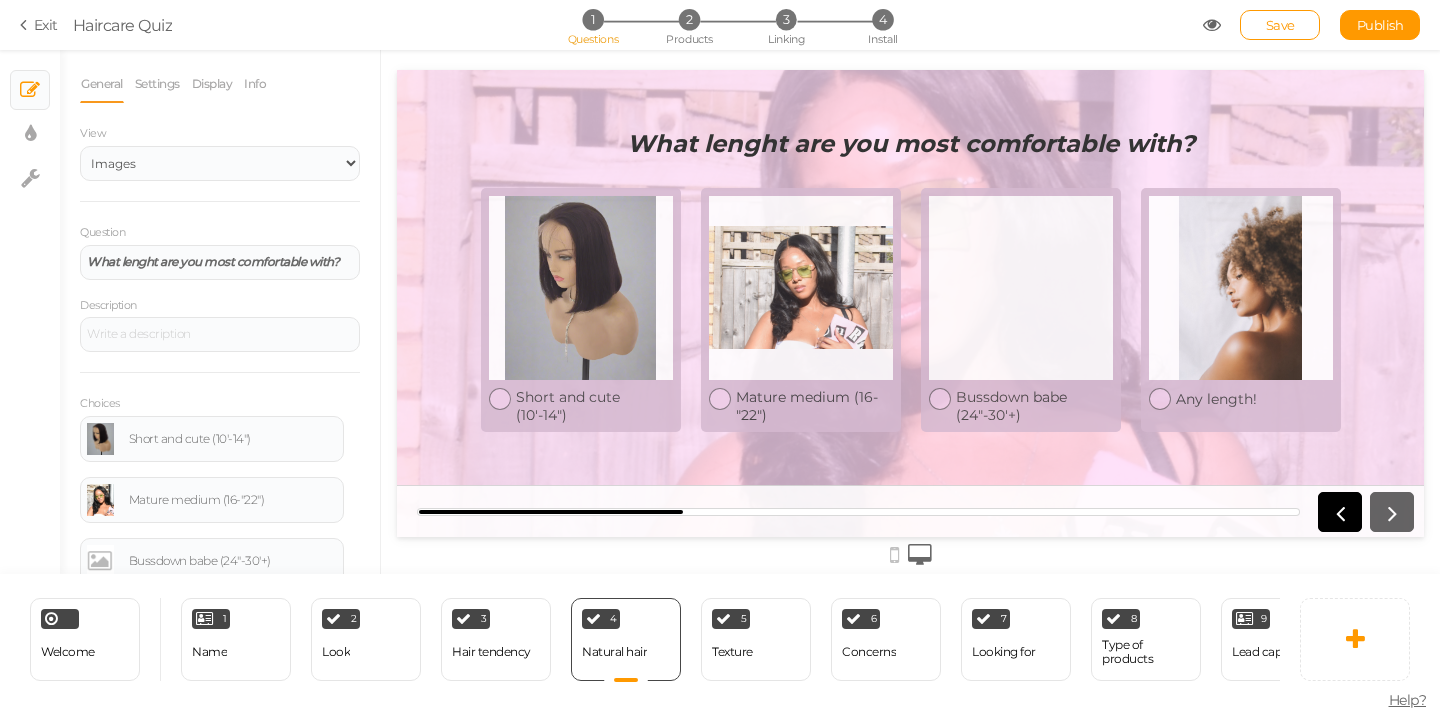 scroll, scrollTop: 0, scrollLeft: 0, axis: both 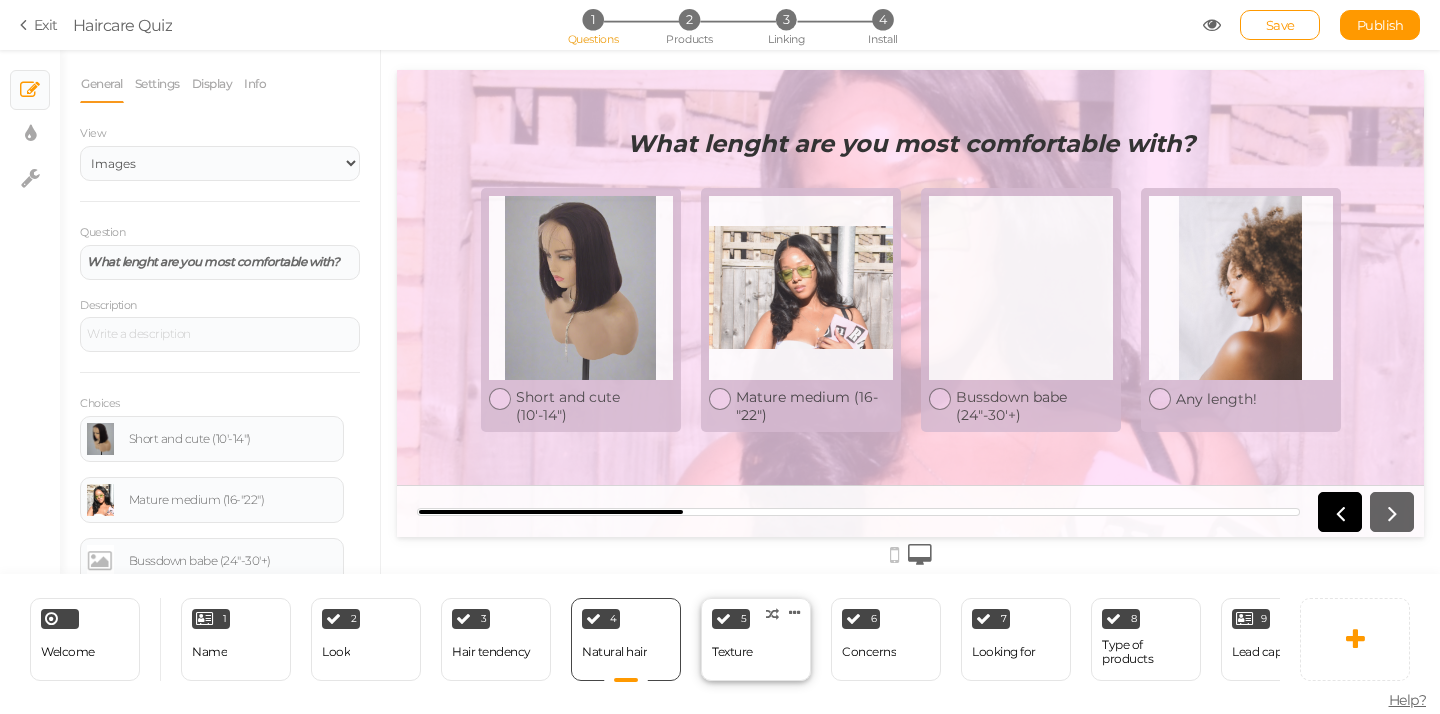 click on "Texture" at bounding box center [732, 652] 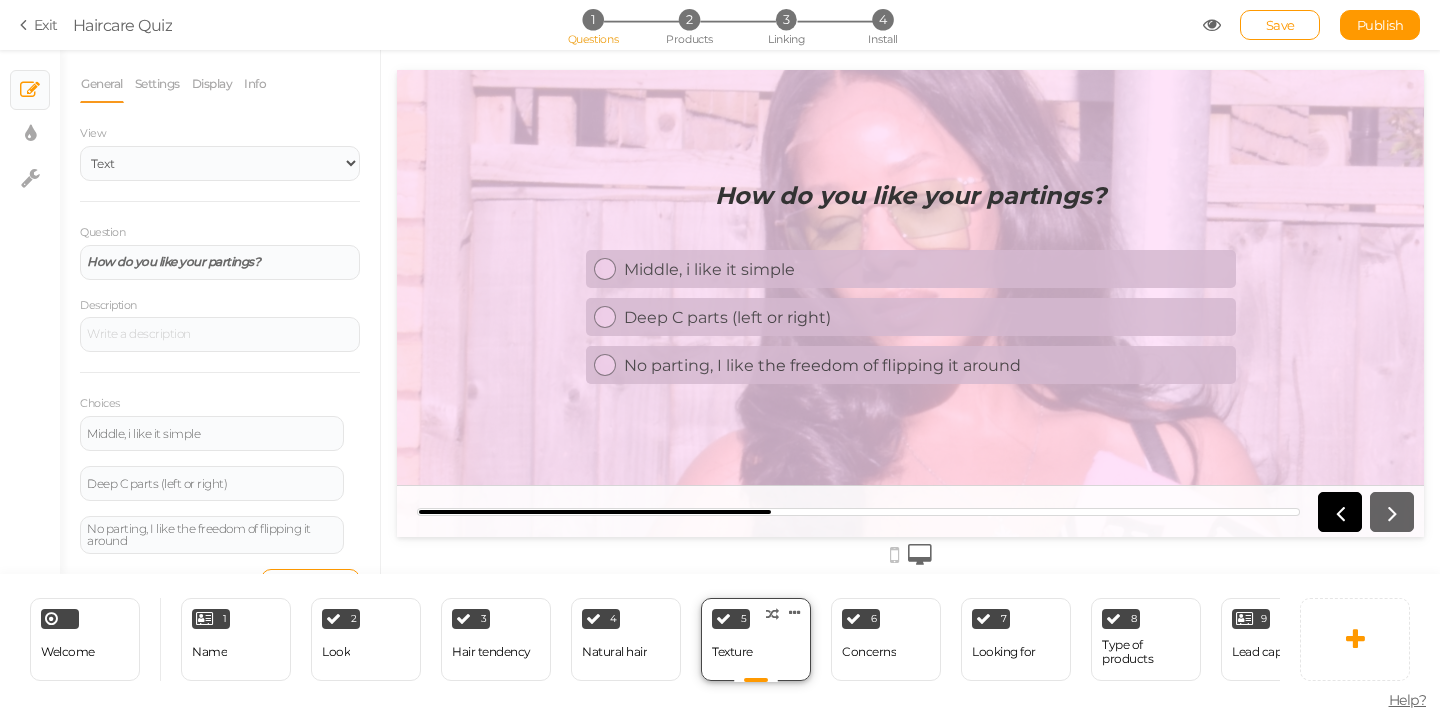 scroll, scrollTop: 0, scrollLeft: 0, axis: both 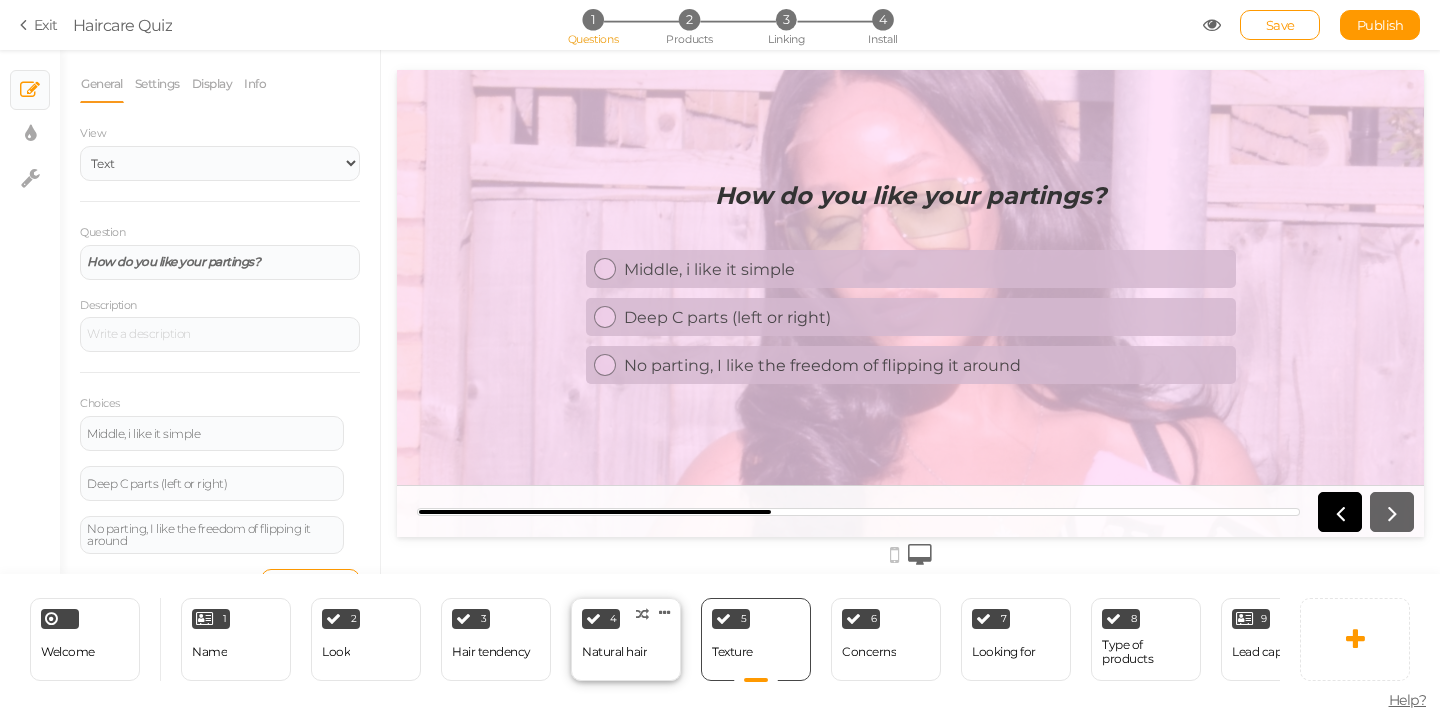 click on "Natural hair" at bounding box center (614, 652) 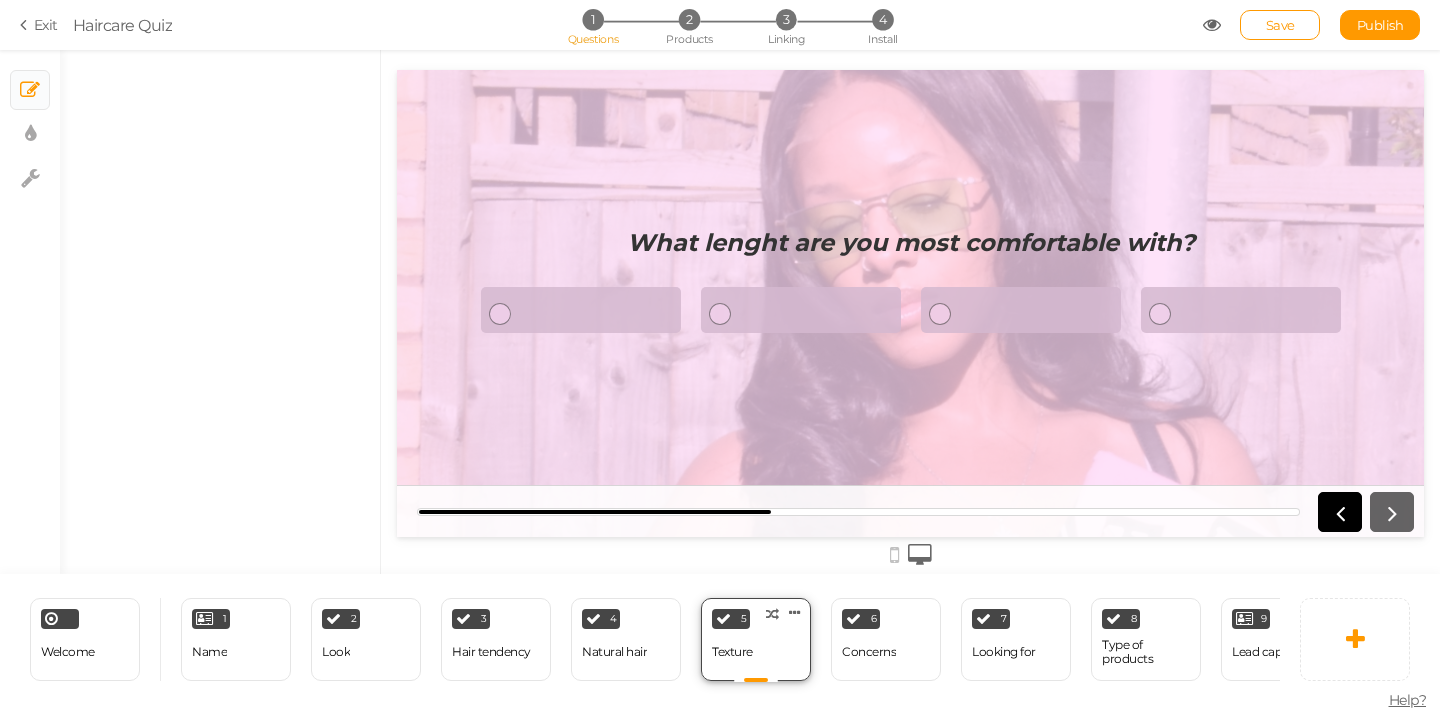select on "2" 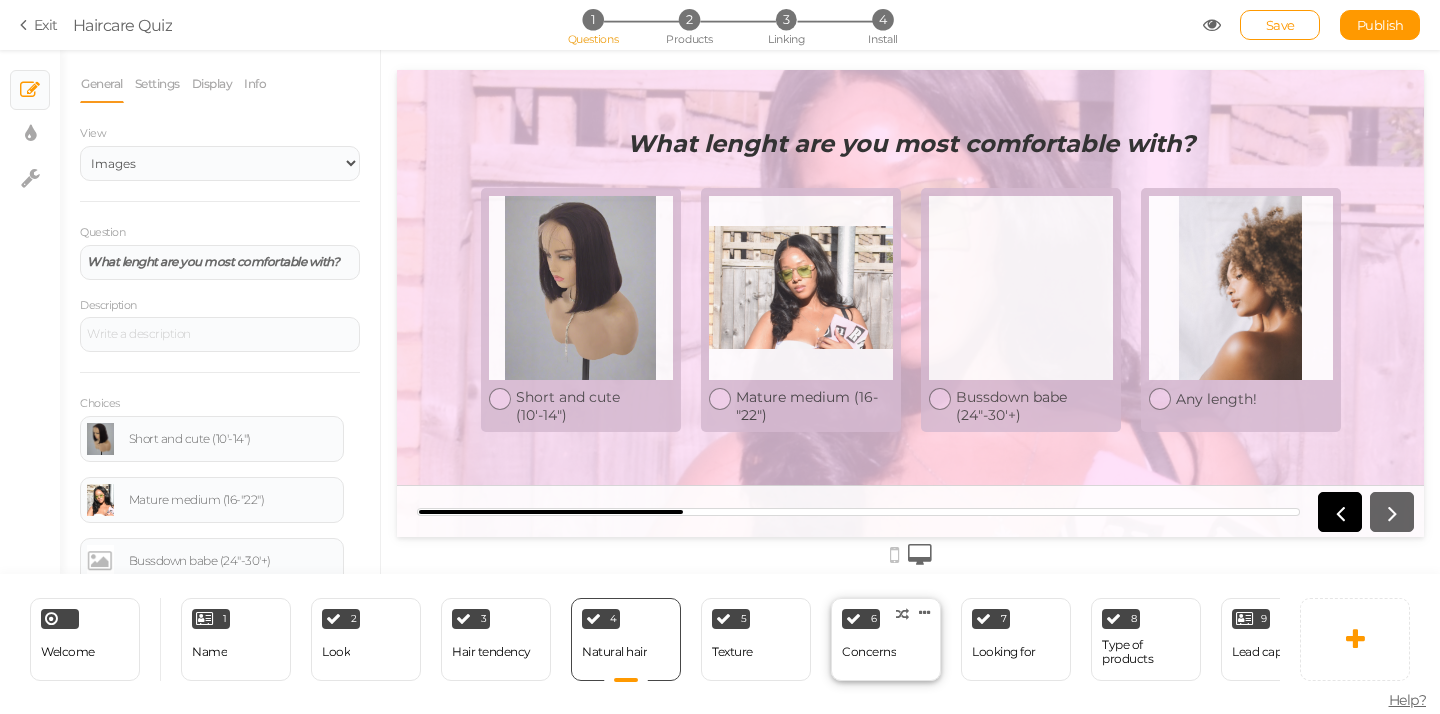 scroll, scrollTop: 0, scrollLeft: 0, axis: both 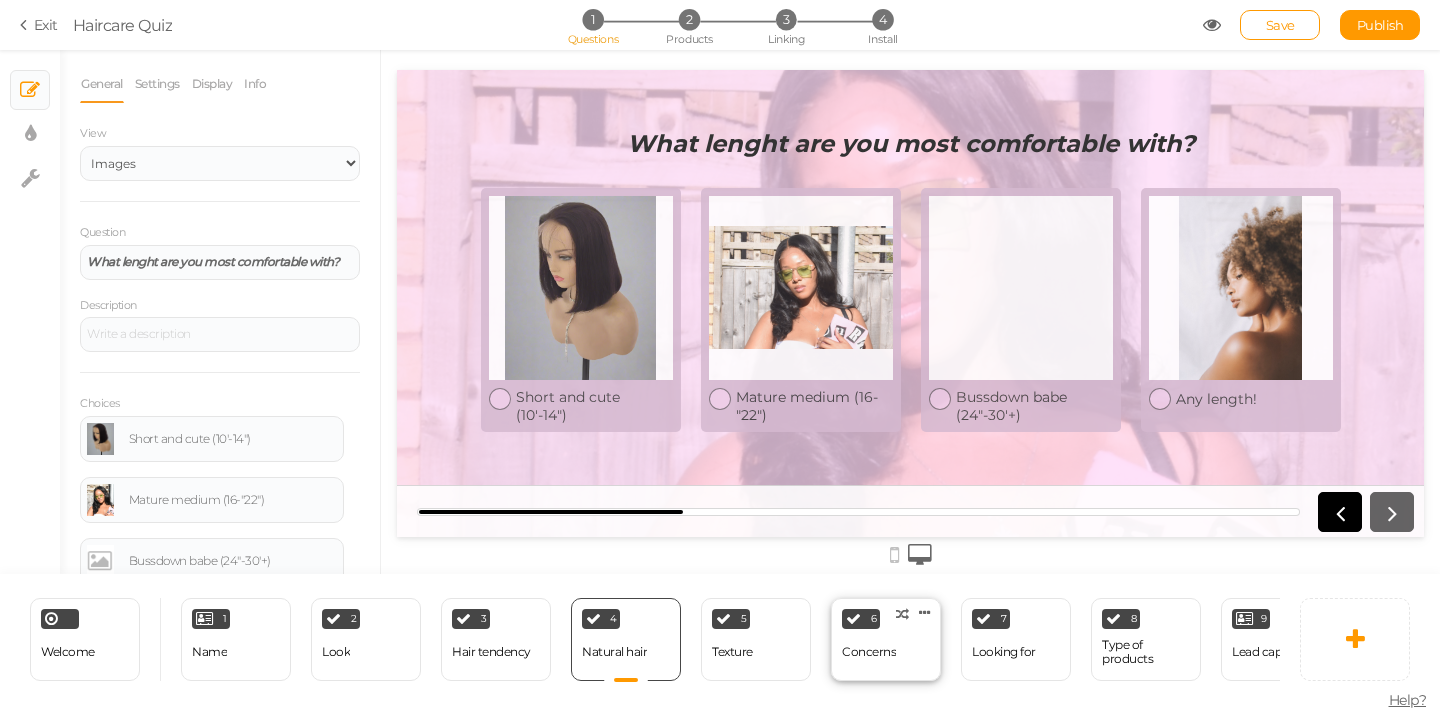 click on "Concerns" at bounding box center (869, 652) 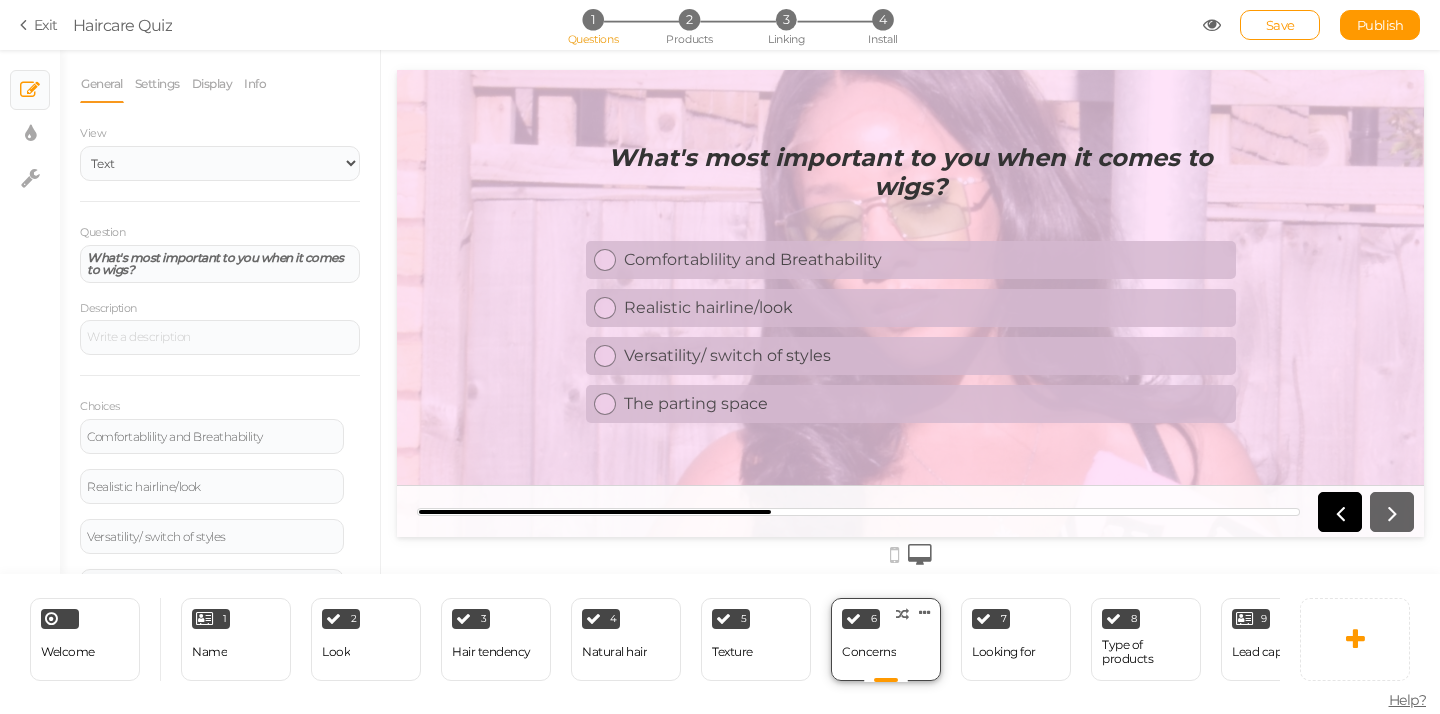 scroll, scrollTop: 0, scrollLeft: 0, axis: both 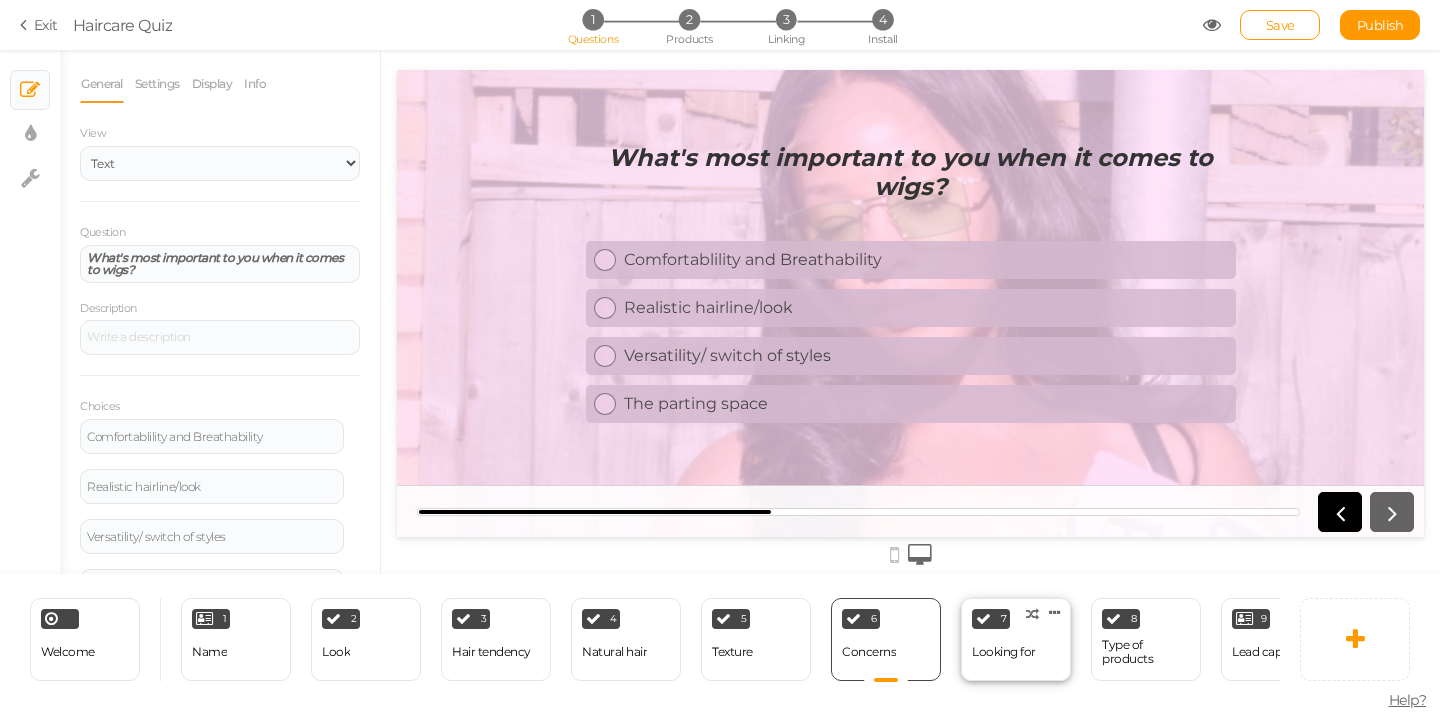 click on "Looking for" at bounding box center [1004, 652] 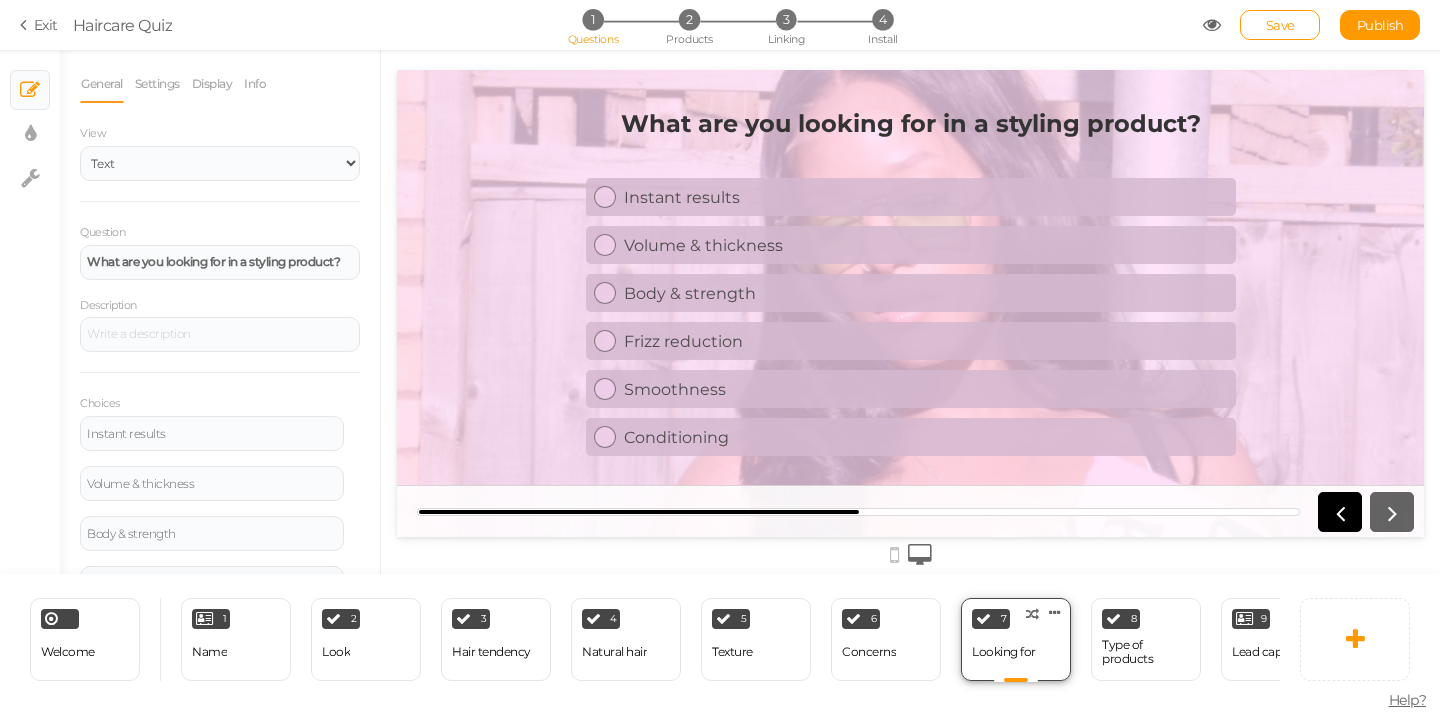 scroll, scrollTop: 0, scrollLeft: 0, axis: both 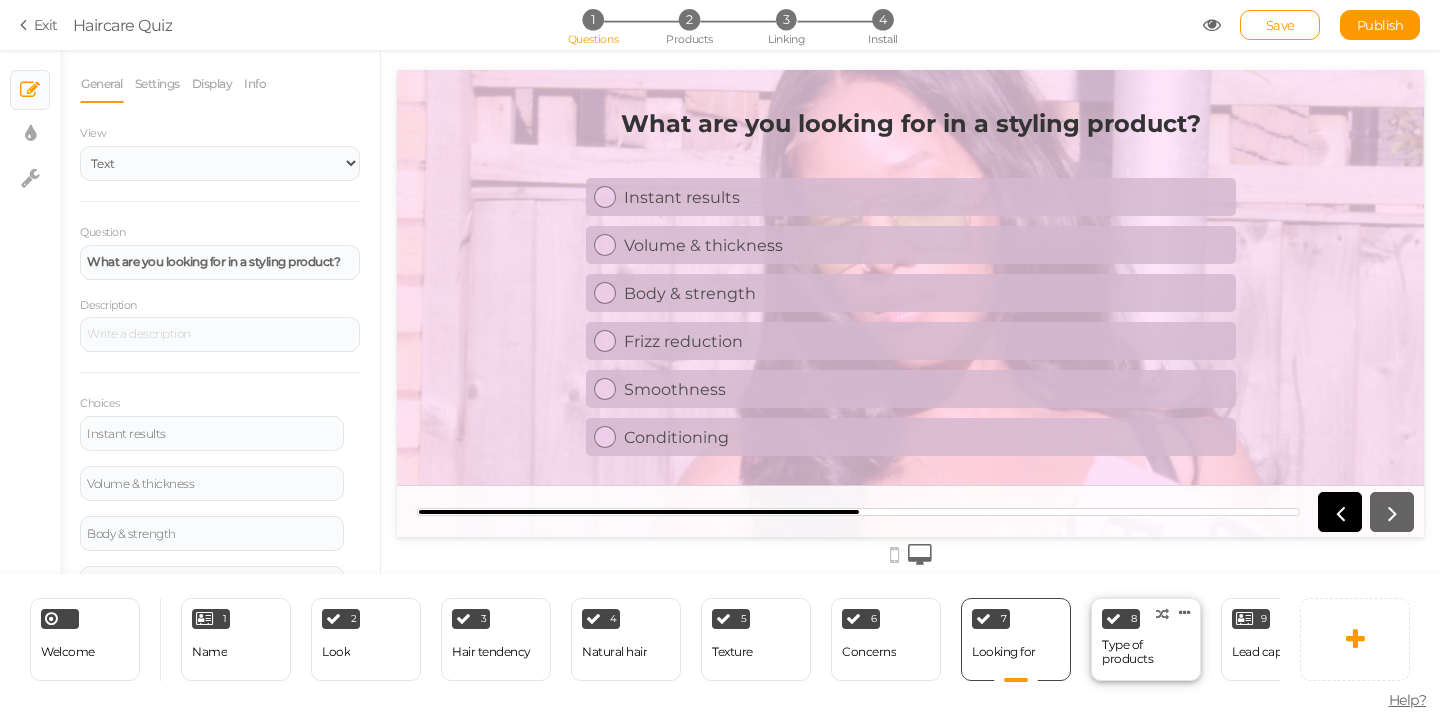 click on "Type of products" at bounding box center [1146, 652] 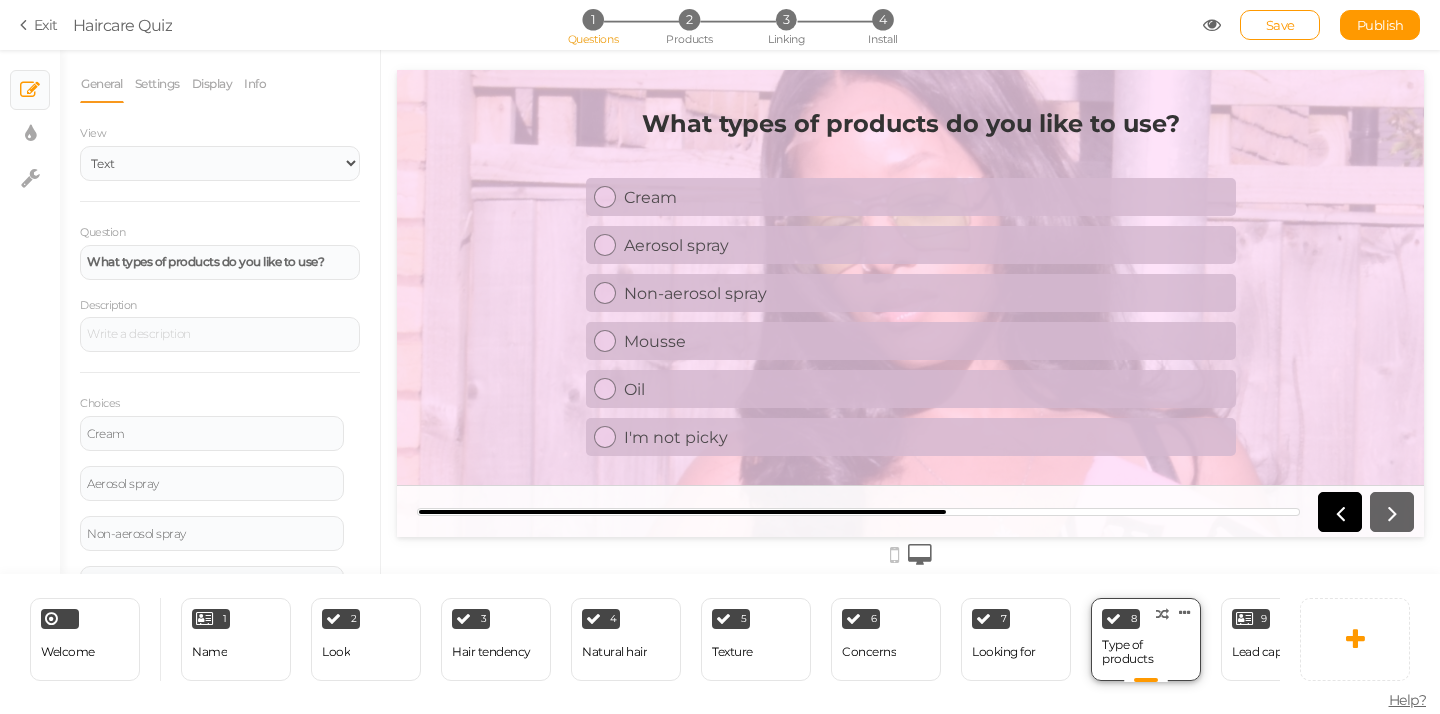 scroll, scrollTop: 0, scrollLeft: 0, axis: both 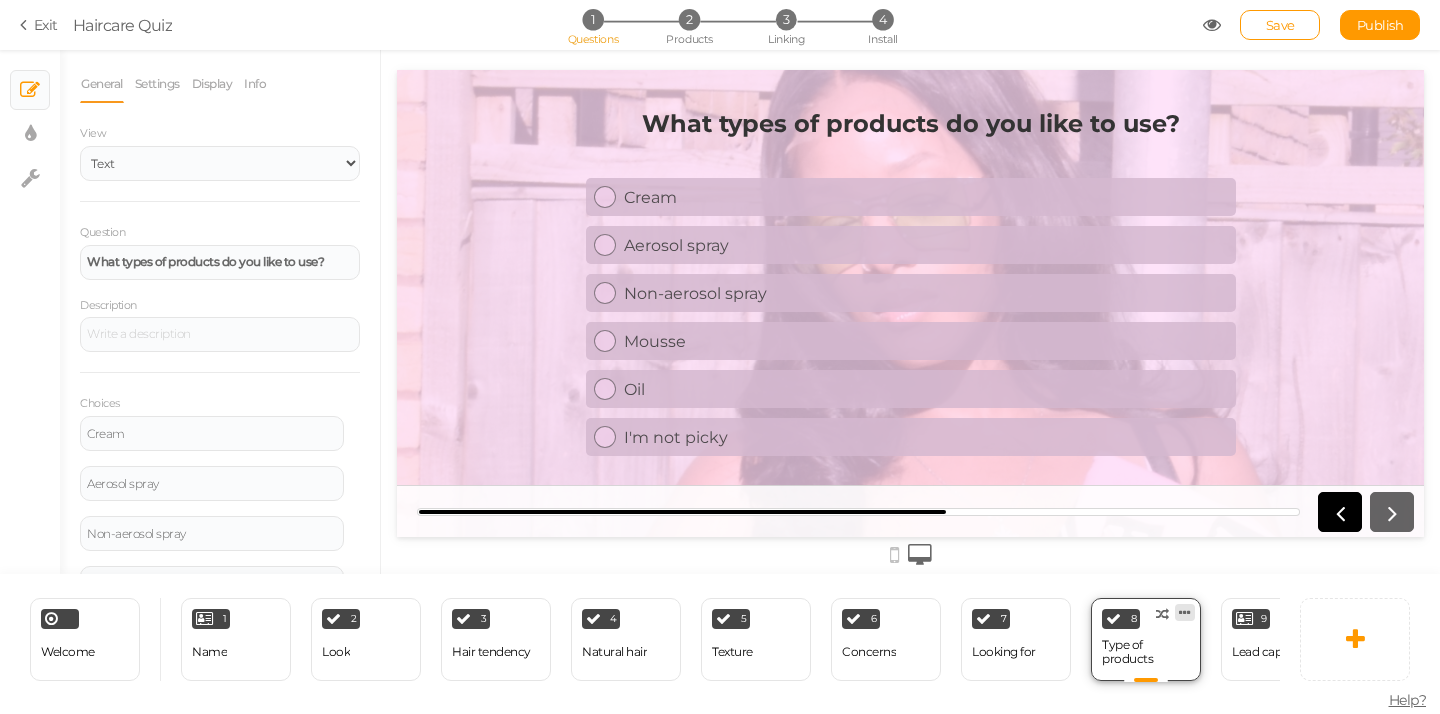 click at bounding box center [1185, 612] 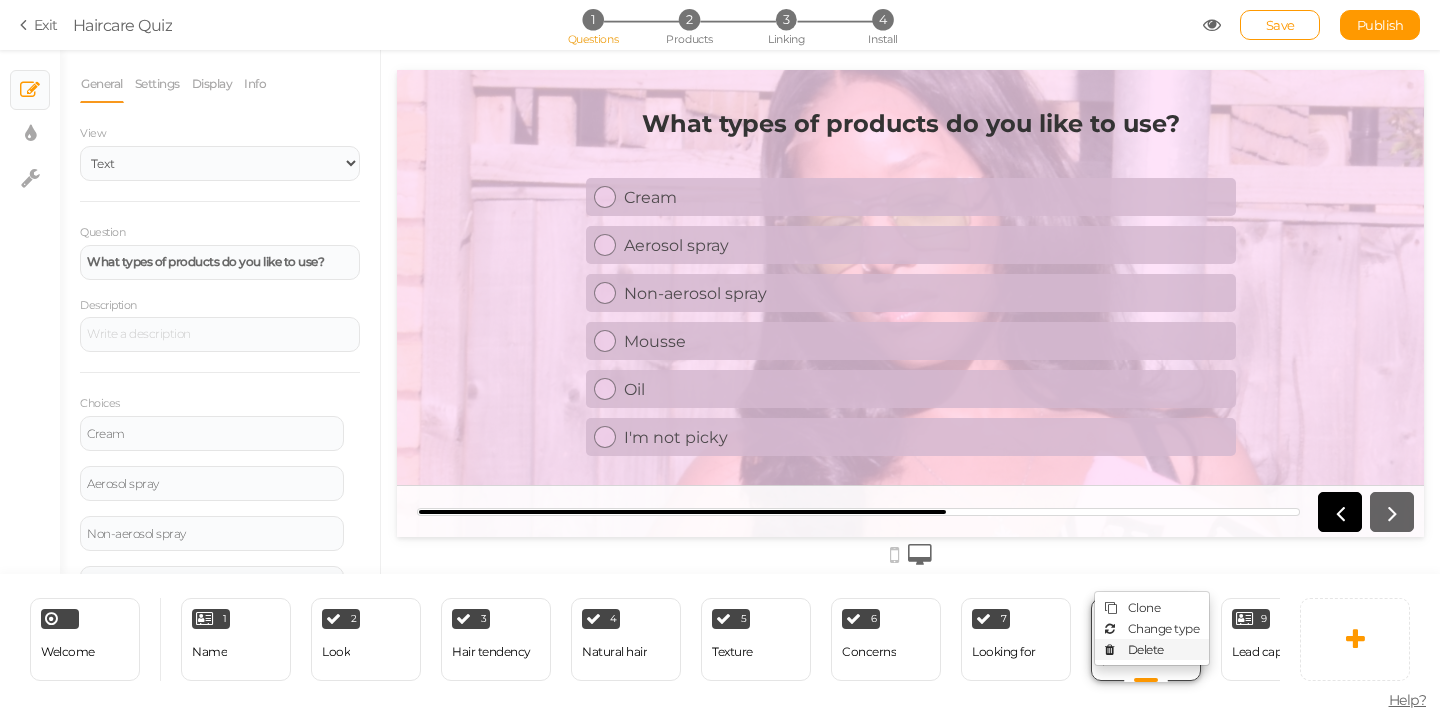 click on "Delete" at bounding box center [1146, 649] 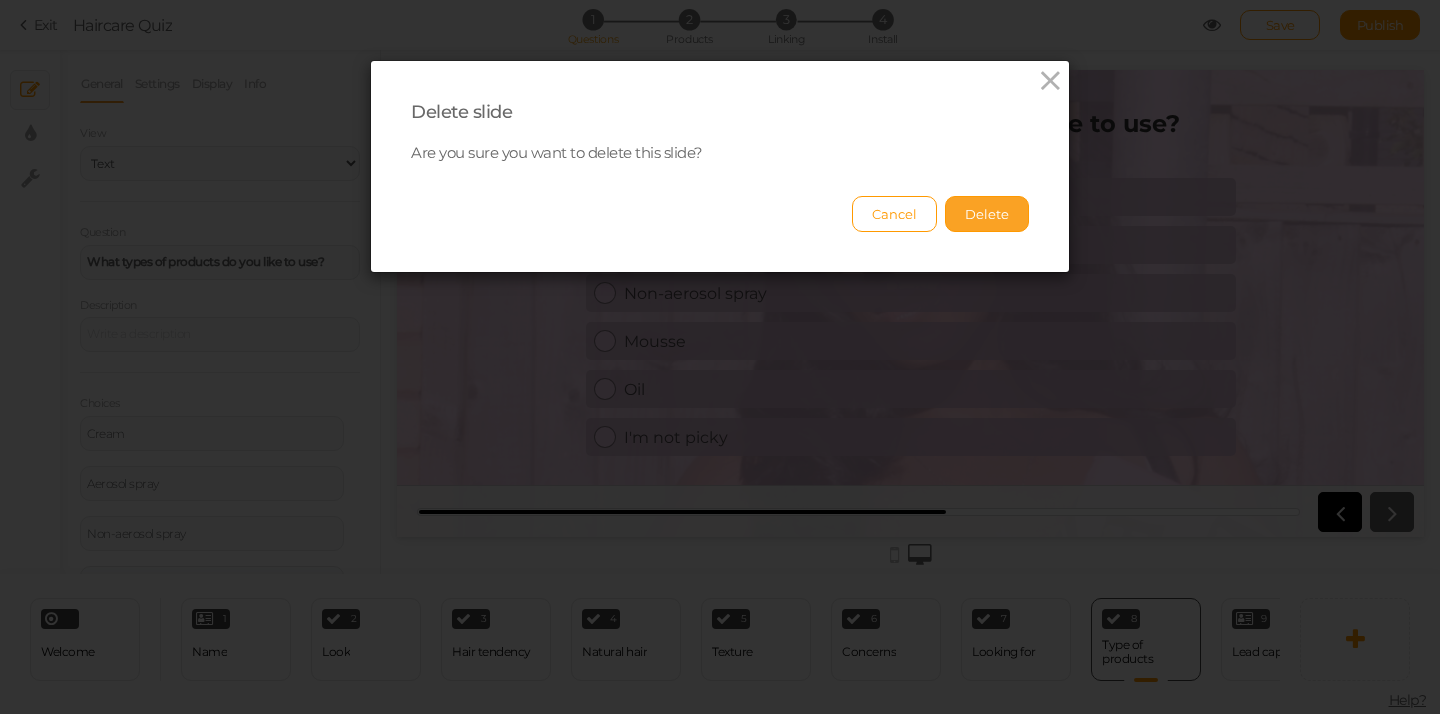 click on "Delete" at bounding box center (987, 214) 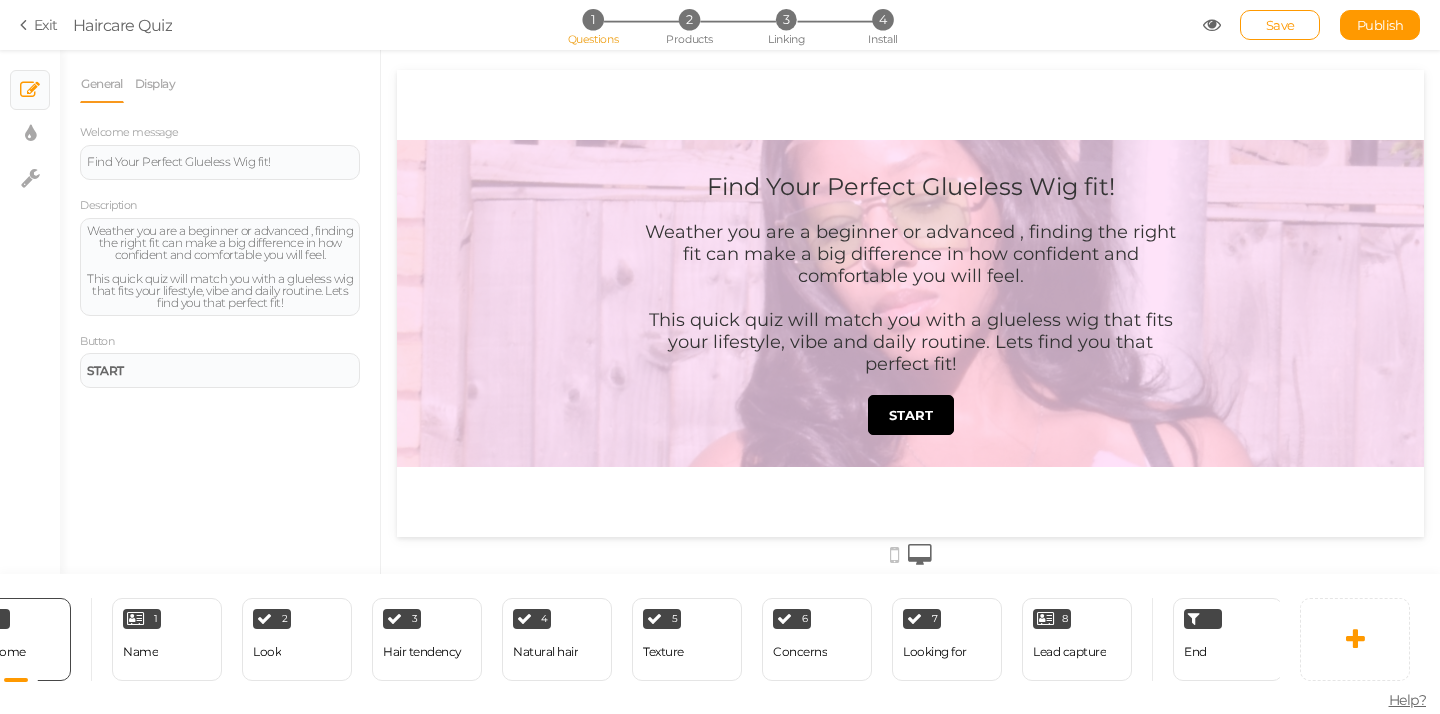 scroll, scrollTop: 0, scrollLeft: 70, axis: horizontal 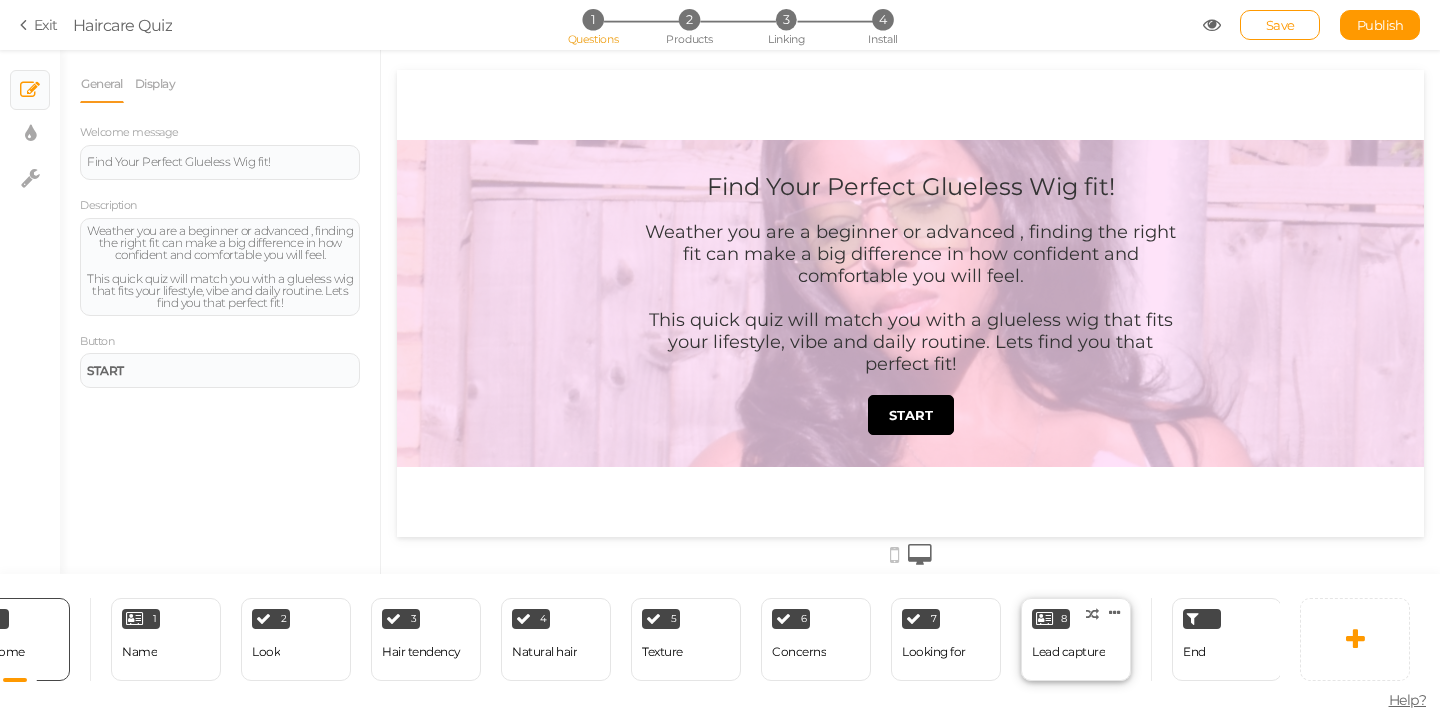 click on "Lead capture" at bounding box center (1068, 652) 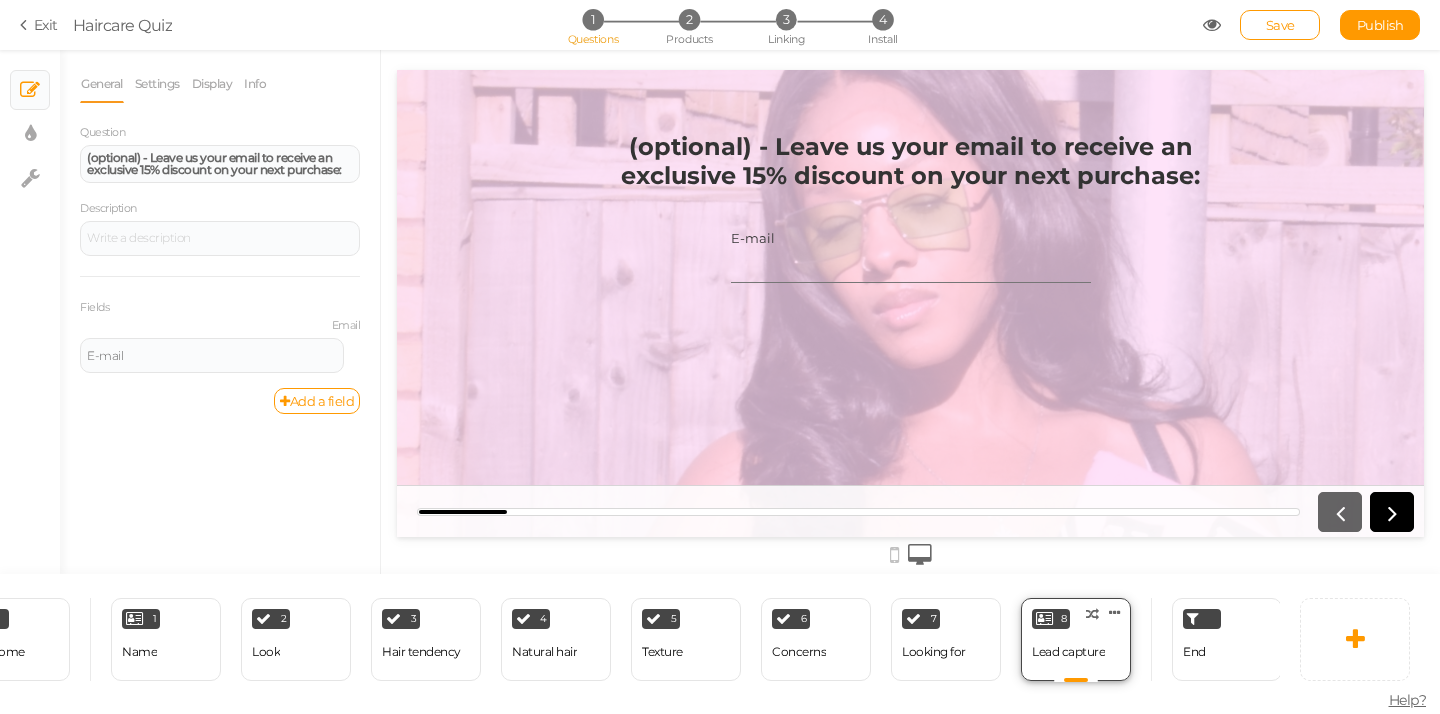 scroll, scrollTop: 0, scrollLeft: 0, axis: both 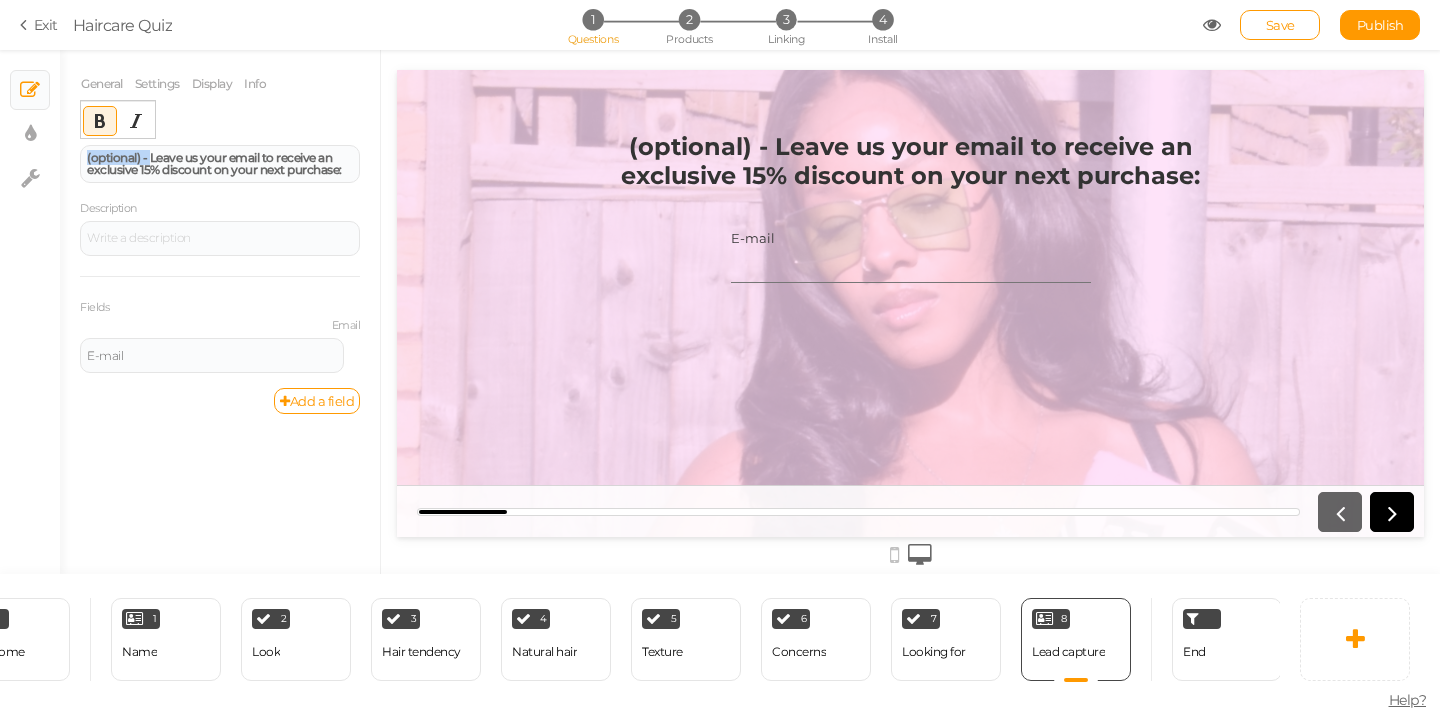 drag, startPoint x: 166, startPoint y: 157, endPoint x: 50, endPoint y: 157, distance: 116 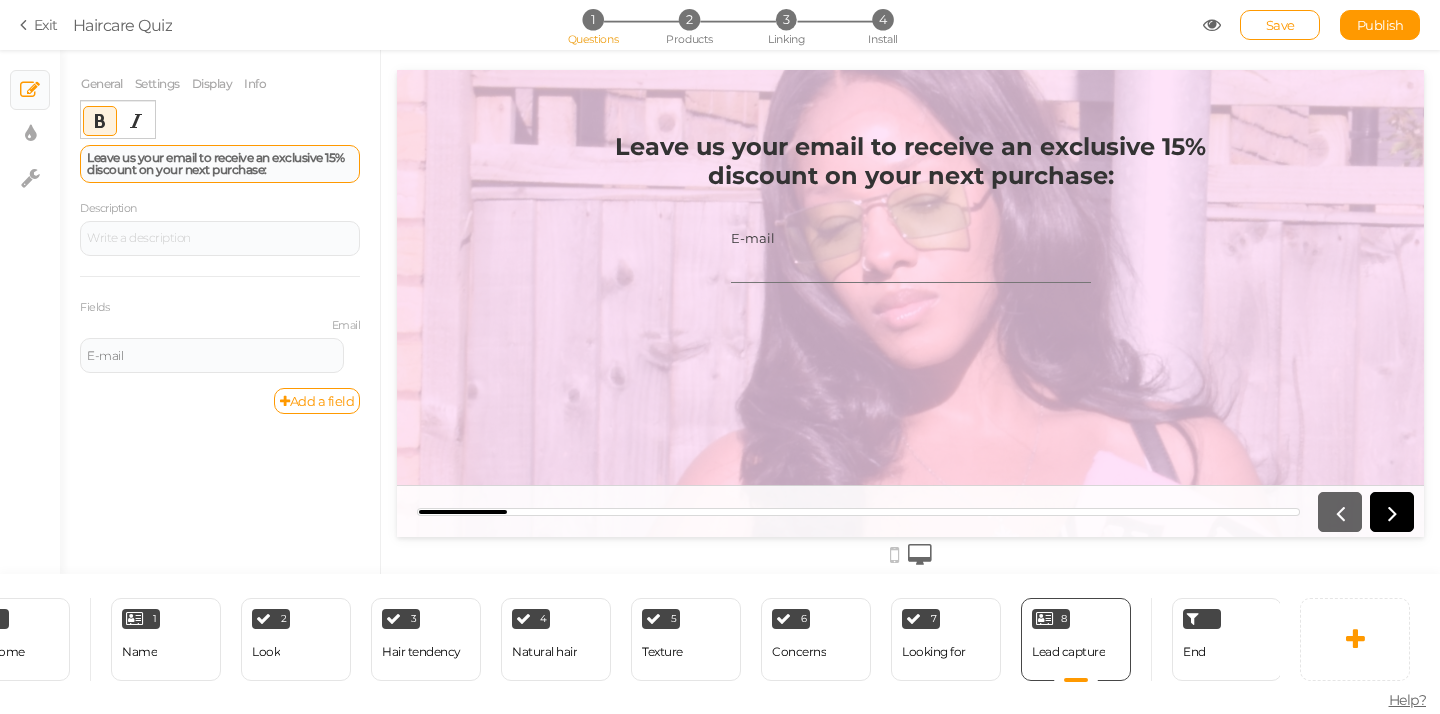 click on "Leave us your email to receive an exclusive 15% discount on your next purchase:" at bounding box center [220, 164] 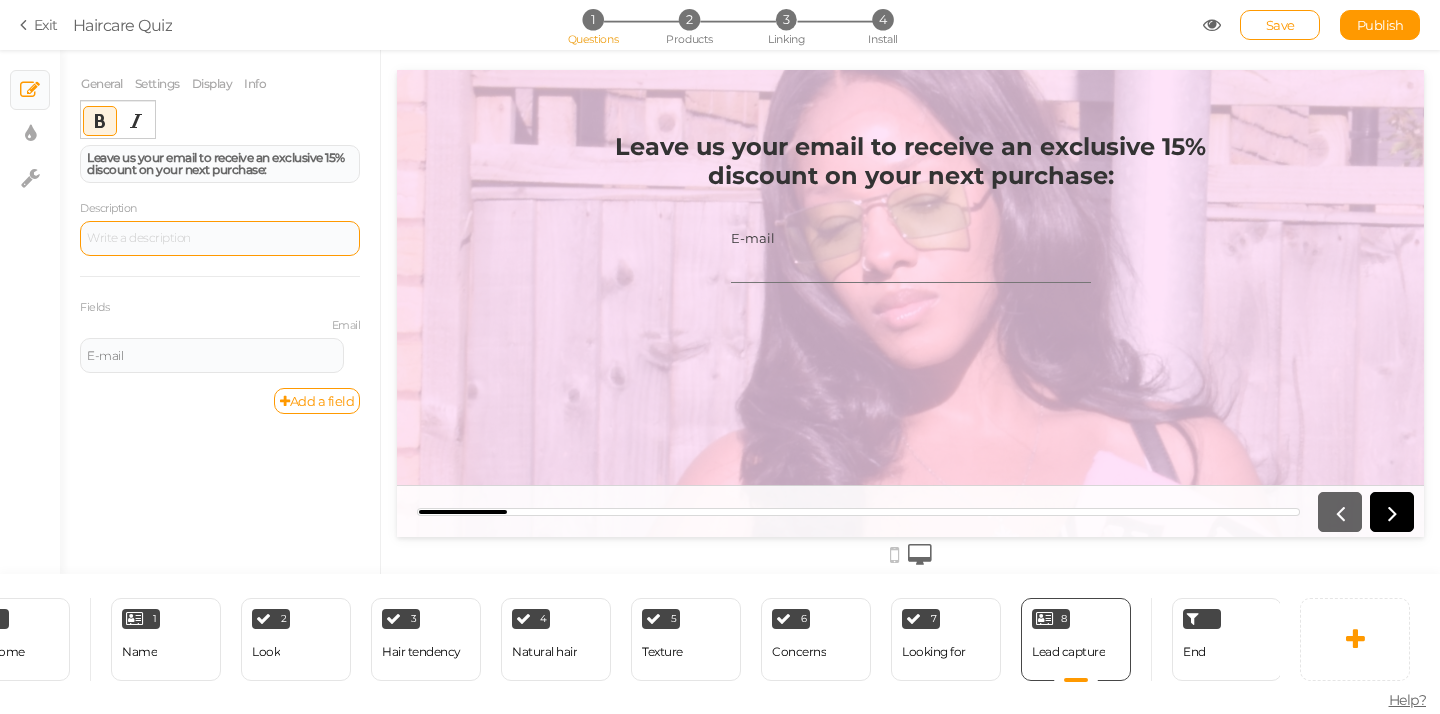 click at bounding box center [220, 238] 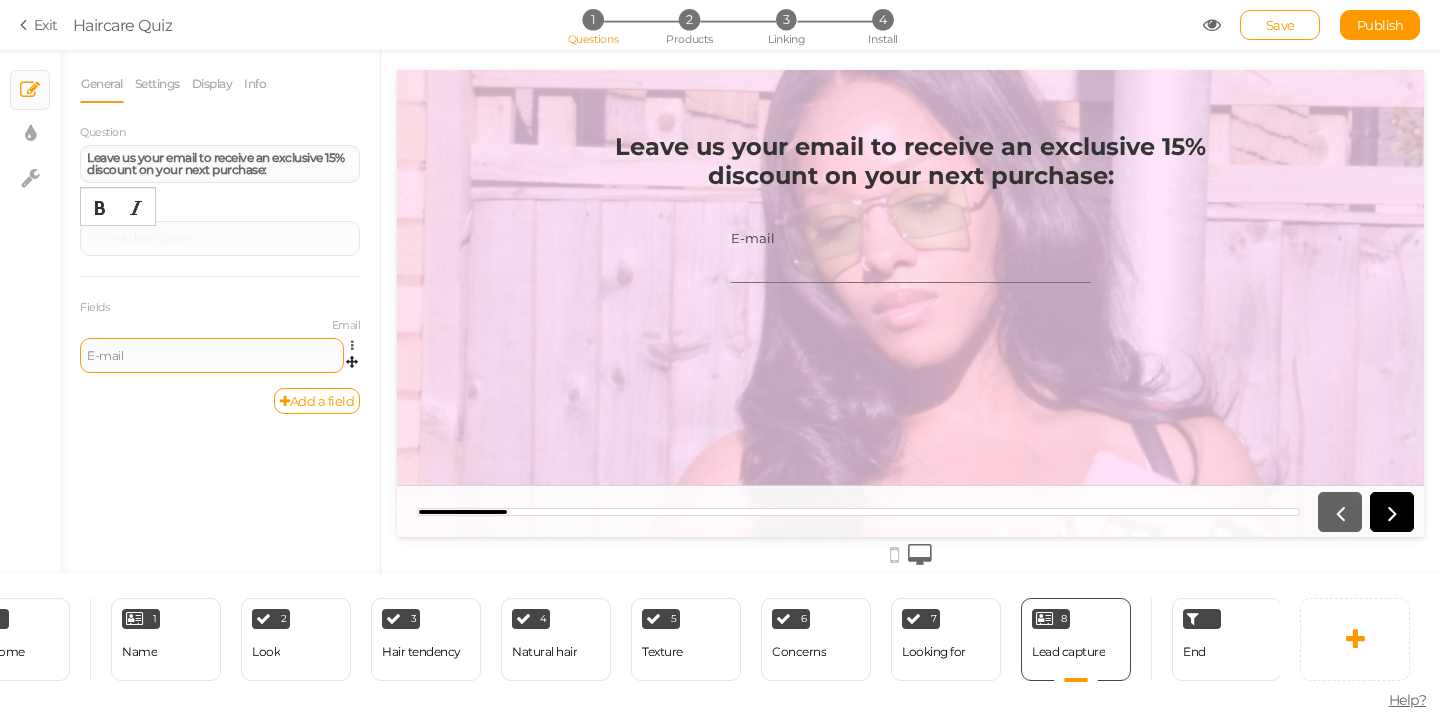click on "E-mail" at bounding box center [212, 356] 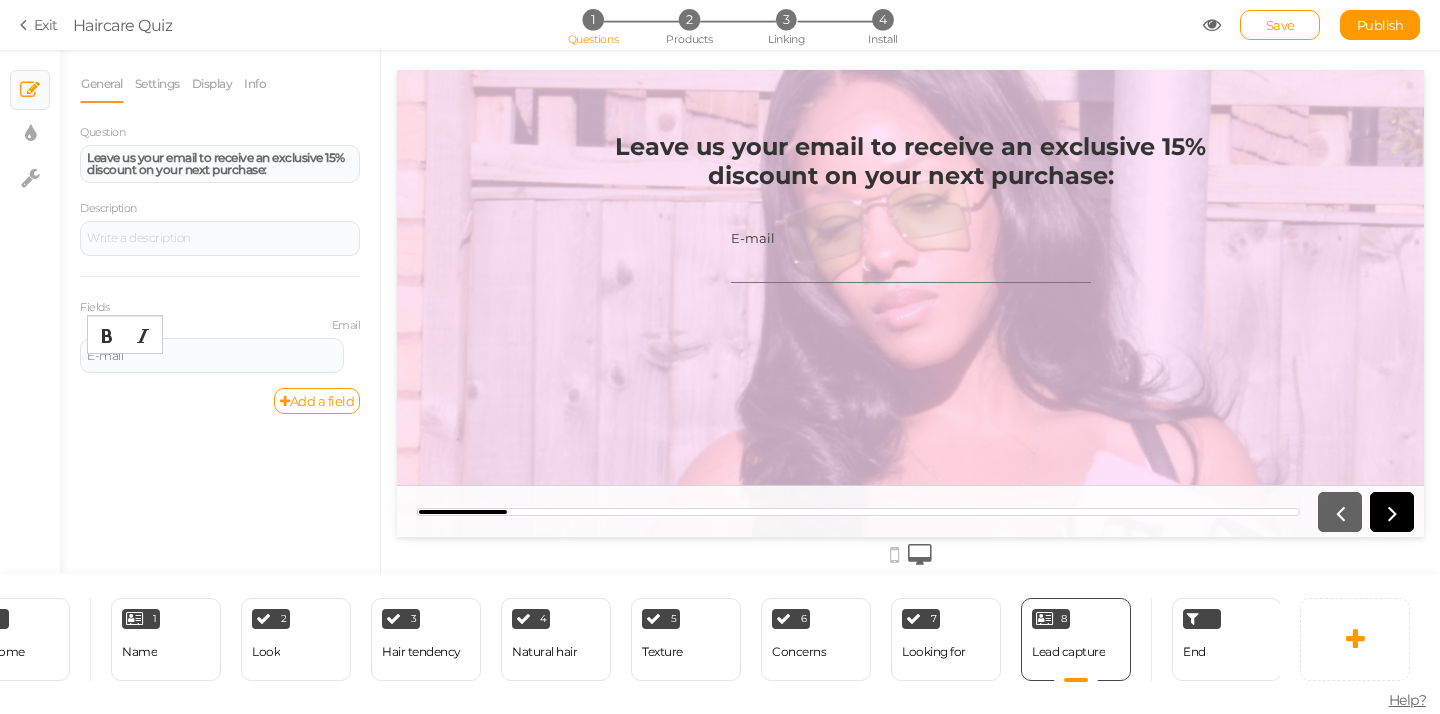 click on "Question   Leave us your email to receive an exclusive 15% discount on your next purchase:                         Description                                                     Fields       Email         E-mail                           Settings             Duplicate" at bounding box center (220, 255) 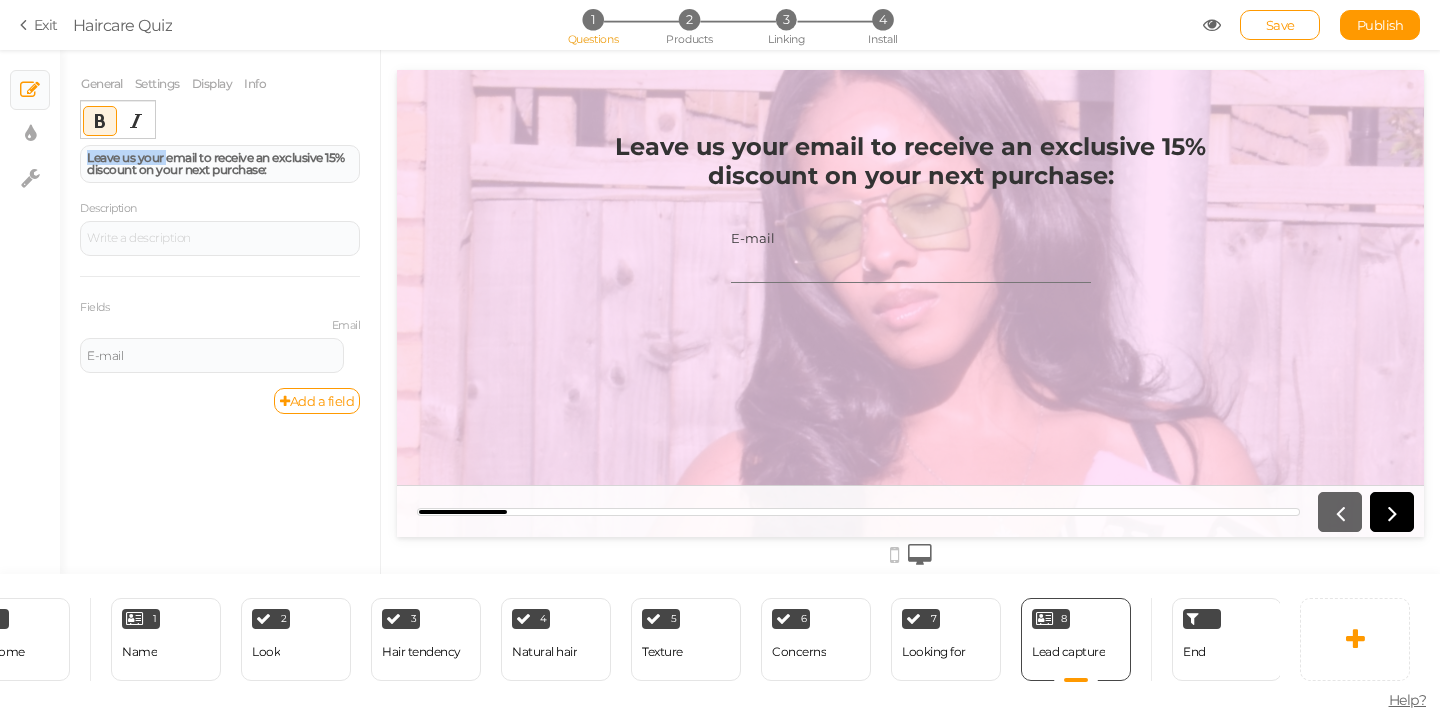 drag, startPoint x: 180, startPoint y: 155, endPoint x: 71, endPoint y: 150, distance: 109.11462 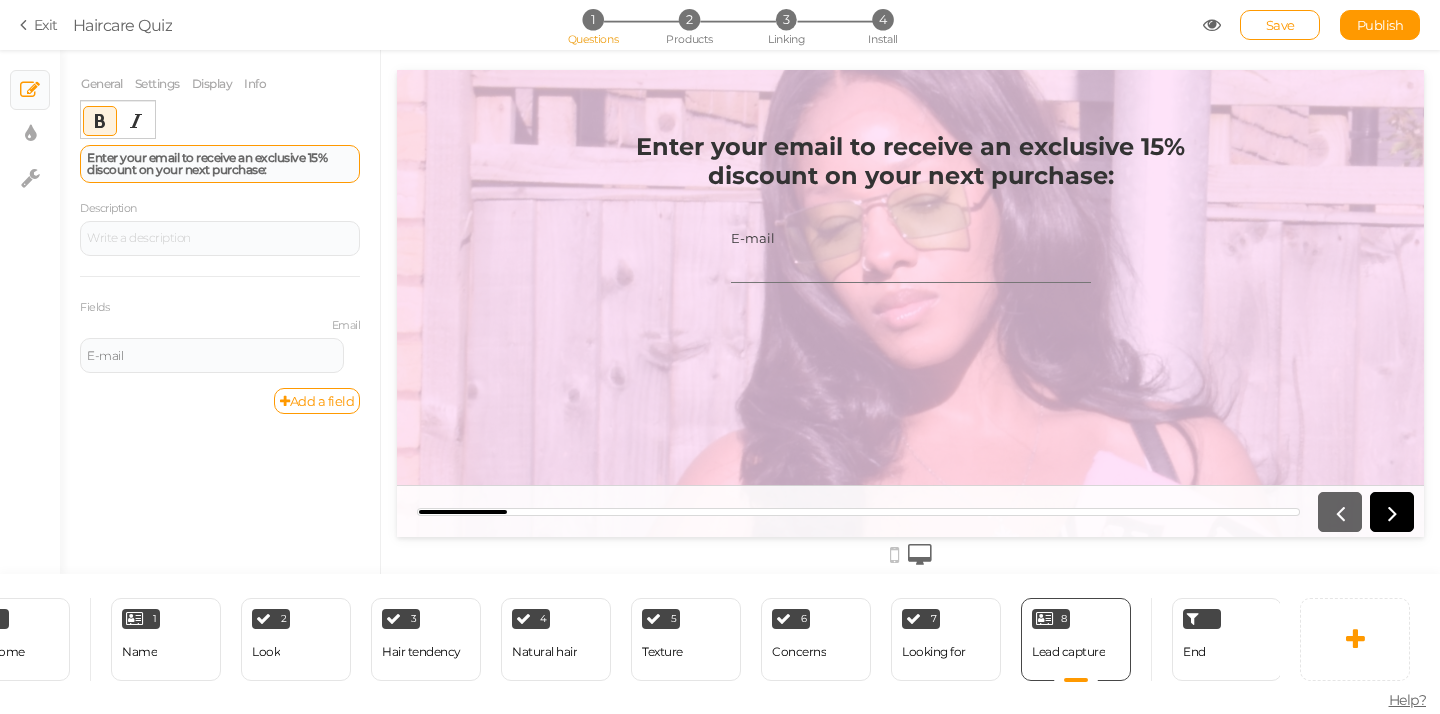 click on "Enter your email to receive an exclusive 15% discount on your next purchase:" at bounding box center [207, 163] 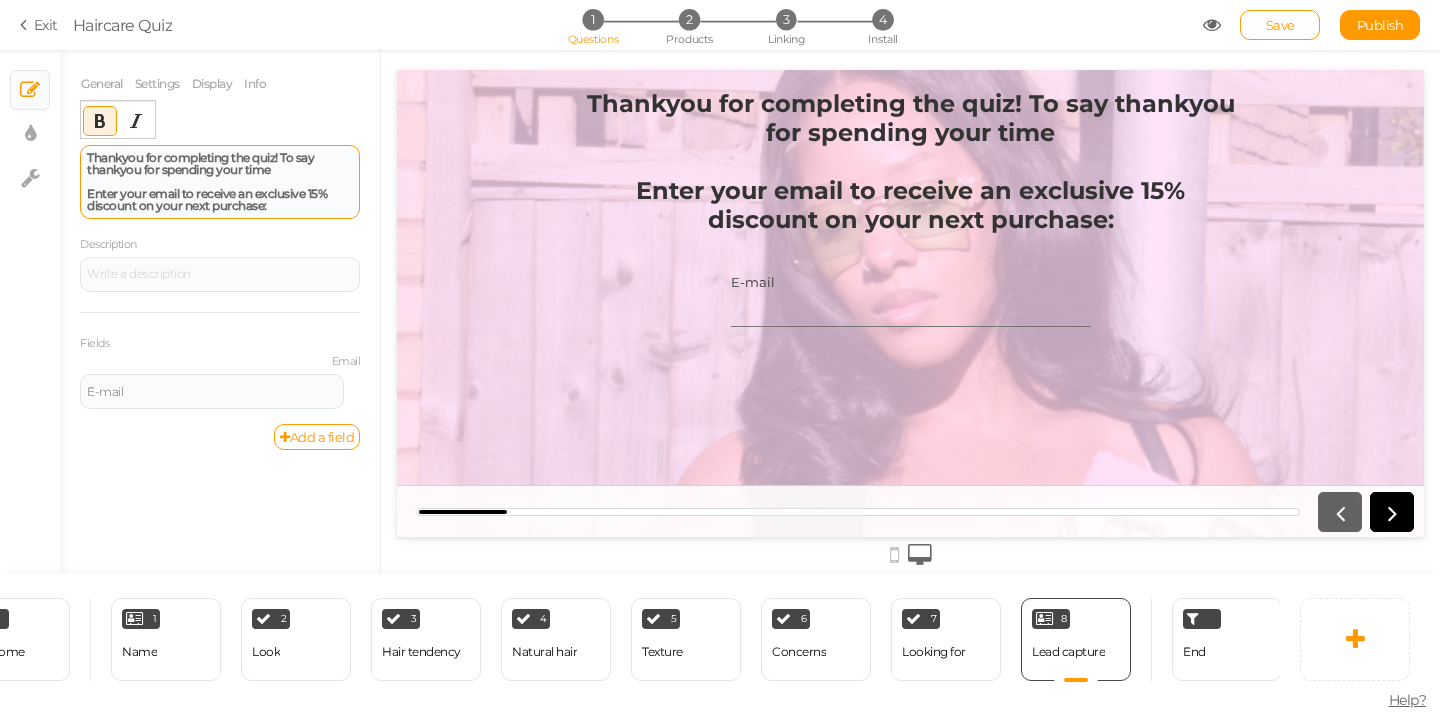 click on "Enter your email to receive an exclusive 15% discount on your next purchase:" at bounding box center [207, 199] 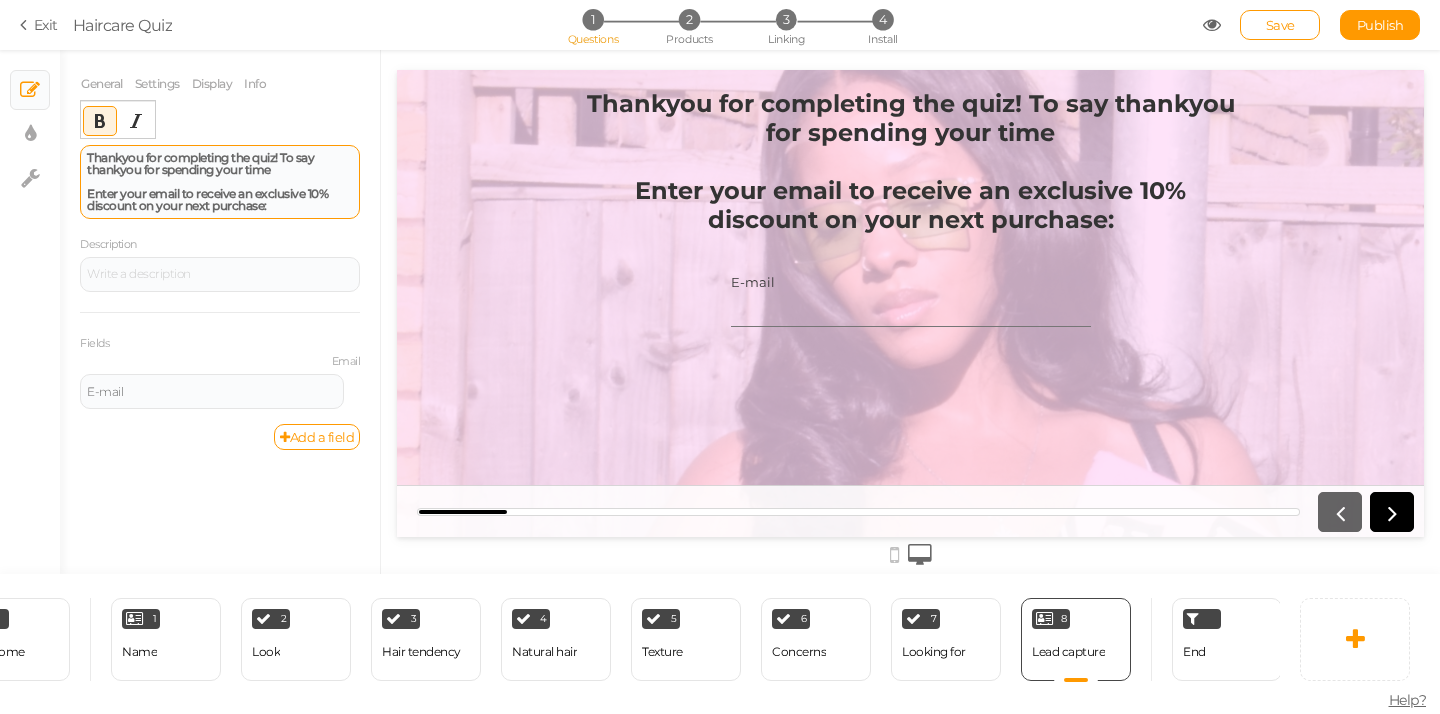 click on "Thankyou for completing the quiz! To say thankyou for spending your time" at bounding box center (200, 163) 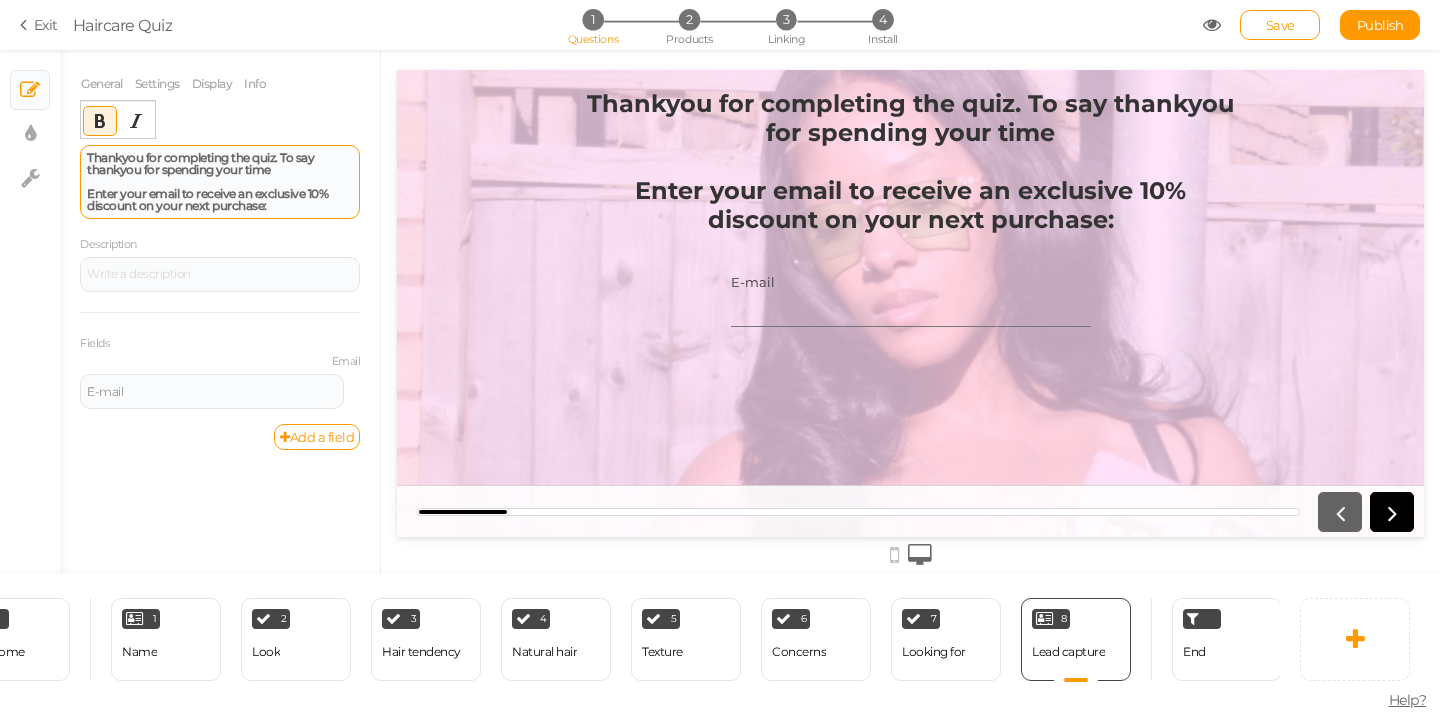 click on "Thankyou for completing the quiz. To say thankyou for spending your time" at bounding box center [220, 164] 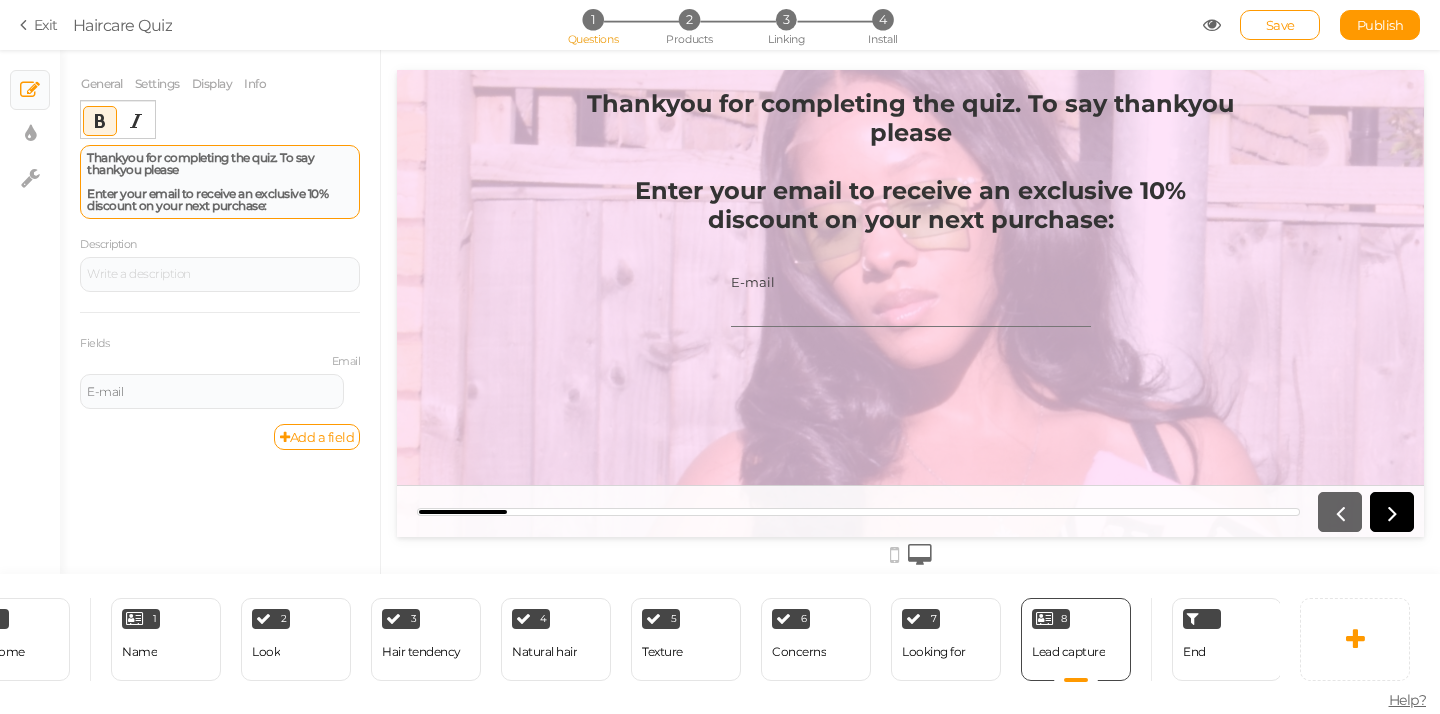click on "Enter your email to receive an exclusive 10% discount on your next purchase:" at bounding box center [207, 199] 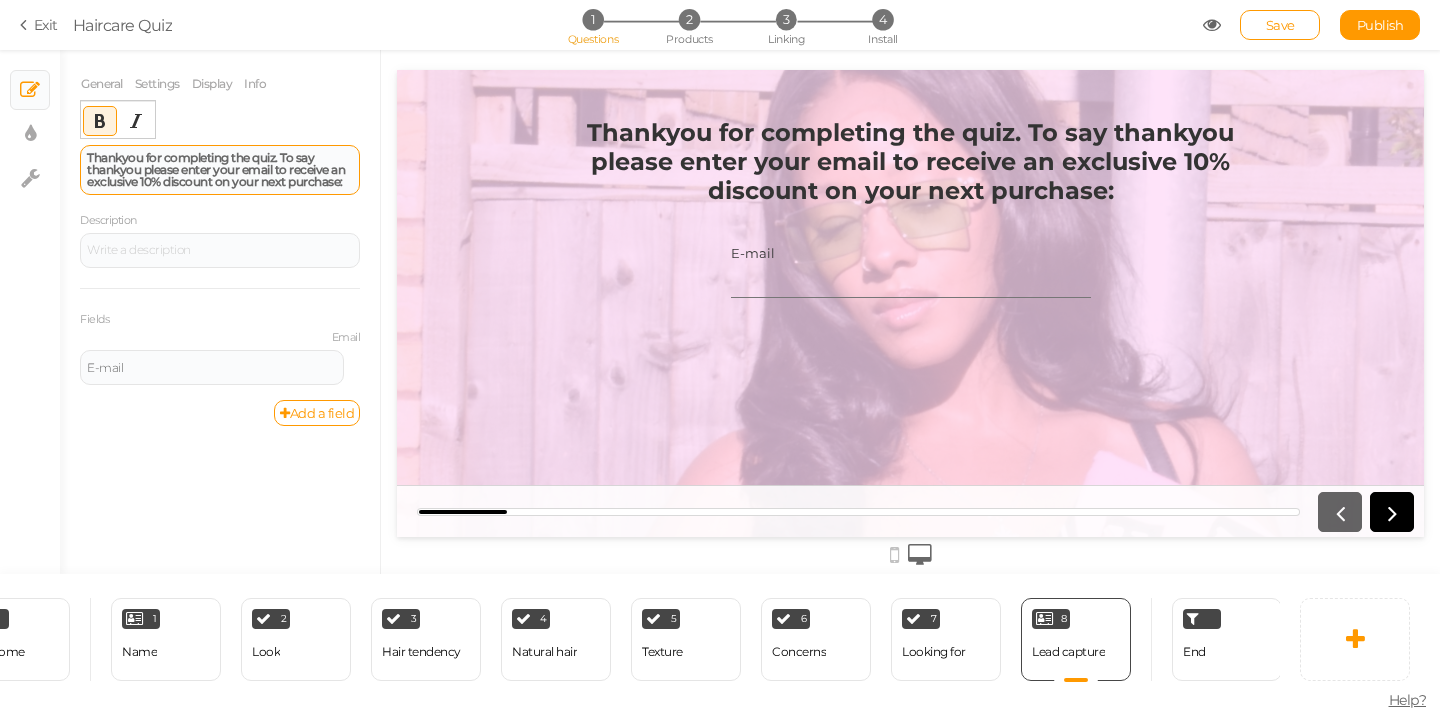 click on "Thankyou for completing the quiz. To say thankyou please e nter your email to receive an exclusive 10% discount on your next purchase:" at bounding box center [220, 170] 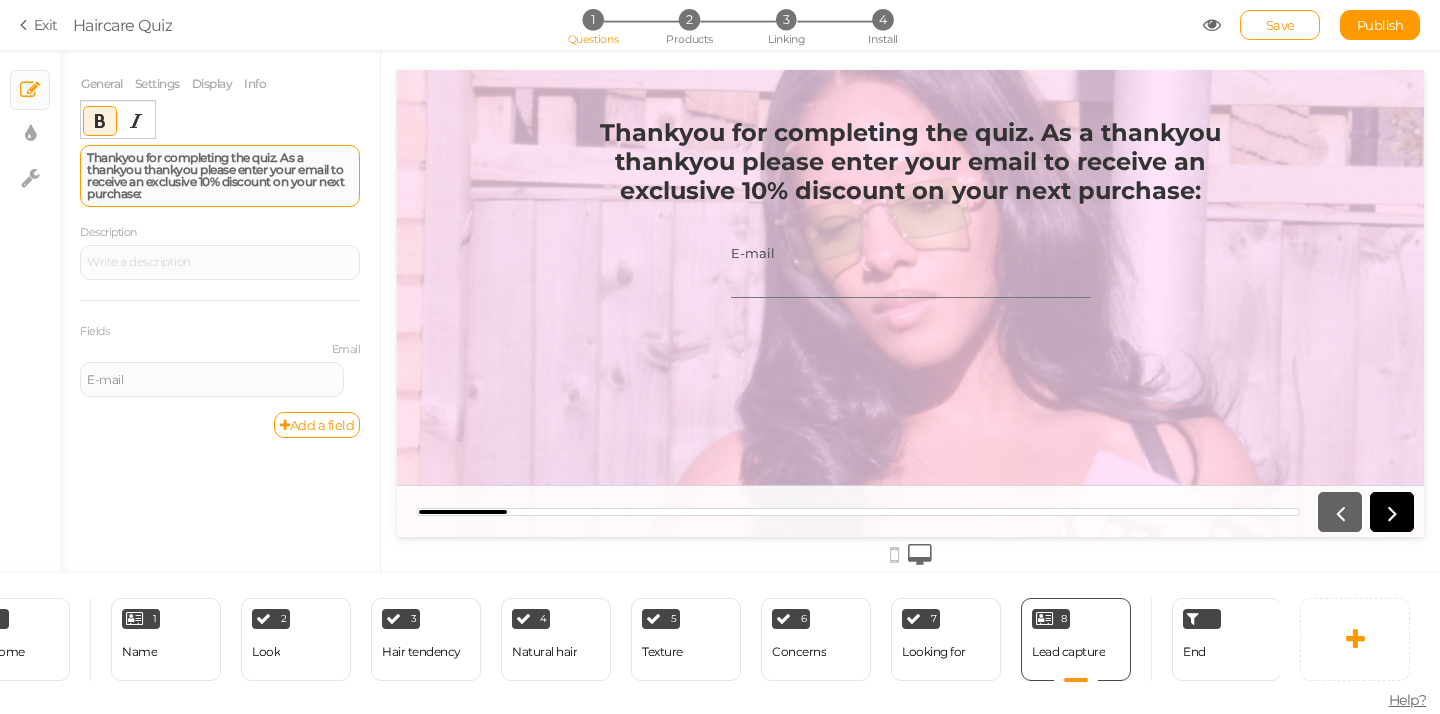 click on "Thankyou for completing the quiz. As a thankyou thankyou please e" at bounding box center (195, 163) 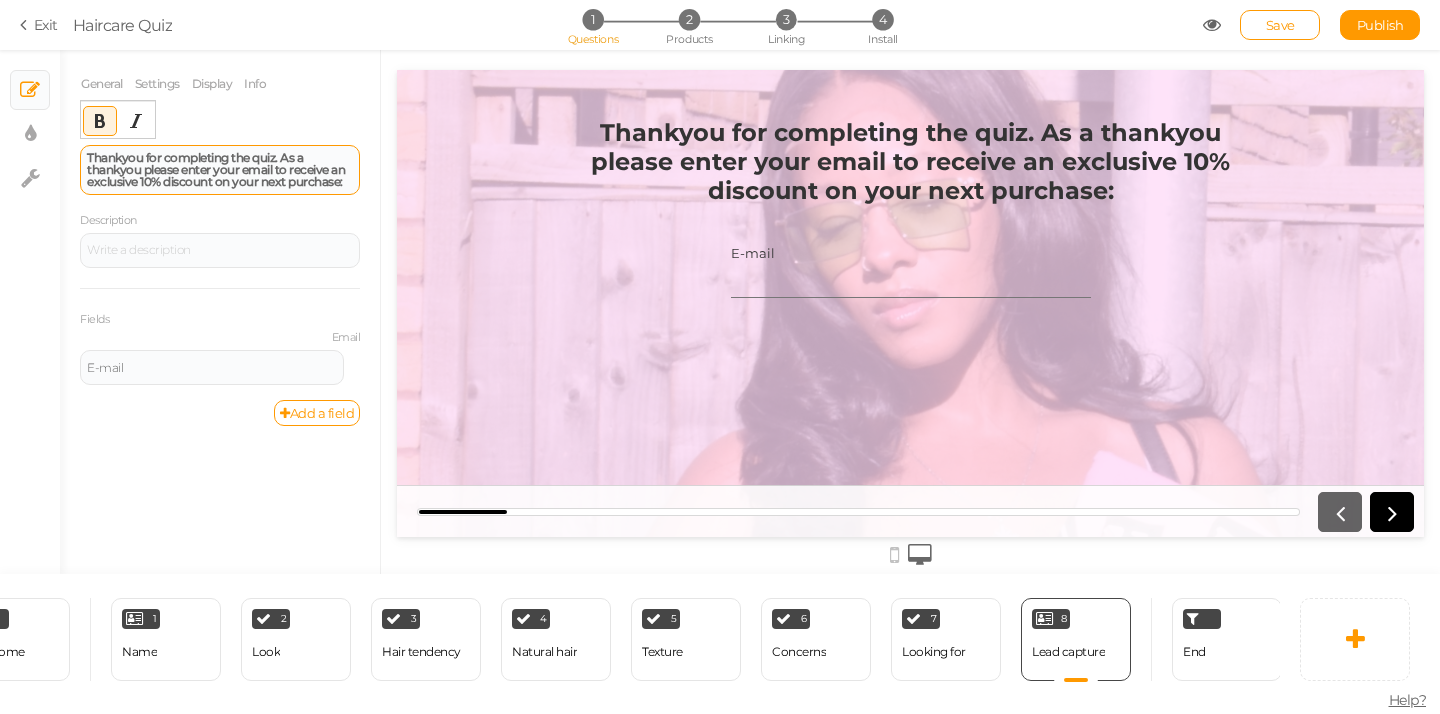 click on "nter your email to receive an exclusive 10% discount on your next purchase:" at bounding box center [216, 175] 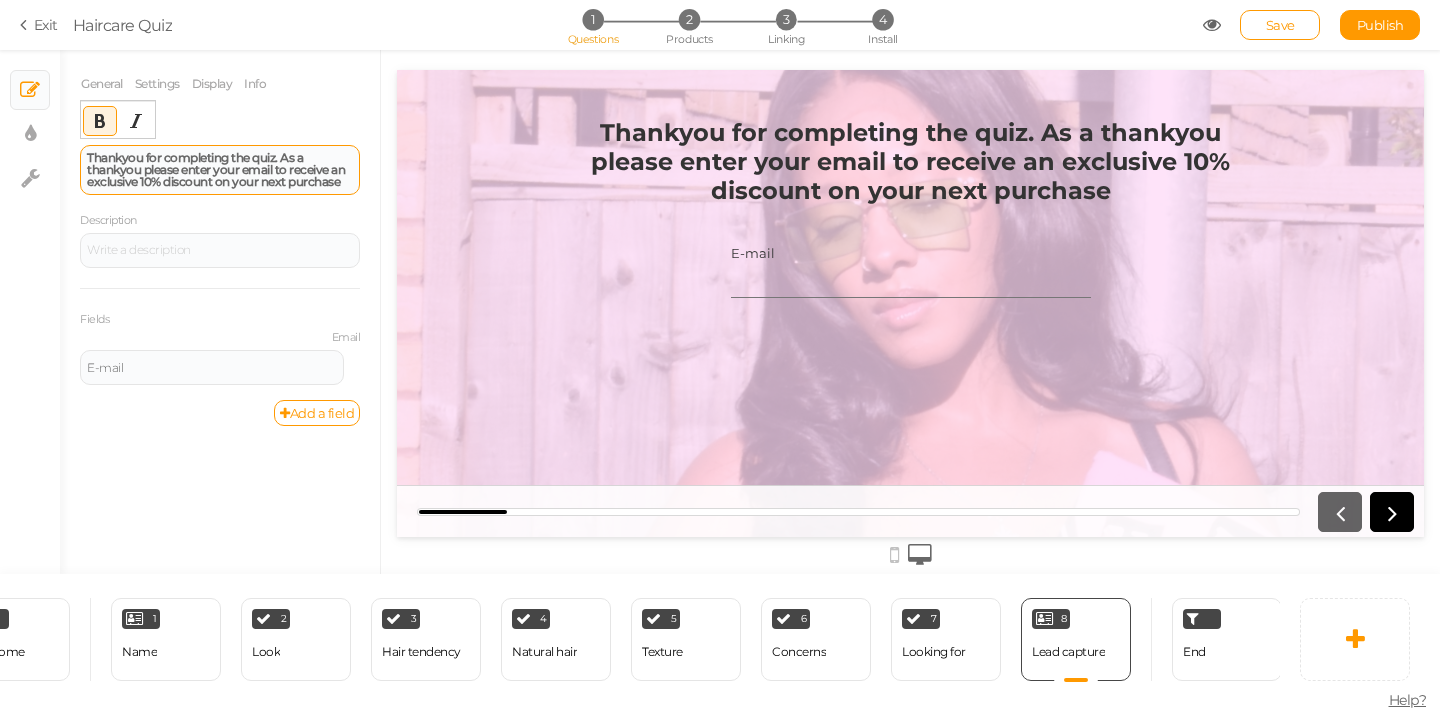 click on "nter your email to receive an exclusive 10% discount on your next purchase" at bounding box center (216, 175) 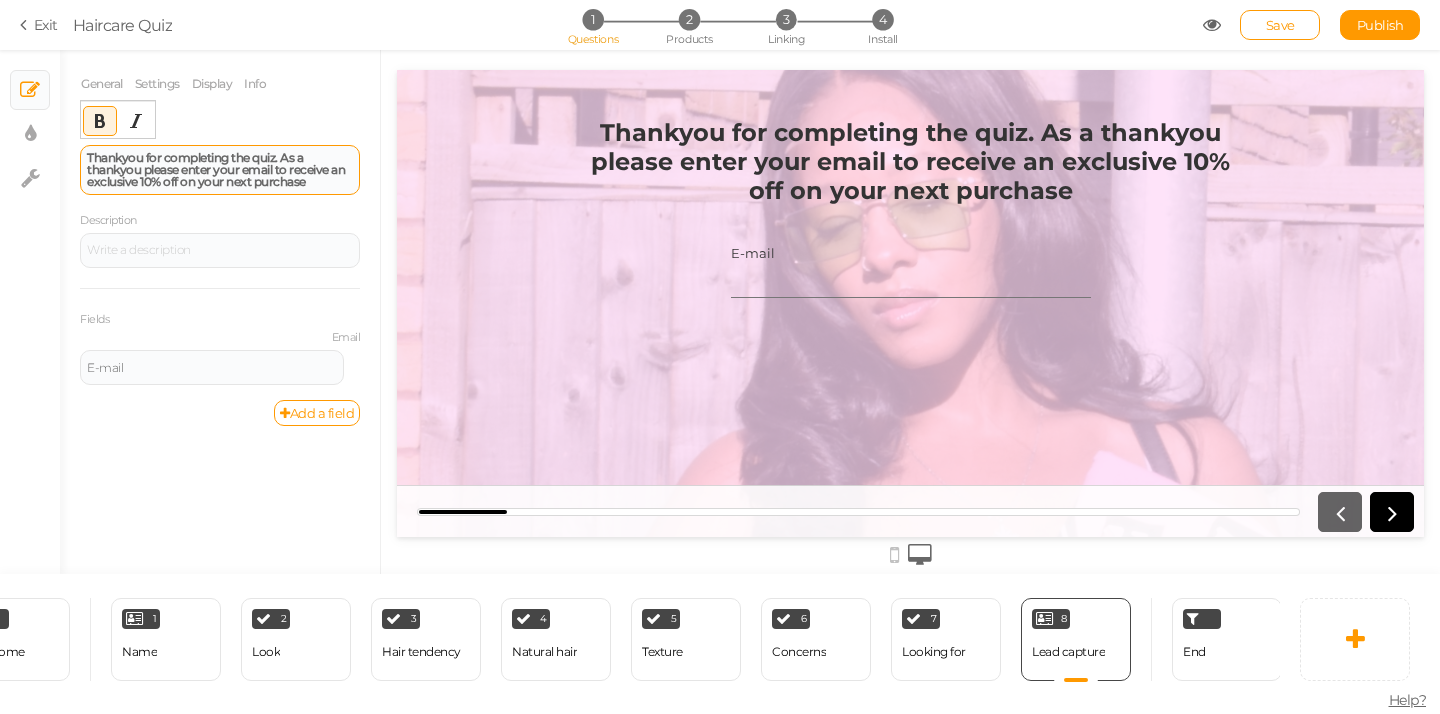 click on "Thankyou for completing the quiz. As a thankyou please e nter your email to receive an exclusive 10% off on your next purchase" at bounding box center (220, 170) 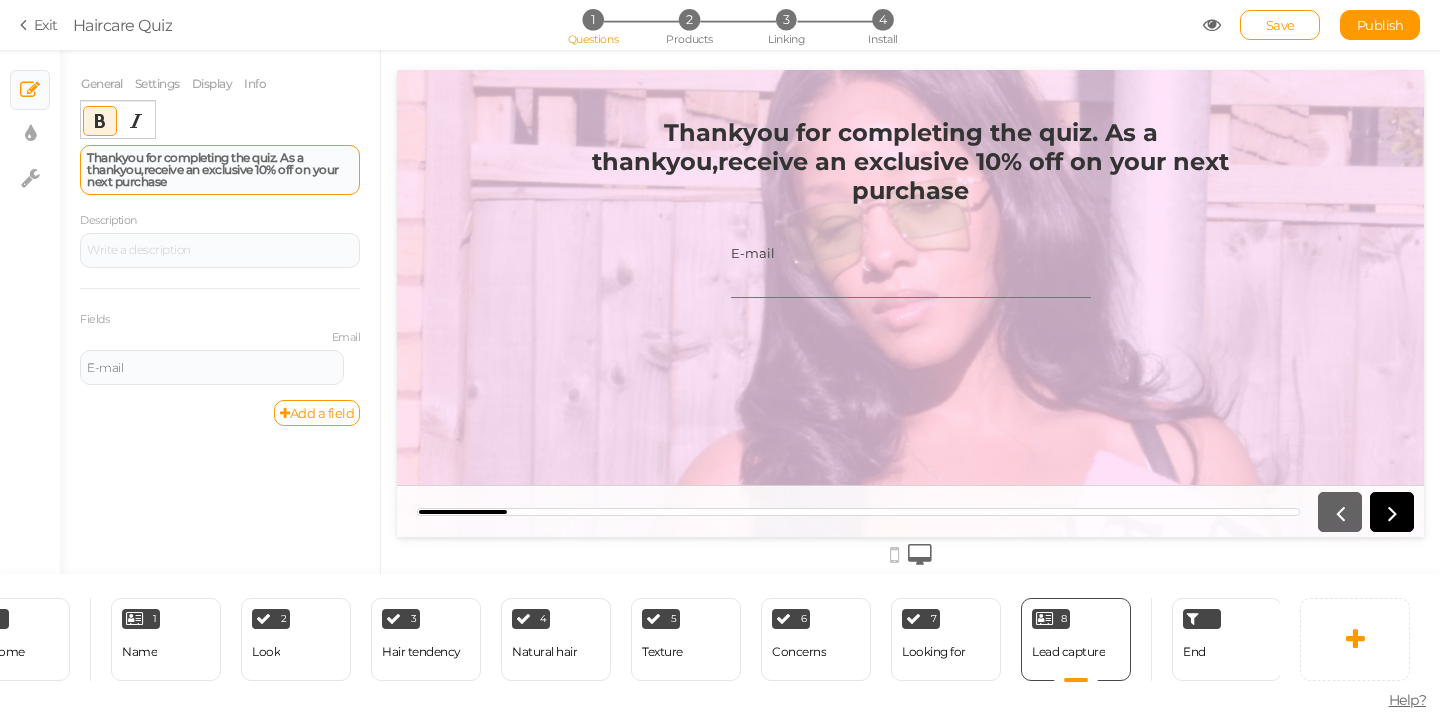 click on "receive an exclusive 10% off on your next purchase" at bounding box center (213, 175) 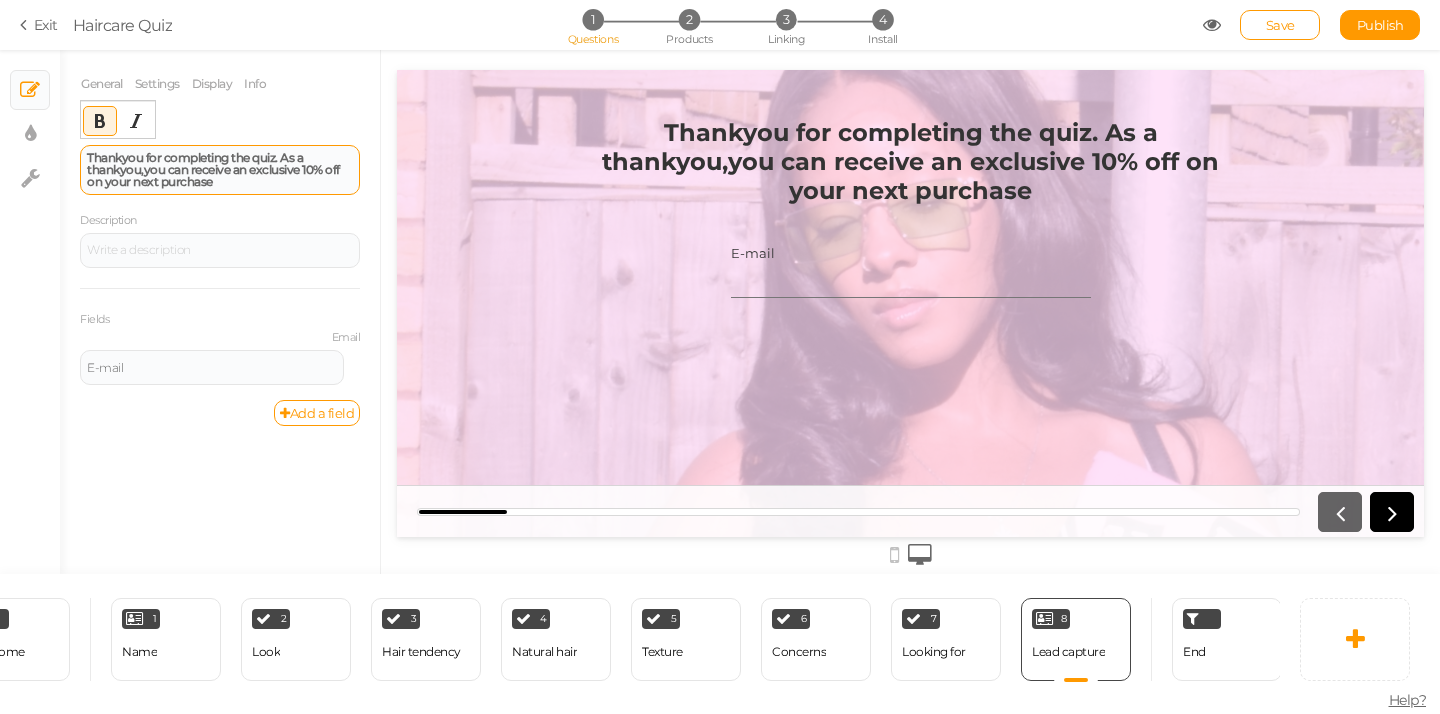 click on "Thankyou for completing the quiz. As a thankyou,  you can receive an exclusive 10% off on your next purchase" at bounding box center [220, 170] 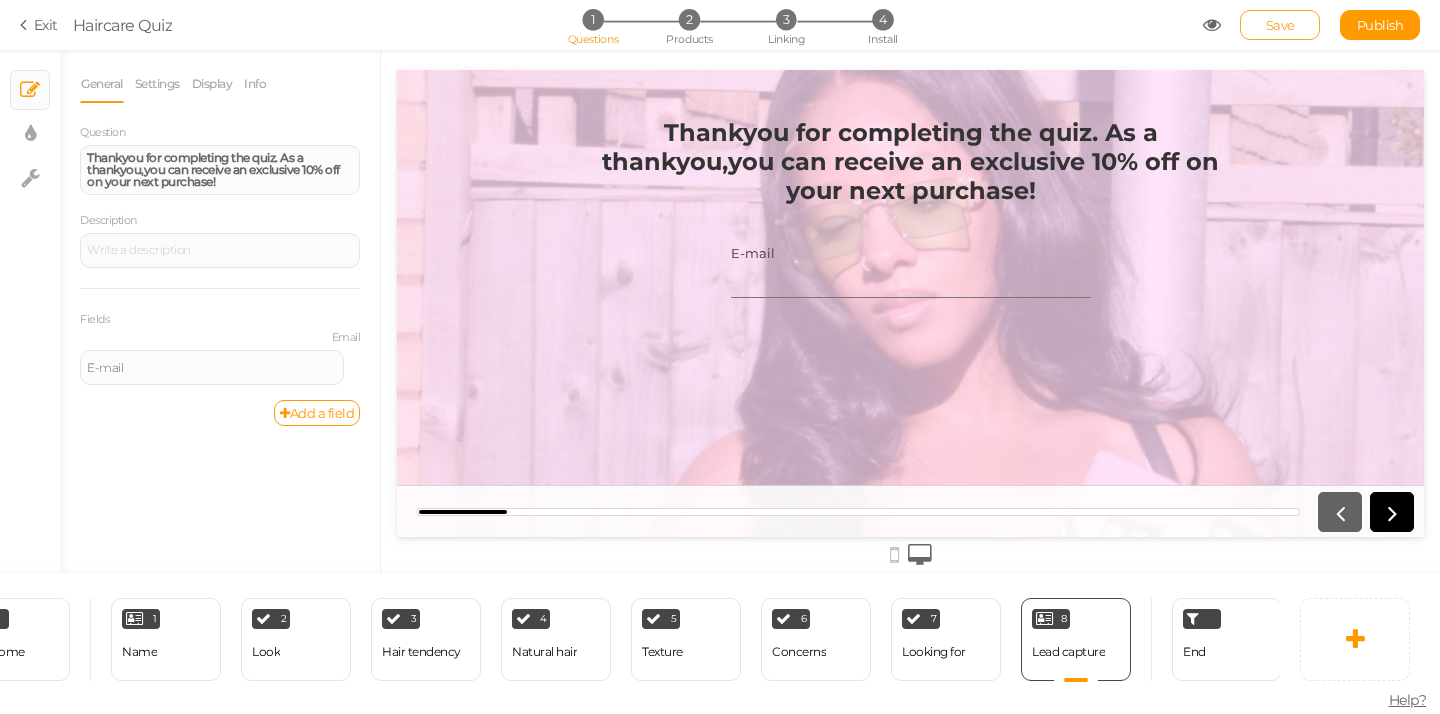 click on "Save" at bounding box center [1280, 25] 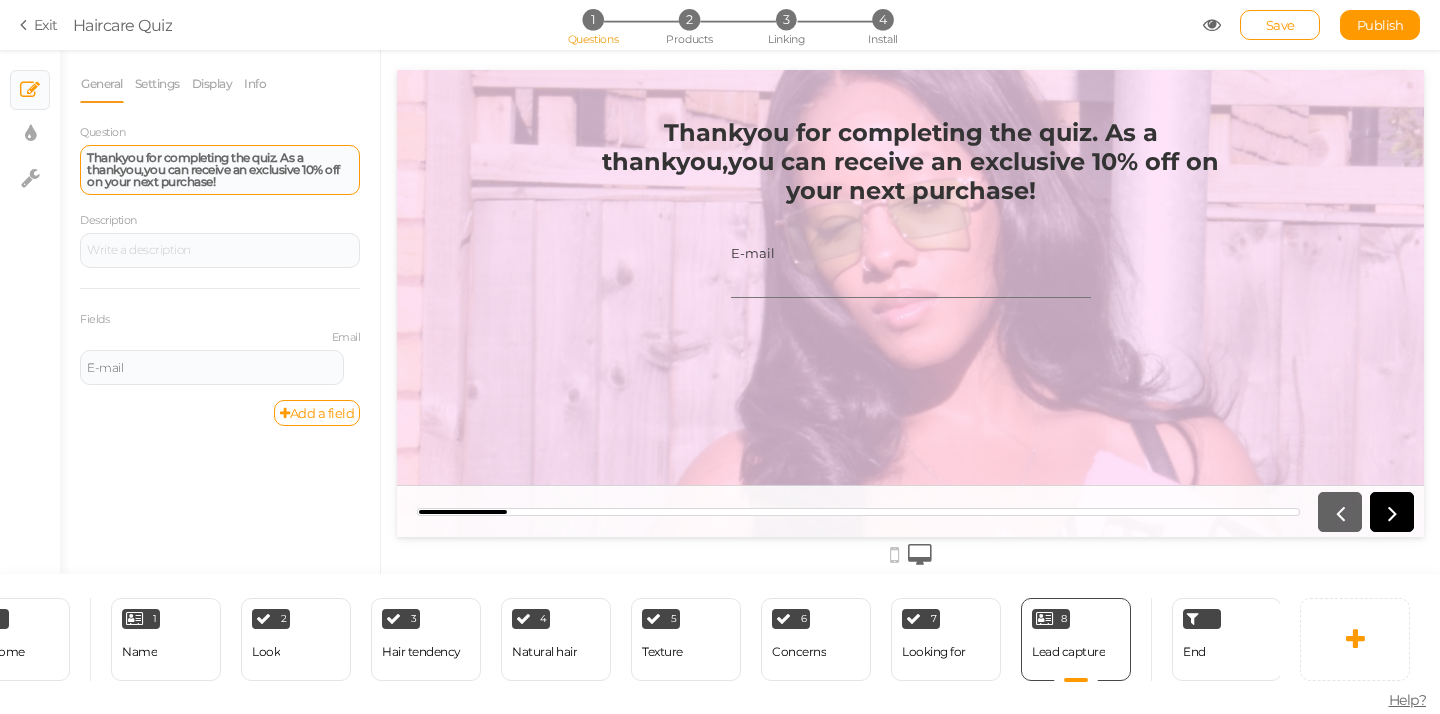 click on "you can receive an exclusive 10% off on your next purchase!" at bounding box center (213, 175) 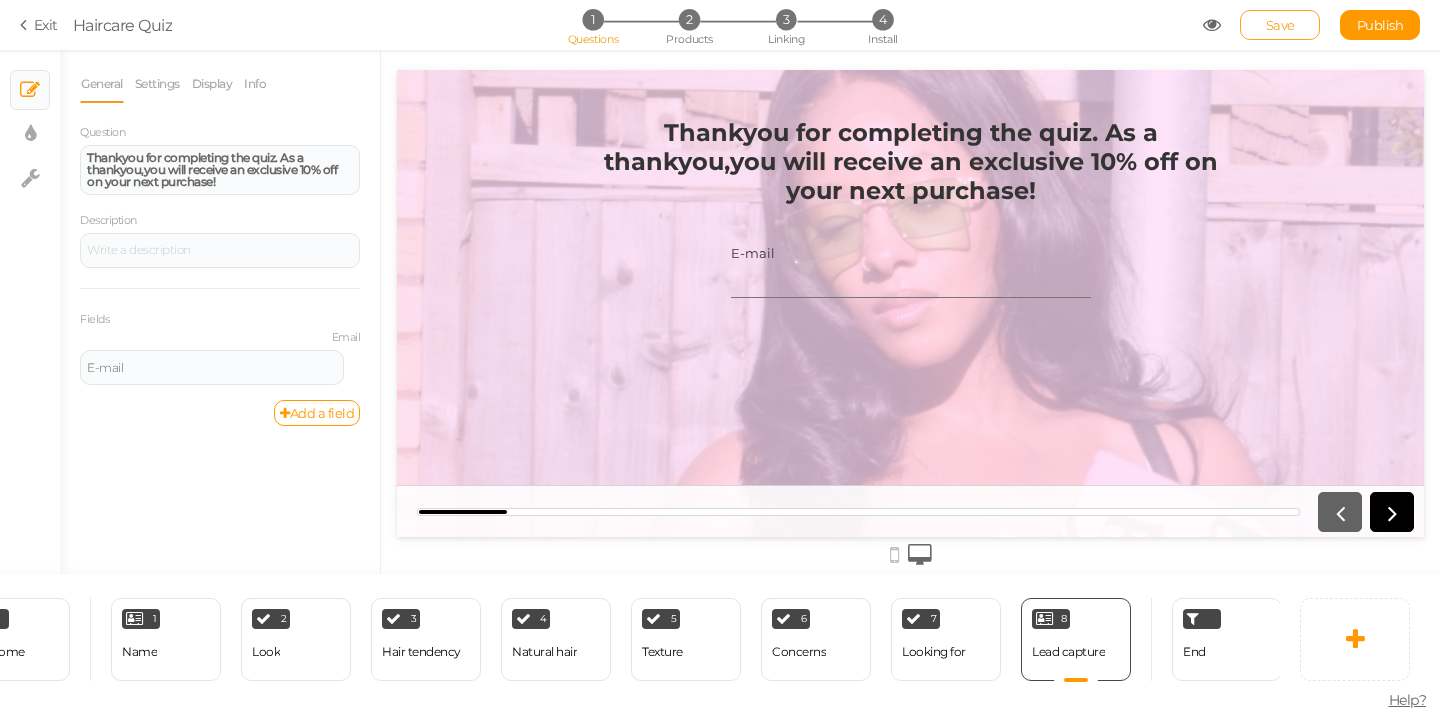 click on "Save" at bounding box center (1280, 25) 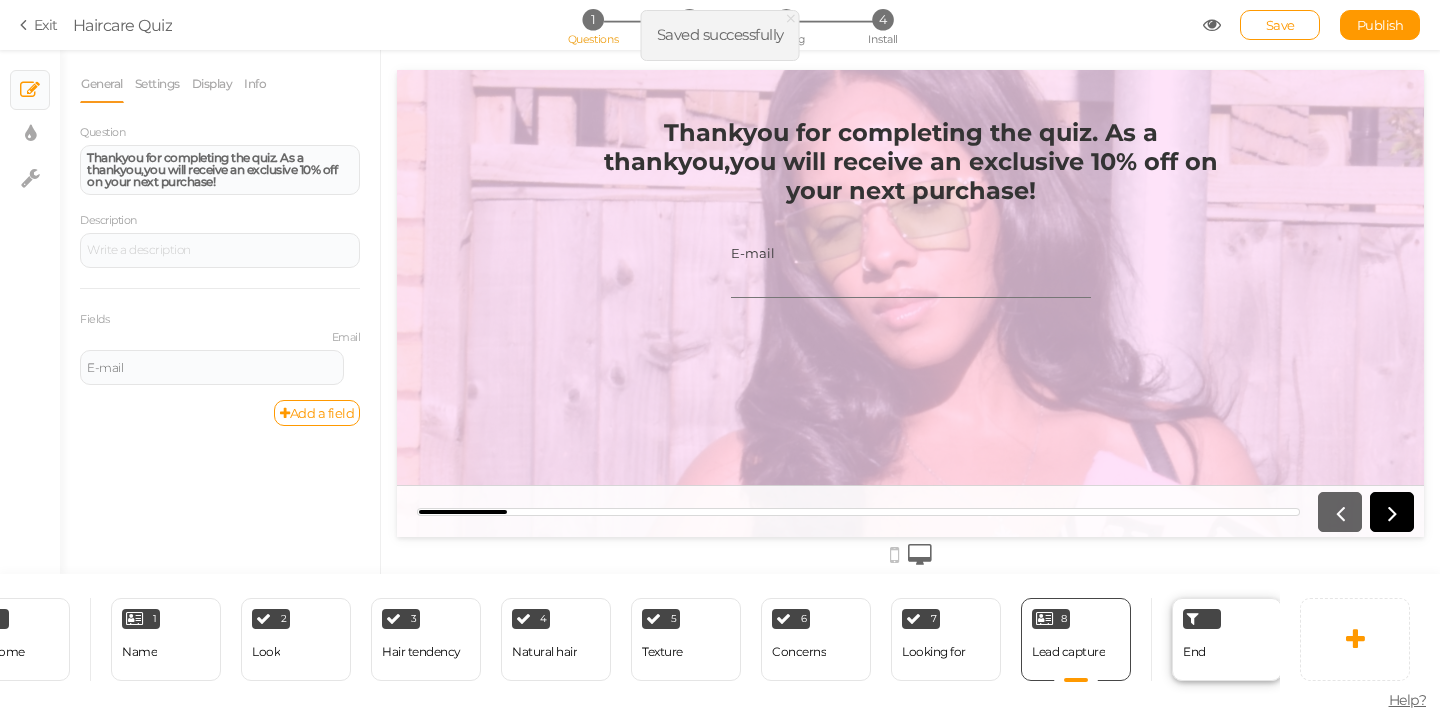 click on "End" at bounding box center (1227, 639) 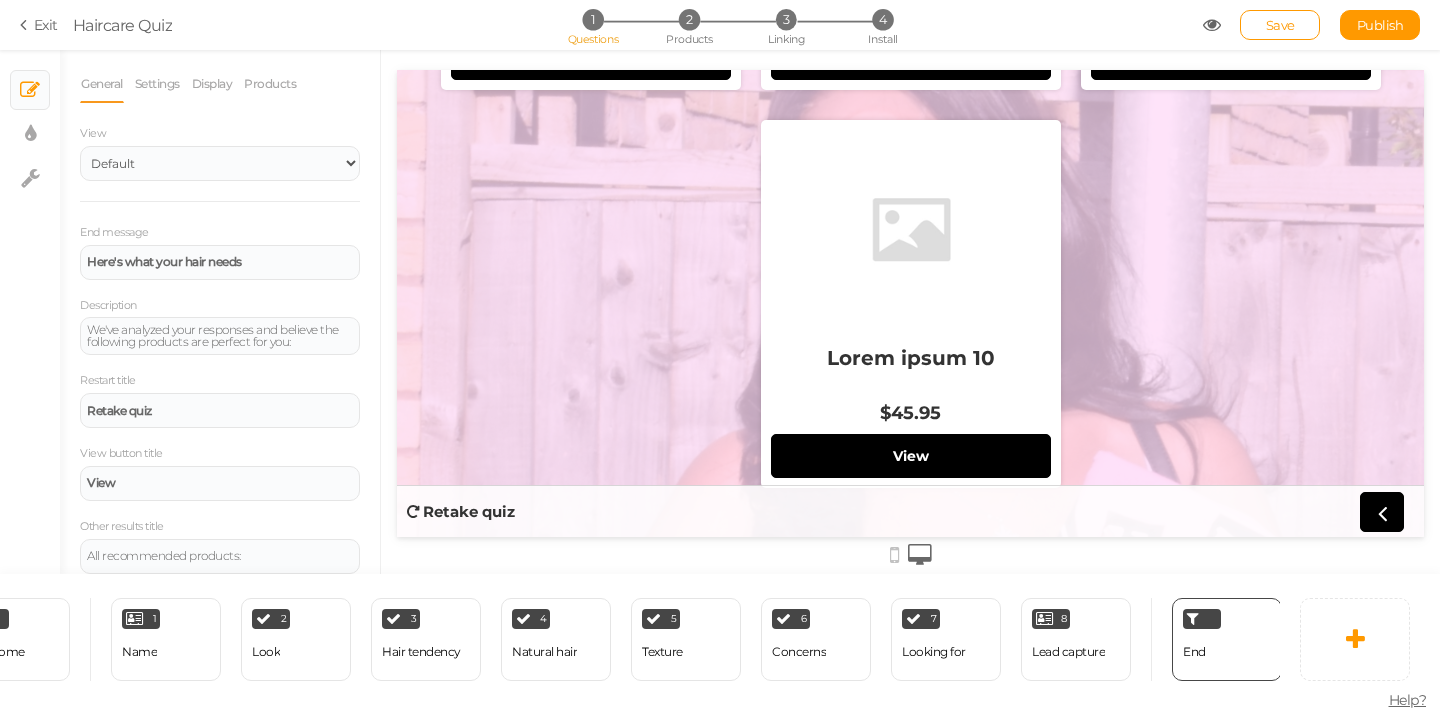 scroll, scrollTop: 1283, scrollLeft: 0, axis: vertical 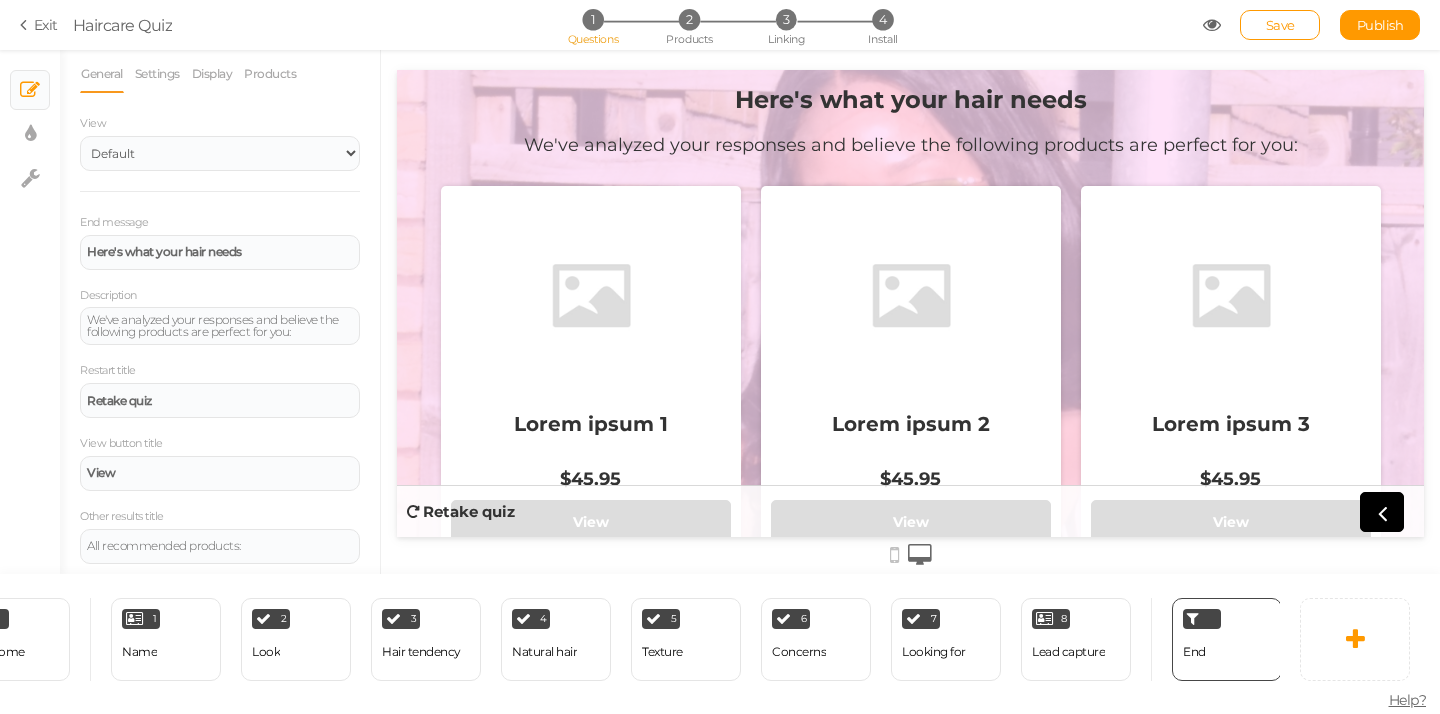drag, startPoint x: 1420, startPoint y: 426, endPoint x: 1826, endPoint y: 81, distance: 532.7861 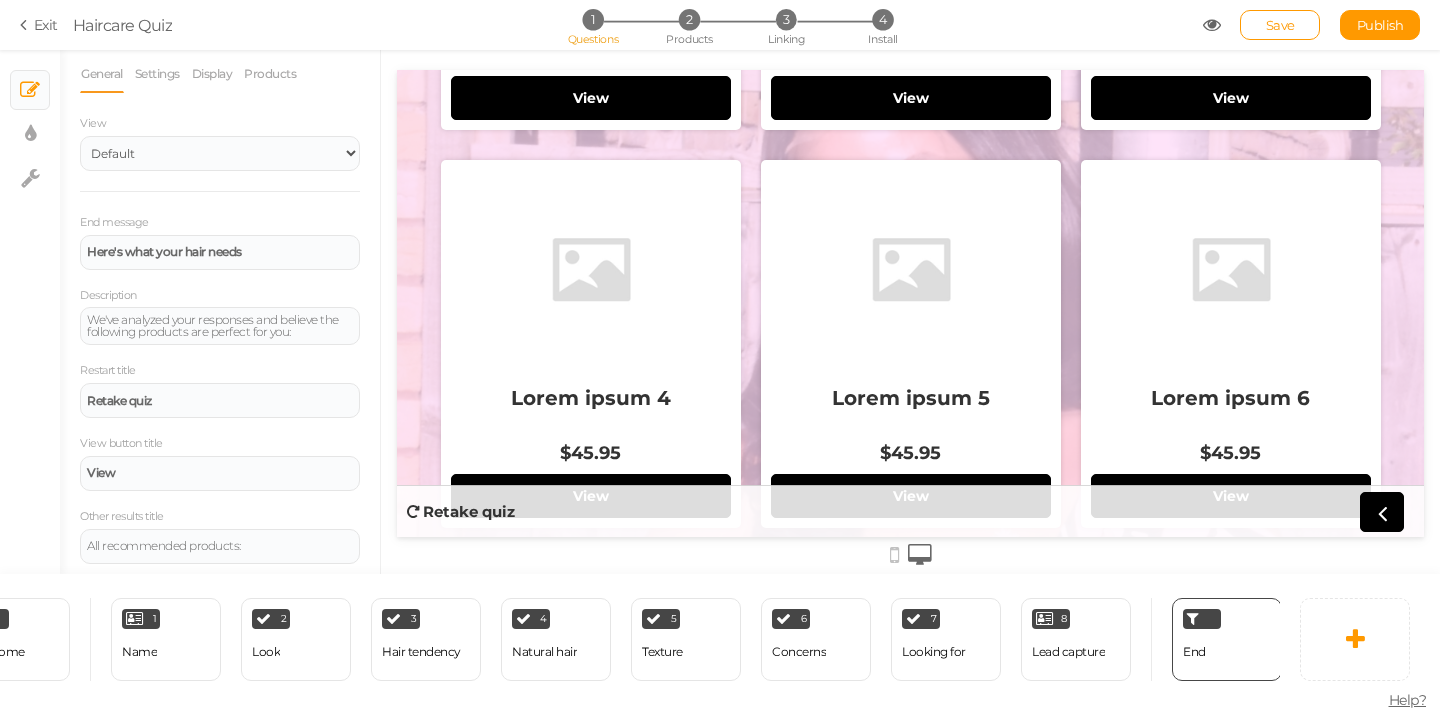 scroll, scrollTop: 446, scrollLeft: 0, axis: vertical 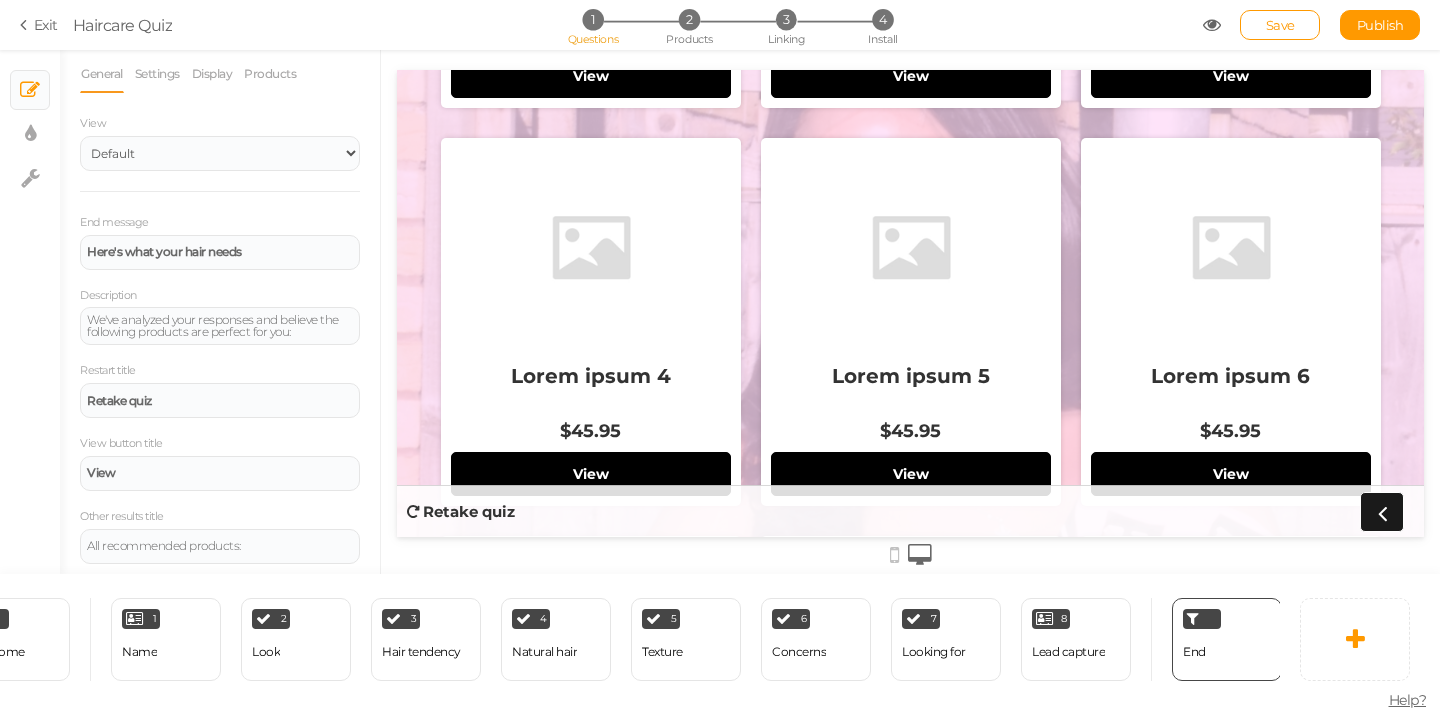 click at bounding box center [1382, 512] 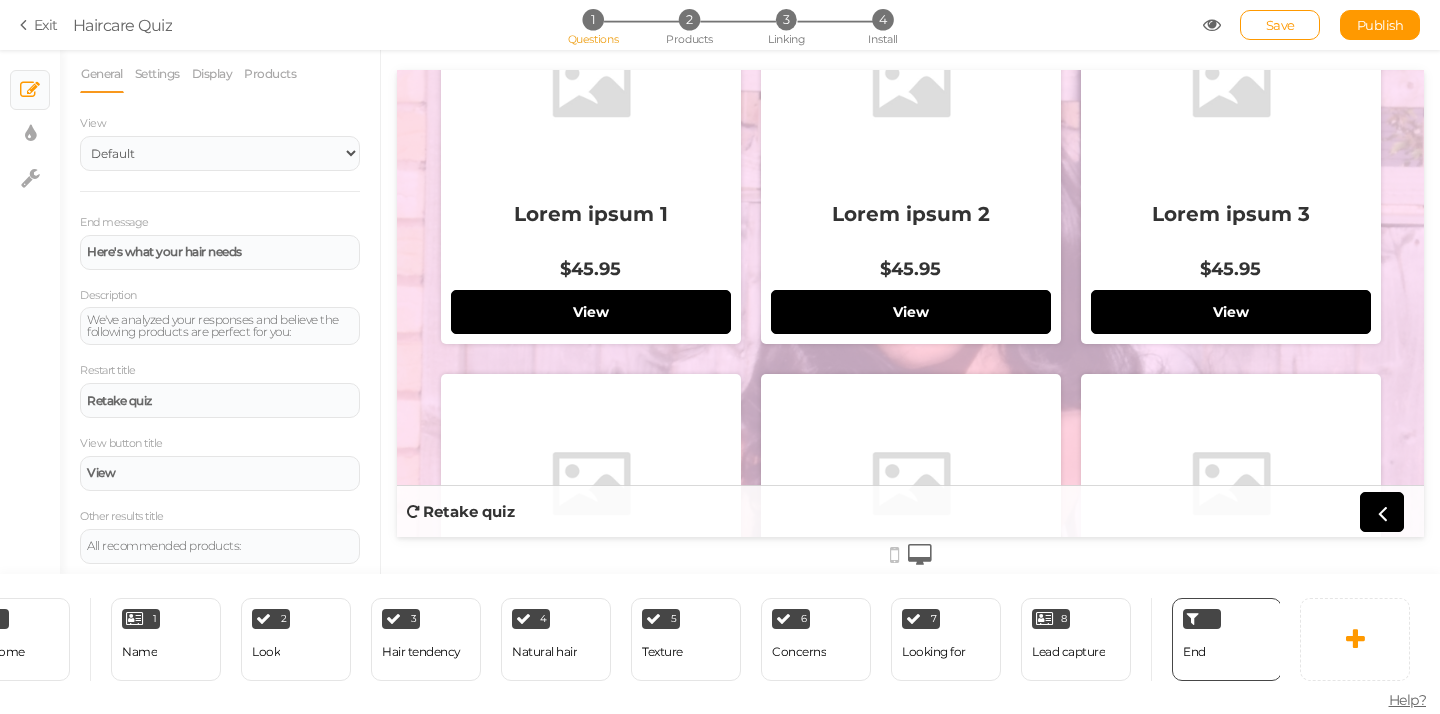 scroll, scrollTop: 203, scrollLeft: 0, axis: vertical 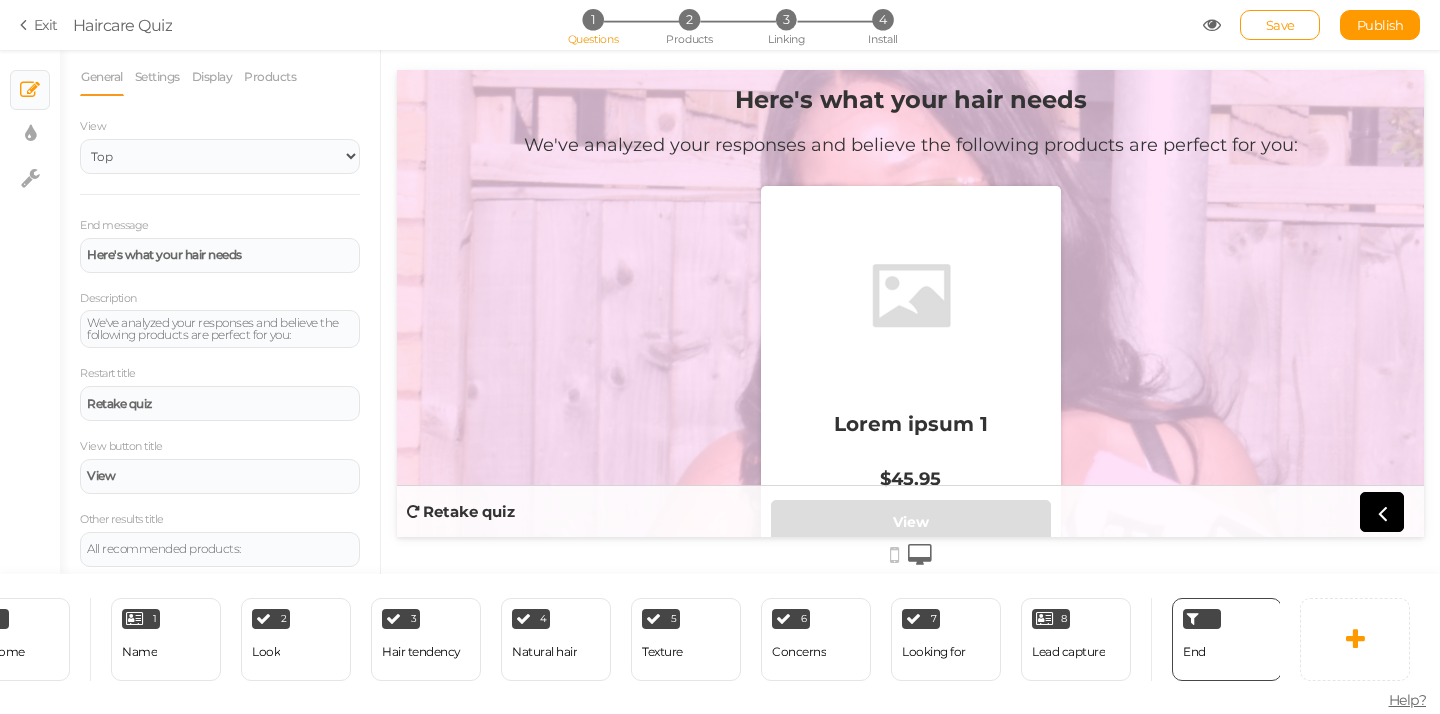 click on "Lorem ipsum 1" at bounding box center [911, 432] 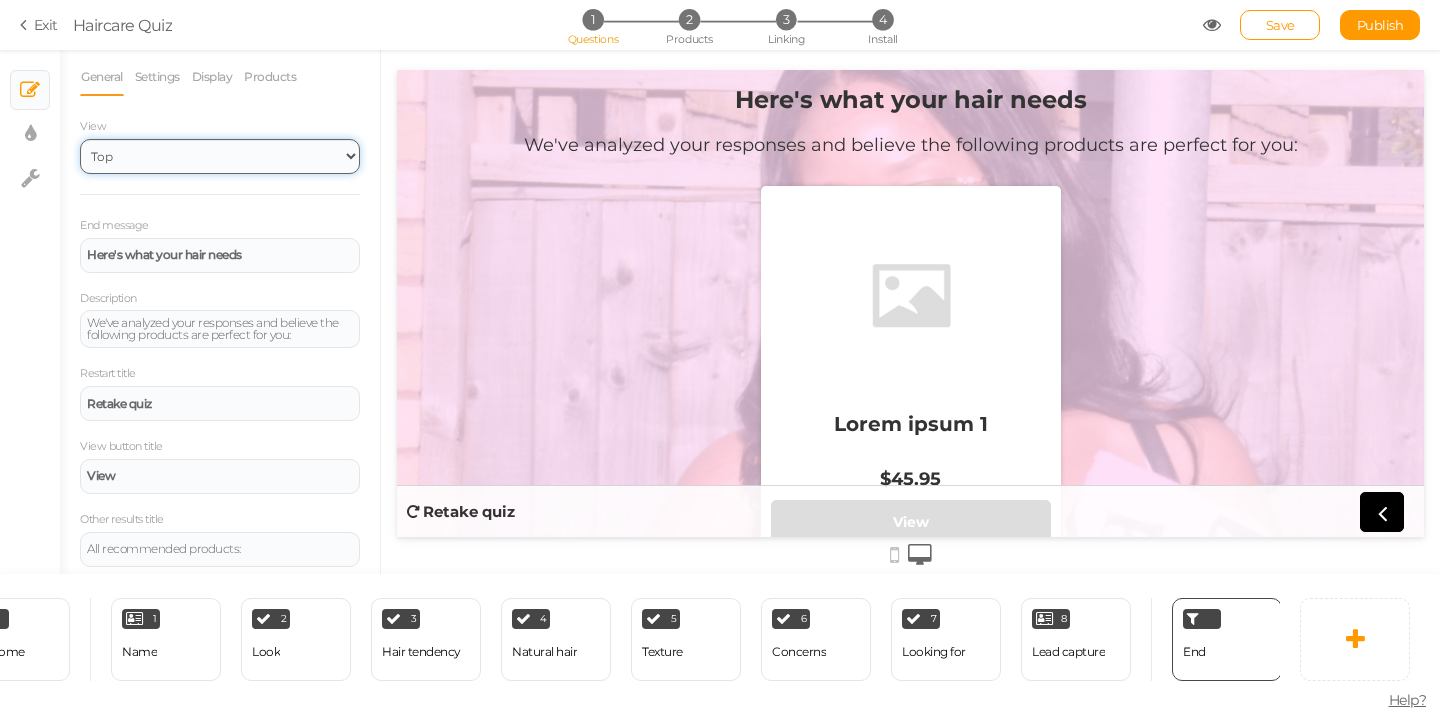 select on "1" 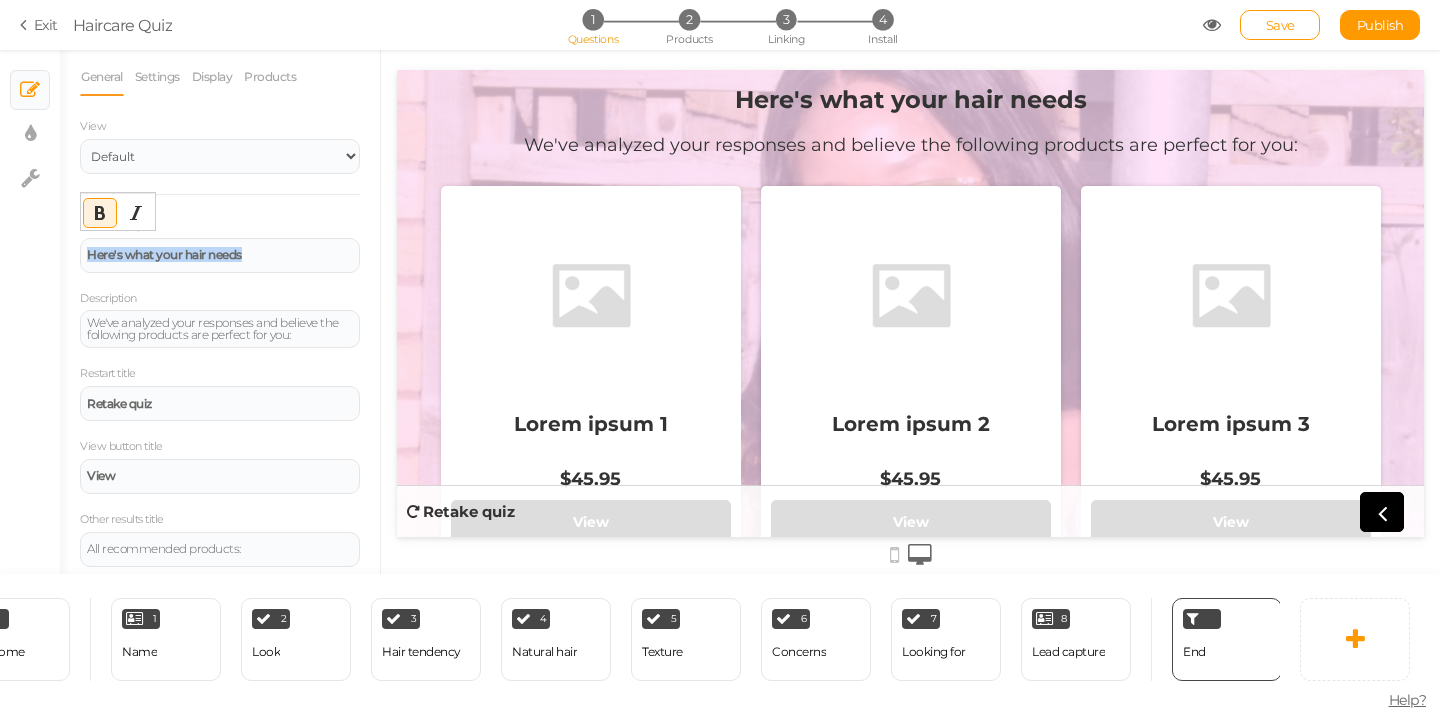 drag, startPoint x: 296, startPoint y: 256, endPoint x: 25, endPoint y: 259, distance: 271.0166 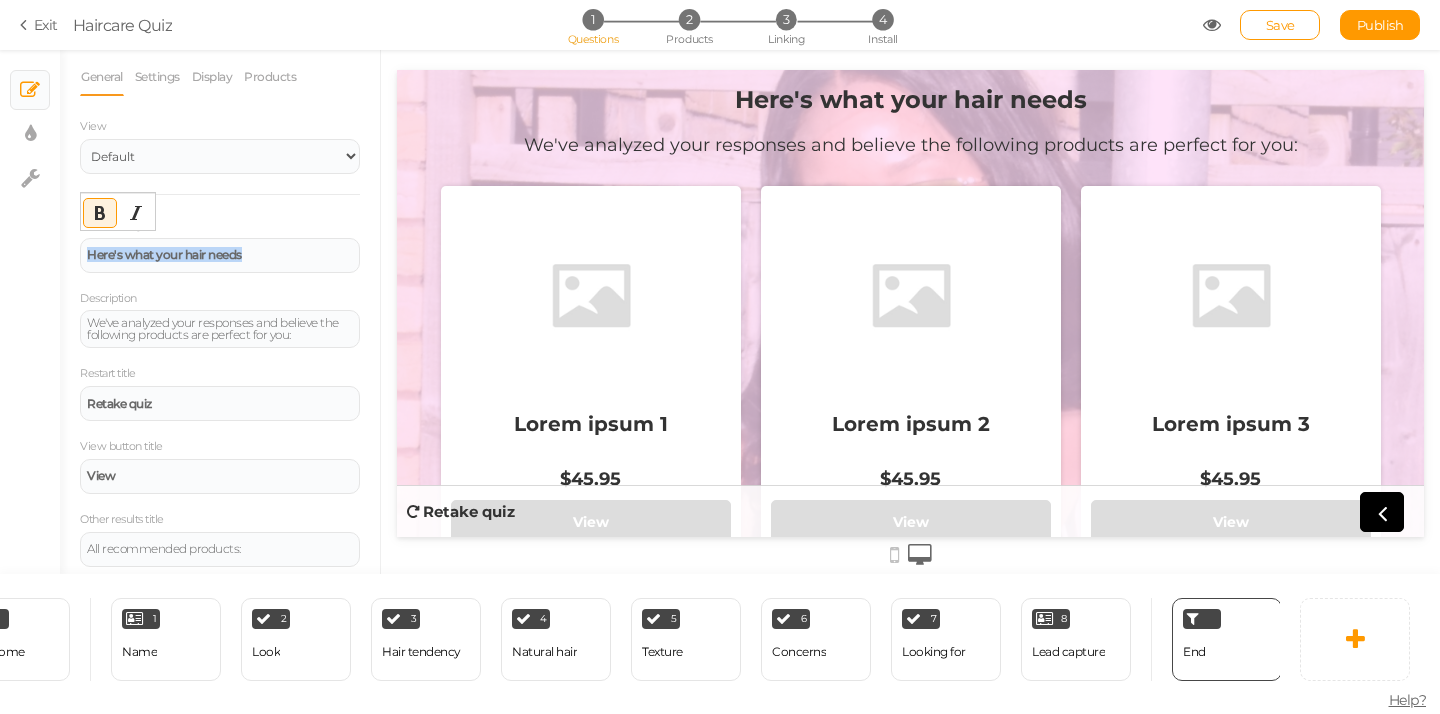 click on "× Slides
× Display settings
× Settings
General
Settings
Display
Products
View     Default Top                                 End message   Here's what your hair needs                         Description   We've analyzed your responses and believe the following products are perfect for you:                         Restart title   Retake quiz                         View button title   View                                                                                     Other results title   All recommended products:
Forget results    The user will always see the pickzen as if it were the first time.              Open results in a new tab    When a user clicks on a recommended product, it will be opened in a new tab." at bounding box center [720, 312] 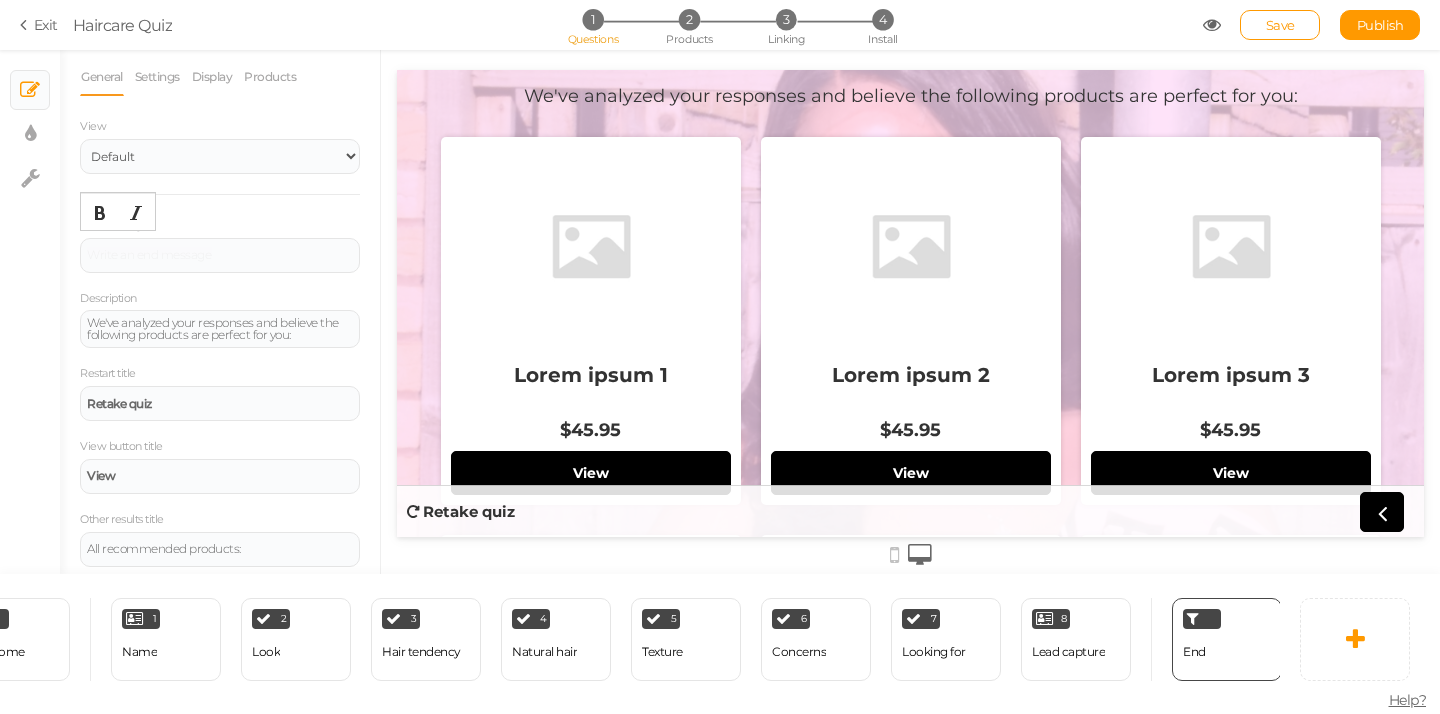 type 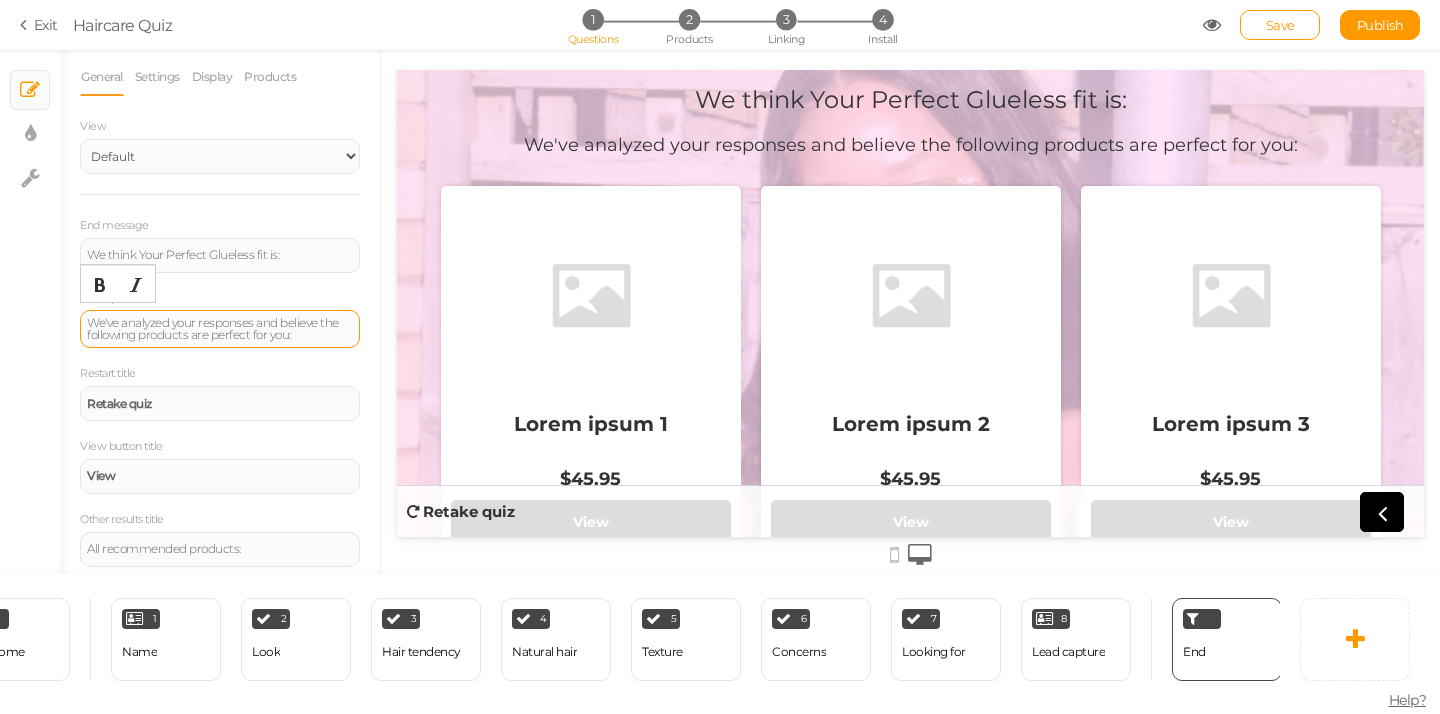 click on "We've analyzed your responses and believe the following products are perfect for you:" at bounding box center (220, 329) 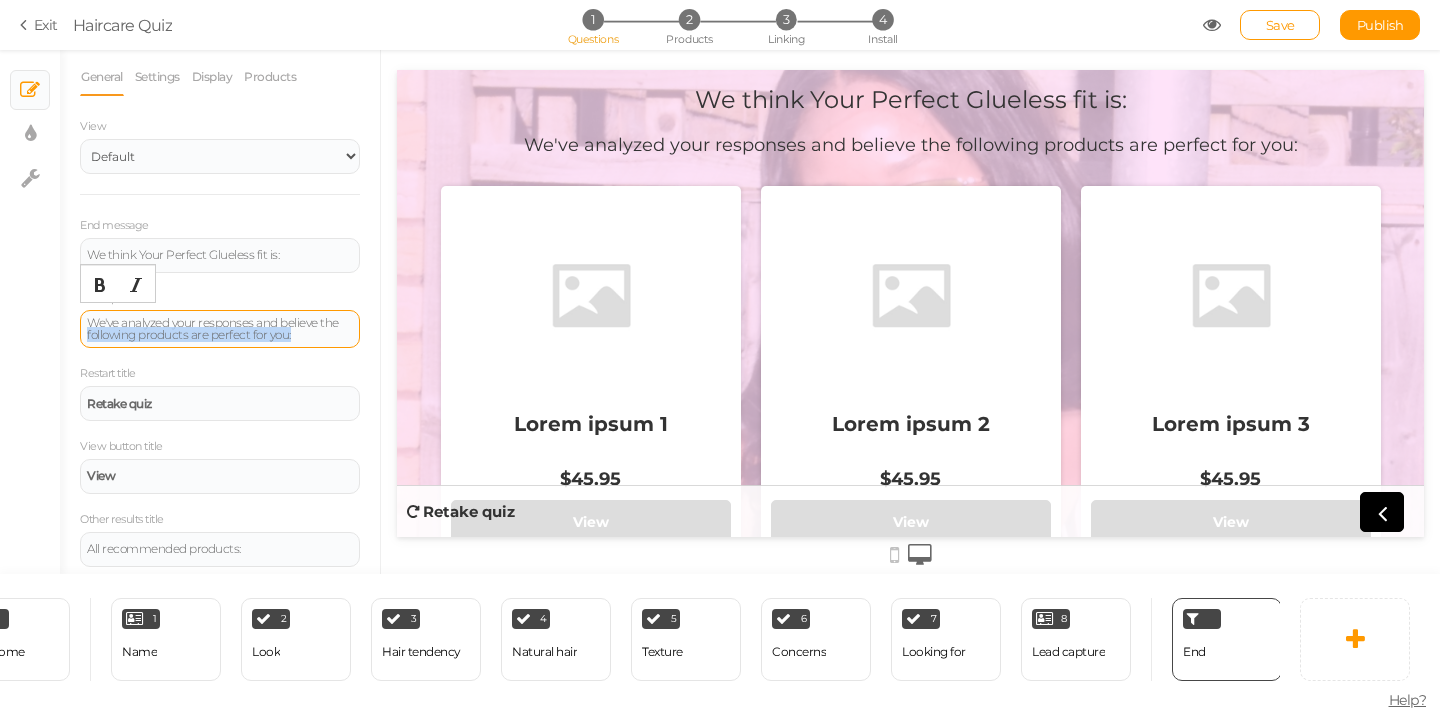 drag, startPoint x: 330, startPoint y: 336, endPoint x: 105, endPoint y: 336, distance: 225 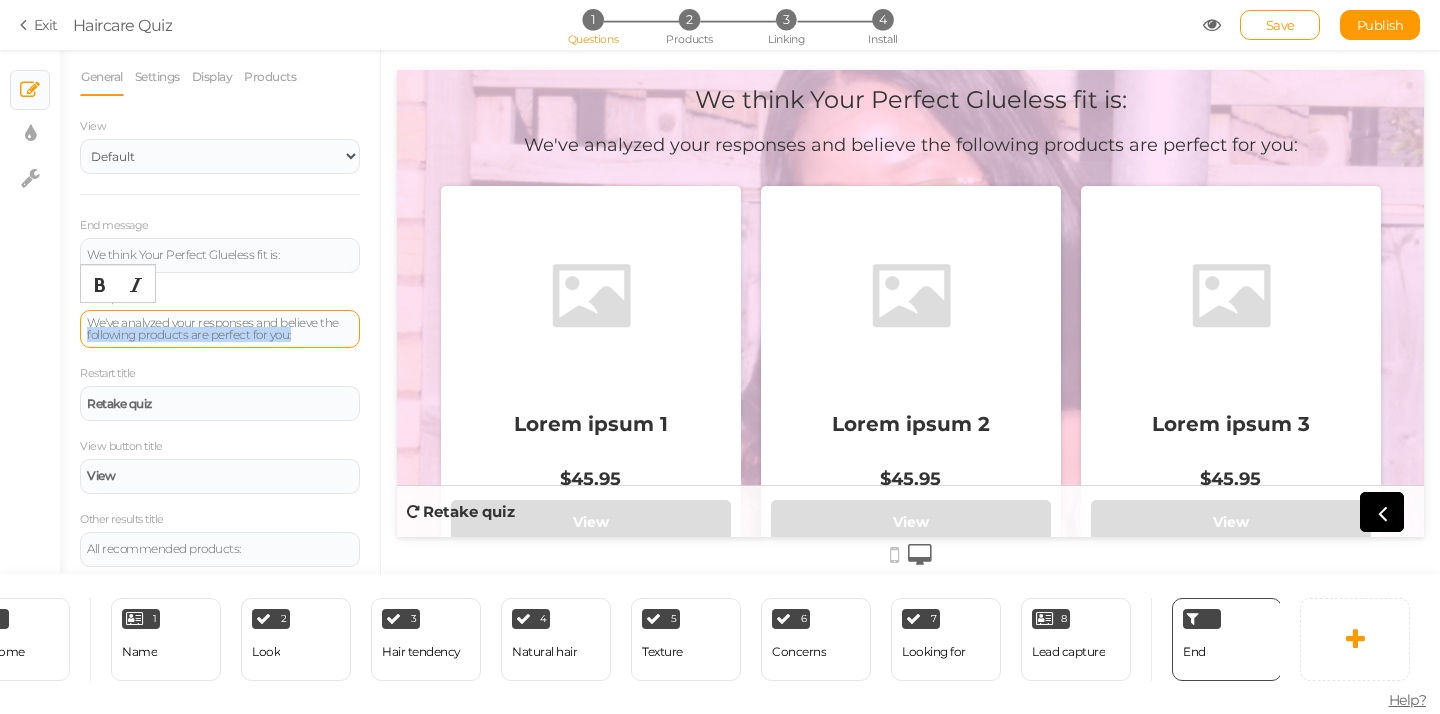 click on "We've analyzed your responses and believe the following products are perfect for you:" at bounding box center (220, 329) 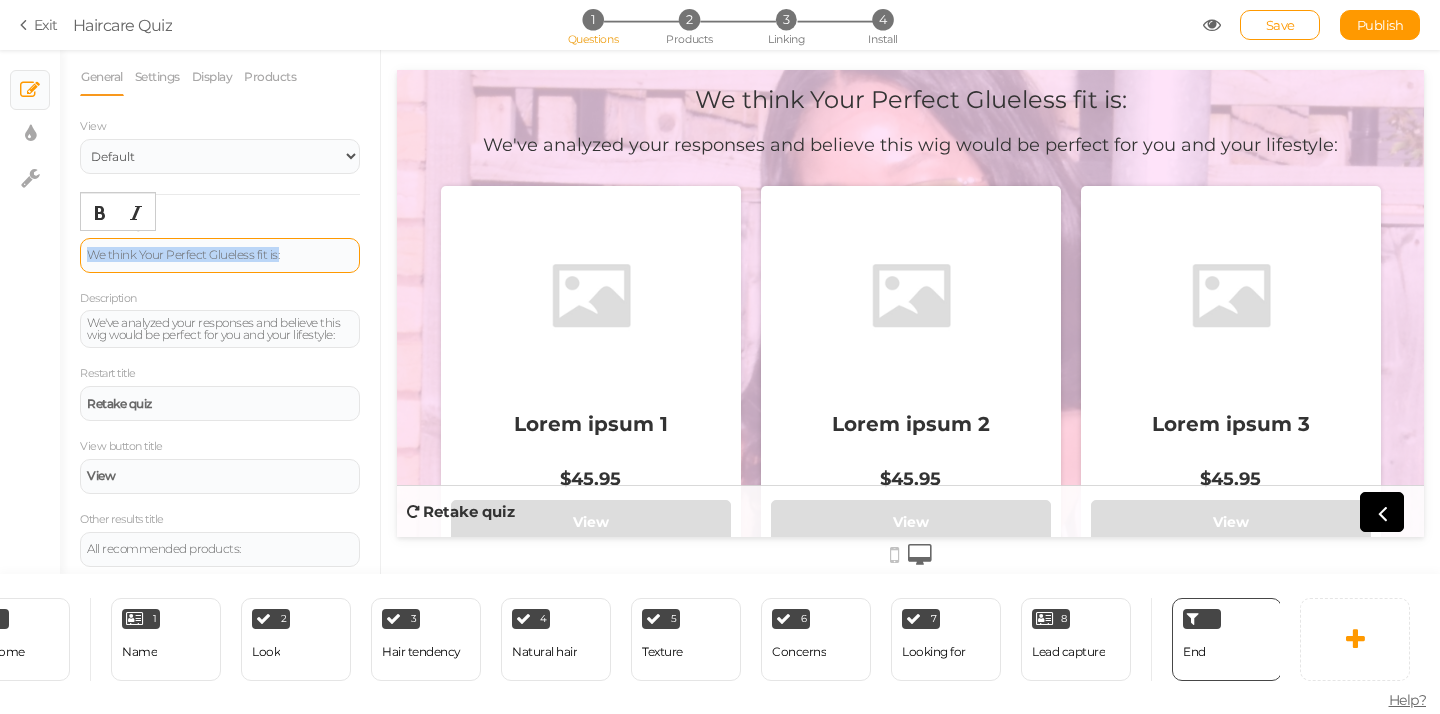 drag, startPoint x: 300, startPoint y: 258, endPoint x: 85, endPoint y: 255, distance: 215.02094 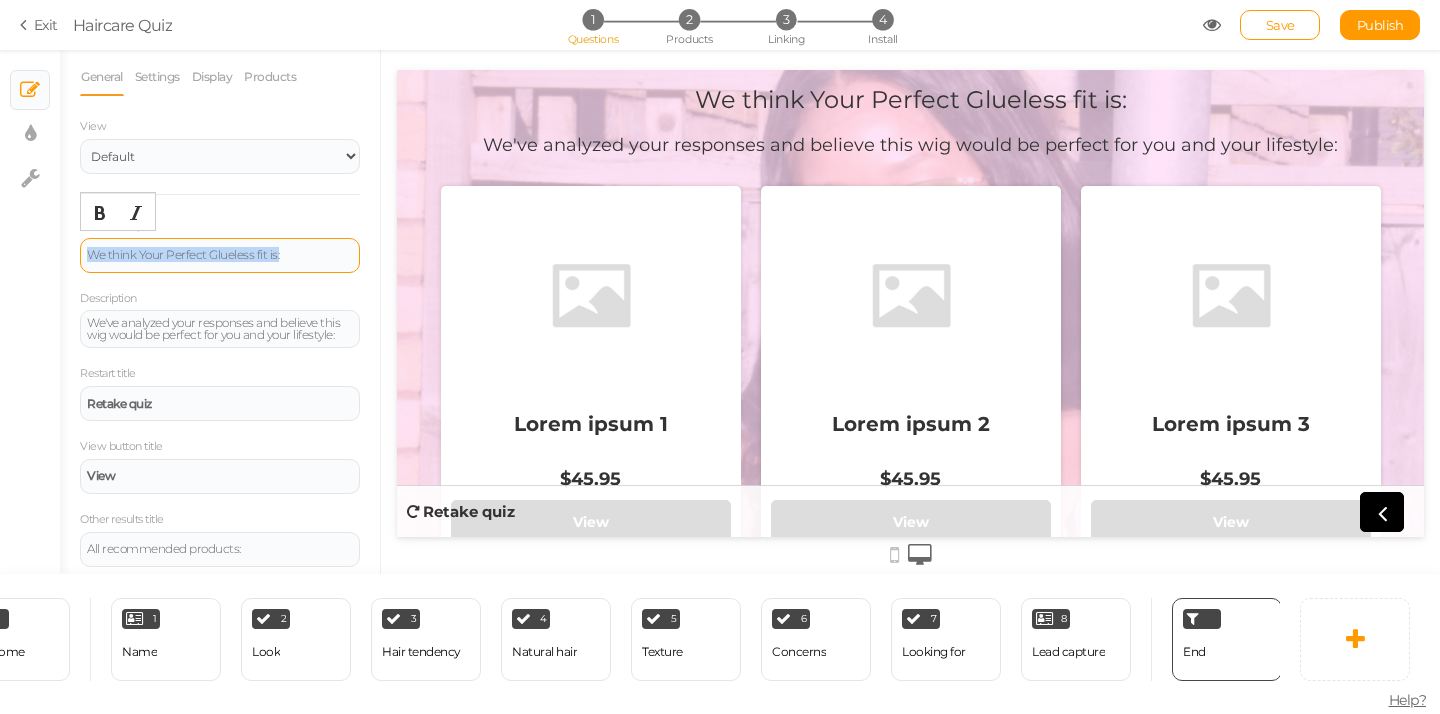 click on "We think Your Perfect Glueless fit is:" at bounding box center [220, 255] 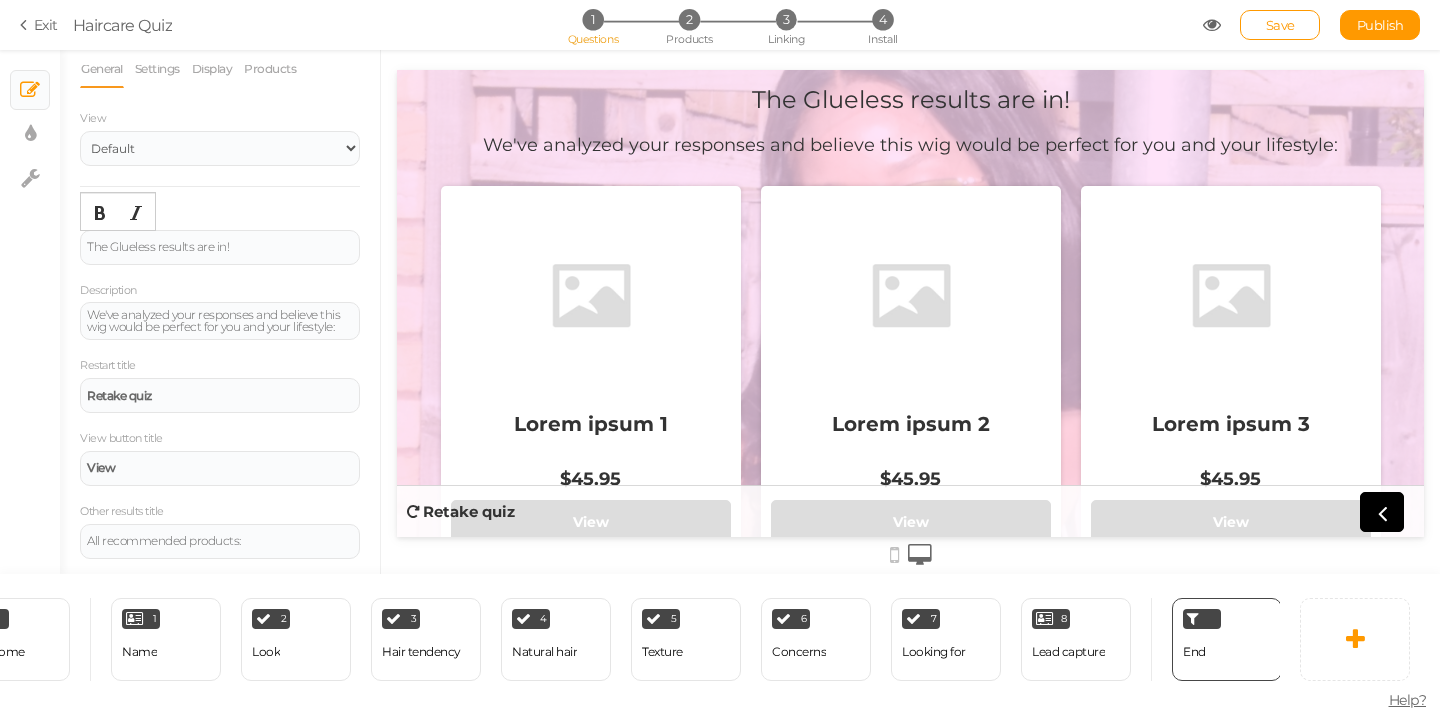 scroll, scrollTop: 0, scrollLeft: 0, axis: both 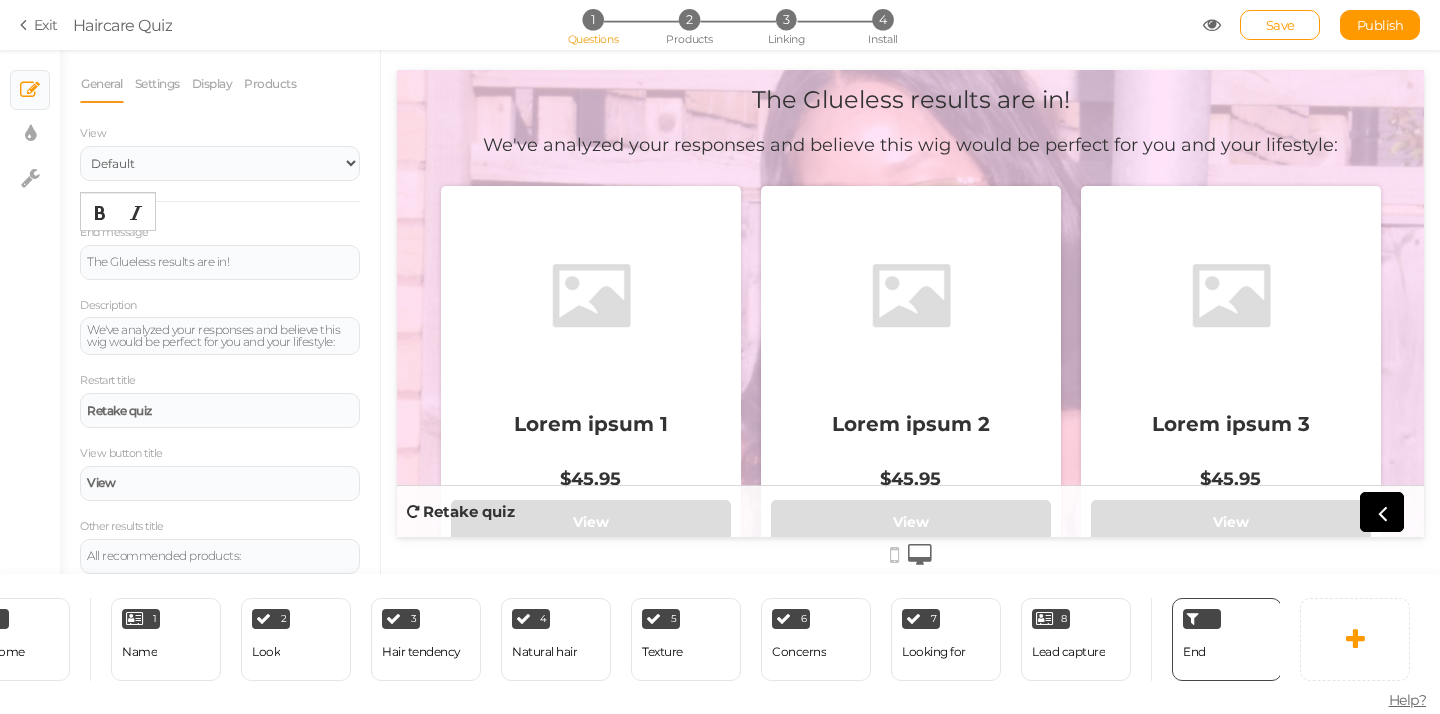 click at bounding box center (591, 296) 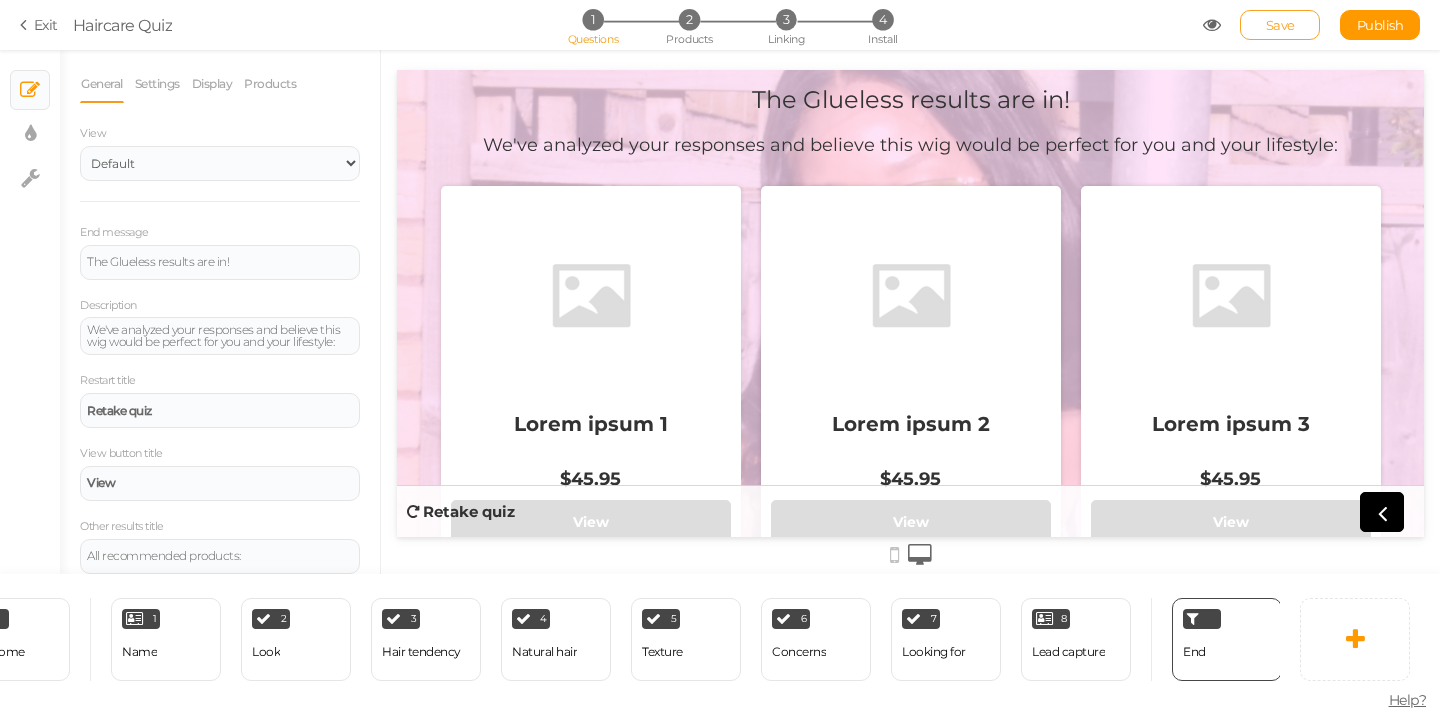click on "Save" at bounding box center (1280, 25) 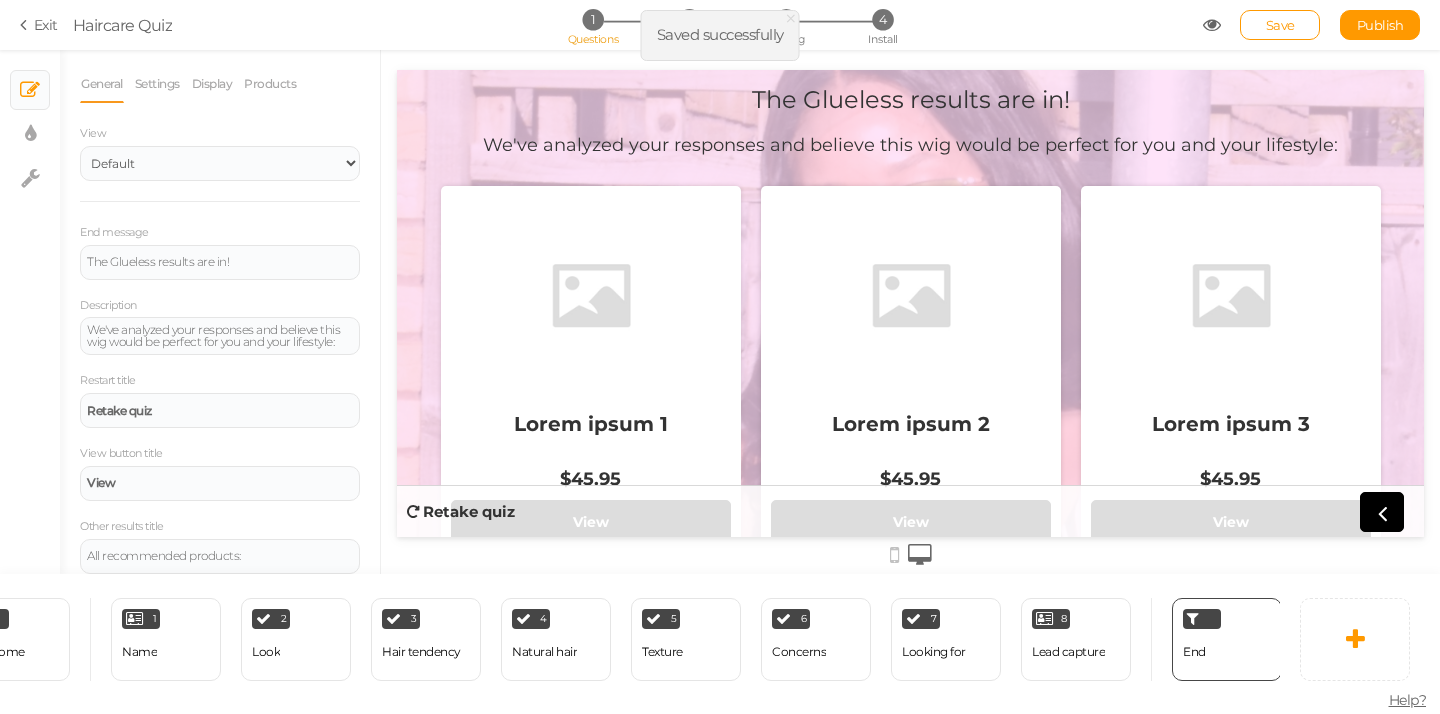 click at bounding box center (1212, 25) 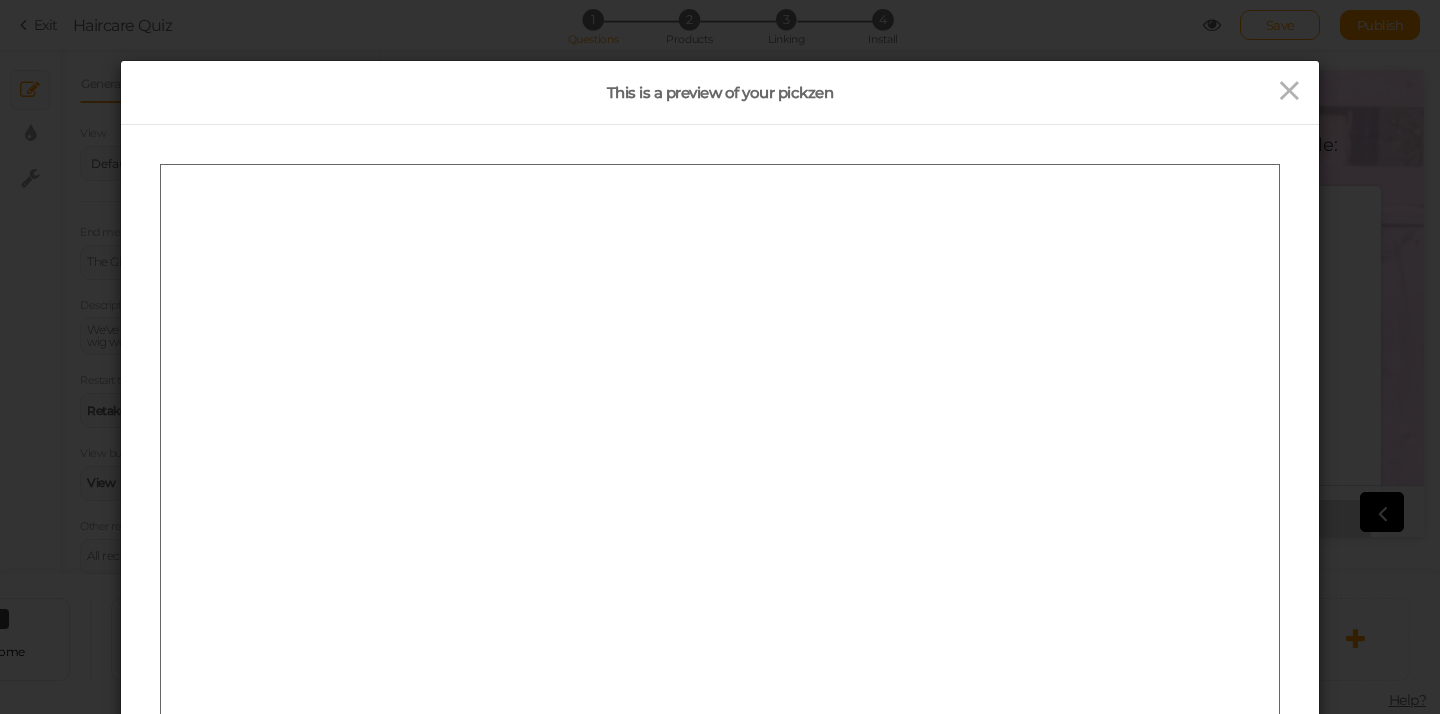 scroll, scrollTop: 0, scrollLeft: 0, axis: both 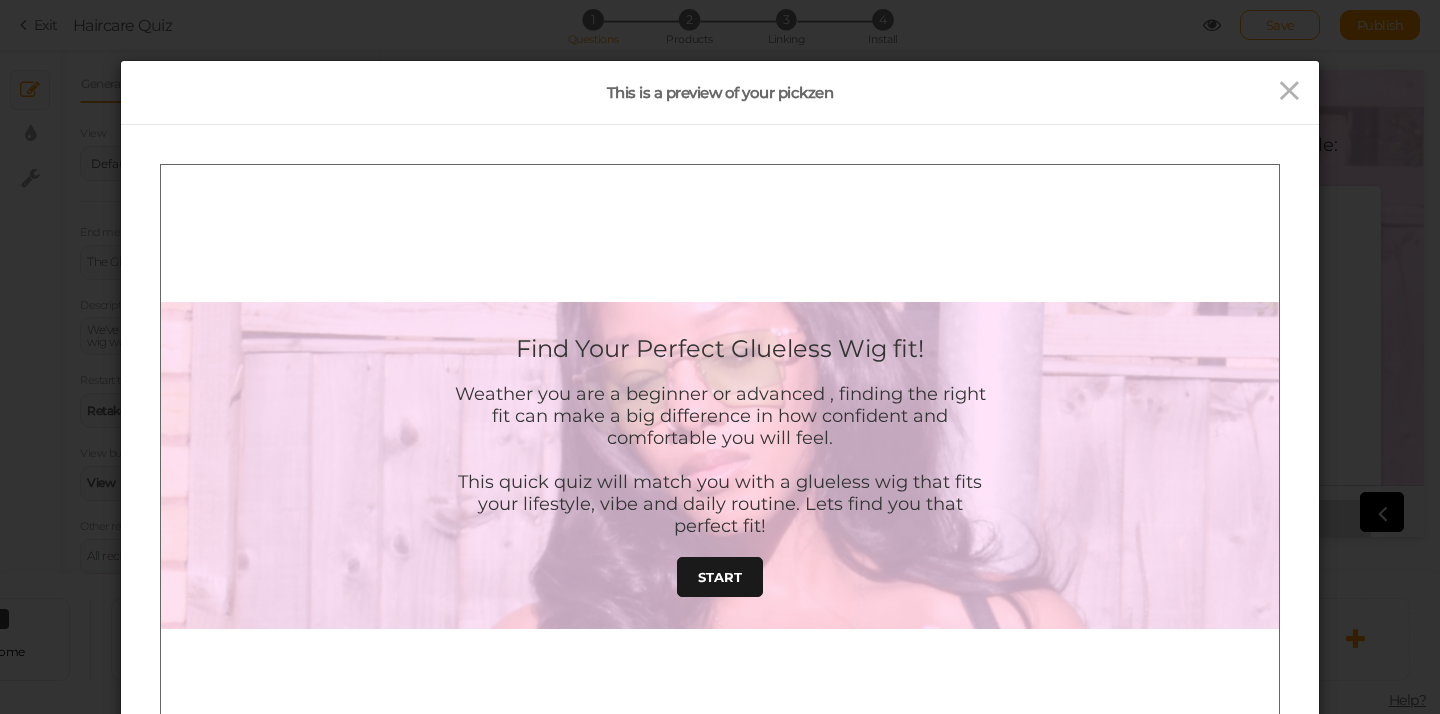 click on "START" at bounding box center [720, 576] 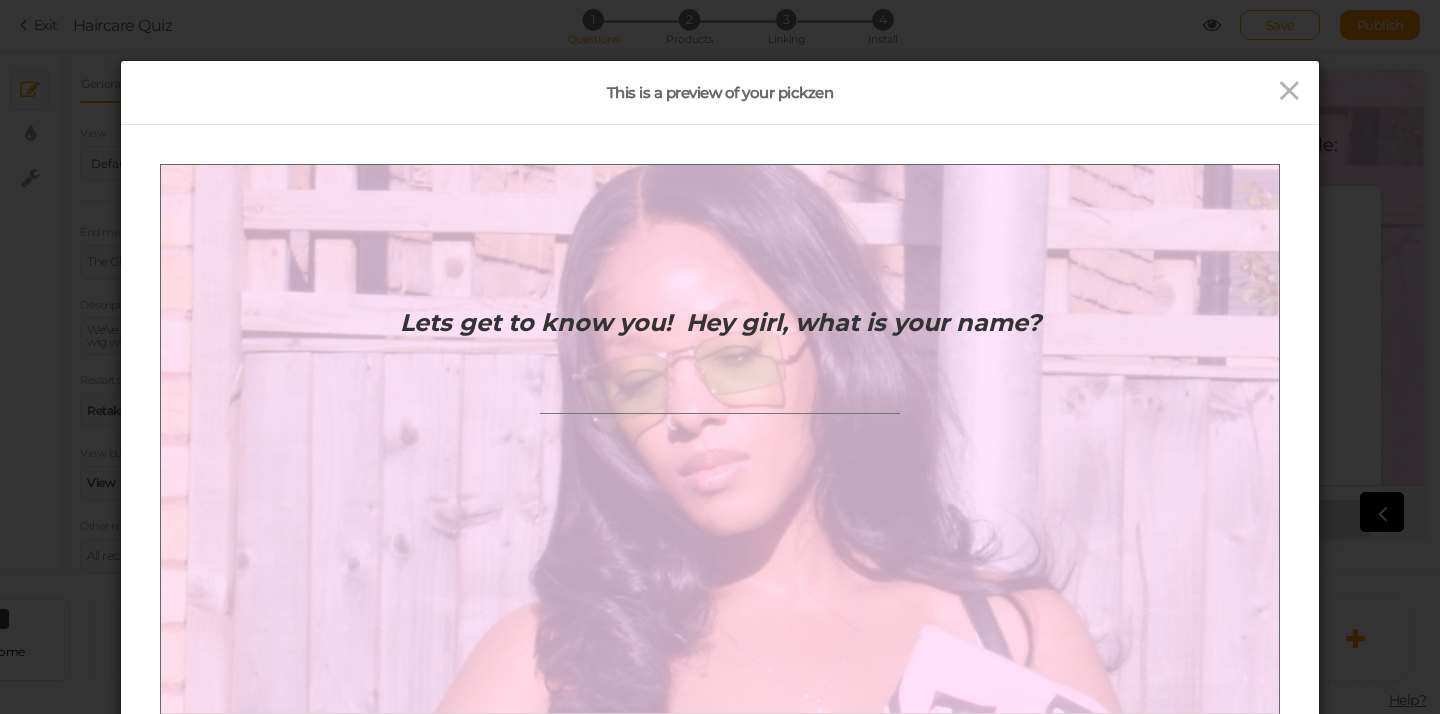 click at bounding box center (720, 394) 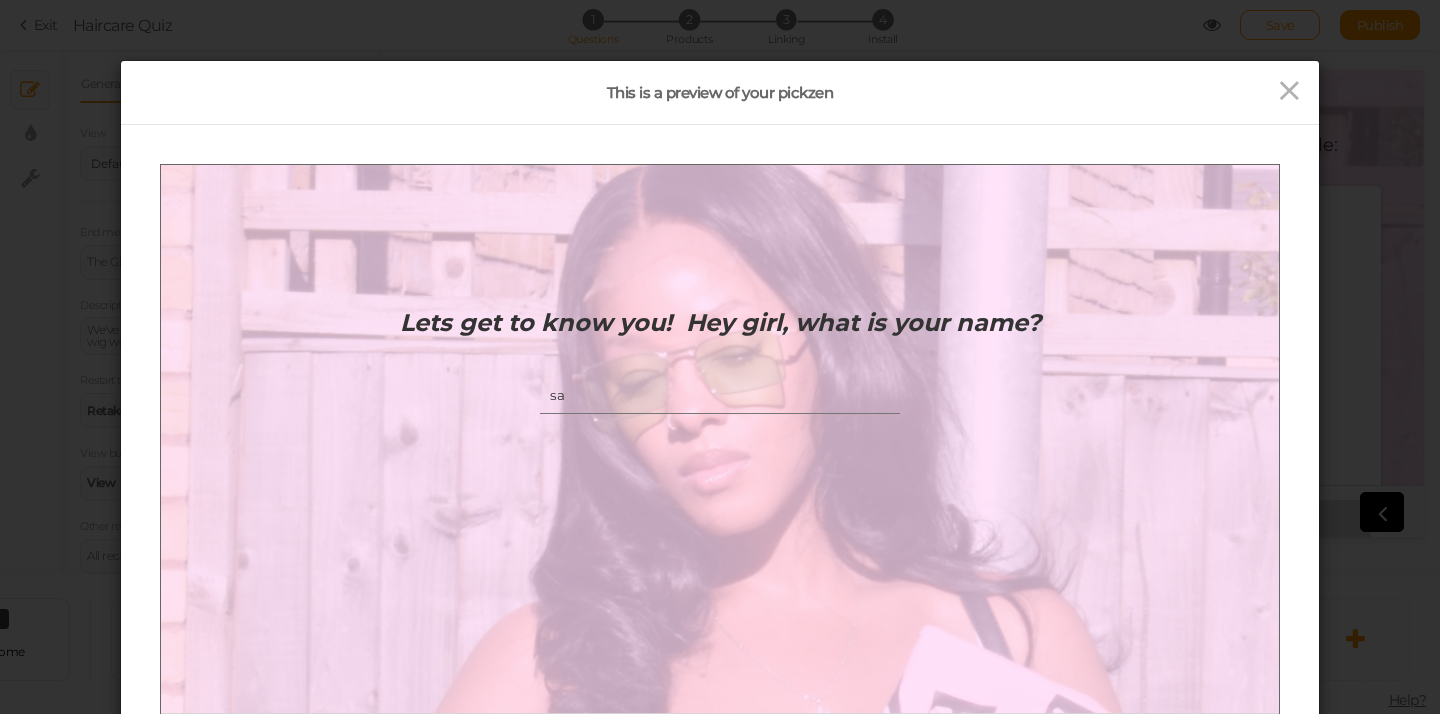 type on "s" 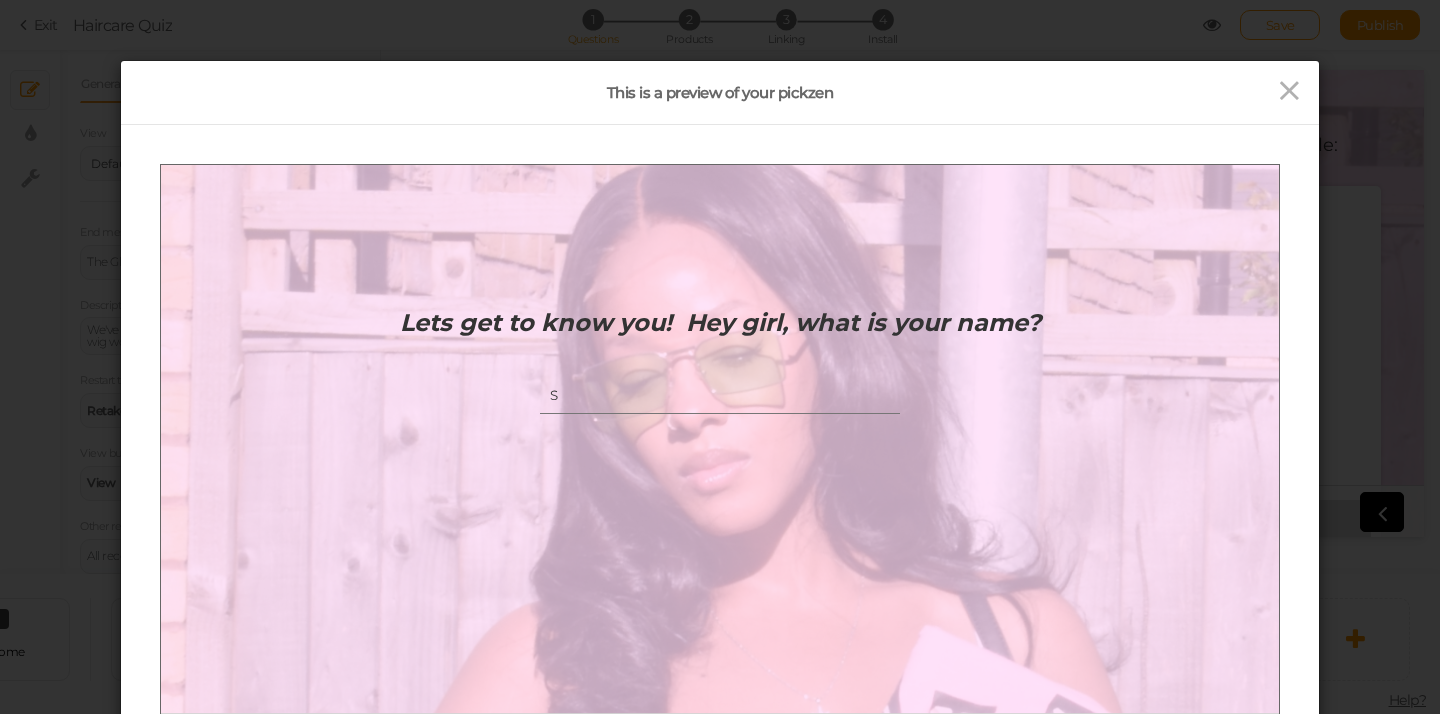 type on "S" 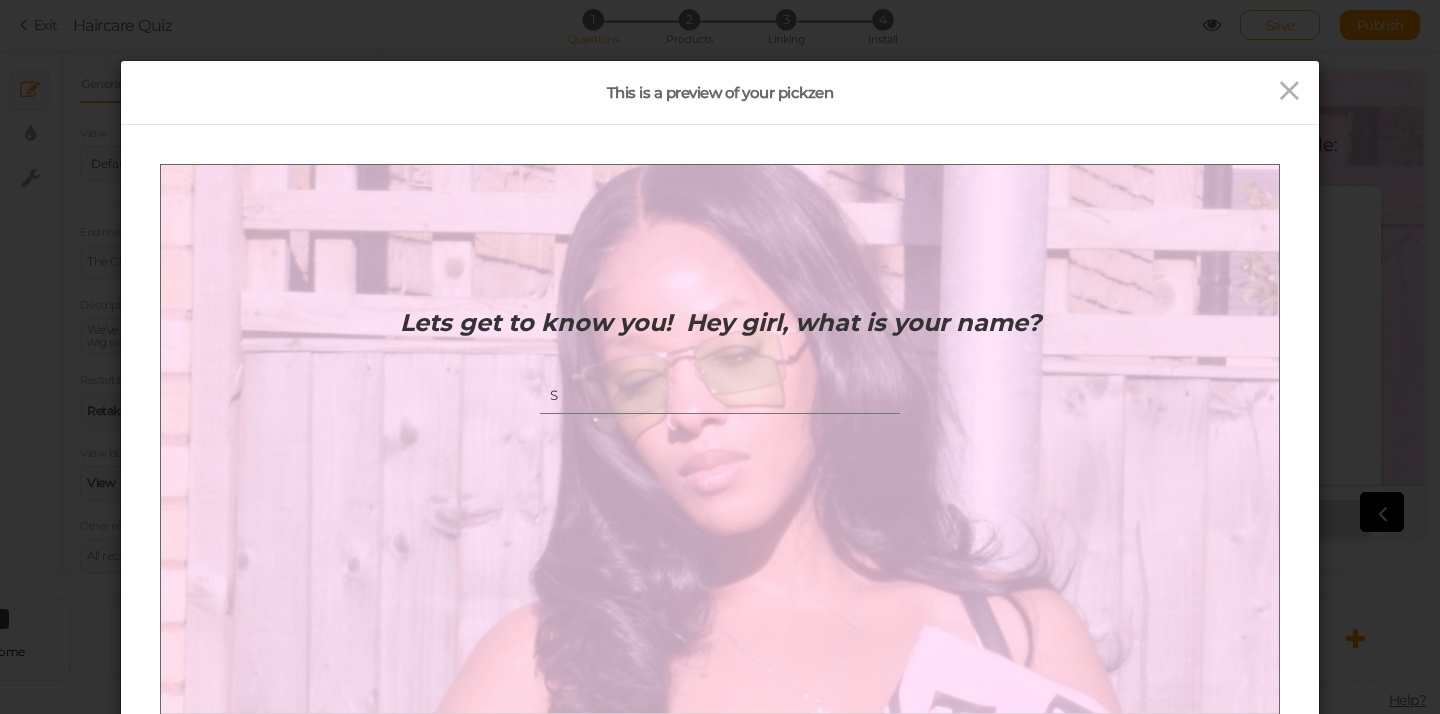 click on "This is a preview of your pickzen                                     Device     Desktop Small mobile Large mobile       100% 75% 50% 25%             Close" at bounding box center [720, 357] 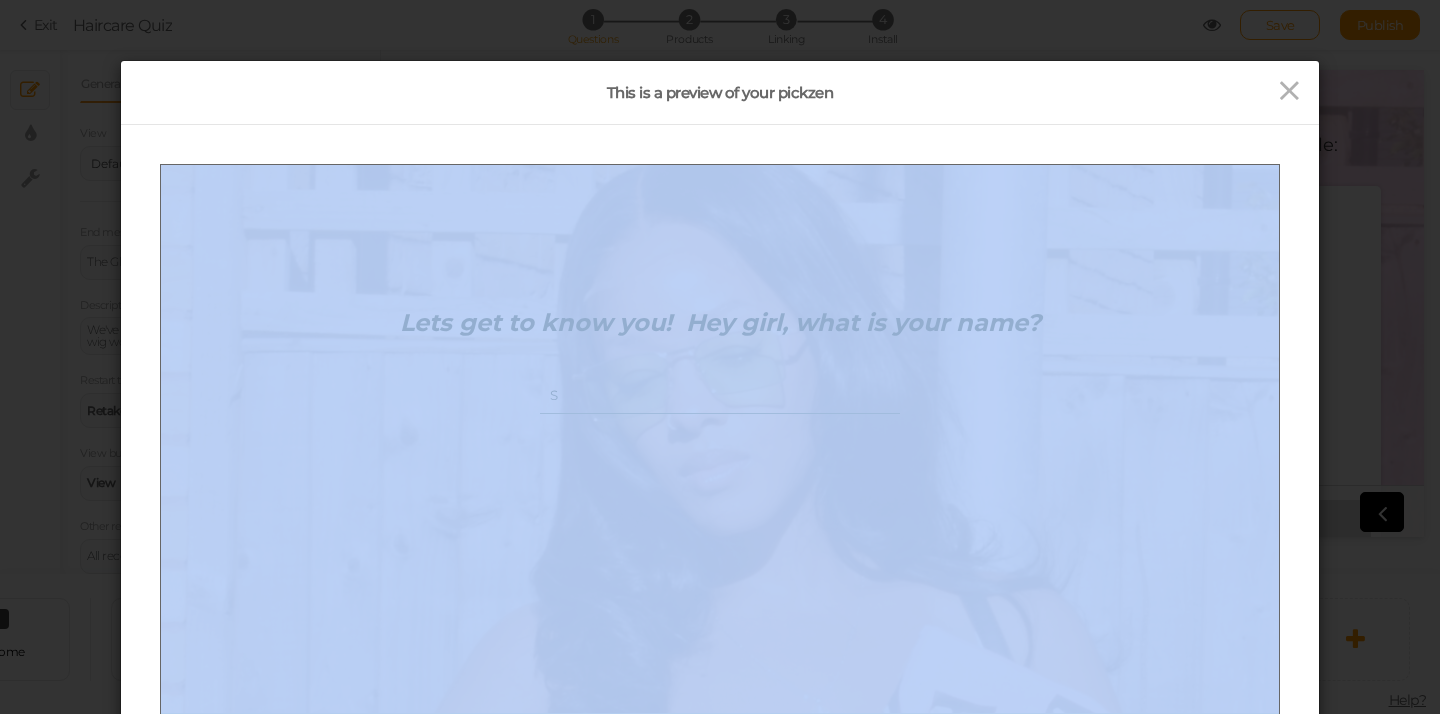 drag, startPoint x: 1457, startPoint y: 355, endPoint x: 1256, endPoint y: 230, distance: 236.69812 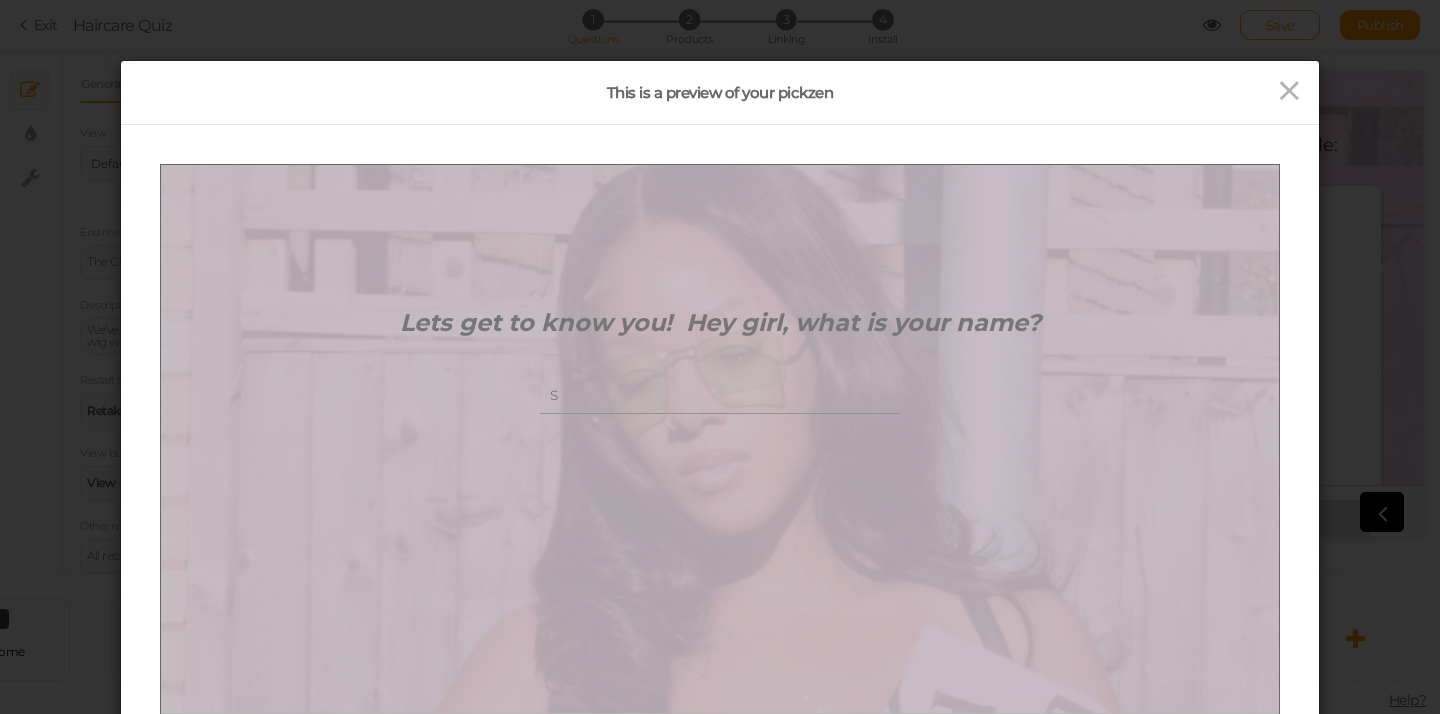 click at bounding box center [720, 464] 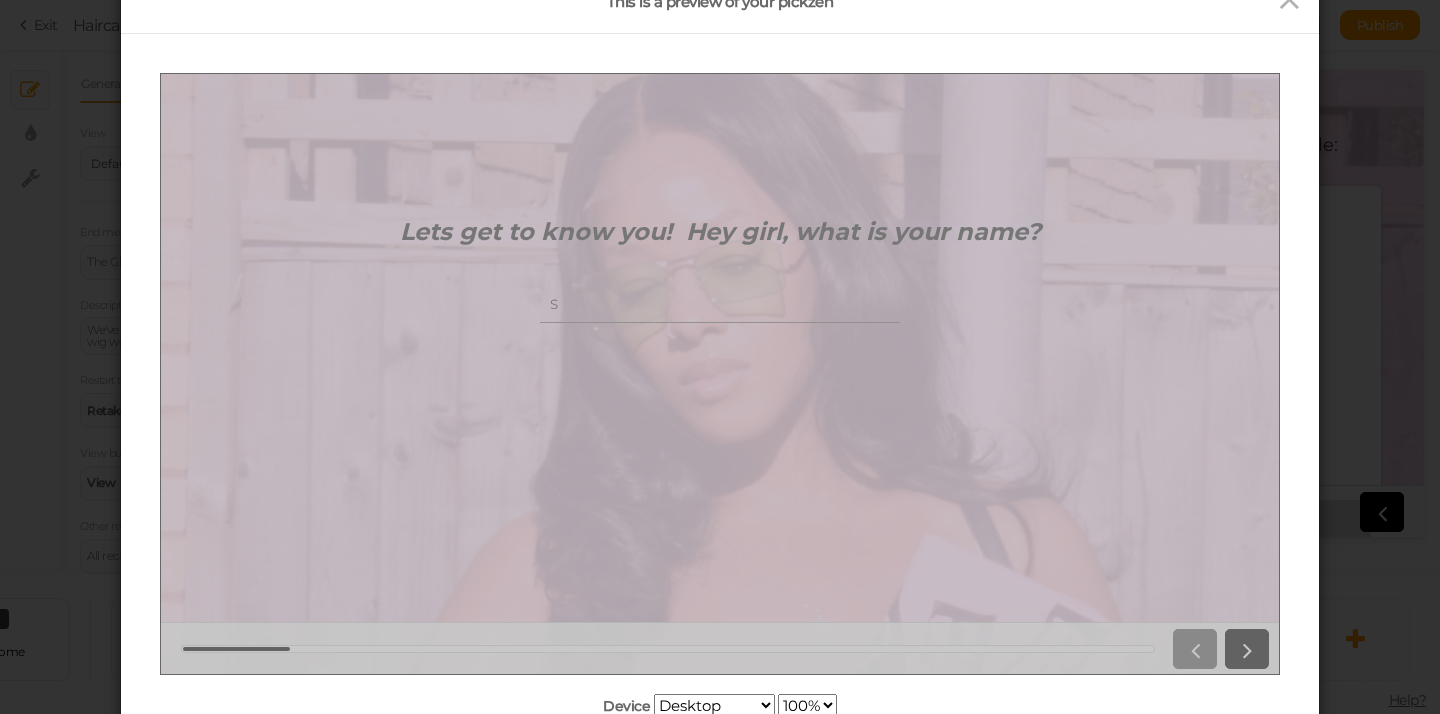 scroll, scrollTop: 92, scrollLeft: 0, axis: vertical 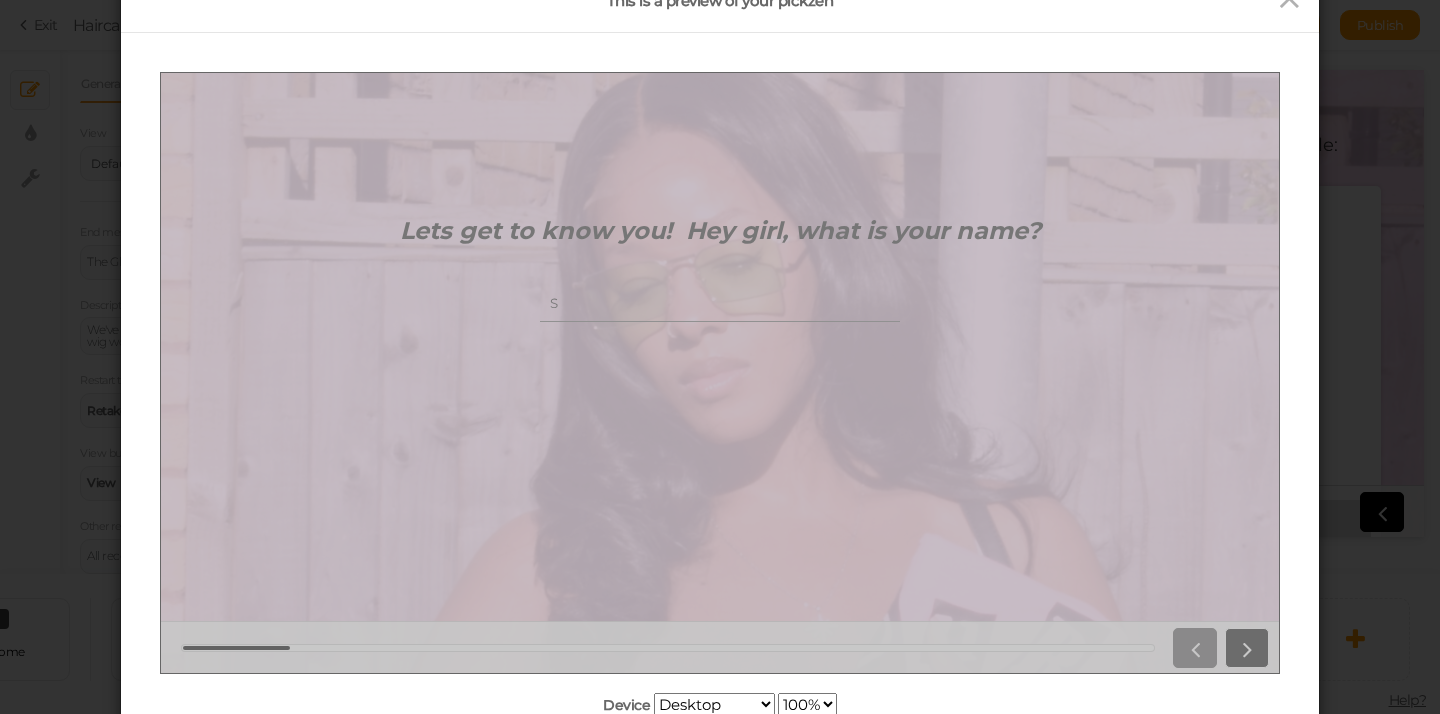 click at bounding box center [1247, 647] 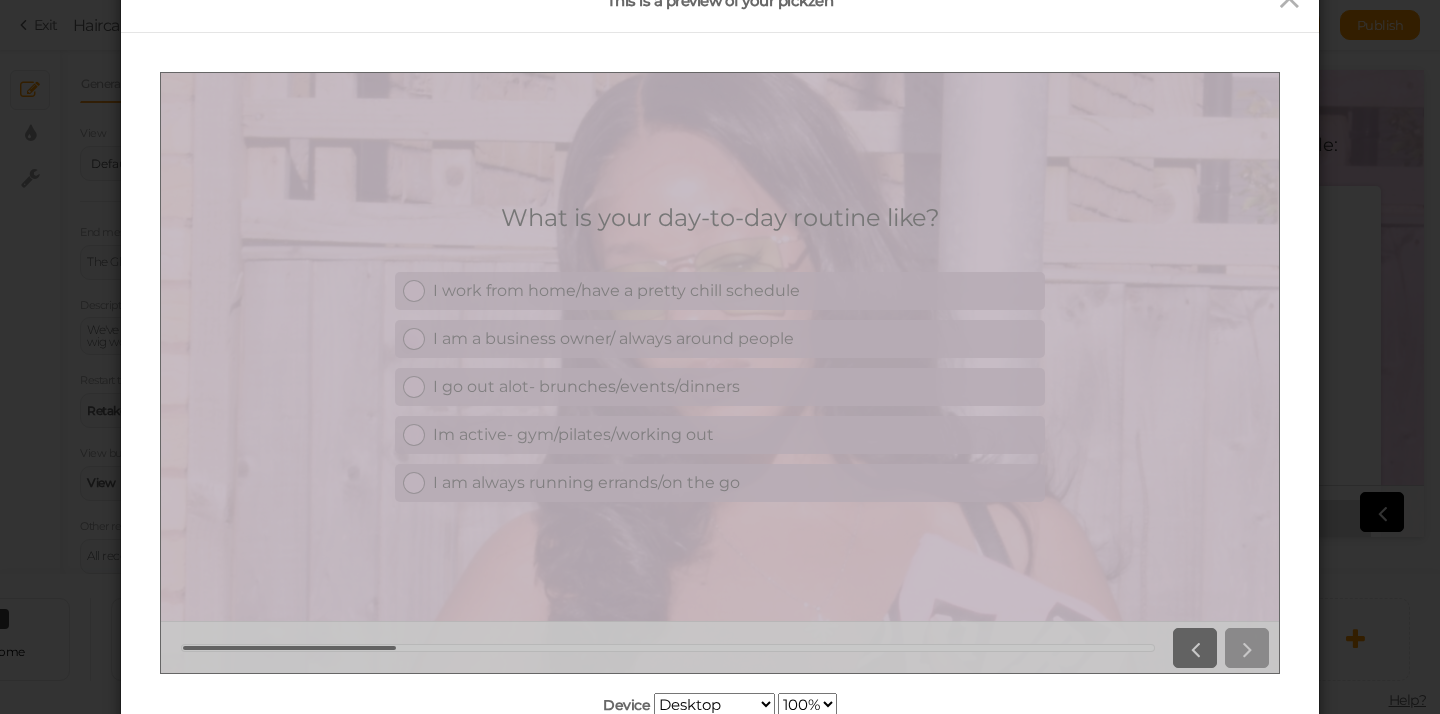 click on "What is your day-to-day routine like? I work from home/have a pretty chill schedule I am a business owner/ always around people I go out alot- brunches/events/dinners Im active- gym/pilates/working out I am always running errands/on the go" at bounding box center (720, 372) 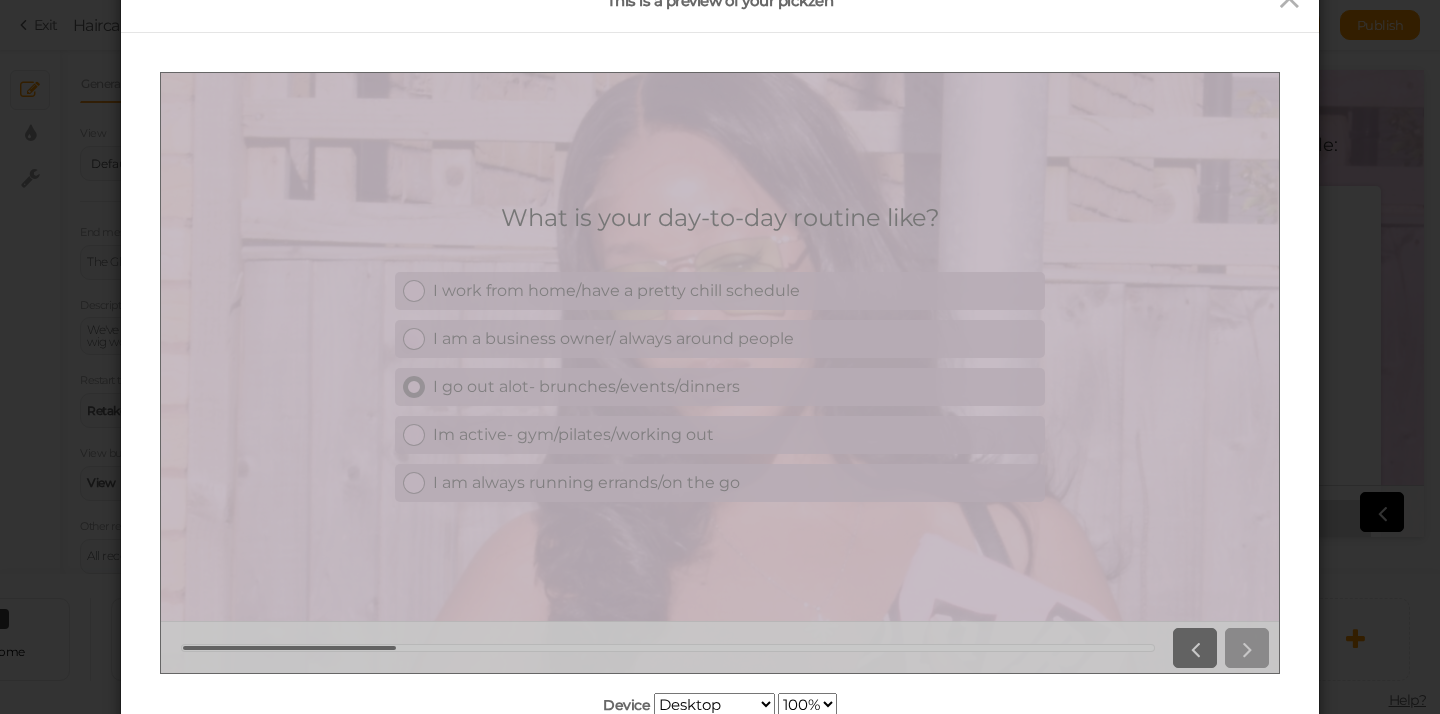 click on "I go out alot- brunches/events/dinners" at bounding box center [720, 386] 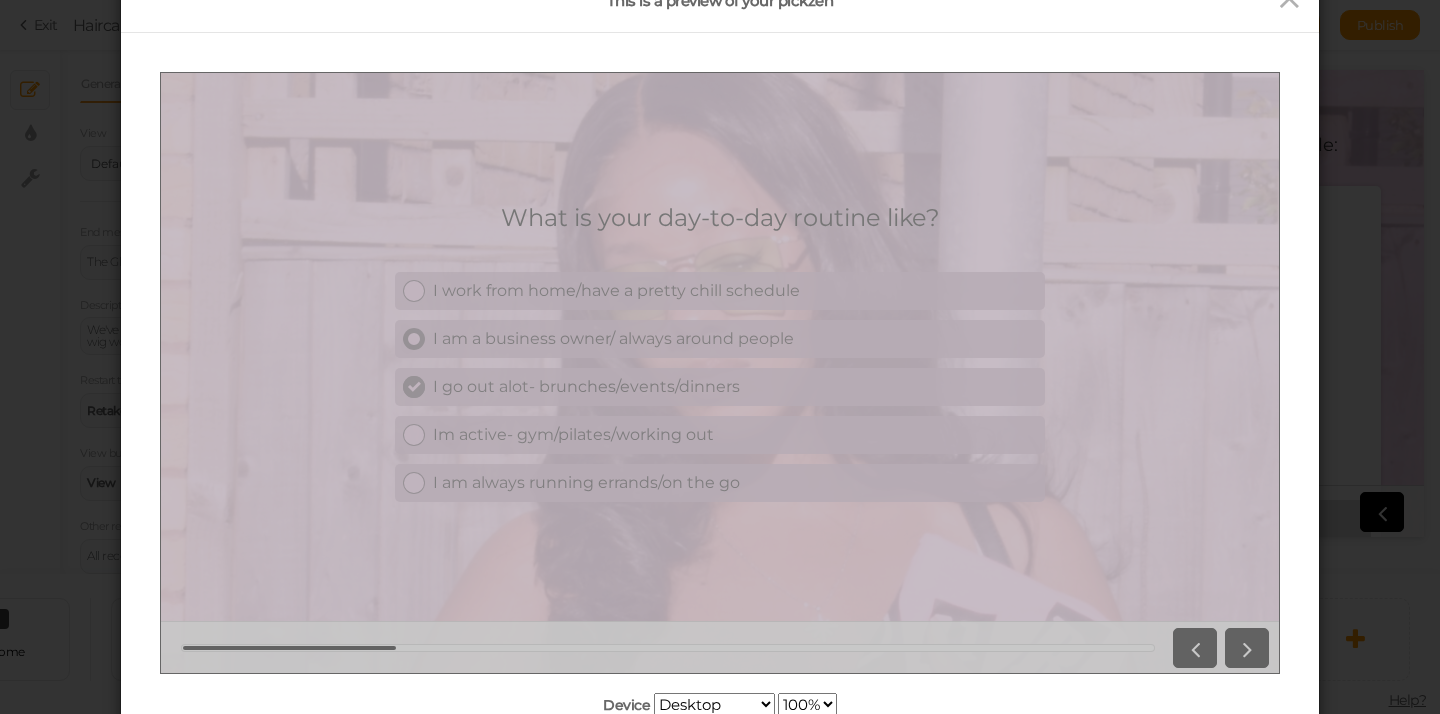 click on "I am a business owner/ always around people" at bounding box center [720, 338] 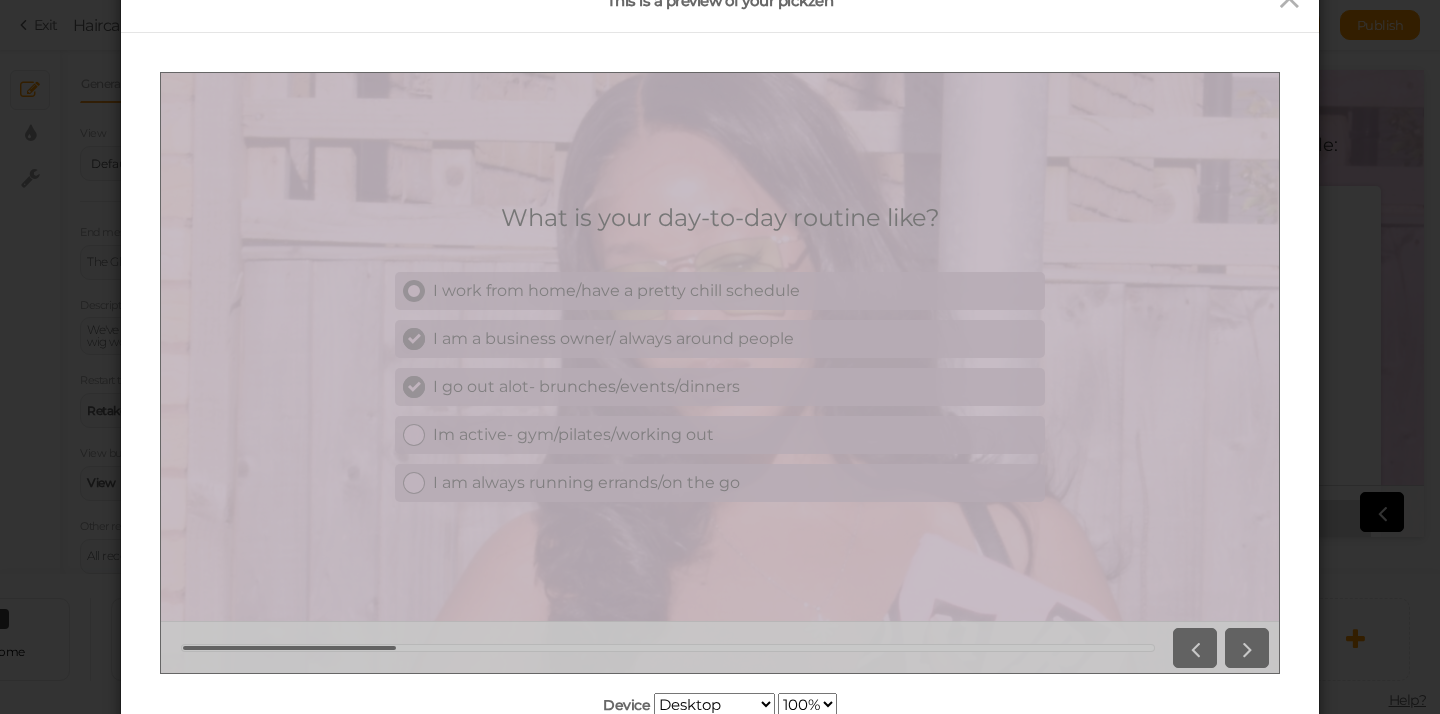 click on "I work from home/have a pretty chill schedule" at bounding box center (720, 290) 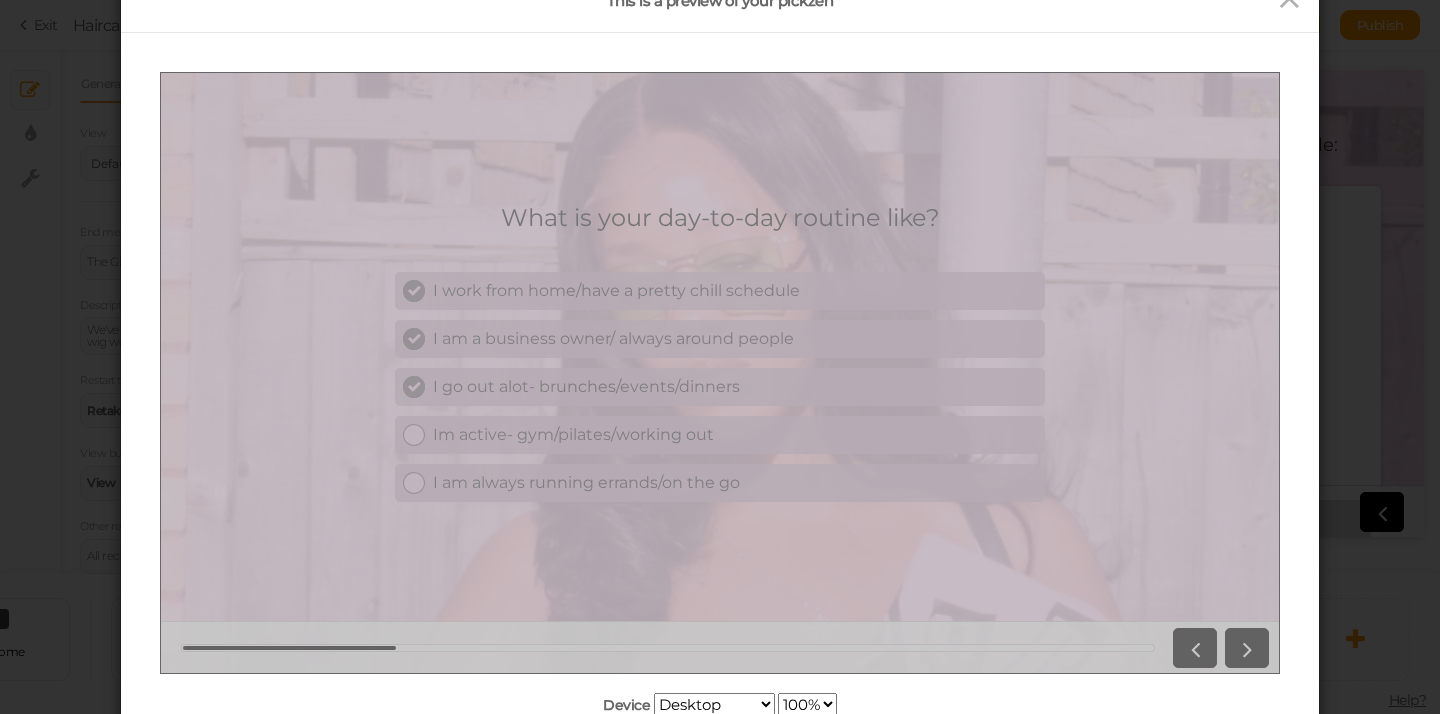 click on "I am a business owner/ always around people" at bounding box center [720, 338] 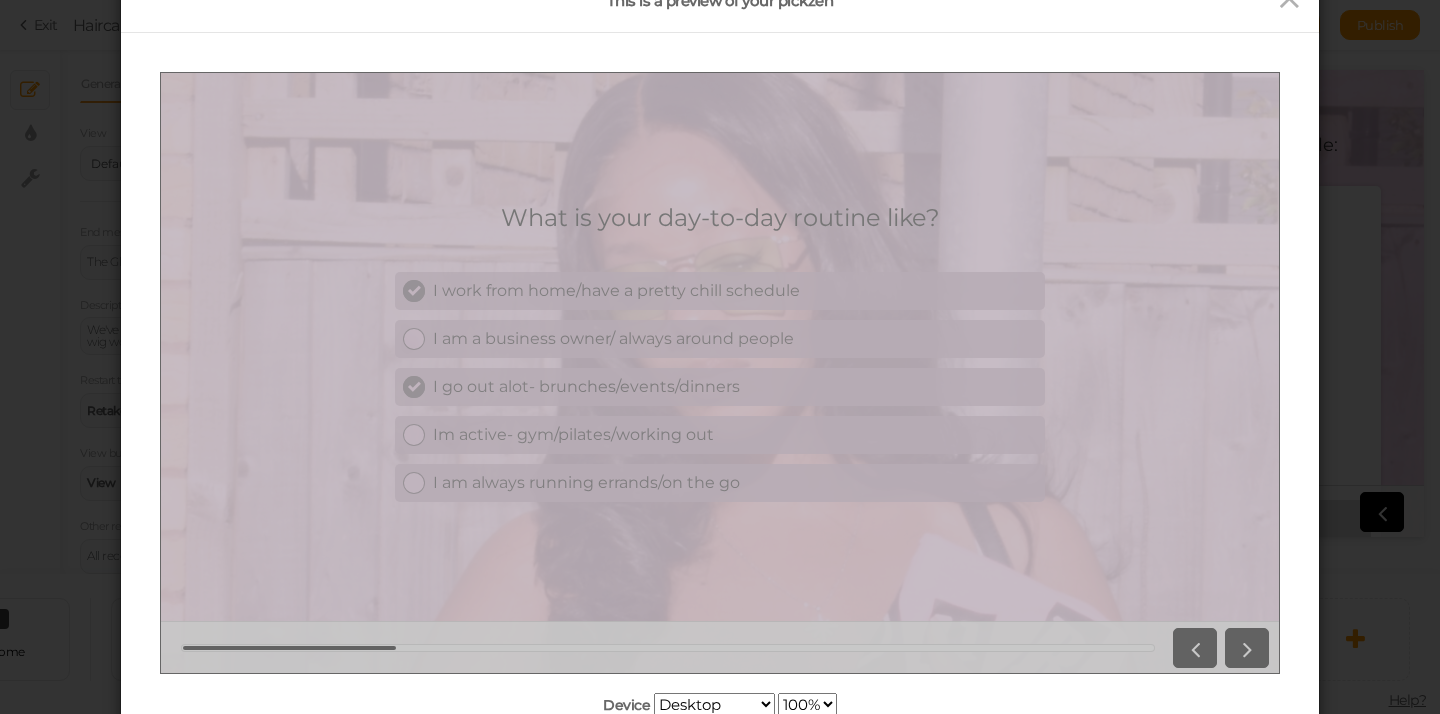 click on "I go out alot- brunches/events/dinners" at bounding box center (720, 386) 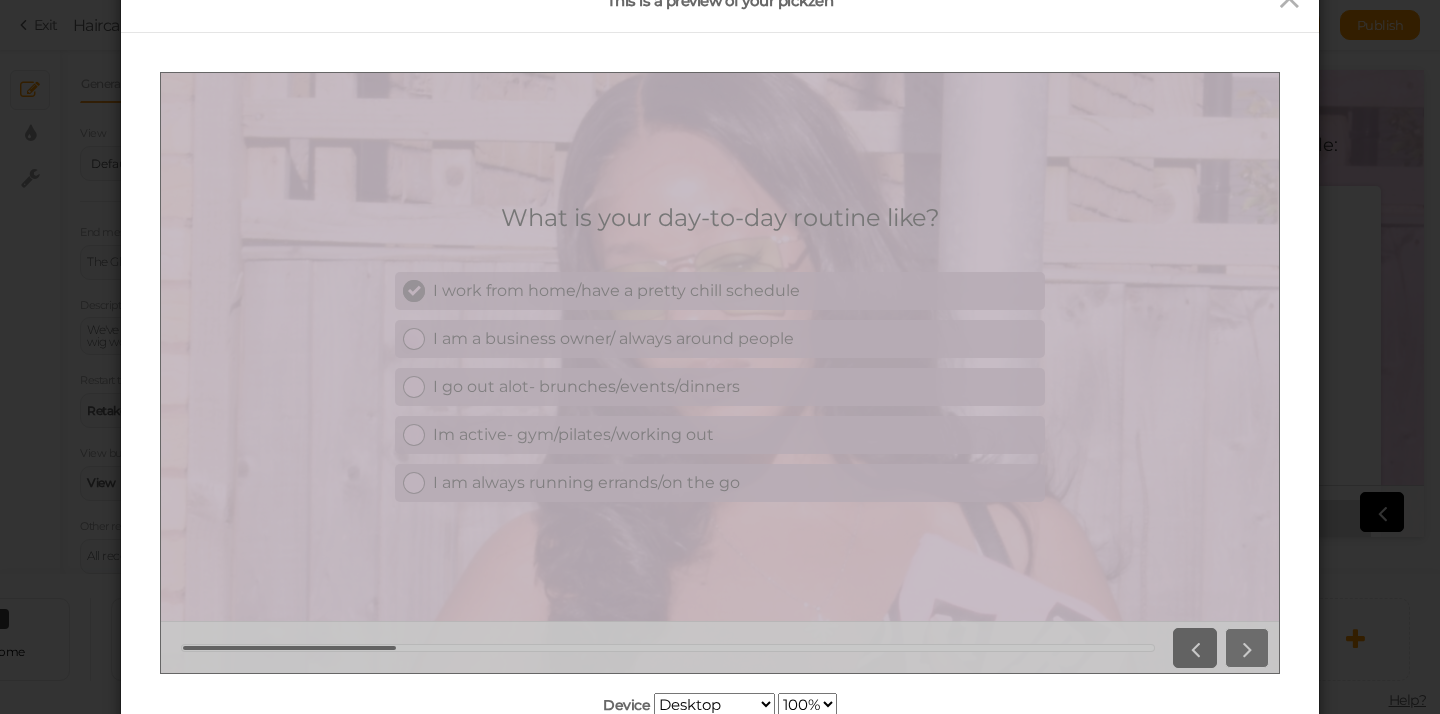 click at bounding box center [1247, 647] 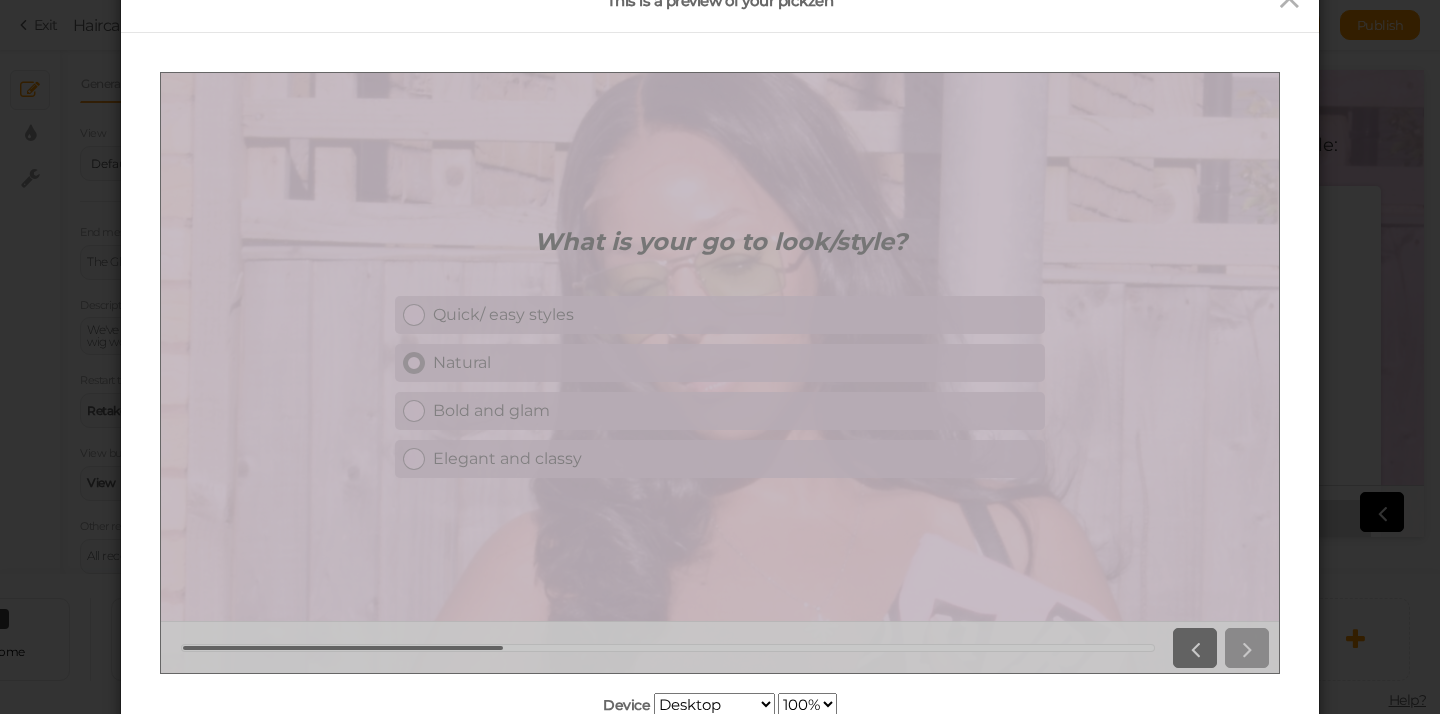 click on "Natural" at bounding box center [735, 361] 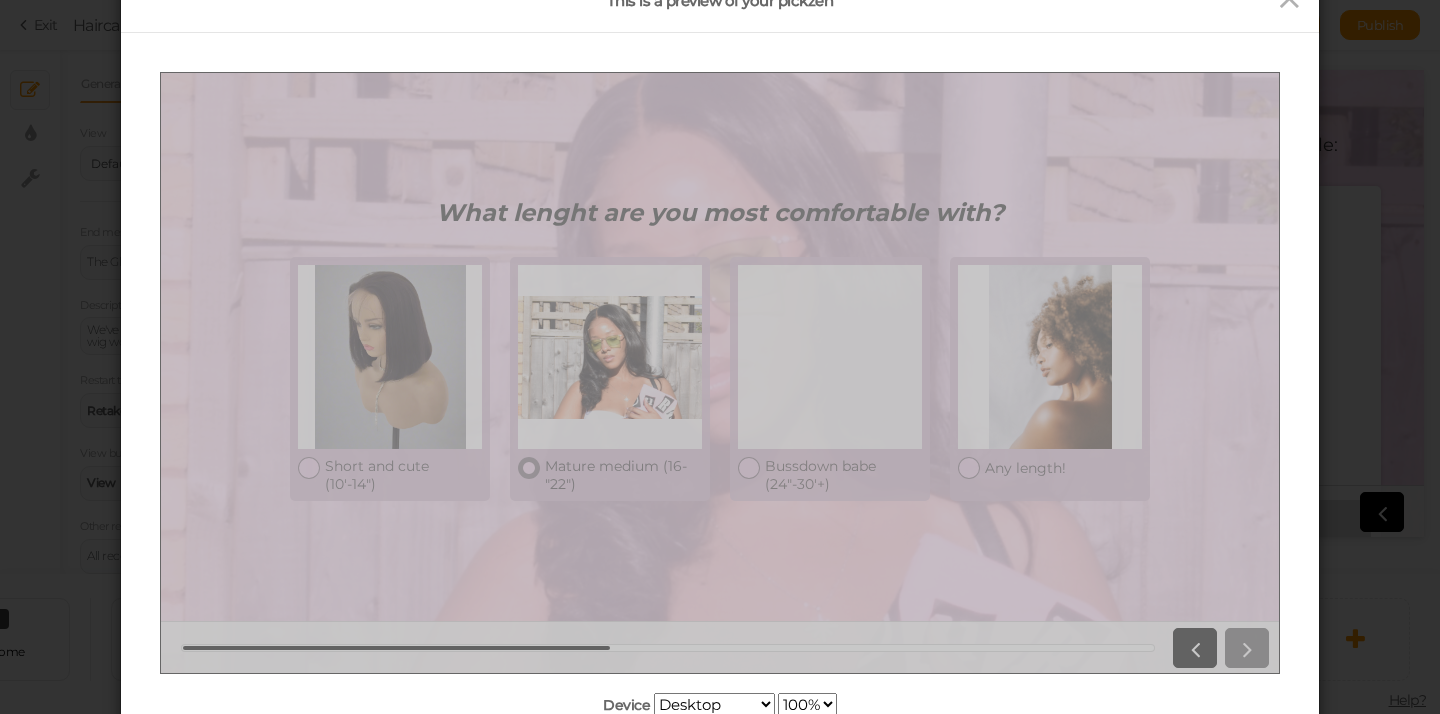click at bounding box center [529, 467] 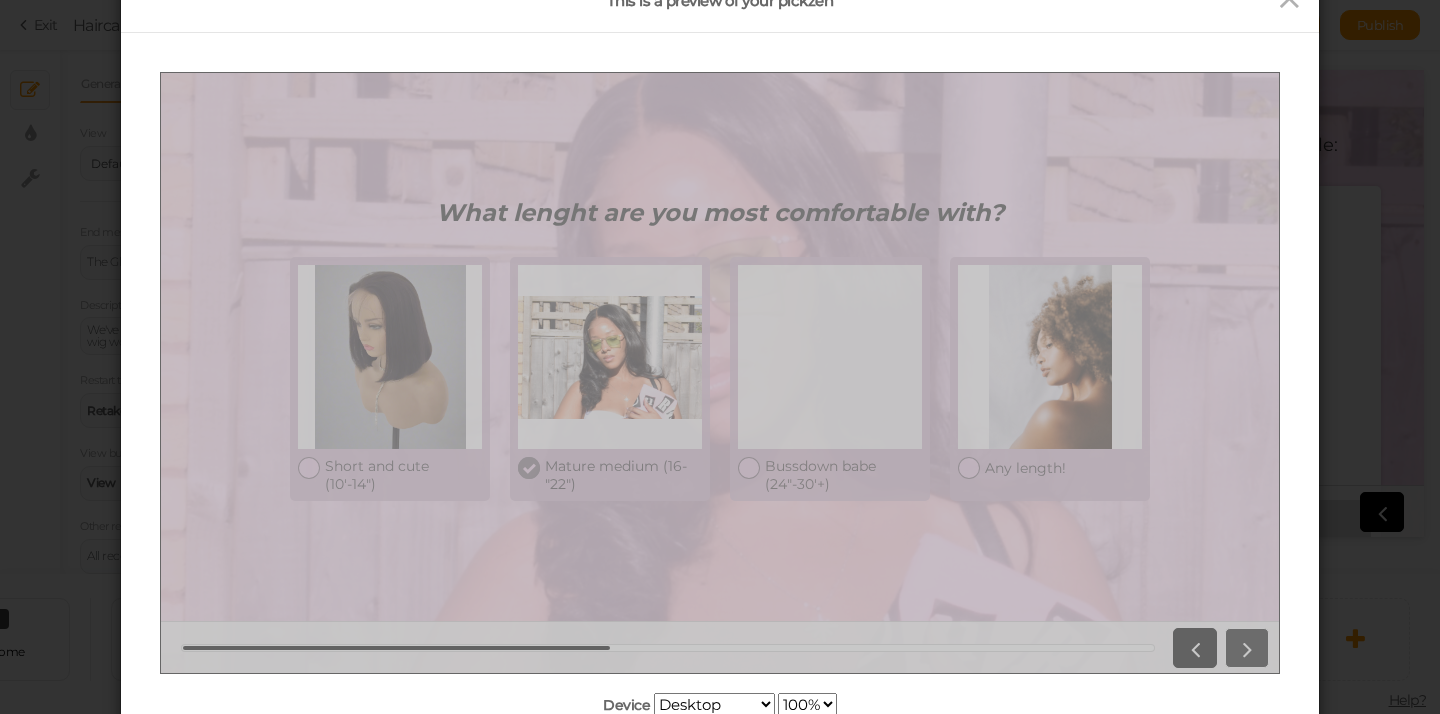 click at bounding box center (1247, 647) 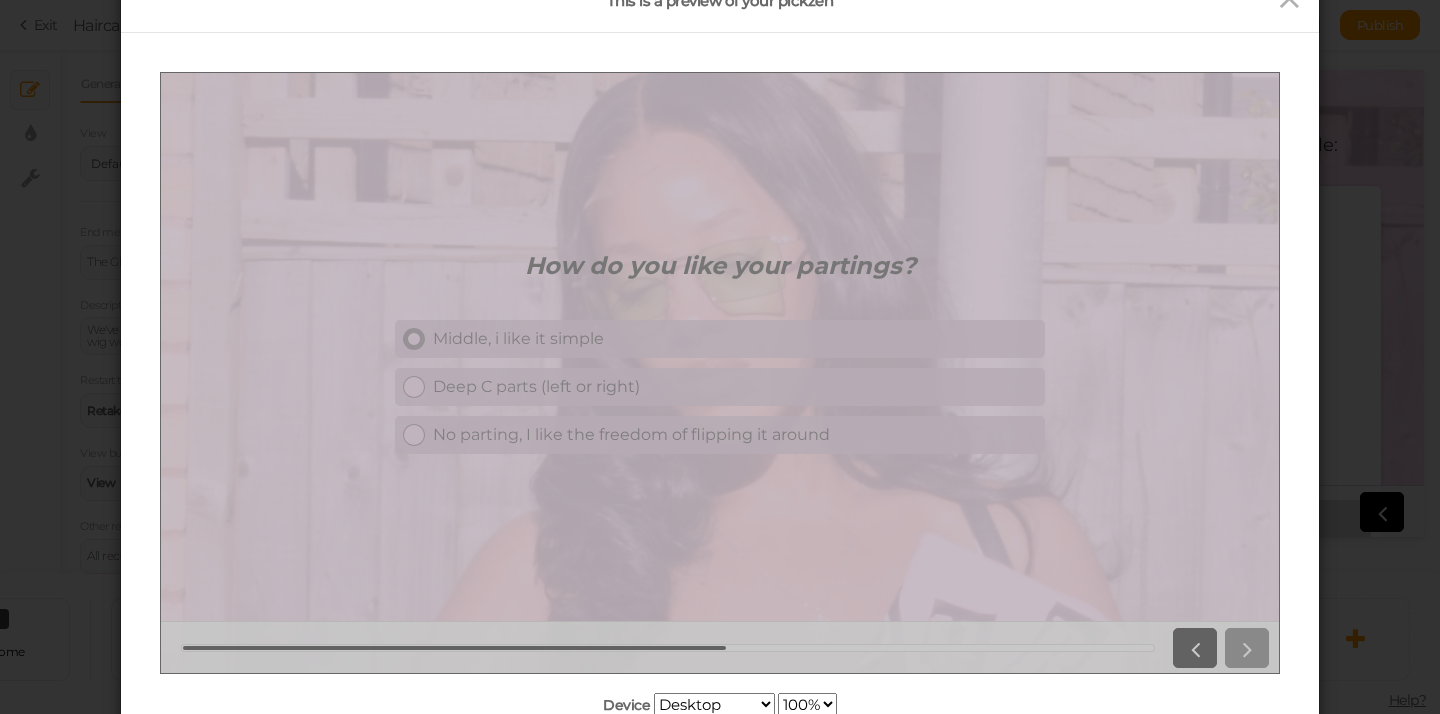 click on "Middle, i like it simple" at bounding box center [735, 337] 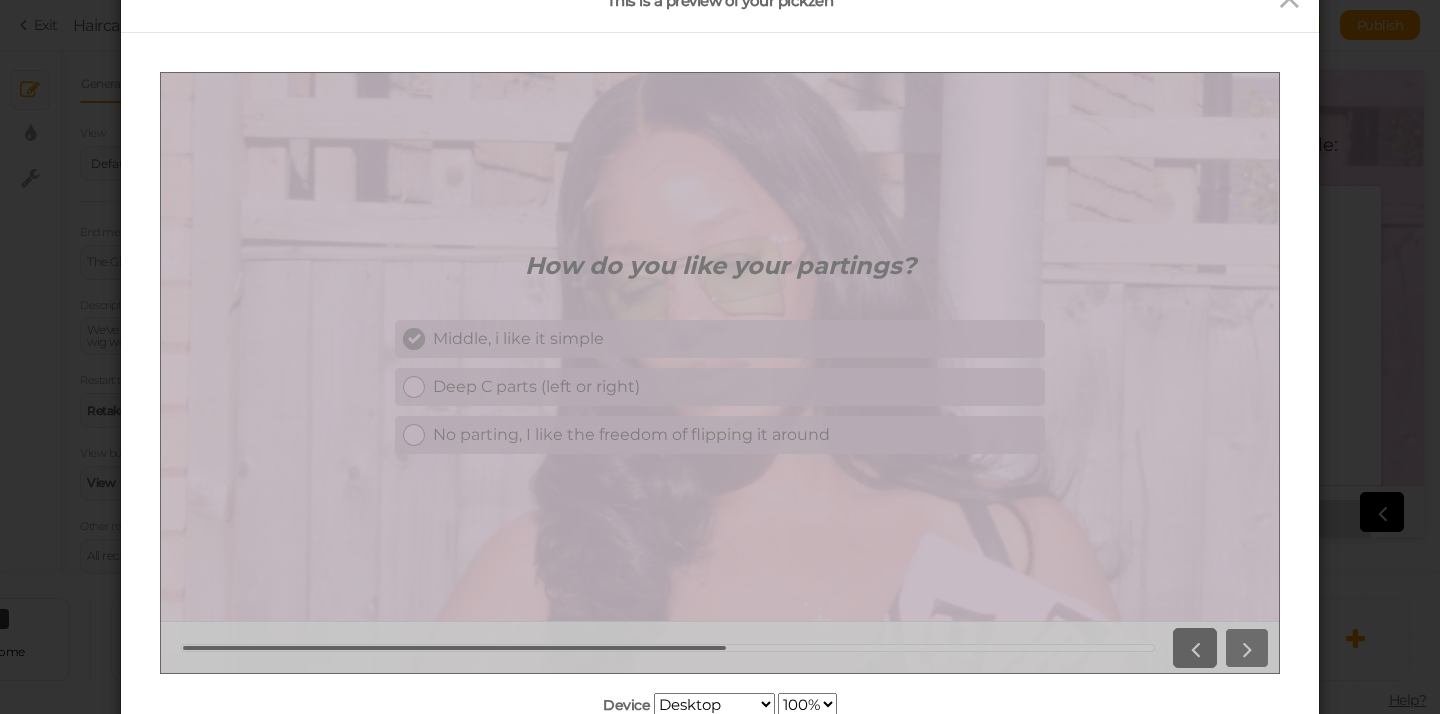 click at bounding box center (1247, 647) 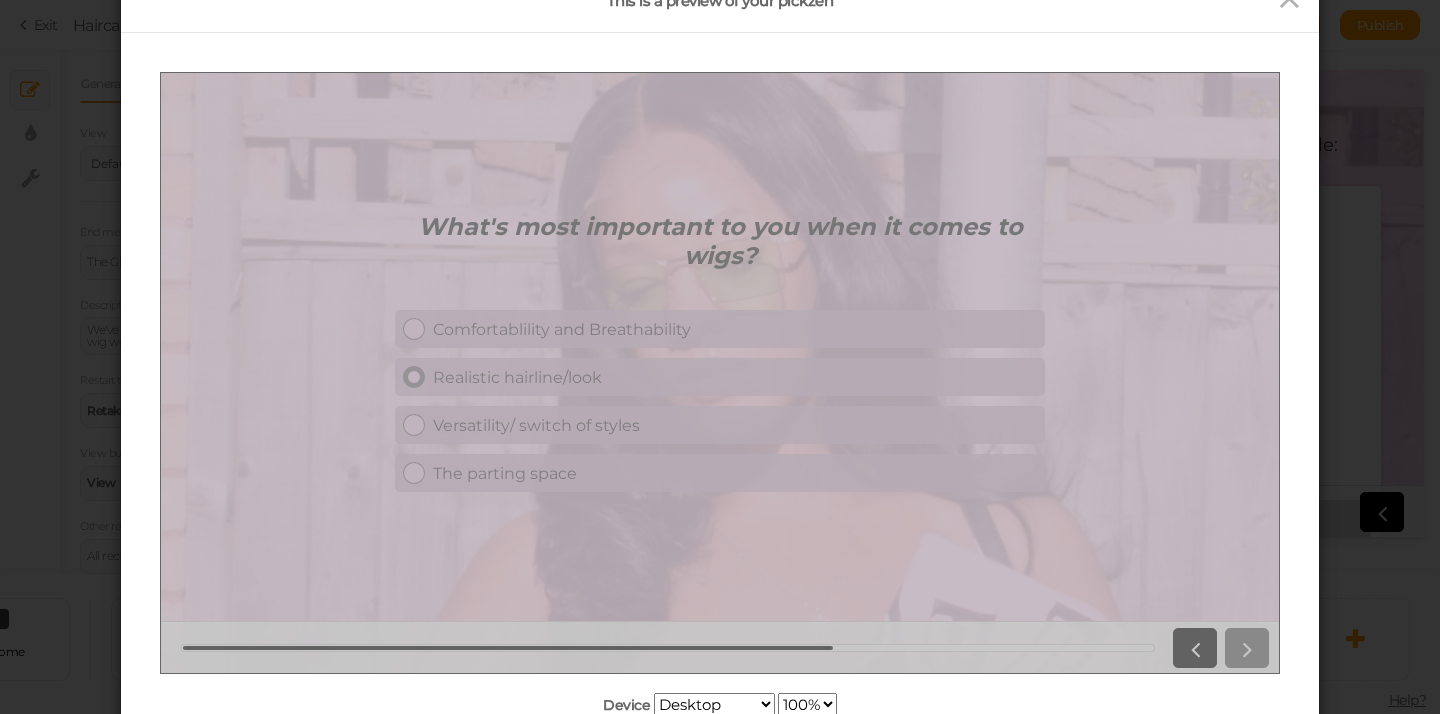 click on "Realistic hairline/look" at bounding box center (735, 376) 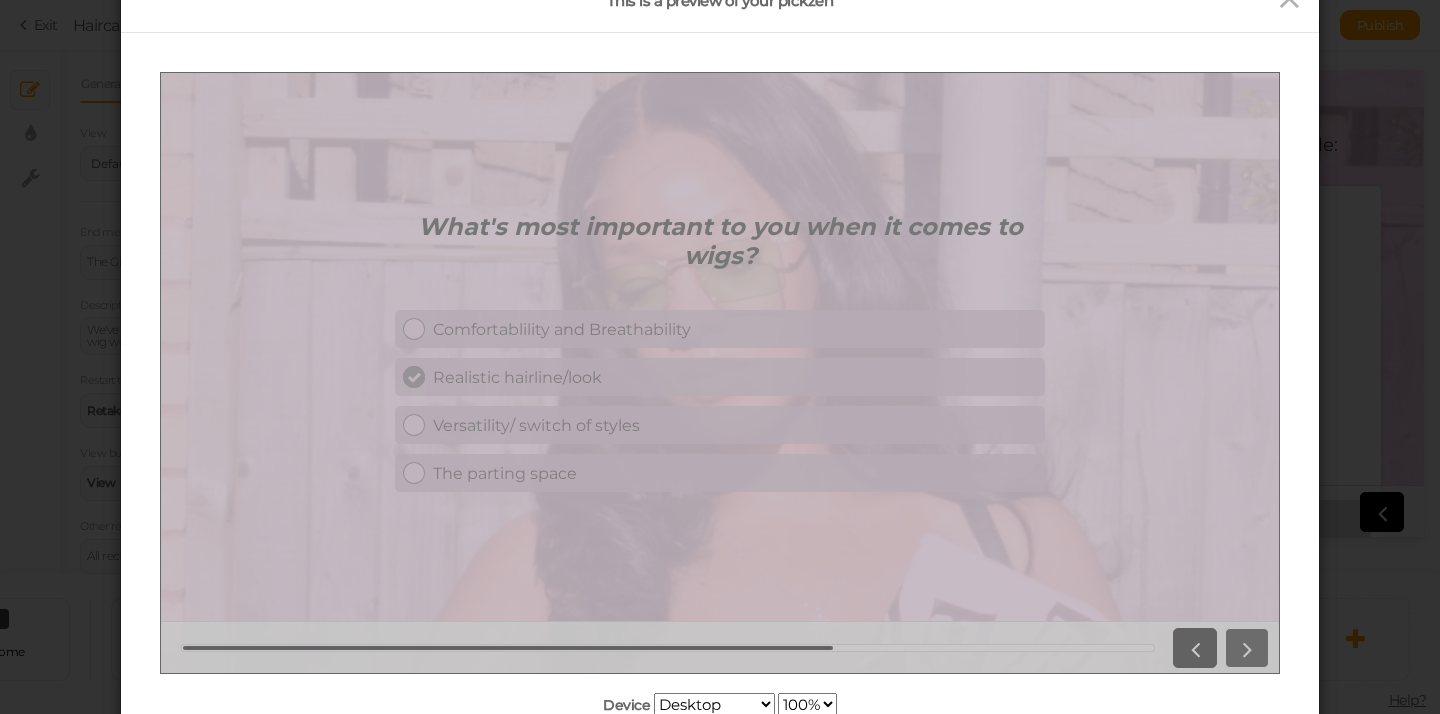 click at bounding box center [1247, 647] 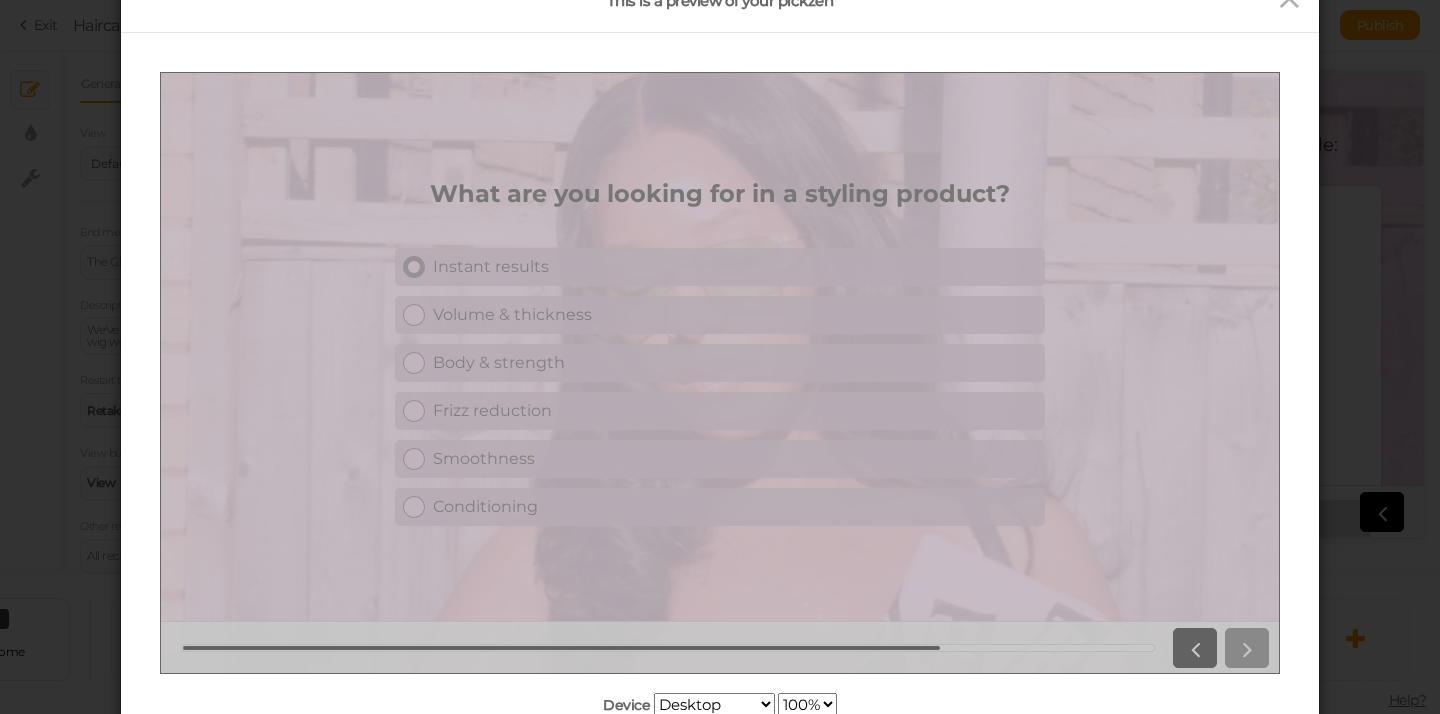 click on "Instant results" at bounding box center [735, 265] 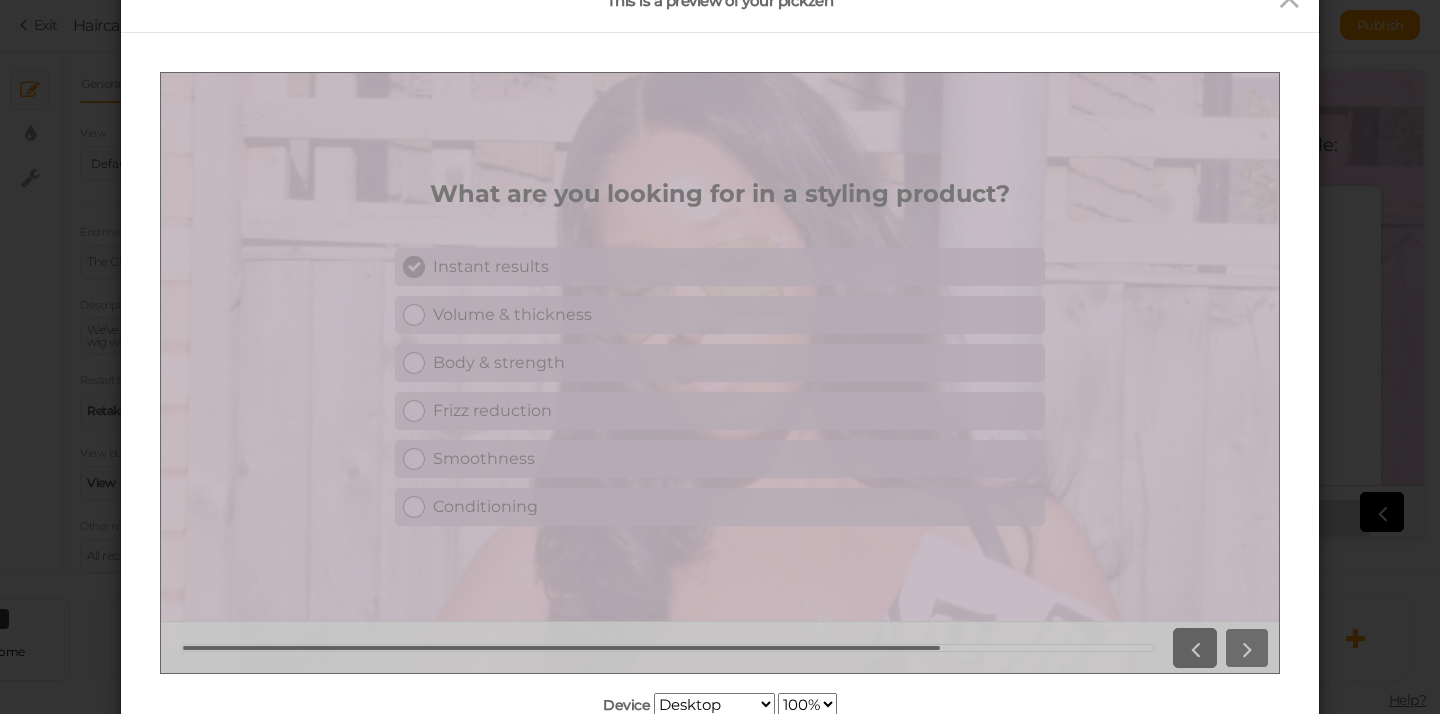 click at bounding box center [1247, 647] 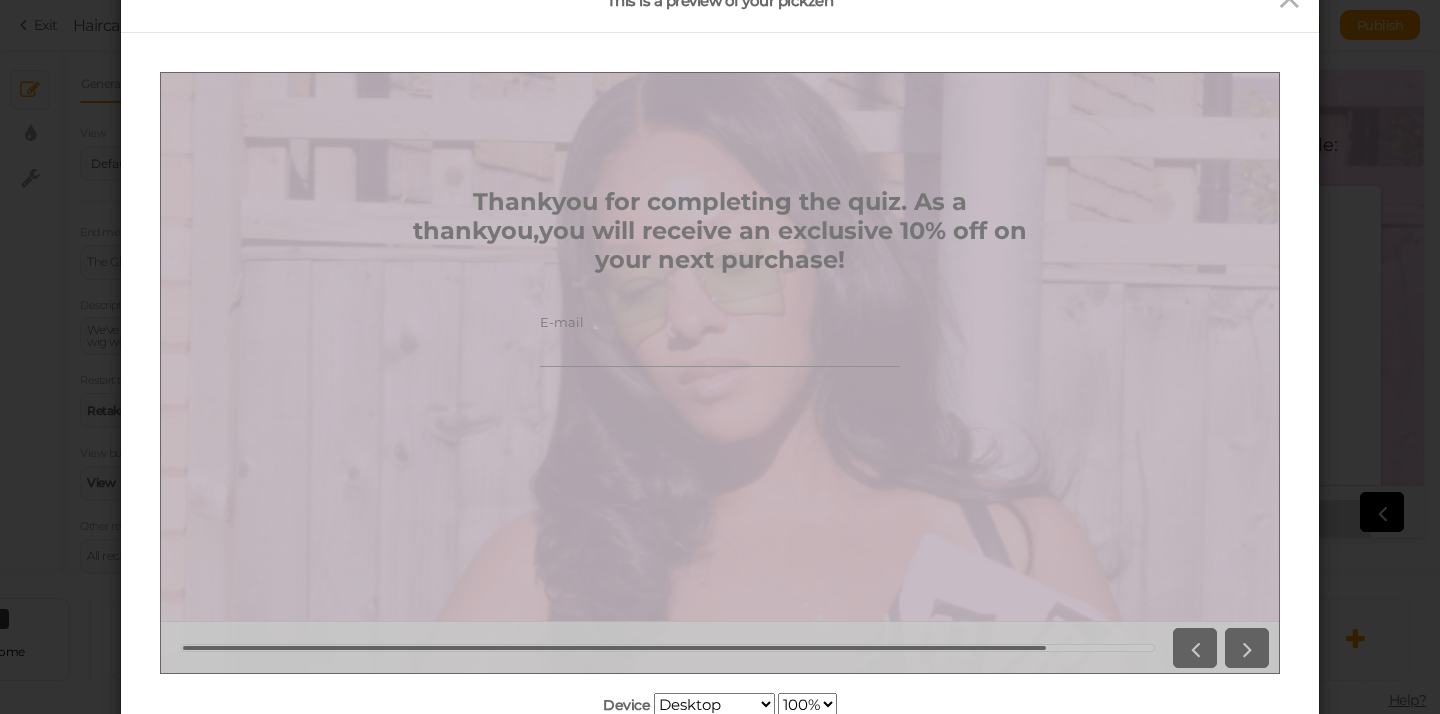 click on "E-mail" at bounding box center [720, 347] 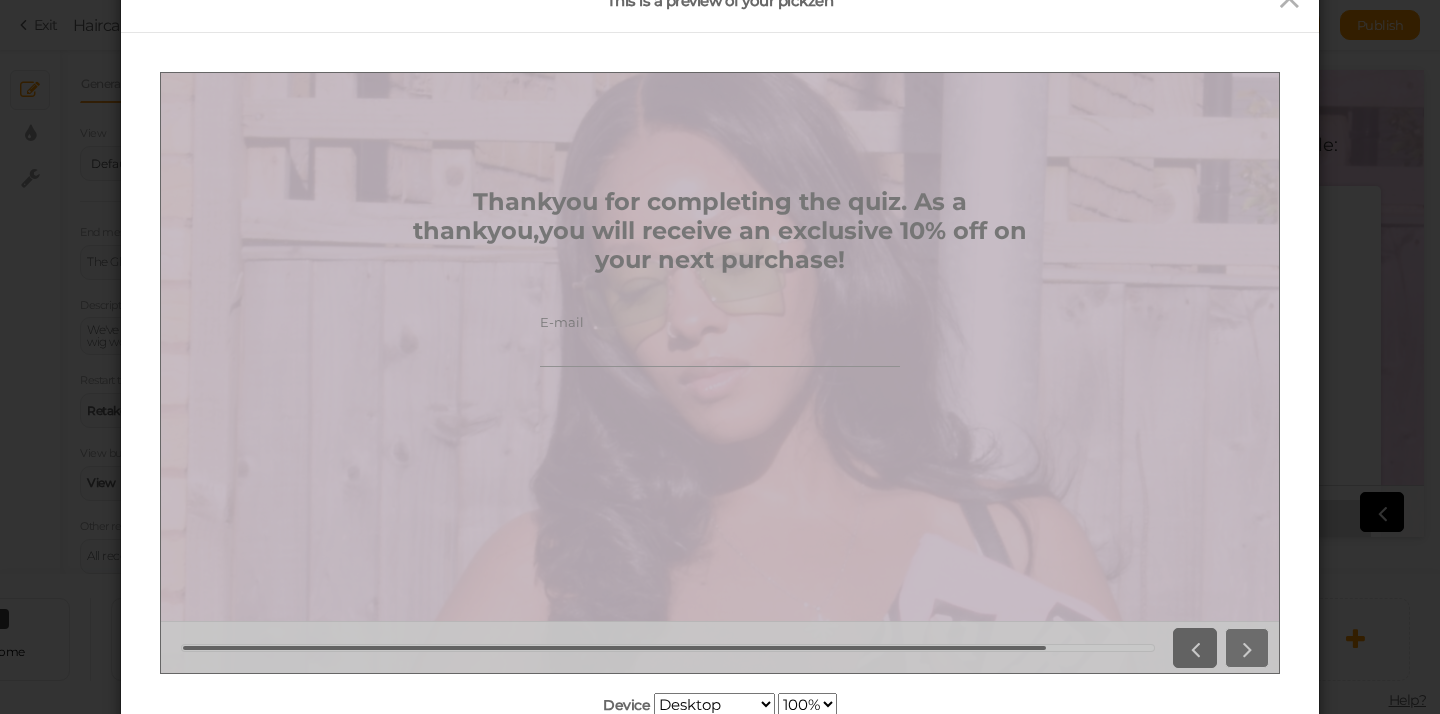 click at bounding box center [1247, 647] 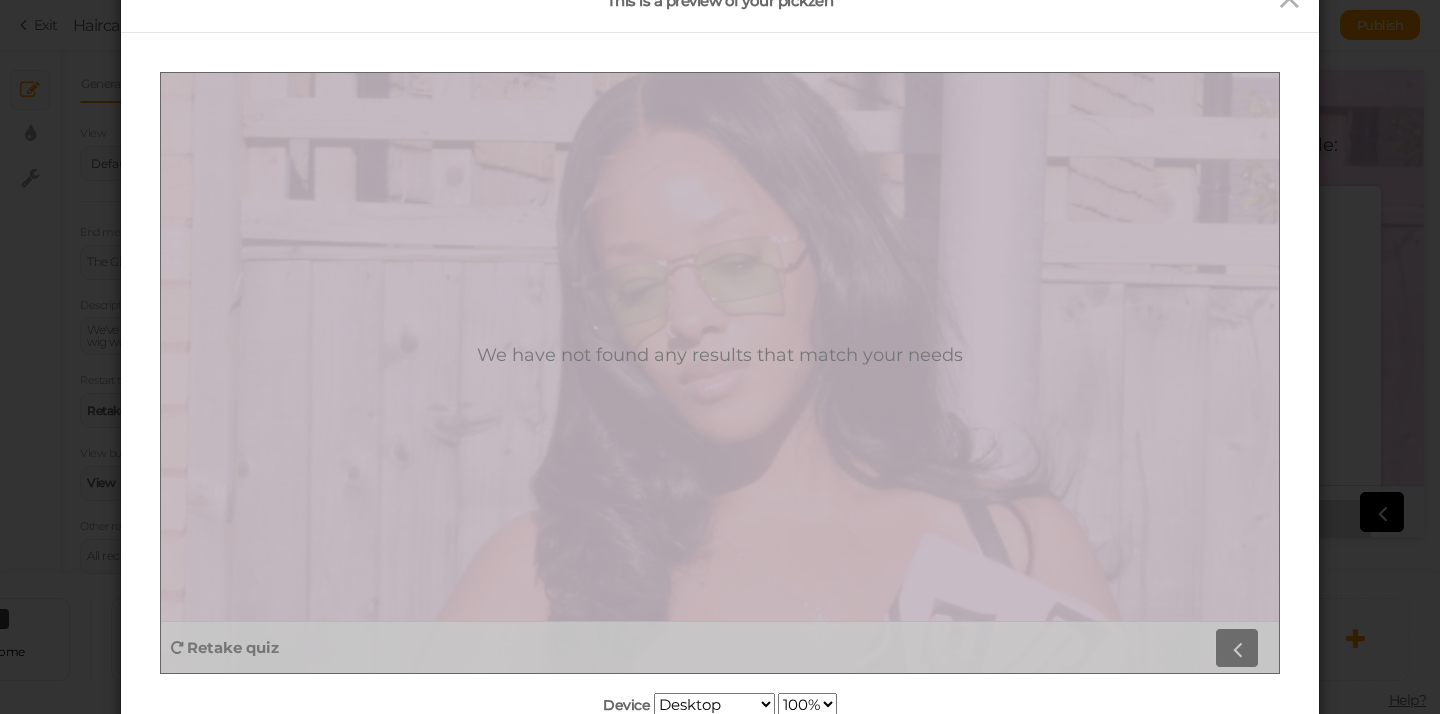 click at bounding box center (1237, 647) 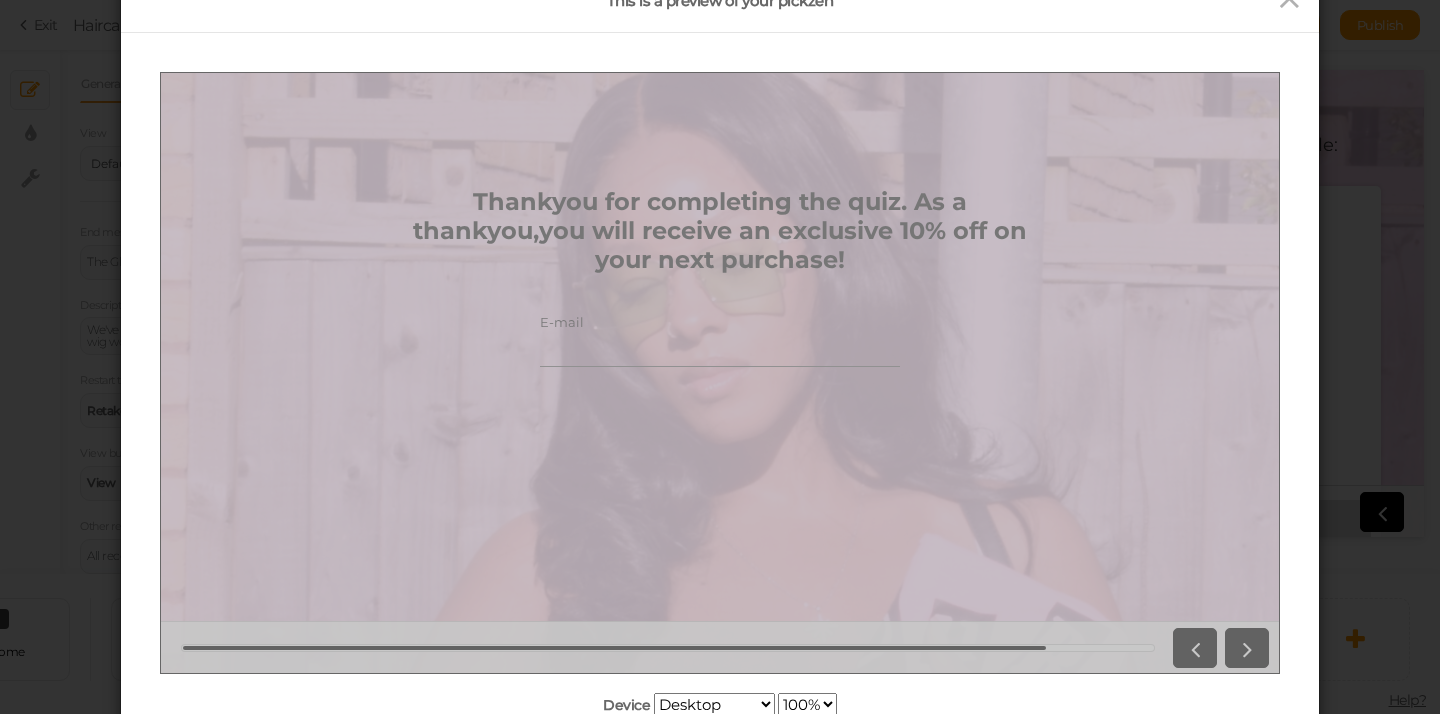 click at bounding box center [1247, 647] 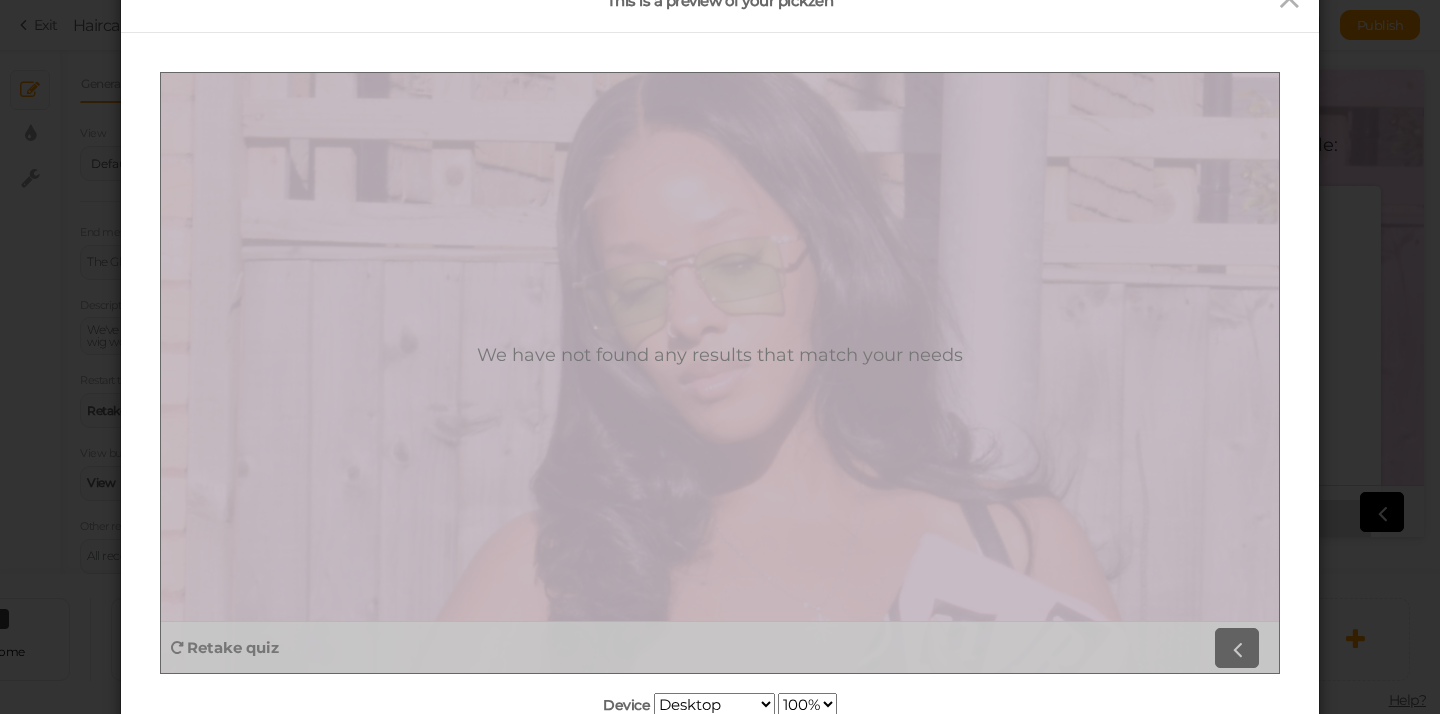 click at bounding box center (1237, 647) 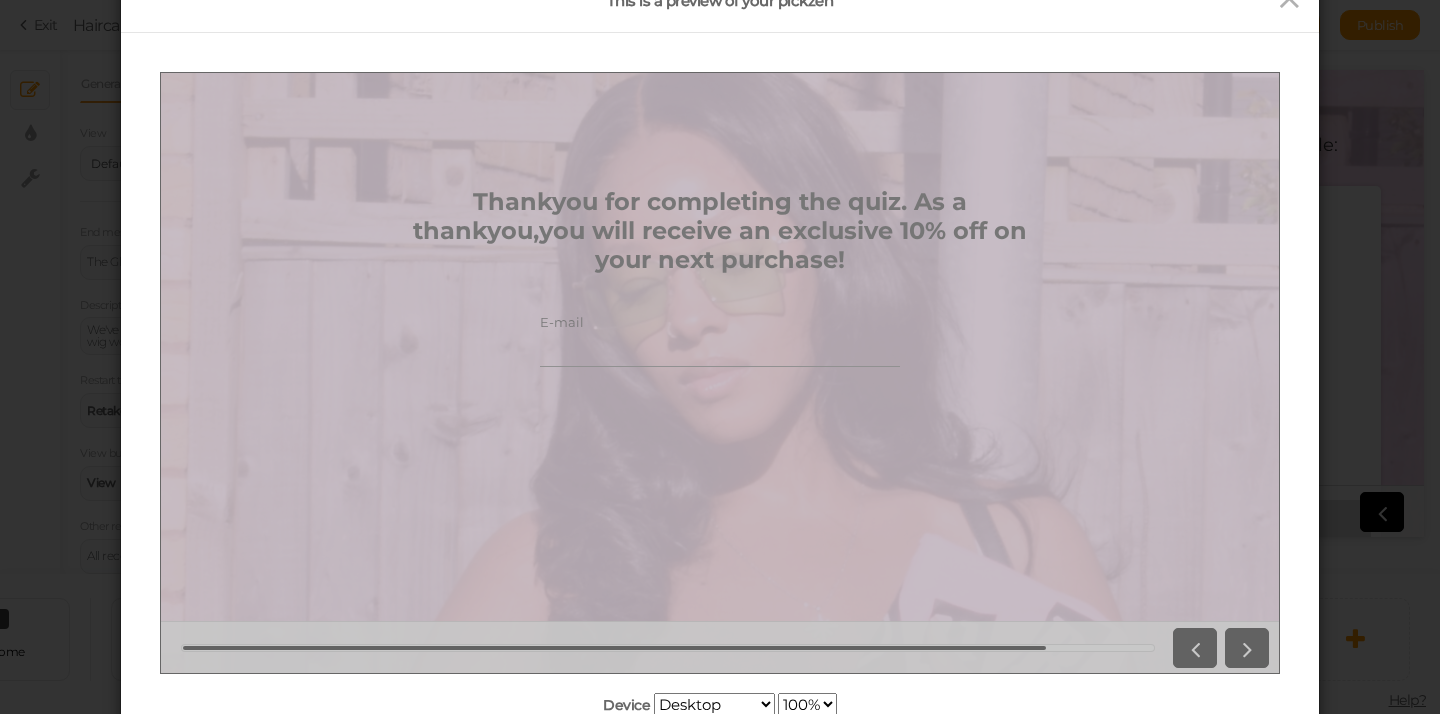click at bounding box center (1217, 647) 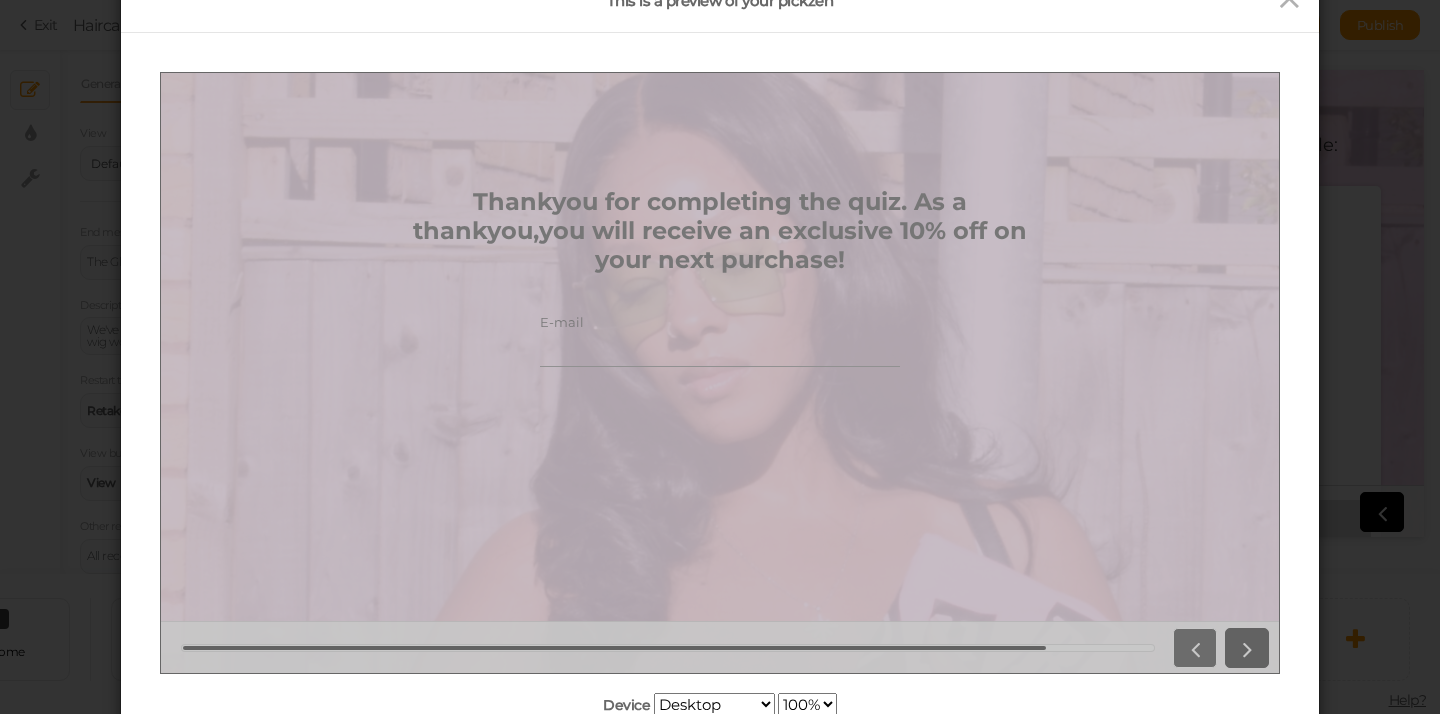 click at bounding box center [1195, 647] 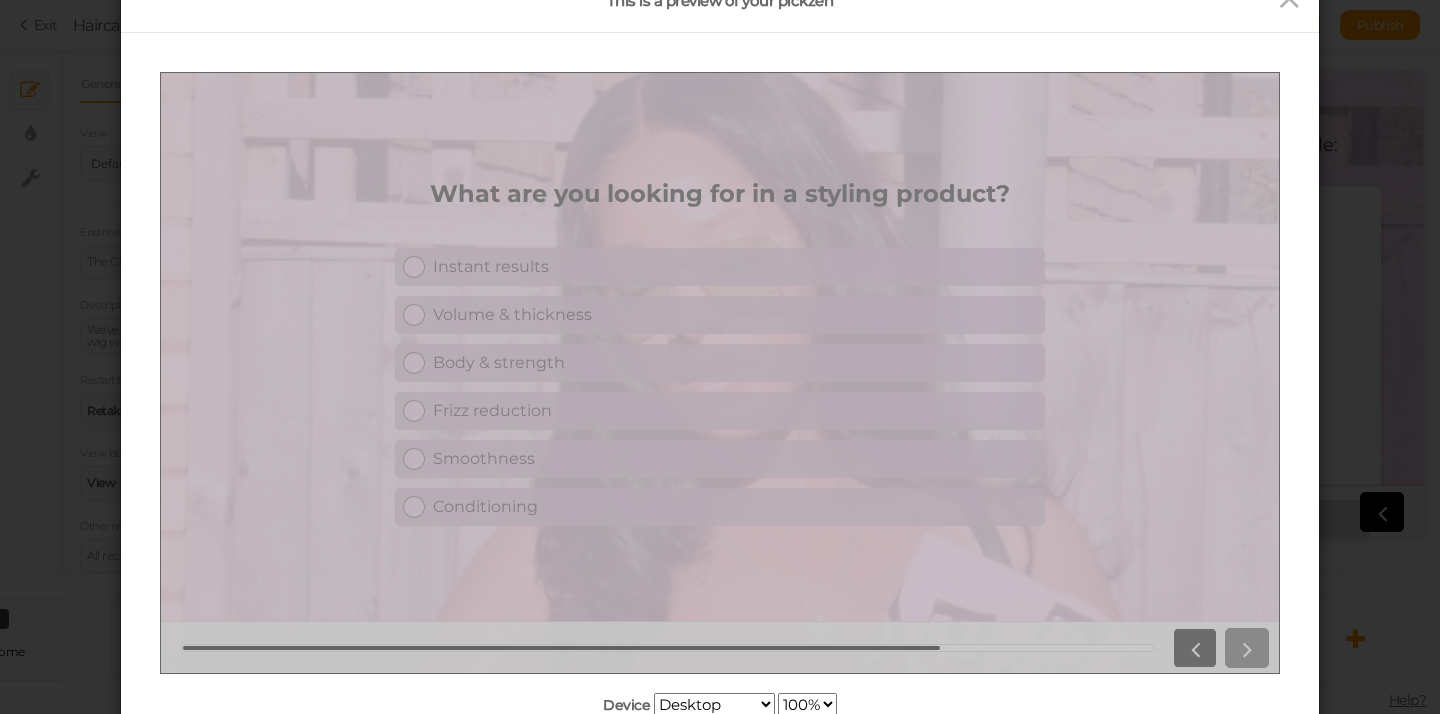 click at bounding box center (1195, 647) 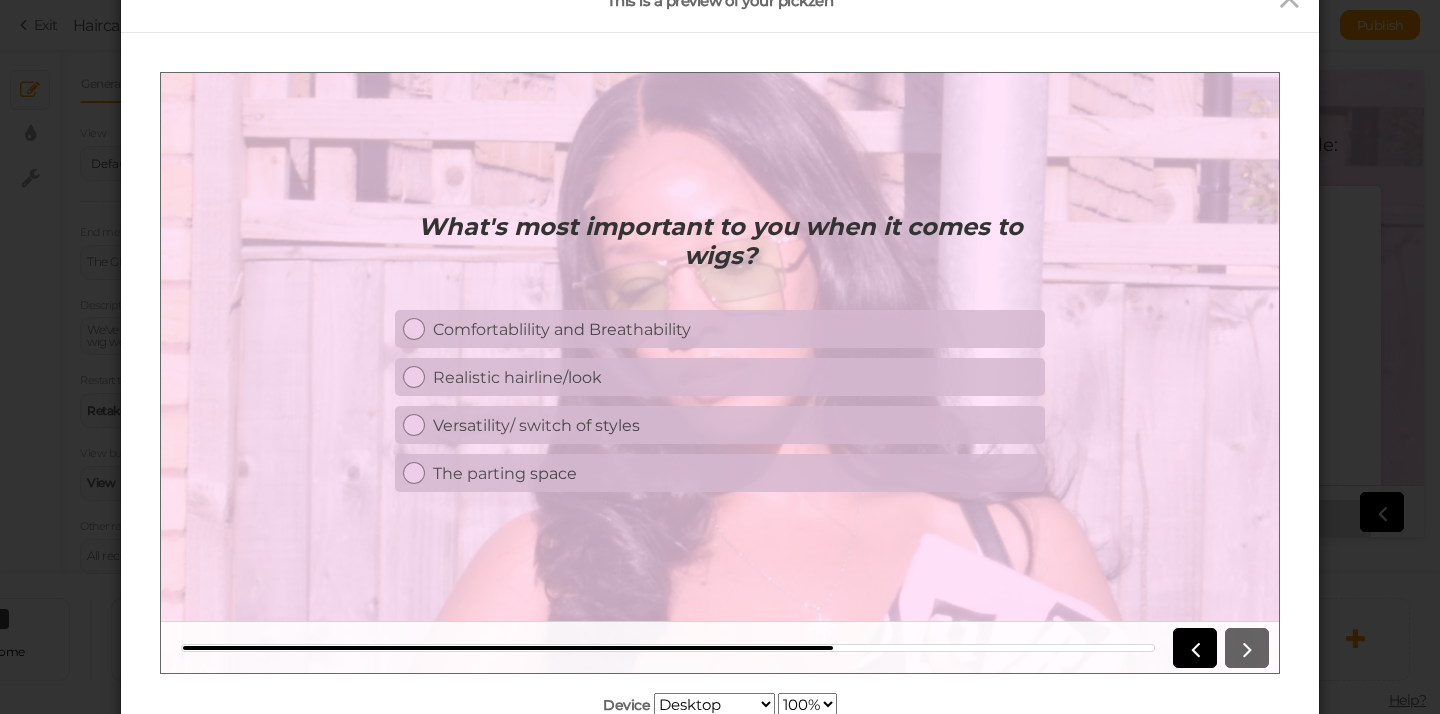 click on "This is a preview of your pickzen" at bounding box center (720, 1) 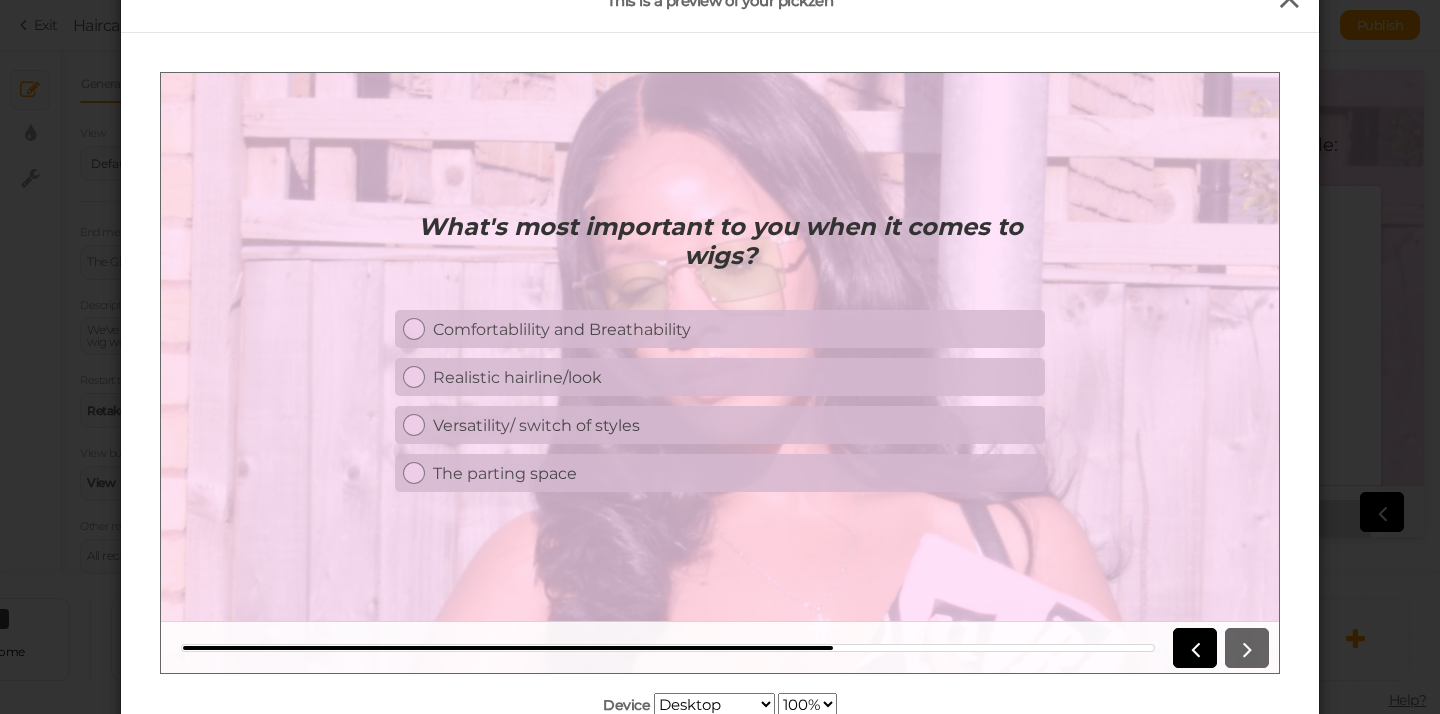 click at bounding box center [1289, -1] 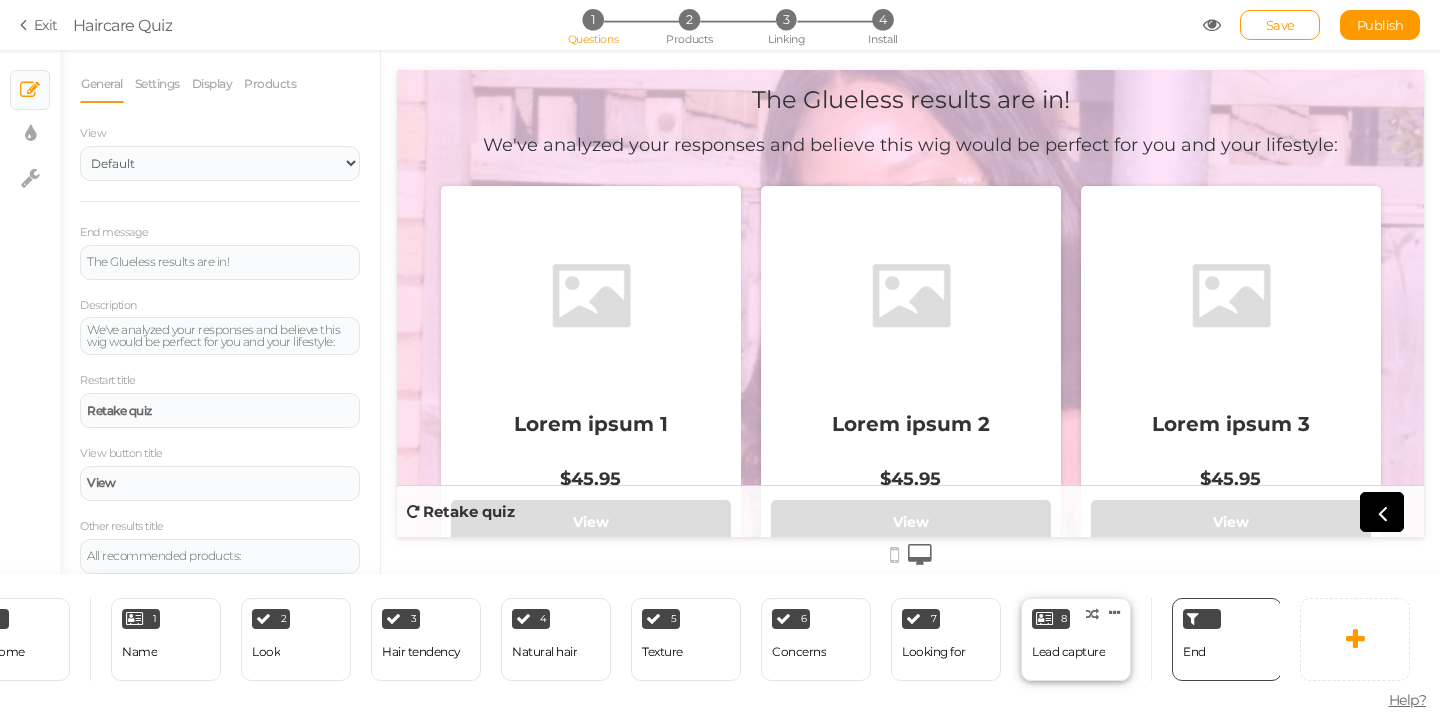 click on "Lead capture" at bounding box center [1068, 652] 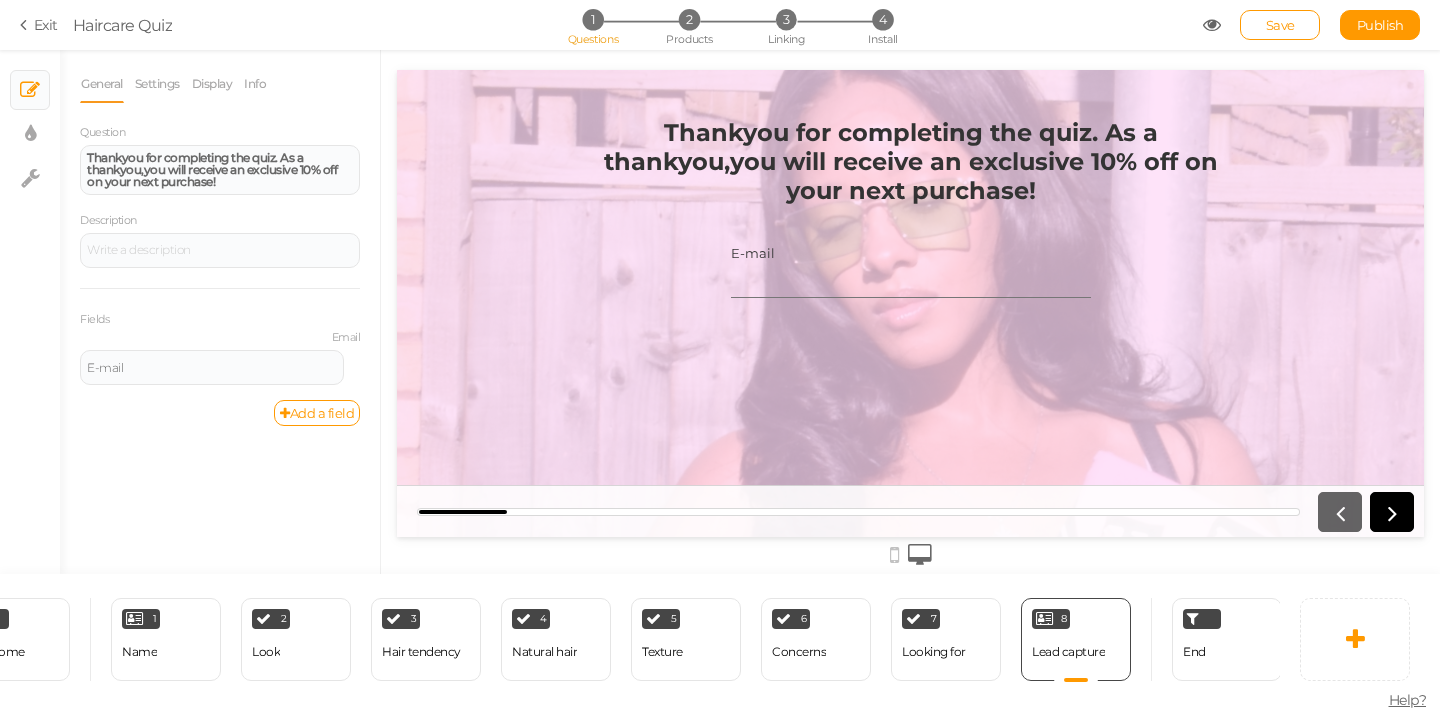 scroll, scrollTop: 0, scrollLeft: 0, axis: both 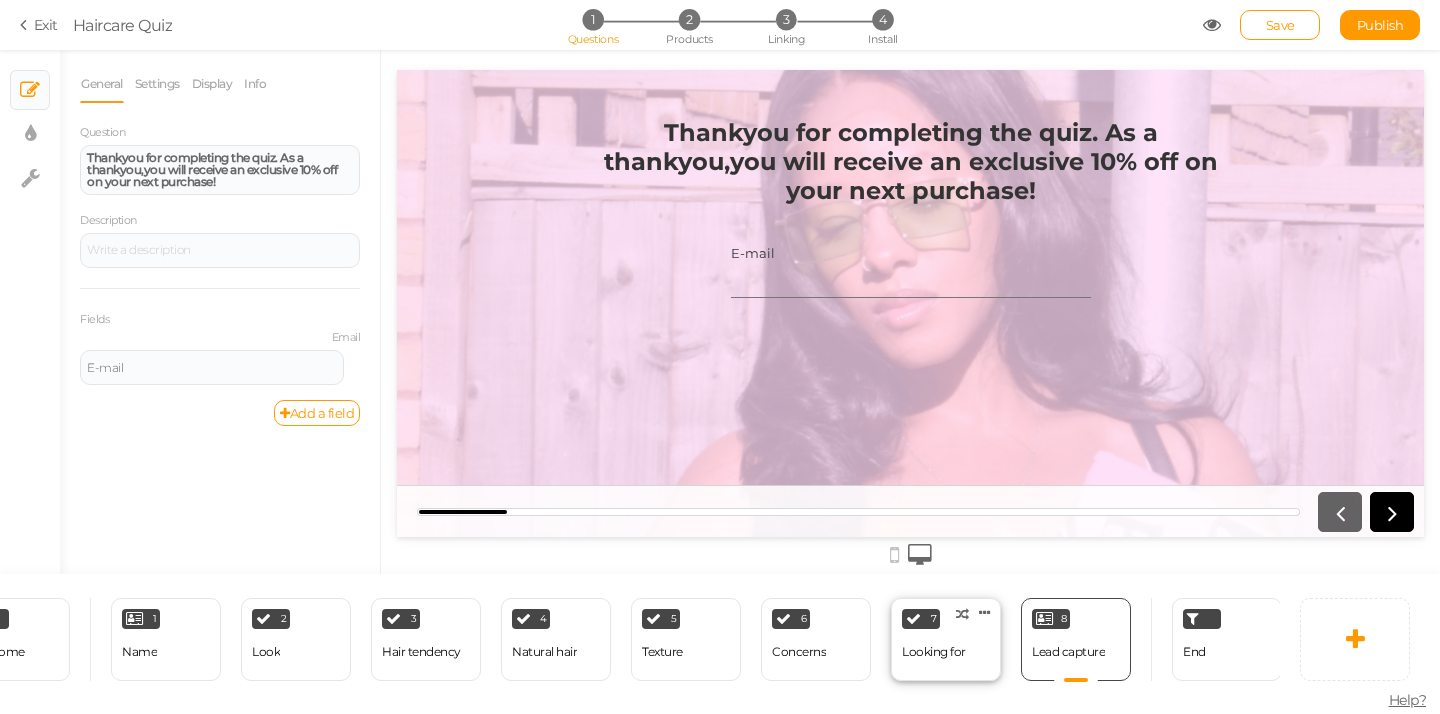 click on "Looking for" at bounding box center (934, 652) 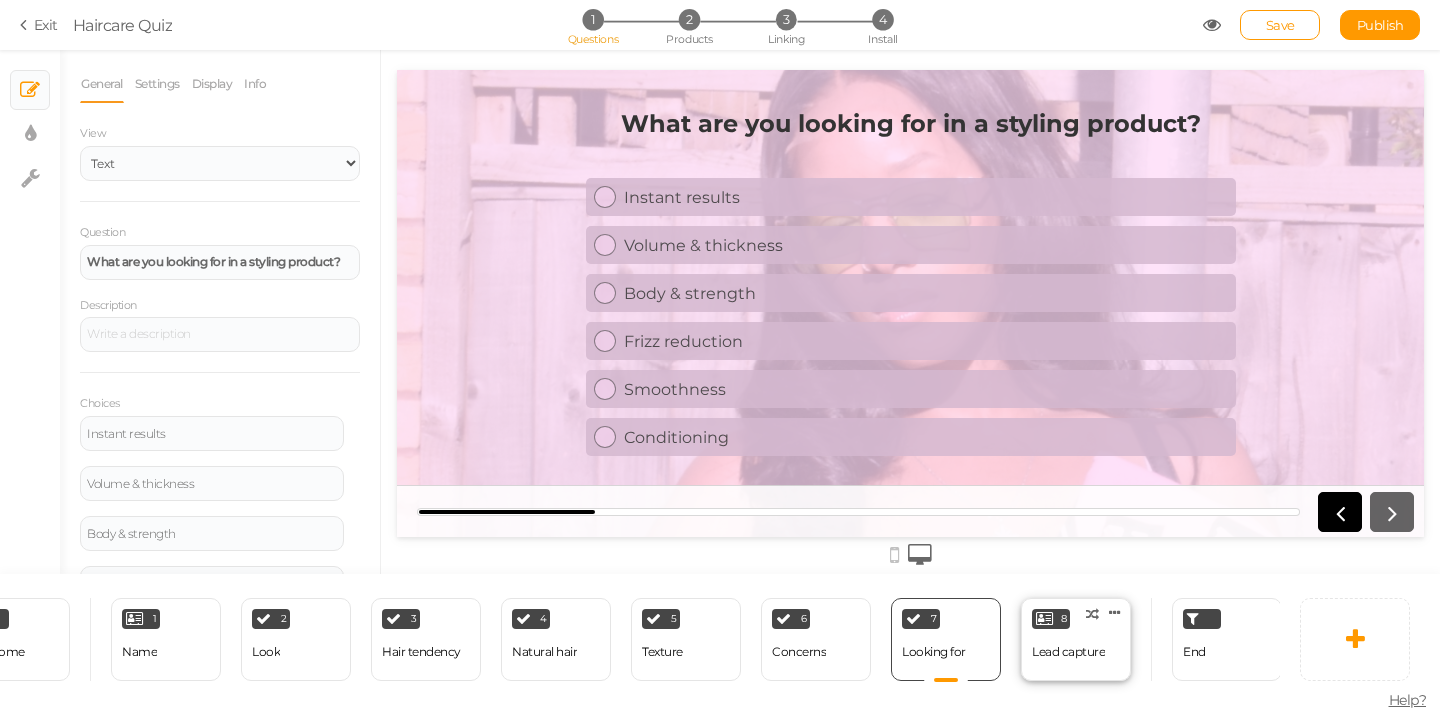 scroll, scrollTop: 0, scrollLeft: 0, axis: both 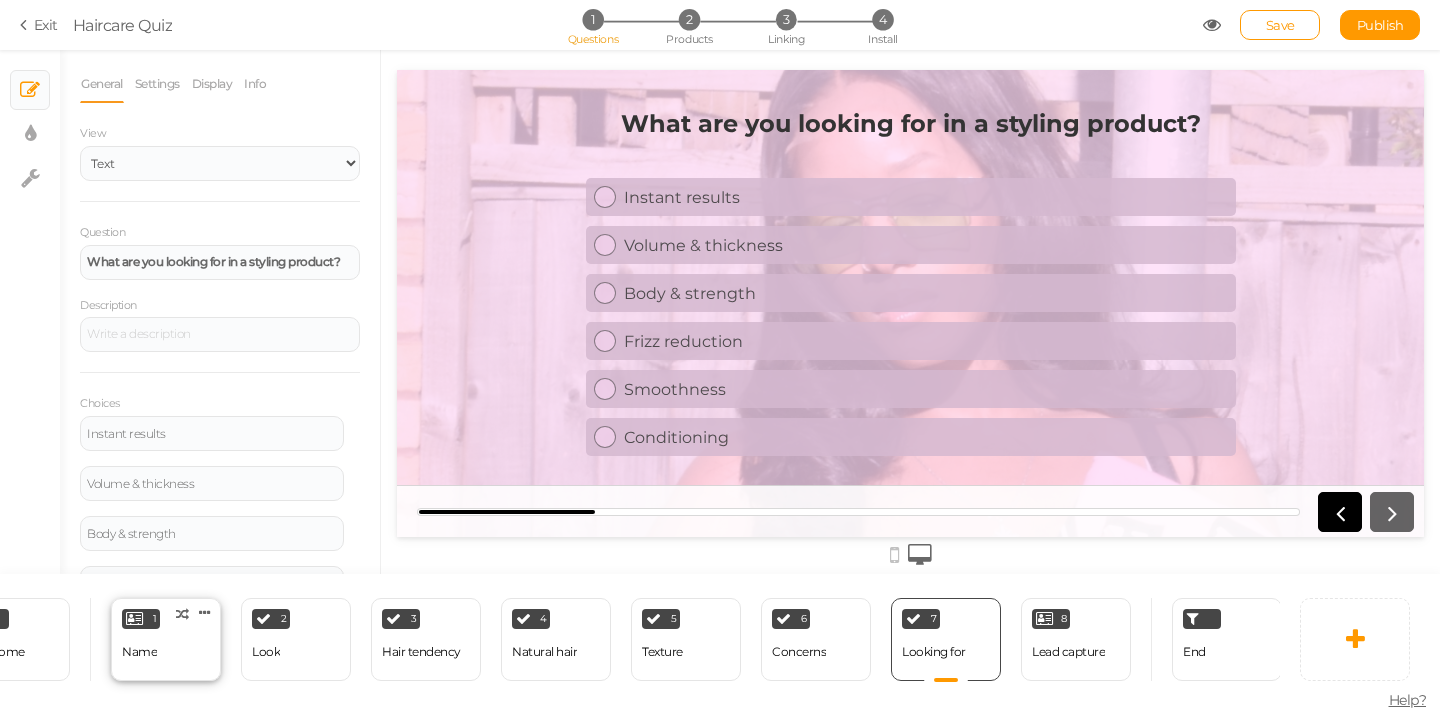 click on "1         Name         × Define the conditions to show this slide.                     Clone             Change type             Delete" at bounding box center [166, 639] 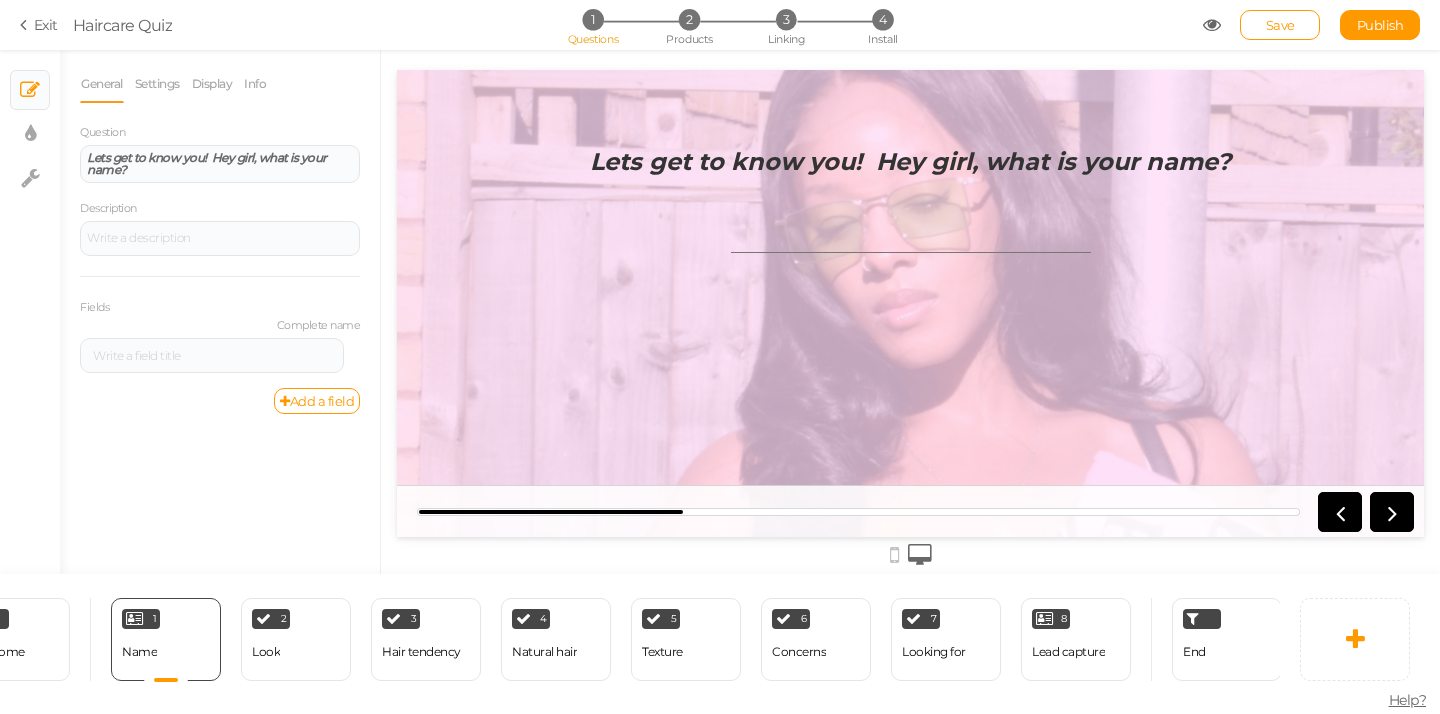 scroll, scrollTop: 0, scrollLeft: 0, axis: both 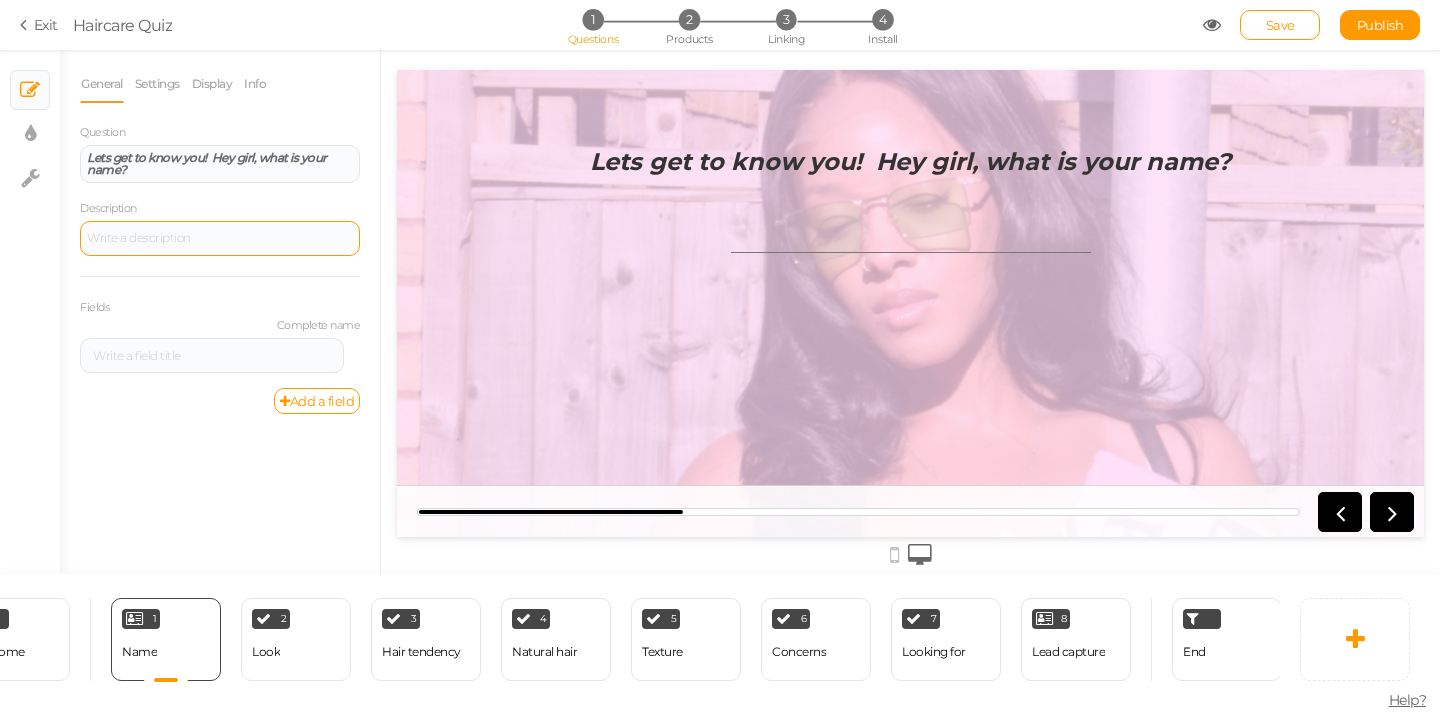 click at bounding box center (220, 238) 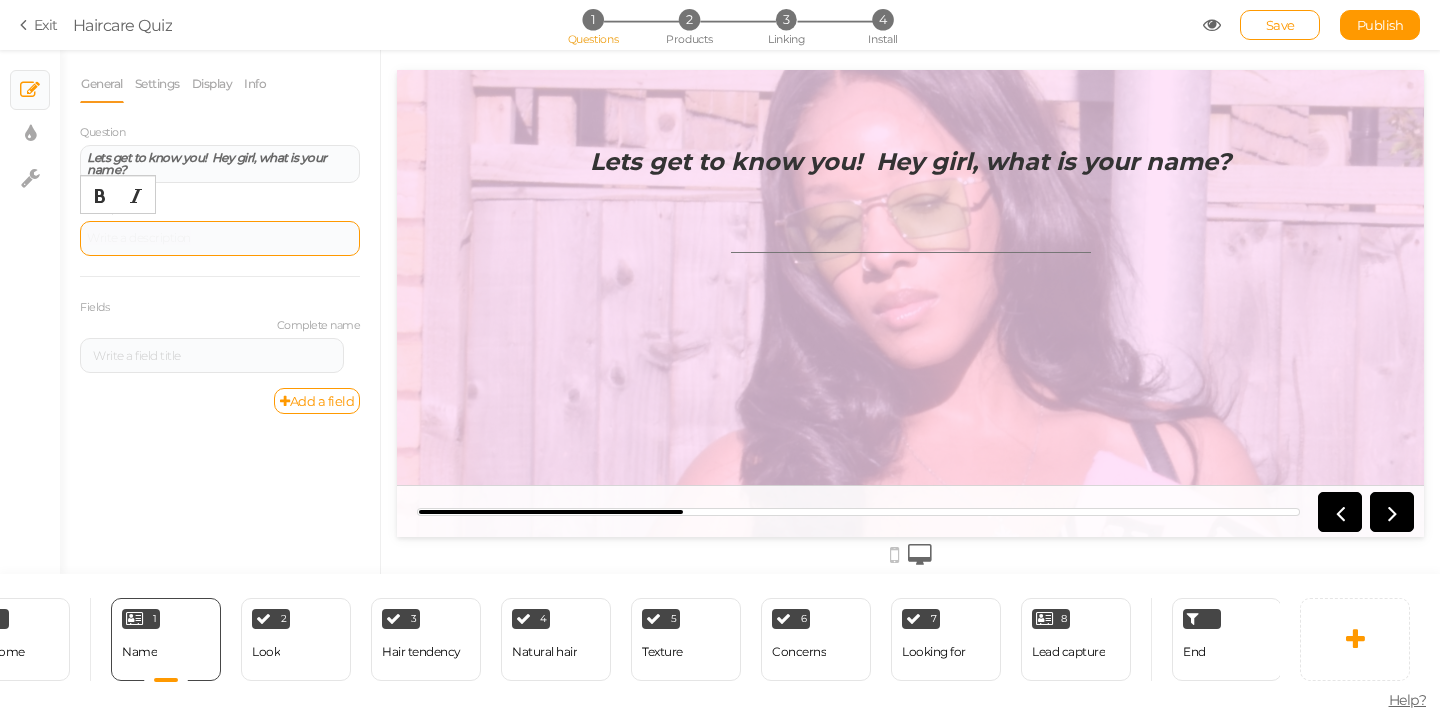 type 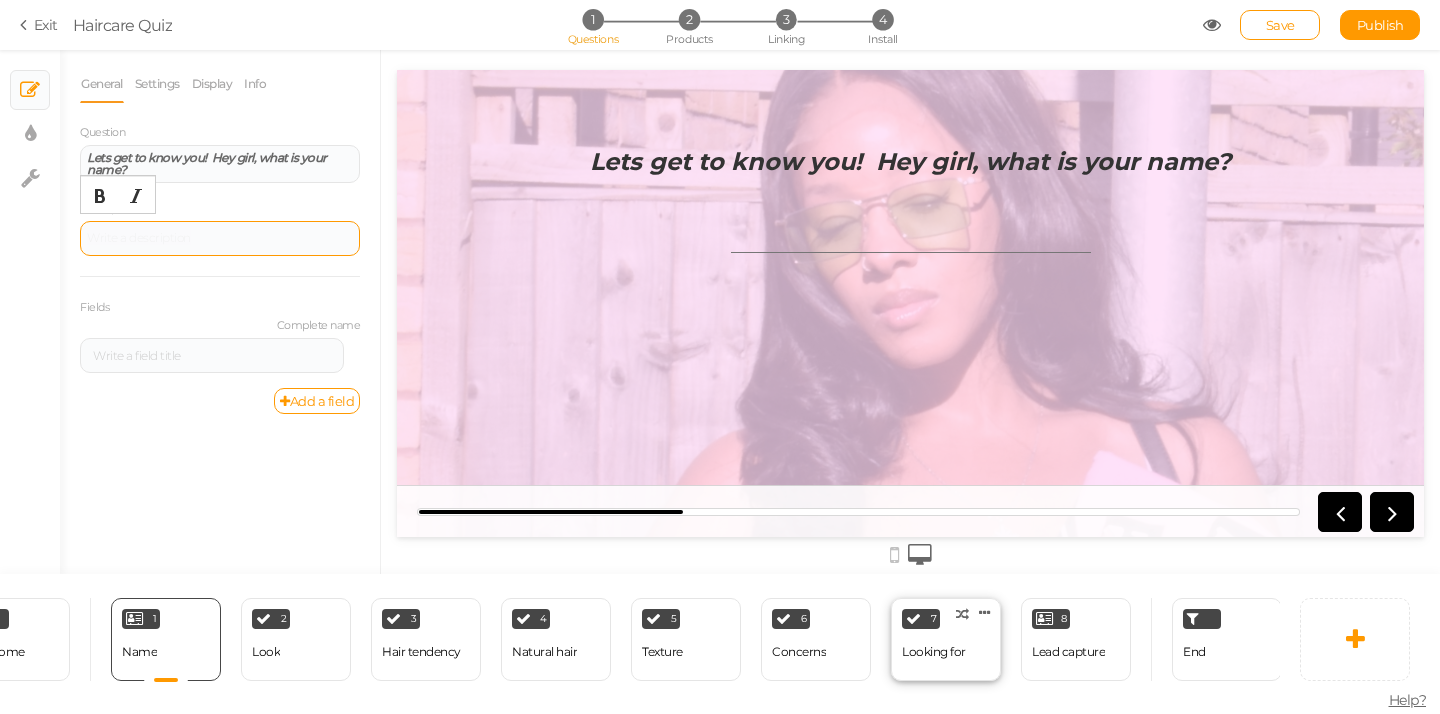 click on "Looking for" at bounding box center [934, 652] 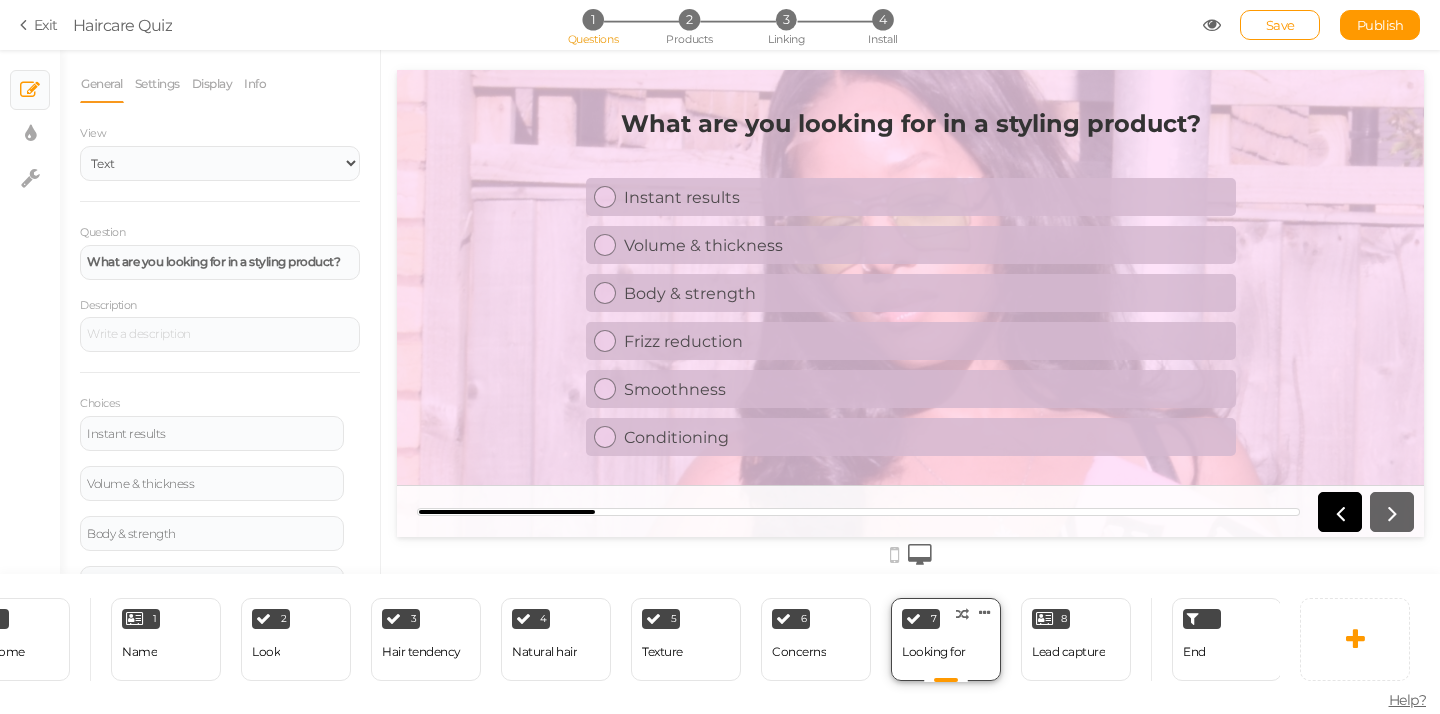scroll, scrollTop: 0, scrollLeft: 0, axis: both 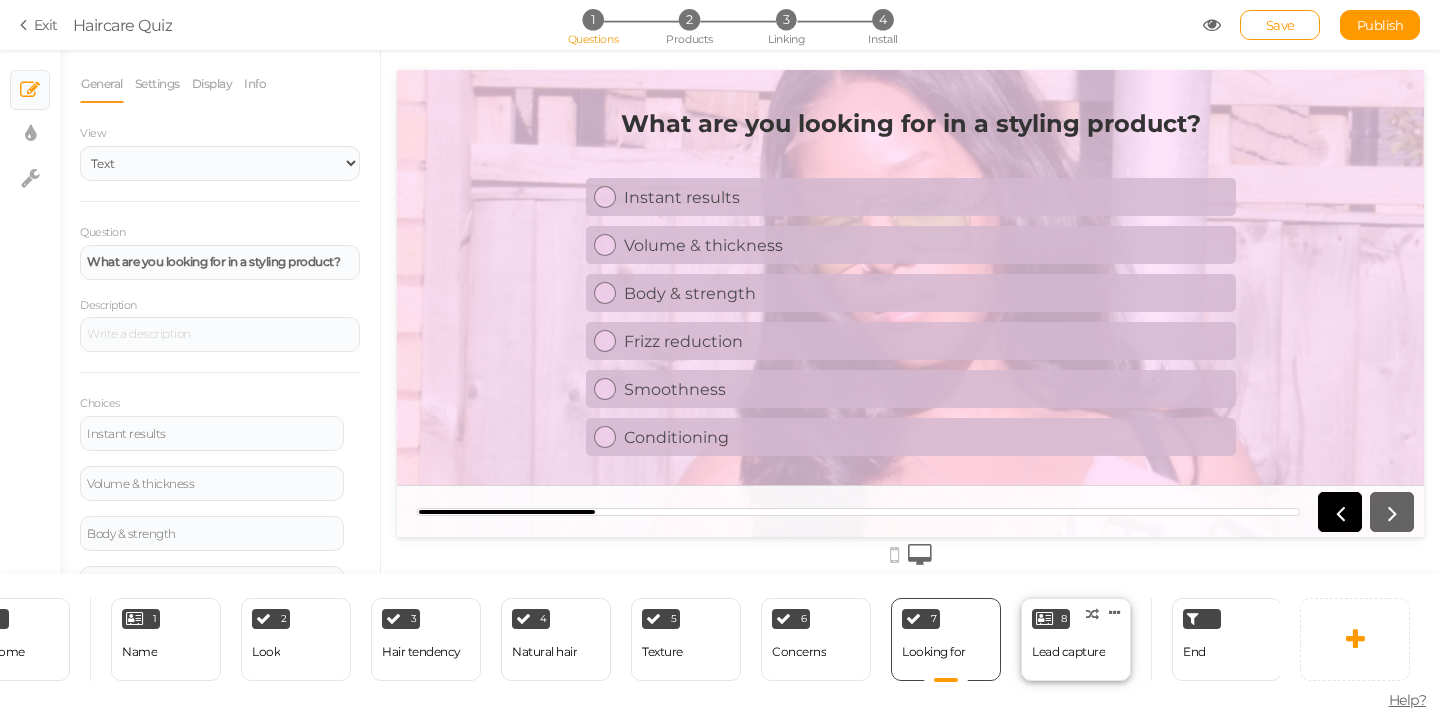 click on "Lead capture" at bounding box center (1068, 652) 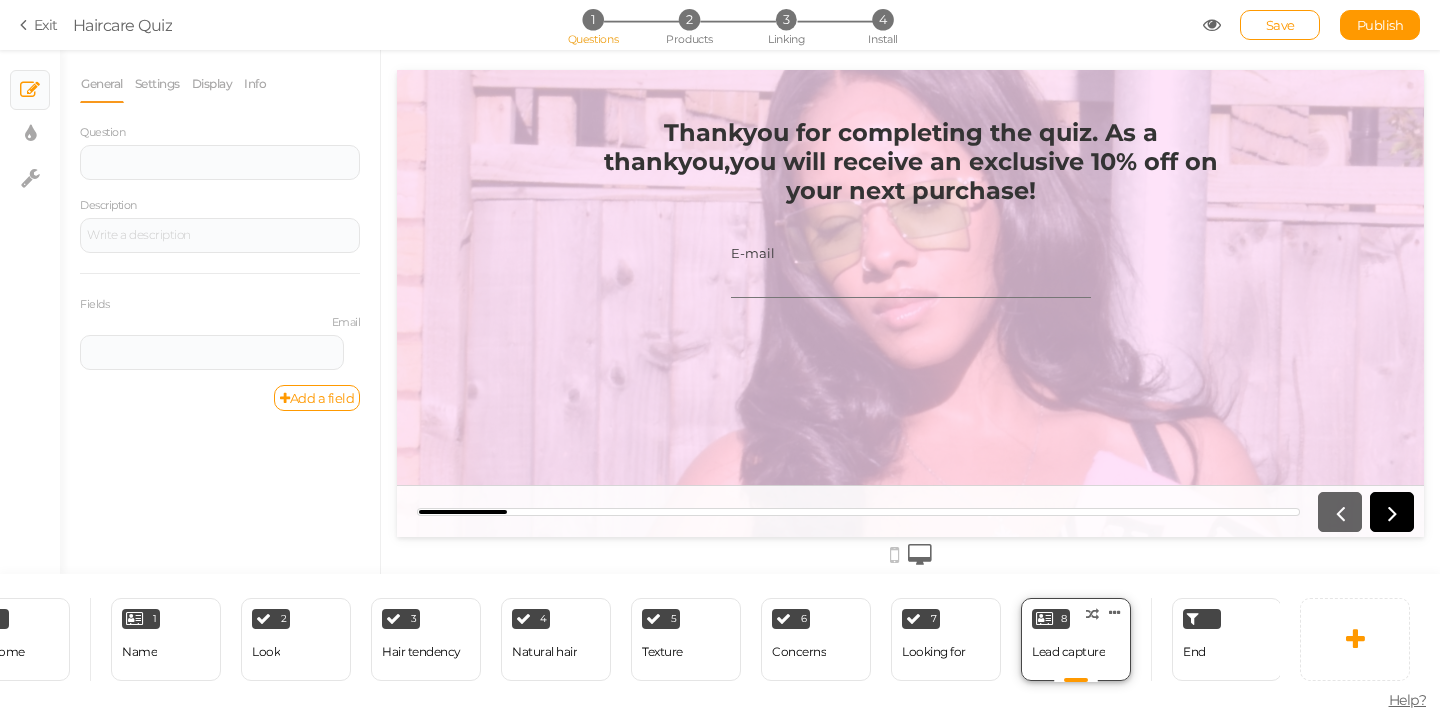 scroll, scrollTop: 0, scrollLeft: 0, axis: both 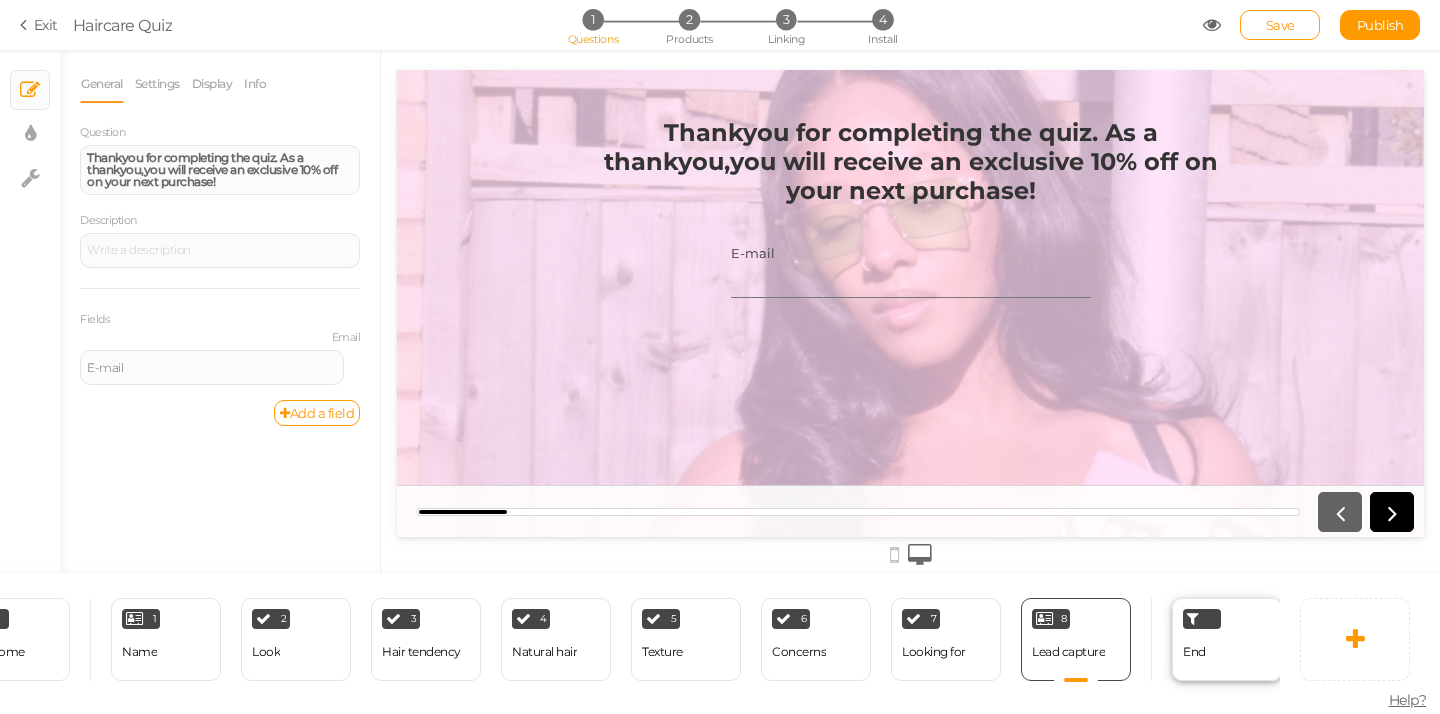 click on "End" at bounding box center (1227, 639) 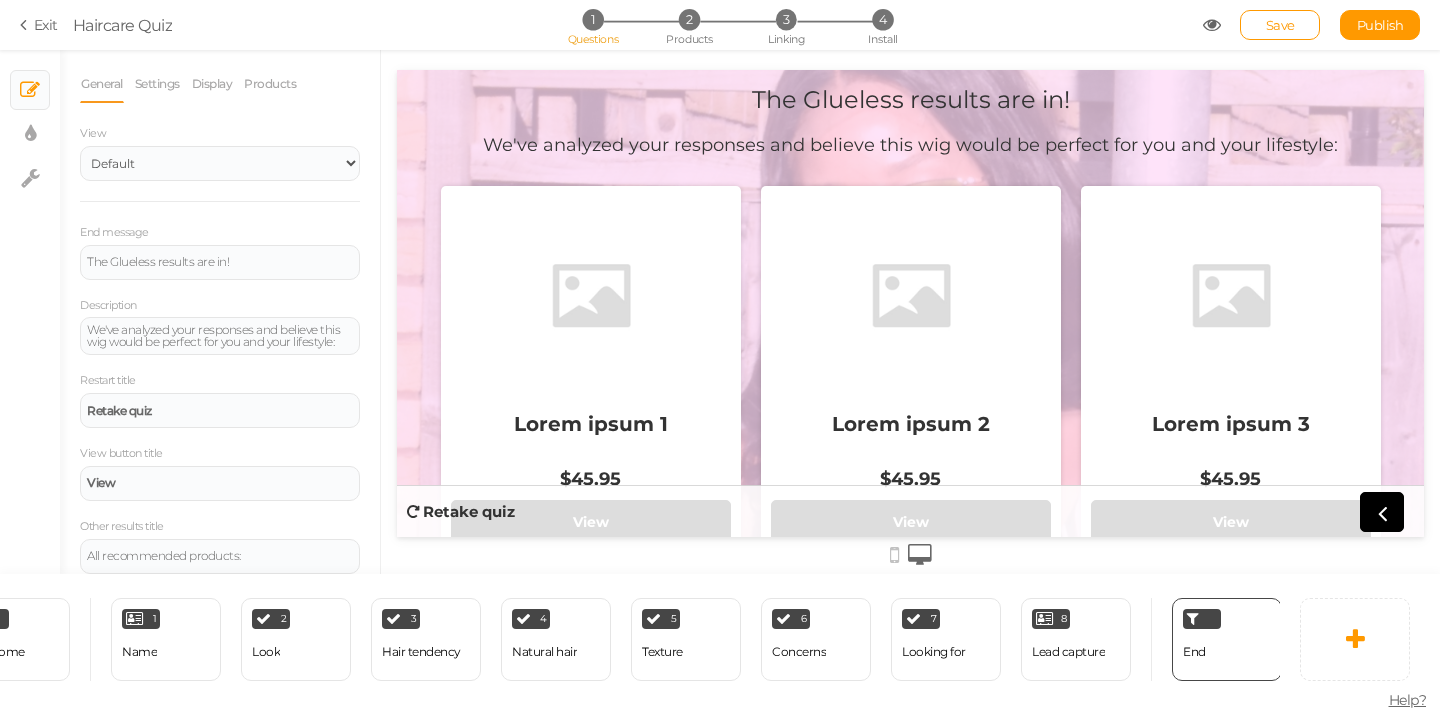 scroll, scrollTop: 0, scrollLeft: 82, axis: horizontal 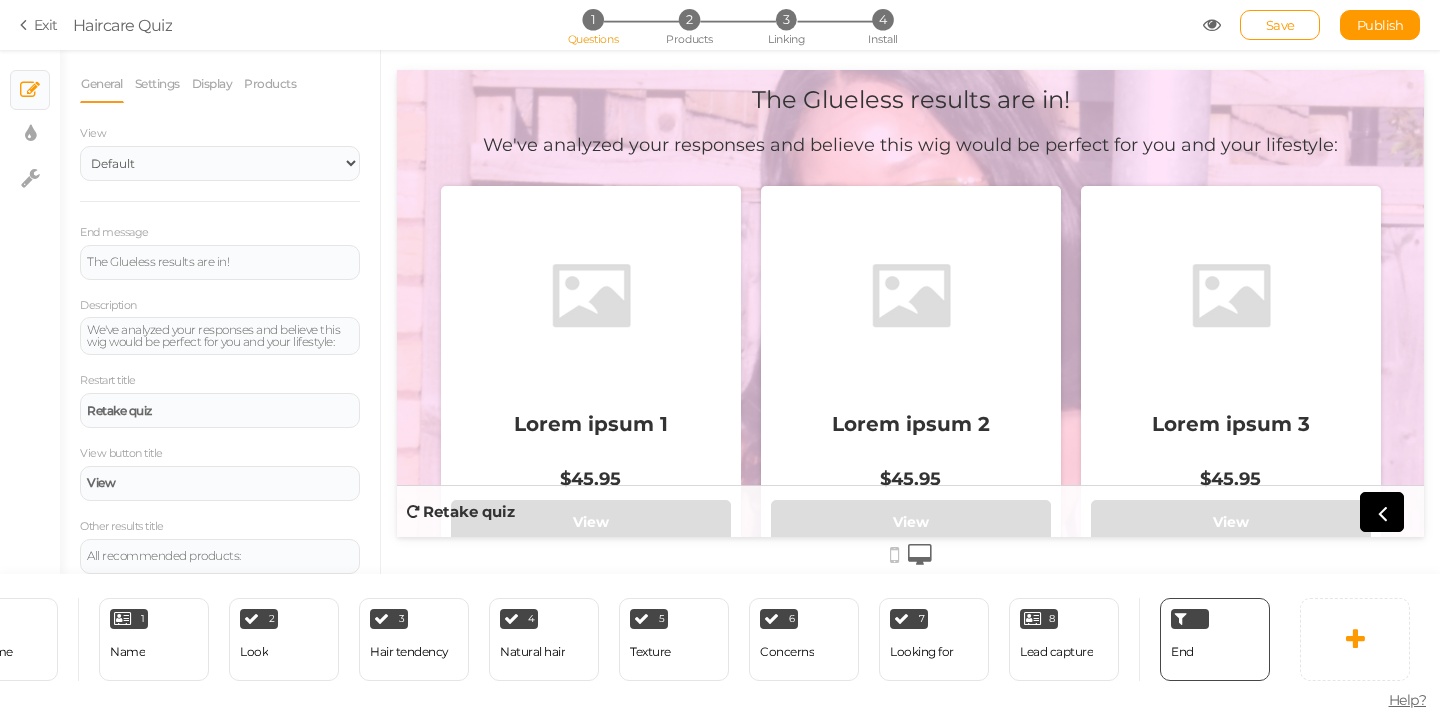 click on "× Display settings" at bounding box center [30, 134] 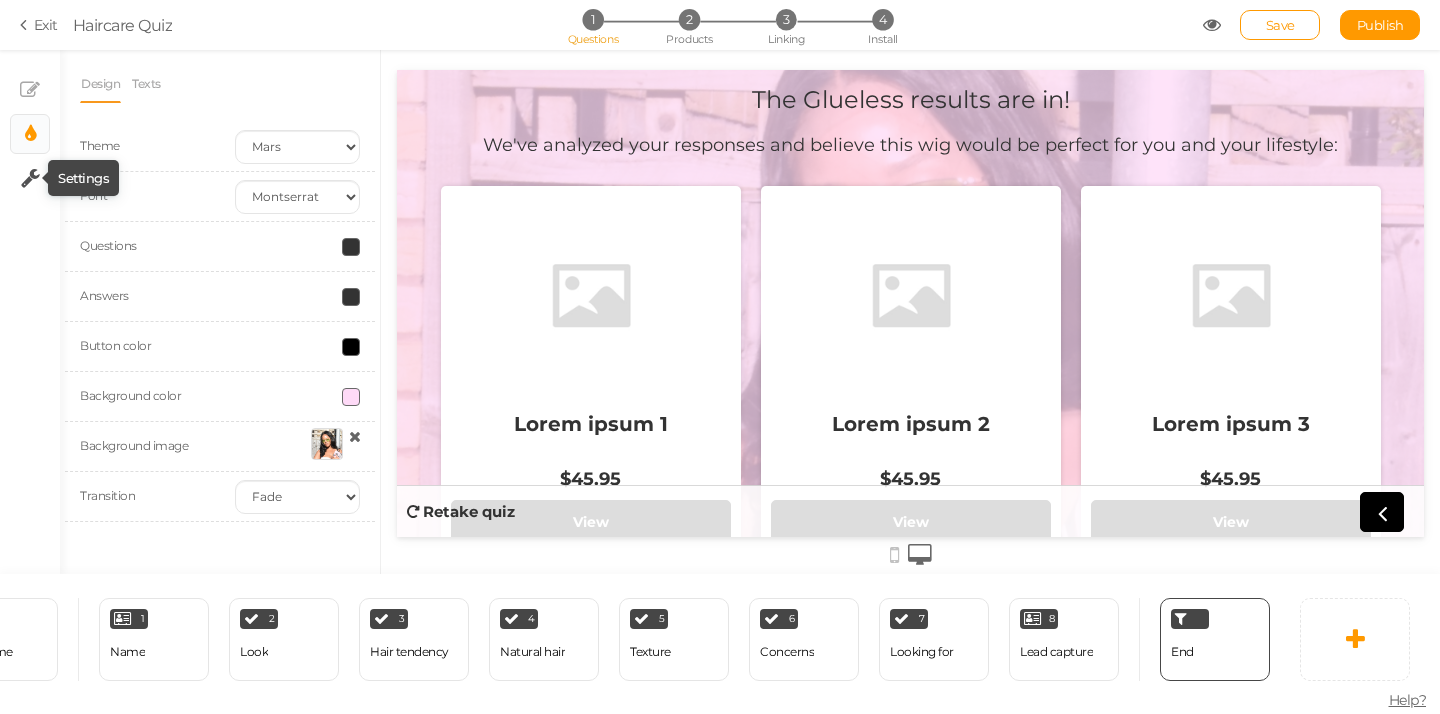 click at bounding box center [30, 178] 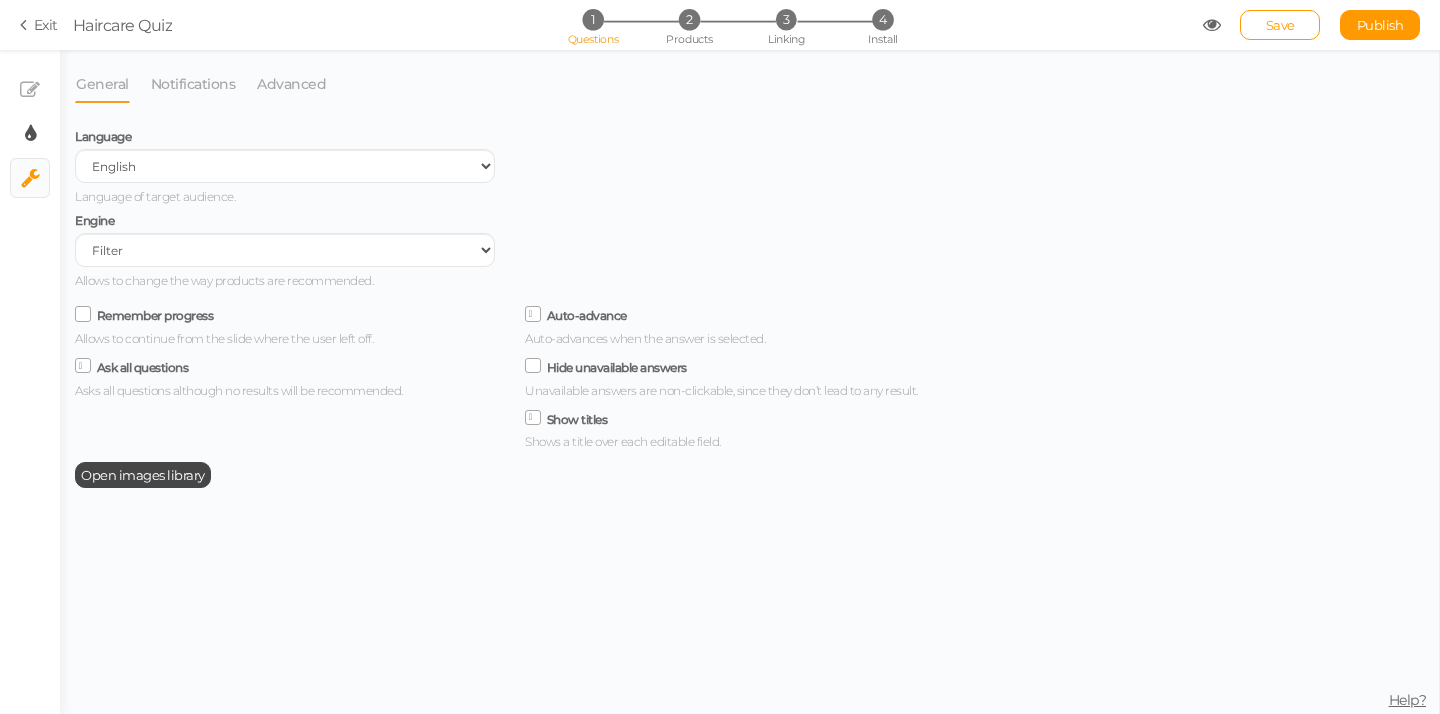 click on "× Display settings" at bounding box center [30, 134] 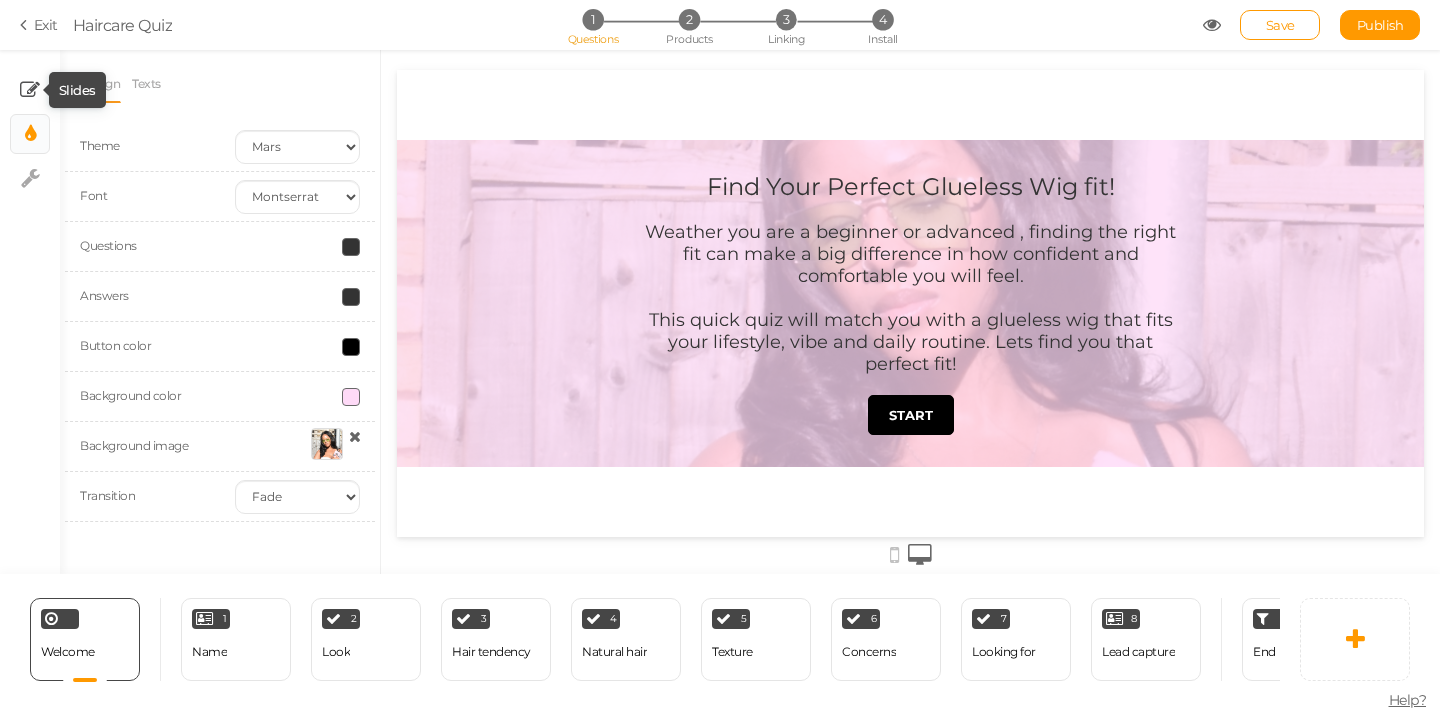 scroll, scrollTop: 0, scrollLeft: 0, axis: both 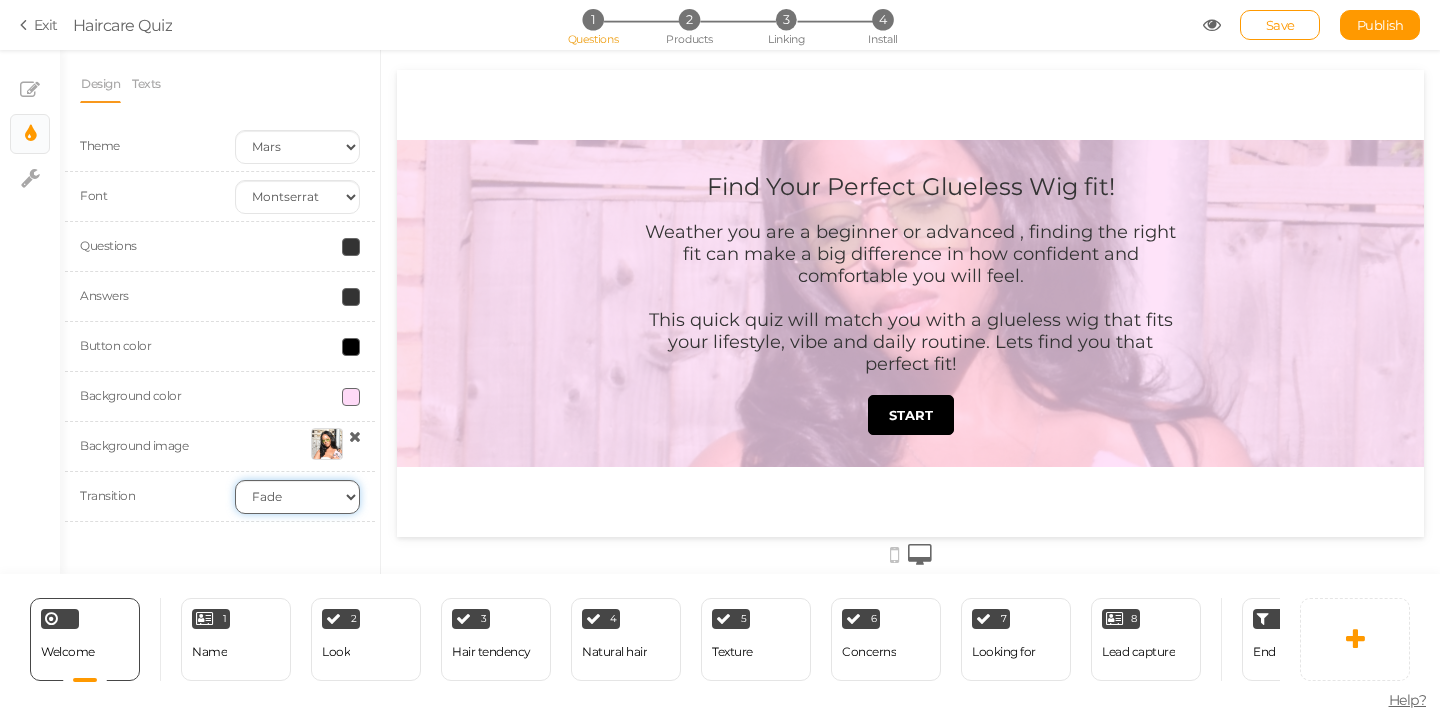 select 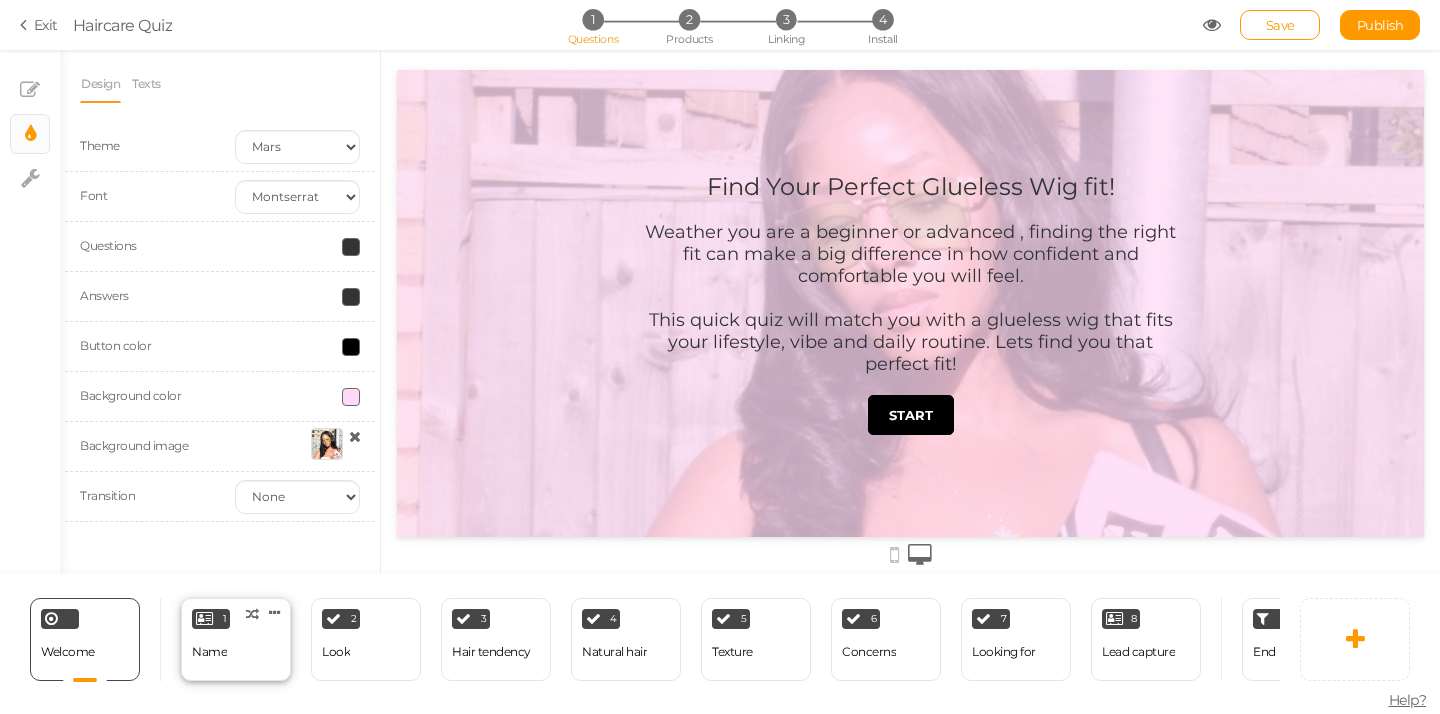 click on "1         Name         × Define the conditions to show this slide.                     Clone             Change type             Delete" at bounding box center [236, 639] 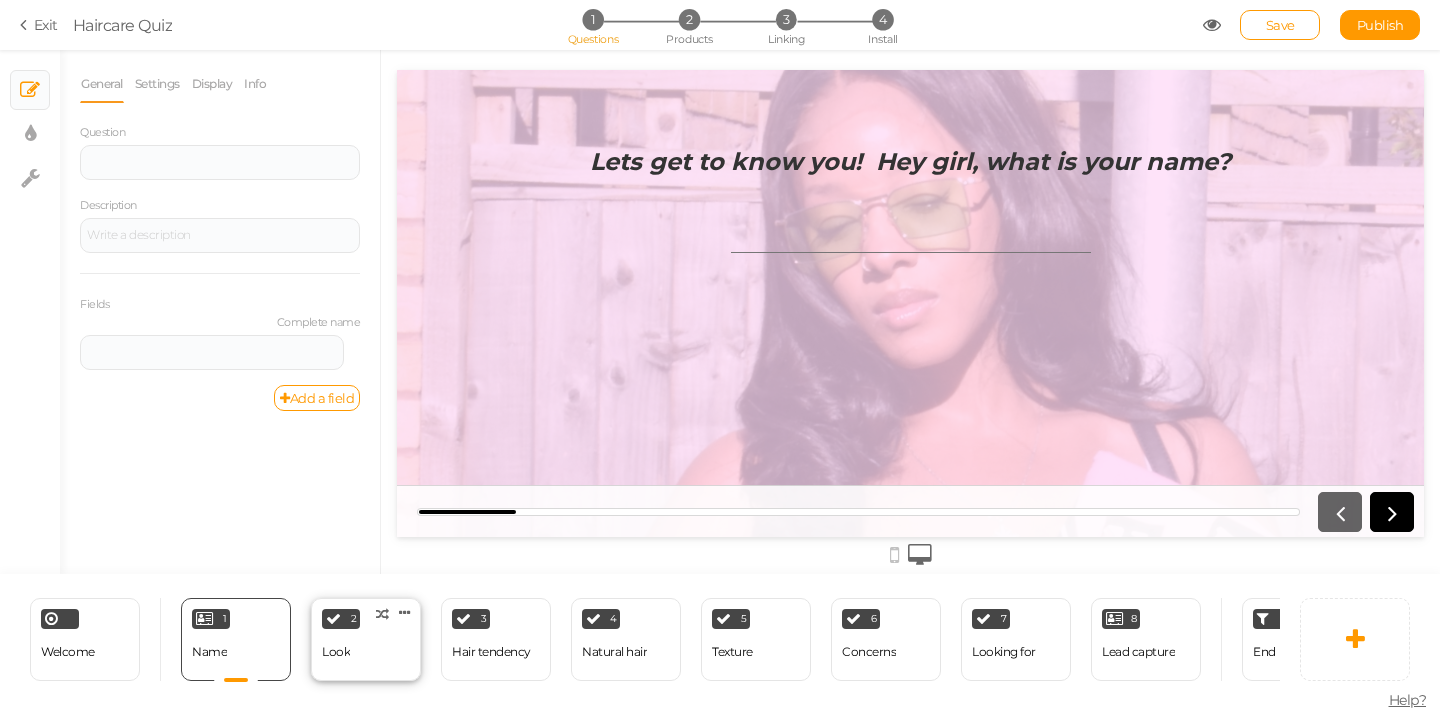 scroll, scrollTop: 0, scrollLeft: 0, axis: both 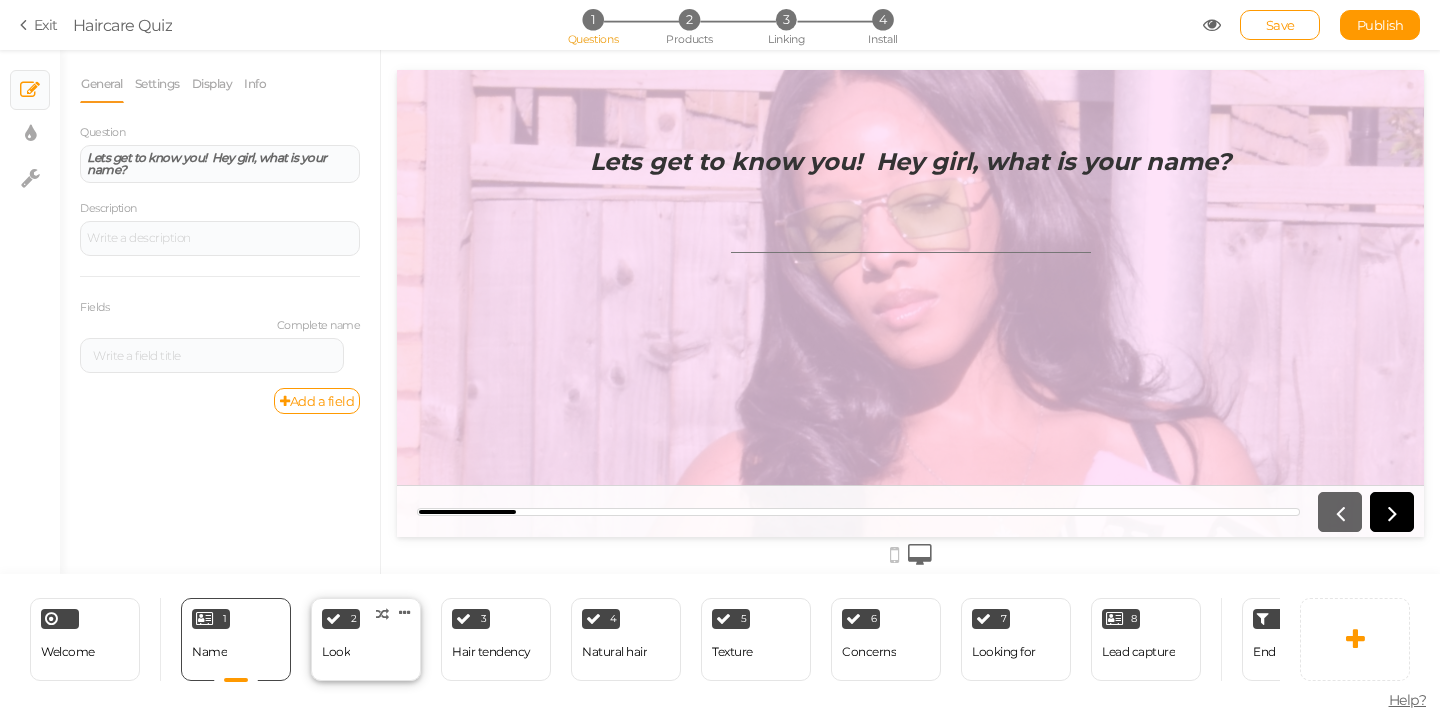 click on "2         Look         × Define the conditions to show this slide.                     Clone             Change type             Delete" at bounding box center (366, 639) 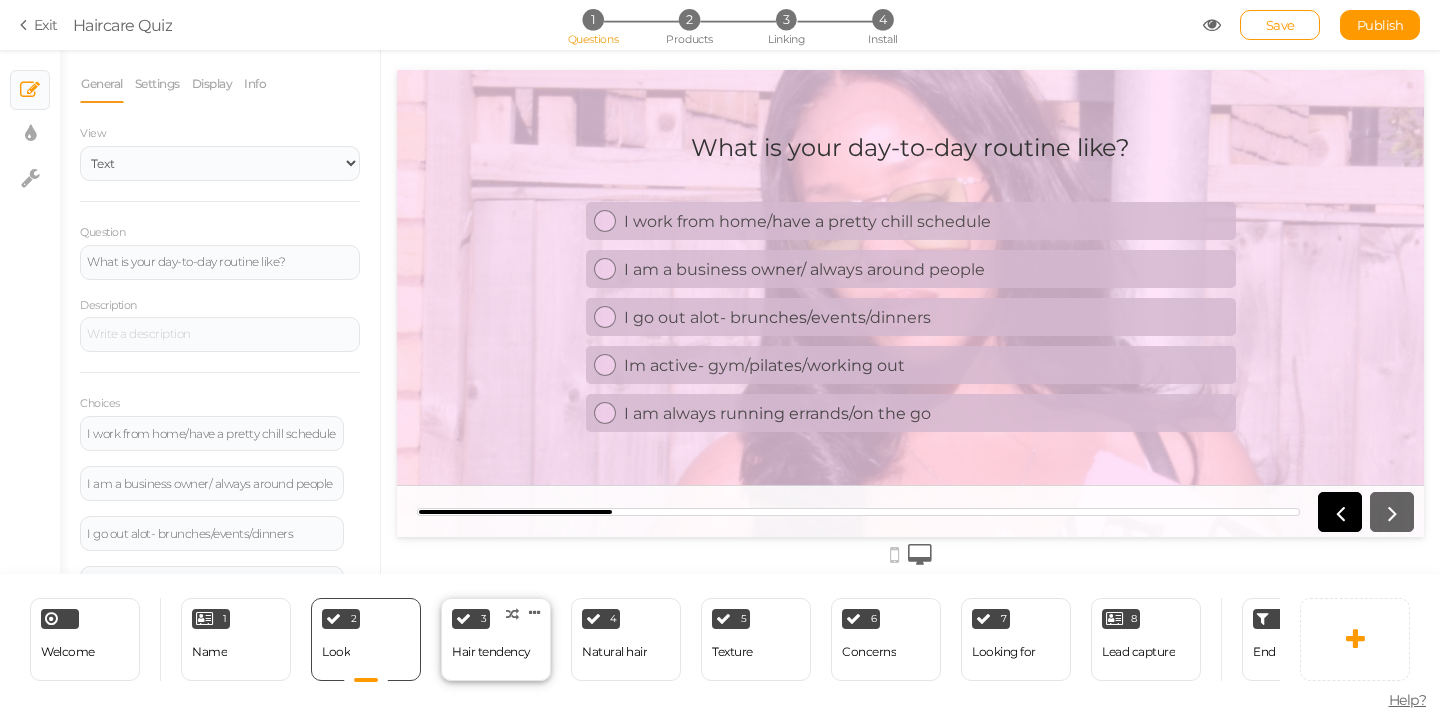 scroll, scrollTop: 0, scrollLeft: 0, axis: both 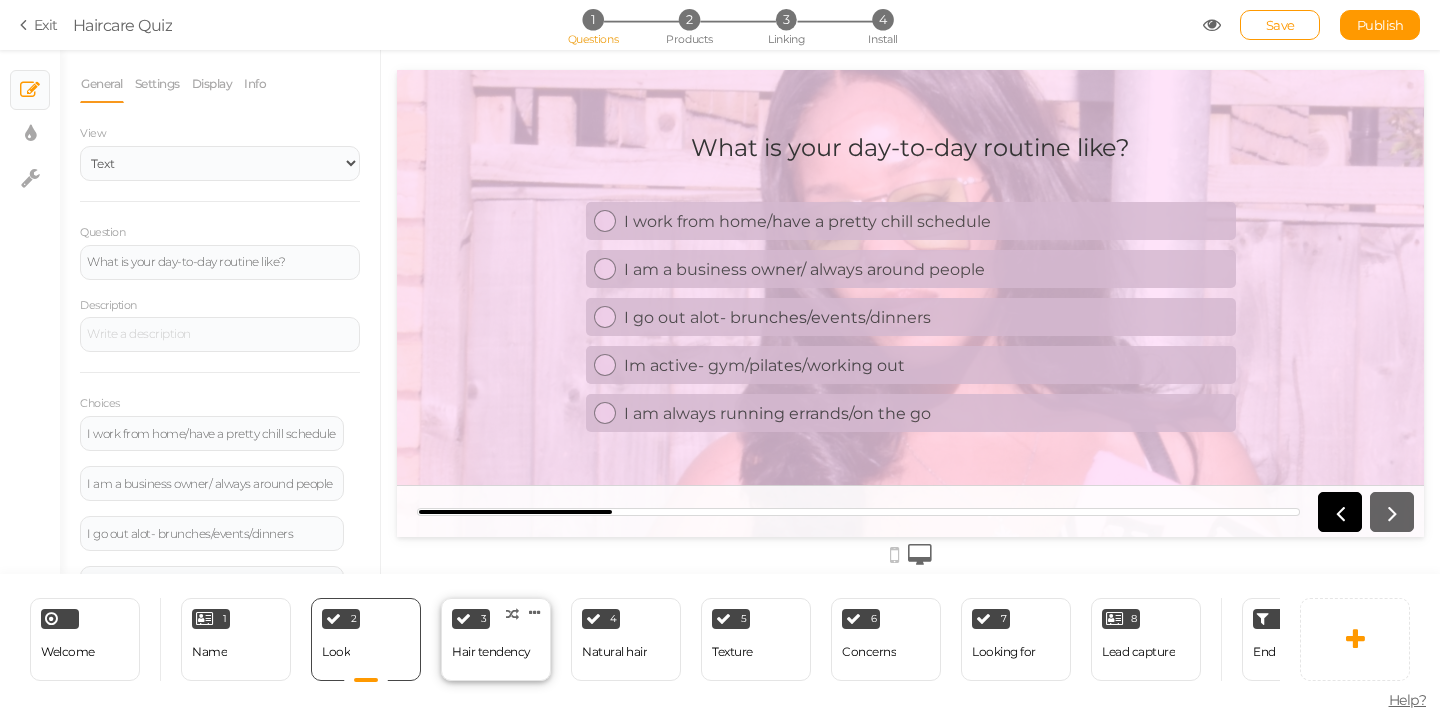 click on "Hair tendency" at bounding box center (491, 652) 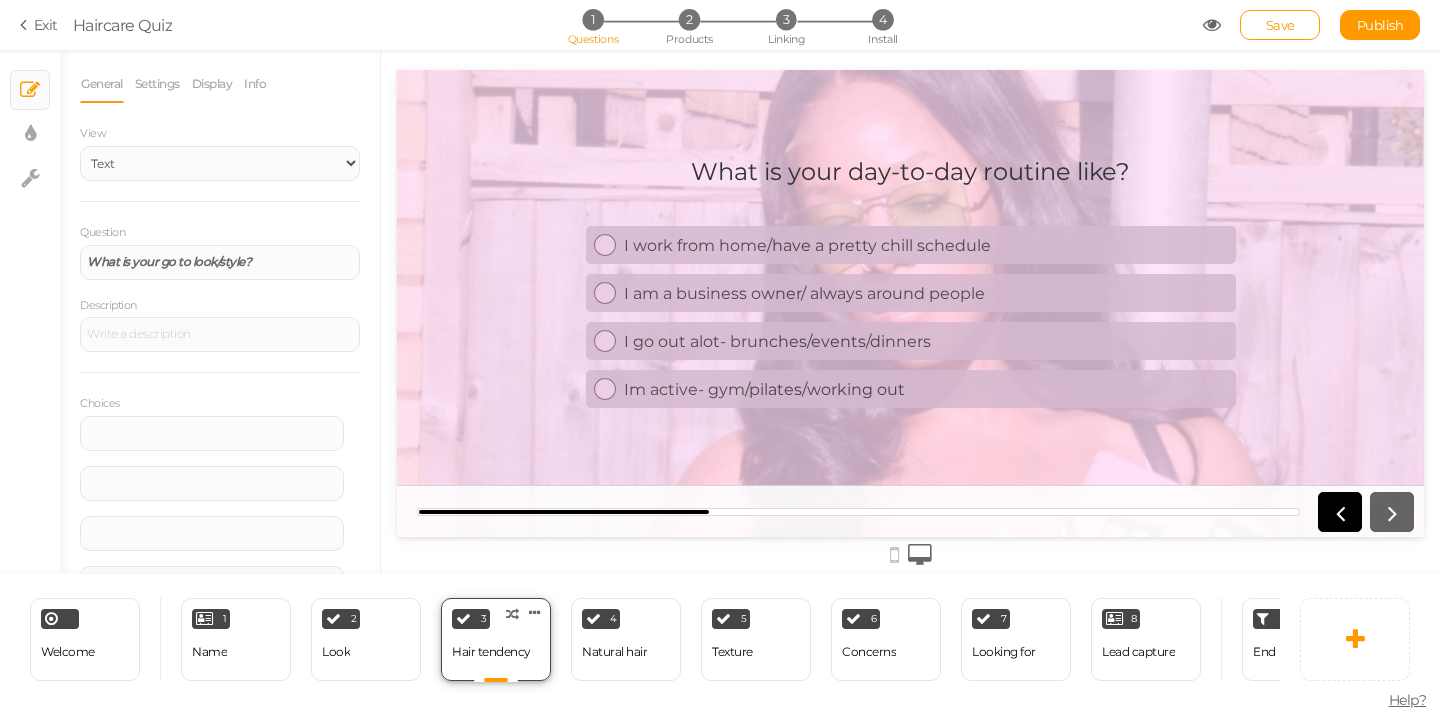 scroll, scrollTop: 0, scrollLeft: 0, axis: both 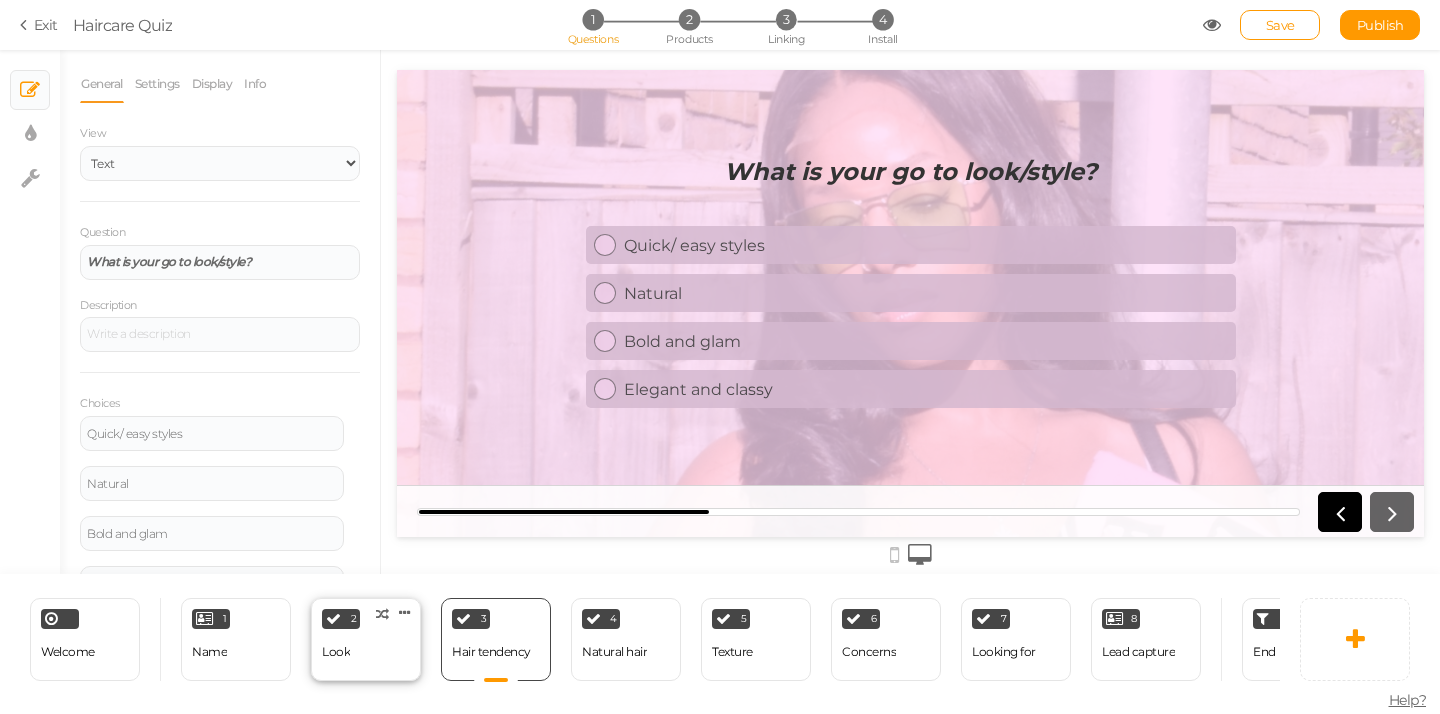 click on "2         Look         × Define the conditions to show this slide.                     Clone             Change type             Delete" at bounding box center (366, 639) 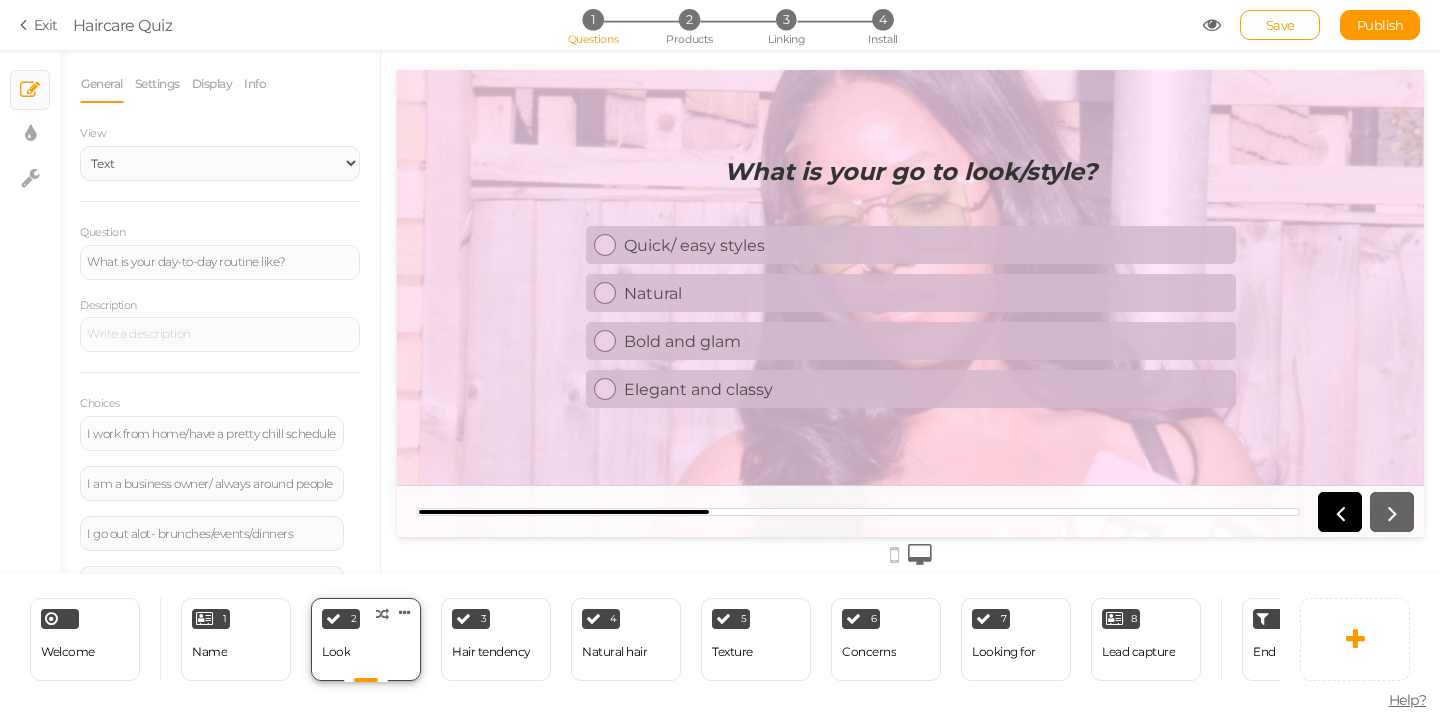 scroll, scrollTop: 0, scrollLeft: 0, axis: both 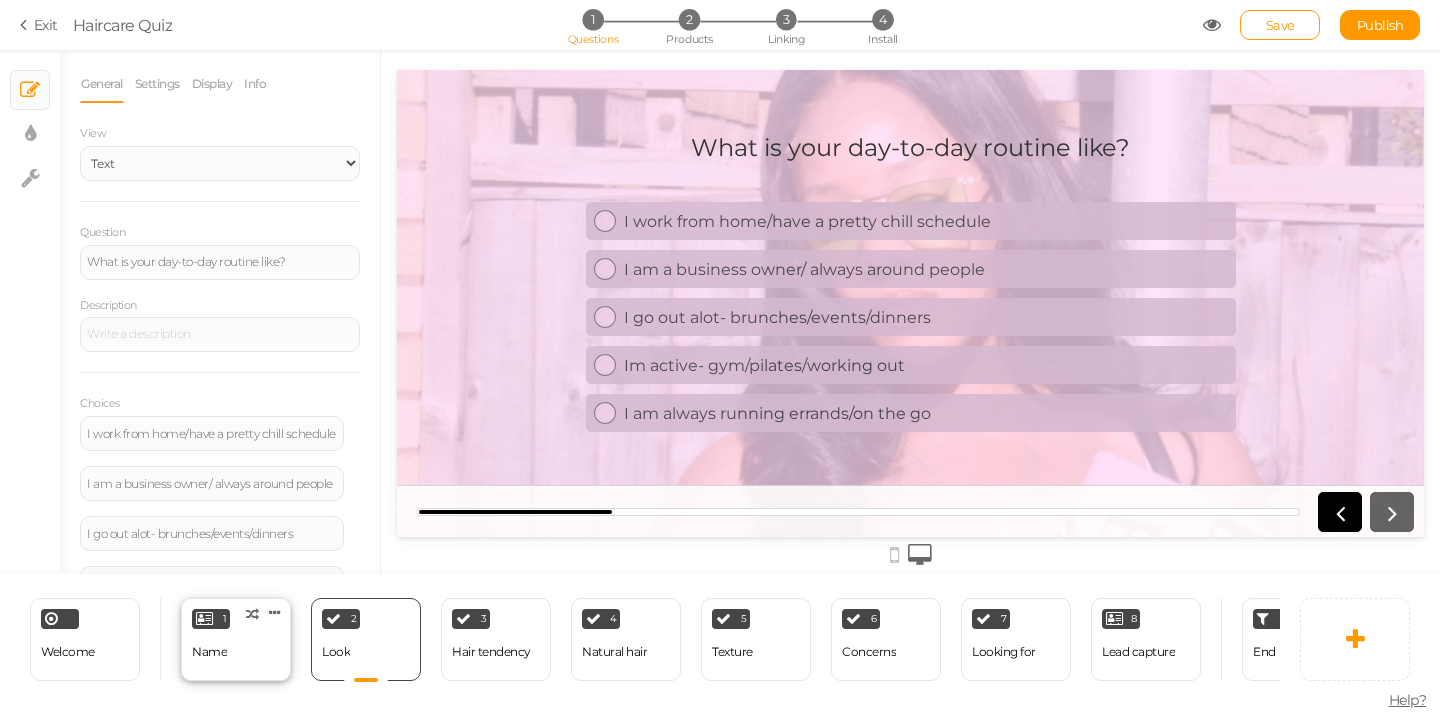 click on "Name" at bounding box center (209, 652) 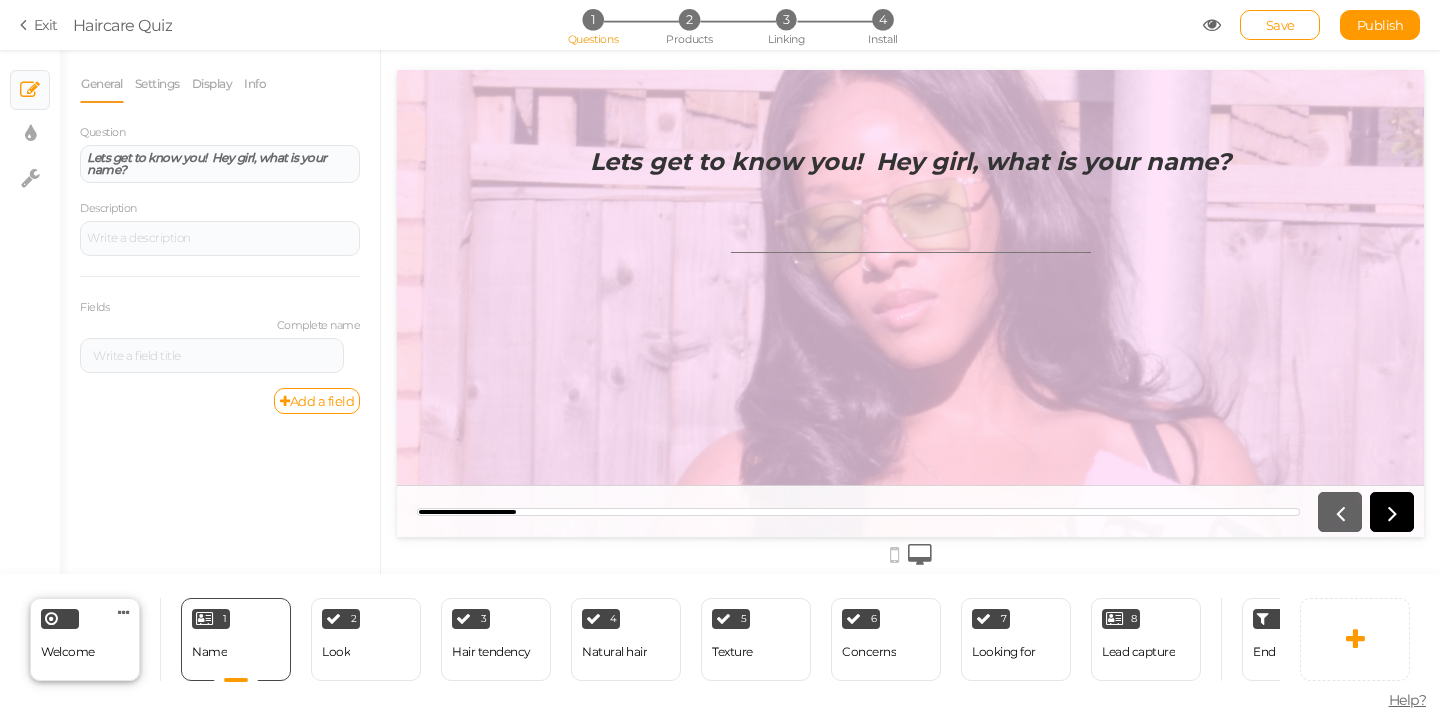 scroll, scrollTop: 0, scrollLeft: 0, axis: both 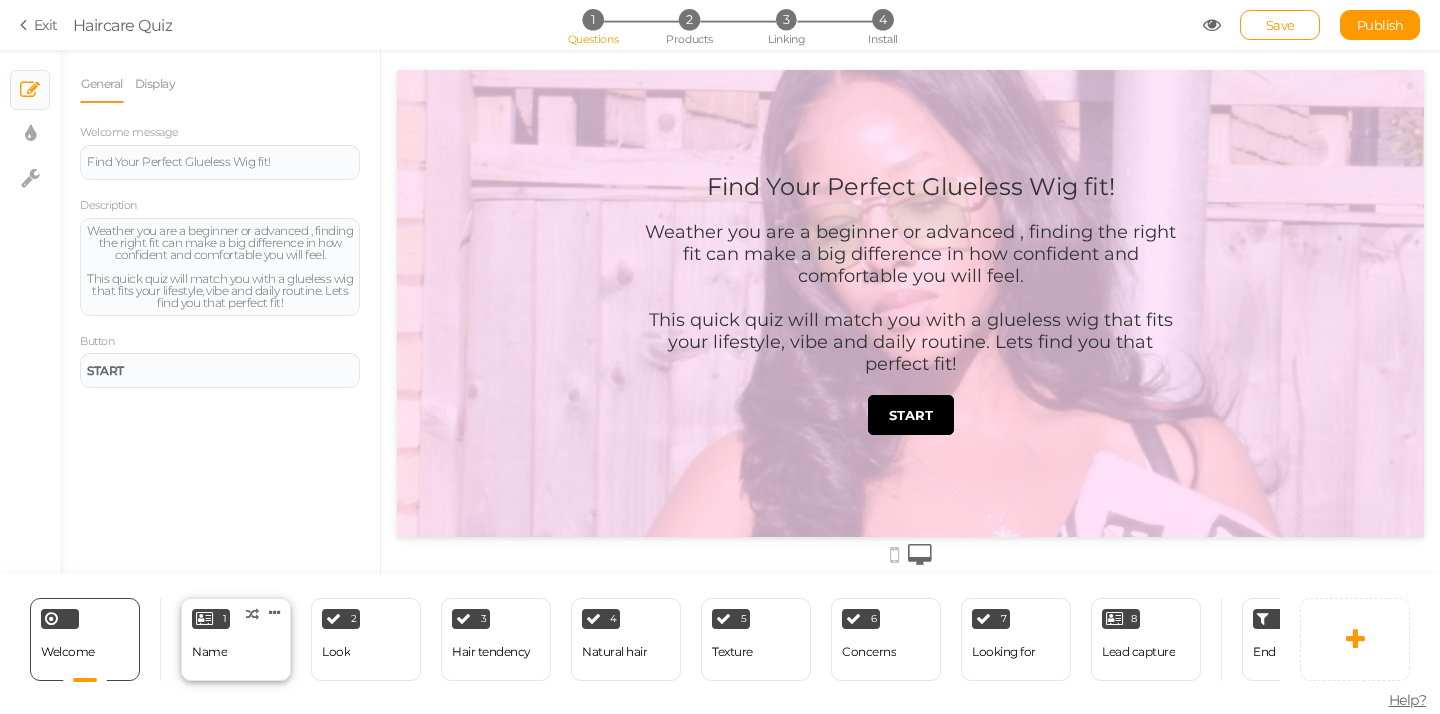 click on "1         Name         × Define the conditions to show this slide.                     Clone             Change type             Delete" at bounding box center [236, 639] 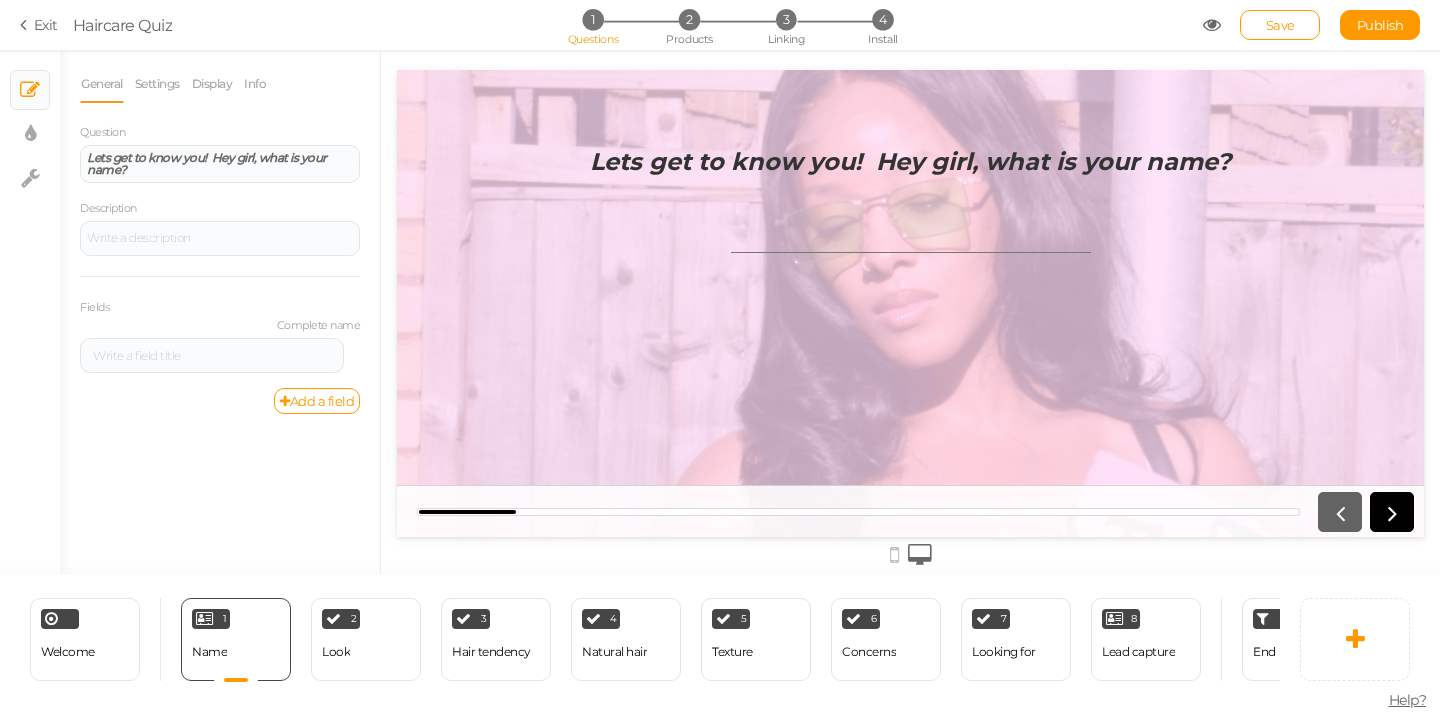 scroll, scrollTop: 0, scrollLeft: 0, axis: both 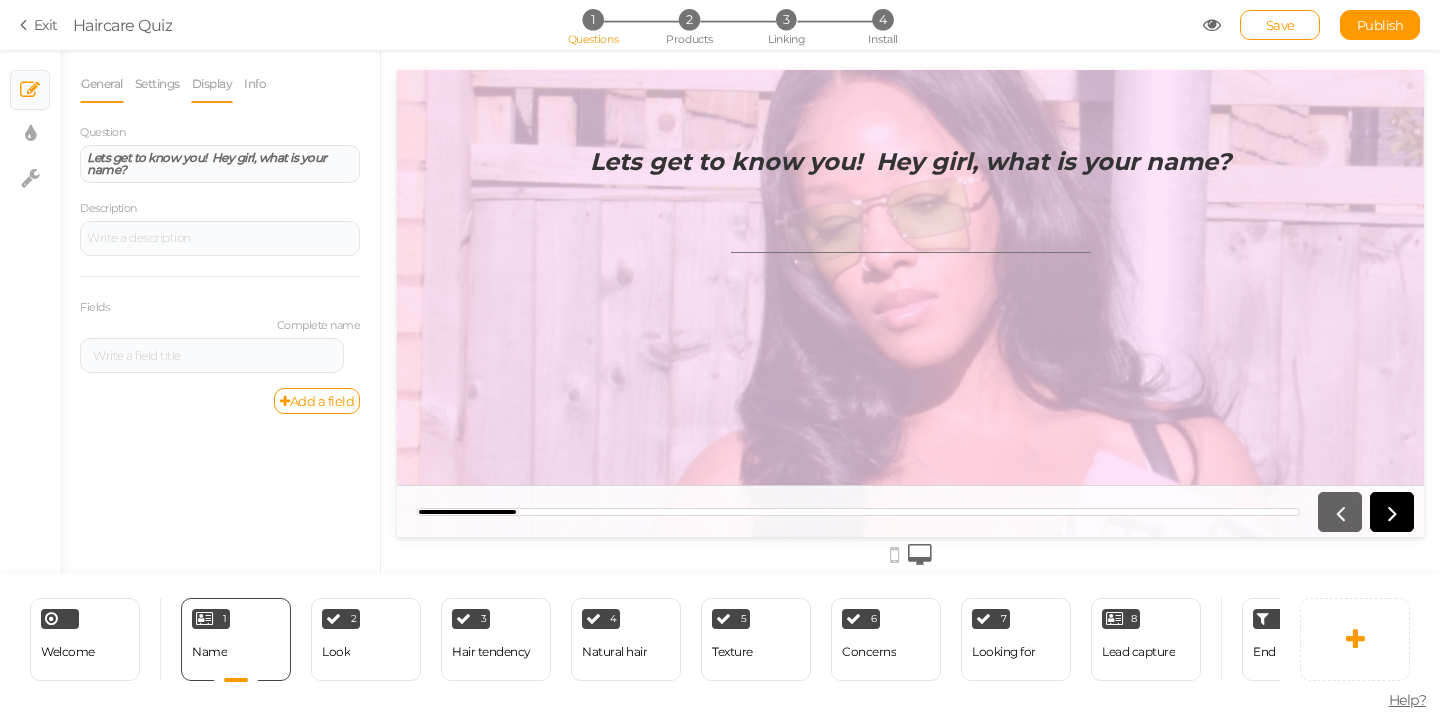click on "Display" at bounding box center (212, 84) 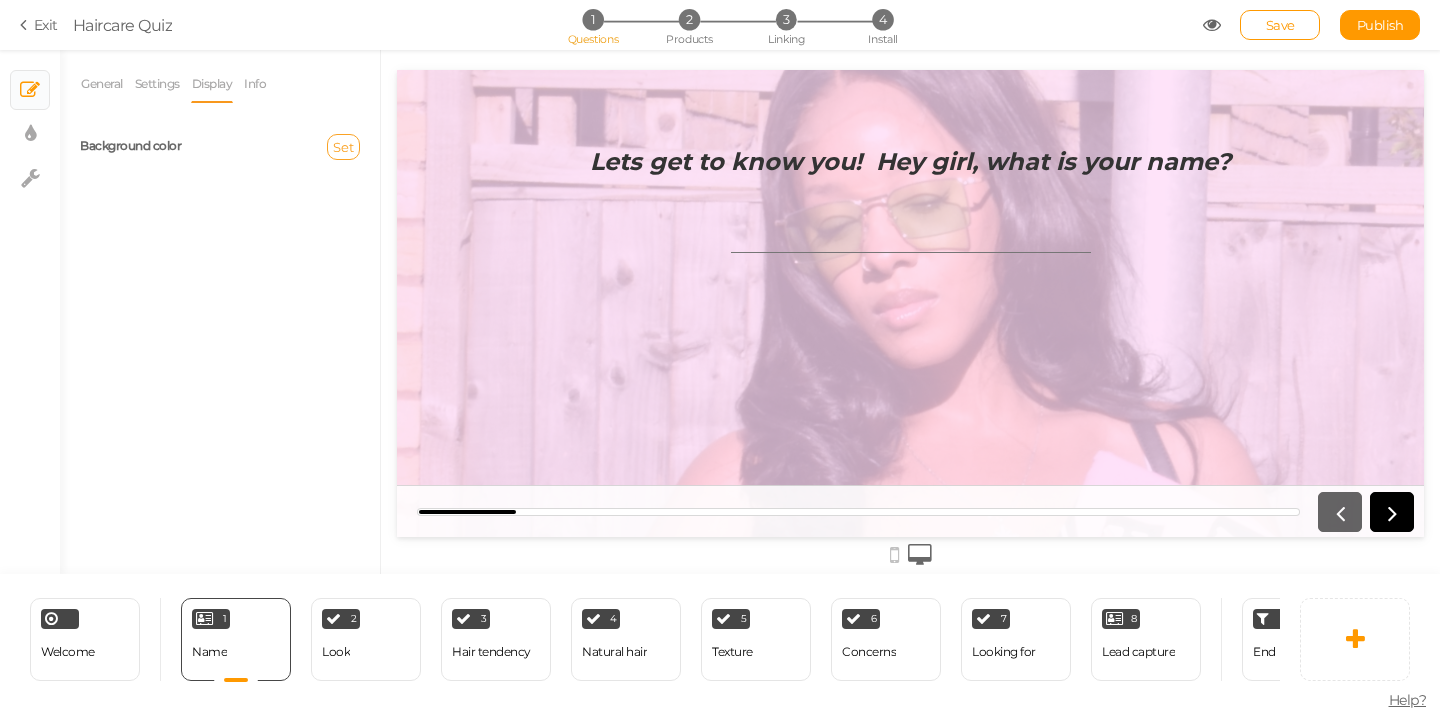 click on "Set" at bounding box center (343, 147) 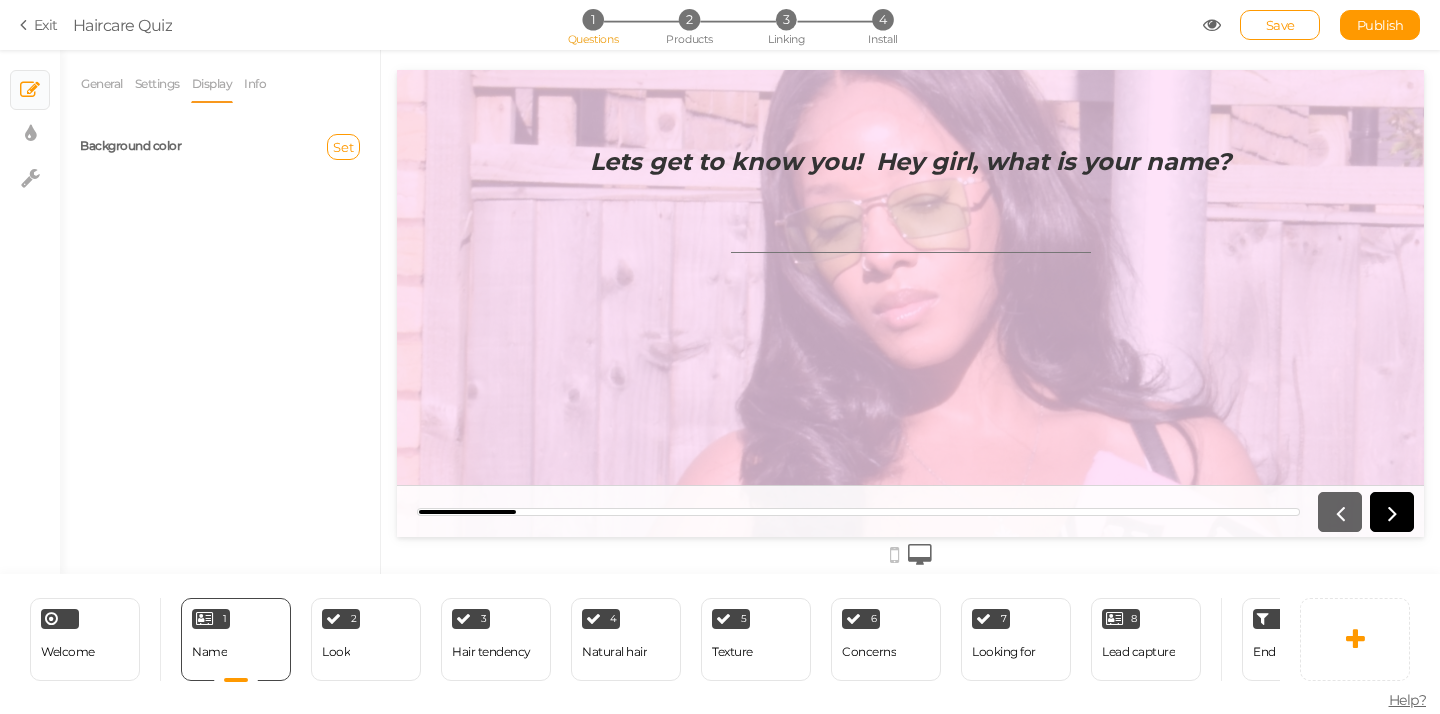click on "General
Settings
Display
Info
Question   Lets get to know you!  Hey girl, what is your name?                         Description                                                     Fields       Complete name                                   Settings             Duplicate                                              Add a field
Admin name   Name
Background color         Set
11pt         p   Optionally, write here a help text for the slide." at bounding box center [220, 319] 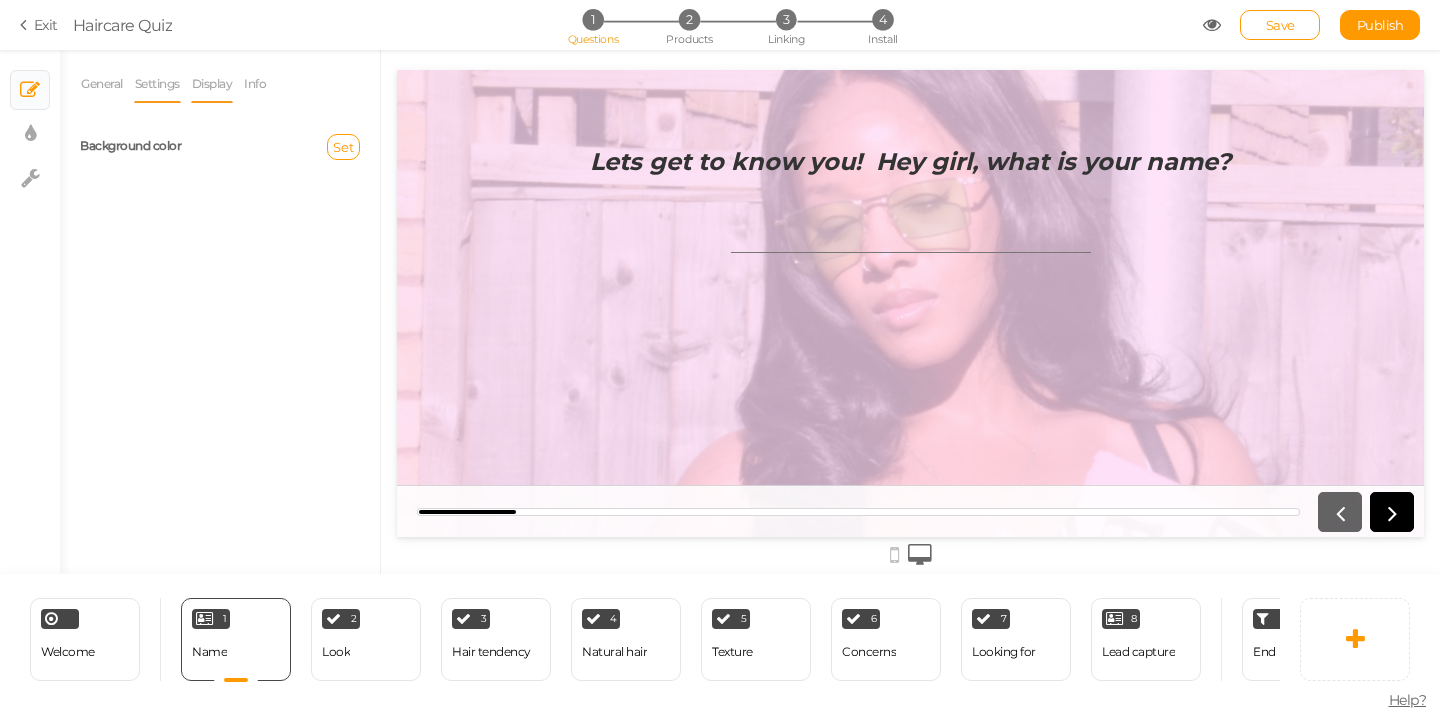 click on "Settings" at bounding box center [157, 84] 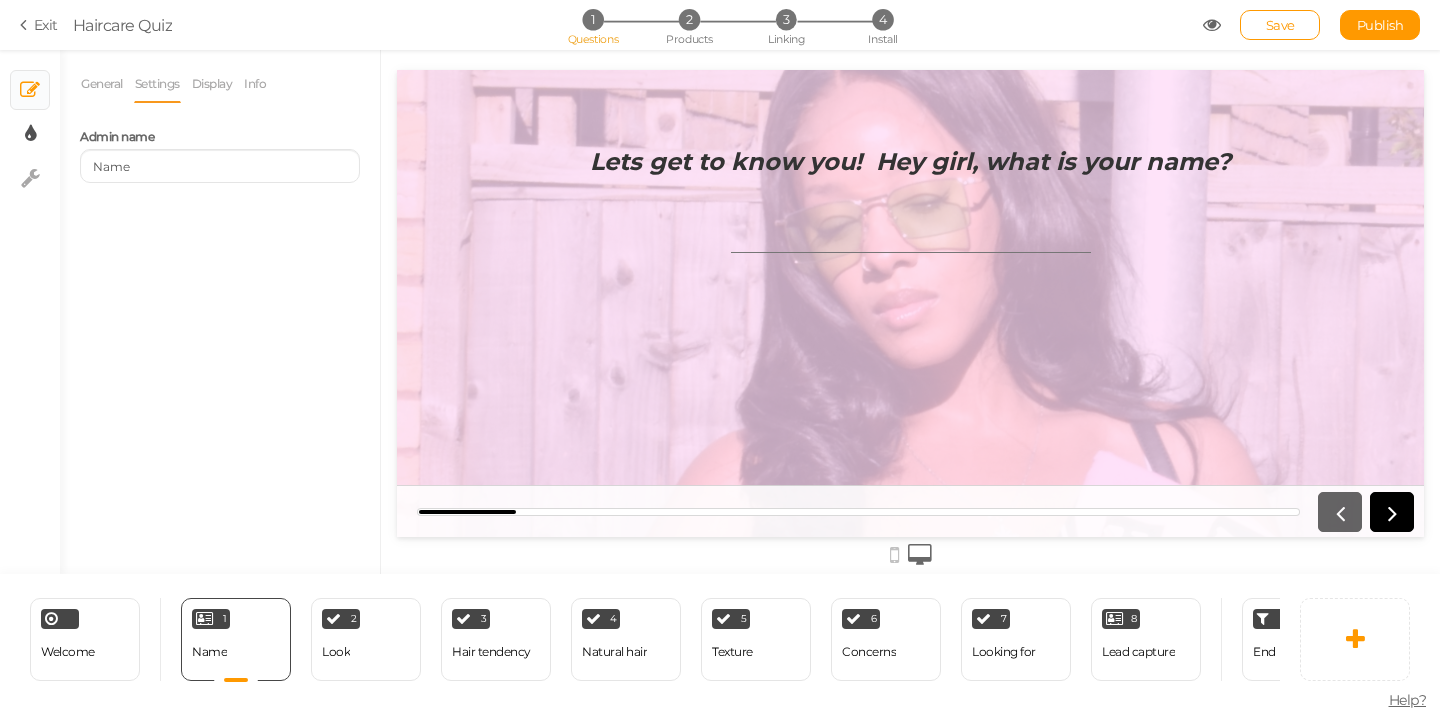 click on "× Display settings" at bounding box center (30, 134) 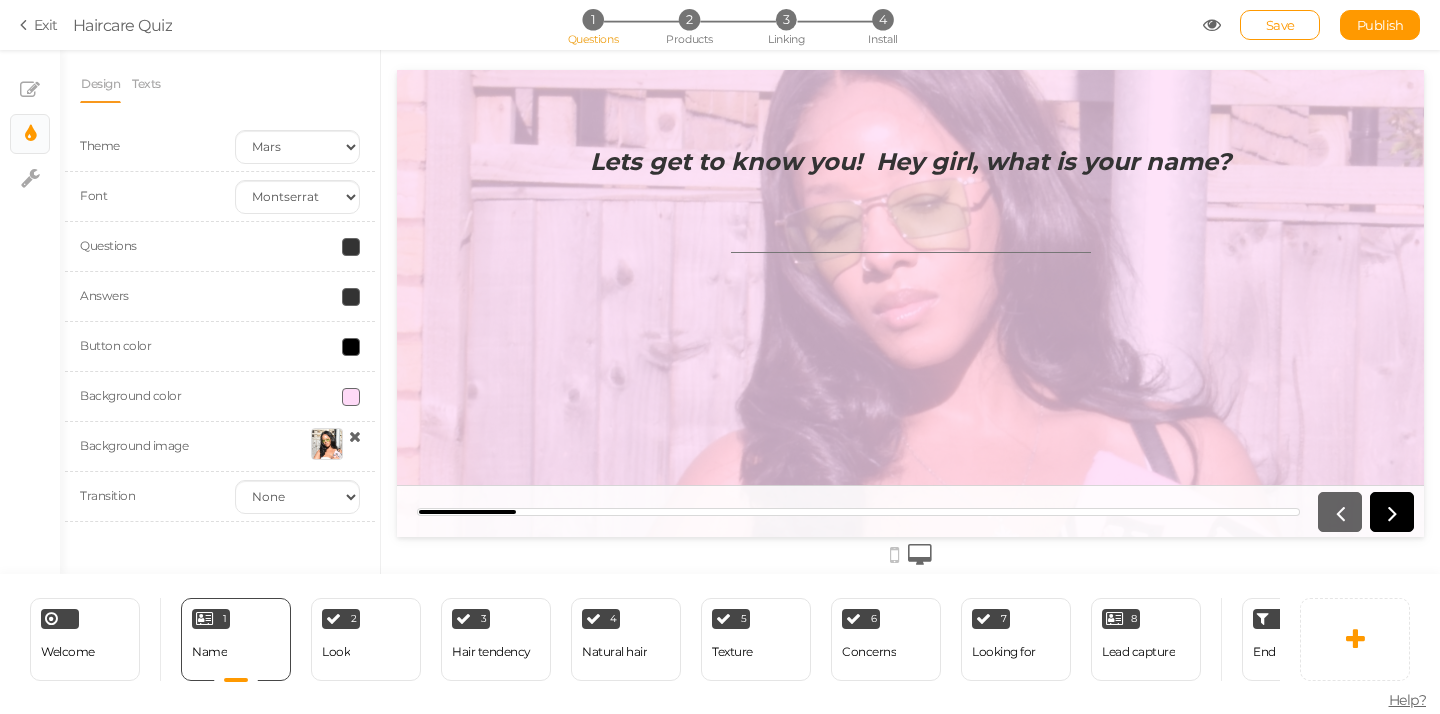 click at bounding box center (351, 397) 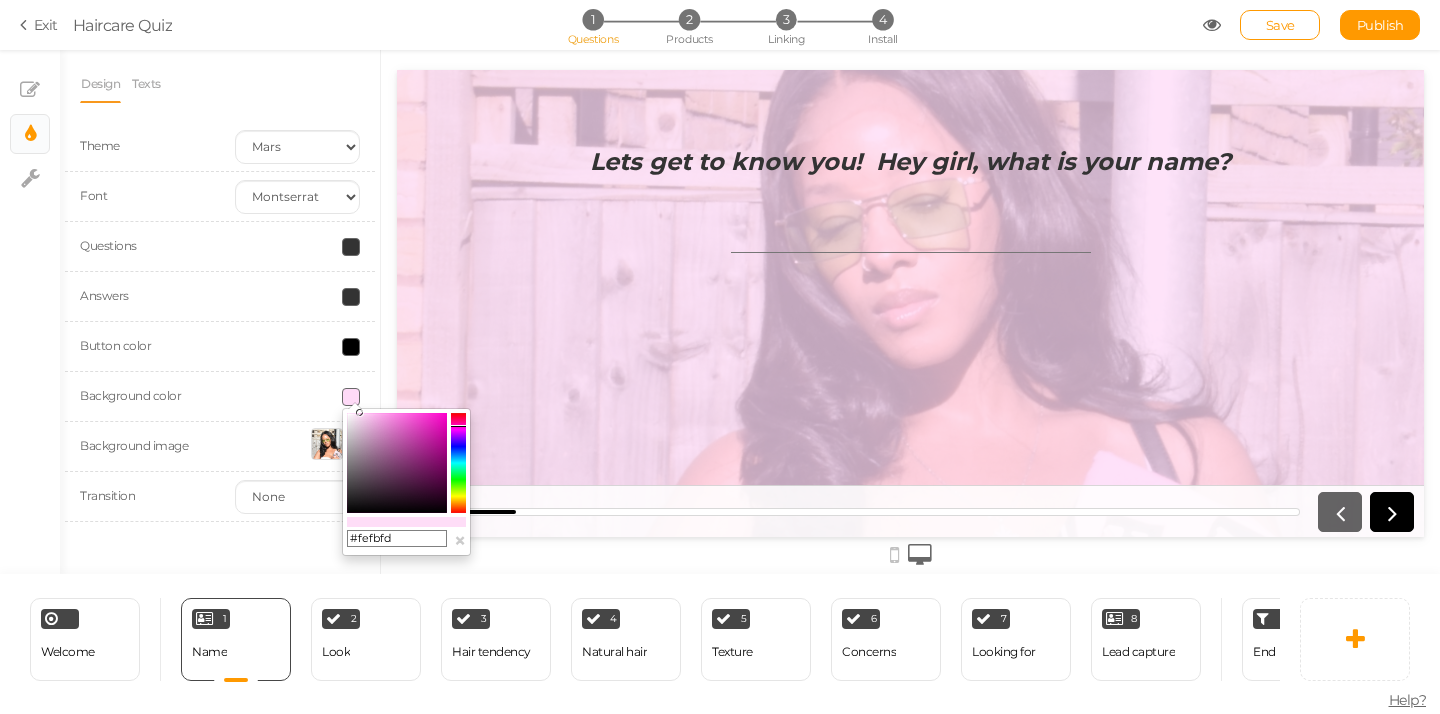 type on "#fefefe" 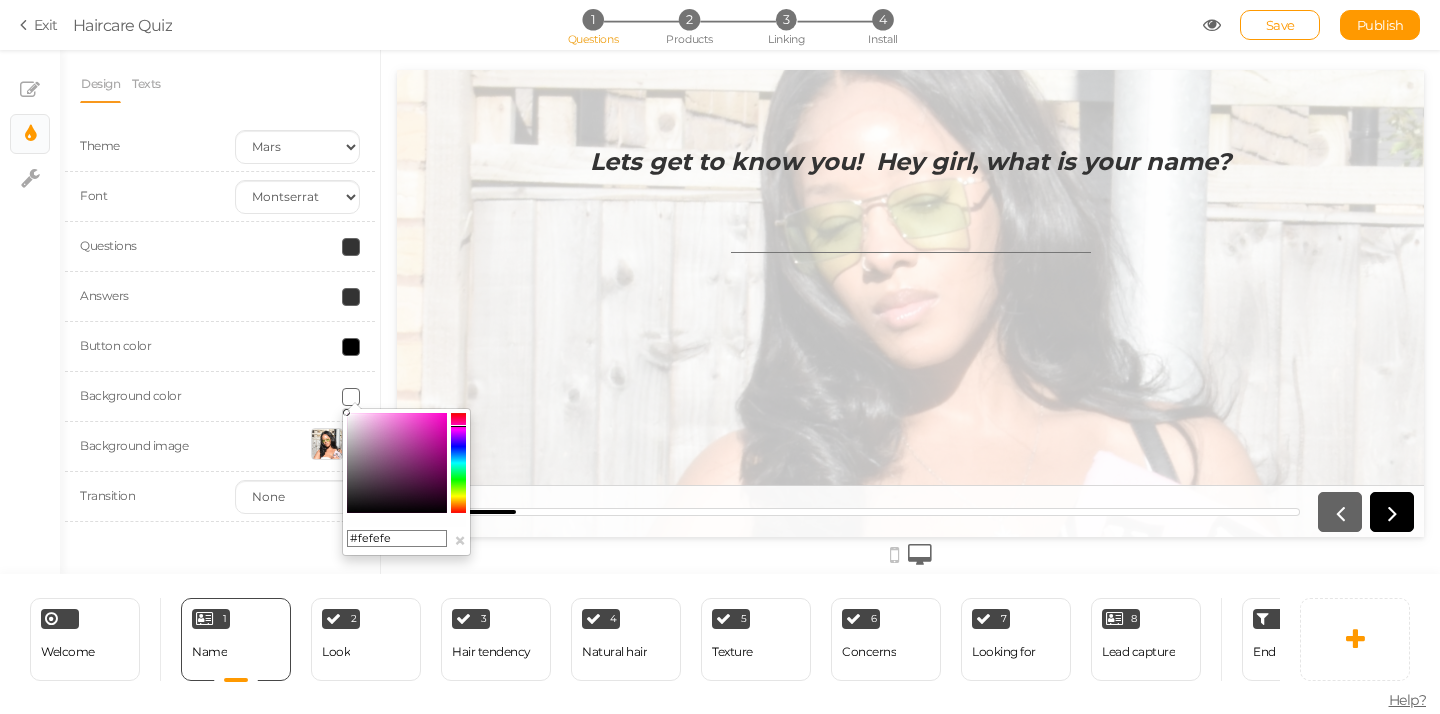 drag, startPoint x: 361, startPoint y: 413, endPoint x: 340, endPoint y: 413, distance: 21 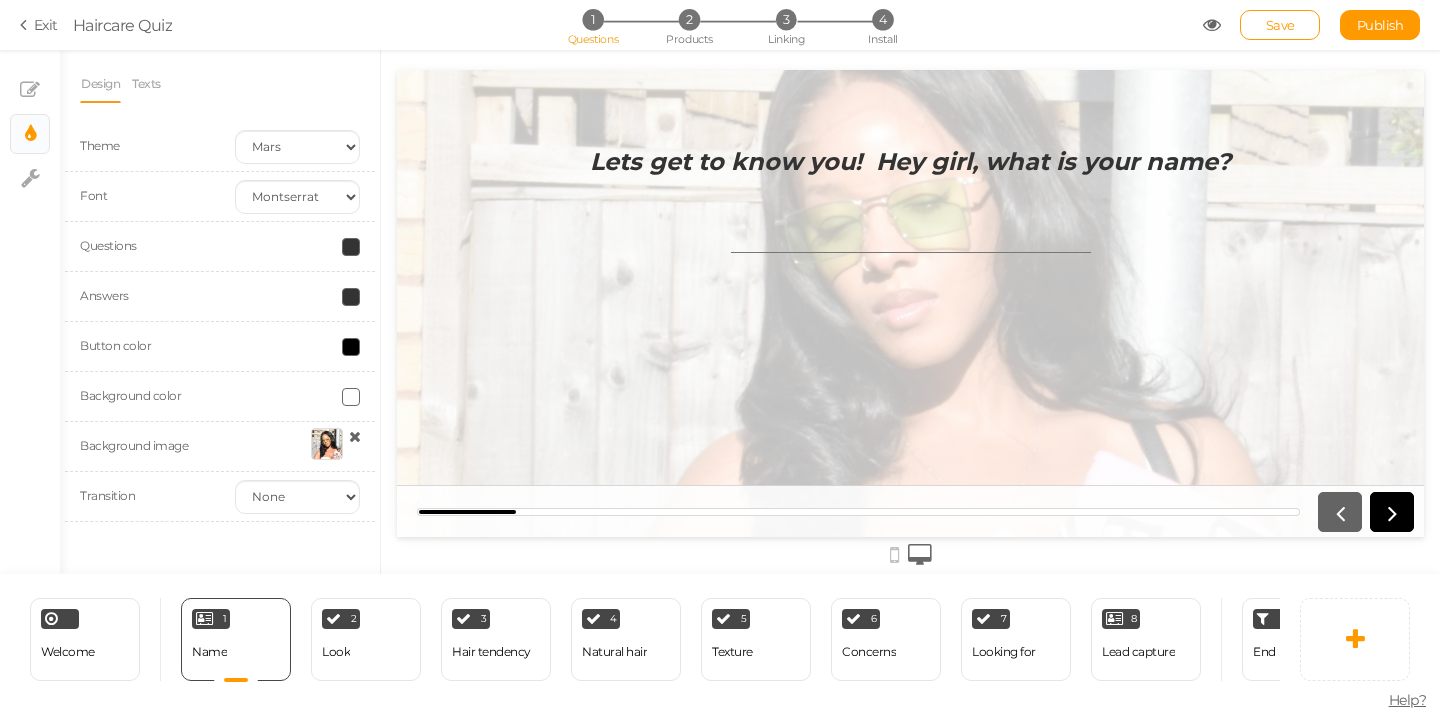 click on "Background color" at bounding box center (220, 397) 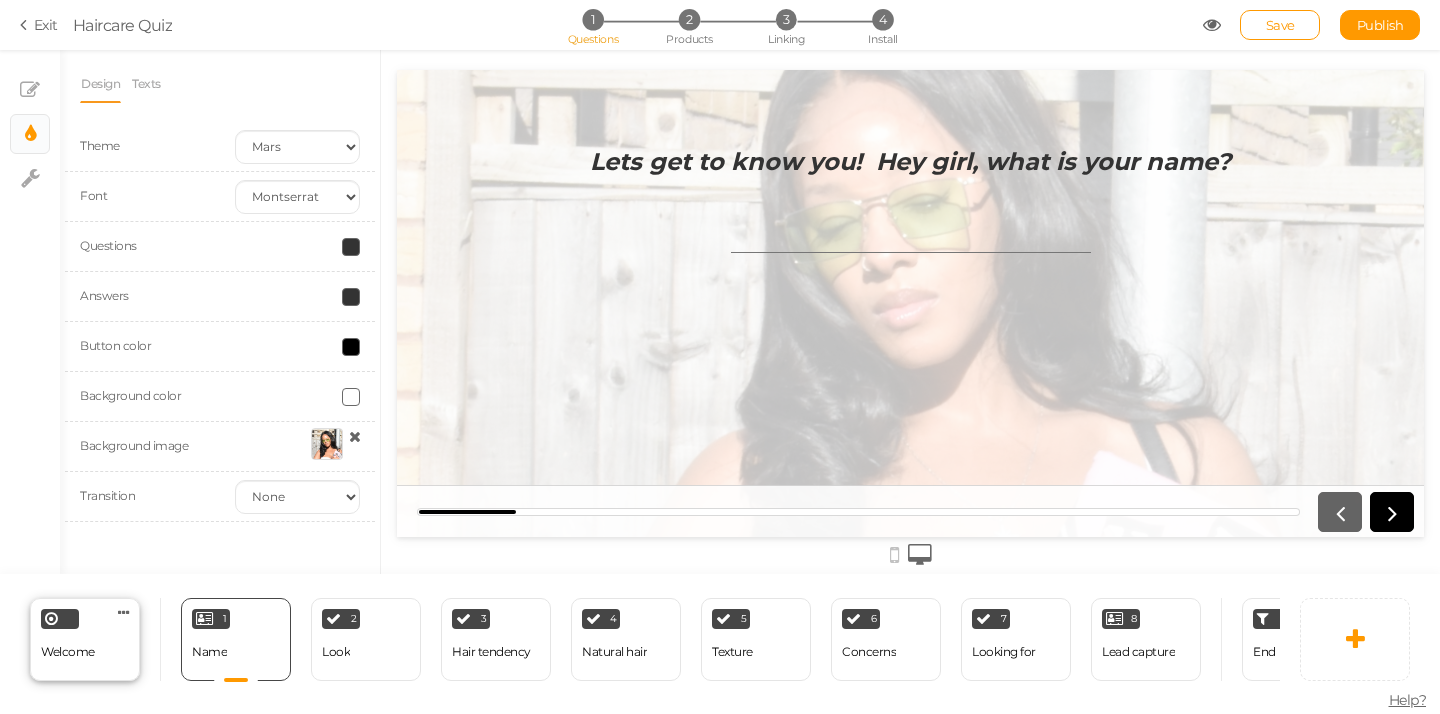 click on "Welcome                       Delete" at bounding box center [85, 639] 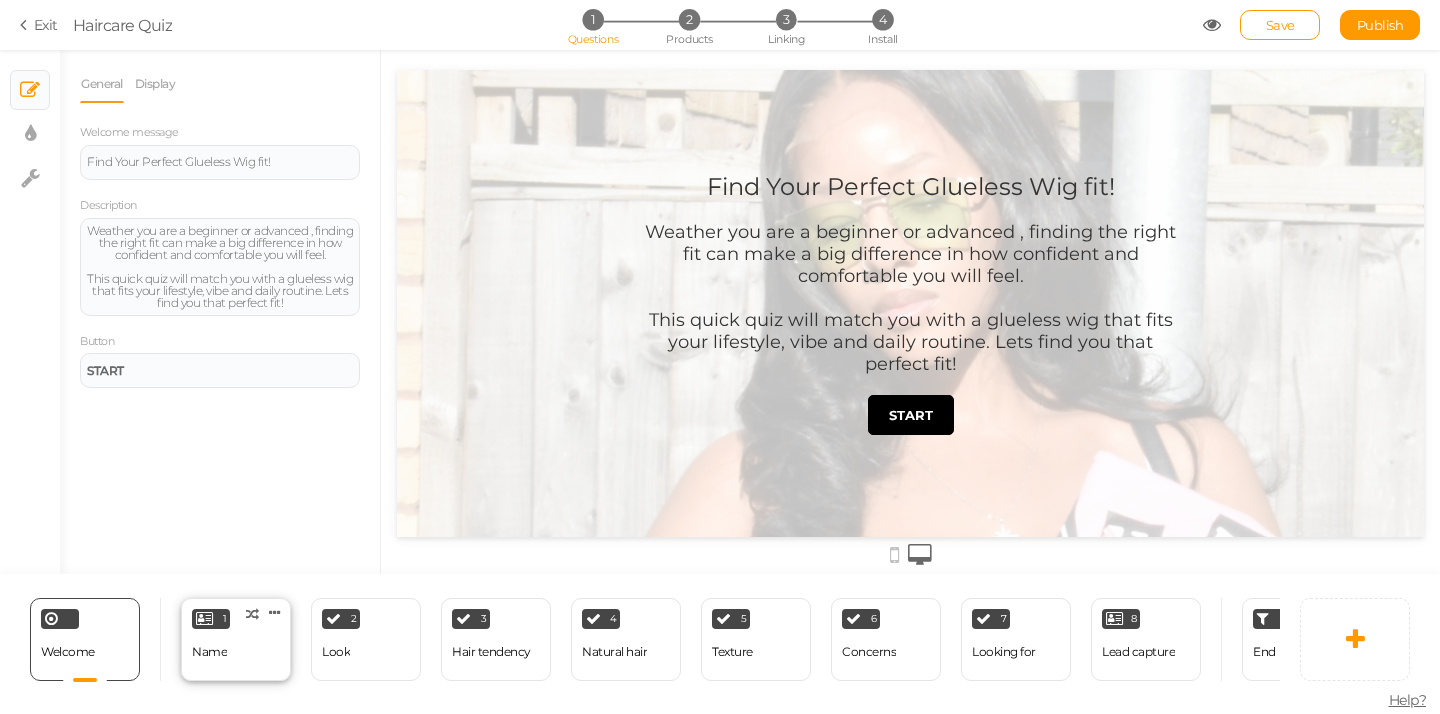 click on "1         Name         × Define the conditions to show this slide.                     Clone             Change type             Delete" at bounding box center [236, 639] 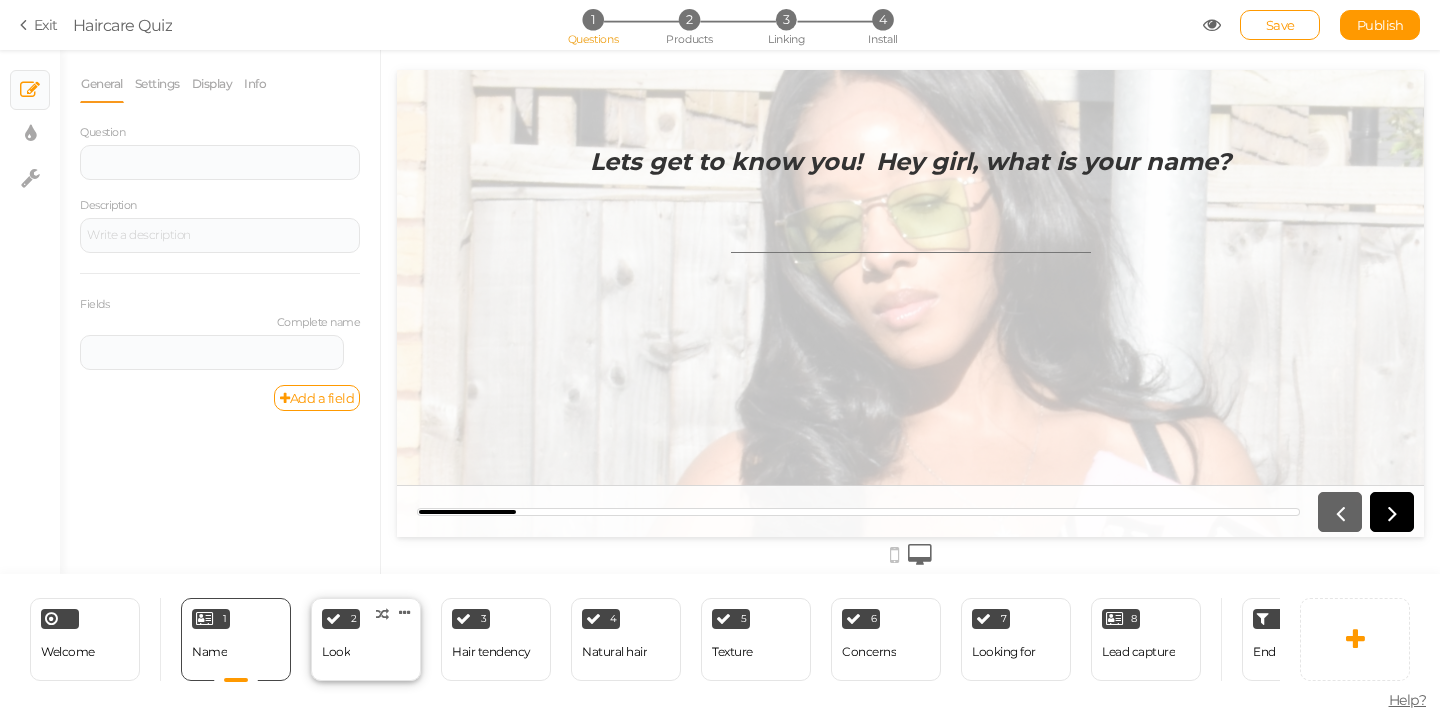 scroll, scrollTop: 0, scrollLeft: 0, axis: both 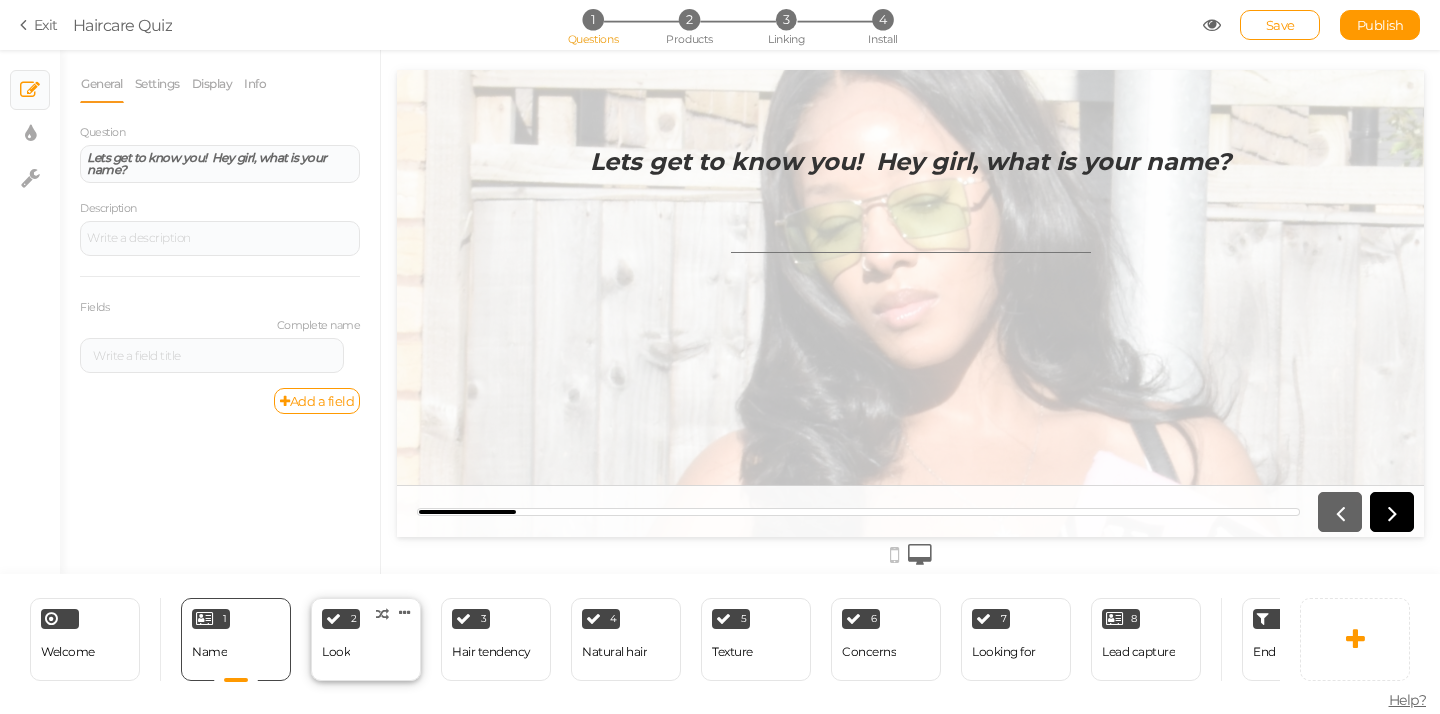 click on "2         Look         × Define the conditions to show this slide.                     Clone             Change type             Delete" at bounding box center [366, 639] 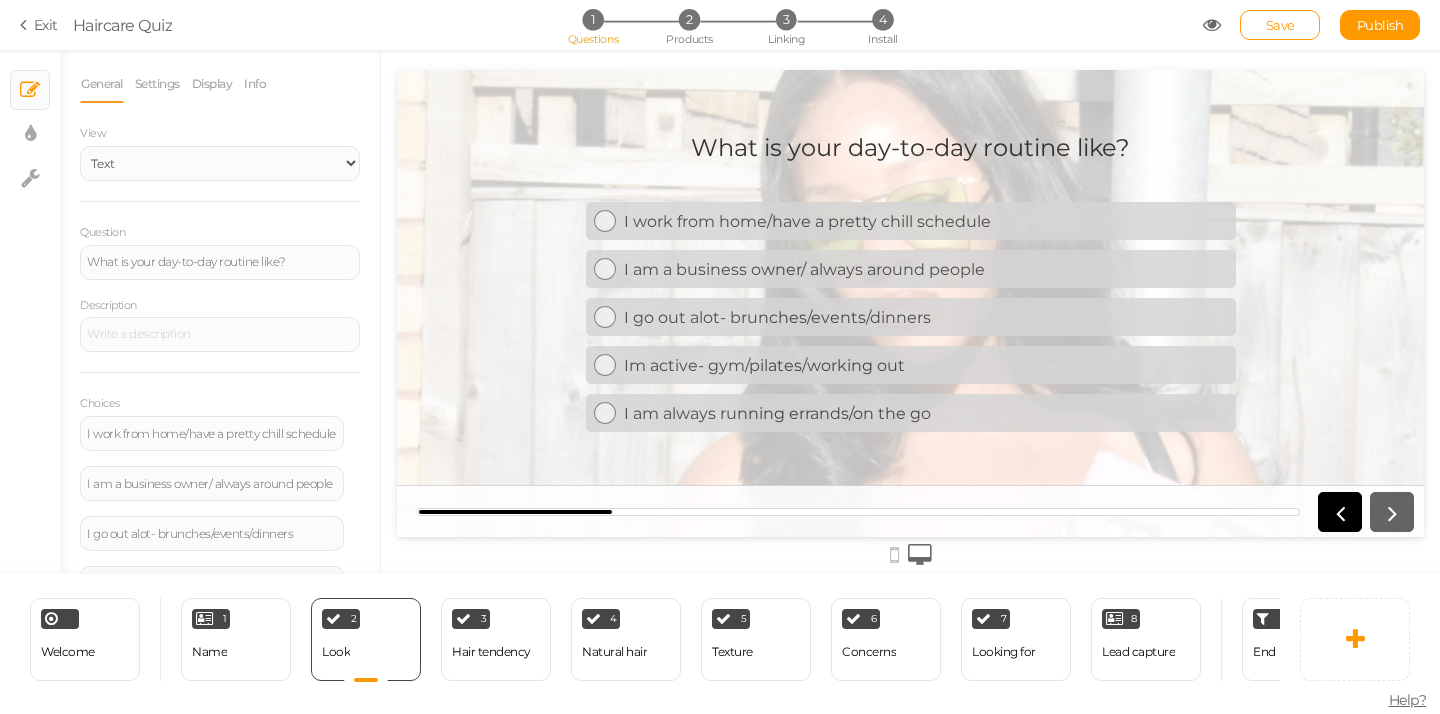 scroll, scrollTop: 0, scrollLeft: 0, axis: both 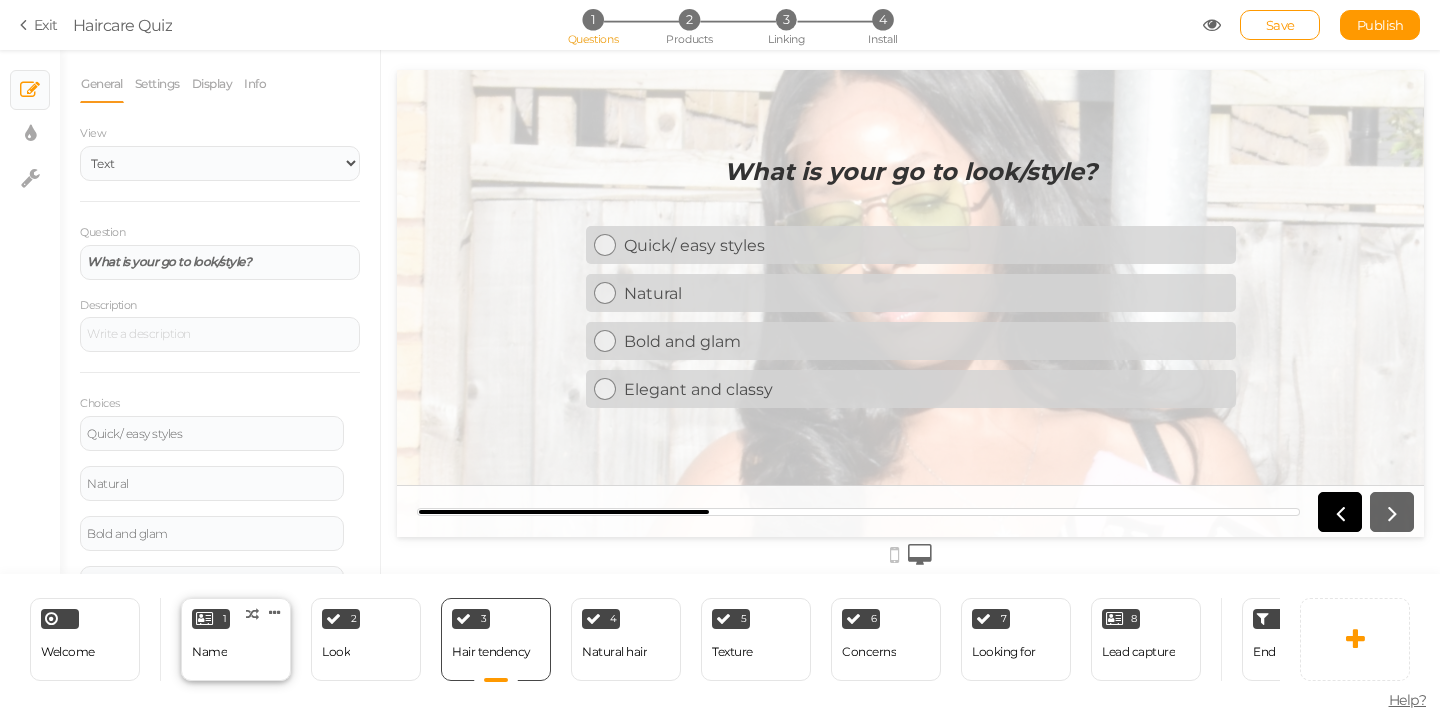 click on "1         Name         × Define the conditions to show this slide.                     Clone             Change type             Delete" at bounding box center [236, 639] 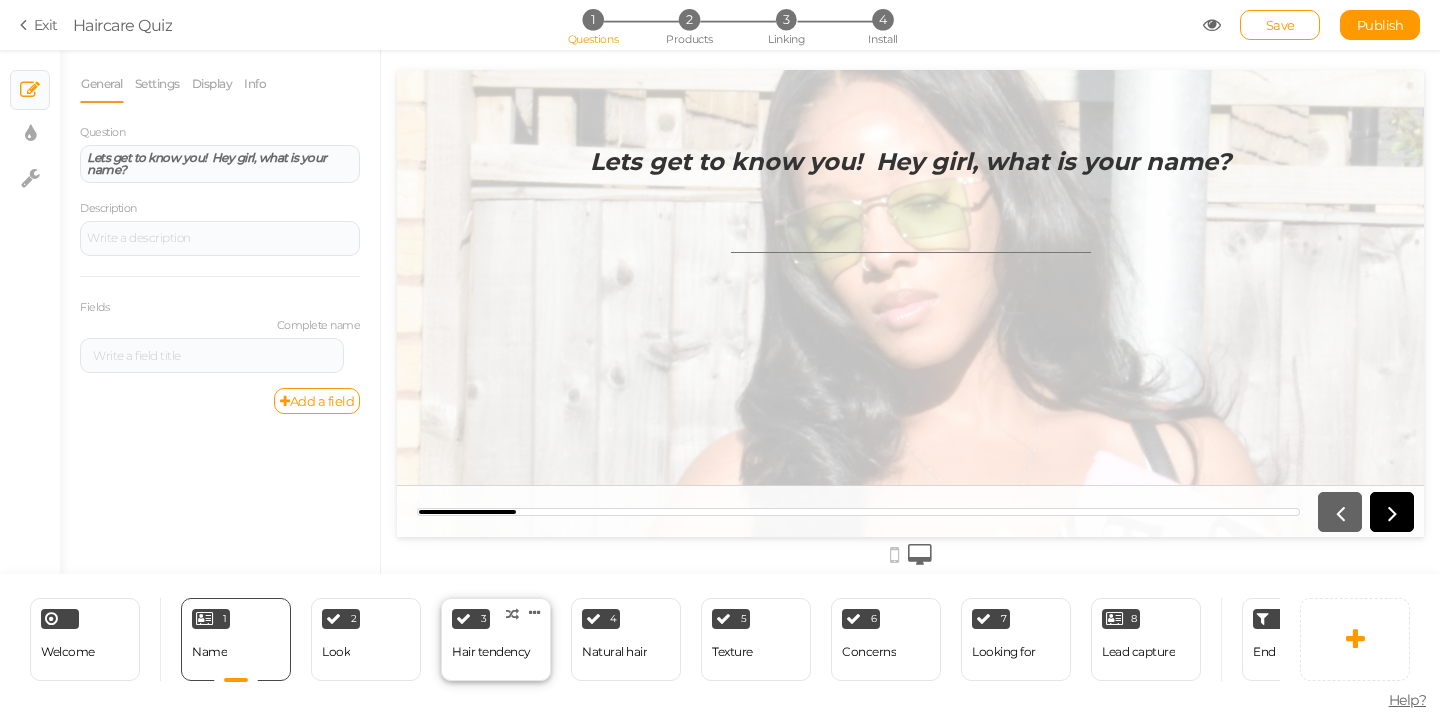 scroll, scrollTop: 0, scrollLeft: 0, axis: both 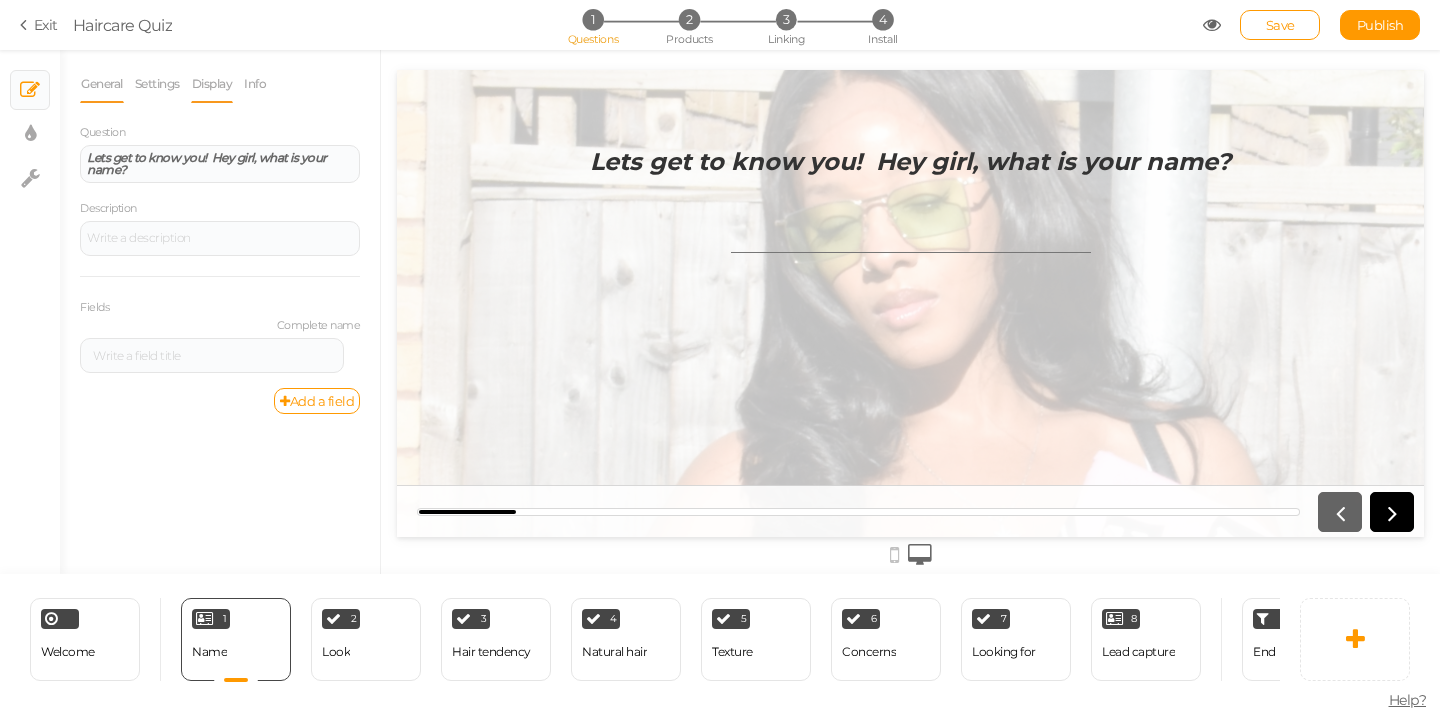 click on "Display" at bounding box center [212, 84] 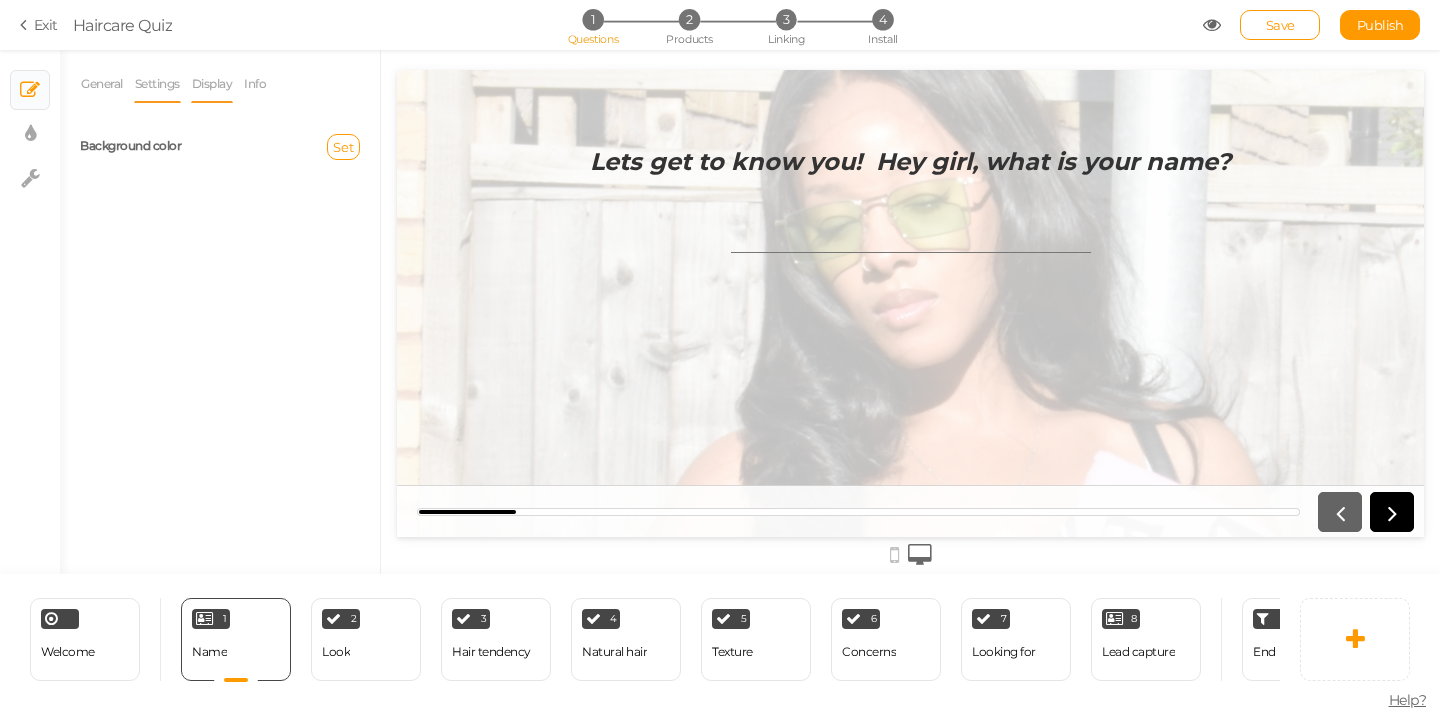 click on "Settings" at bounding box center (157, 84) 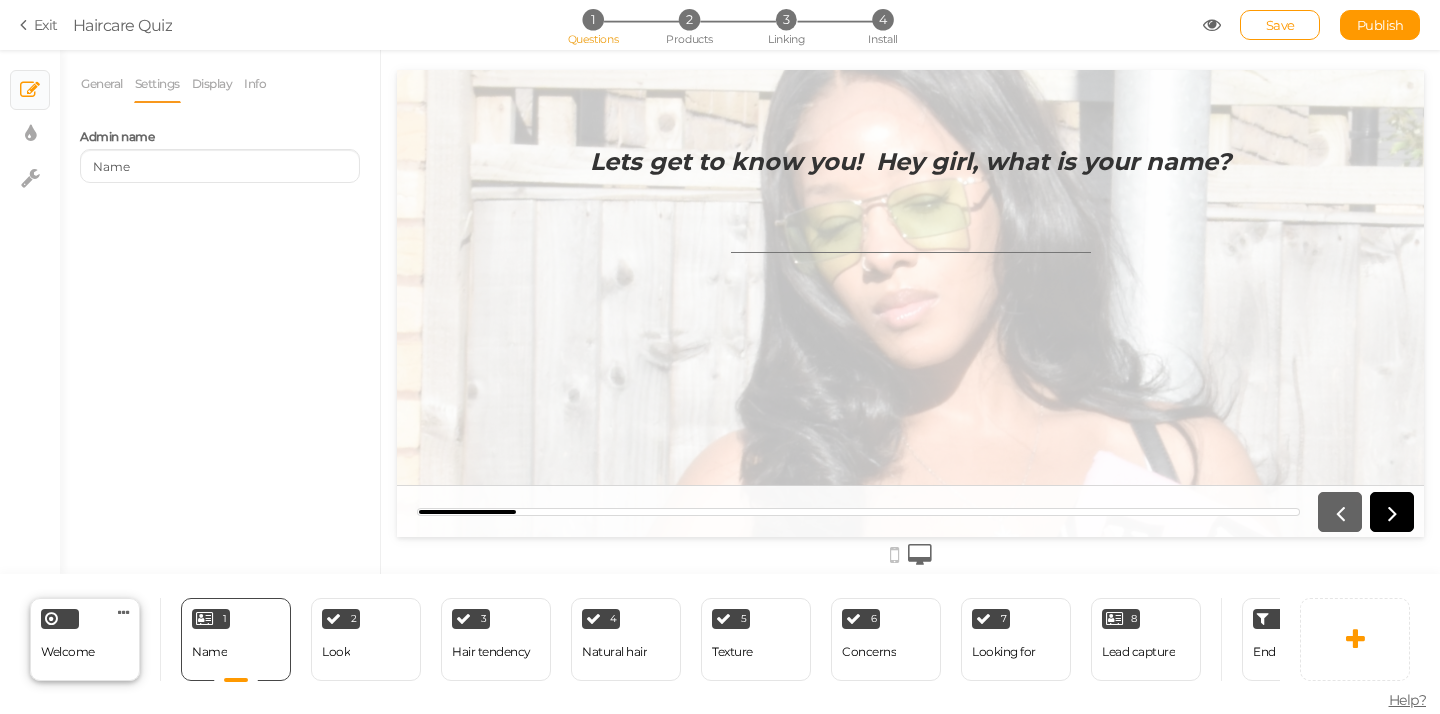 click on "Welcome                       Delete" at bounding box center [85, 639] 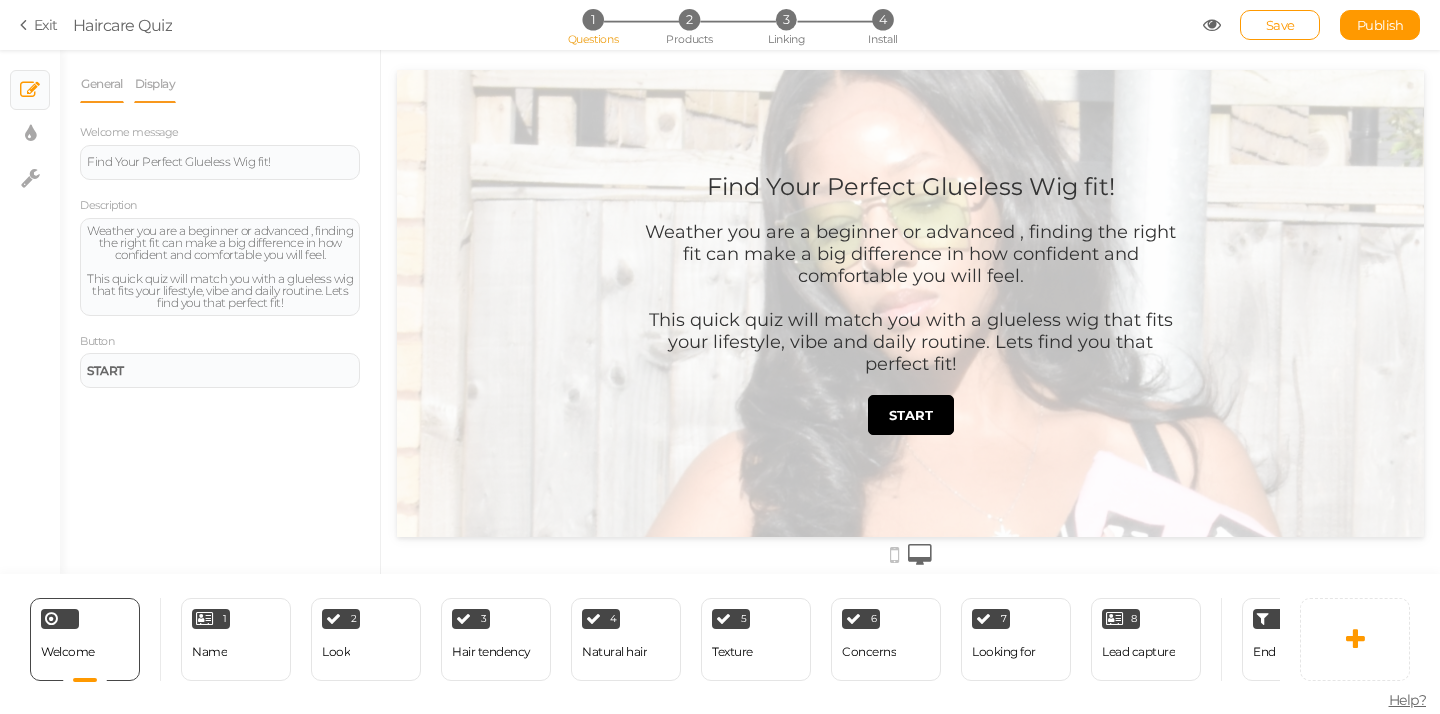 click on "Display" at bounding box center (155, 84) 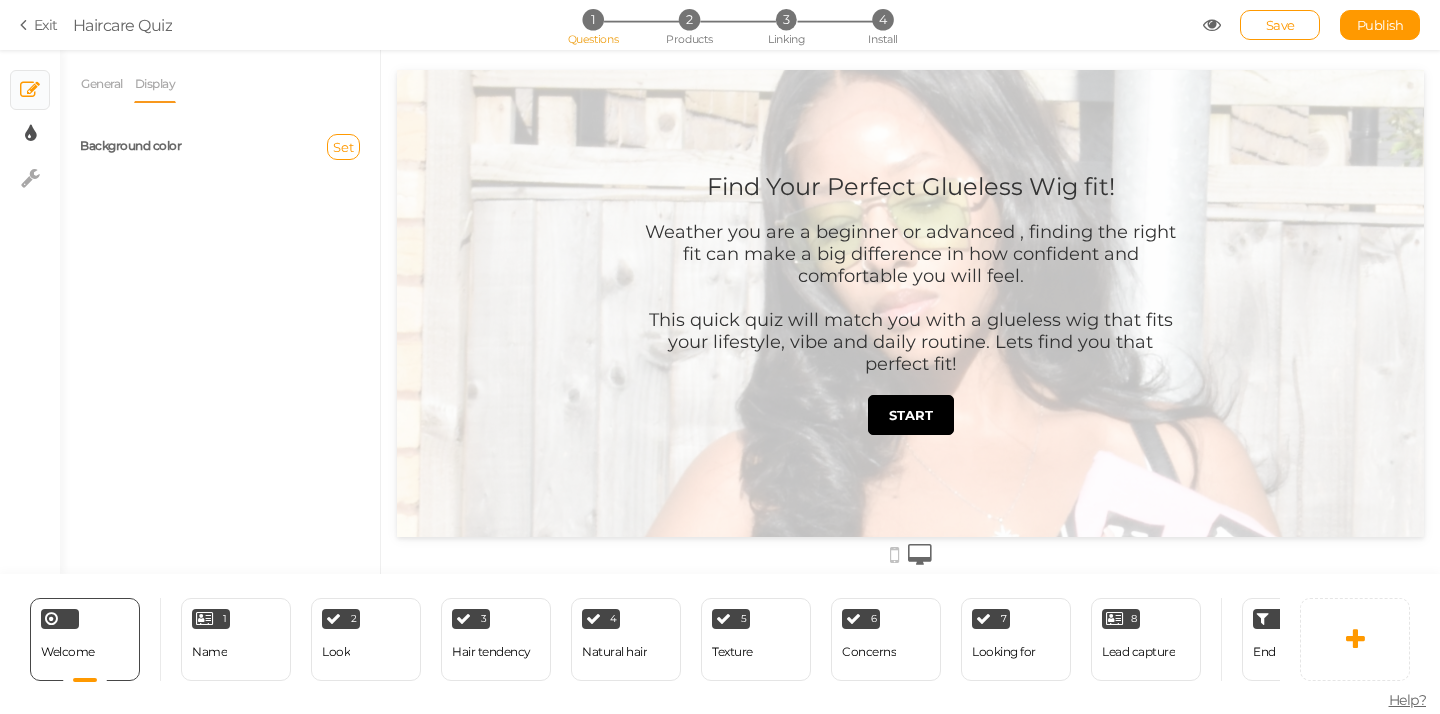 click on "× Display settings" at bounding box center (30, 134) 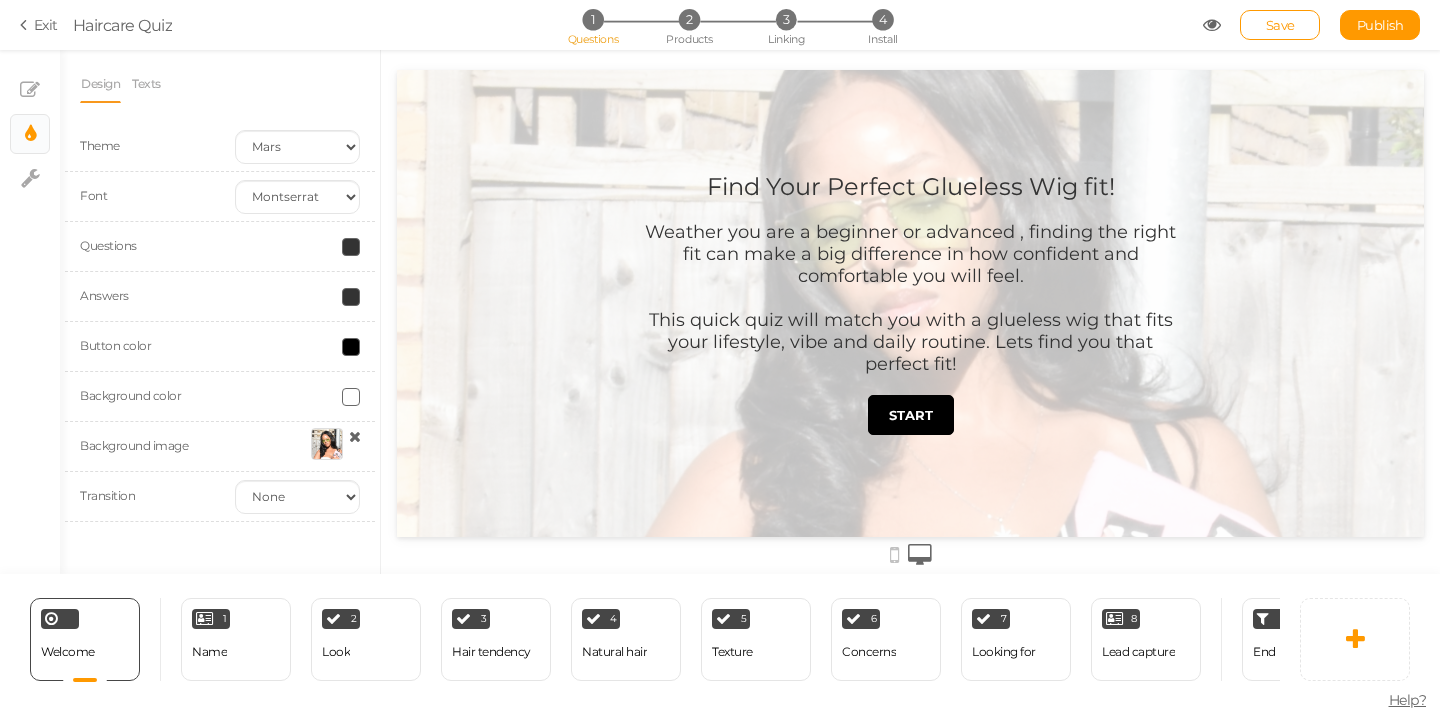 click on "Weather you are a beginner or advanced , finding the right fit can make a big difference in how confident and comfortable you will feel." at bounding box center [911, 254] 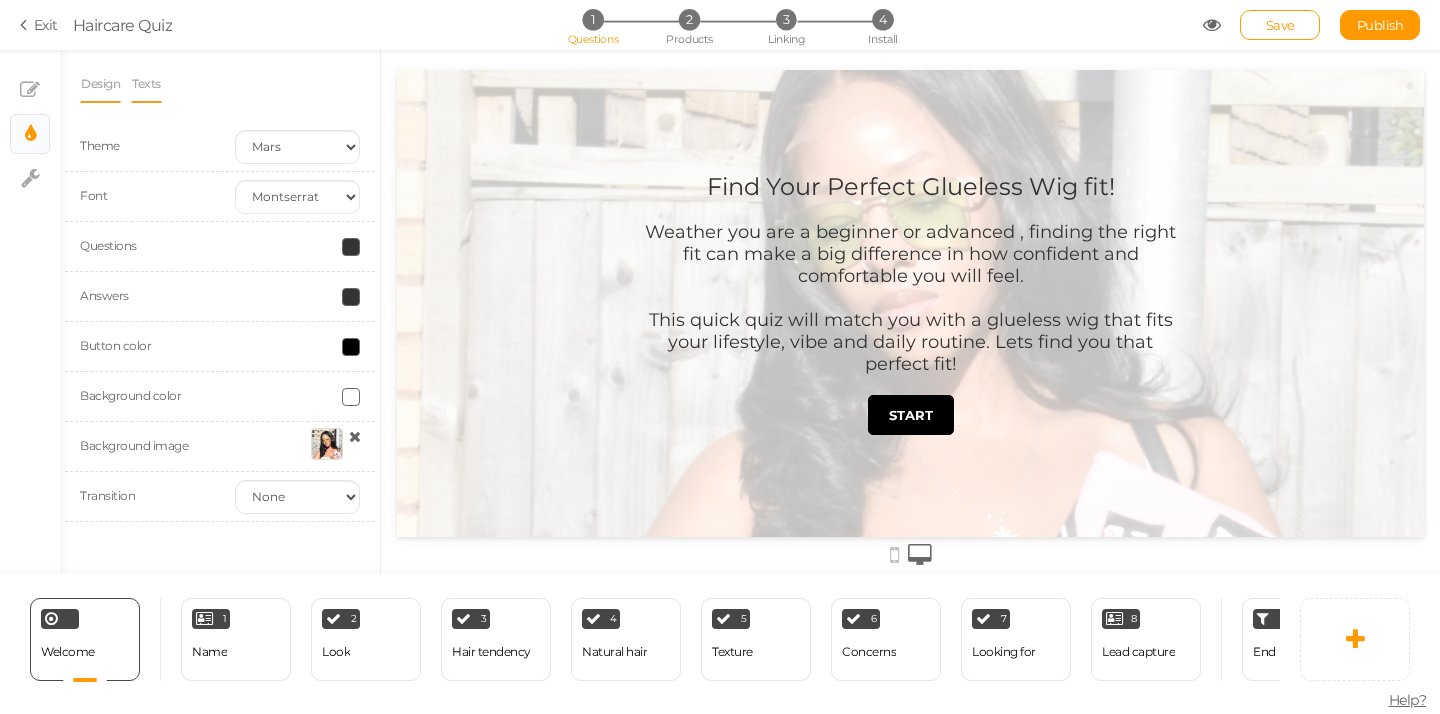click on "Texts" at bounding box center (146, 84) 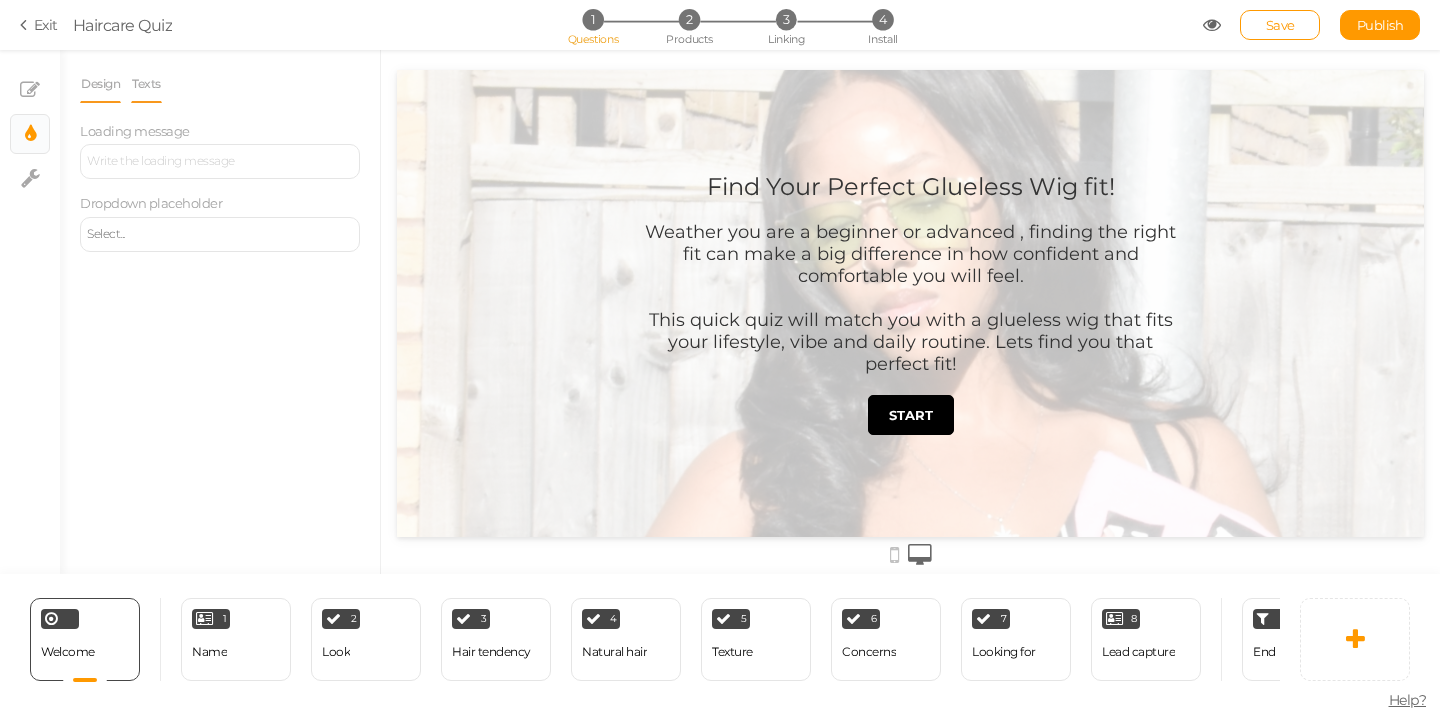 click on "Design" at bounding box center (100, 84) 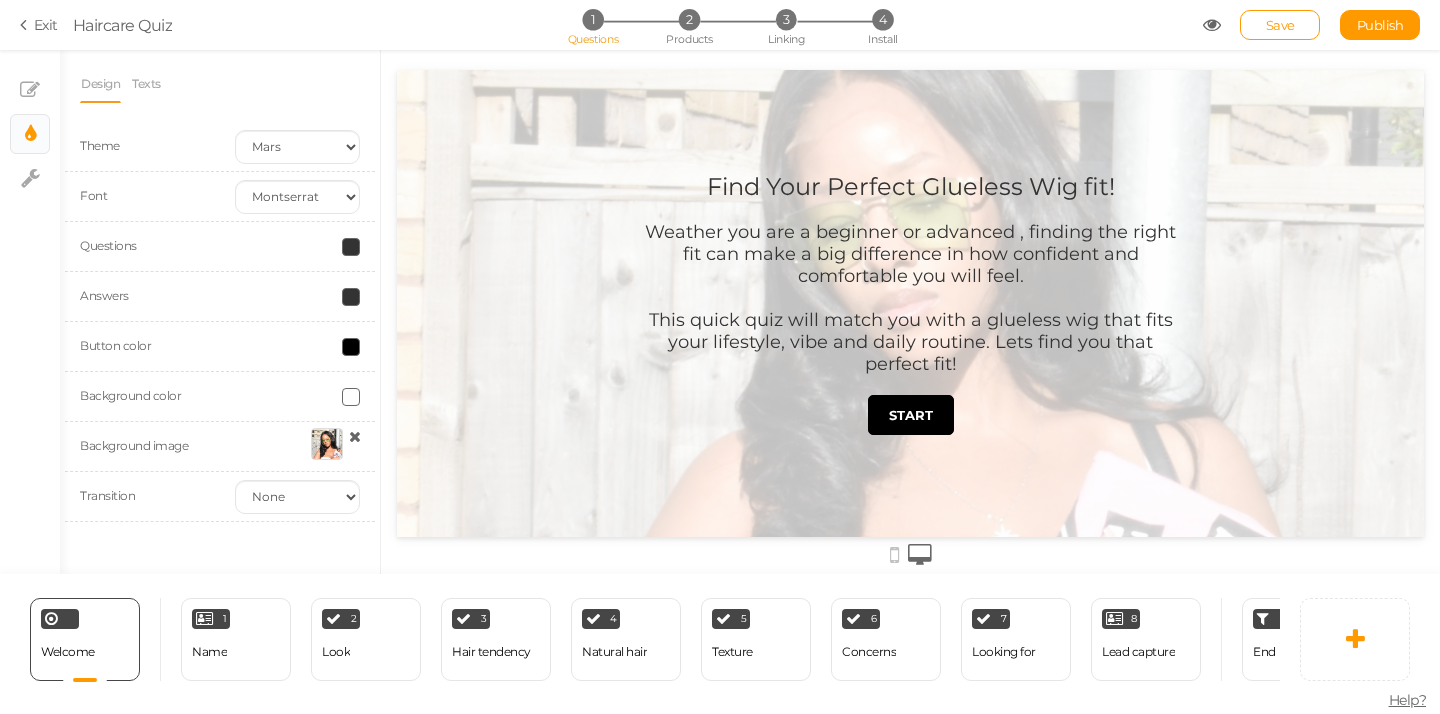 click on "2         Look         × Define the conditions to show this slide.                     Clone             Change type             Delete" at bounding box center (366, 639) 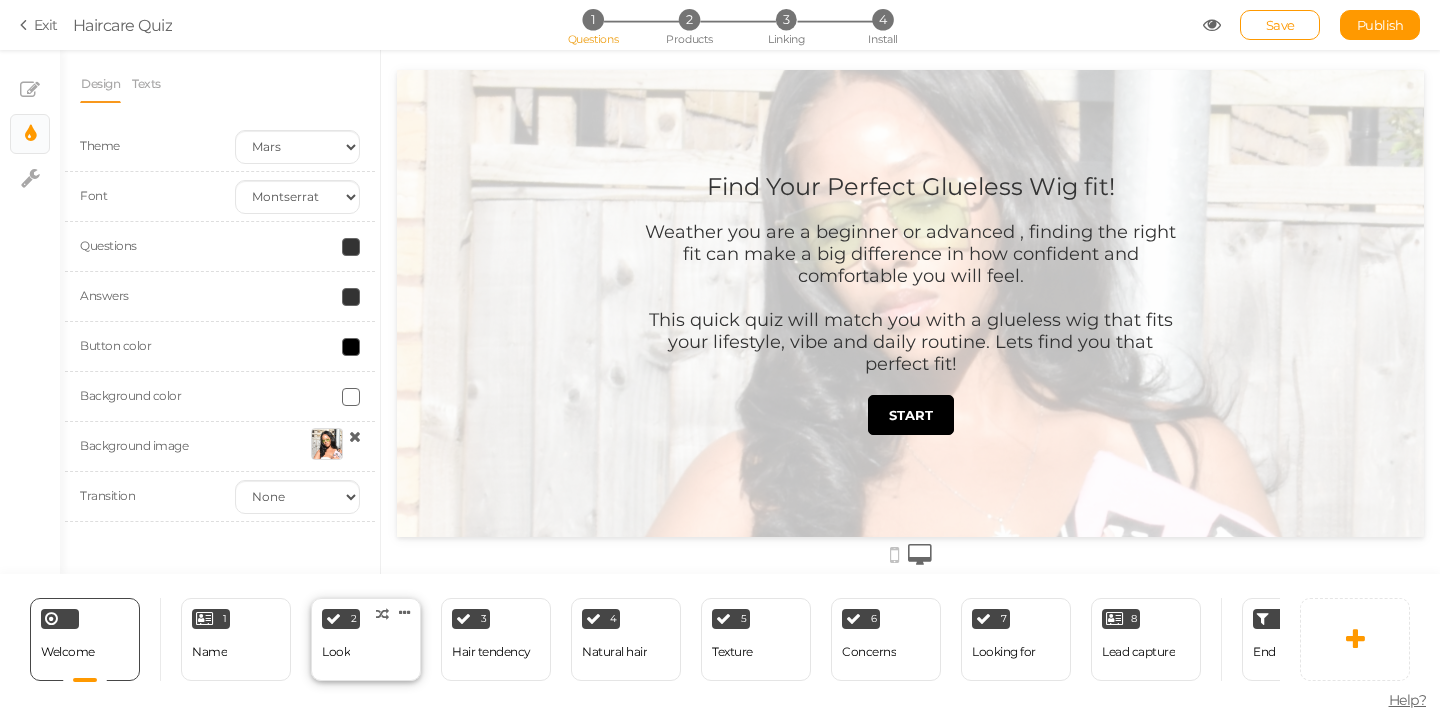 click on "2         Look         × Define the conditions to show this slide.                     Clone             Change type             Delete" at bounding box center (366, 639) 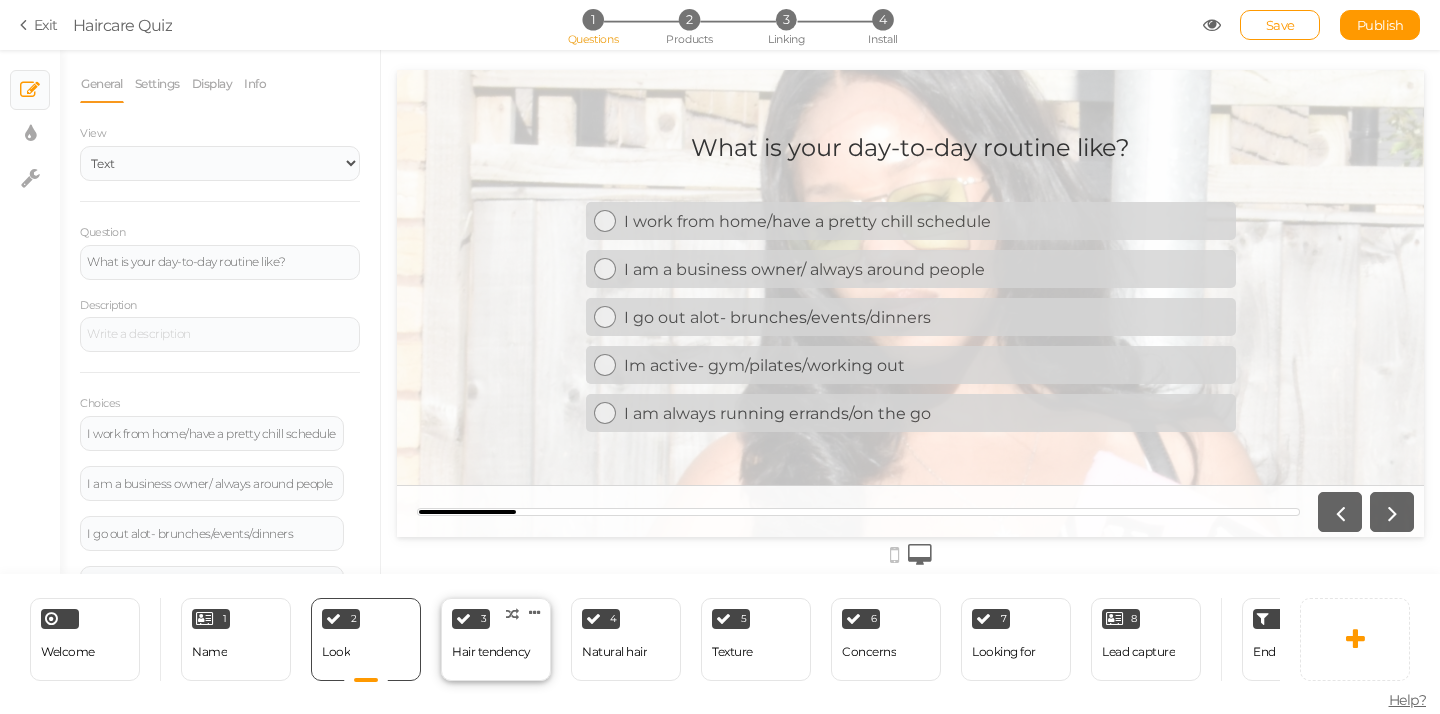 scroll, scrollTop: 0, scrollLeft: 0, axis: both 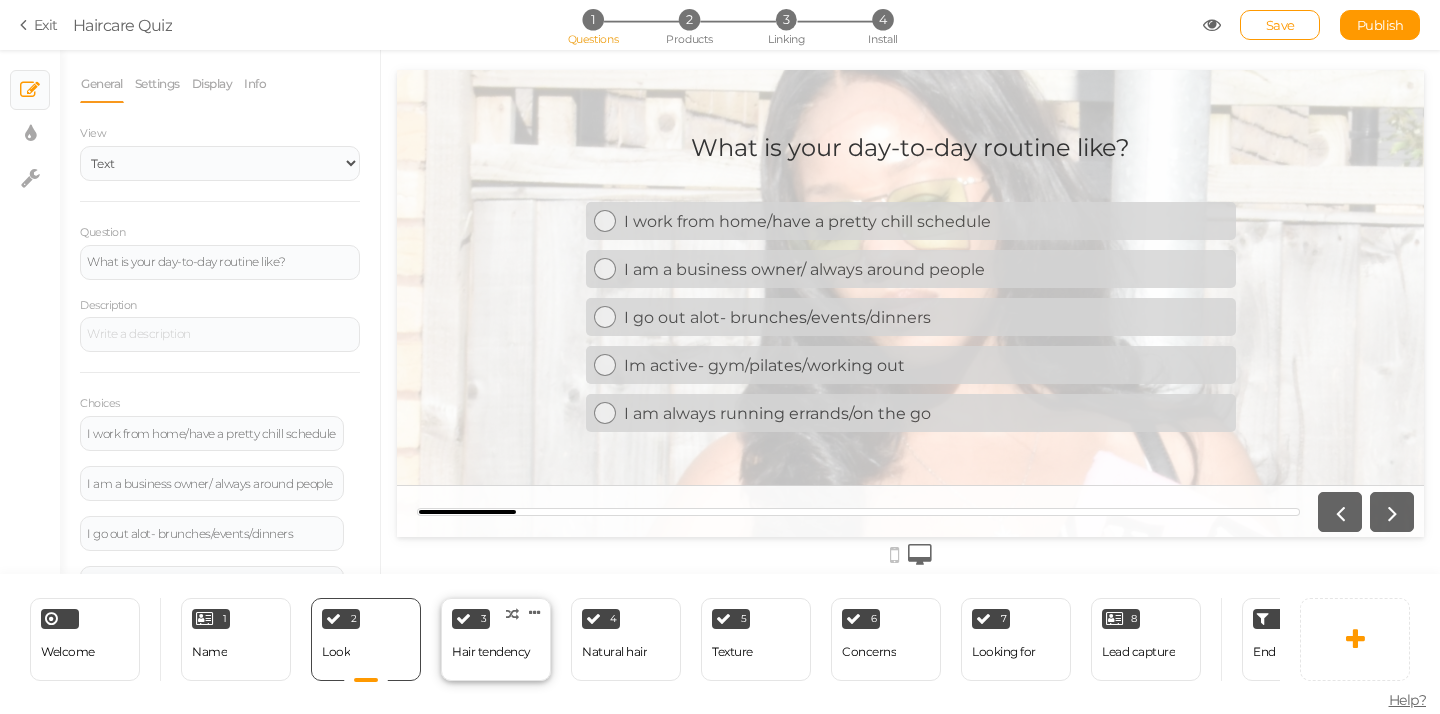 click on "Hair tendency" at bounding box center [491, 652] 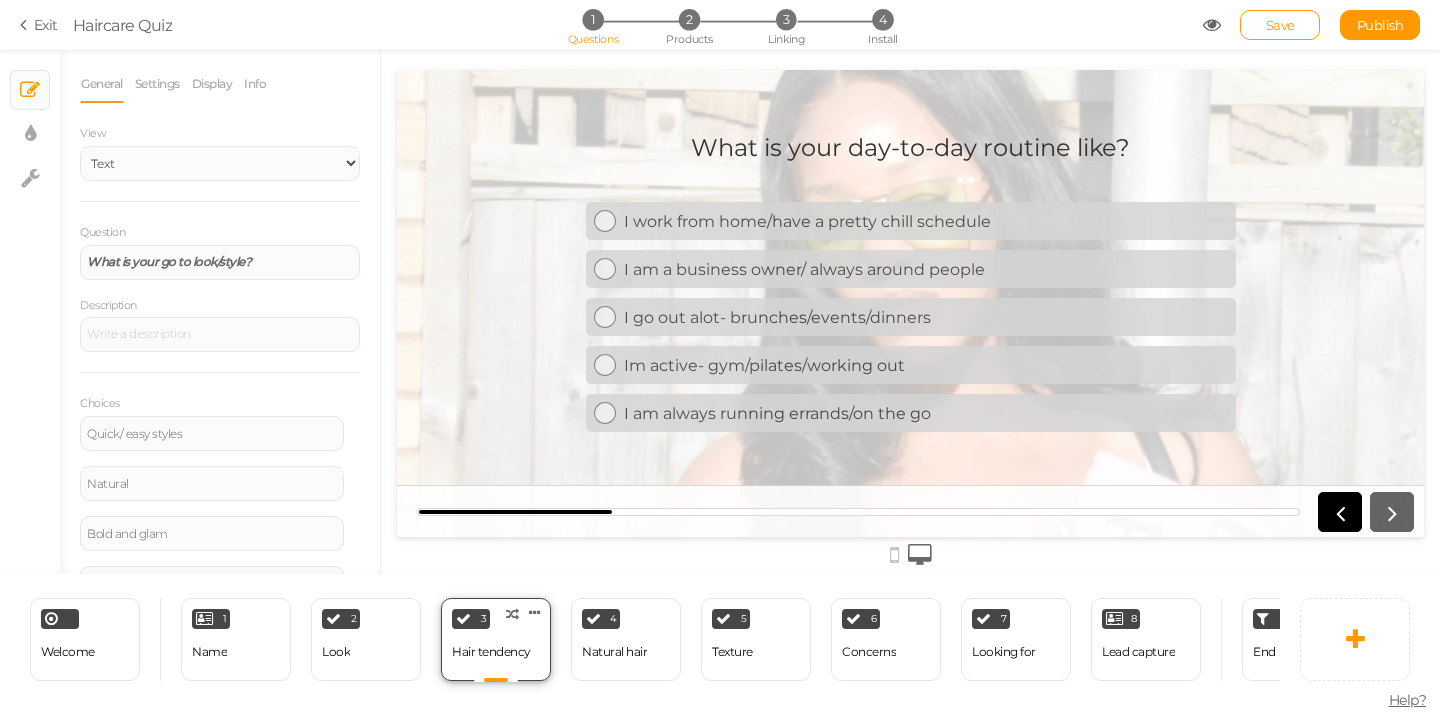 scroll, scrollTop: 0, scrollLeft: 0, axis: both 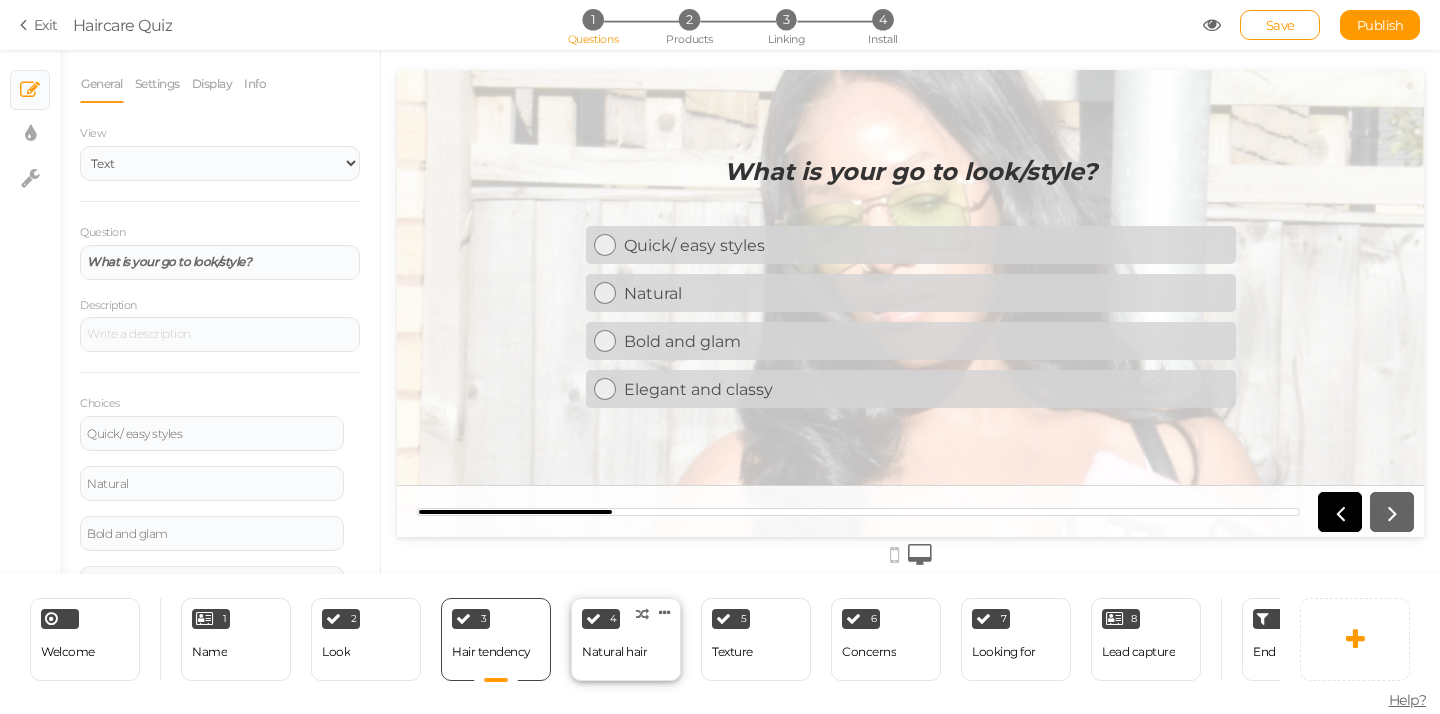 click on "Natural hair" at bounding box center [614, 652] 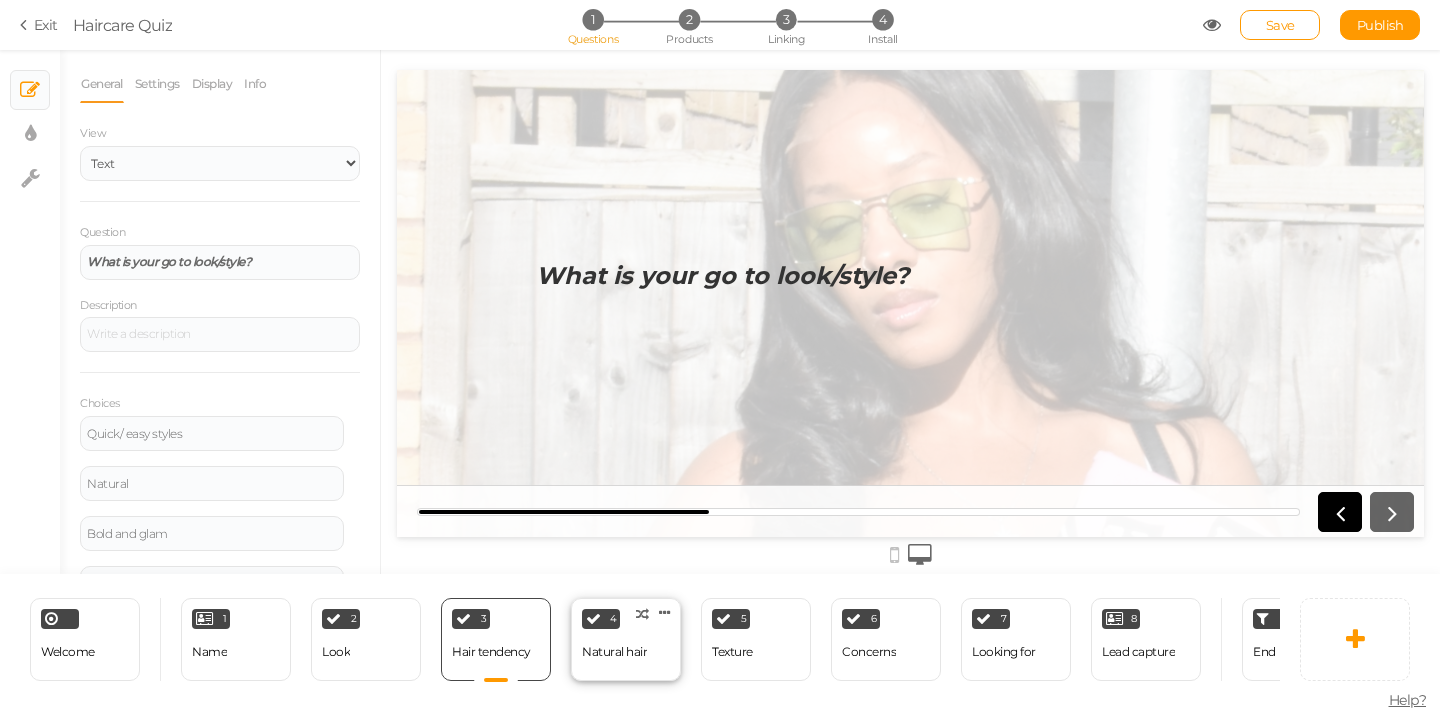 select on "2" 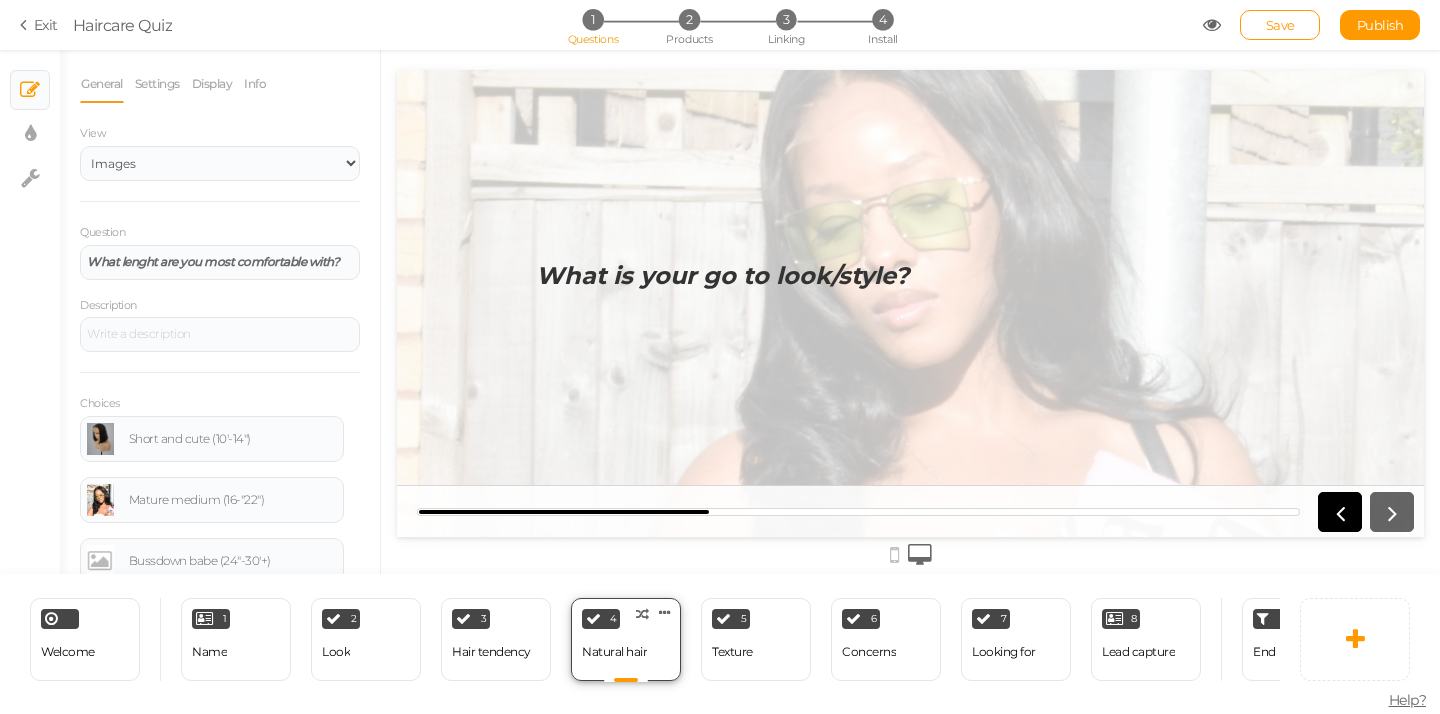 scroll, scrollTop: 0, scrollLeft: 0, axis: both 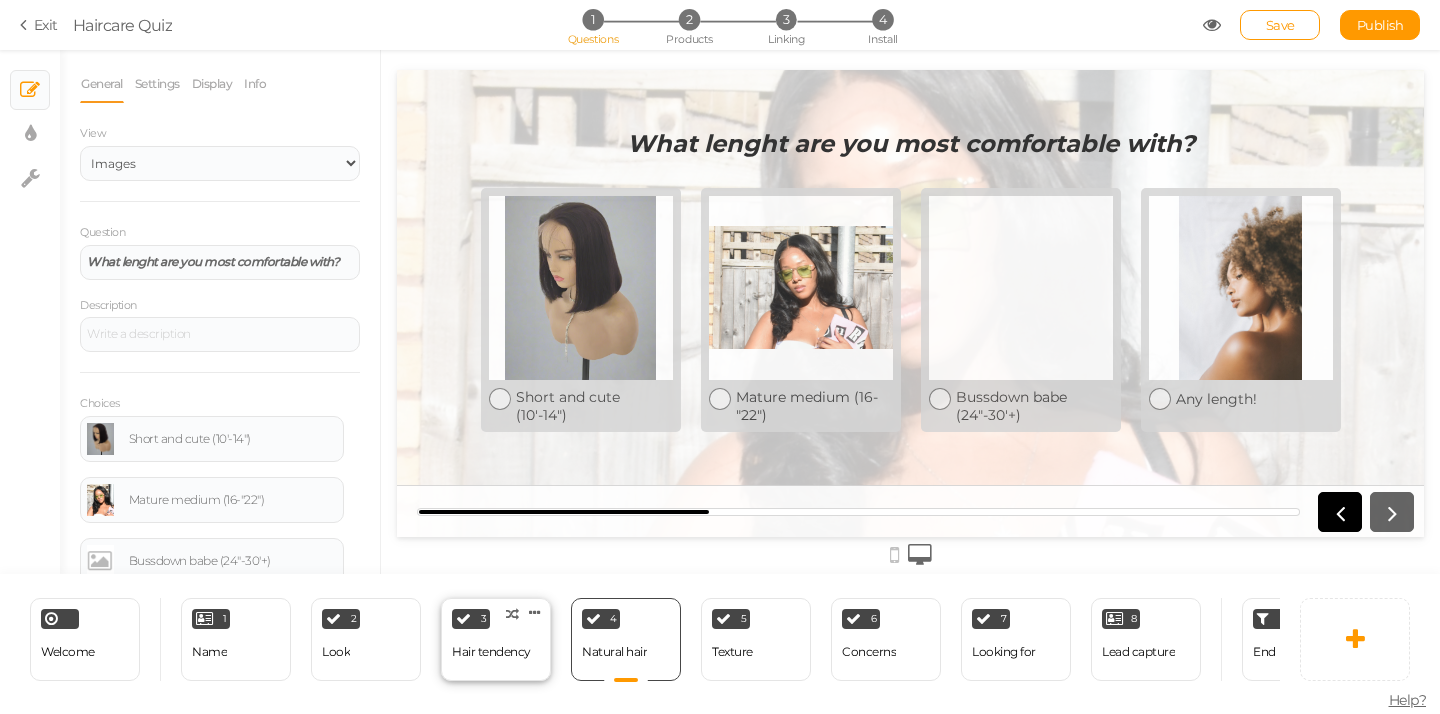 click on "Hair tendency" at bounding box center [491, 652] 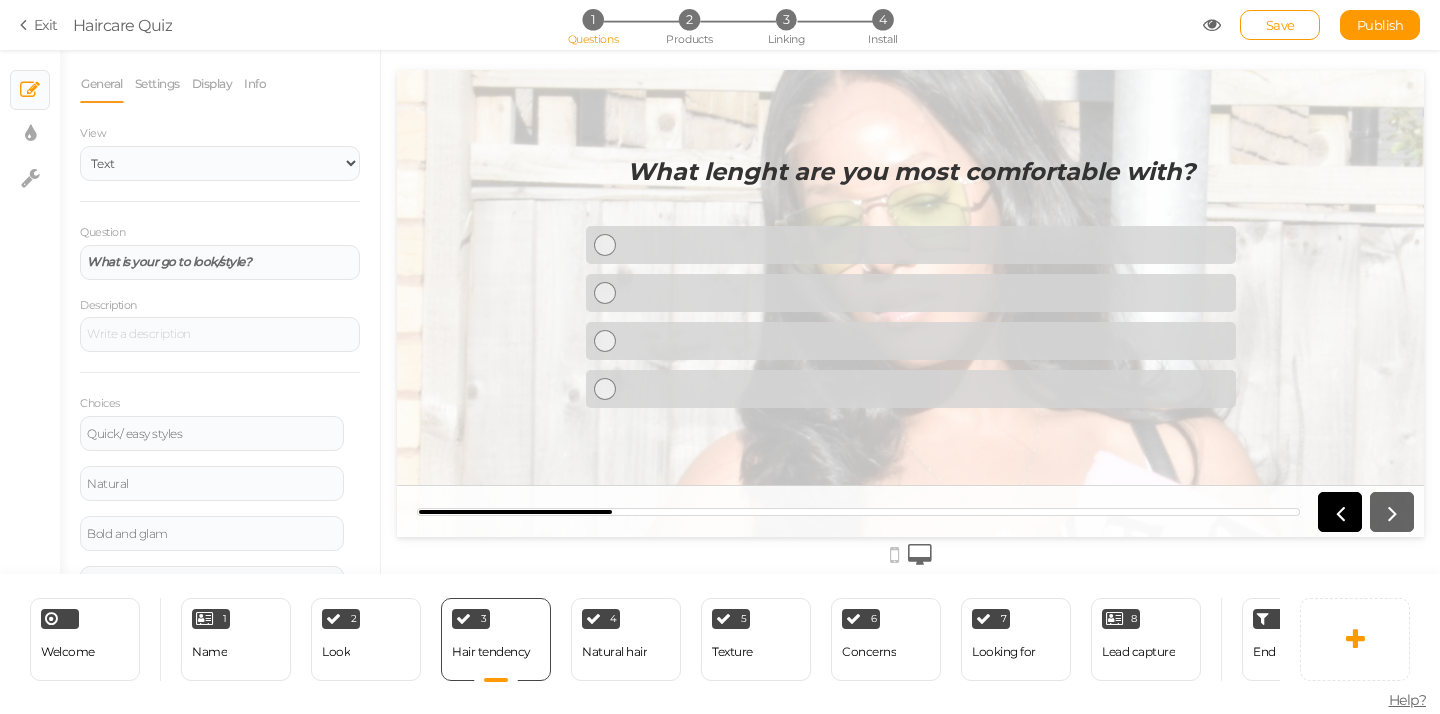 scroll, scrollTop: 0, scrollLeft: 0, axis: both 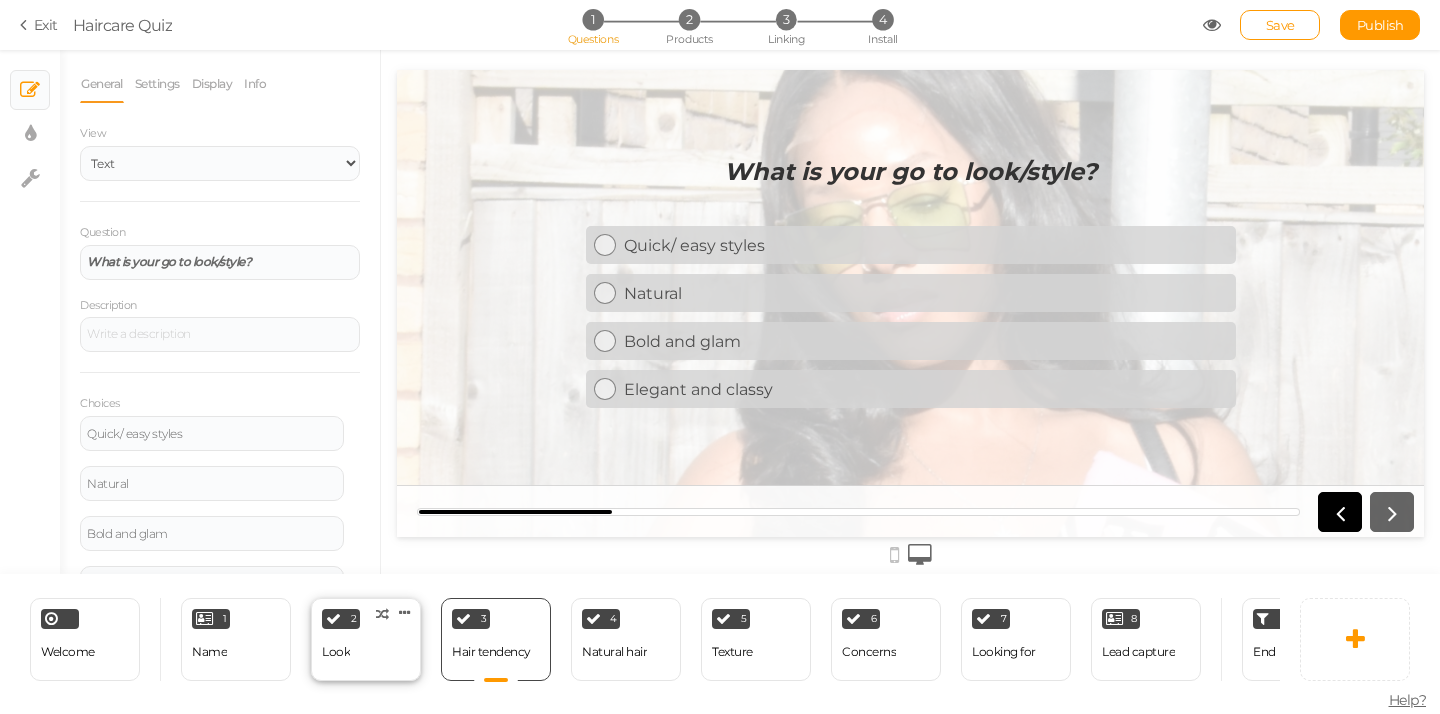click on "2         Look         × Define the conditions to show this slide.                     Clone             Change type             Delete" at bounding box center [366, 639] 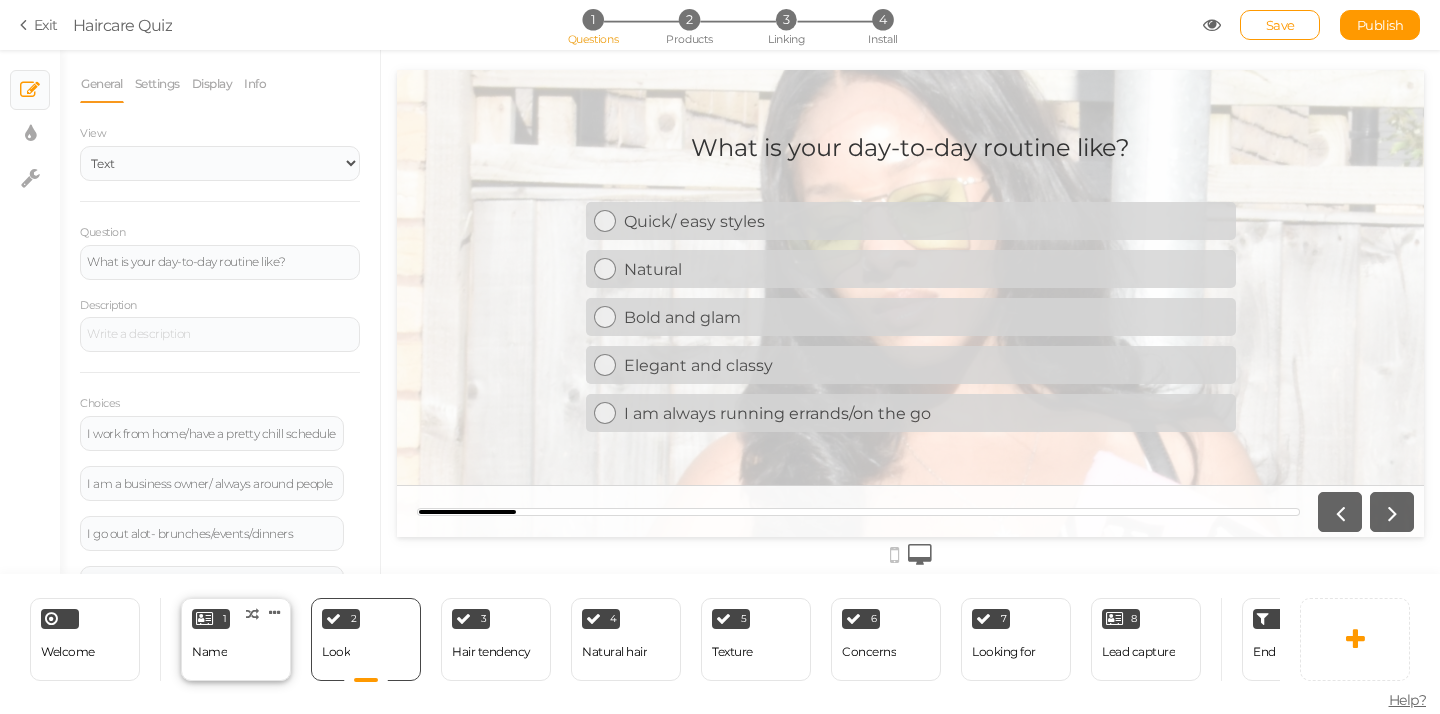 scroll, scrollTop: 0, scrollLeft: 0, axis: both 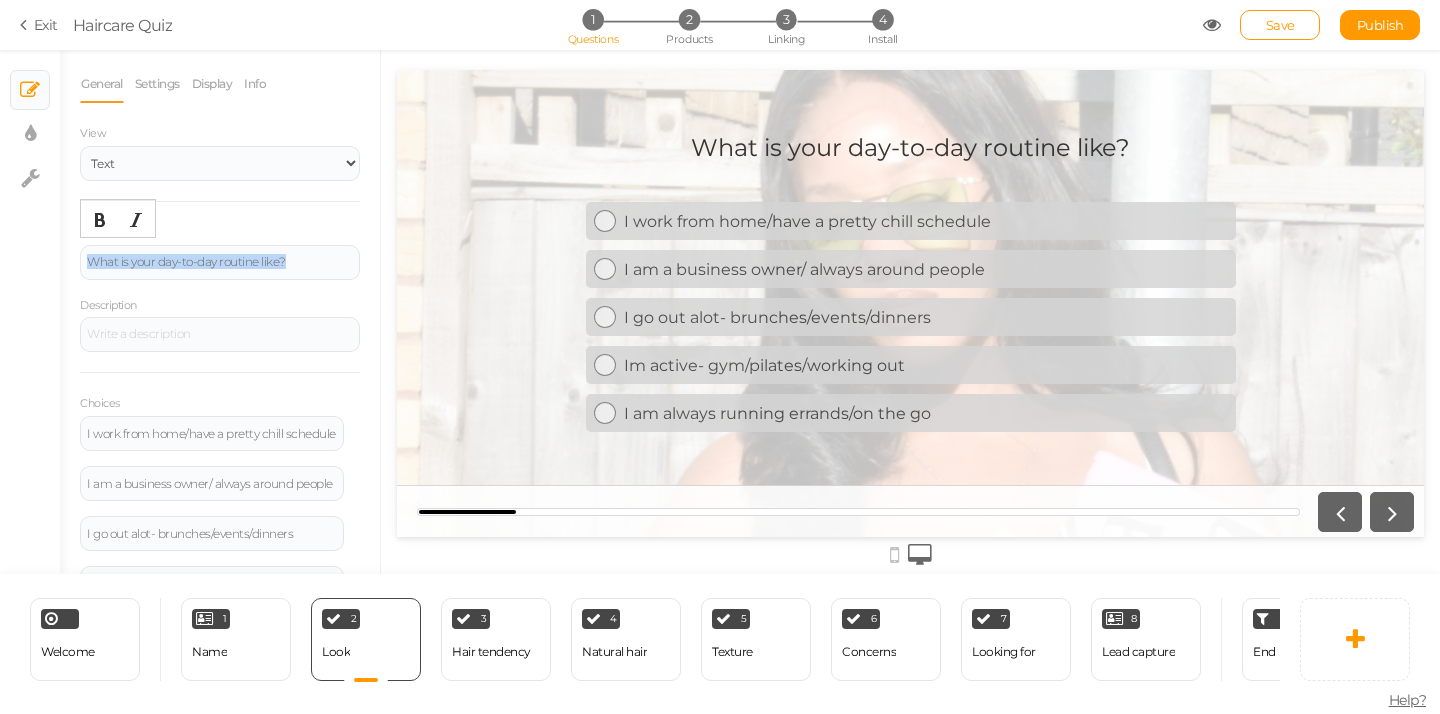 drag, startPoint x: 309, startPoint y: 258, endPoint x: 74, endPoint y: 259, distance: 235.00212 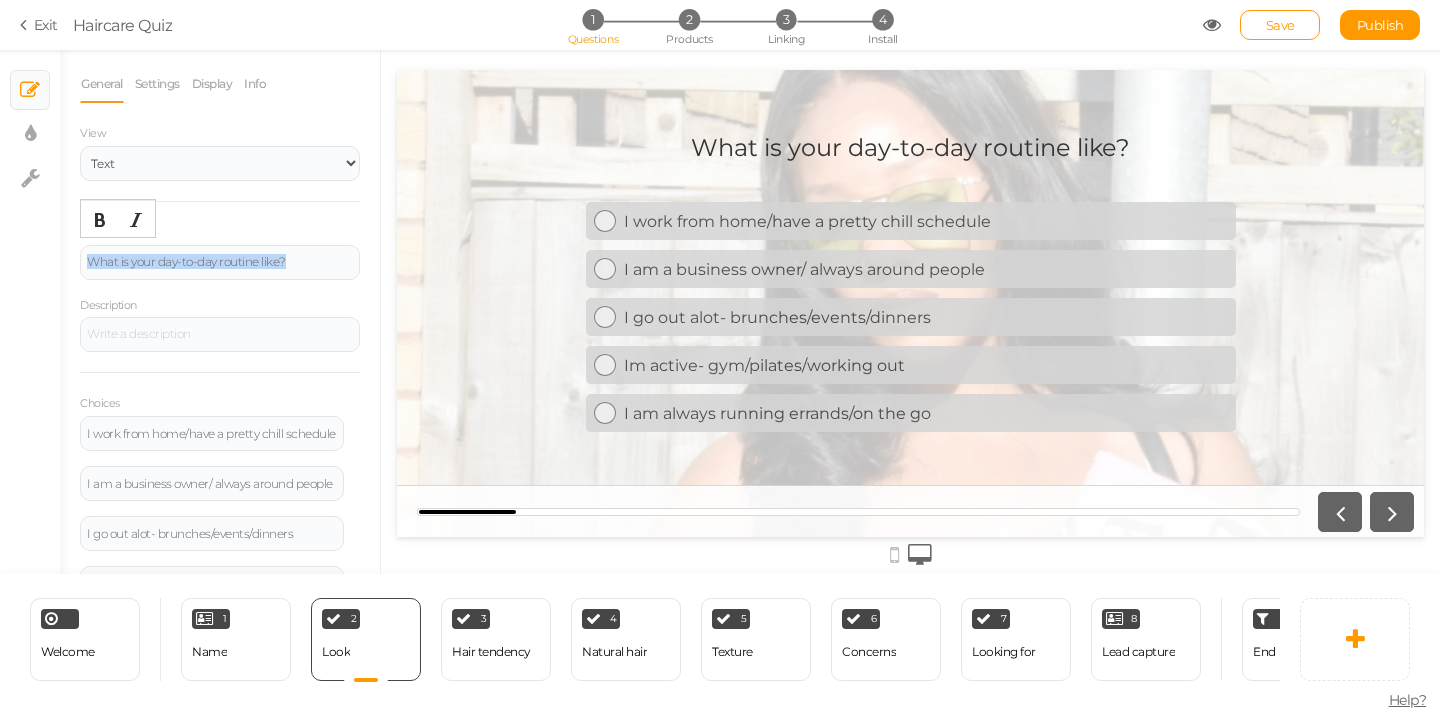 click on "General
Settings
Display
Info
View     Text Images Slider Dropdown                                 Question   What is your day-to-day routine like?                         Description                                                       Choices                 I work from home/have a pretty chill schedule                         Settings             Delete                             I am a business owner/ always around people                         Settings             Delete                             I go out alot- brunches/events/dinners                         Settings             Delete                             Im active- gym/pilates/working out                         Settings             Delete                             I am always running errands/on the go                          Settings             Delete                                        Add a choice
Optional                    1" at bounding box center (220, 319) 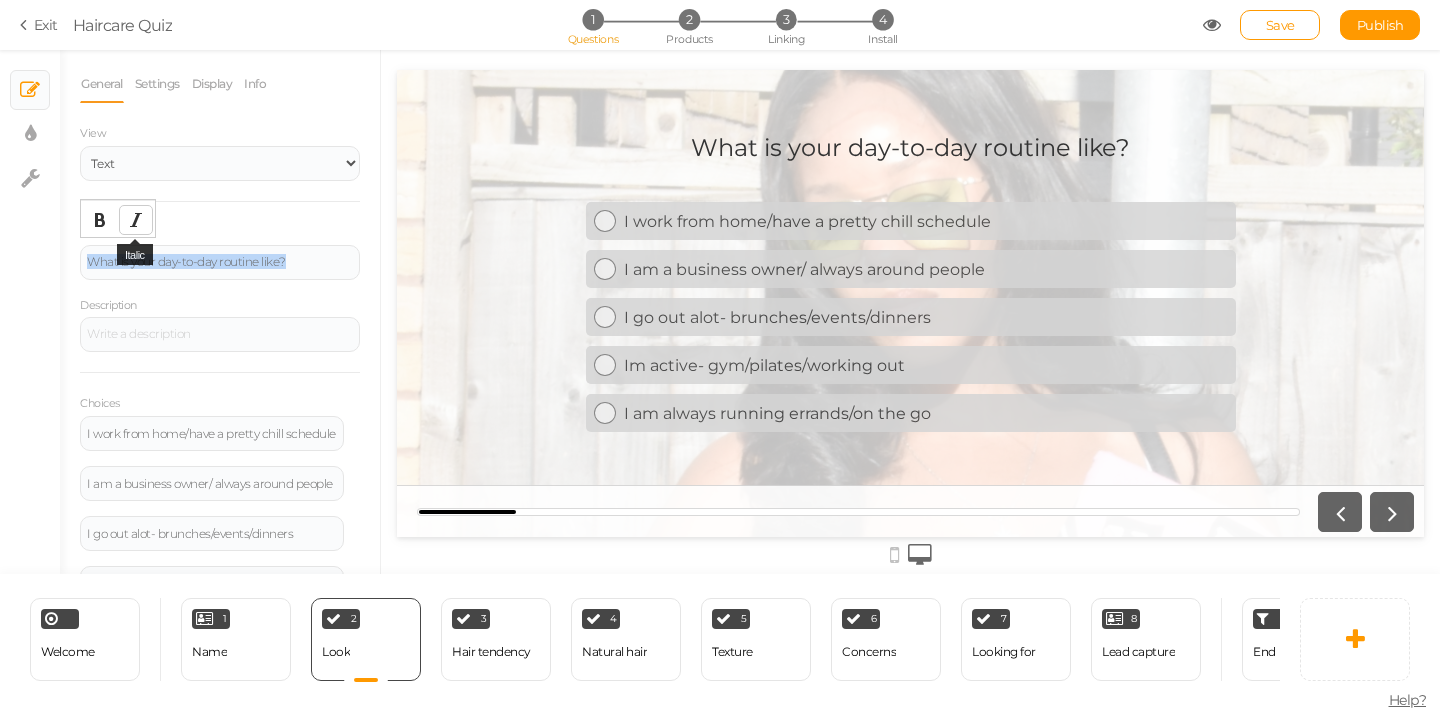 click at bounding box center (136, 220) 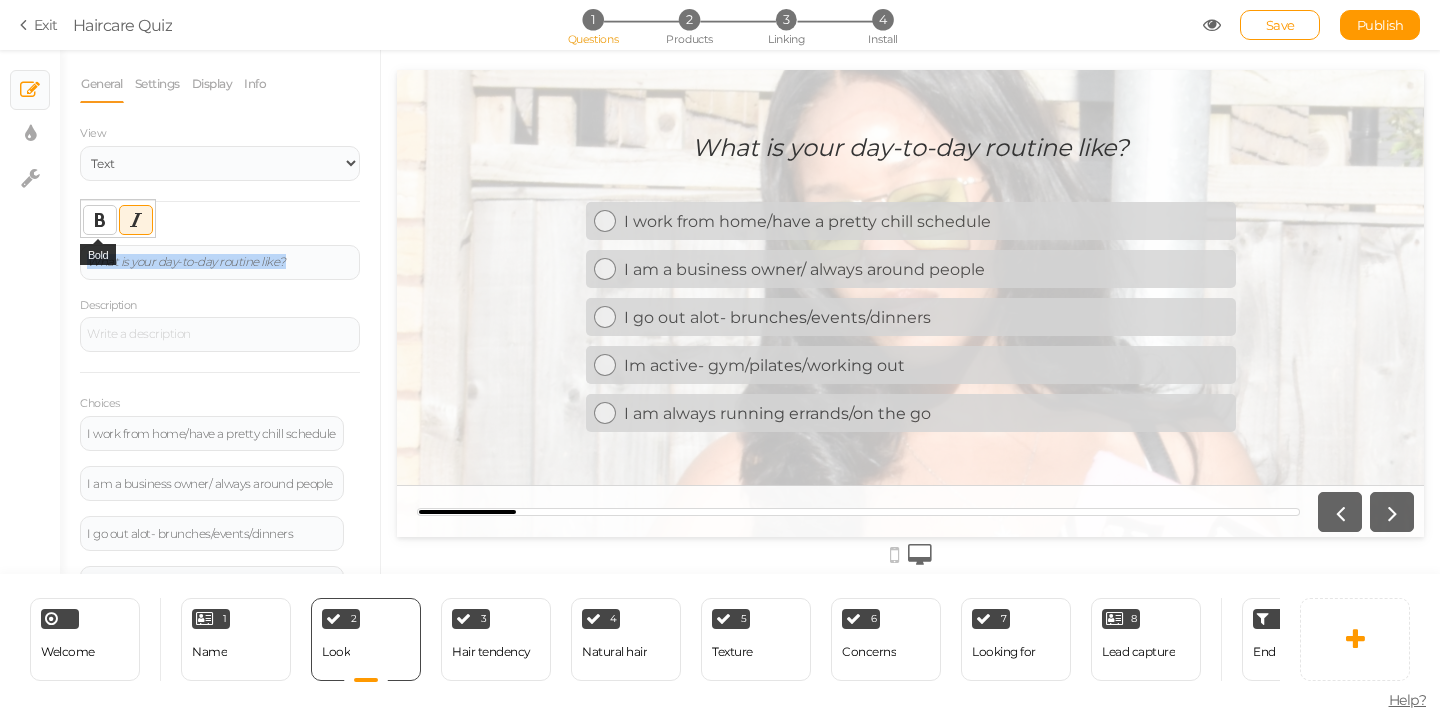 click at bounding box center (100, 220) 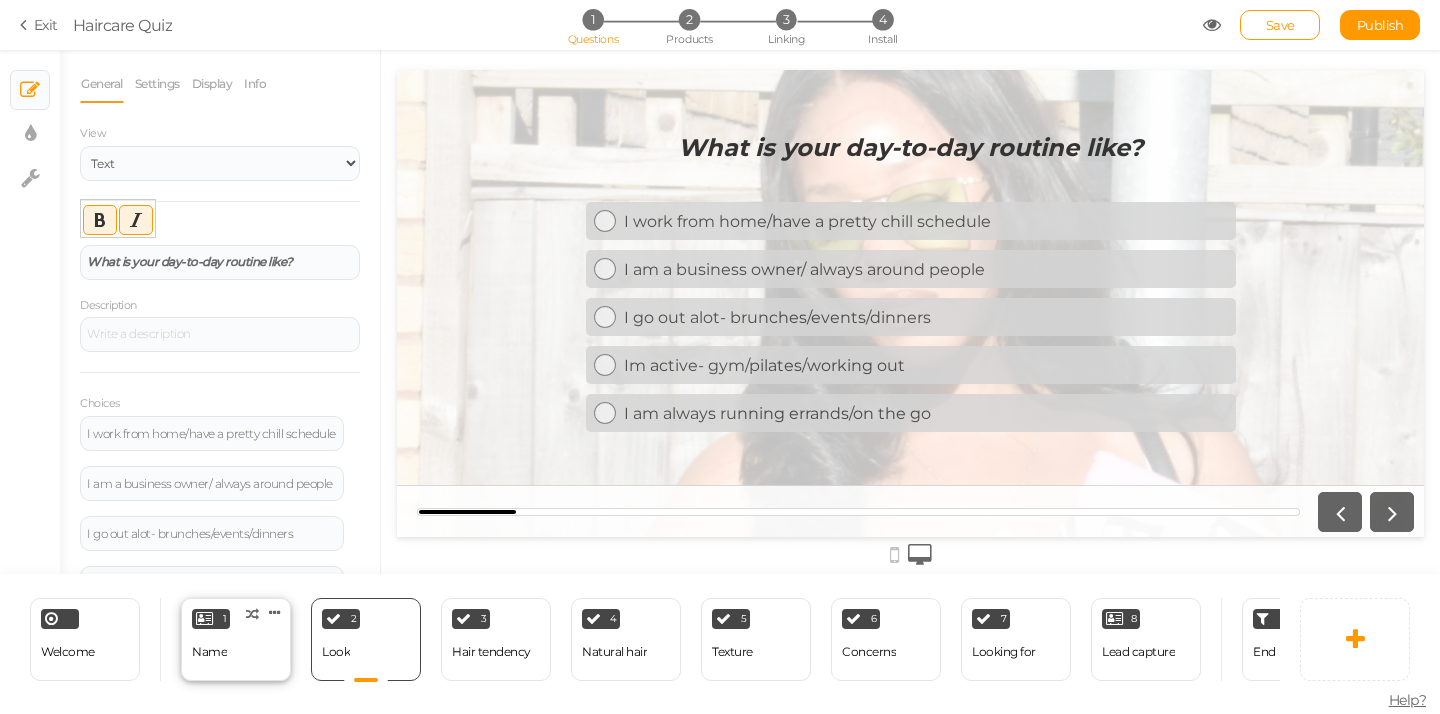 click on "1         Name         × Define the conditions to show this slide.                     Clone             Change type             Delete" at bounding box center (236, 639) 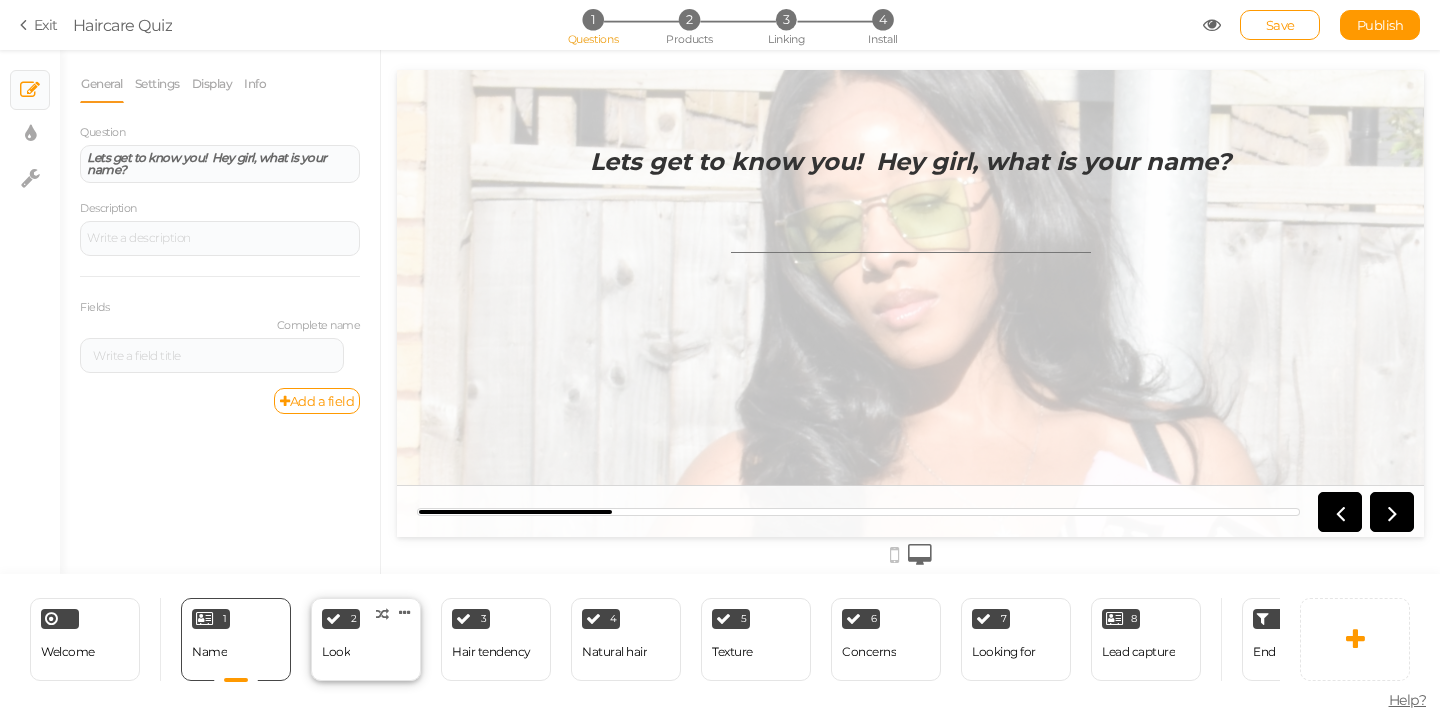 scroll, scrollTop: 0, scrollLeft: 0, axis: both 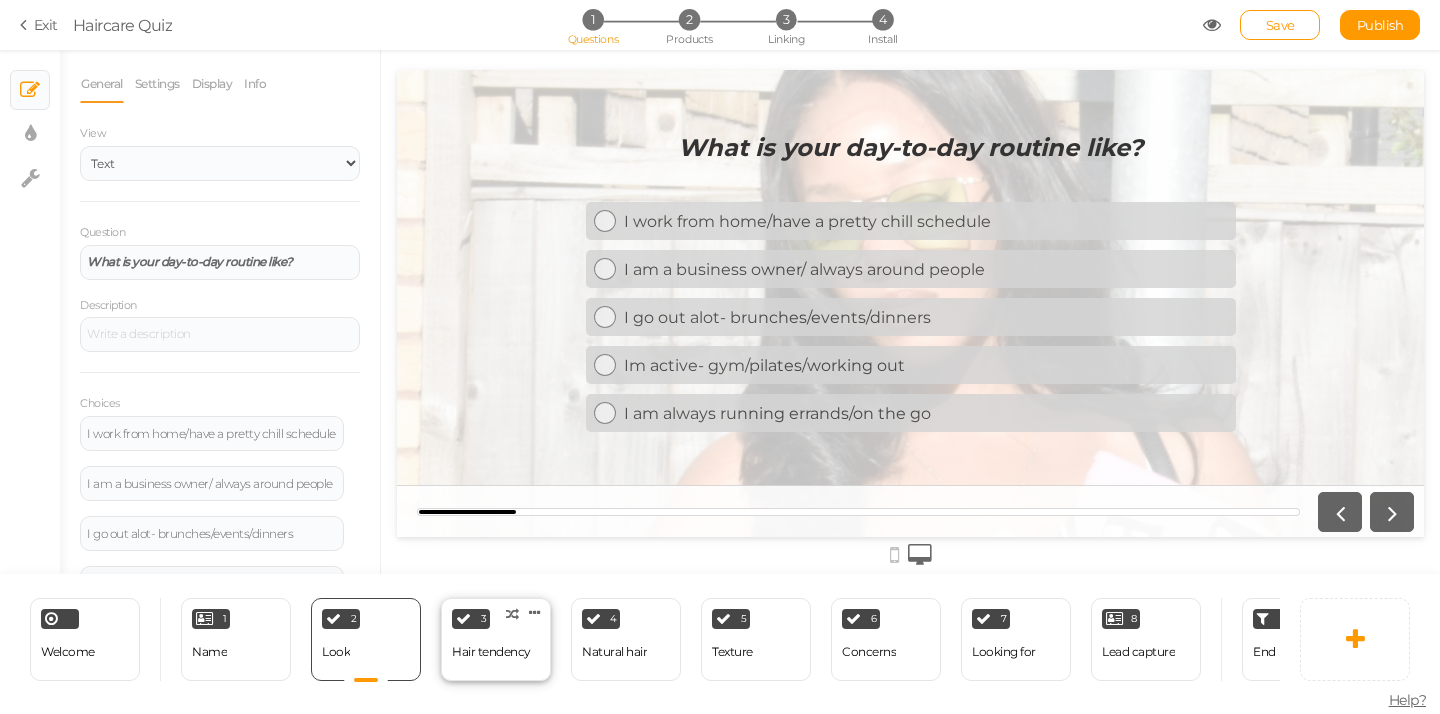 click on "Hair tendency" at bounding box center (491, 652) 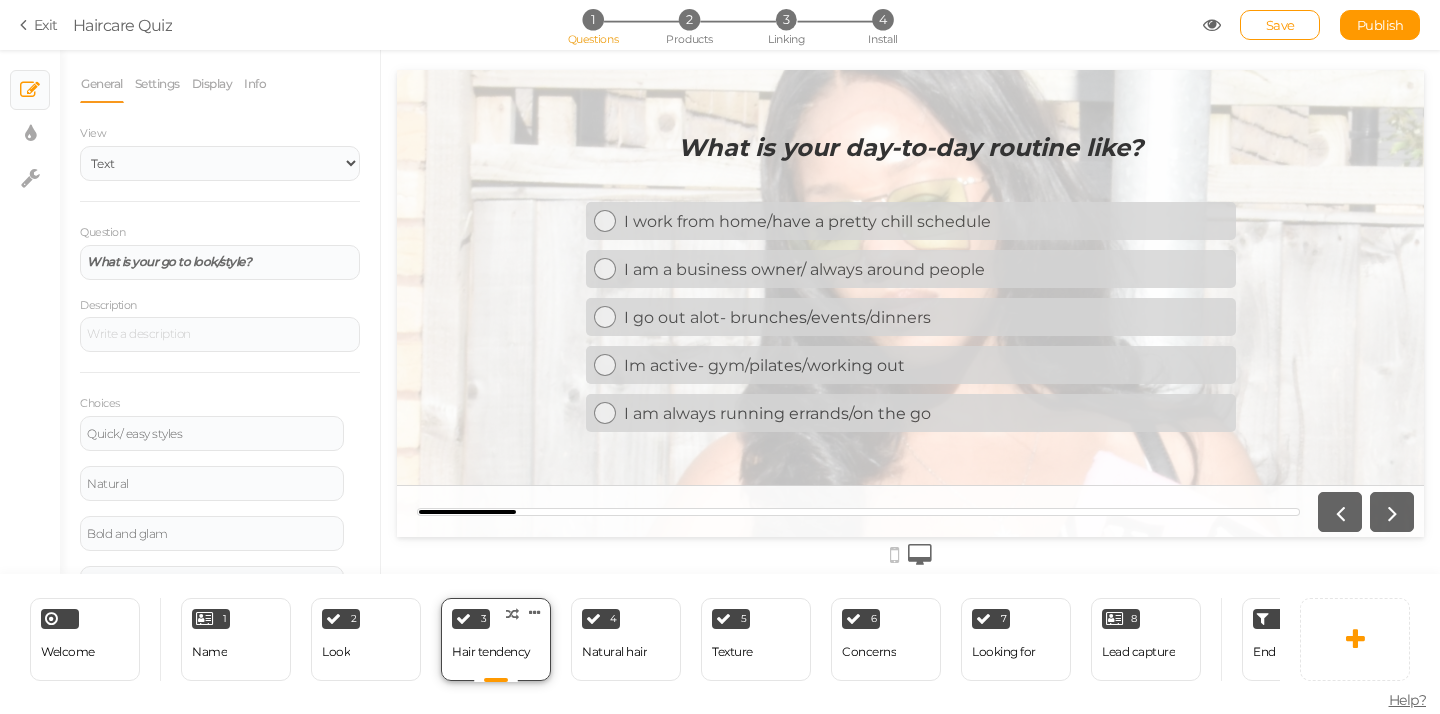scroll, scrollTop: 0, scrollLeft: 0, axis: both 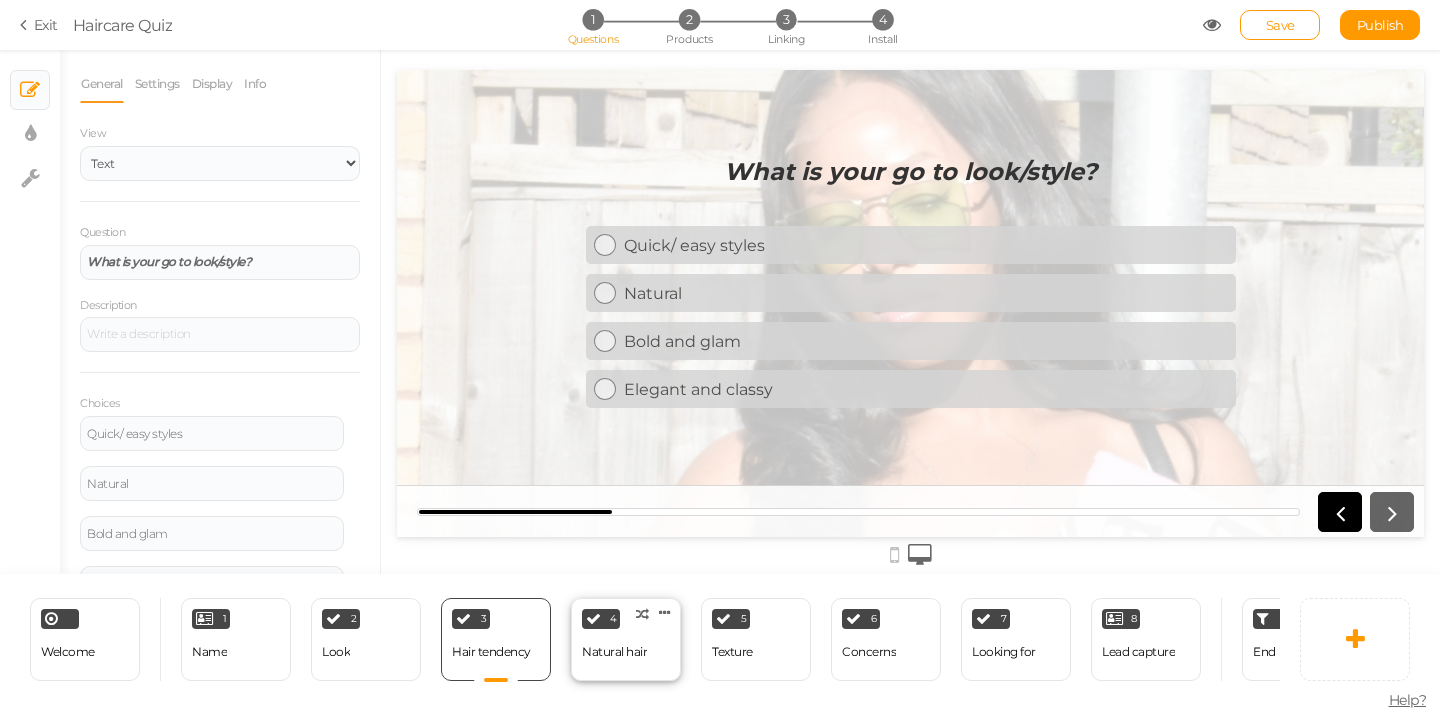 click on "Natural hair" at bounding box center [614, 652] 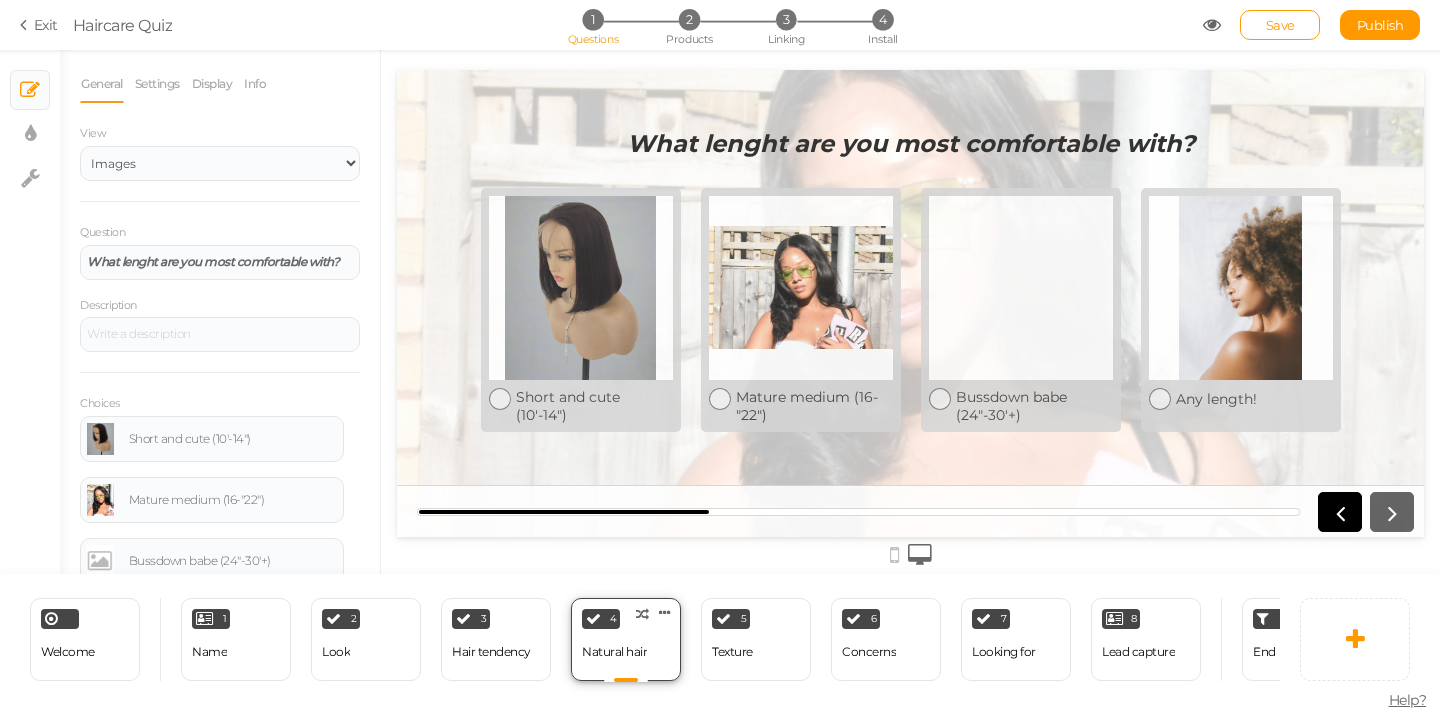 scroll, scrollTop: 0, scrollLeft: 0, axis: both 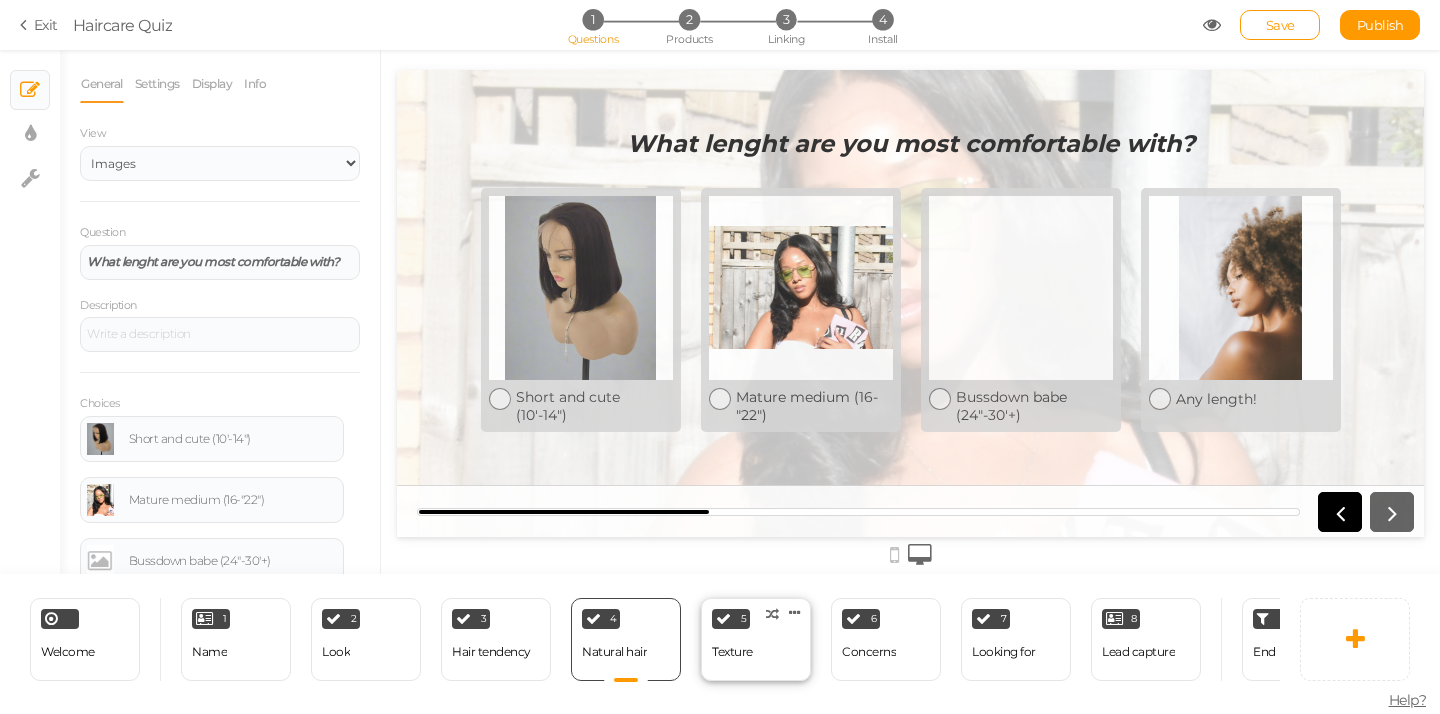 click on "5         Texture         × Define the conditions to show this slide.                     Clone             Change type             Delete" at bounding box center [756, 639] 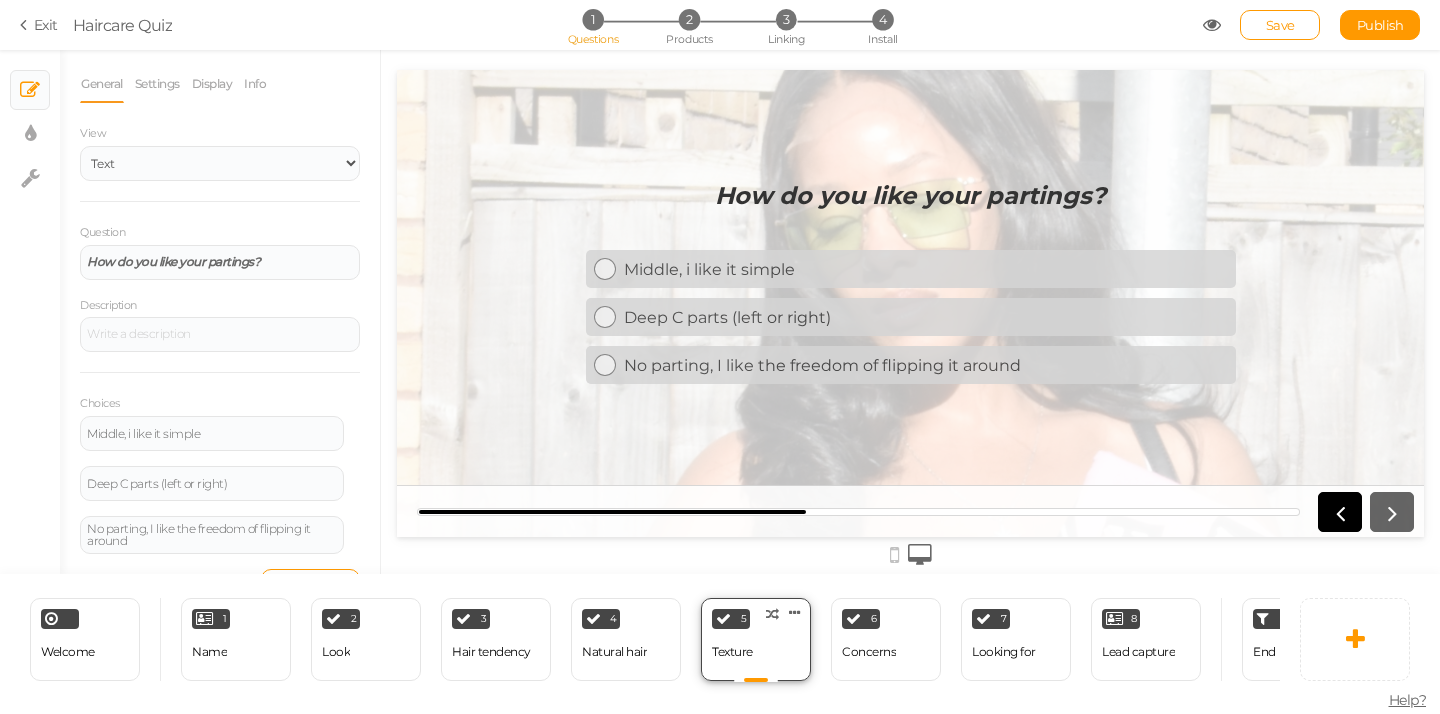 scroll, scrollTop: 0, scrollLeft: 0, axis: both 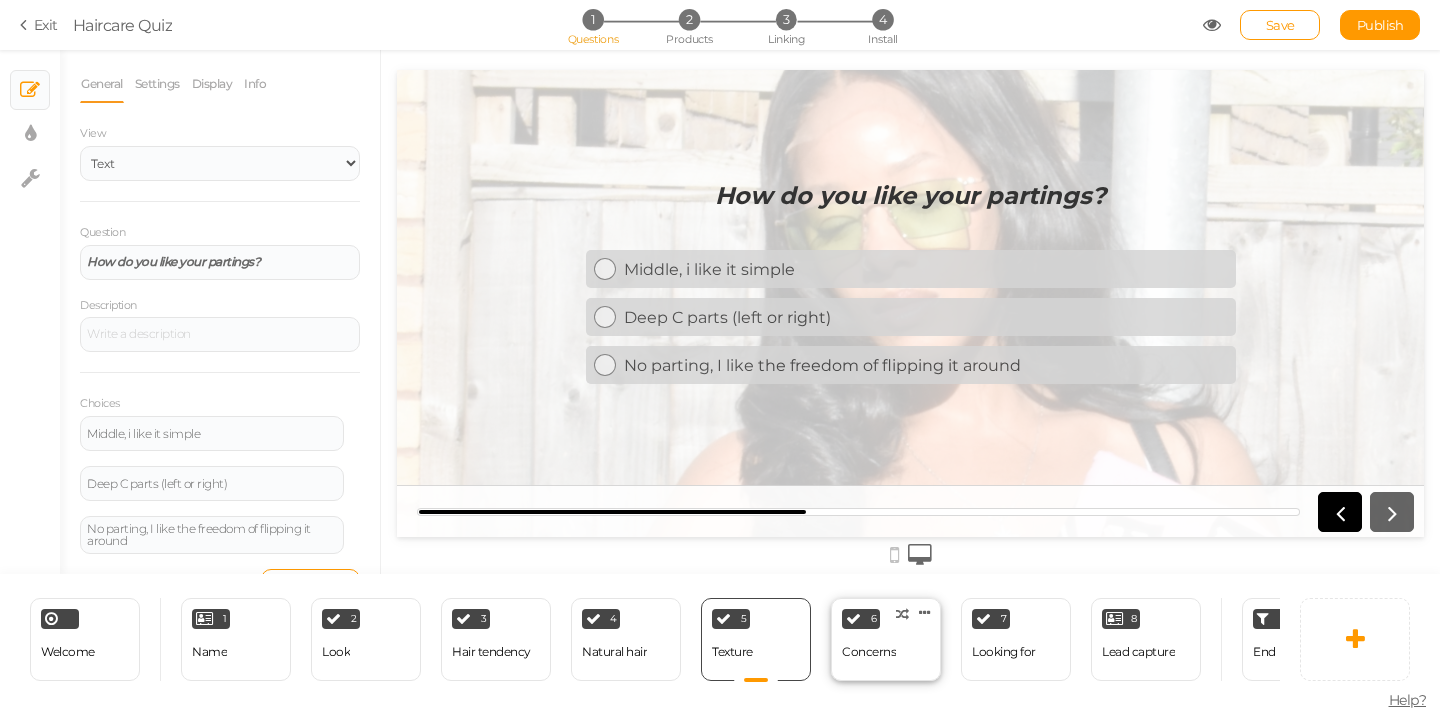 click on "6         Concerns         × Define the conditions to show this slide.                     Clone             Change type             Delete" at bounding box center [886, 639] 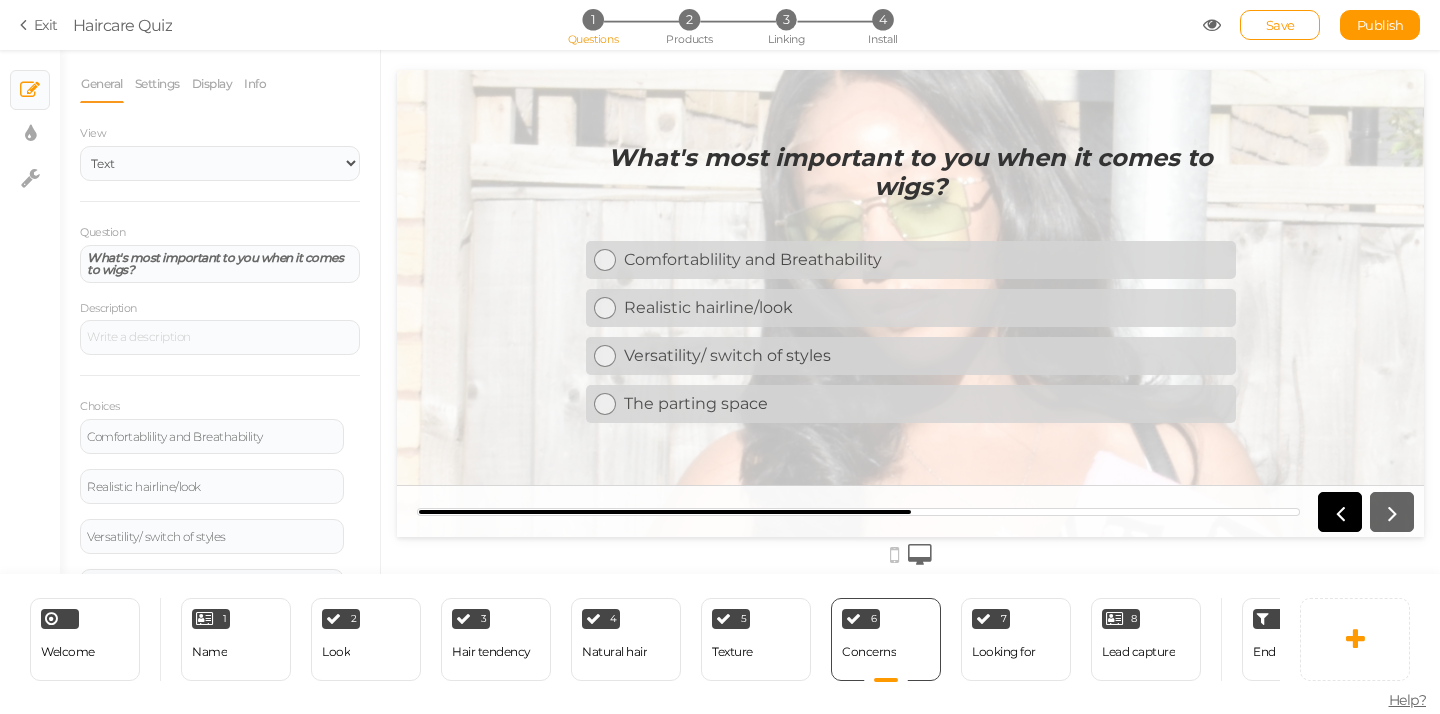 scroll, scrollTop: 0, scrollLeft: 0, axis: both 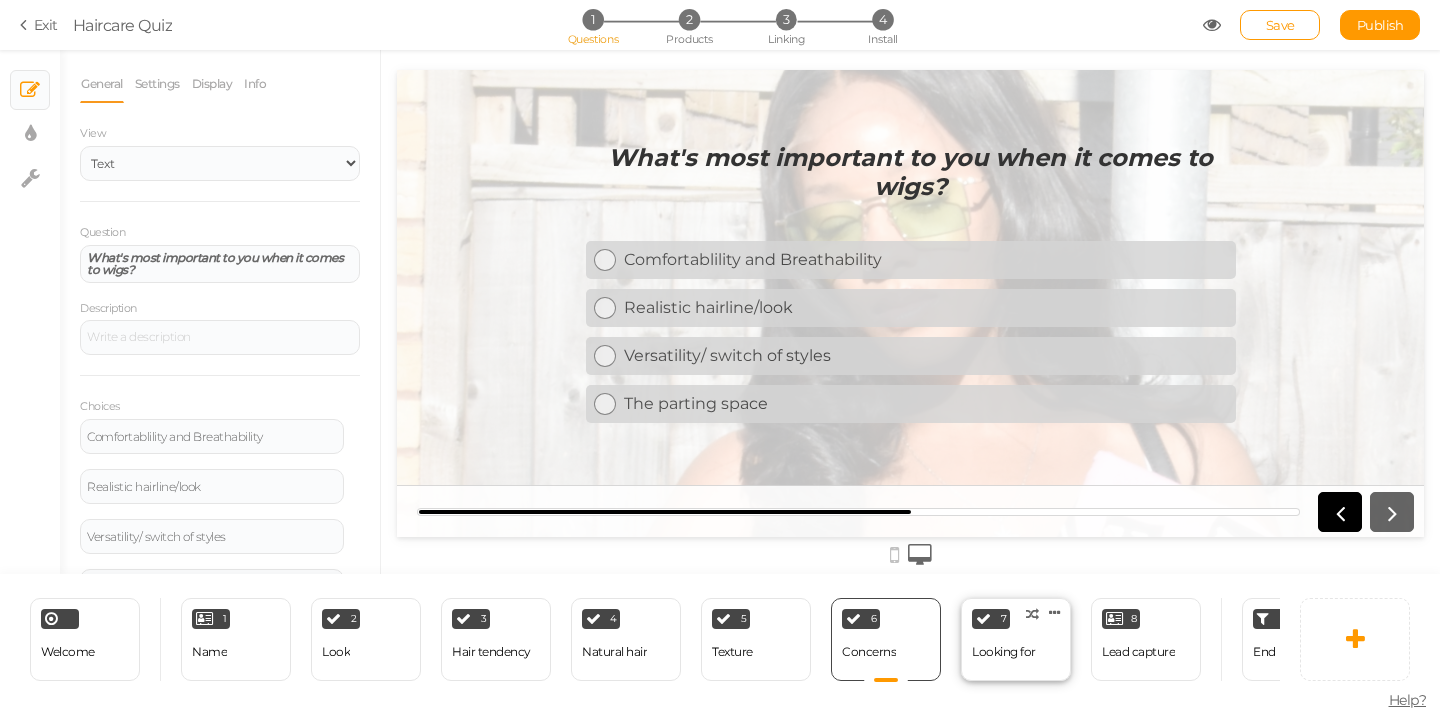 click on "Looking for" at bounding box center (1004, 652) 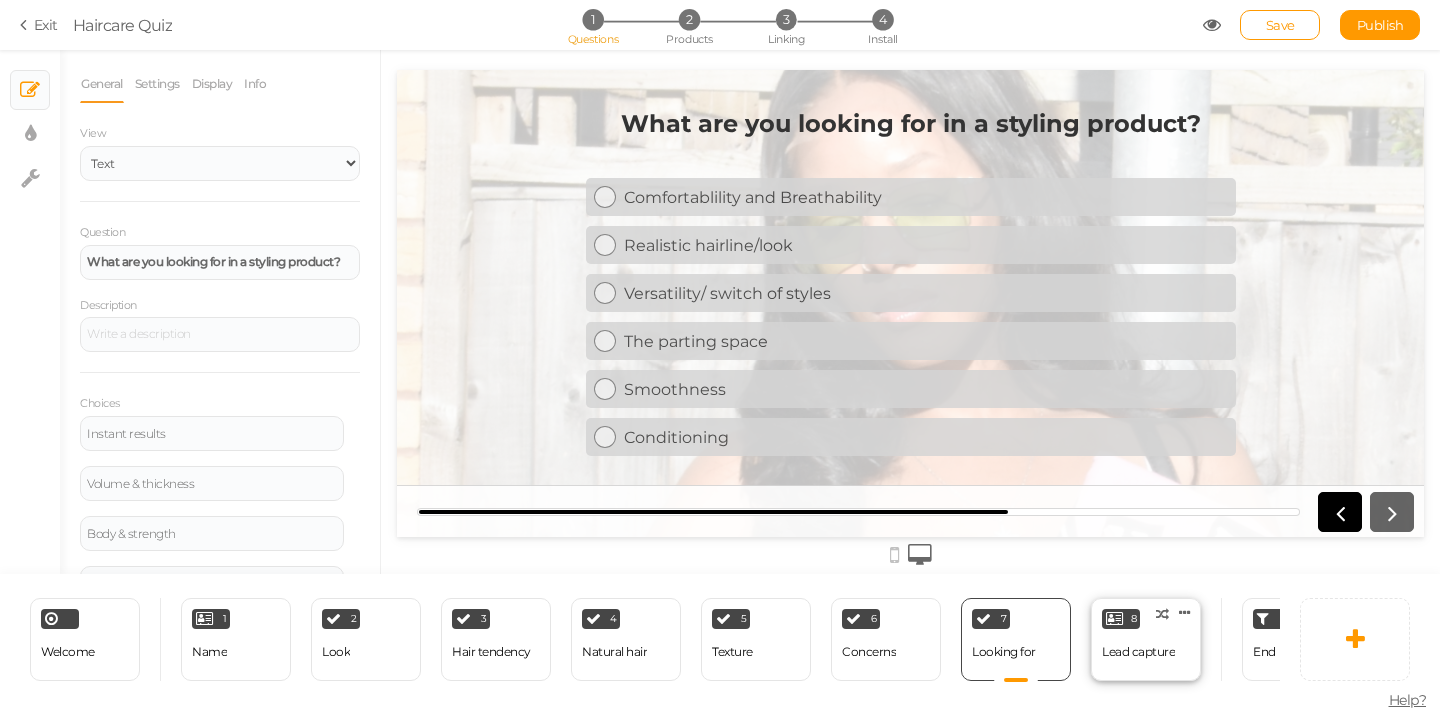 scroll, scrollTop: 0, scrollLeft: 0, axis: both 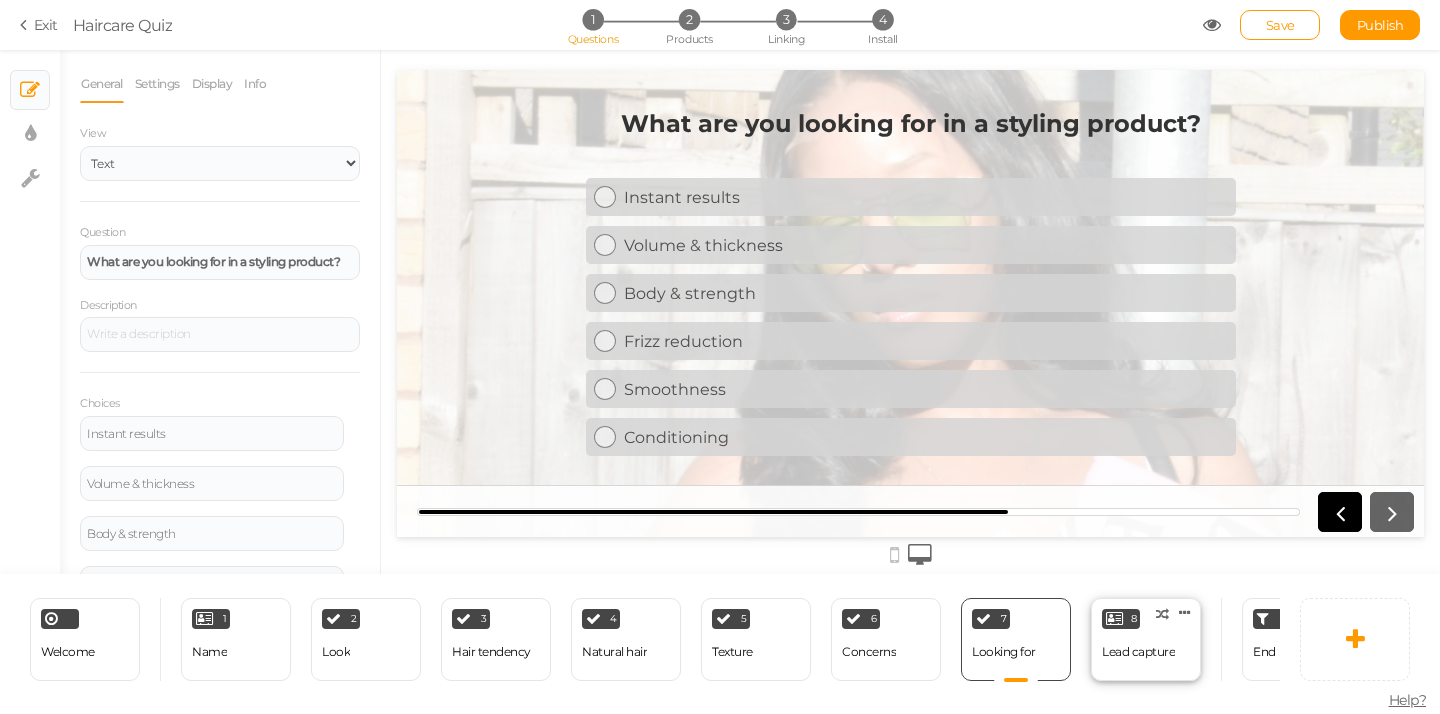 click on "Lead capture" at bounding box center [1138, 652] 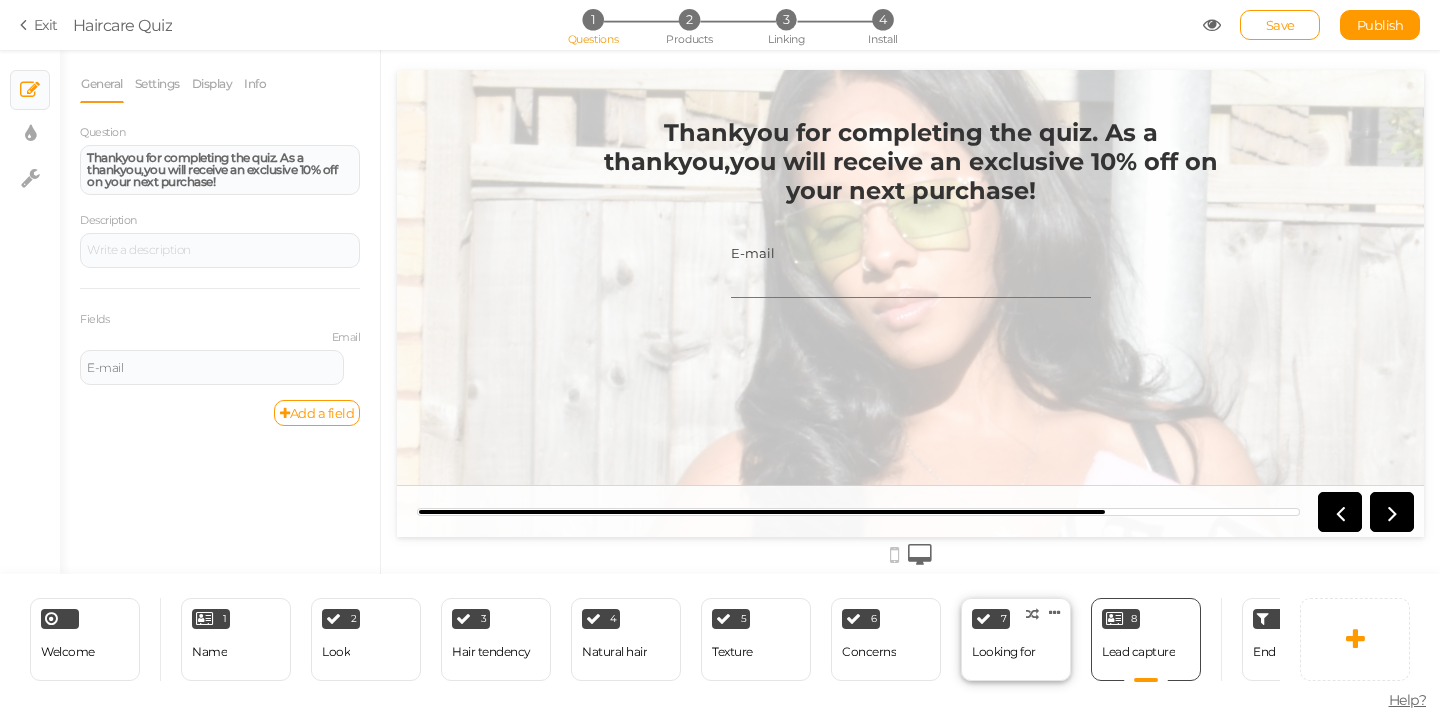 scroll, scrollTop: 0, scrollLeft: 0, axis: both 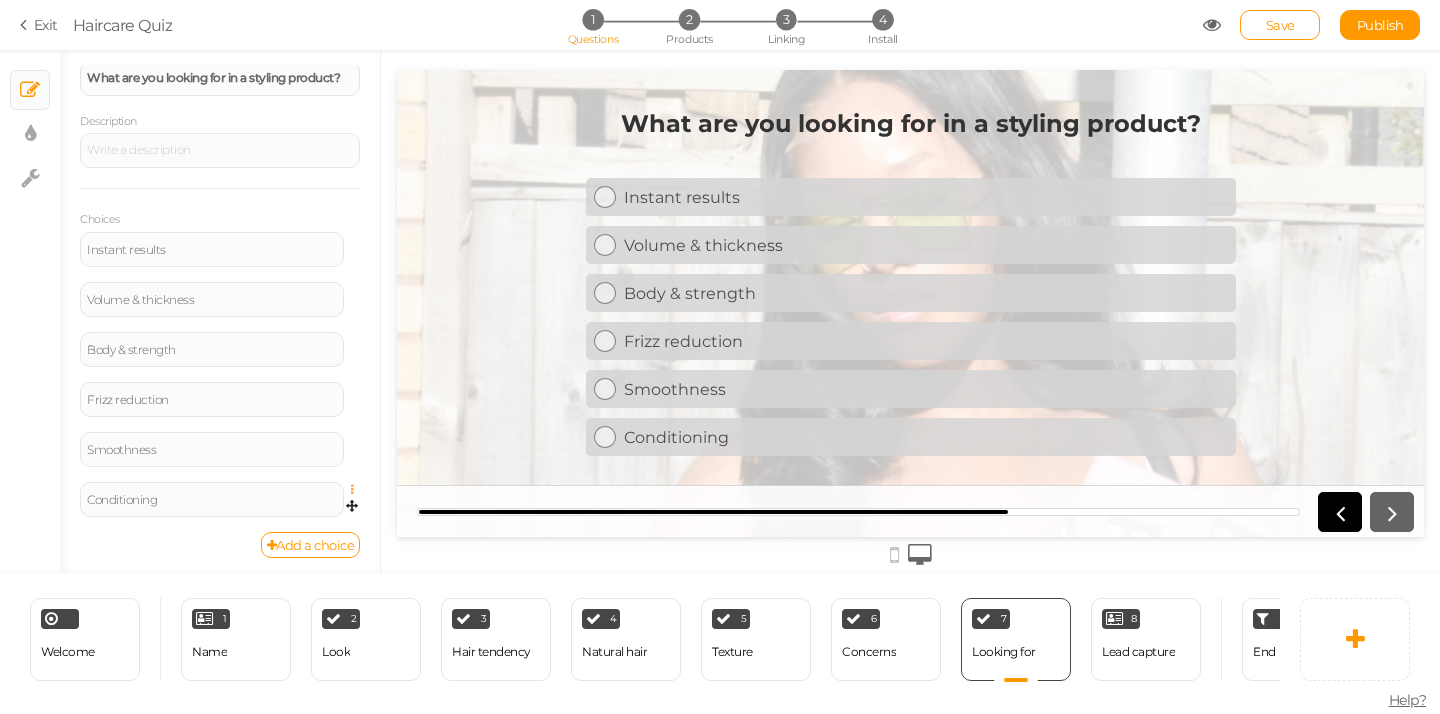 click at bounding box center (357, 490) 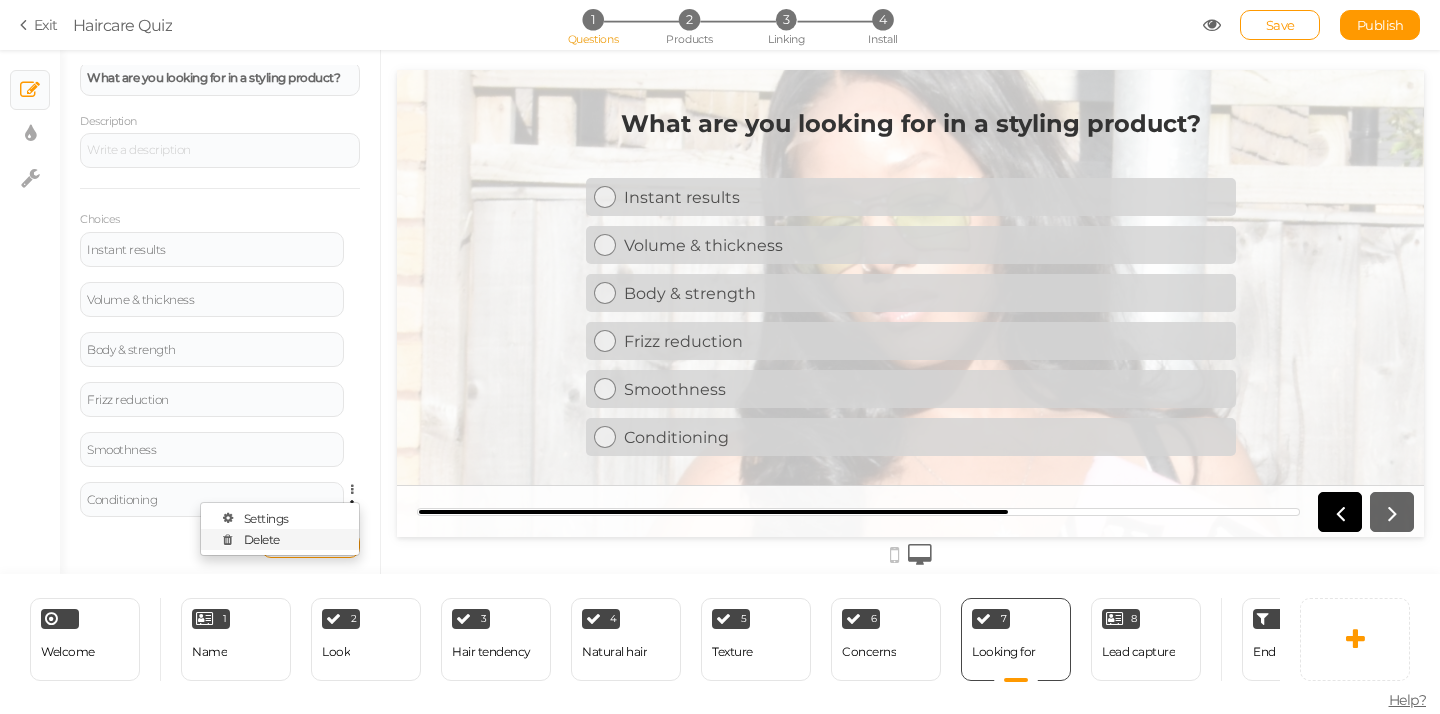 click on "Delete" at bounding box center (280, 539) 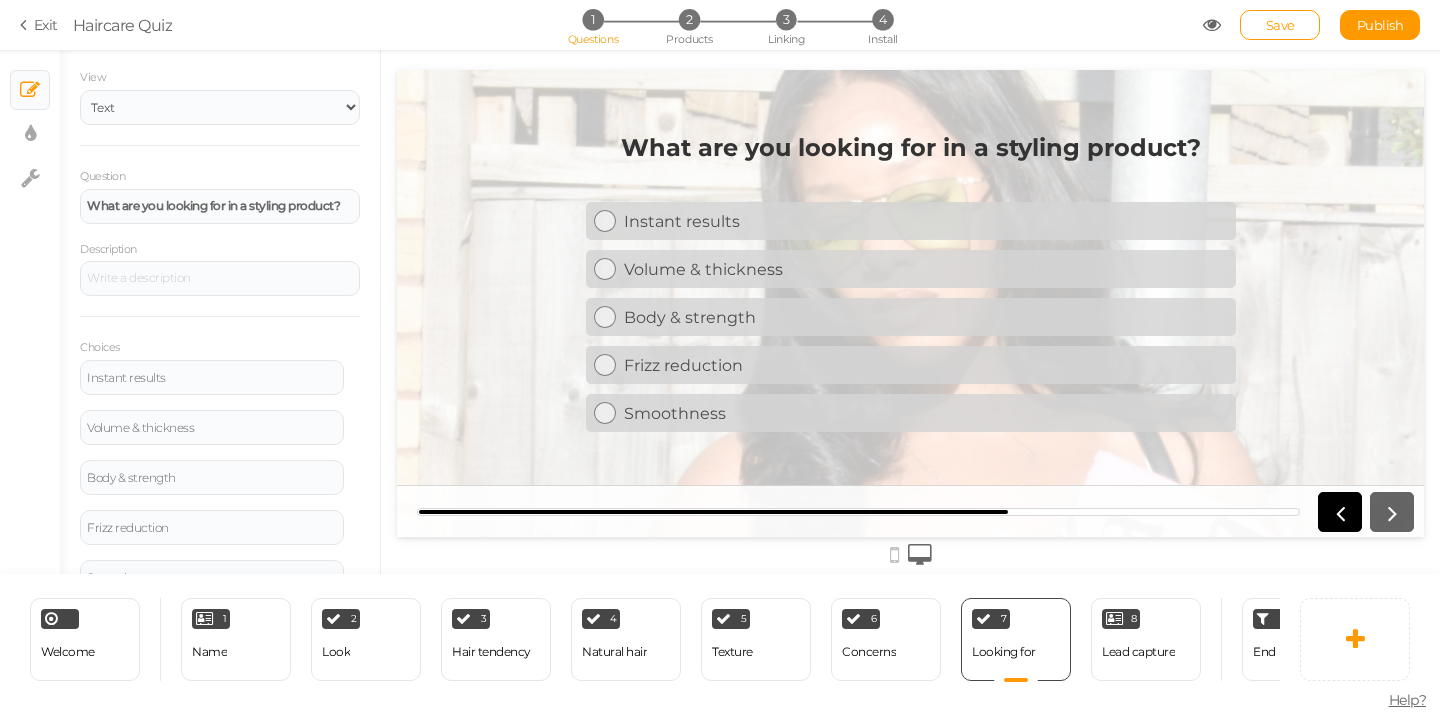 scroll, scrollTop: 54, scrollLeft: 0, axis: vertical 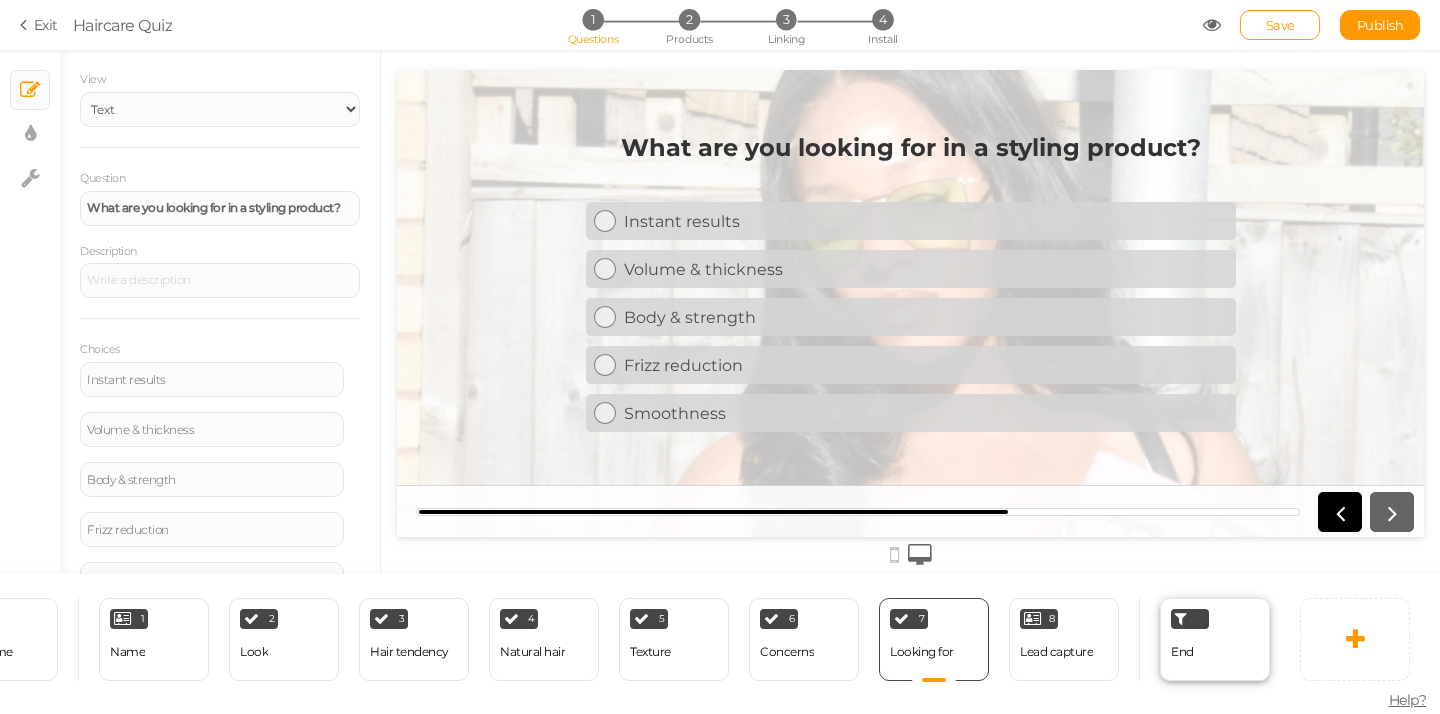 click on "End" at bounding box center [1215, 639] 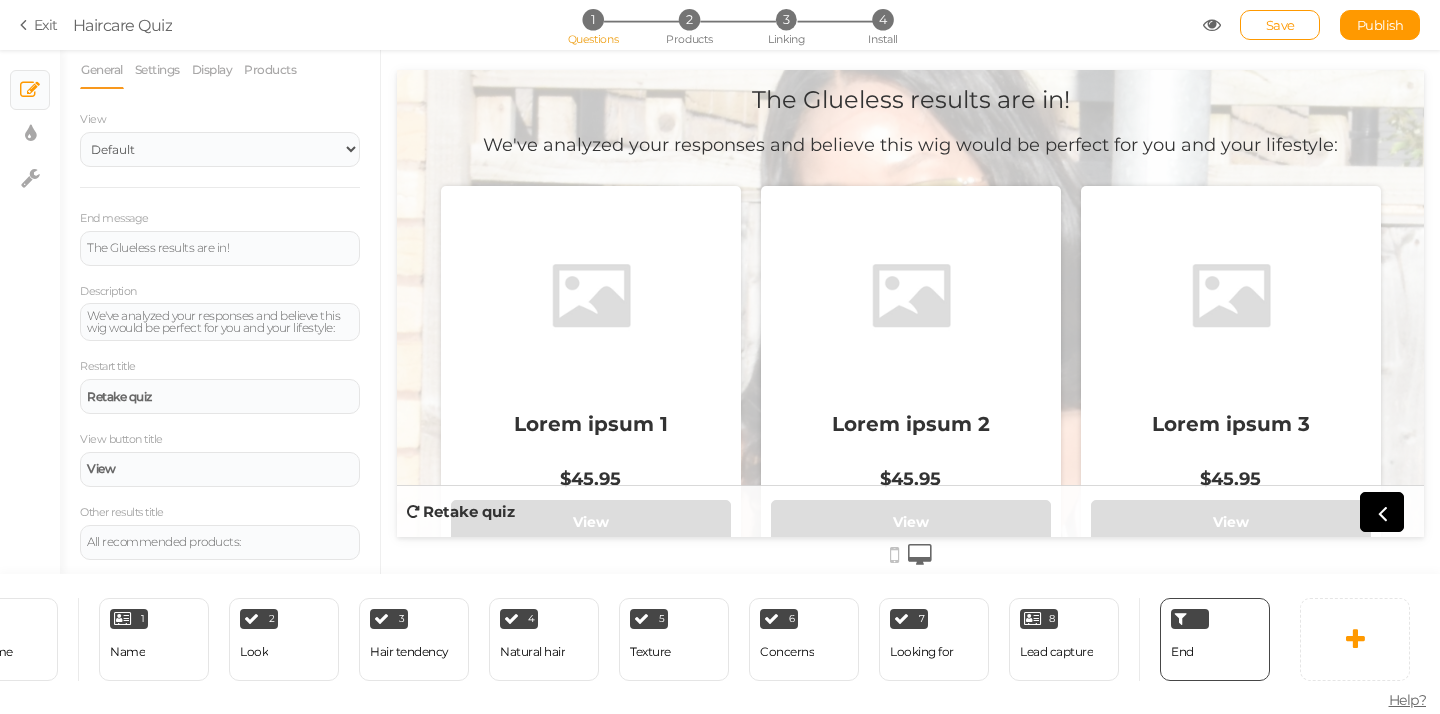 scroll, scrollTop: 22, scrollLeft: 0, axis: vertical 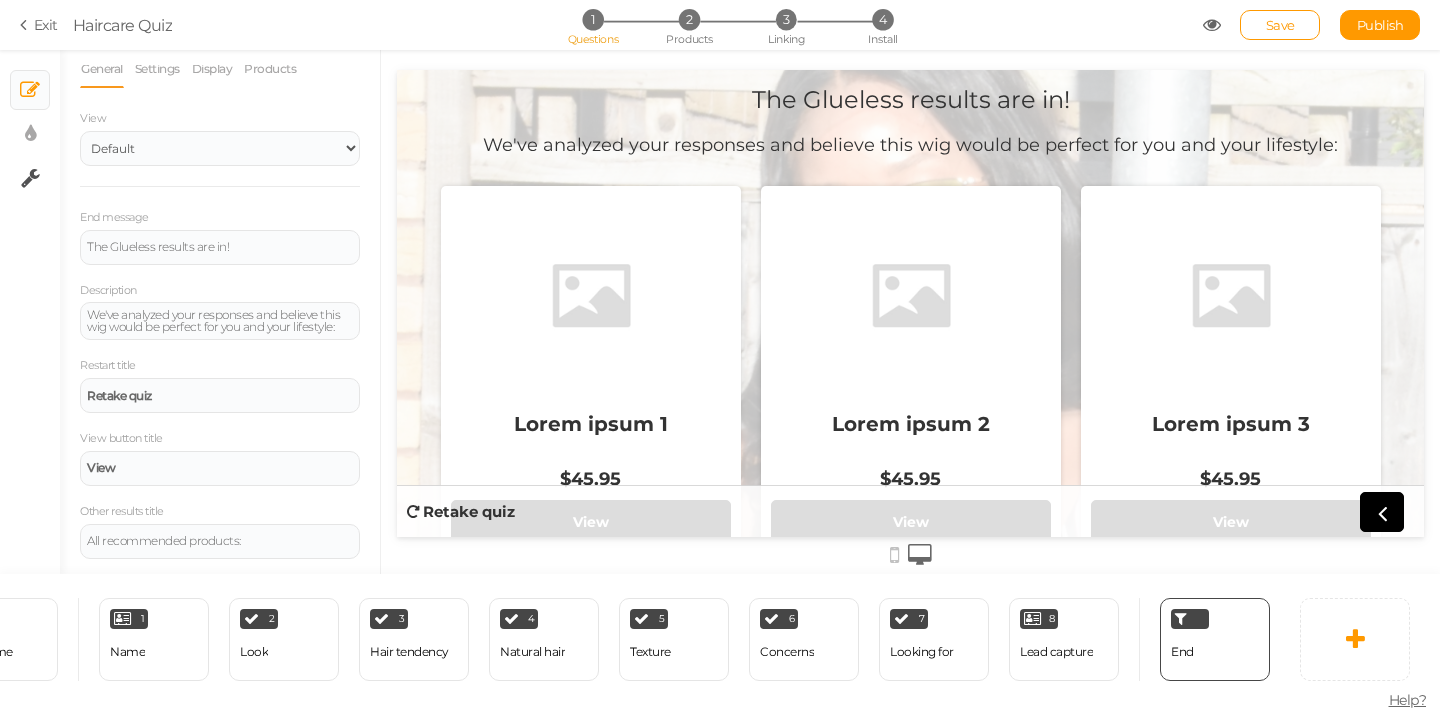 click on "× Settings" at bounding box center [30, 178] 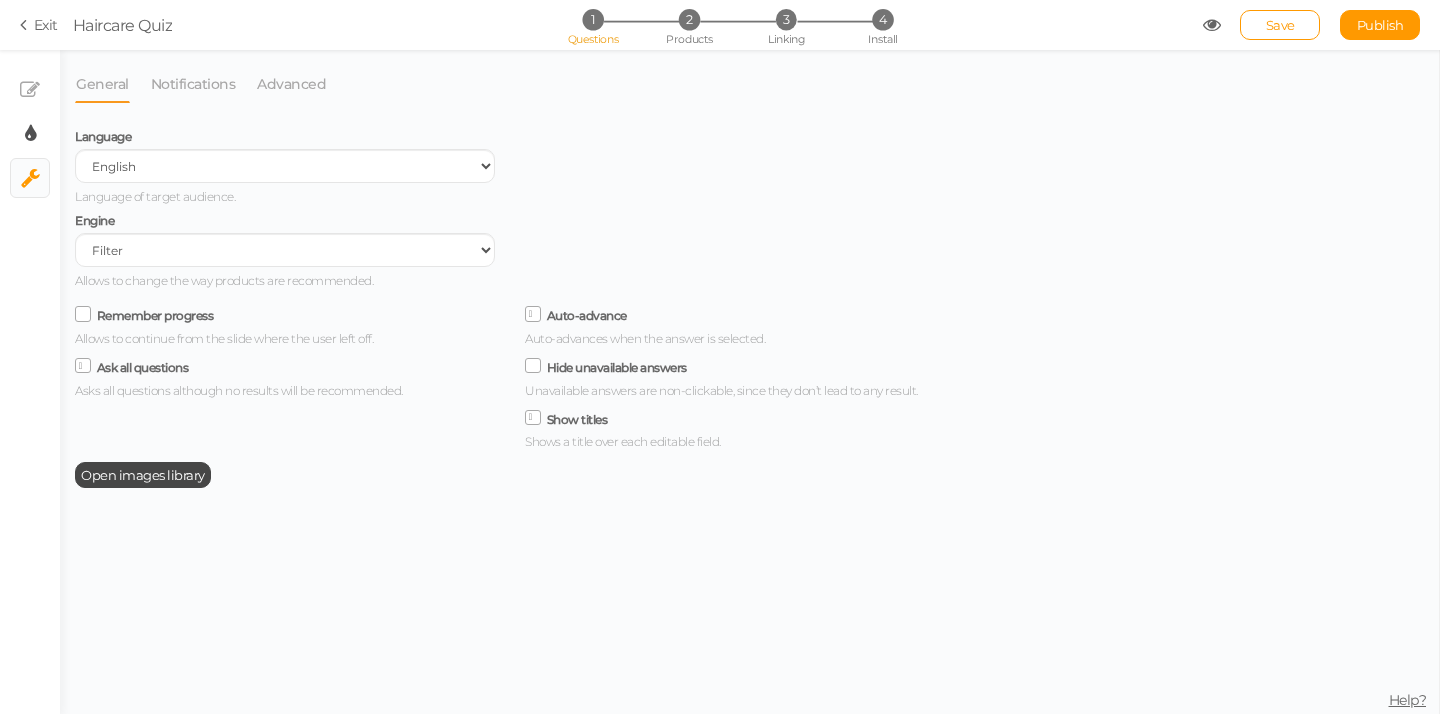 click on "× Display settings" at bounding box center (30, 134) 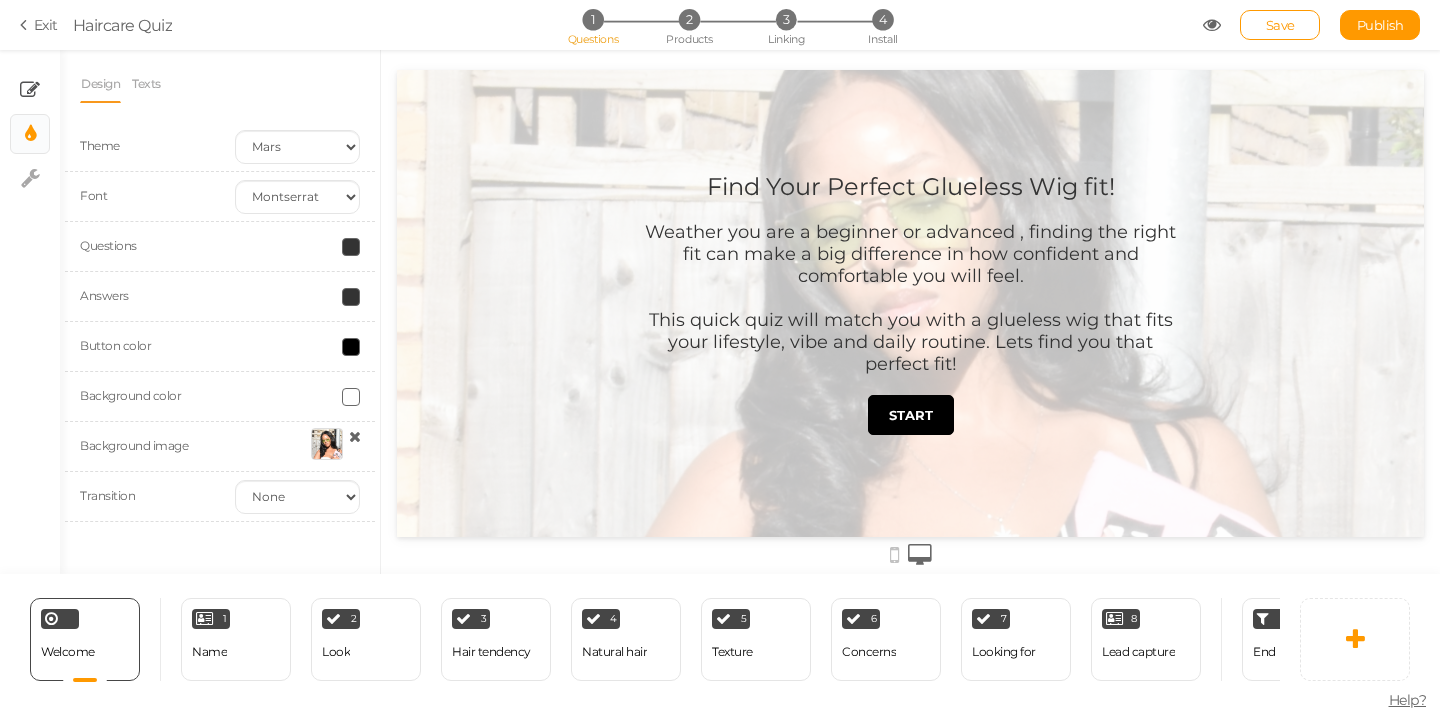 scroll, scrollTop: 0, scrollLeft: 0, axis: both 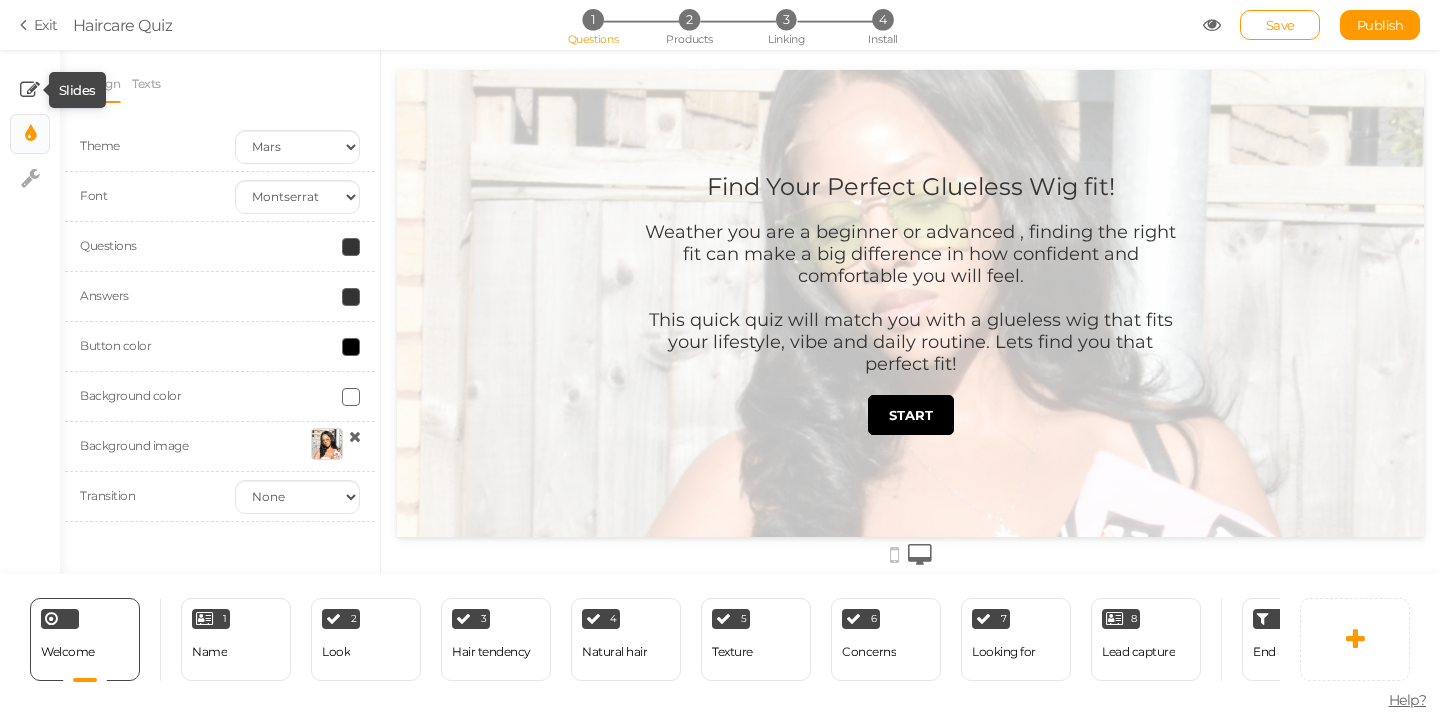 click at bounding box center (30, 90) 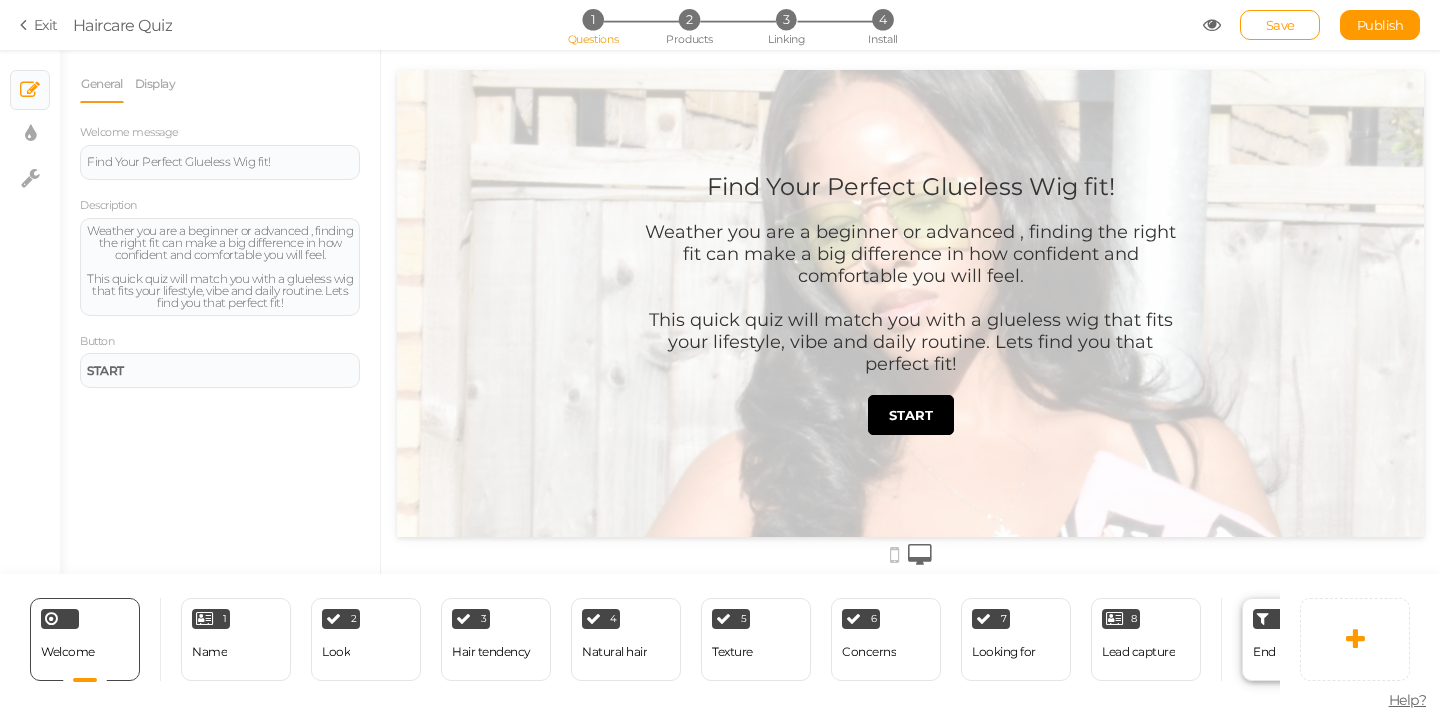 click on "End" at bounding box center (1297, 639) 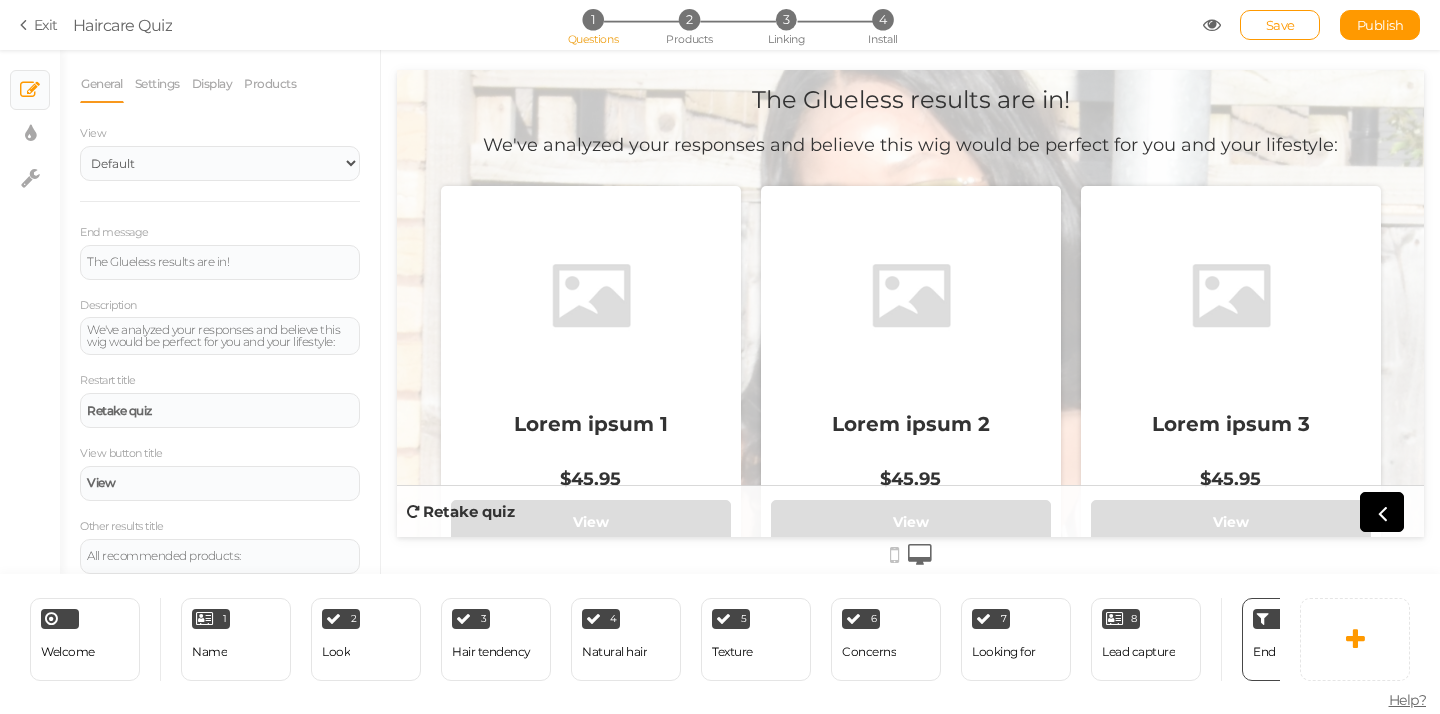 scroll, scrollTop: 0, scrollLeft: 82, axis: horizontal 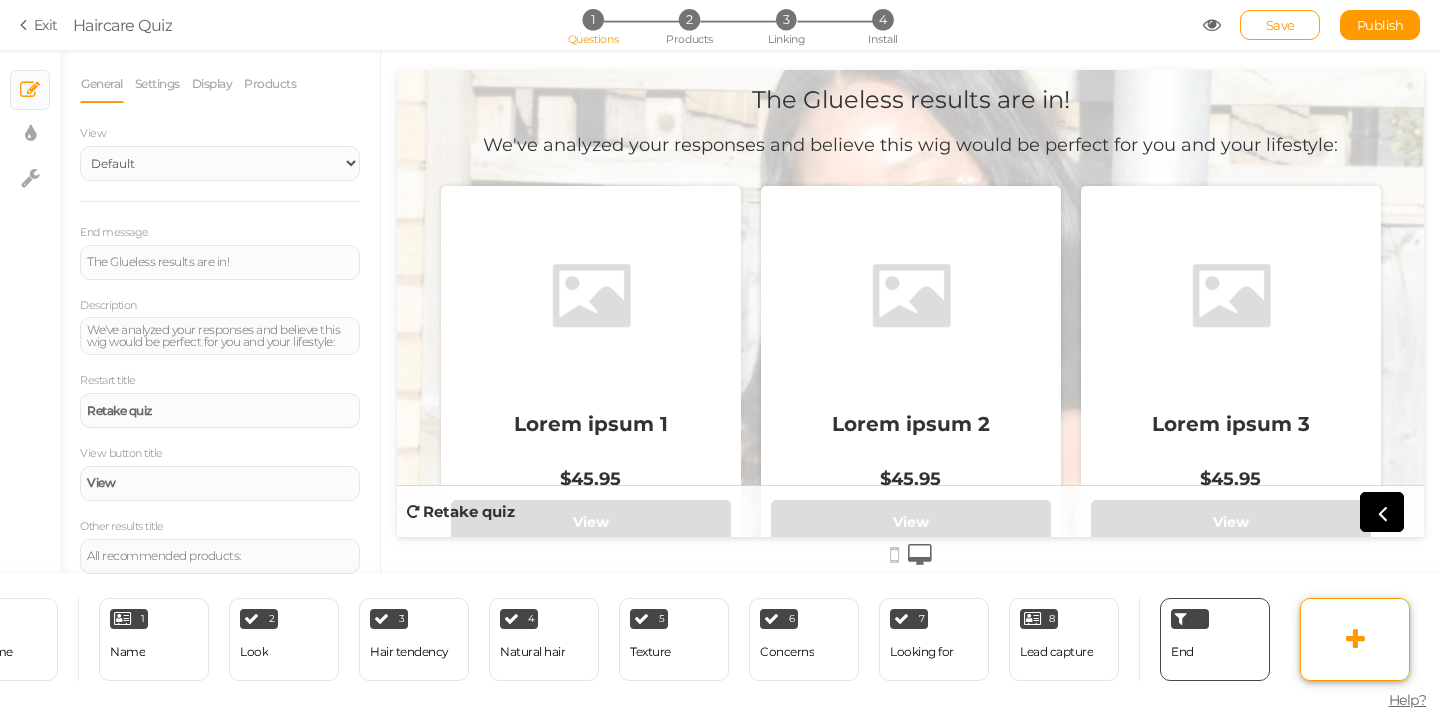 click at bounding box center [1355, 639] 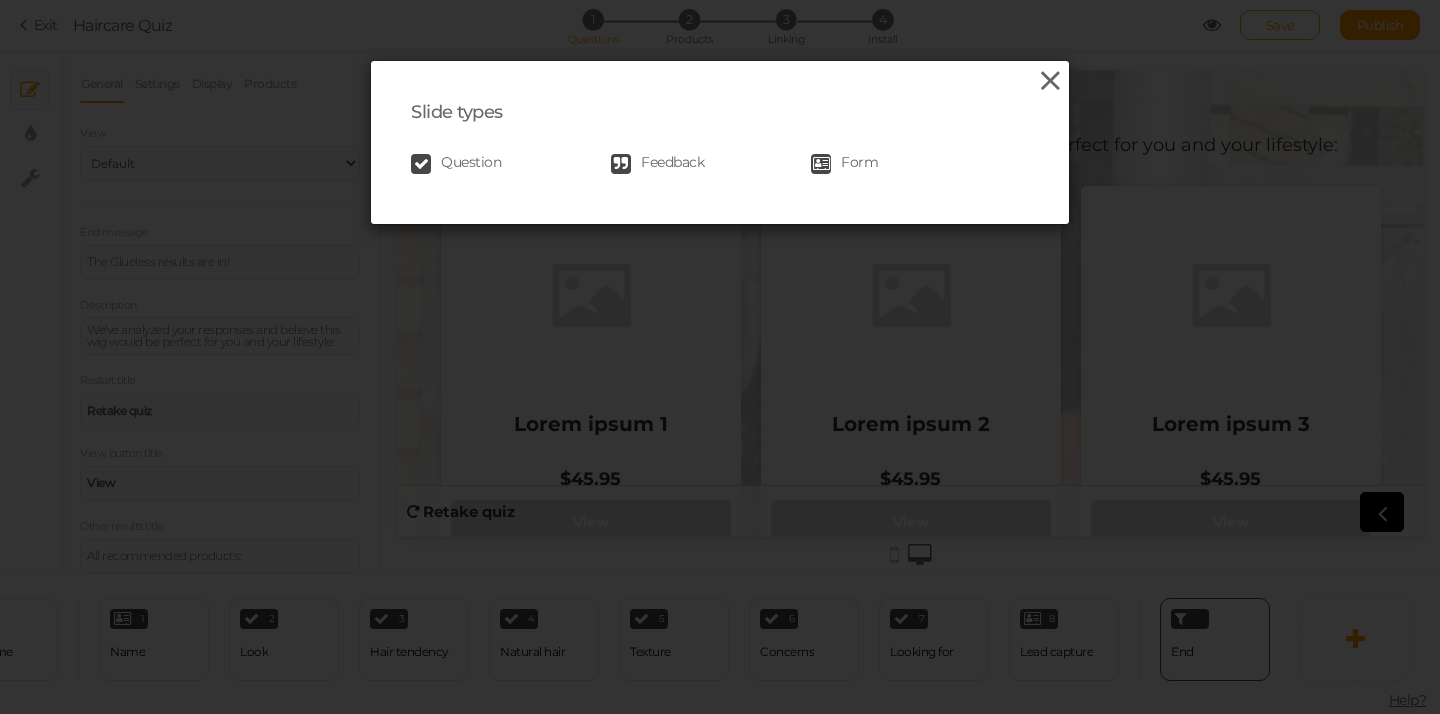 click at bounding box center (1050, 81) 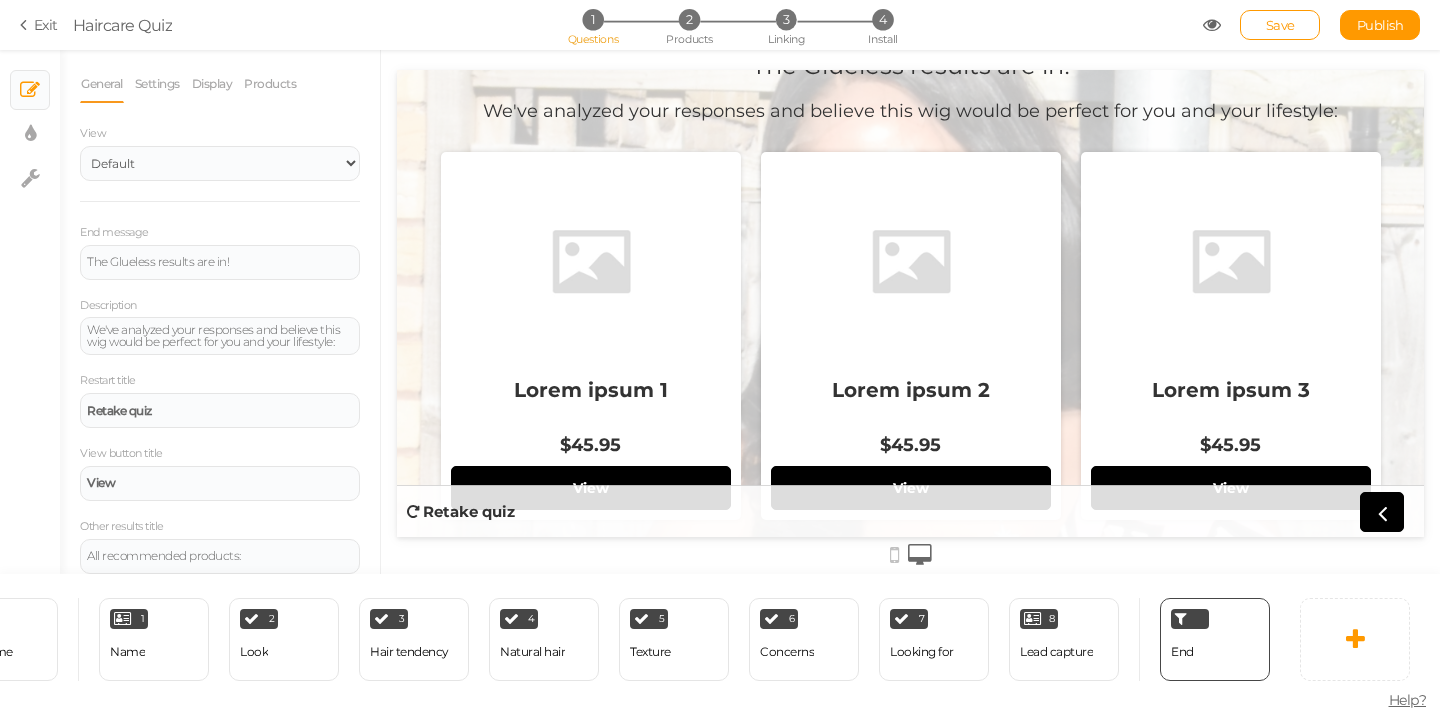 scroll, scrollTop: 0, scrollLeft: 0, axis: both 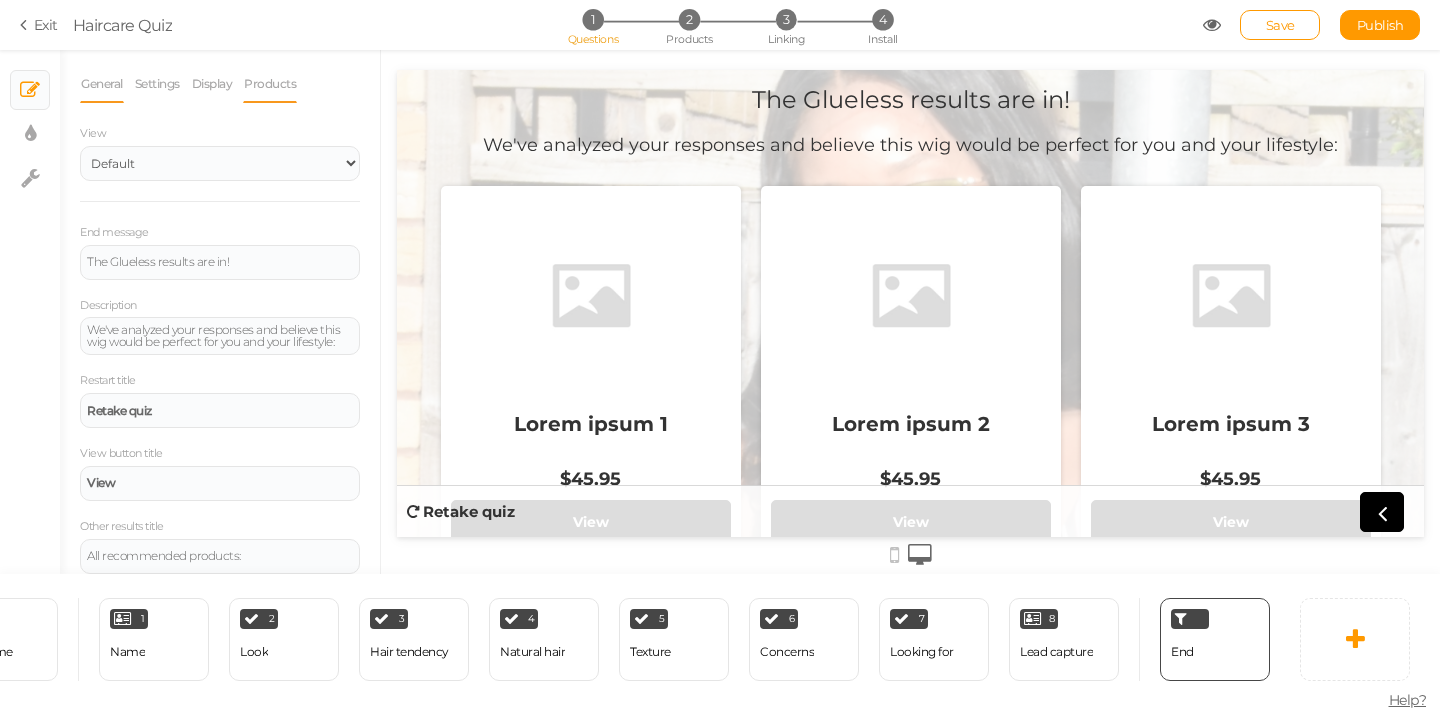 click on "Products" at bounding box center (270, 84) 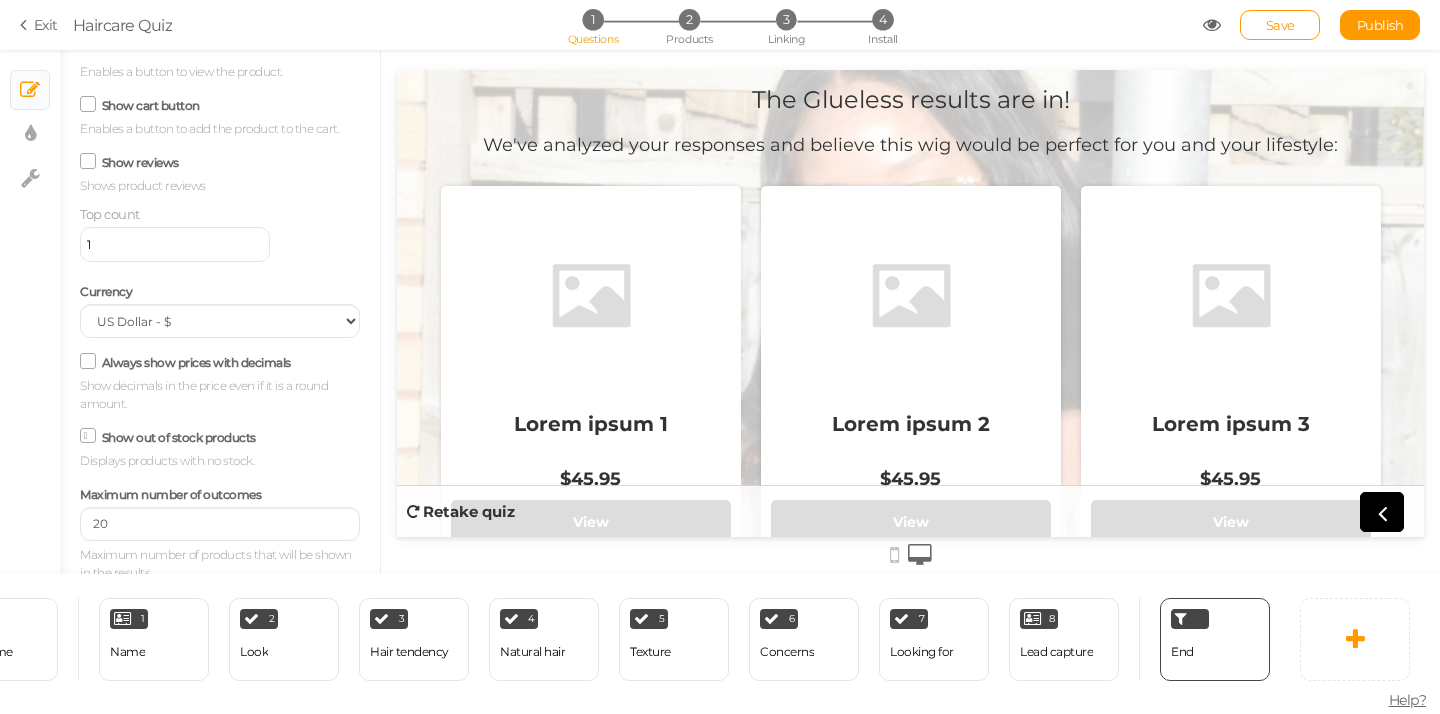 scroll, scrollTop: 445, scrollLeft: 0, axis: vertical 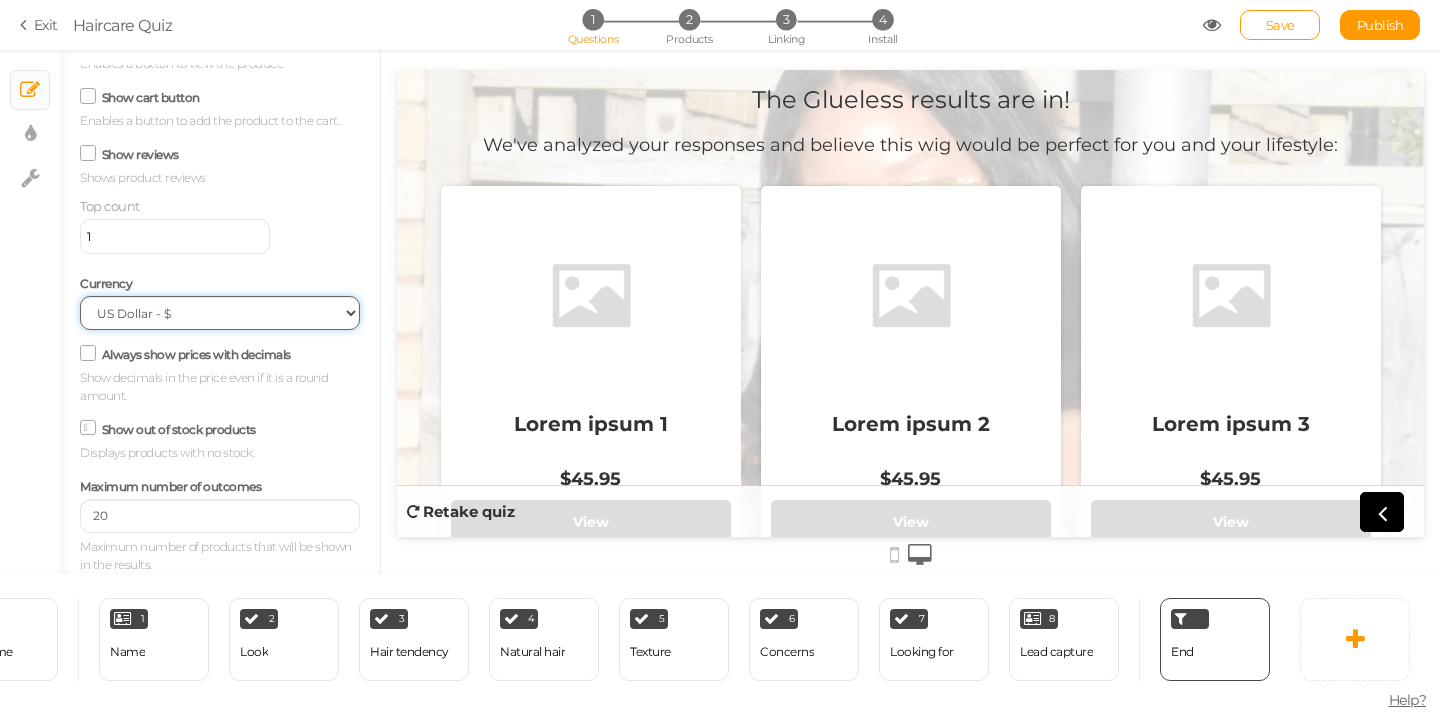 select on "GBP" 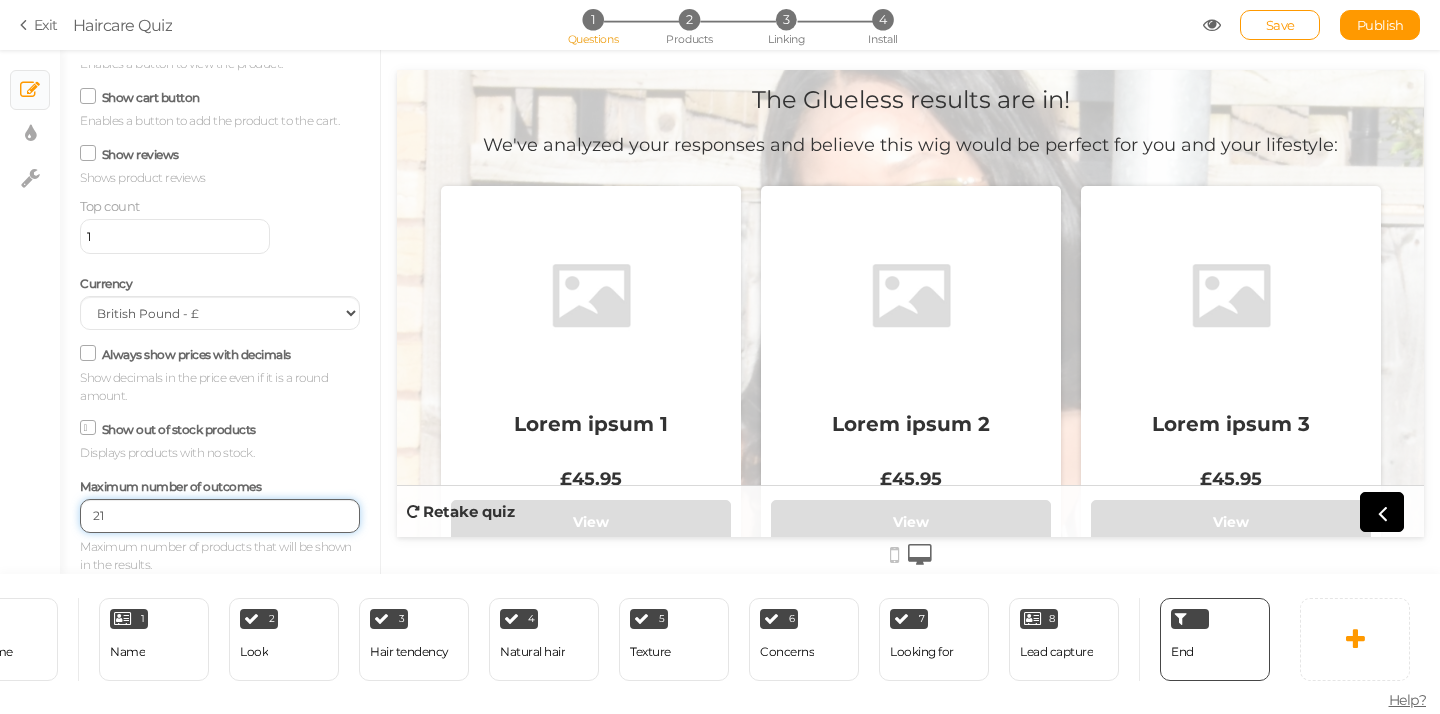 click on "21" at bounding box center (220, 516) 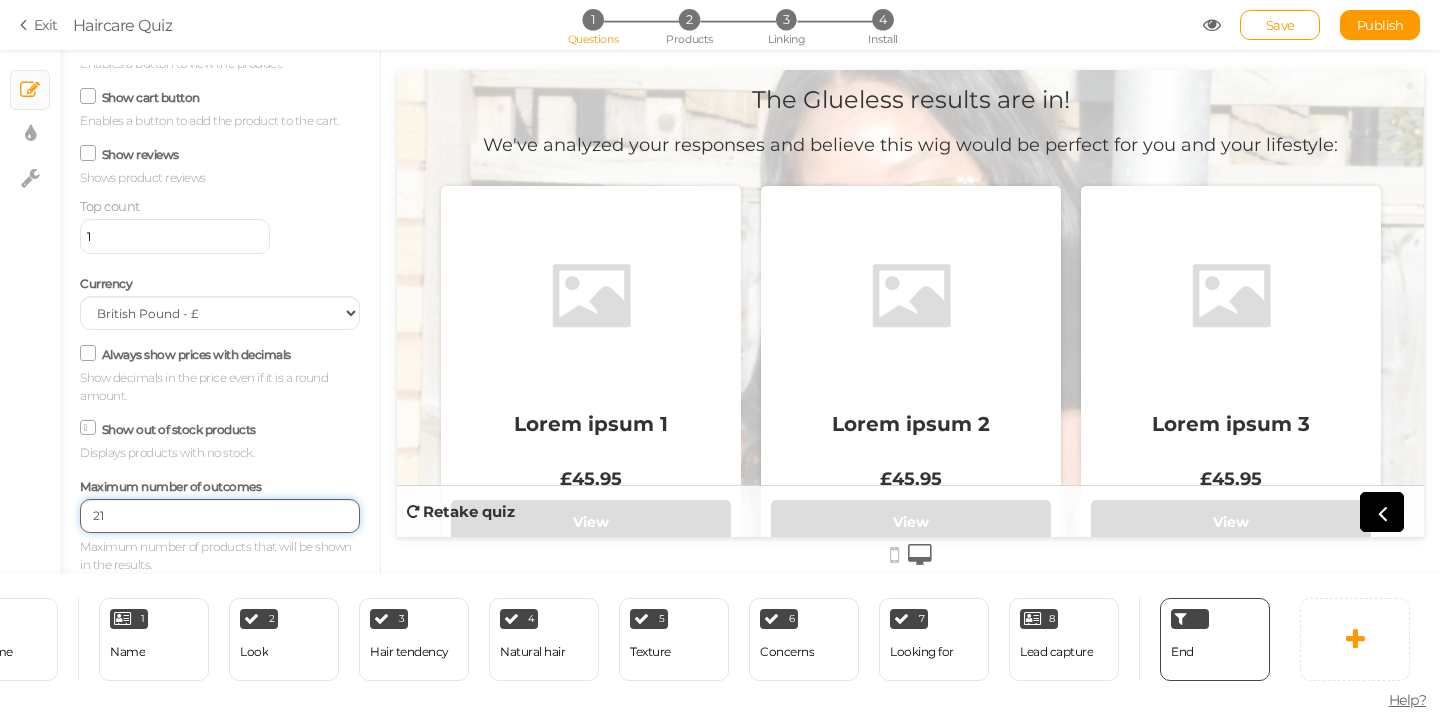 type on "2" 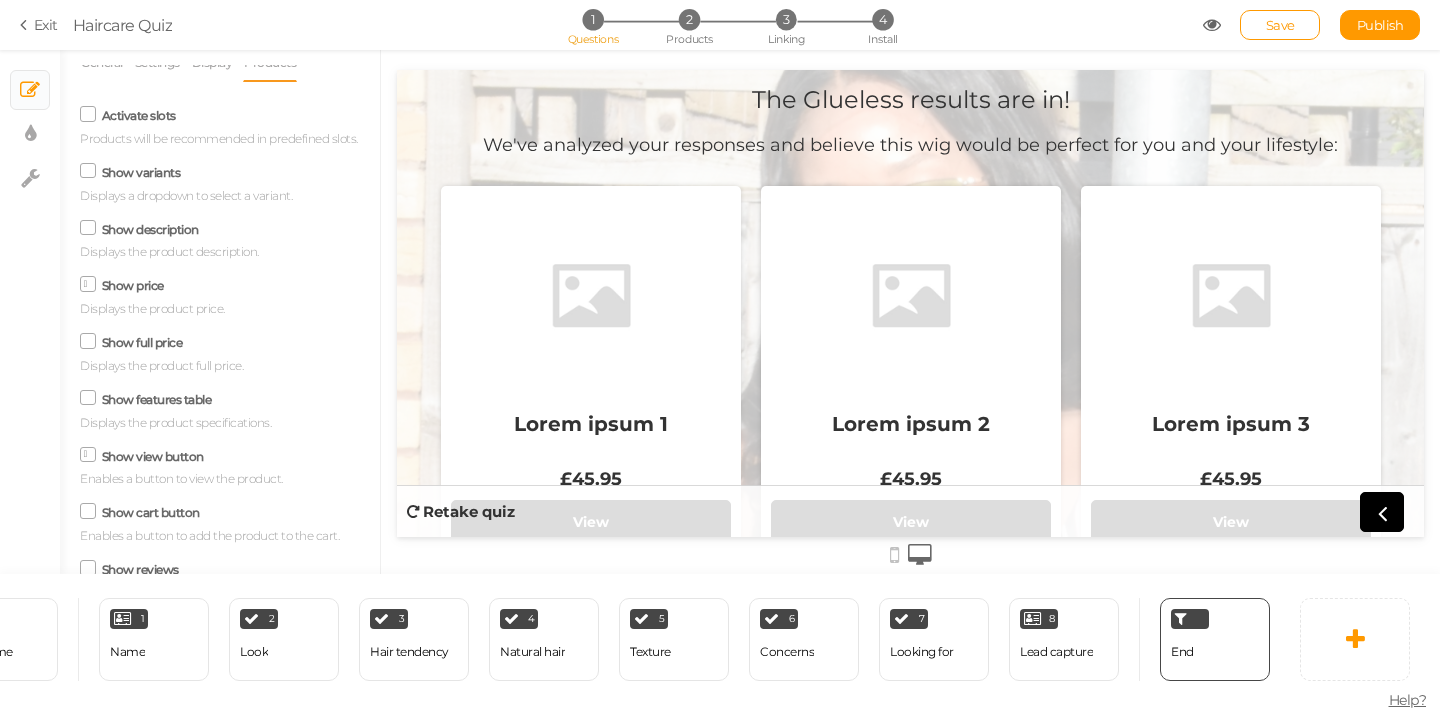 scroll, scrollTop: 0, scrollLeft: 0, axis: both 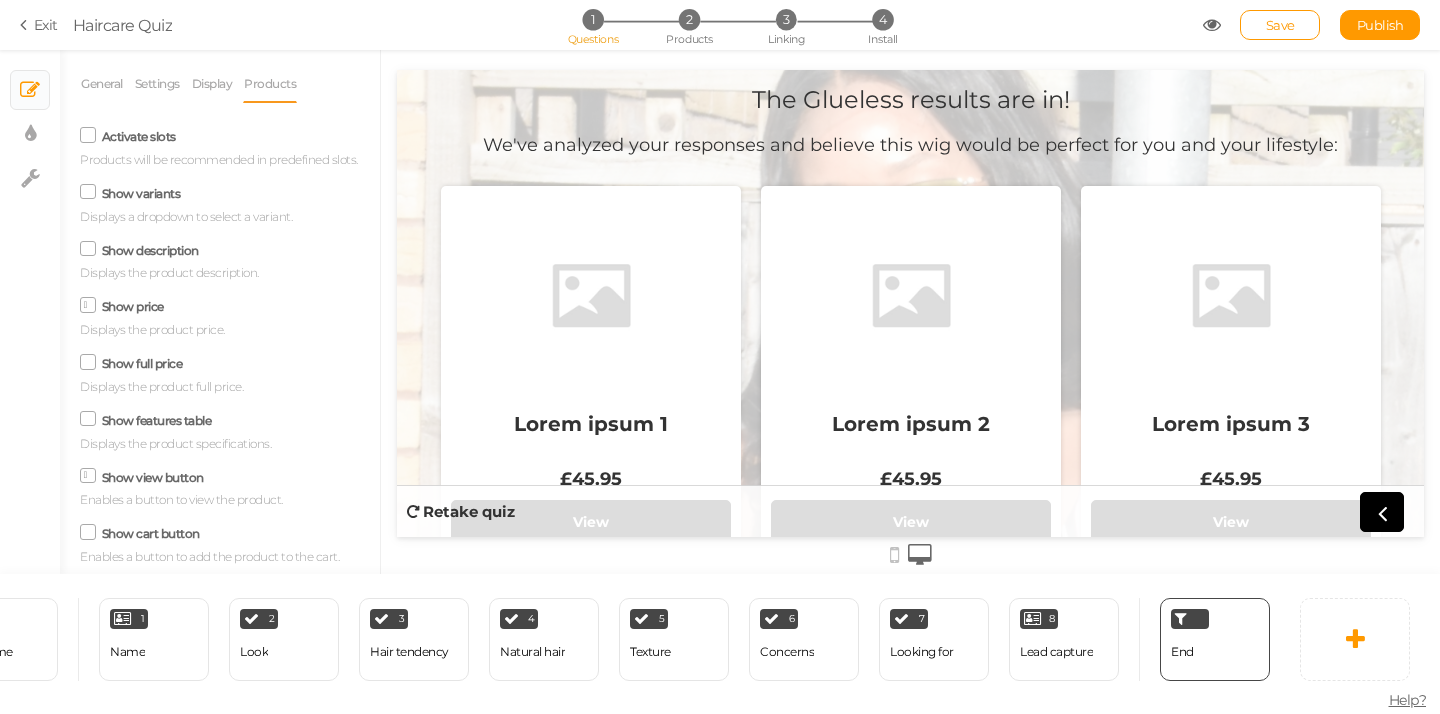type on "4" 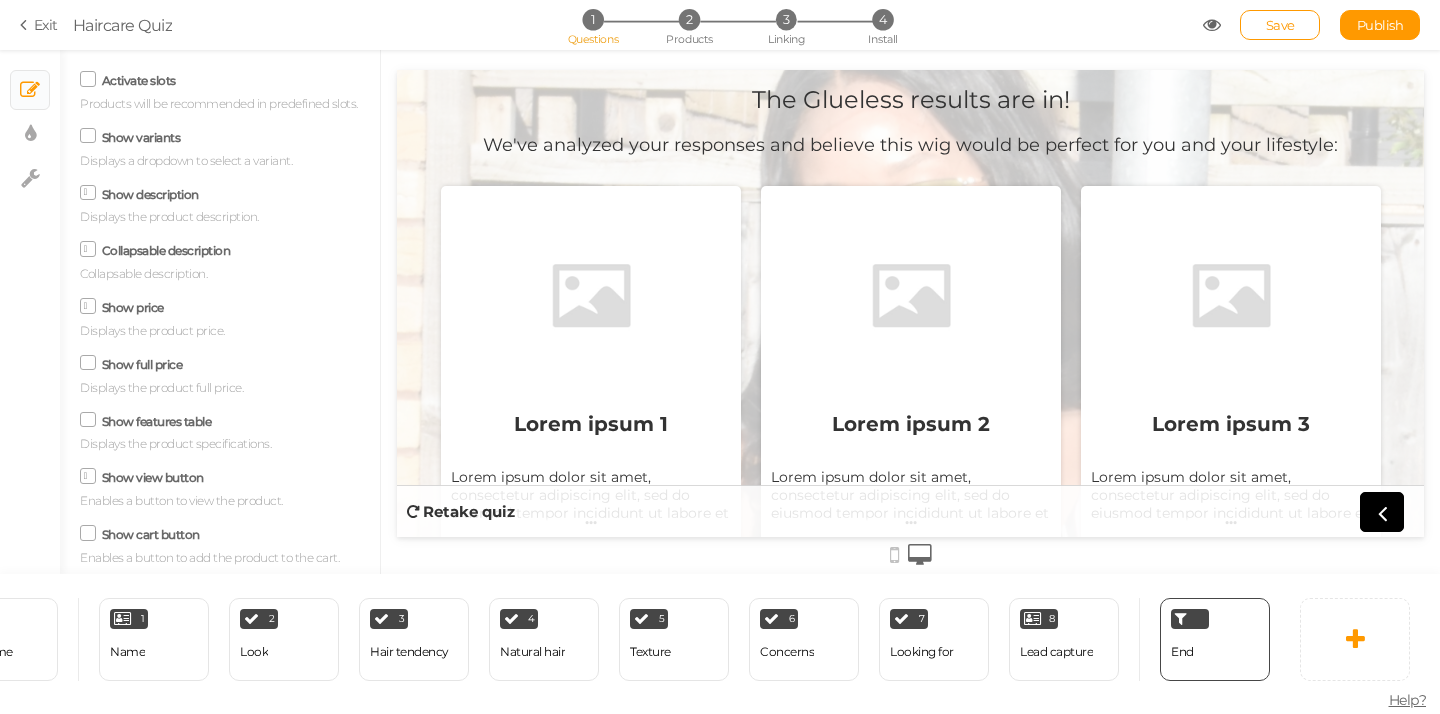 scroll, scrollTop: 62, scrollLeft: 0, axis: vertical 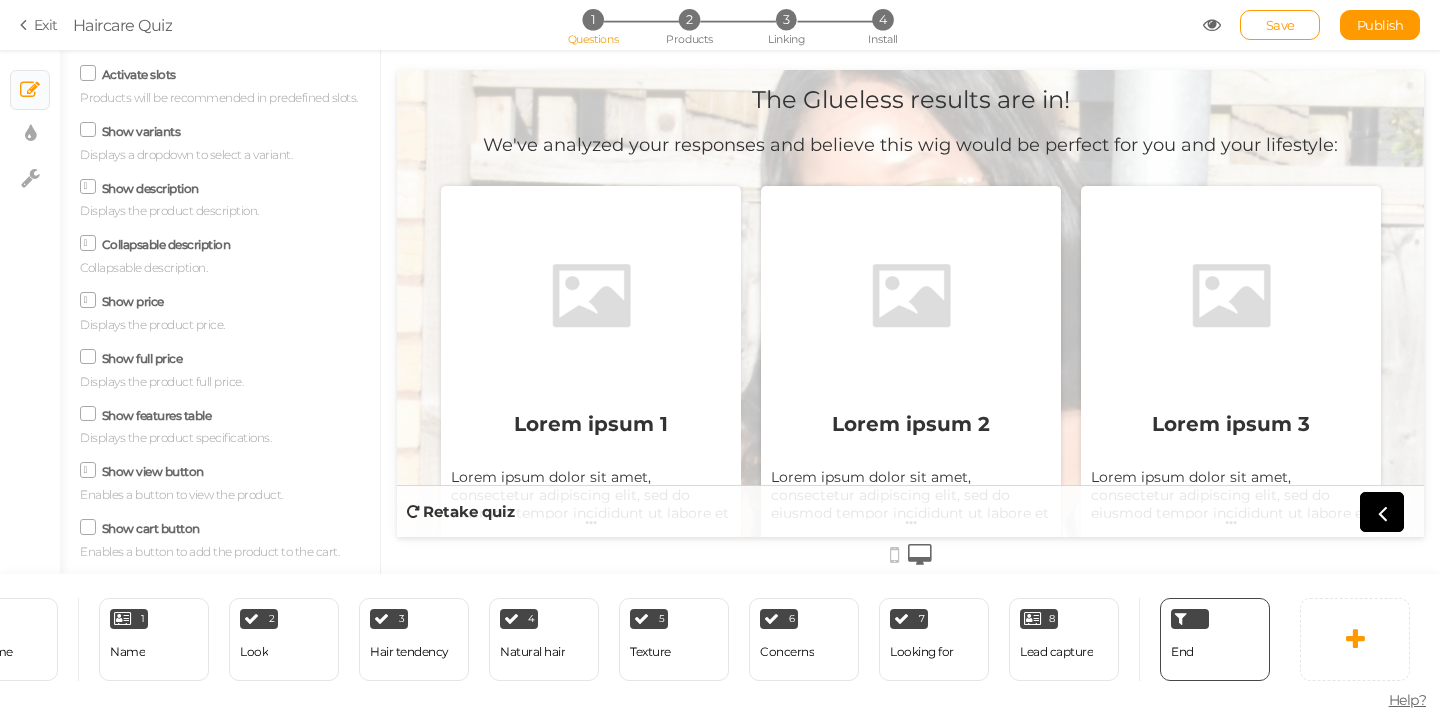 click at bounding box center [88, 187] 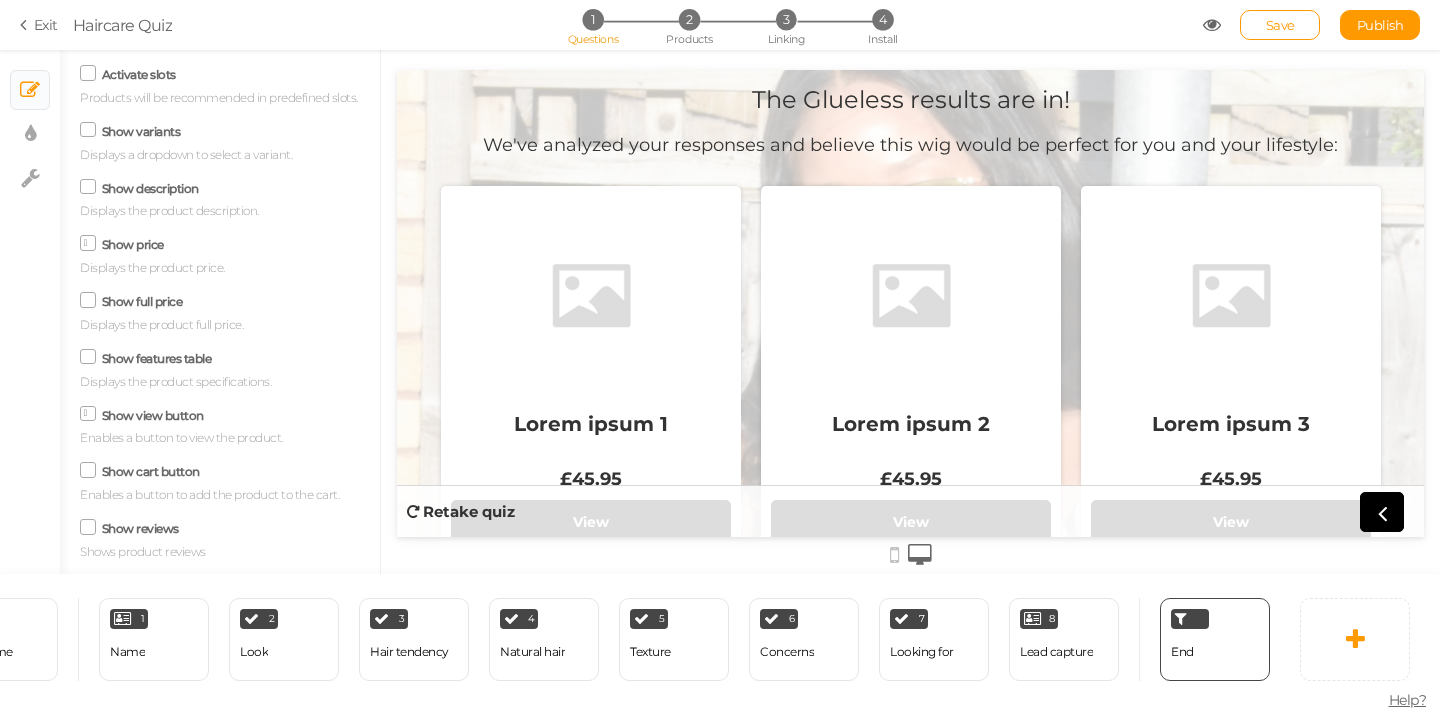 click at bounding box center (88, 186) 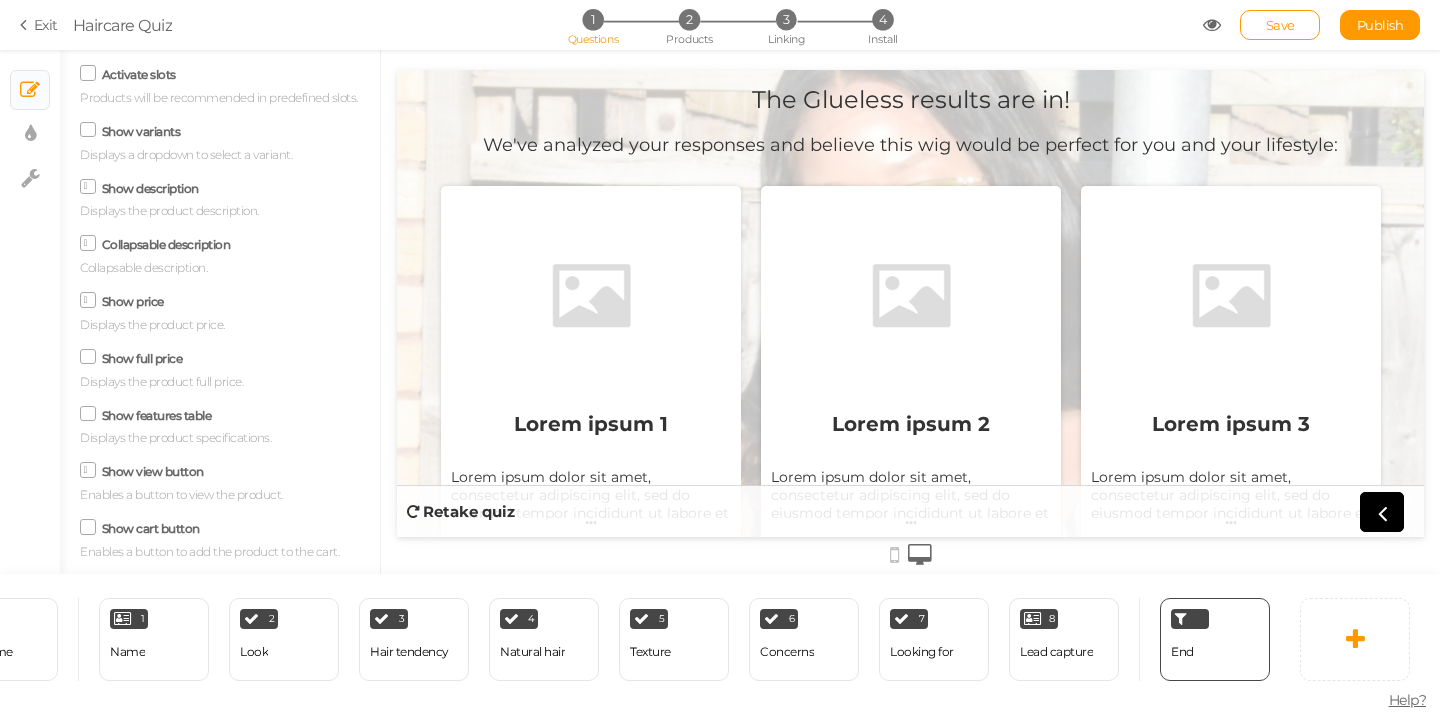 click on "Collapsable description    Collapsable description." at bounding box center [220, 253] 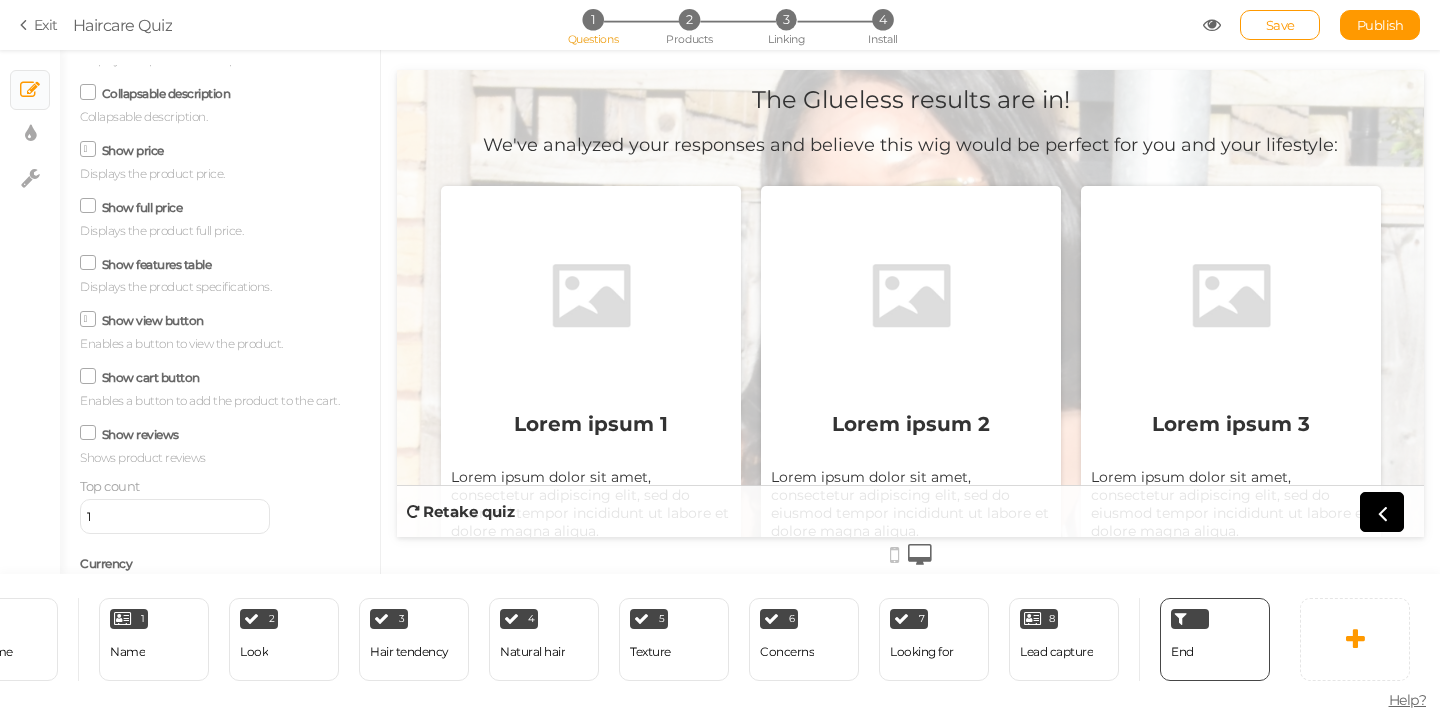 scroll, scrollTop: 215, scrollLeft: 0, axis: vertical 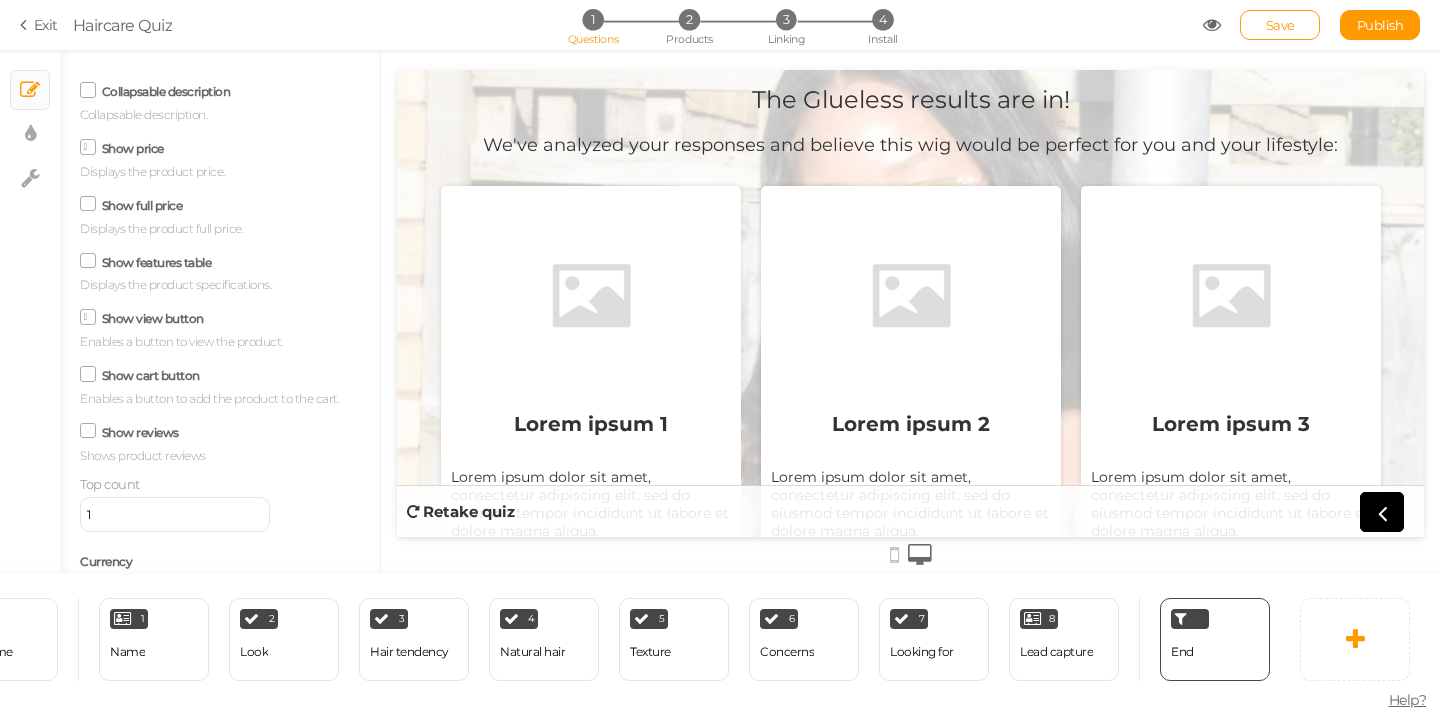 click at bounding box center [88, 147] 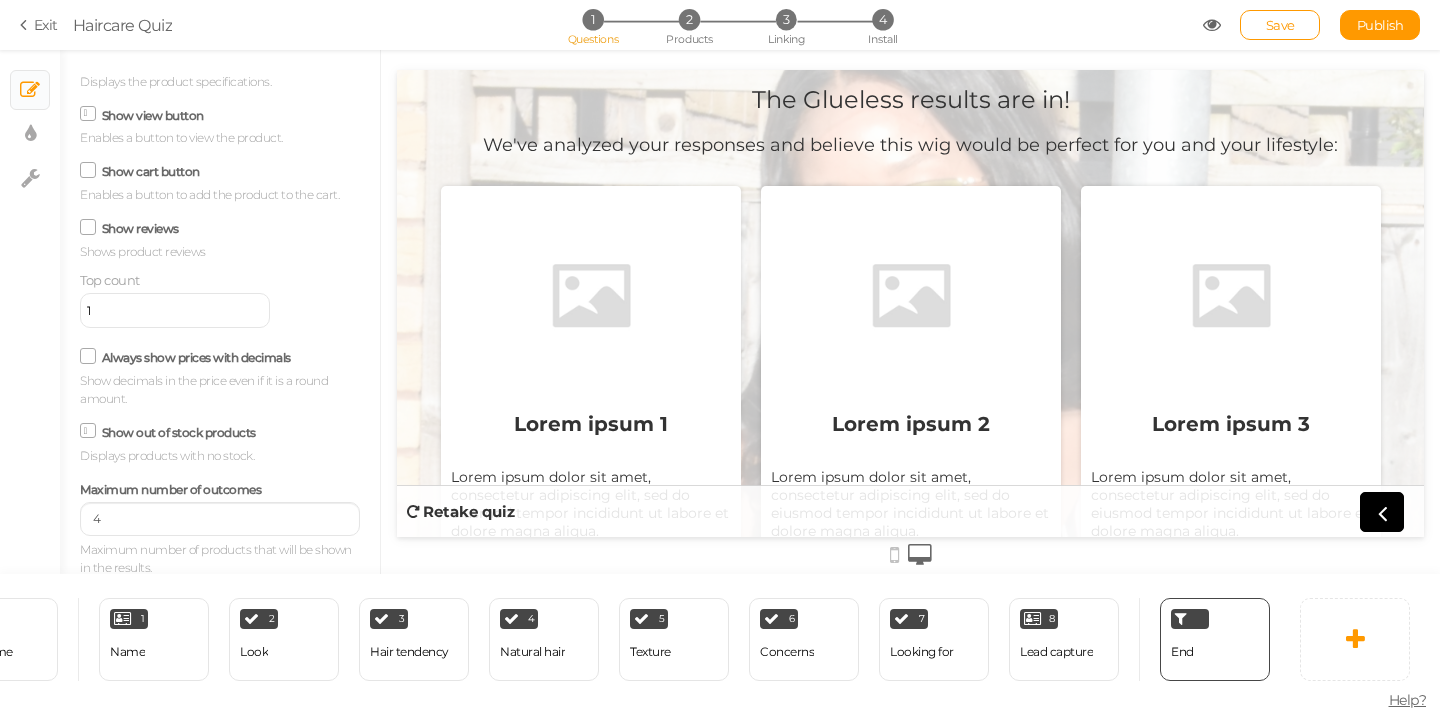 scroll, scrollTop: 374, scrollLeft: 0, axis: vertical 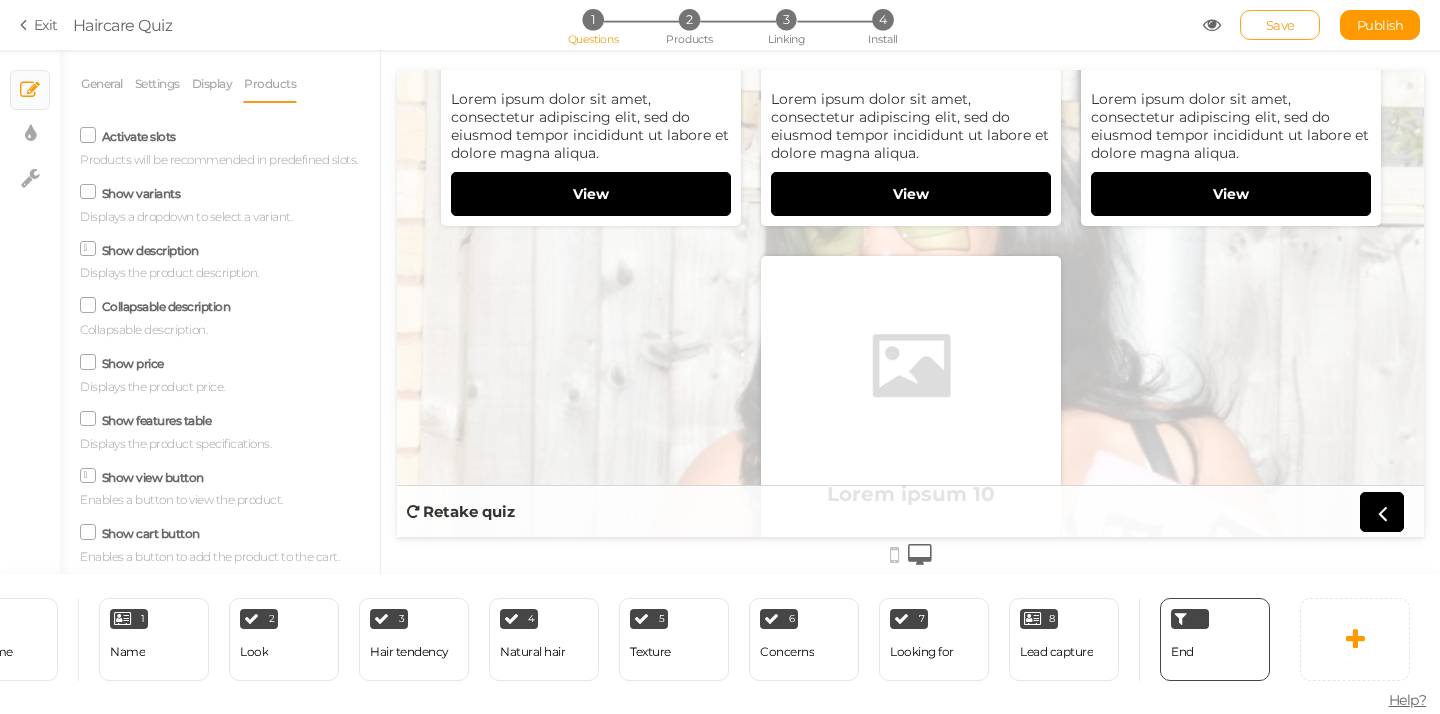 click on "Save" at bounding box center [1280, 25] 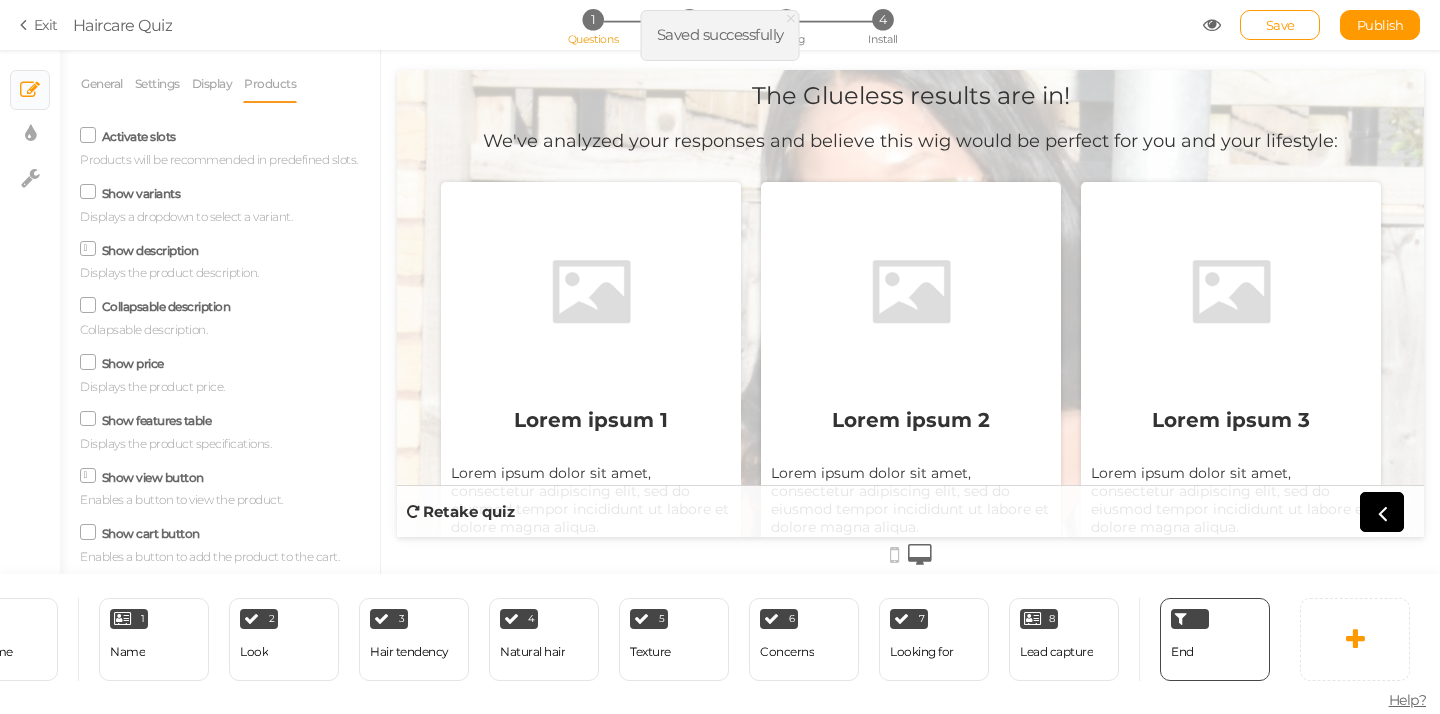 scroll, scrollTop: 0, scrollLeft: 0, axis: both 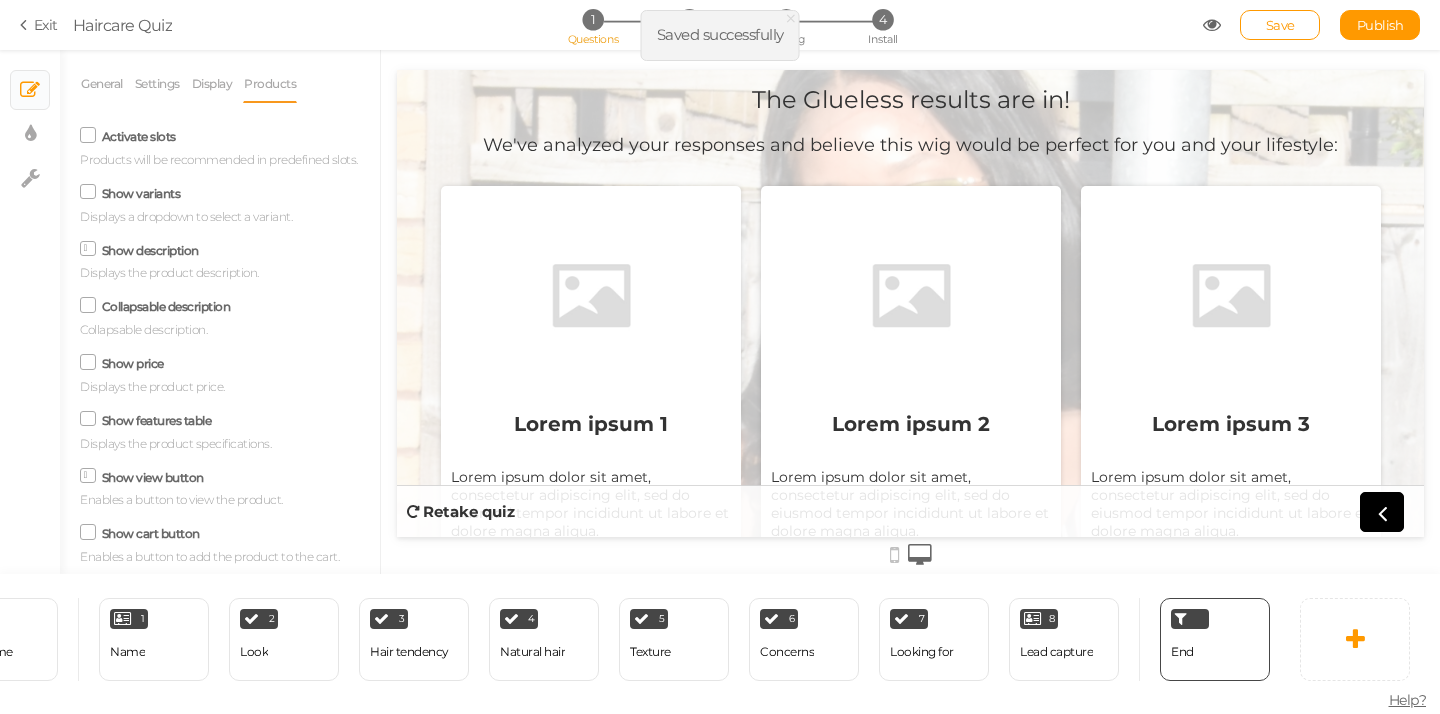 drag, startPoint x: 1419, startPoint y: 386, endPoint x: 1824, endPoint y: 110, distance: 490.10306 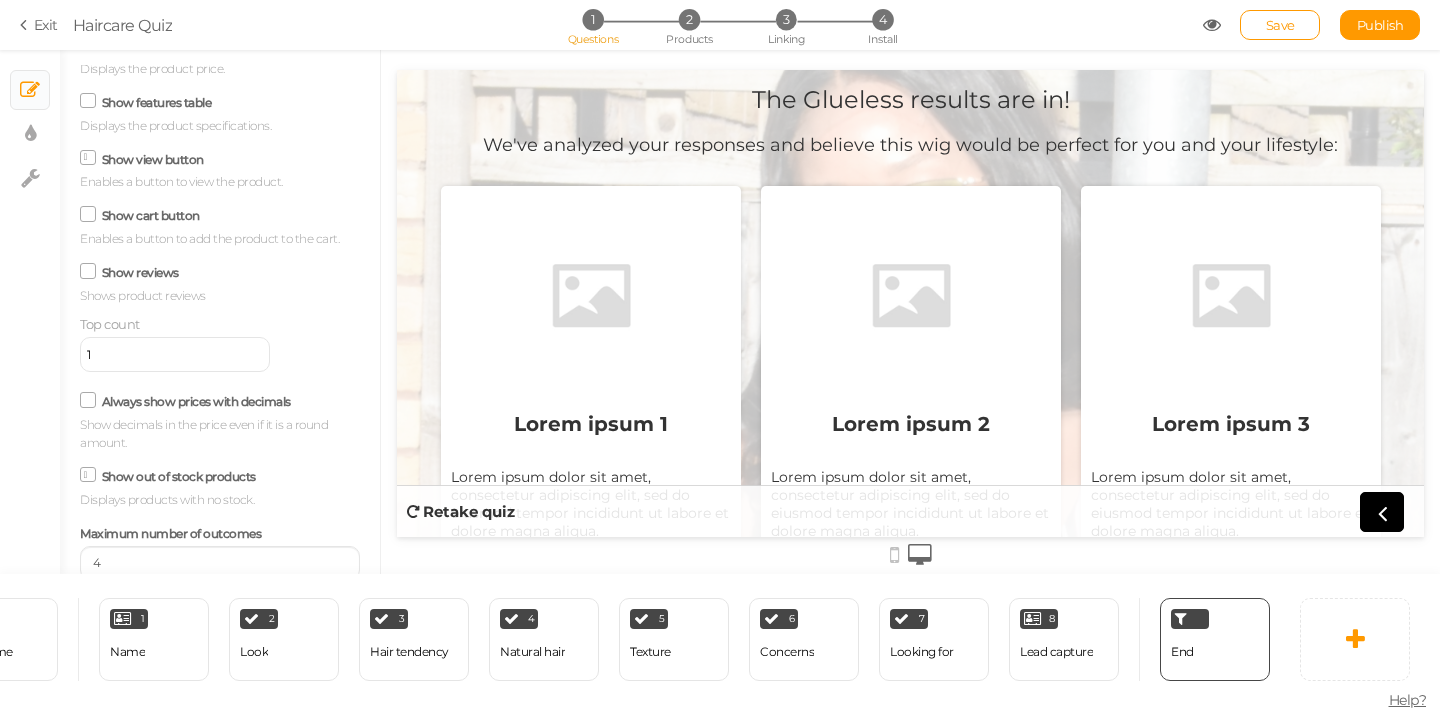 scroll, scrollTop: 374, scrollLeft: 0, axis: vertical 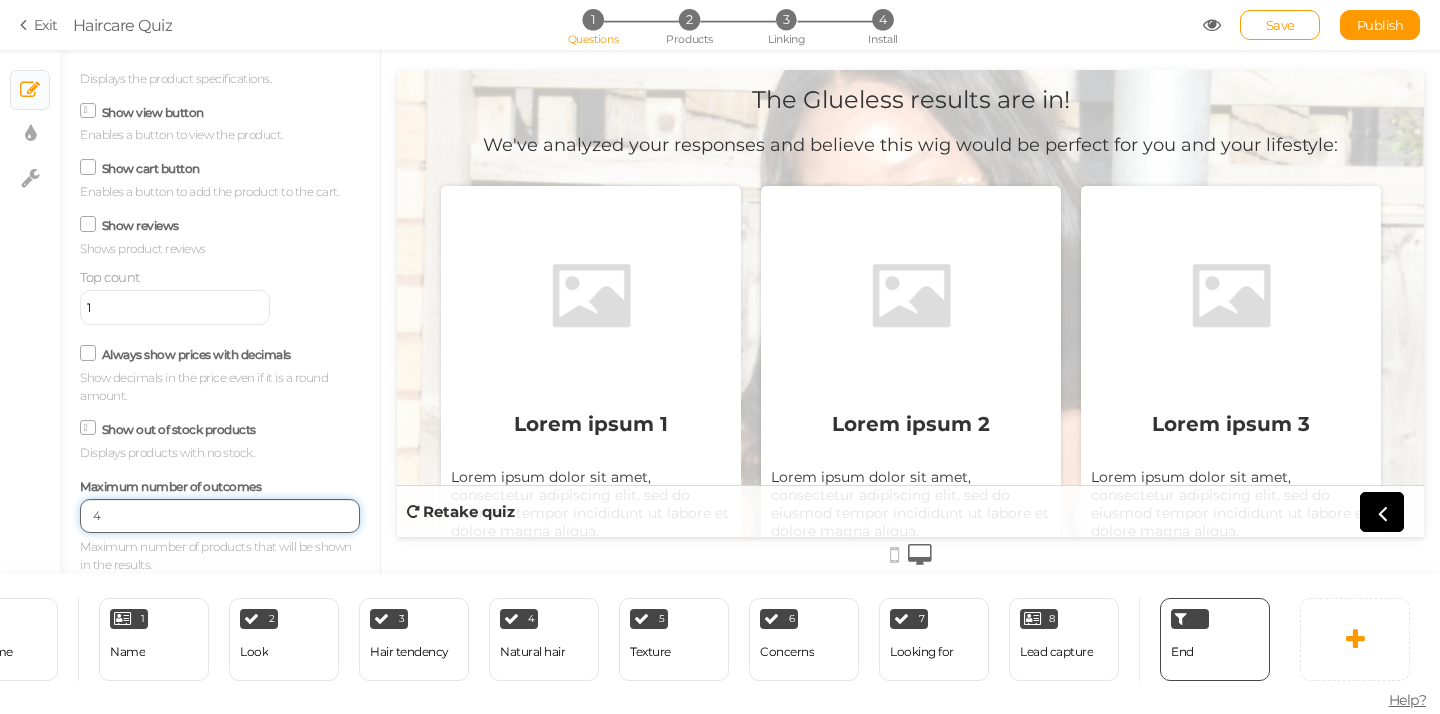 click on "4" at bounding box center [220, 516] 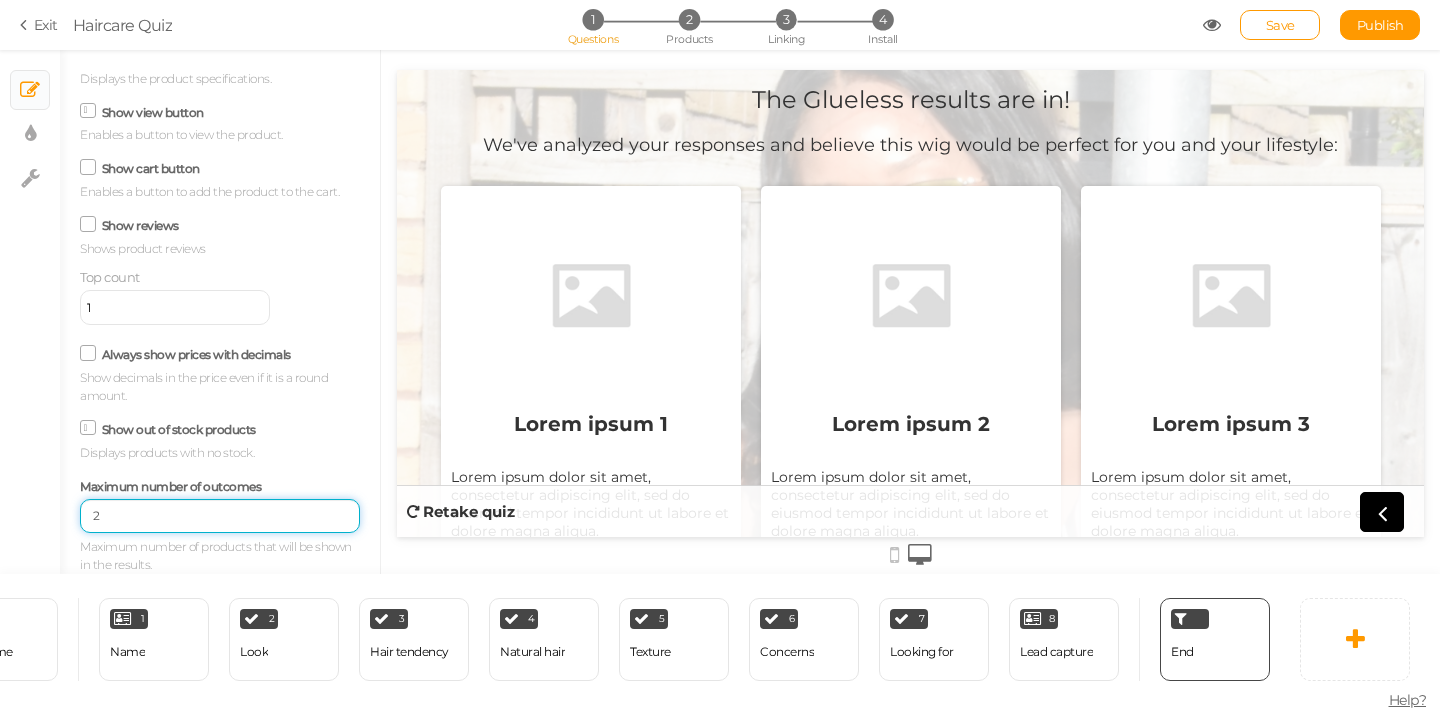 type on "2" 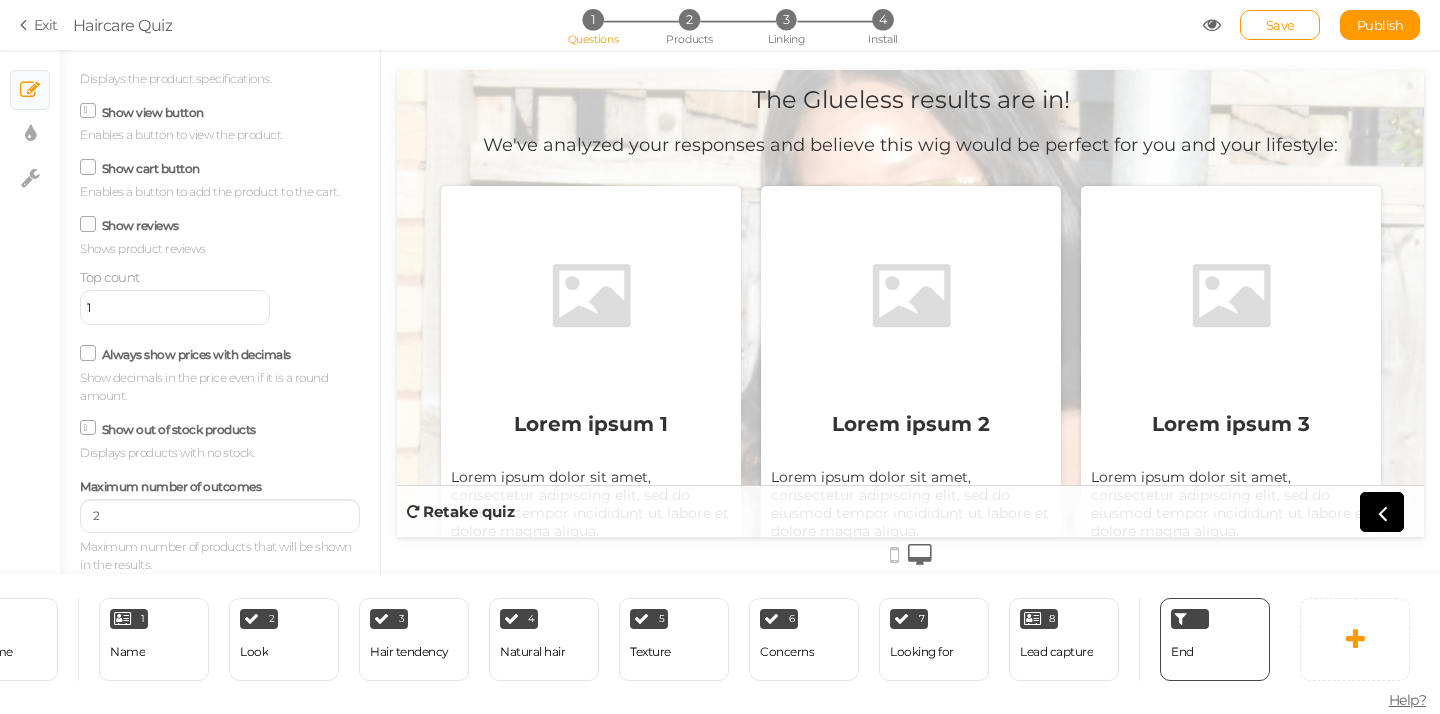 click on "Maximum number of products that will be shown in the results." at bounding box center [220, 556] 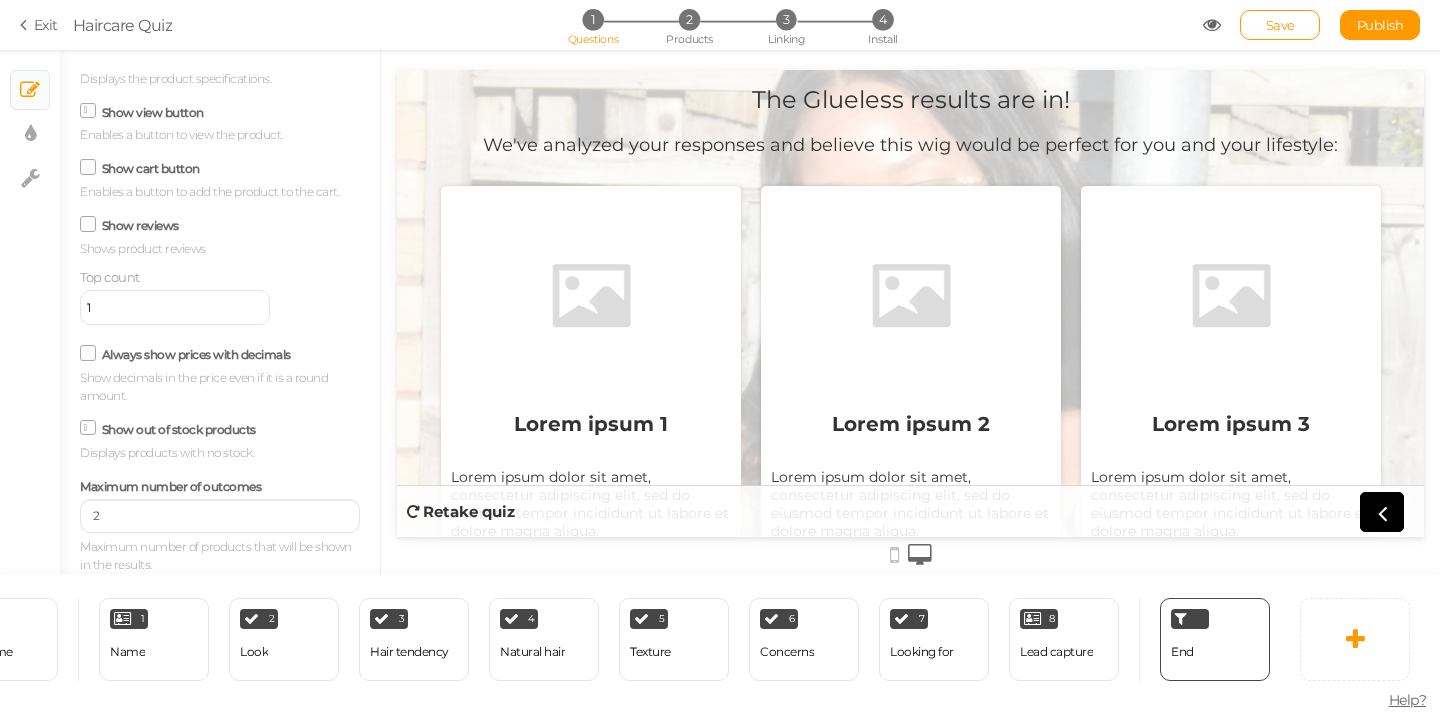 click on "Show out of stock products" at bounding box center (0, 0) 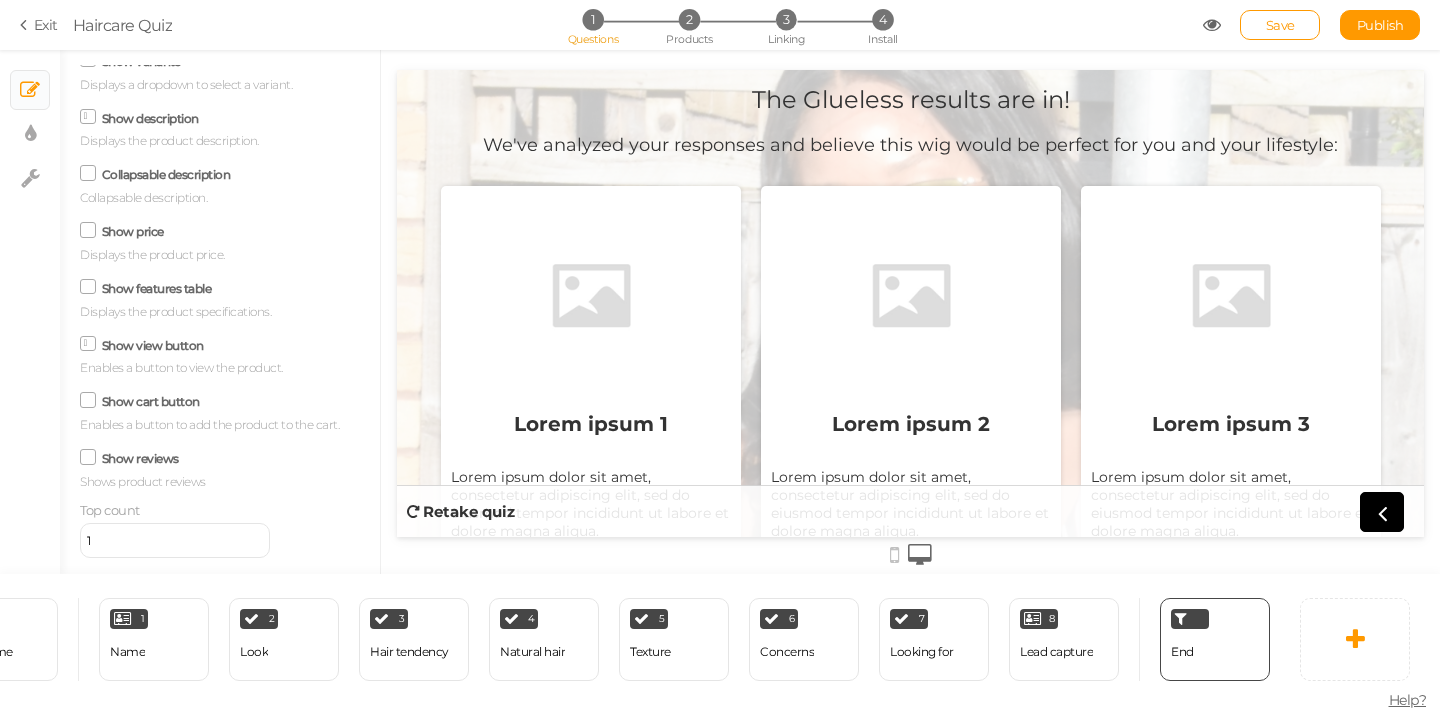 scroll, scrollTop: 123, scrollLeft: 0, axis: vertical 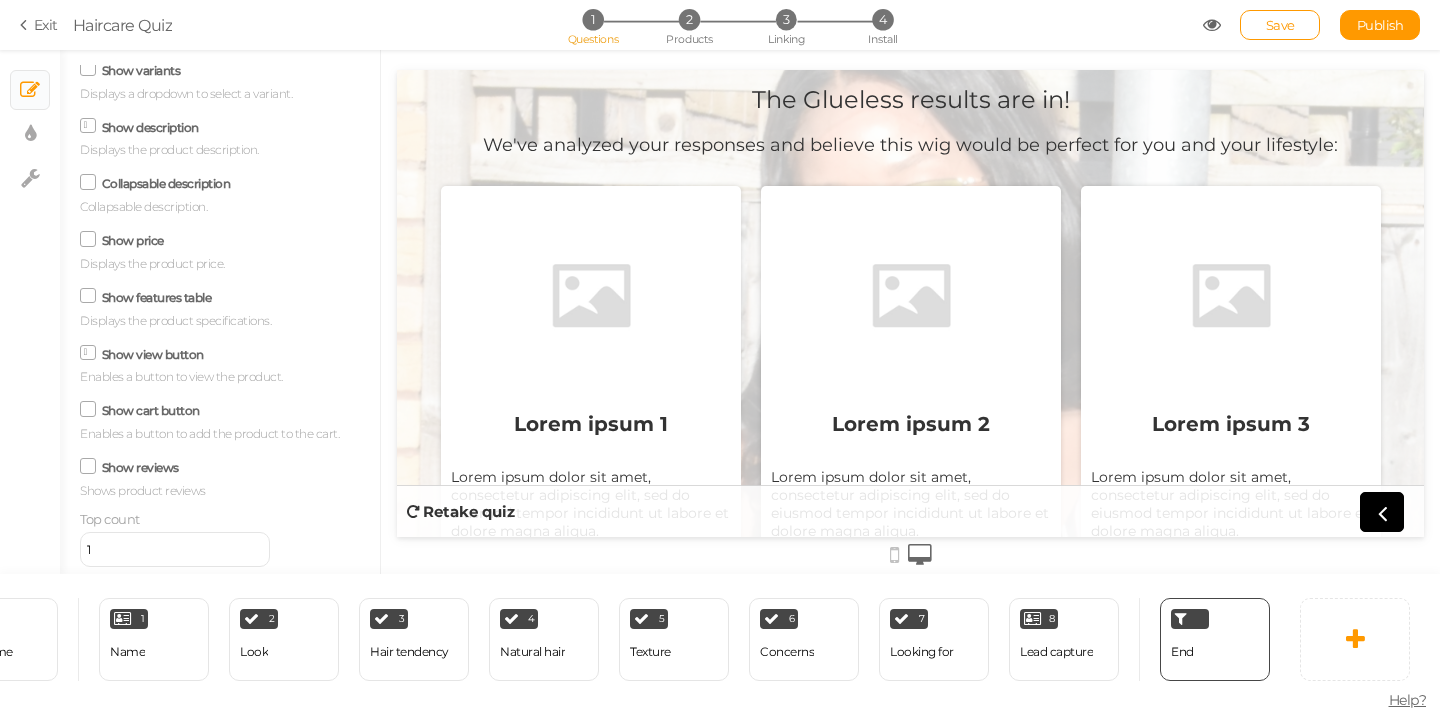 click at bounding box center (88, 409) 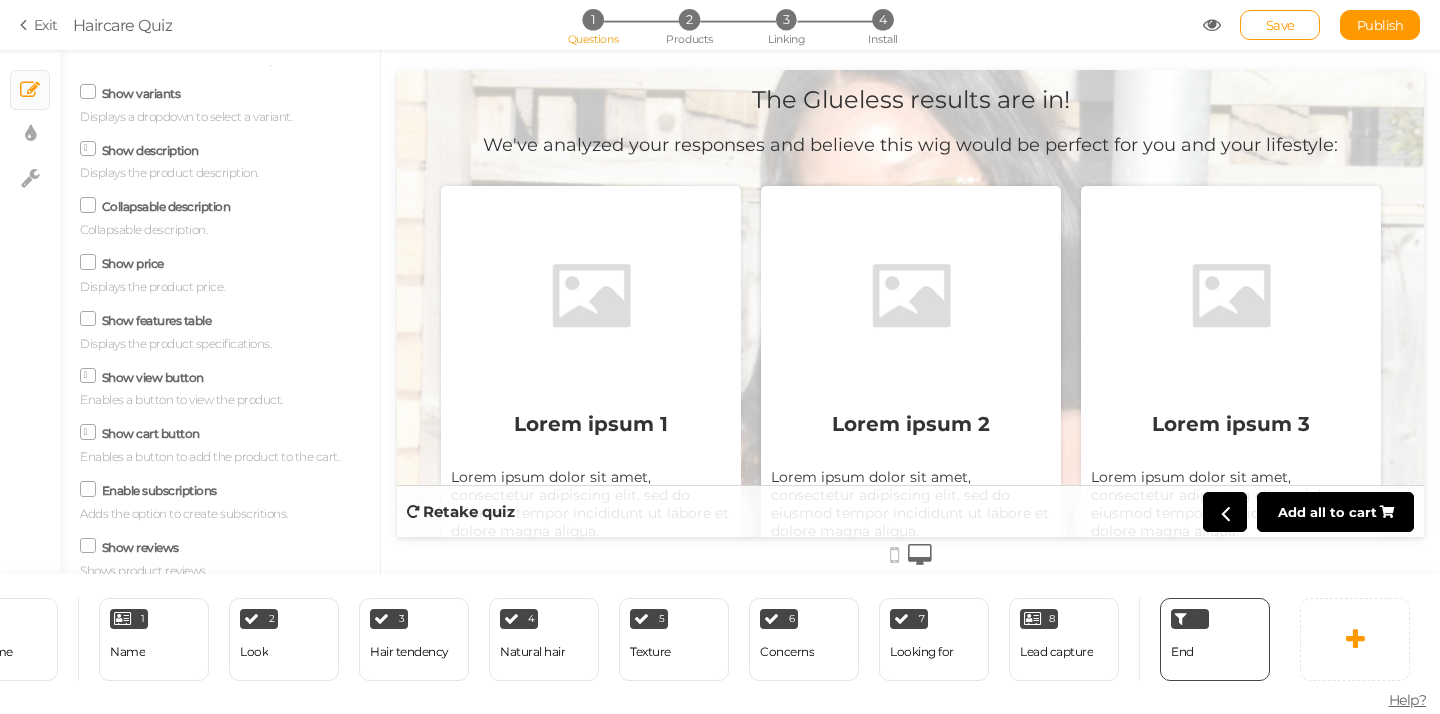 scroll, scrollTop: 98, scrollLeft: 0, axis: vertical 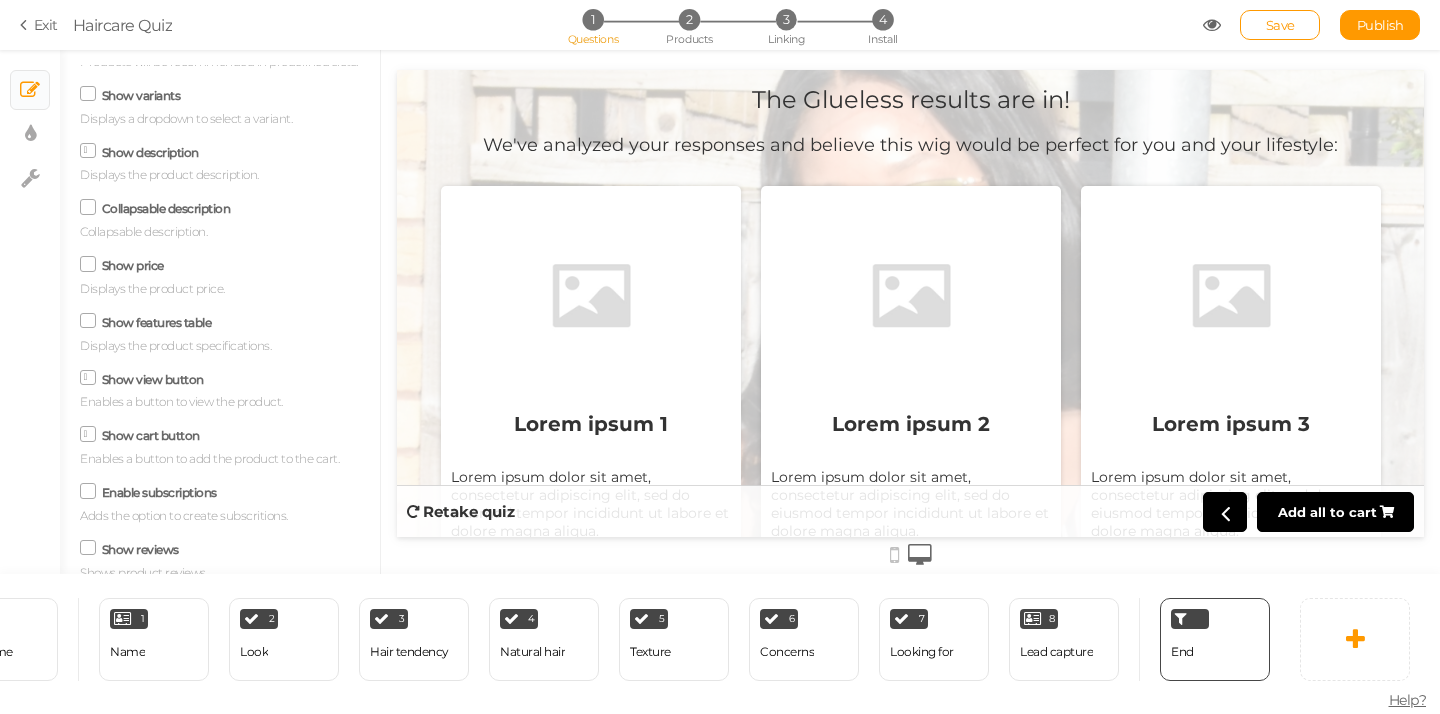 click at bounding box center (88, 491) 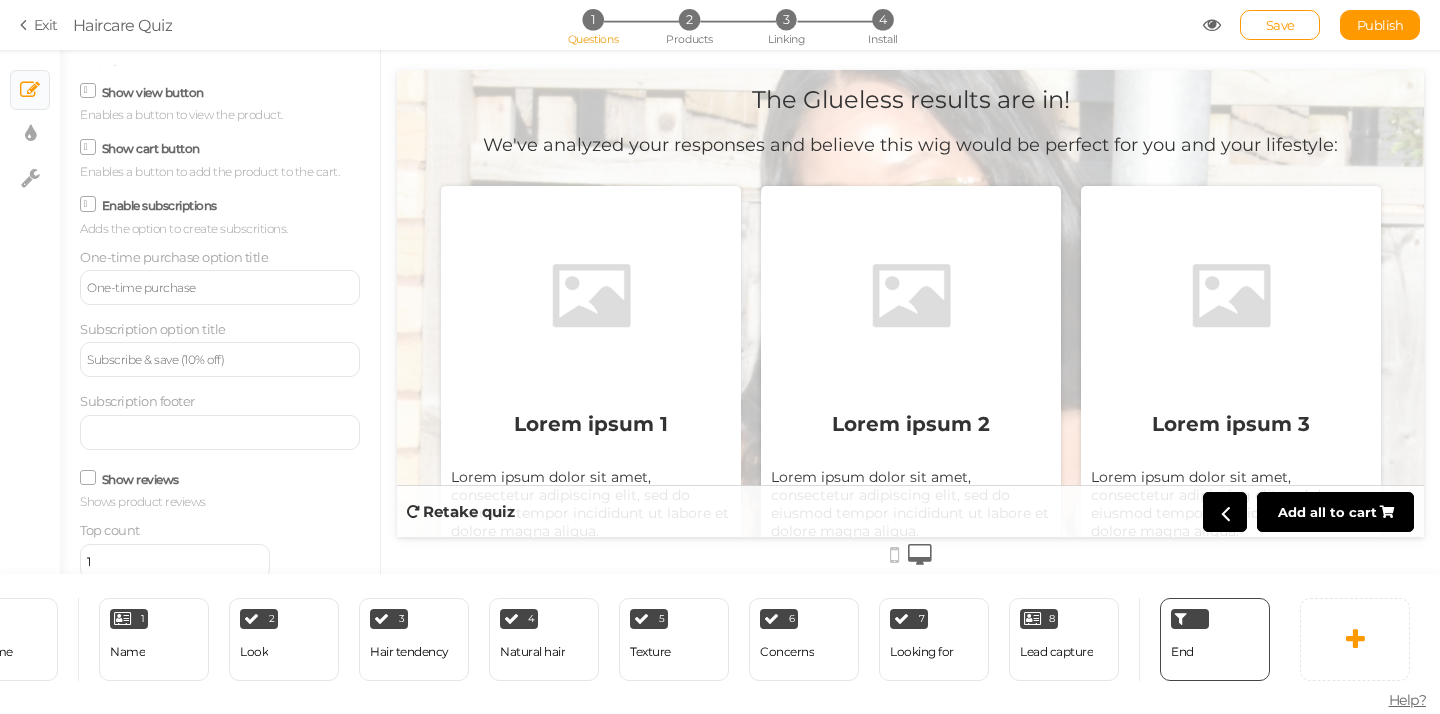 scroll, scrollTop: 390, scrollLeft: 0, axis: vertical 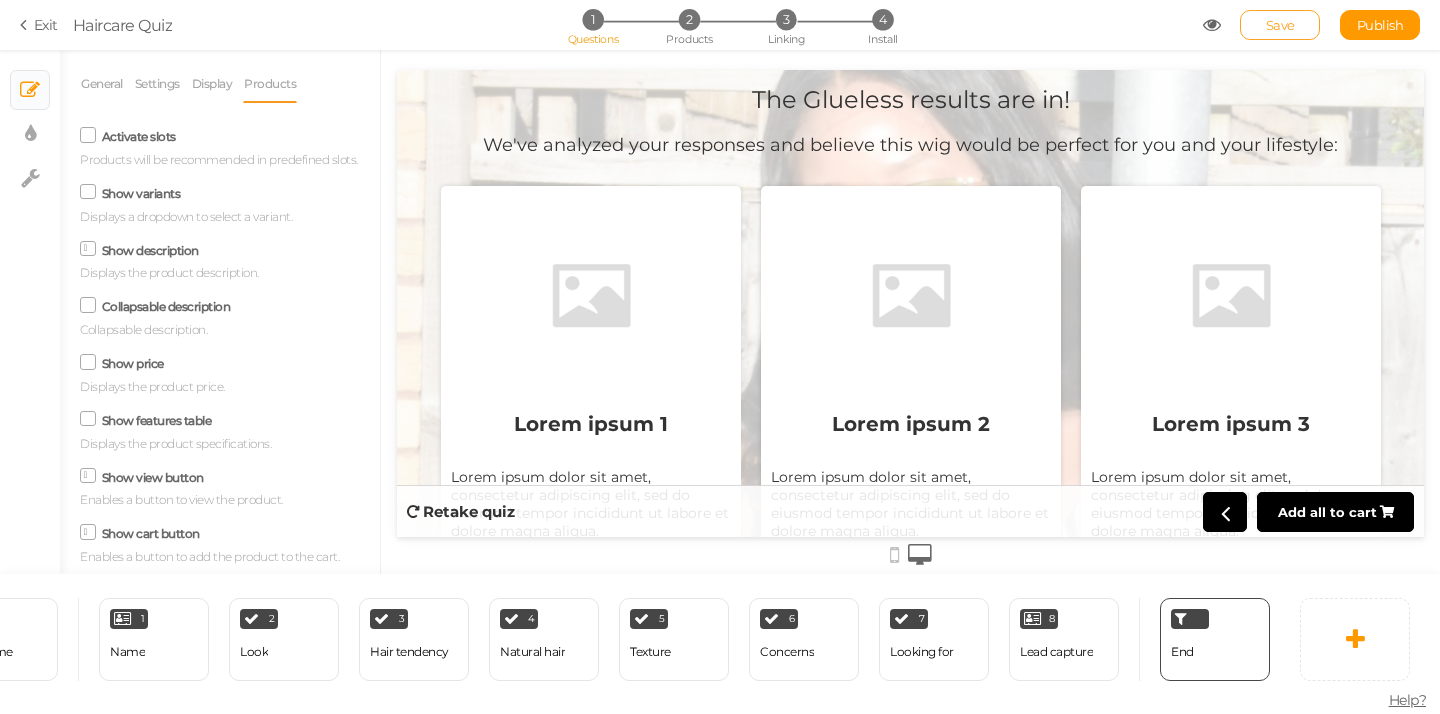 click on "Save" at bounding box center [1280, 25] 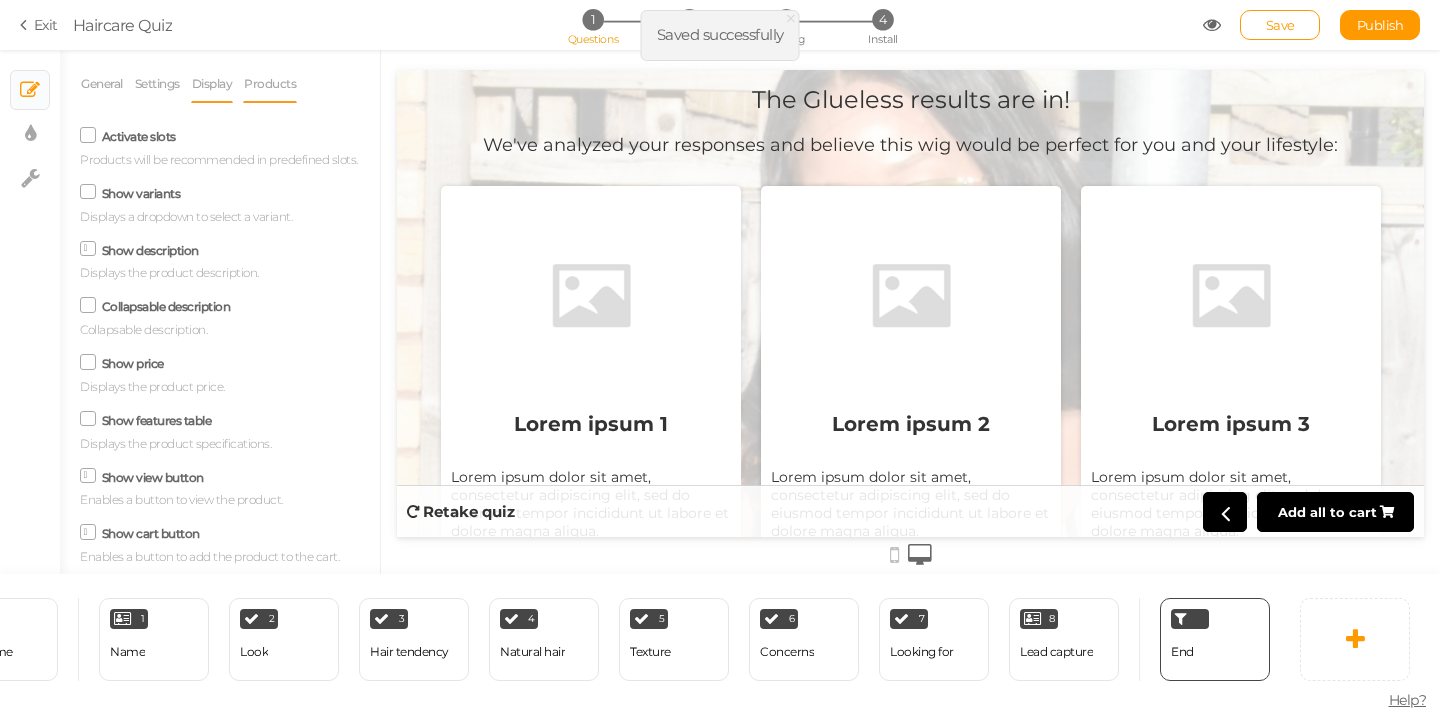 click on "Display" at bounding box center [212, 84] 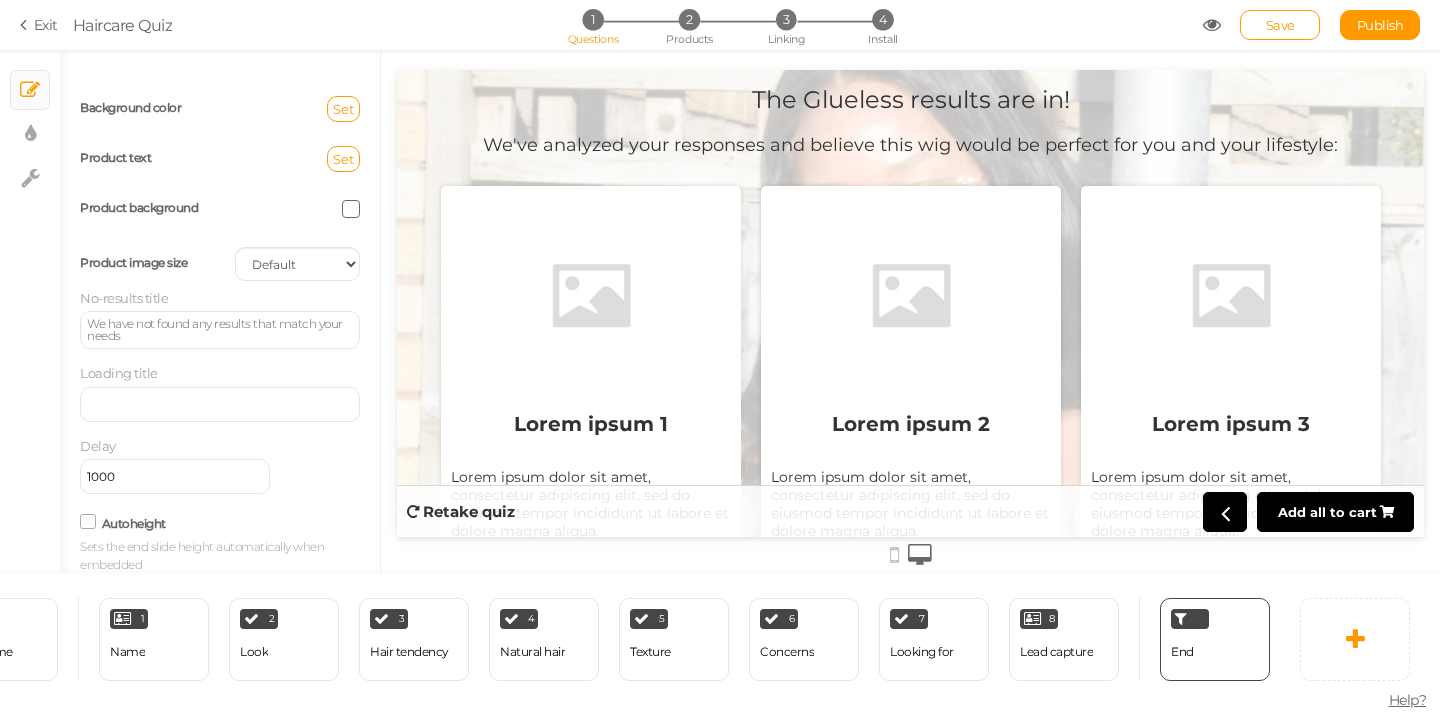 scroll, scrollTop: 46, scrollLeft: 0, axis: vertical 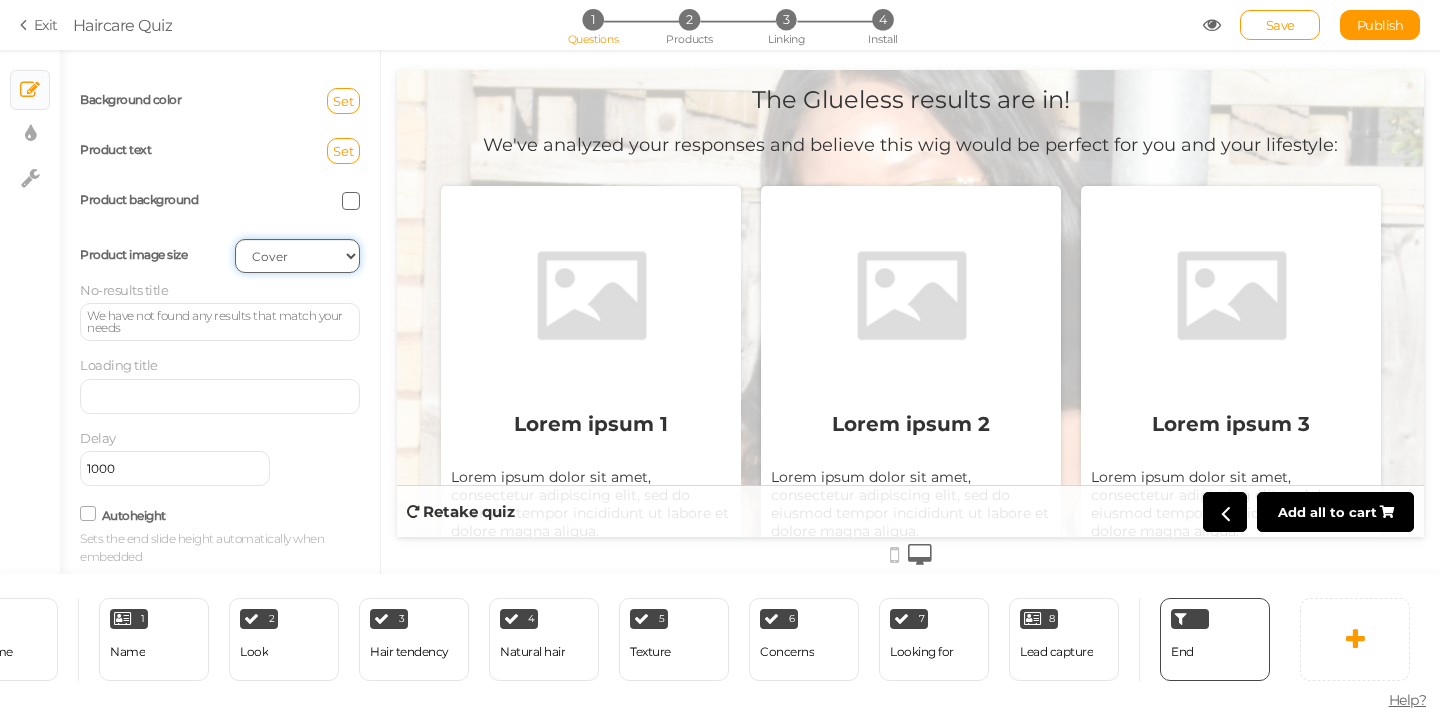 select on "contain" 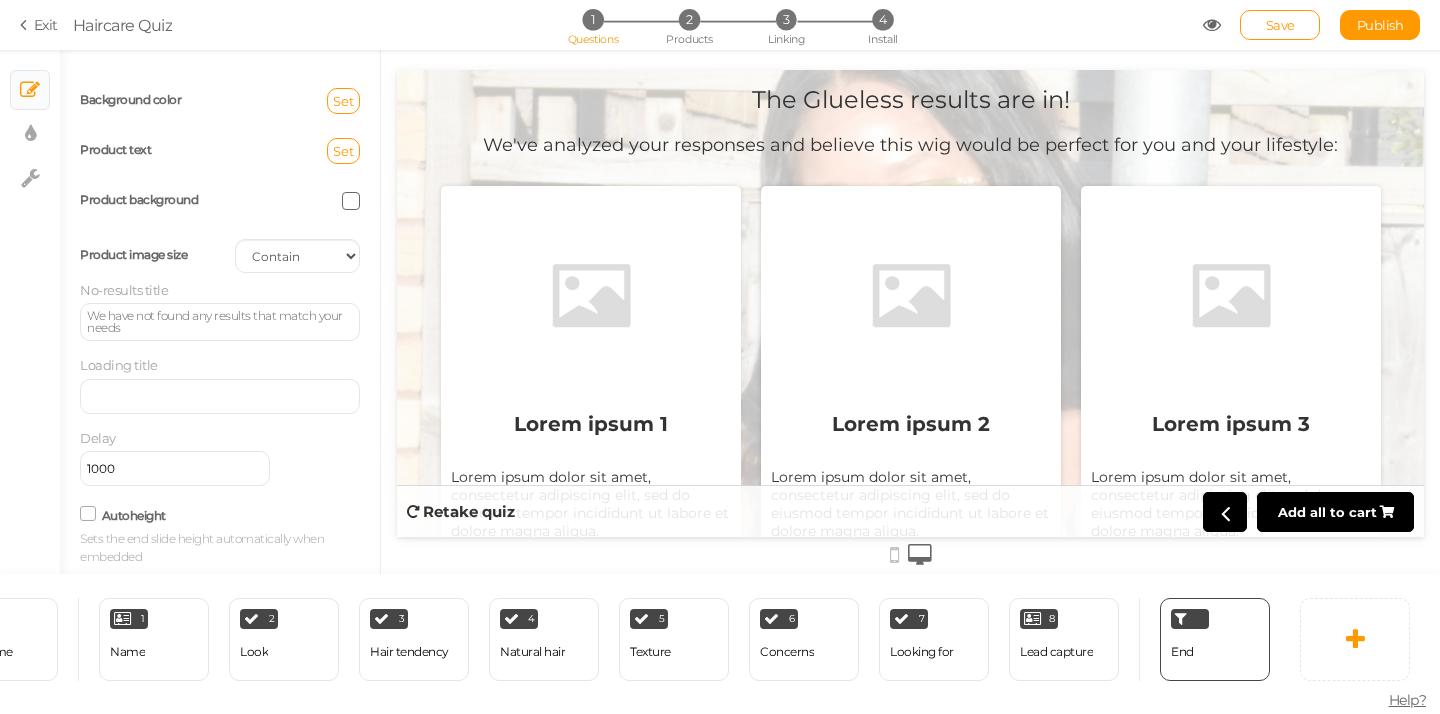 click at bounding box center [351, 201] 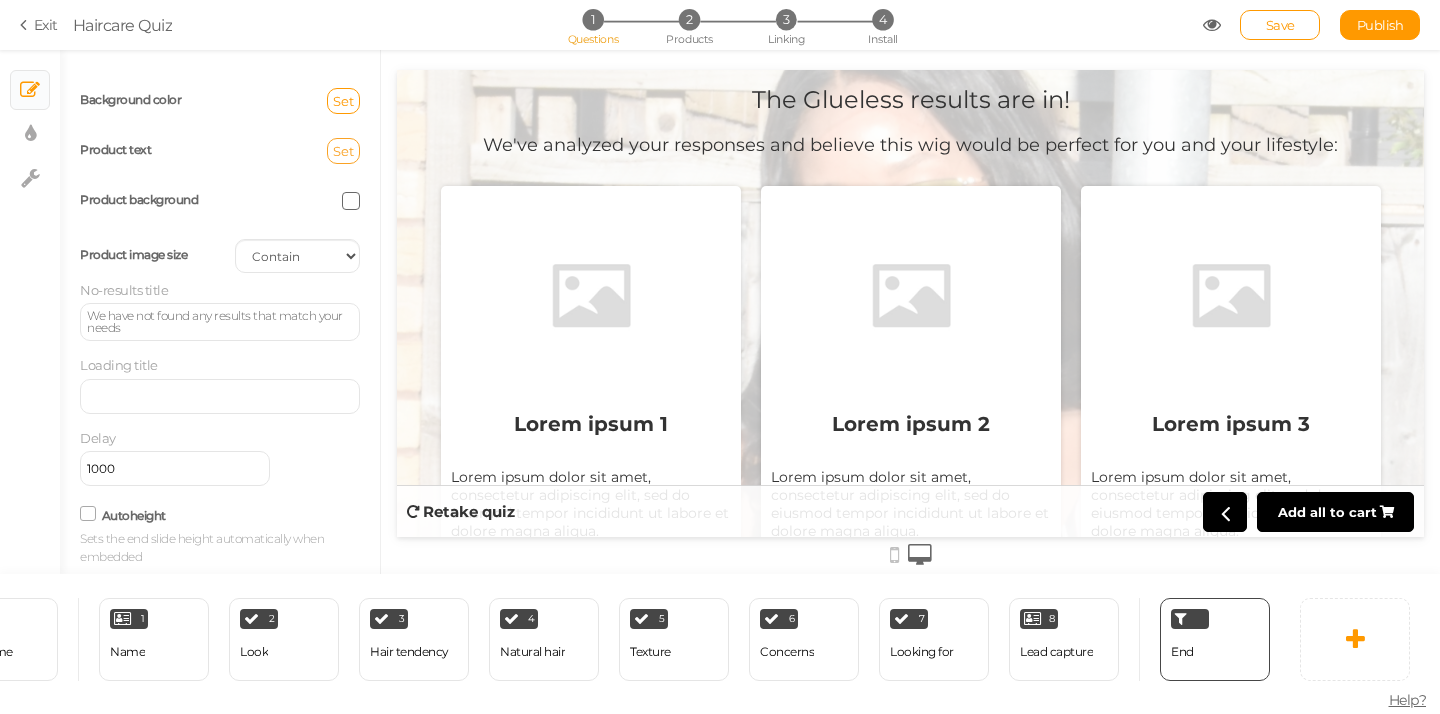 click on "Set" at bounding box center [343, 151] 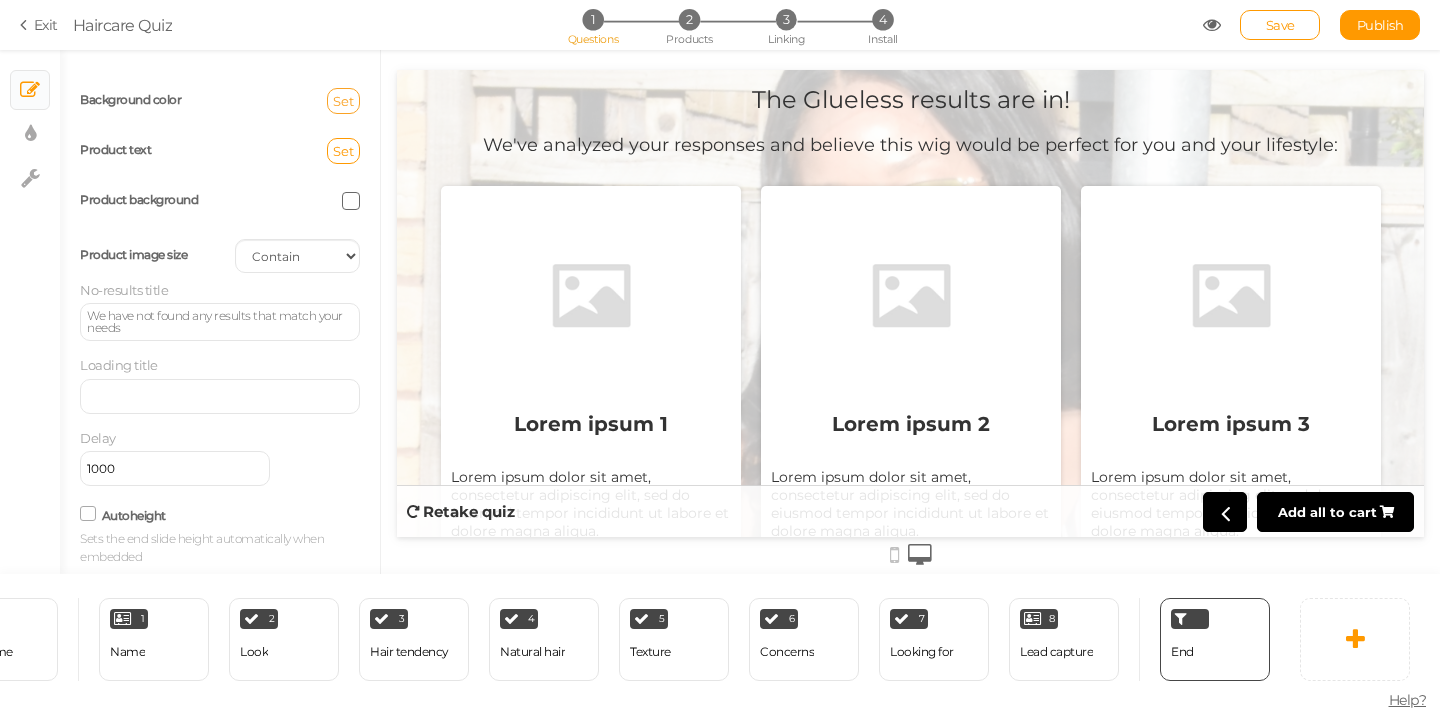 click on "Set" at bounding box center [343, 101] 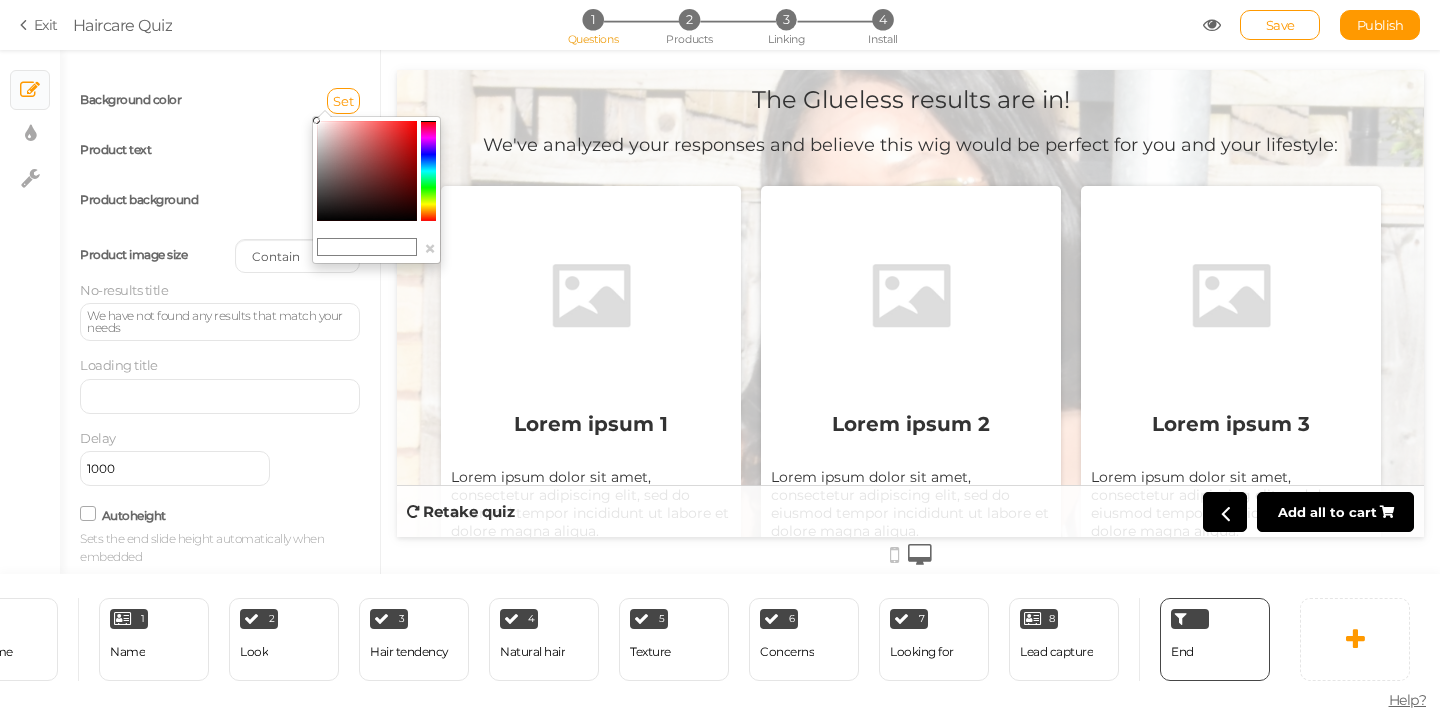 click on "Set" at bounding box center [297, 101] 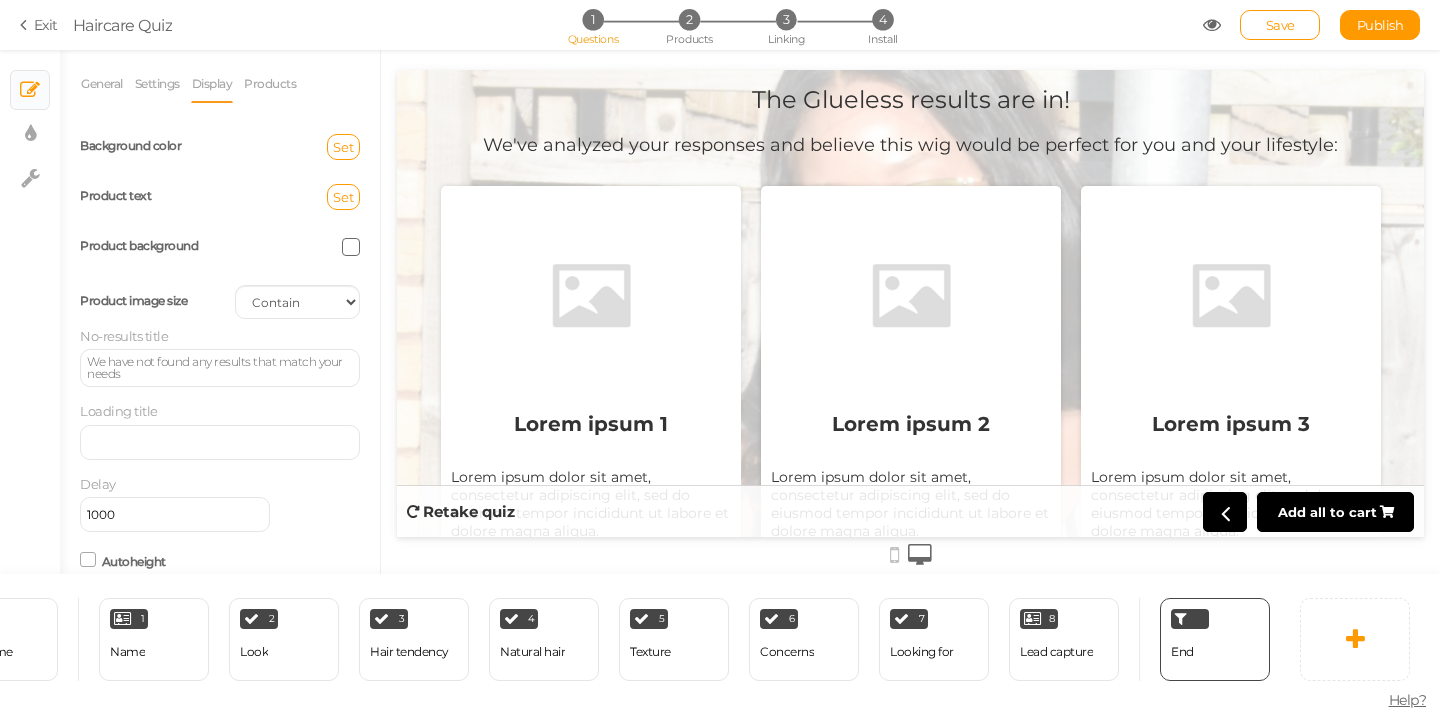scroll, scrollTop: 46, scrollLeft: 0, axis: vertical 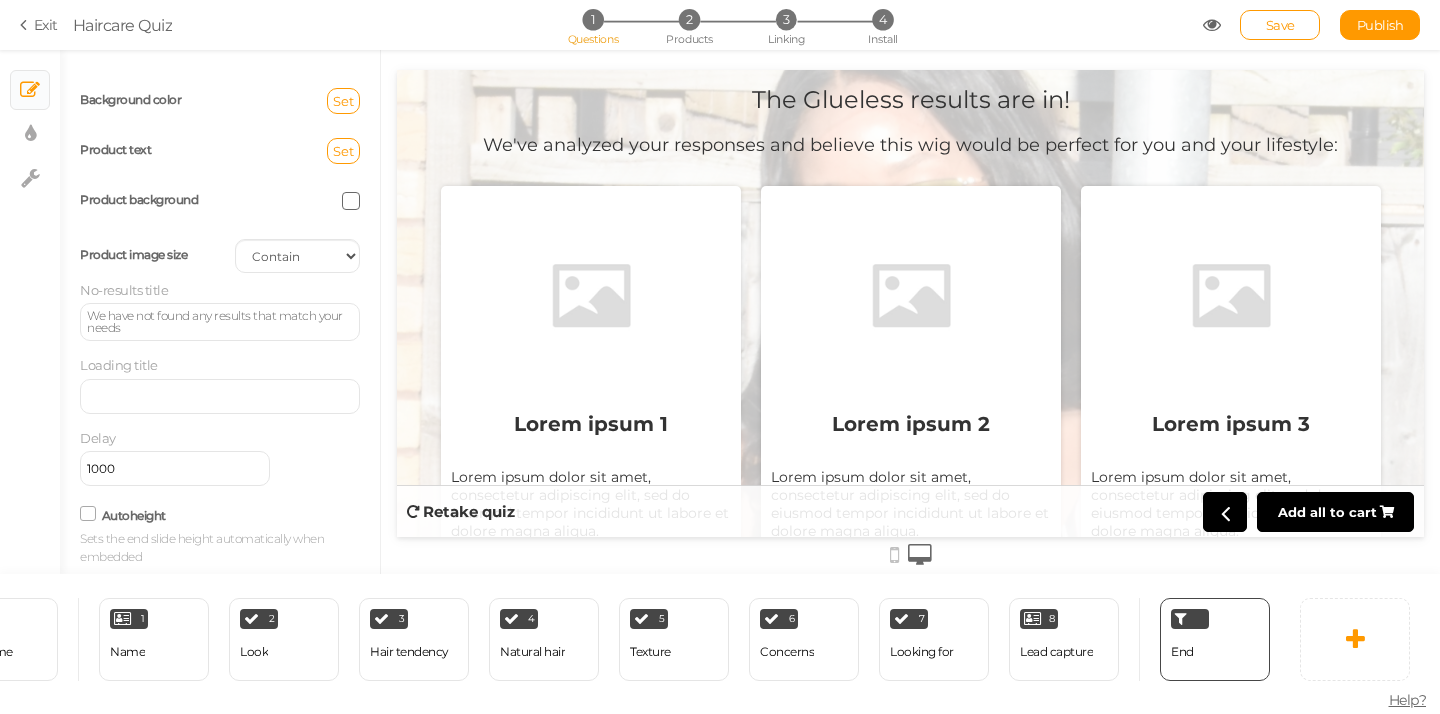 click on "1000" at bounding box center (175, 468) 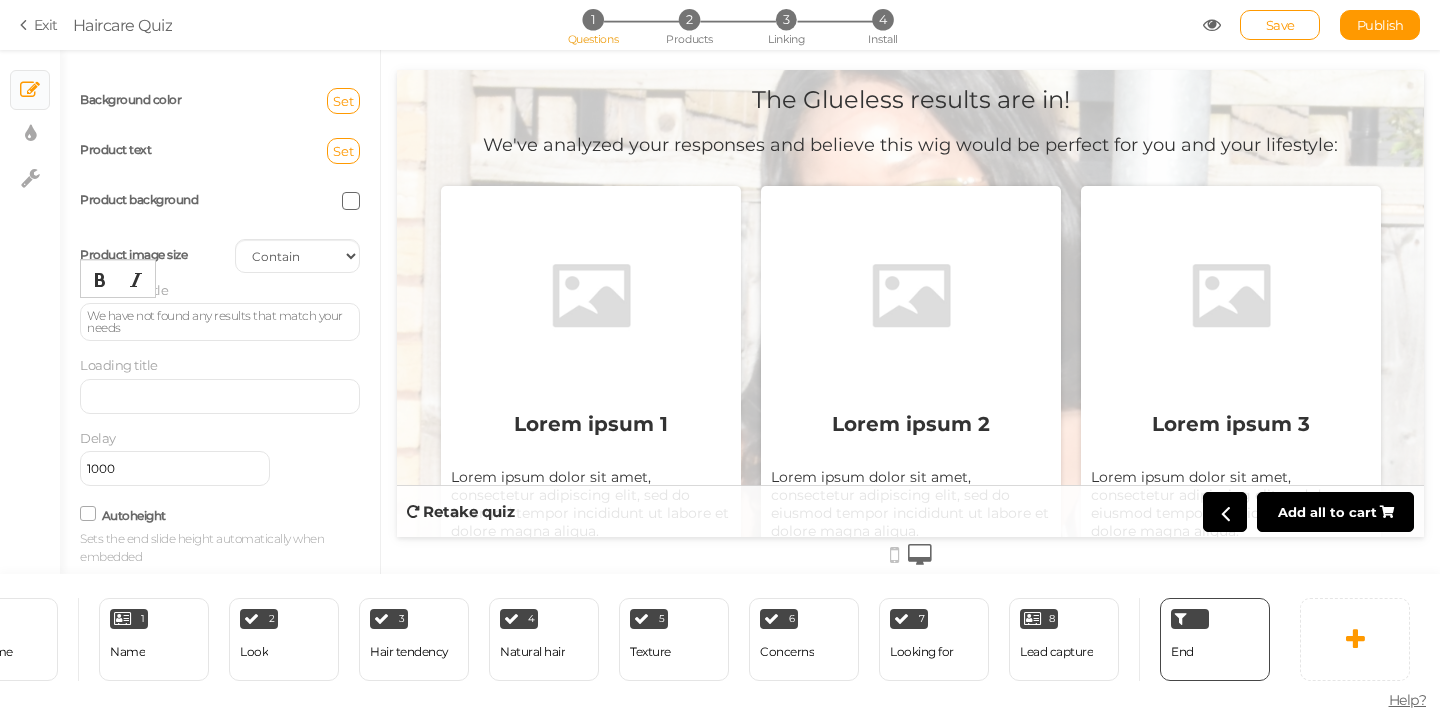 click on "We have not found any results that match your needs" at bounding box center [220, 322] 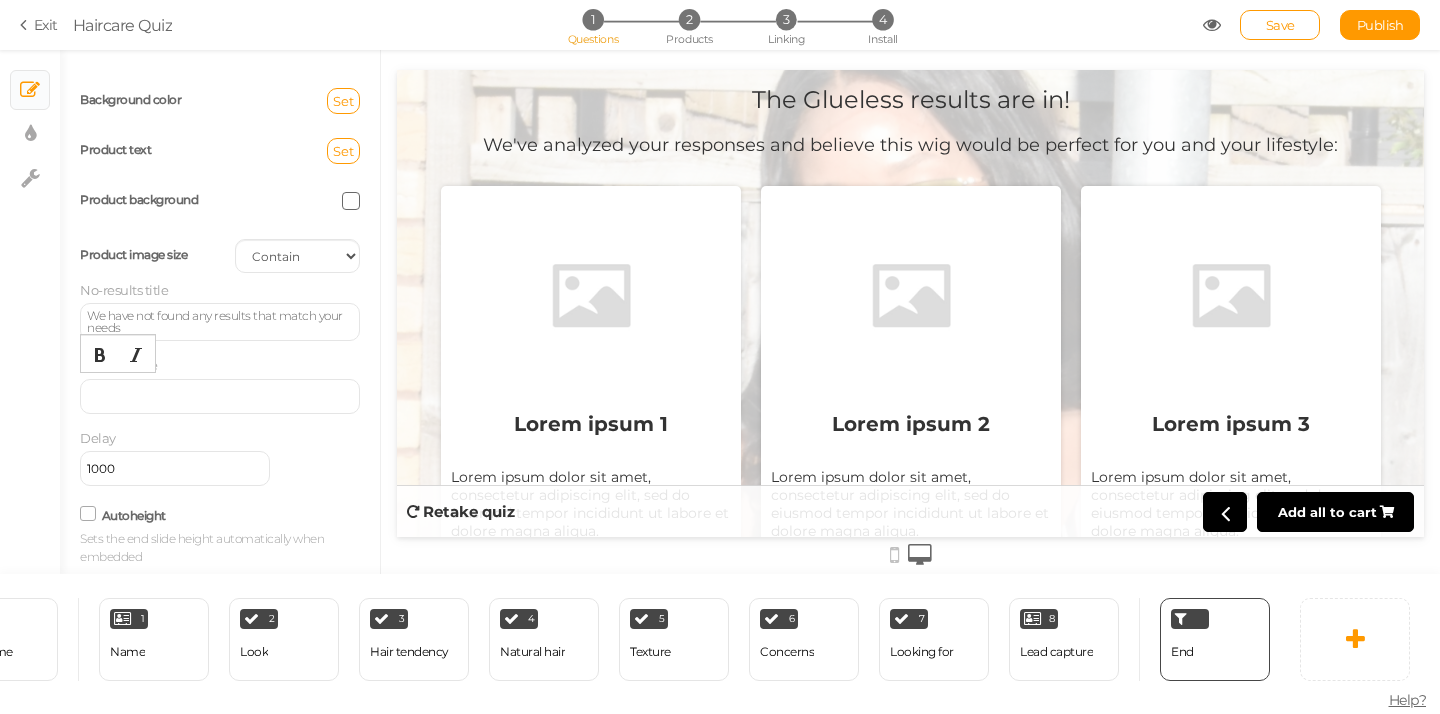 click at bounding box center [220, 396] 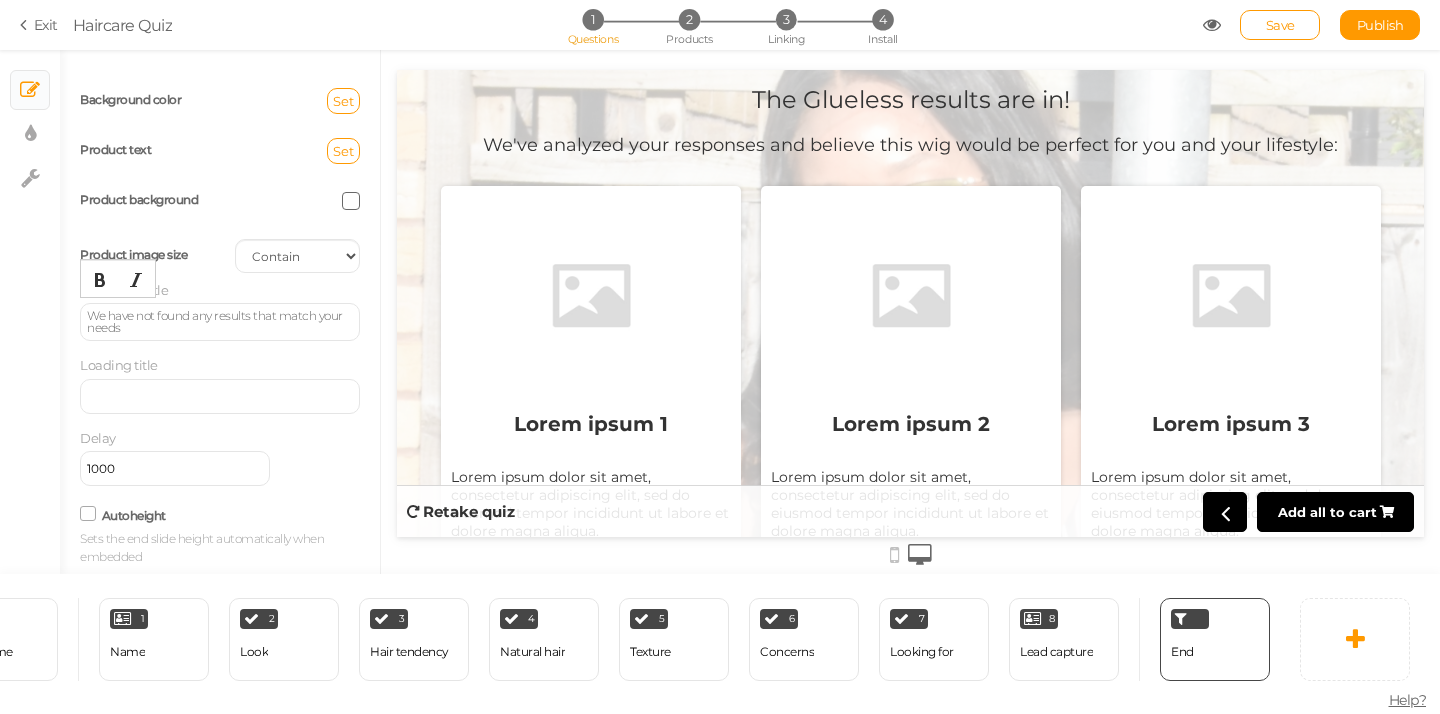 click on "We have not found any results that match your needs" at bounding box center [220, 322] 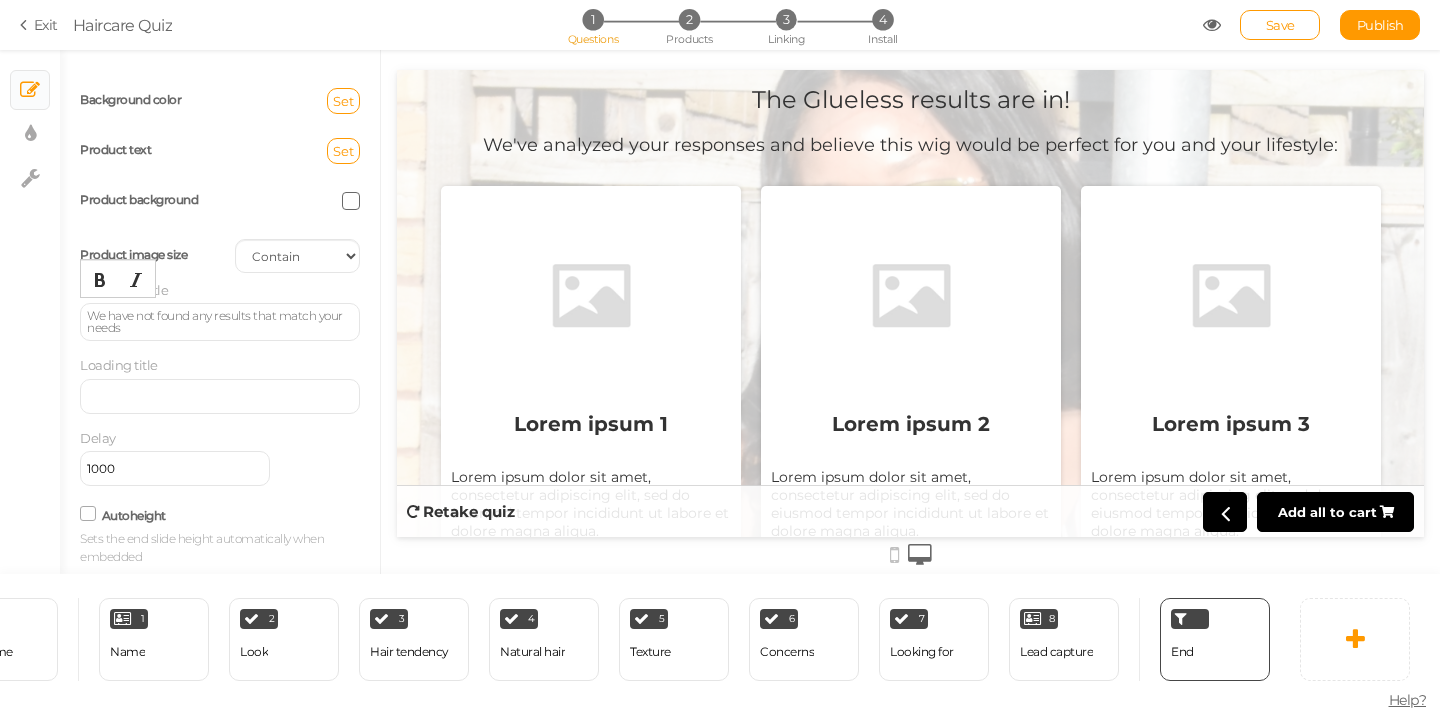 type 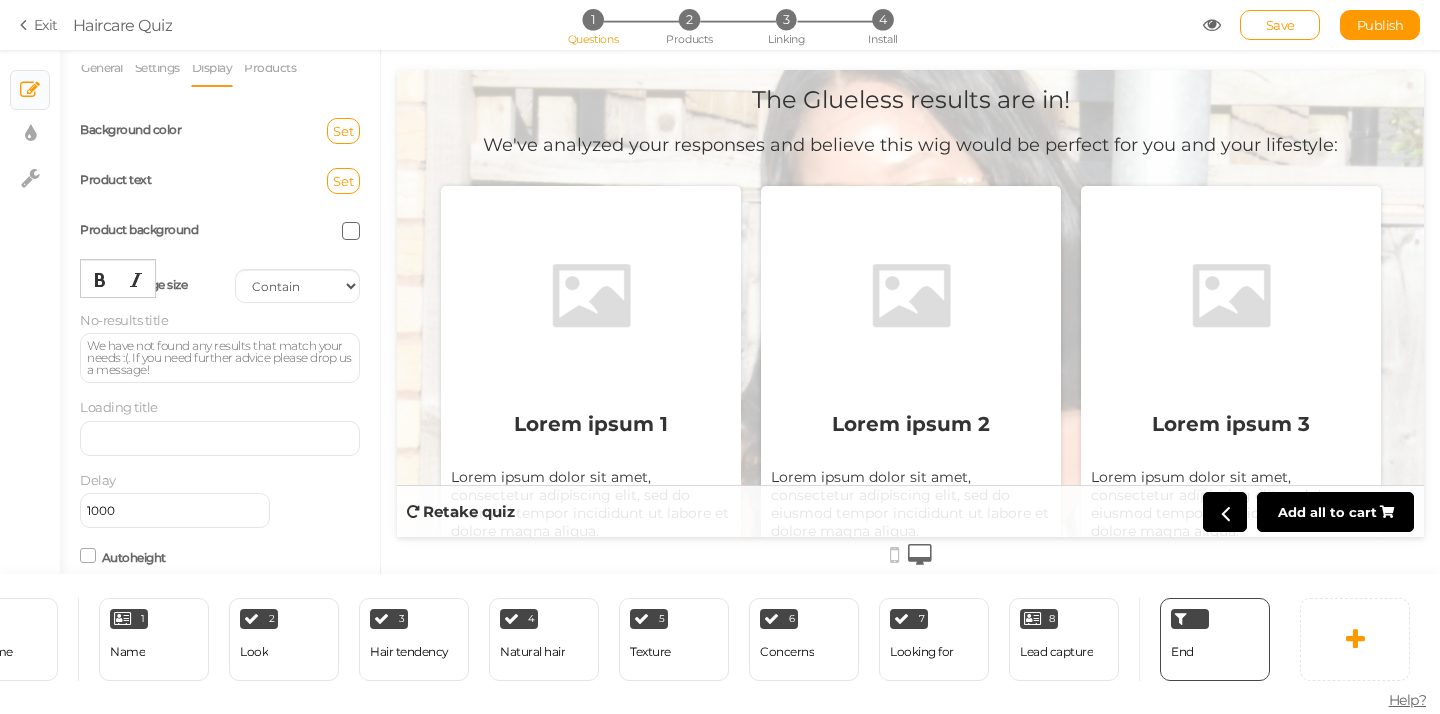 scroll, scrollTop: 0, scrollLeft: 0, axis: both 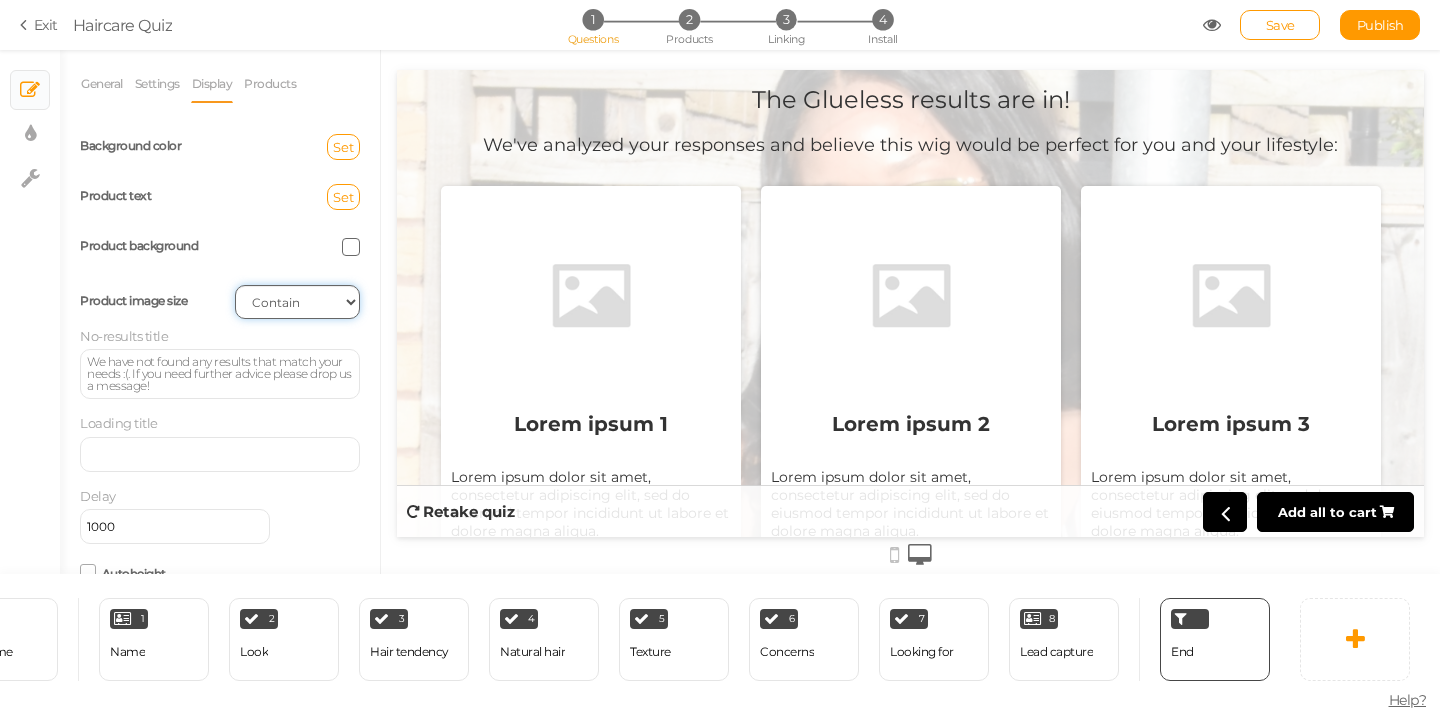 select 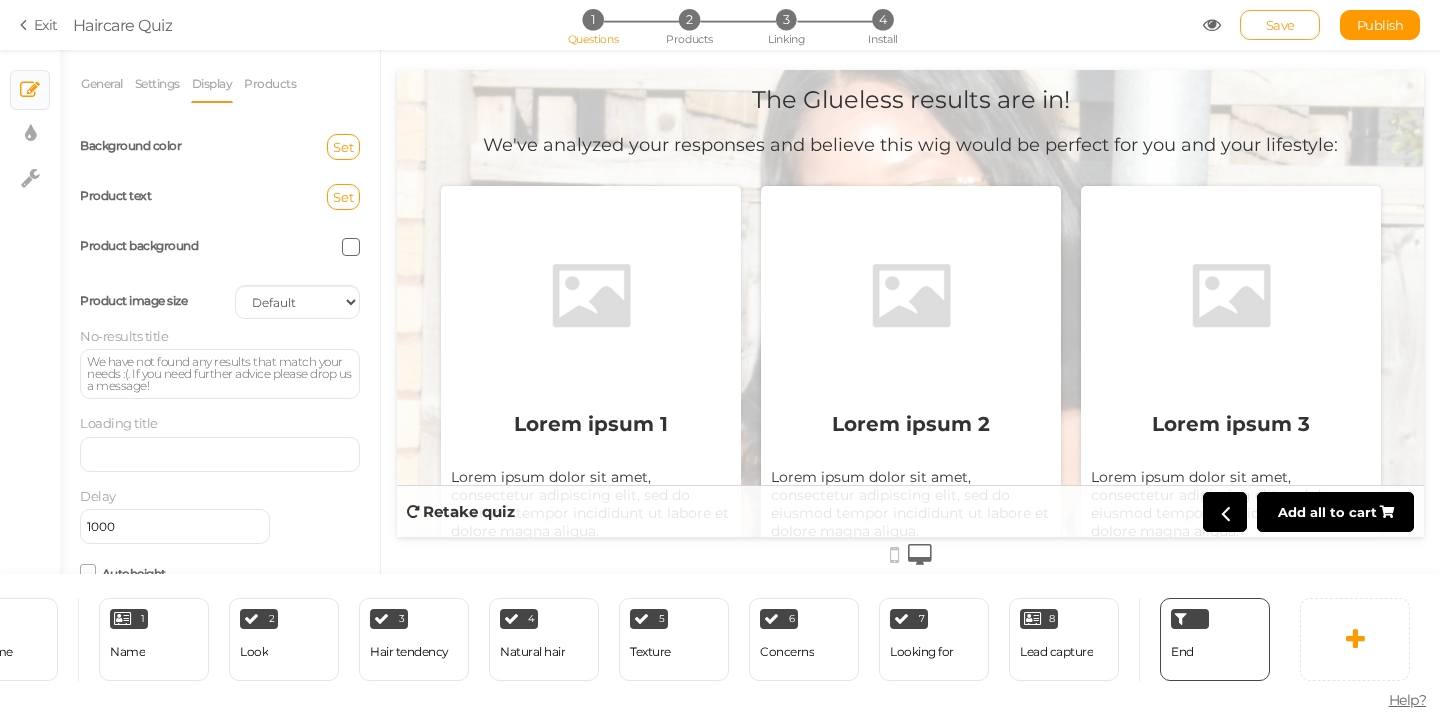 click on "Save" at bounding box center [1280, 25] 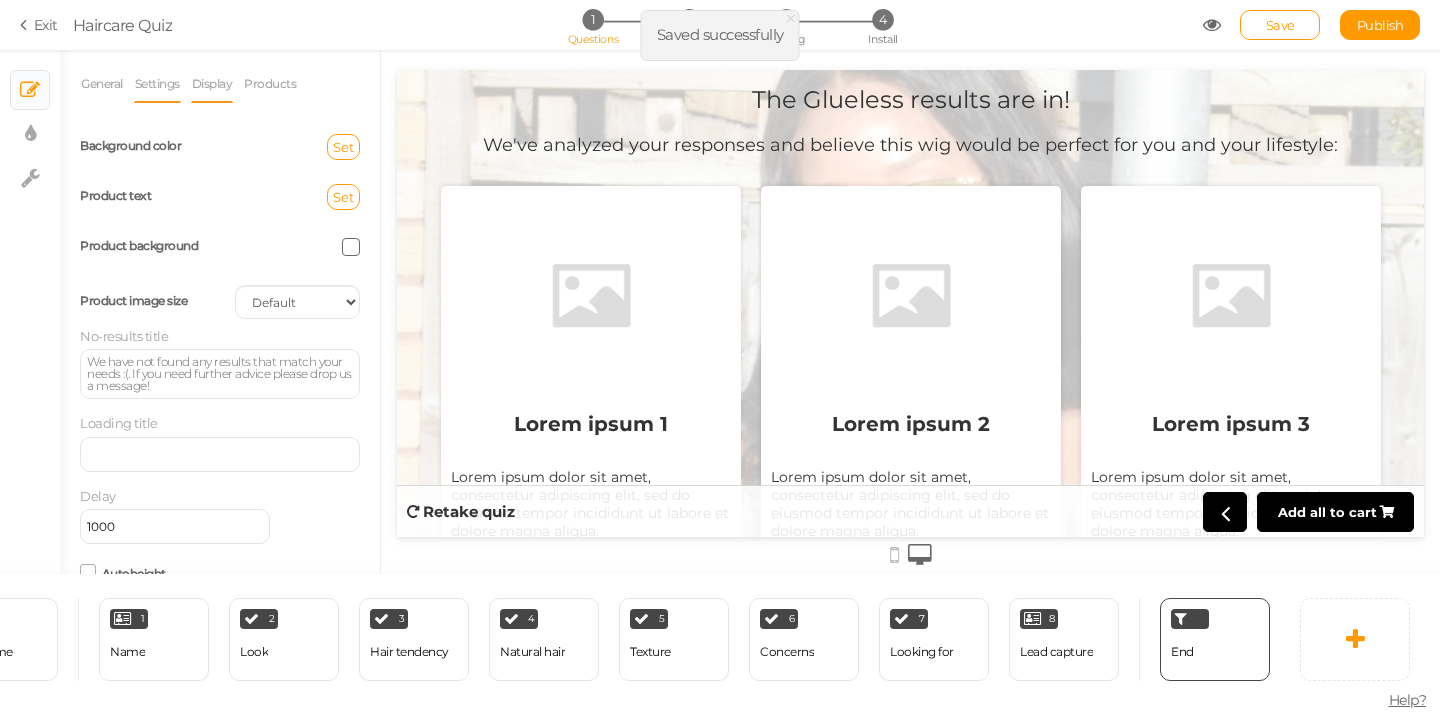 click on "Settings" at bounding box center (157, 84) 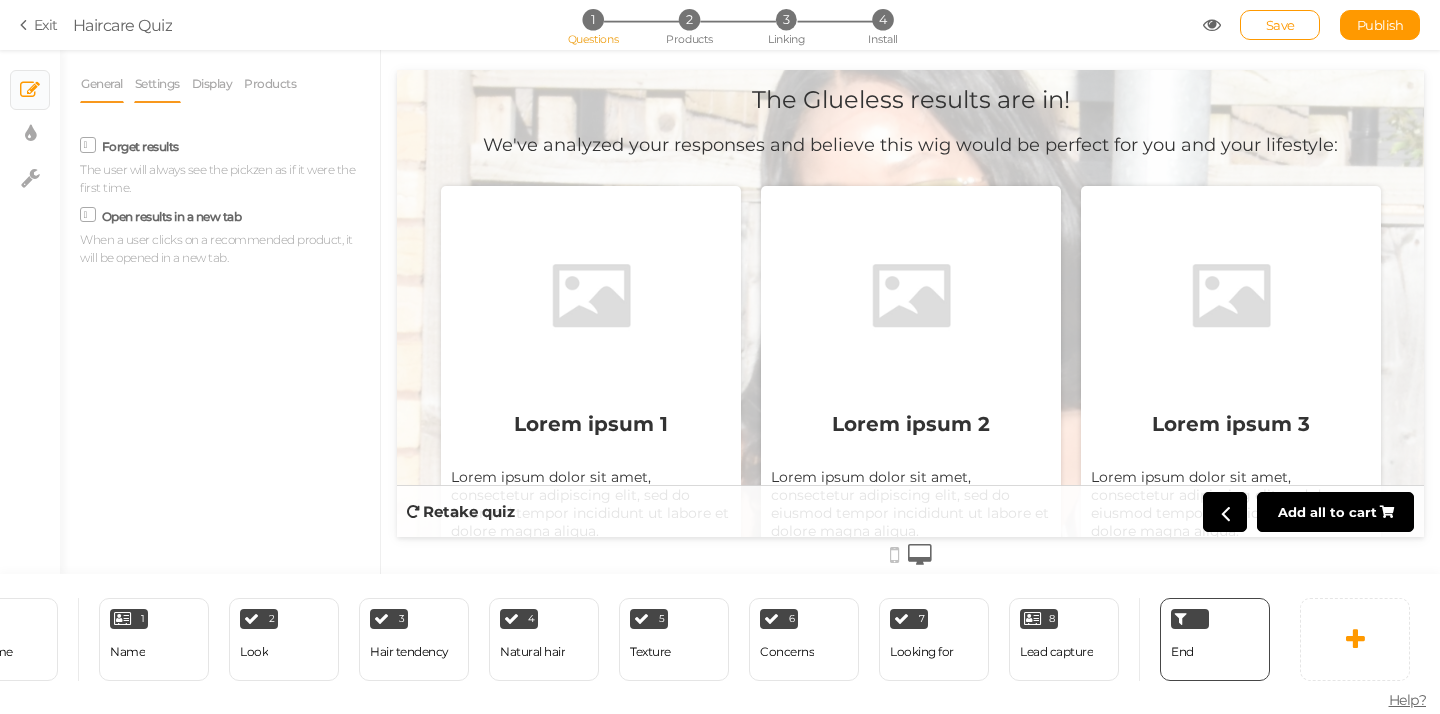 click on "General" at bounding box center [102, 84] 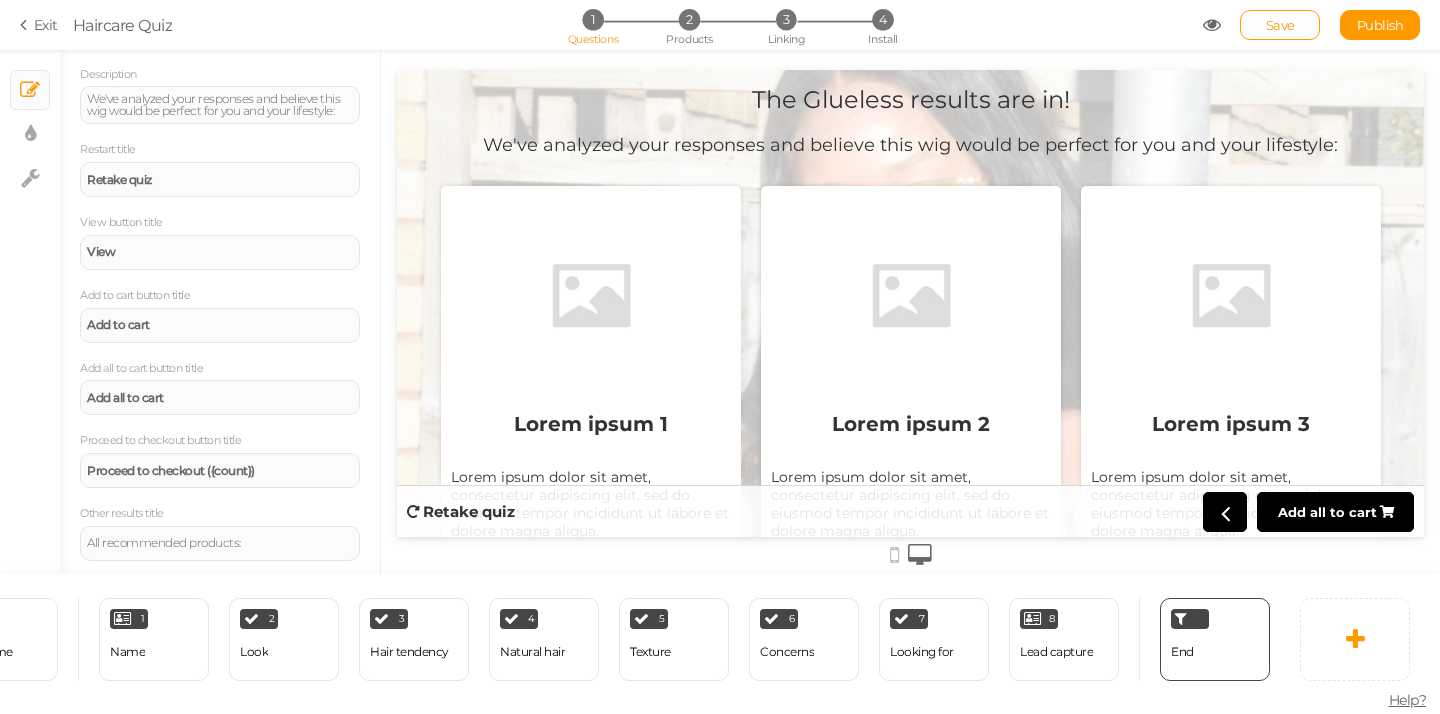 scroll, scrollTop: 238, scrollLeft: 0, axis: vertical 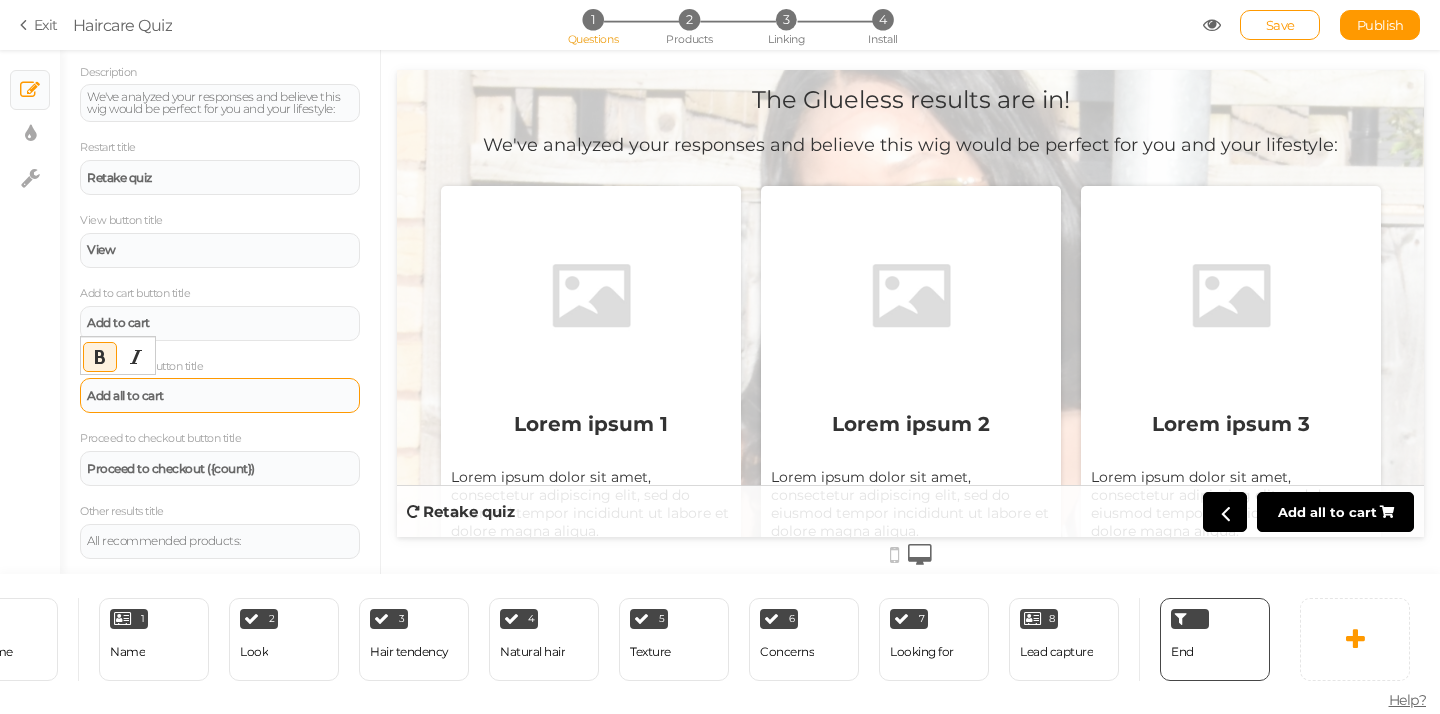 click on "Add all to cart" at bounding box center (125, 396) 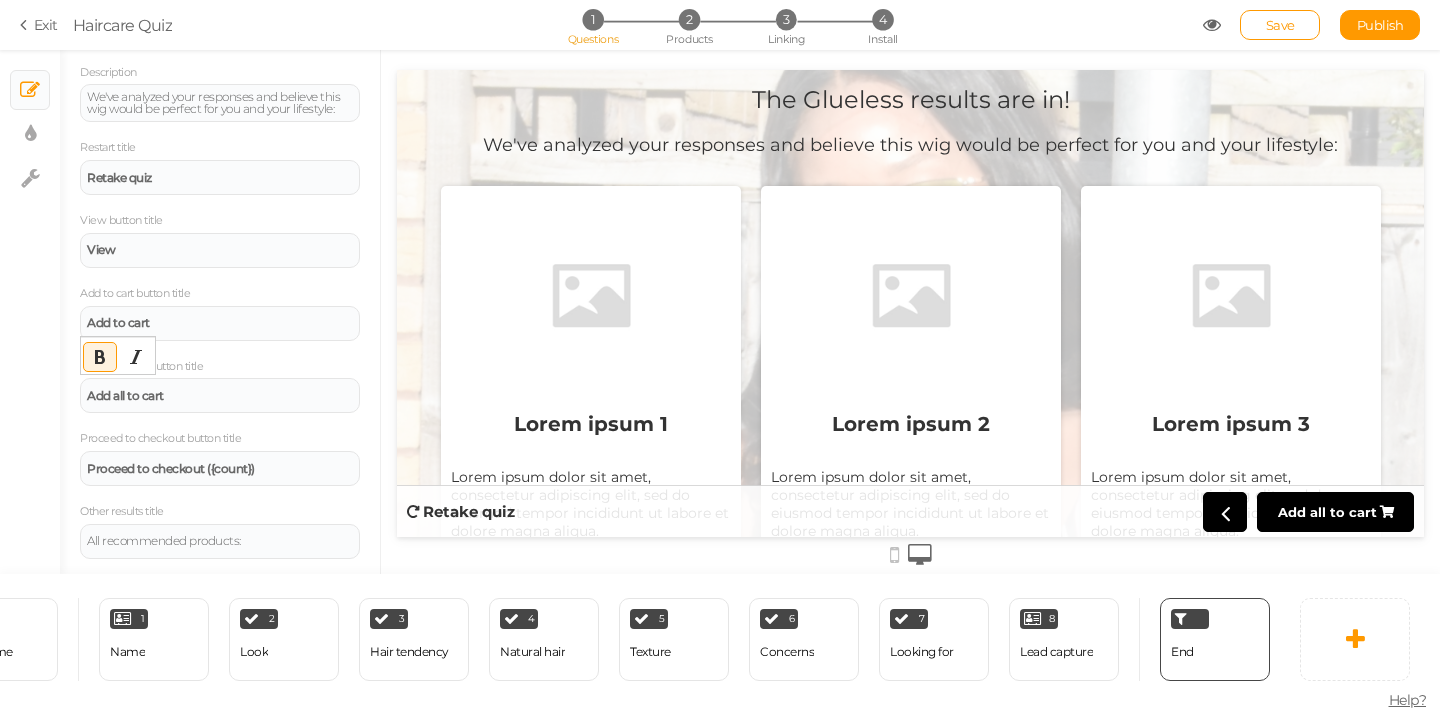 type 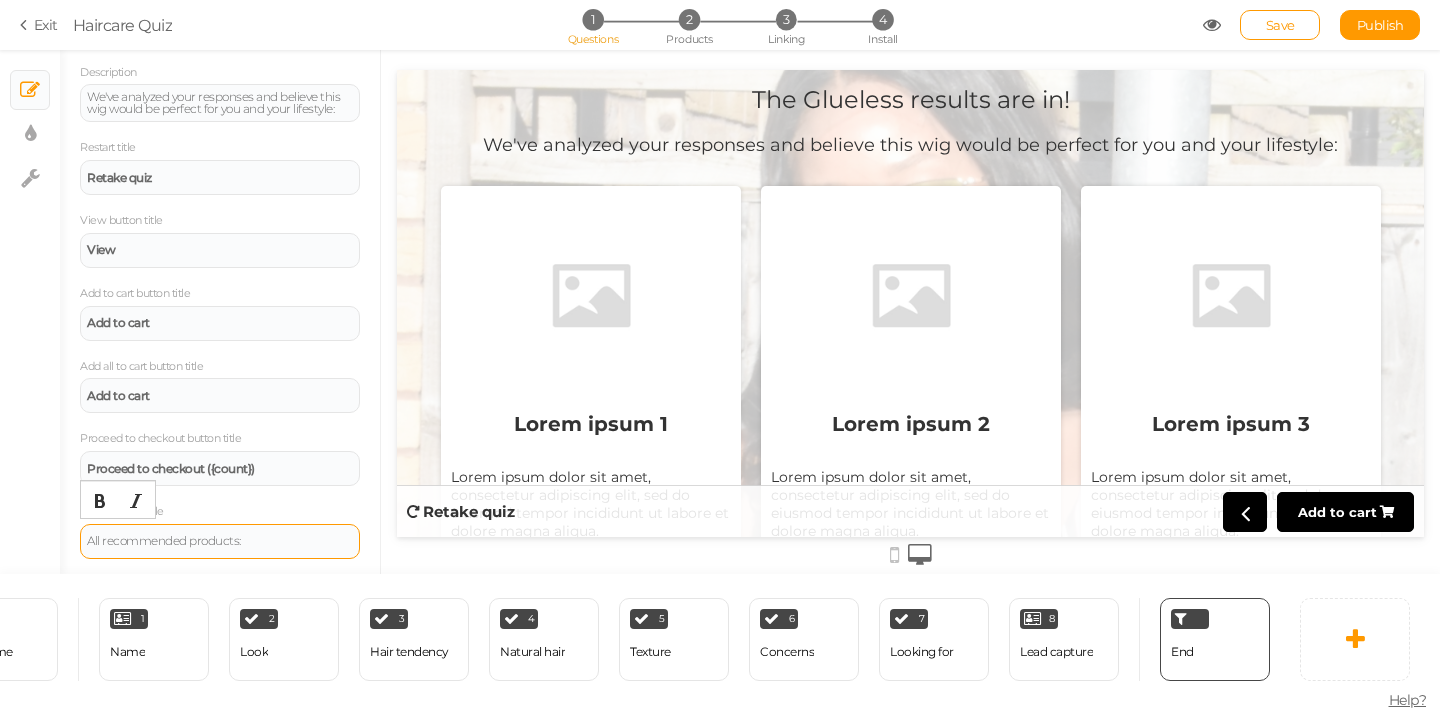 click on "All recommended products:" at bounding box center (220, 541) 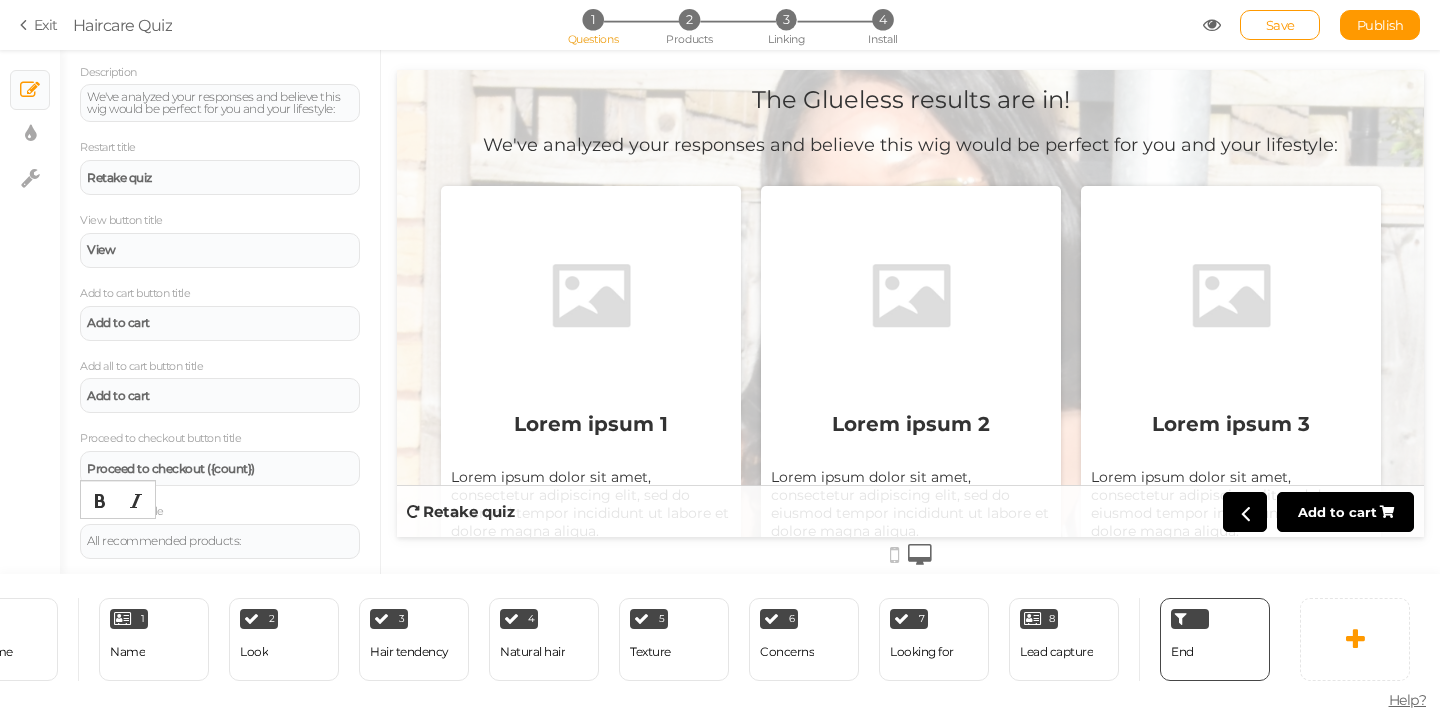 scroll, scrollTop: 0, scrollLeft: 0, axis: both 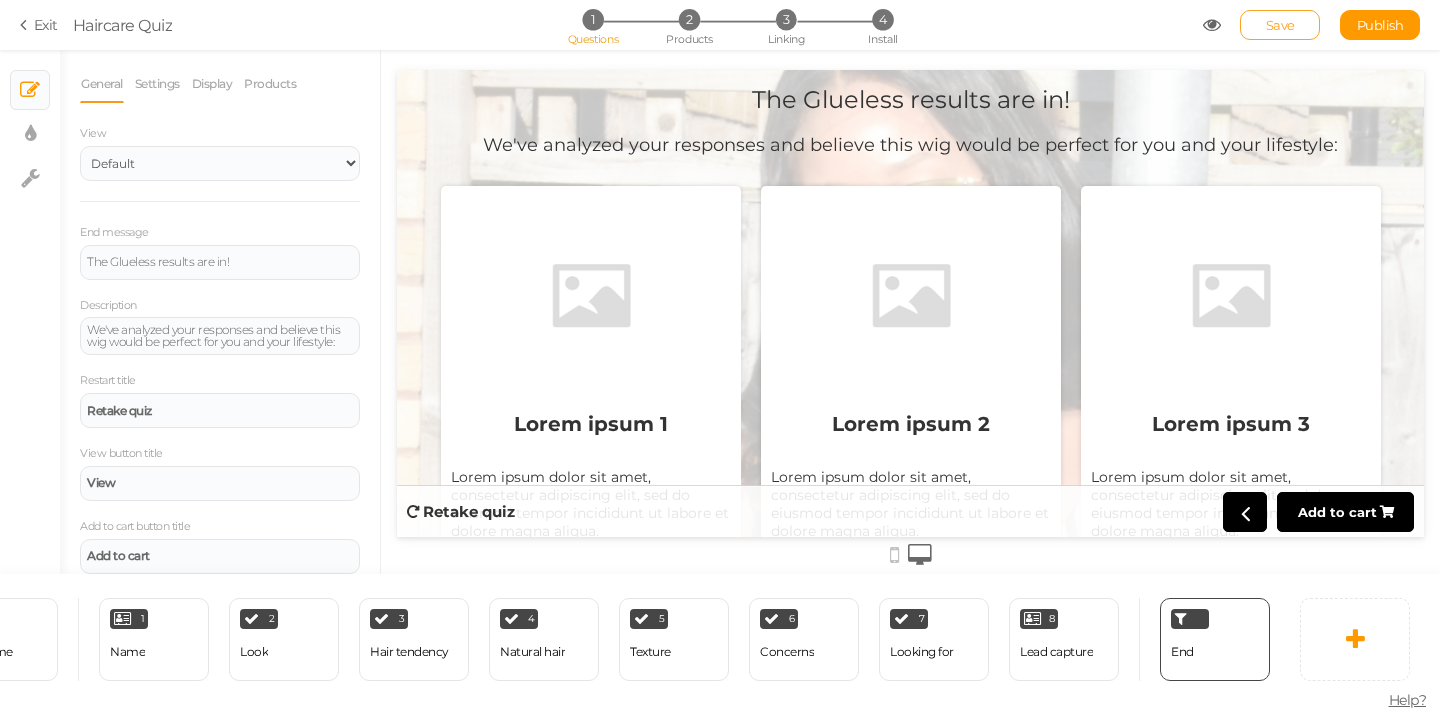 click on "Save" at bounding box center (1280, 25) 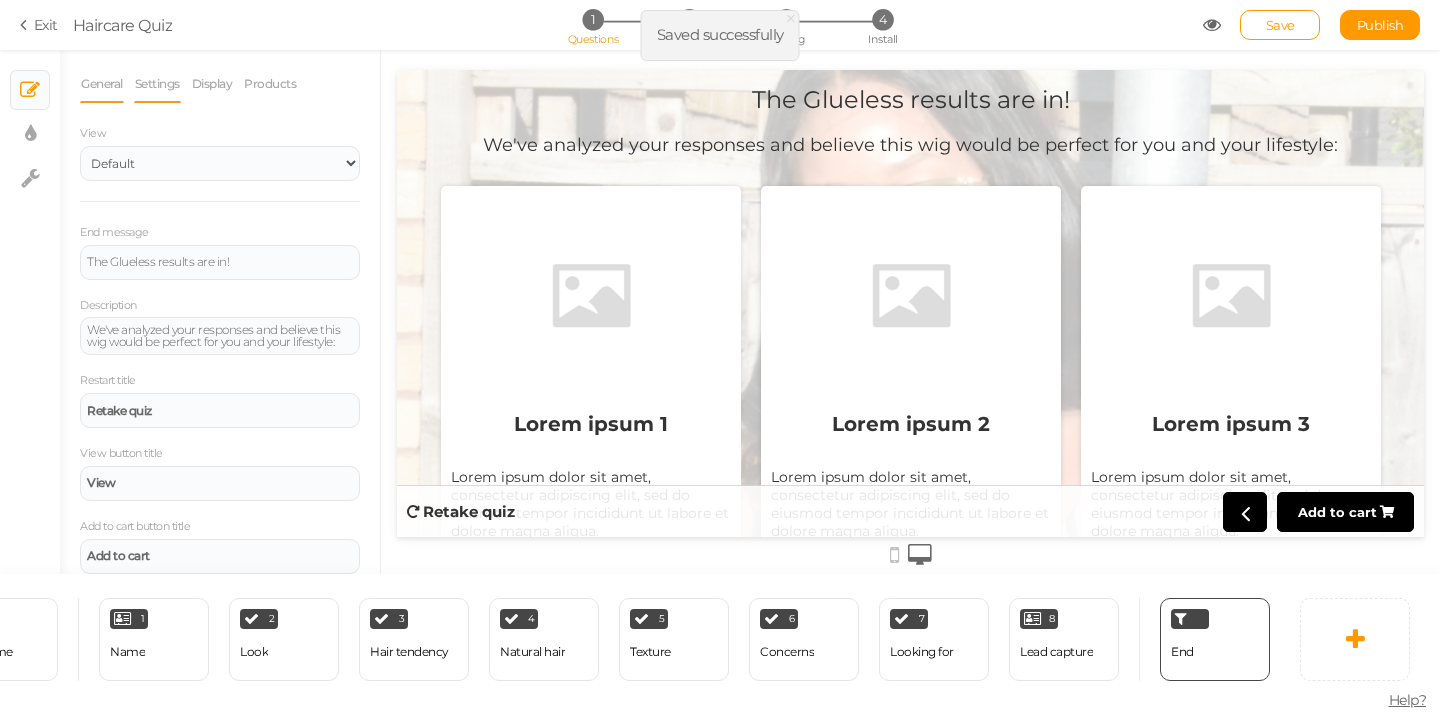 click on "Settings" at bounding box center (157, 84) 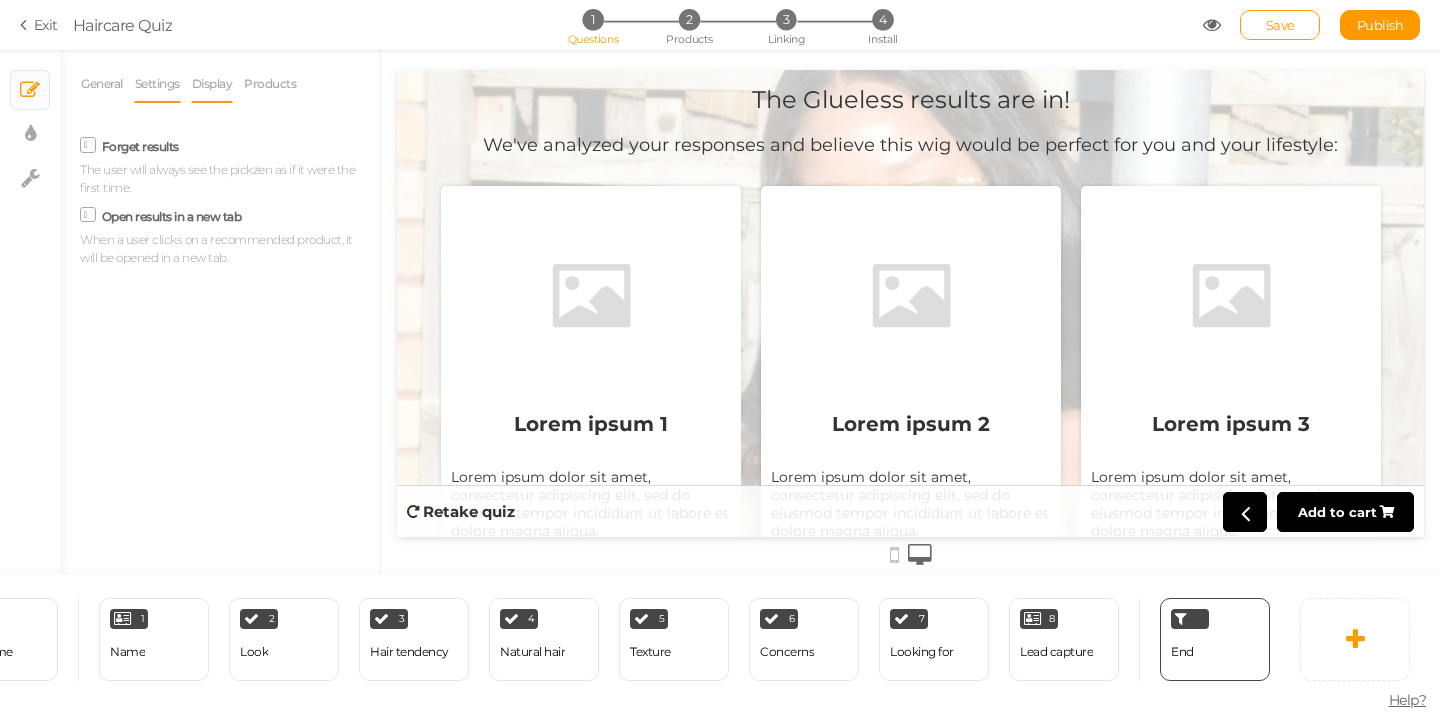 click on "Display" at bounding box center (212, 84) 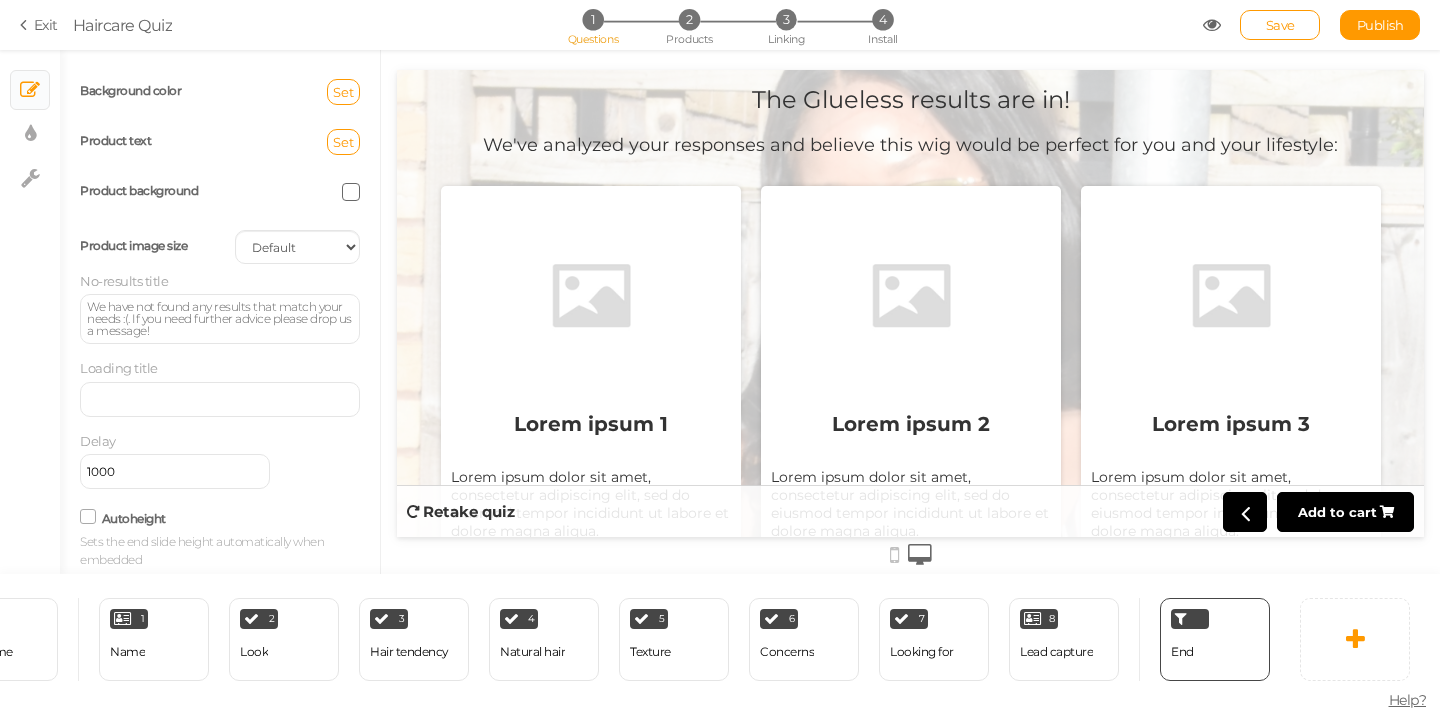 scroll, scrollTop: 58, scrollLeft: 0, axis: vertical 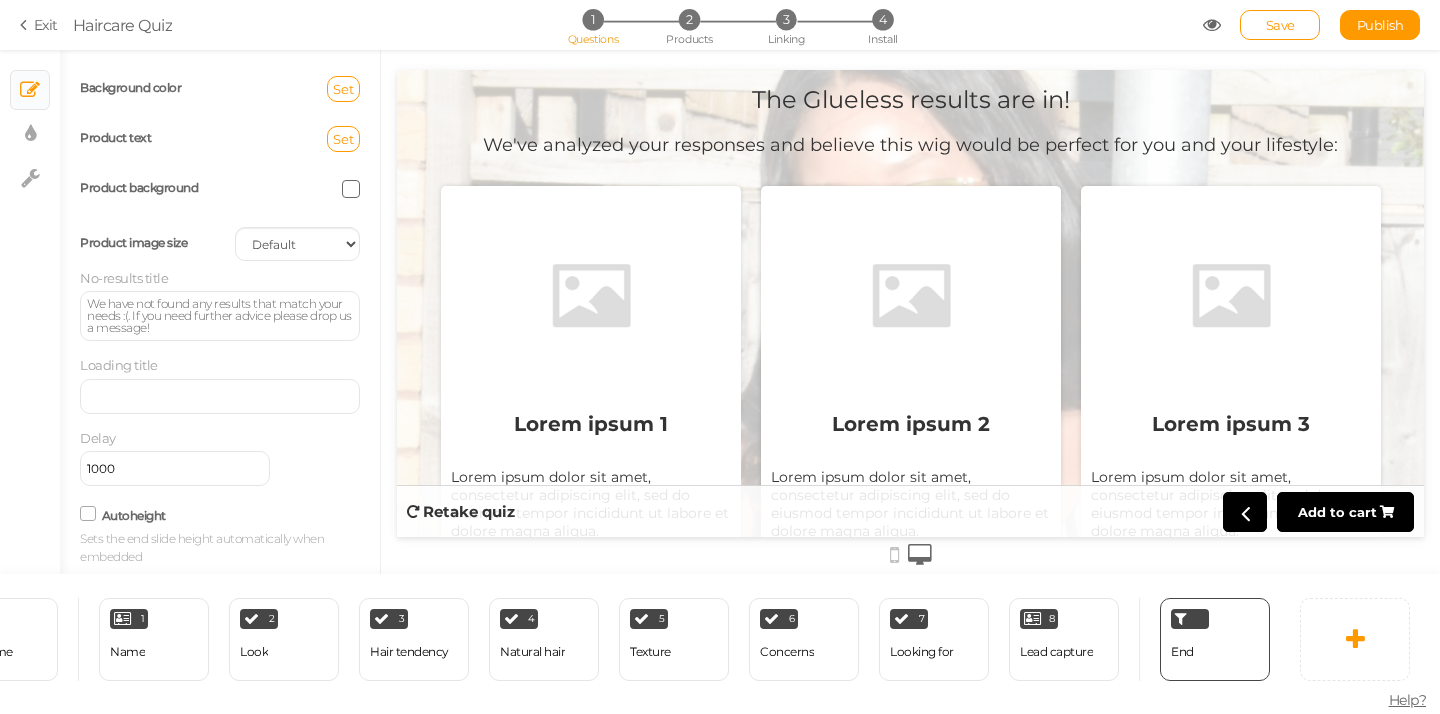 click on "1000" at bounding box center [175, 468] 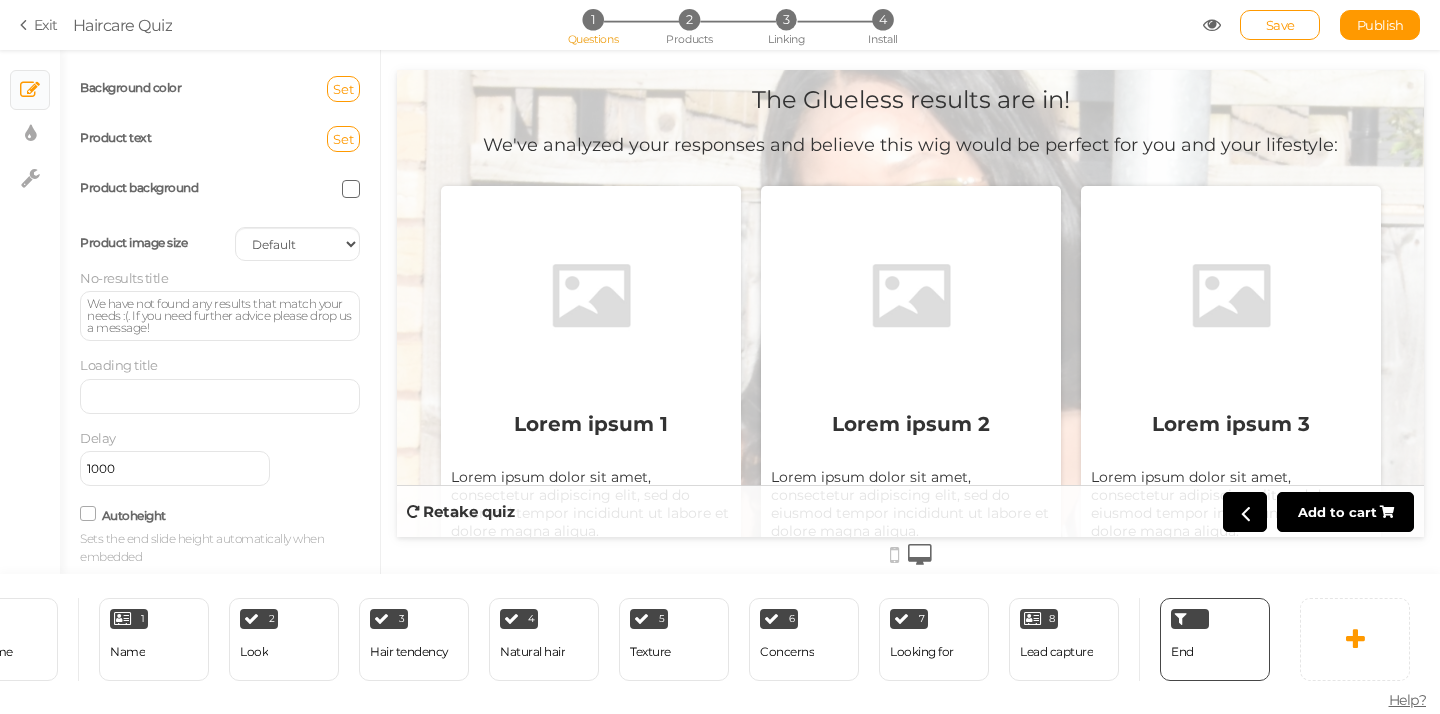 scroll, scrollTop: 0, scrollLeft: 0, axis: both 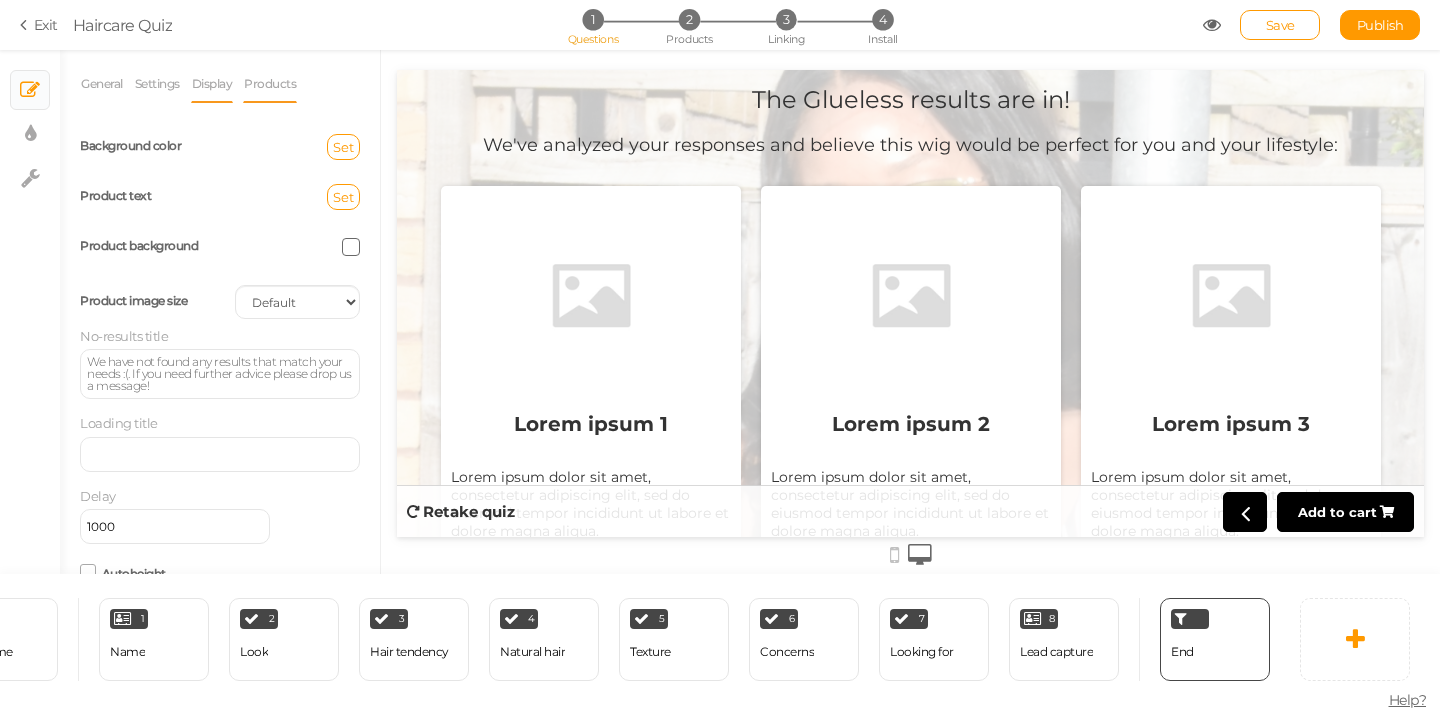 click on "Products" at bounding box center [270, 84] 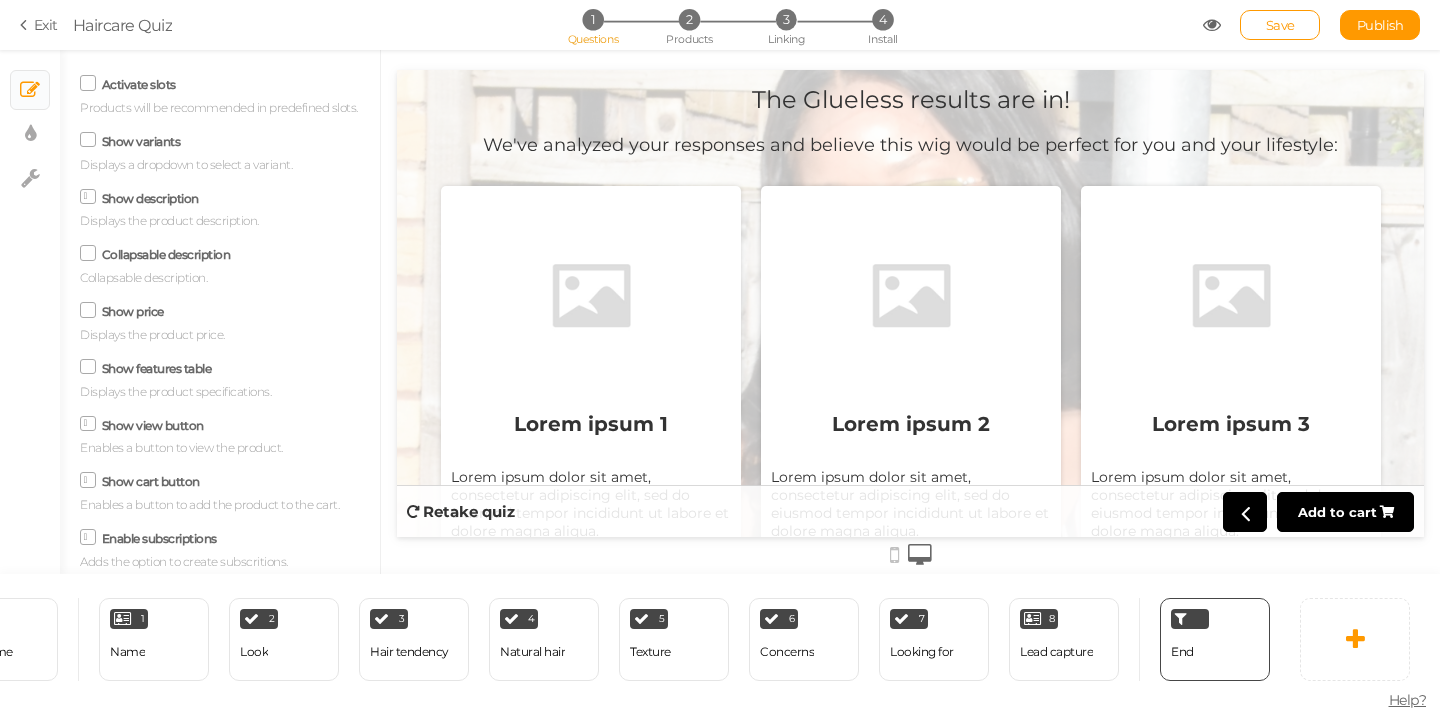 scroll, scrollTop: 0, scrollLeft: 0, axis: both 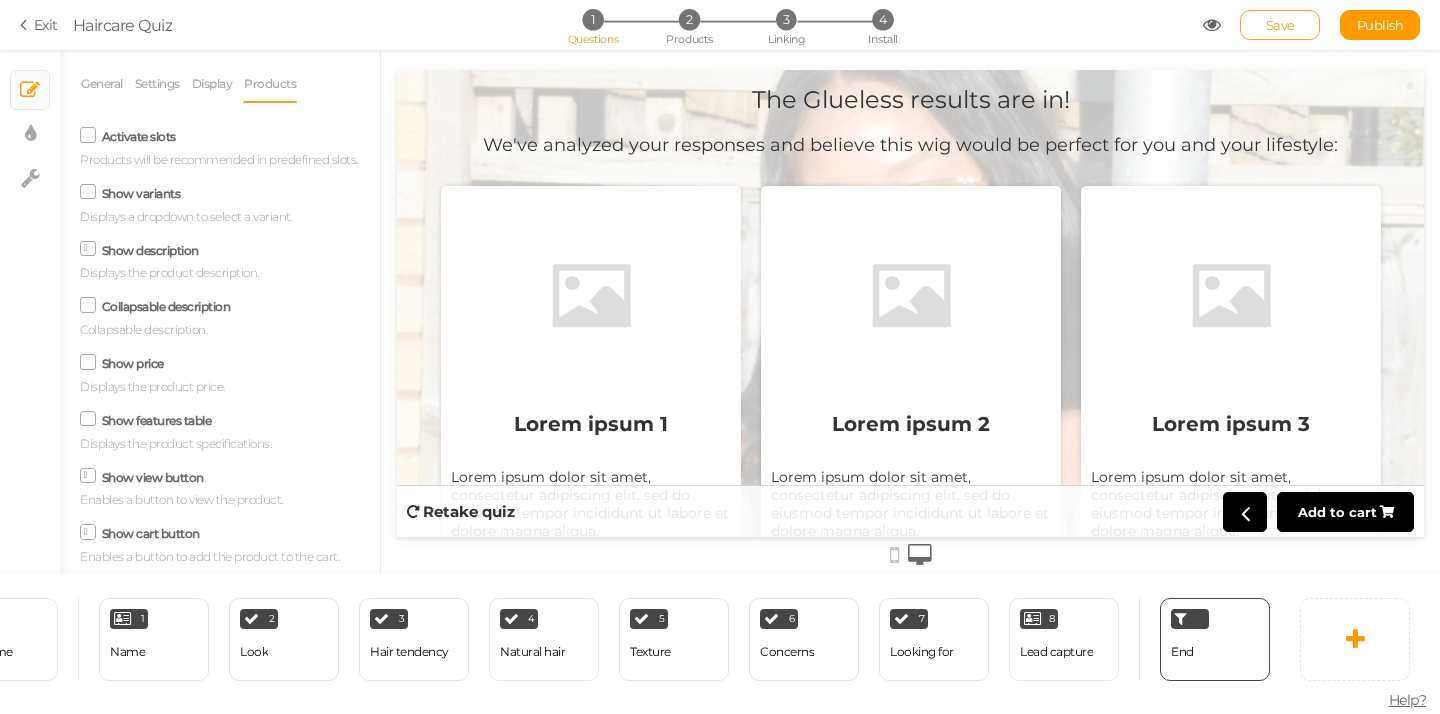 click on "Save" at bounding box center [1280, 25] 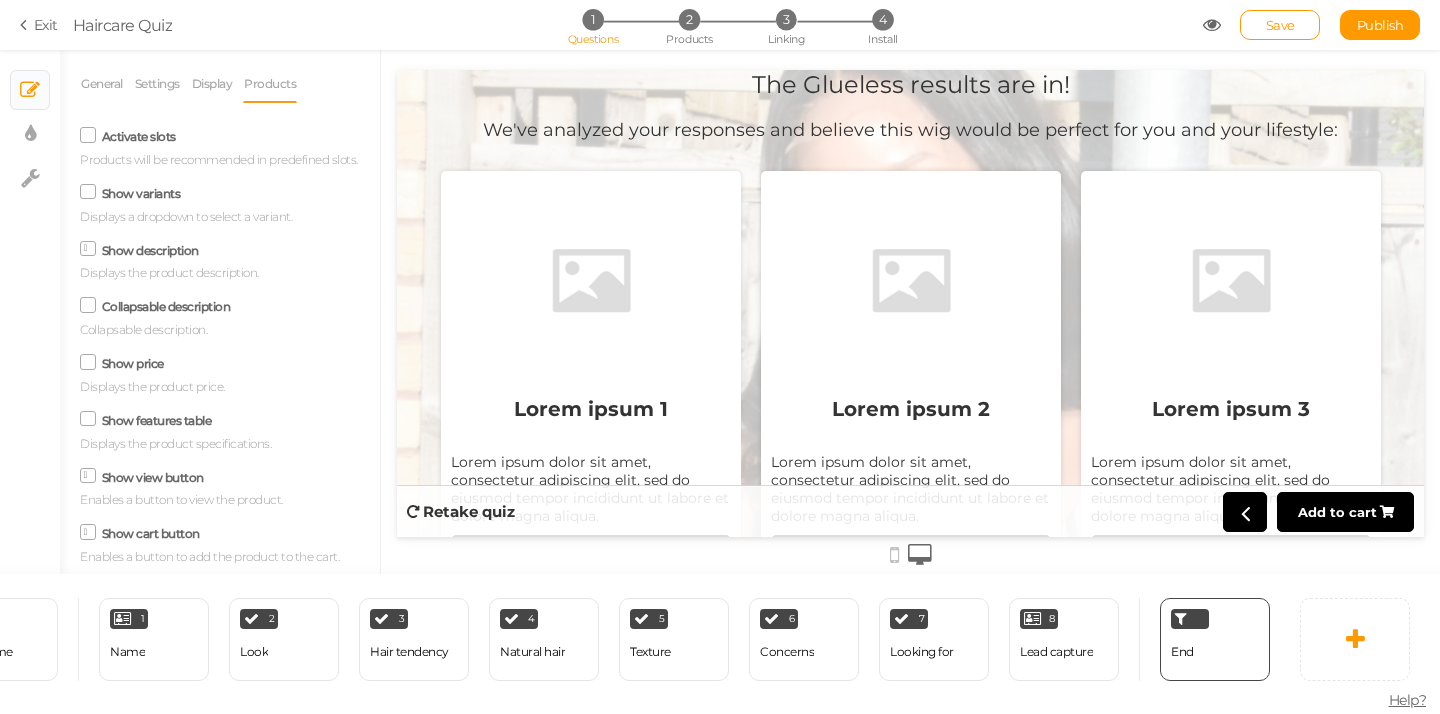 scroll, scrollTop: 0, scrollLeft: 0, axis: both 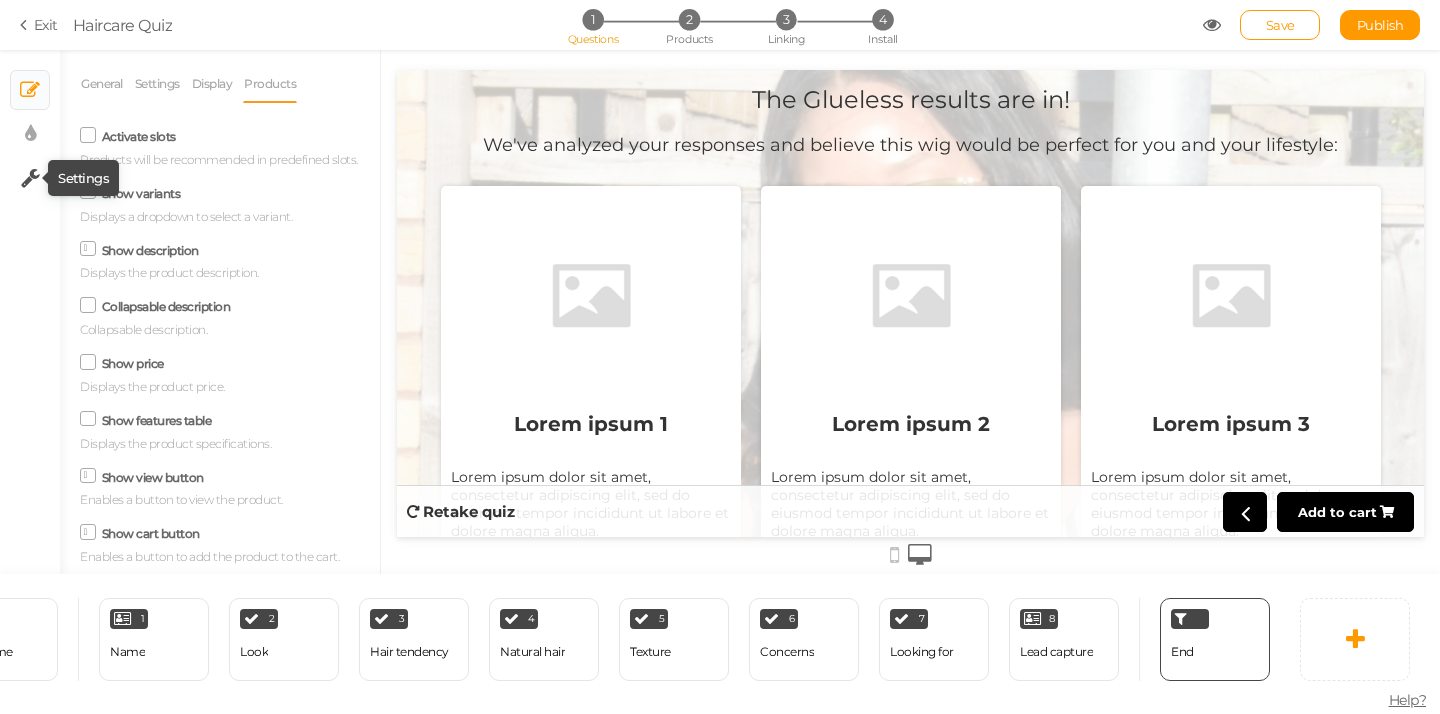 click at bounding box center (30, 178) 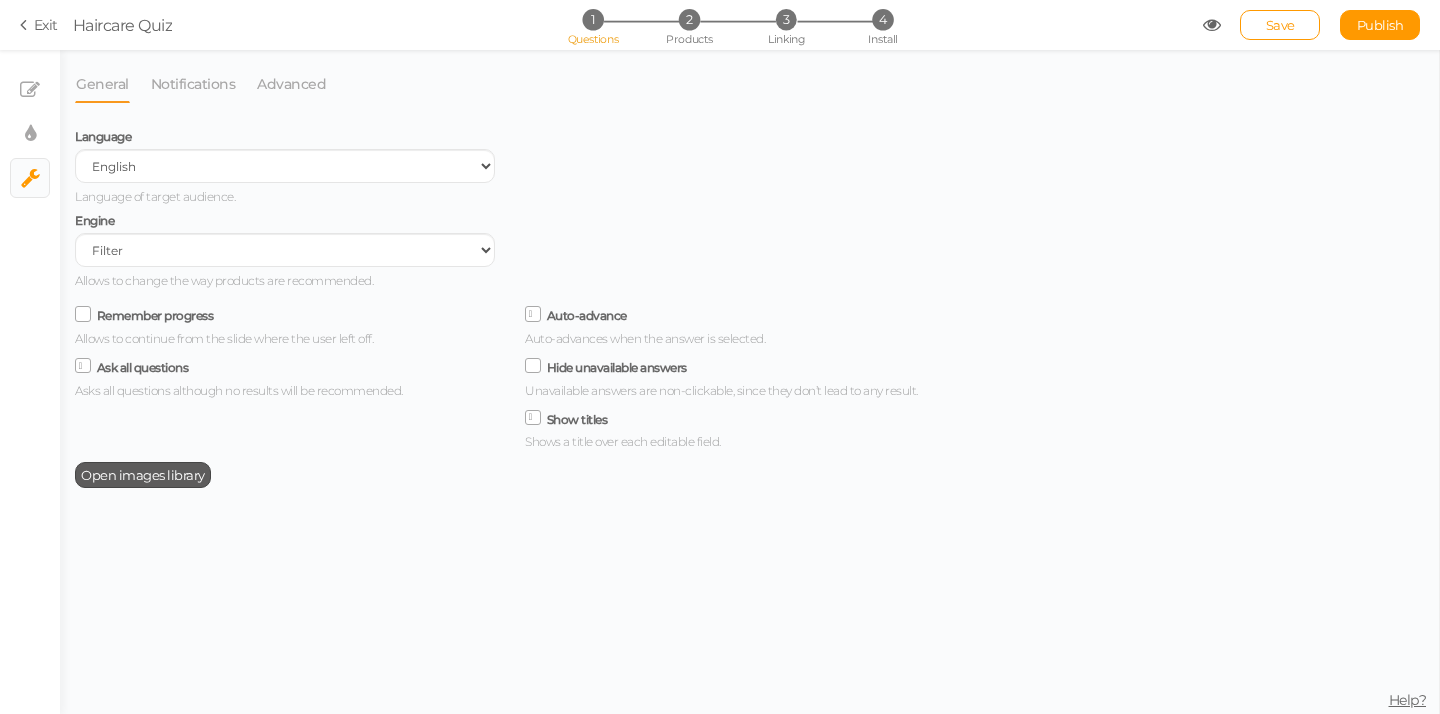 click on "Open images library" at bounding box center [143, 475] 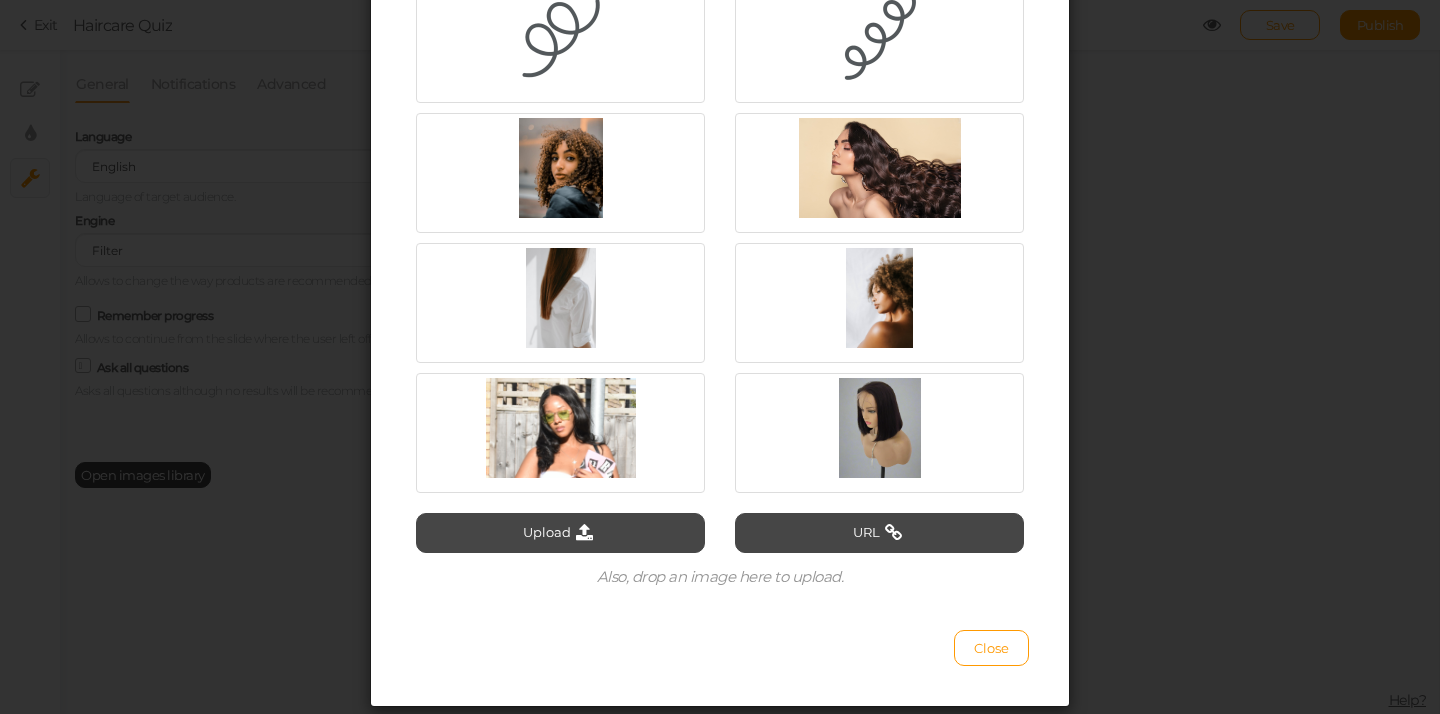 scroll, scrollTop: 363, scrollLeft: 0, axis: vertical 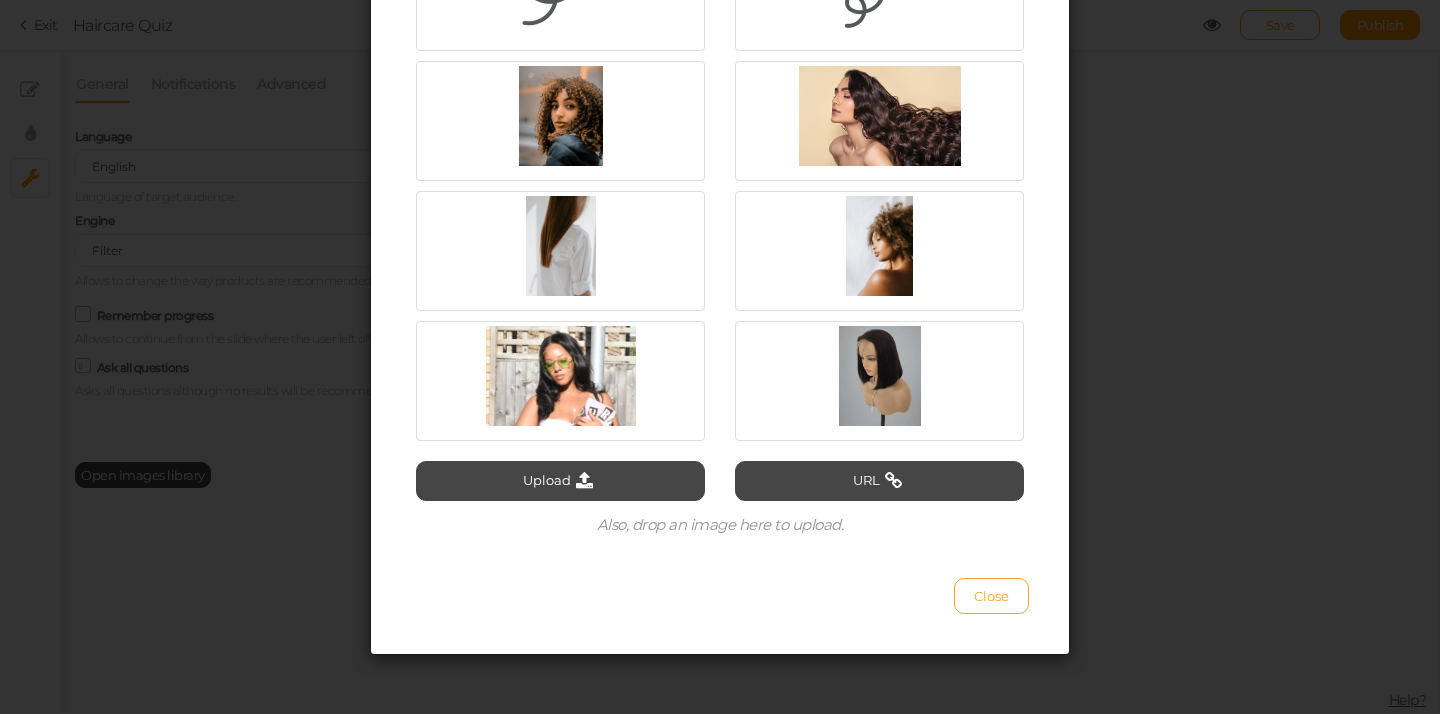 click on "Close" at bounding box center (991, 596) 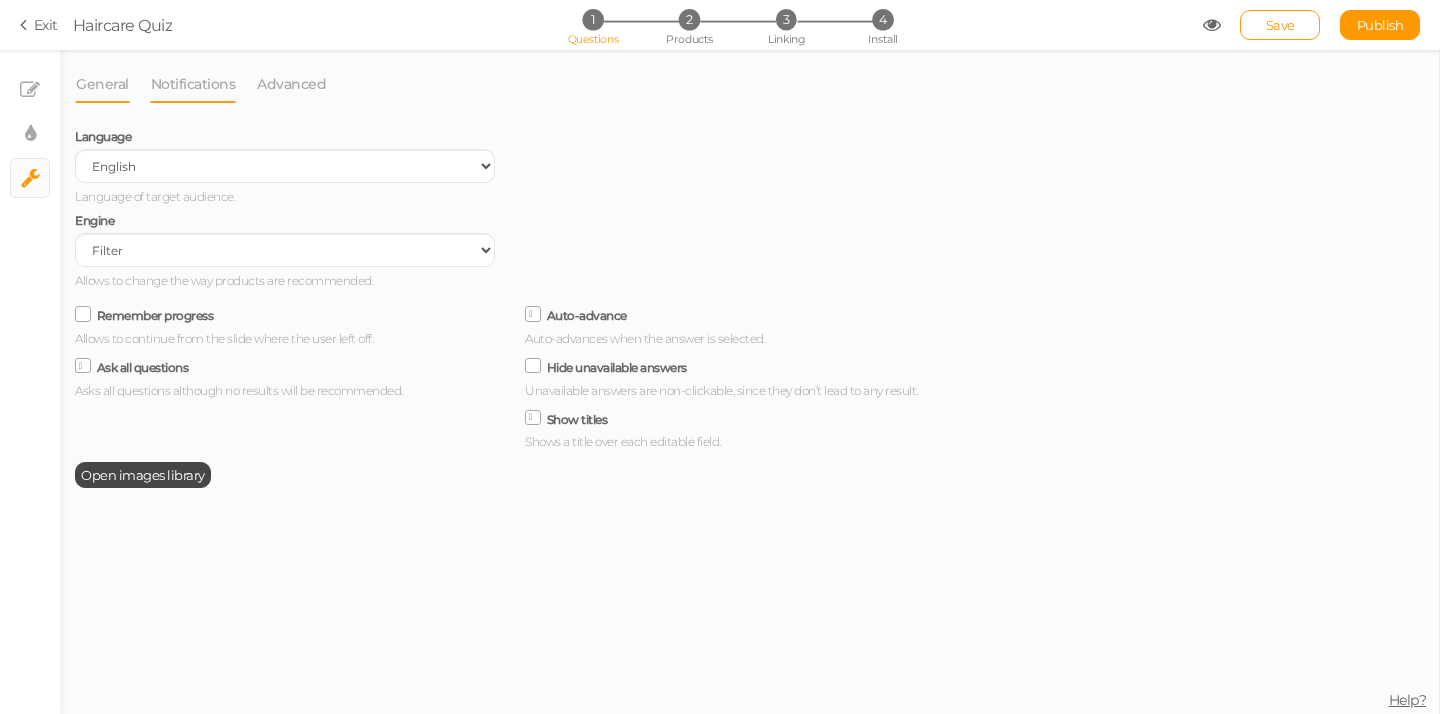 click on "Notifications" at bounding box center (193, 84) 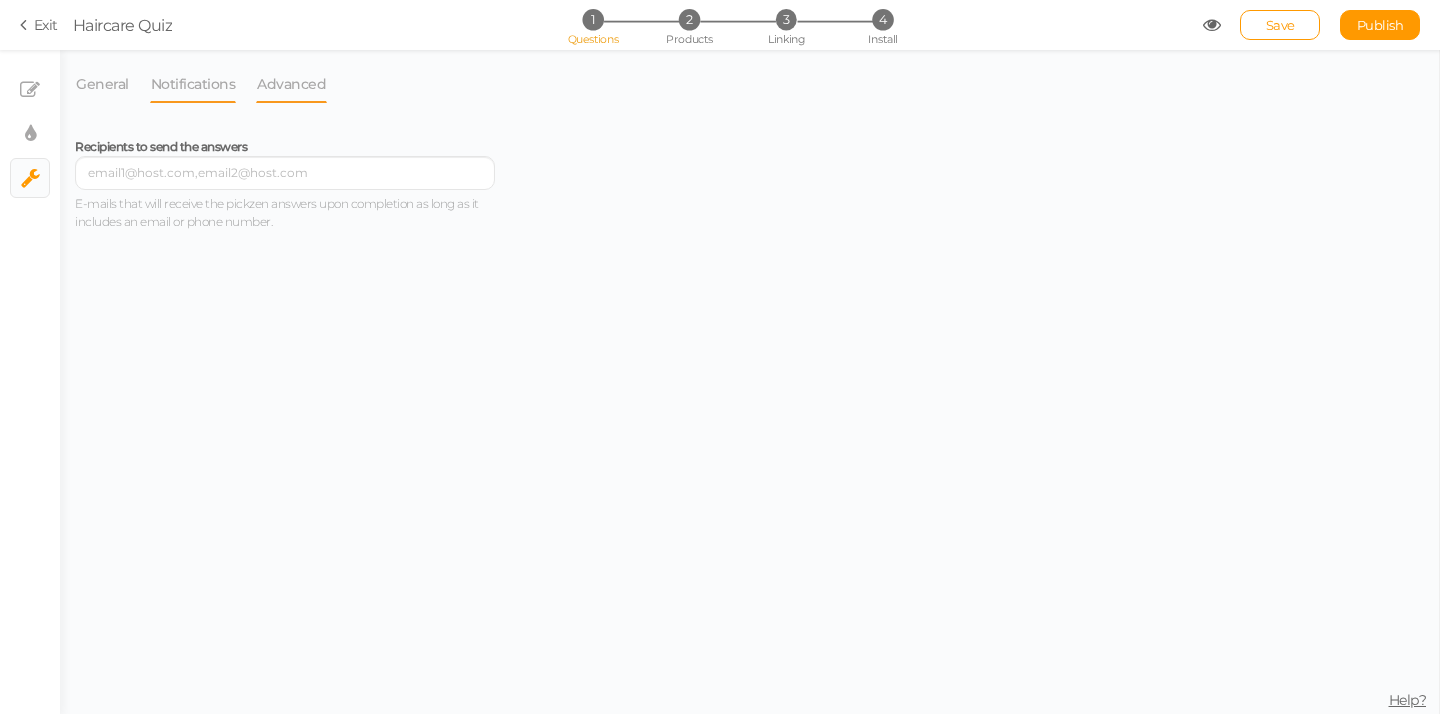 click on "Advanced" at bounding box center [291, 84] 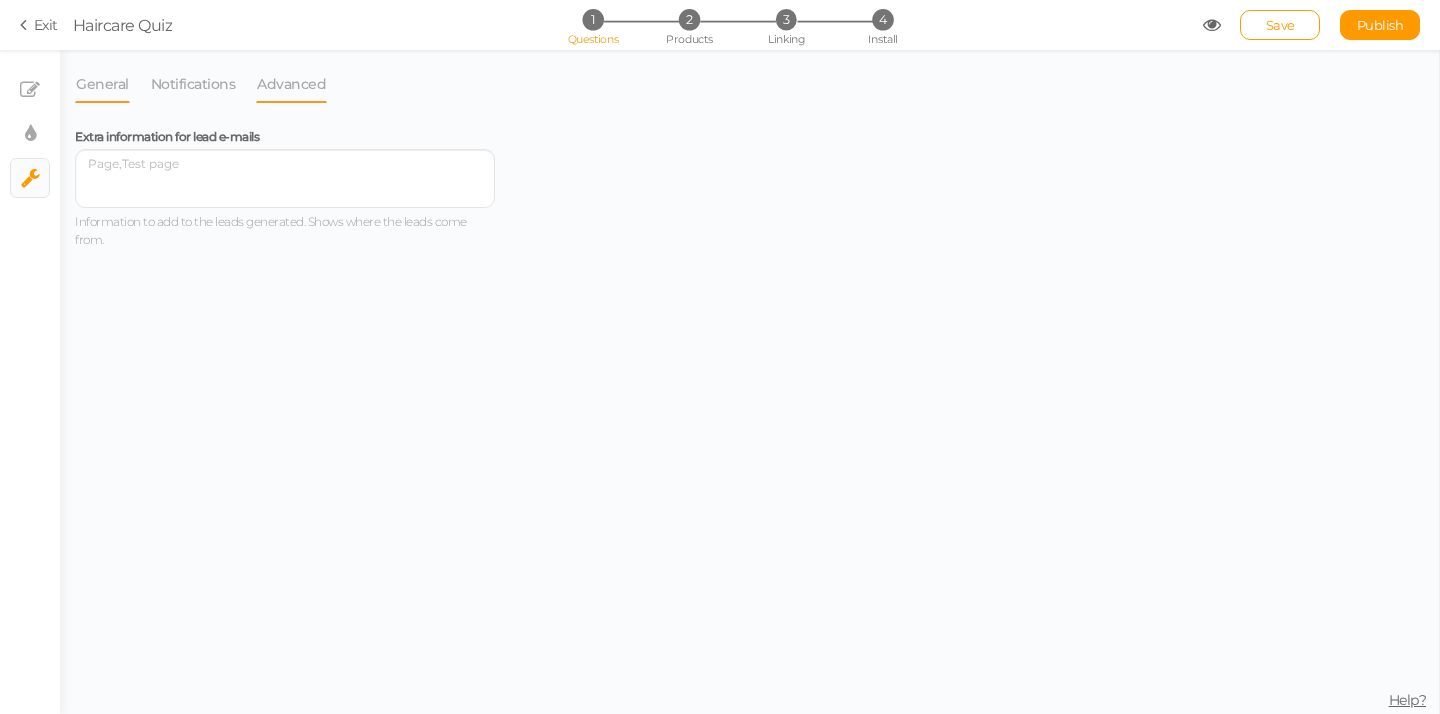 click on "General" at bounding box center (102, 84) 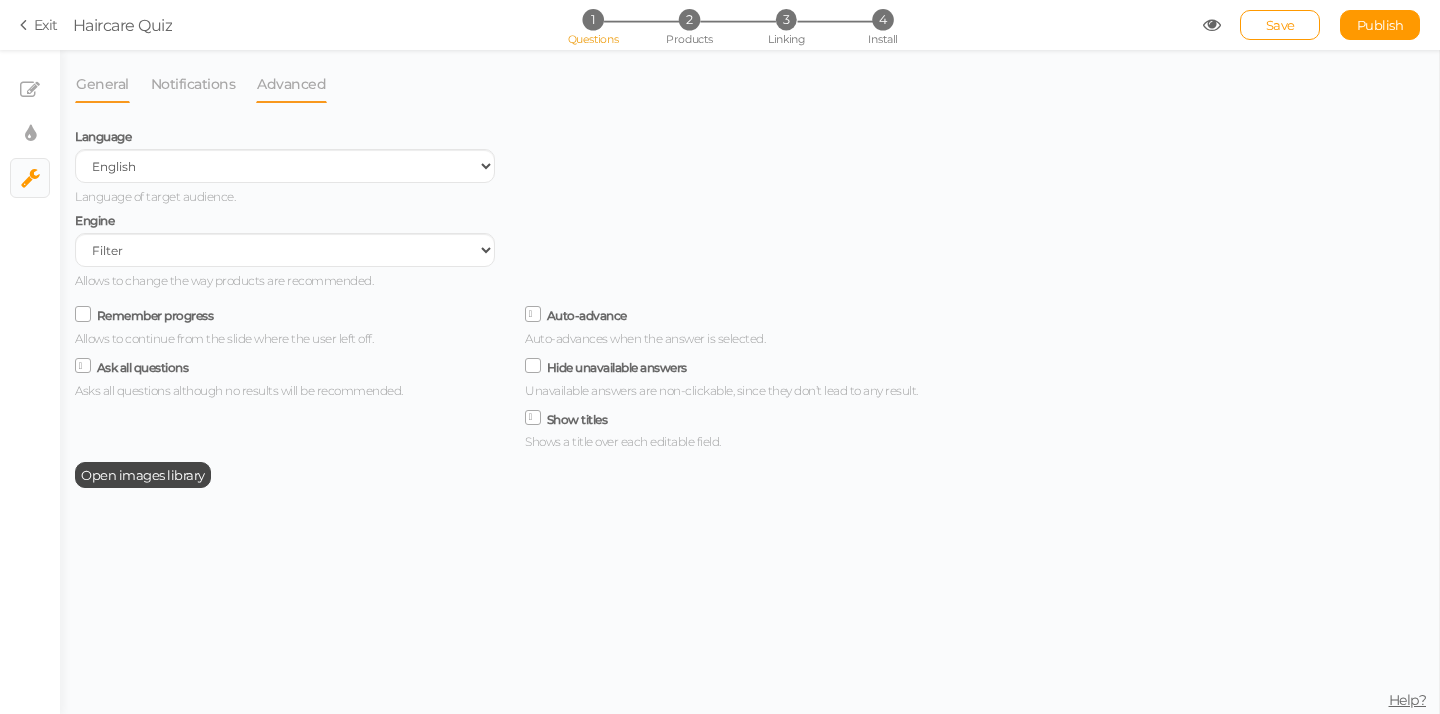 click on "Advanced" at bounding box center (291, 84) 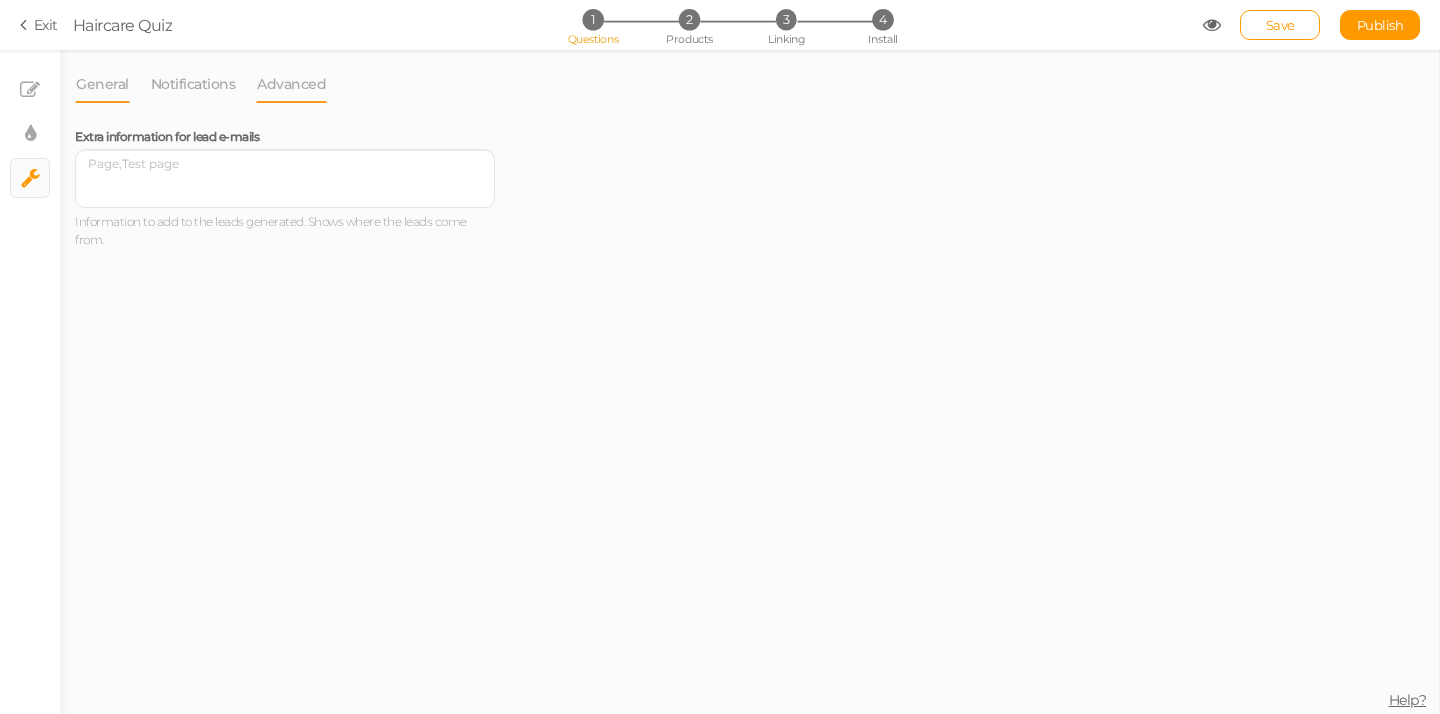 click on "General" at bounding box center [102, 84] 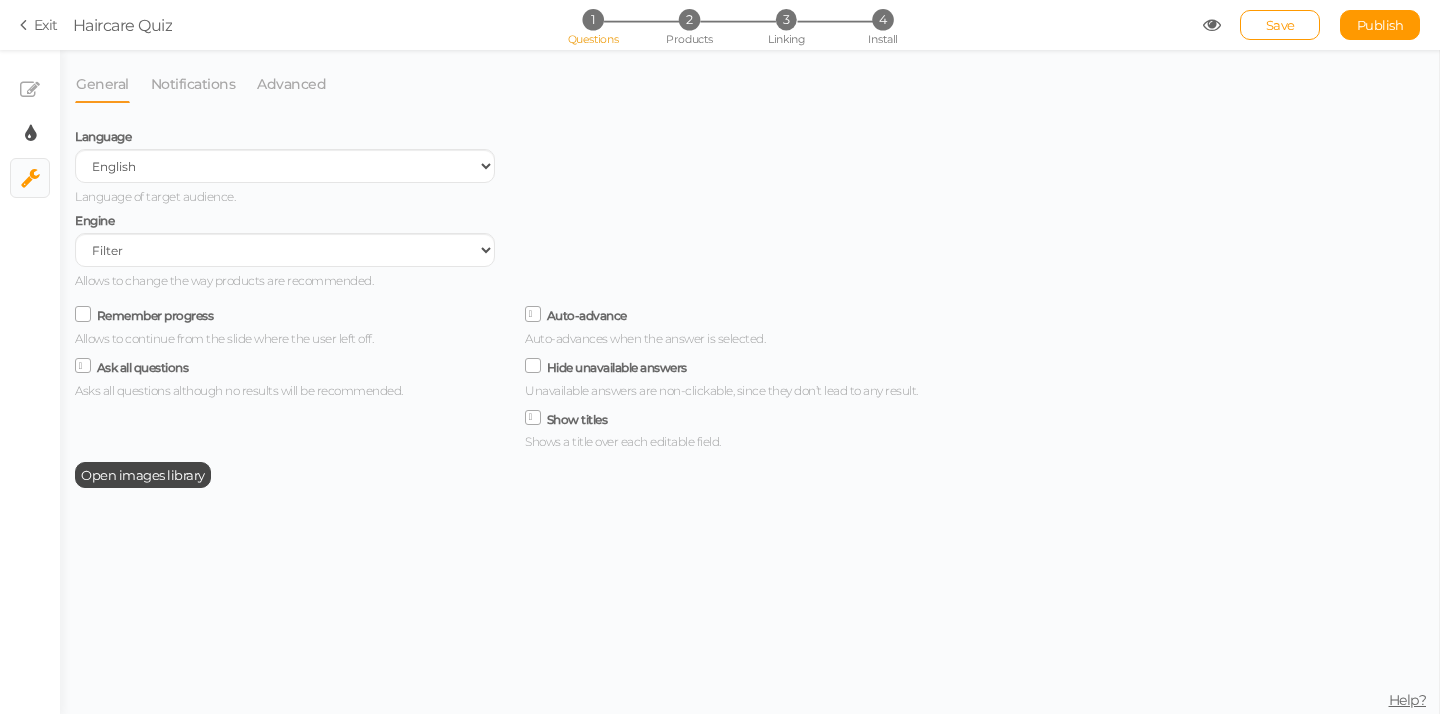 click on "× Display settings" at bounding box center (30, 134) 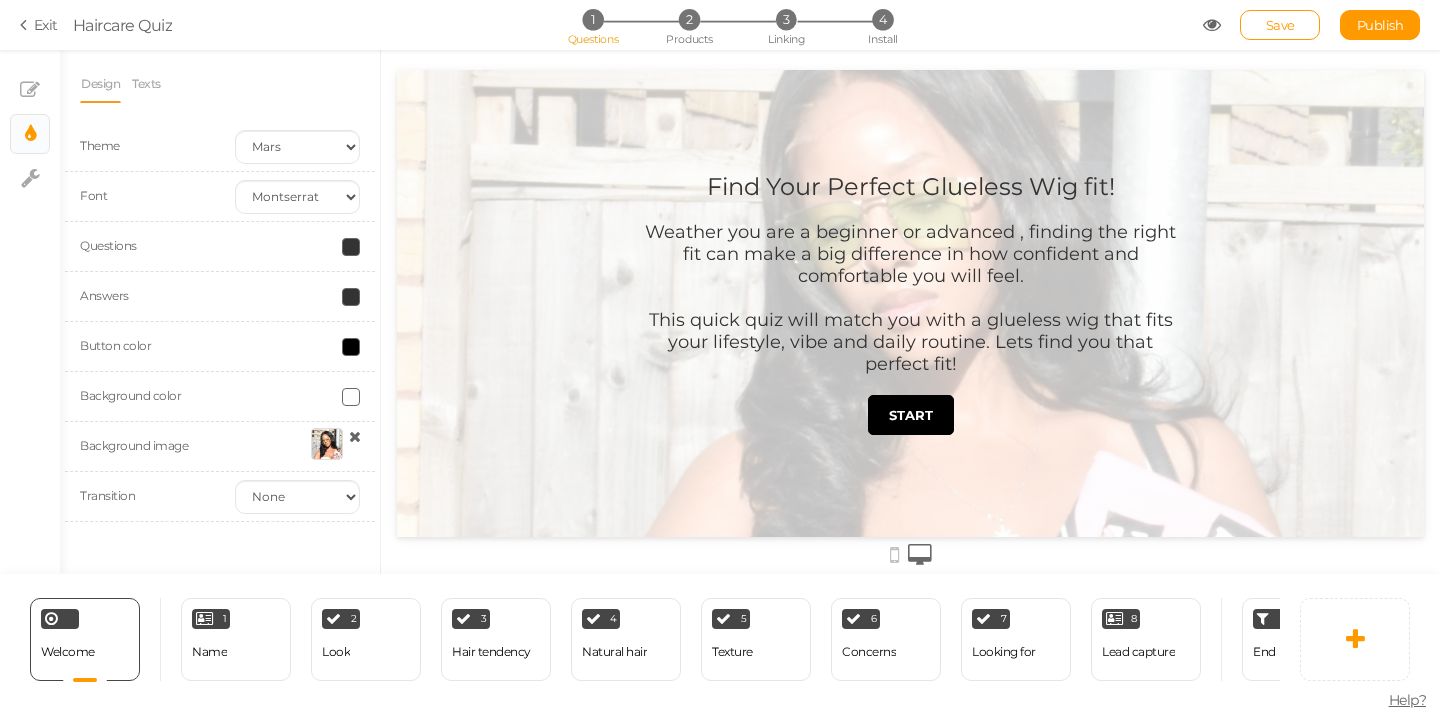 scroll, scrollTop: 0, scrollLeft: 0, axis: both 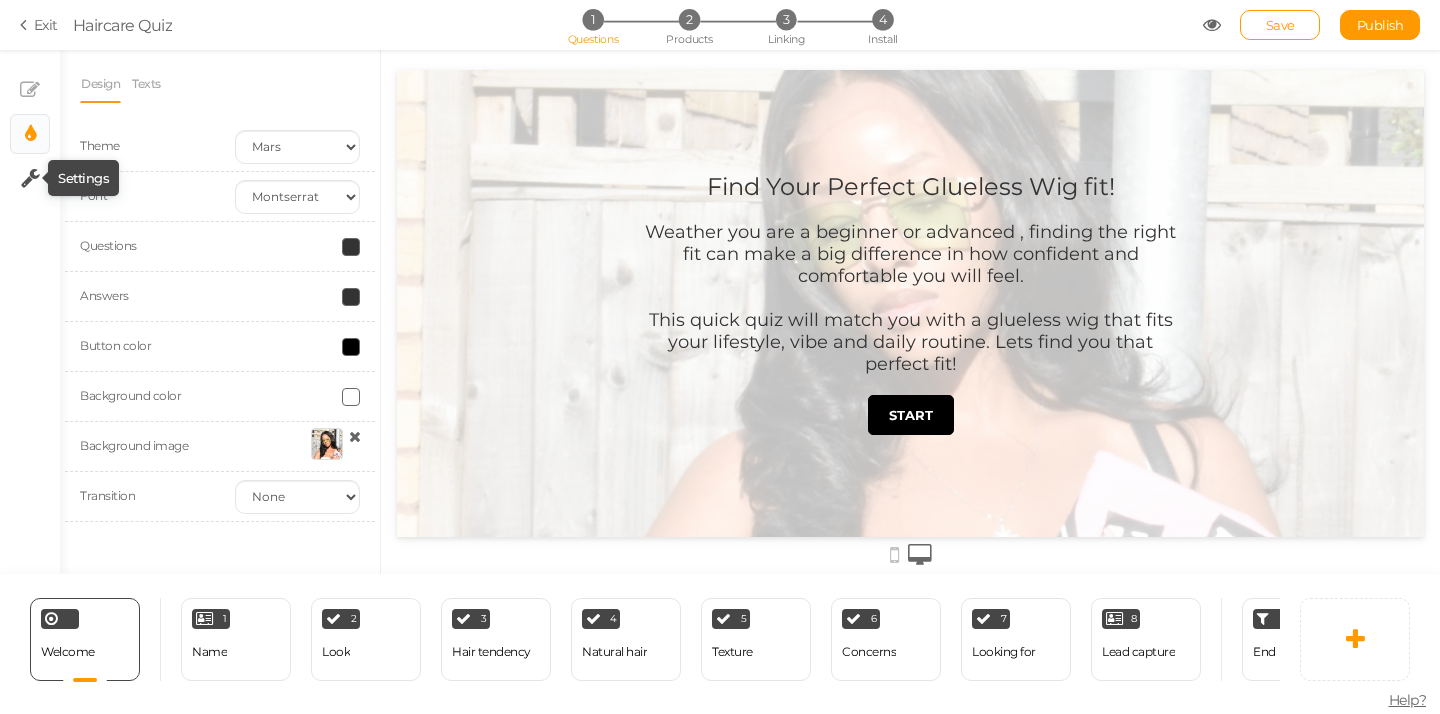 click at bounding box center (30, 178) 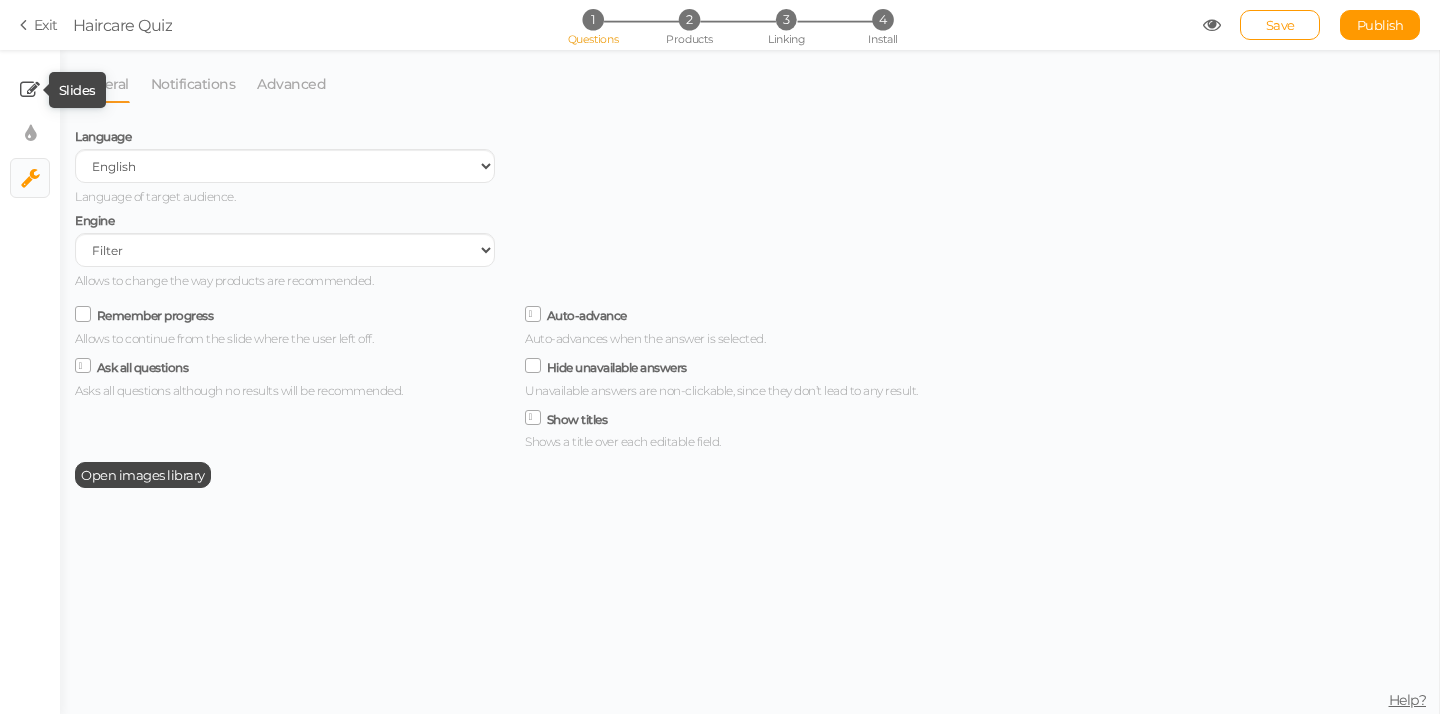 click at bounding box center (30, 90) 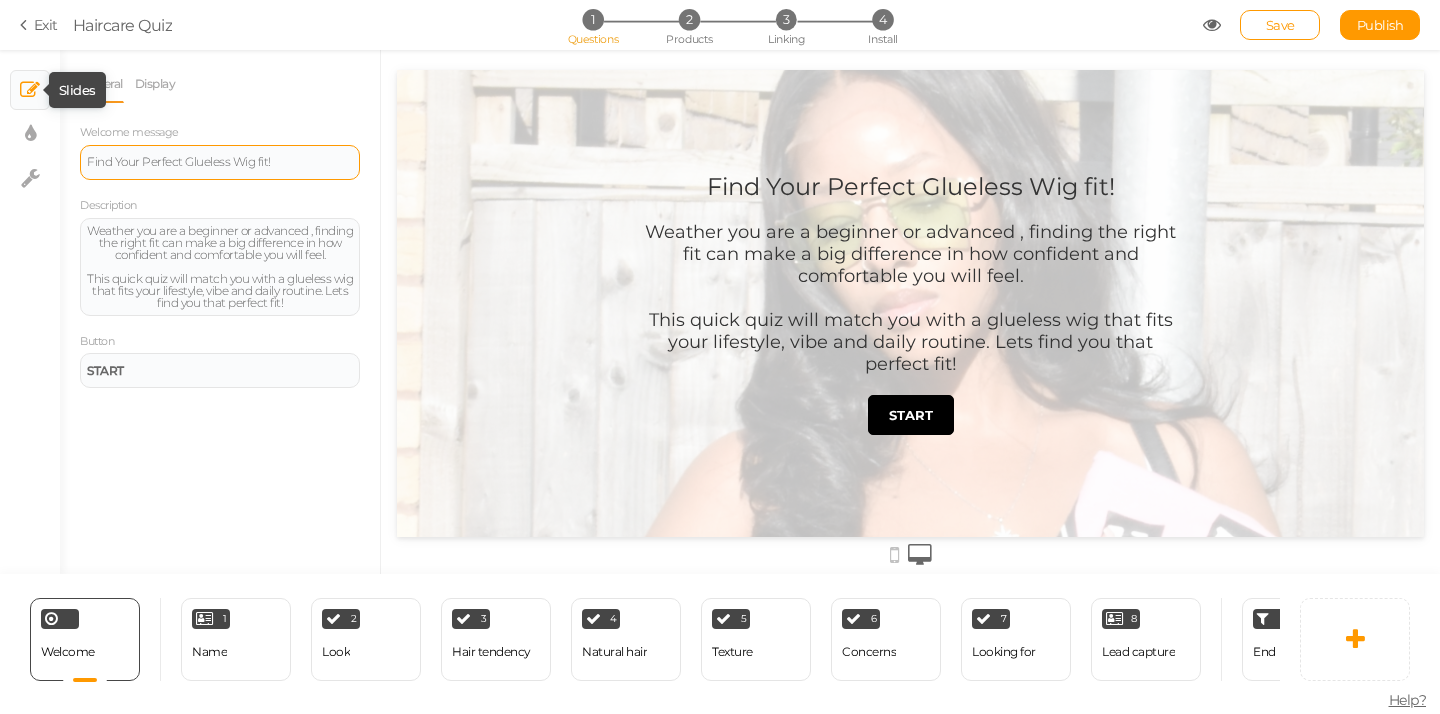 scroll, scrollTop: 0, scrollLeft: 0, axis: both 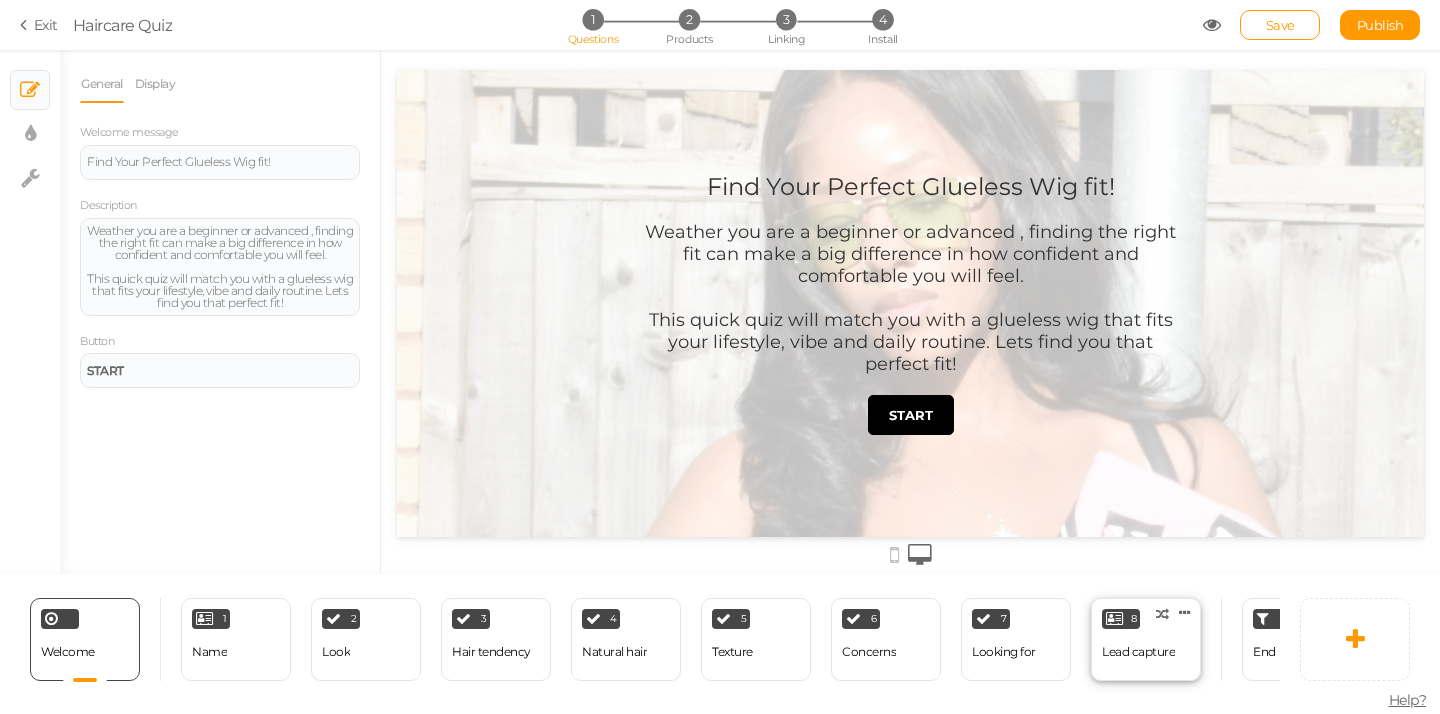 click on "8         Lead capture         × Define the conditions to show this slide.                     Clone             Change type             Delete" at bounding box center [1146, 639] 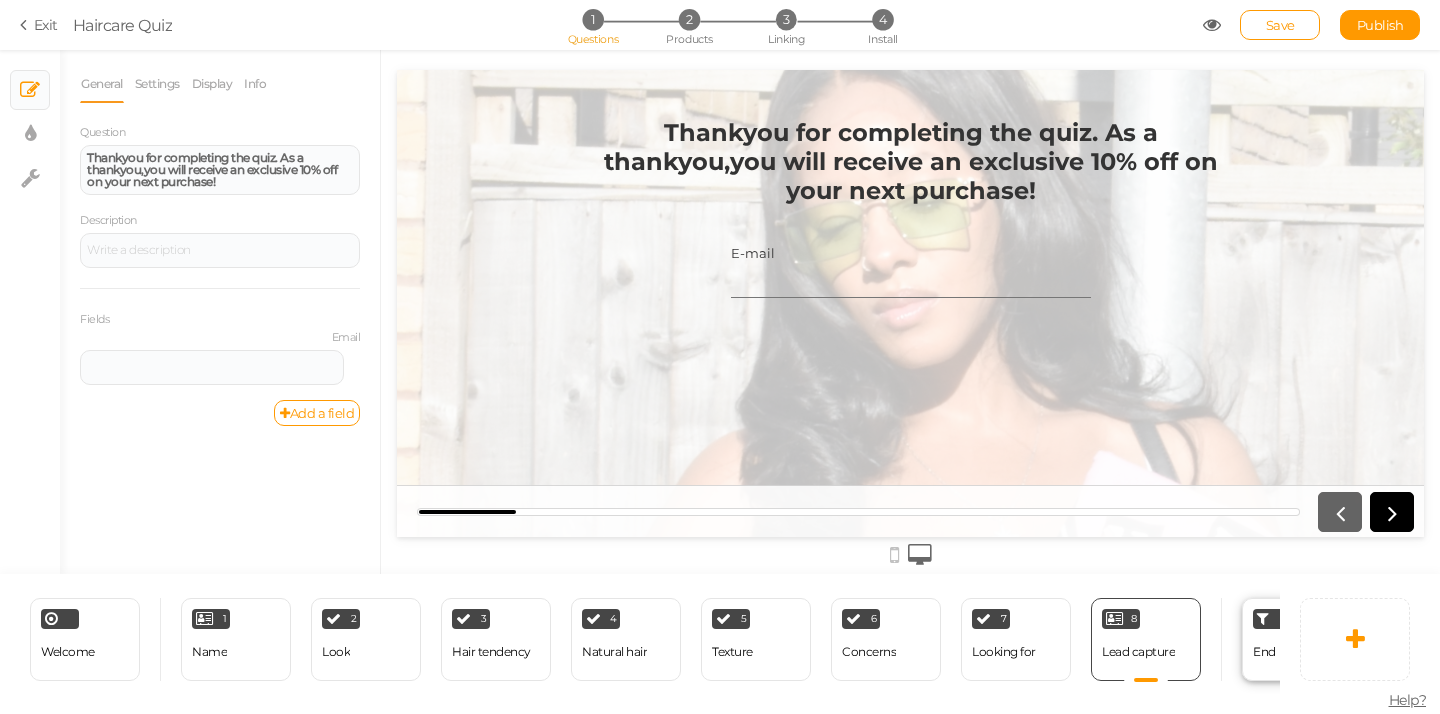 scroll, scrollTop: 0, scrollLeft: 0, axis: both 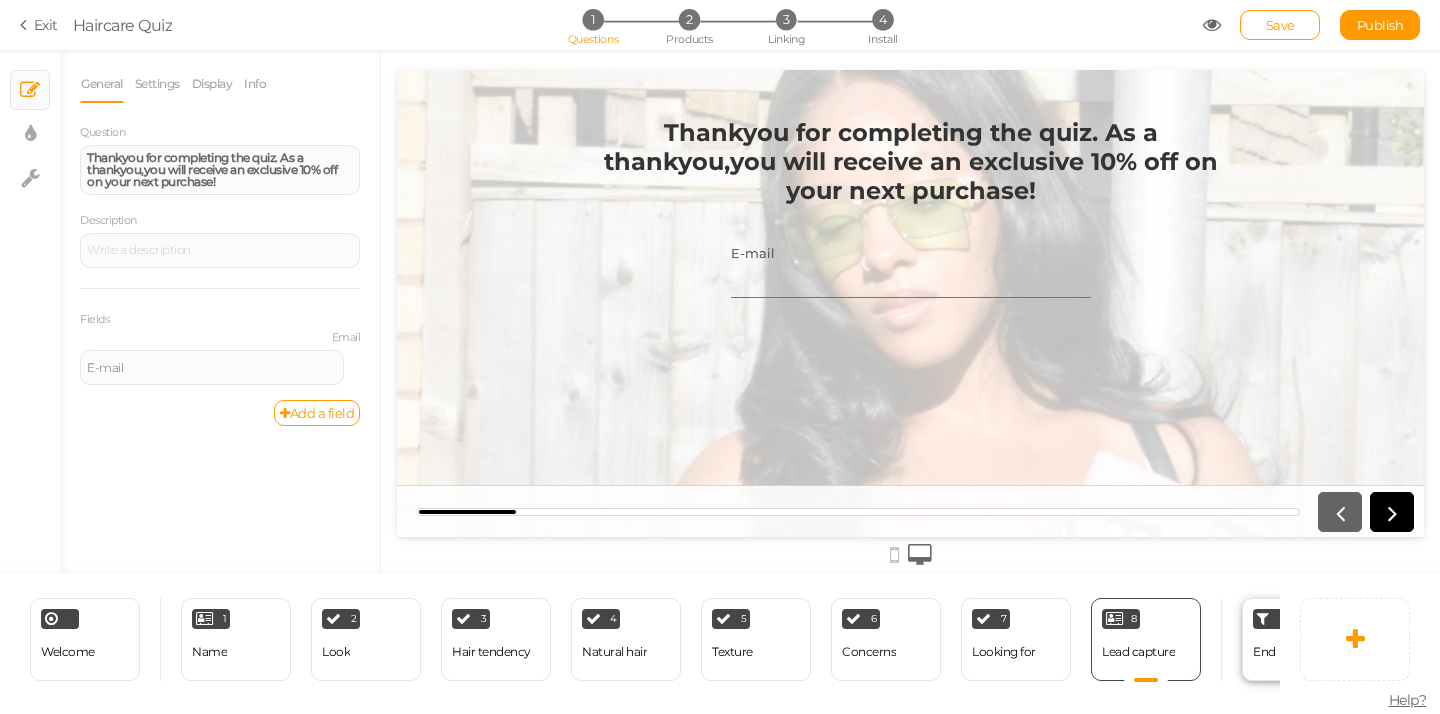 click on "End" at bounding box center [1264, 651] 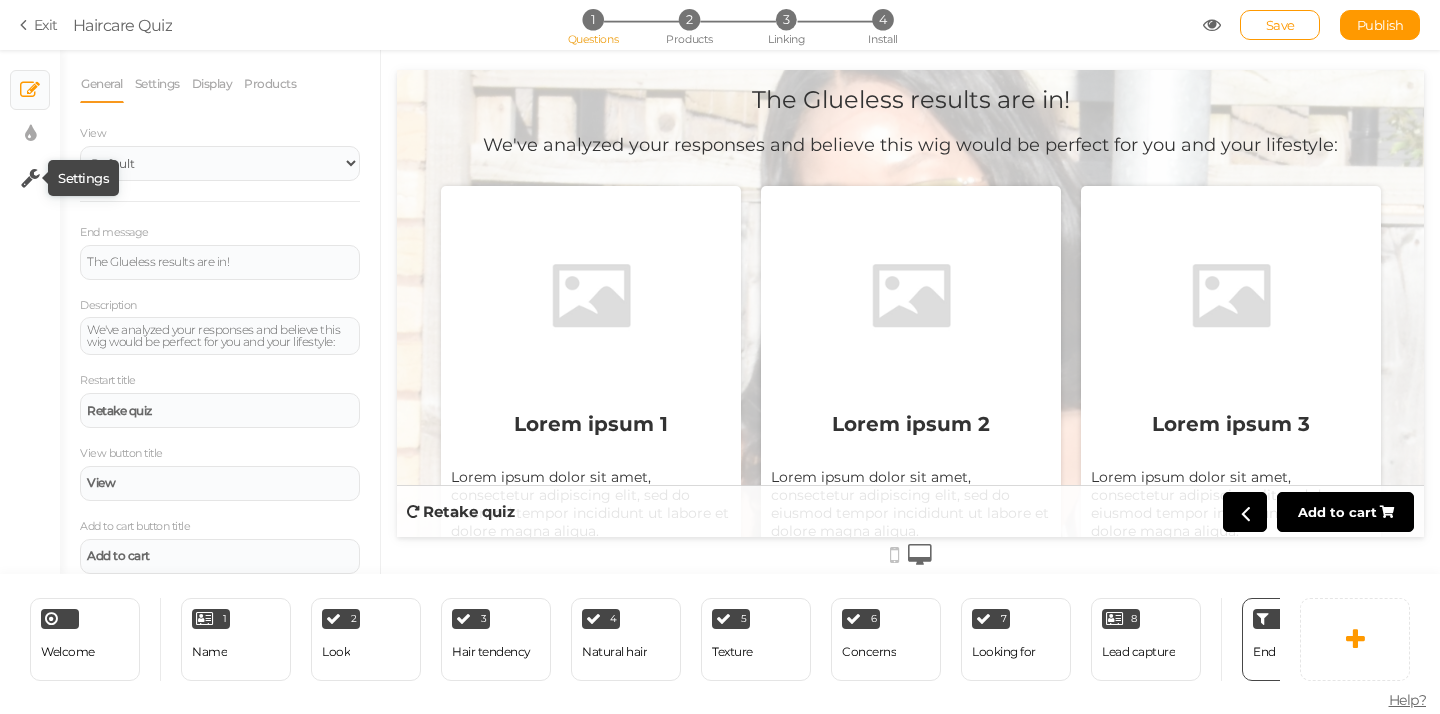 click at bounding box center [30, 178] 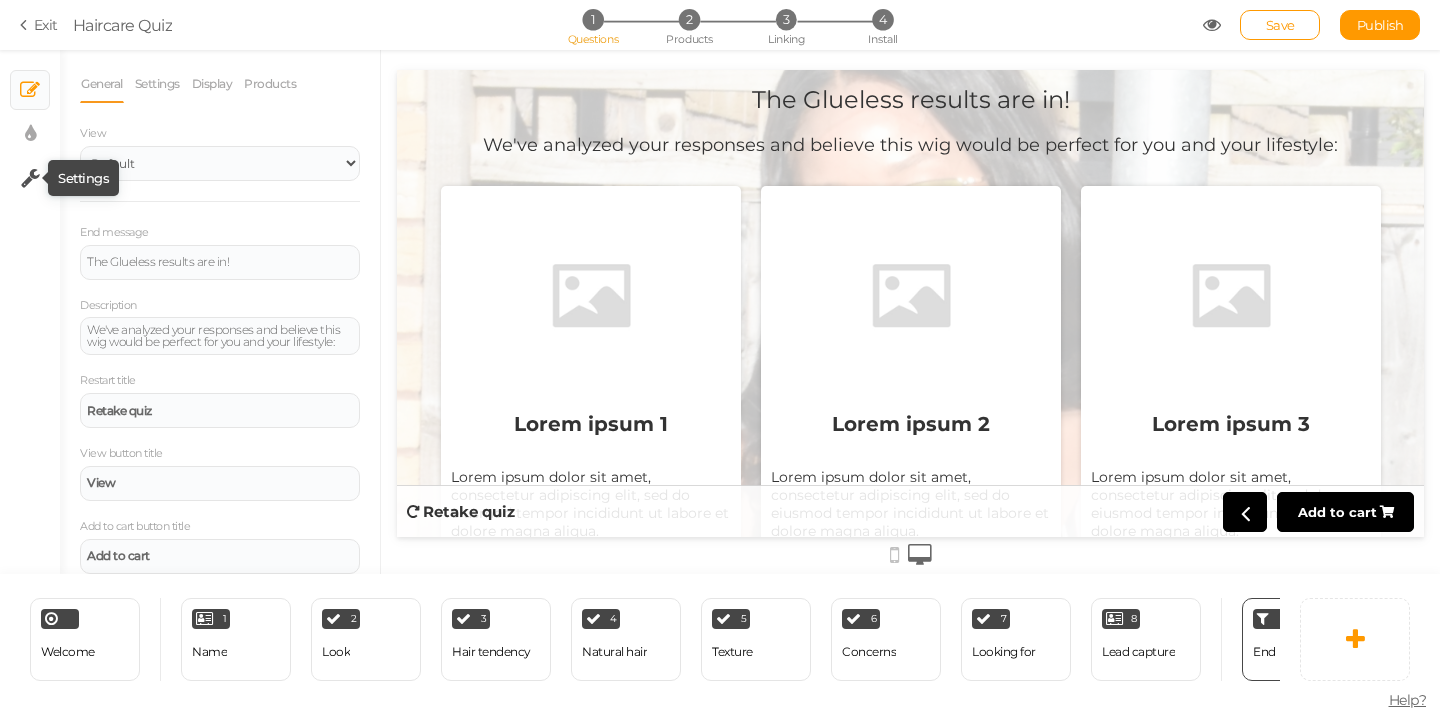 select on "en" 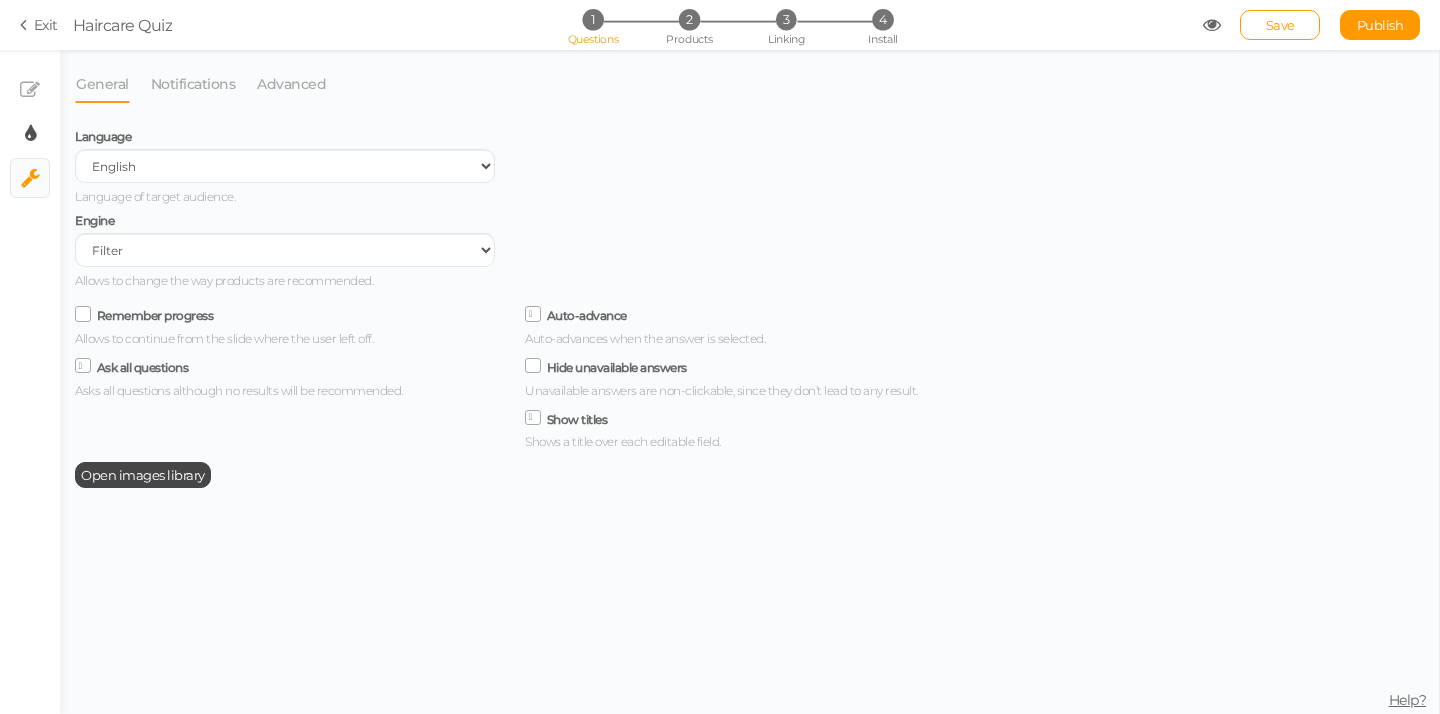 click on "× Display settings" at bounding box center (30, 134) 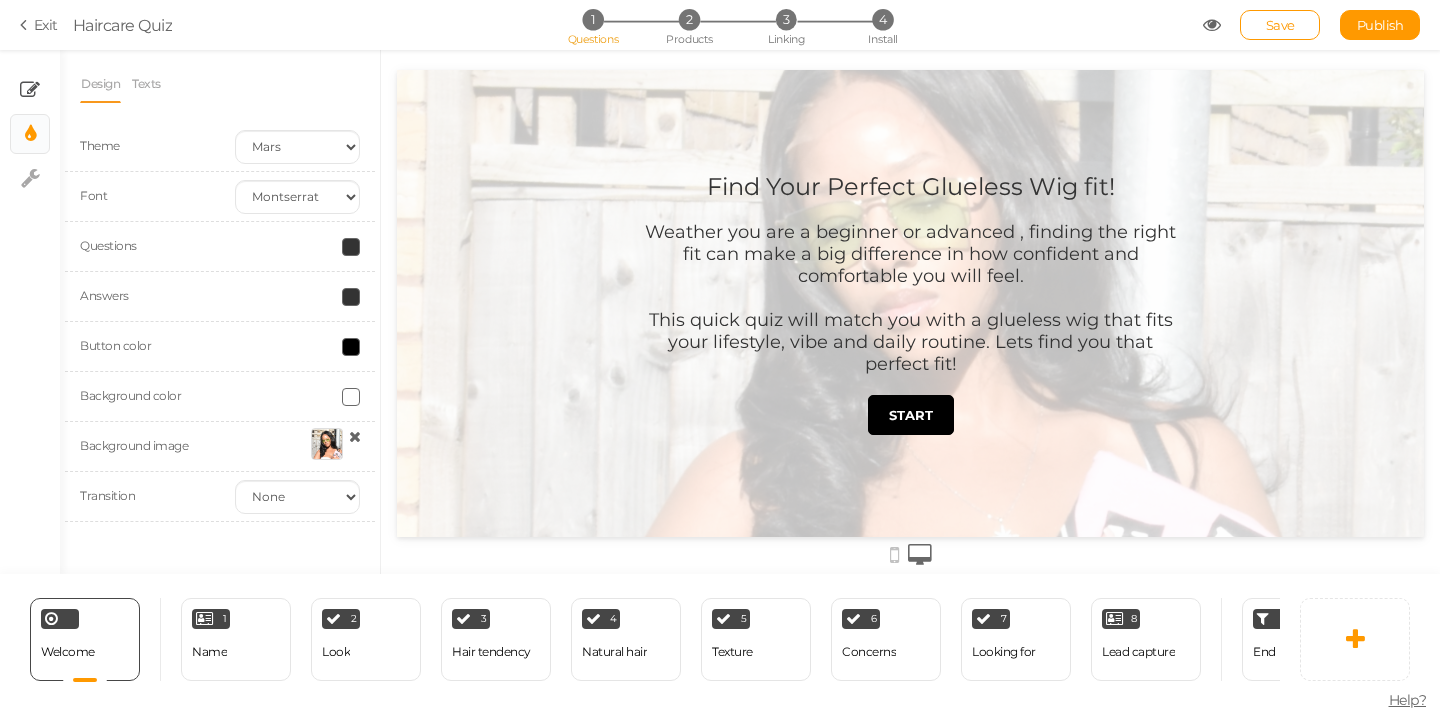 scroll, scrollTop: 0, scrollLeft: 0, axis: both 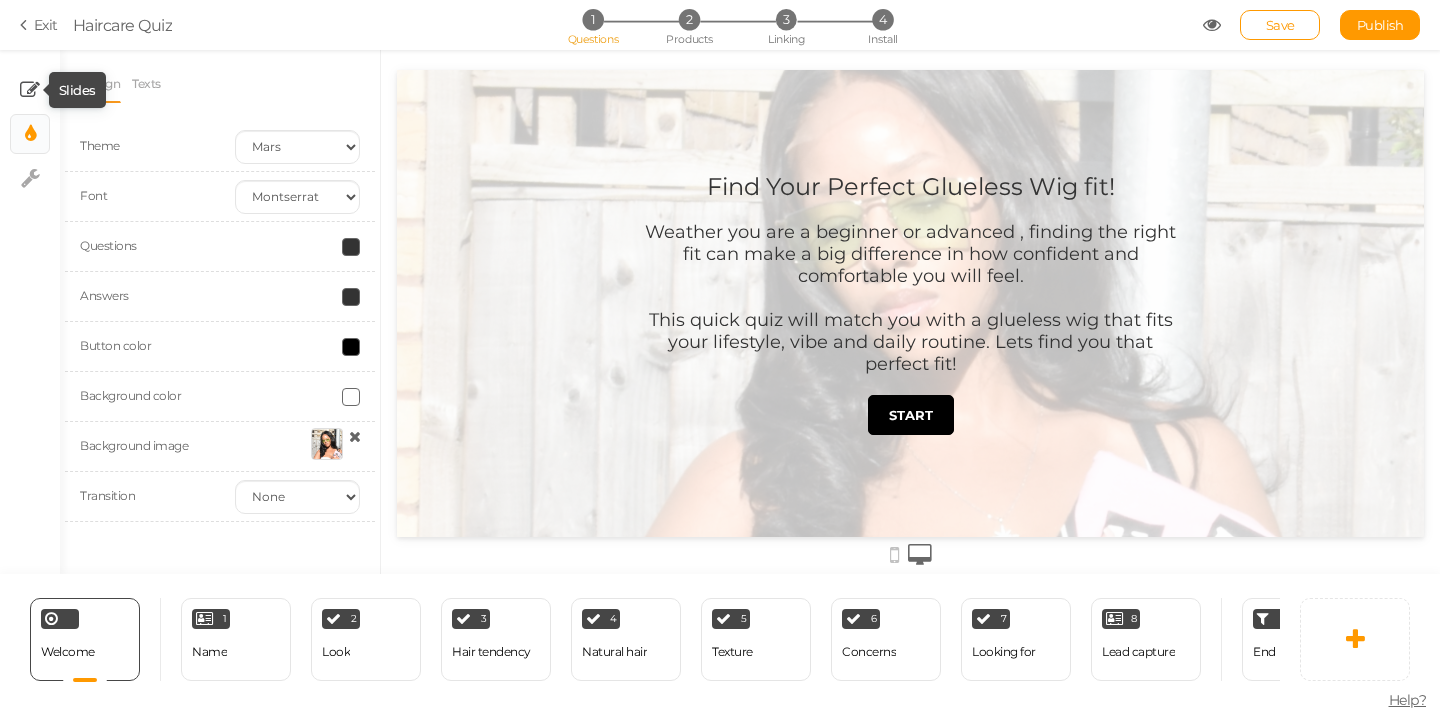 click at bounding box center (30, 90) 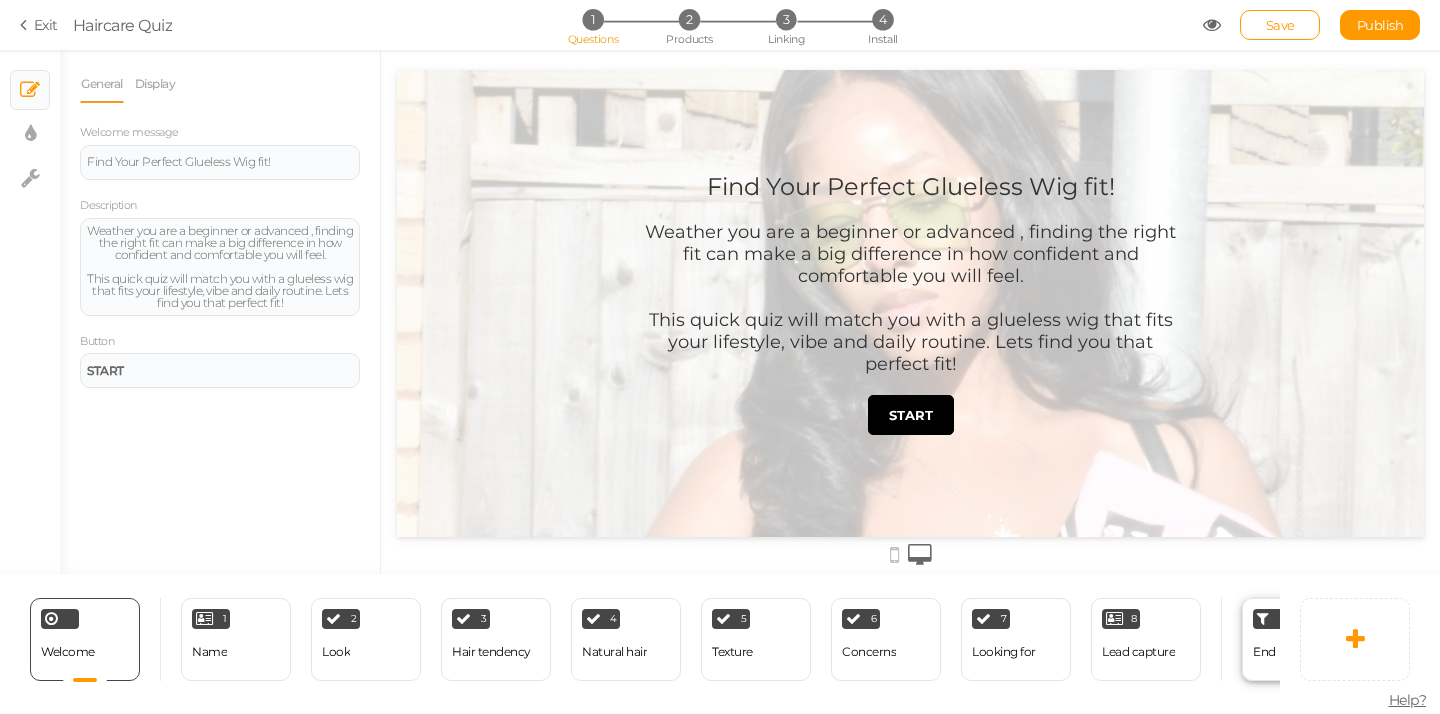 click on "End" at bounding box center [1264, 652] 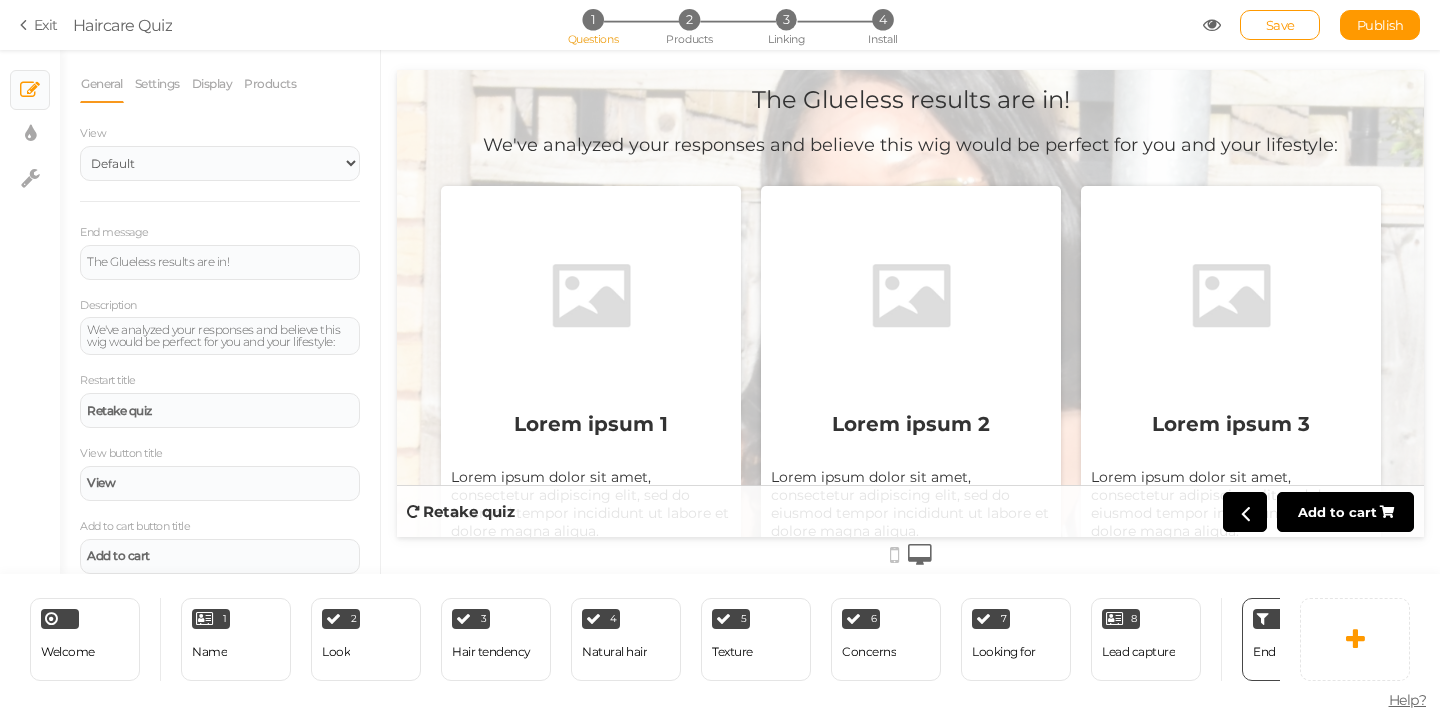 scroll, scrollTop: 0, scrollLeft: 82, axis: horizontal 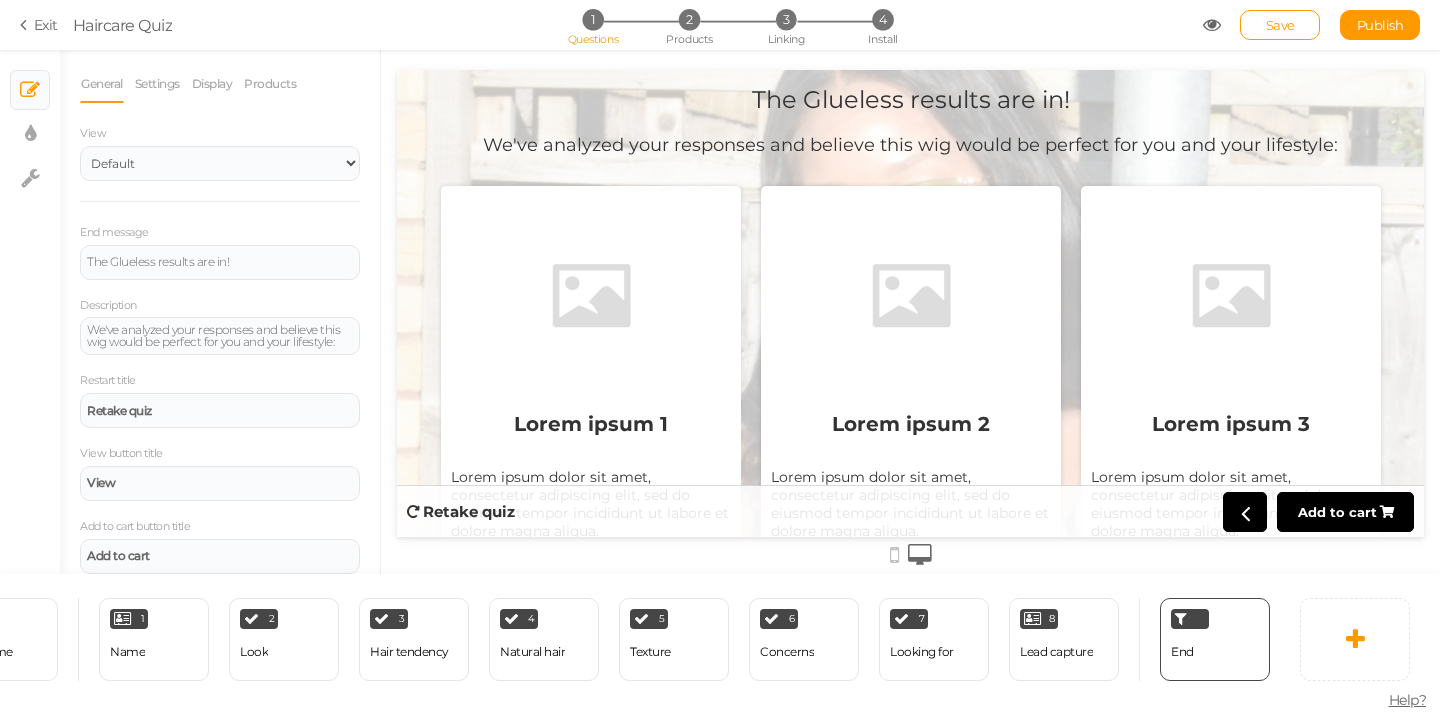 click at bounding box center (591, 296) 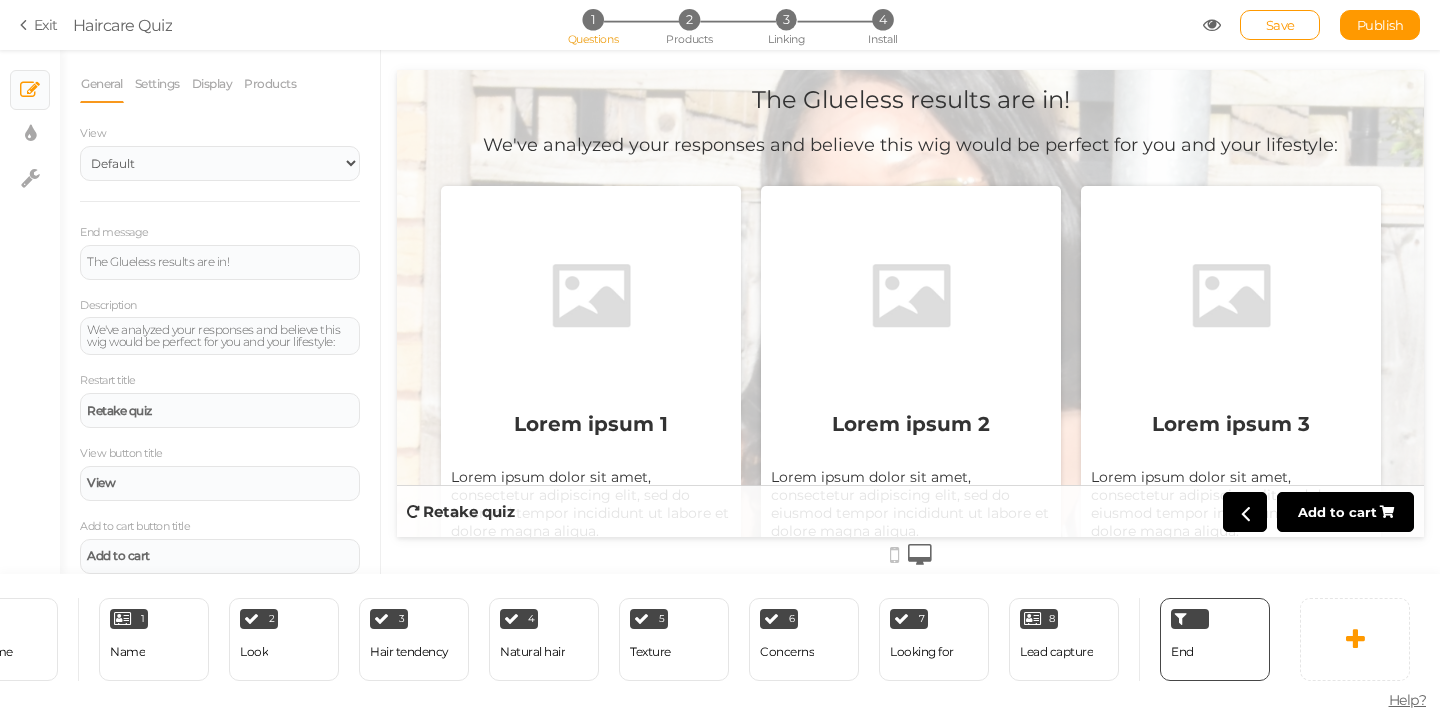 click at bounding box center [591, 296] 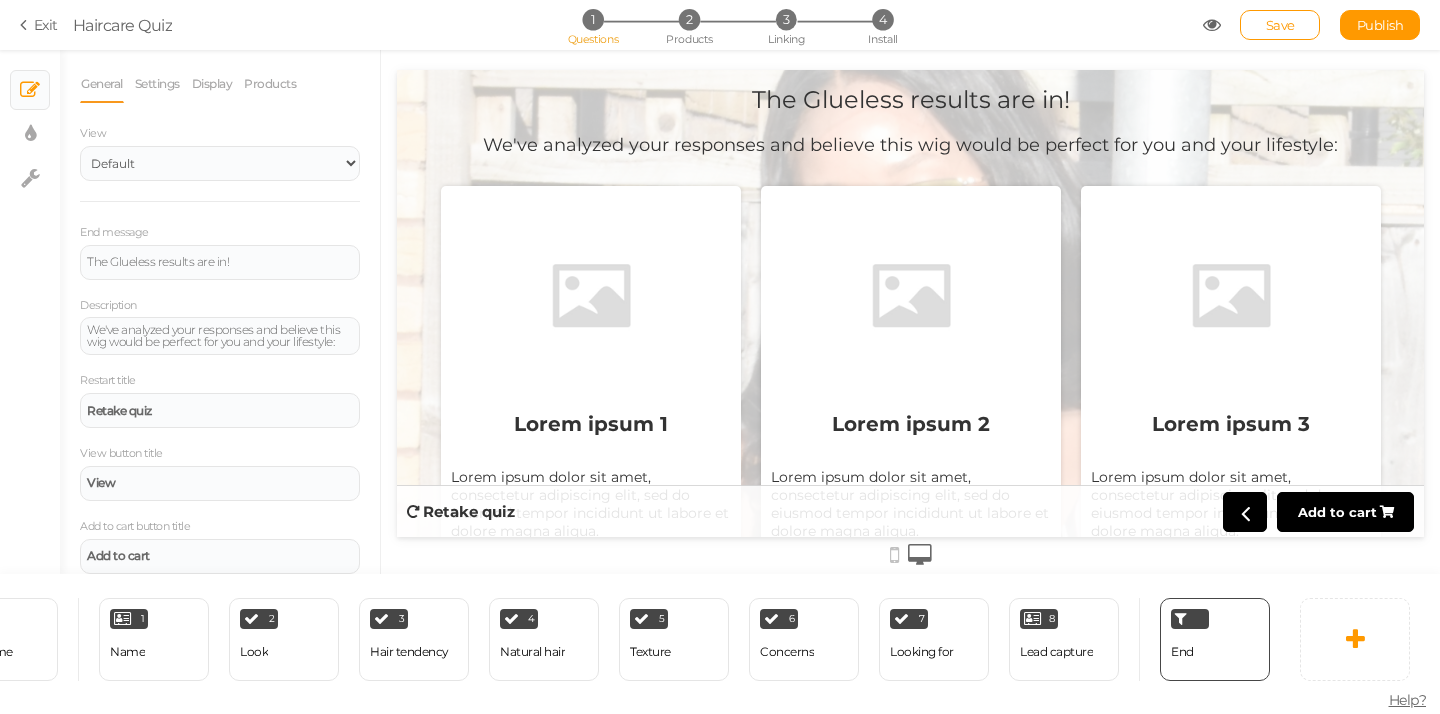 drag, startPoint x: 592, startPoint y: 309, endPoint x: 956, endPoint y: 368, distance: 368.75058 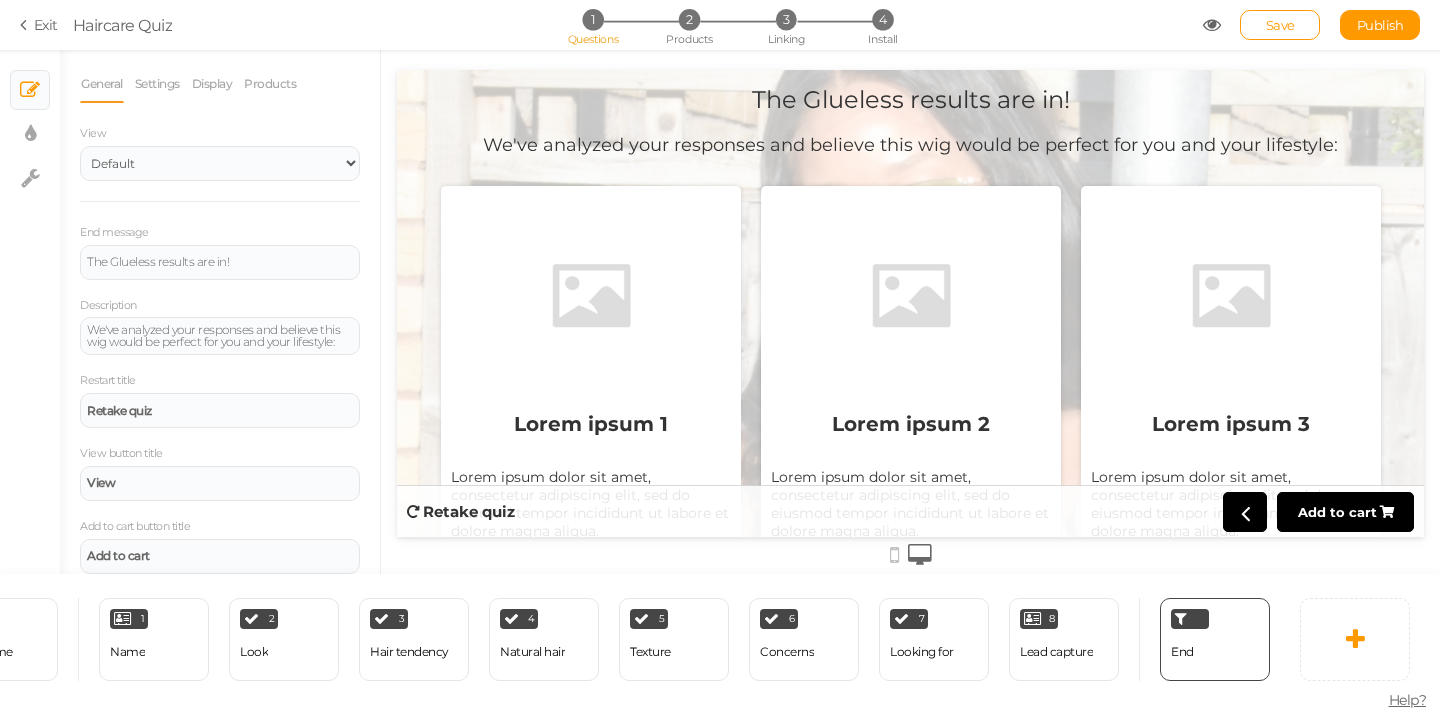 click on "Lorem ipsum 1 Lorem ipsum dolor sit amet, consectetur adipiscing elit, sed do eiusmod tempor incididunt ut labore et dolore magna aliqua. View One-time purchase Subscribe & save (10% off) Add to cart Lorem ipsum 2 Lorem ipsum dolor sit amet, consectetur adipiscing elit, sed do eiusmod tempor incididunt ut labore et dolore magna aliqua. View One-time purchase Subscribe & save (10% off) Add to cart Lorem ipsum 3 Lorem ipsum dolor sit amet, consectetur adipiscing elit, sed do eiusmod tempor incididunt ut labore et dolore magna aliqua. View One-time purchase Subscribe & save (10% off) Add to cart Lorem ipsum 4 Lorem ipsum dolor sit amet, consectetur adipiscing elit, sed do eiusmod tempor incididunt ut labore et dolore magna aliqua. View One-time purchase Subscribe & save (10% off) Add to cart Lorem ipsum 5 Lorem ipsum dolor sit amet, consectetur adipiscing elit, sed do eiusmod tempor incididunt ut labore et dolore magna aliqua. View One-time purchase Subscribe & save (10% off) Add to cart Lorem ipsum 6 View View" at bounding box center (910, 1284) 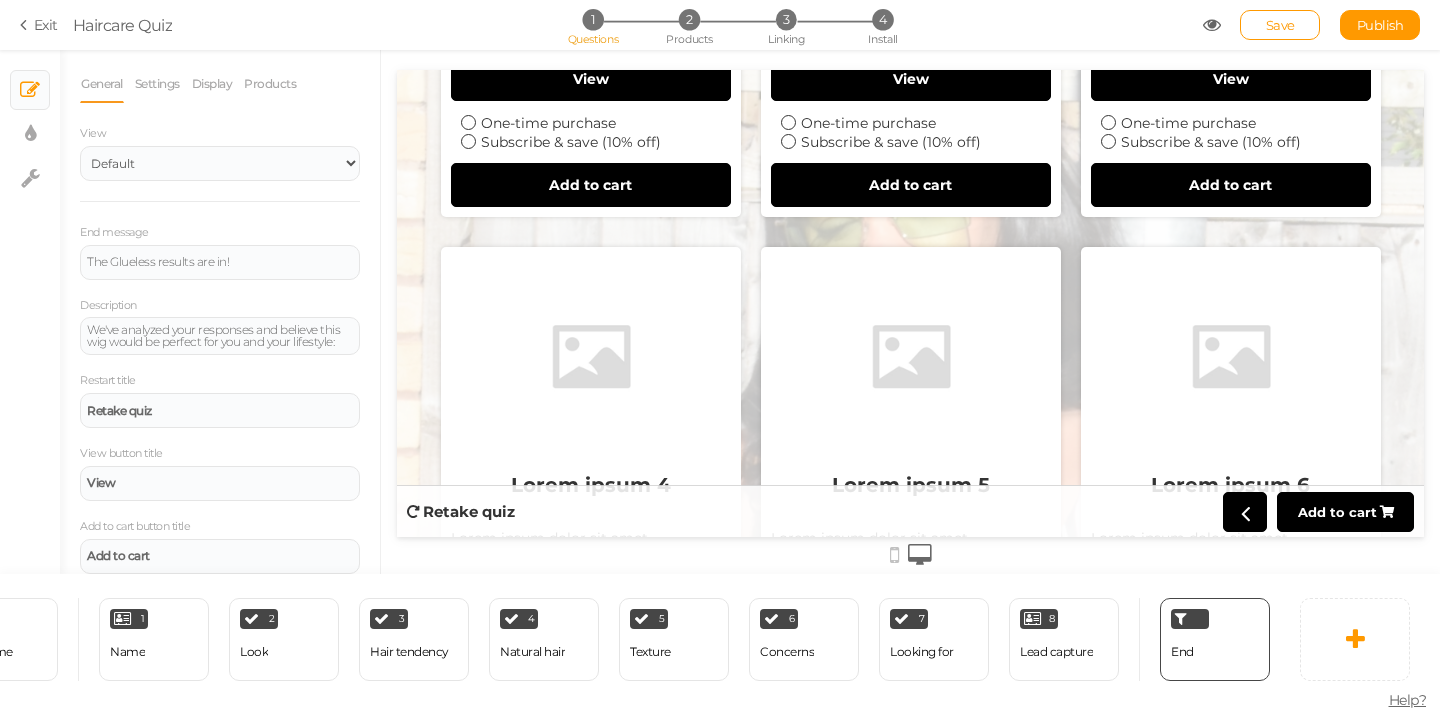 scroll, scrollTop: 549, scrollLeft: 0, axis: vertical 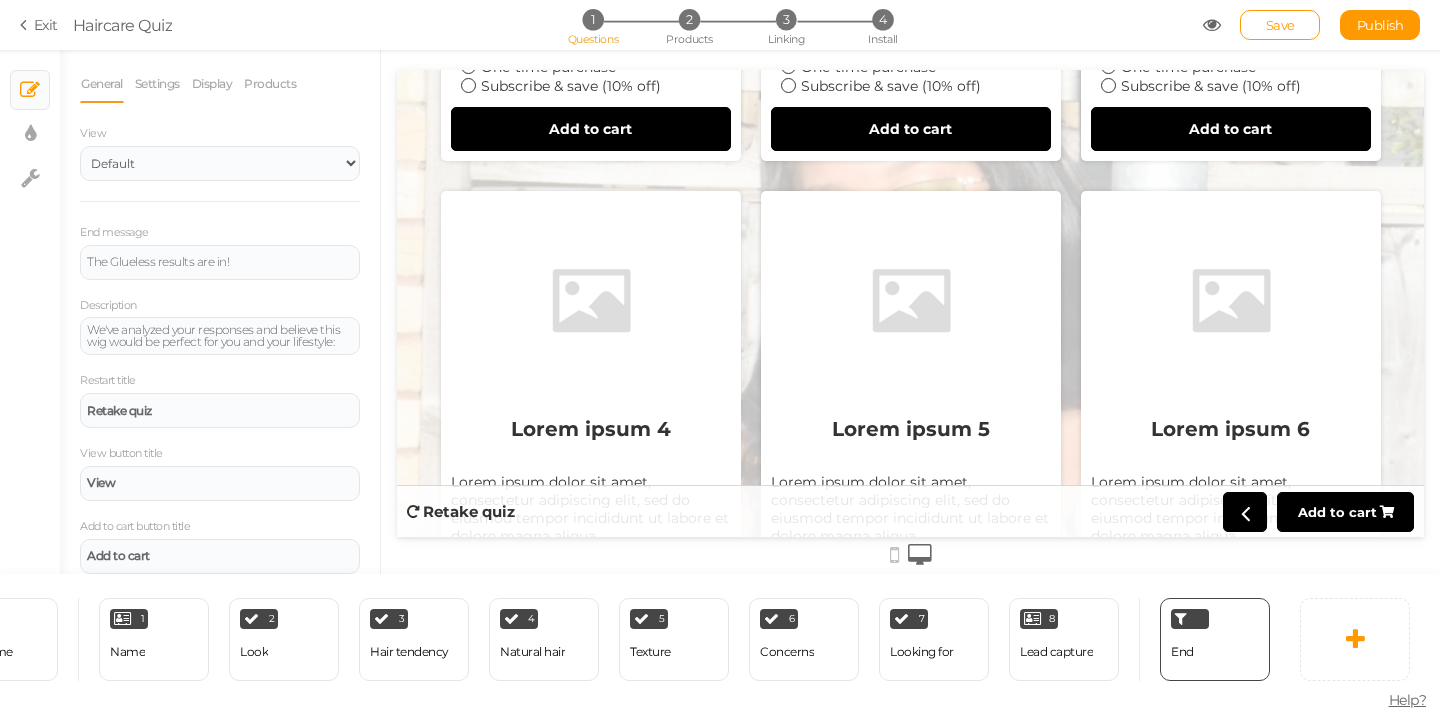 click at bounding box center [1231, 301] 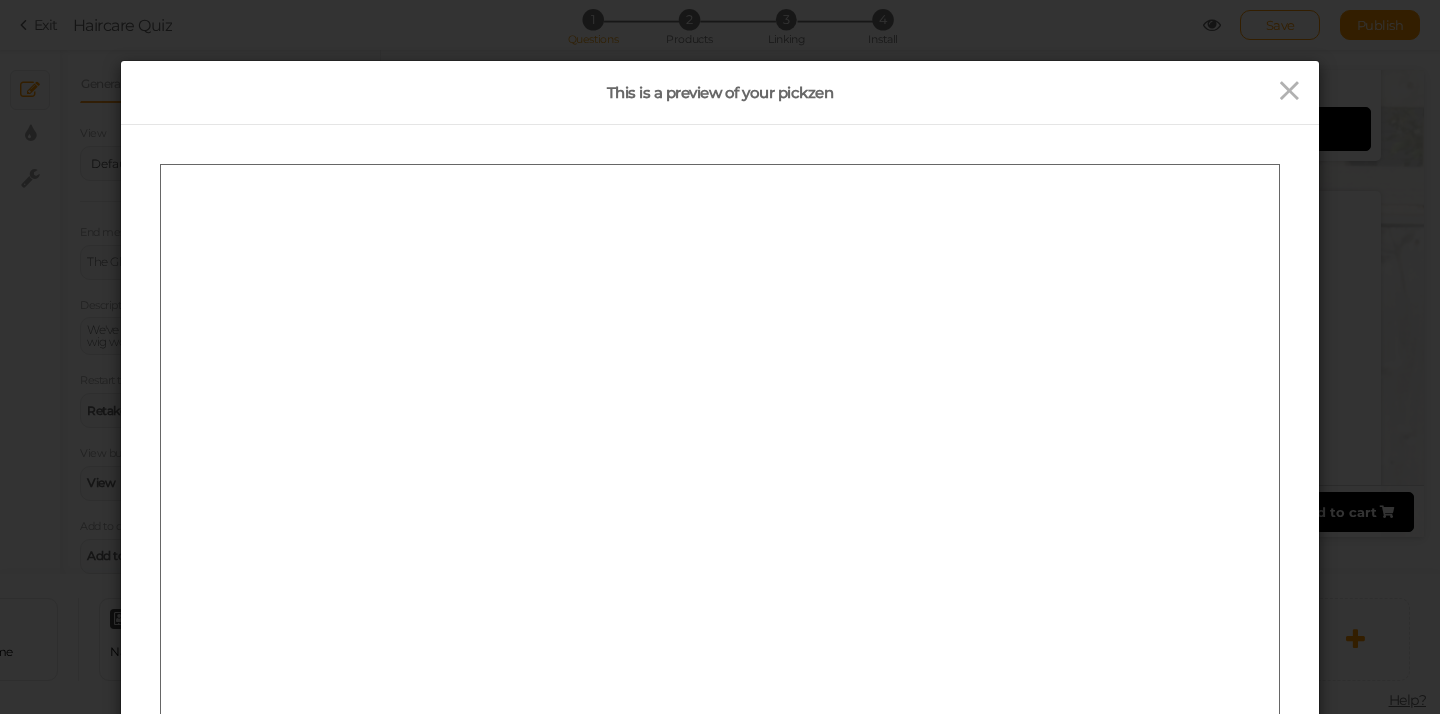 scroll, scrollTop: 0, scrollLeft: 0, axis: both 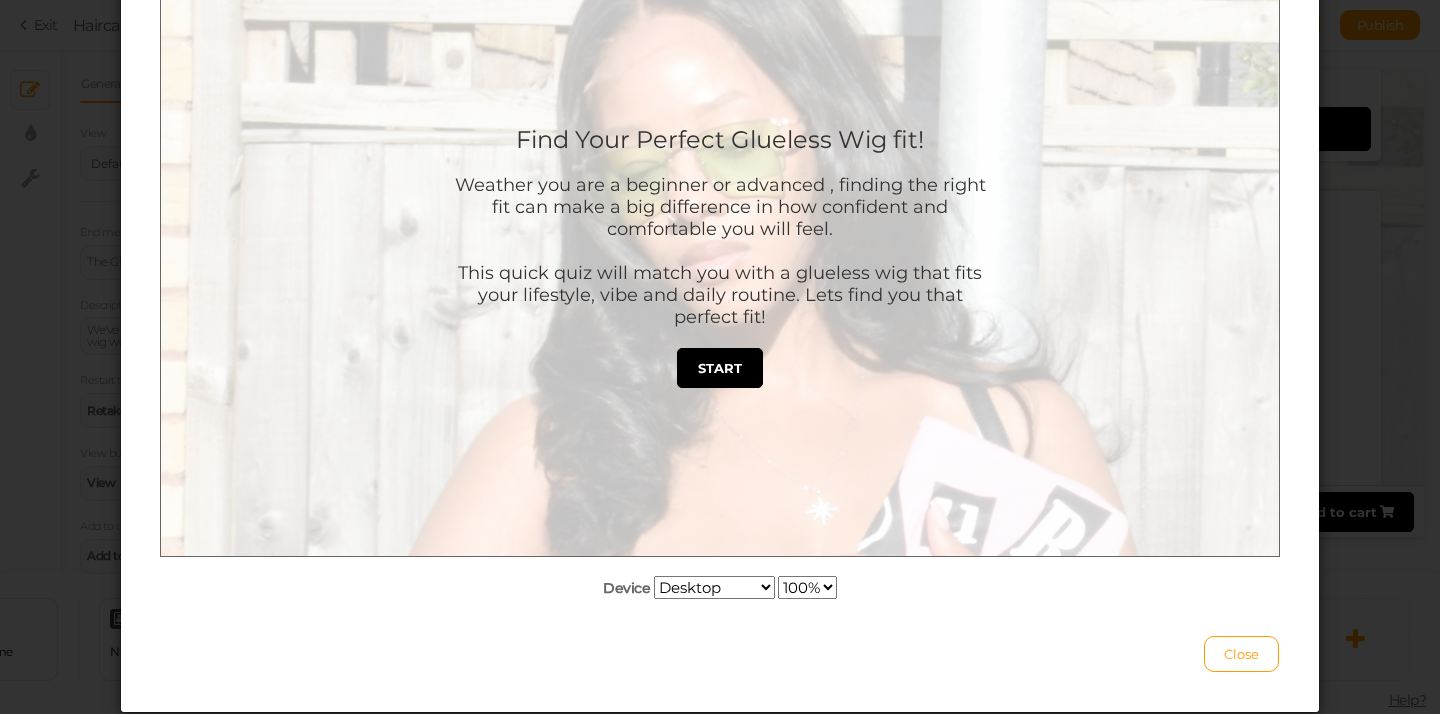 select on "2" 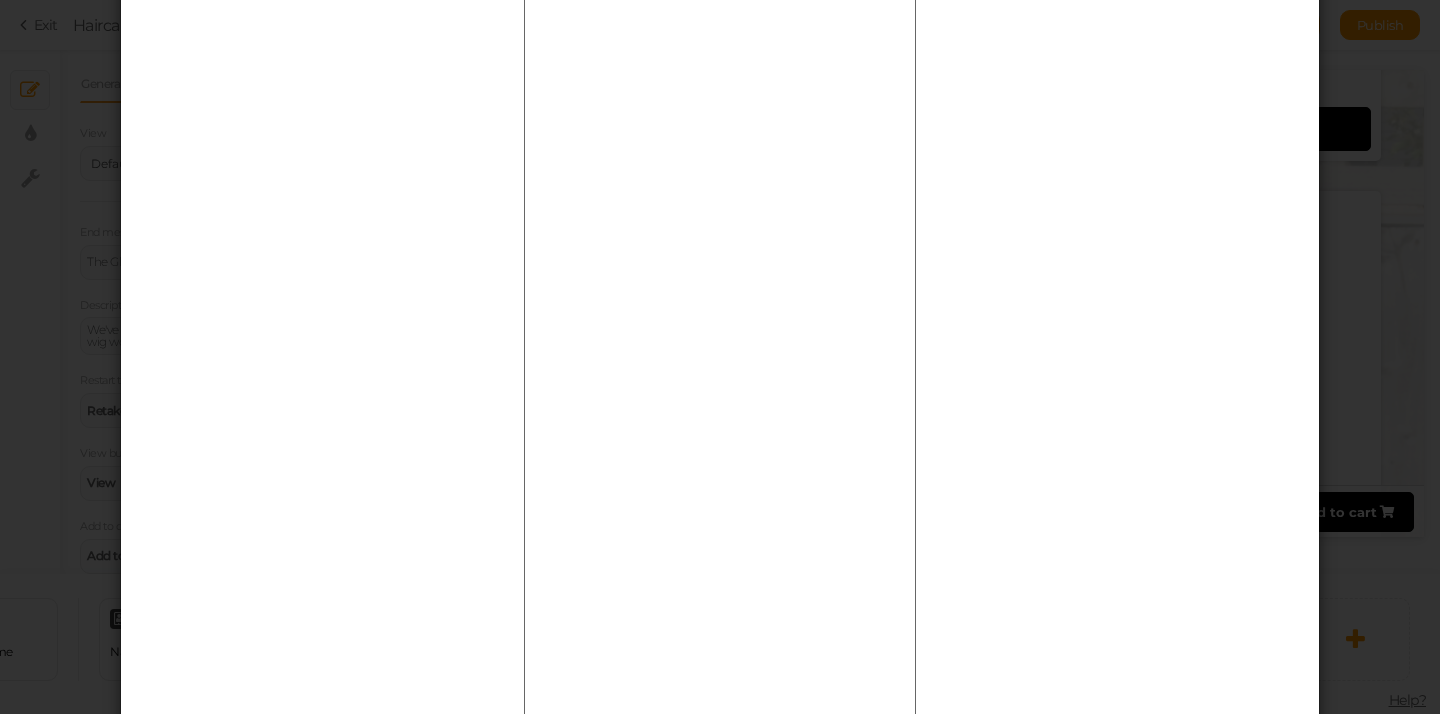 scroll, scrollTop: 0, scrollLeft: 0, axis: both 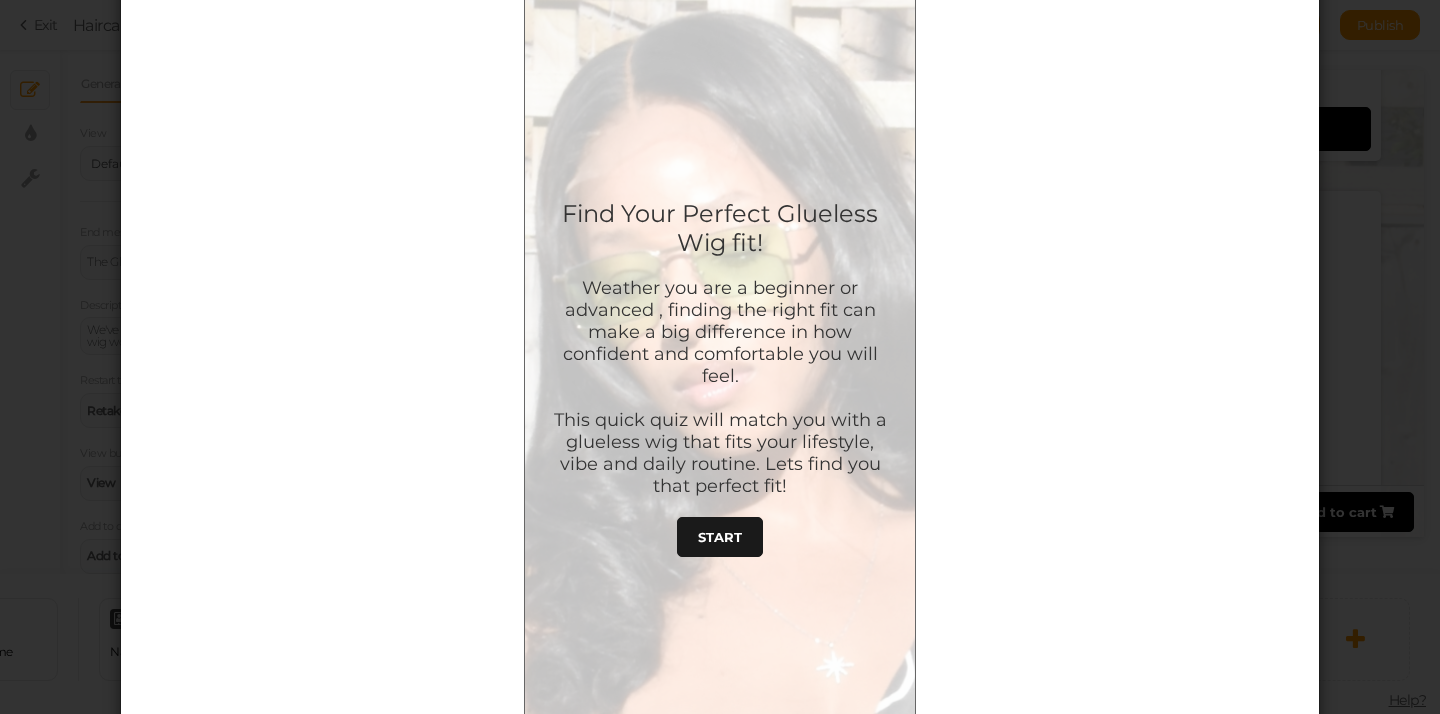 click on "START" at bounding box center (720, 537) 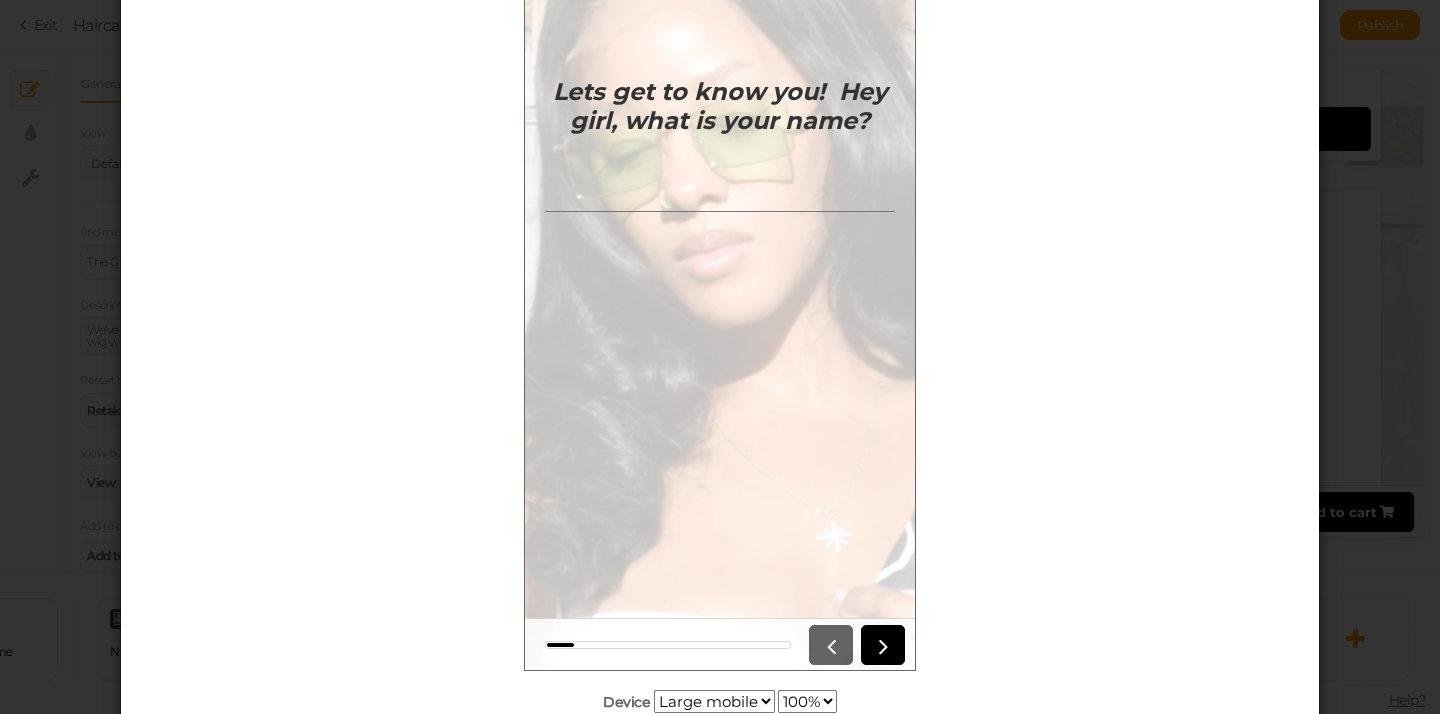 scroll, scrollTop: 343, scrollLeft: 0, axis: vertical 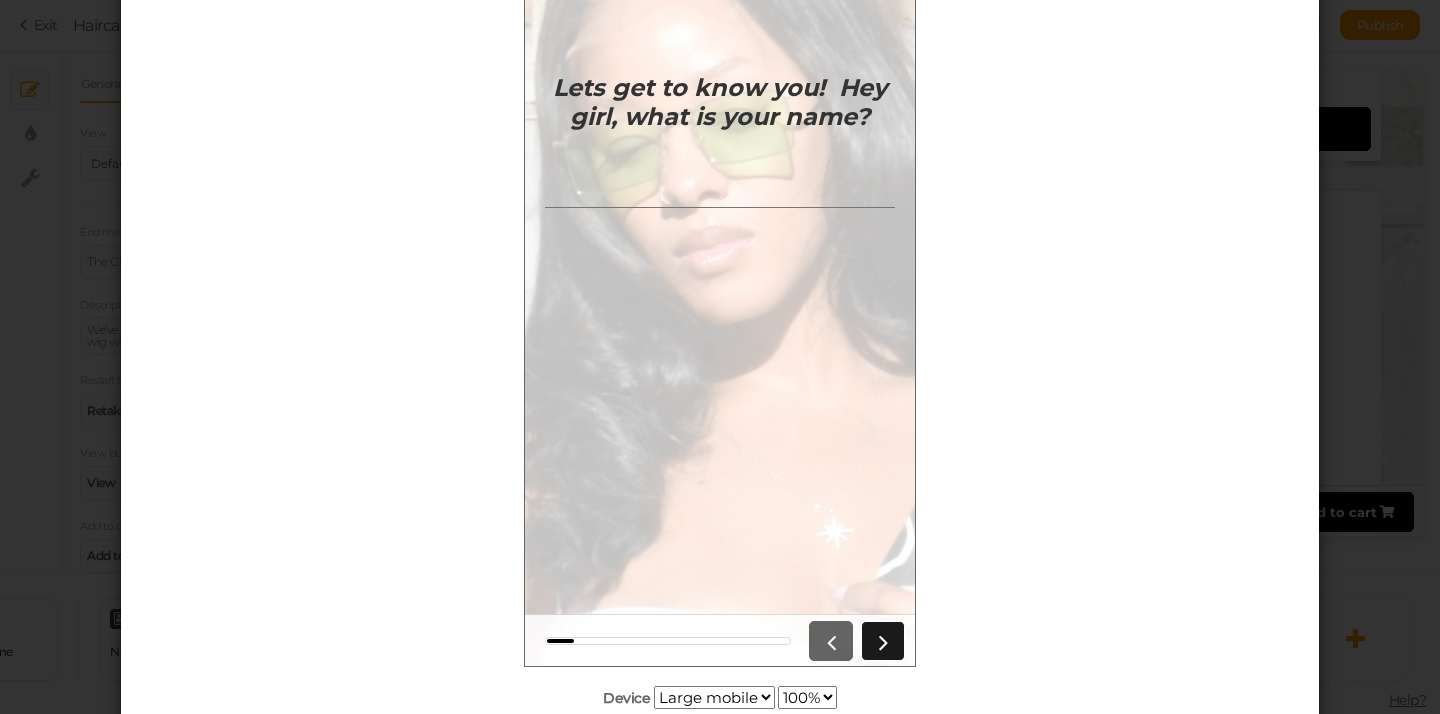 click at bounding box center (883, 641) 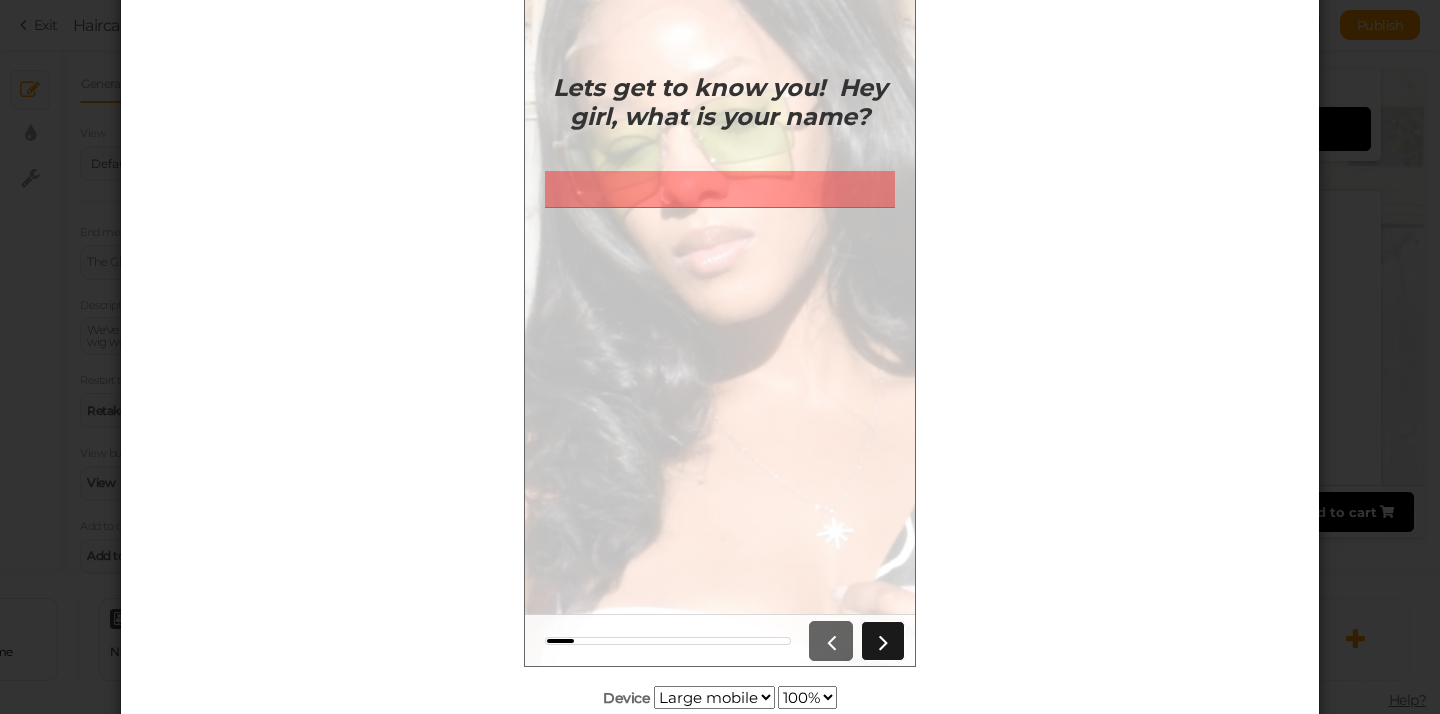 click at bounding box center (883, 641) 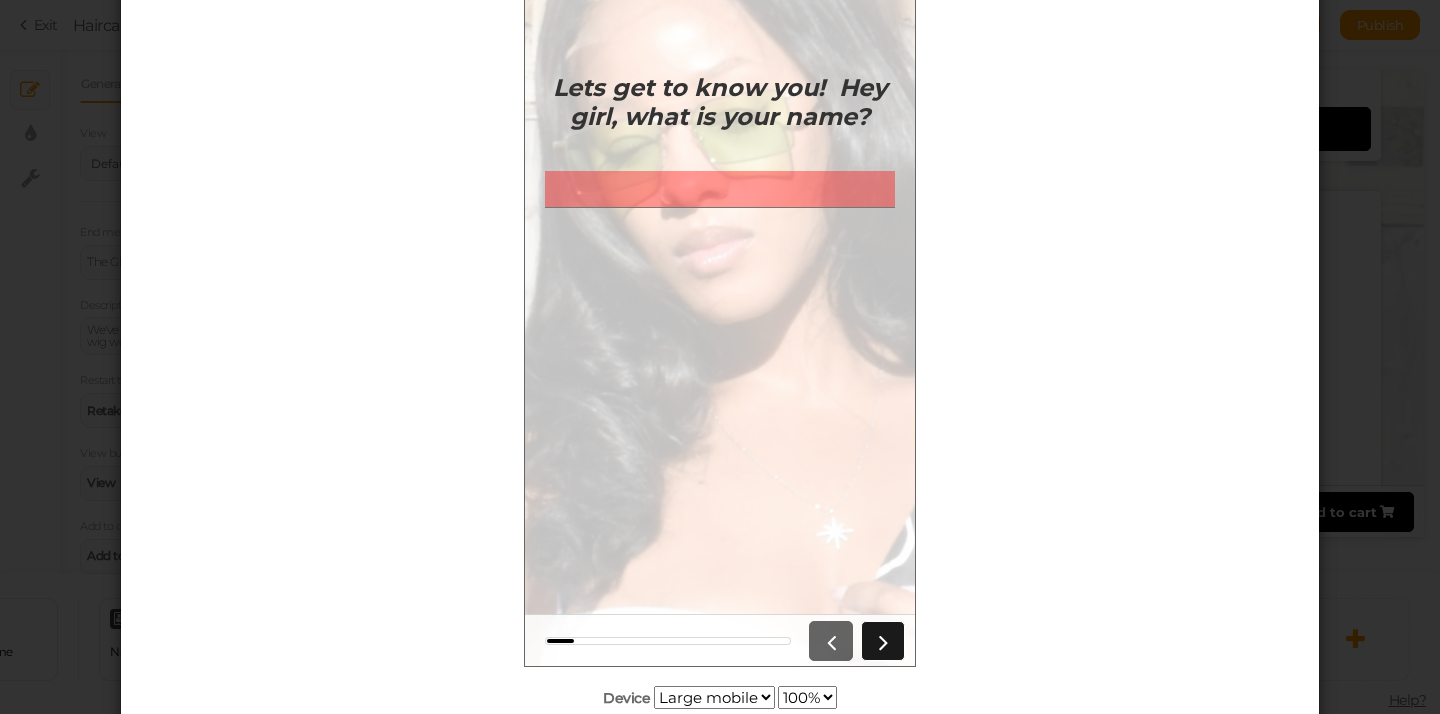 click at bounding box center (883, 641) 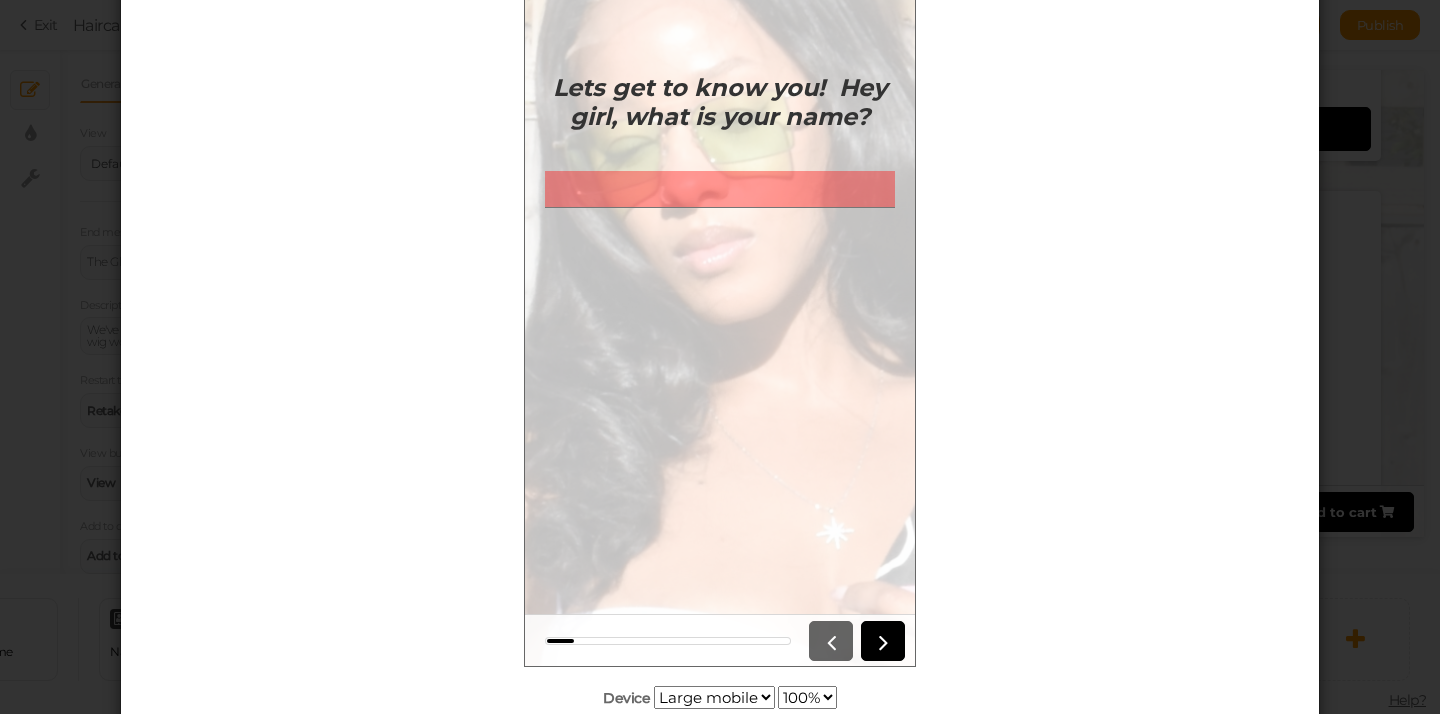 click at bounding box center (720, 189) 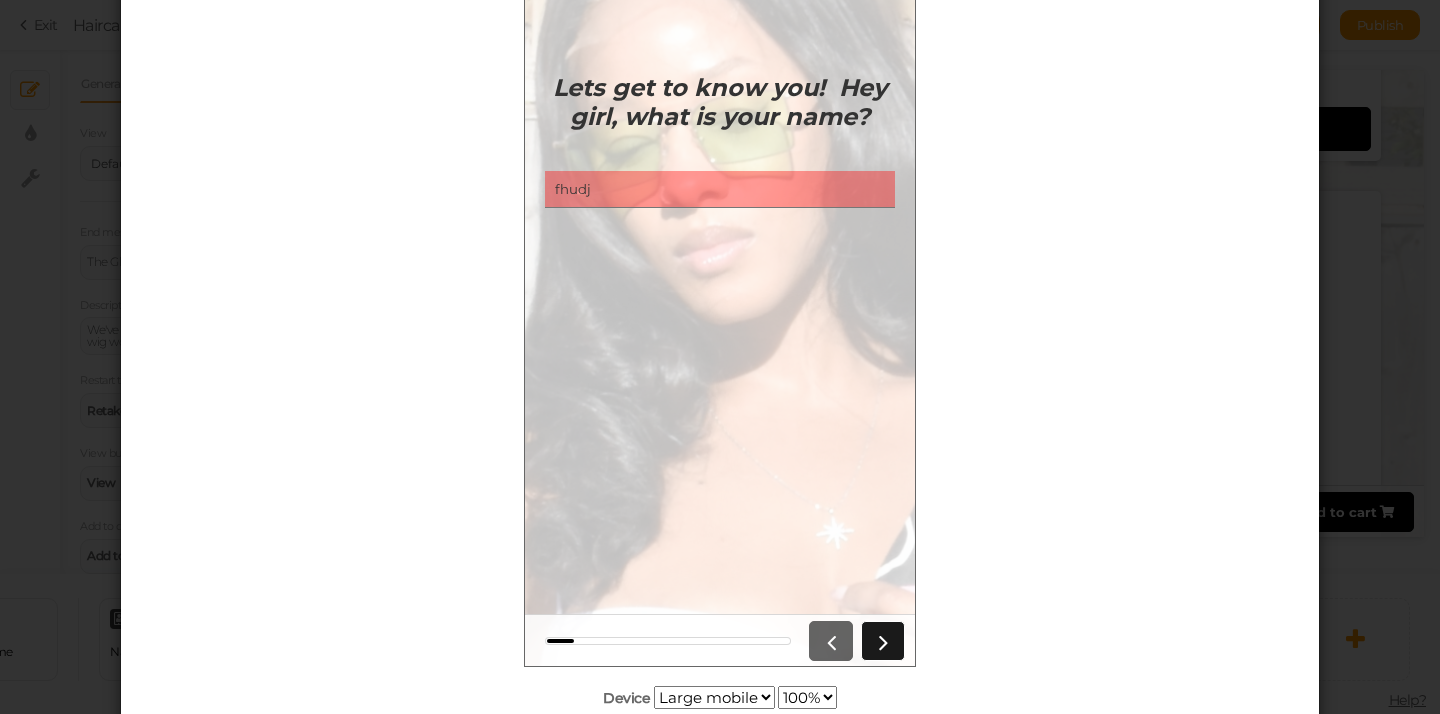 type on "fhudj" 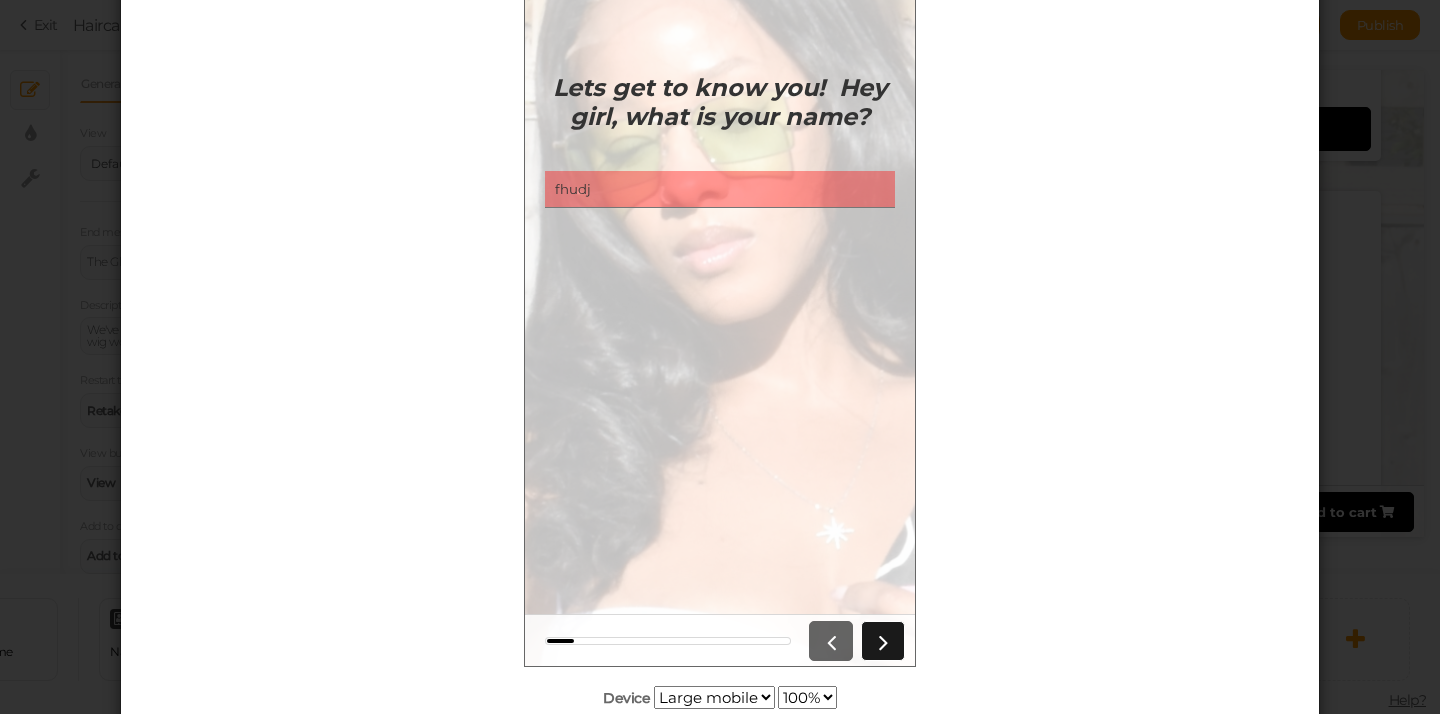 click at bounding box center (883, 641) 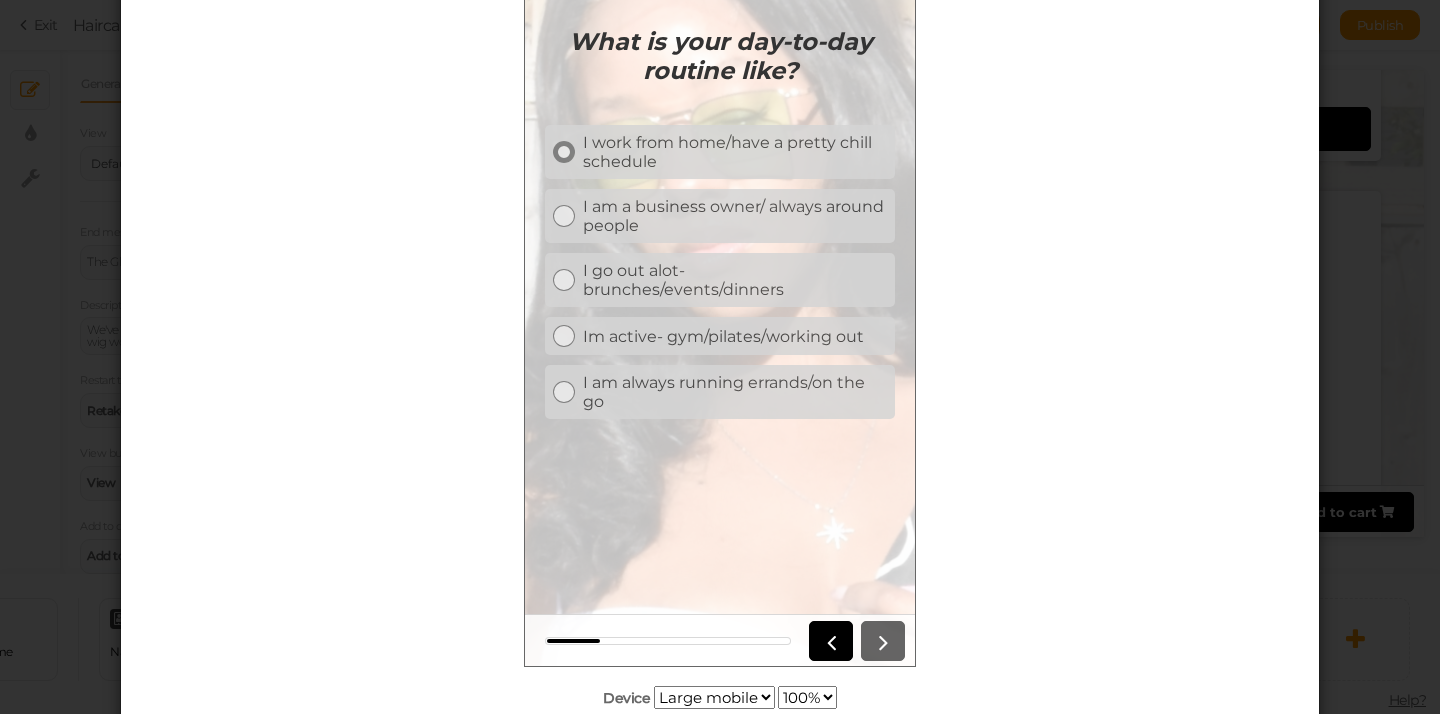 click at bounding box center (564, 152) 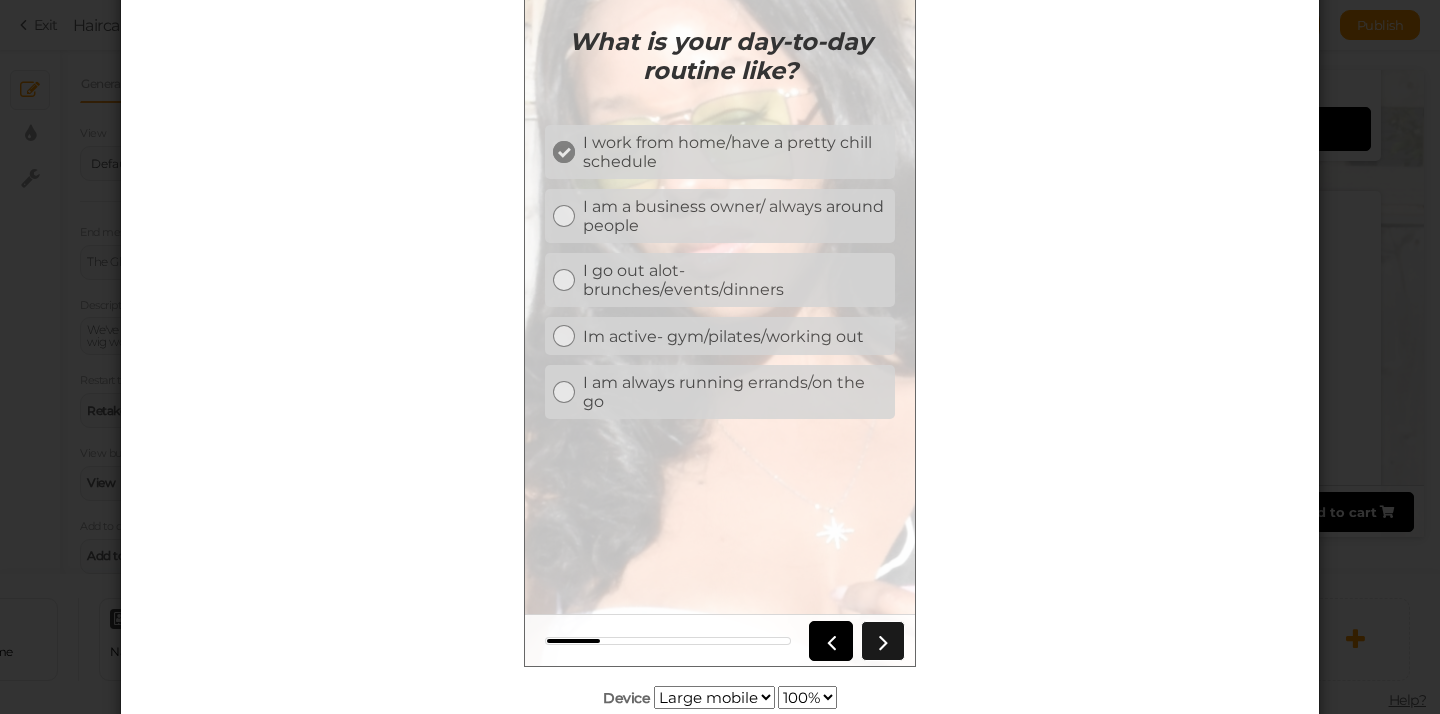 click at bounding box center (883, 641) 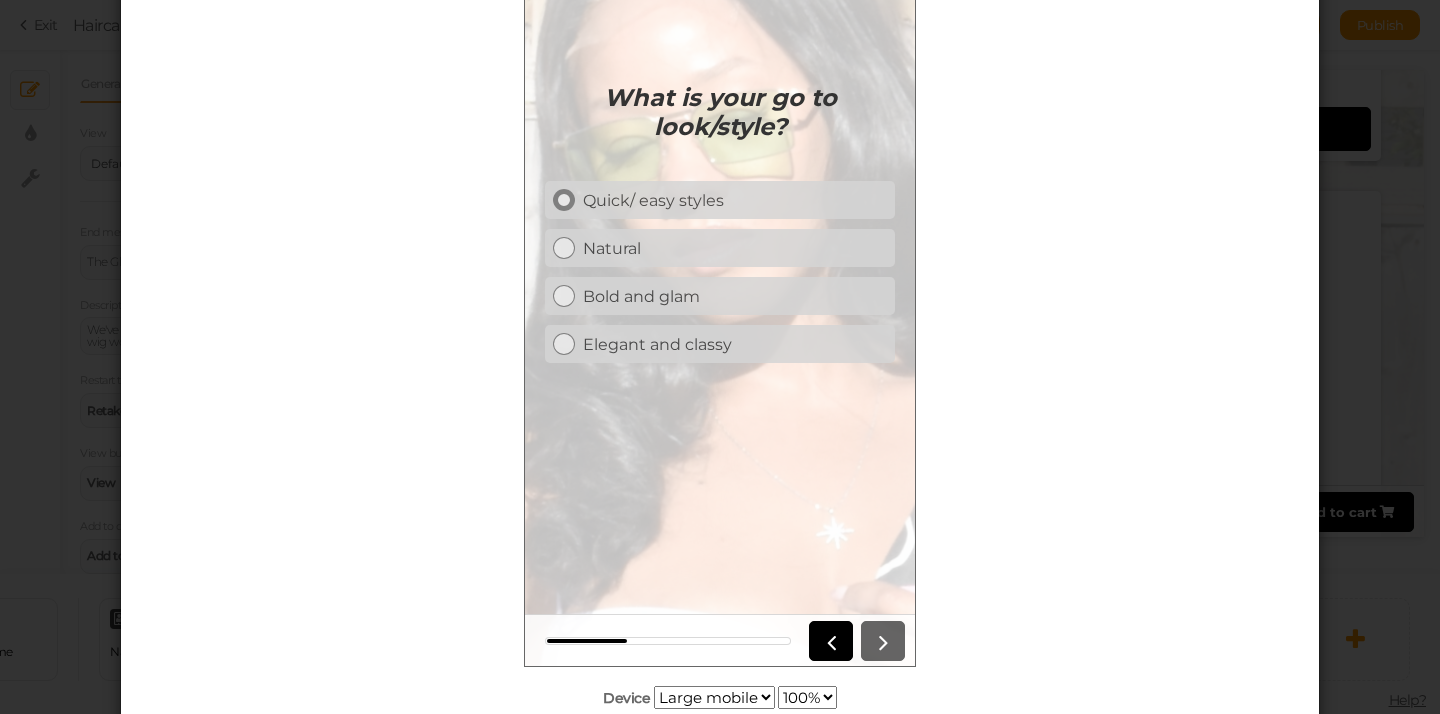 click at bounding box center (564, 200) 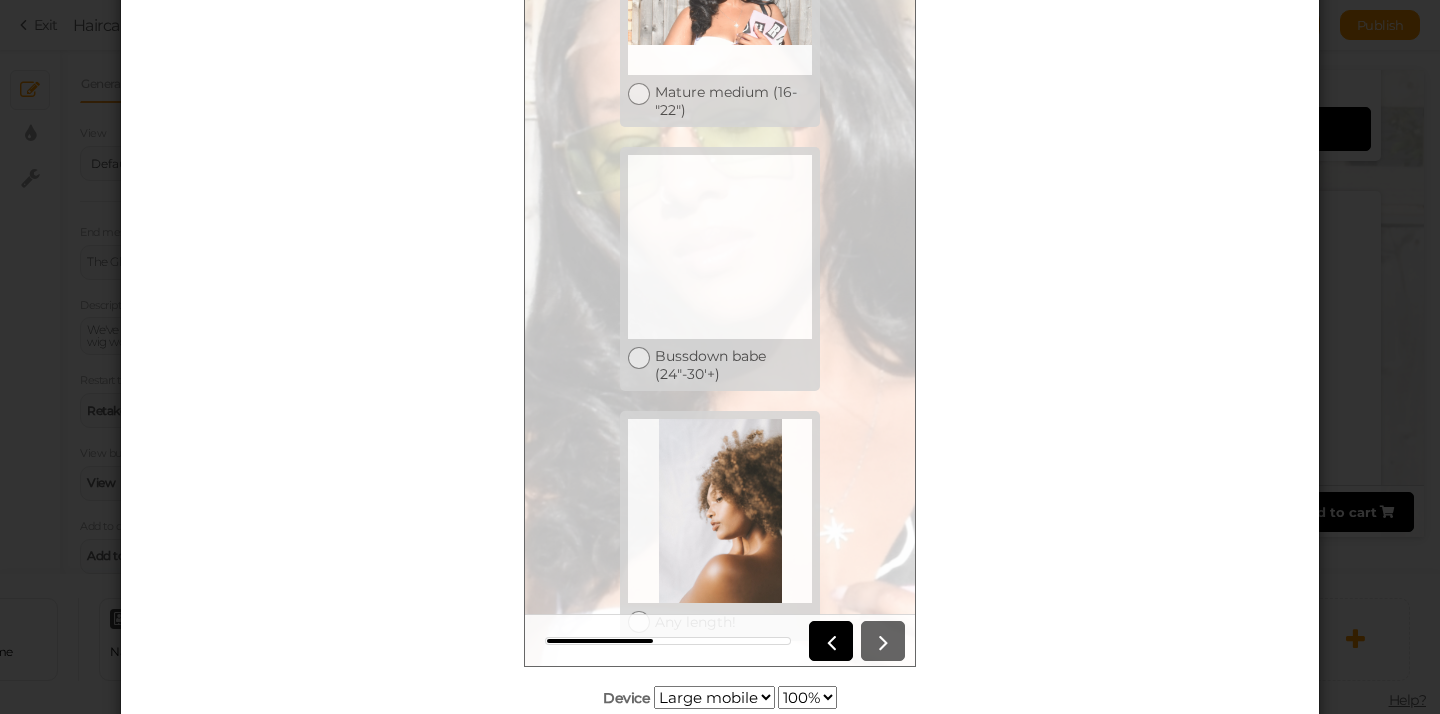 scroll, scrollTop: 0, scrollLeft: 0, axis: both 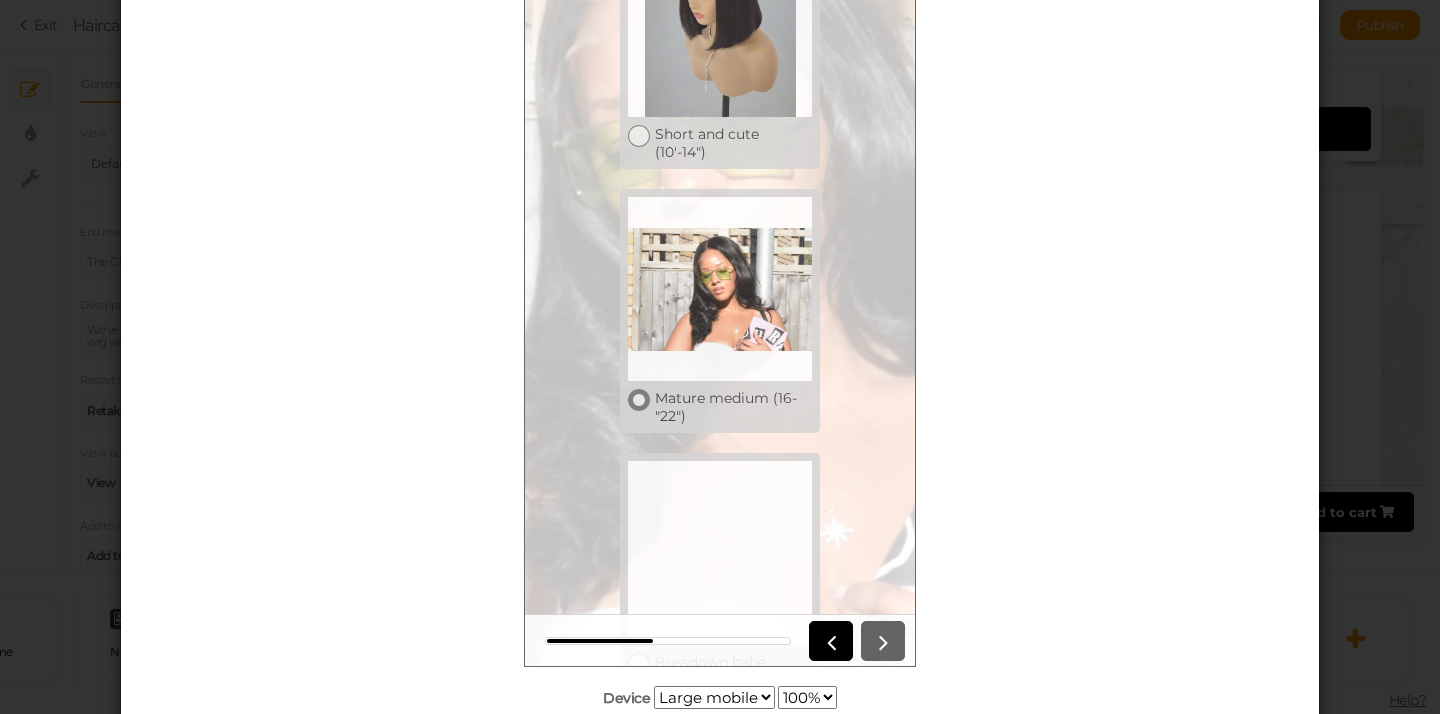 click at bounding box center (639, 400) 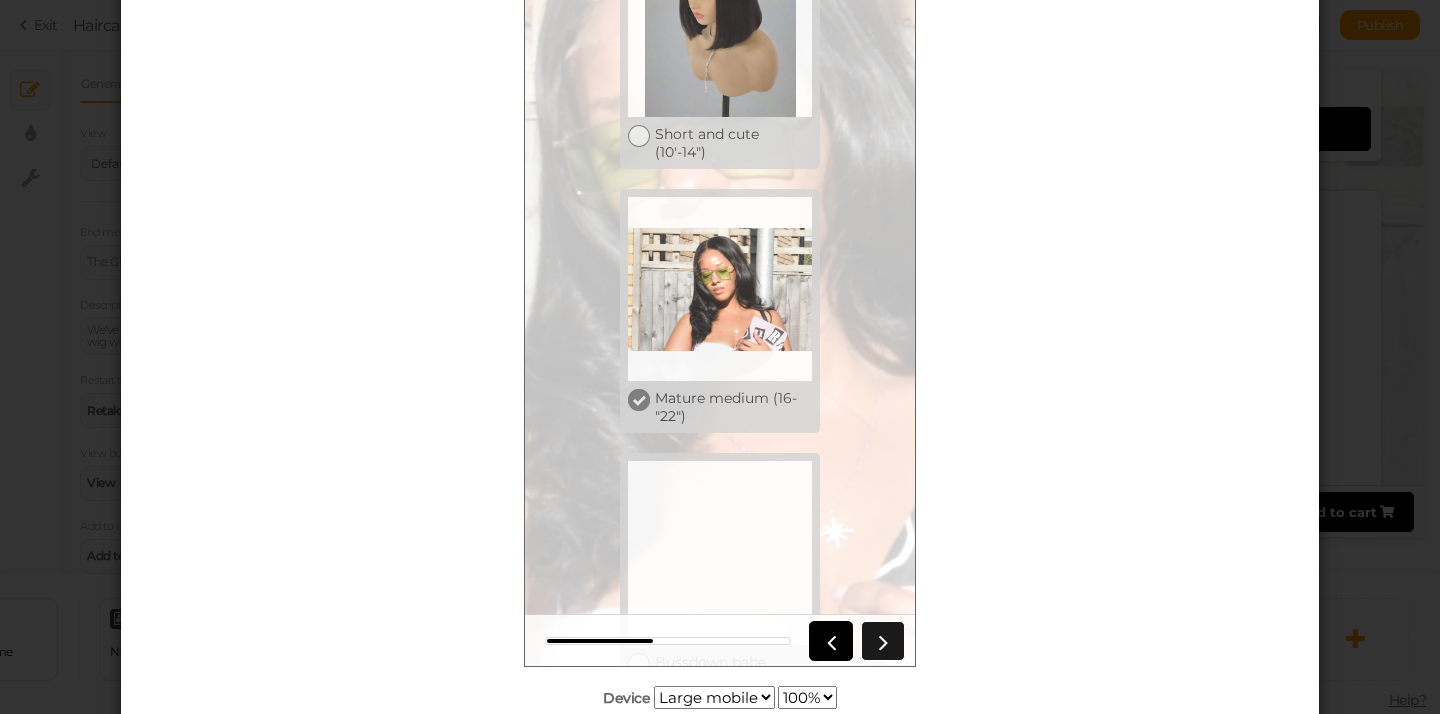 click at bounding box center [883, 641] 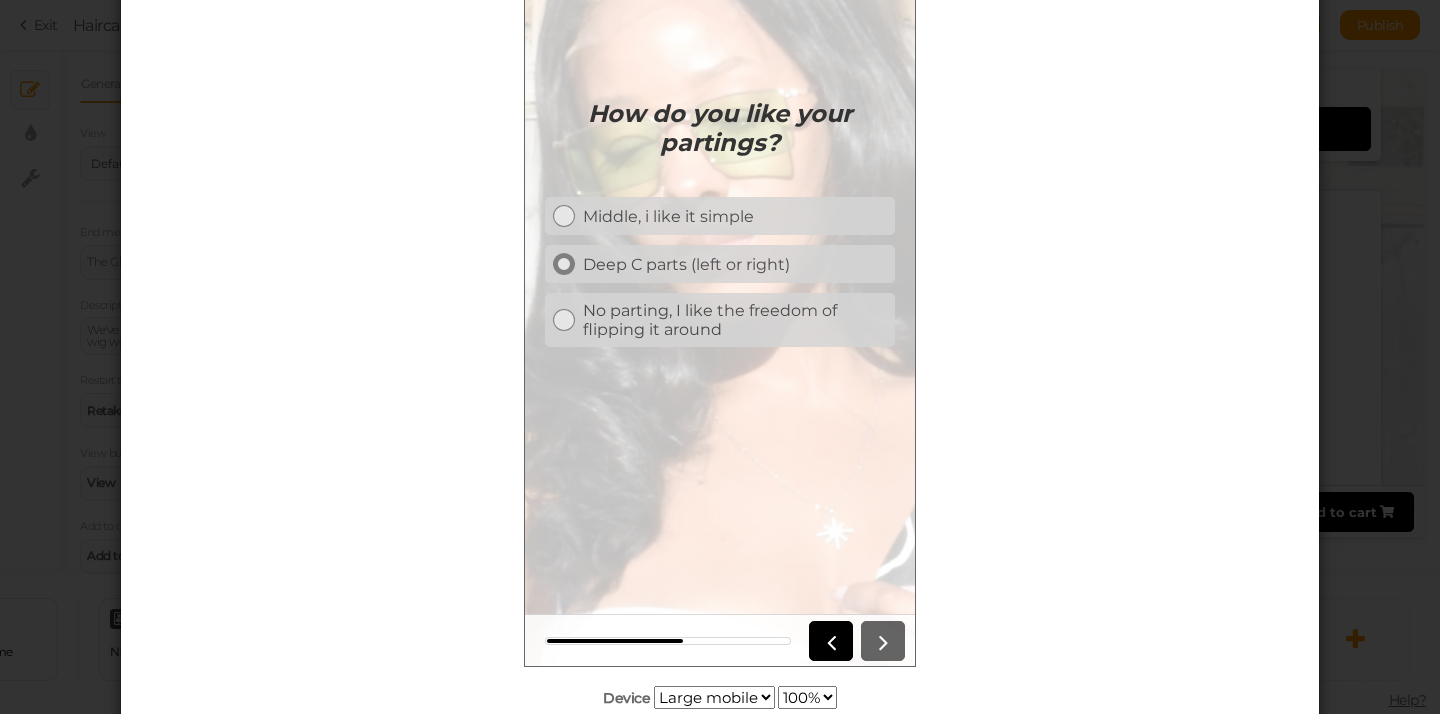 click at bounding box center (564, 264) 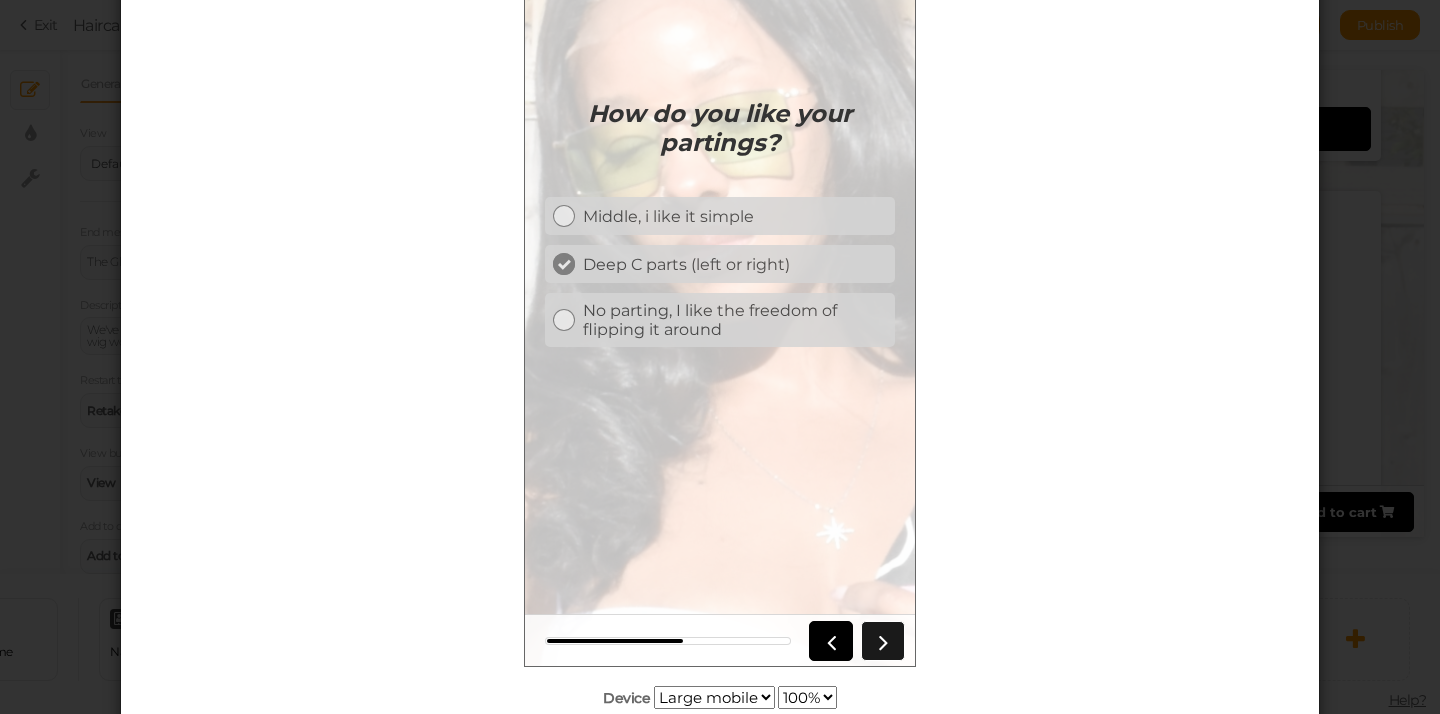 click at bounding box center [883, 641] 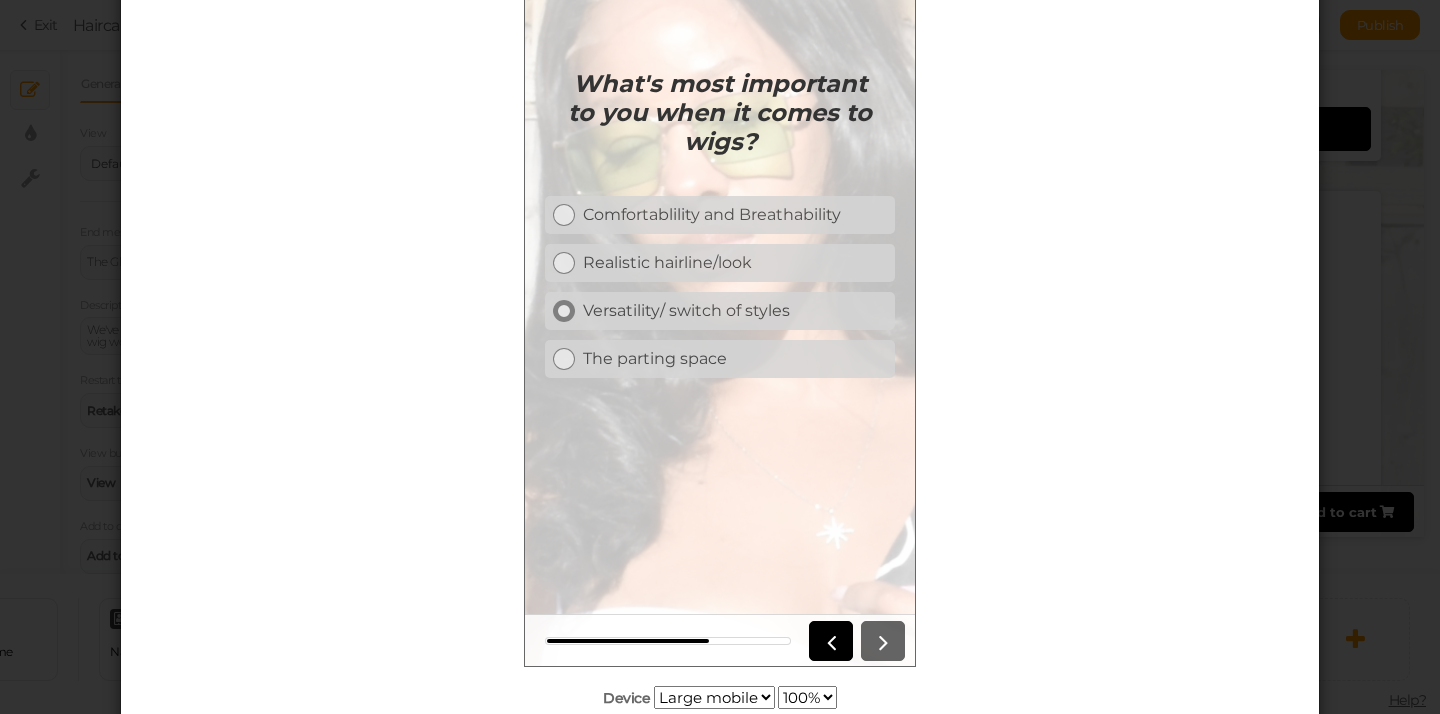 click at bounding box center [564, 310] 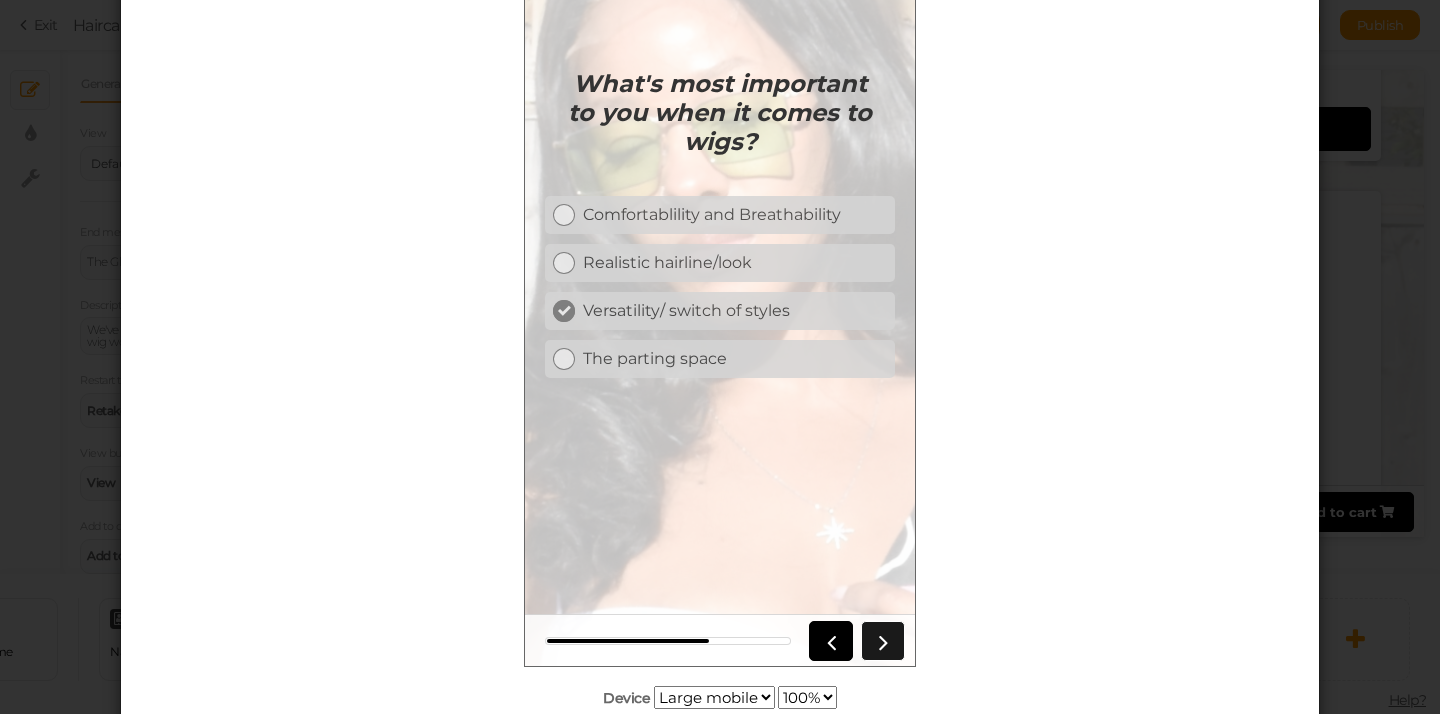 click at bounding box center (883, 641) 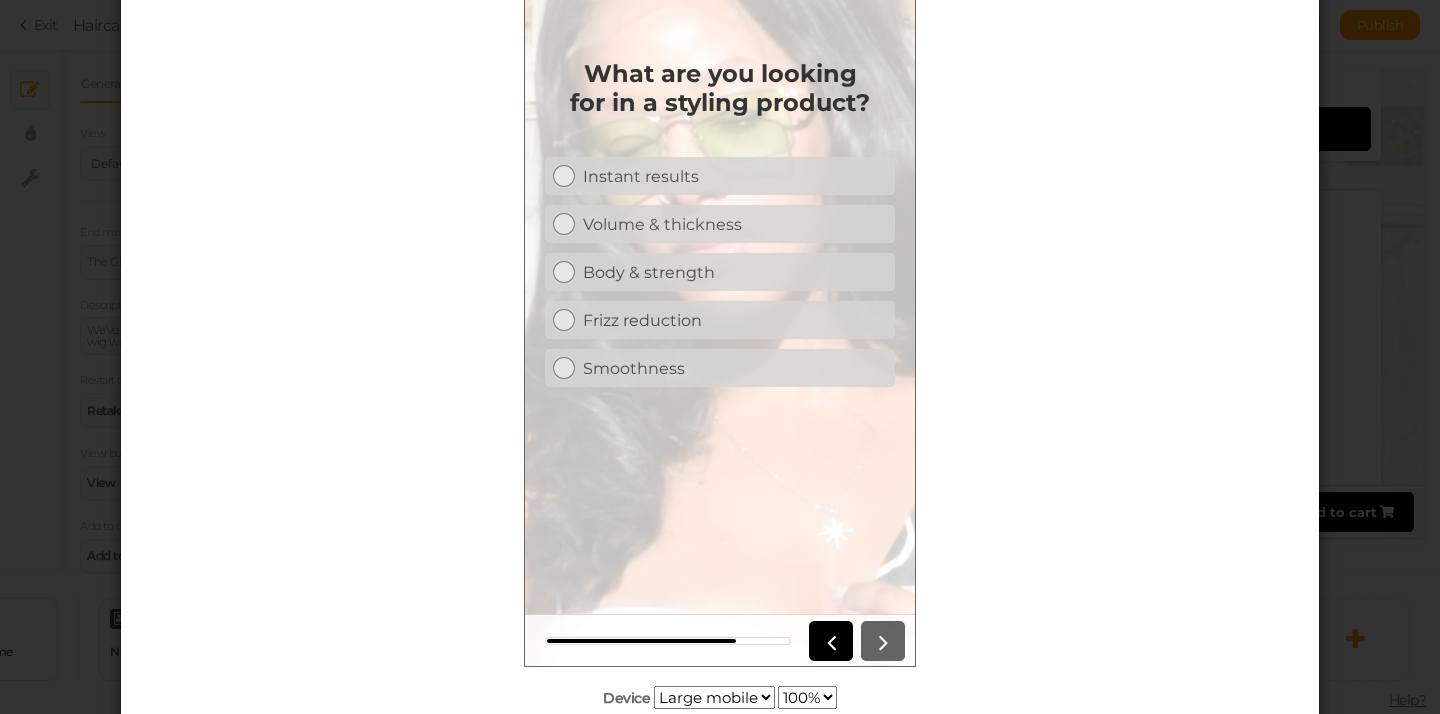 click on "Instant results Volume & thickness Body & strength Frizz reduction Smoothness" at bounding box center (720, 272) 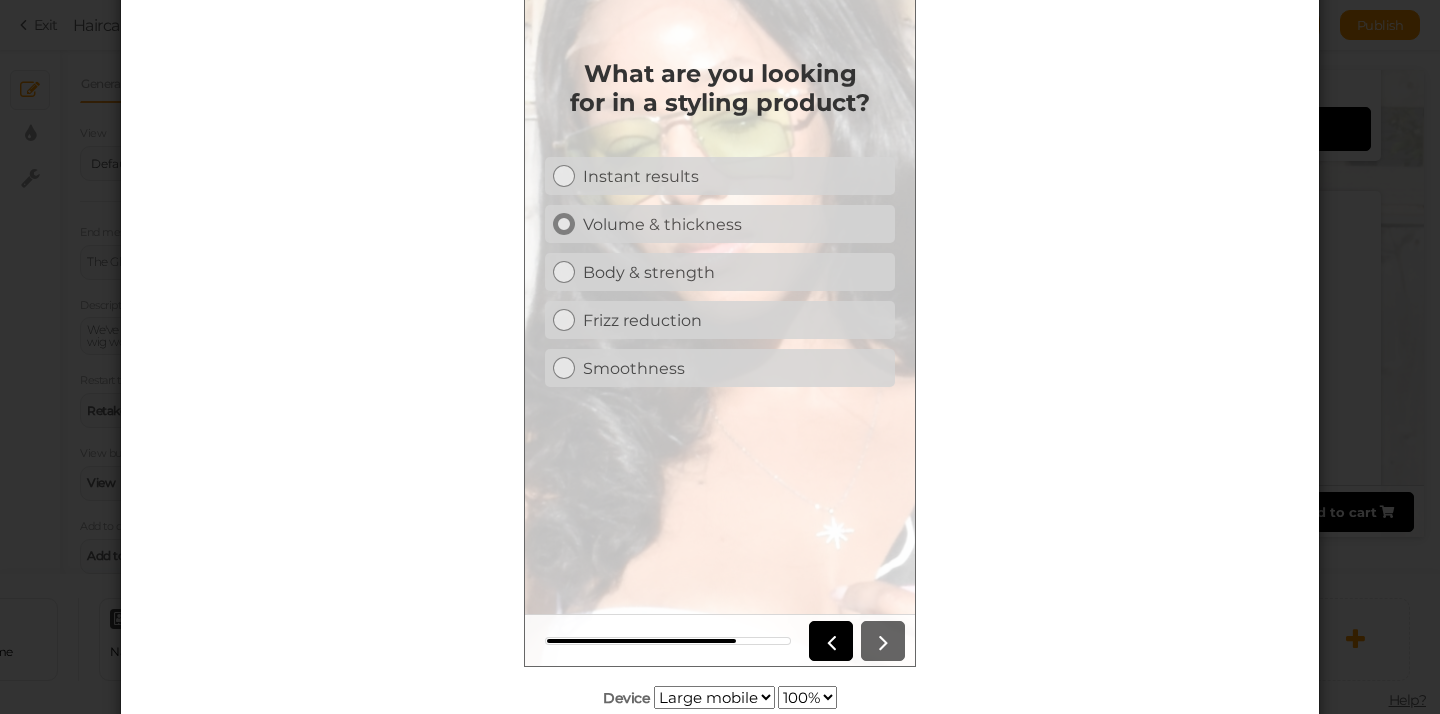 click at bounding box center (564, 224) 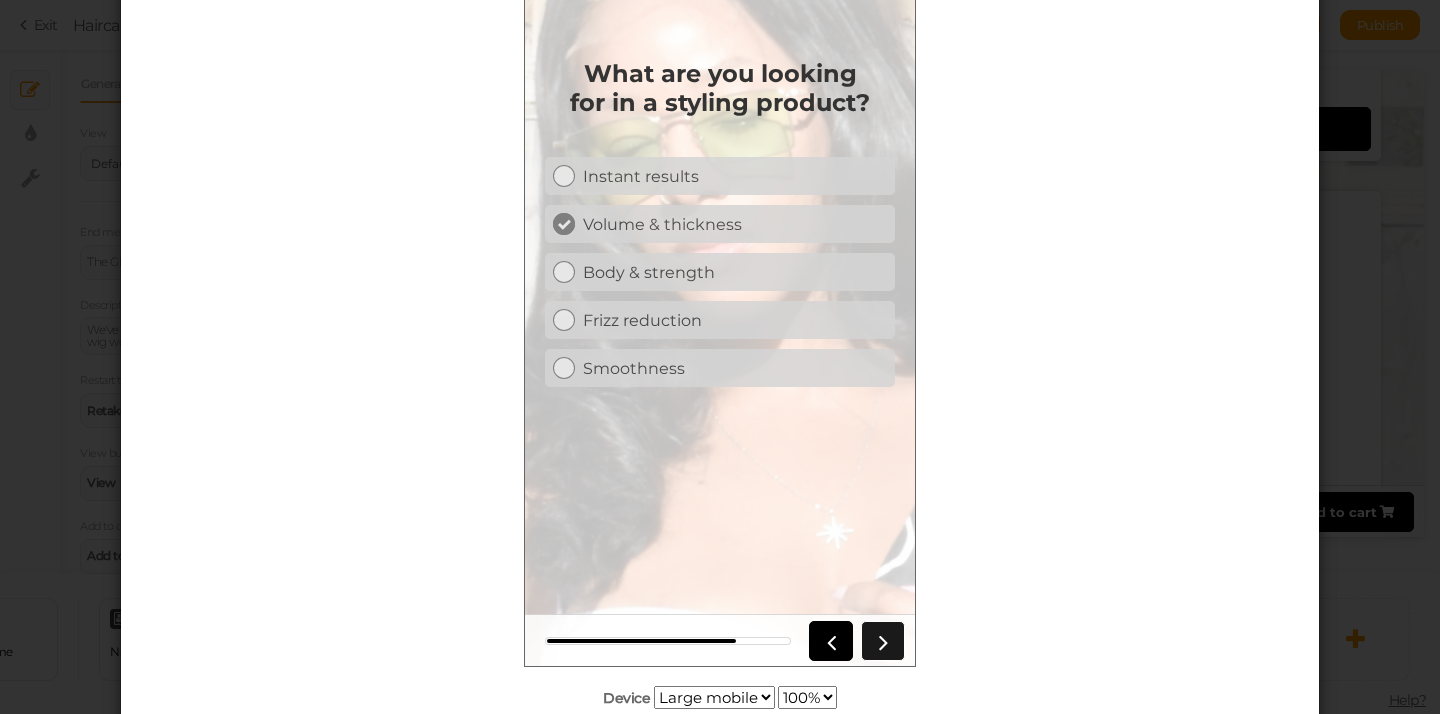 click at bounding box center [883, 641] 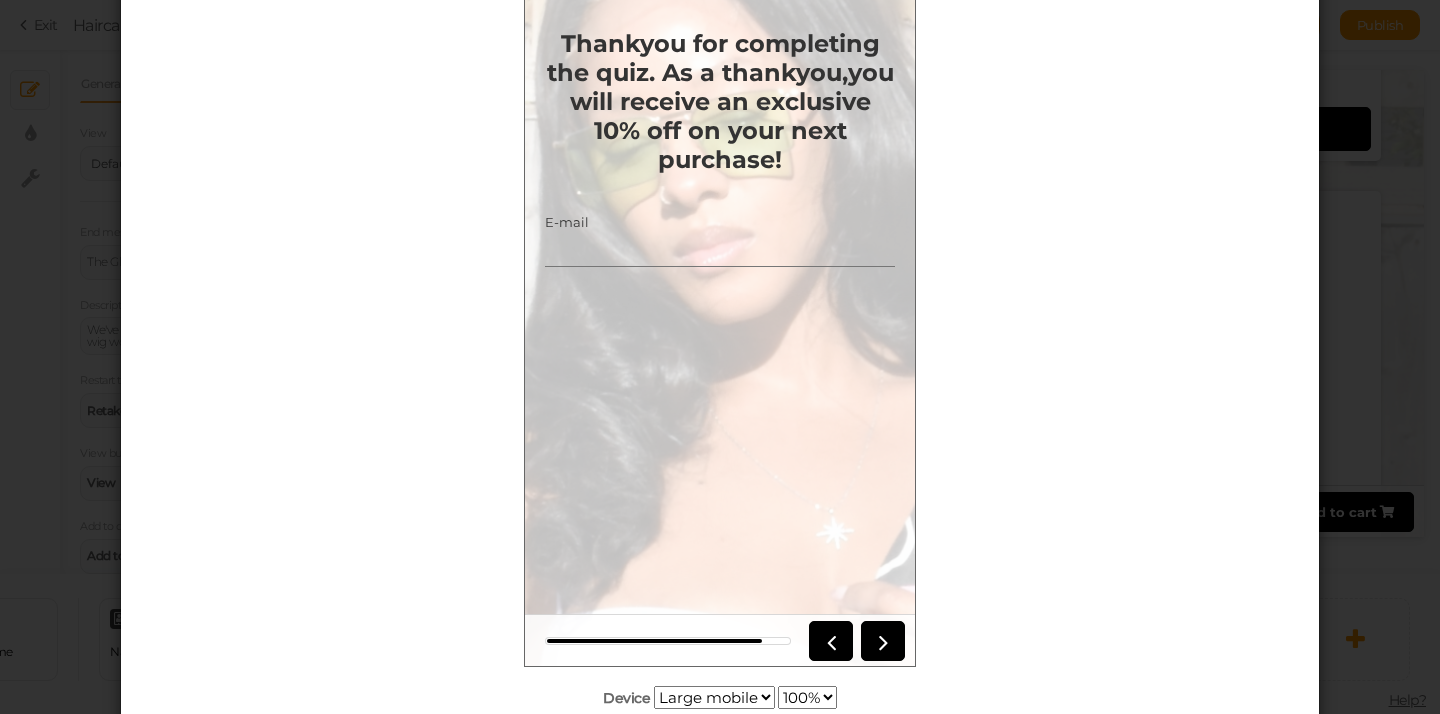 click on "E-mail" at bounding box center [720, 248] 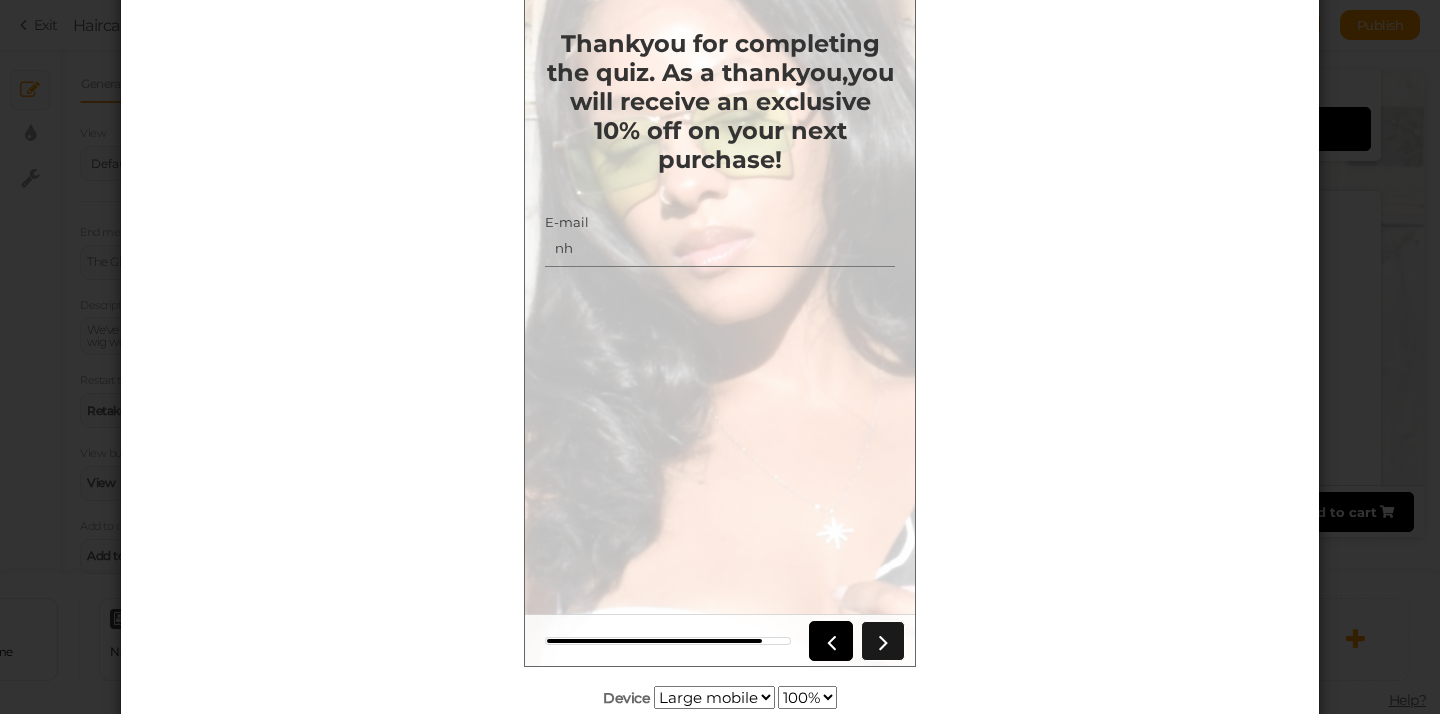 click at bounding box center [883, 641] 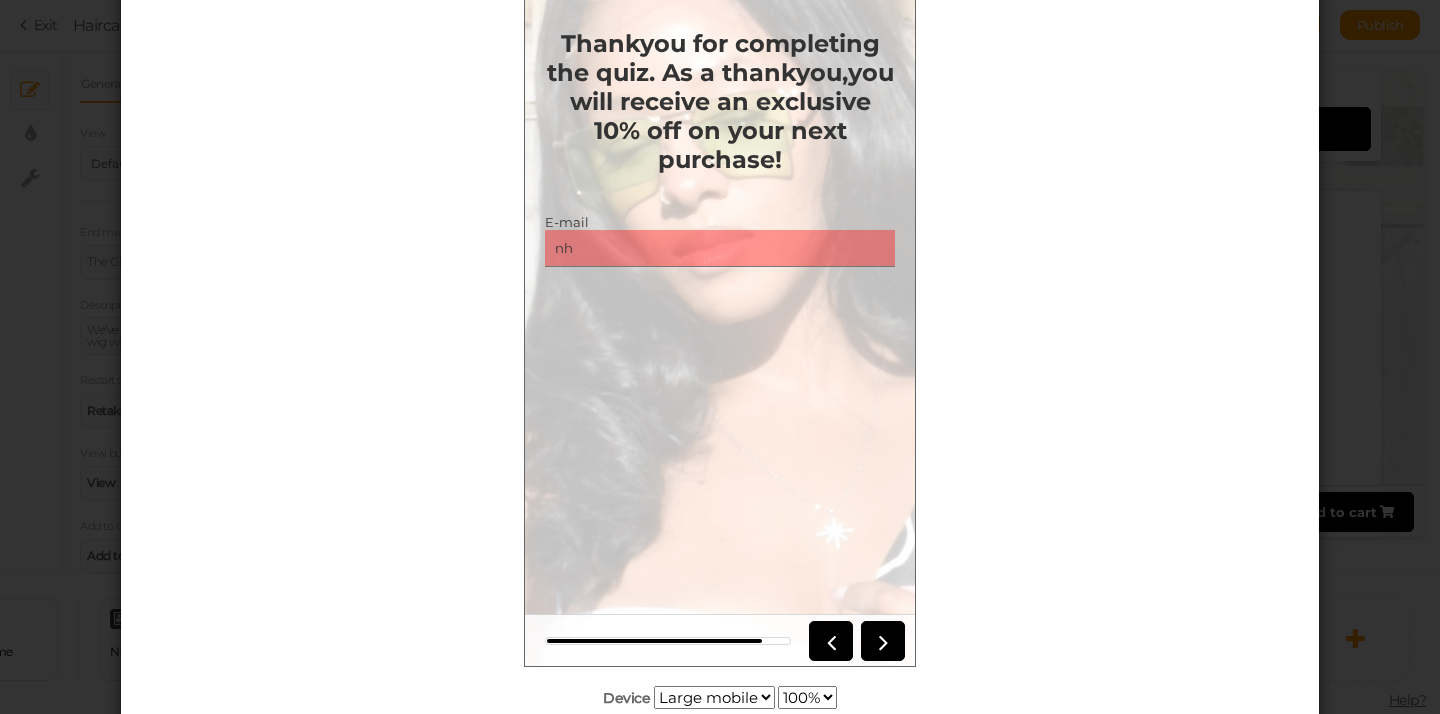 click on "nh" at bounding box center [720, 248] 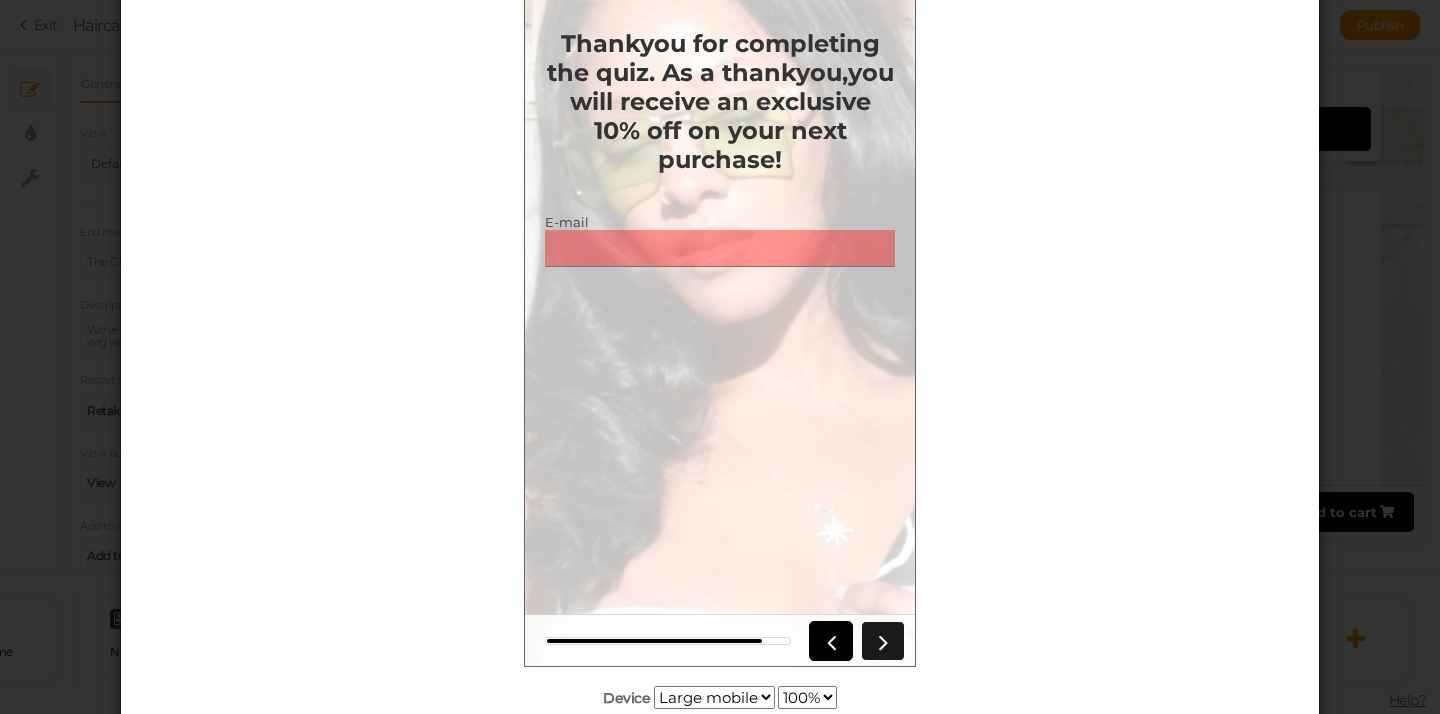 type 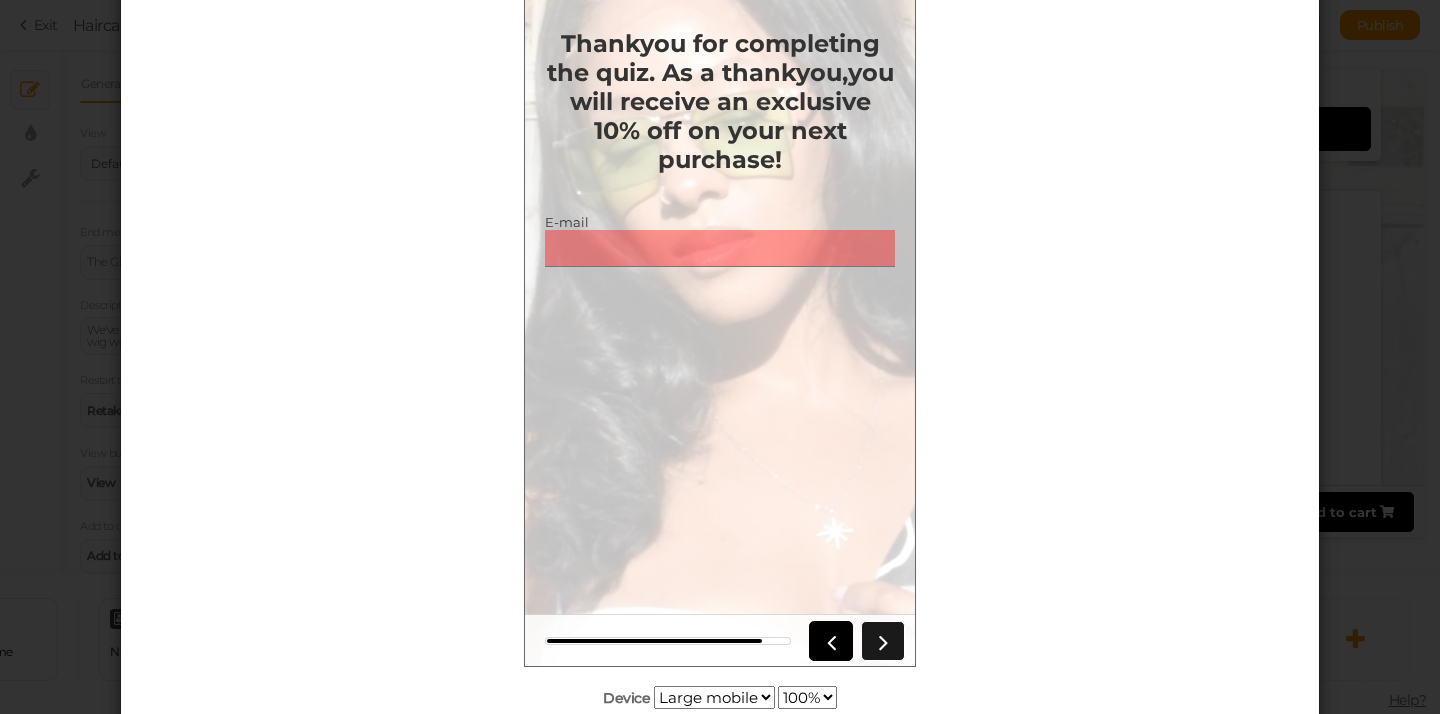 click at bounding box center [883, 641] 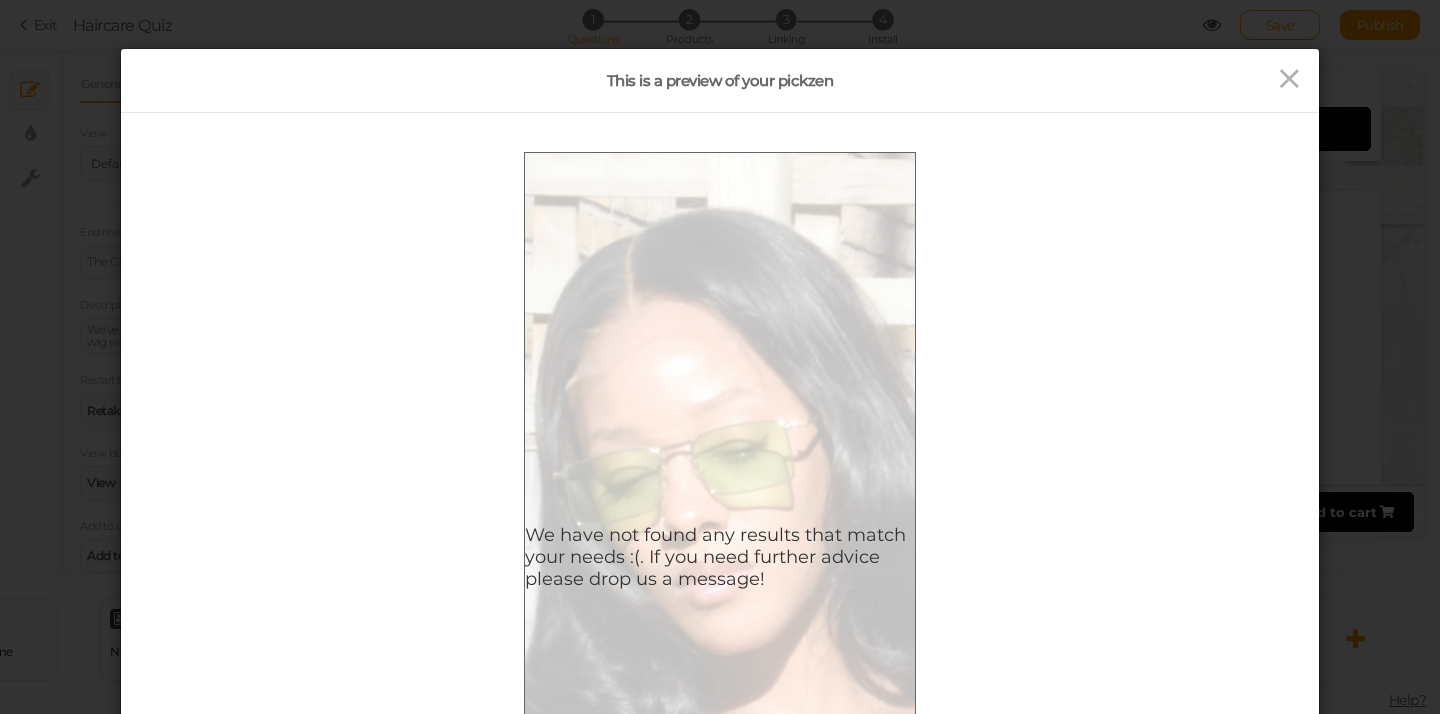 scroll, scrollTop: 0, scrollLeft: 0, axis: both 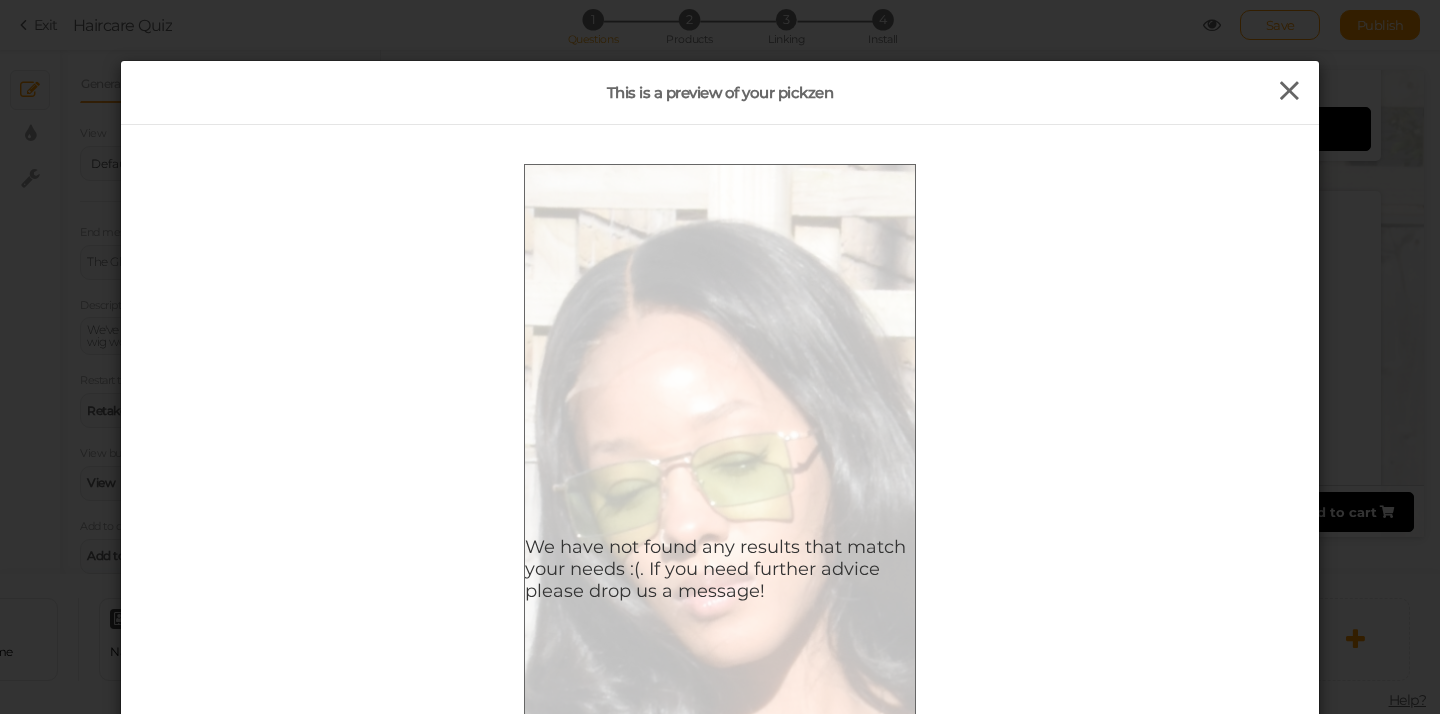 click at bounding box center (1289, 91) 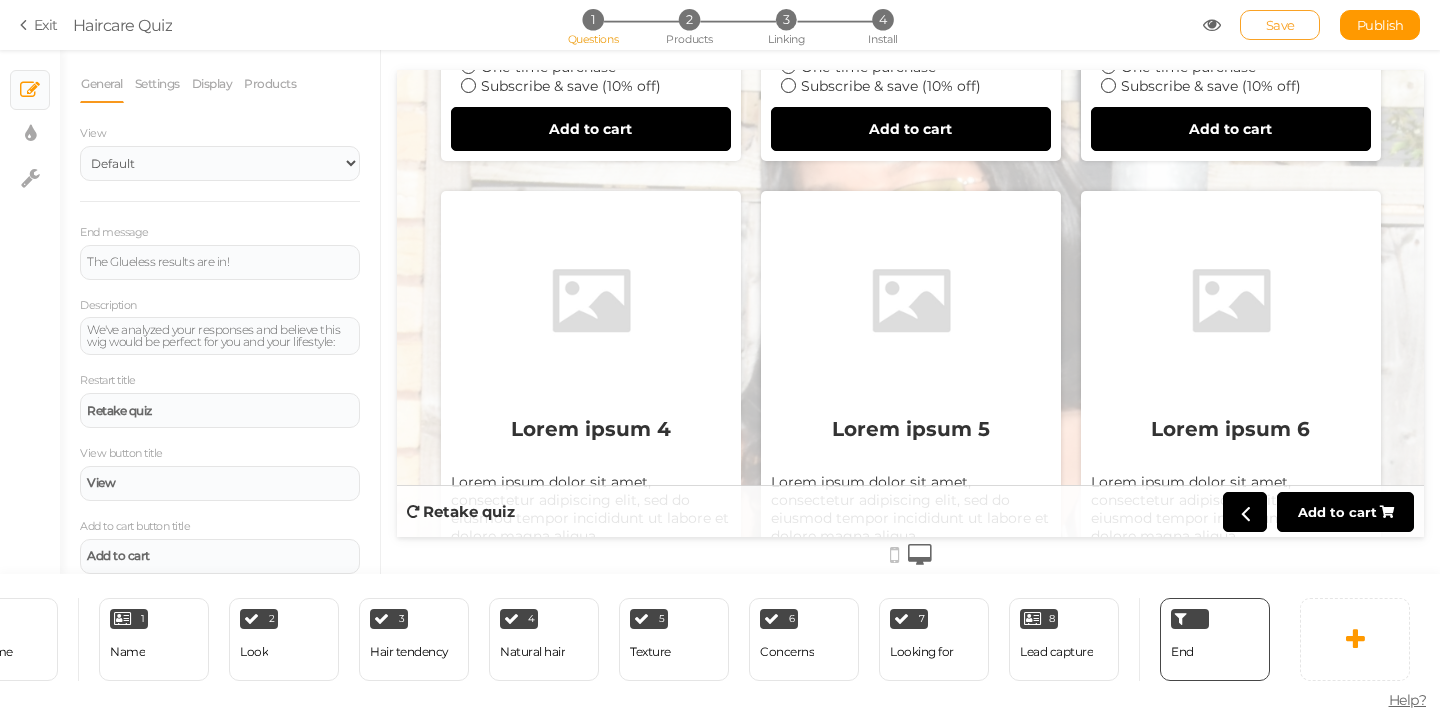 click on "Save" at bounding box center [1280, 25] 